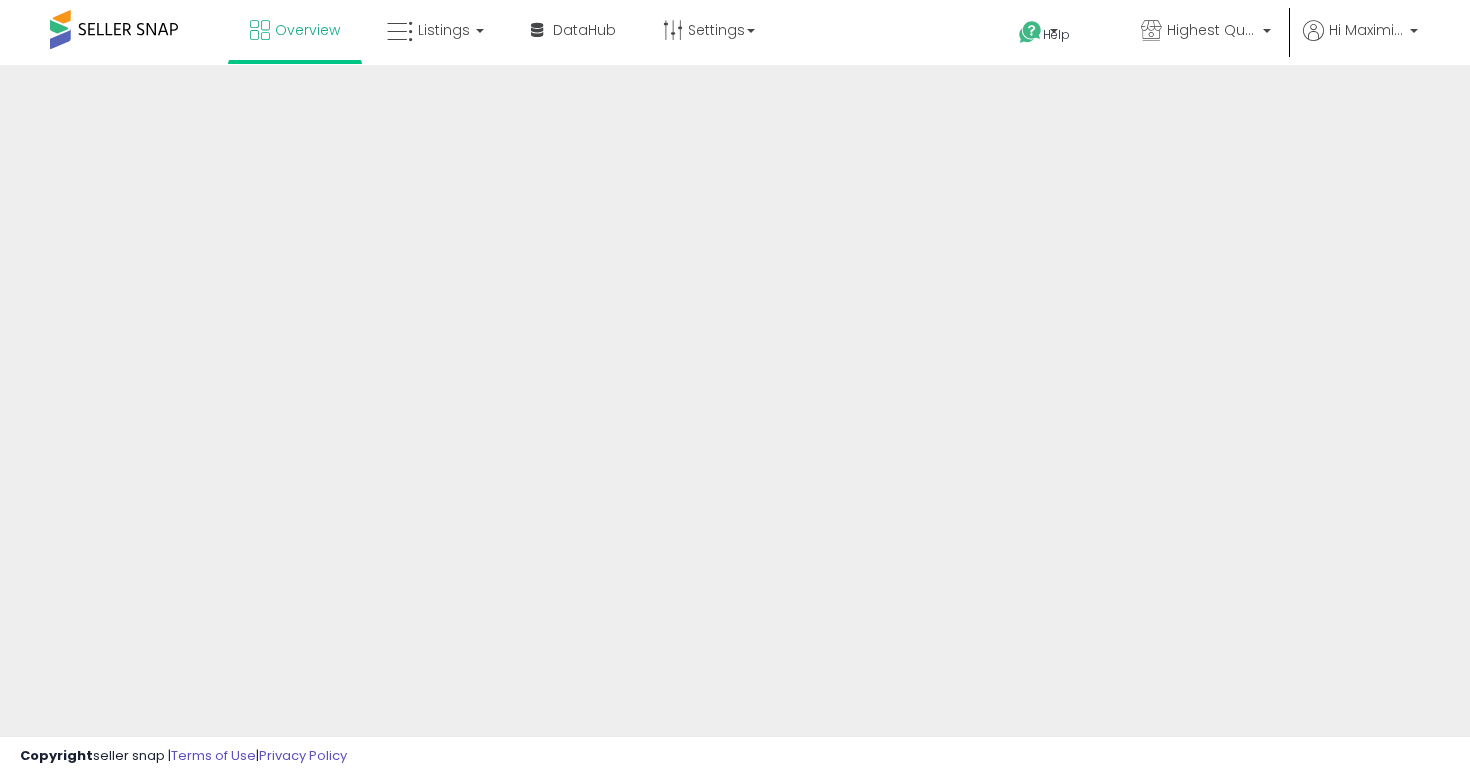 scroll, scrollTop: 0, scrollLeft: 0, axis: both 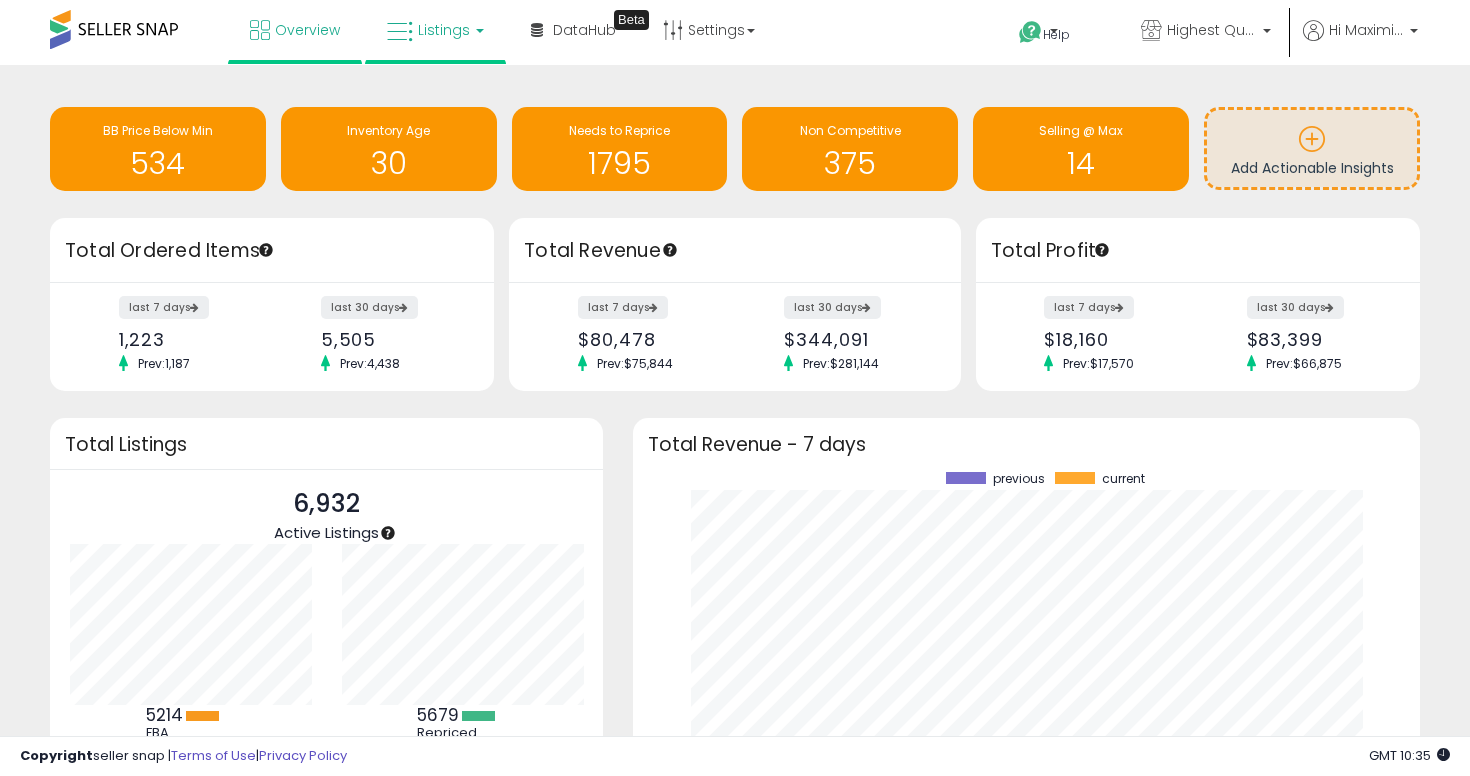 click on "Listings" at bounding box center (435, 30) 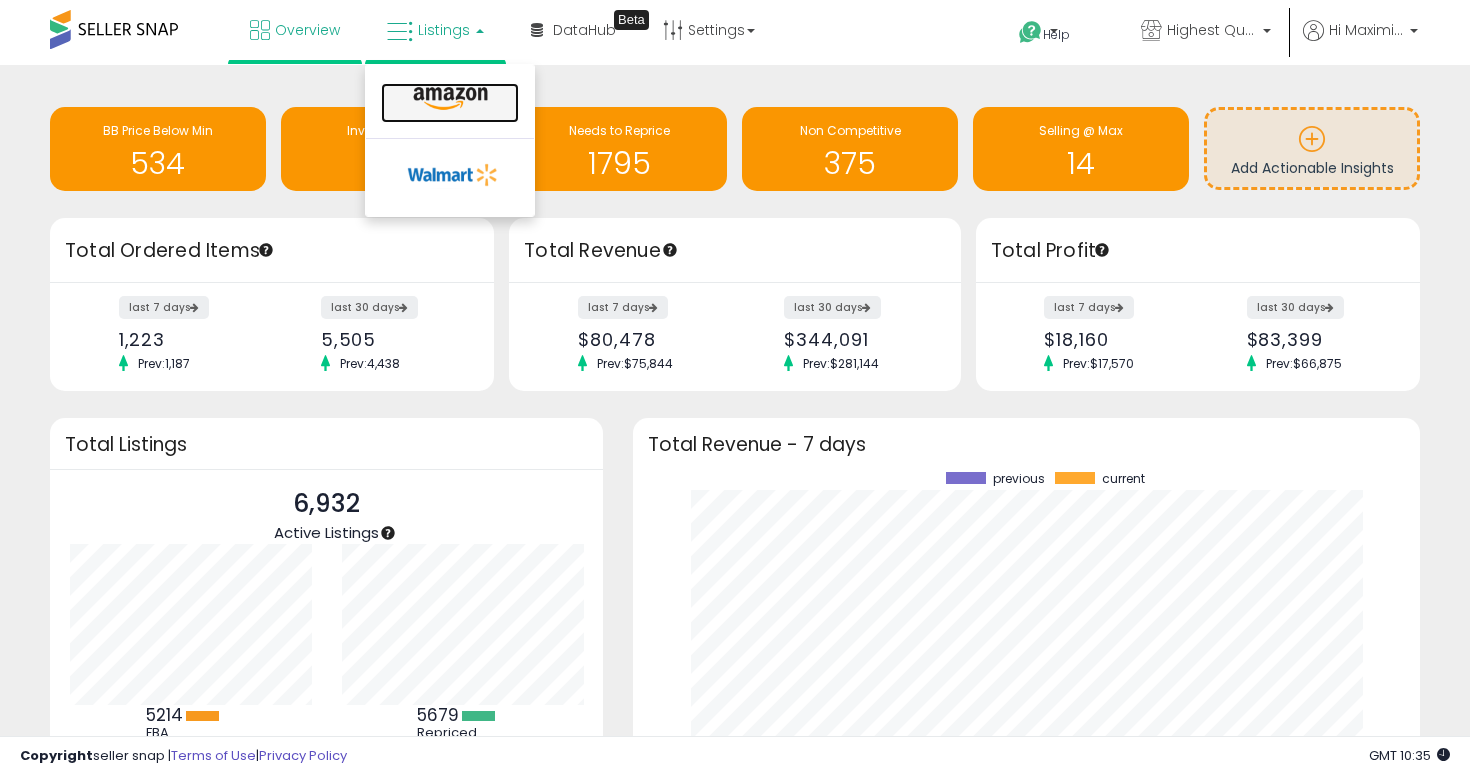 click at bounding box center (450, 99) 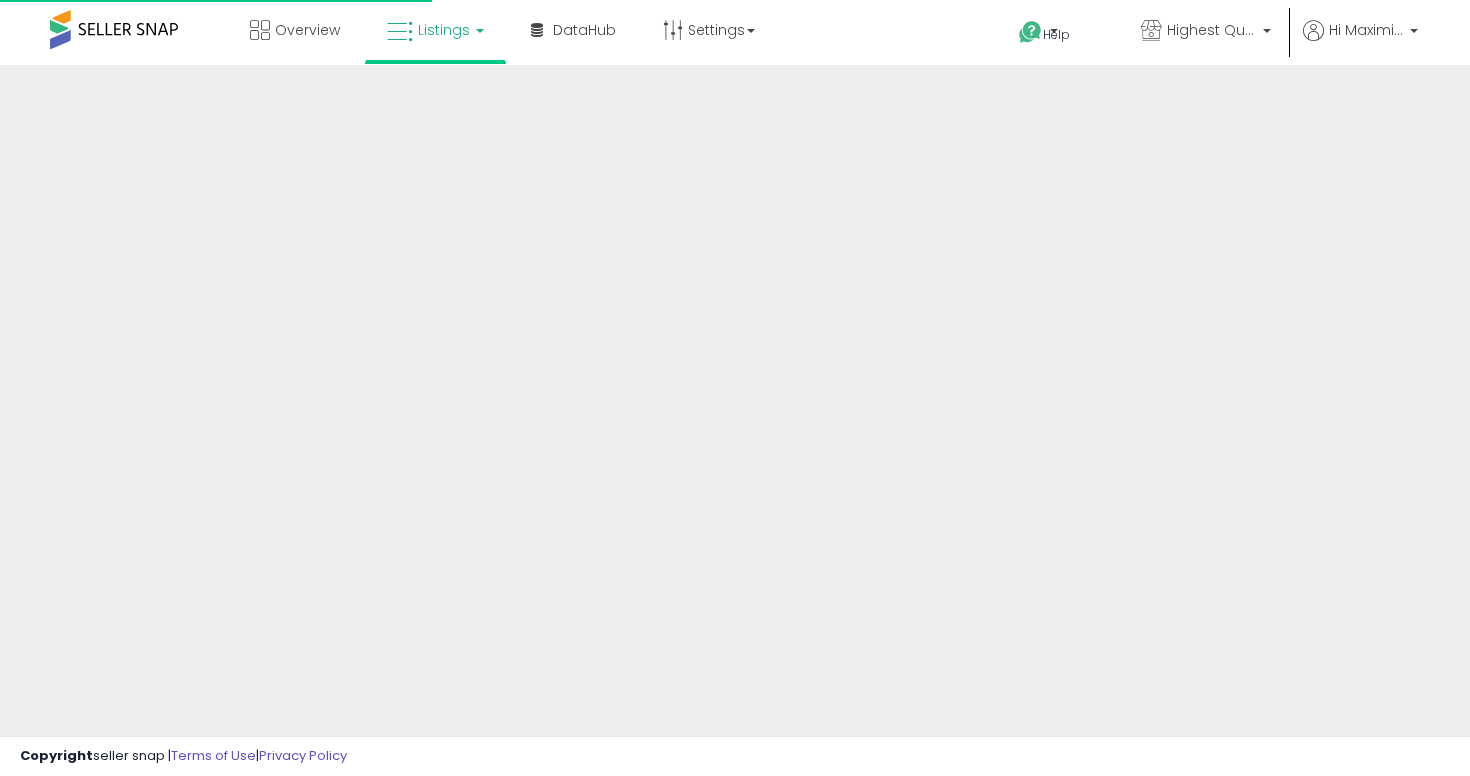 scroll, scrollTop: 0, scrollLeft: 0, axis: both 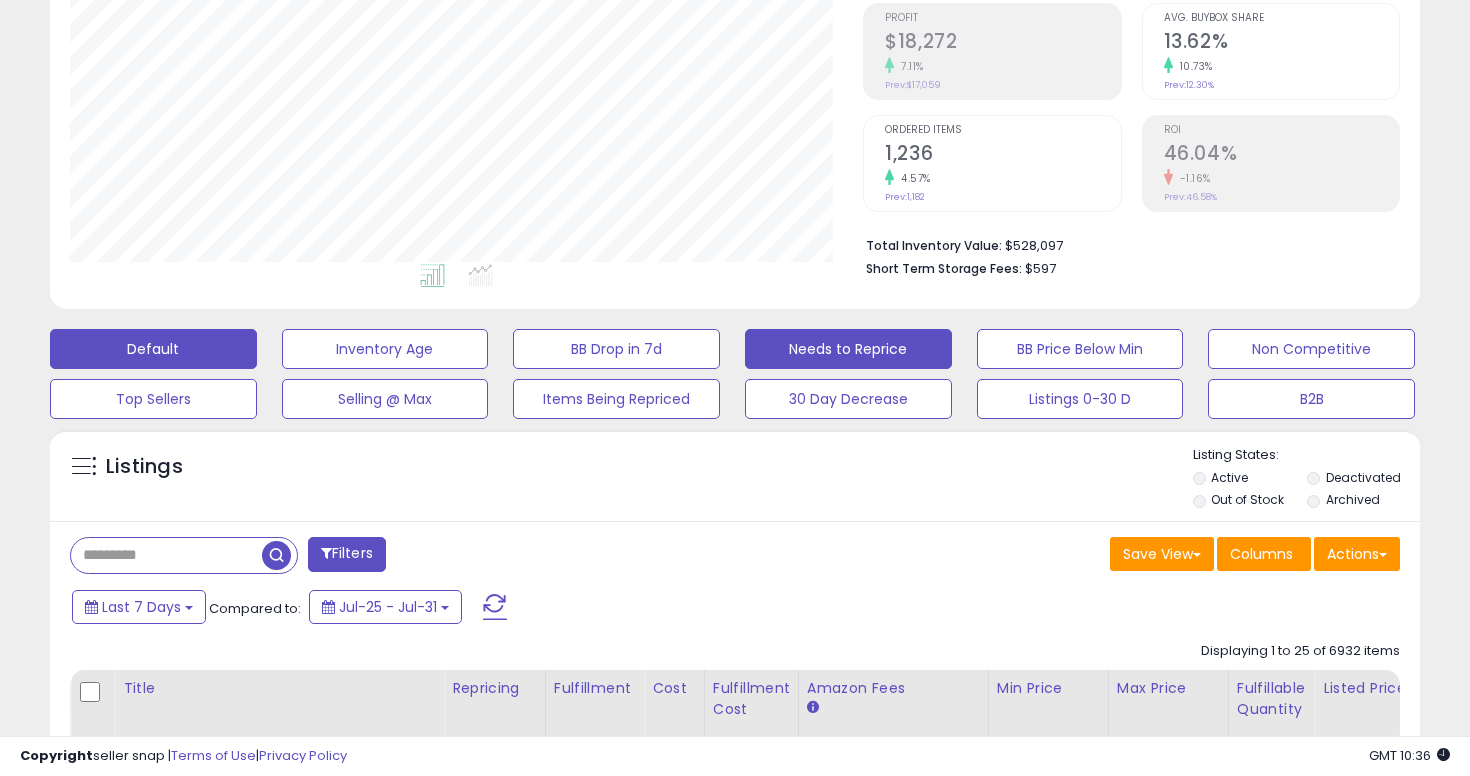 click on "Needs to Reprice" at bounding box center (385, 349) 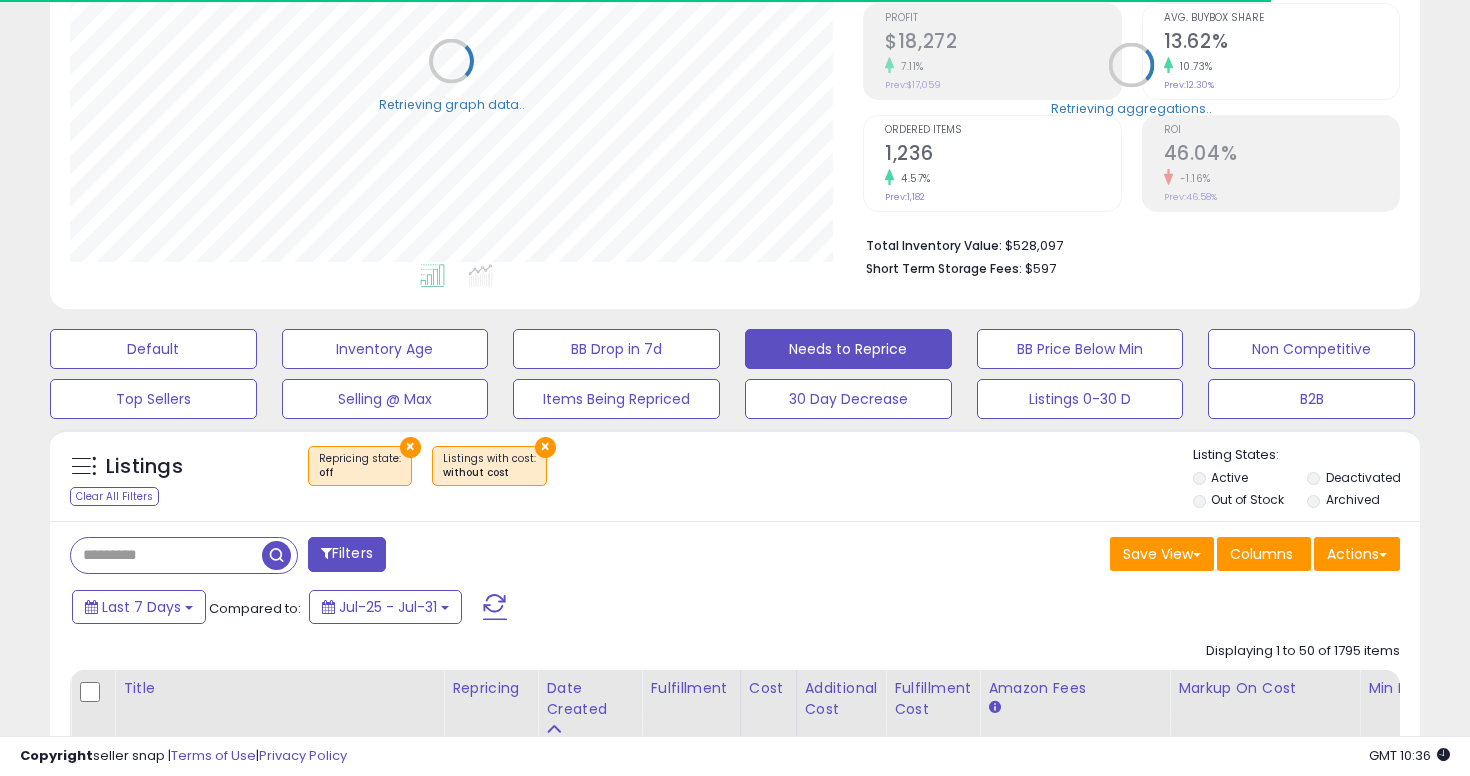 select on "**" 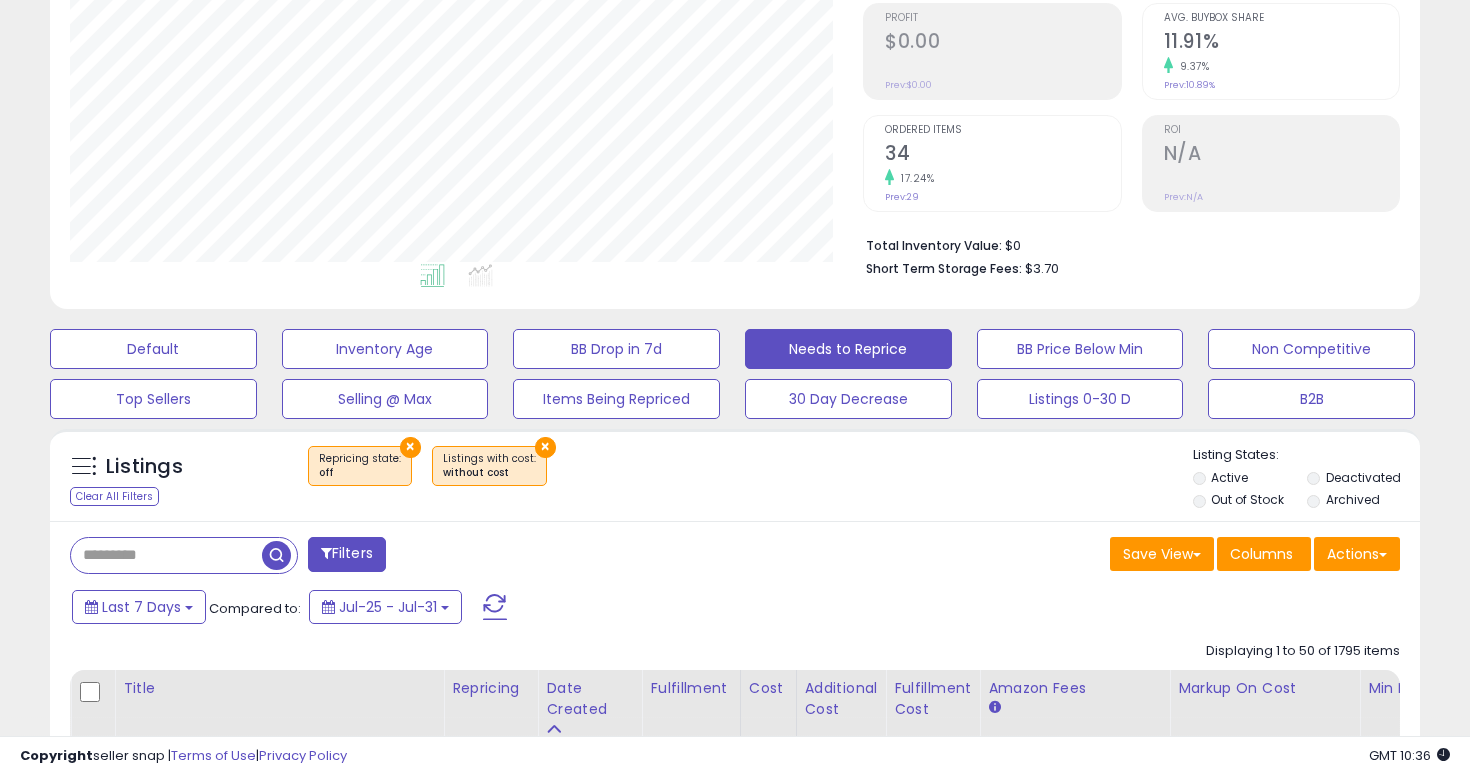 scroll, scrollTop: 999590, scrollLeft: 999206, axis: both 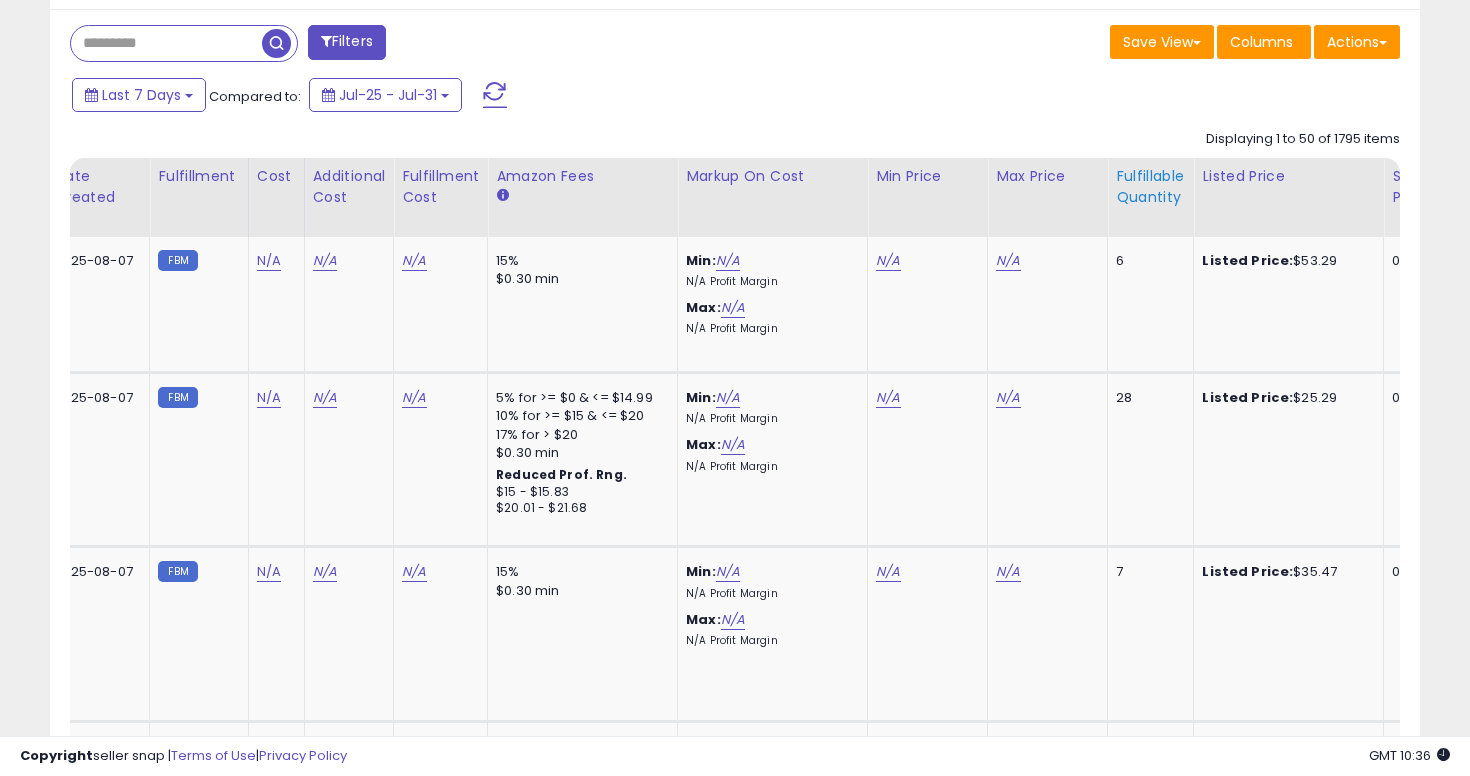 click on "Fulfillable Quantity" at bounding box center [1150, 187] 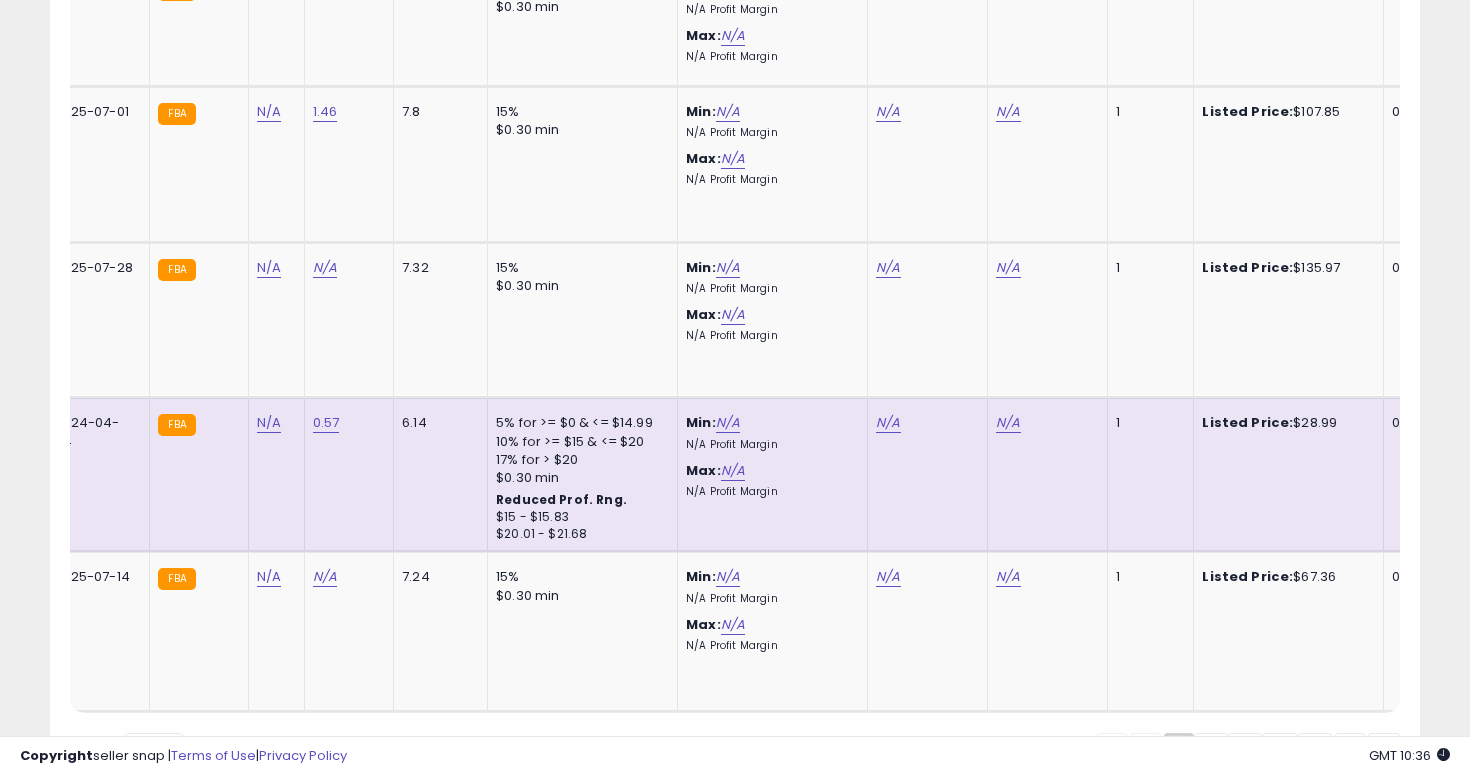scroll, scrollTop: 8042, scrollLeft: 0, axis: vertical 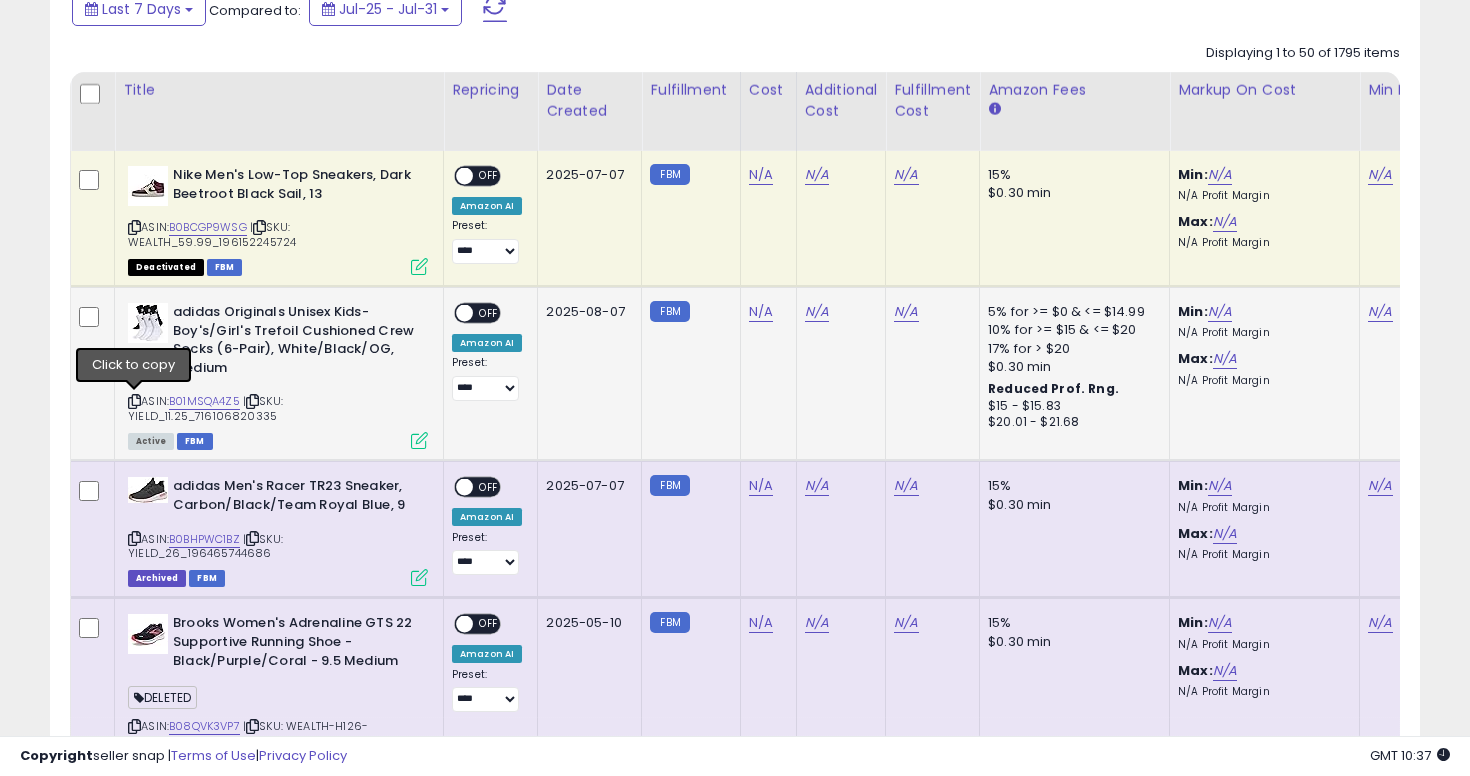 click at bounding box center [134, 401] 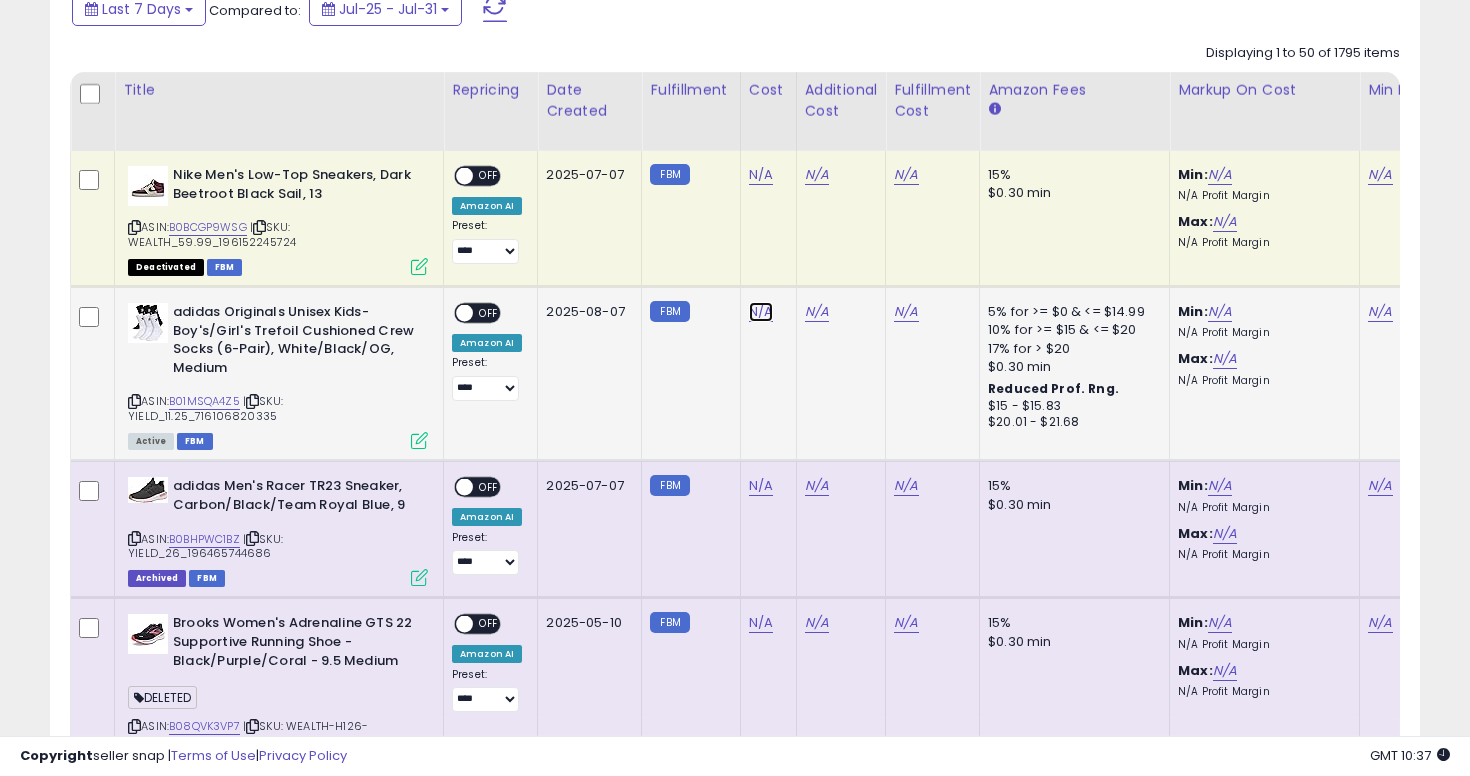 click on "N/A" at bounding box center [761, 175] 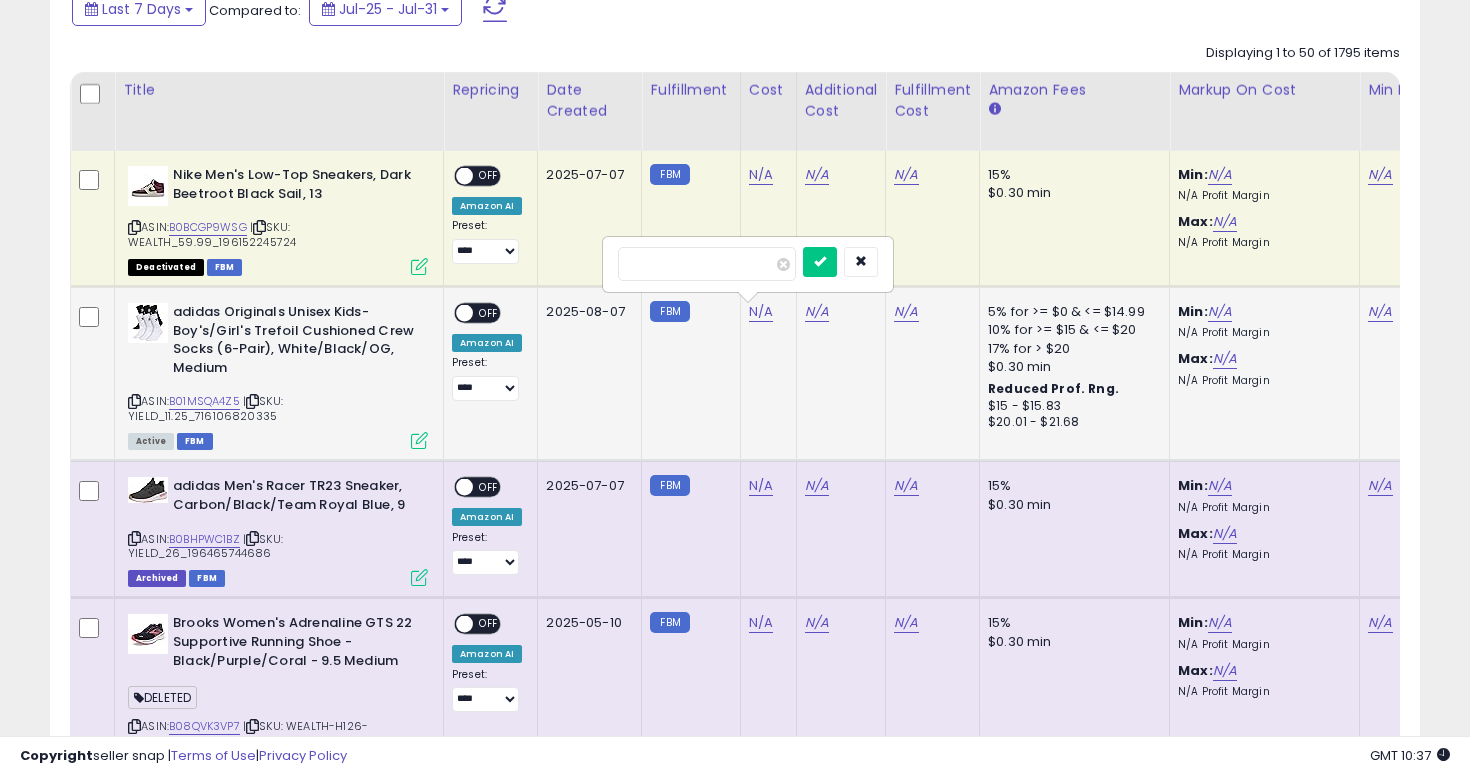 type on "****" 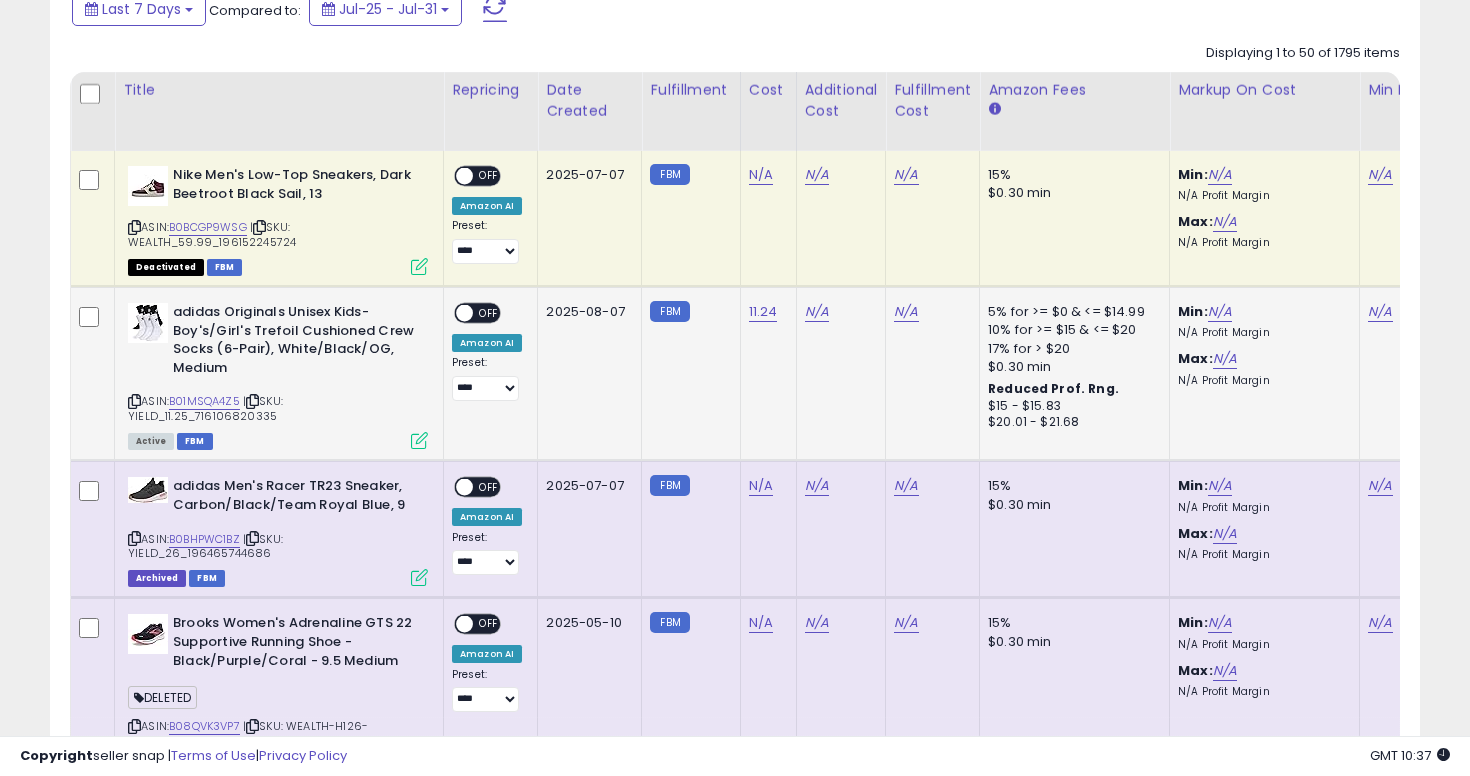 scroll, scrollTop: 0, scrollLeft: 199, axis: horizontal 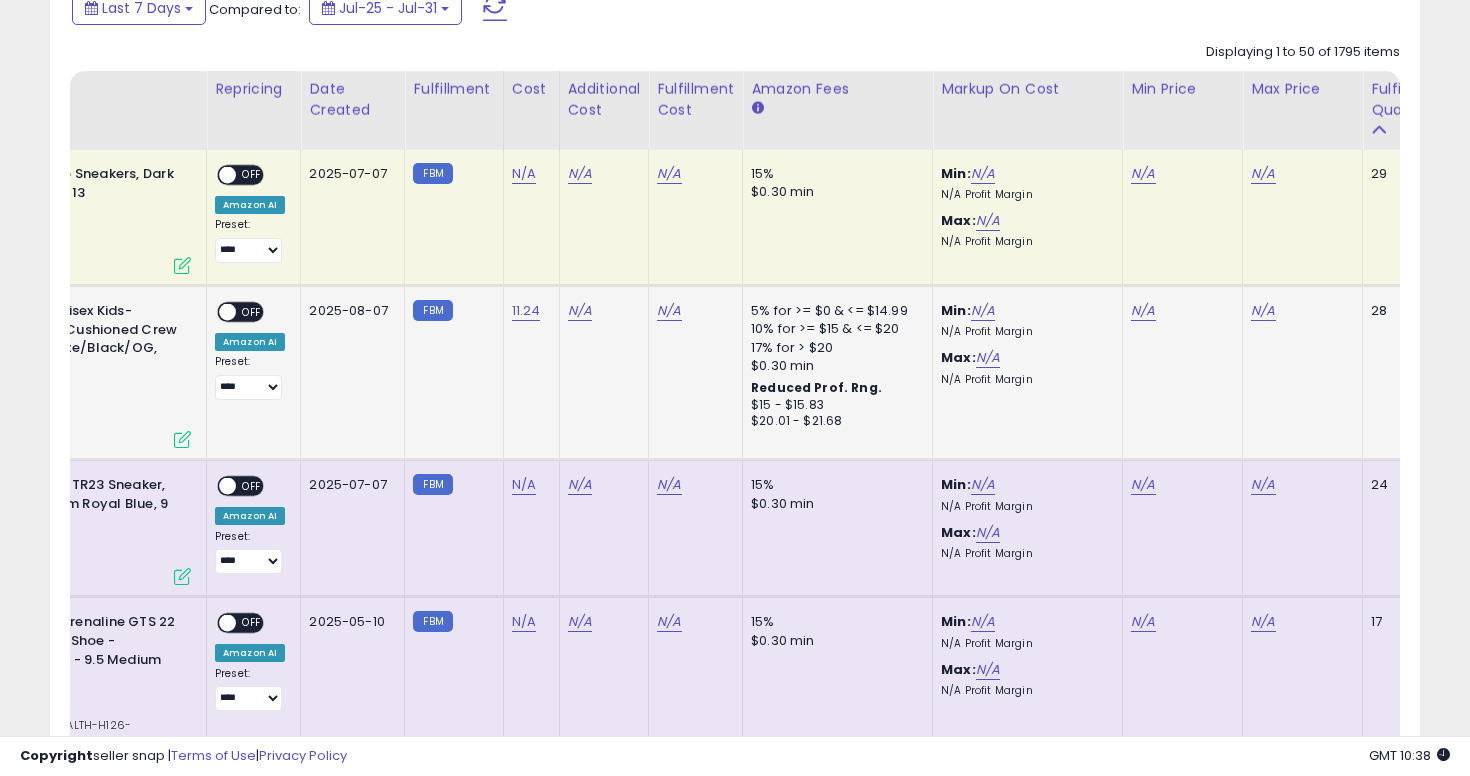click on "N/A" at bounding box center (1179, 311) 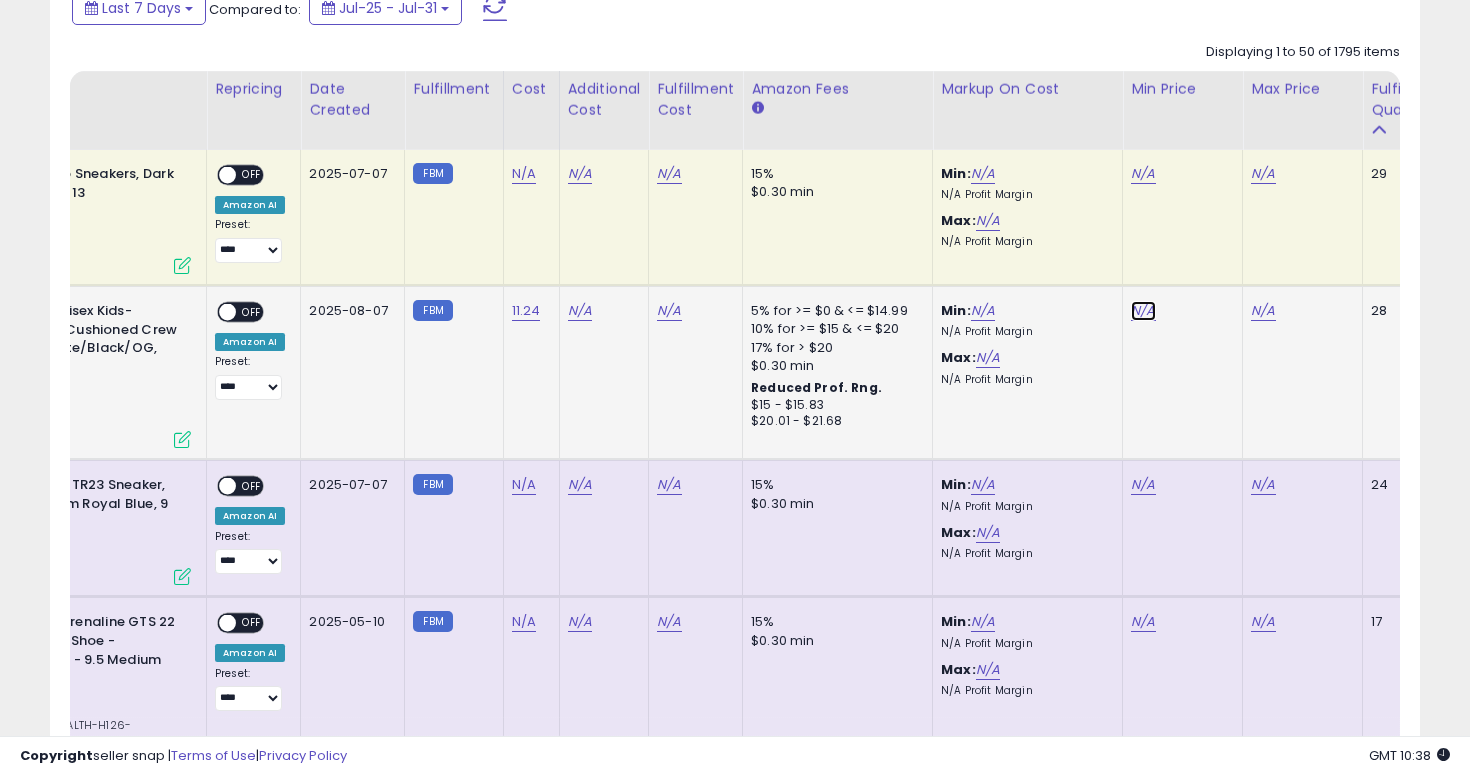 click on "N/A" at bounding box center (1143, 174) 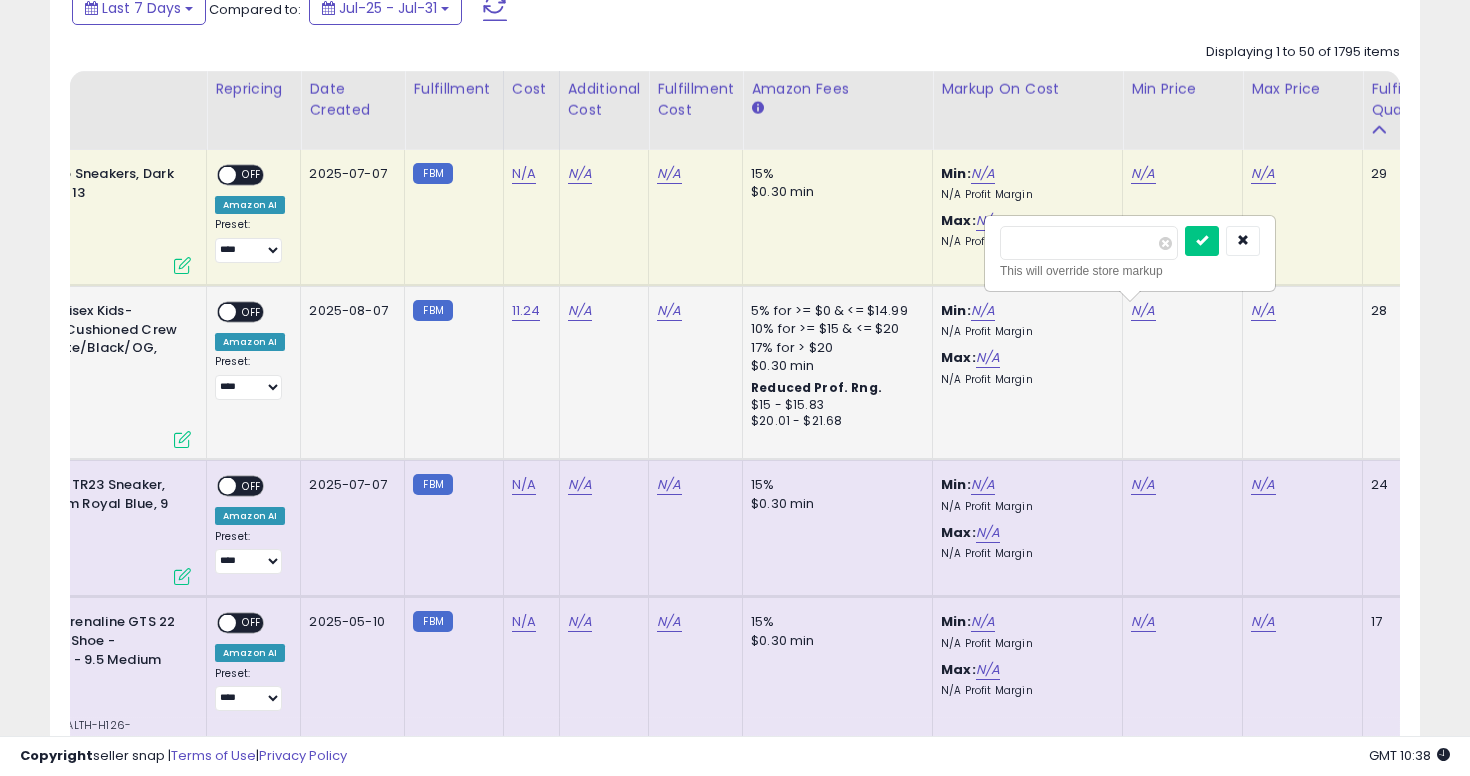 type on "*****" 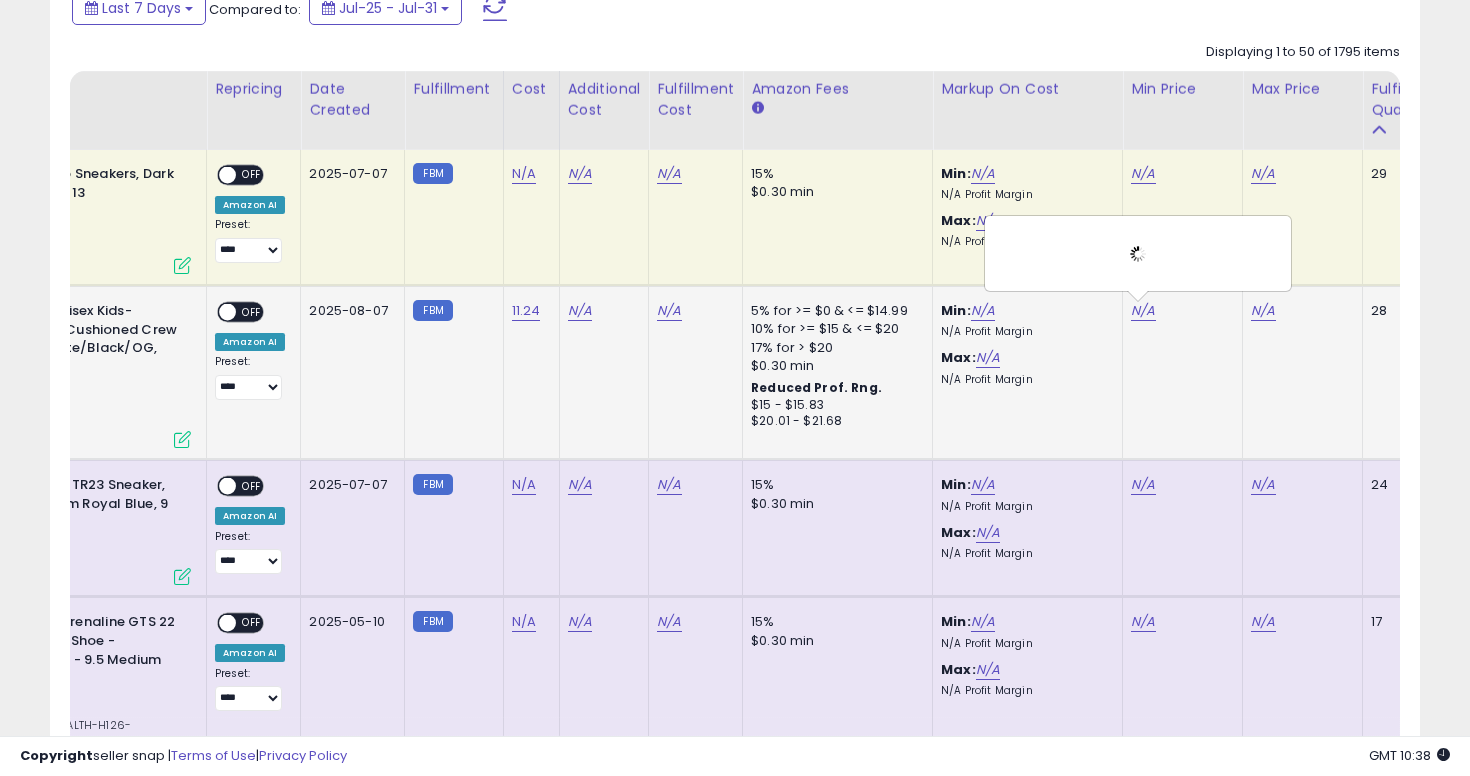 scroll, scrollTop: 0, scrollLeft: 188, axis: horizontal 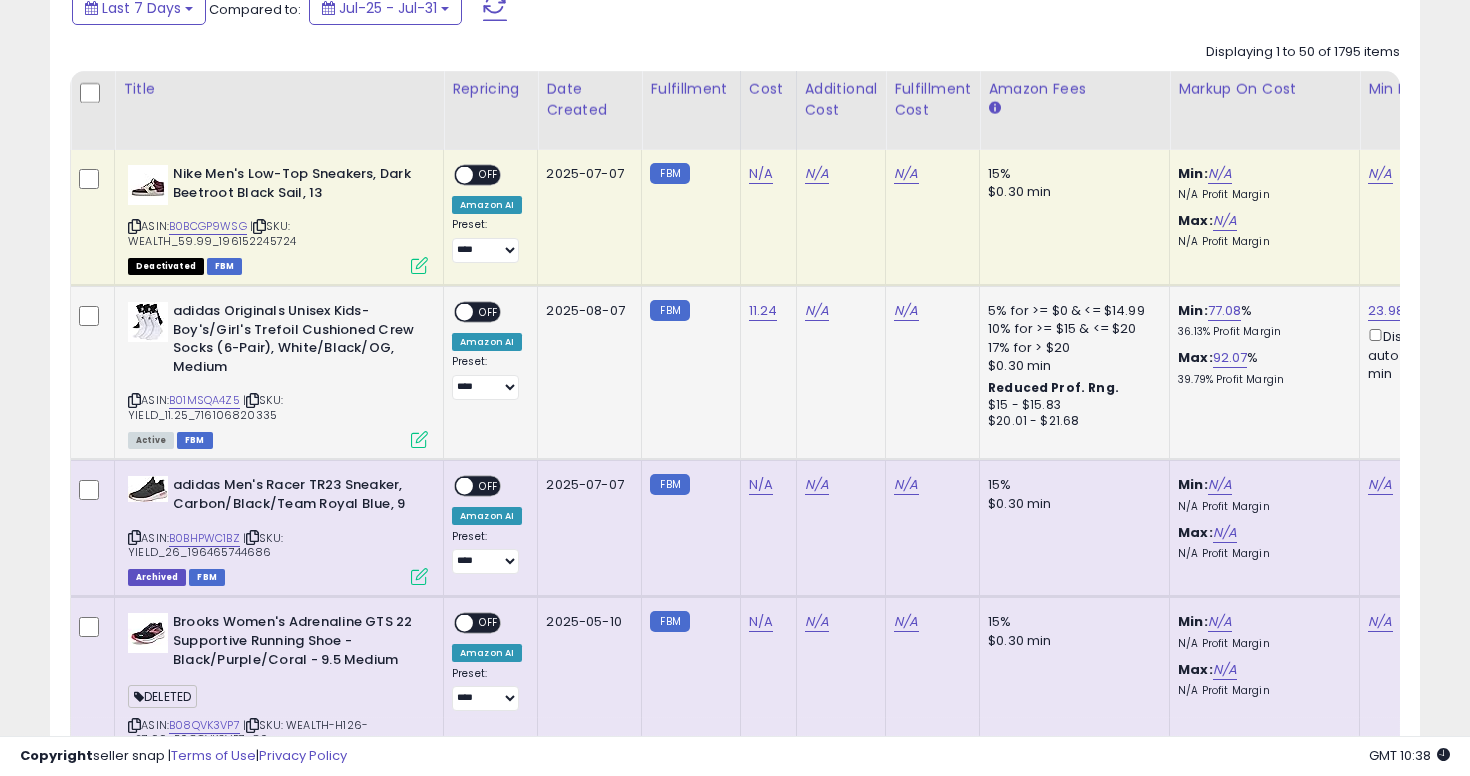 click on "OFF" at bounding box center (489, 312) 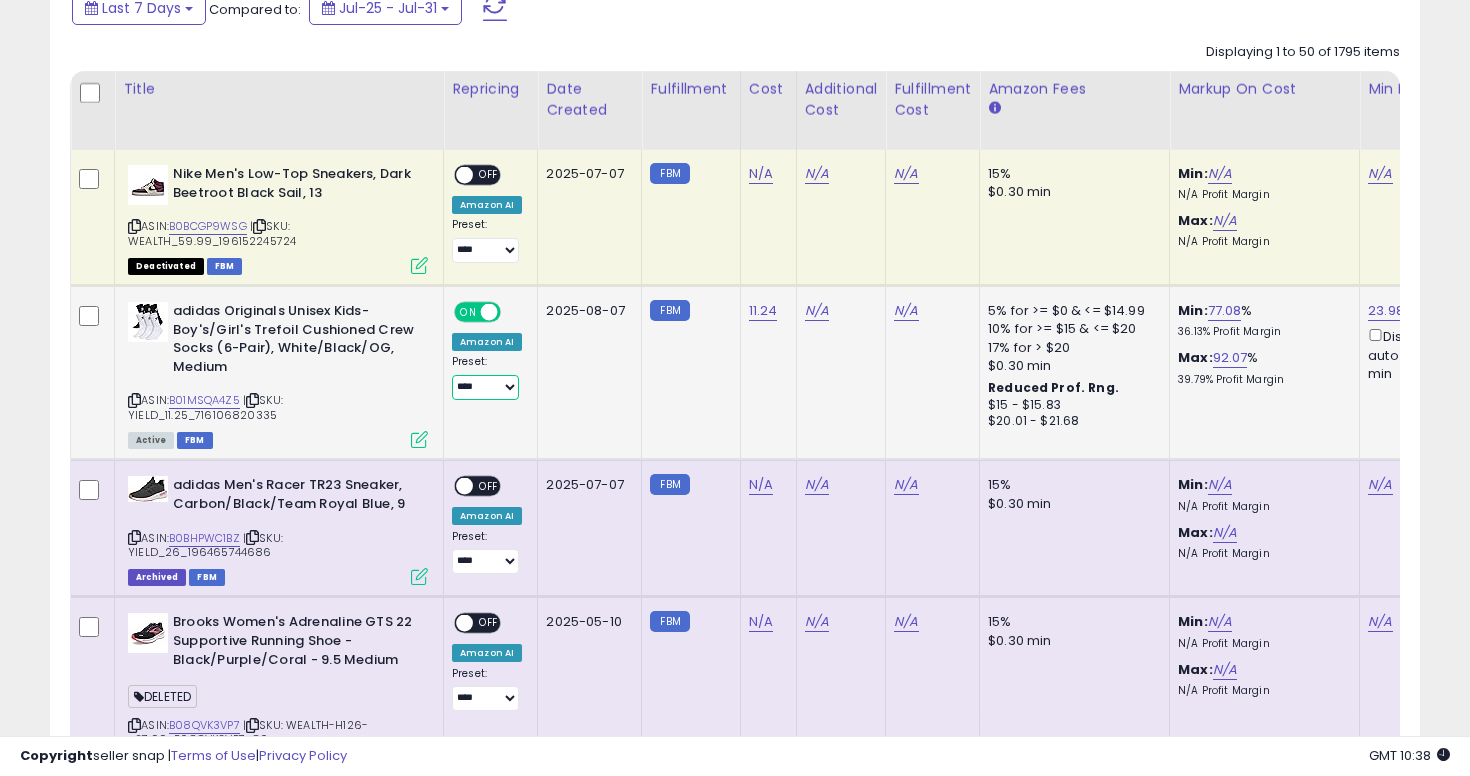 click on "**********" at bounding box center [485, 387] 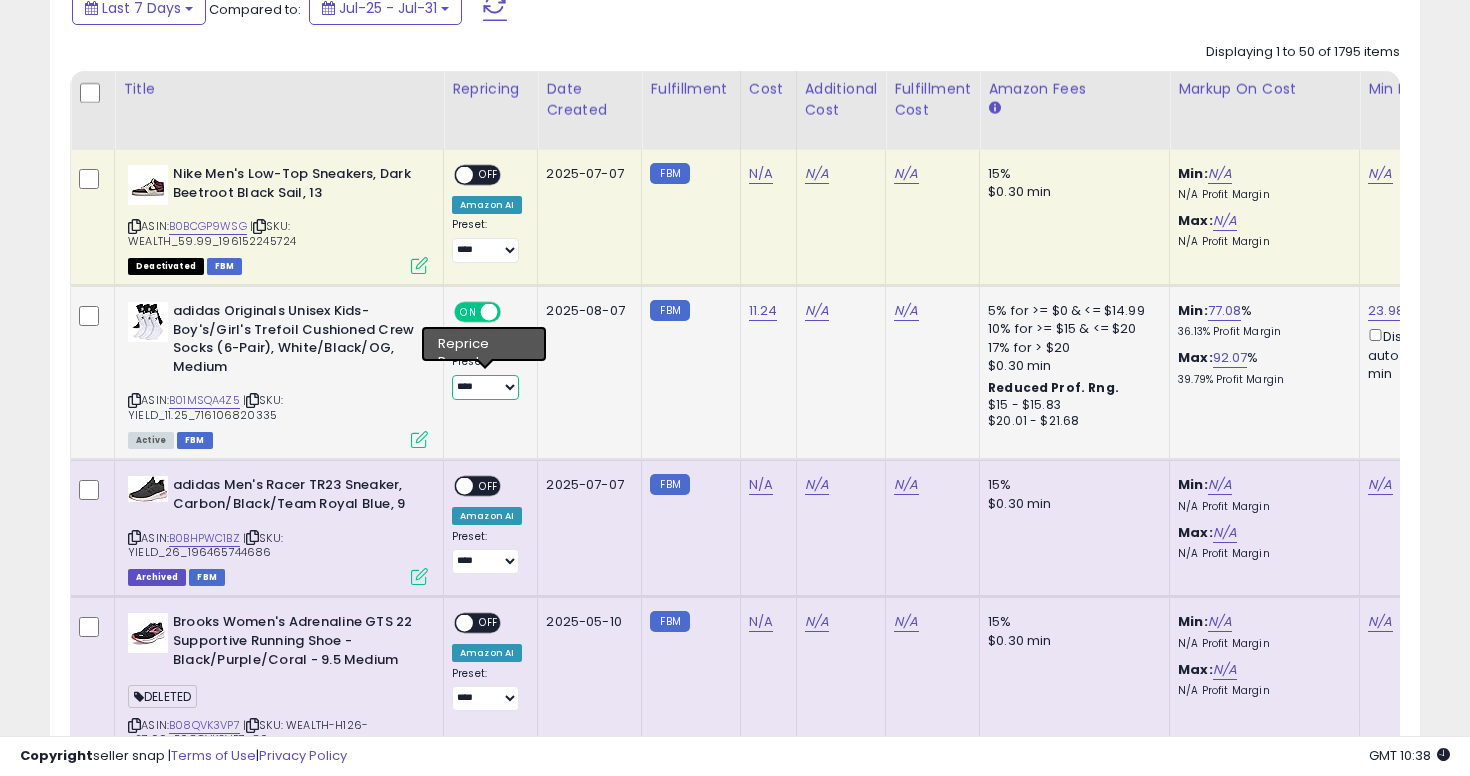 select on "**********" 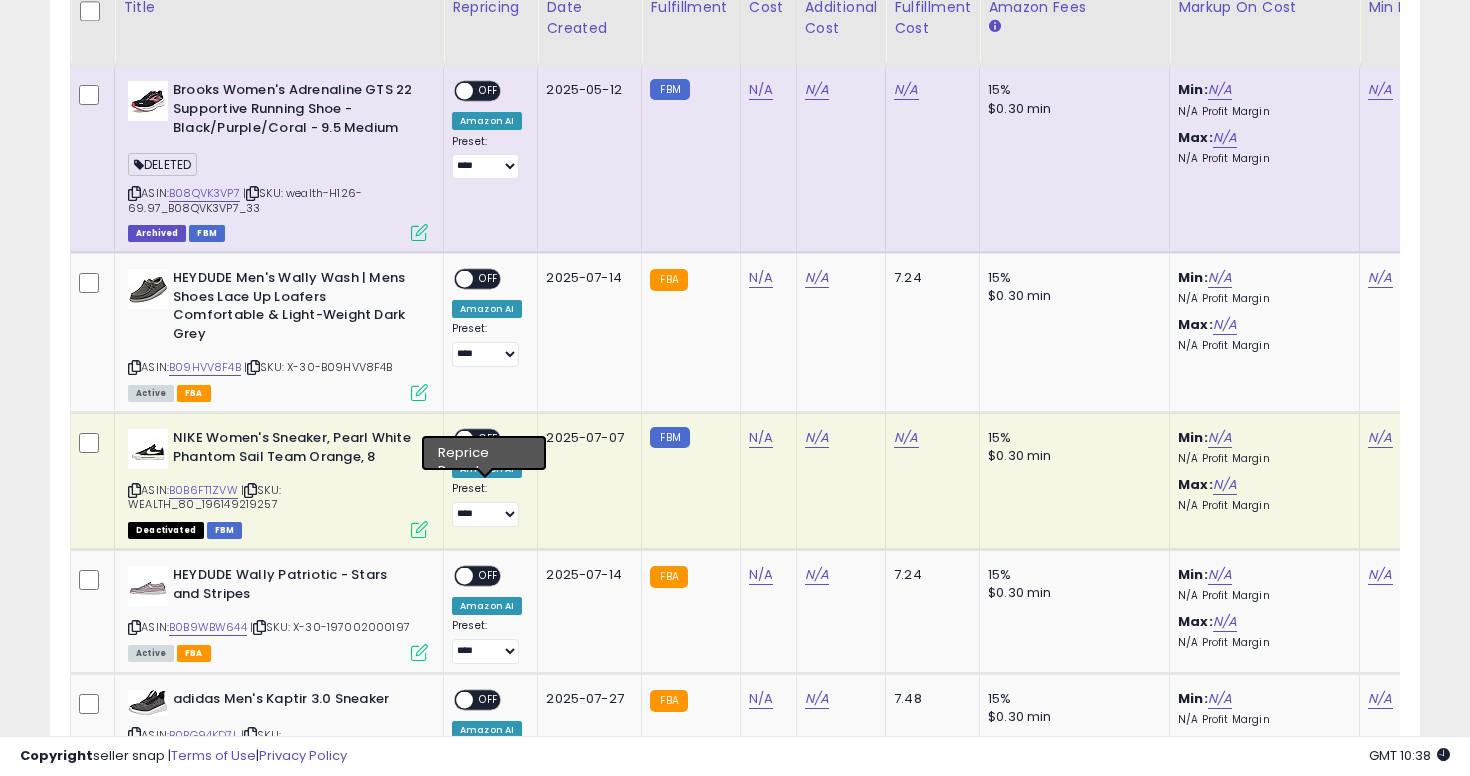 scroll, scrollTop: 2162, scrollLeft: 0, axis: vertical 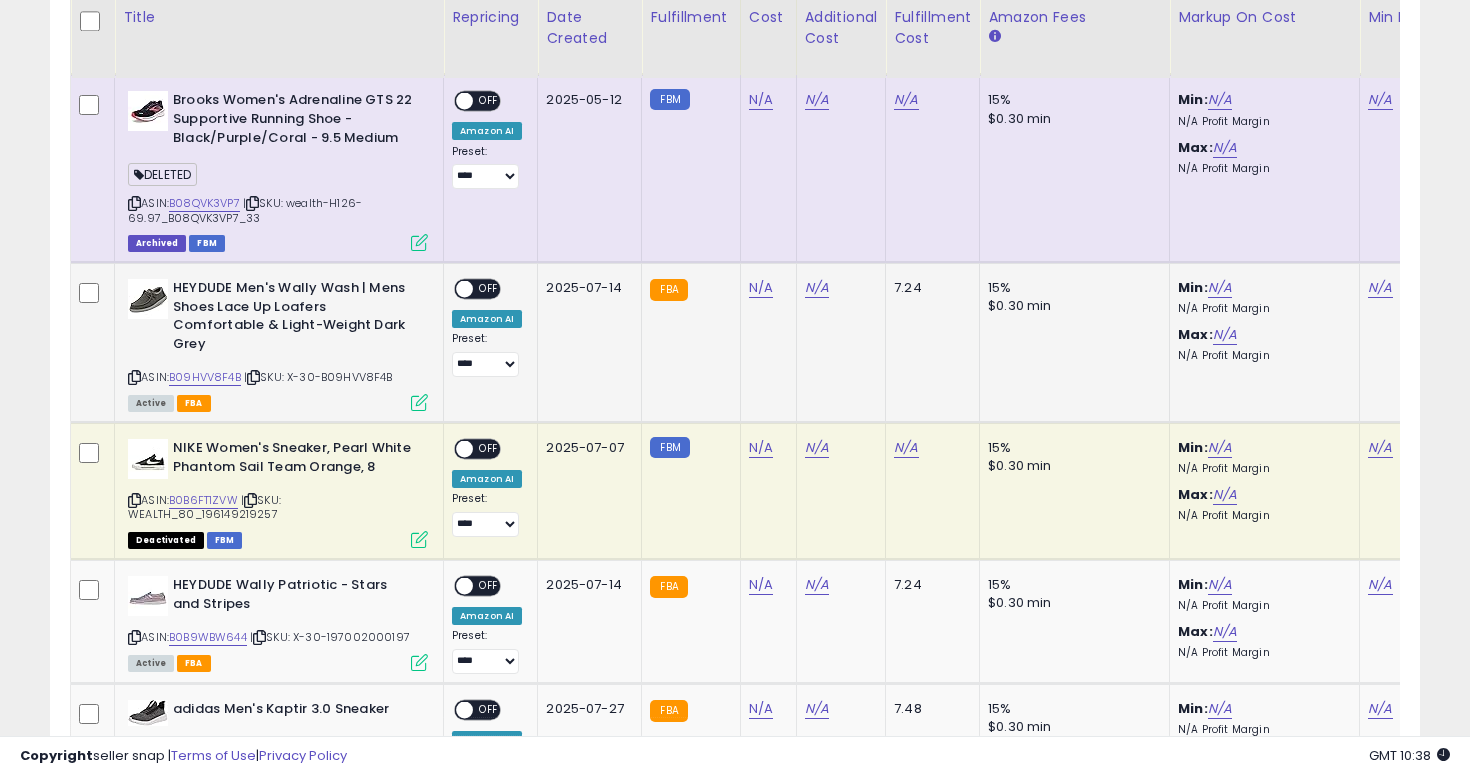 click at bounding box center (134, 377) 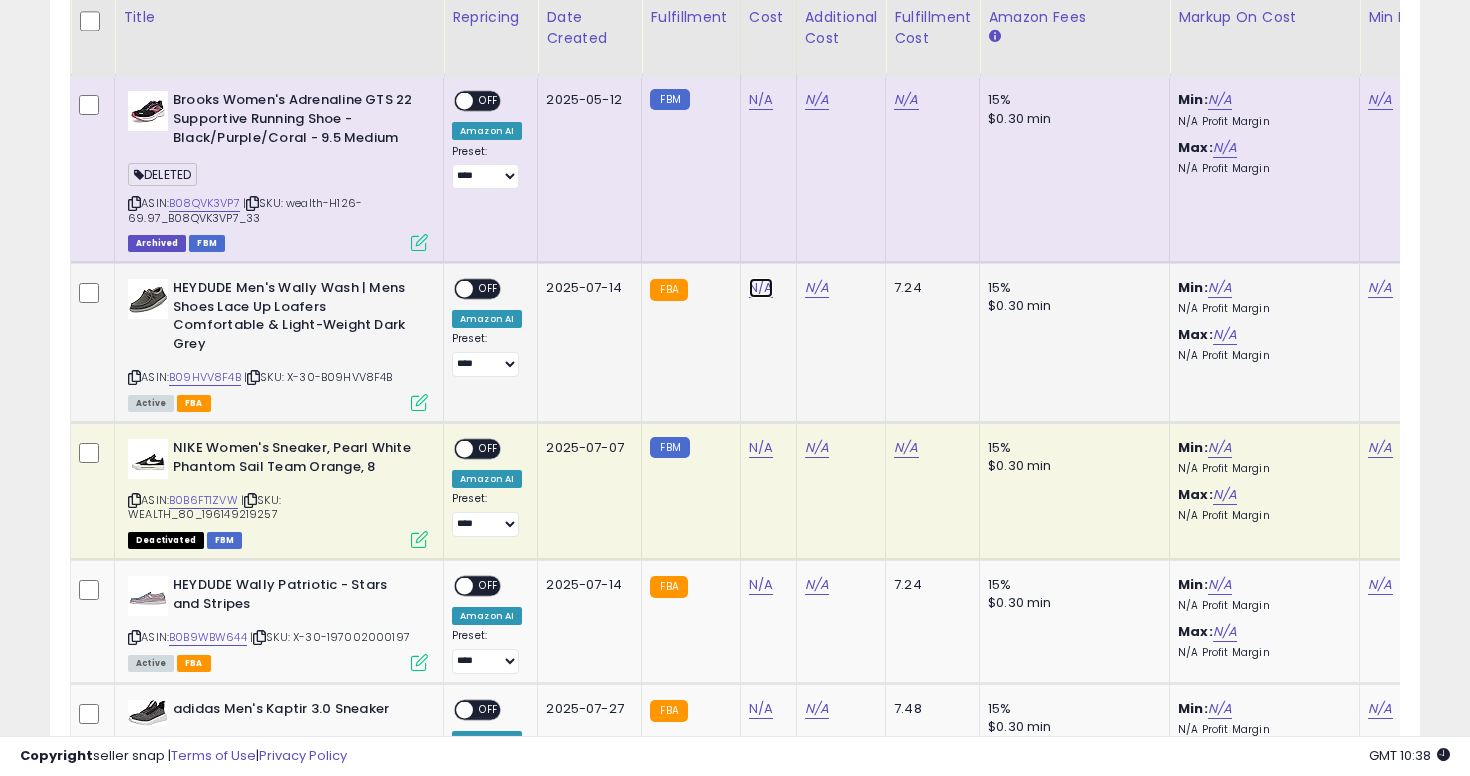 click on "N/A" at bounding box center [761, -1088] 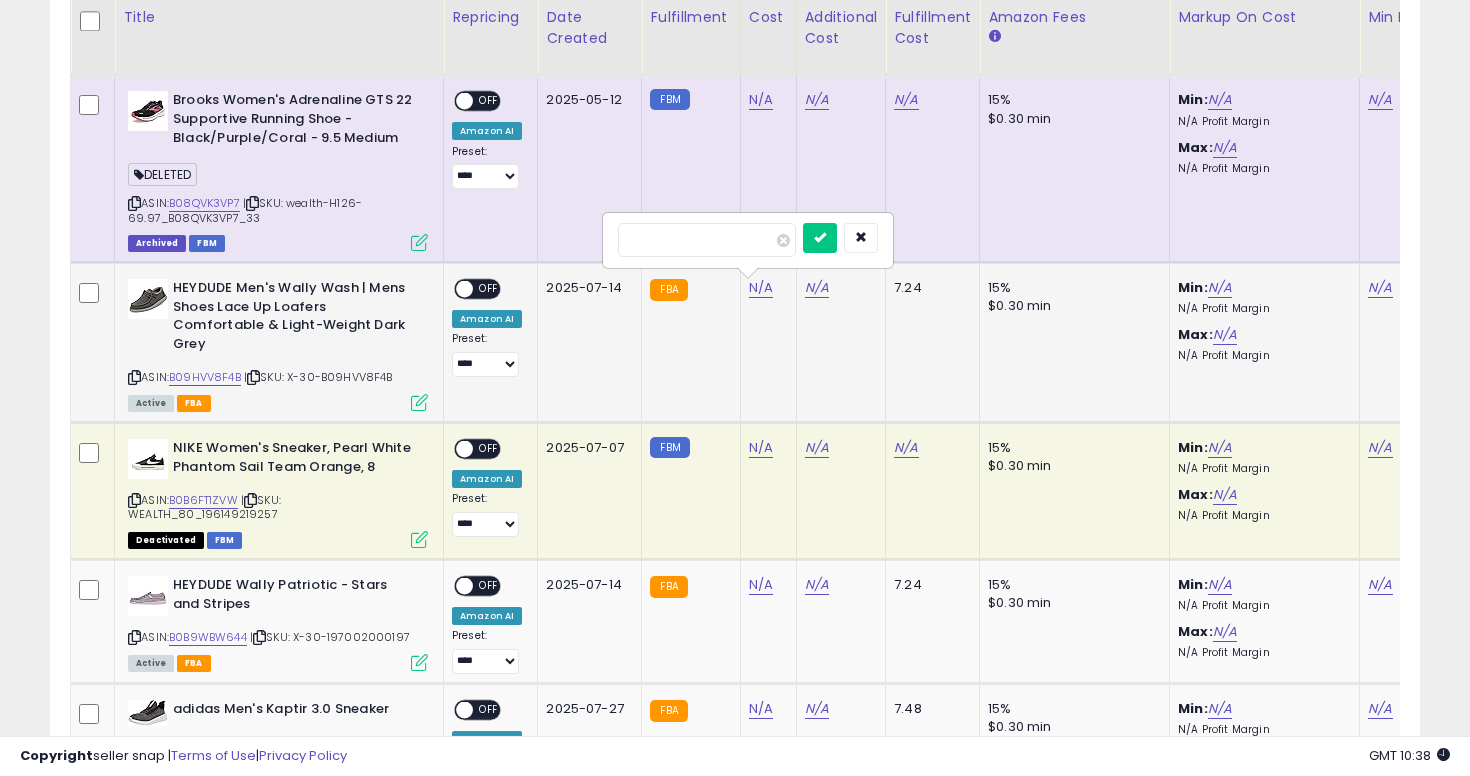 type on "**" 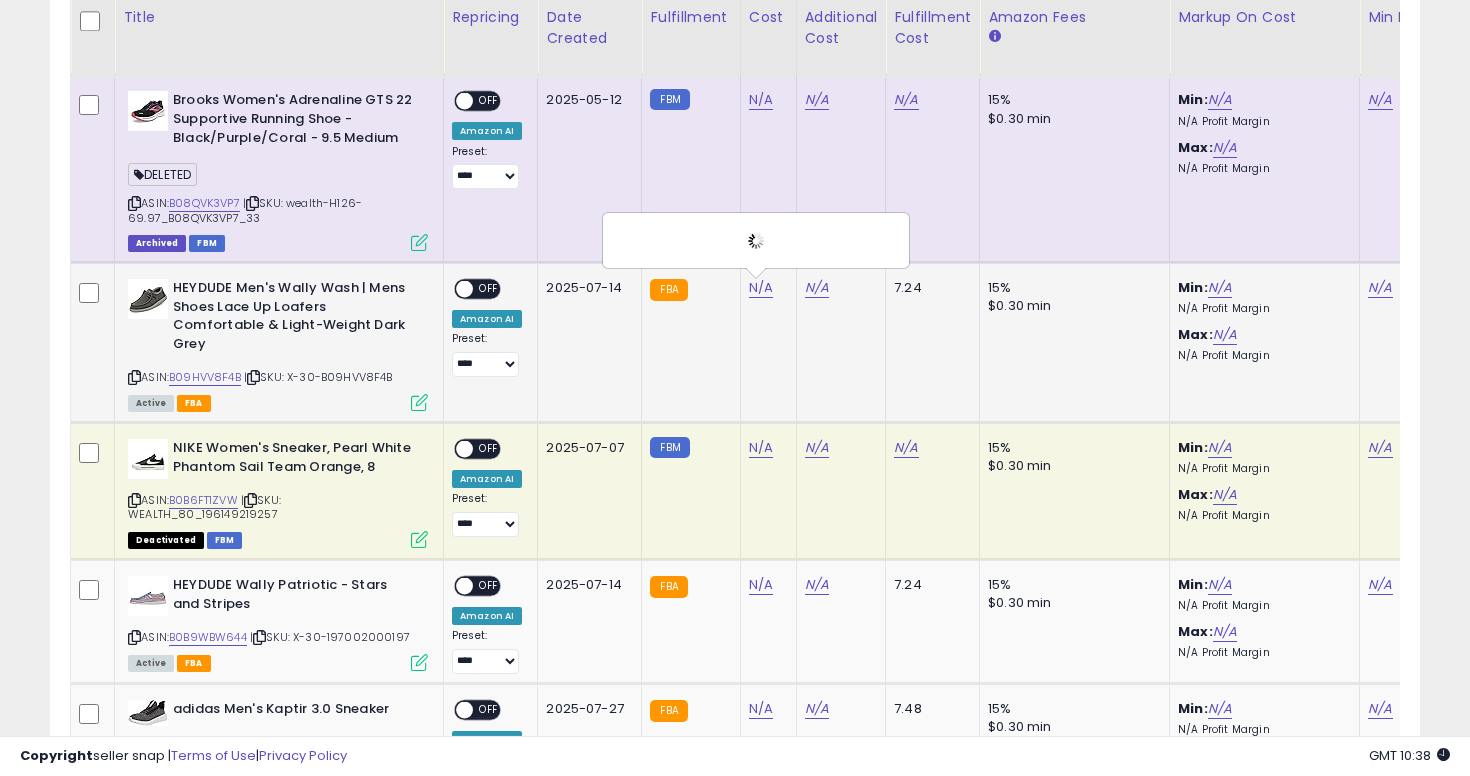 scroll, scrollTop: 0, scrollLeft: 160, axis: horizontal 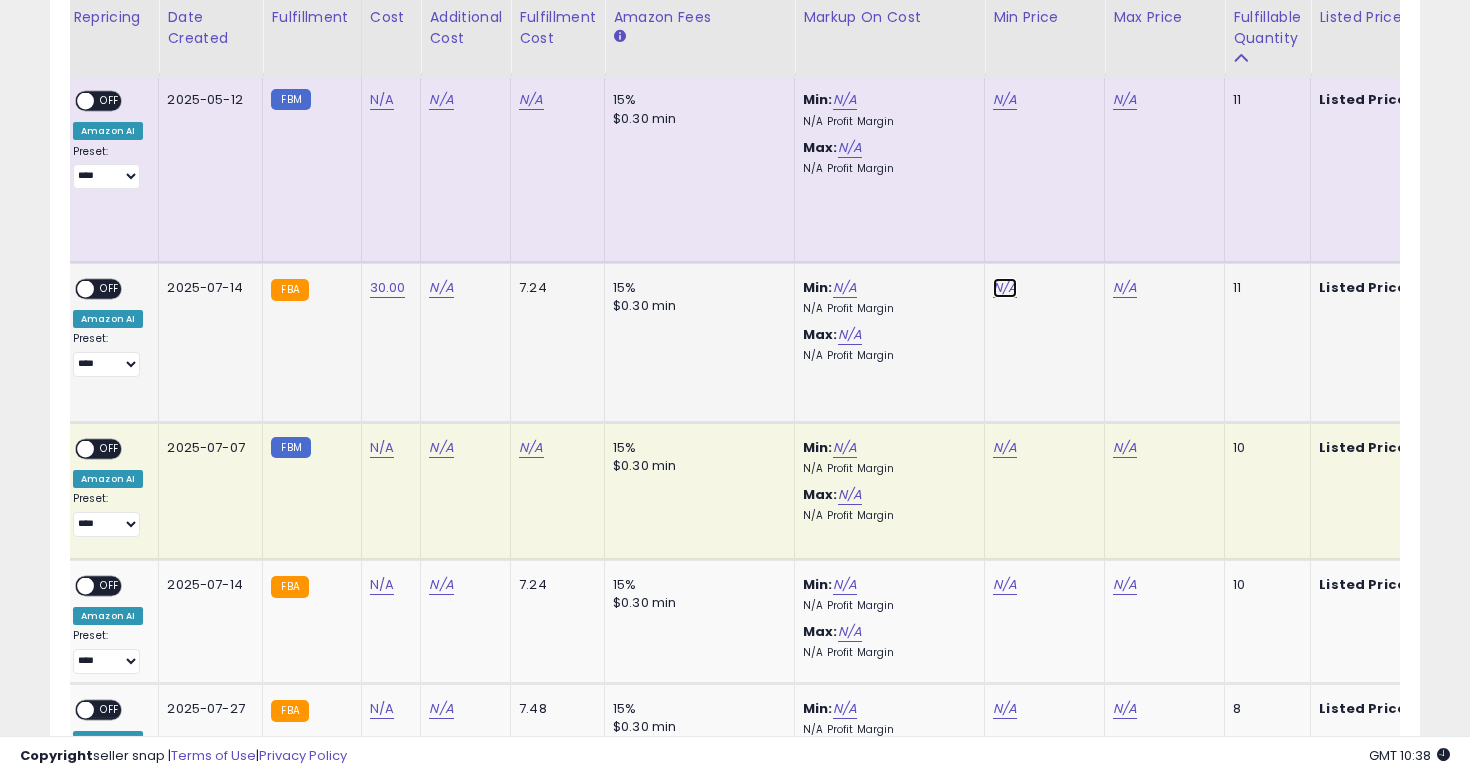 click on "N/A" at bounding box center [1005, -1088] 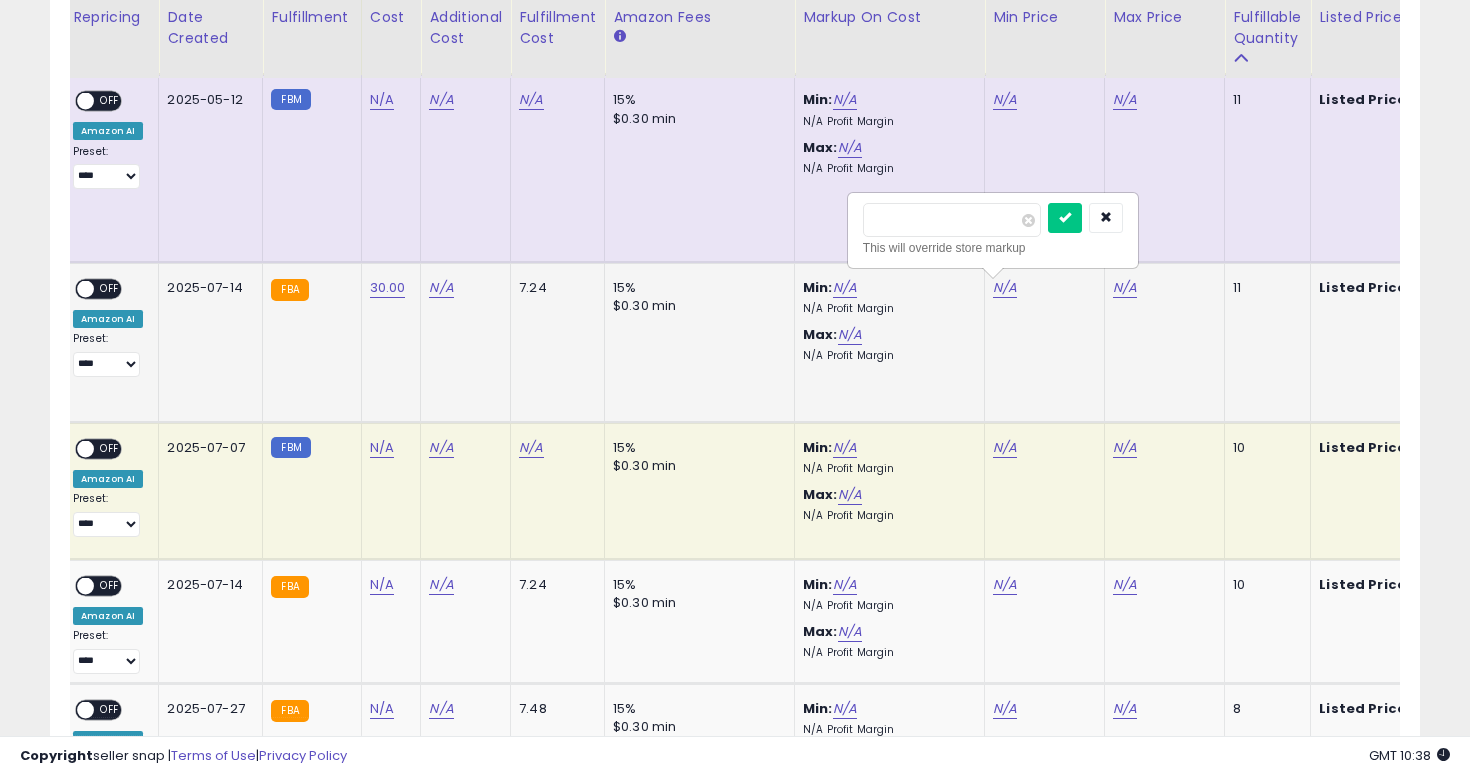 type on "*****" 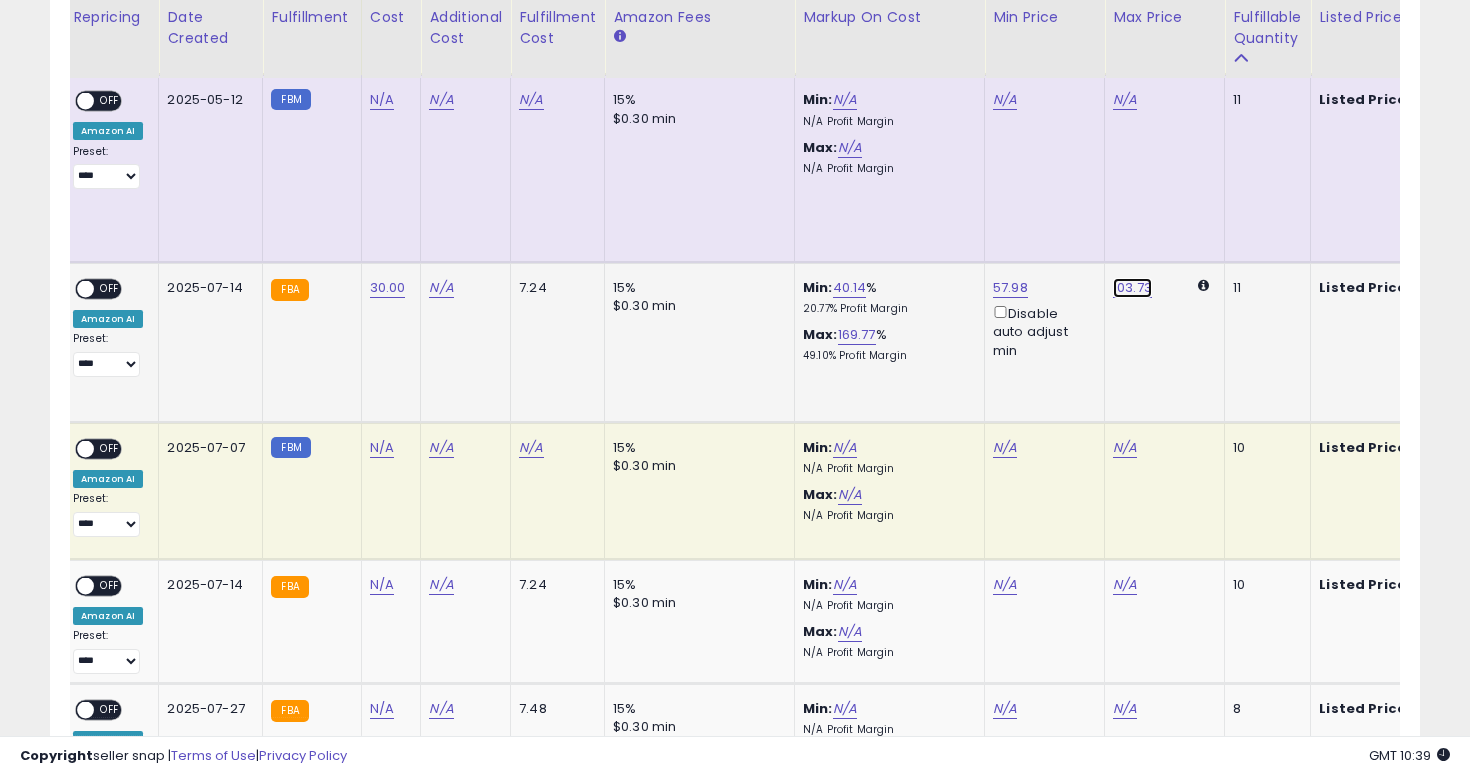 click on "103.73" at bounding box center (1125, -1088) 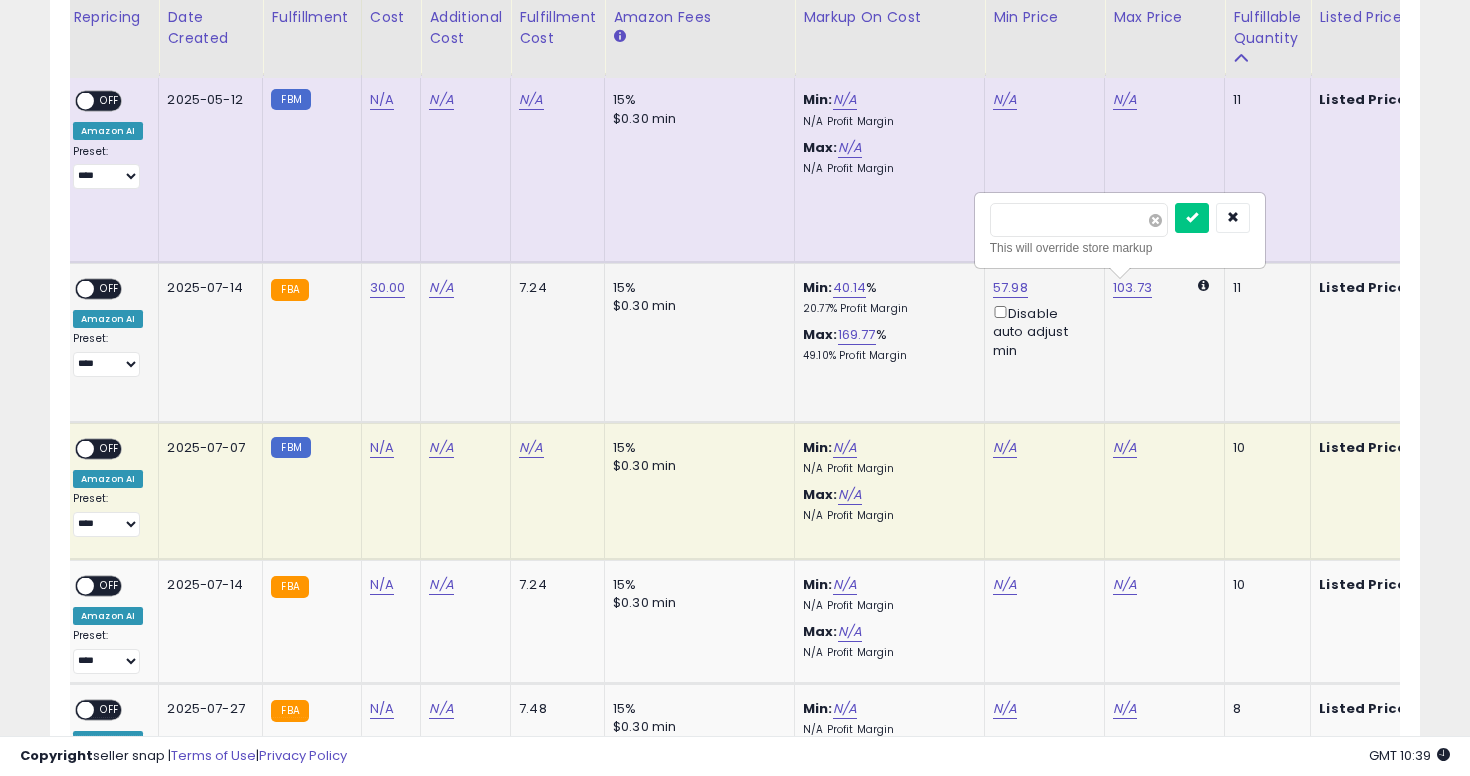 click at bounding box center [1155, 220] 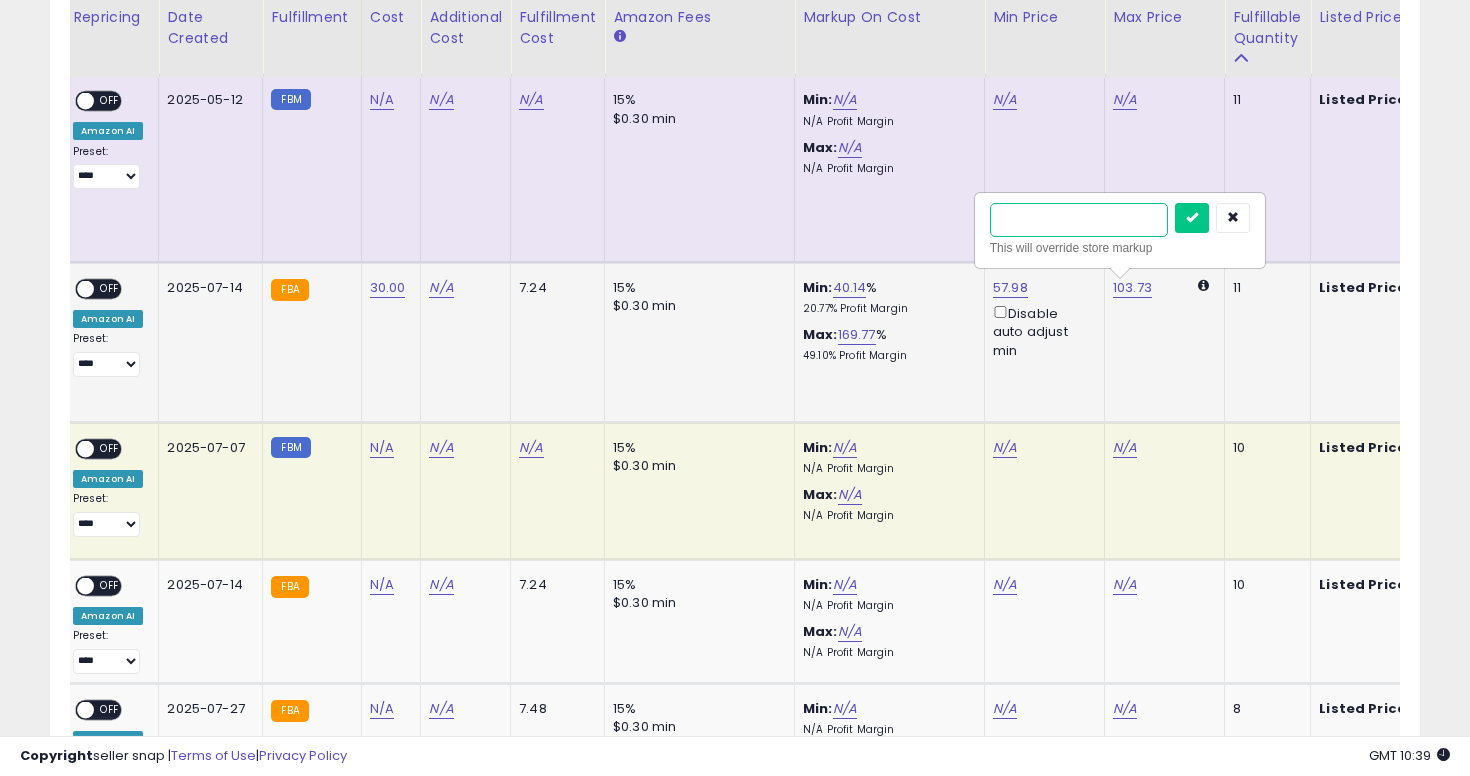 type on "**" 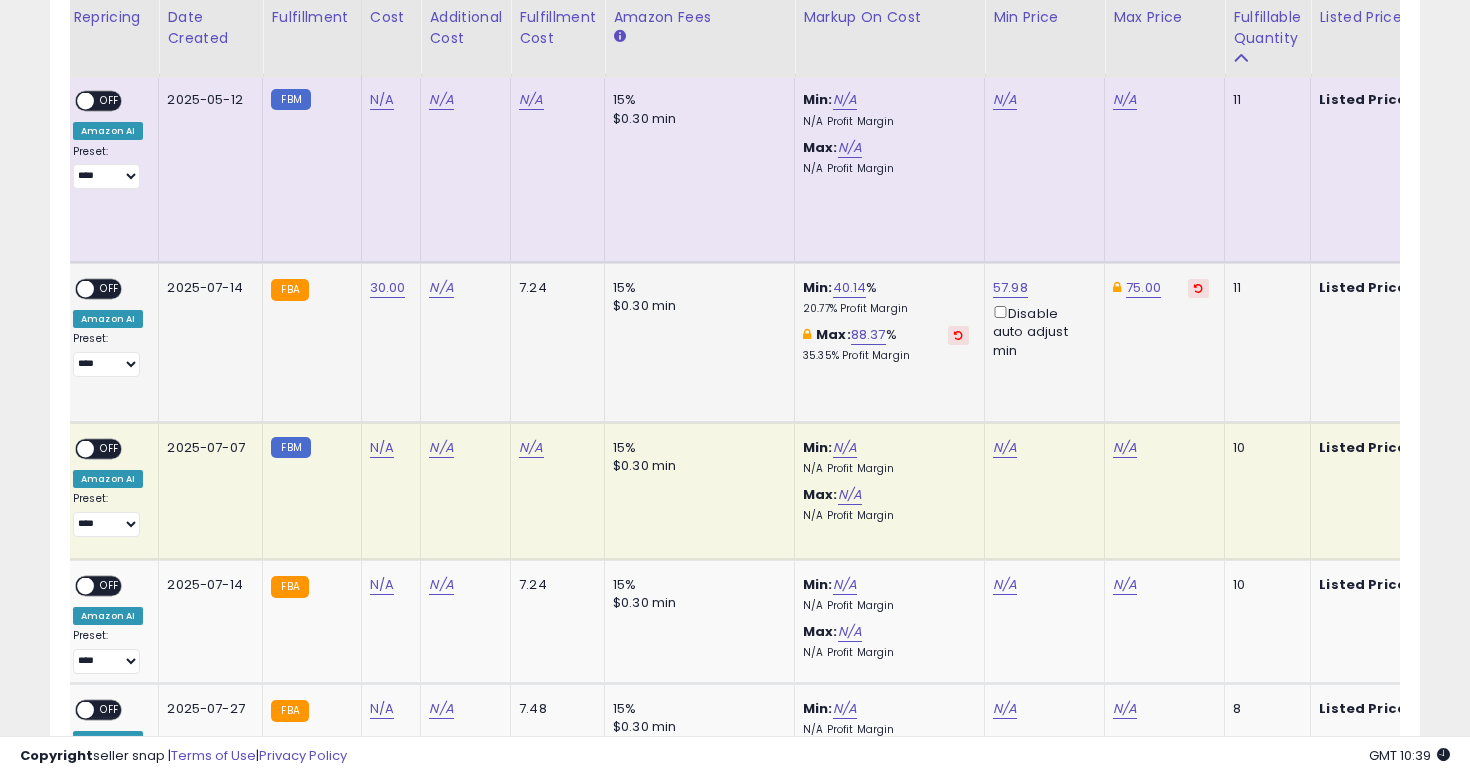 scroll, scrollTop: 0, scrollLeft: 0, axis: both 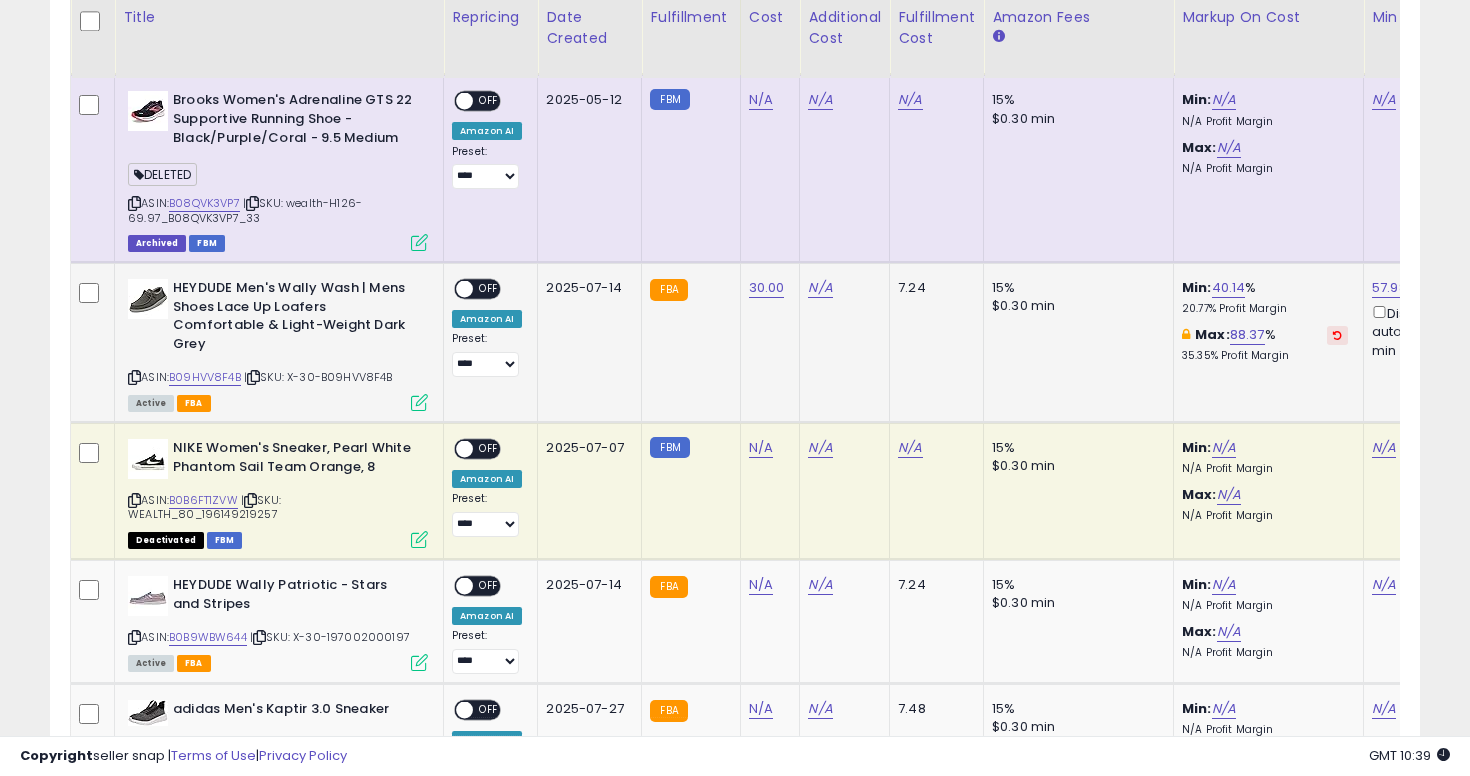 click on "ON   OFF" at bounding box center (455, 289) 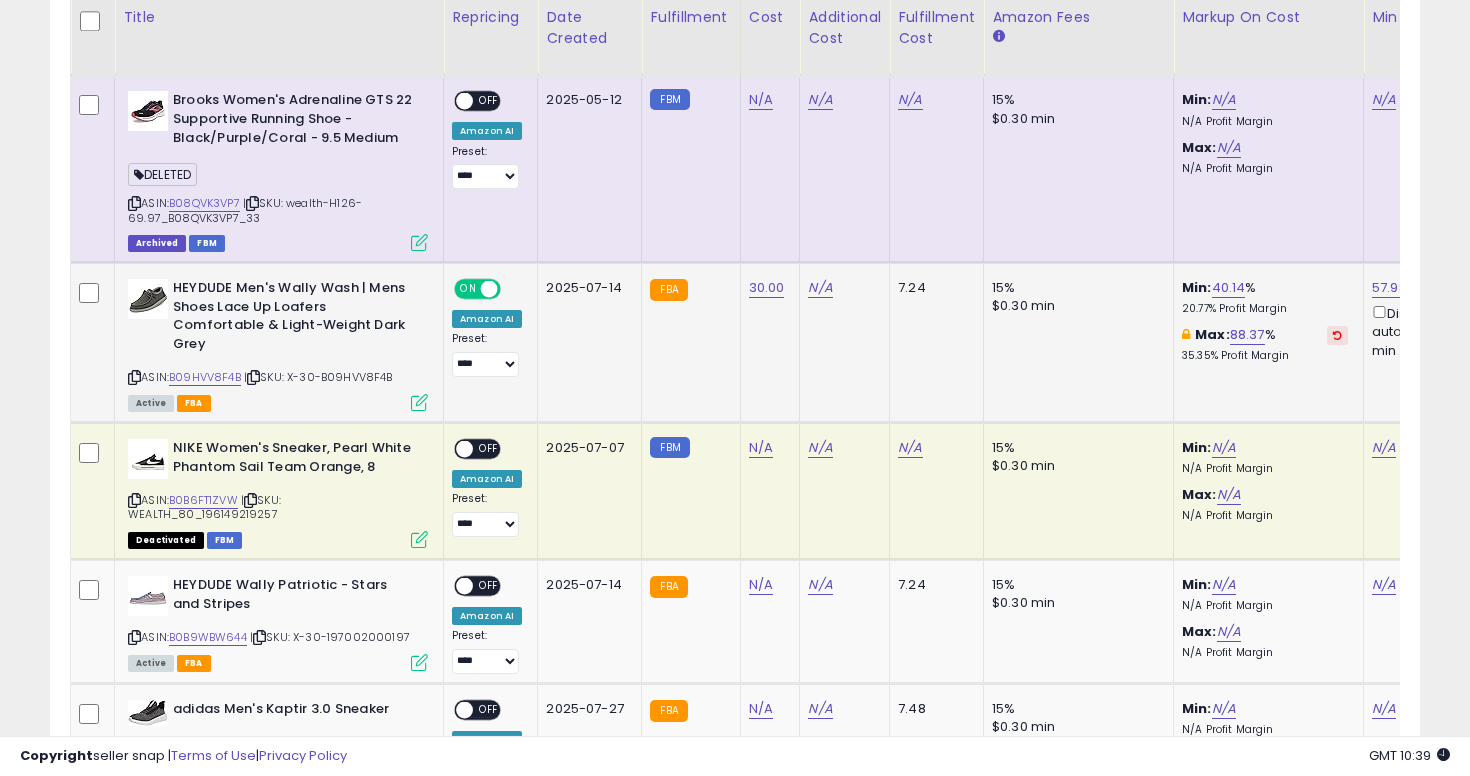 click on "**********" at bounding box center [487, 354] 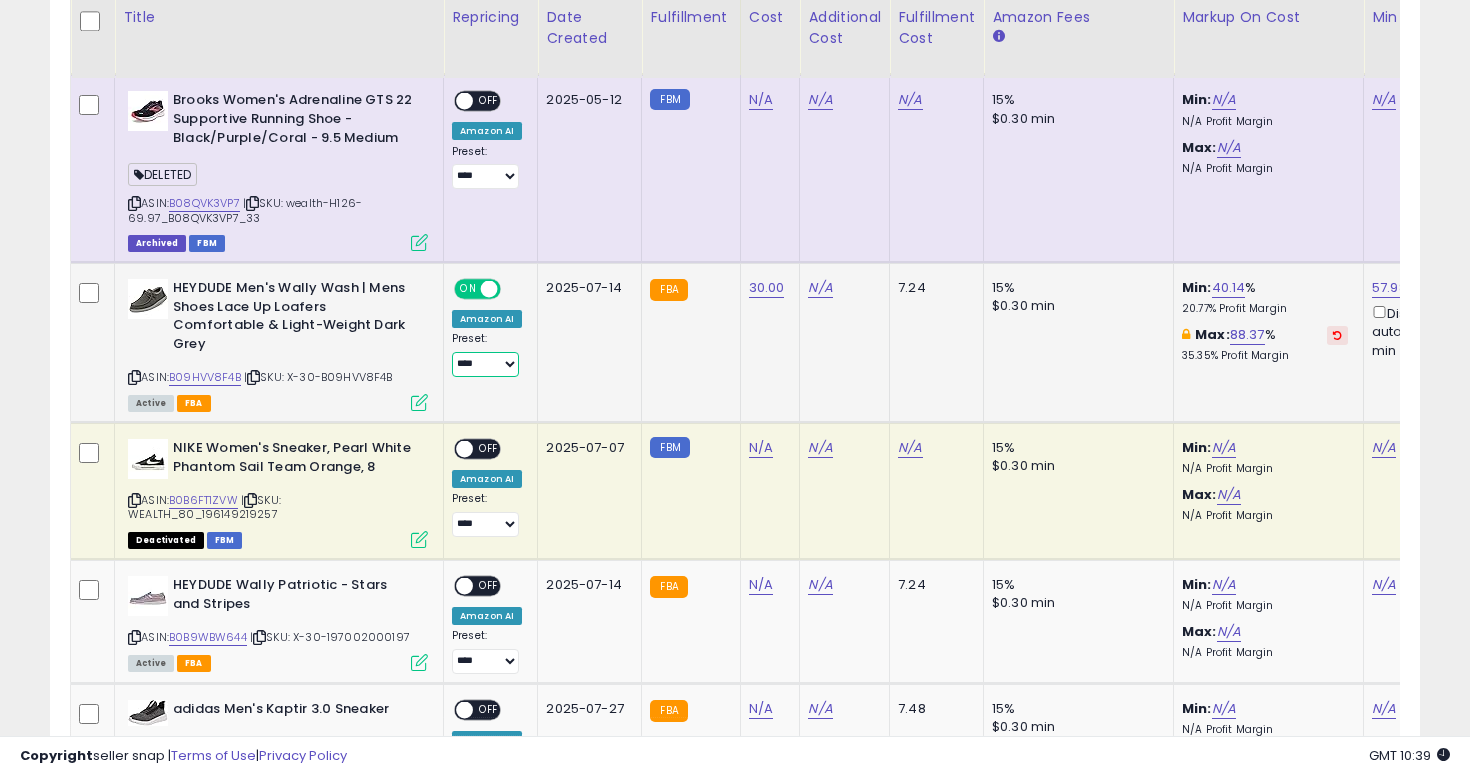 click on "**********" at bounding box center [485, 364] 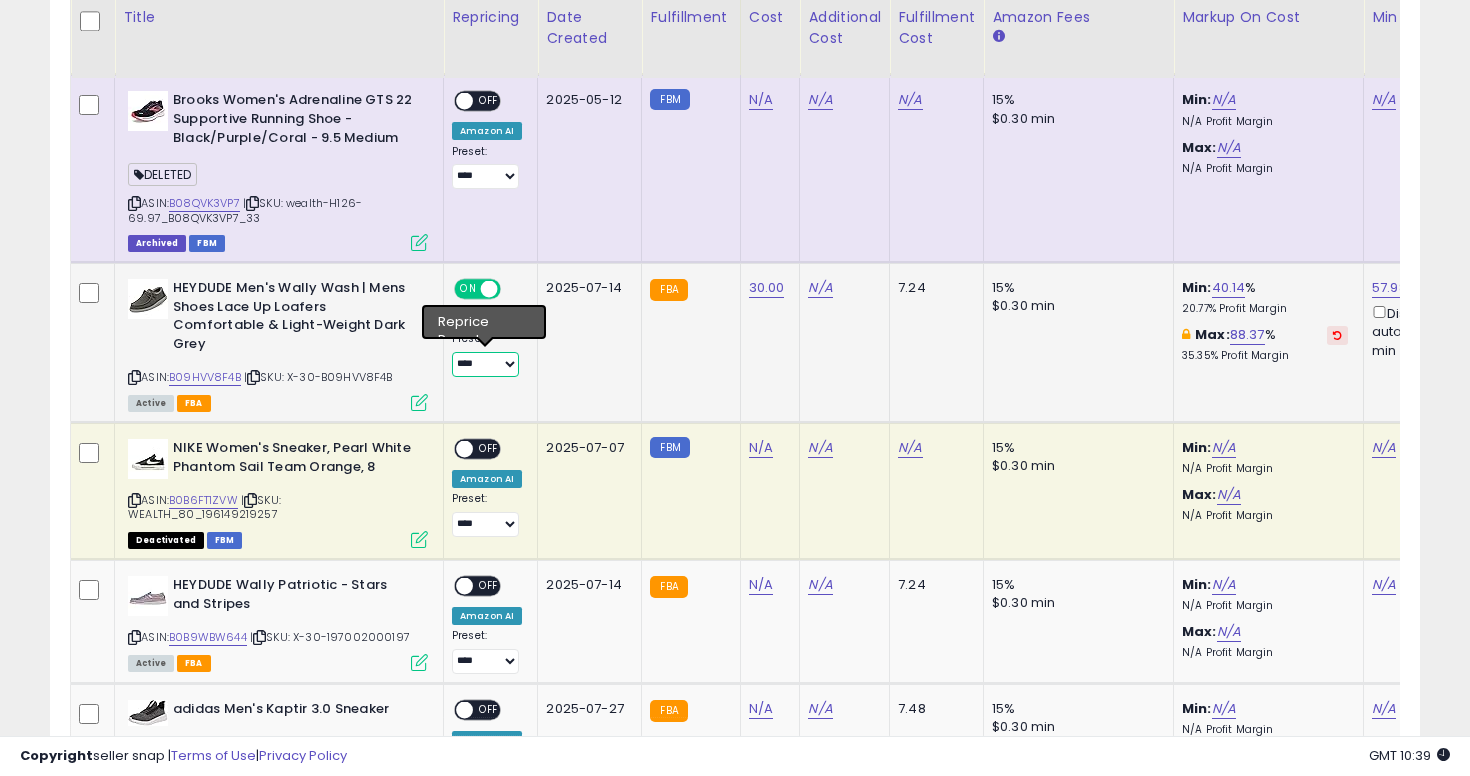 select on "**********" 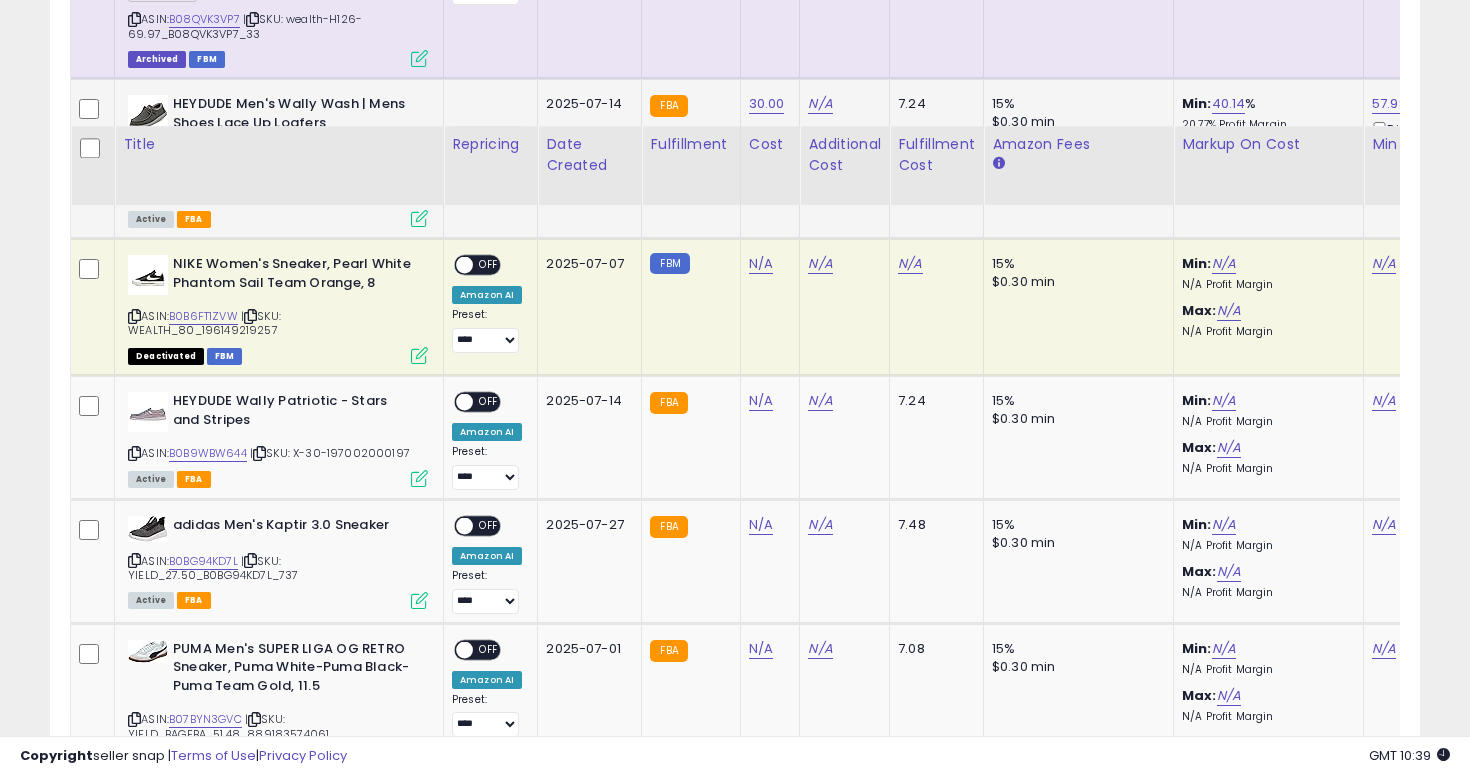 scroll, scrollTop: 2525, scrollLeft: 0, axis: vertical 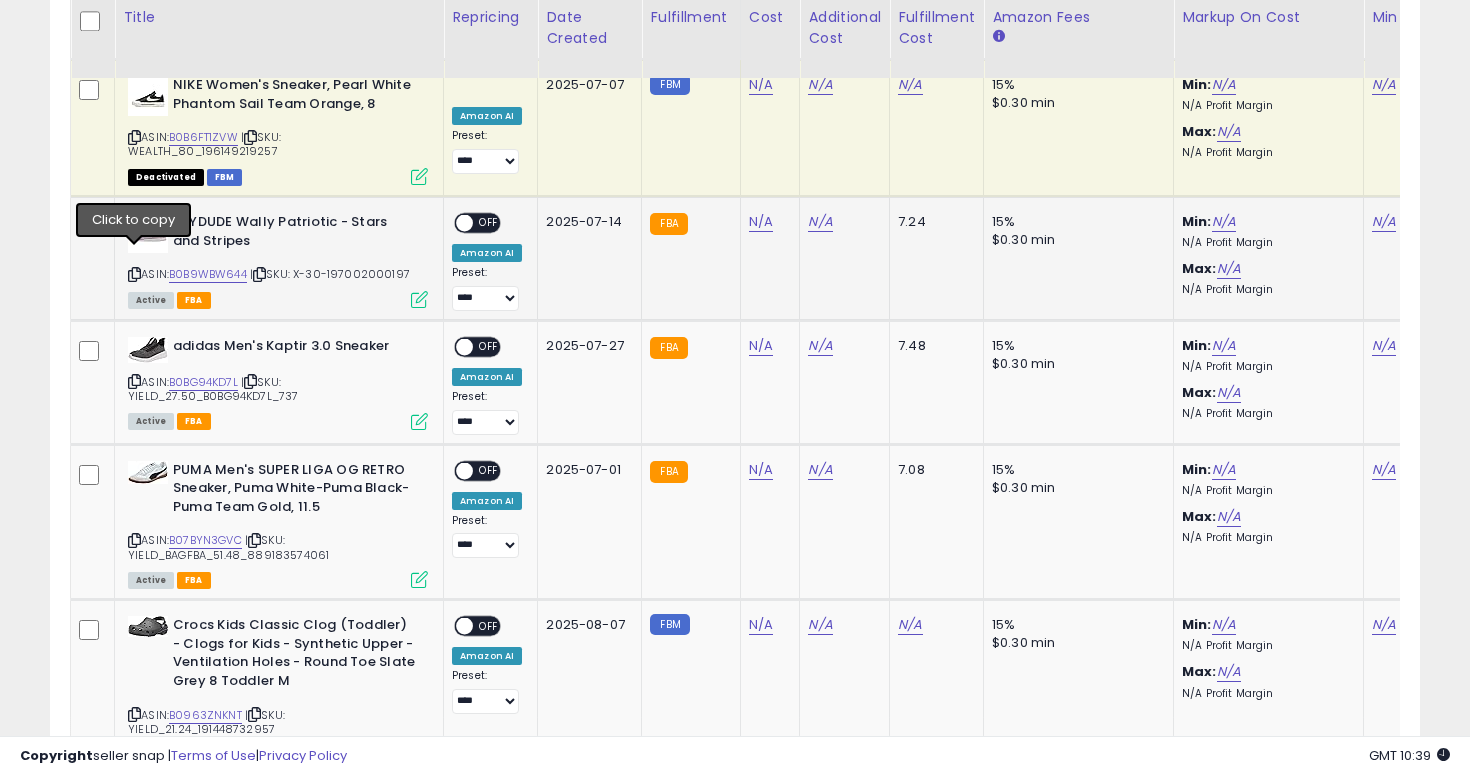 click at bounding box center [134, 274] 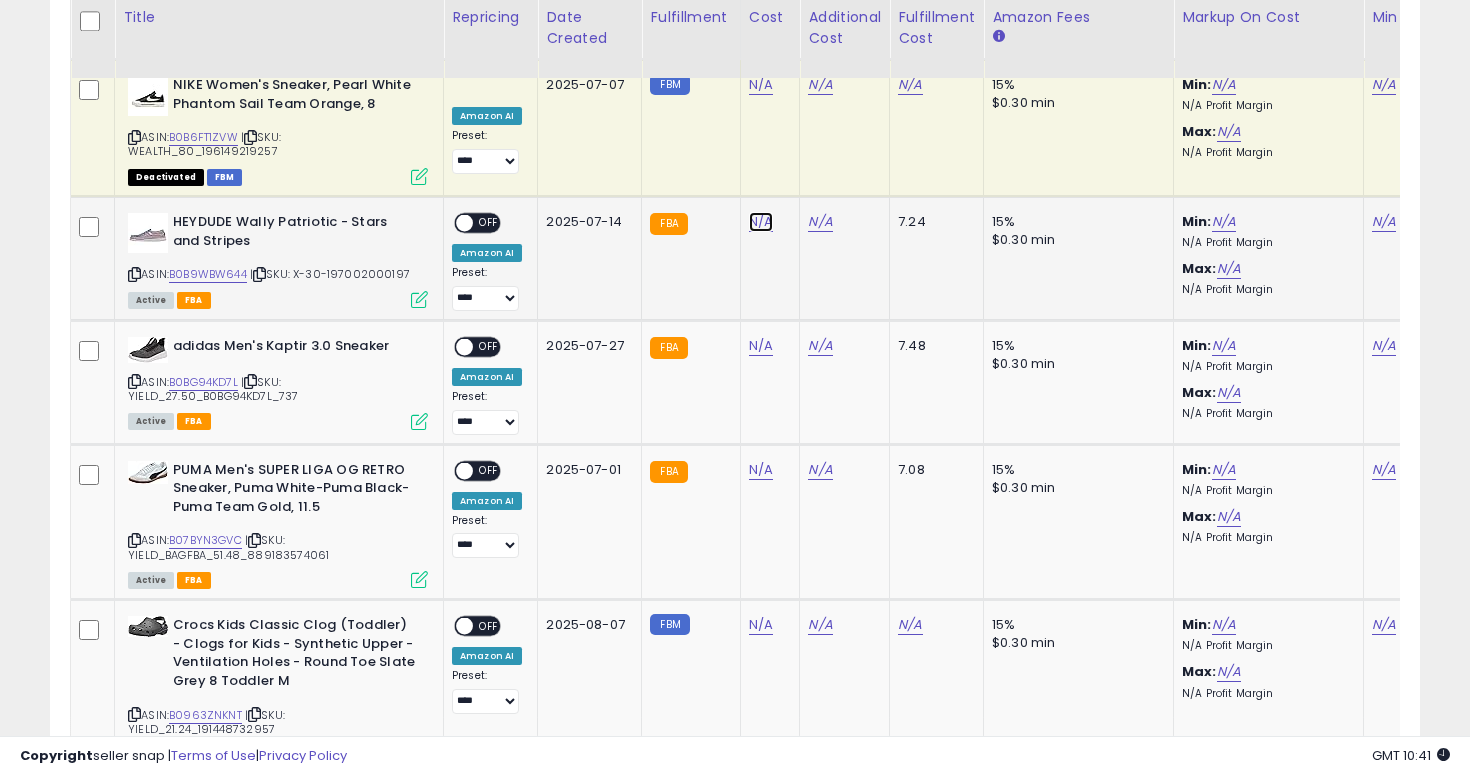 click on "N/A" at bounding box center (761, -1451) 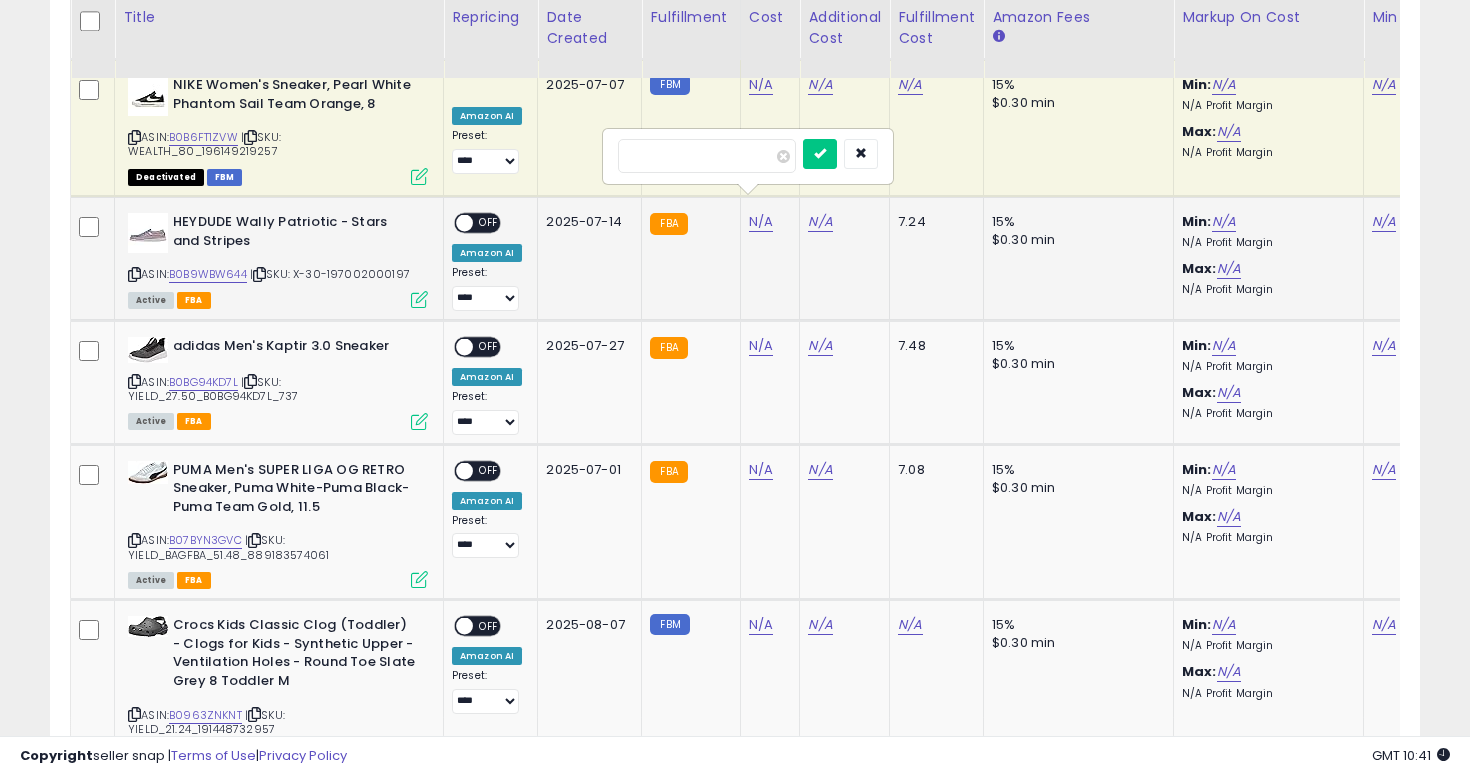 type on "**" 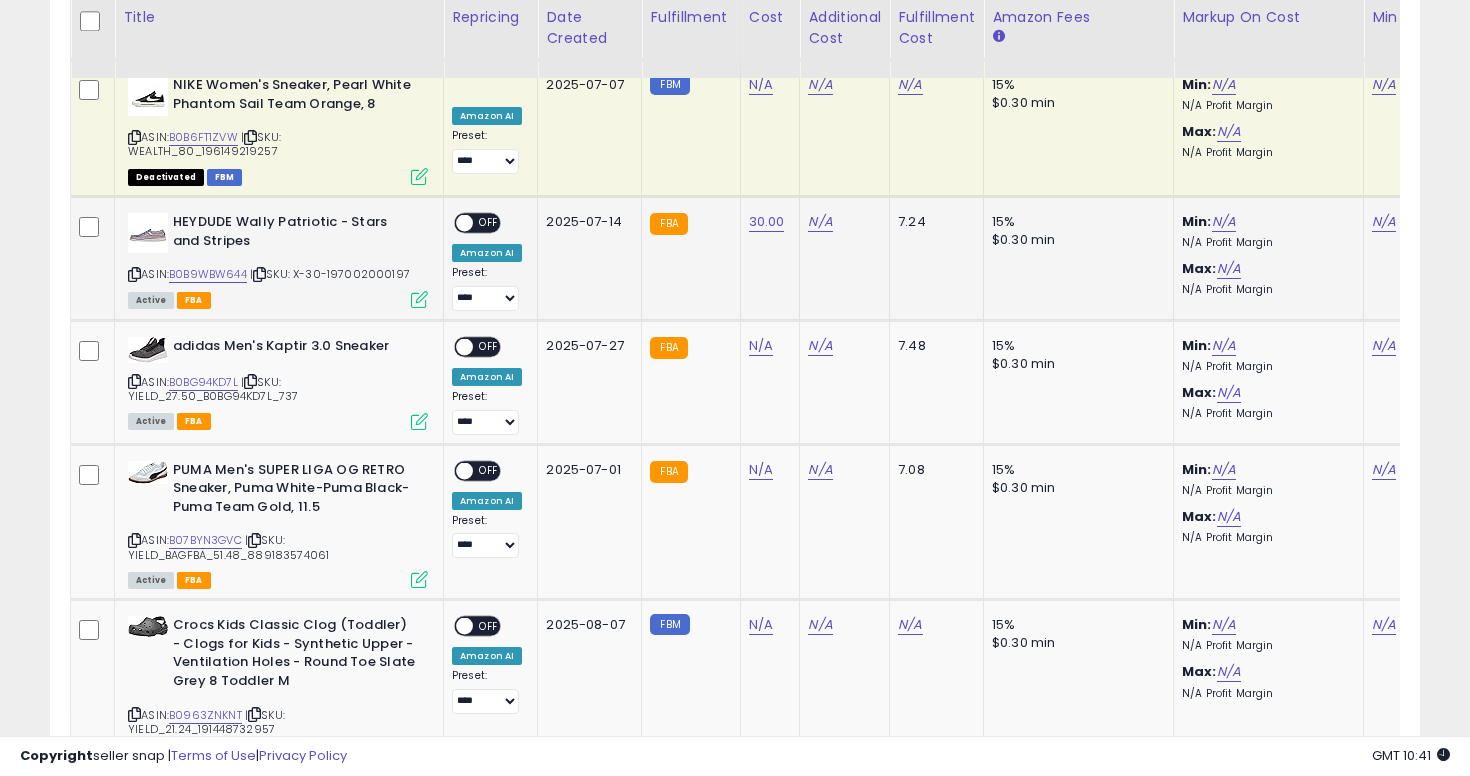 scroll, scrollTop: 0, scrollLeft: 107, axis: horizontal 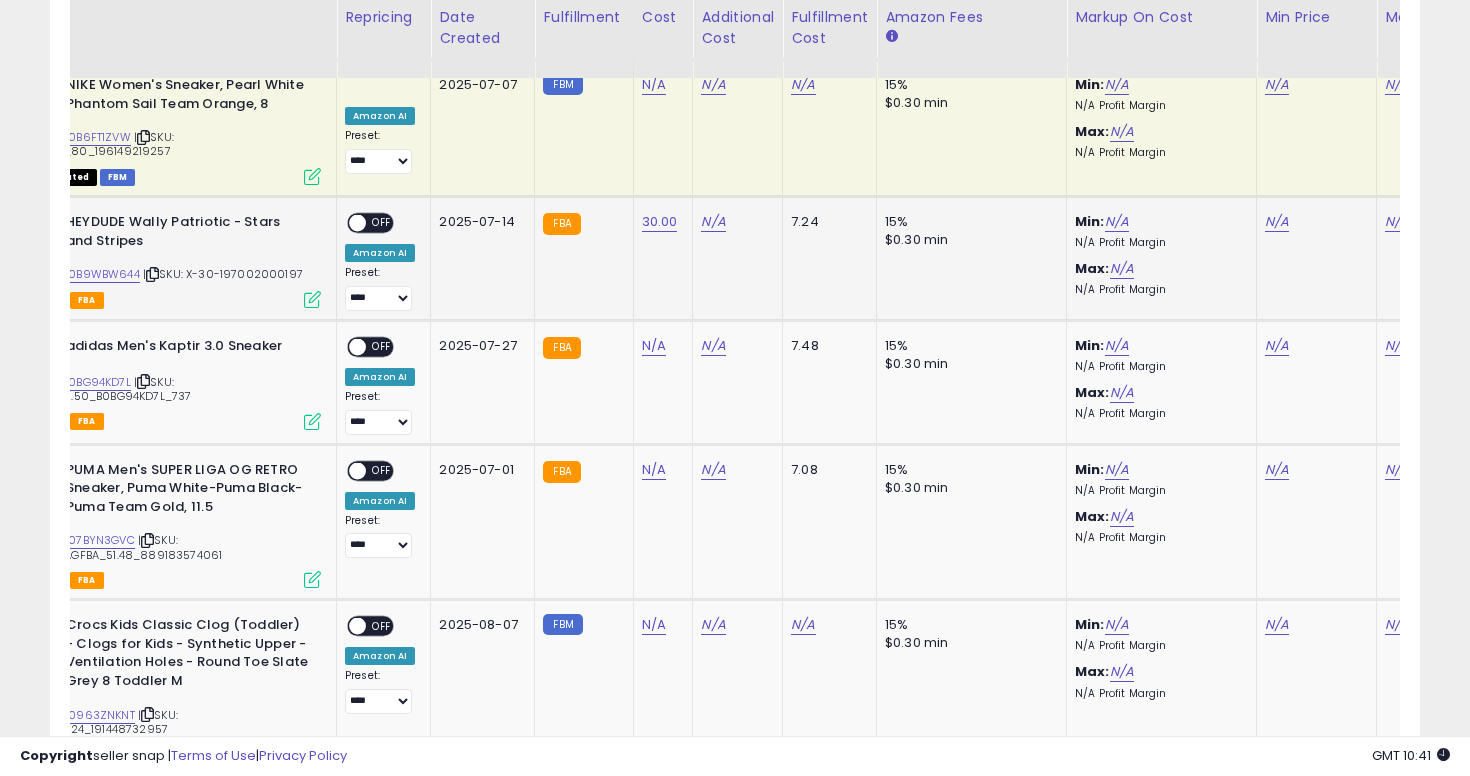 click on "N/A" at bounding box center (1313, 222) 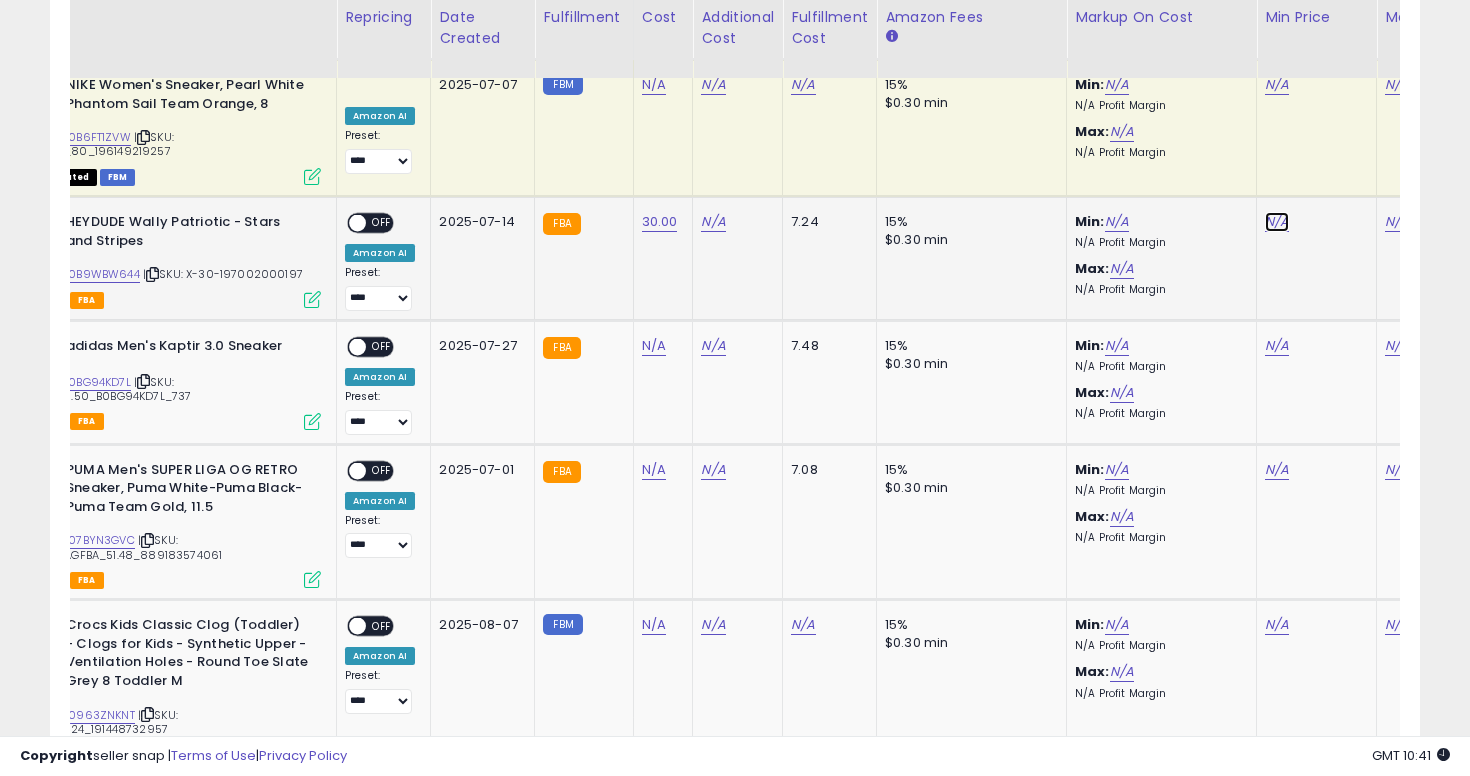 click on "N/A" at bounding box center (1277, -1451) 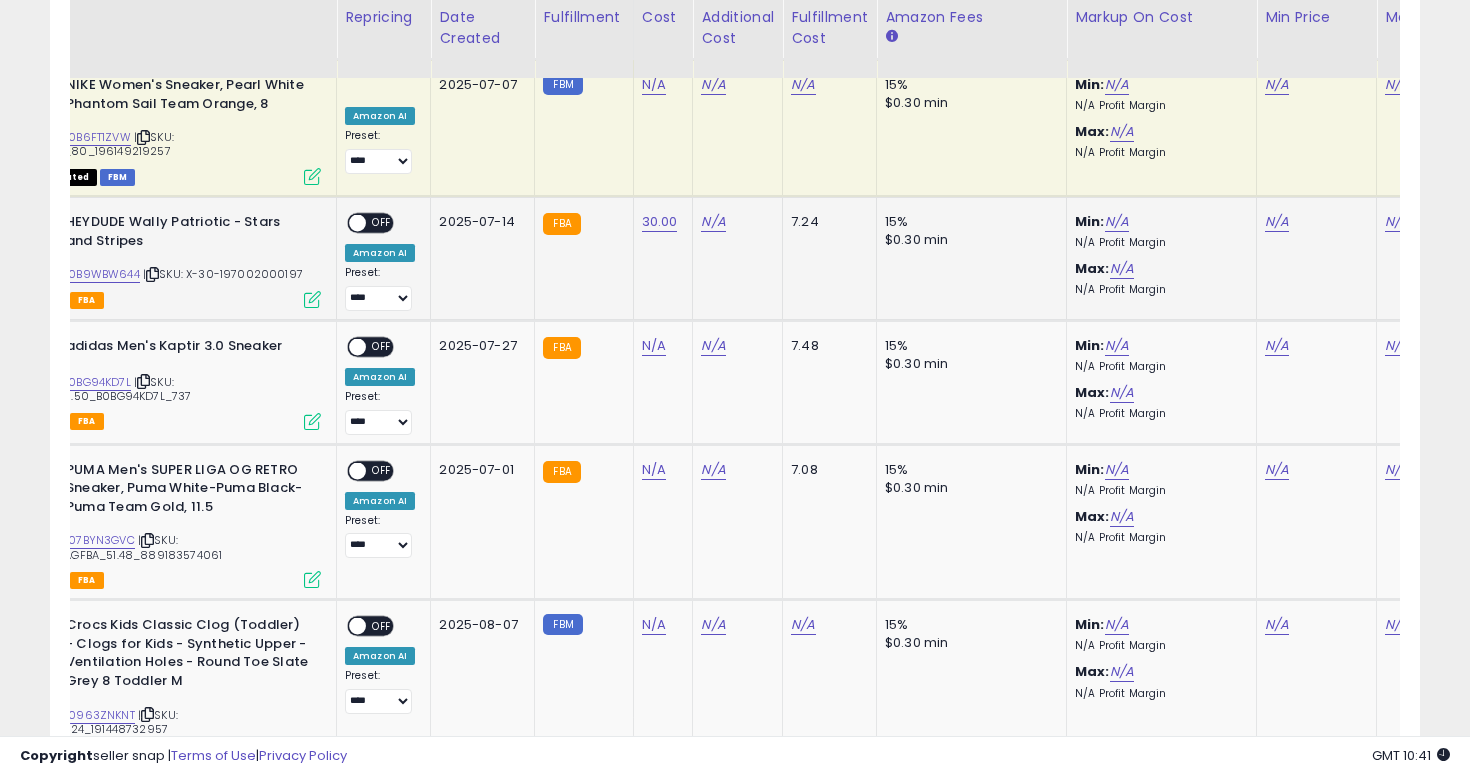scroll, scrollTop: 0, scrollLeft: 161, axis: horizontal 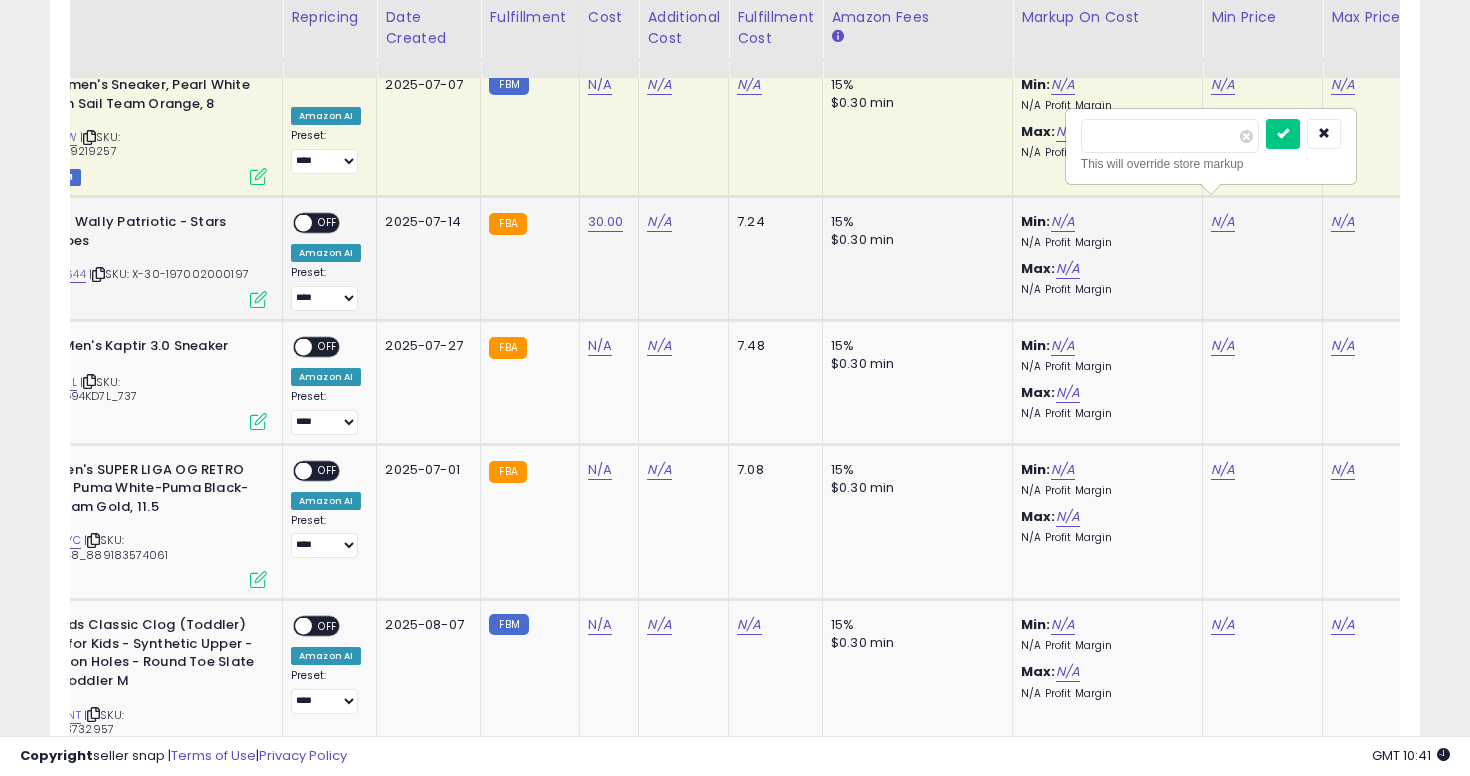 type on "*****" 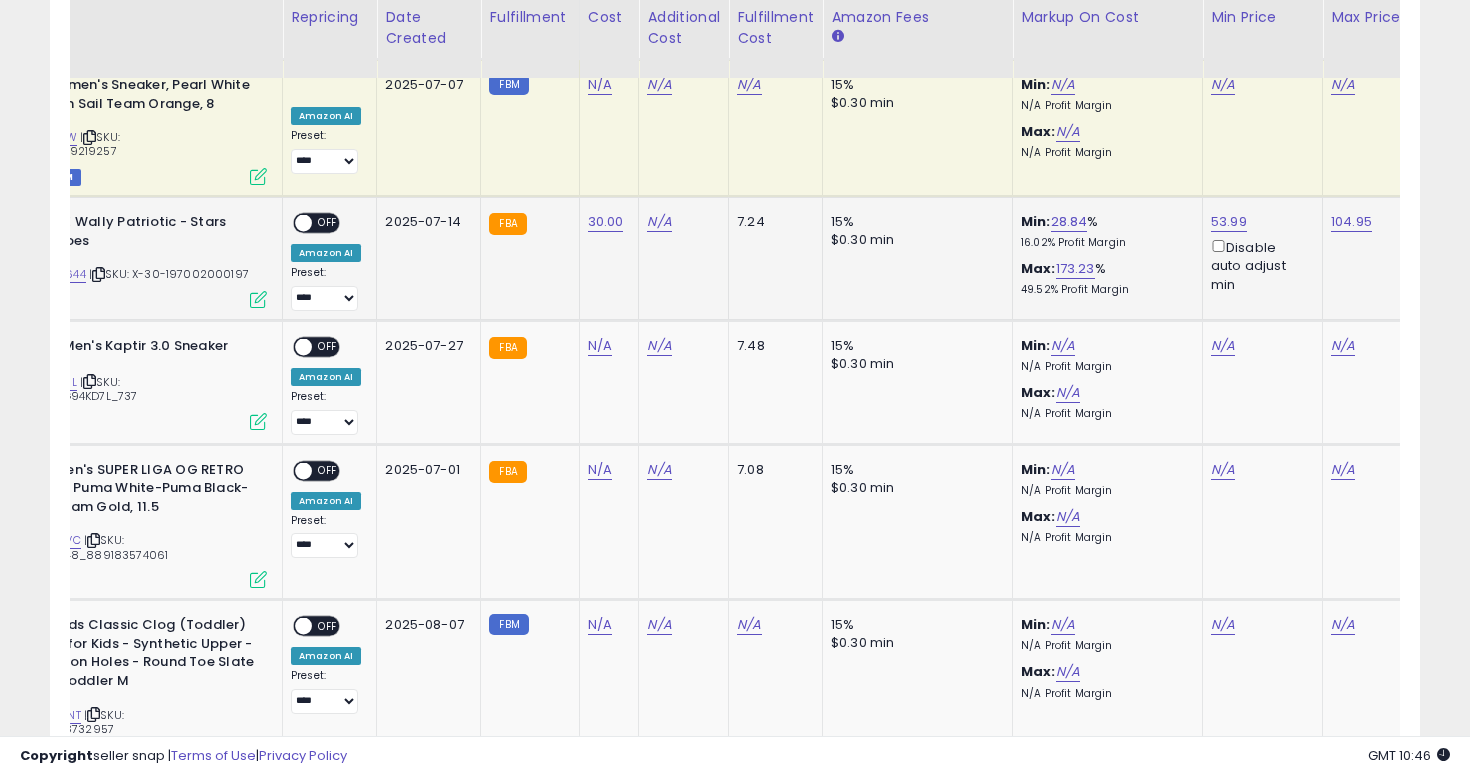 scroll, scrollTop: 0, scrollLeft: 0, axis: both 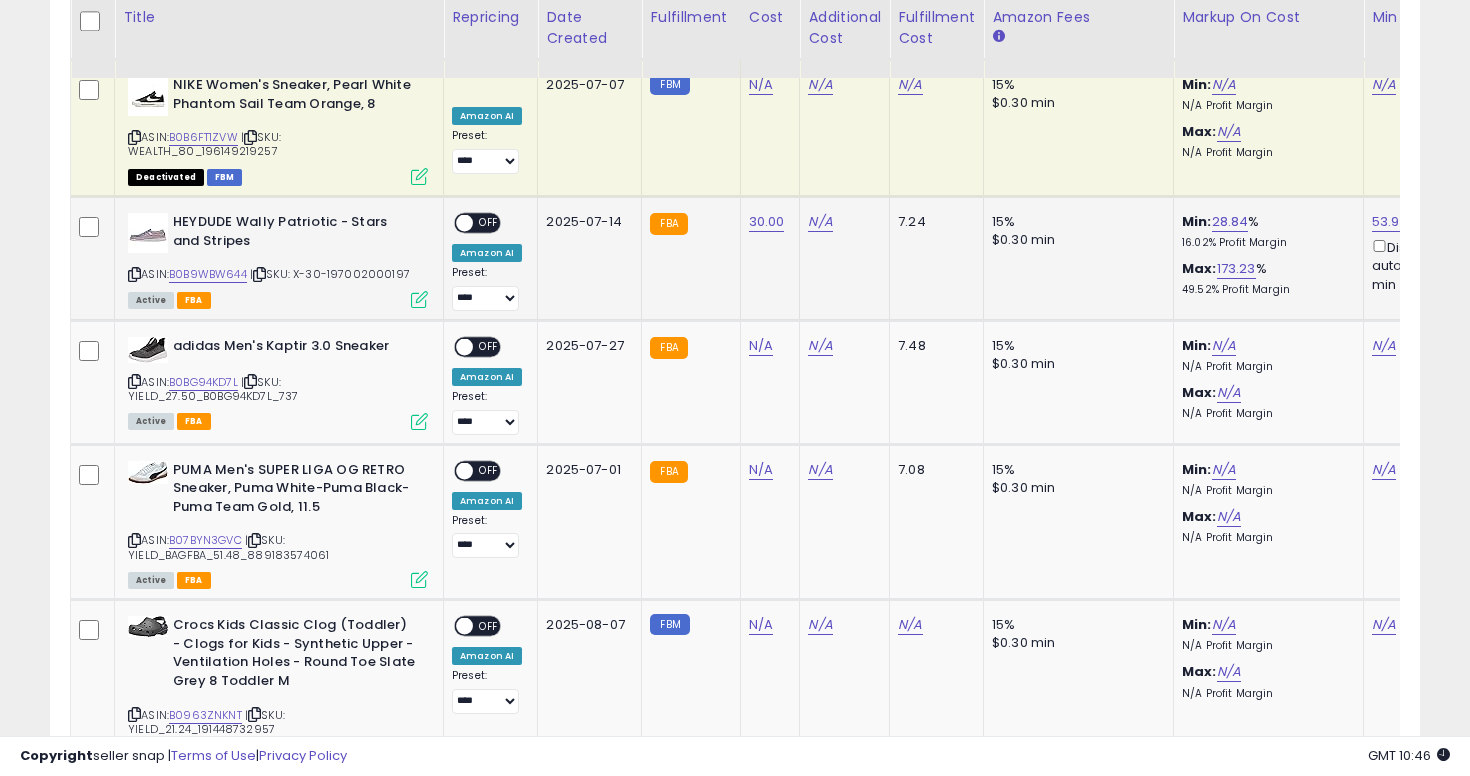 click on "OFF" at bounding box center (489, 223) 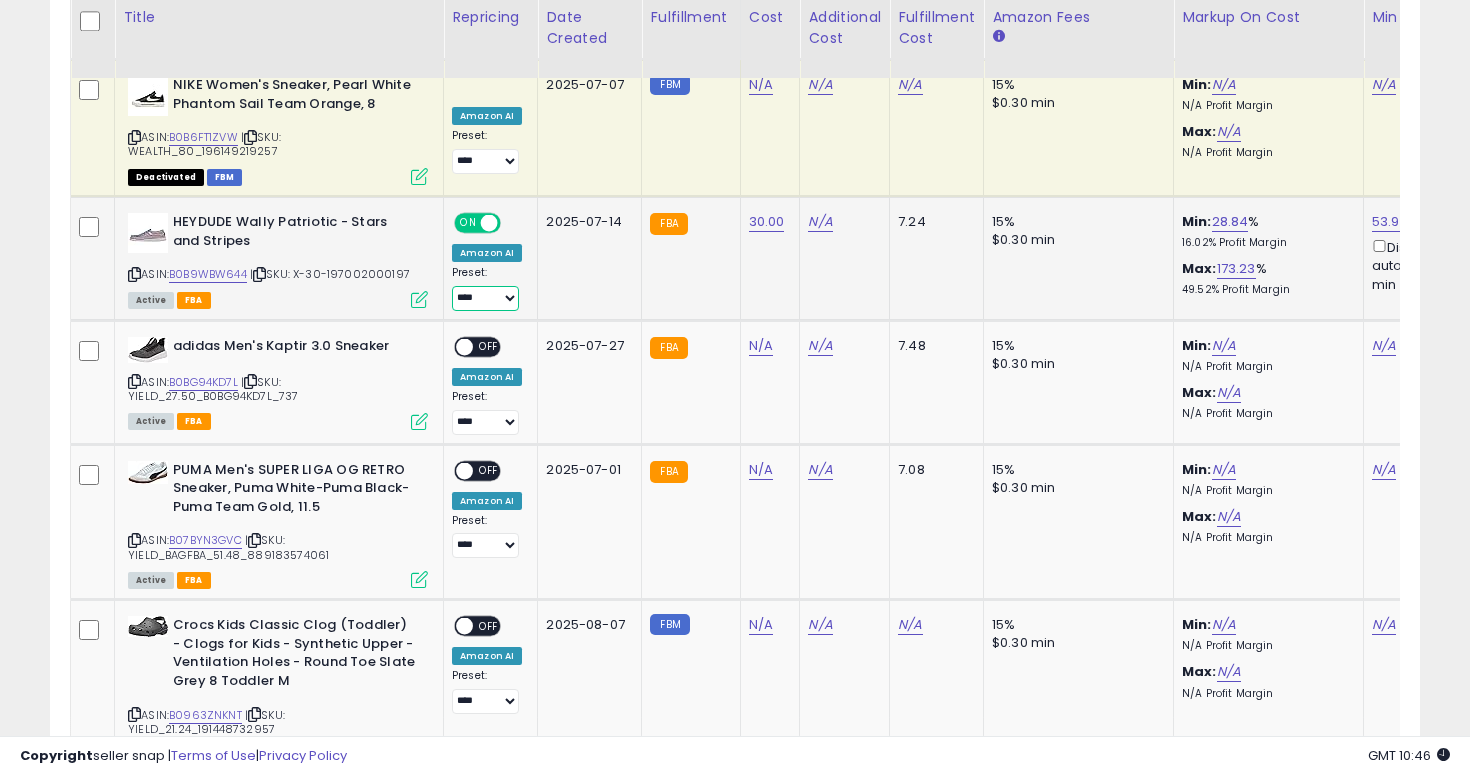 click on "**********" at bounding box center [485, 298] 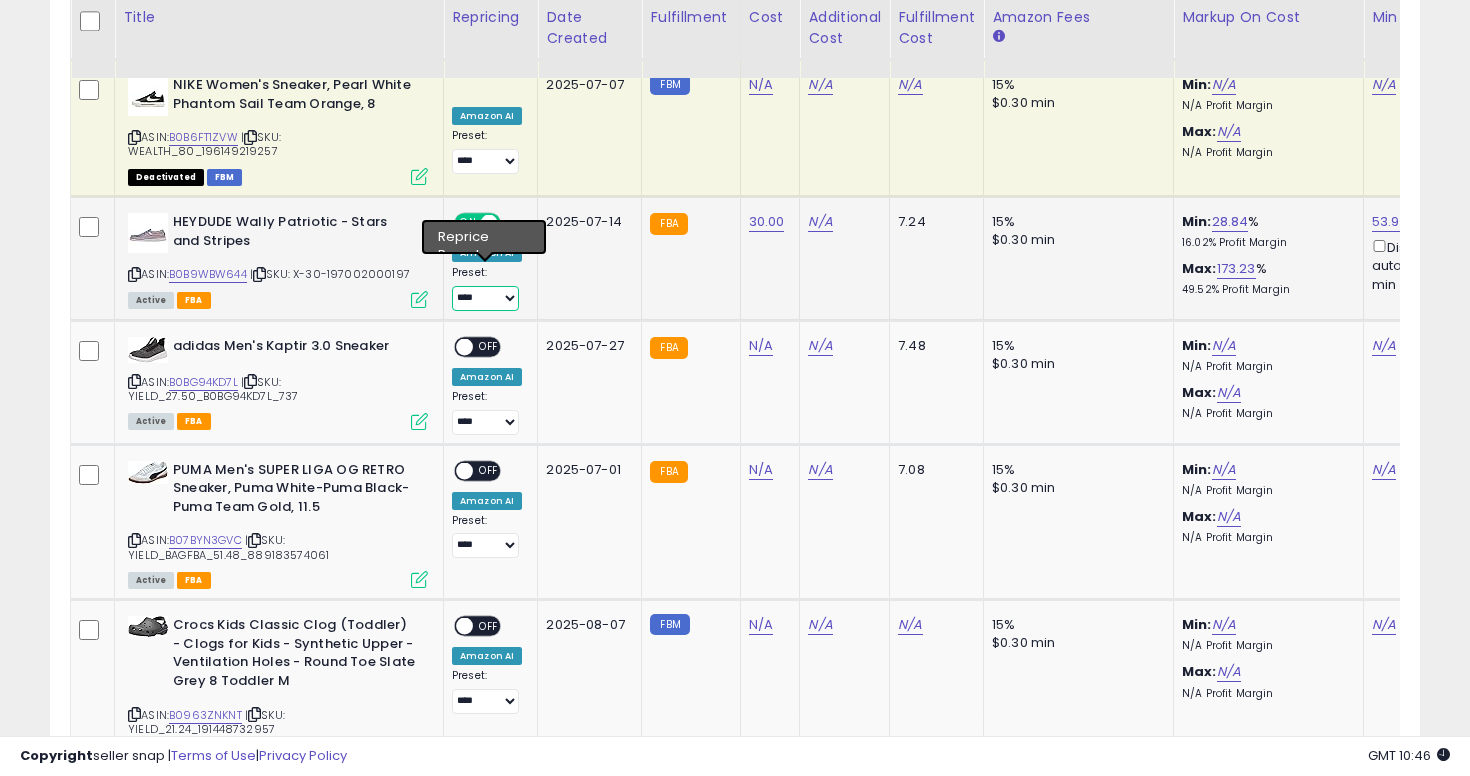 select on "**********" 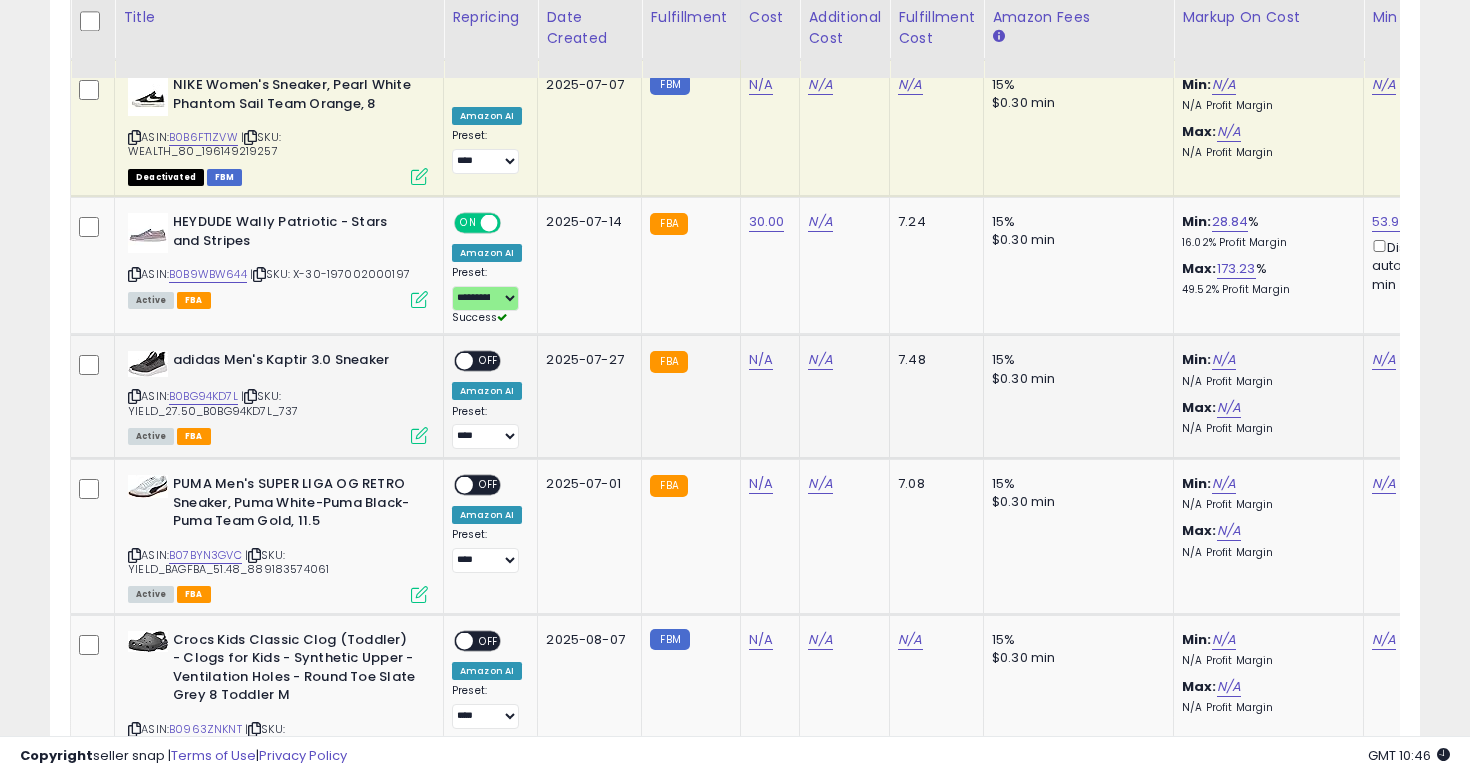 click on "ASIN:  B0BG94KD7L    |   SKU: YIELD_27.50_B0BG94KD7L_737 Active FBA" at bounding box center (278, 396) 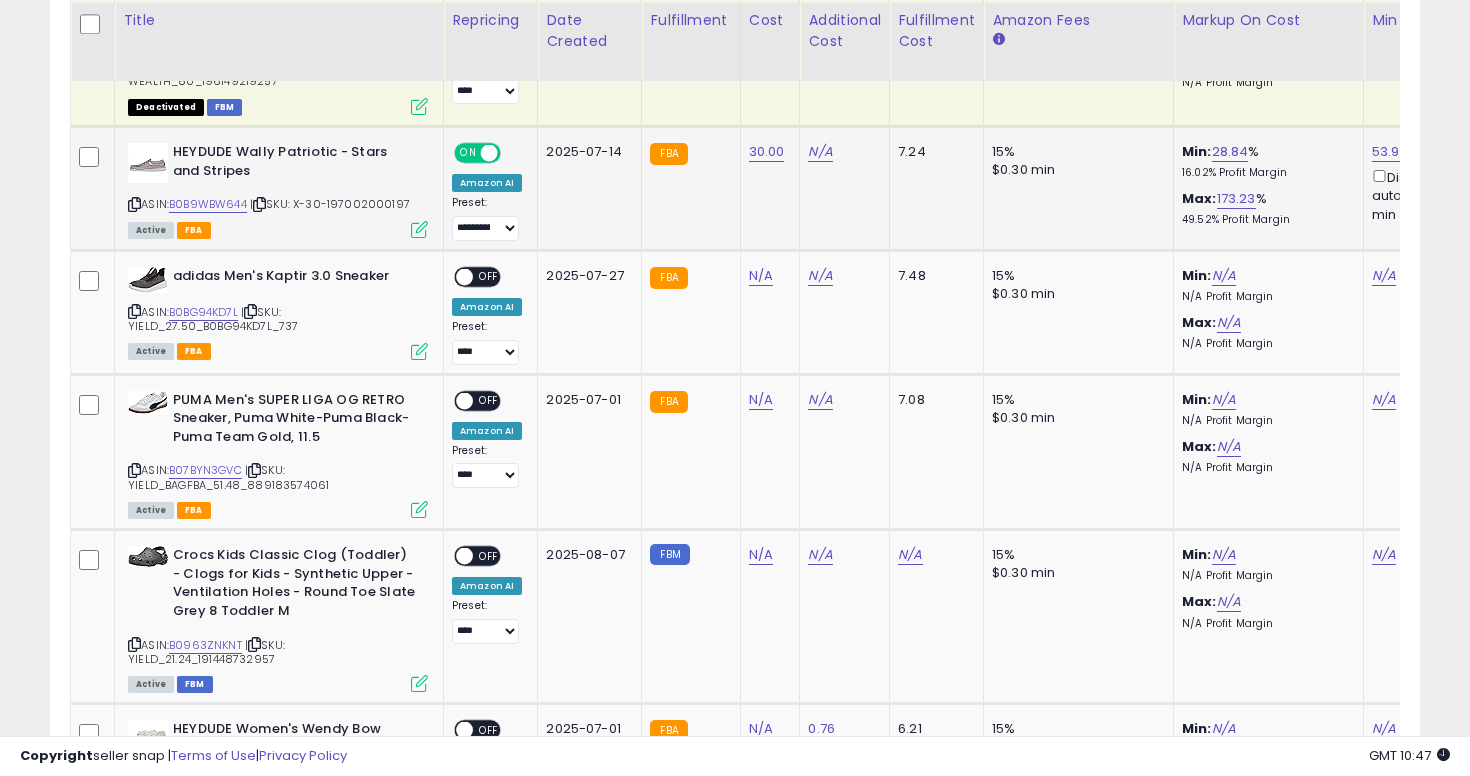 scroll, scrollTop: 2598, scrollLeft: 0, axis: vertical 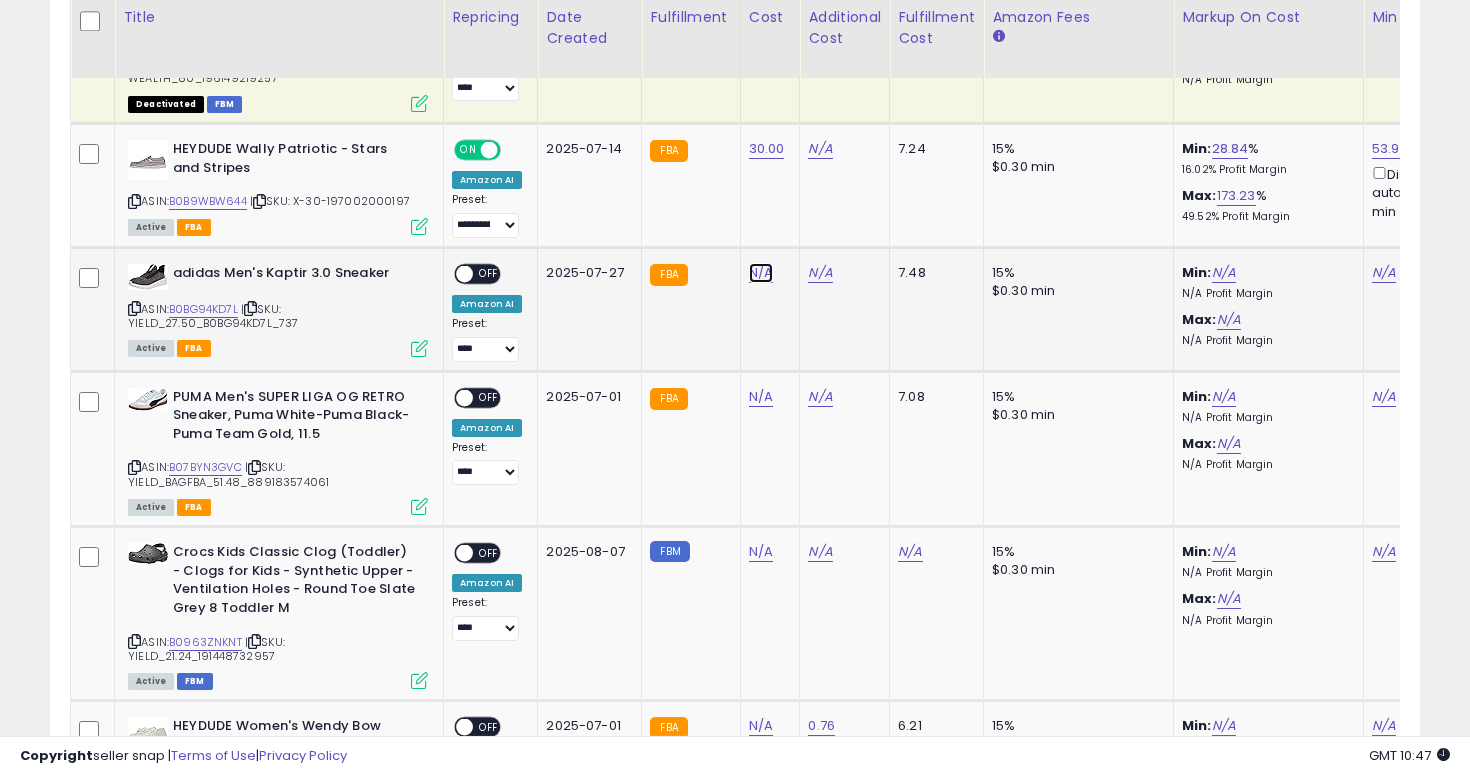 click on "N/A" at bounding box center [761, -1524] 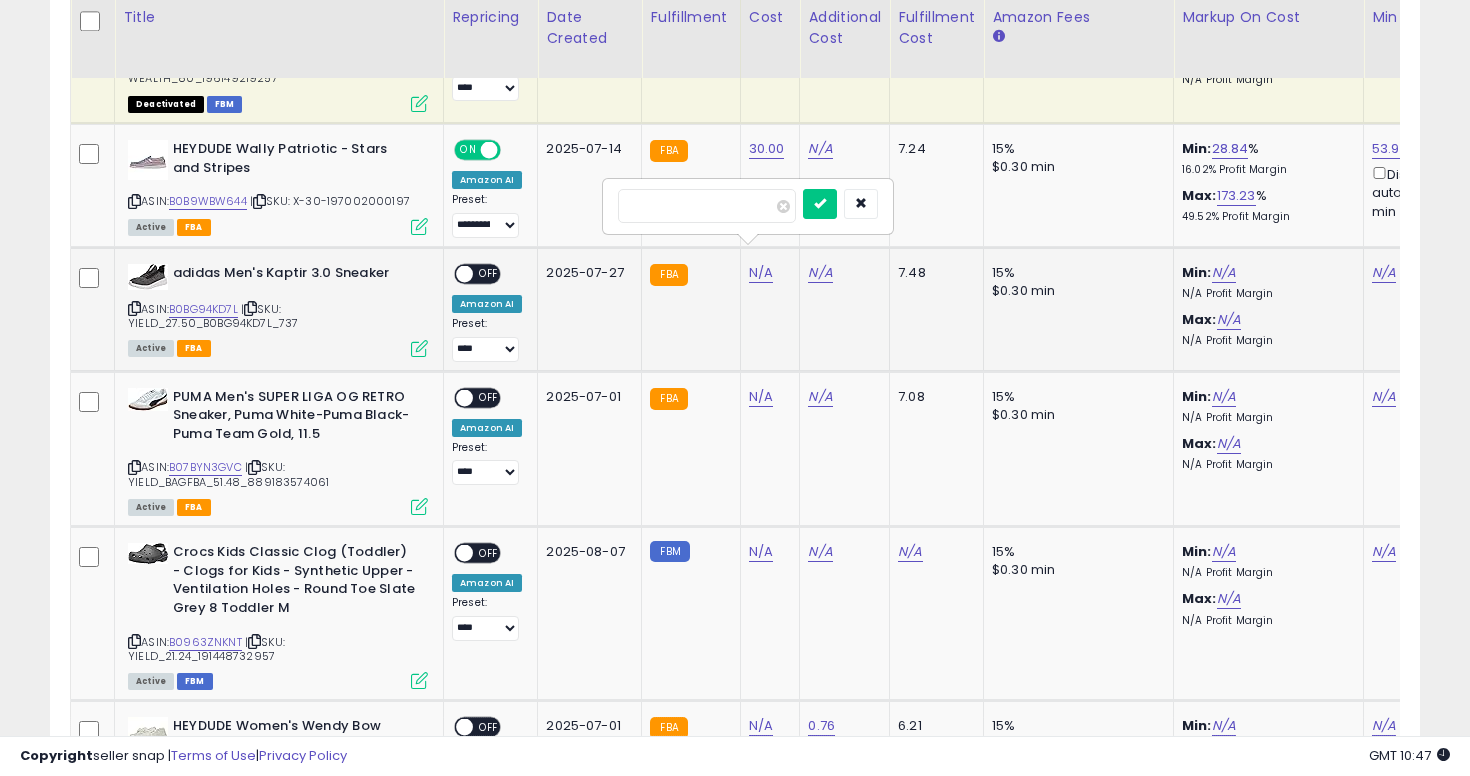 type on "****" 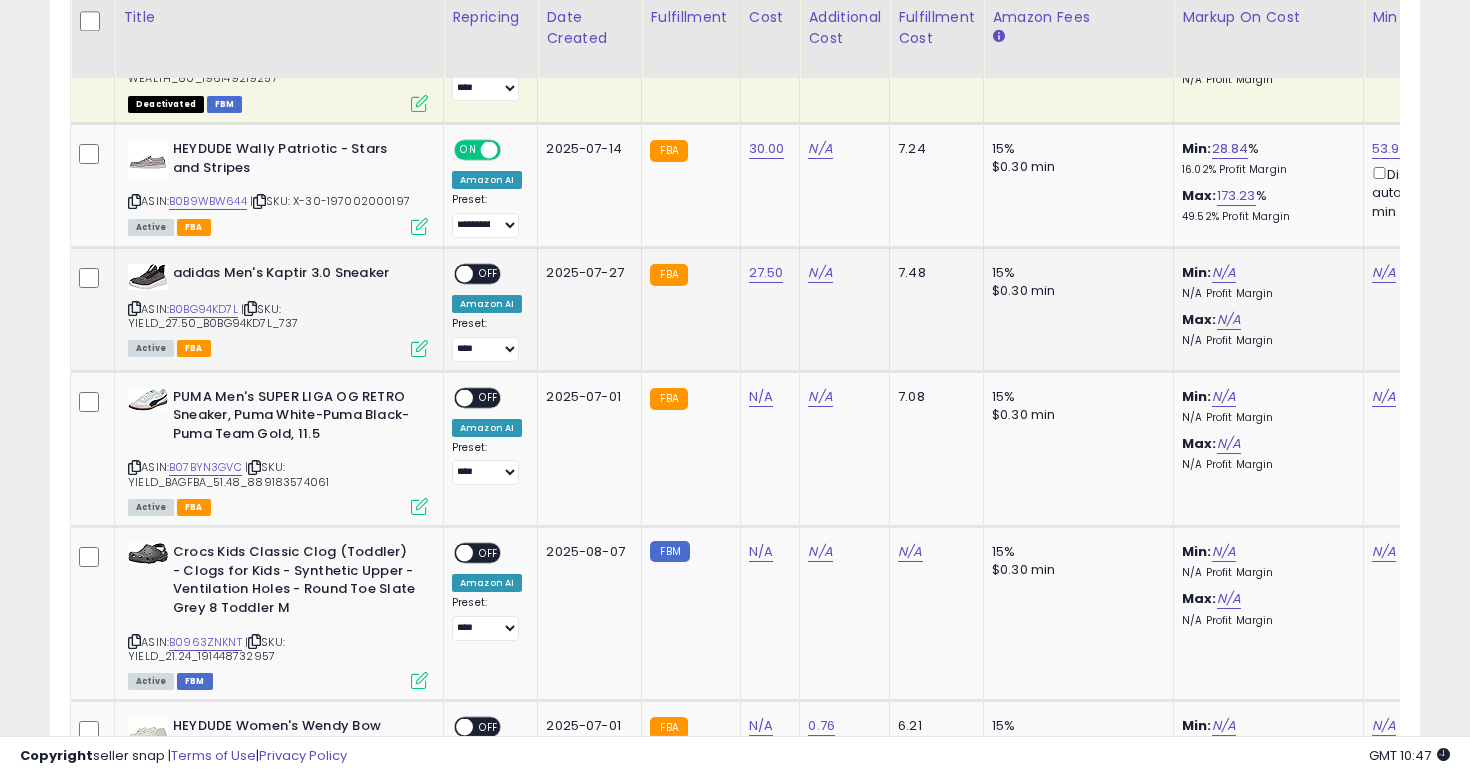 scroll, scrollTop: 0, scrollLeft: 206, axis: horizontal 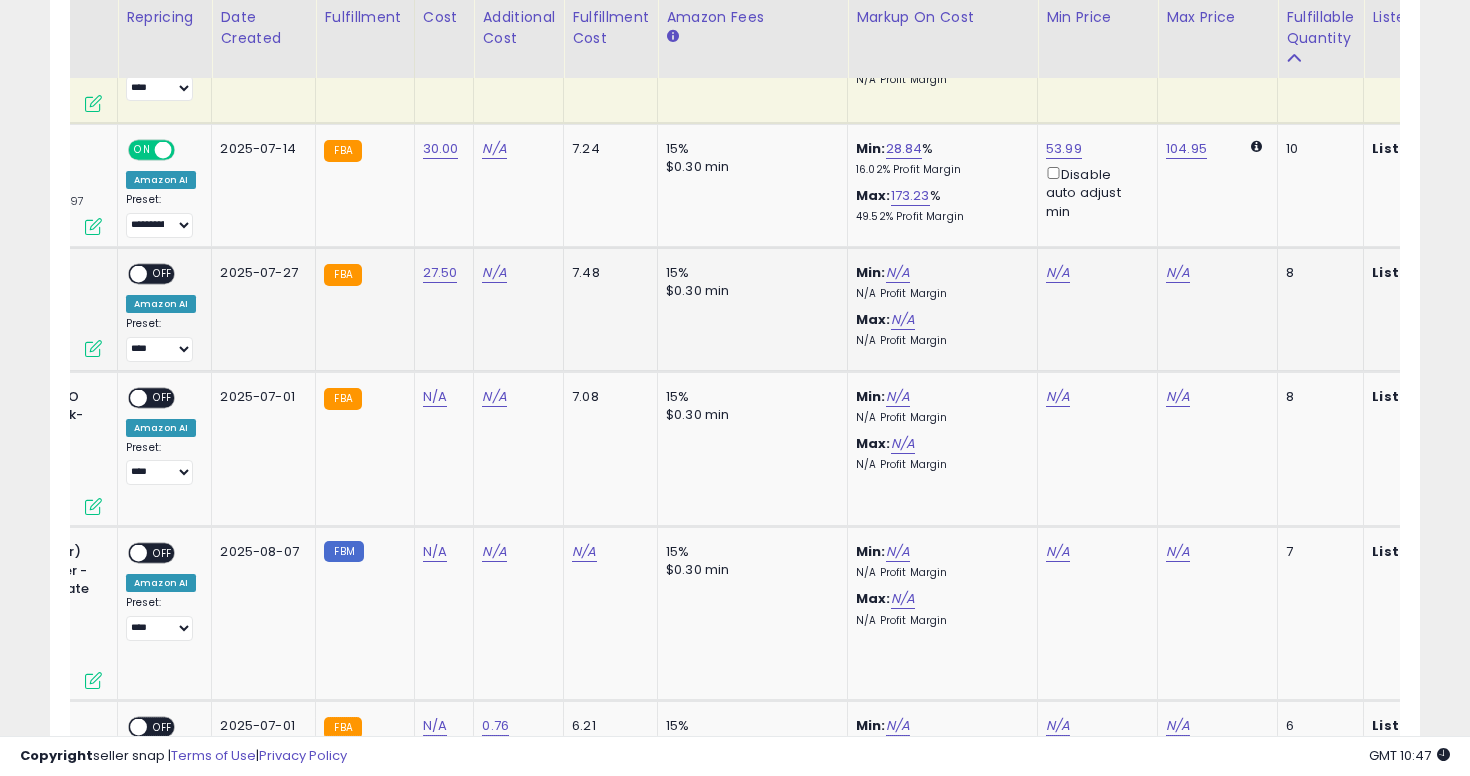 click on "N/A" 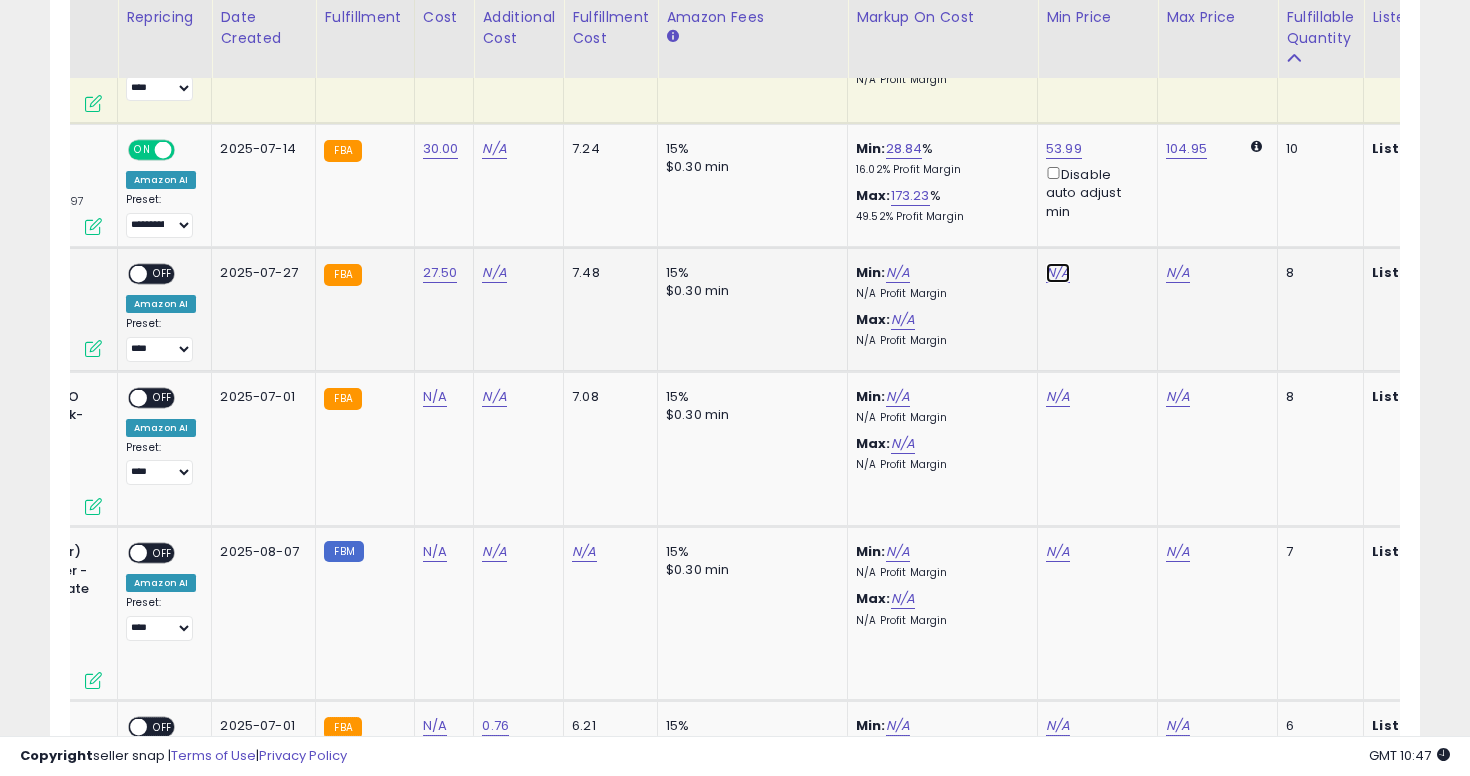 click on "N/A" at bounding box center [1058, -1524] 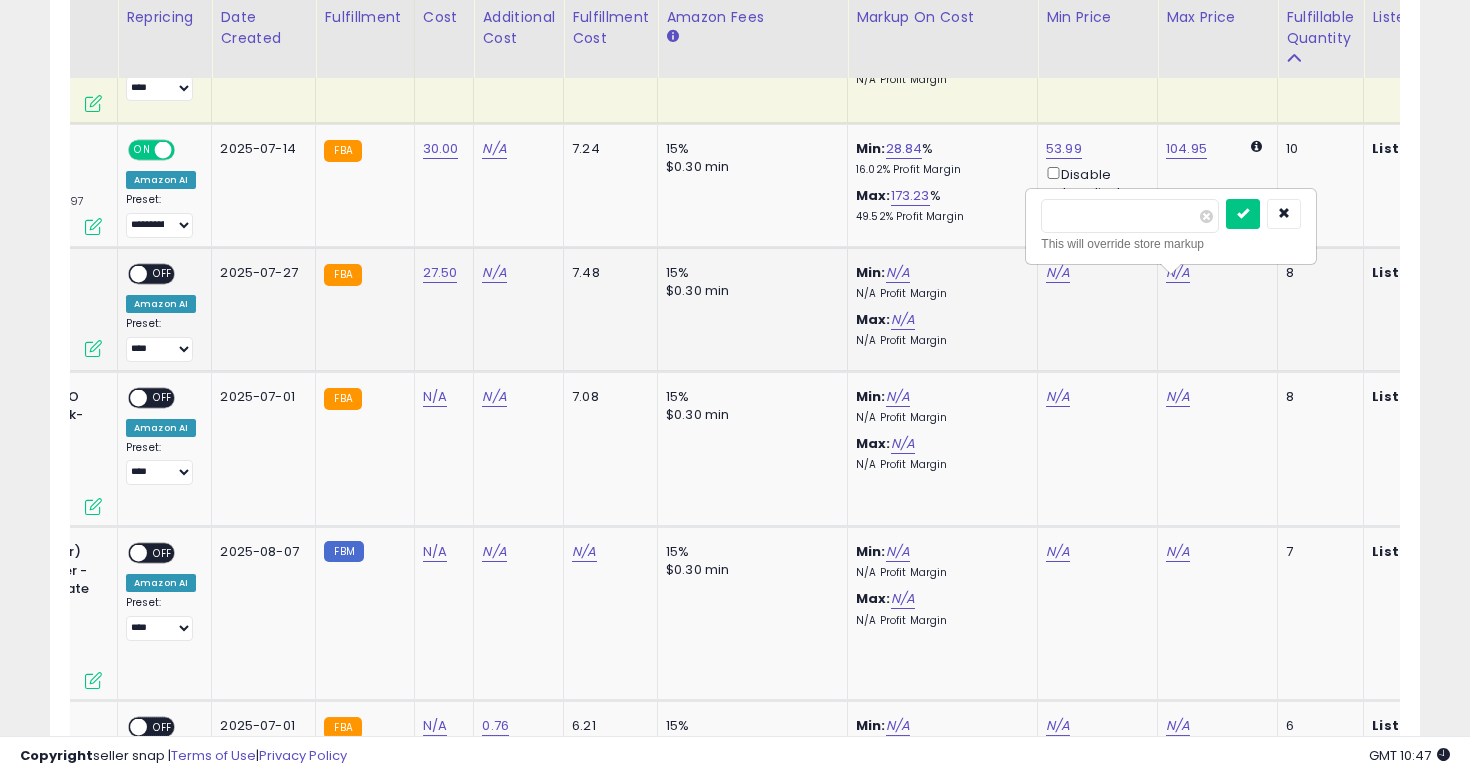 type on "*****" 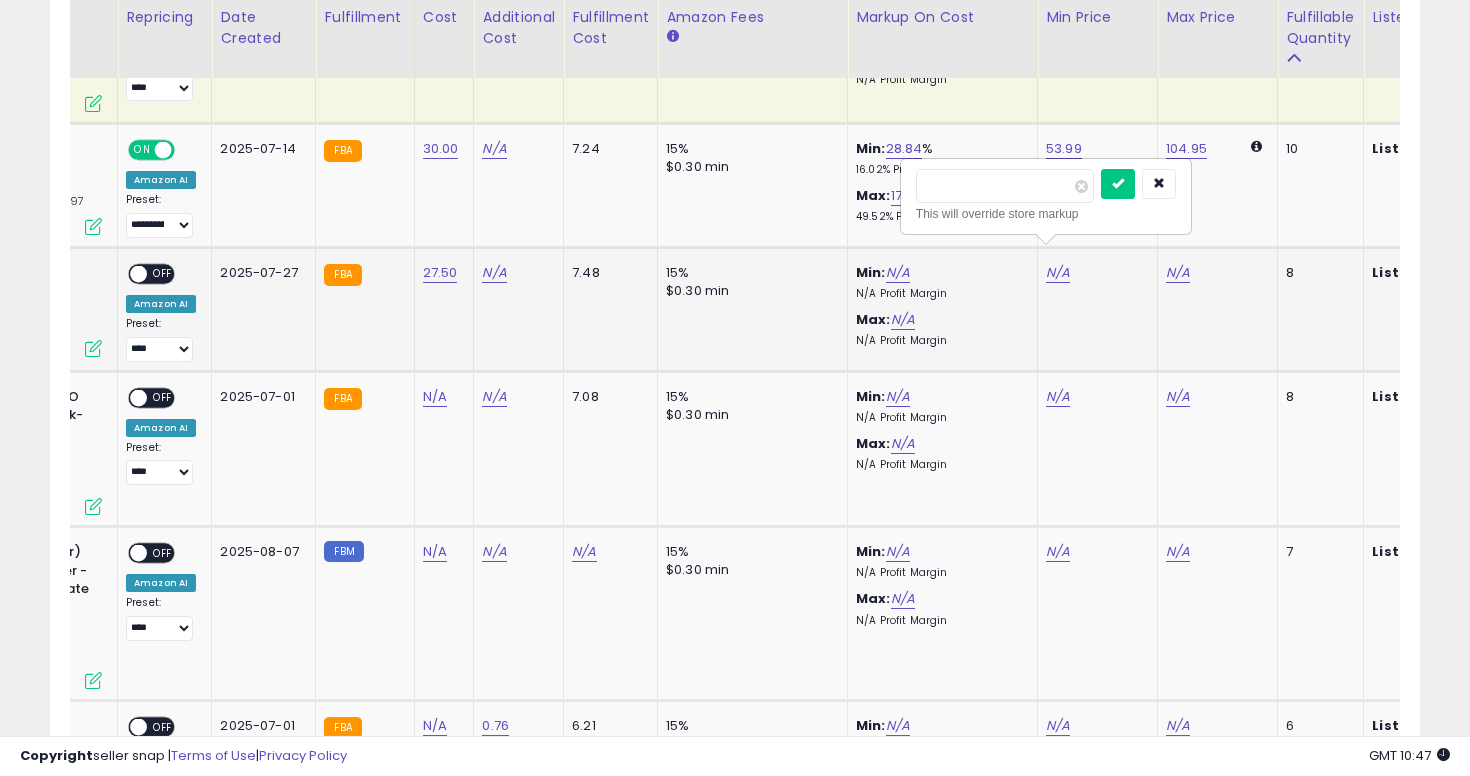 click at bounding box center [1118, 184] 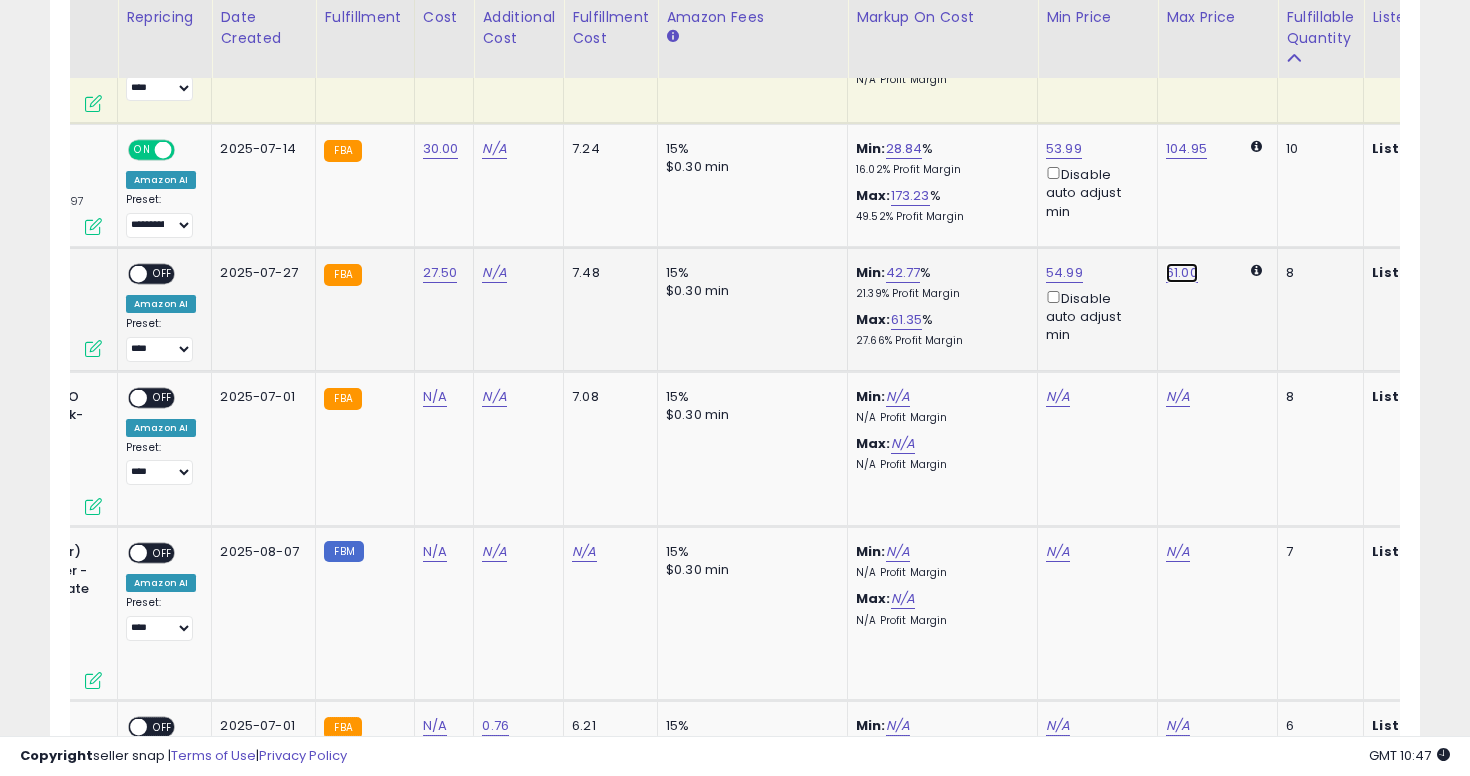 click on "61.00" at bounding box center (1178, -1524) 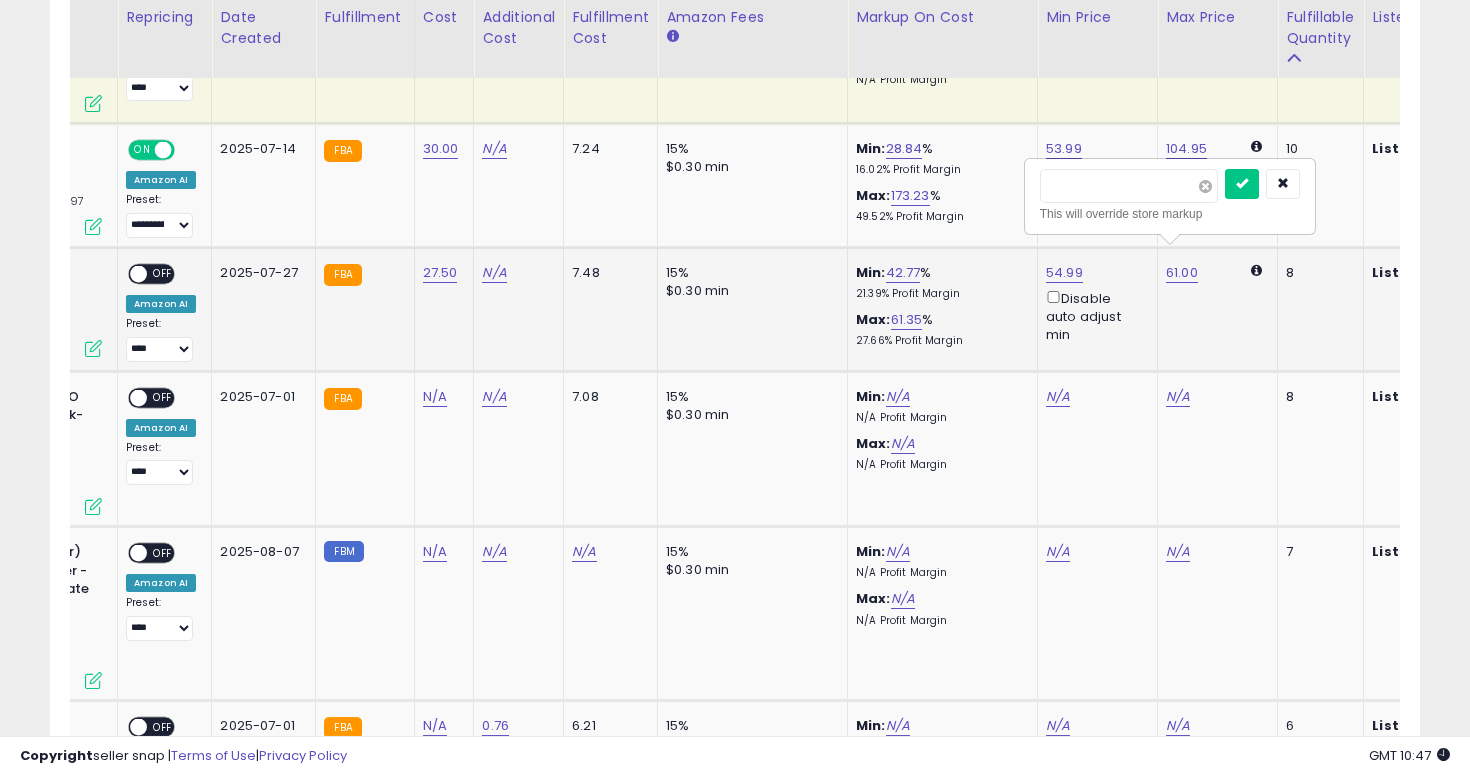 click at bounding box center [1205, 186] 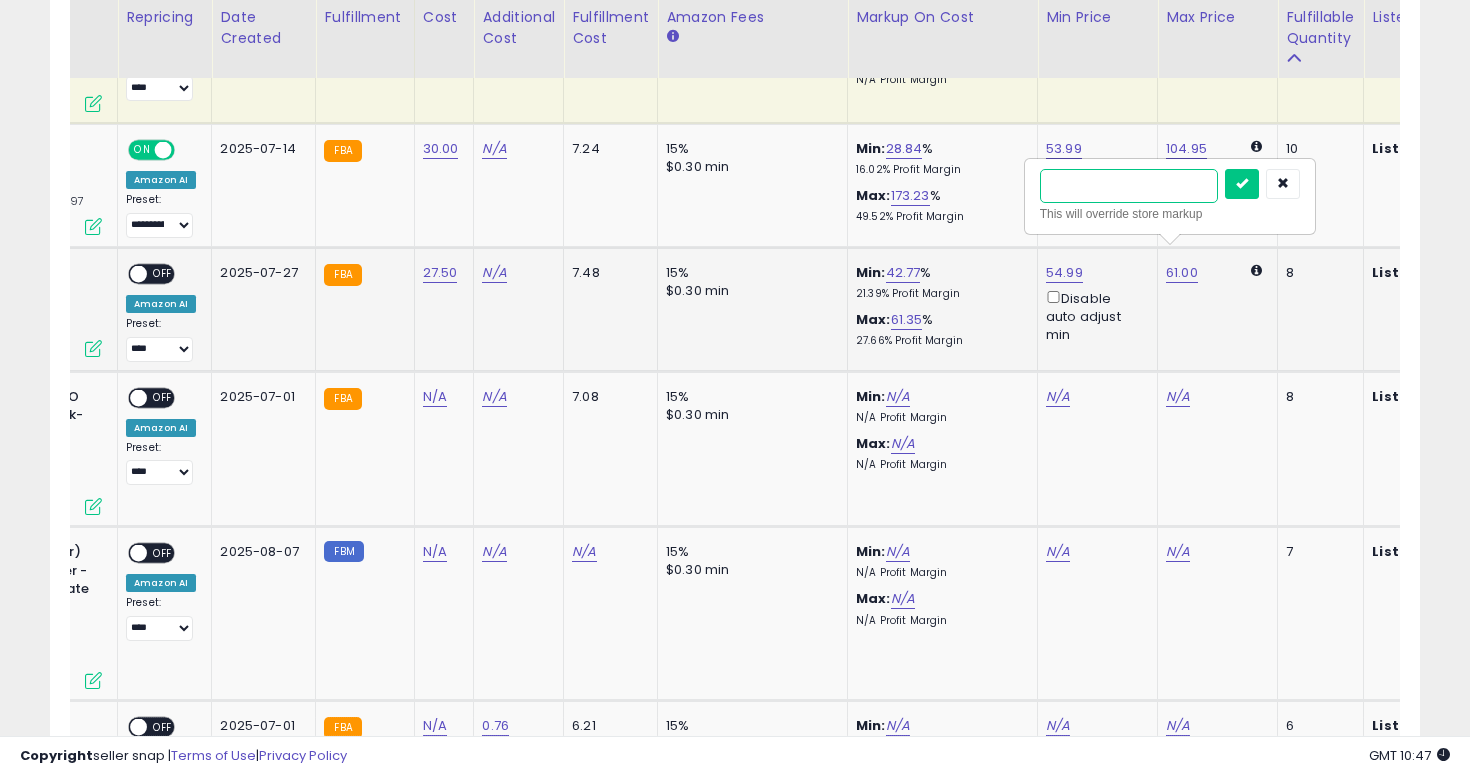 type on "**" 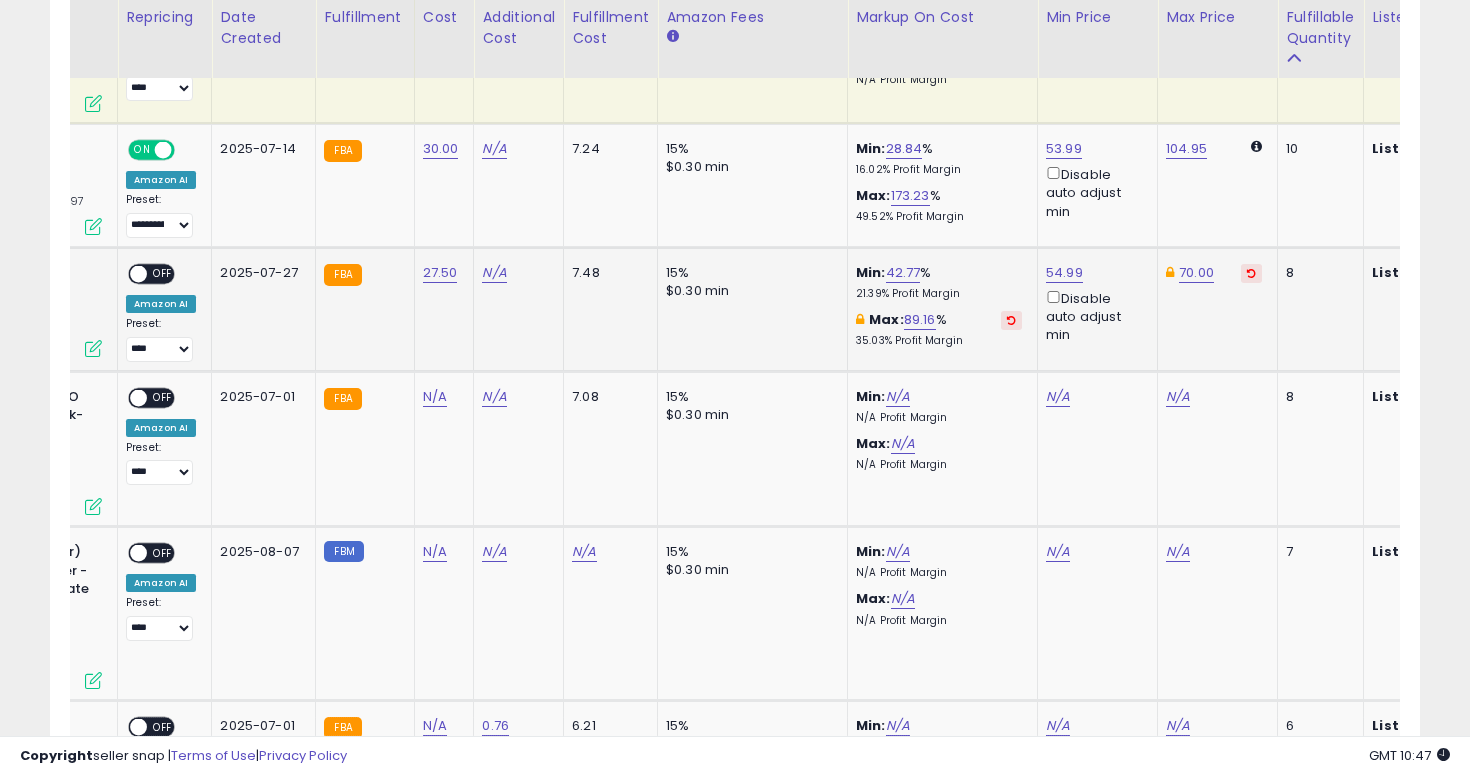 scroll, scrollTop: 0, scrollLeft: 0, axis: both 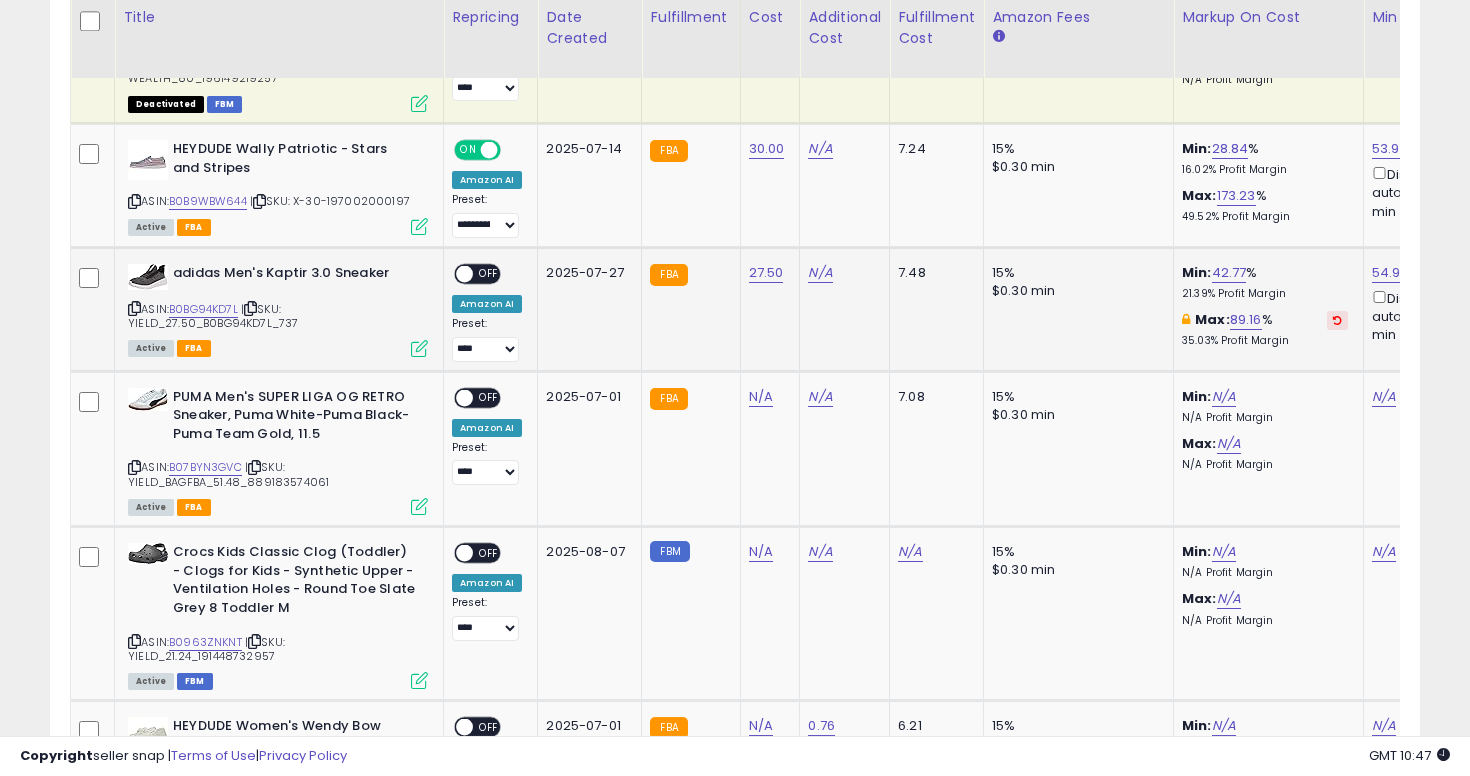 click on "OFF" at bounding box center [489, 273] 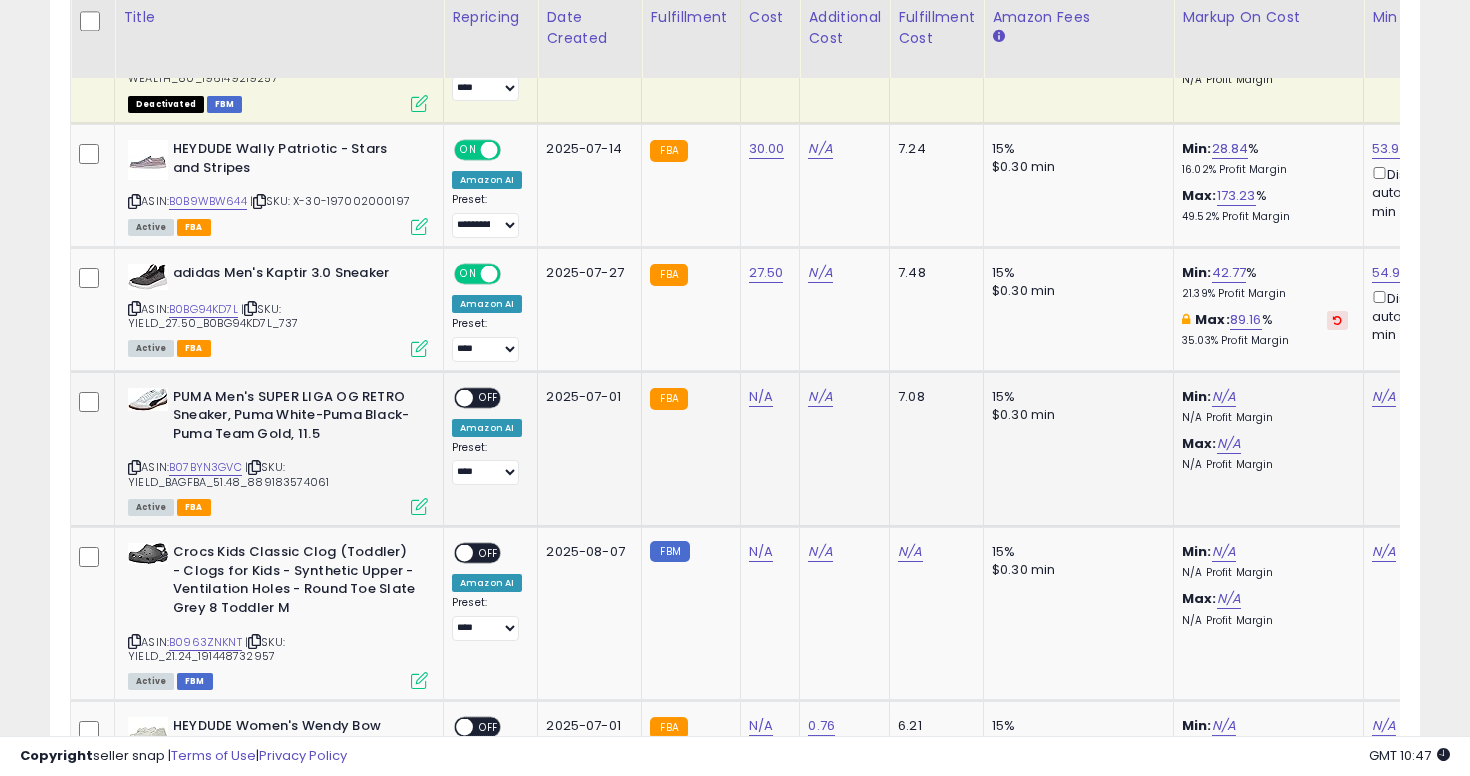 click on "**********" 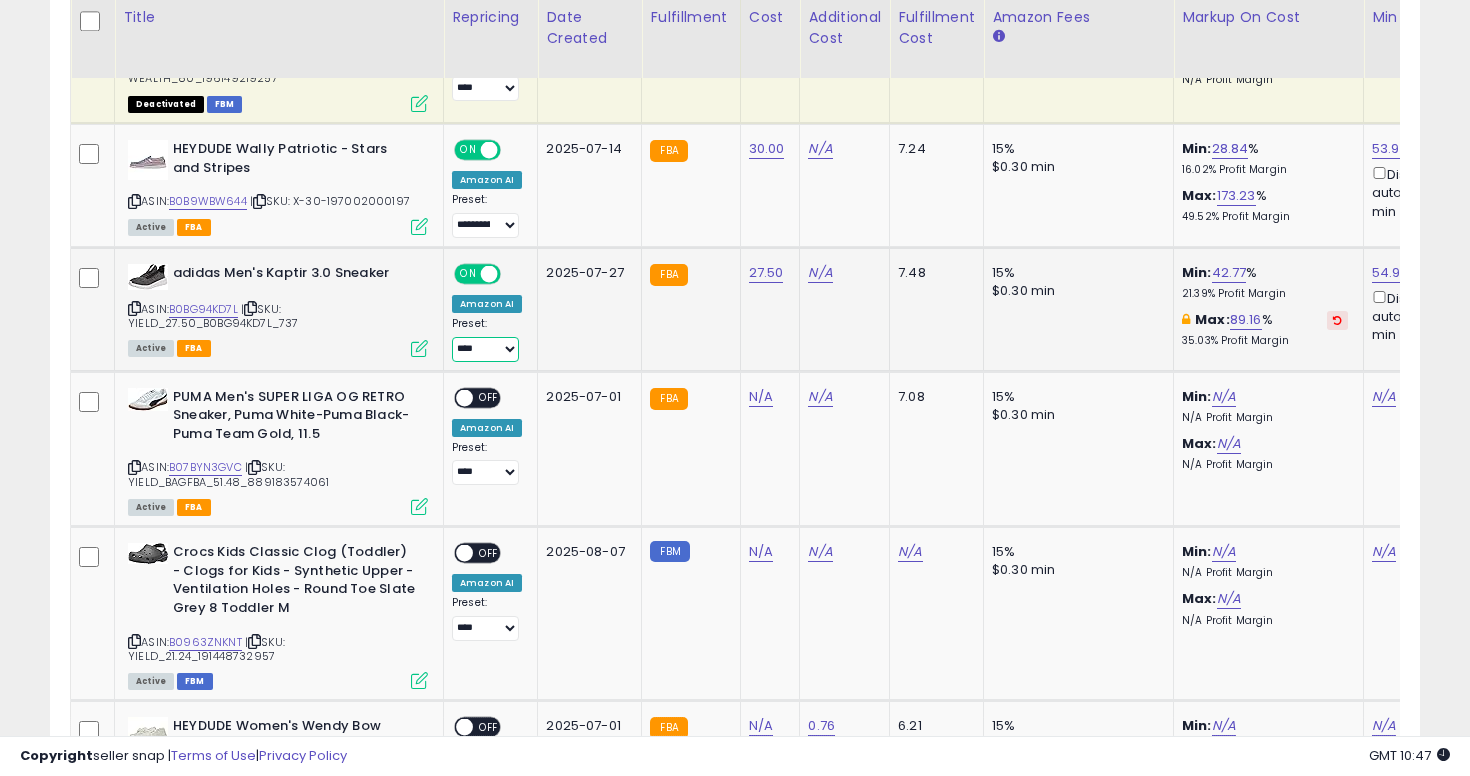 click on "**********" at bounding box center [485, 349] 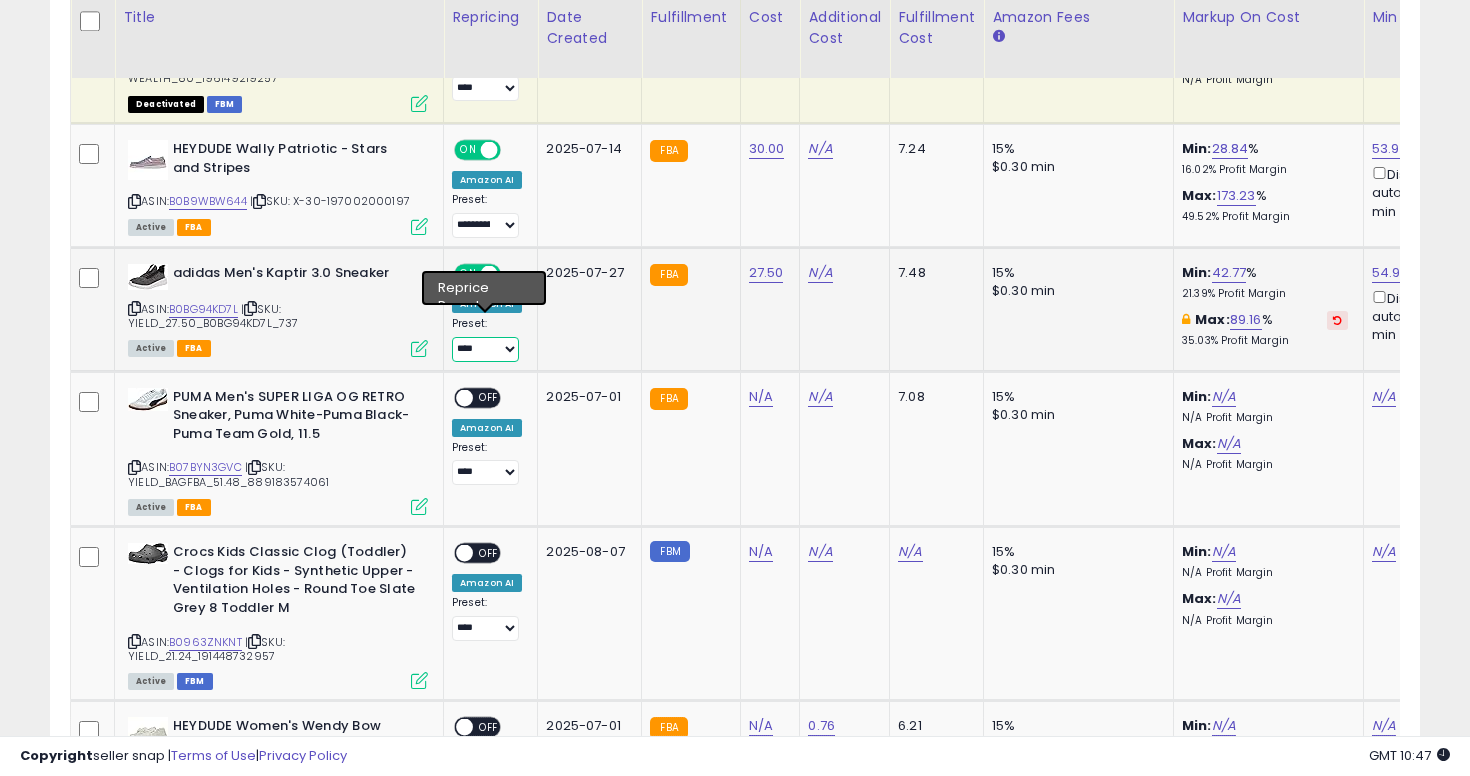 select on "**********" 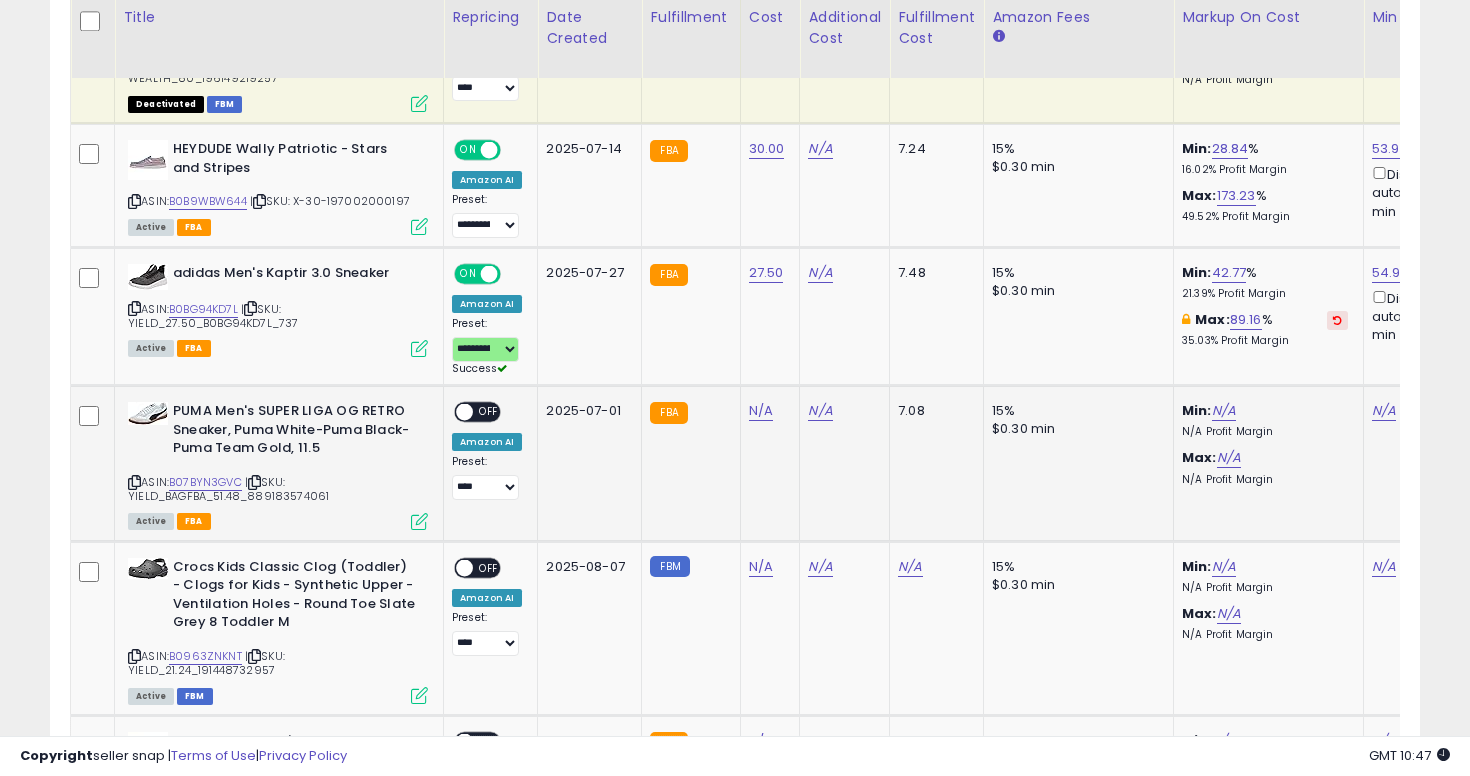 click at bounding box center (134, 482) 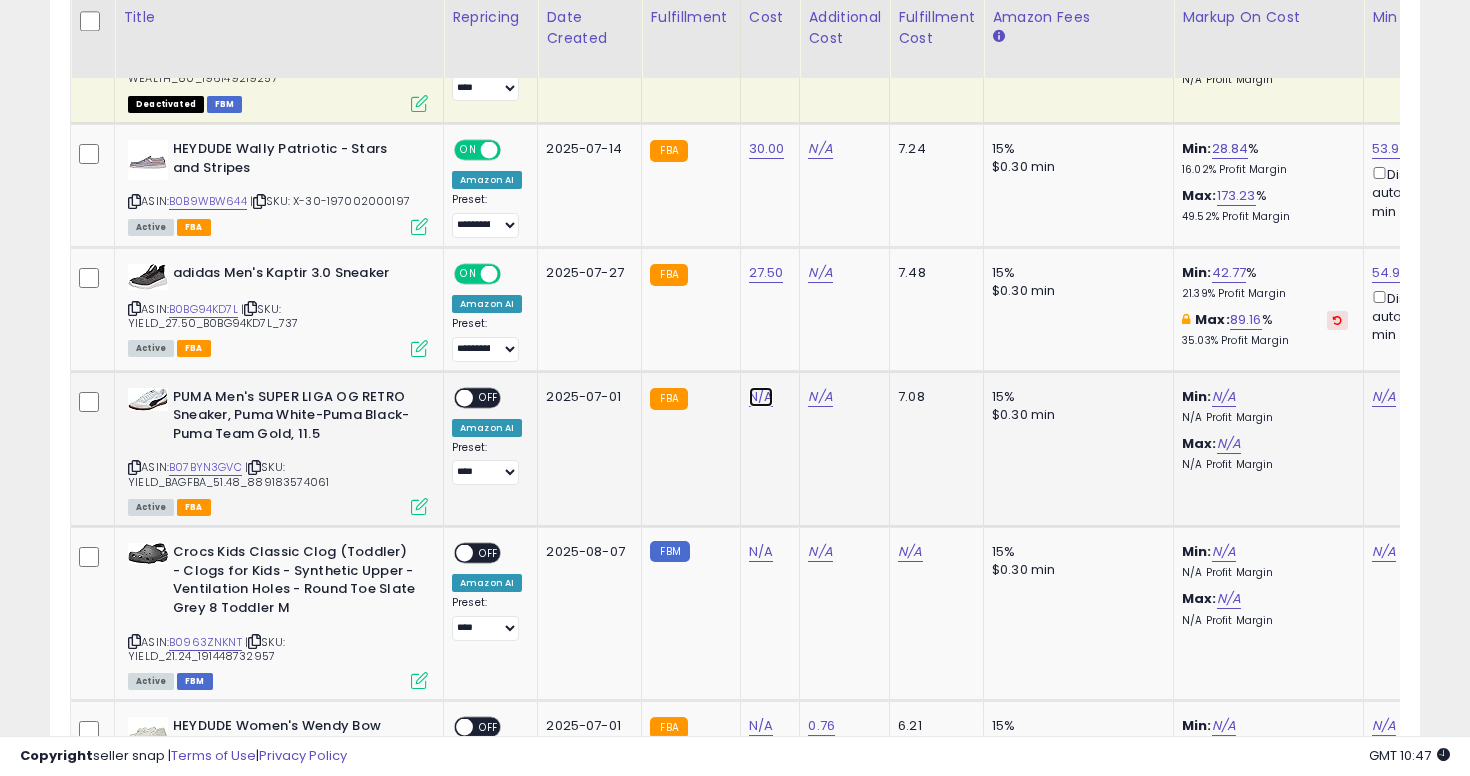 click on "N/A" at bounding box center [761, -1524] 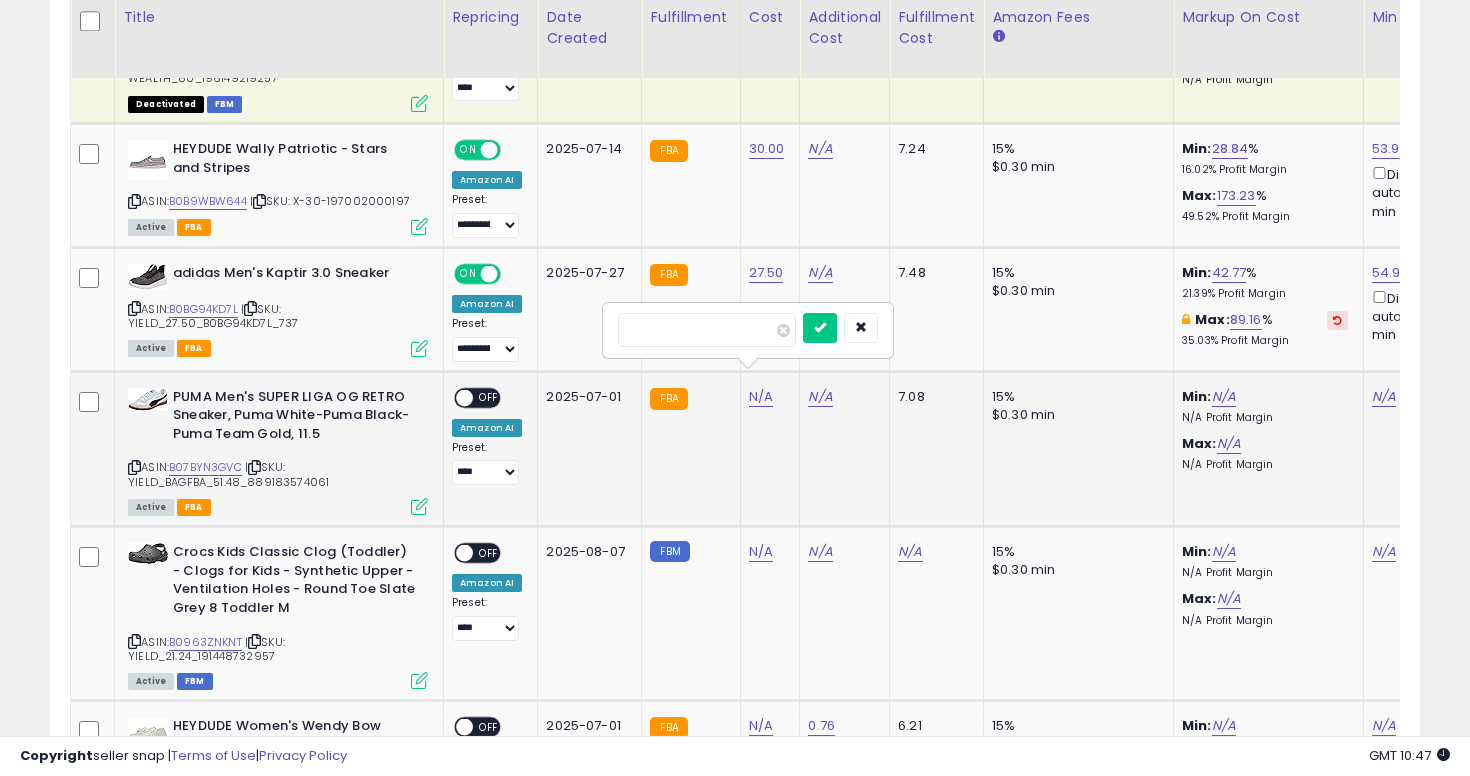 type on "*****" 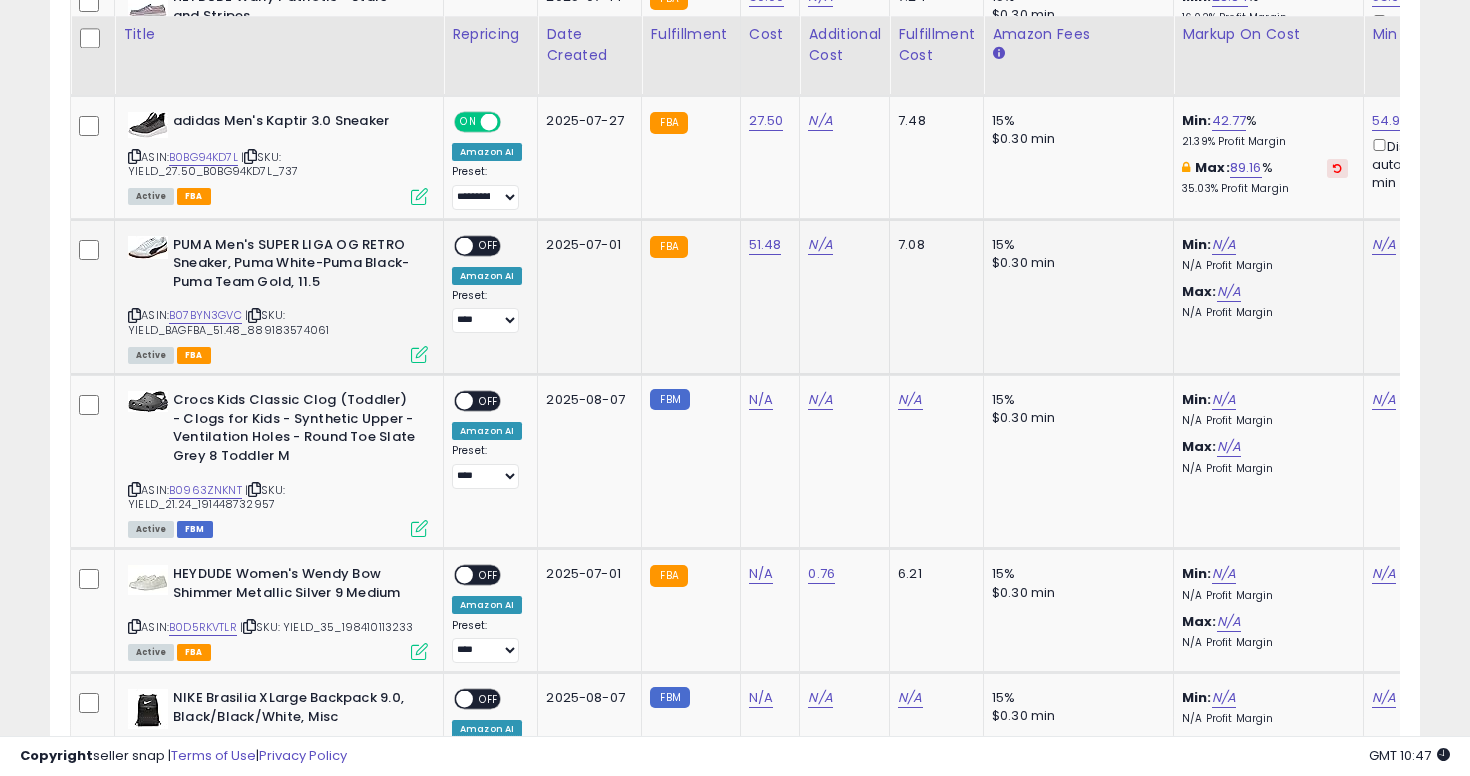 scroll, scrollTop: 2767, scrollLeft: 0, axis: vertical 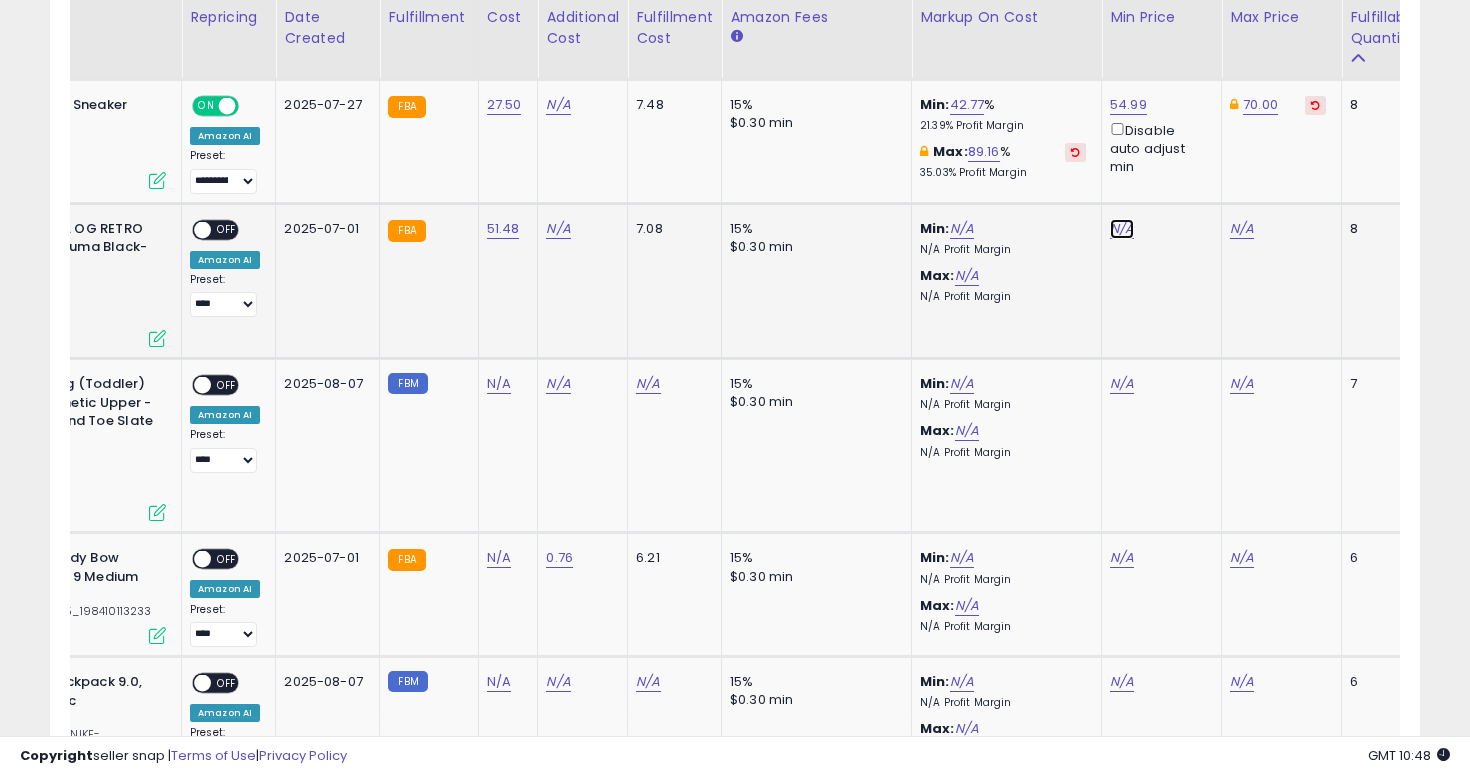 click on "N/A" at bounding box center (1122, -1692) 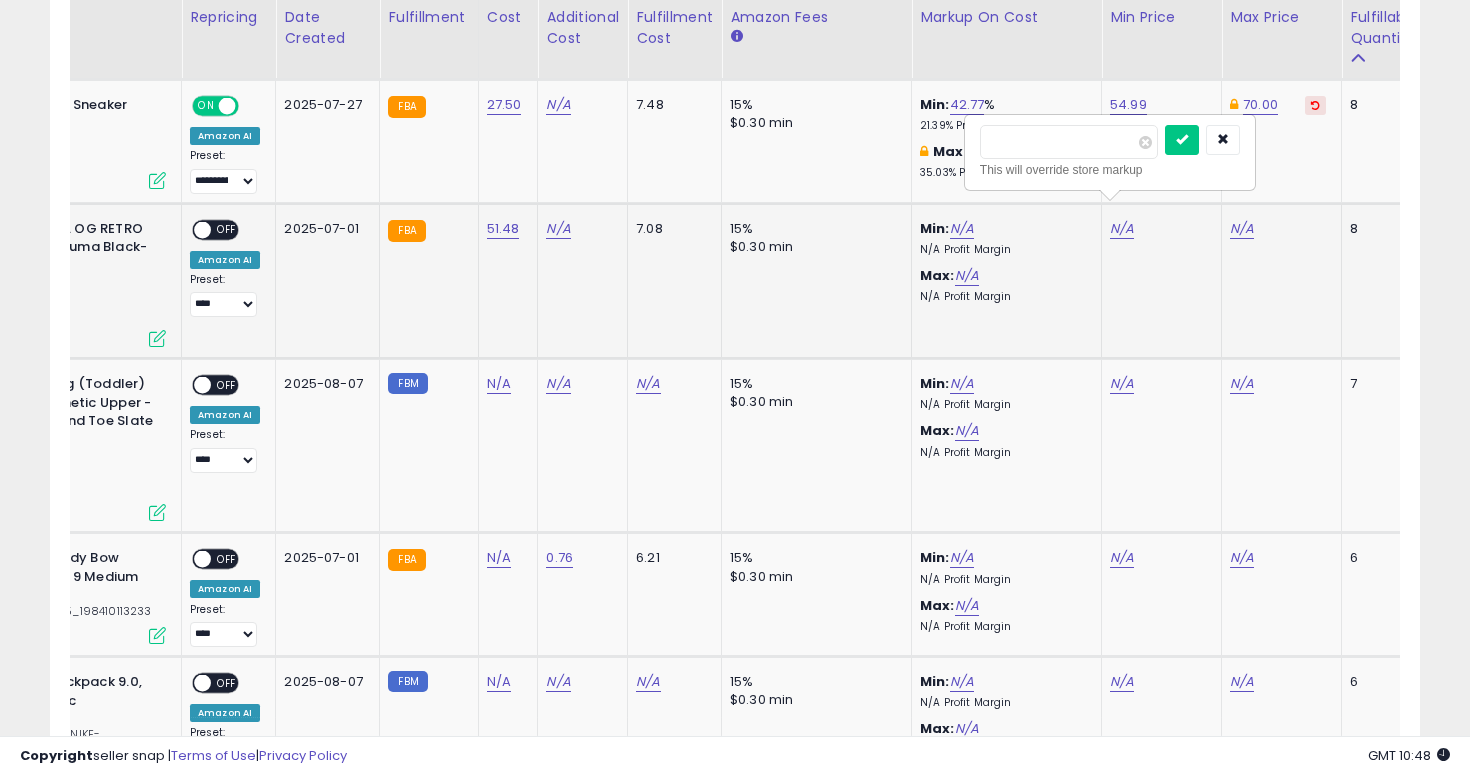 type on "*****" 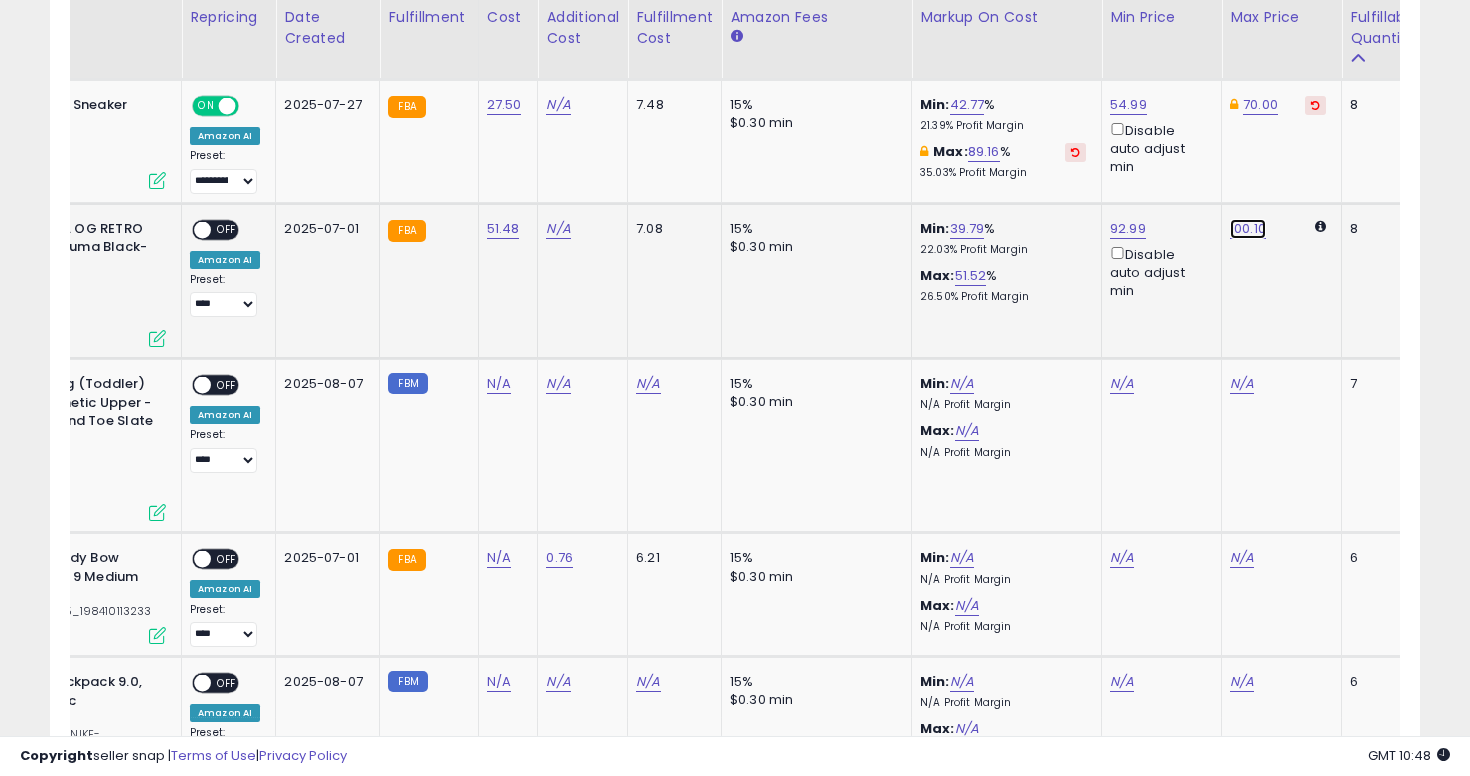 click on "100.10" at bounding box center (1242, -1692) 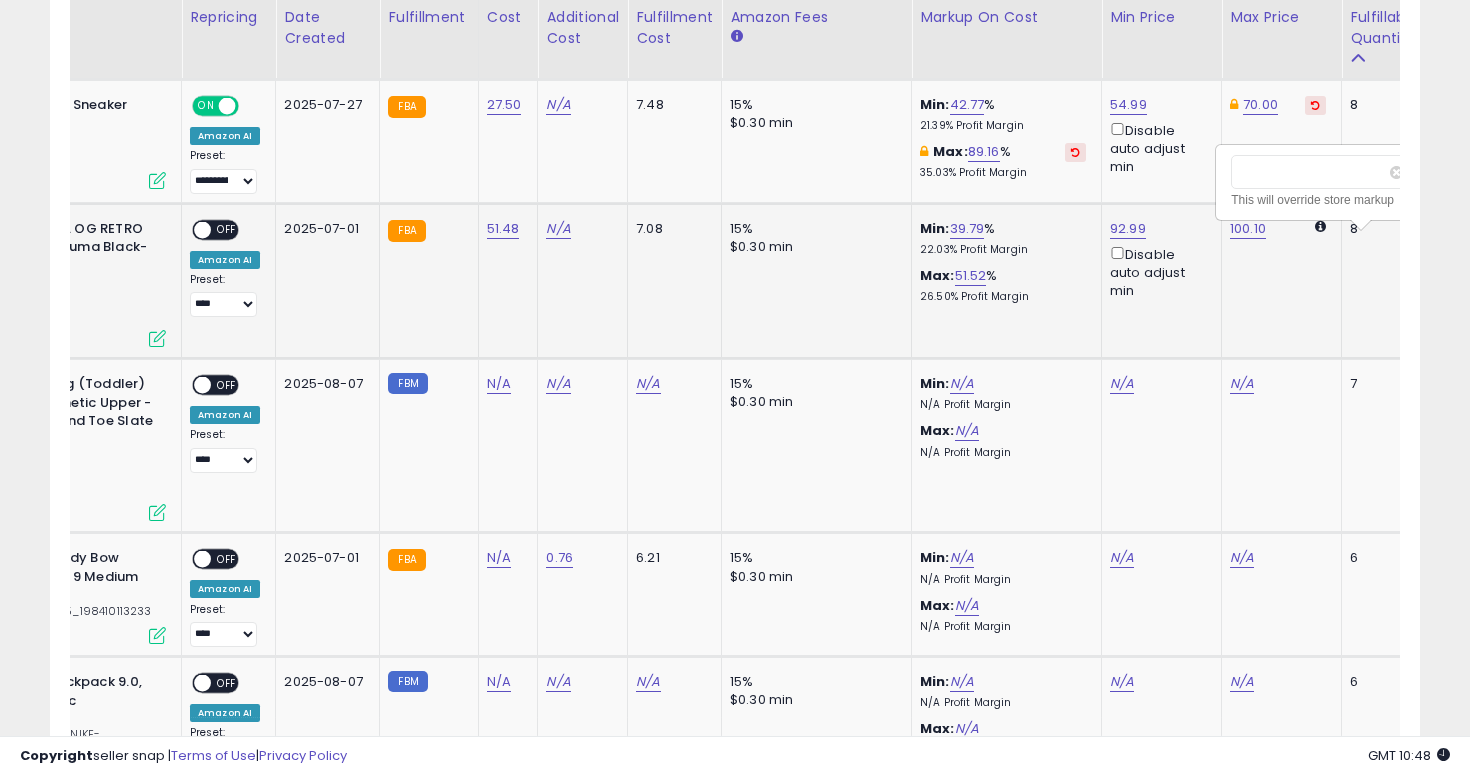 scroll, scrollTop: 0, scrollLeft: 287, axis: horizontal 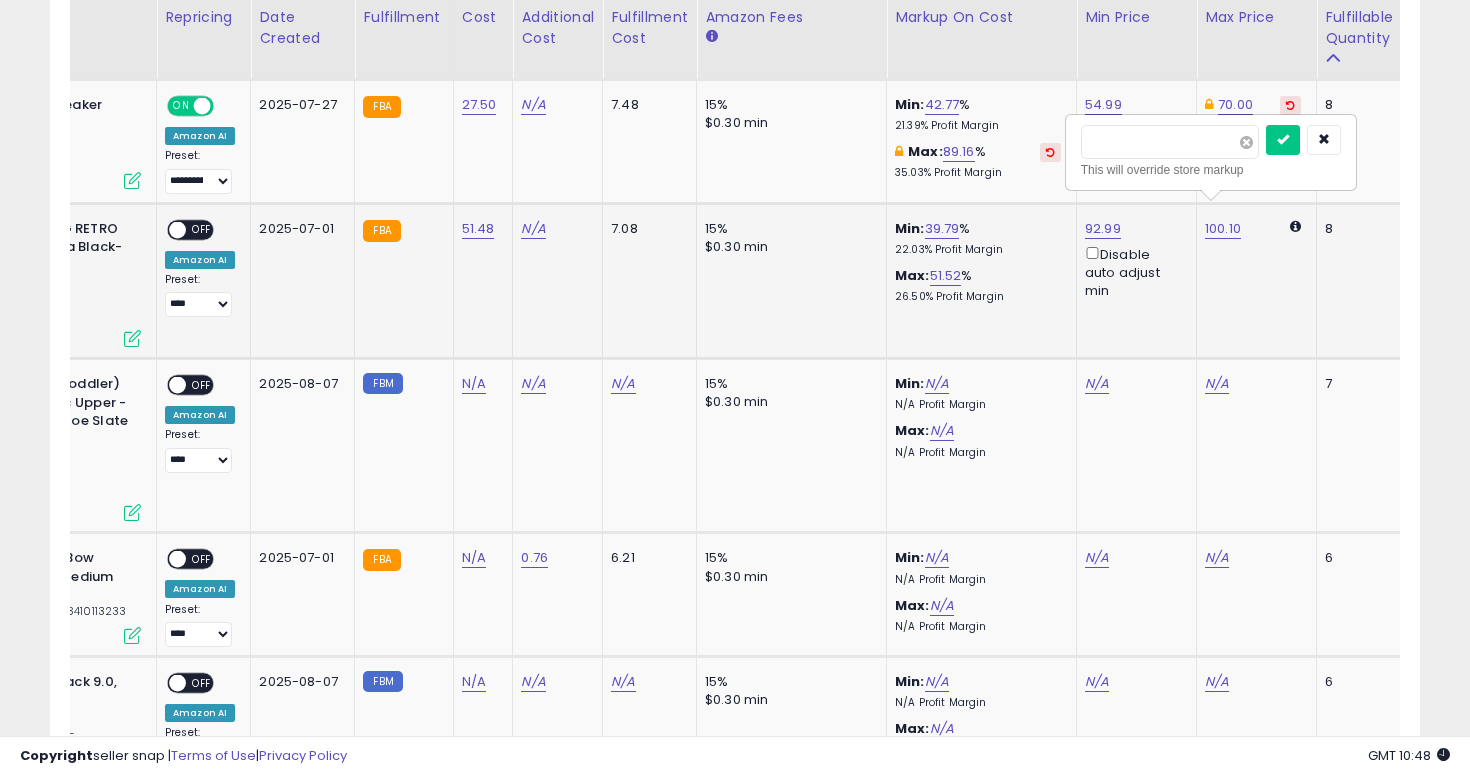 click at bounding box center [1246, 142] 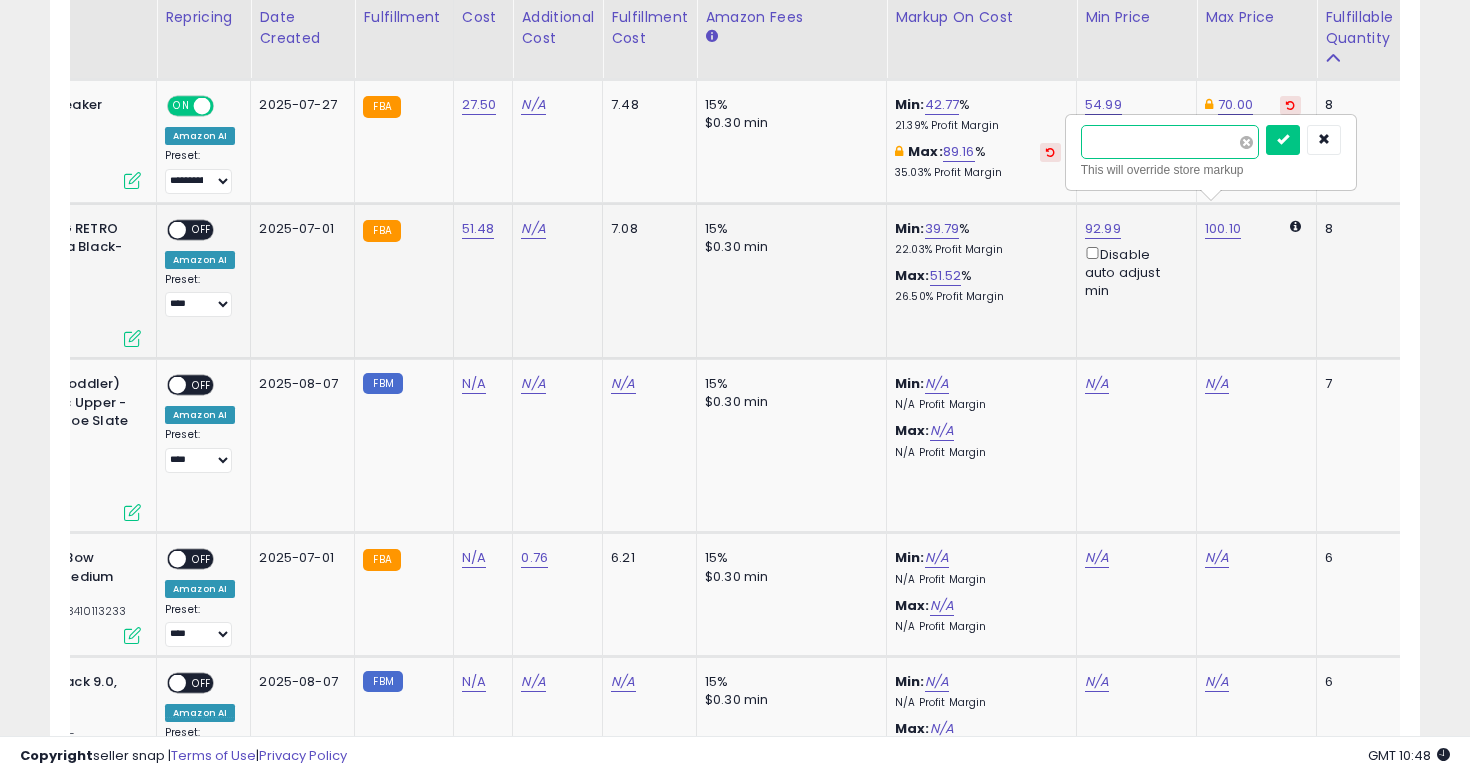 type on "*****" 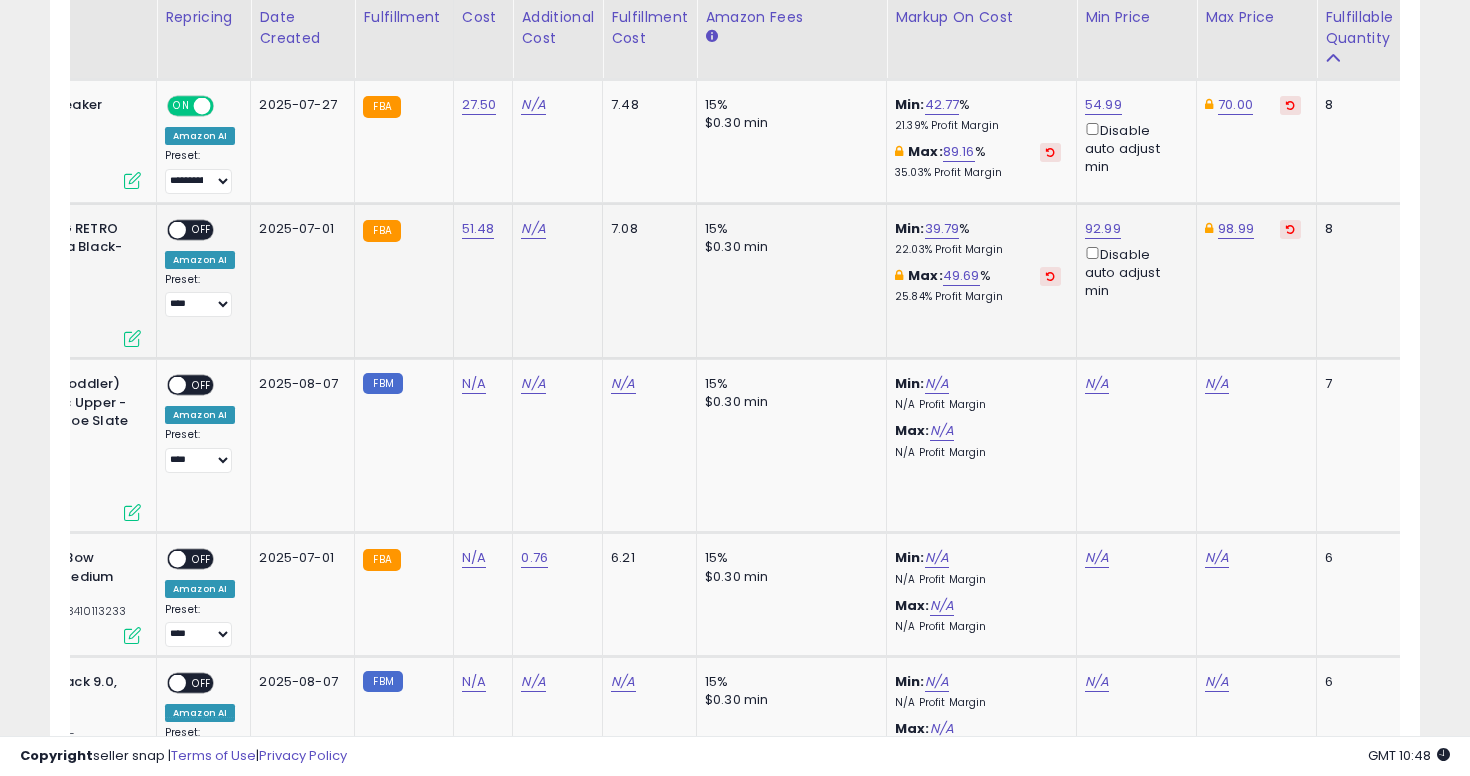 scroll, scrollTop: 0, scrollLeft: 91, axis: horizontal 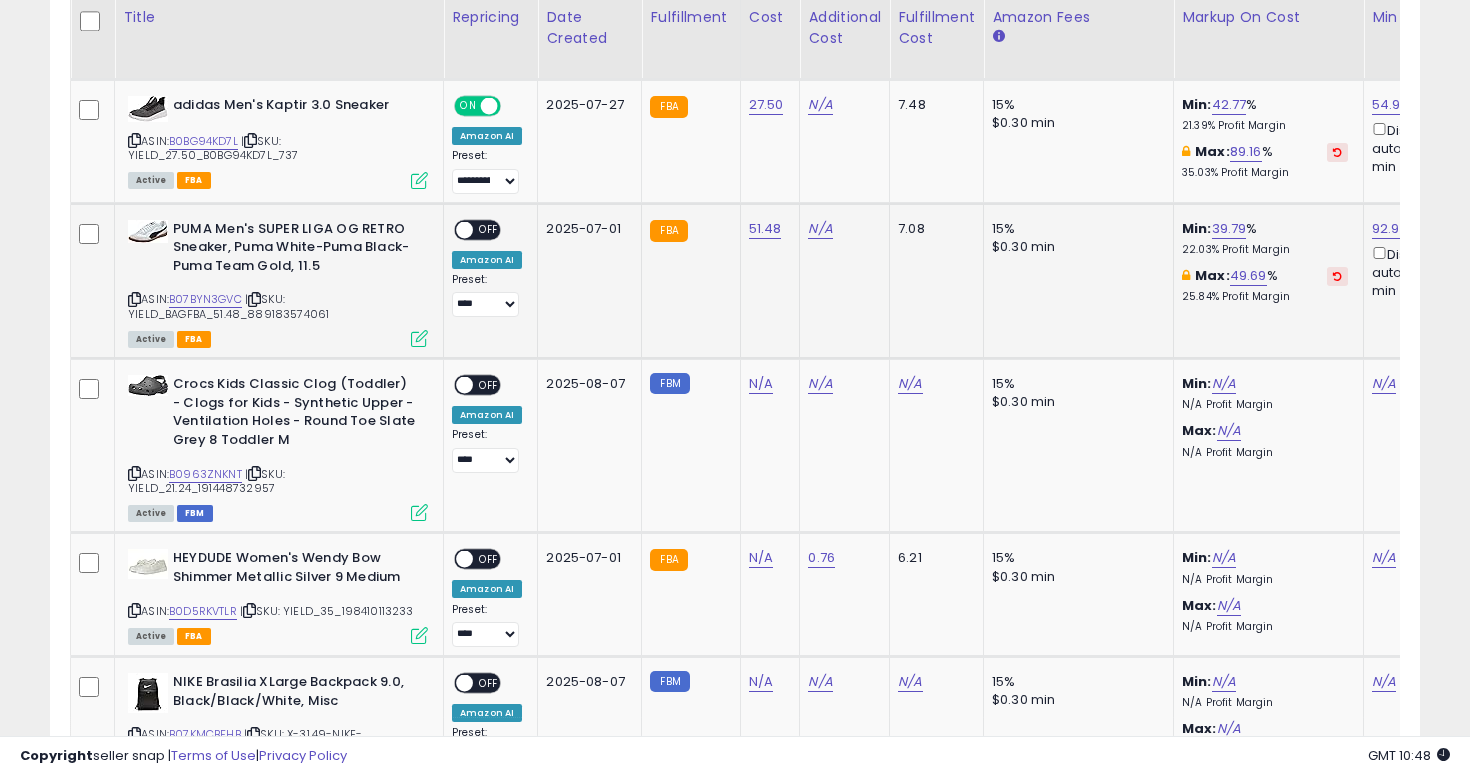click on "OFF" at bounding box center (489, 229) 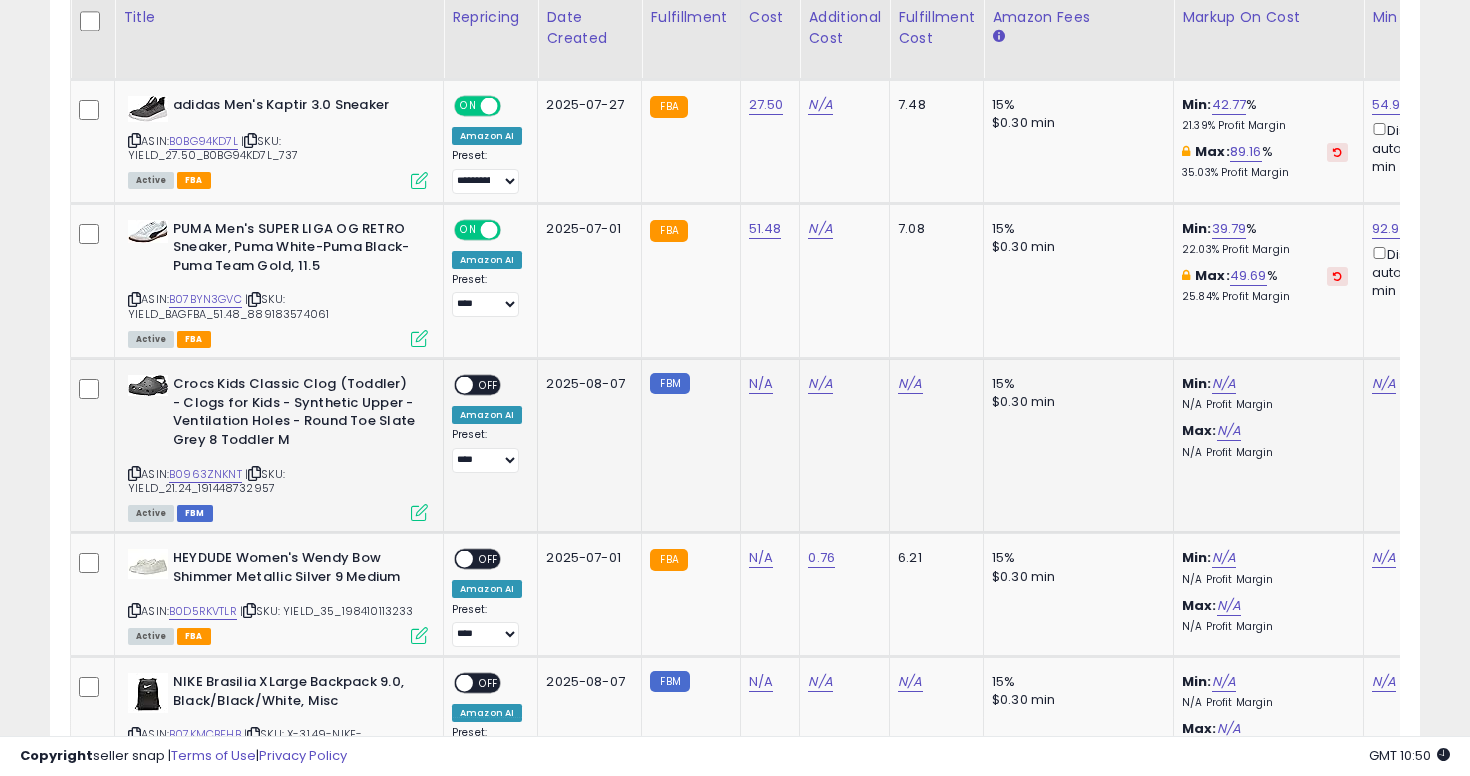 click at bounding box center [134, 473] 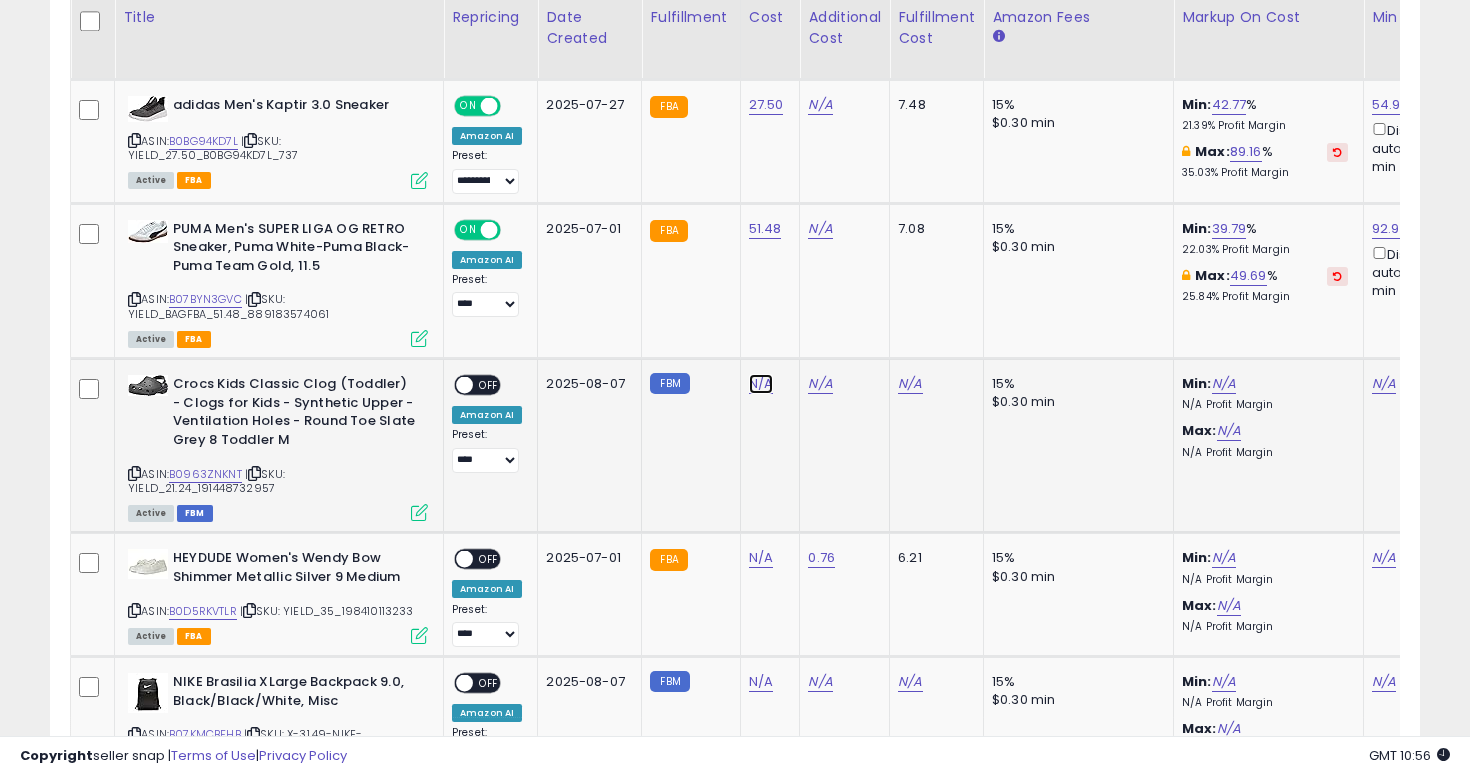 click on "N/A" at bounding box center [761, -1692] 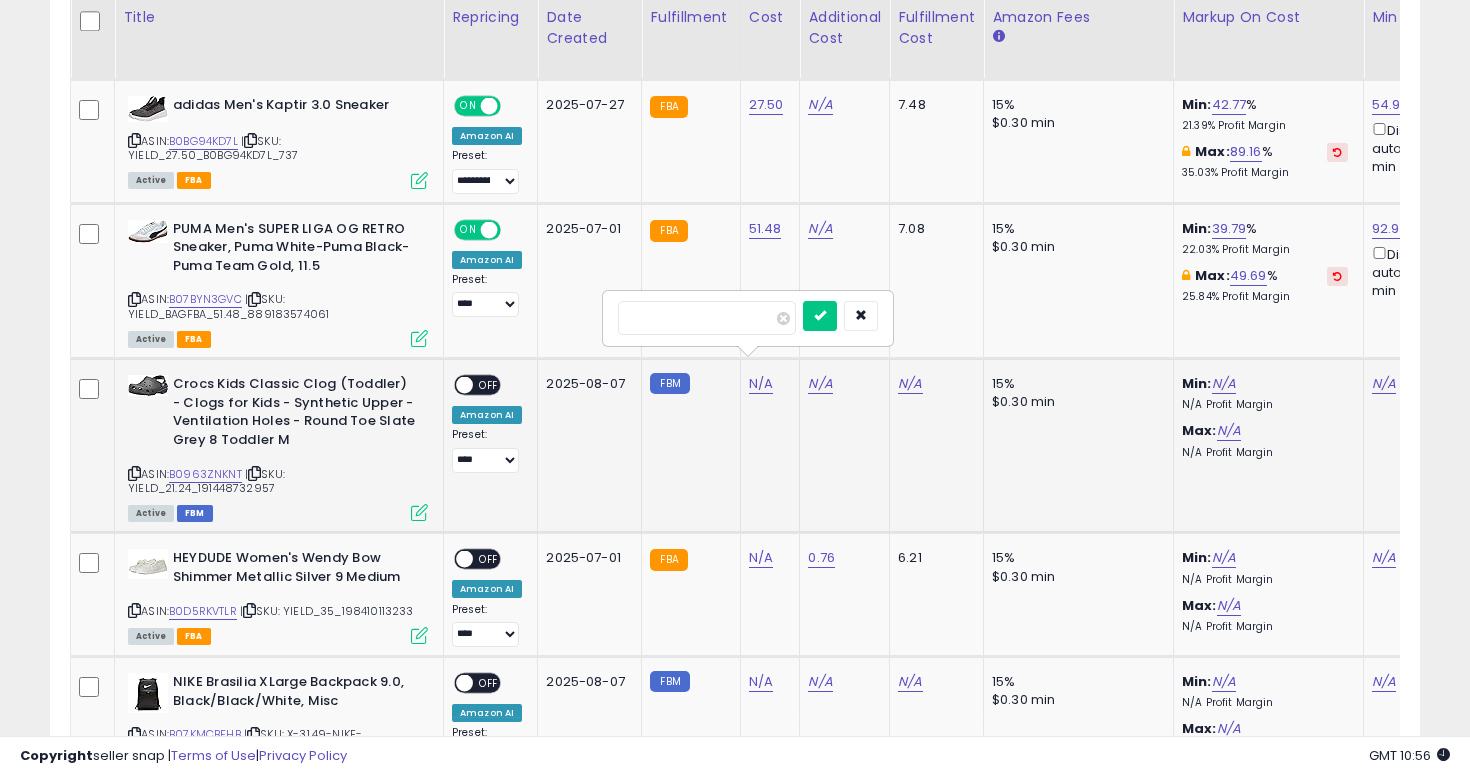 type on "*****" 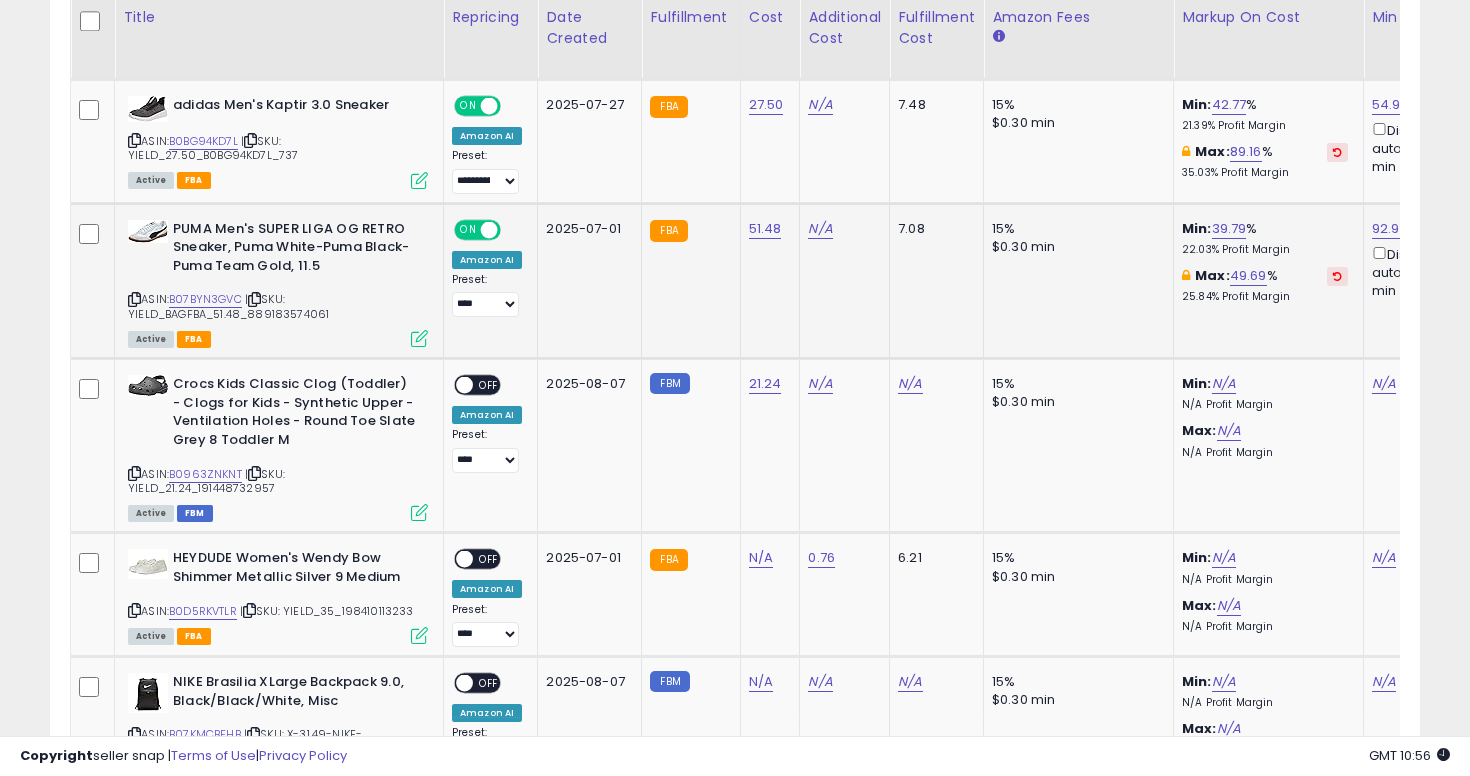 scroll, scrollTop: 0, scrollLeft: 108, axis: horizontal 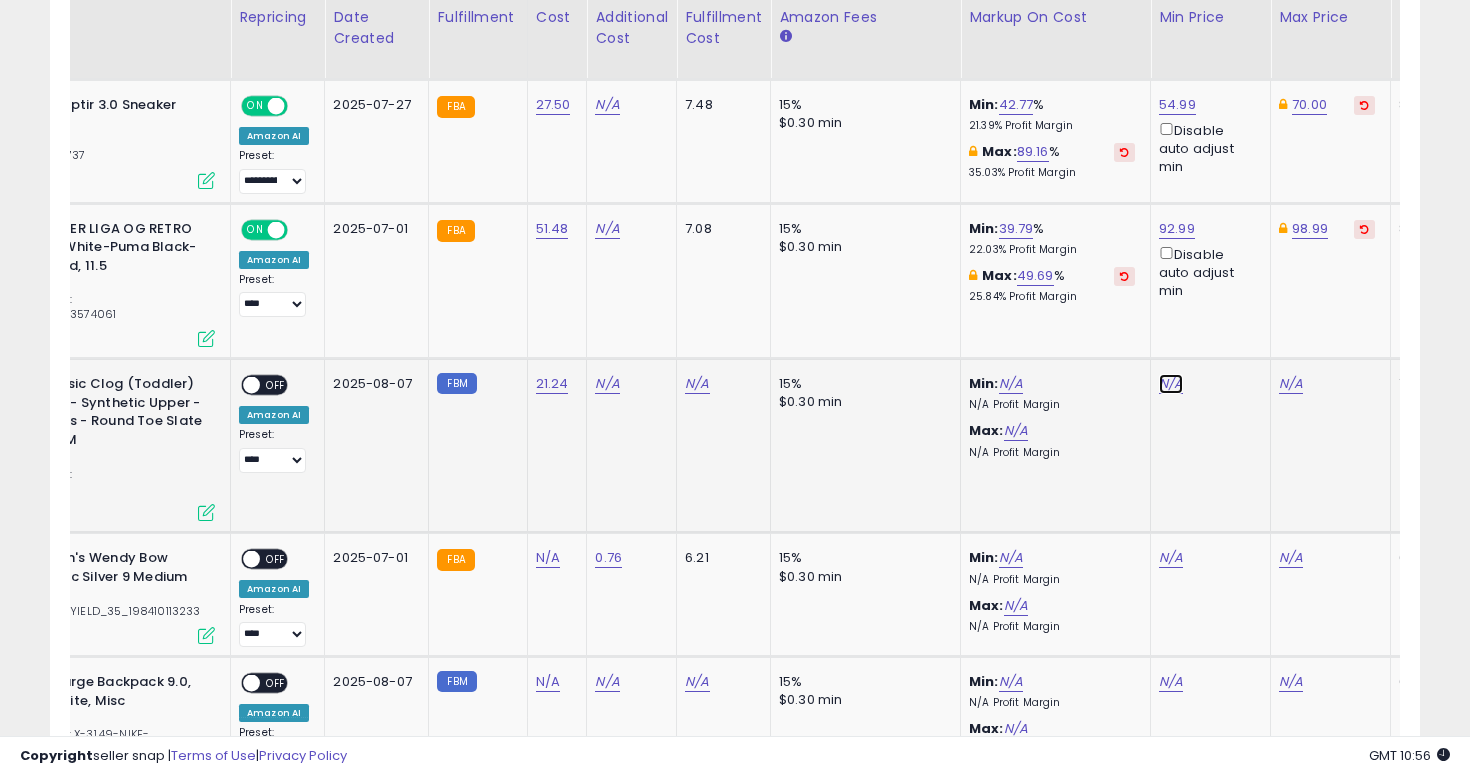 click on "N/A" at bounding box center (1171, -1692) 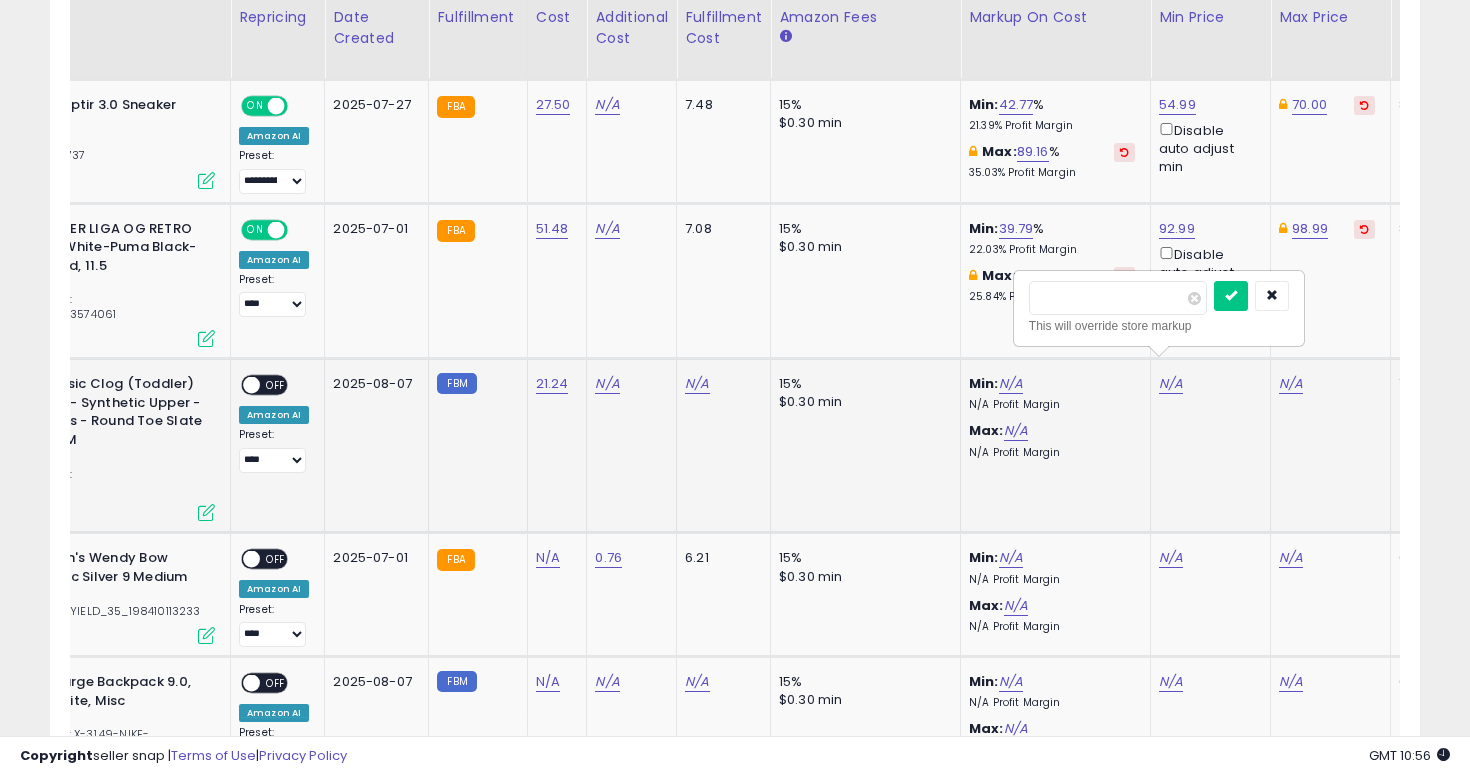 type on "*****" 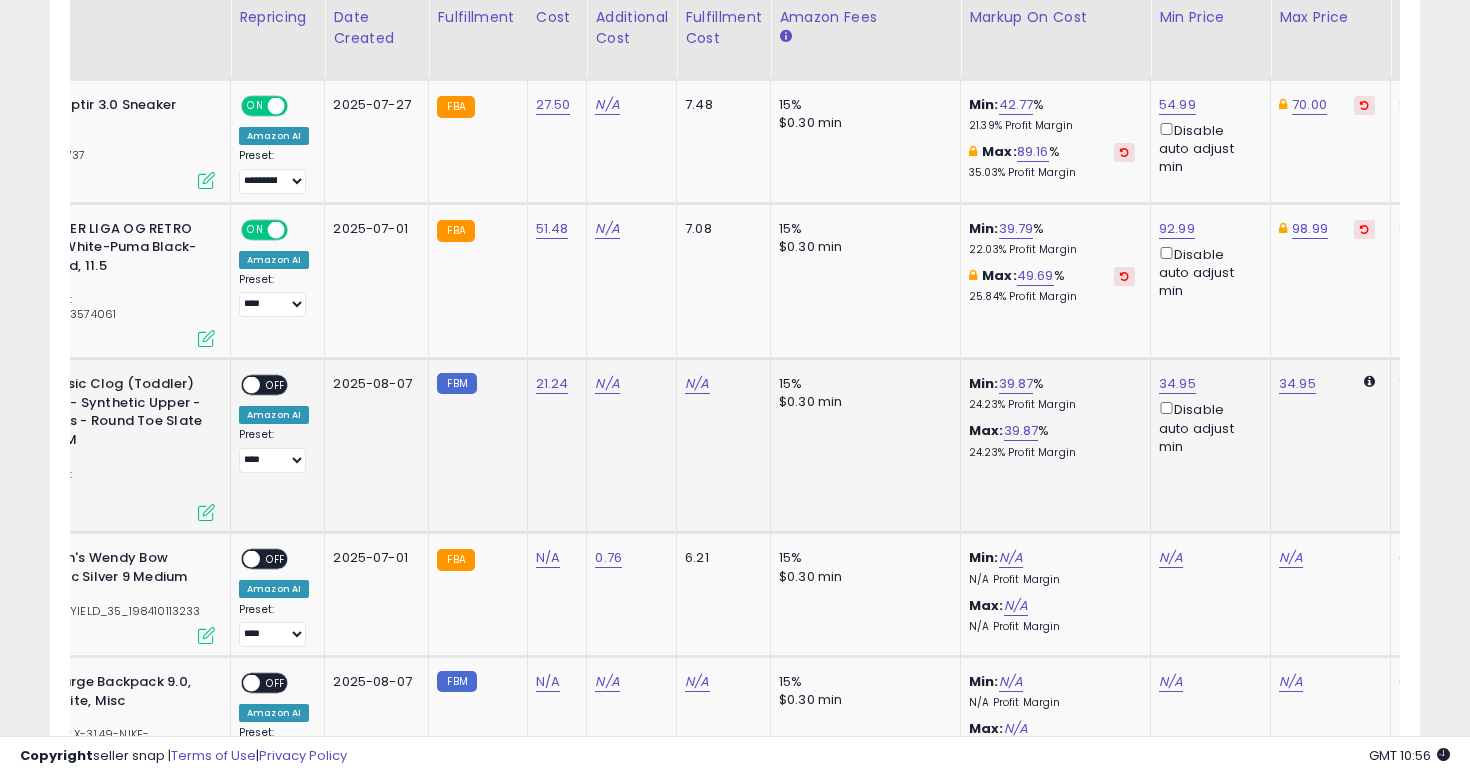 scroll, scrollTop: 0, scrollLeft: 0, axis: both 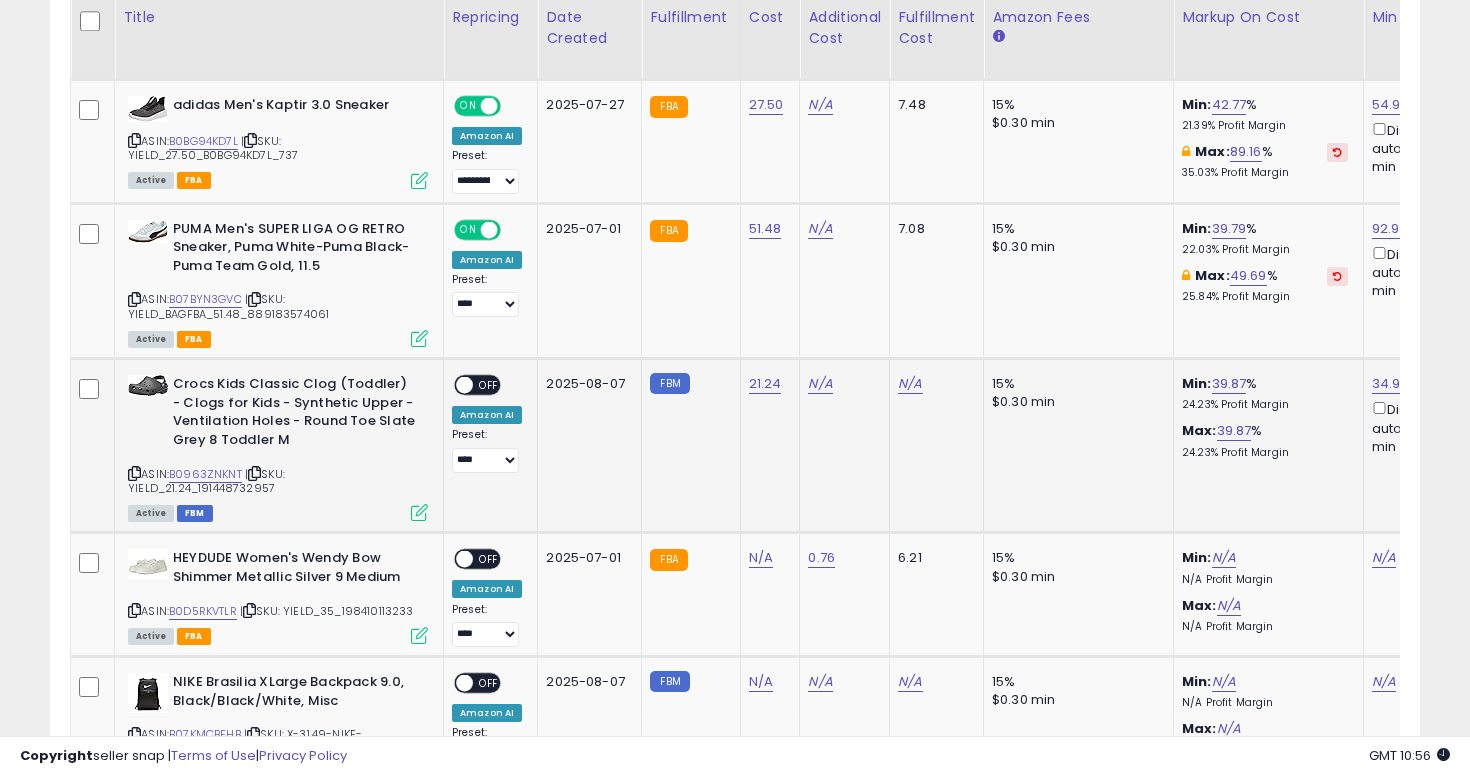 click on "OFF" at bounding box center (489, 385) 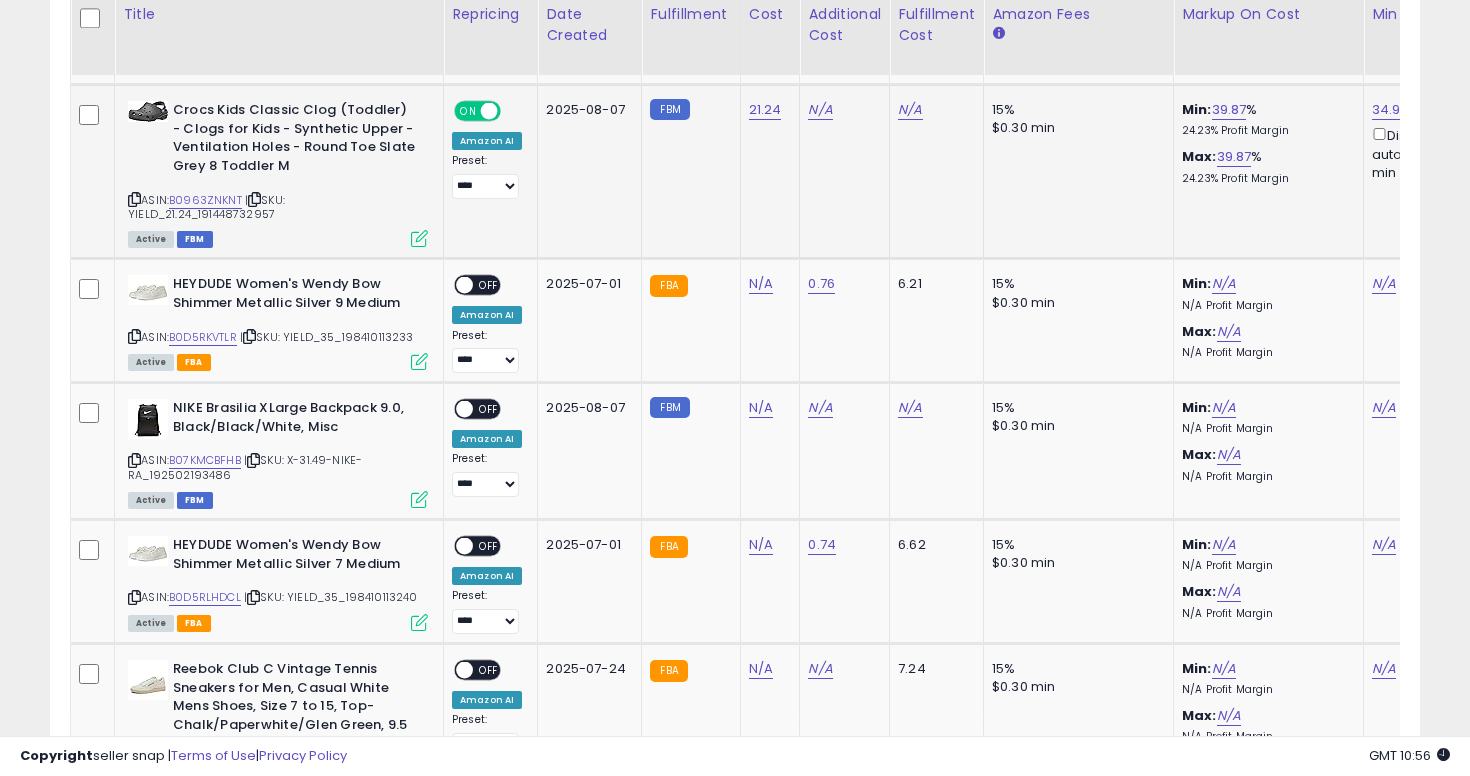 scroll, scrollTop: 3041, scrollLeft: 0, axis: vertical 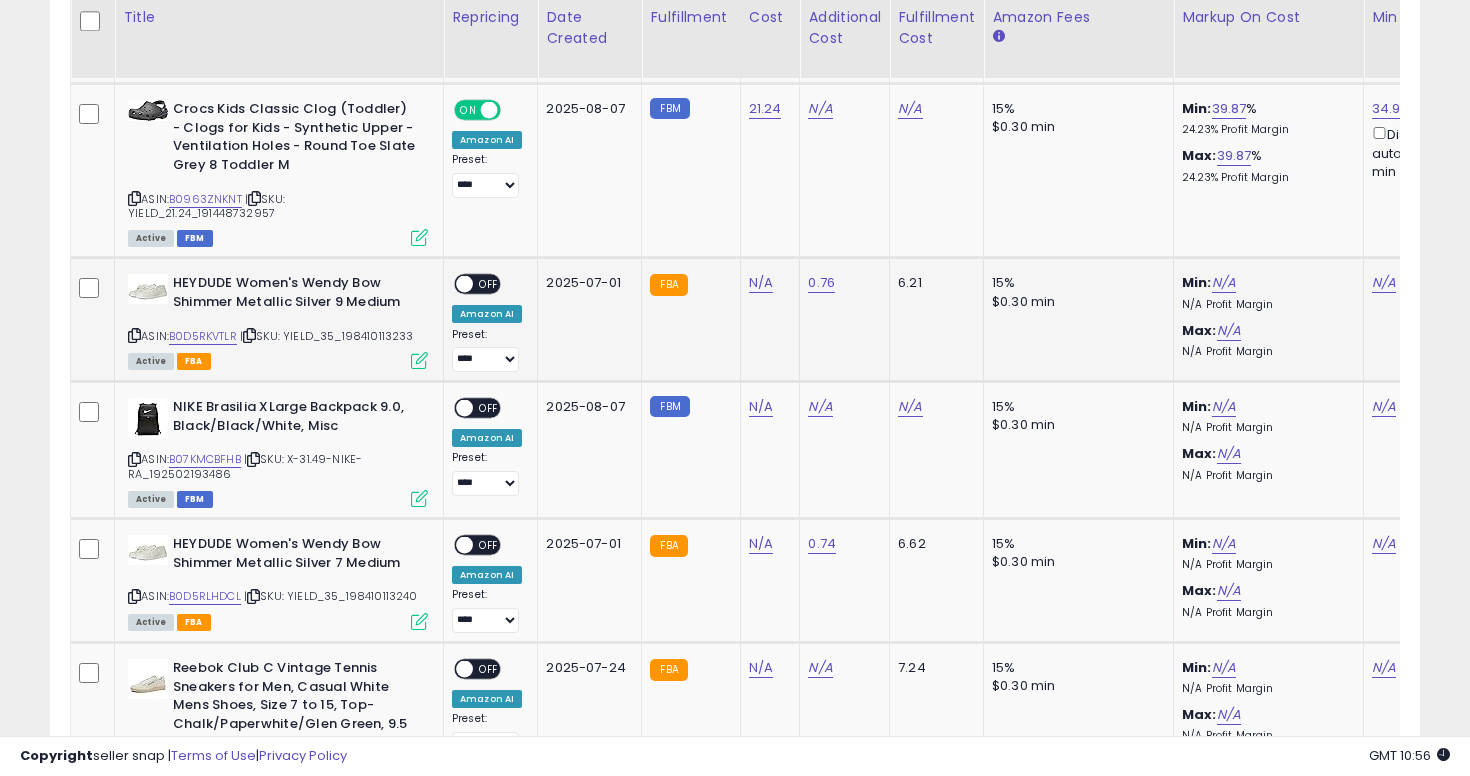 click at bounding box center (134, 335) 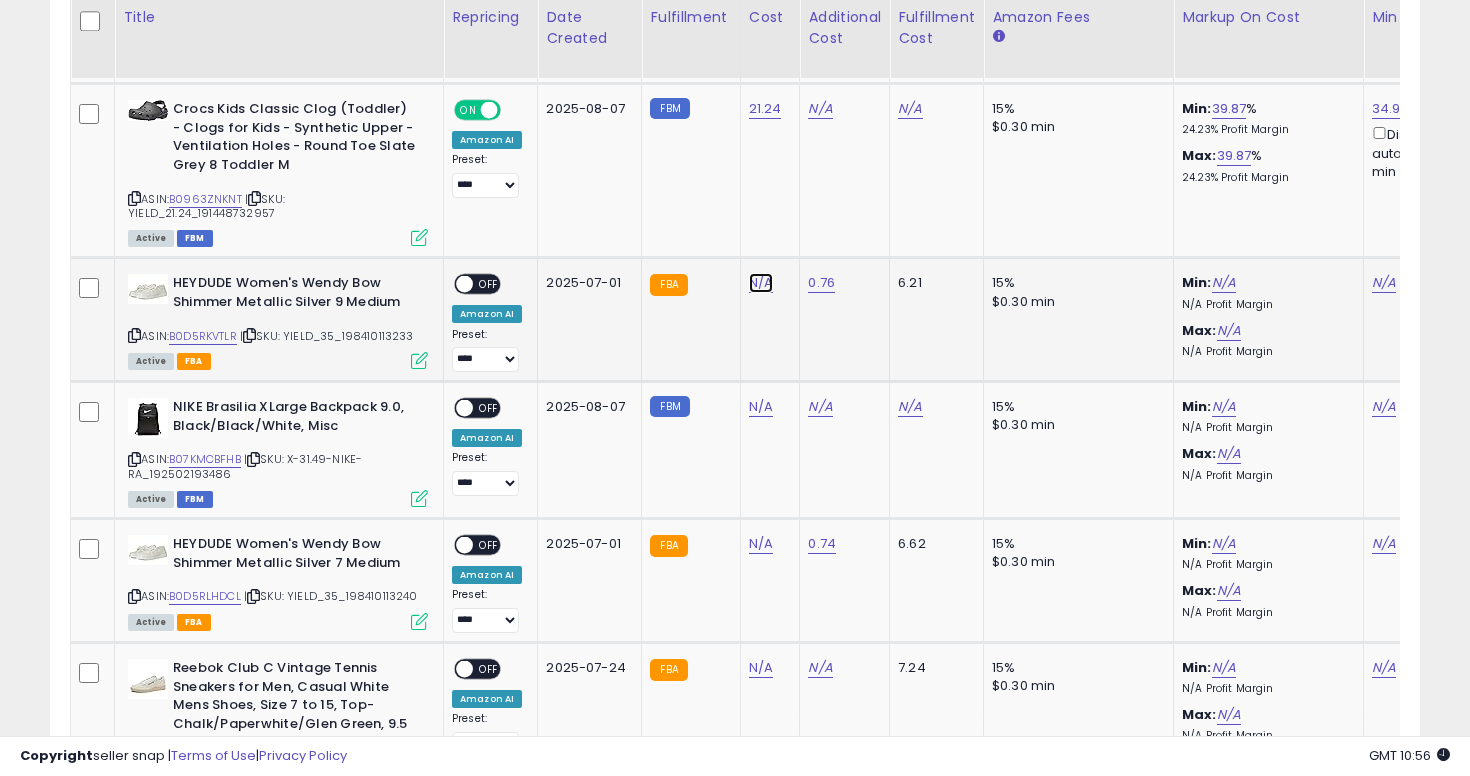 click on "N/A" at bounding box center [761, -1967] 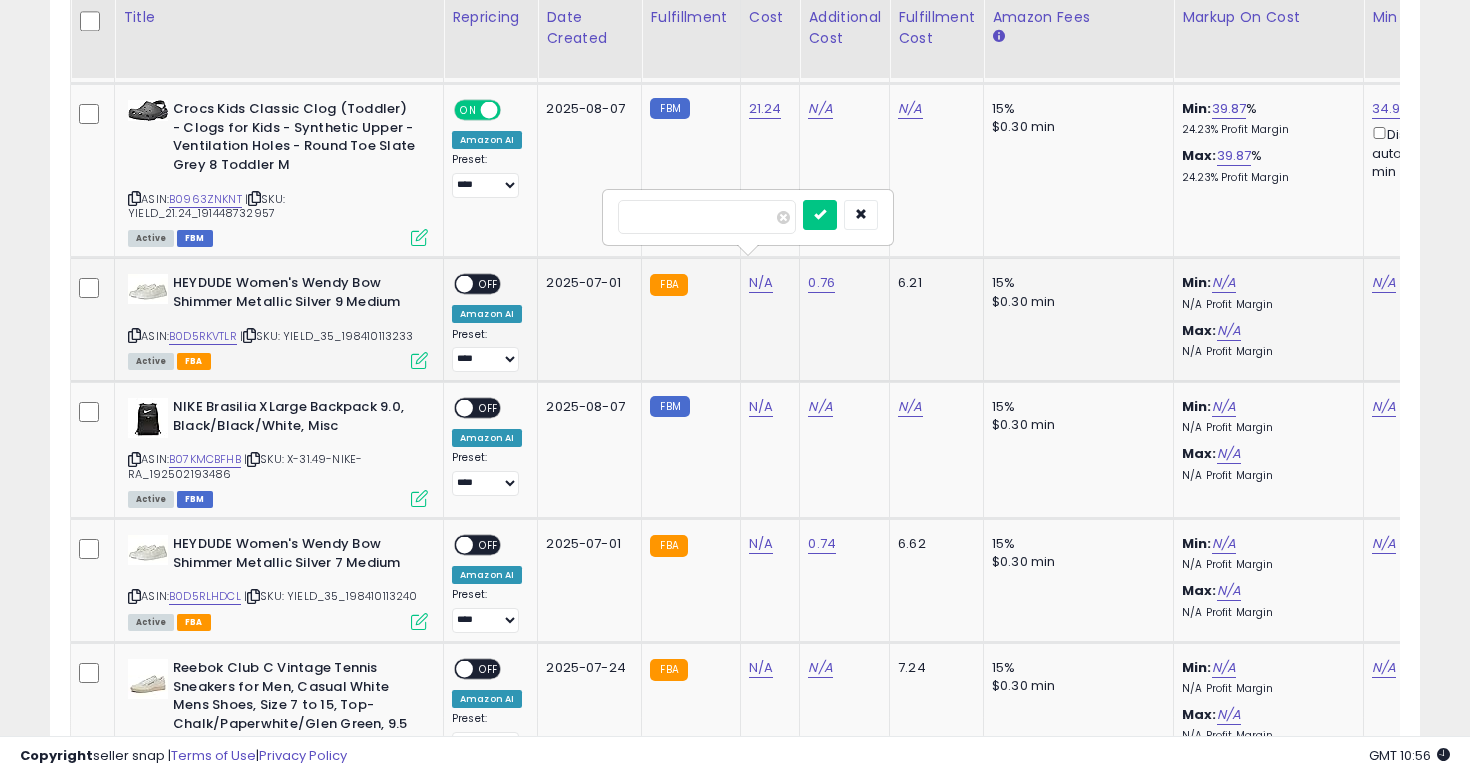 type on "**" 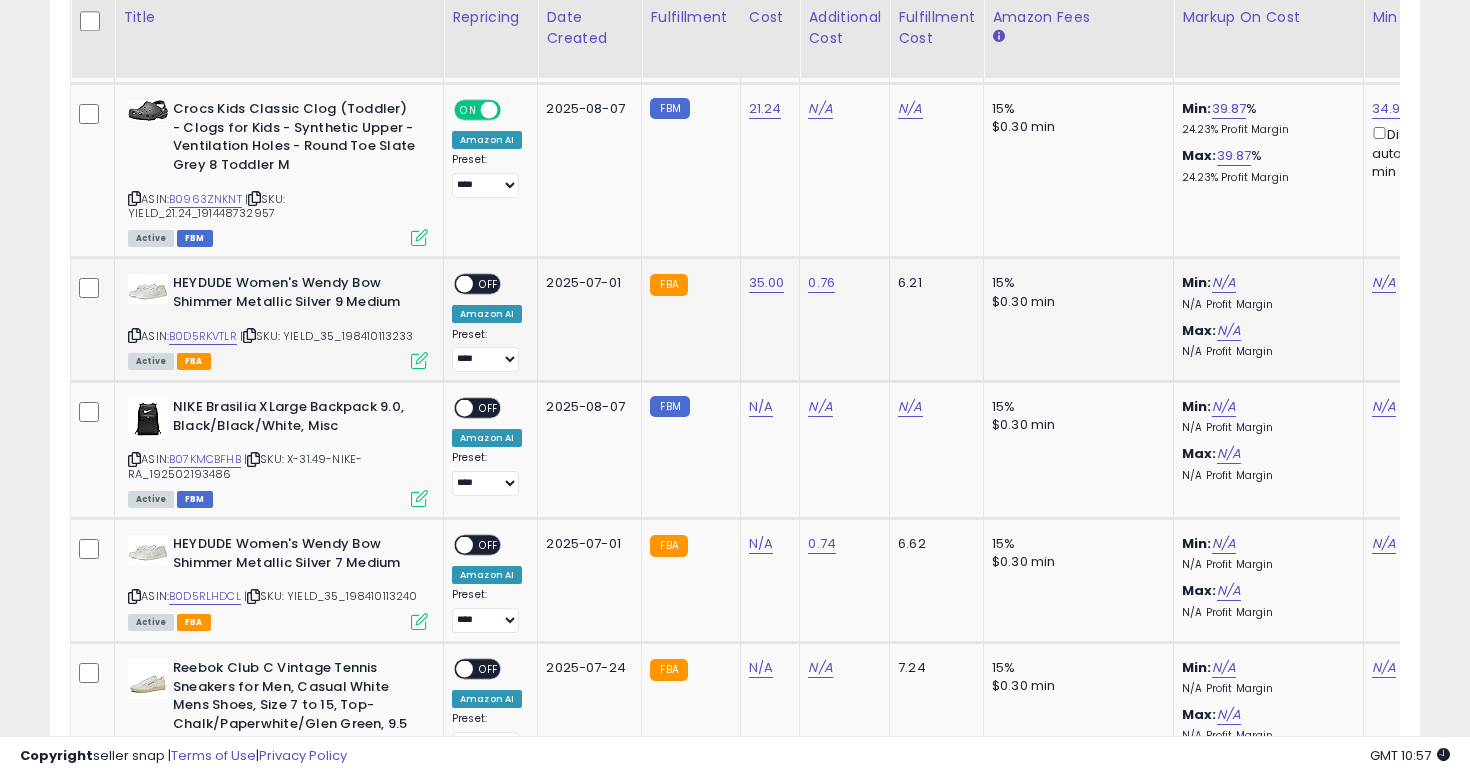 scroll, scrollTop: 0, scrollLeft: 139, axis: horizontal 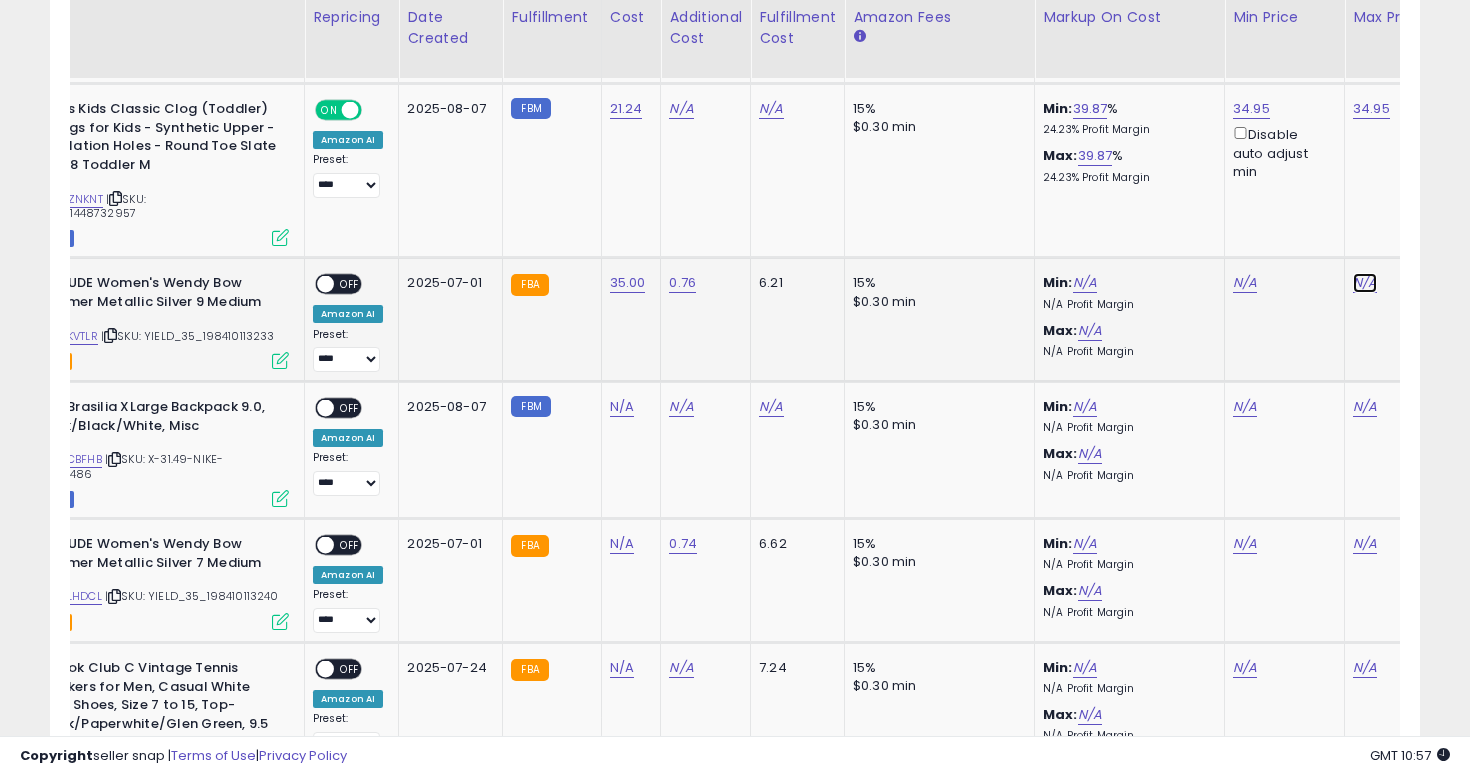 click on "N/A" at bounding box center (1365, -1967) 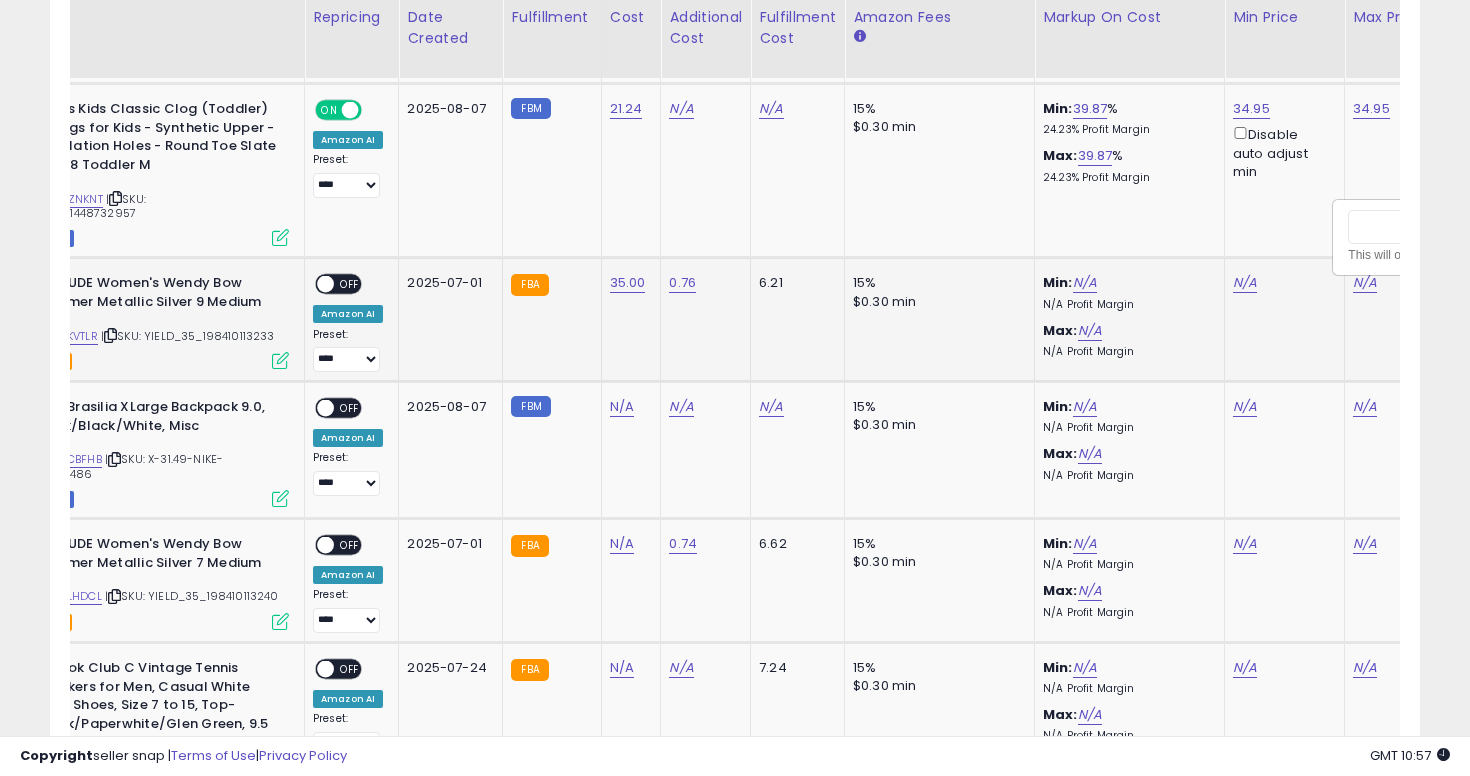 scroll, scrollTop: 0, scrollLeft: 281, axis: horizontal 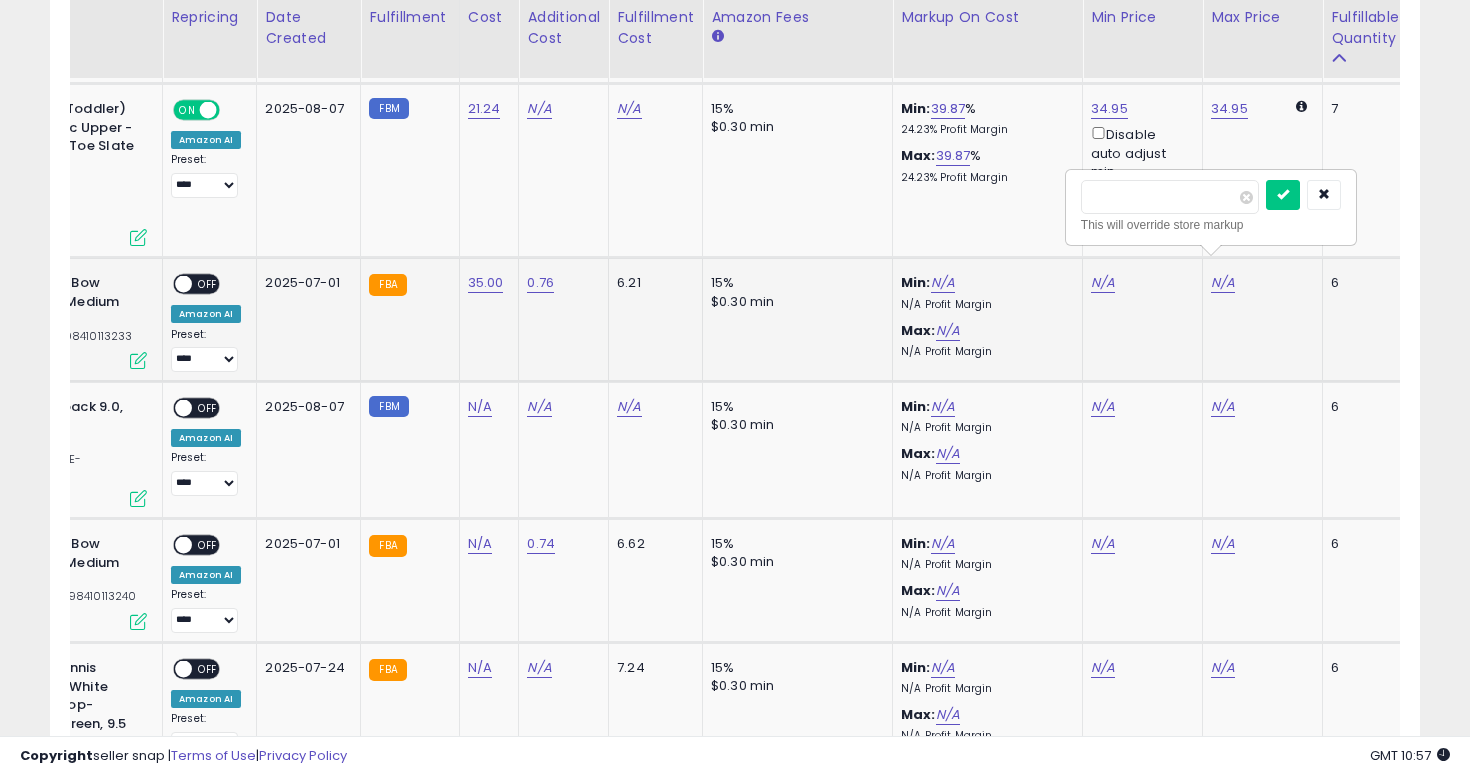 type on "*****" 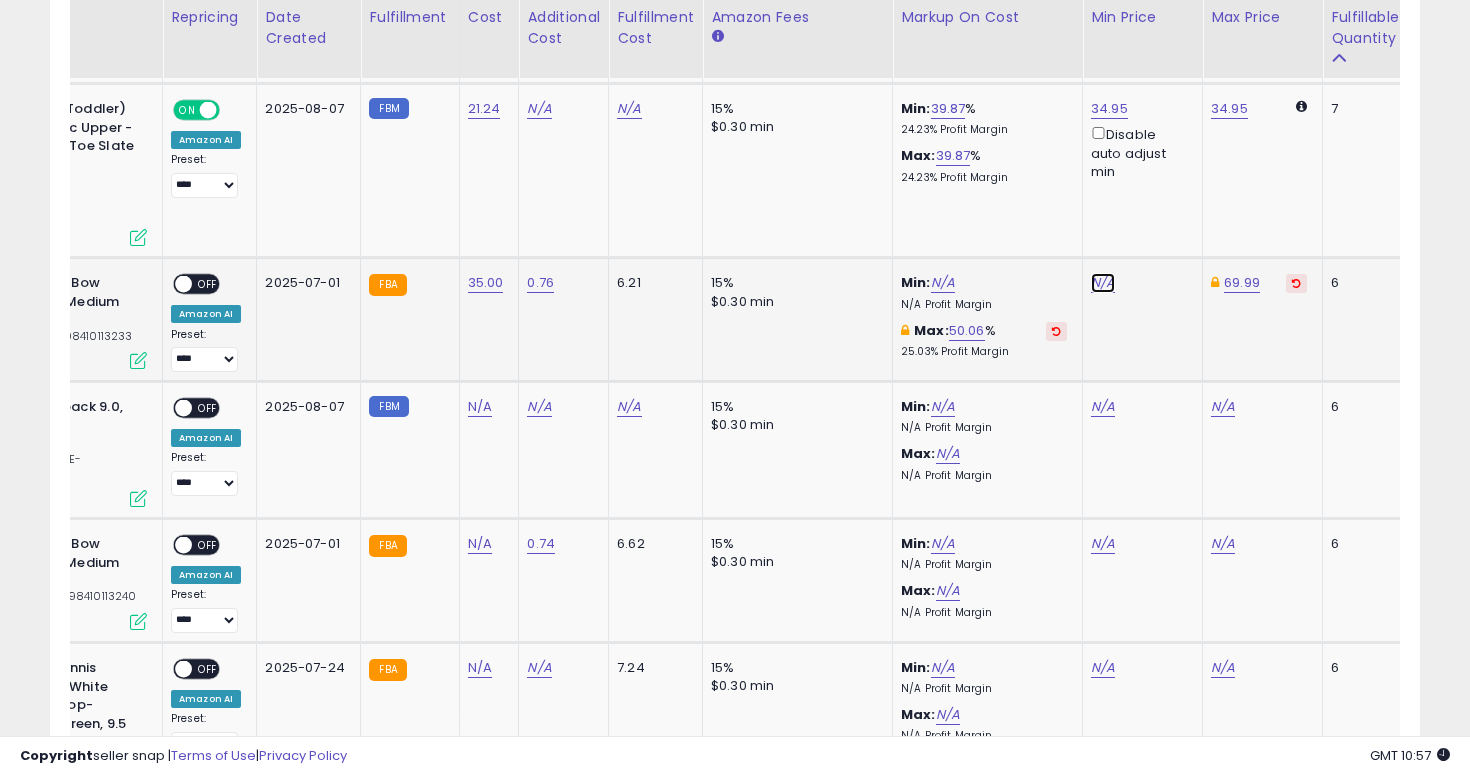 click on "N/A" at bounding box center [1103, -1967] 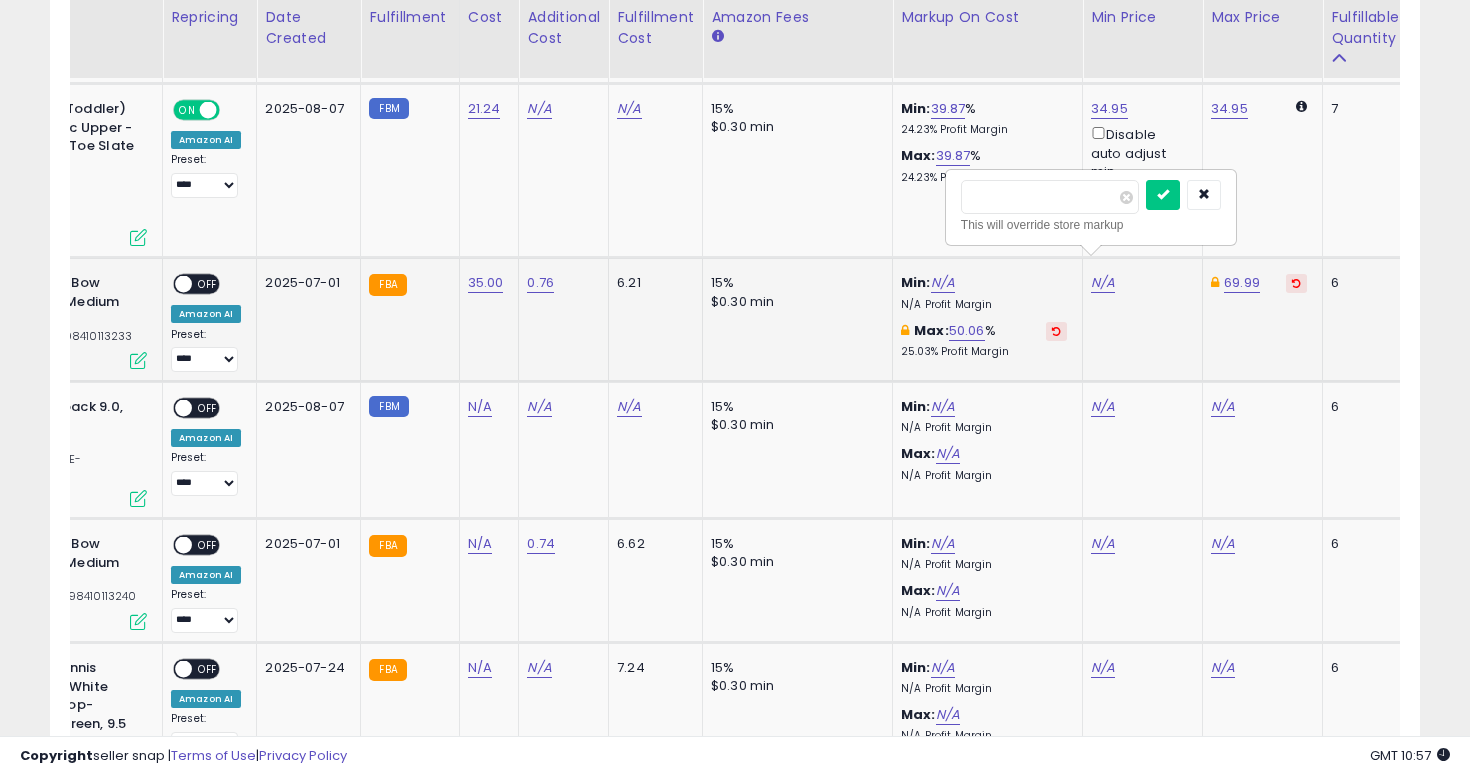 type on "****" 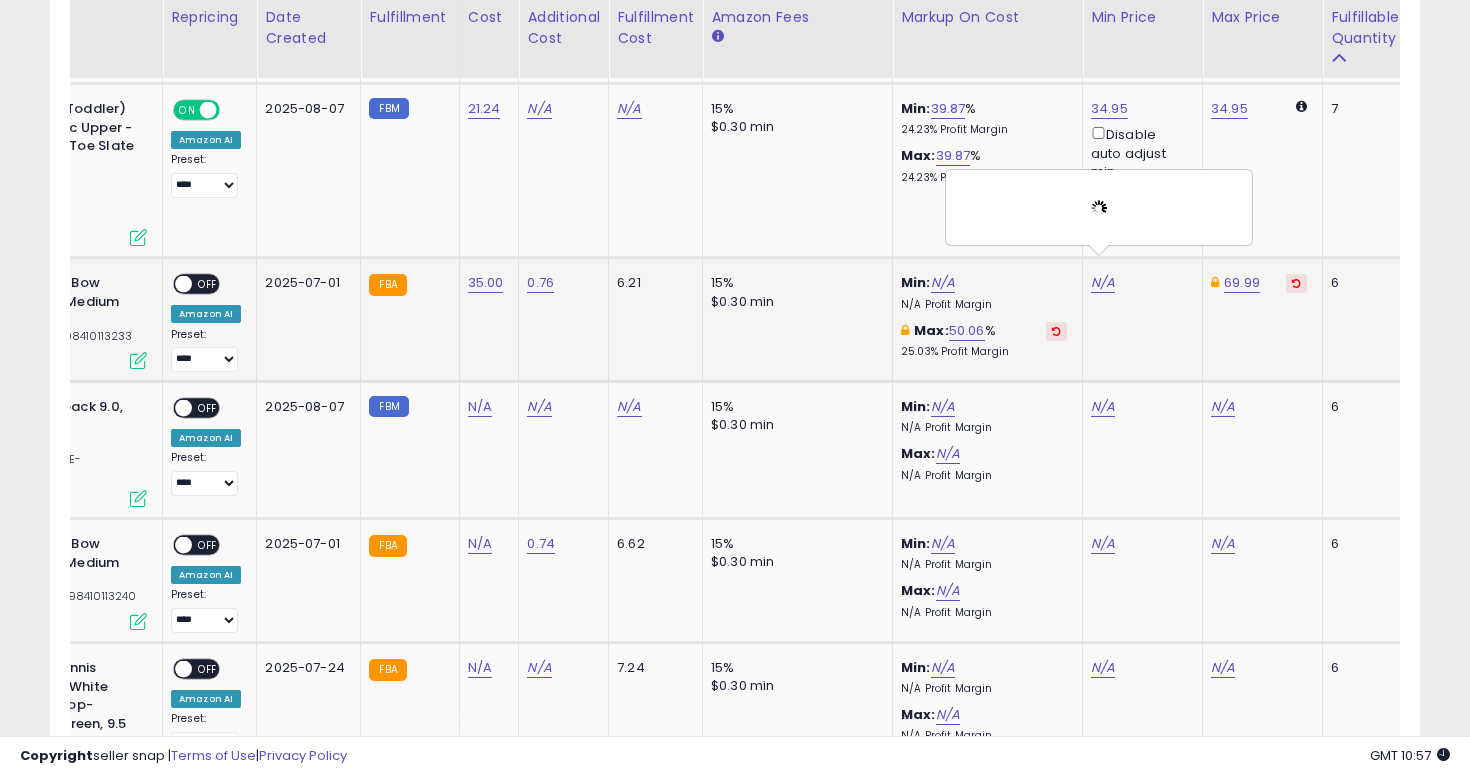 scroll, scrollTop: 0, scrollLeft: 0, axis: both 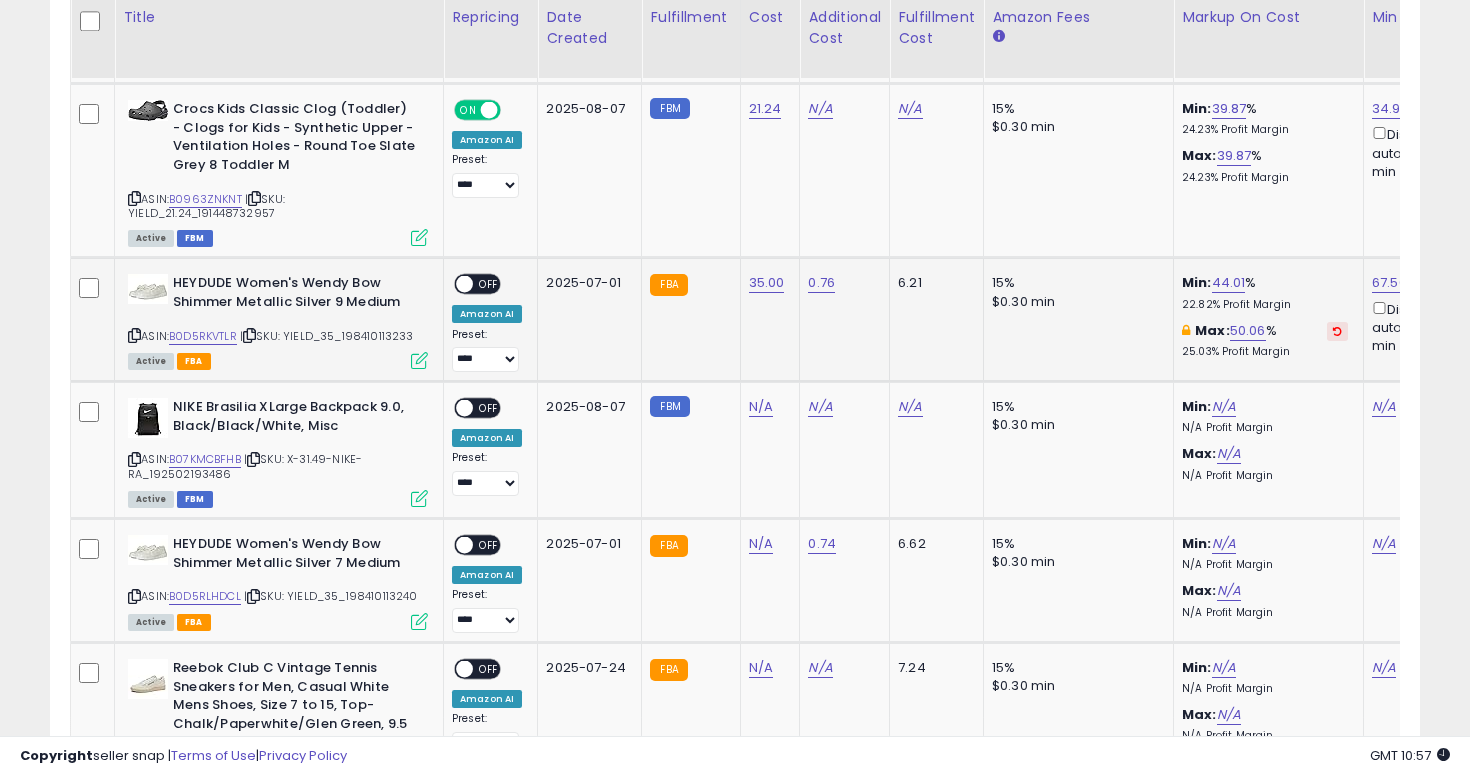 click on "OFF" at bounding box center (489, 284) 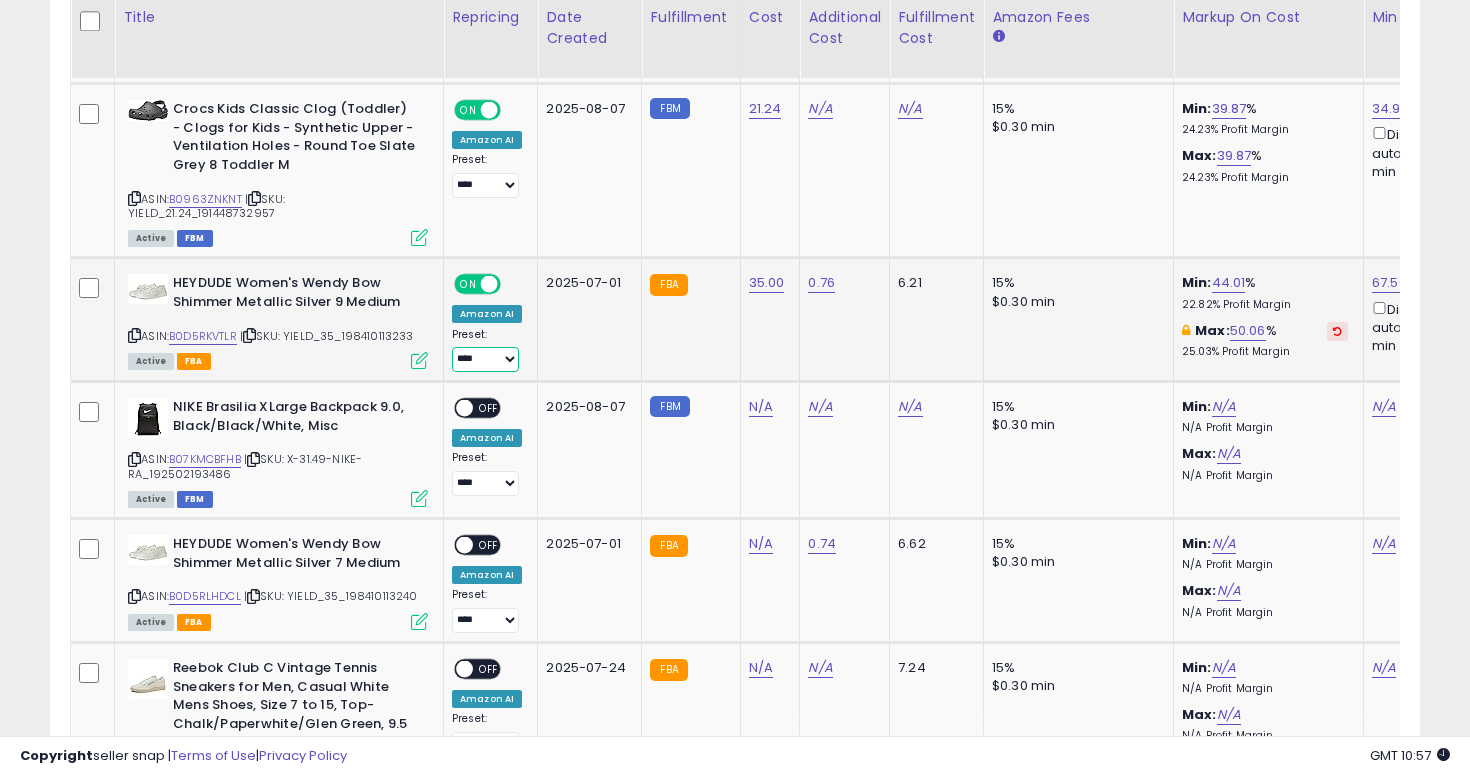 click on "**********" at bounding box center [485, 359] 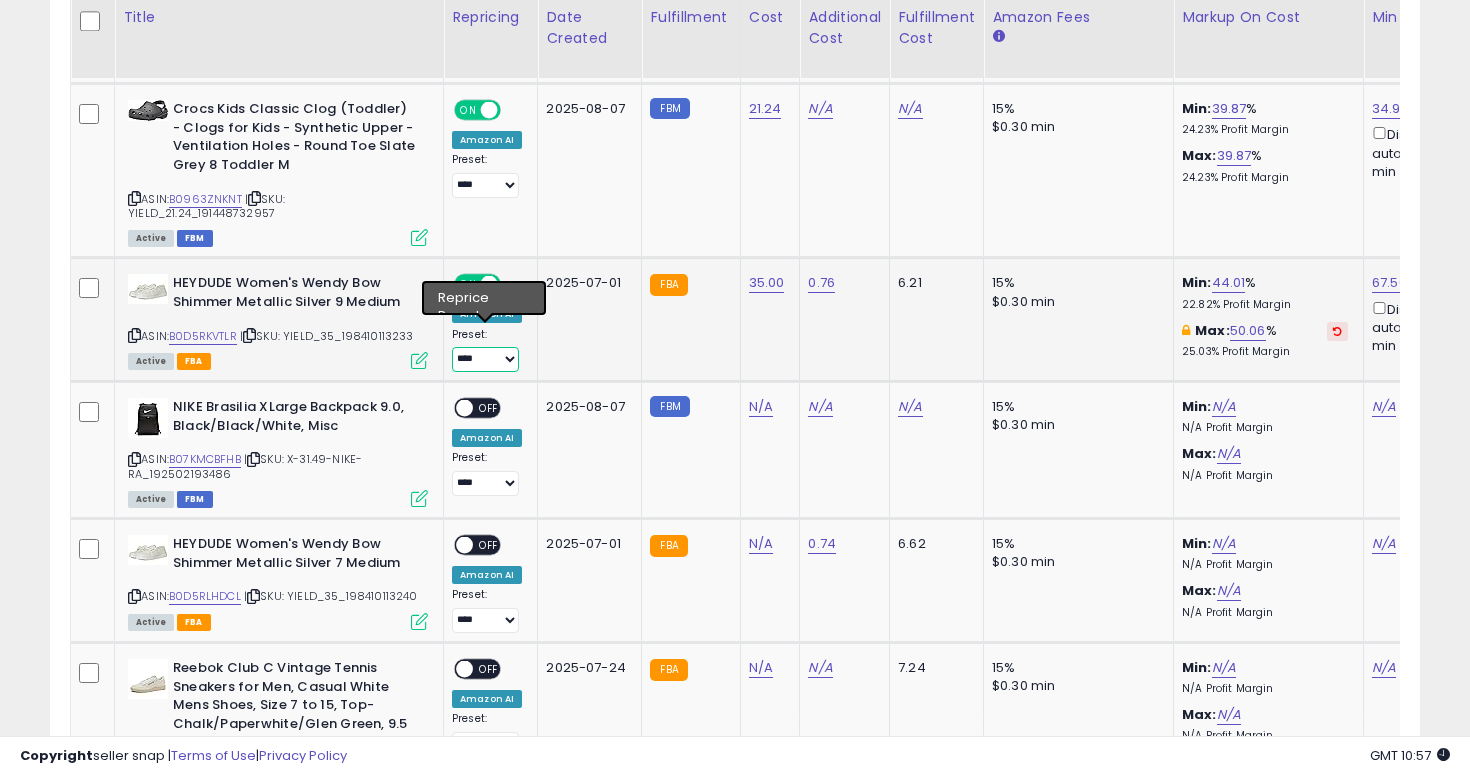 select on "**********" 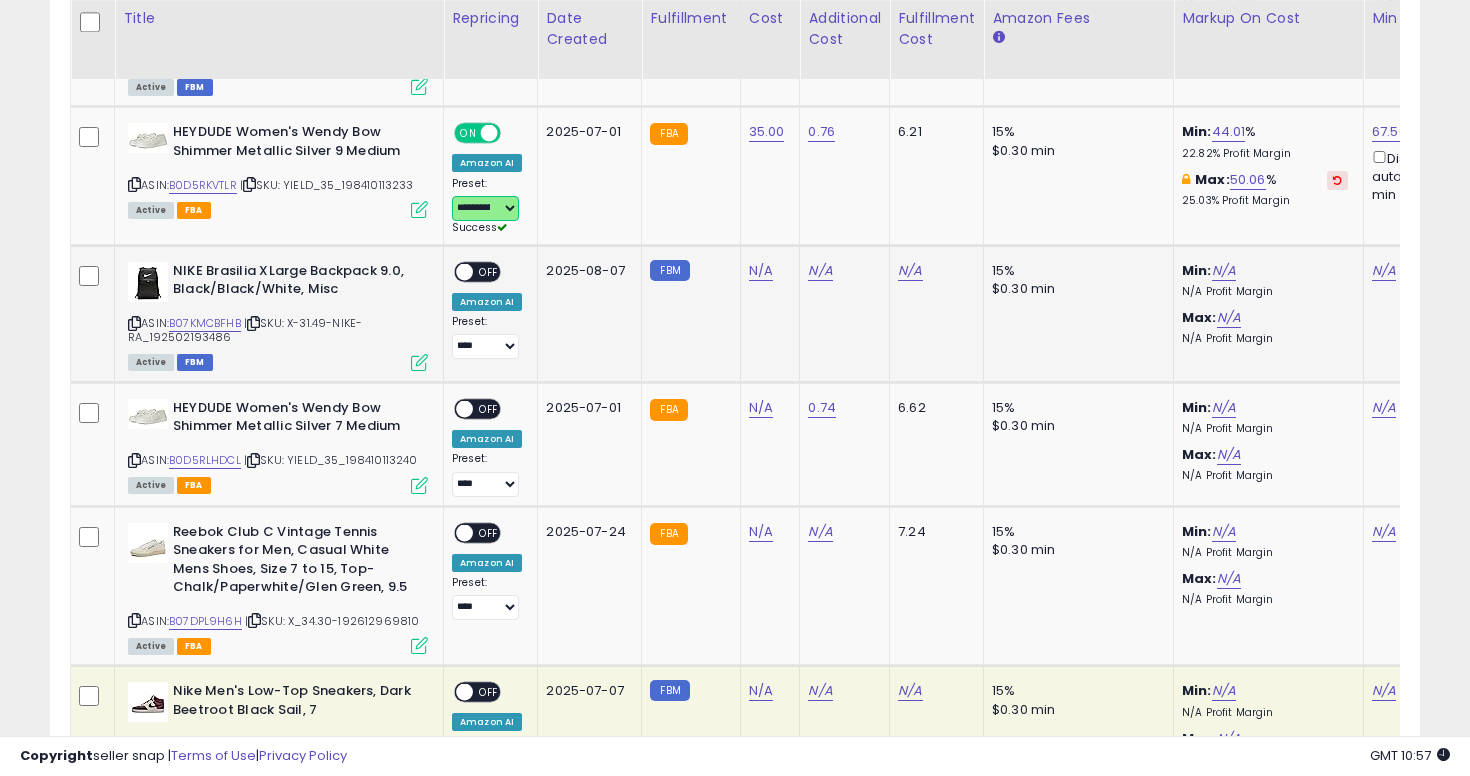 scroll, scrollTop: 3193, scrollLeft: 0, axis: vertical 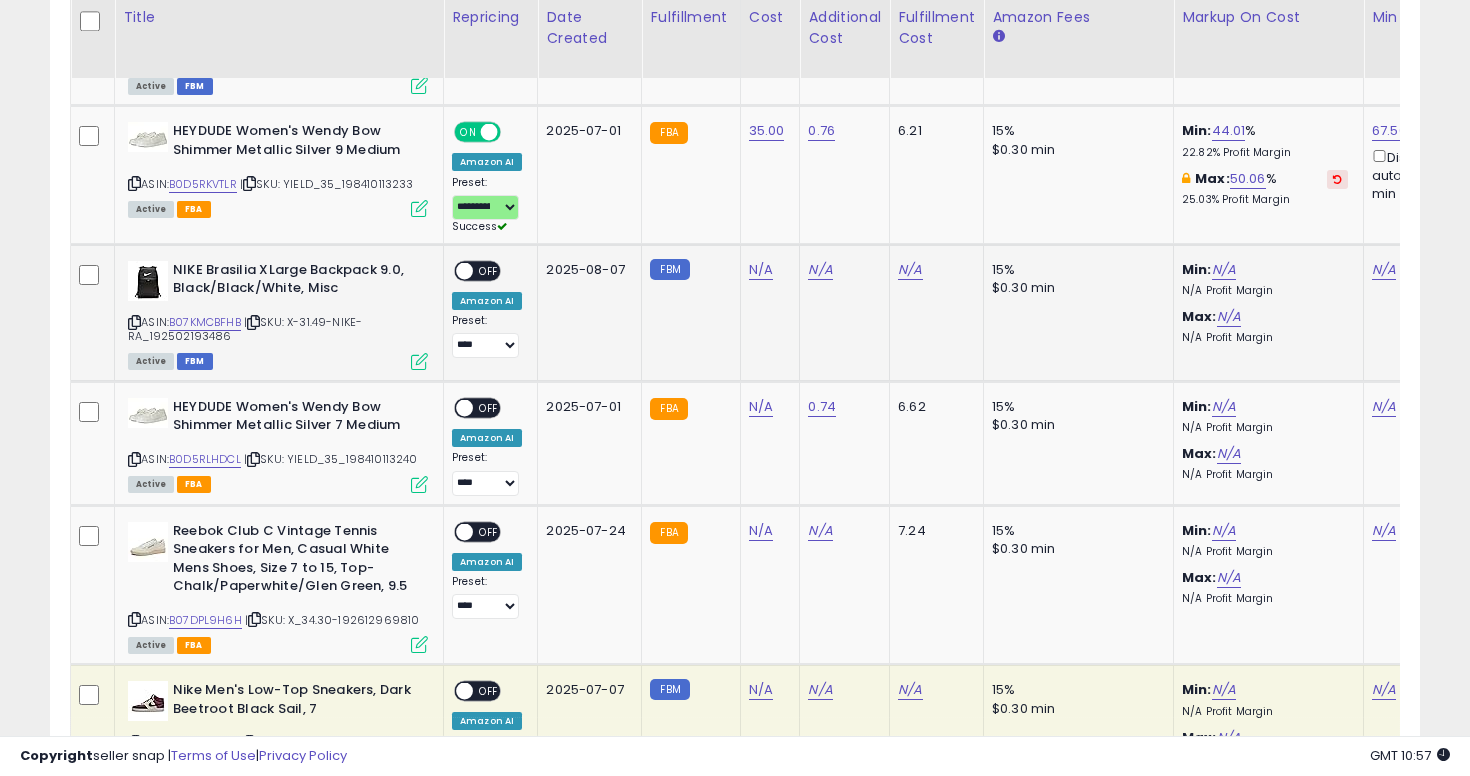 click at bounding box center [134, 322] 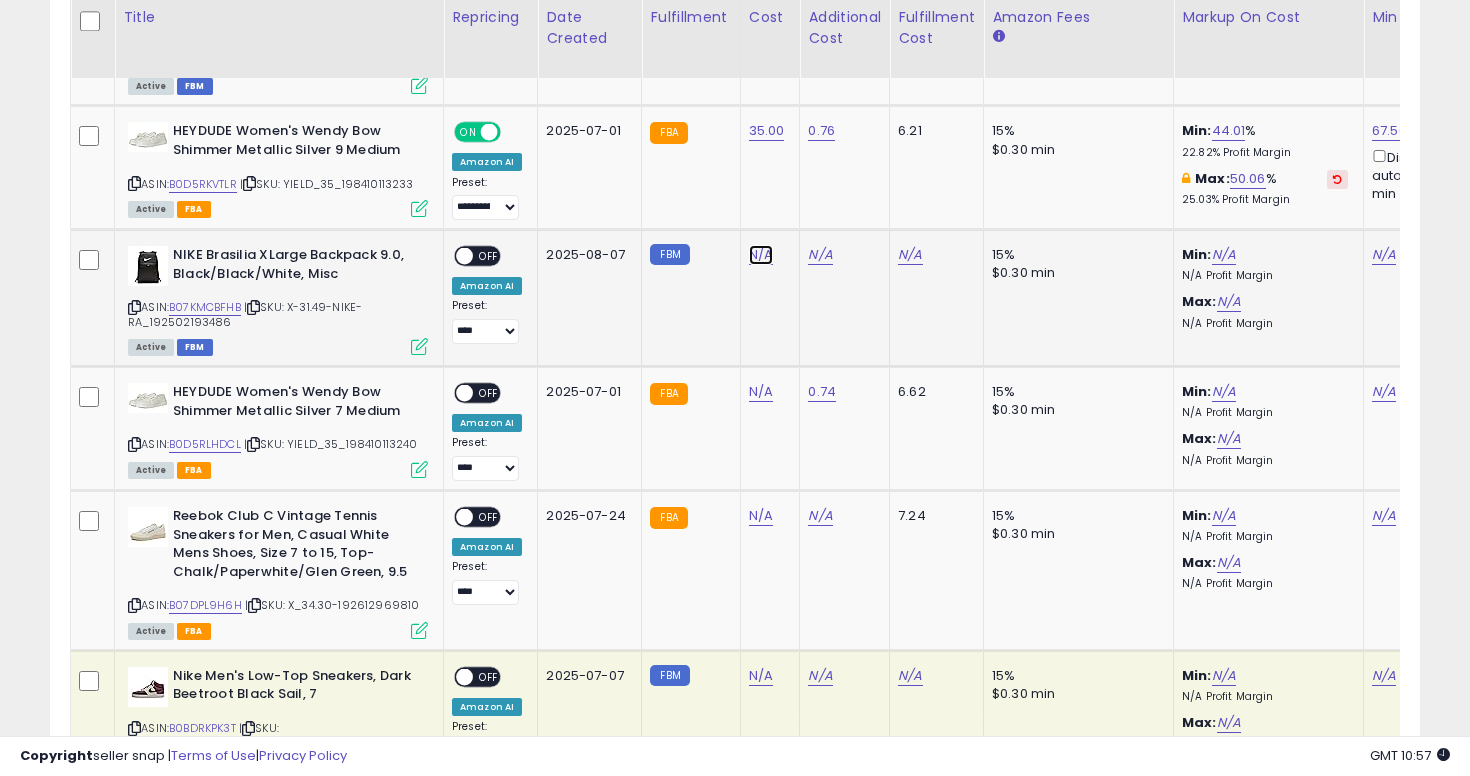 click on "N/A" at bounding box center (761, -2119) 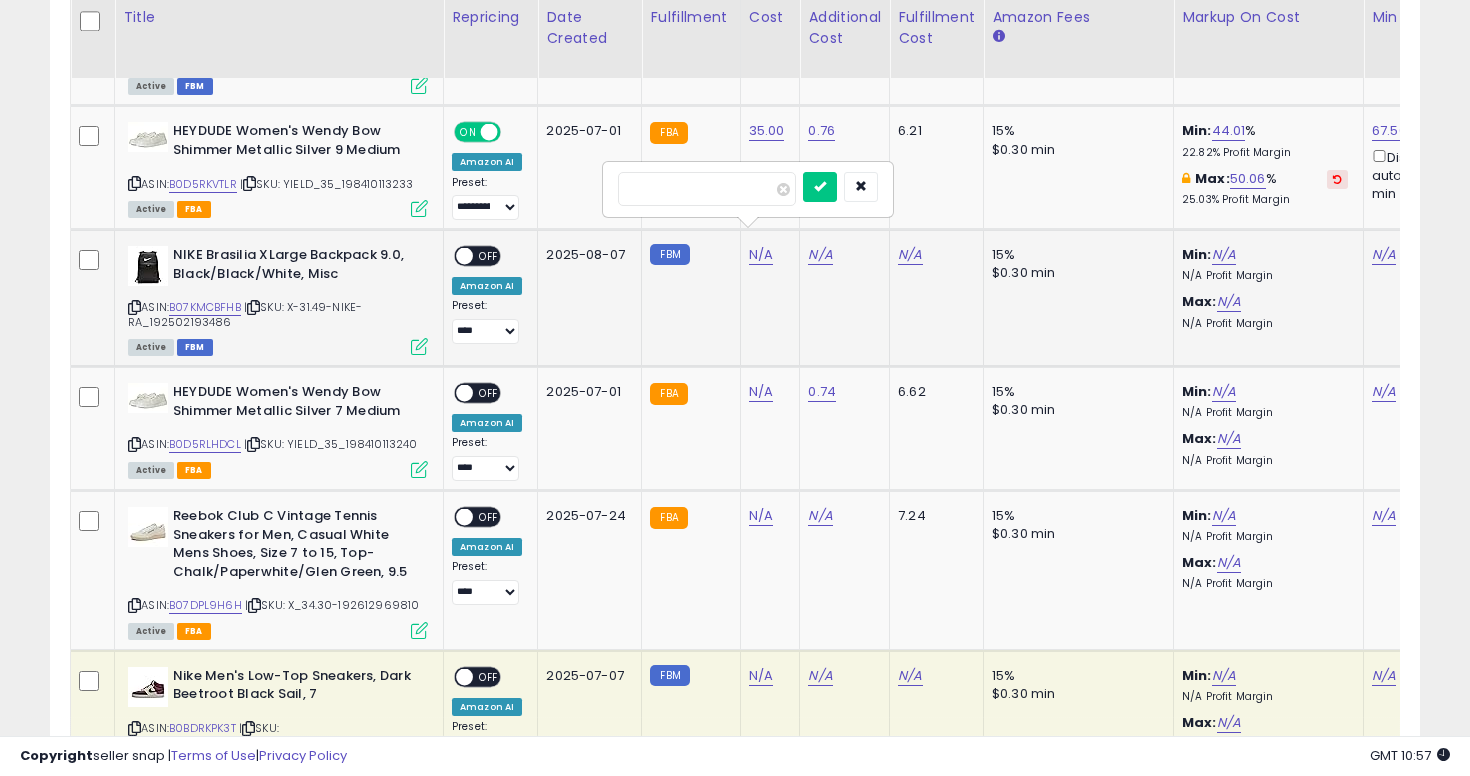 type on "*****" 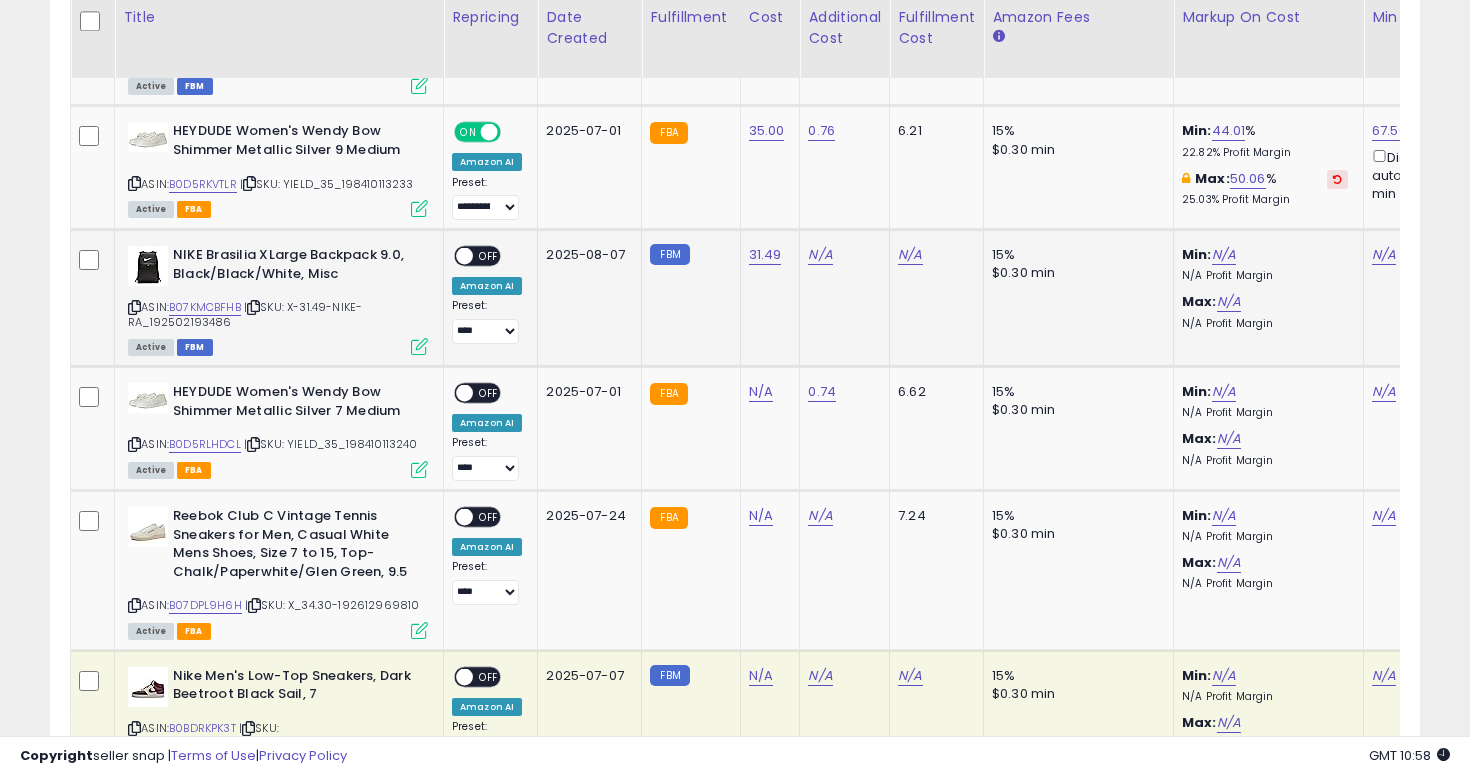 scroll, scrollTop: 0, scrollLeft: 78, axis: horizontal 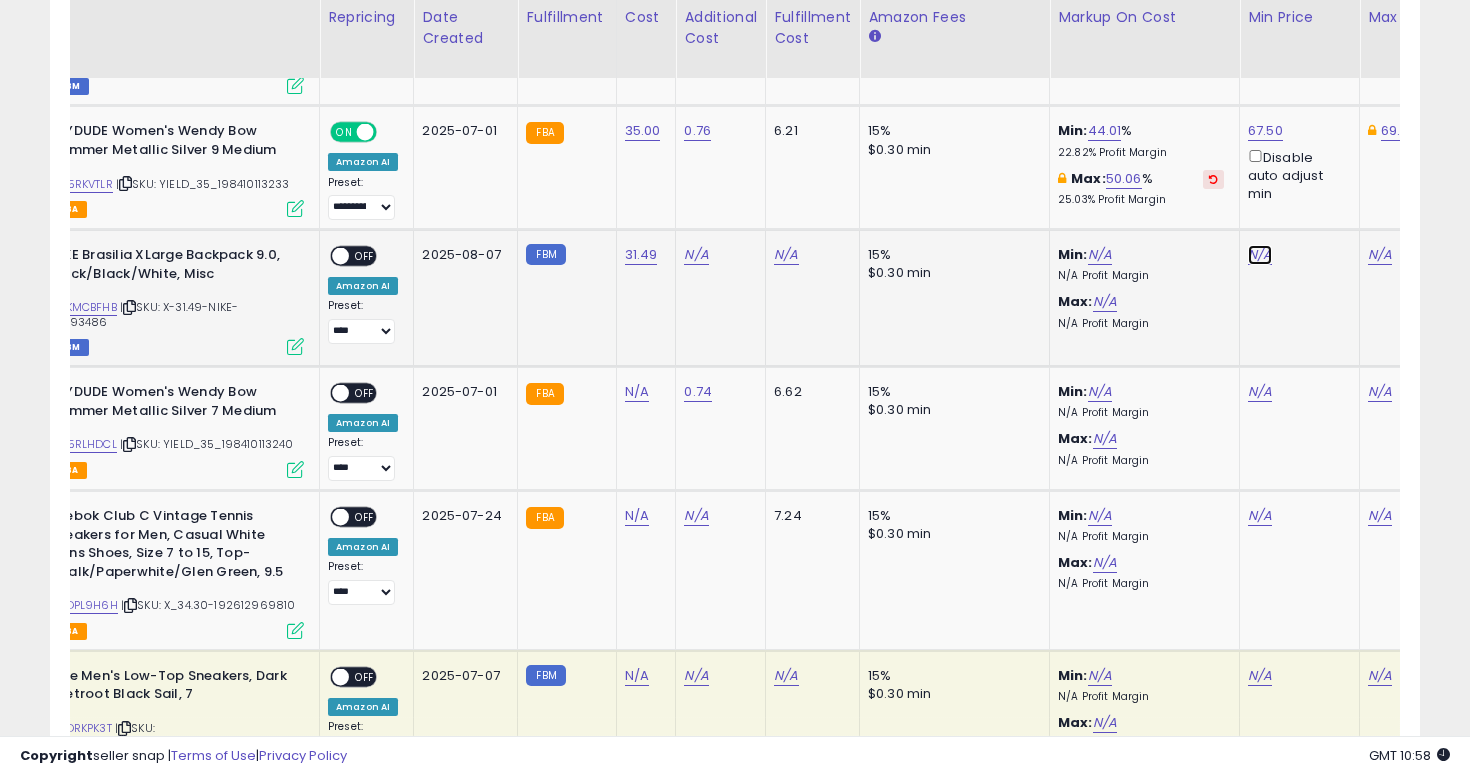 click on "N/A" at bounding box center (1260, -2119) 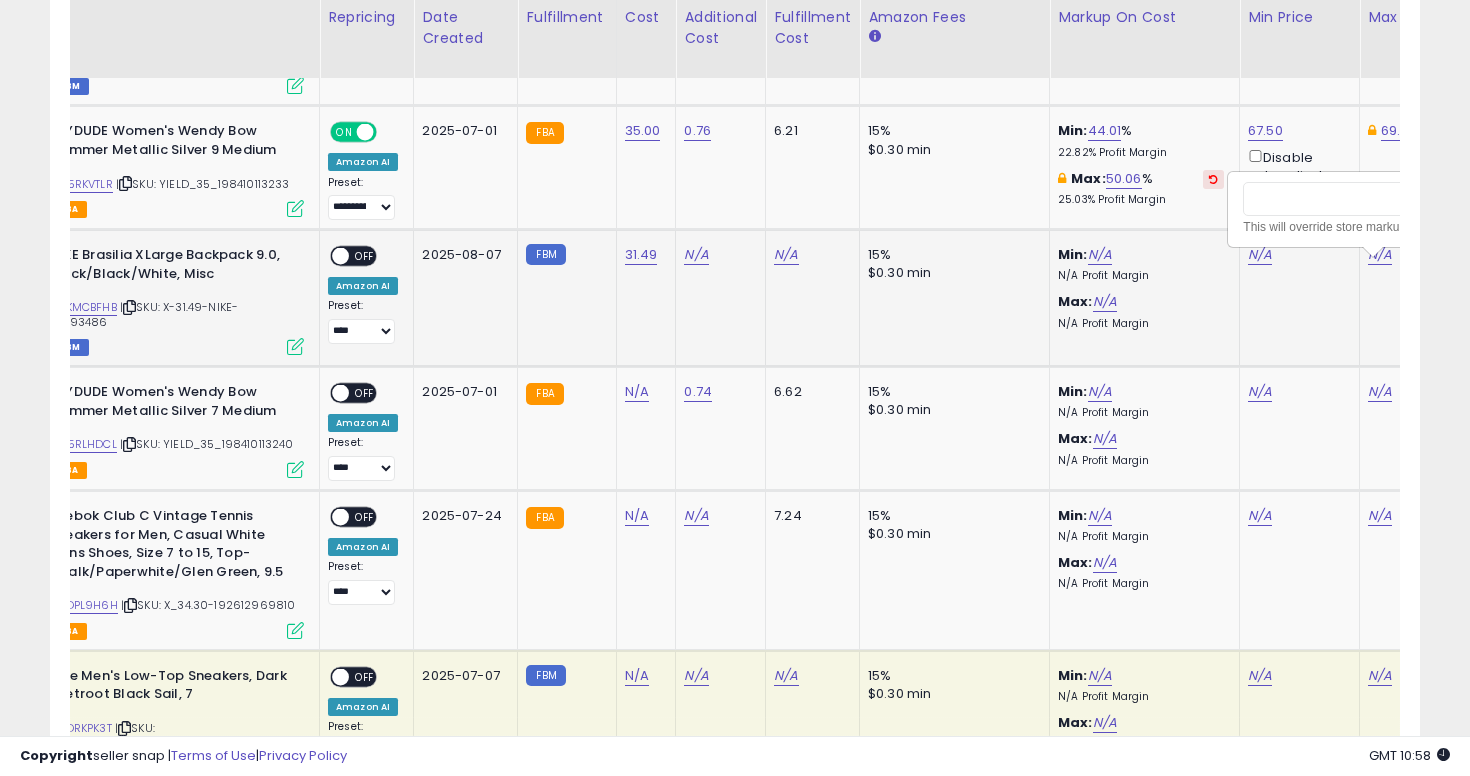 scroll, scrollTop: 0, scrollLeft: 161, axis: horizontal 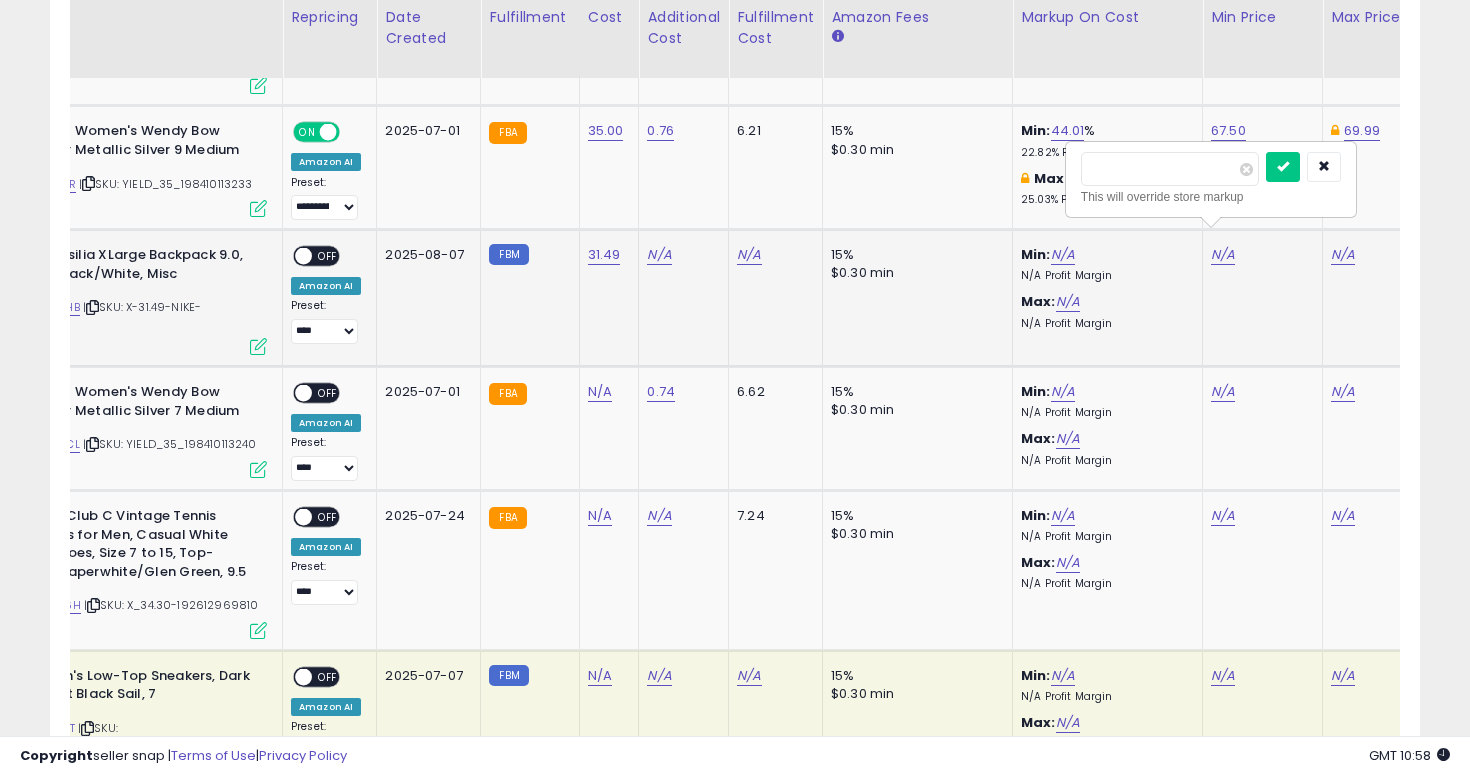 type on "****" 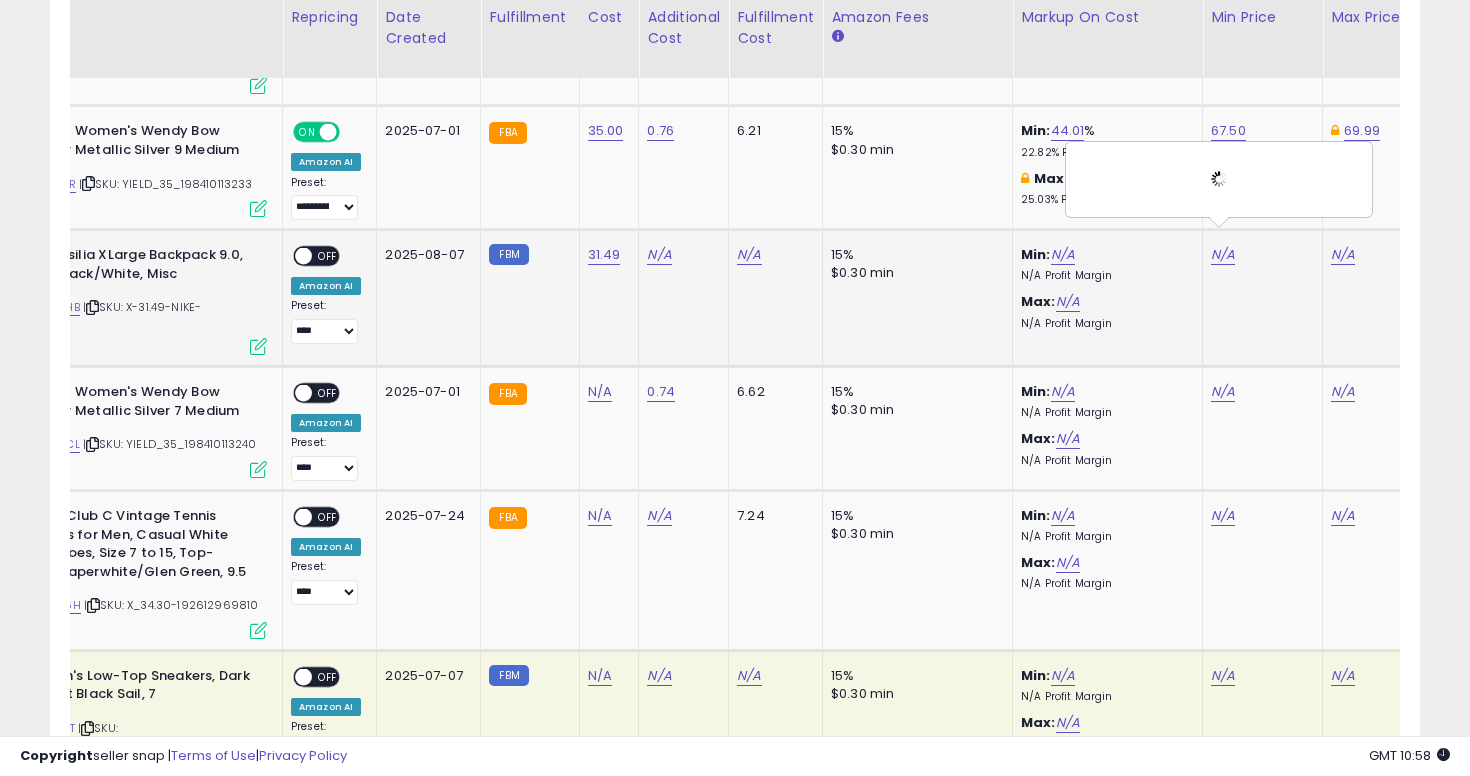 scroll, scrollTop: 0, scrollLeft: 298, axis: horizontal 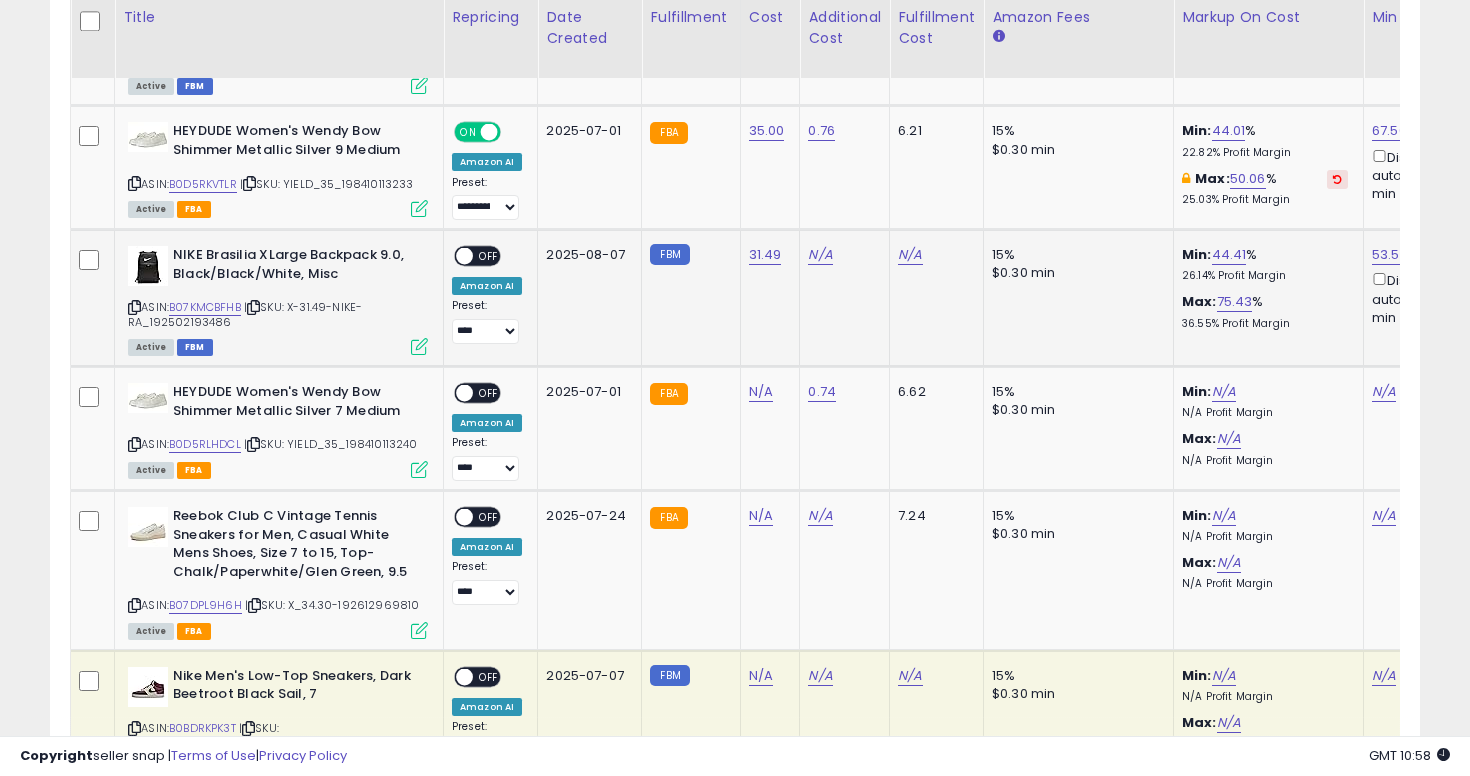 click on "OFF" at bounding box center (489, 256) 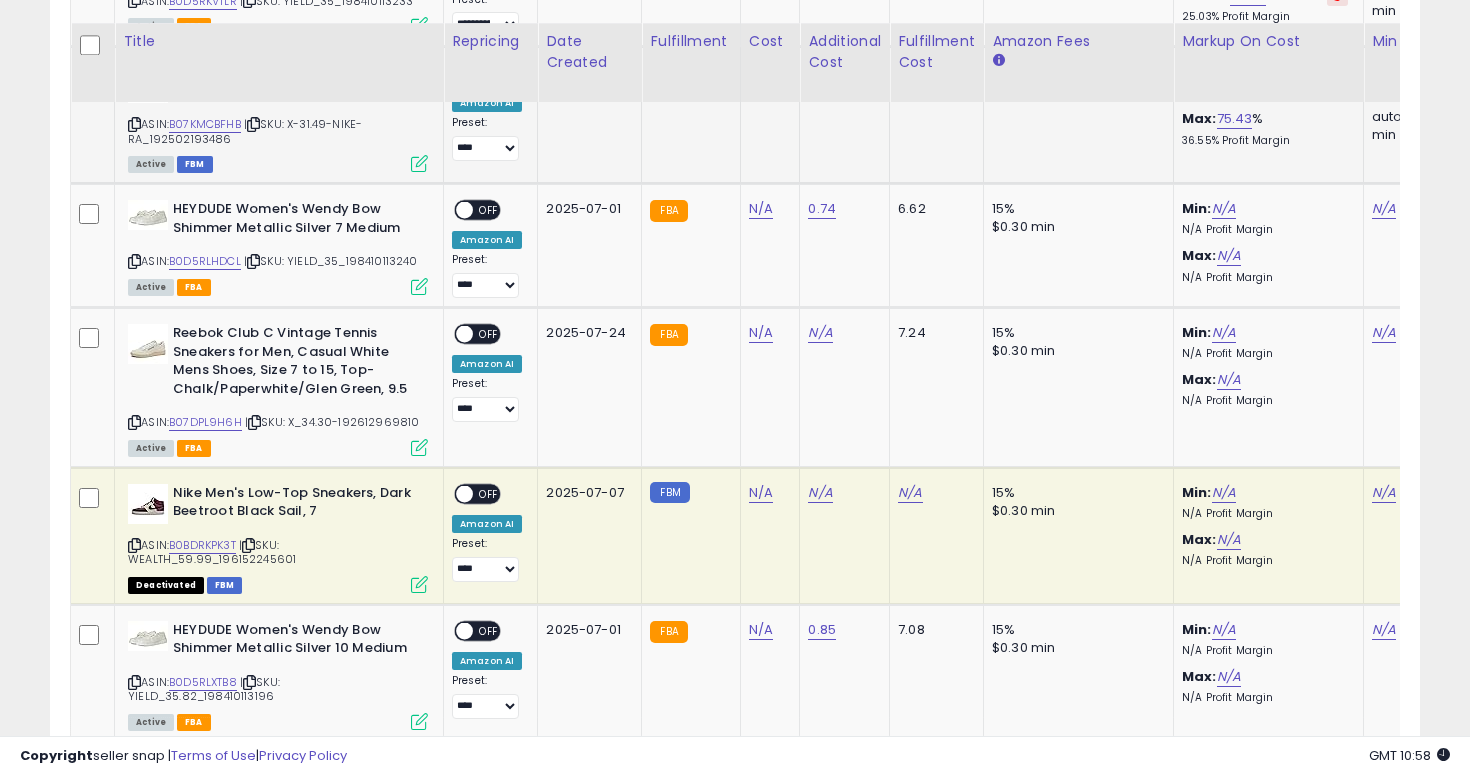 scroll, scrollTop: 3400, scrollLeft: 0, axis: vertical 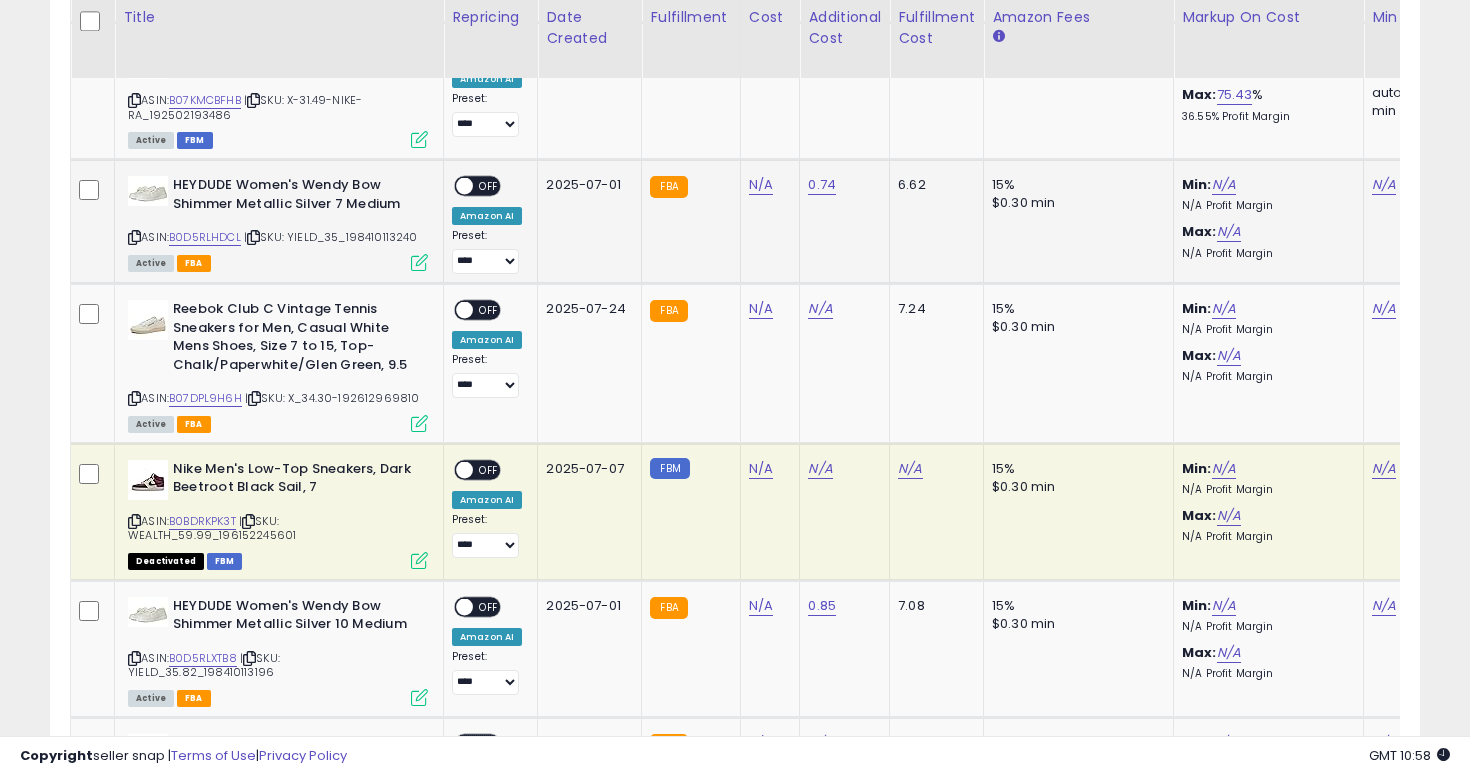 click at bounding box center (134, 237) 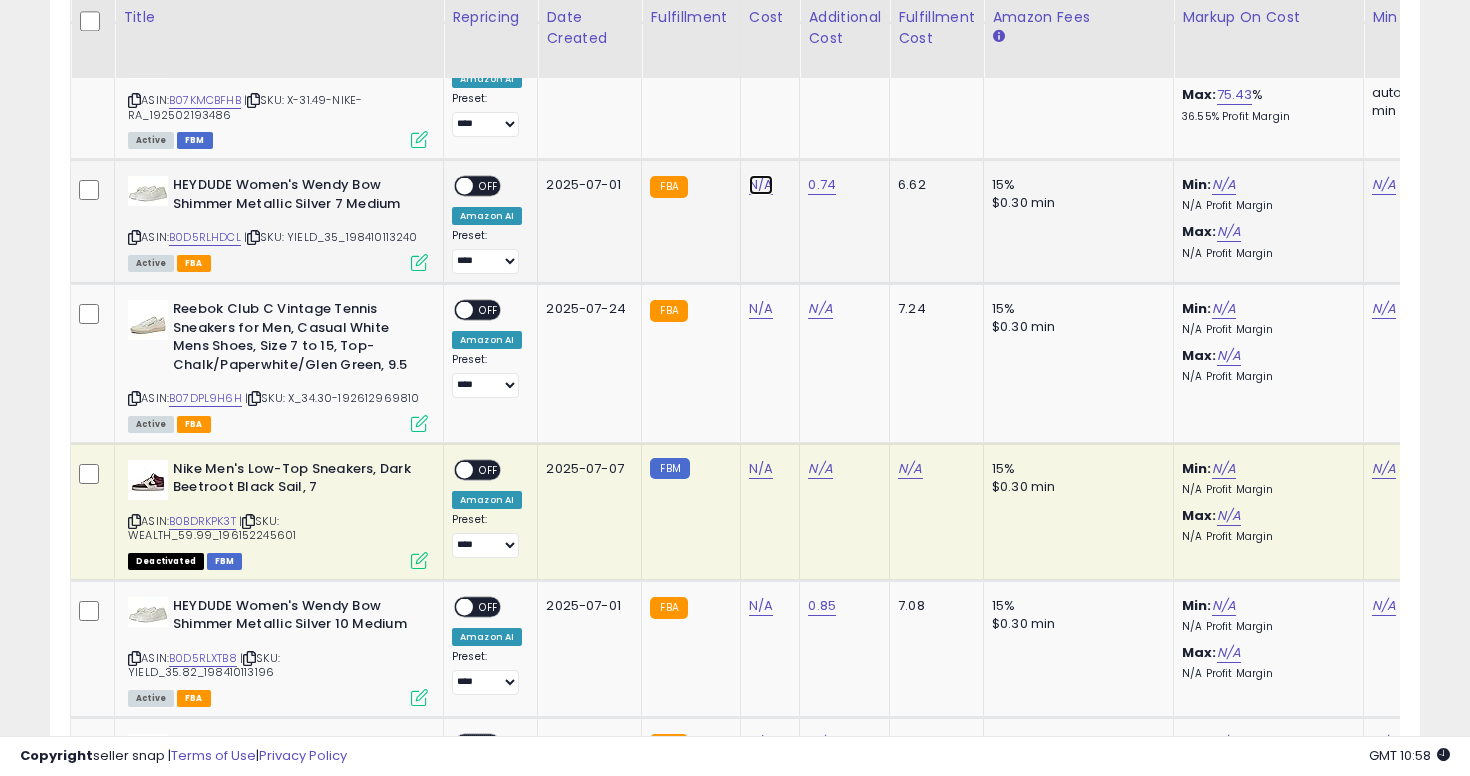 click on "N/A" at bounding box center (761, -2326) 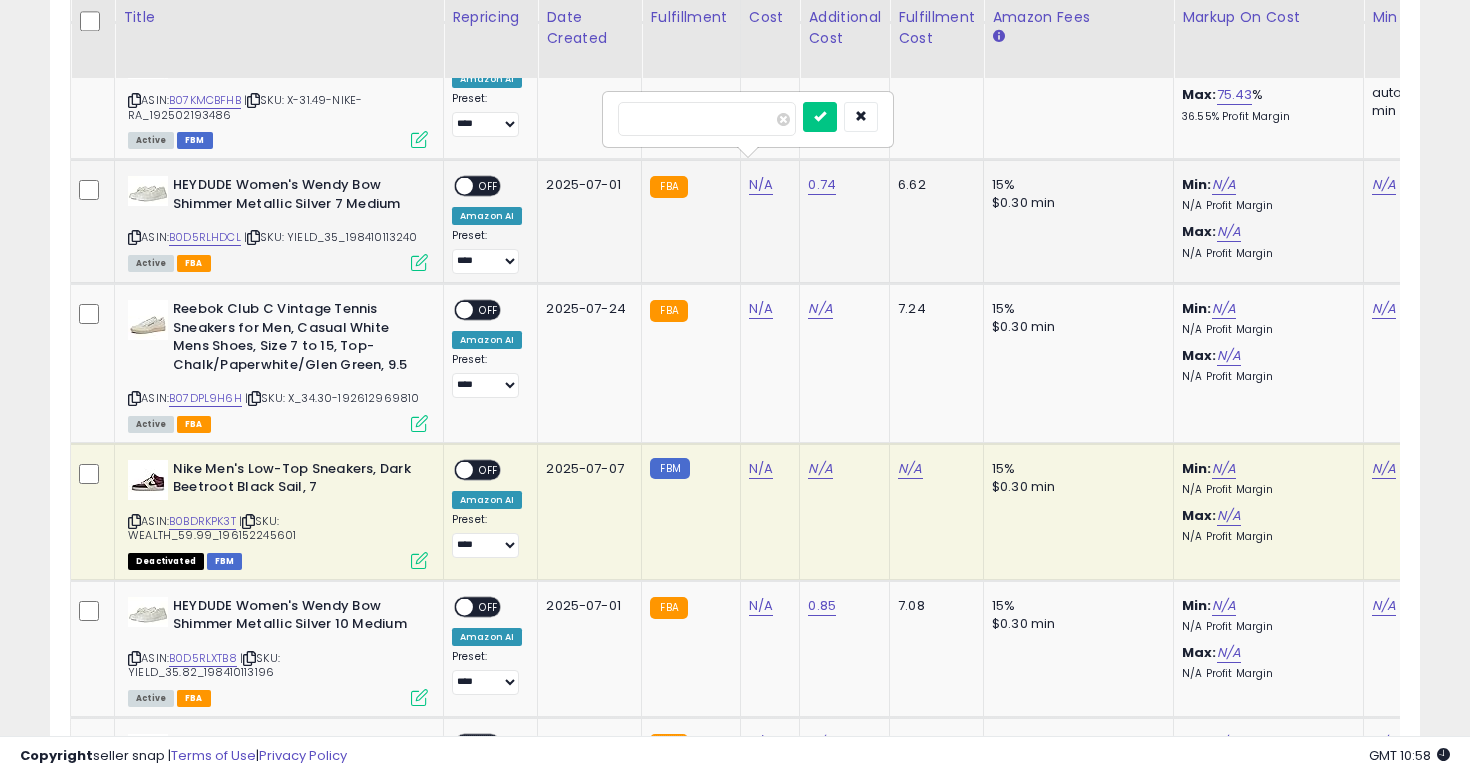 type on "**" 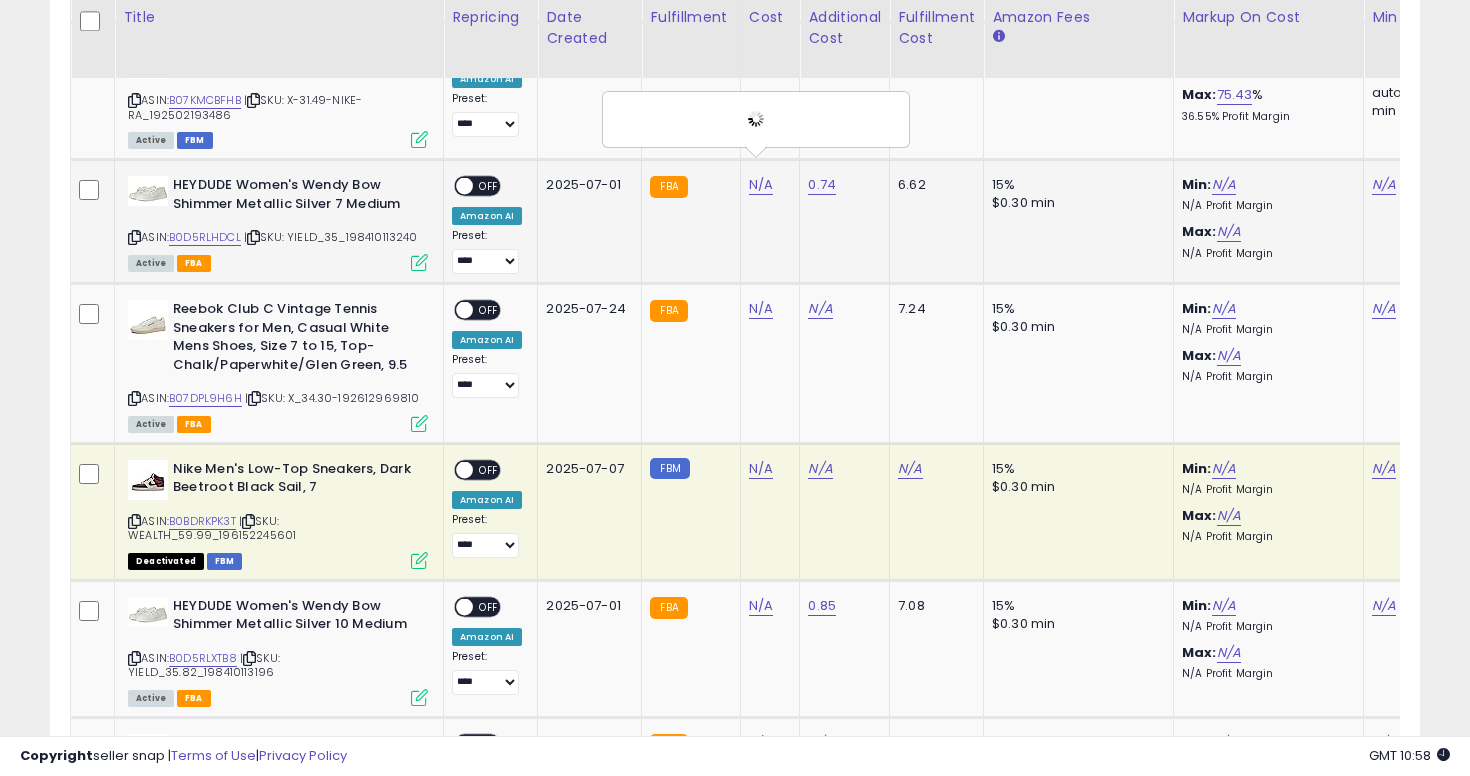 scroll, scrollTop: 0, scrollLeft: 266, axis: horizontal 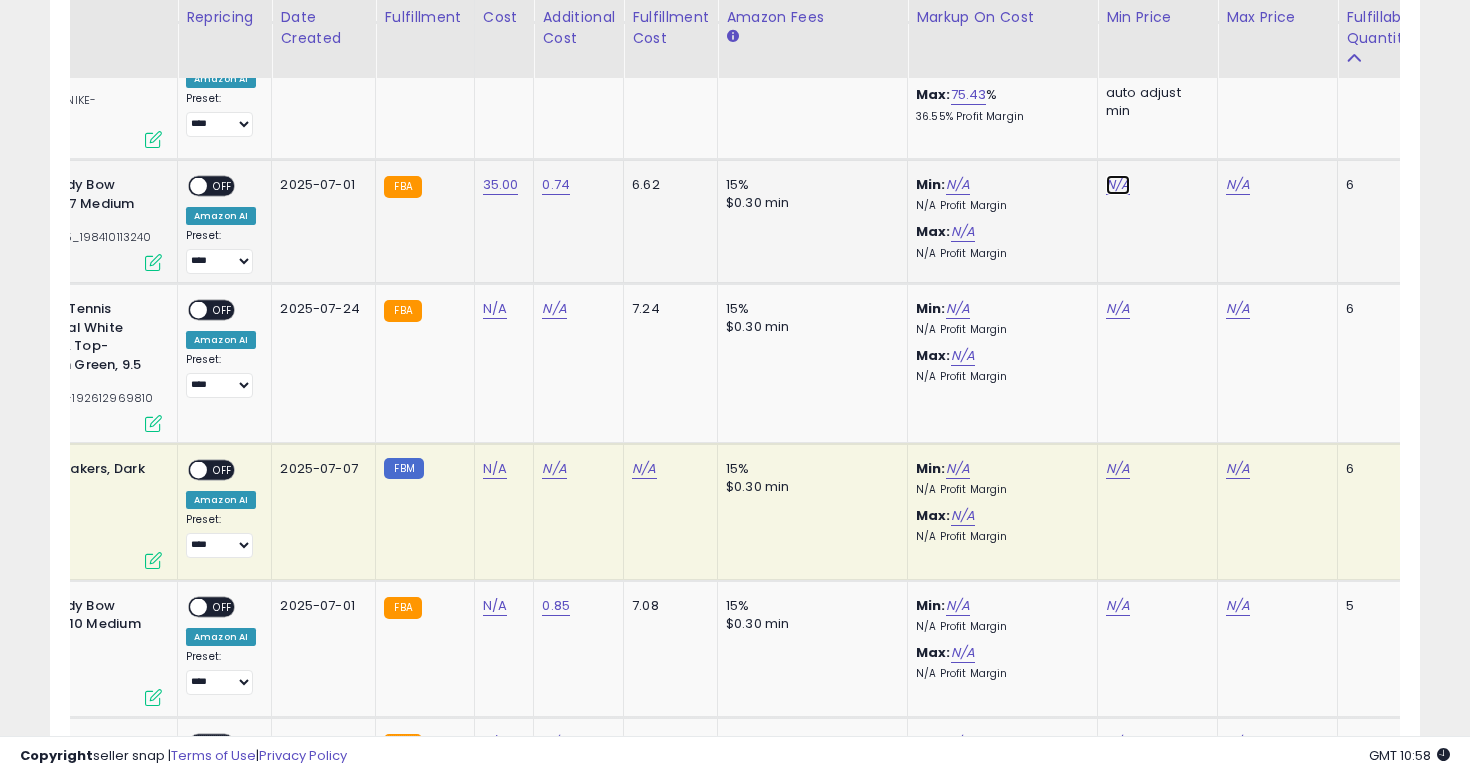 click on "N/A" at bounding box center [1118, -2326] 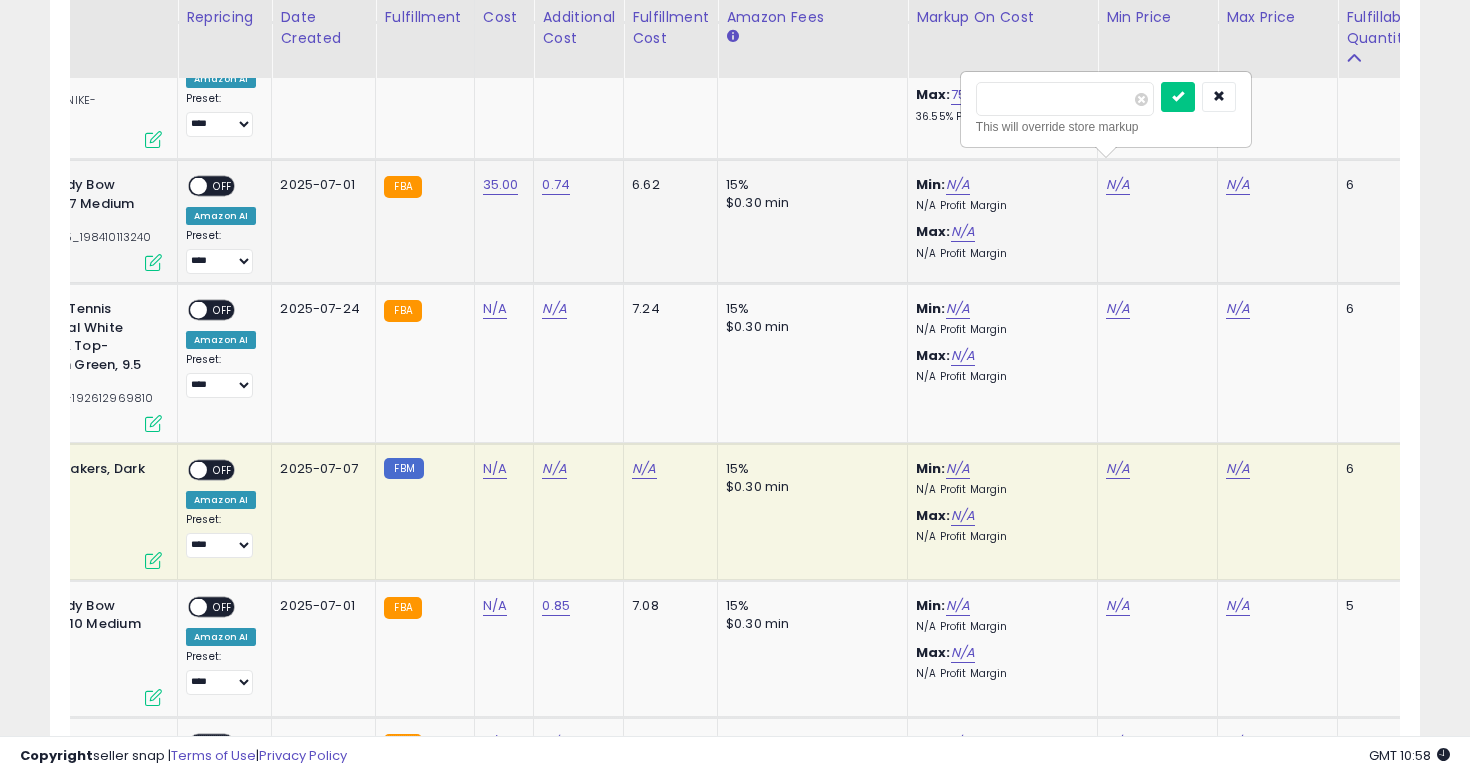 type on "****" 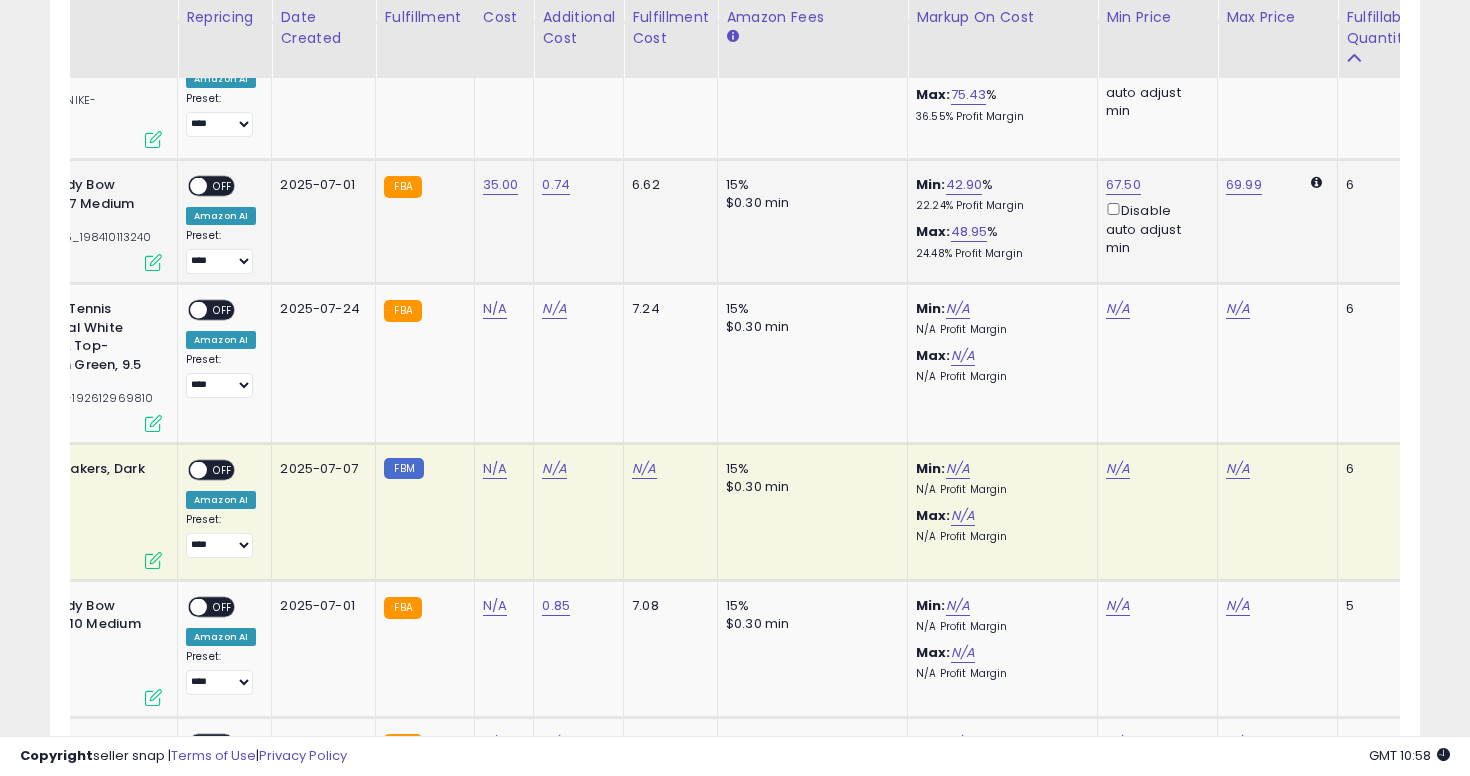 scroll, scrollTop: 0, scrollLeft: 0, axis: both 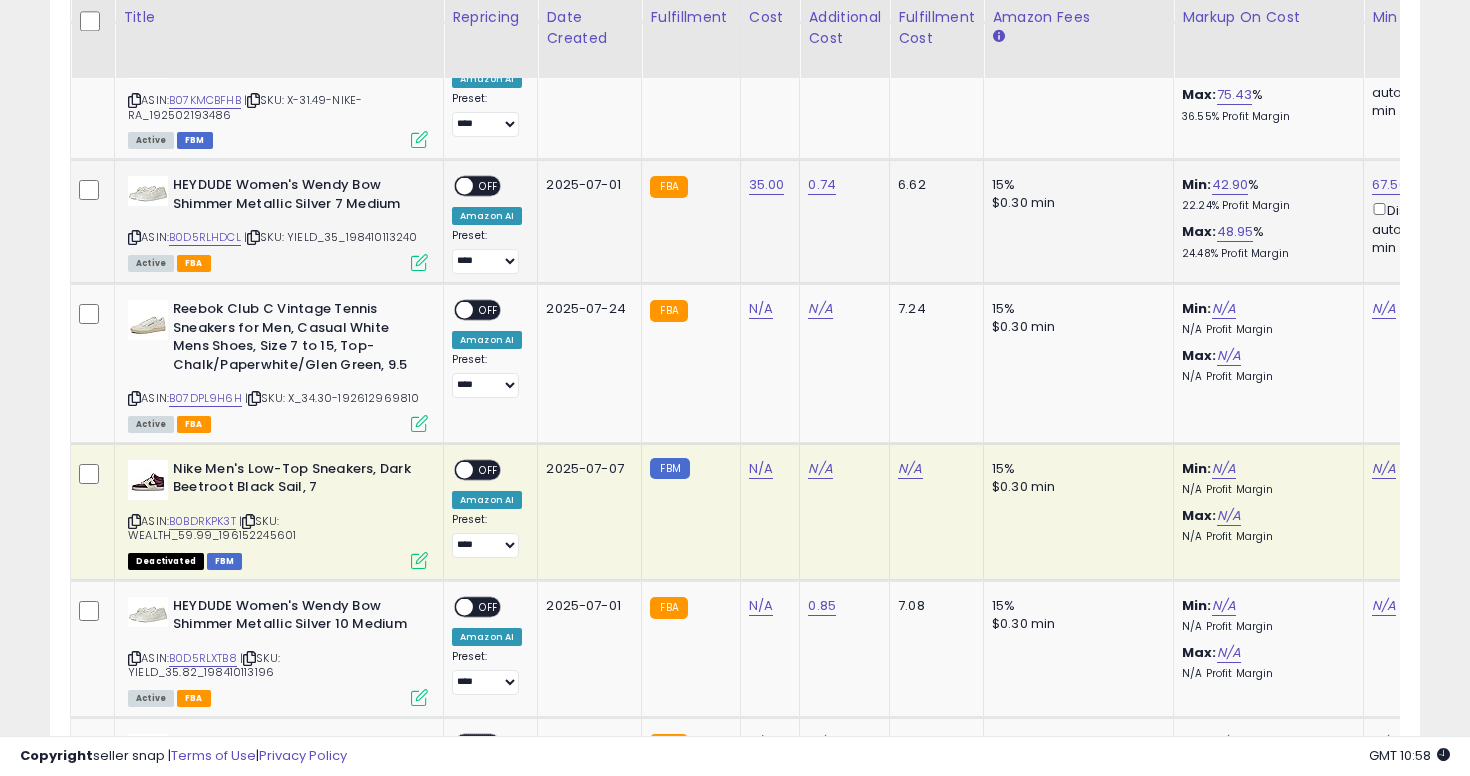 click on "ON   OFF" at bounding box center [477, 186] 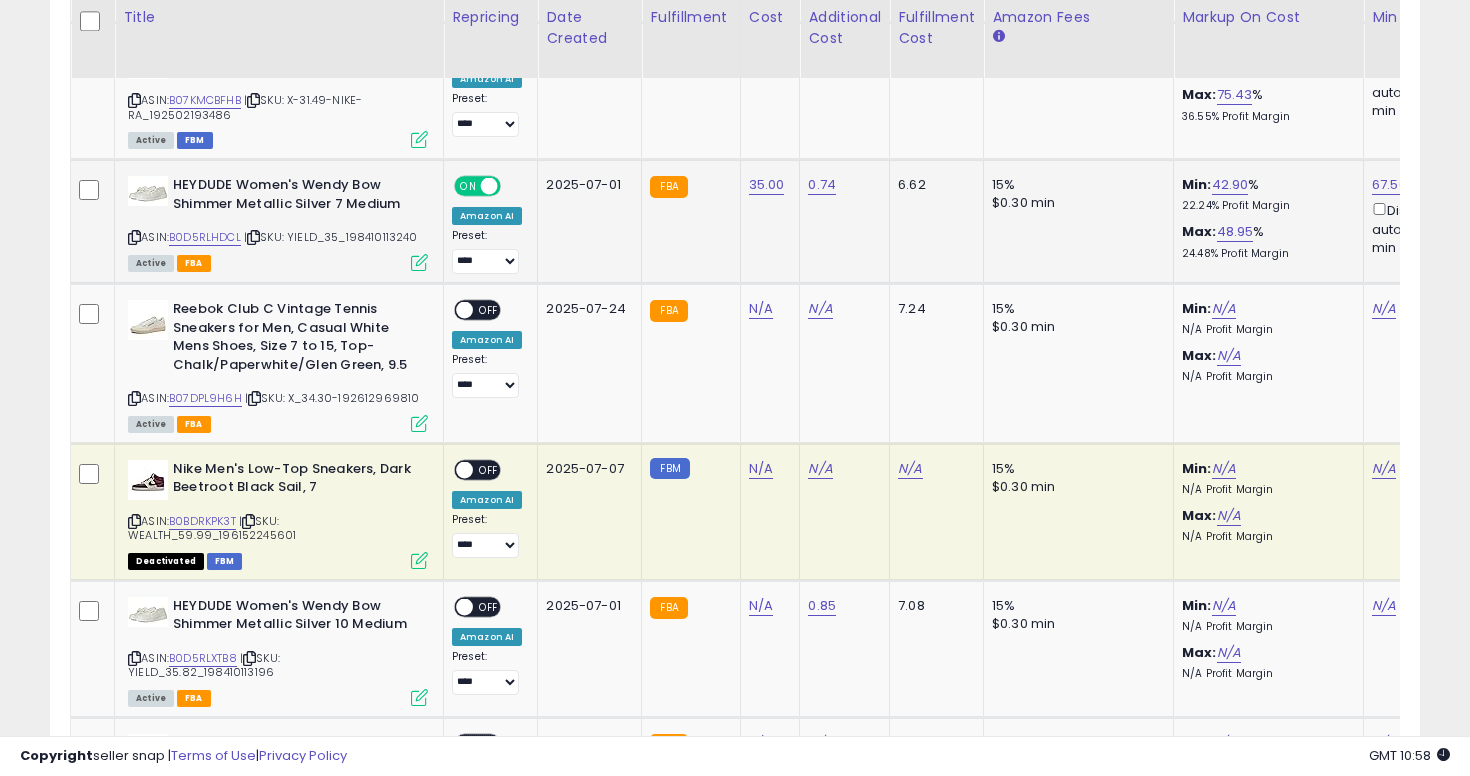 click on "**********" 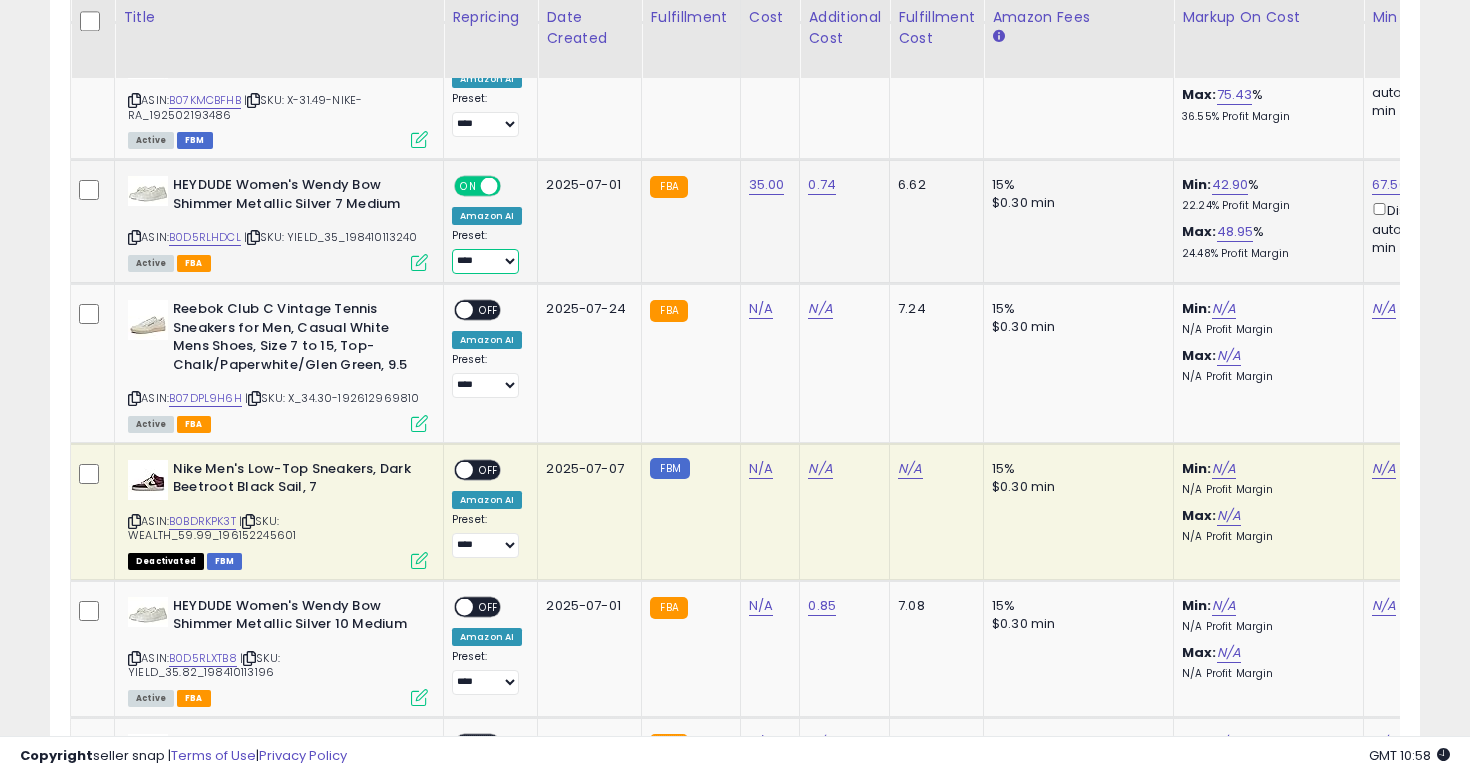 click on "**********" at bounding box center (485, 261) 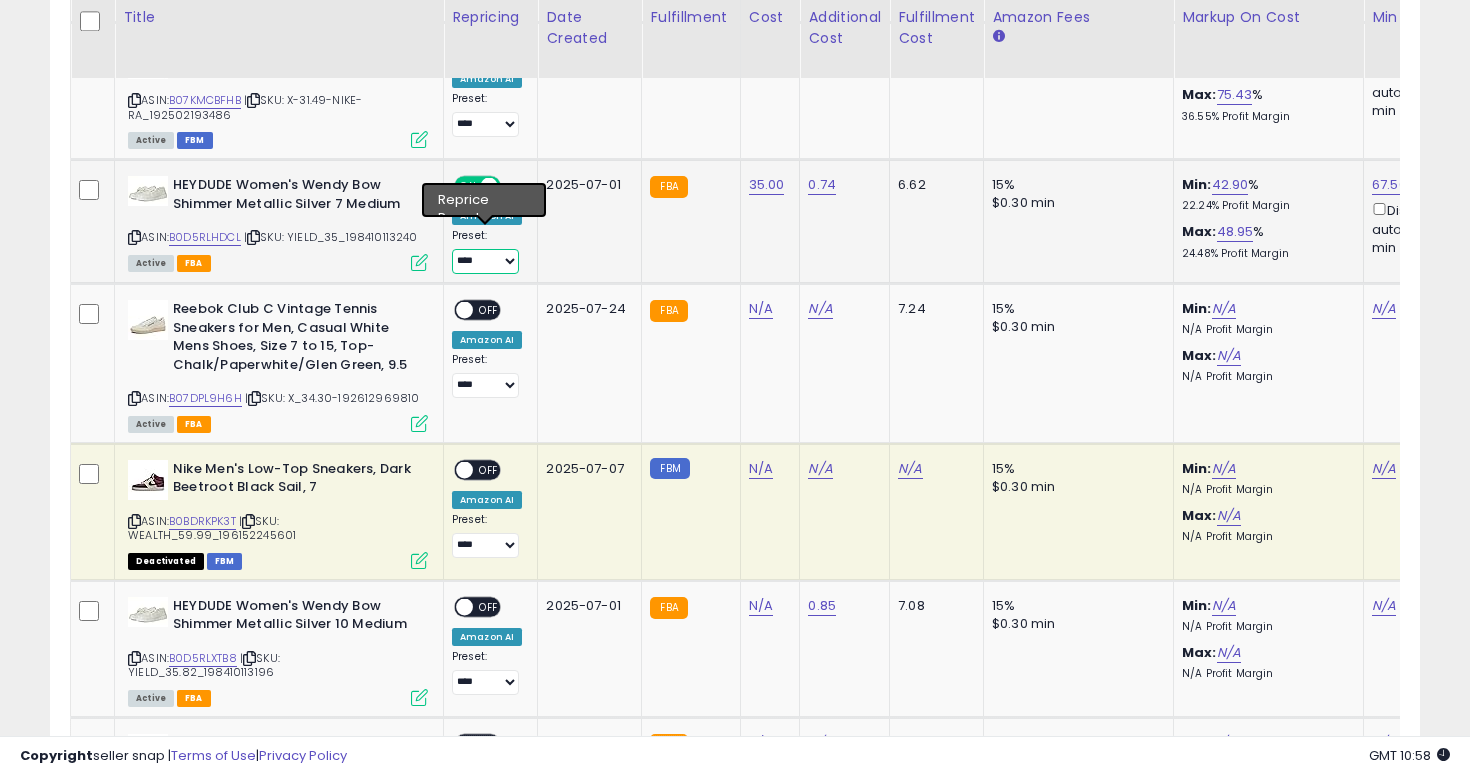 select on "**********" 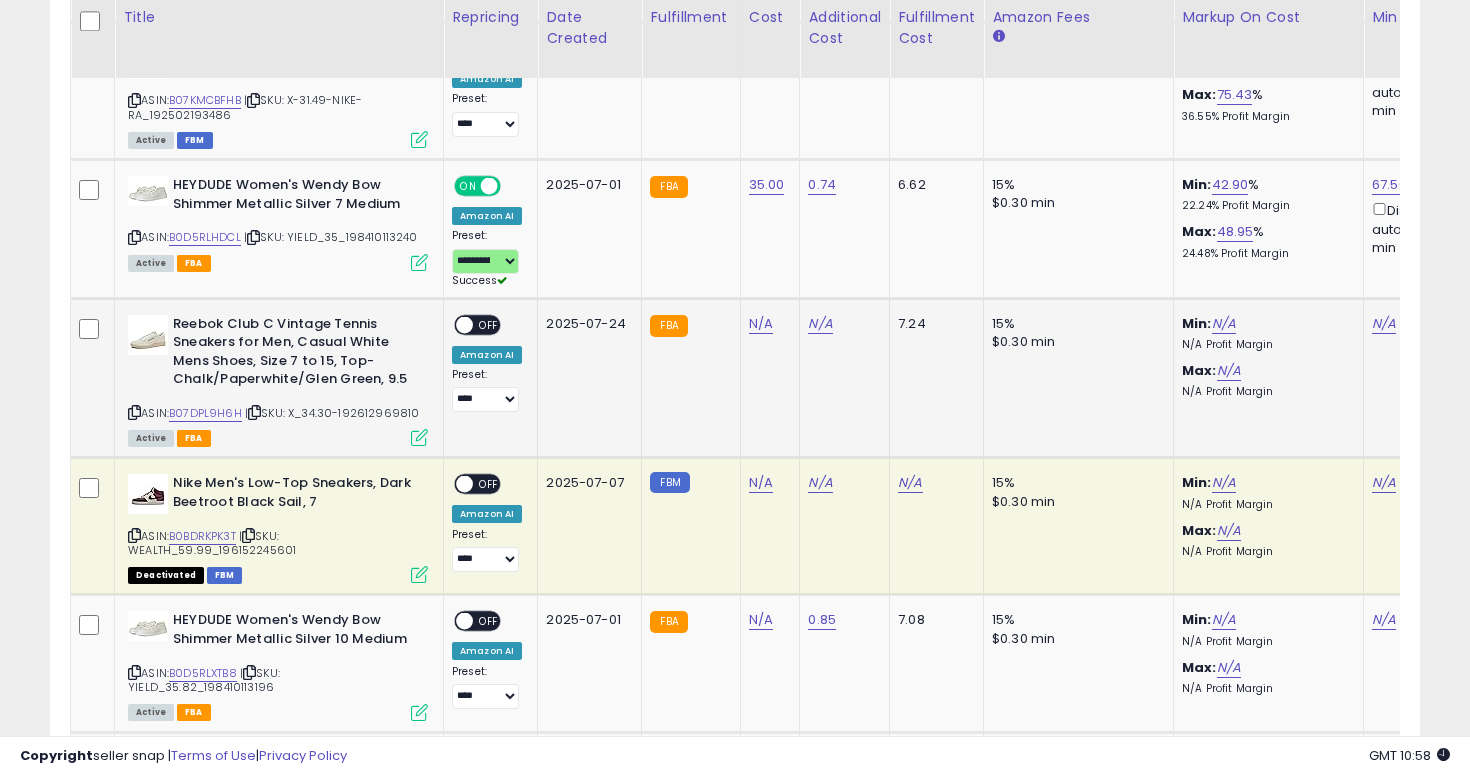 click on "ASIN:  B07DPL9H6H    |   SKU: X_34.30-192612969810 Active FBA" at bounding box center (278, 380) 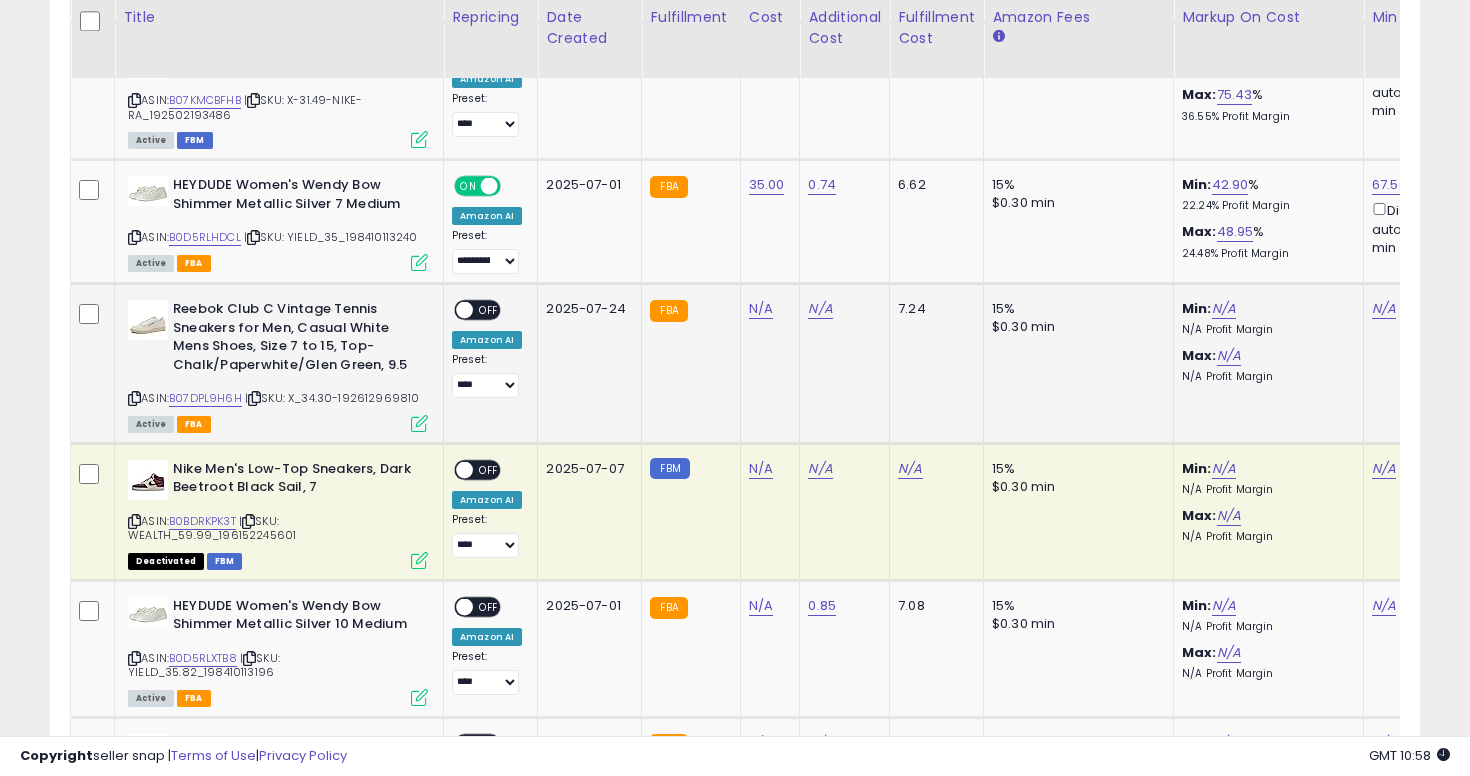 click on "N/A" 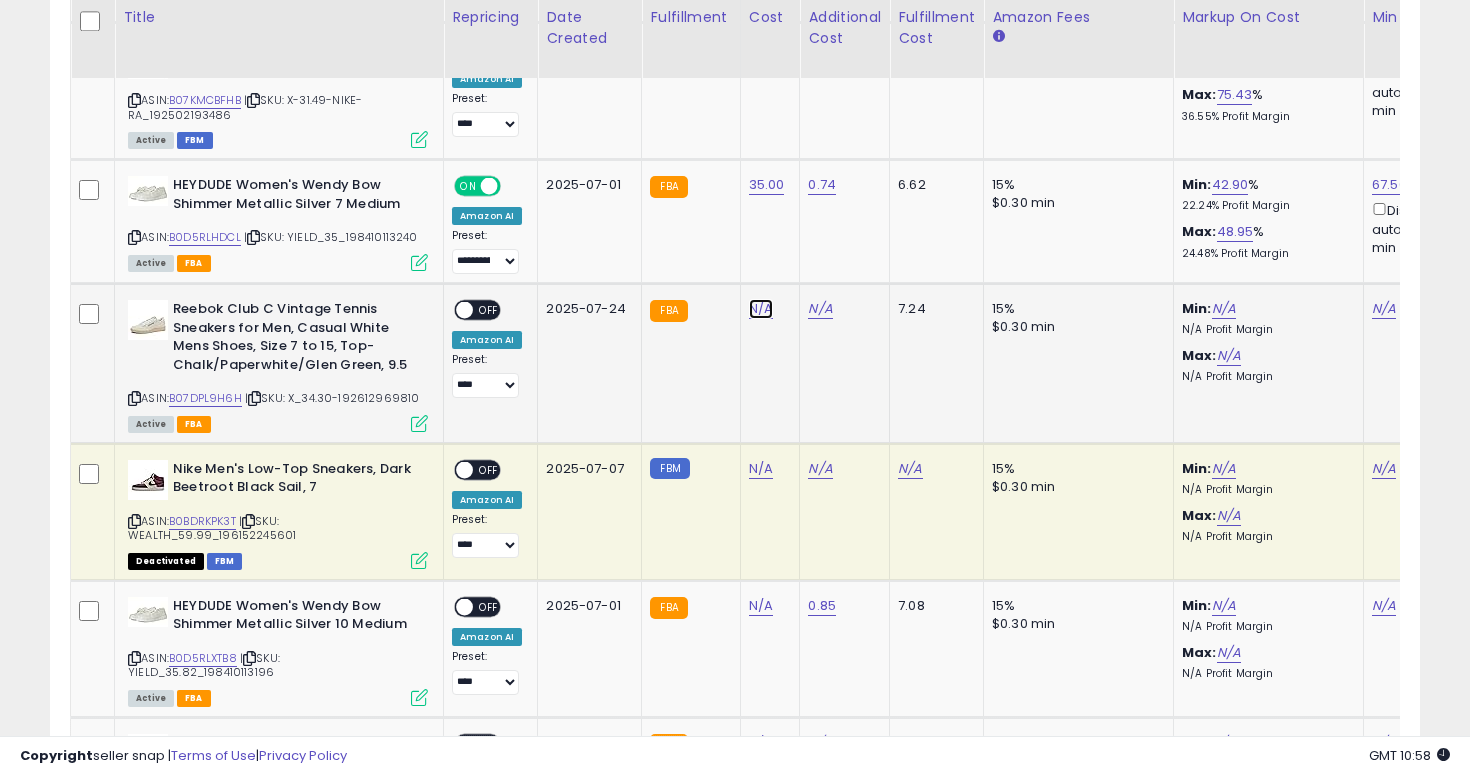 click on "N/A" at bounding box center [761, -2326] 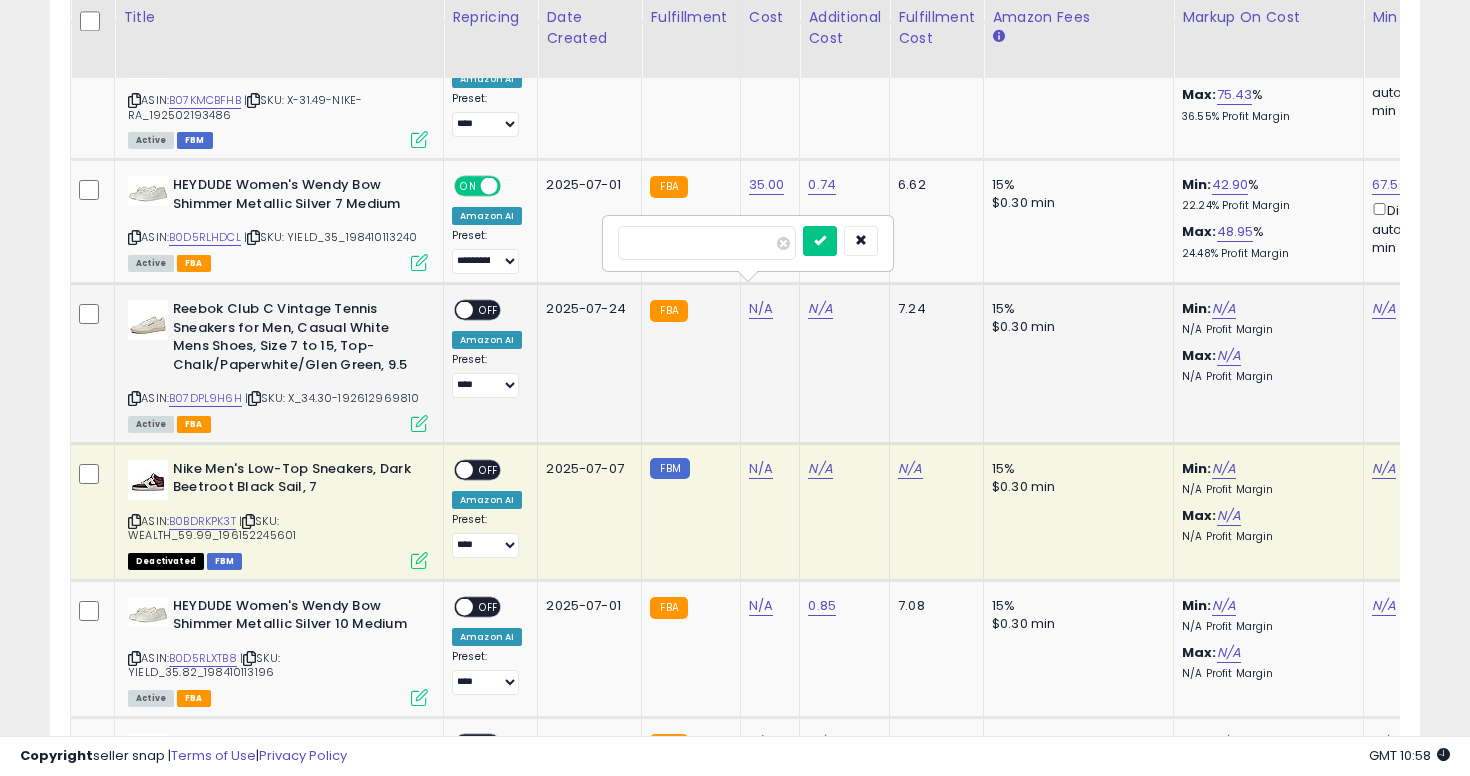 type on "****" 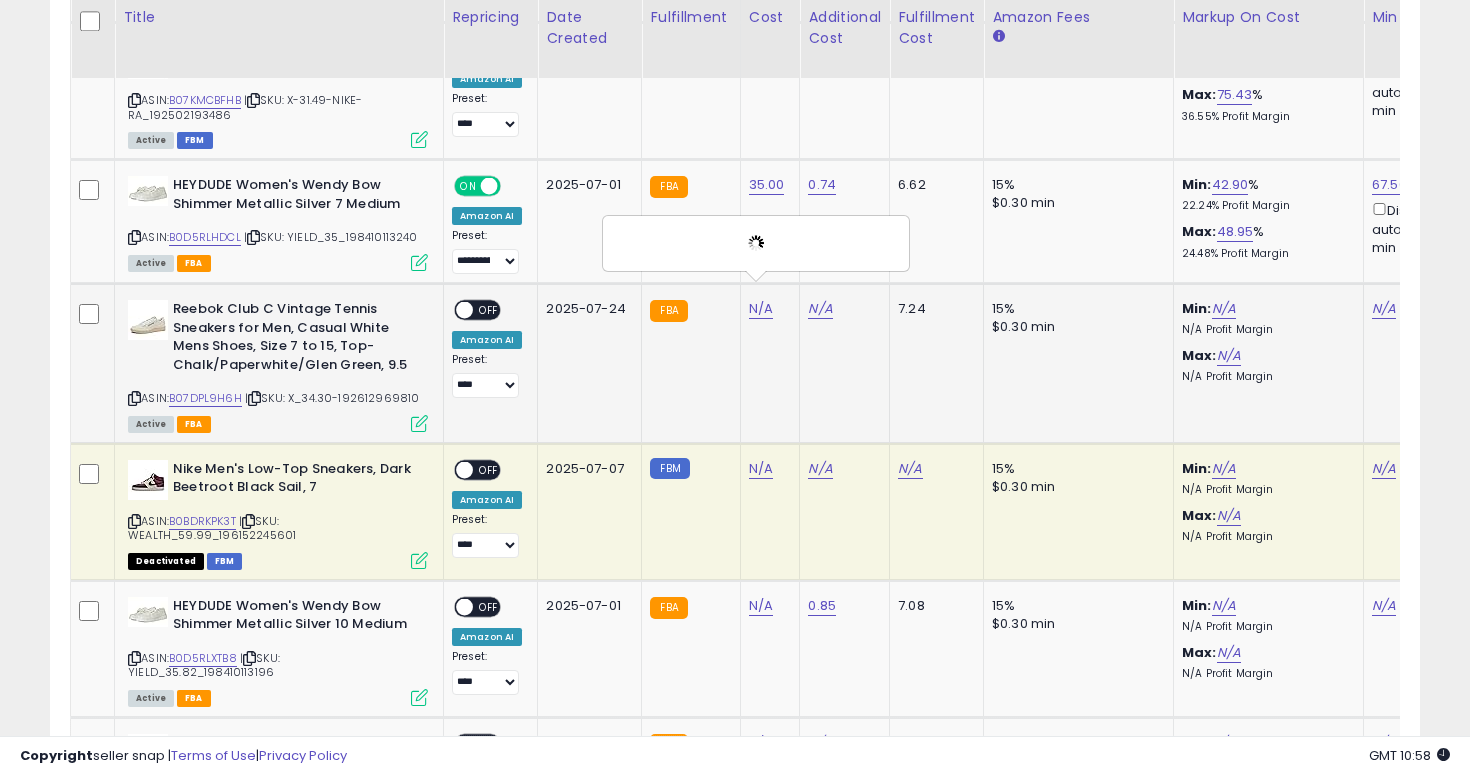 scroll, scrollTop: 0, scrollLeft: 466, axis: horizontal 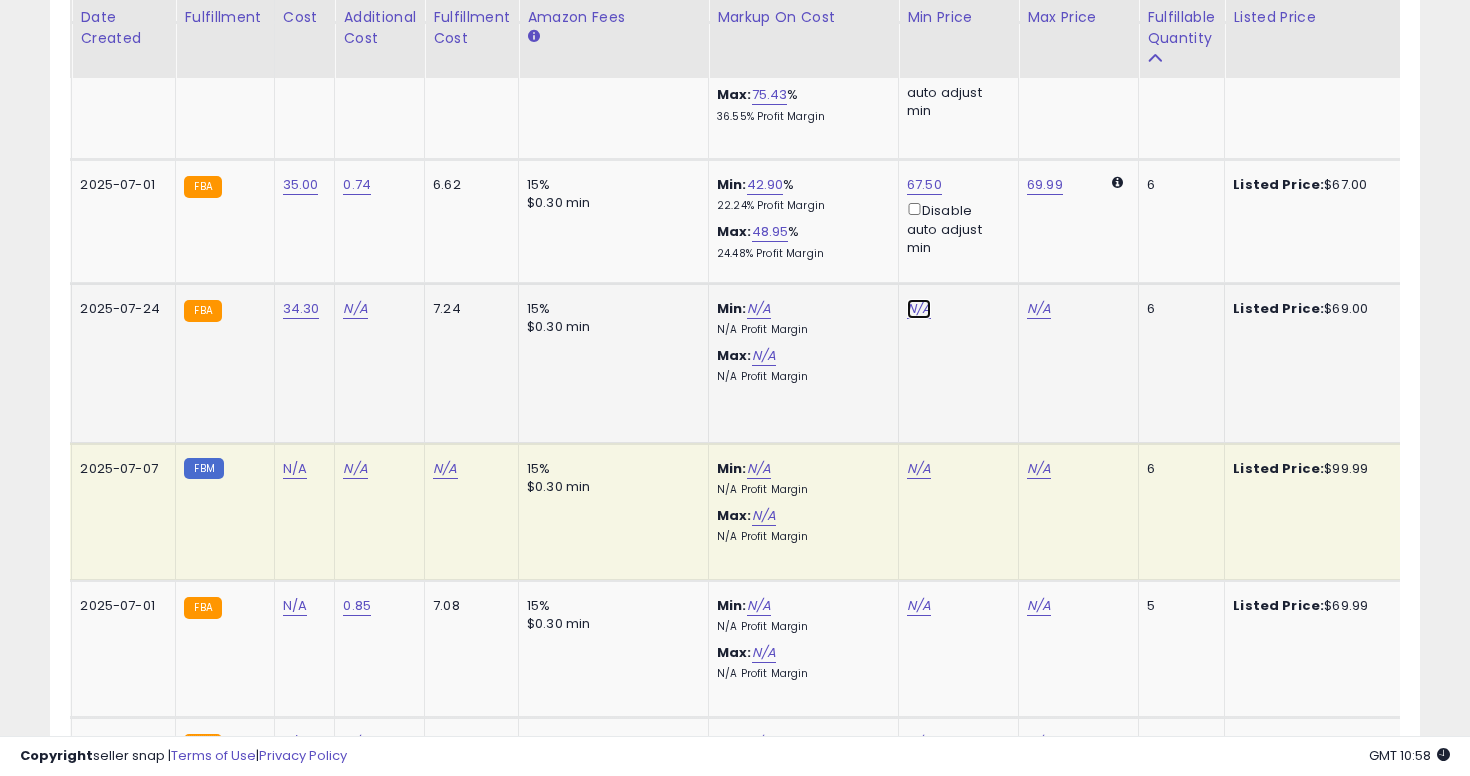 click on "N/A" at bounding box center [919, -2326] 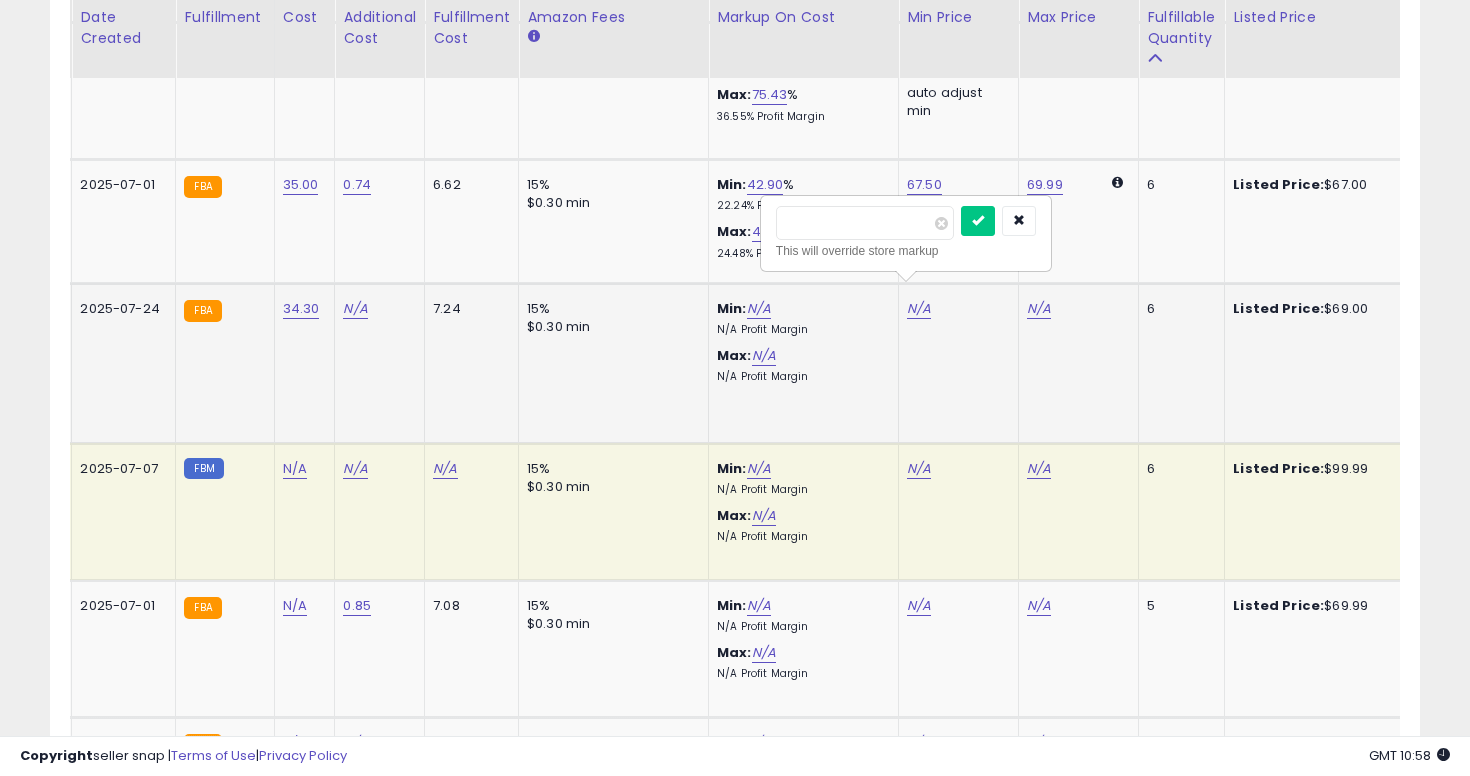 type on "**" 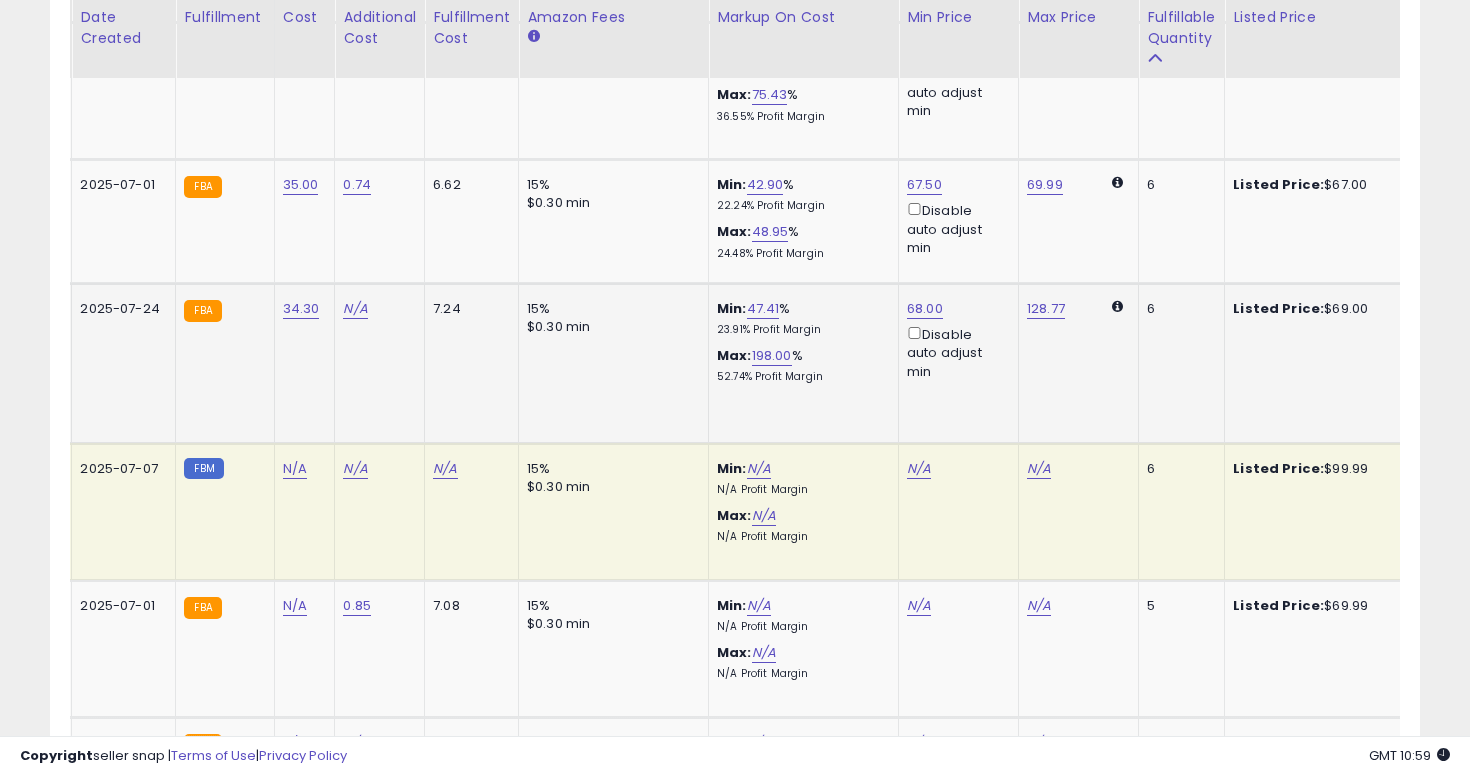scroll, scrollTop: 0, scrollLeft: 318, axis: horizontal 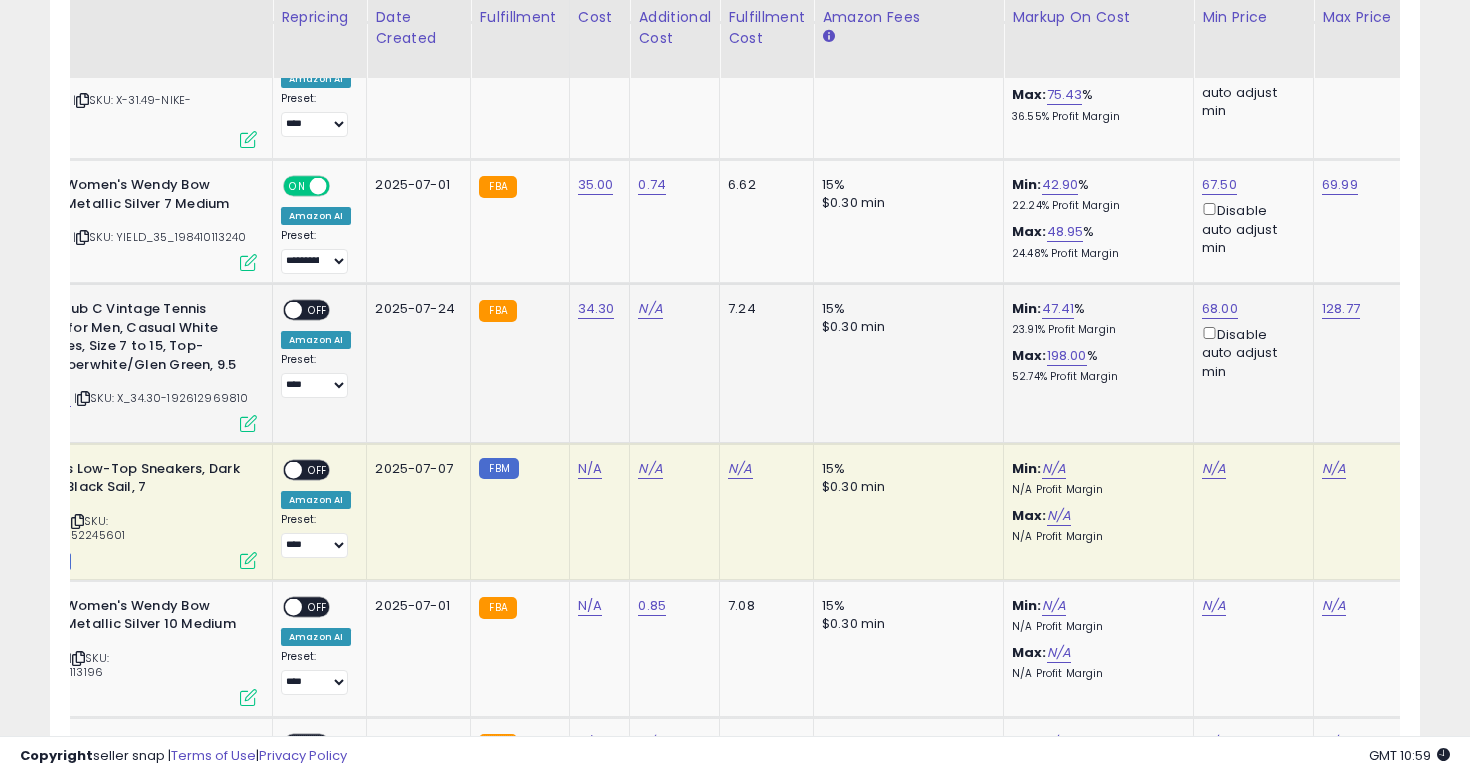 click on "OFF" at bounding box center (318, 310) 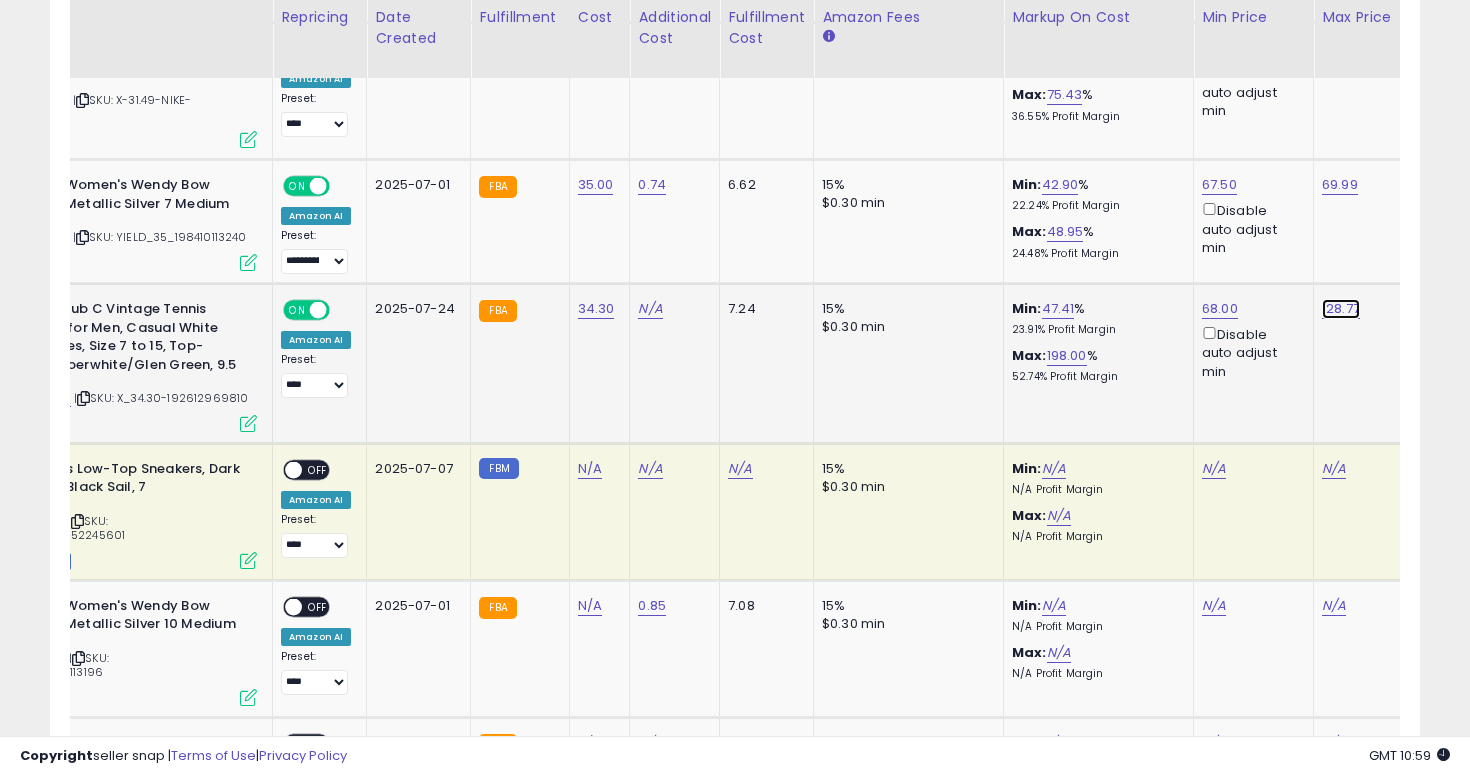 click on "128.77" at bounding box center [1334, -2326] 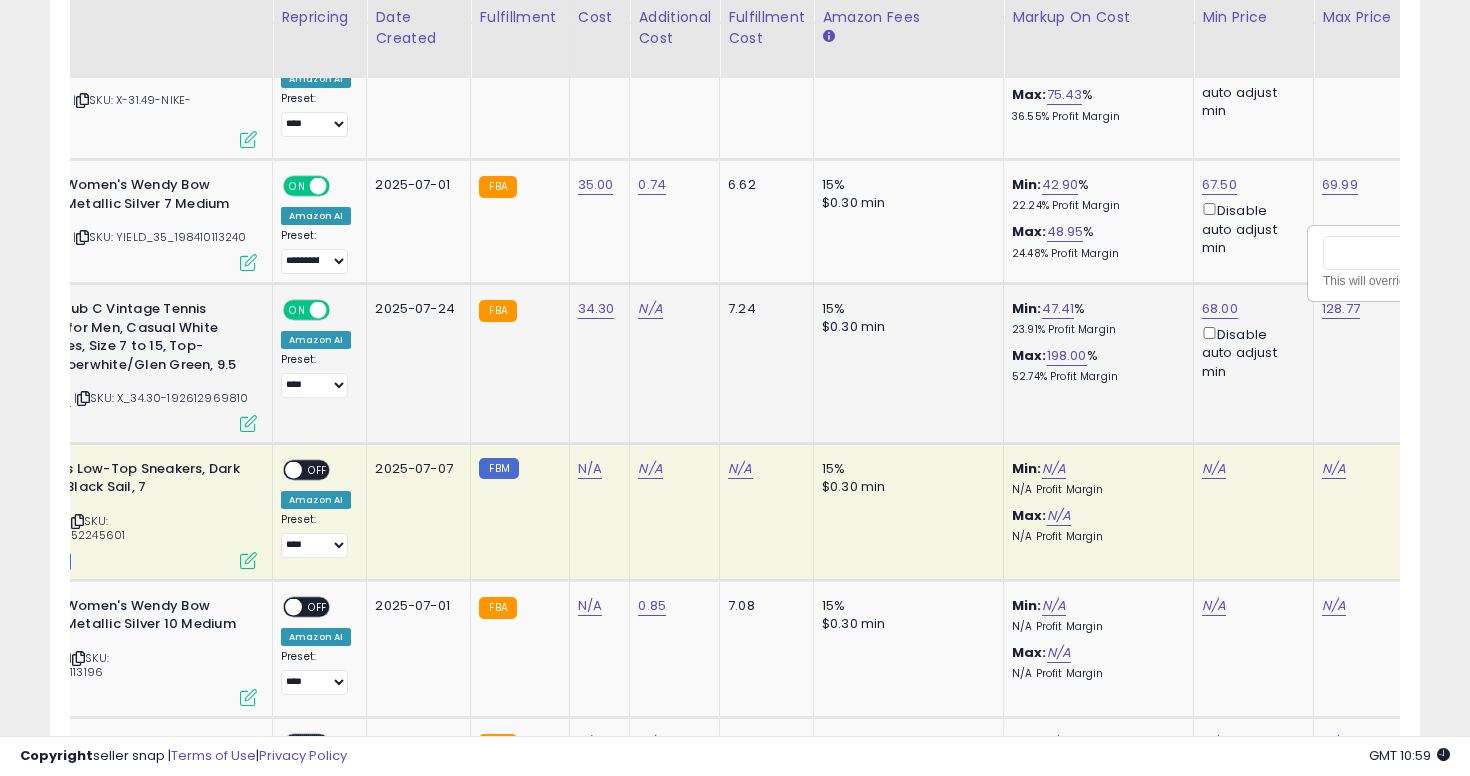 scroll, scrollTop: 0, scrollLeft: 288, axis: horizontal 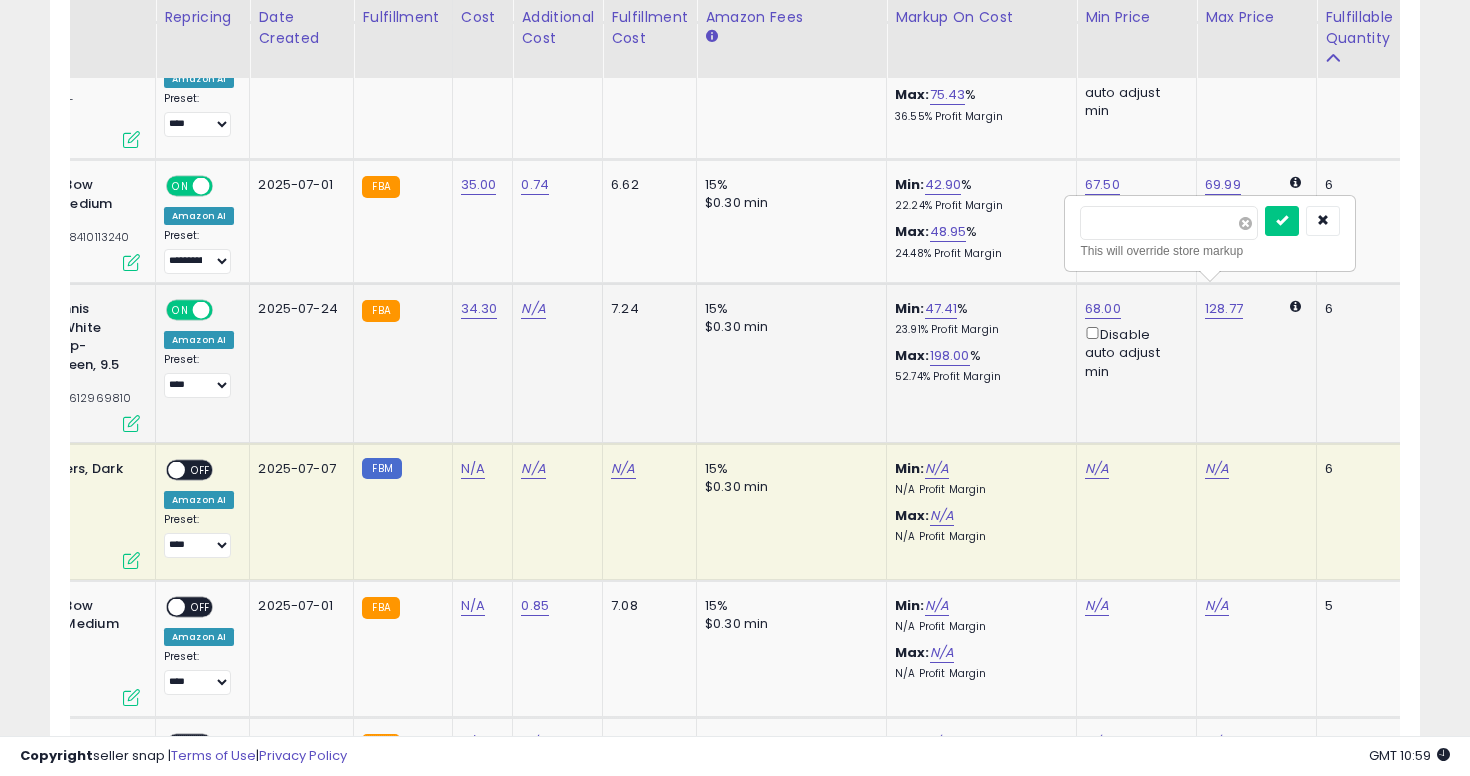 click at bounding box center (1245, 223) 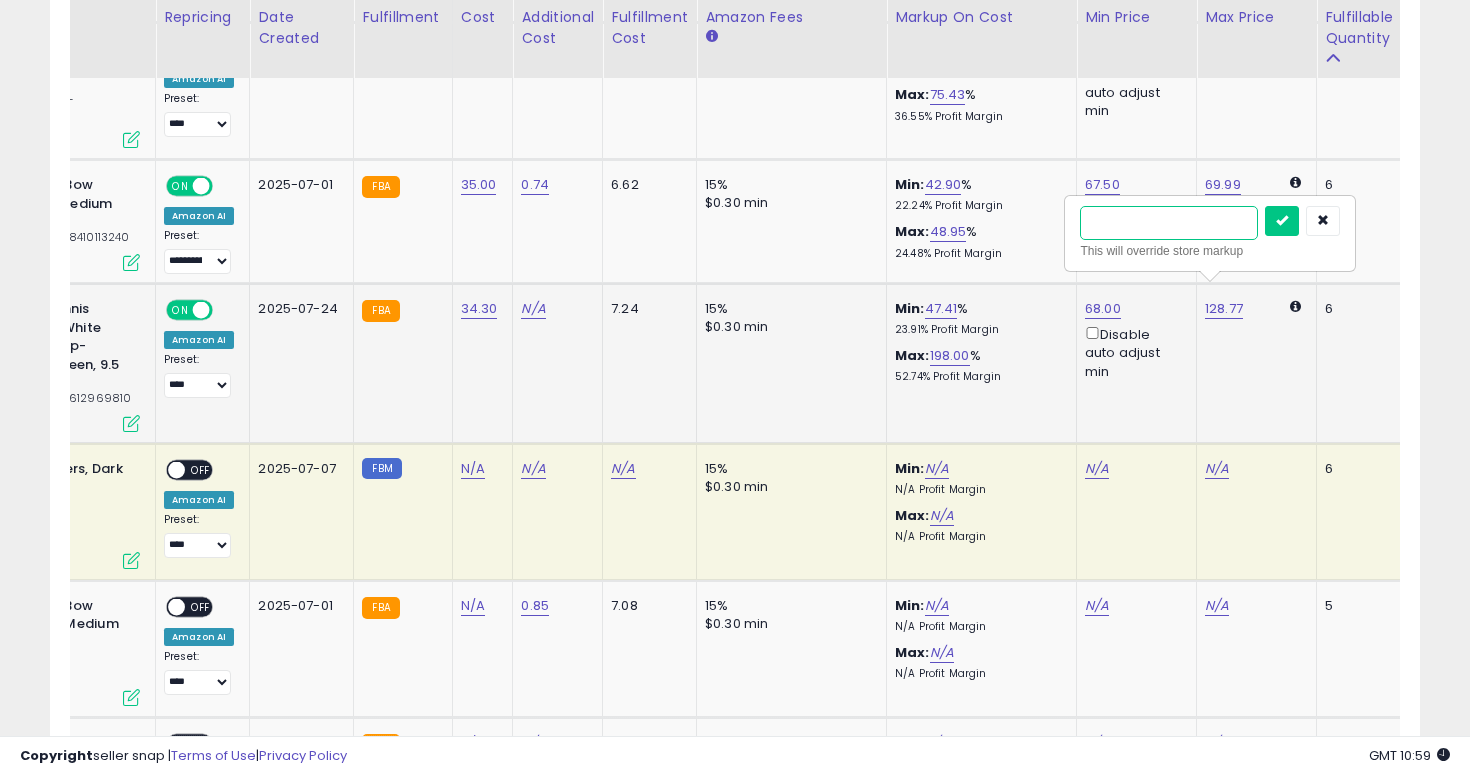 type on "**" 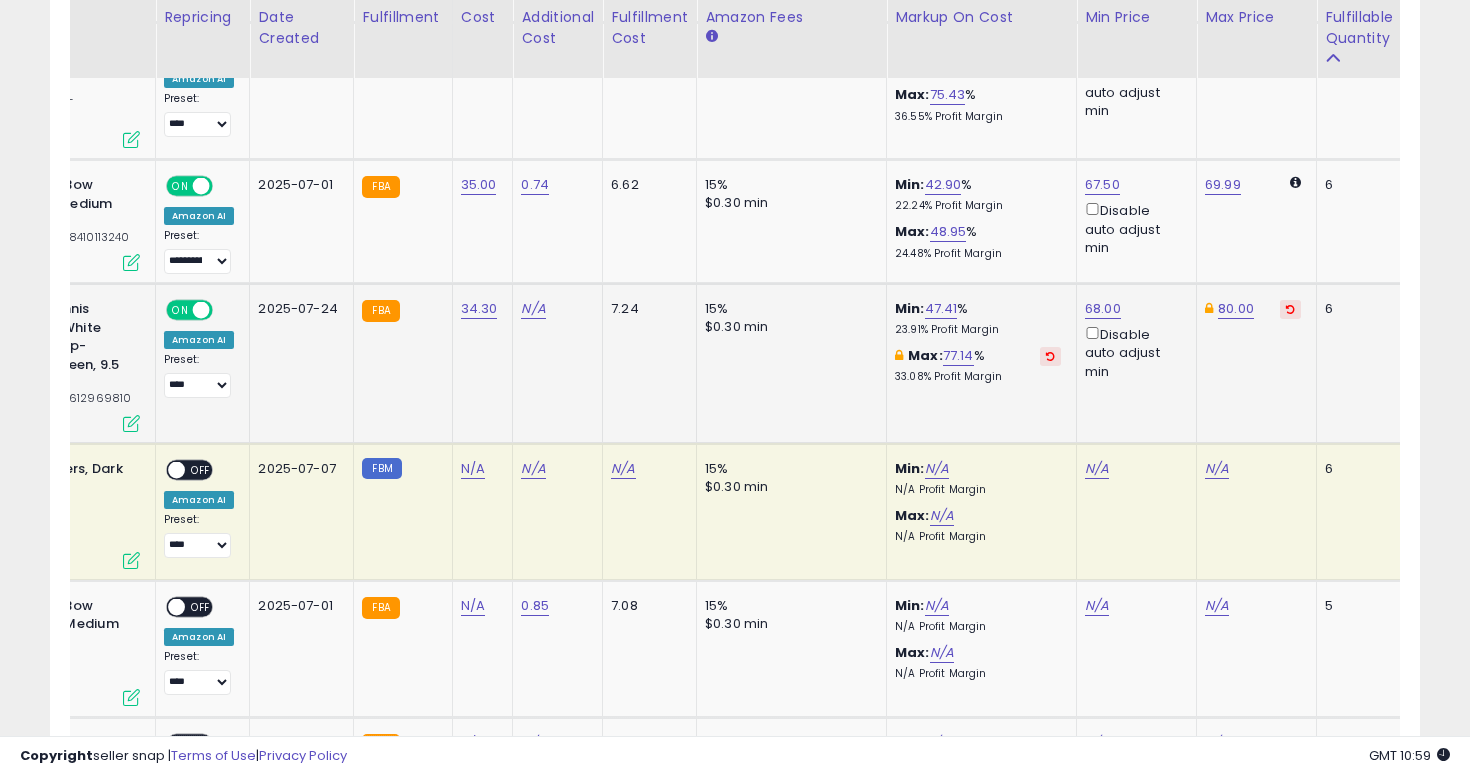scroll, scrollTop: 0, scrollLeft: 0, axis: both 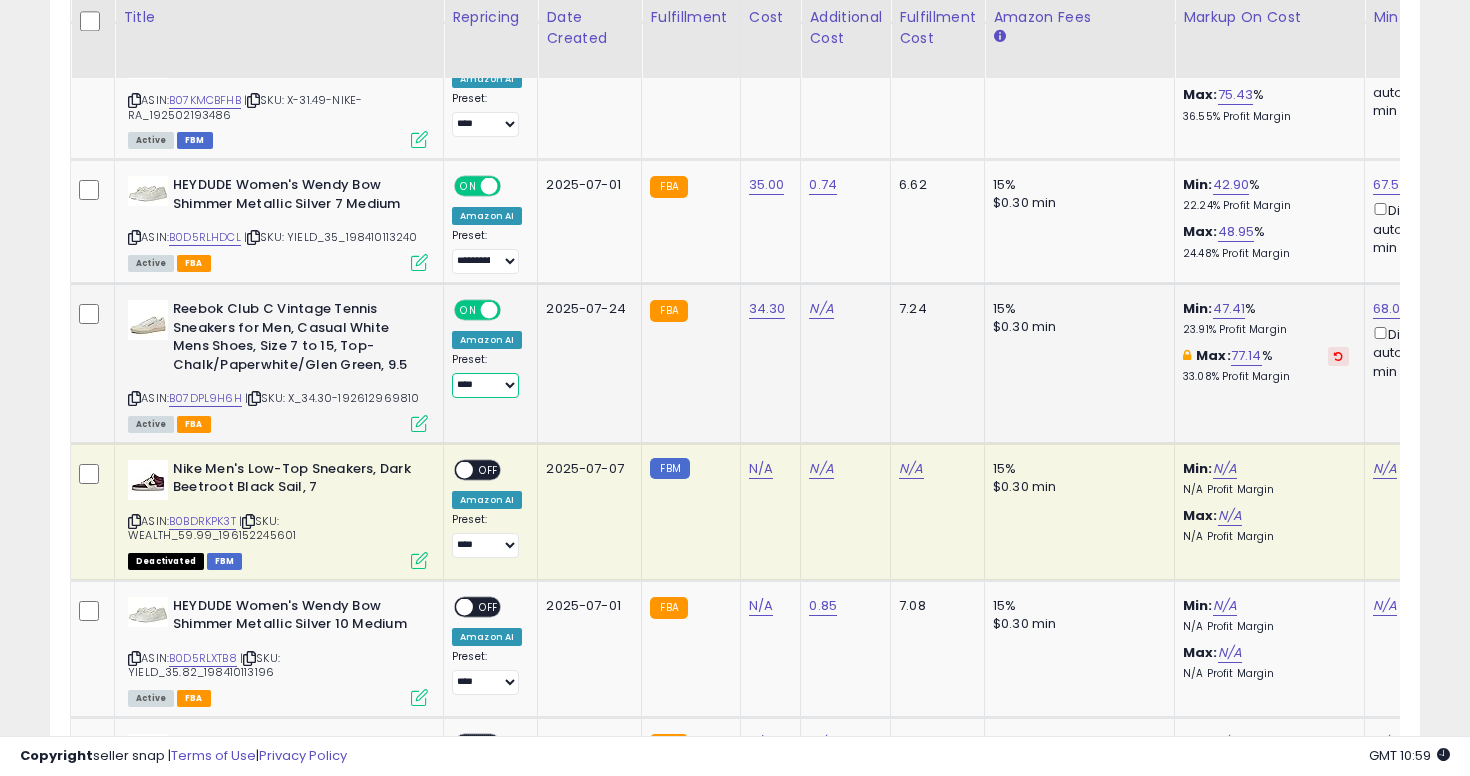 click on "**********" at bounding box center [485, 385] 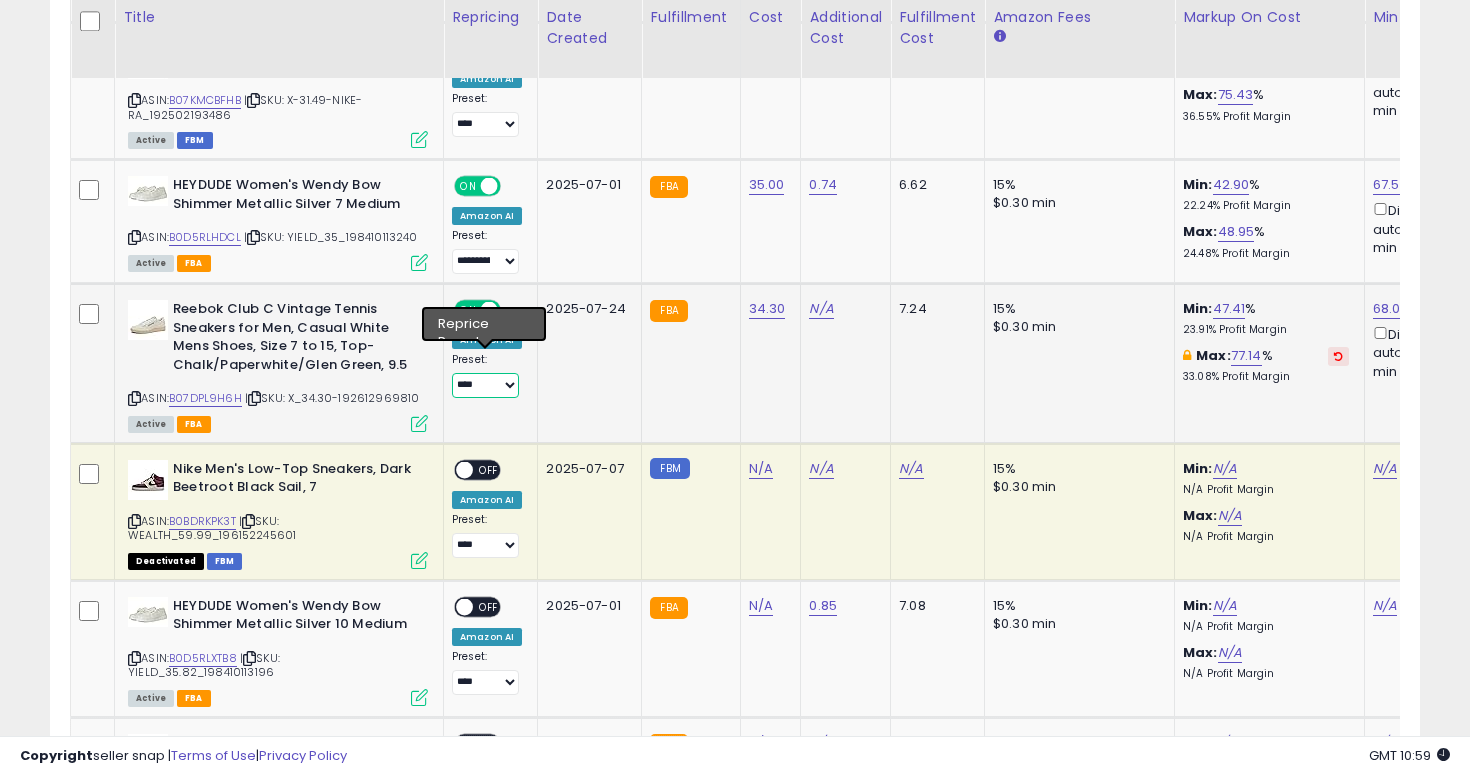 select on "**********" 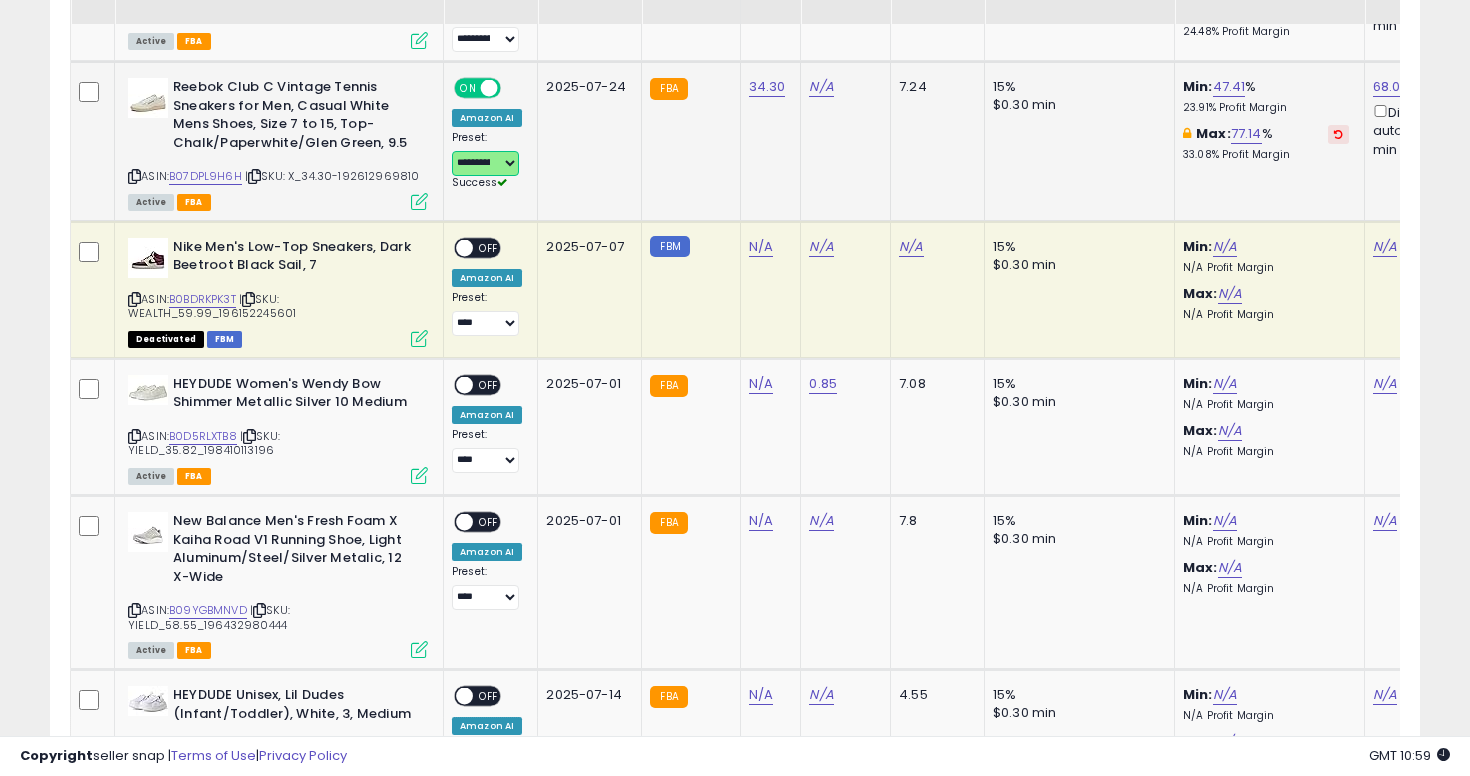 scroll, scrollTop: 3624, scrollLeft: 0, axis: vertical 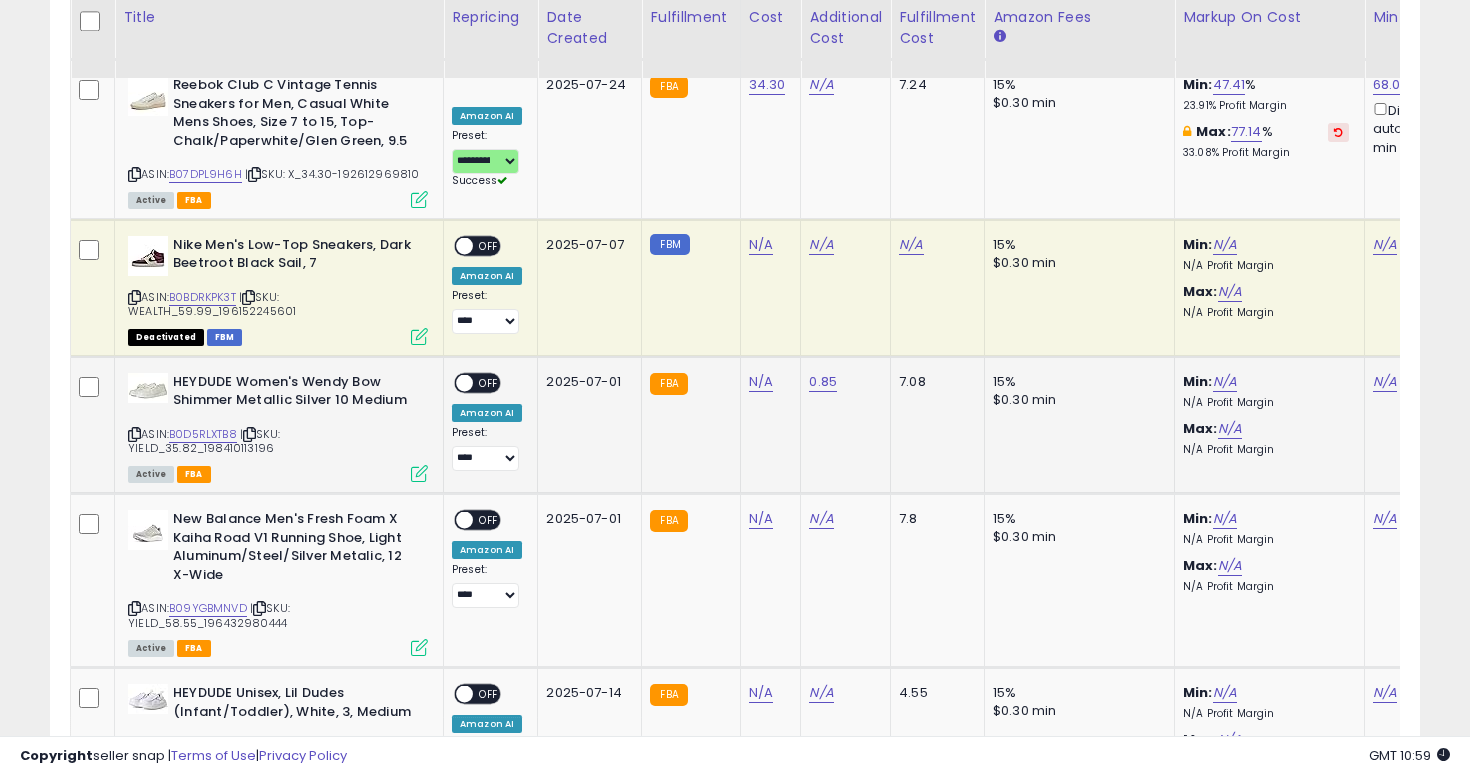 click at bounding box center (134, 434) 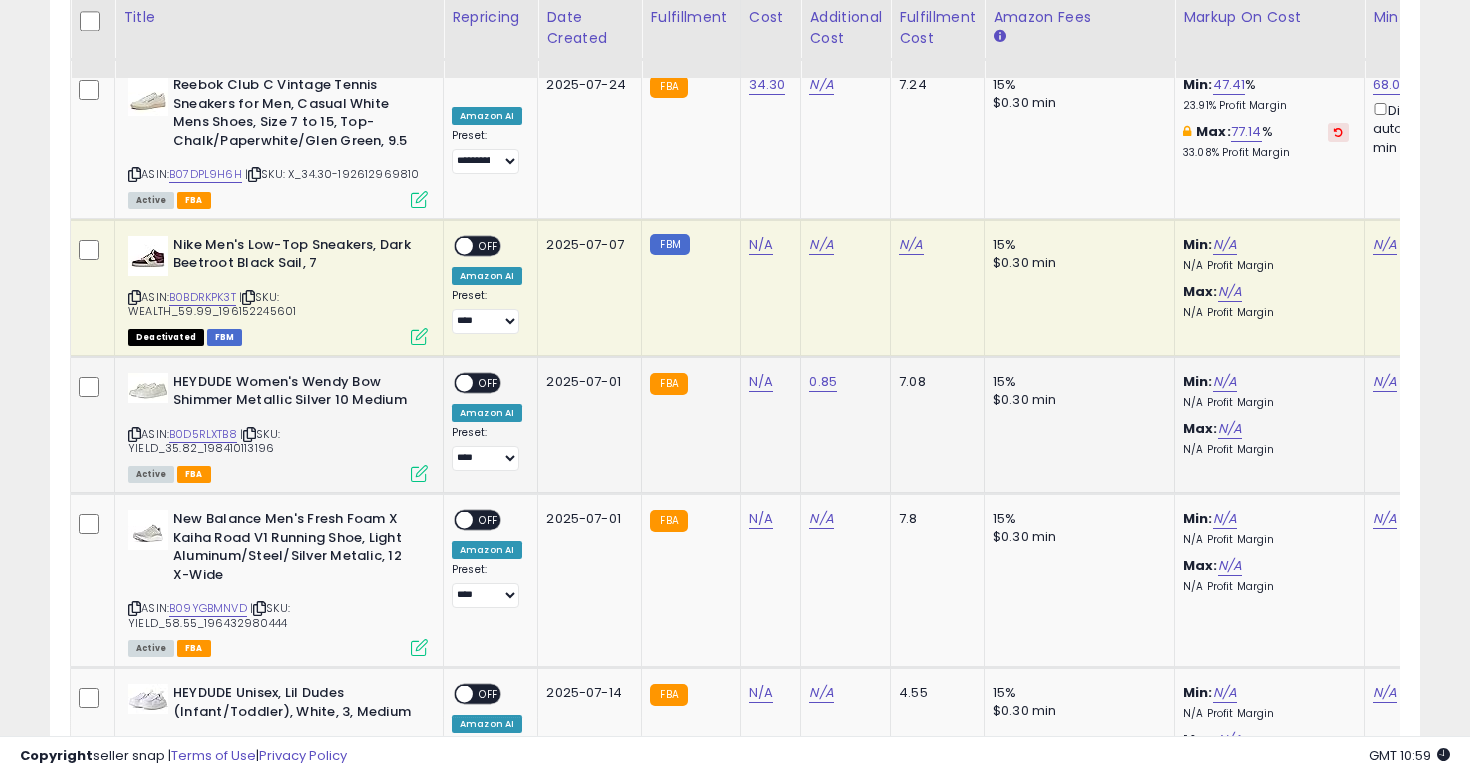 click on "N/A" 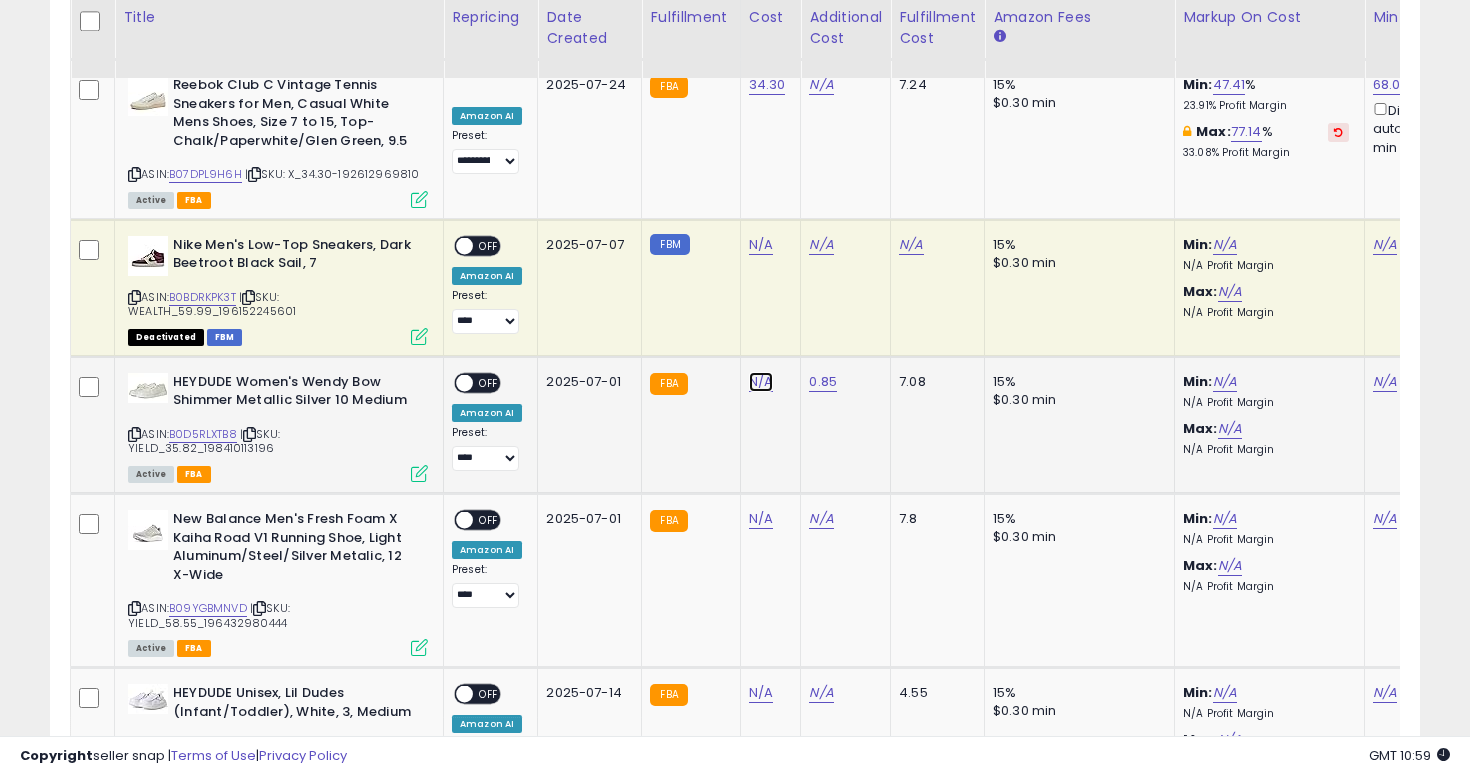 click on "N/A" at bounding box center [761, -2550] 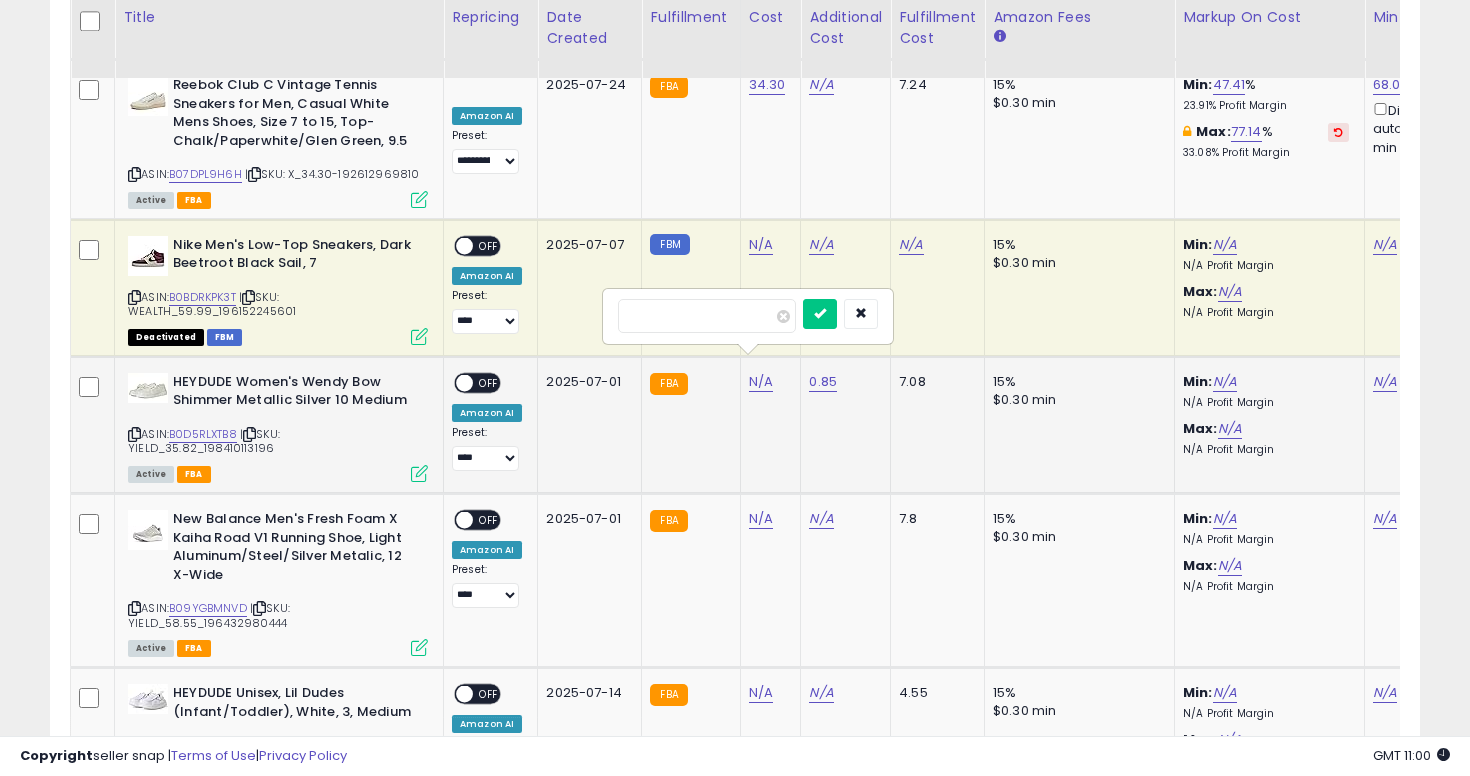 type on "*****" 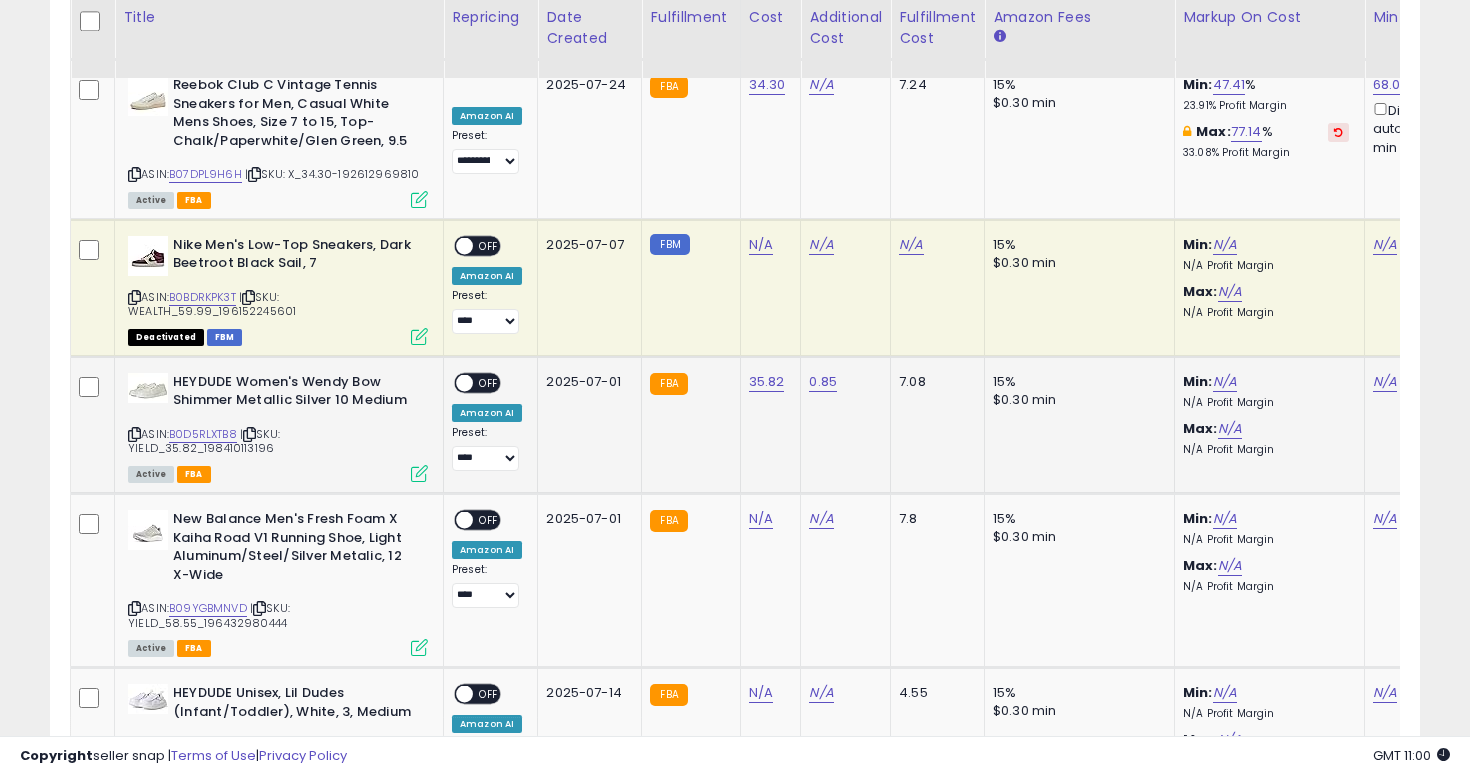 scroll, scrollTop: 0, scrollLeft: 293, axis: horizontal 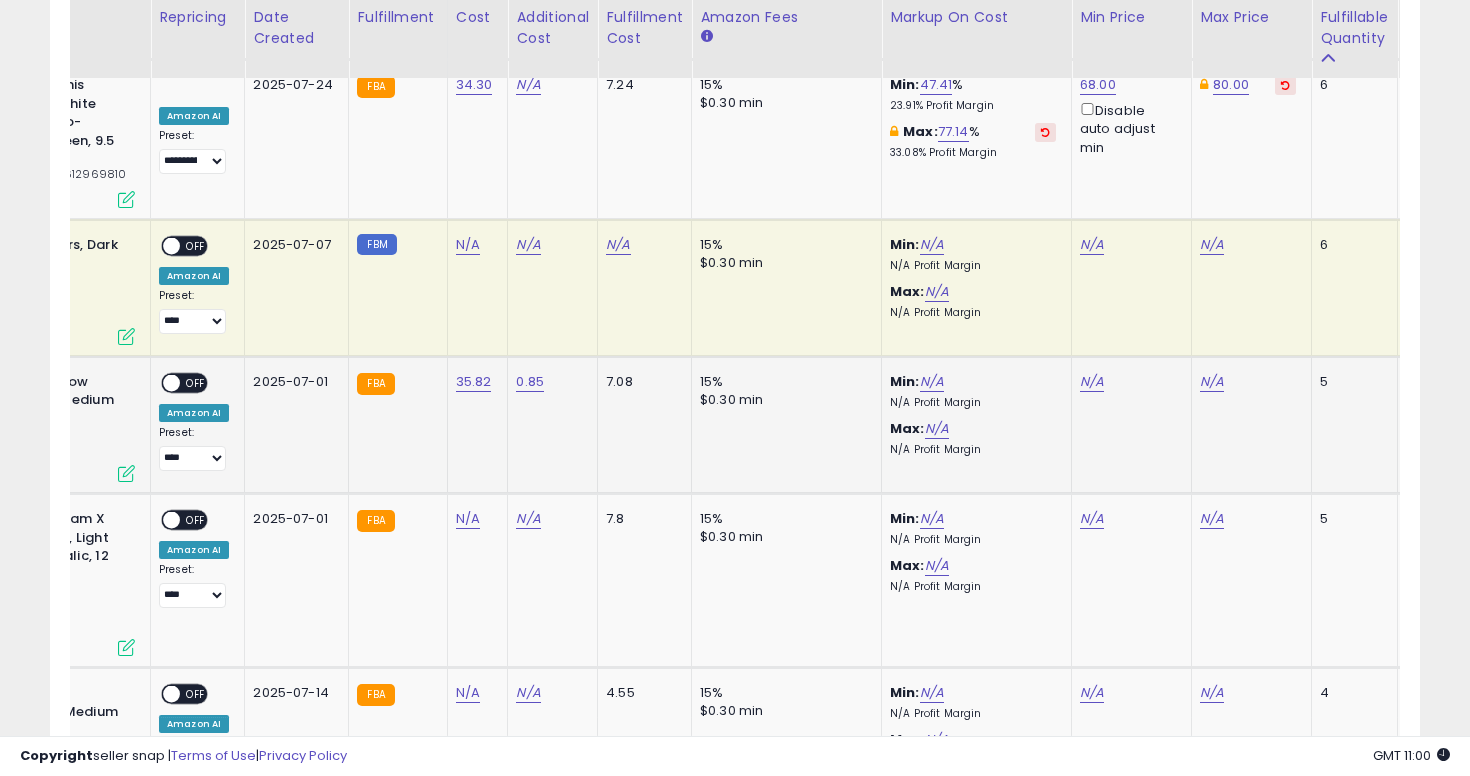 click on "N/A" 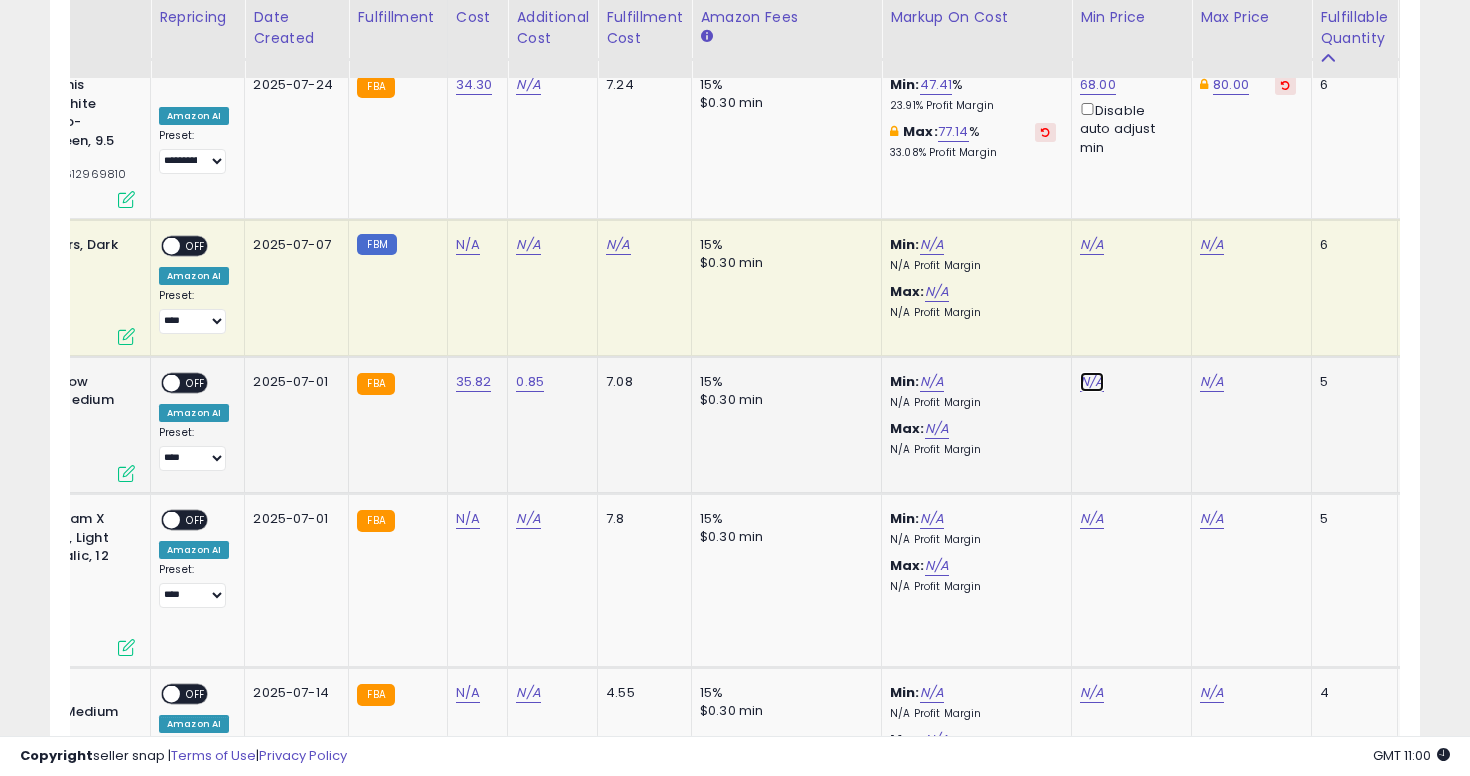 click on "N/A" at bounding box center [1092, -2550] 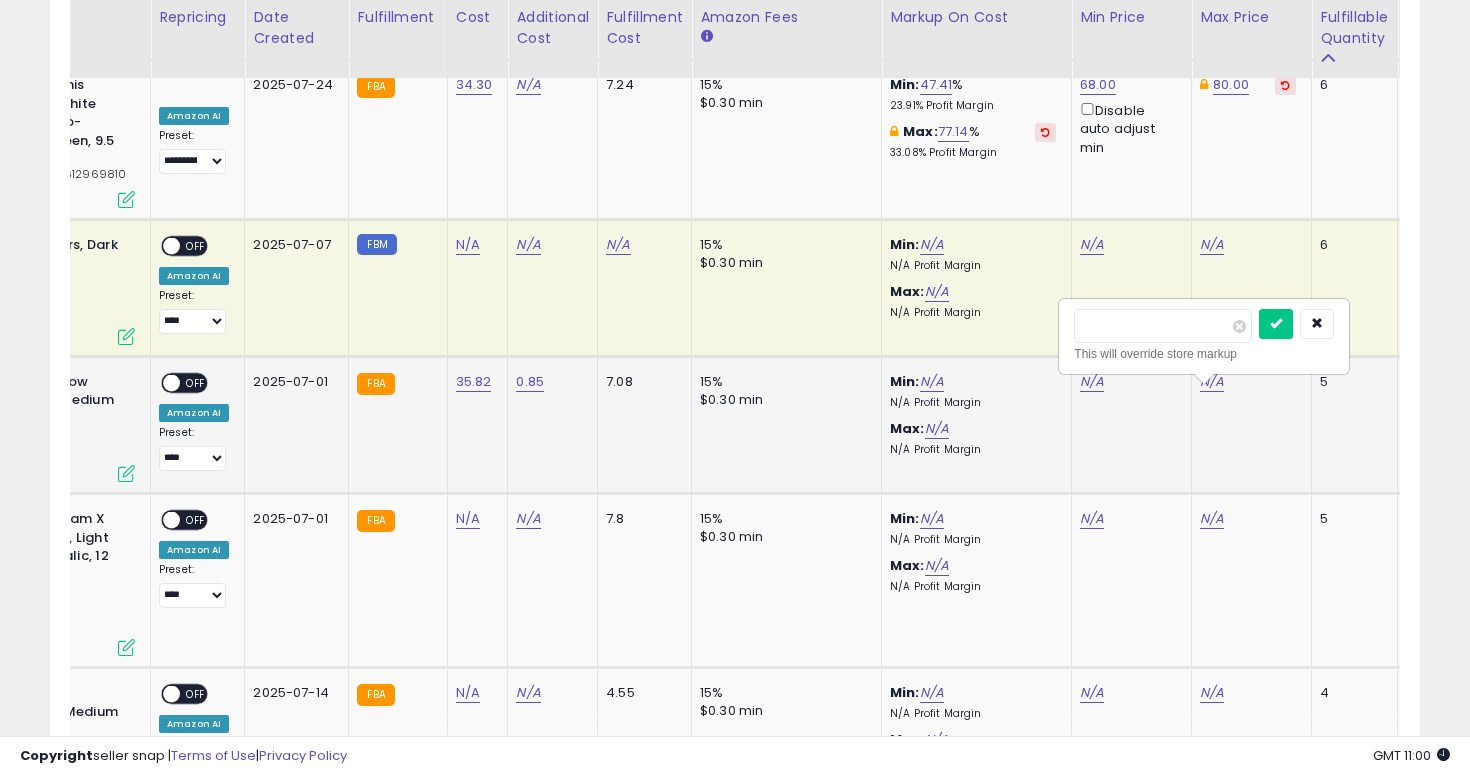 type on "*****" 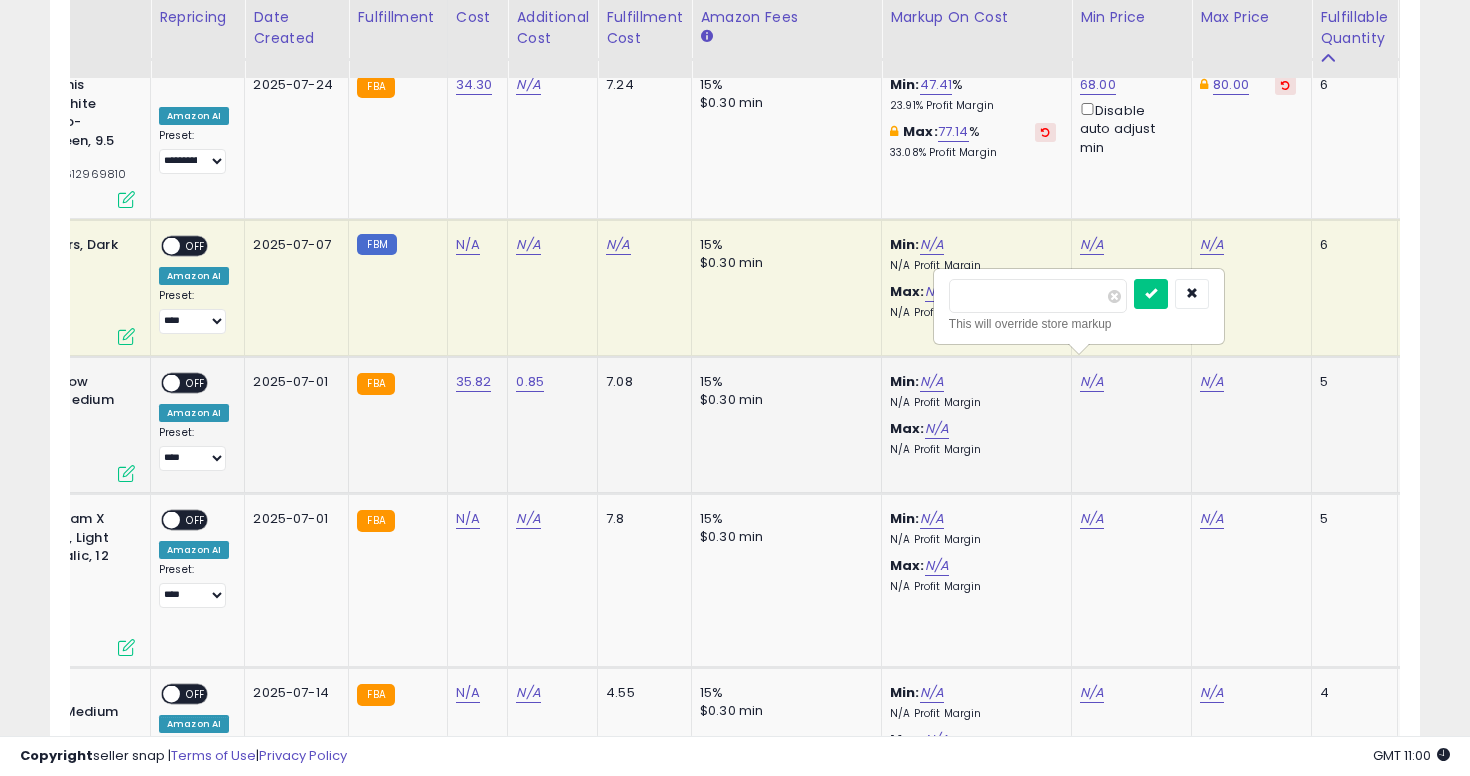 click at bounding box center [1151, 294] 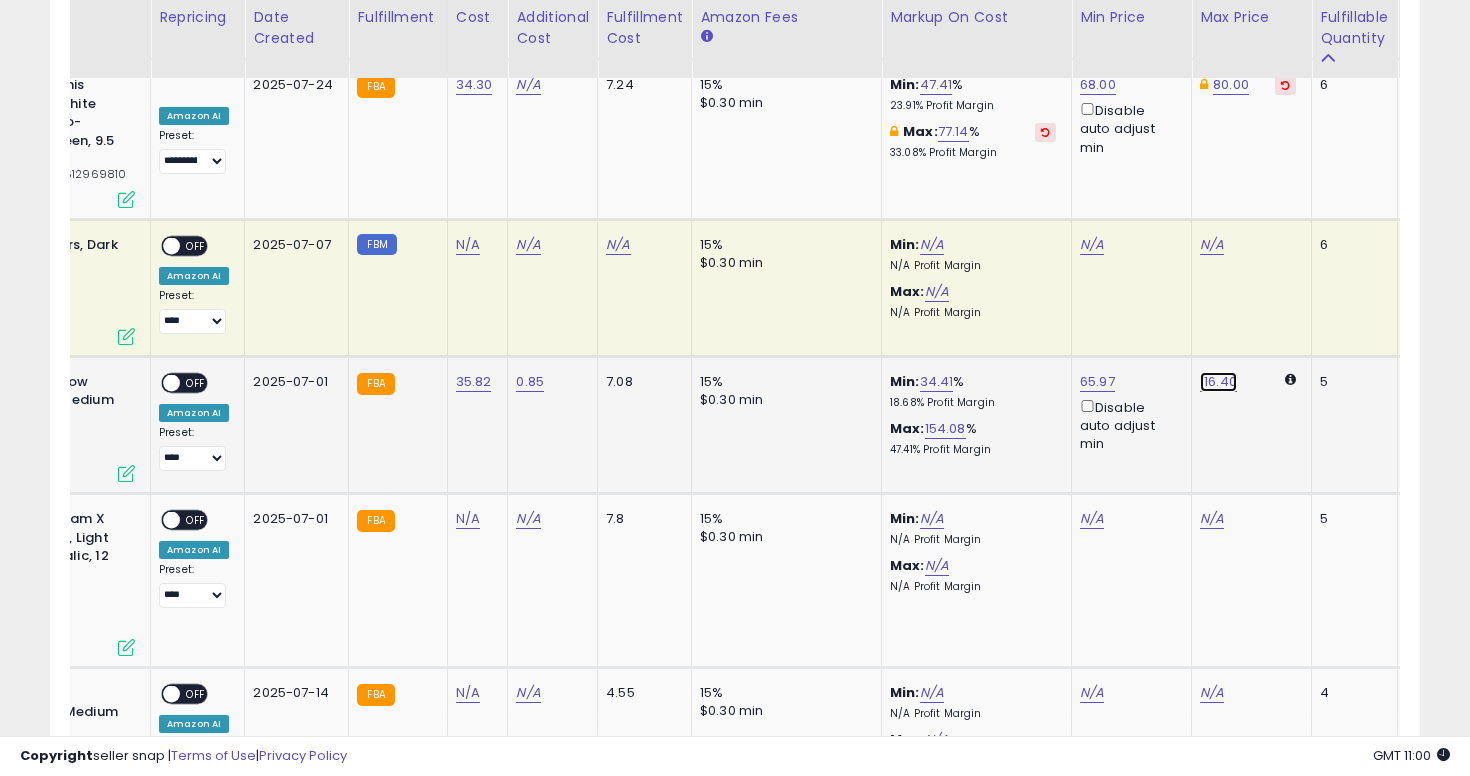 click on "116.40" at bounding box center (1212, -2550) 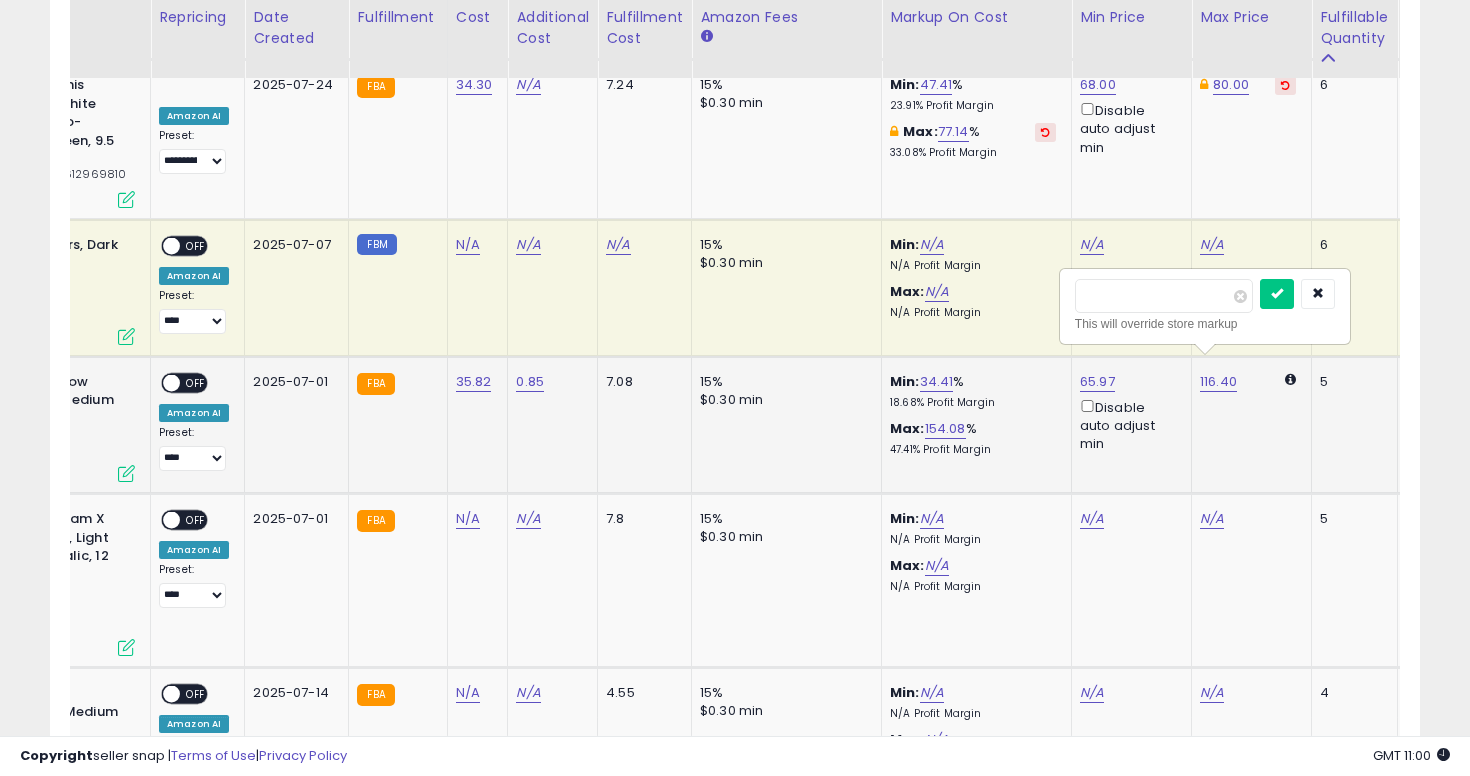 type on "*" 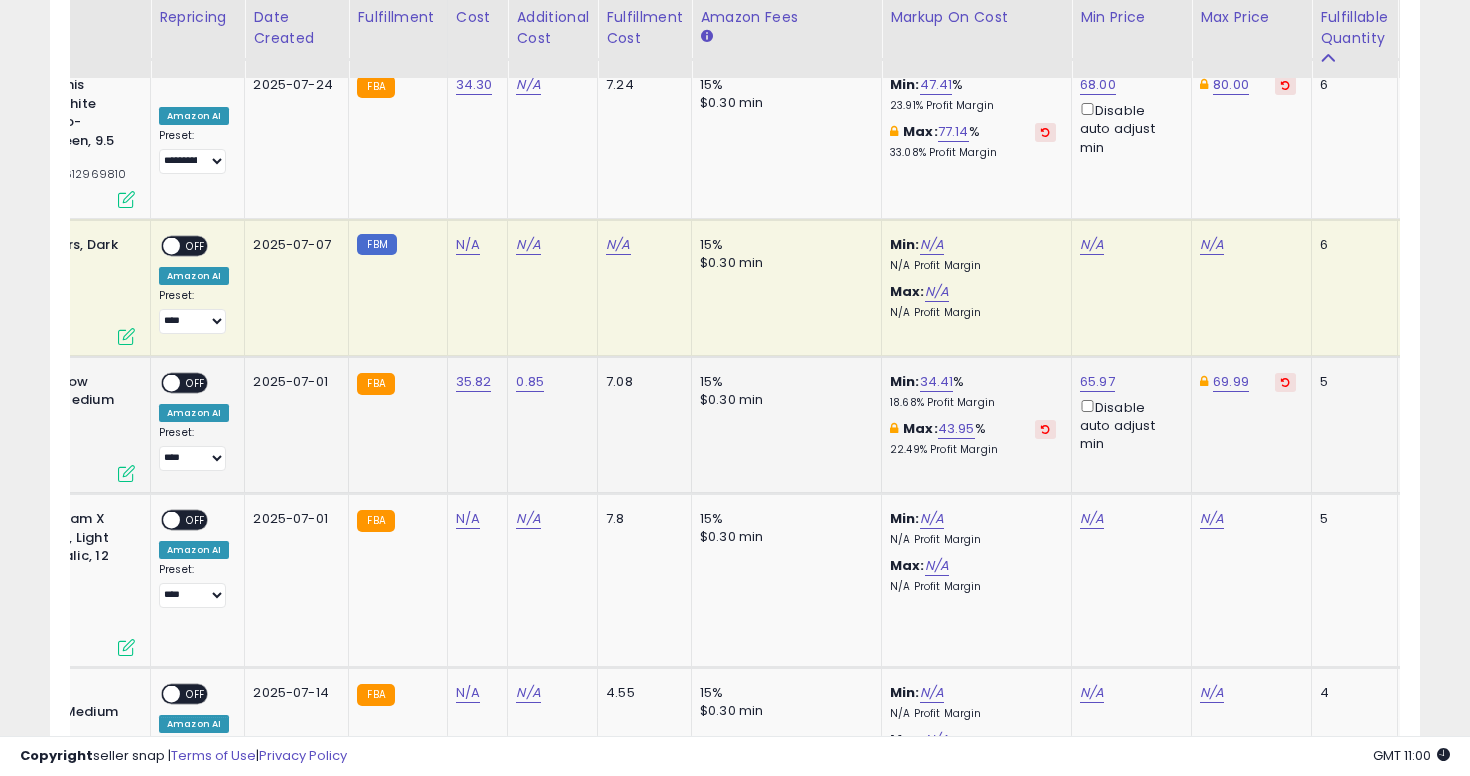 click on "ON   OFF" at bounding box center [184, 382] 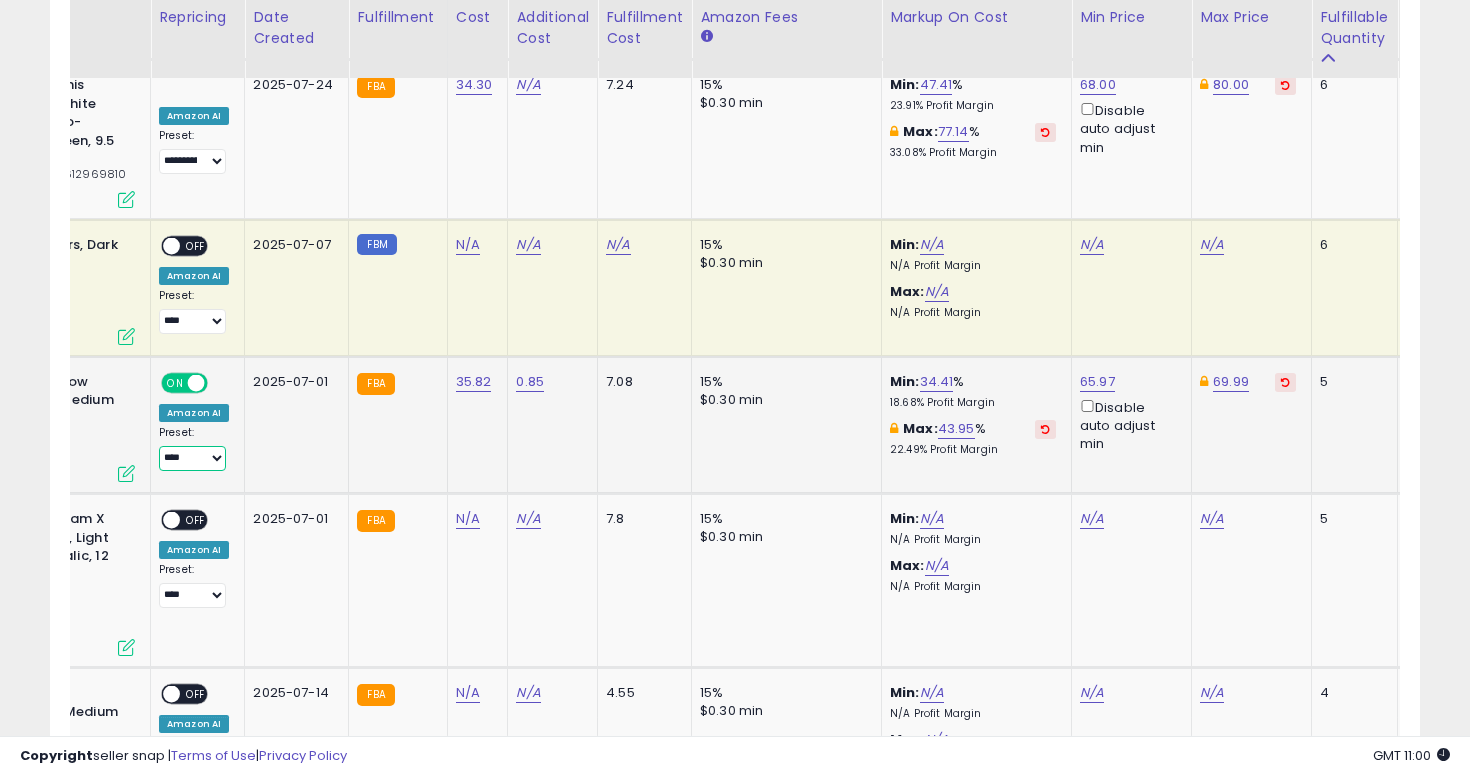 click on "**********" at bounding box center (192, 458) 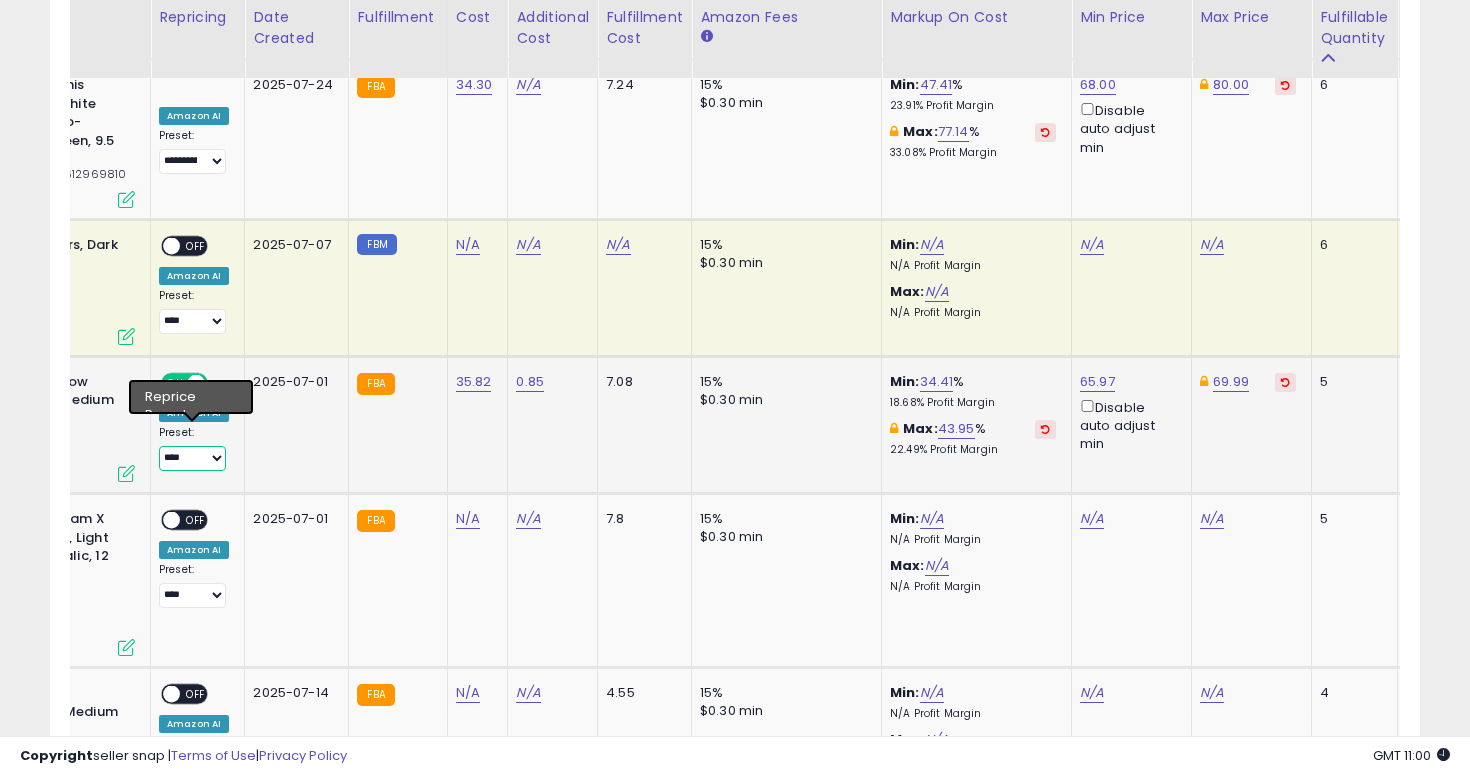 select on "**********" 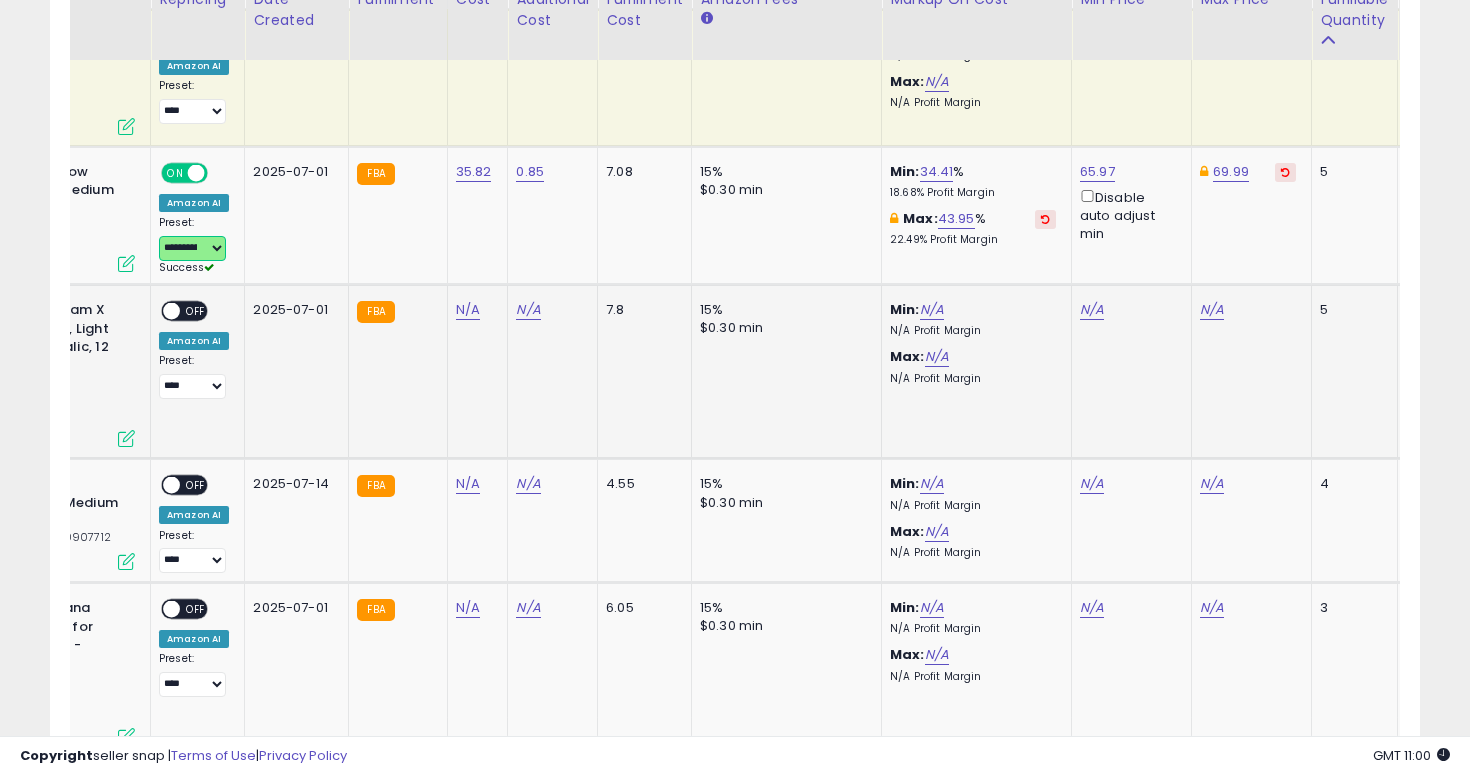 scroll, scrollTop: 3840, scrollLeft: 0, axis: vertical 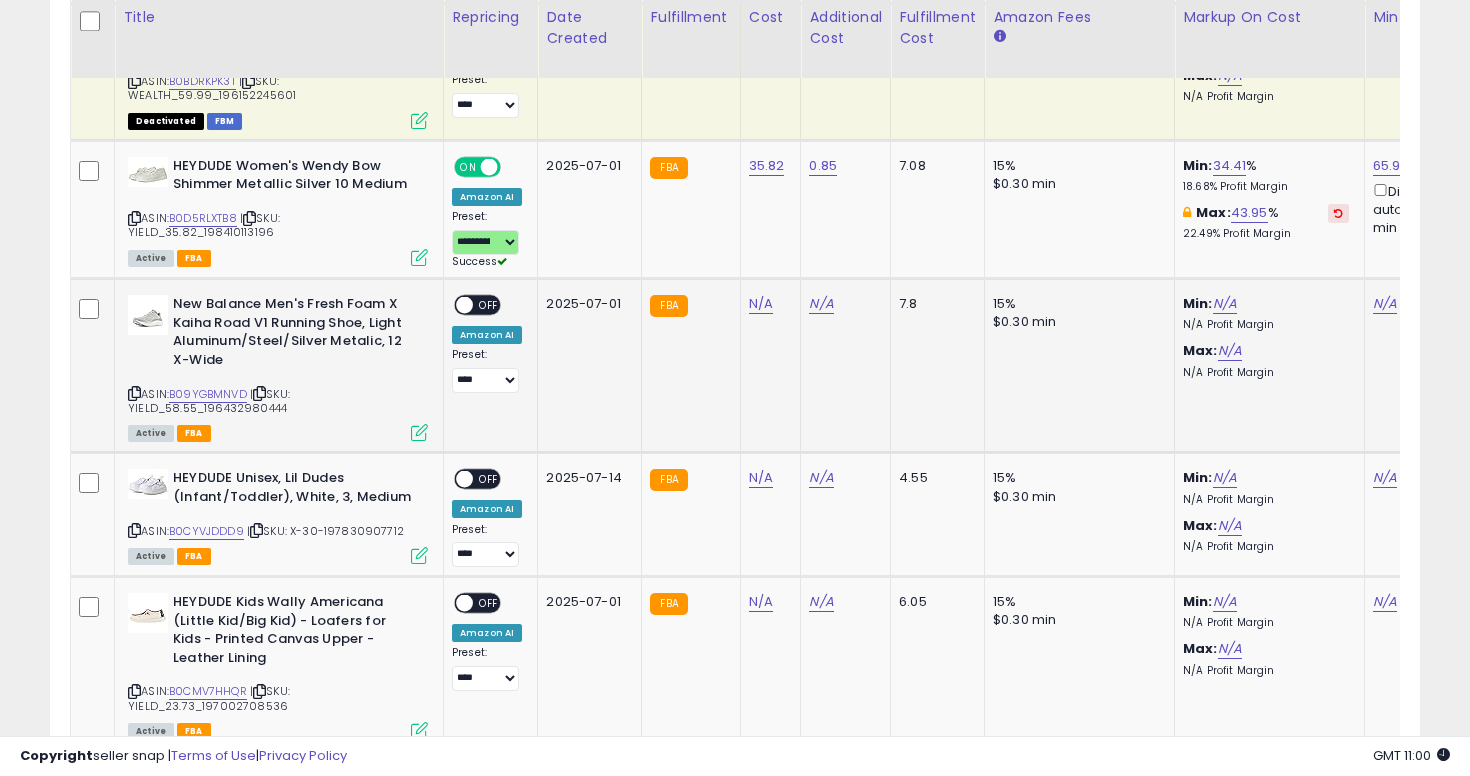 click at bounding box center (134, 393) 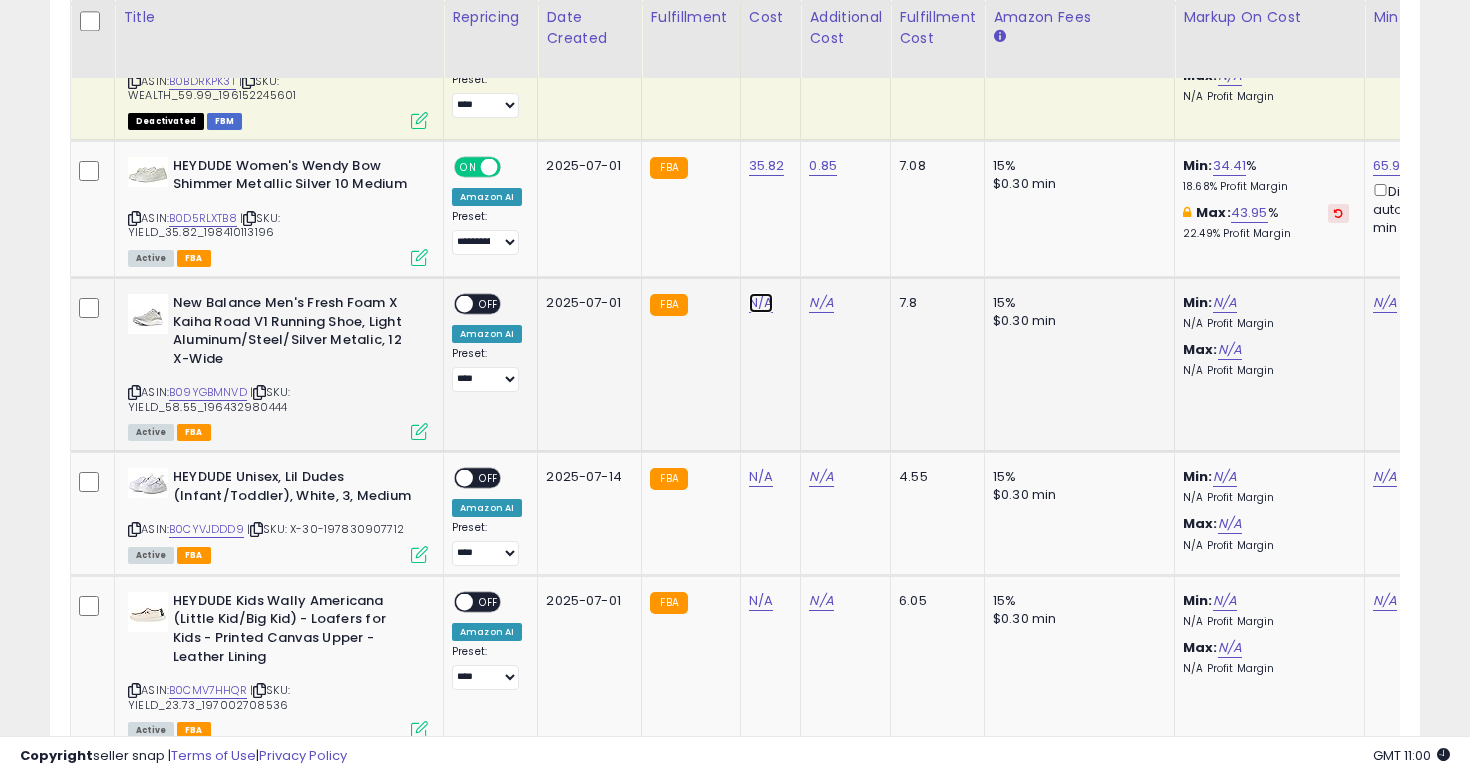 click on "N/A" at bounding box center [761, -2766] 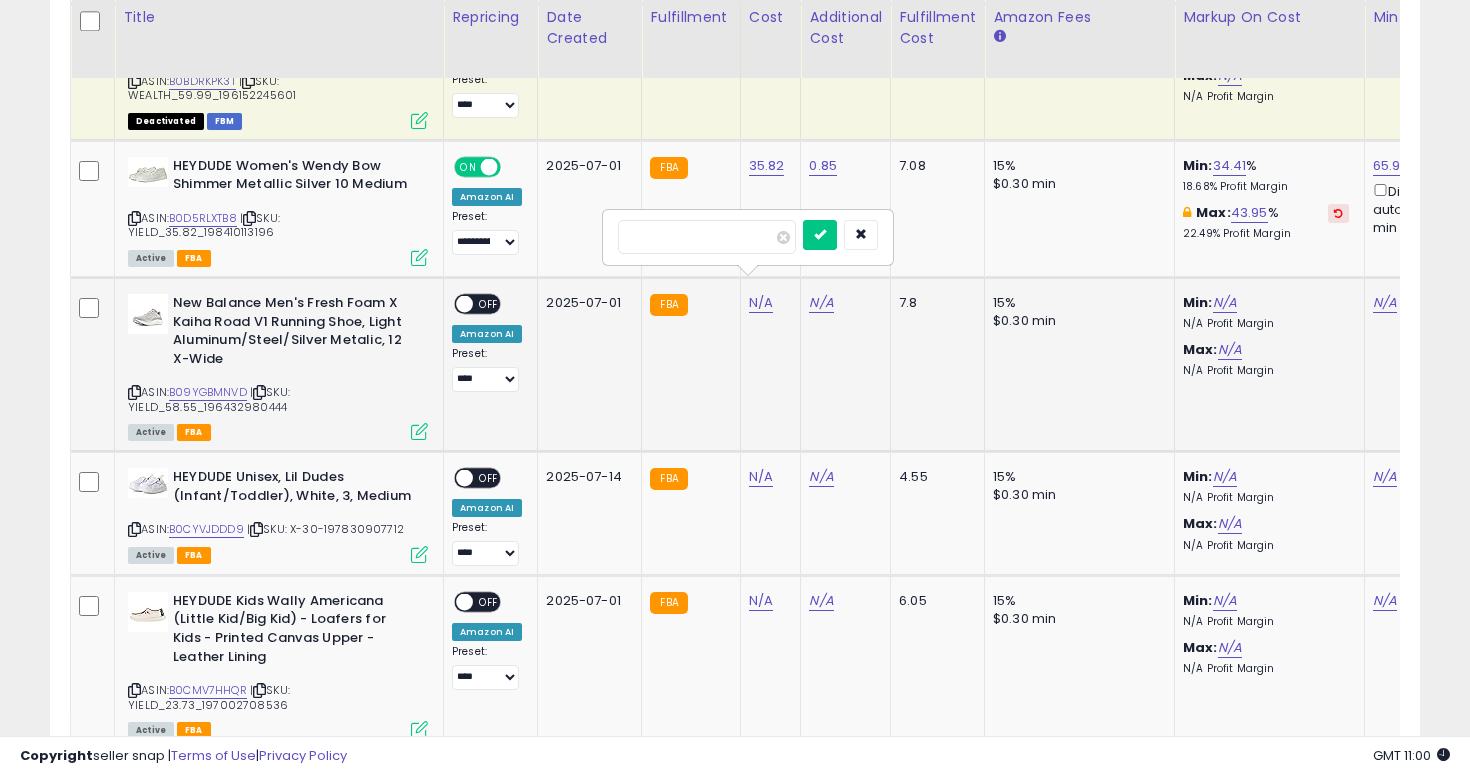 type on "*****" 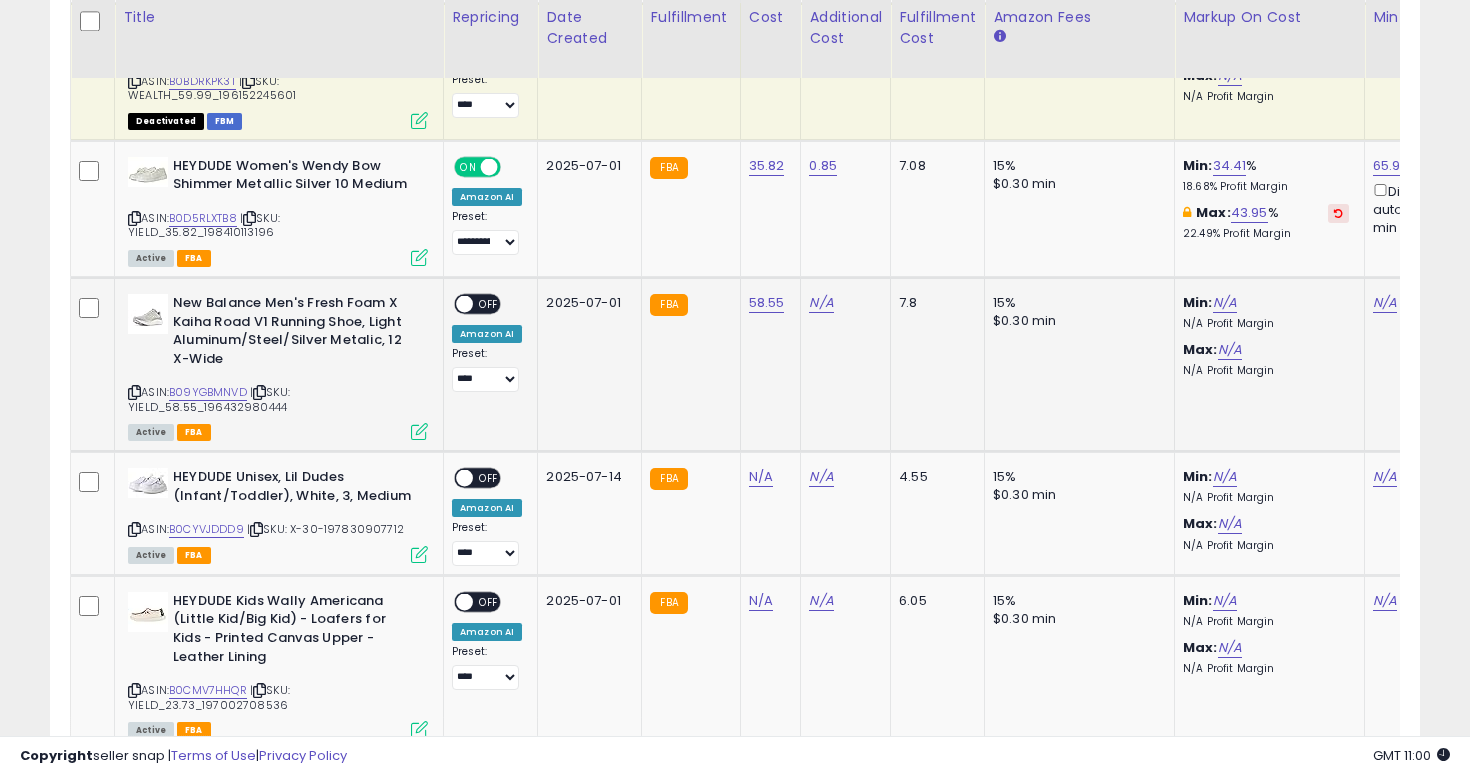 scroll, scrollTop: 0, scrollLeft: 165, axis: horizontal 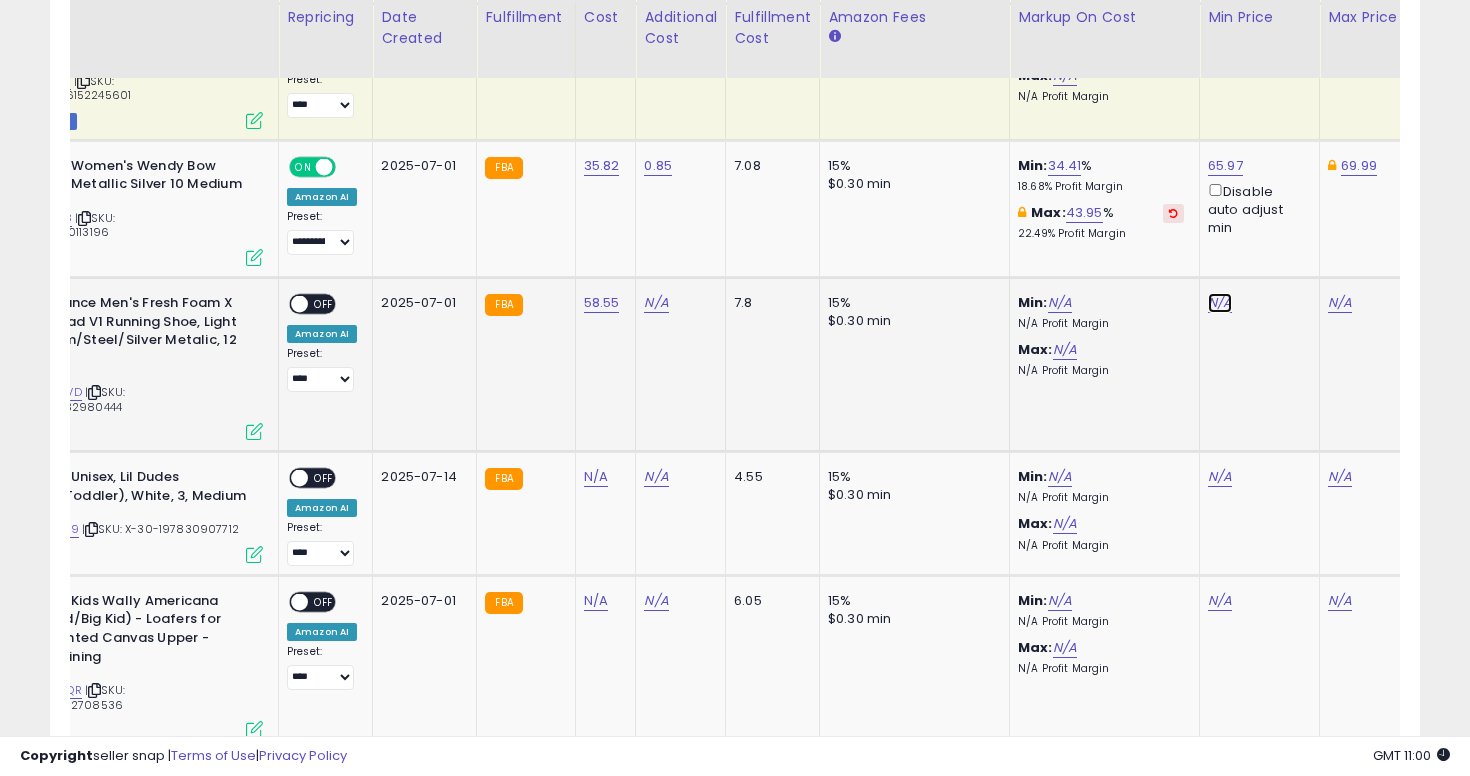click on "N/A" at bounding box center [1220, -2766] 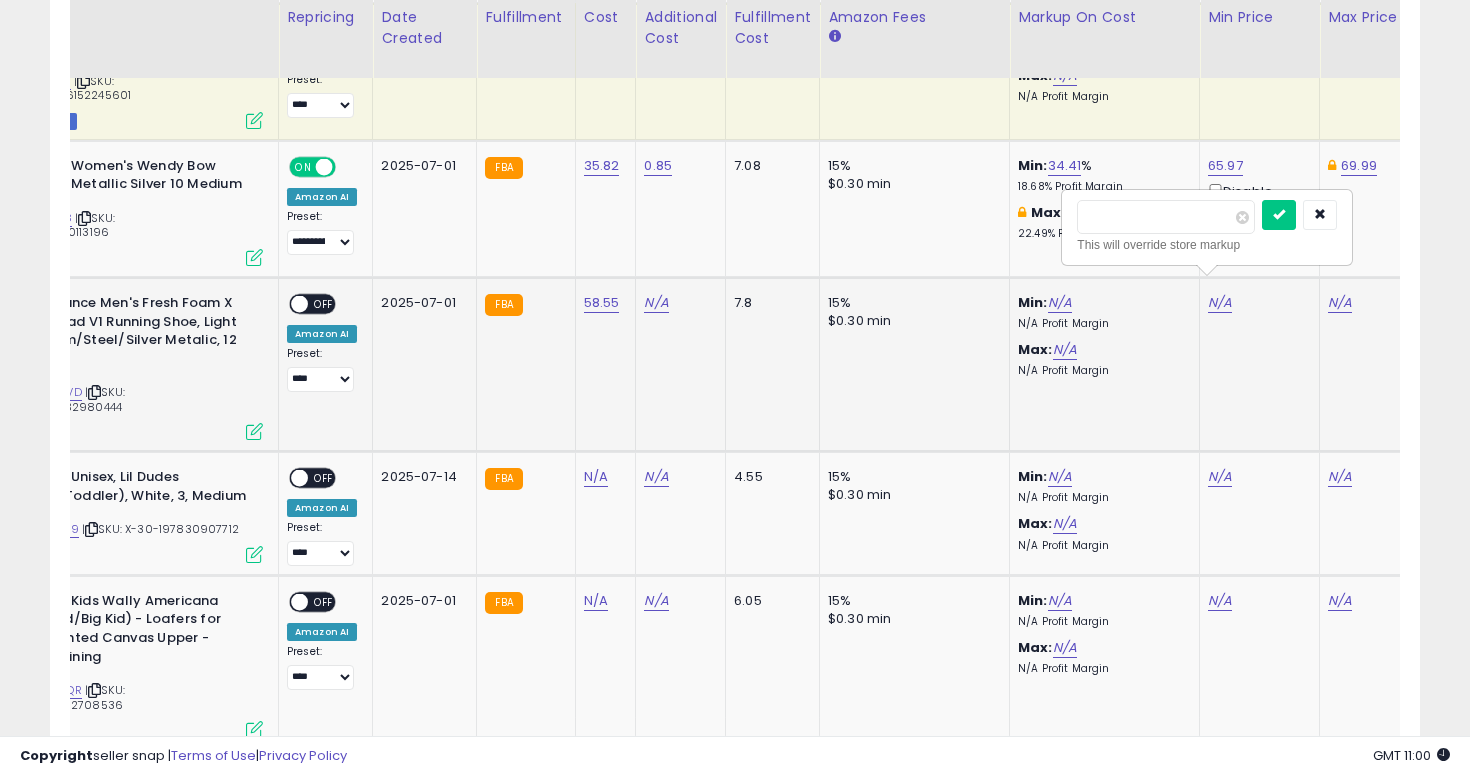 type on "*****" 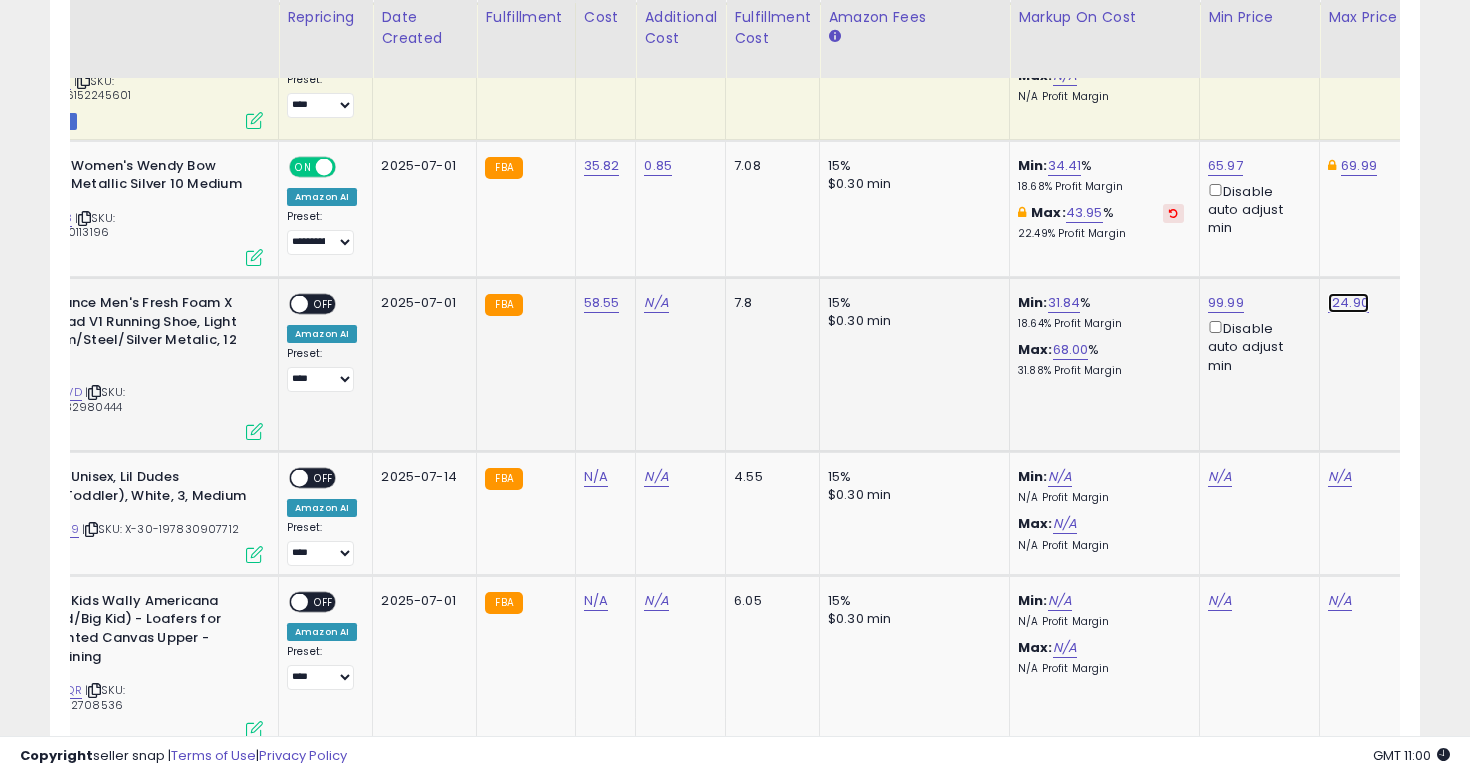 click on "124.90" at bounding box center [1340, -2766] 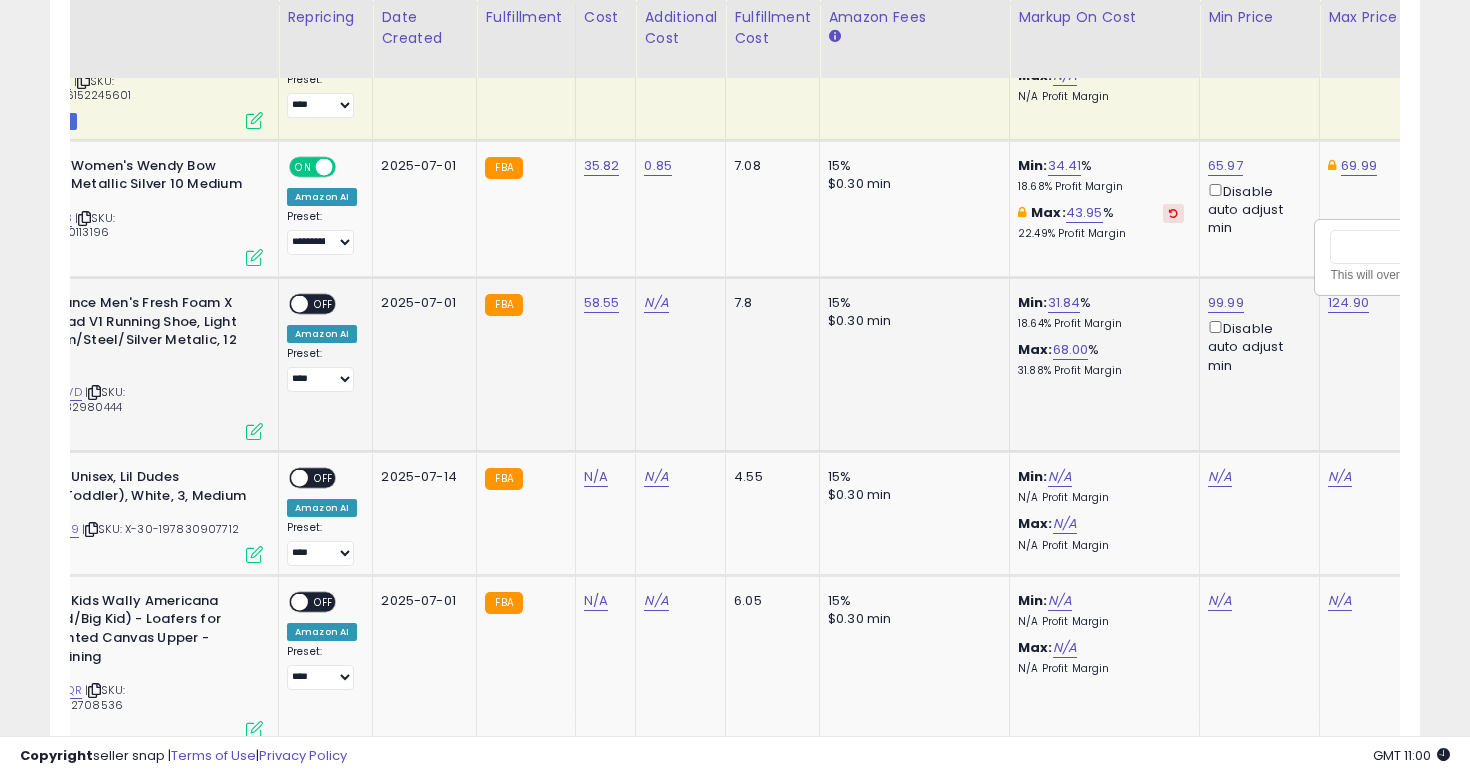 scroll, scrollTop: 0, scrollLeft: 289, axis: horizontal 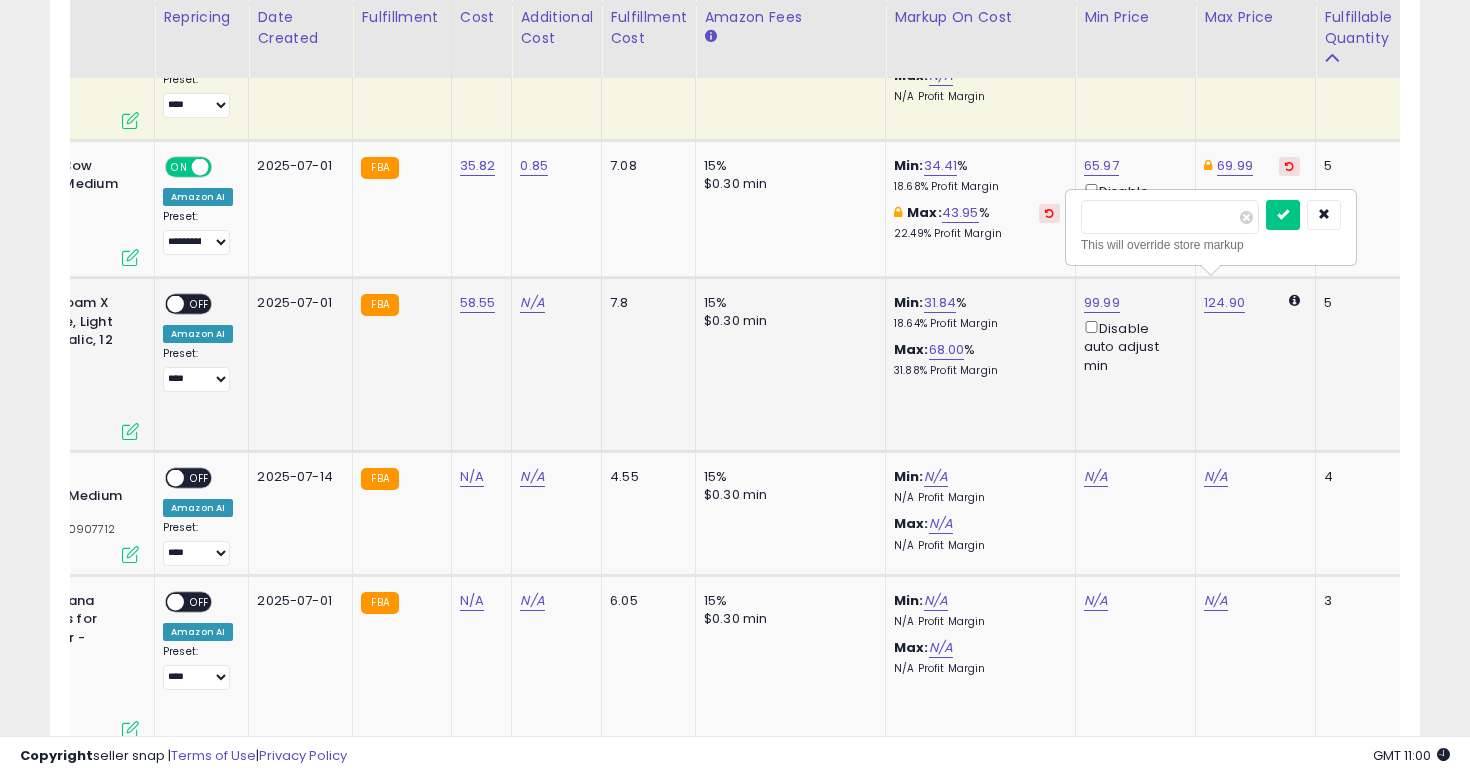 click on "******" at bounding box center [1170, 217] 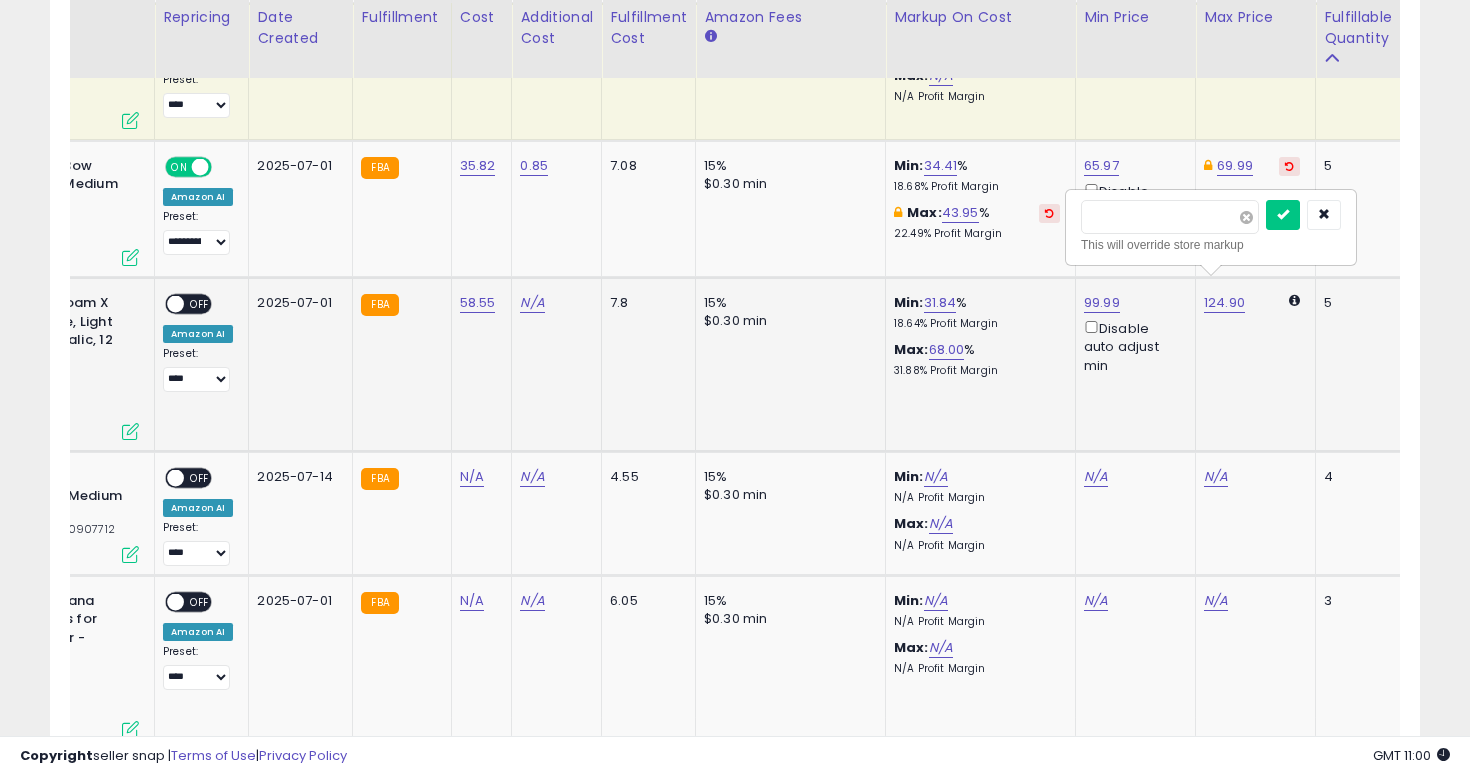 click at bounding box center (1246, 217) 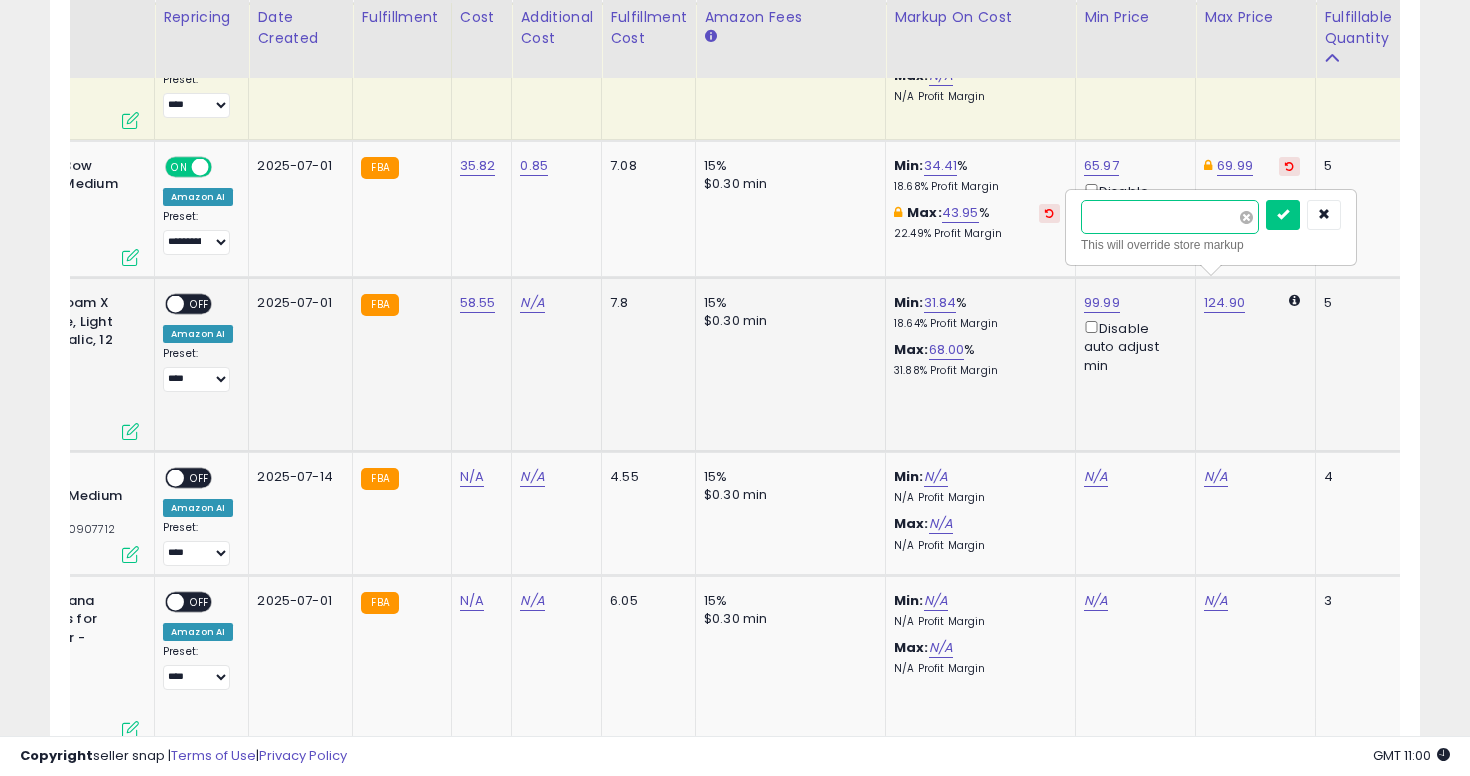 type on "******" 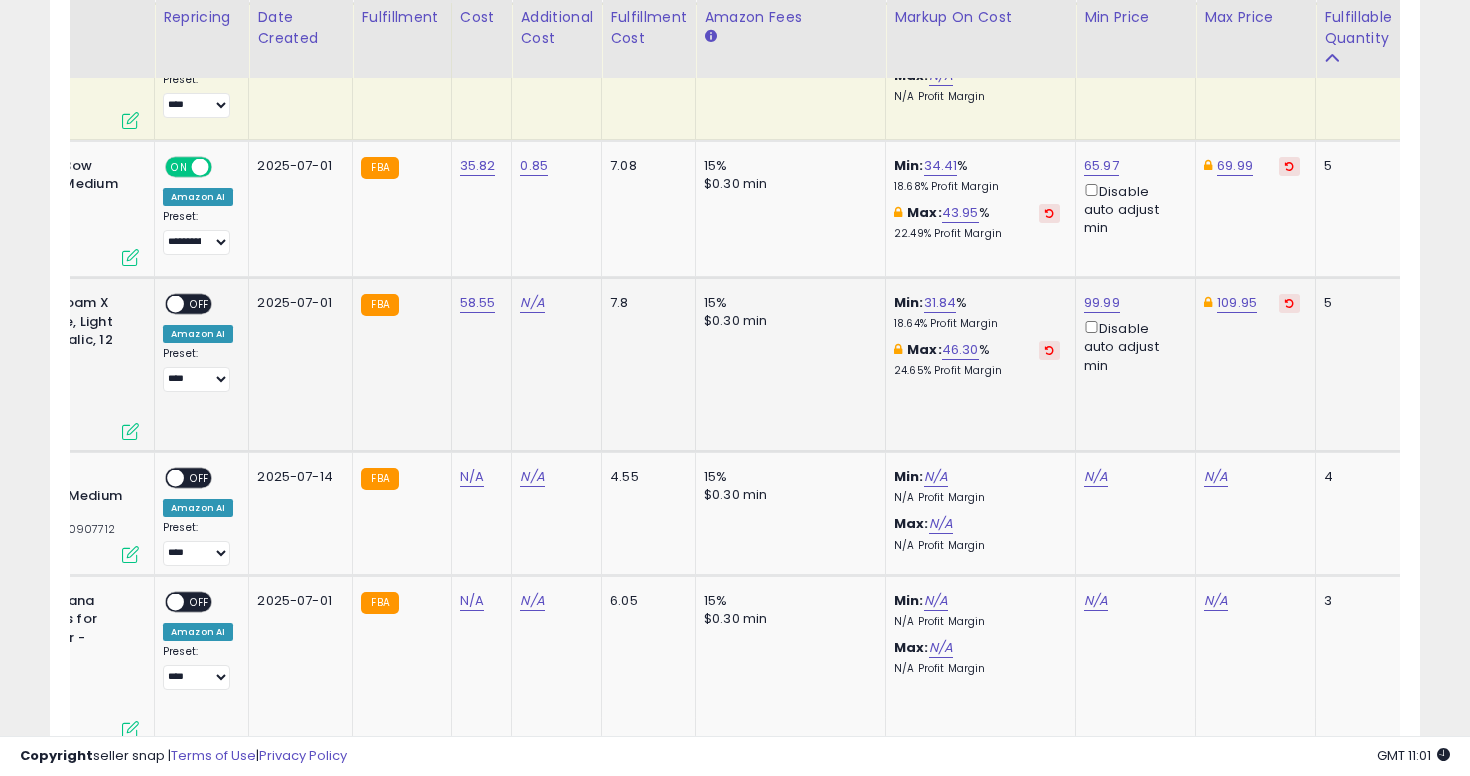 scroll, scrollTop: 0, scrollLeft: 69, axis: horizontal 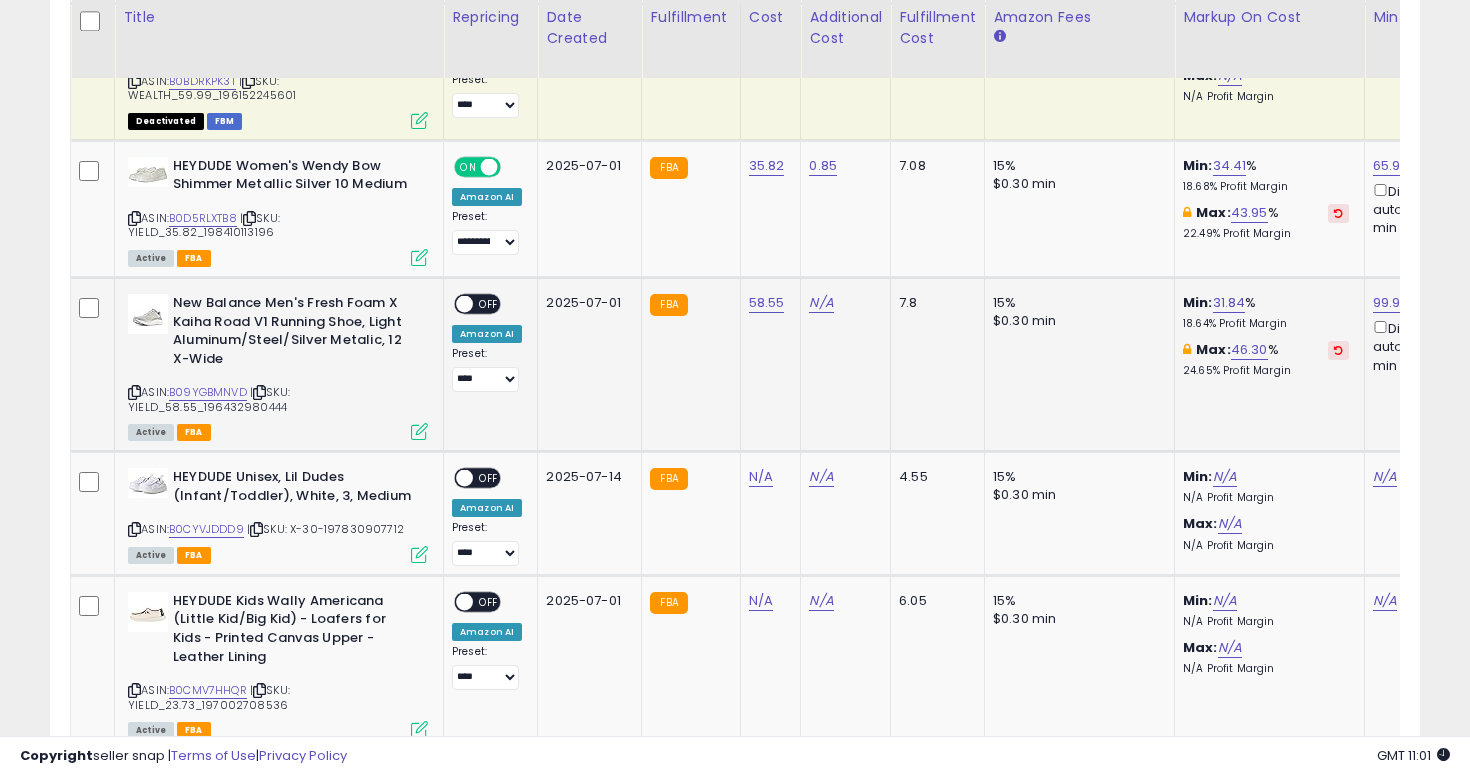 click on "OFF" at bounding box center [489, 304] 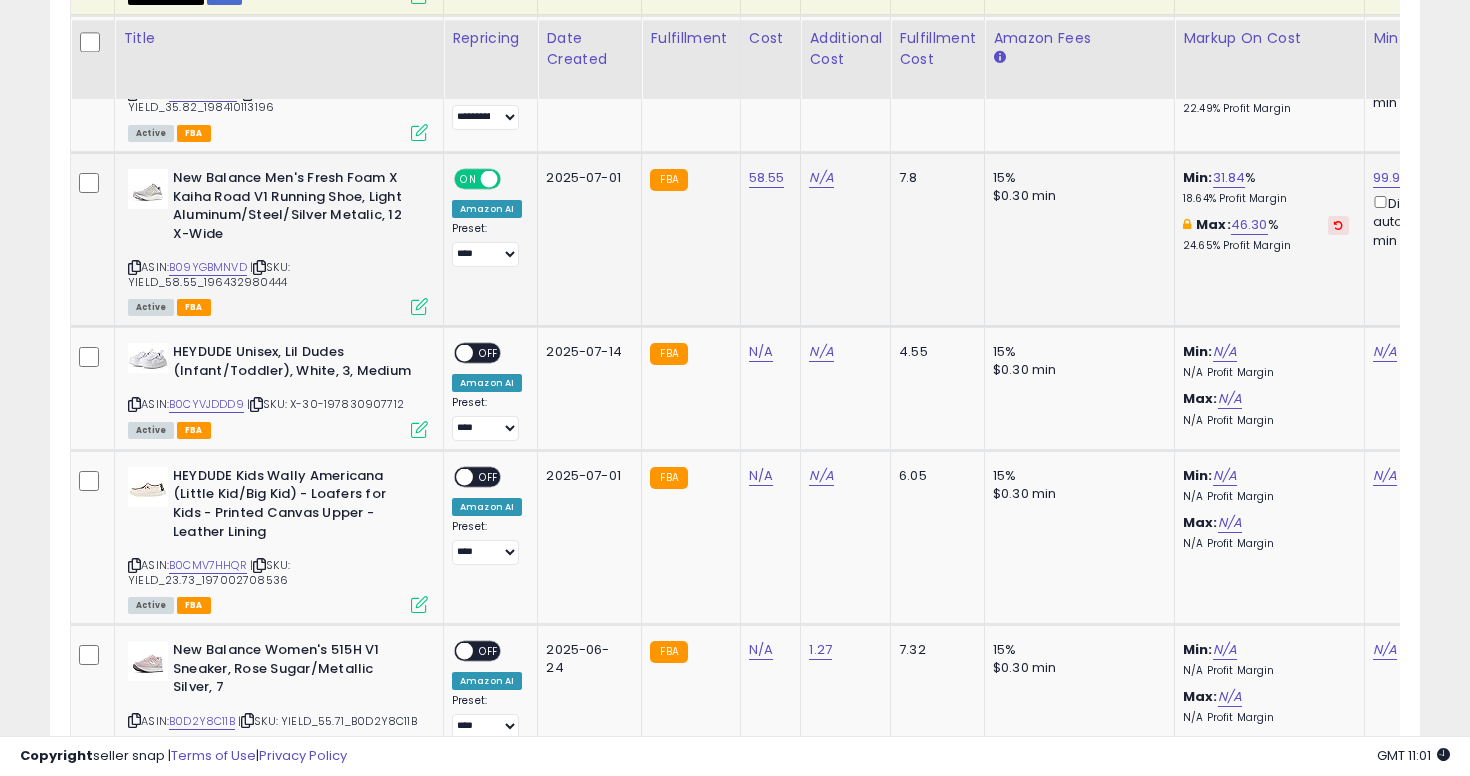 scroll, scrollTop: 3991, scrollLeft: 0, axis: vertical 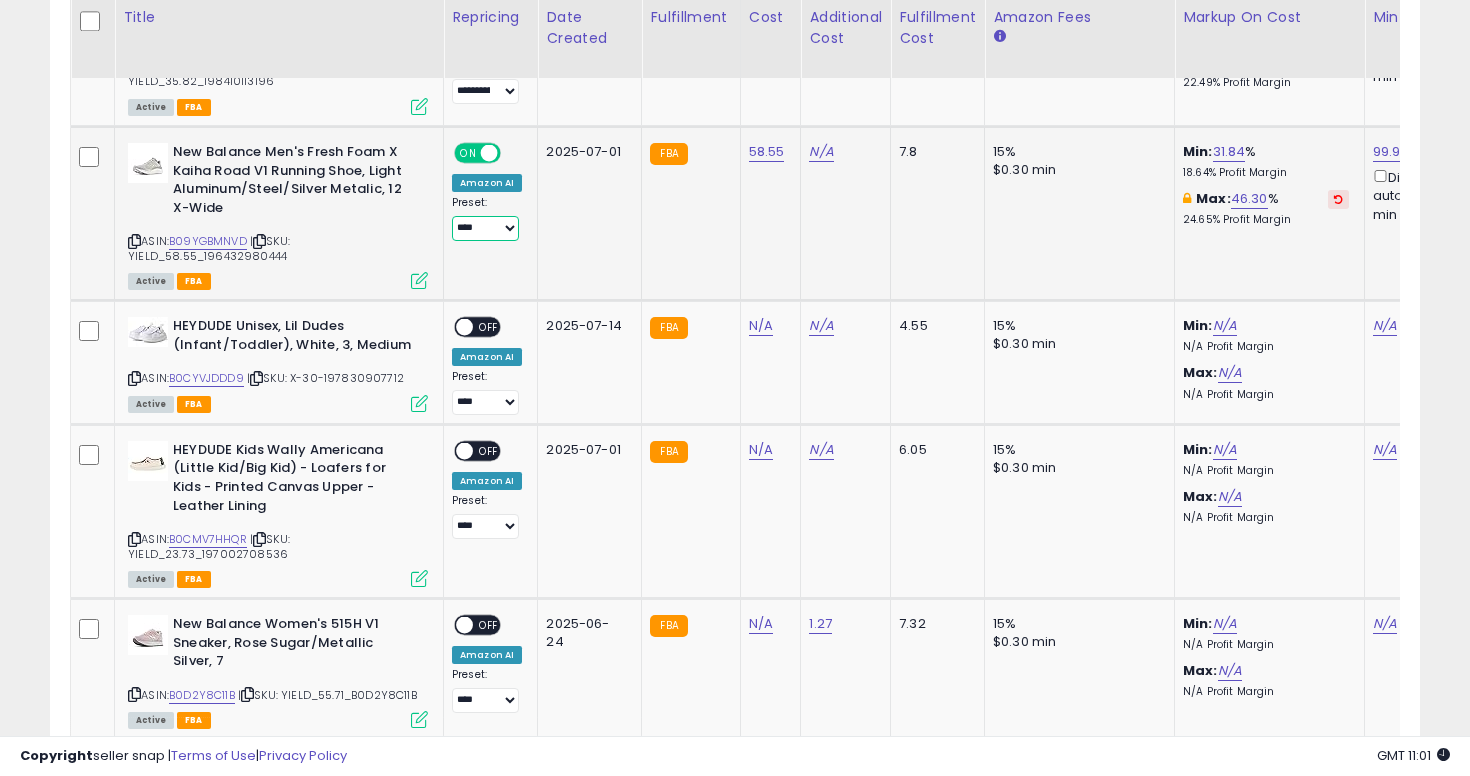 click on "**********" at bounding box center [485, 228] 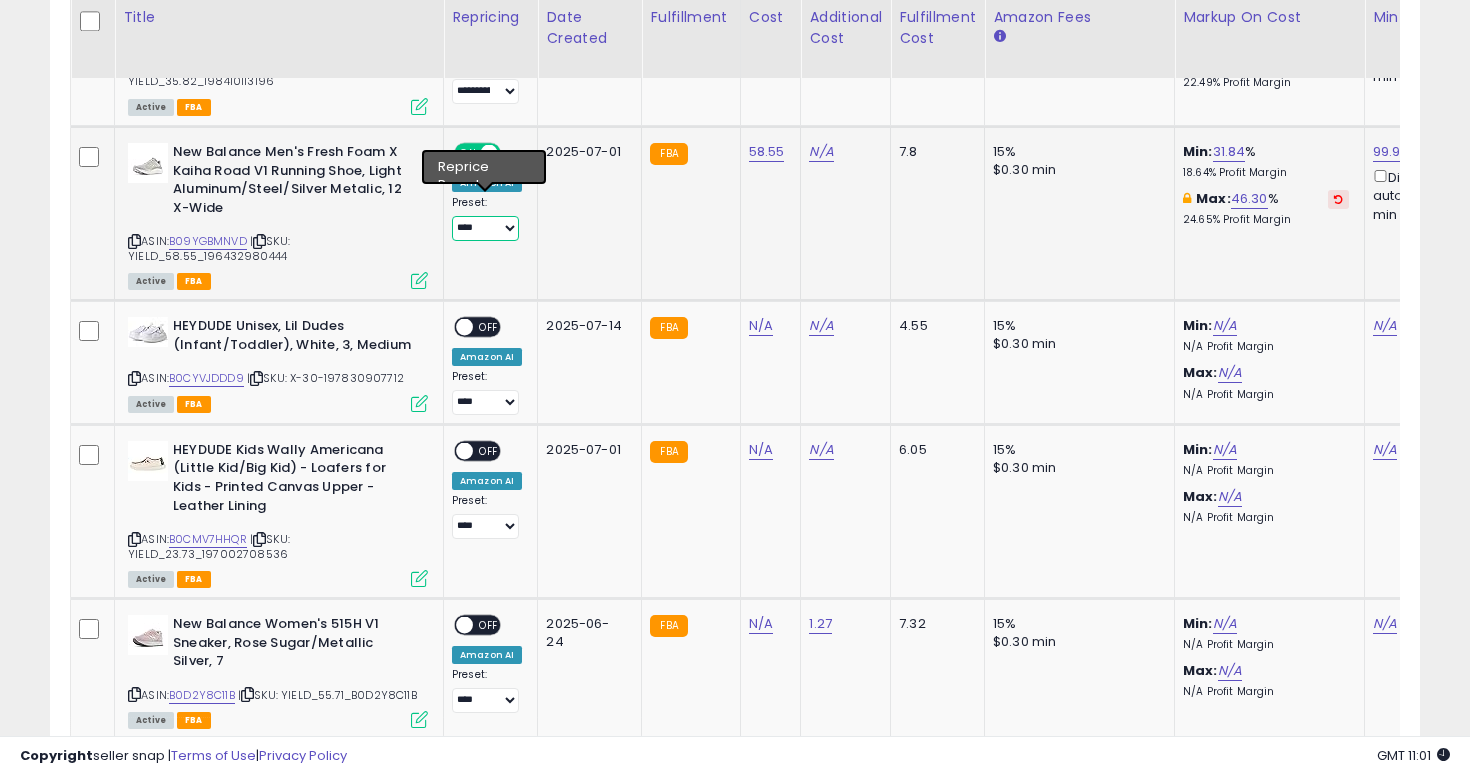 select on "**********" 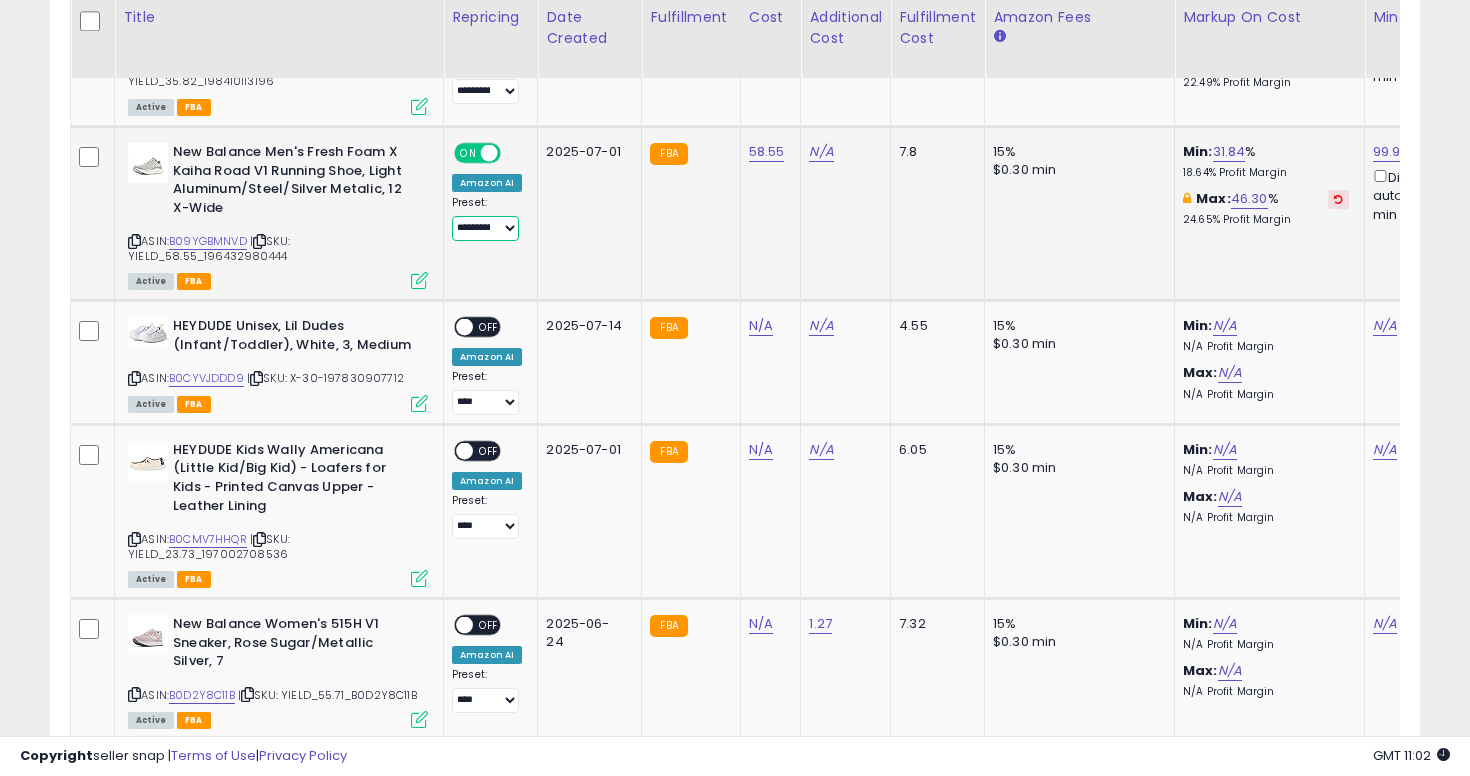 scroll, scrollTop: 0, scrollLeft: 248, axis: horizontal 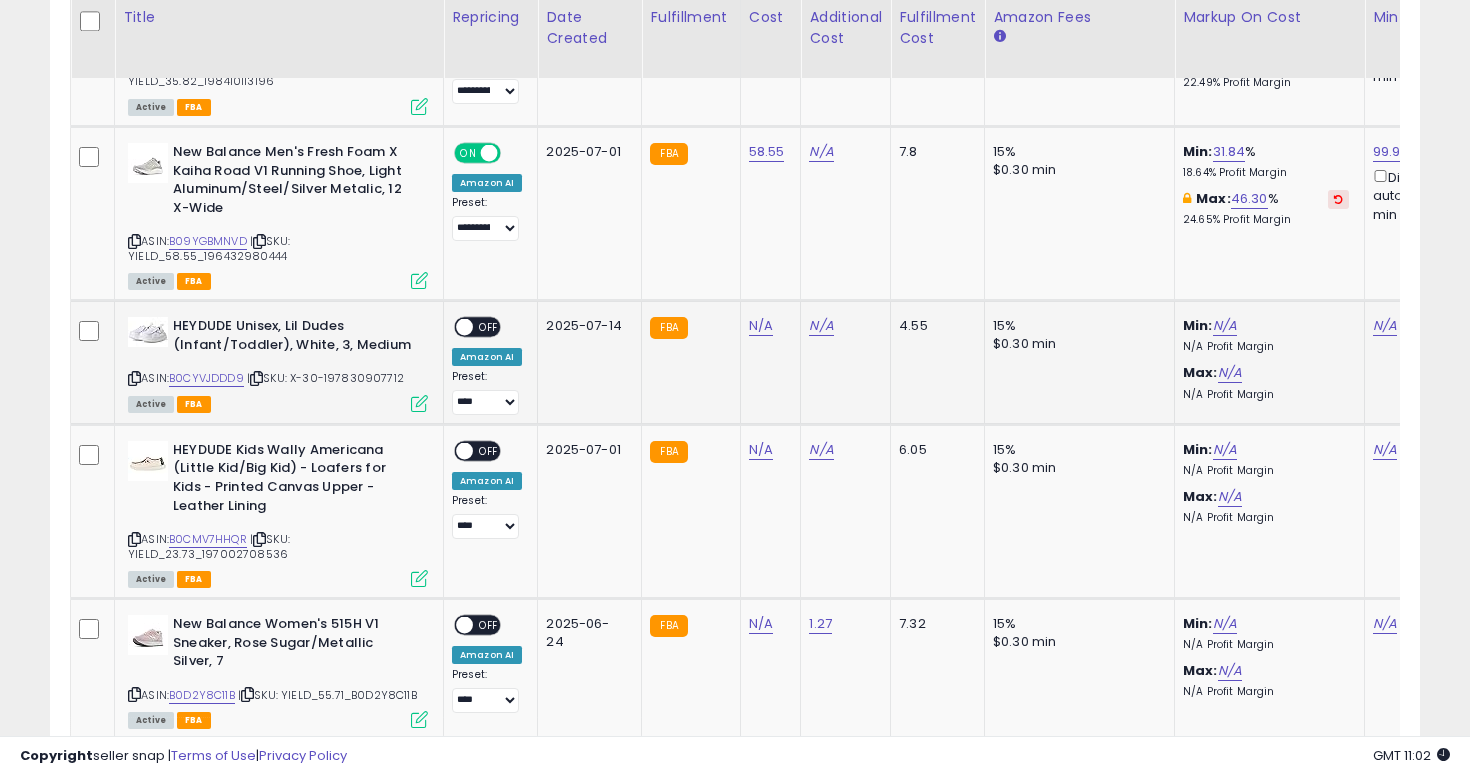 click at bounding box center (134, 378) 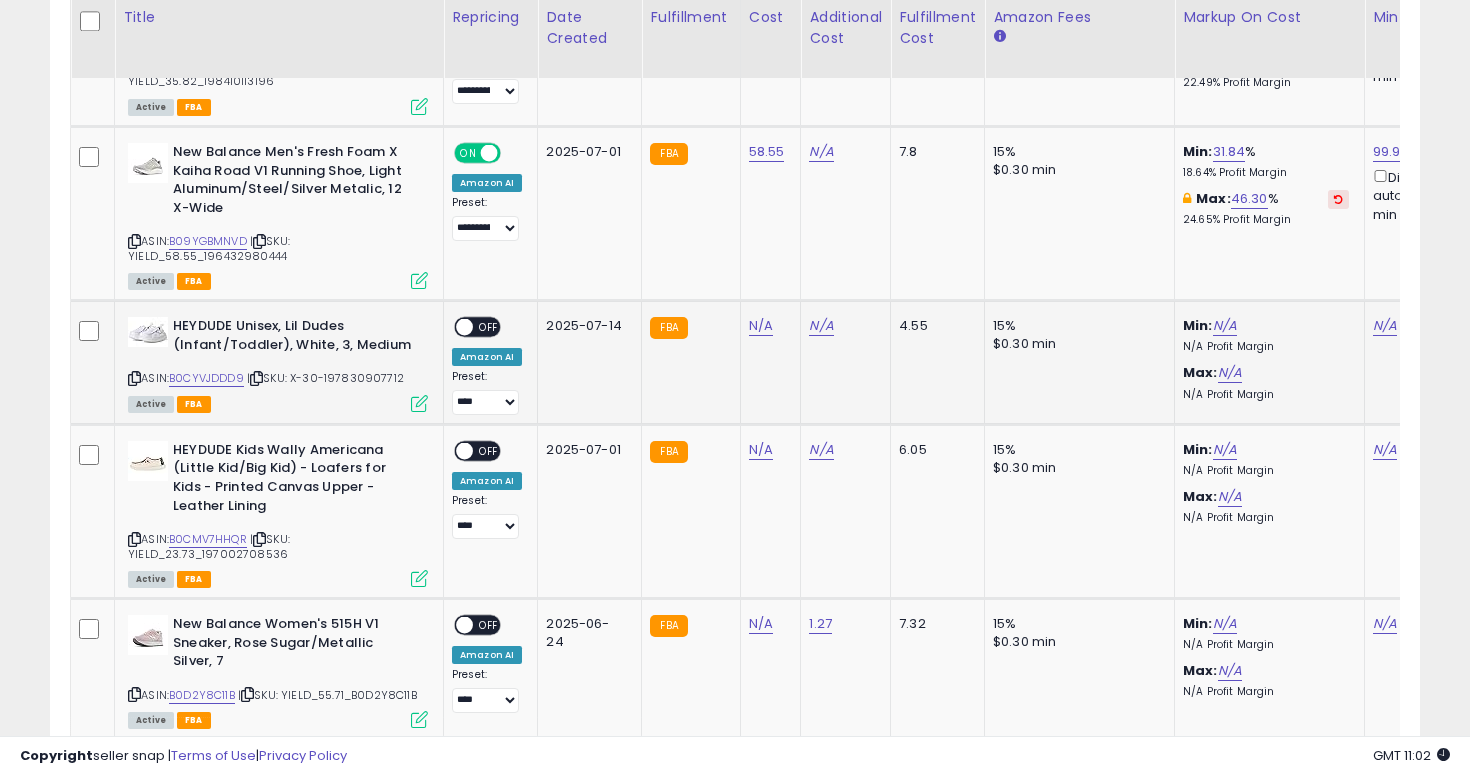 click on "N/A" 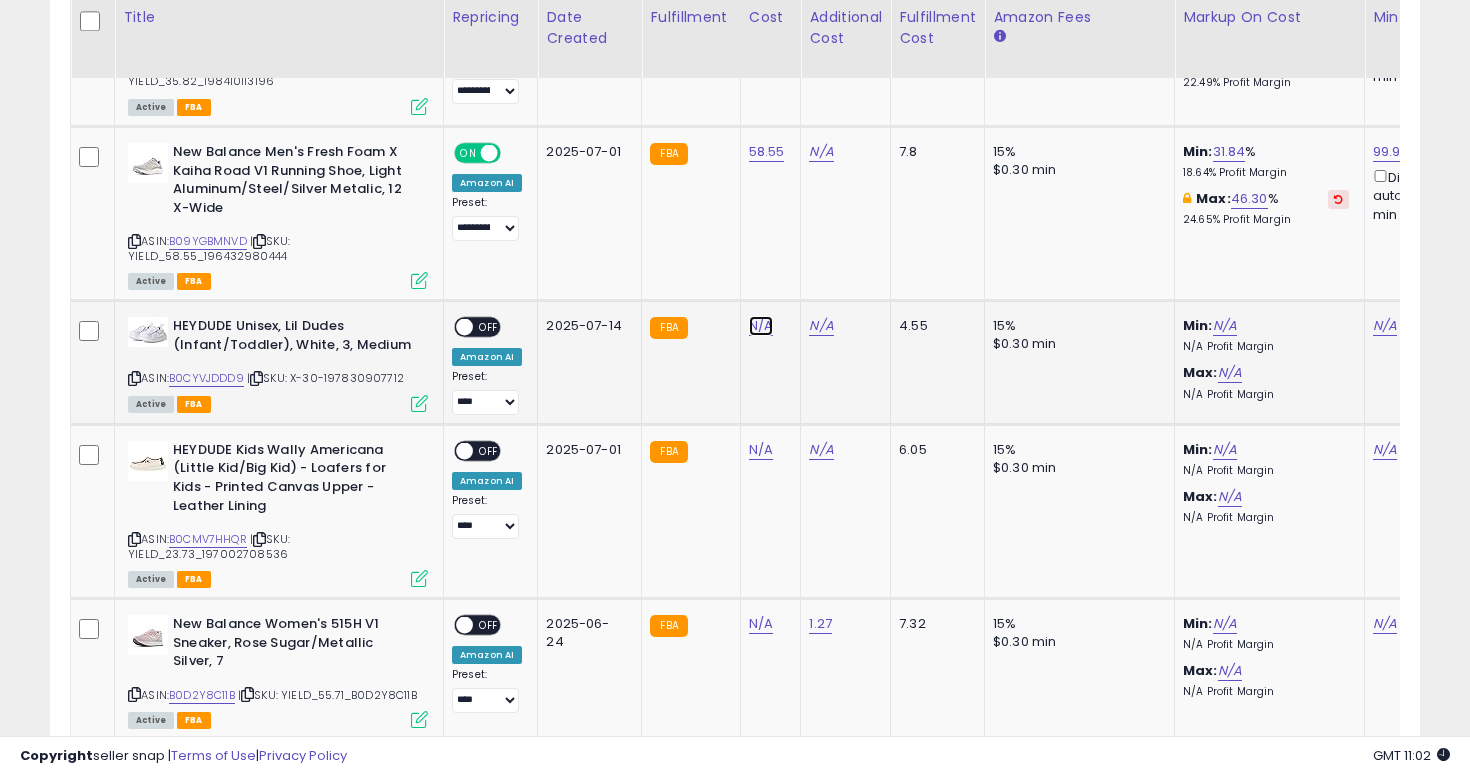 click on "N/A" at bounding box center [761, -2917] 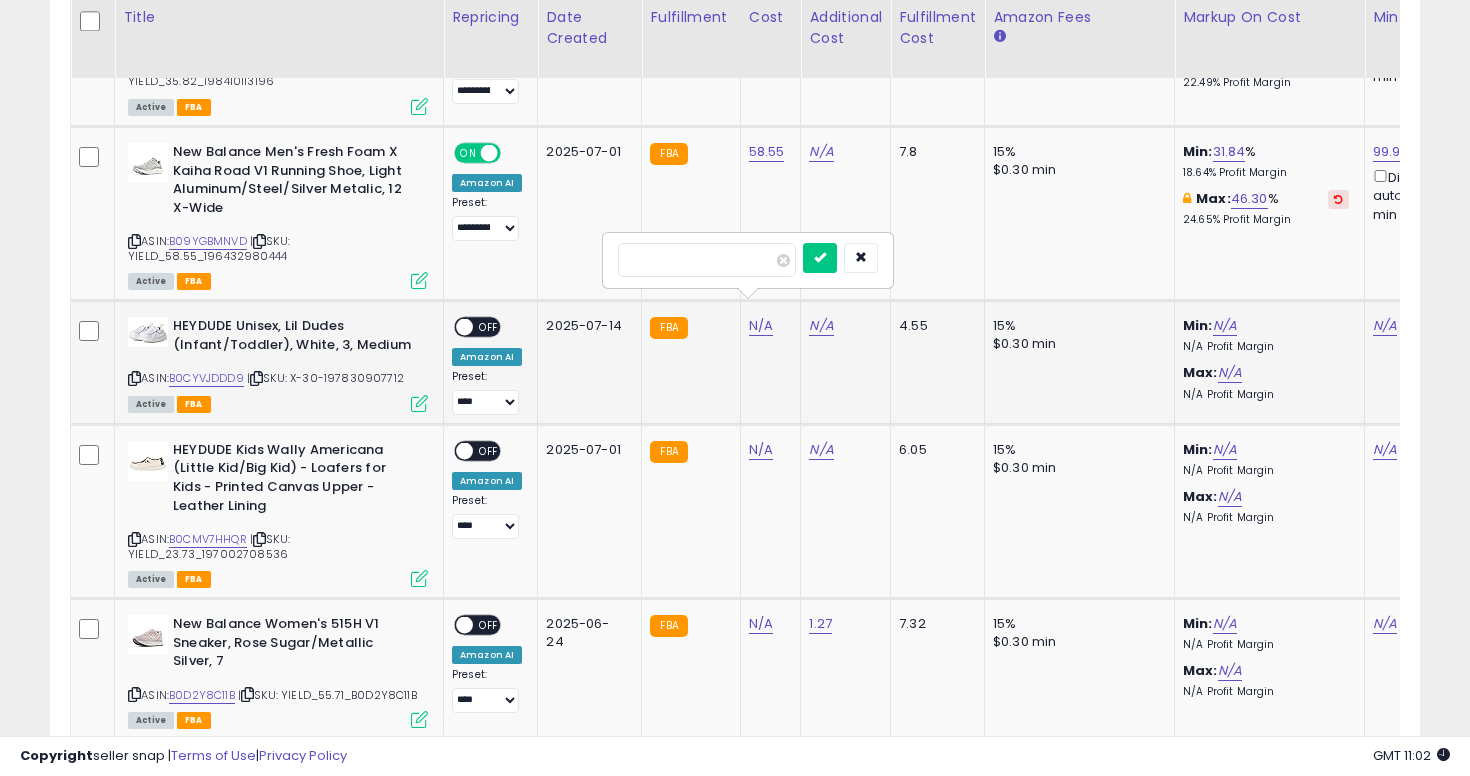 type on "**" 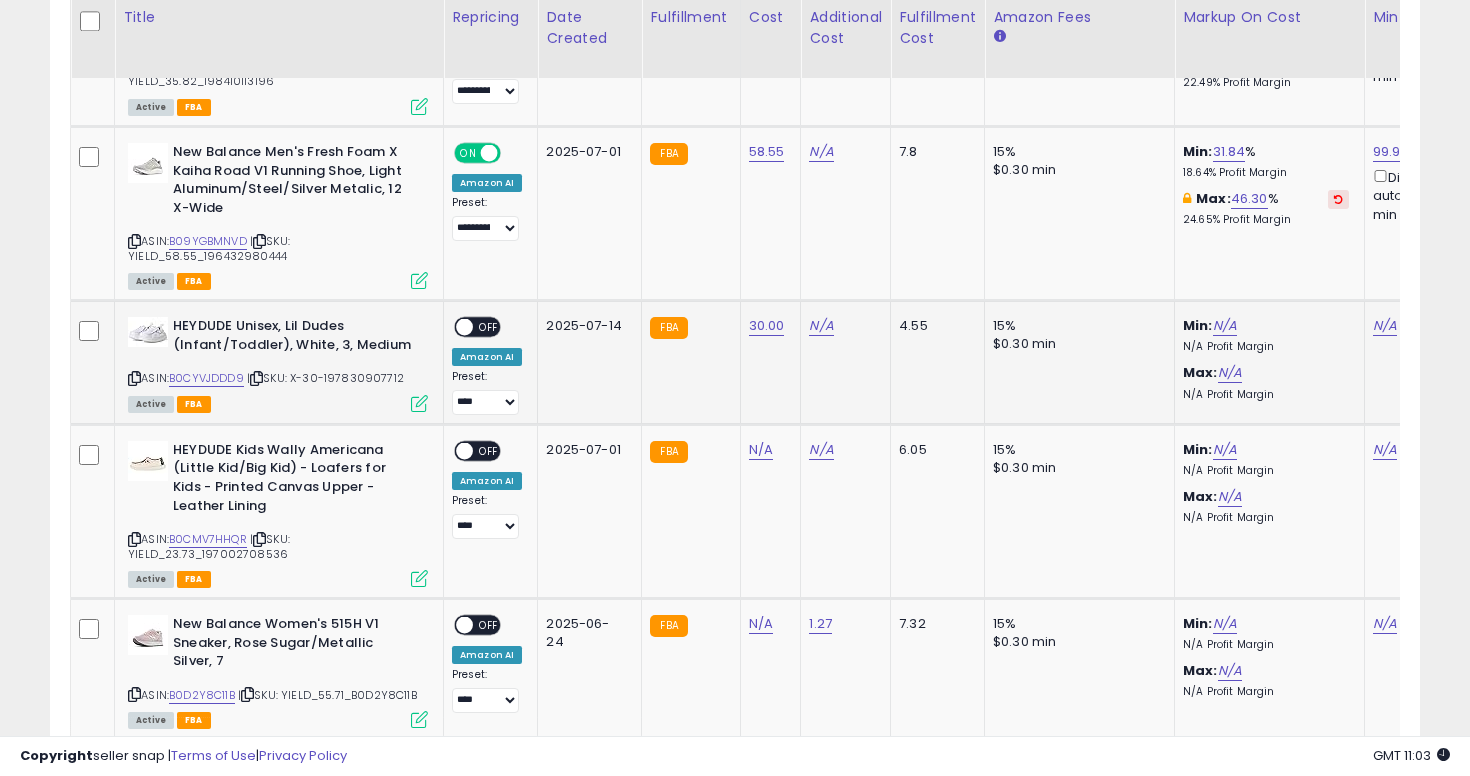 scroll, scrollTop: 0, scrollLeft: 455, axis: horizontal 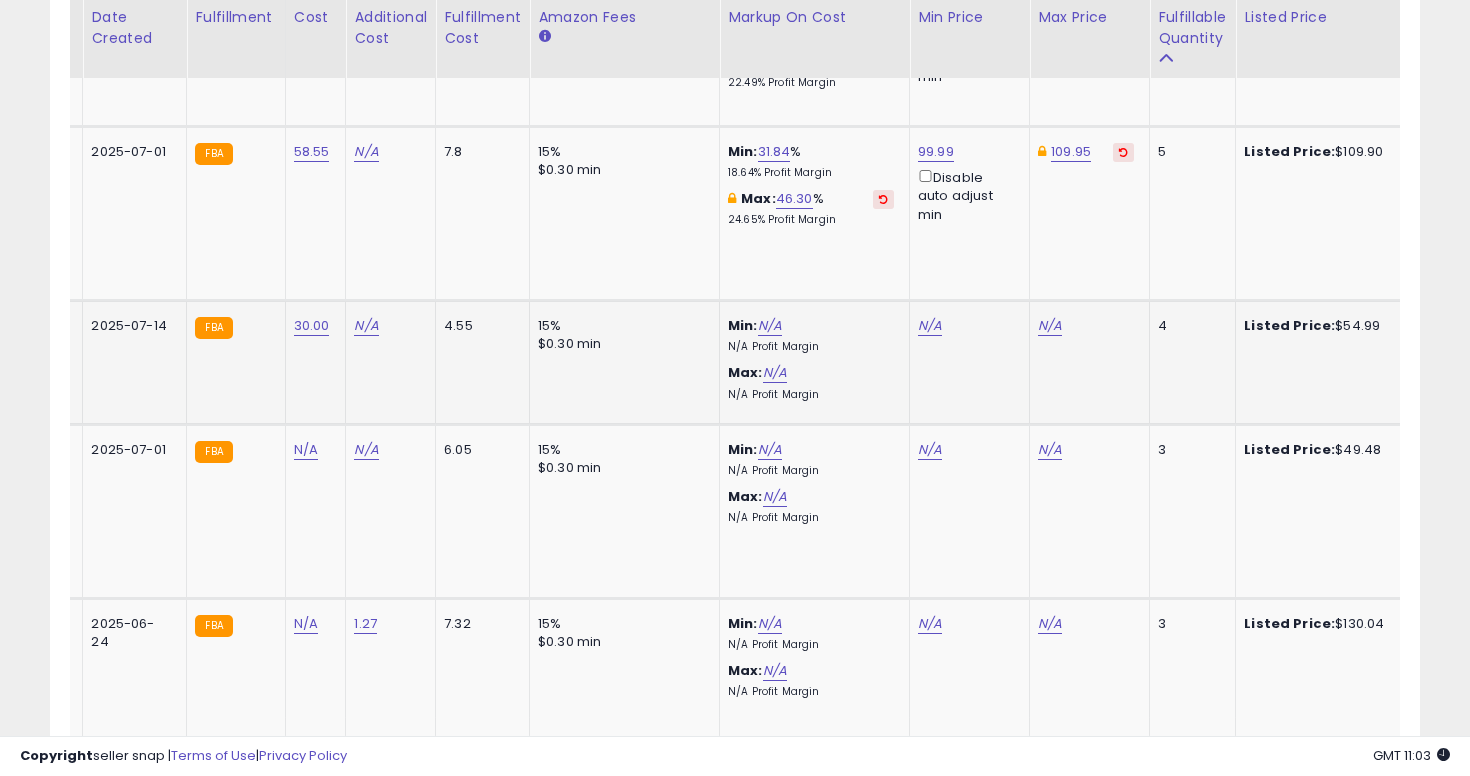 click on "N/A" 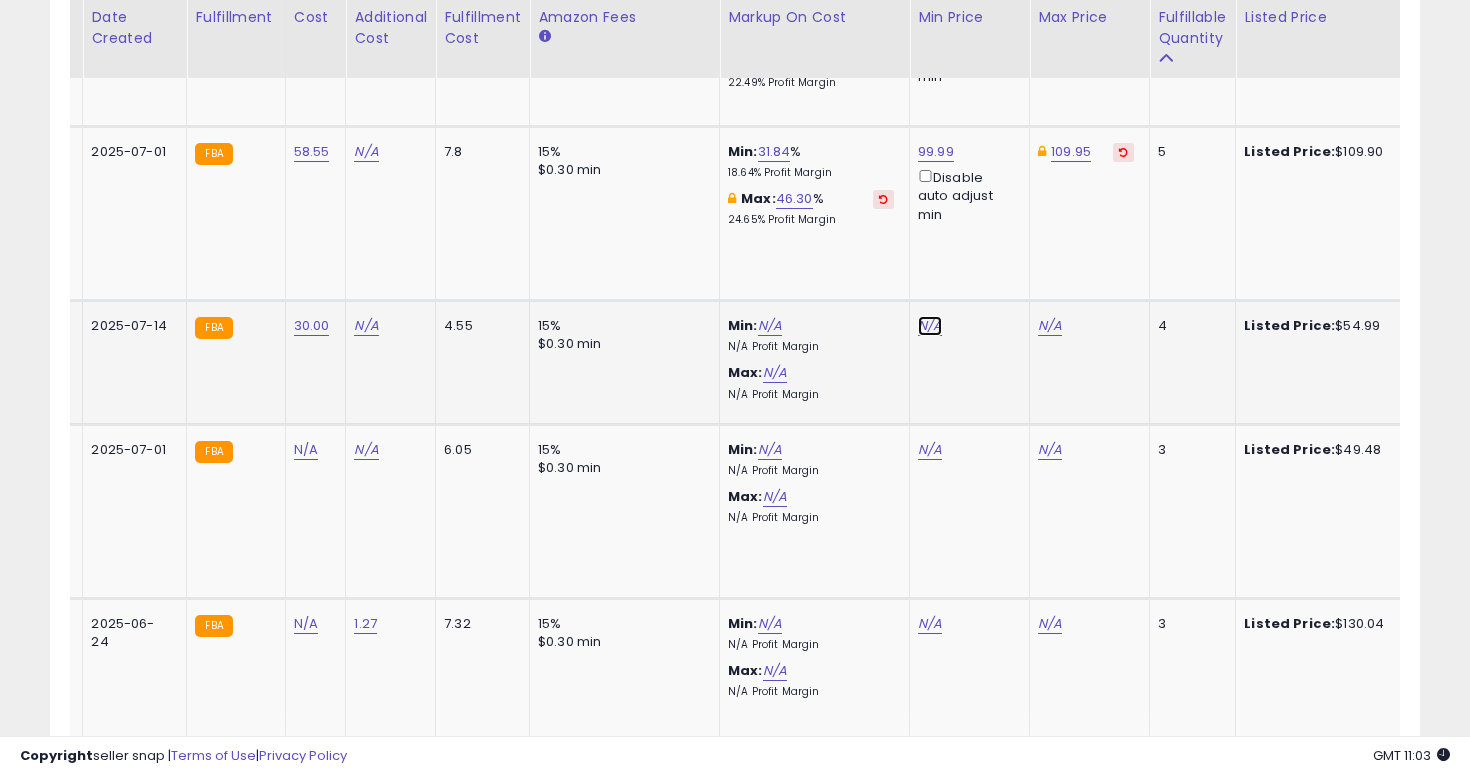 click on "N/A" at bounding box center (930, -2917) 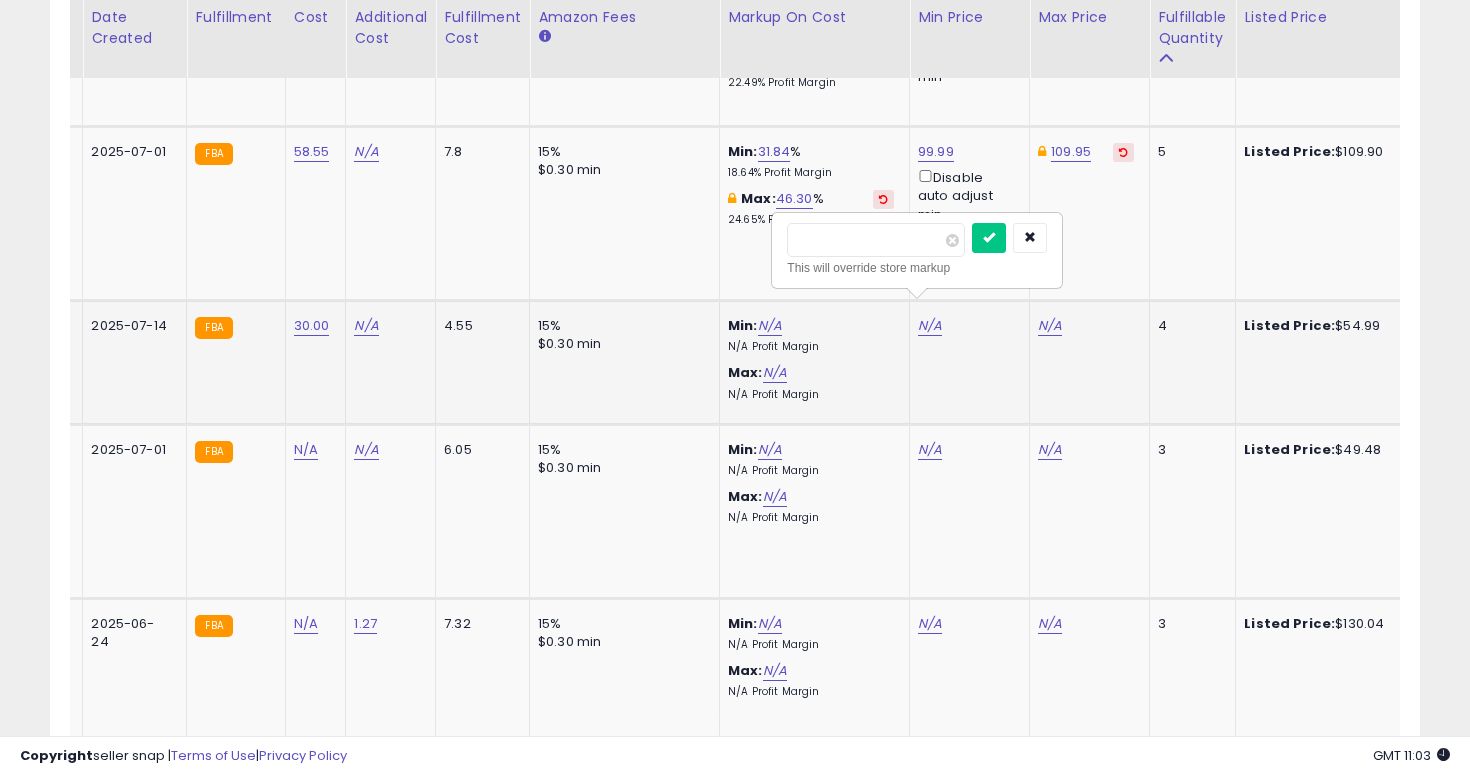 type on "**" 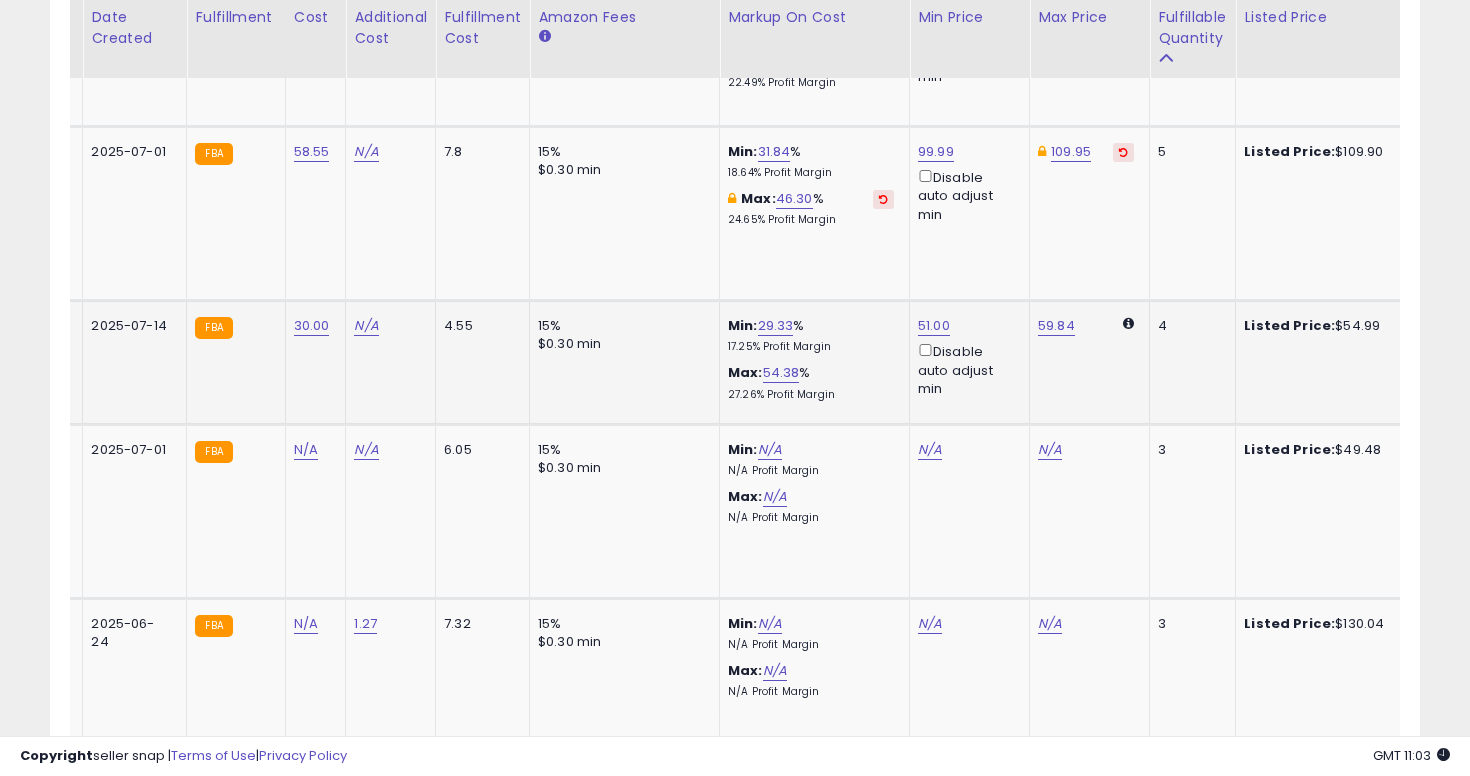scroll, scrollTop: 0, scrollLeft: 0, axis: both 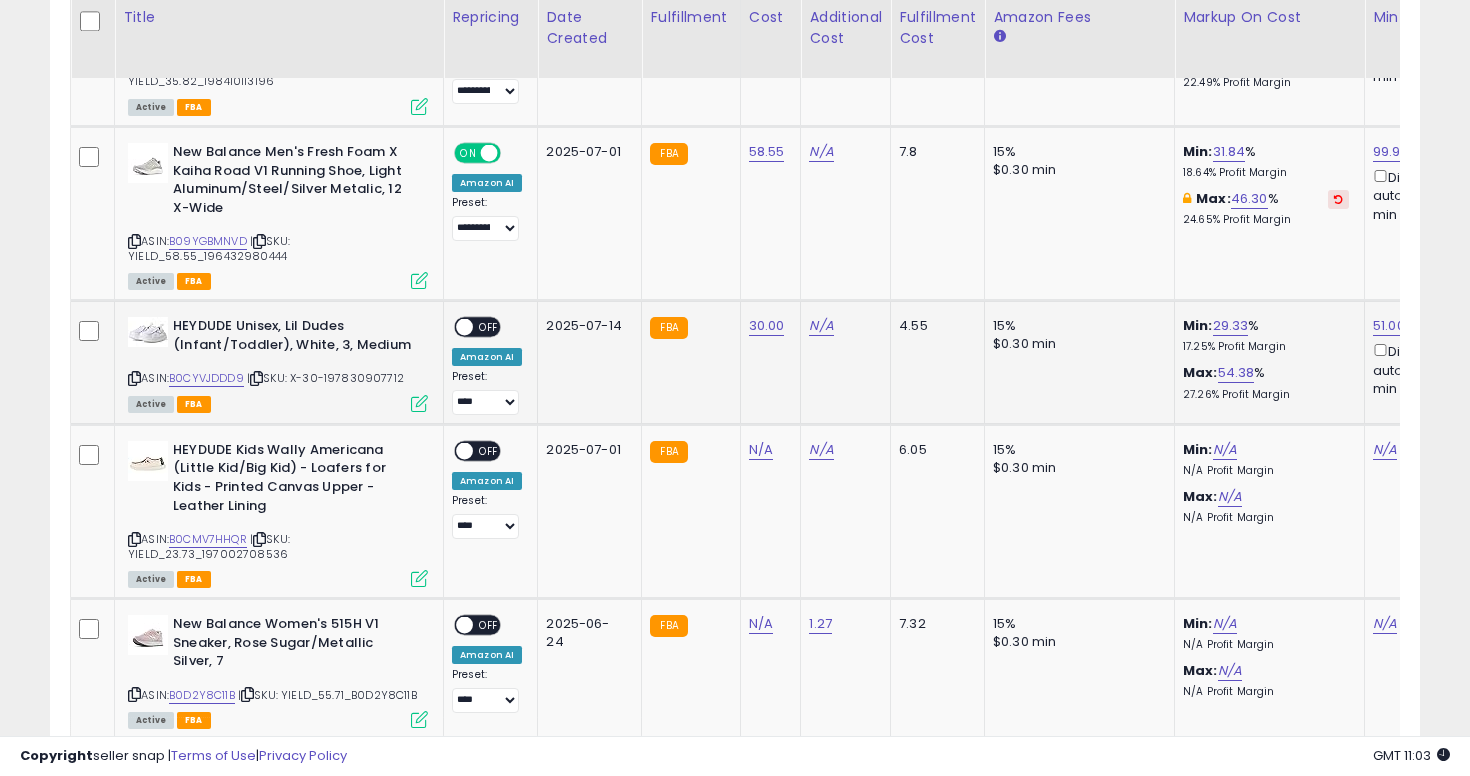 click on "ON   OFF" at bounding box center (477, 327) 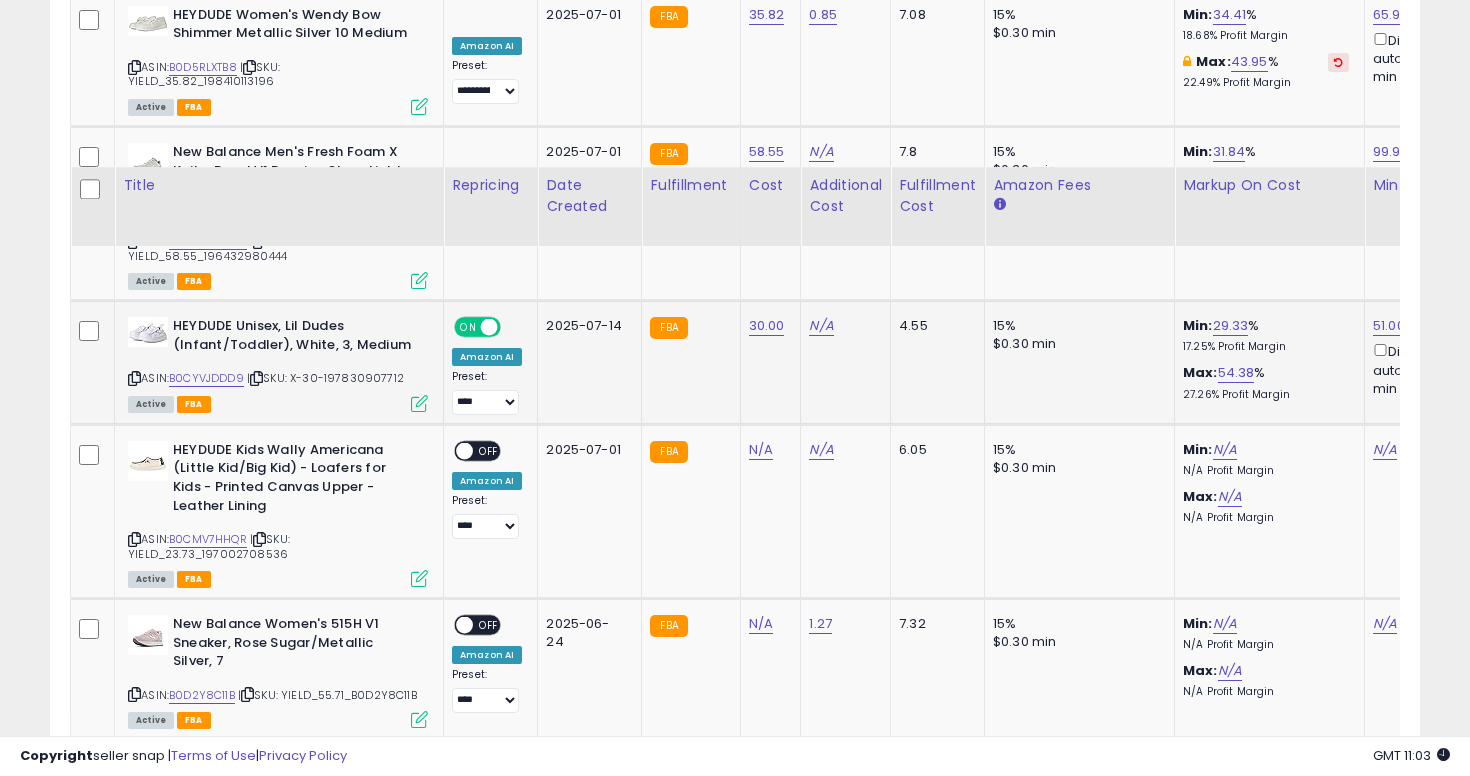 scroll, scrollTop: 4210, scrollLeft: 0, axis: vertical 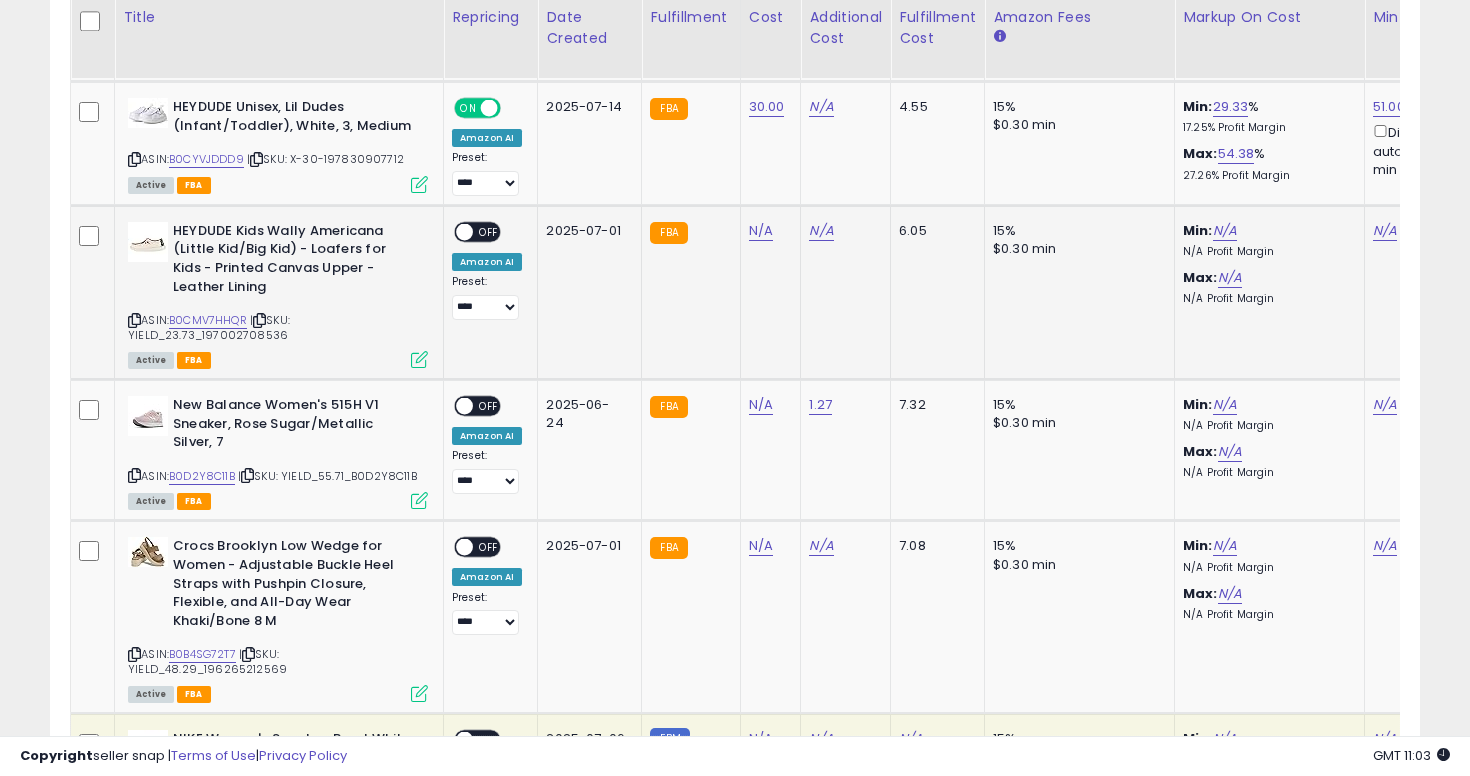 click at bounding box center (134, 320) 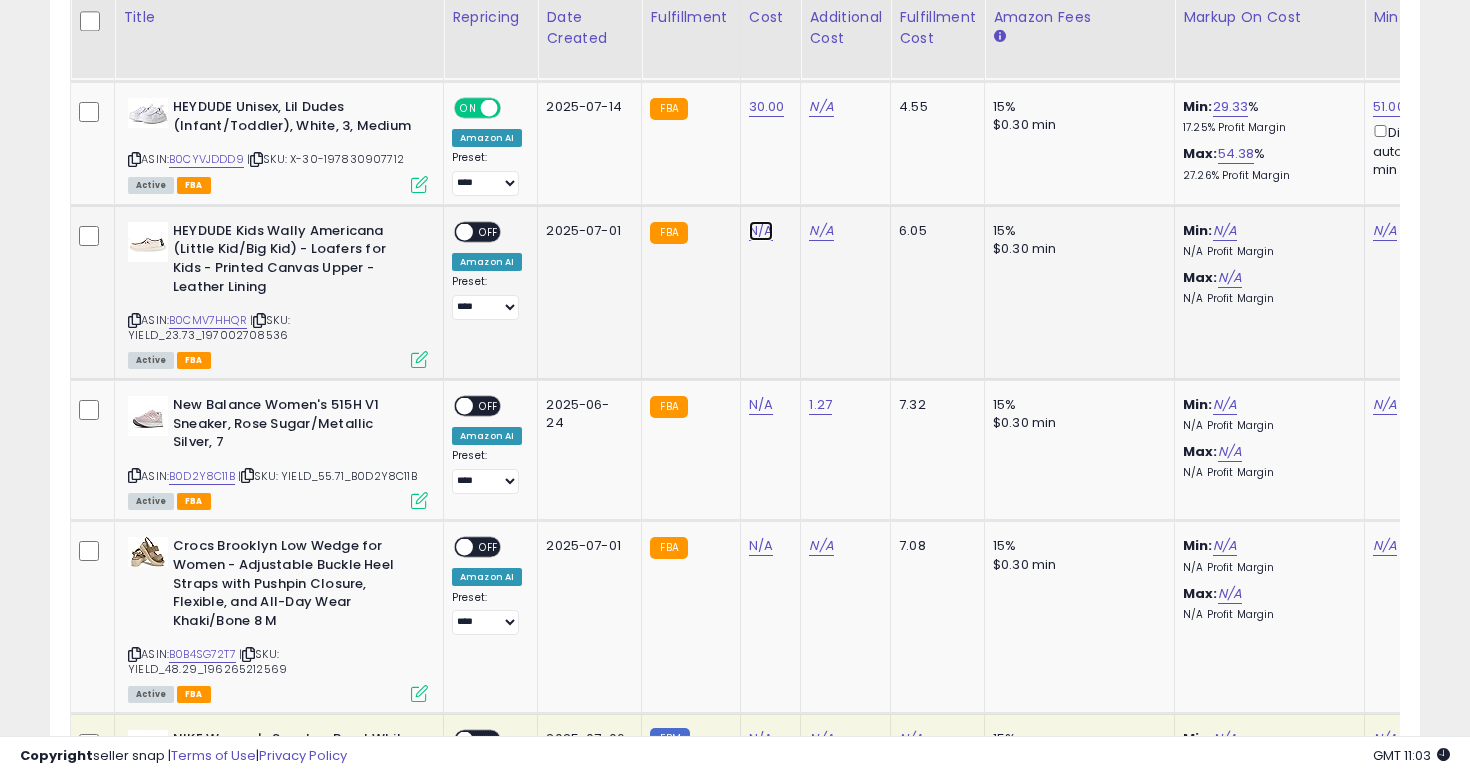 click on "N/A" at bounding box center (761, -3136) 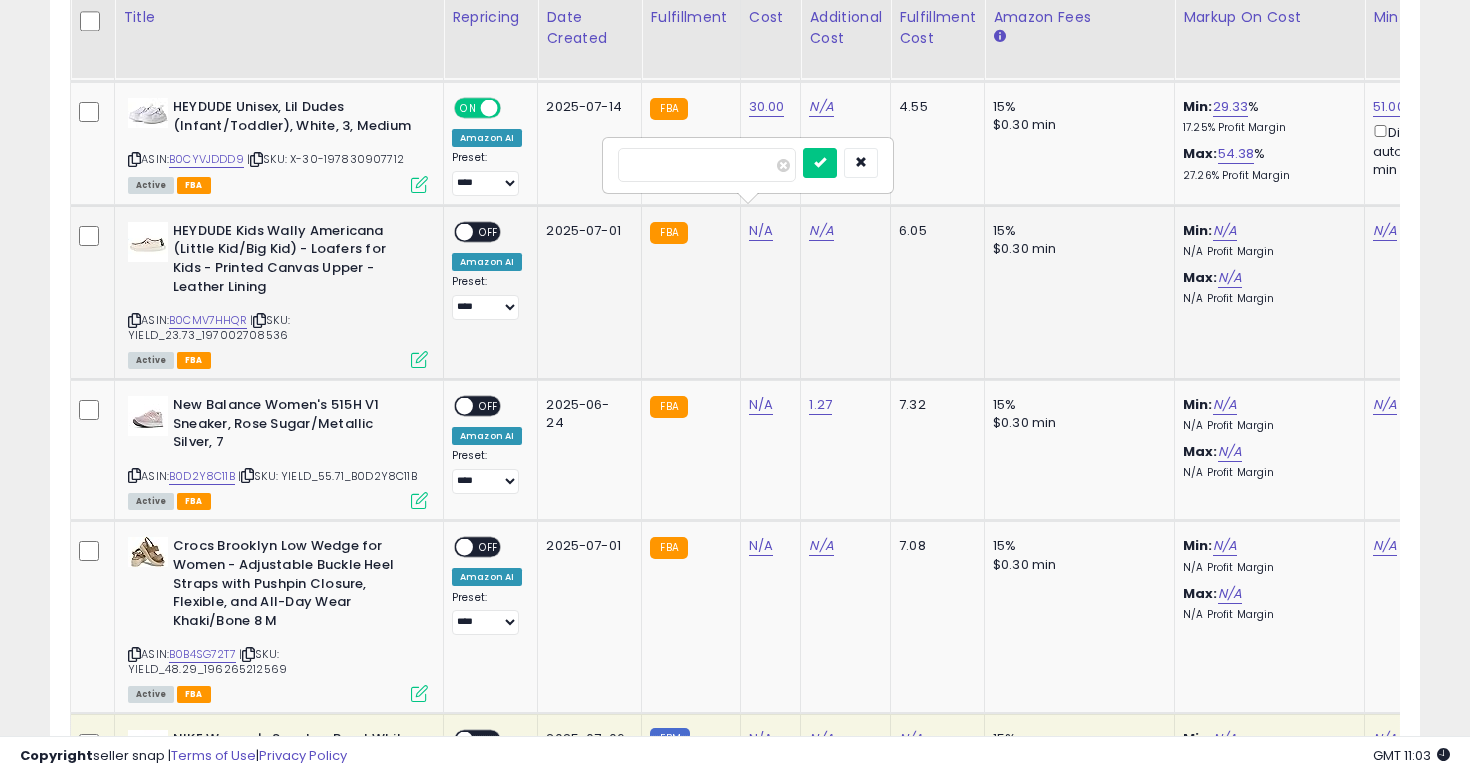 type on "*****" 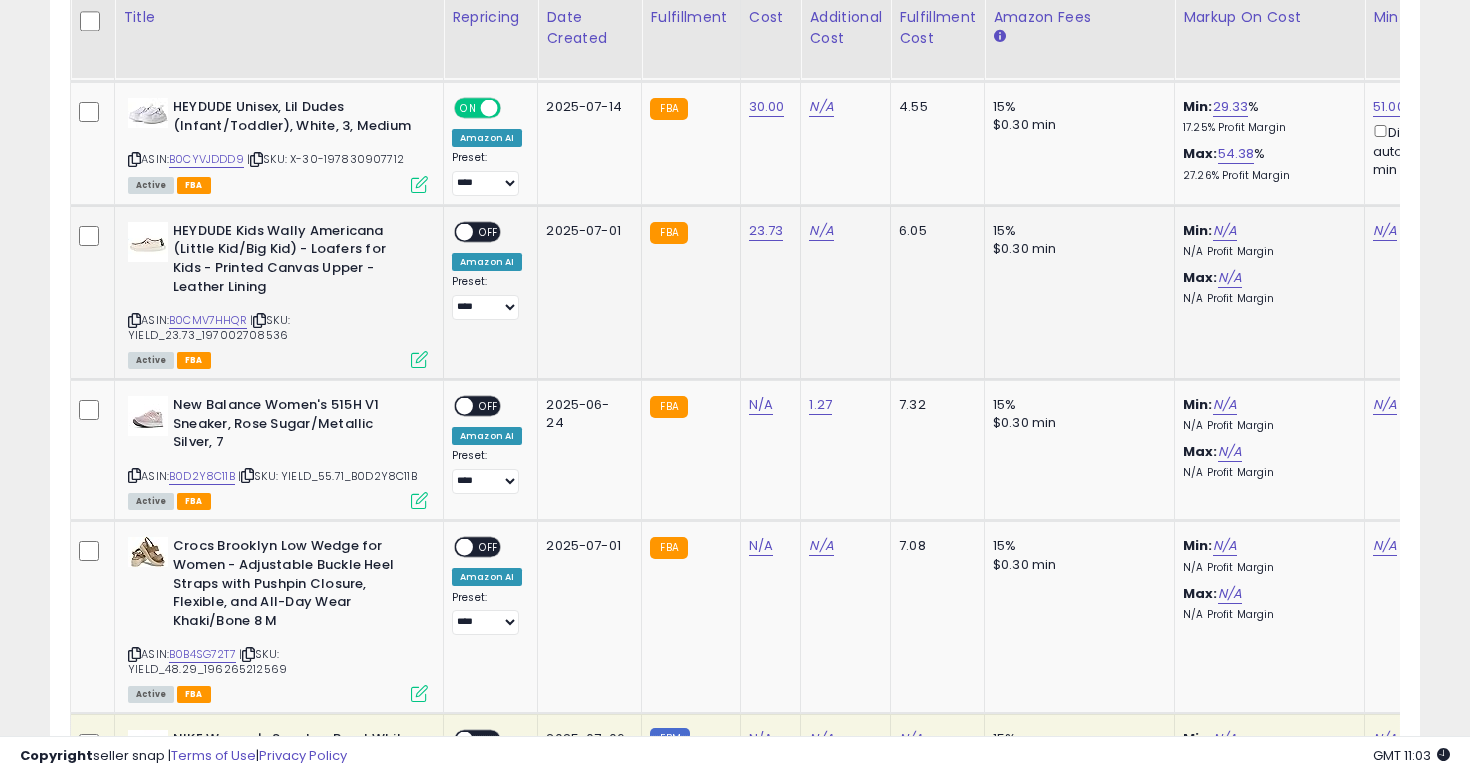 scroll, scrollTop: 0, scrollLeft: 274, axis: horizontal 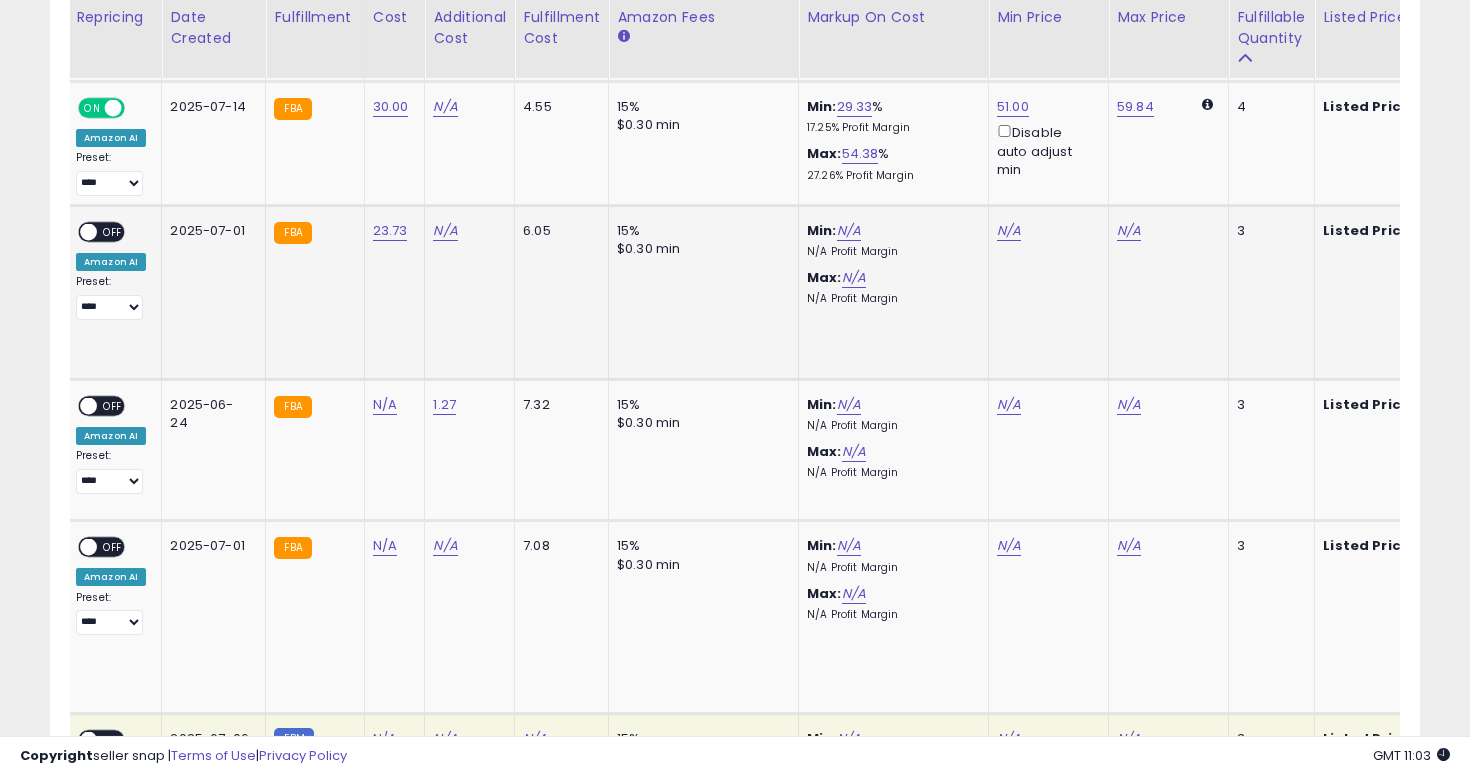 click on "N/A" 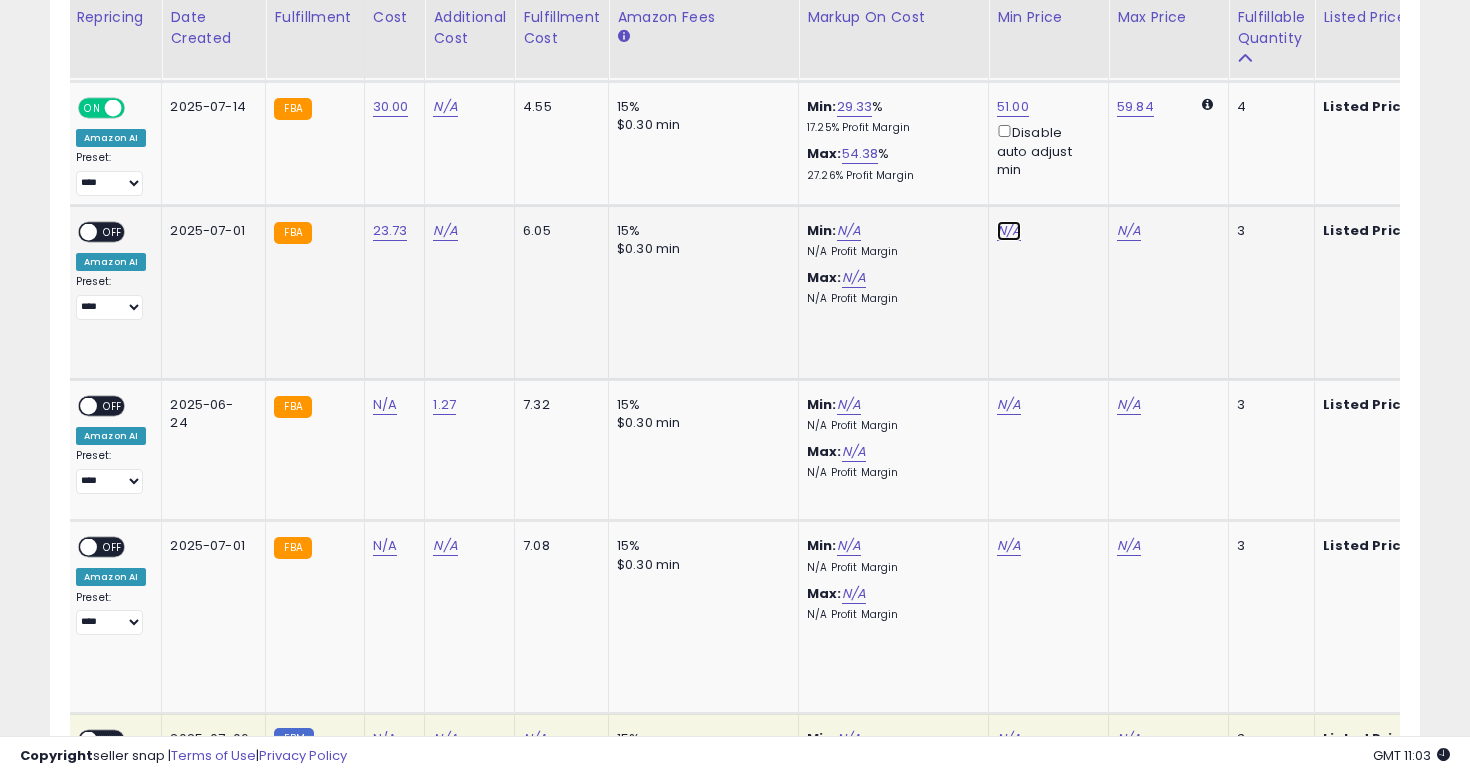 click on "N/A" at bounding box center (1009, -3136) 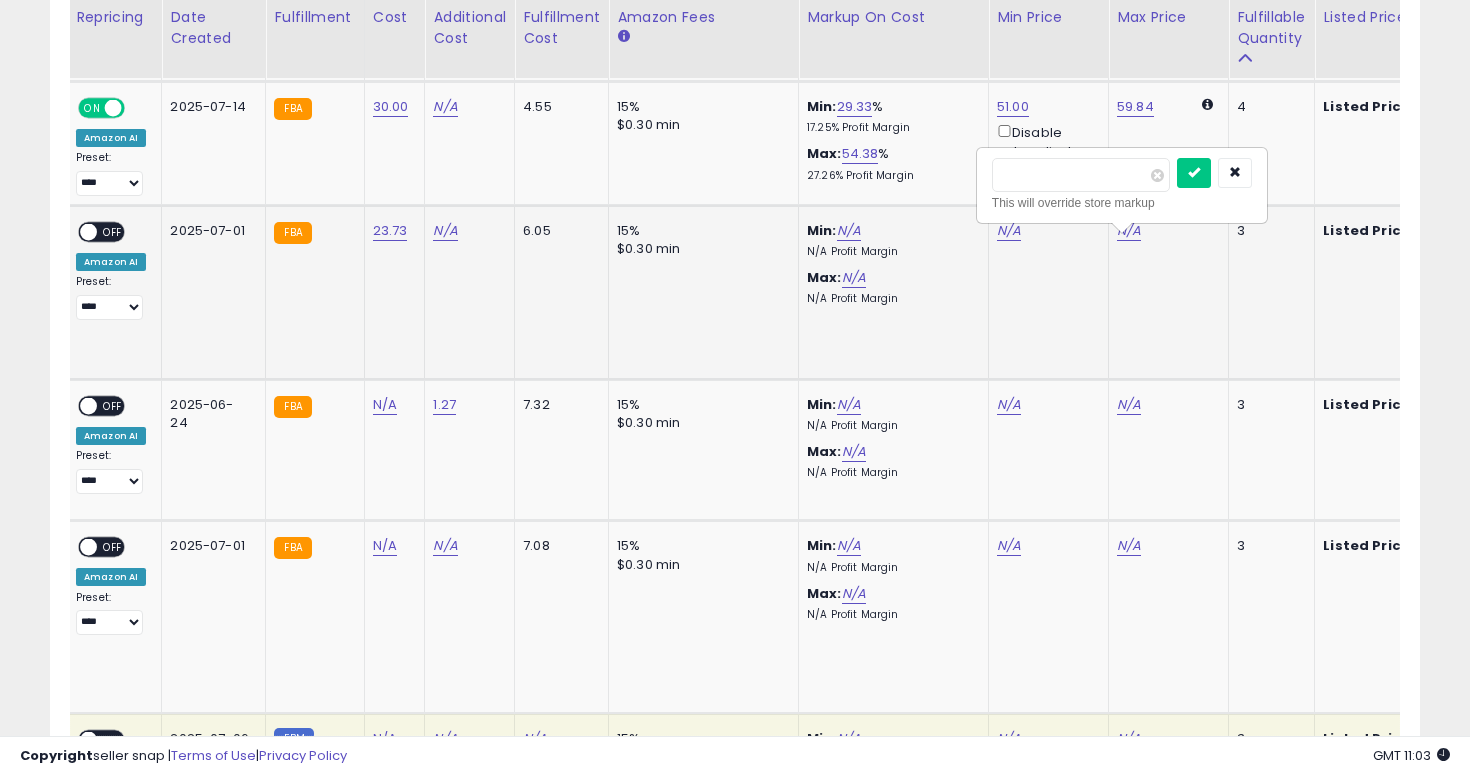 type on "**" 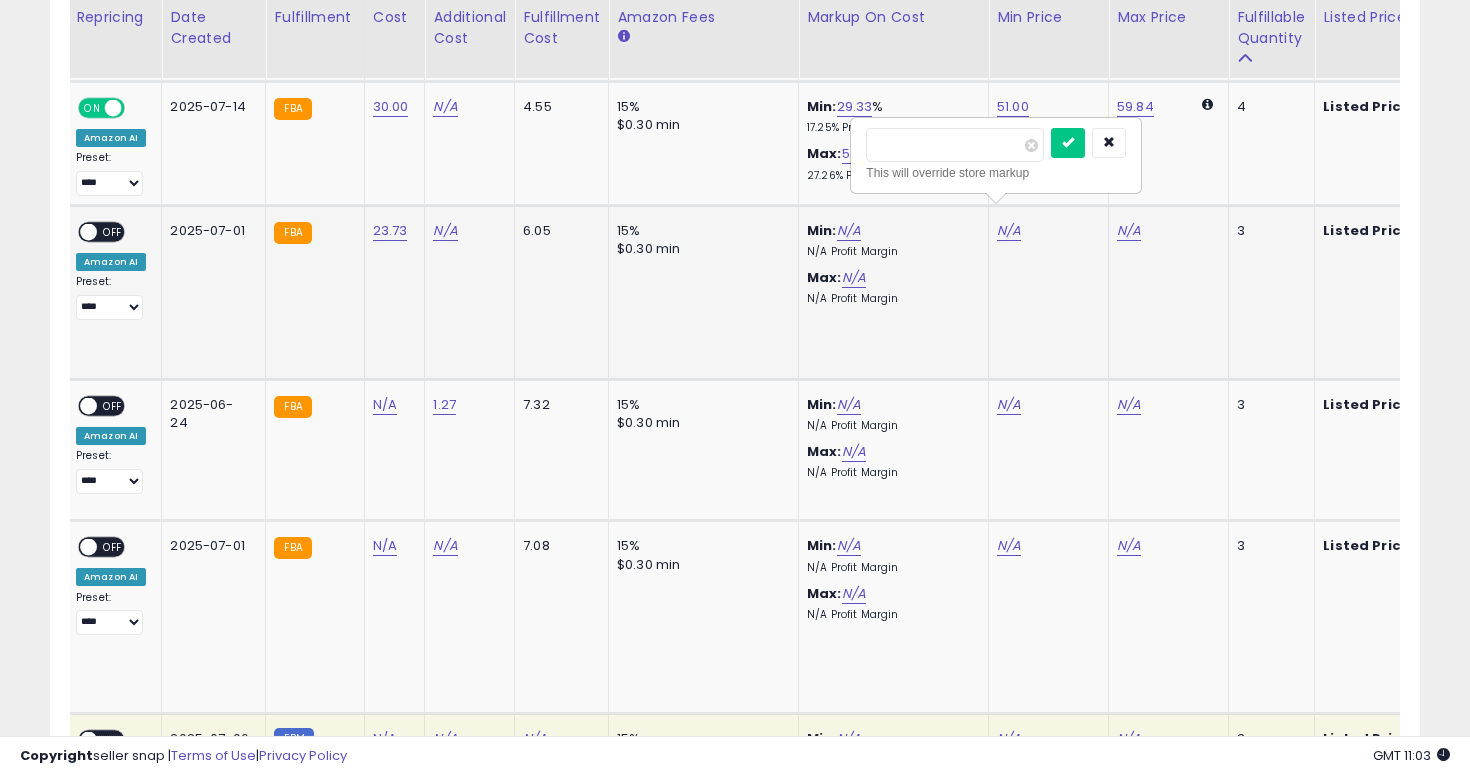 click at bounding box center [1068, 143] 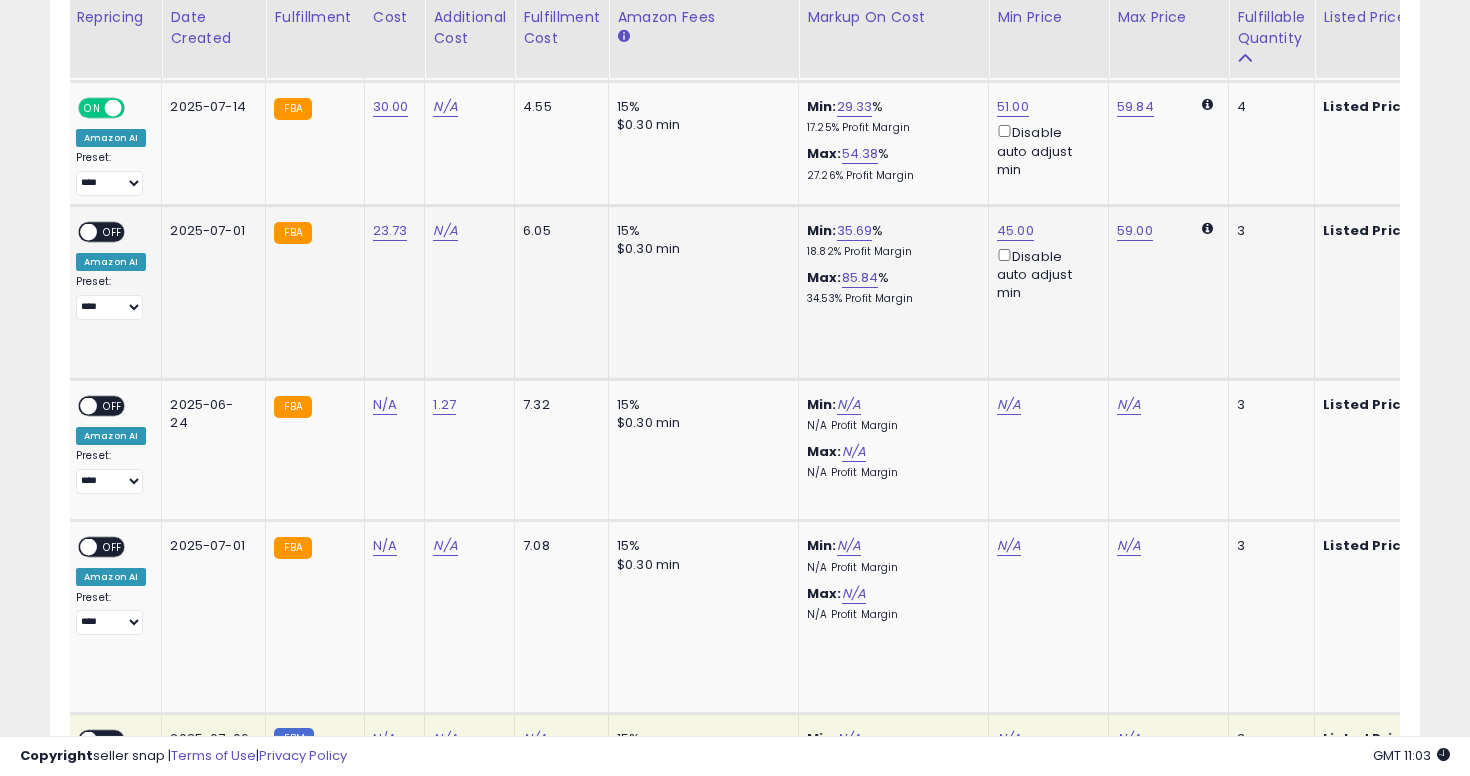 scroll, scrollTop: 0, scrollLeft: 0, axis: both 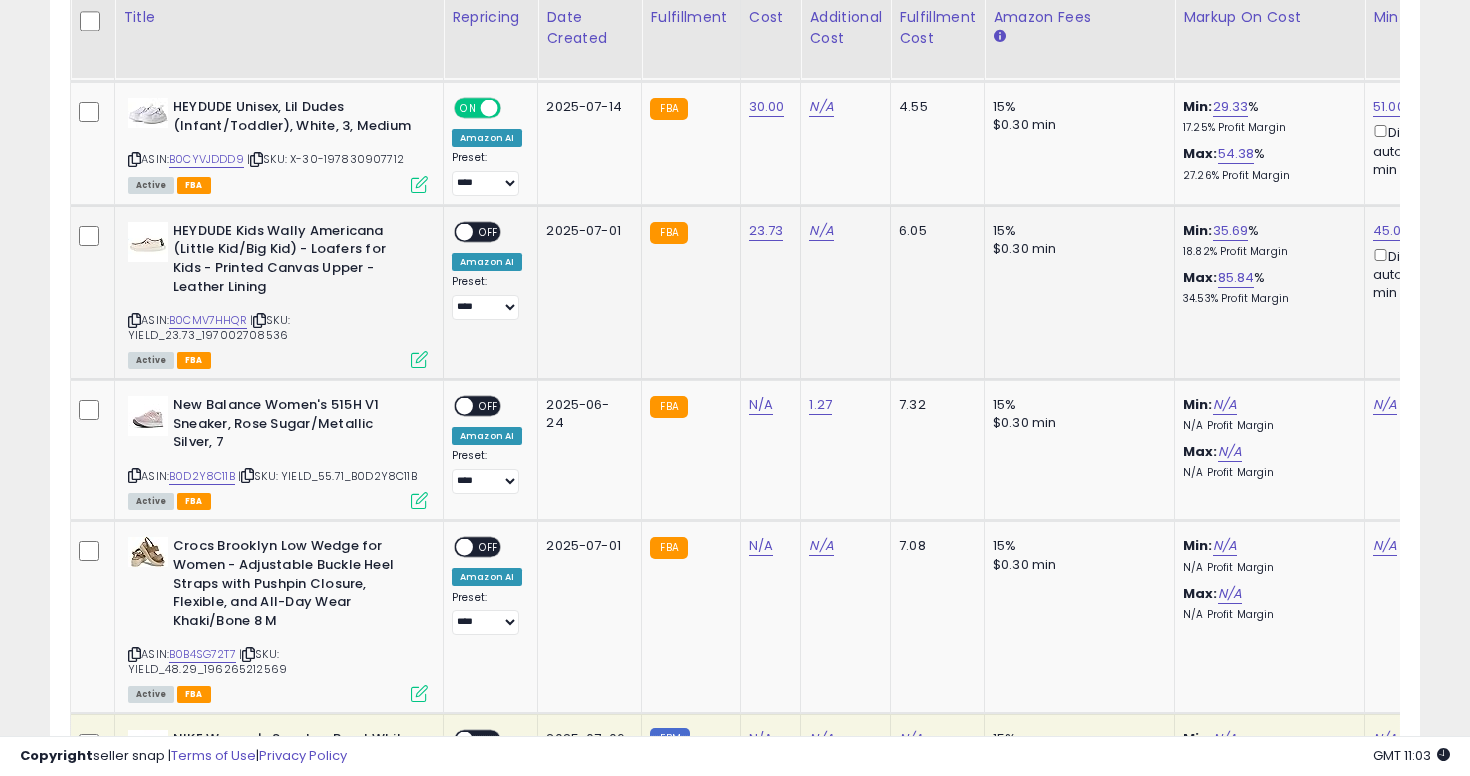 click on "OFF" at bounding box center (489, 231) 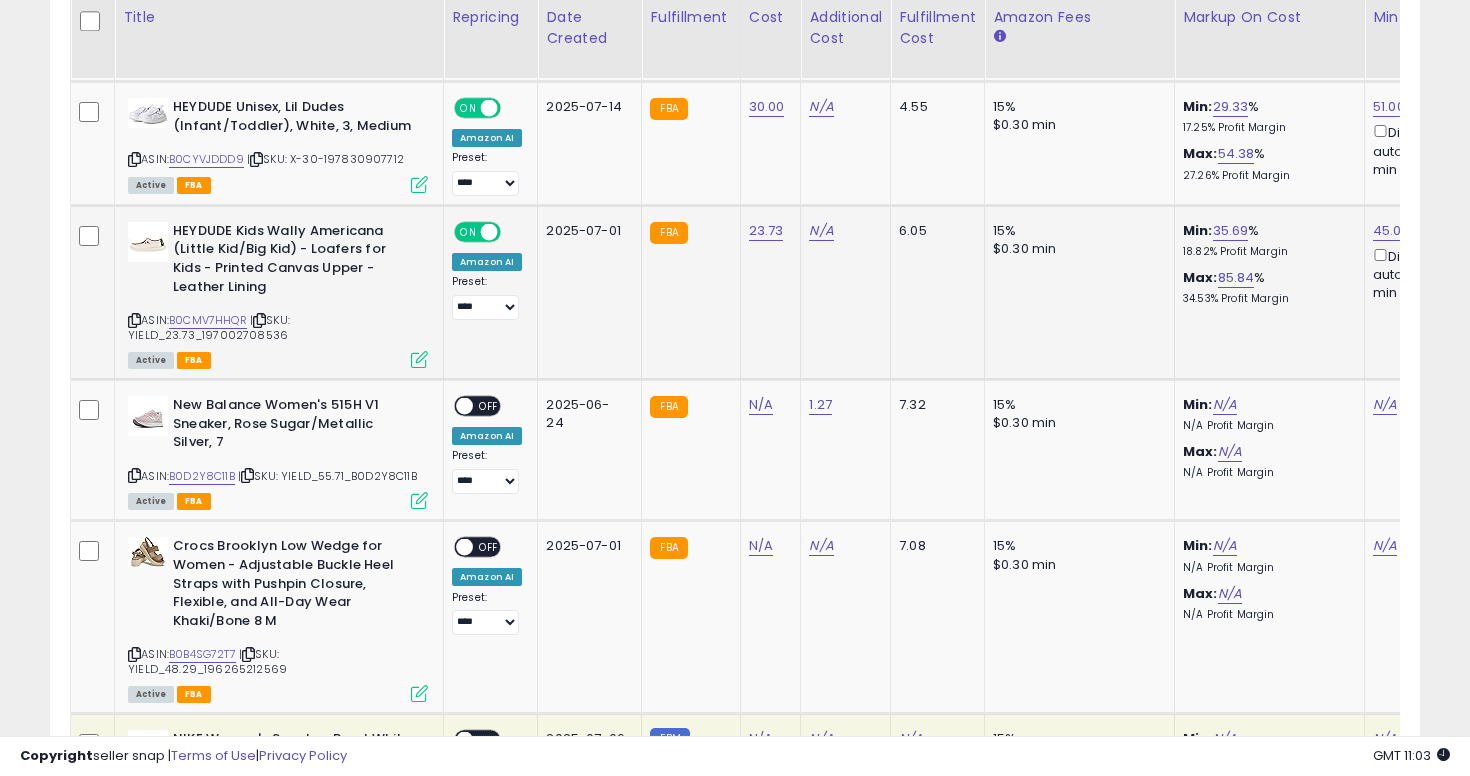 click on "**********" 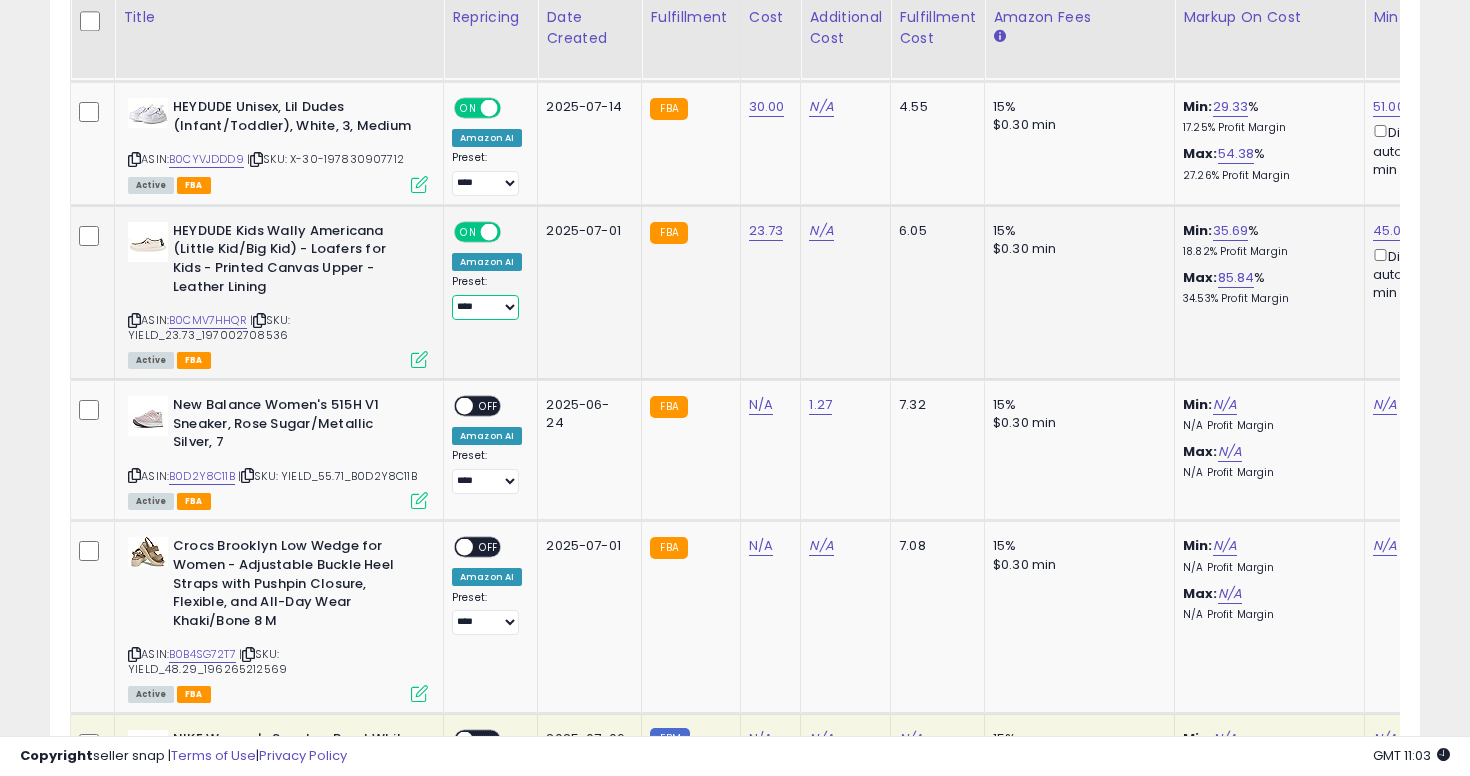 click on "**********" at bounding box center (485, 307) 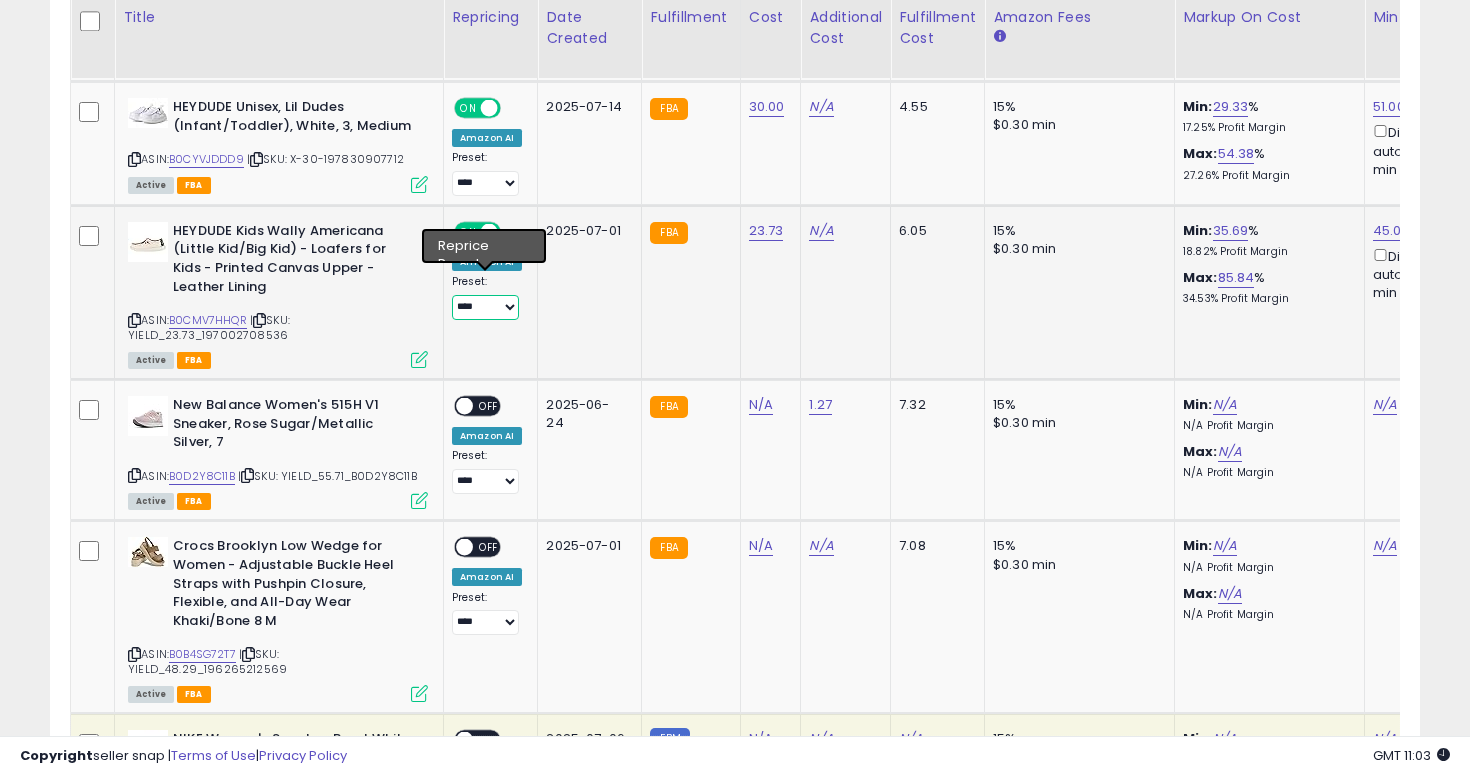 select on "**********" 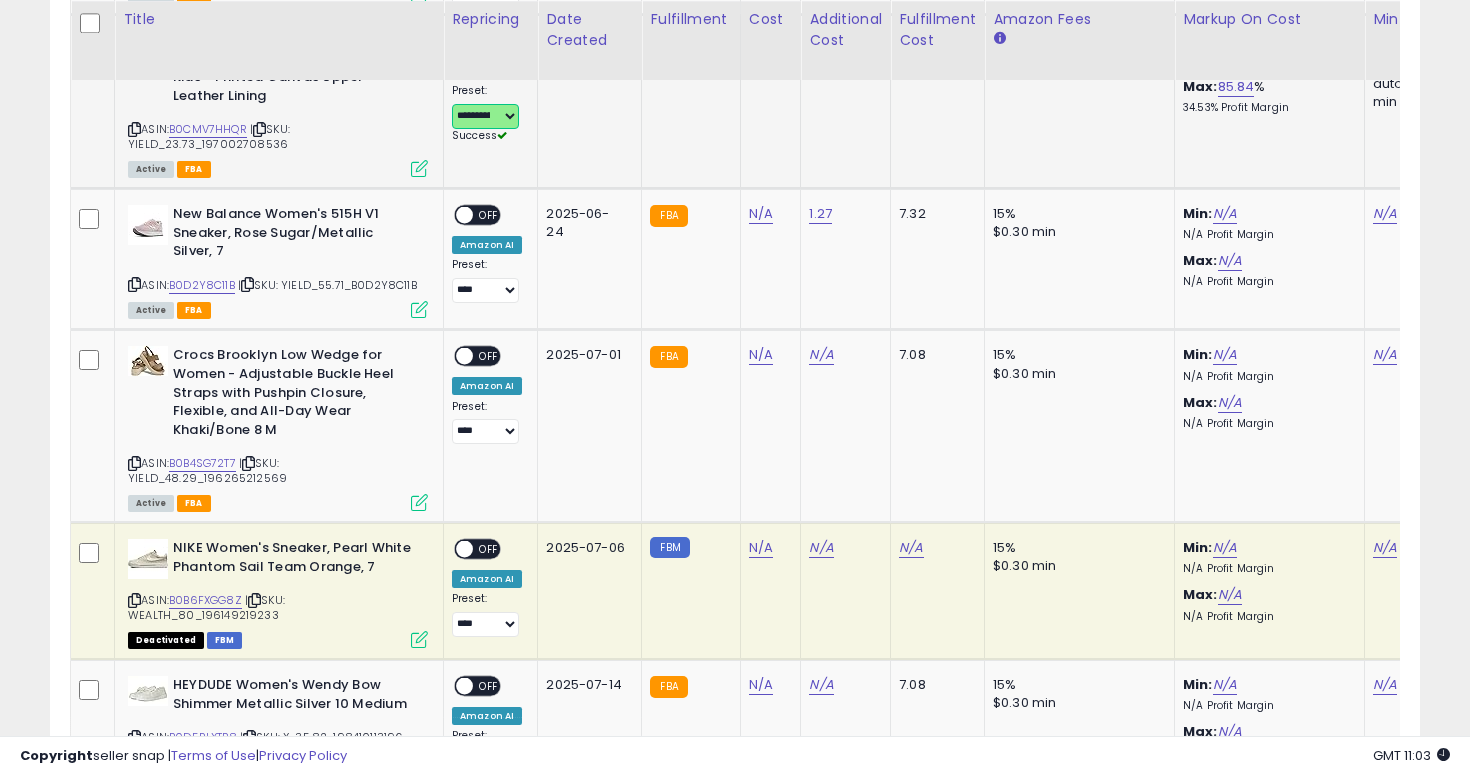 scroll, scrollTop: 4403, scrollLeft: 0, axis: vertical 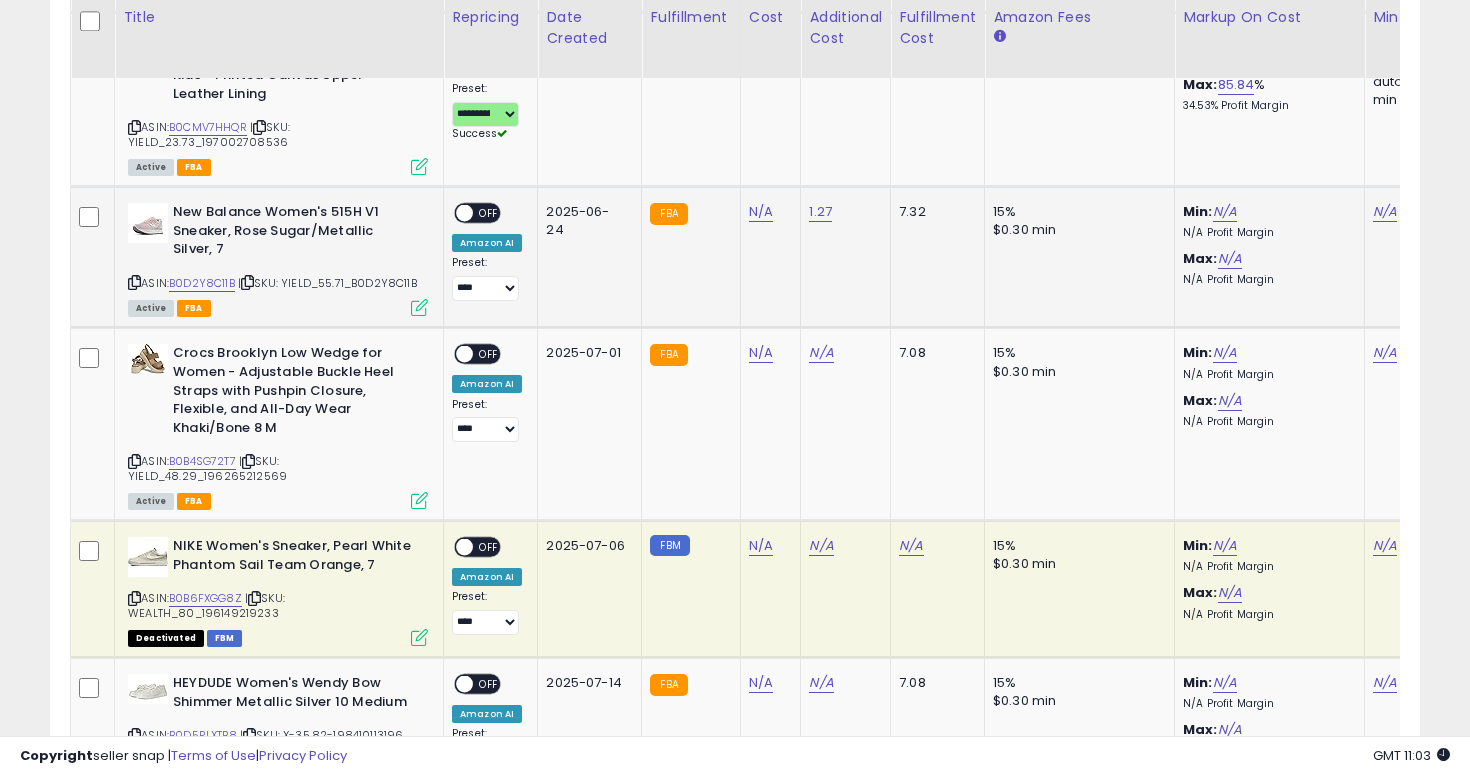 click at bounding box center [134, 282] 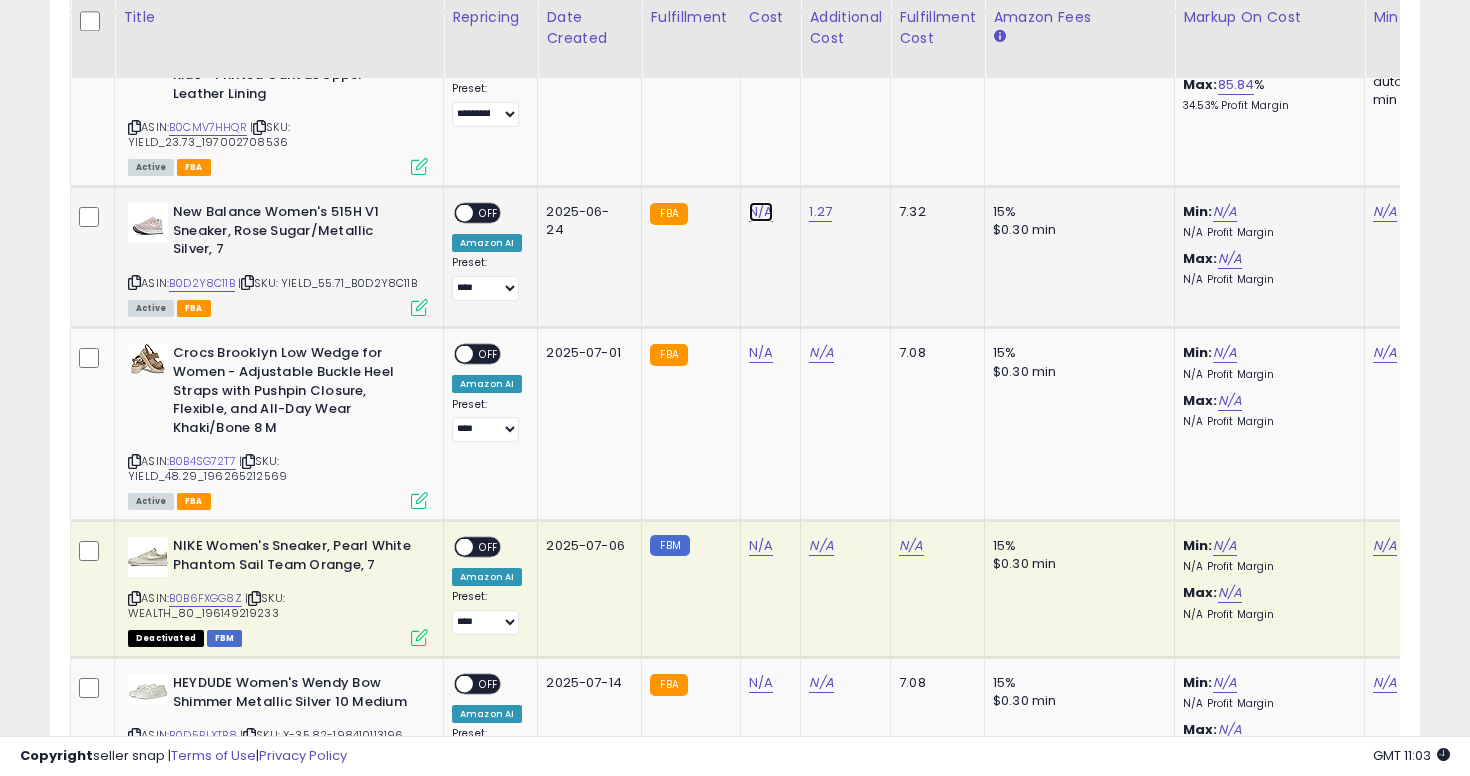 click on "N/A" at bounding box center [761, -3329] 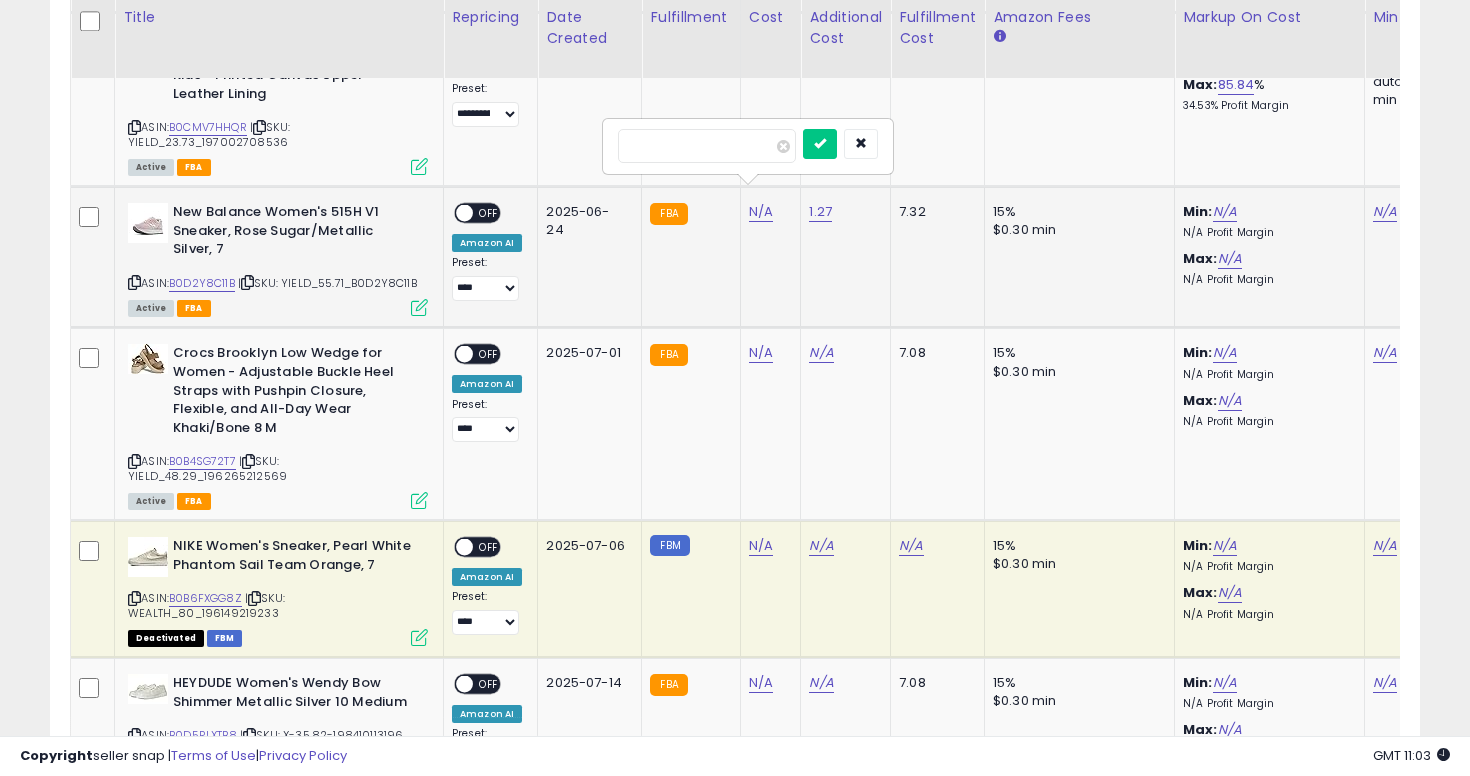 type on "*****" 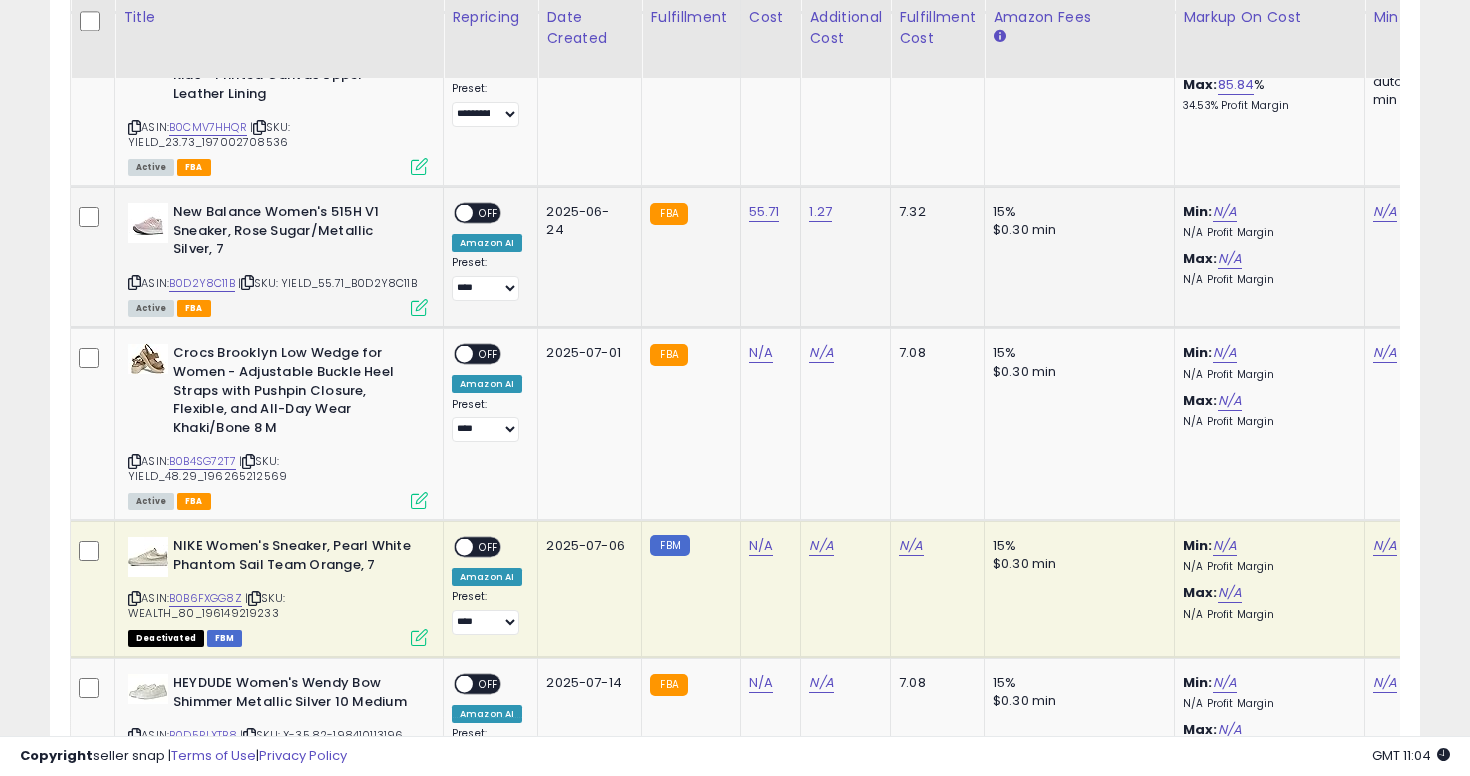scroll, scrollTop: 0, scrollLeft: 248, axis: horizontal 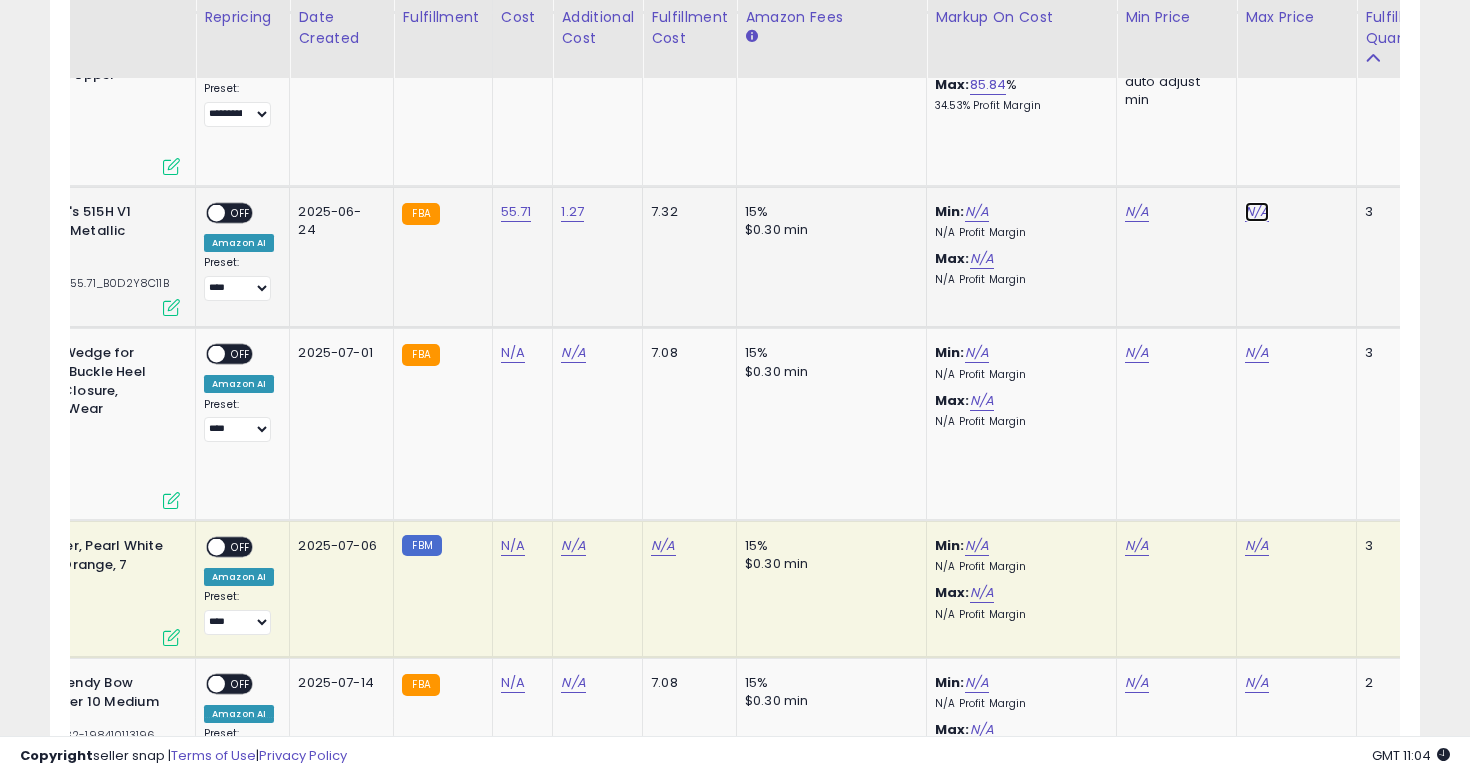 click on "N/A" at bounding box center [1257, -3329] 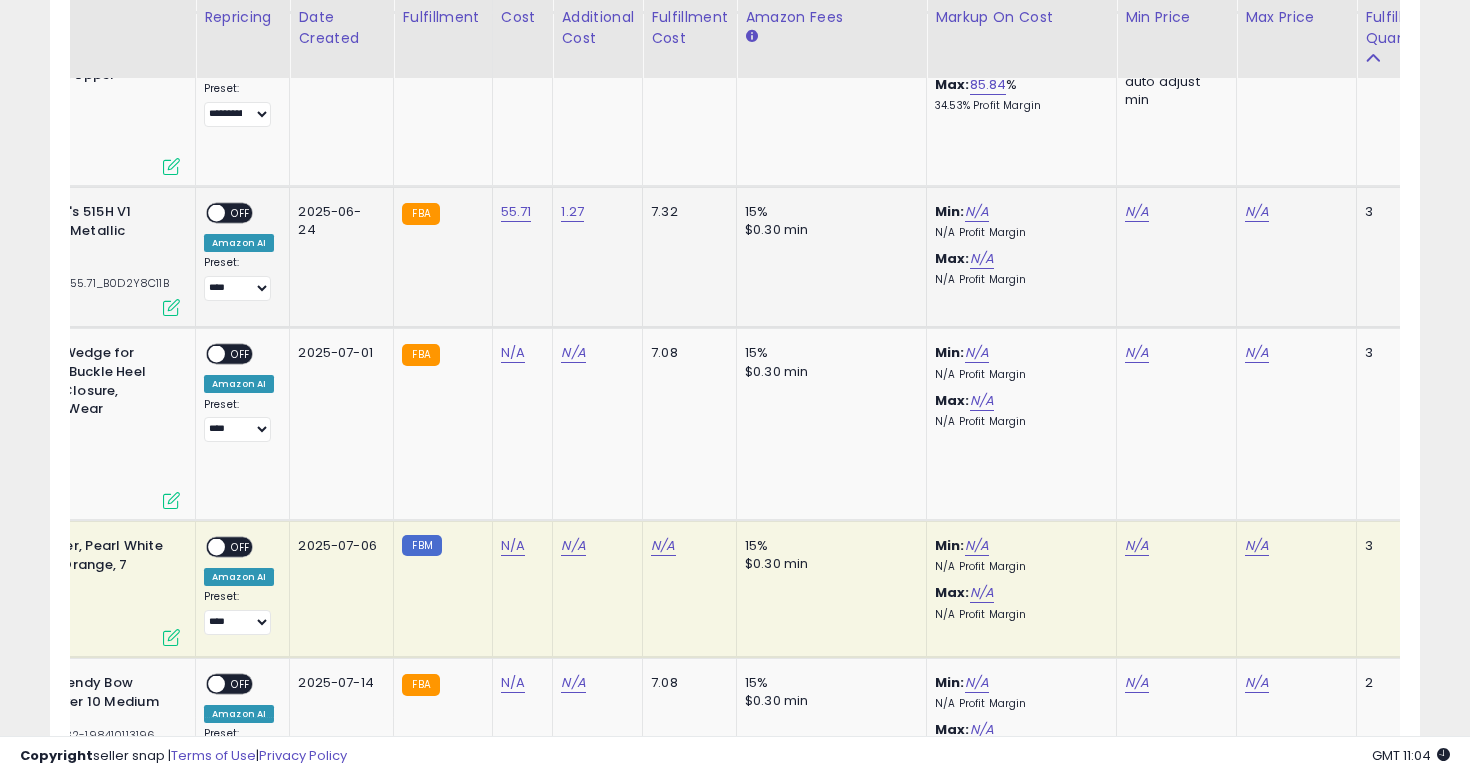 scroll, scrollTop: 0, scrollLeft: 282, axis: horizontal 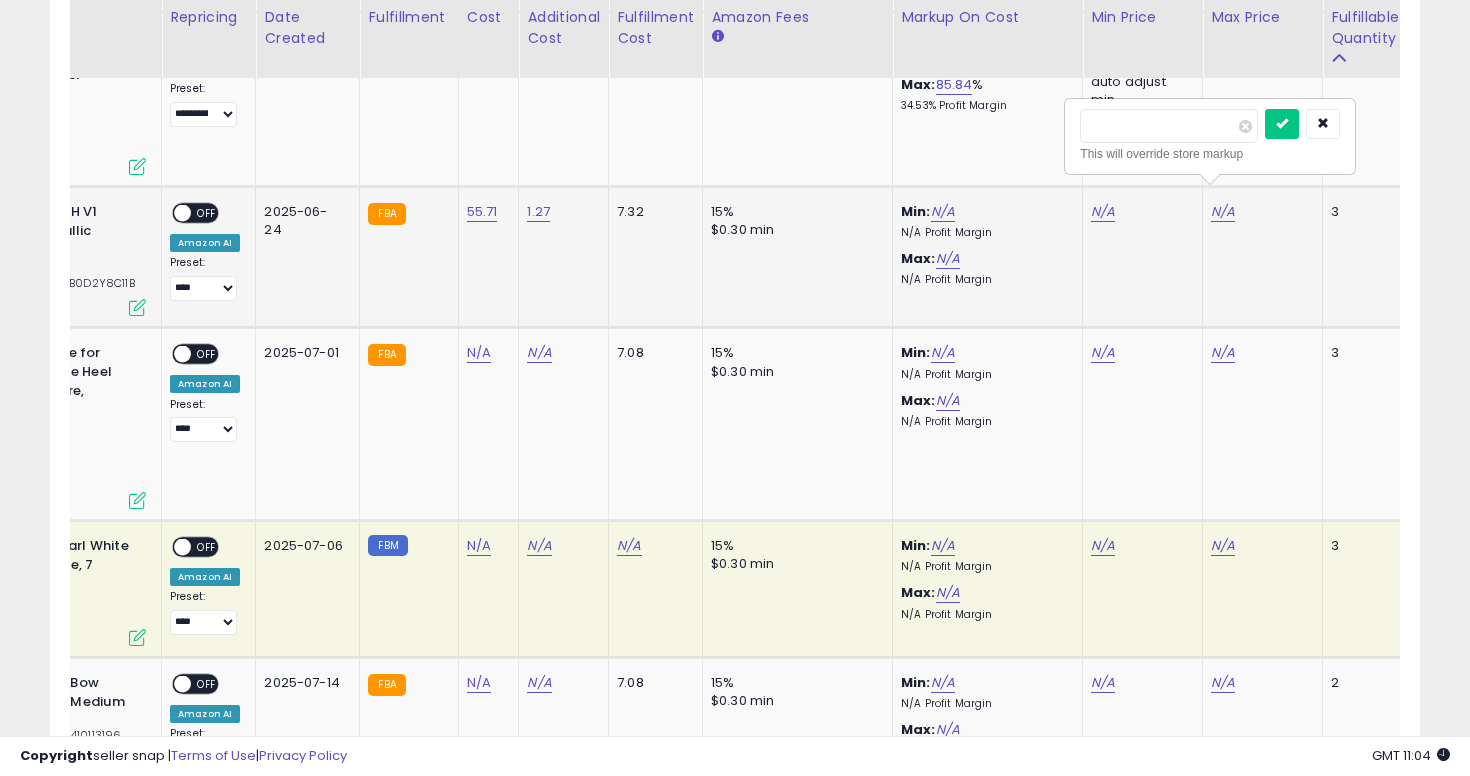 type on "******" 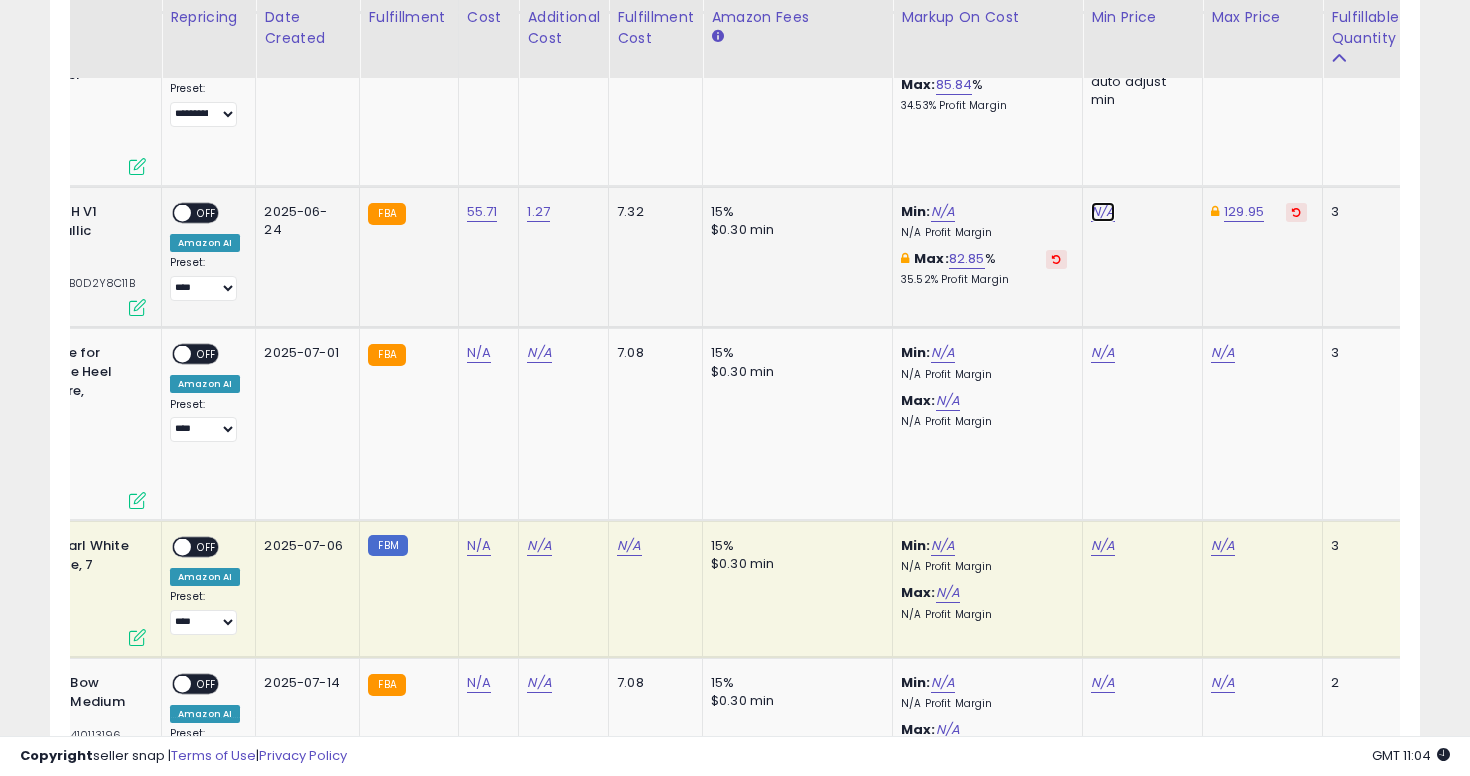 click on "N/A" at bounding box center [1103, -3329] 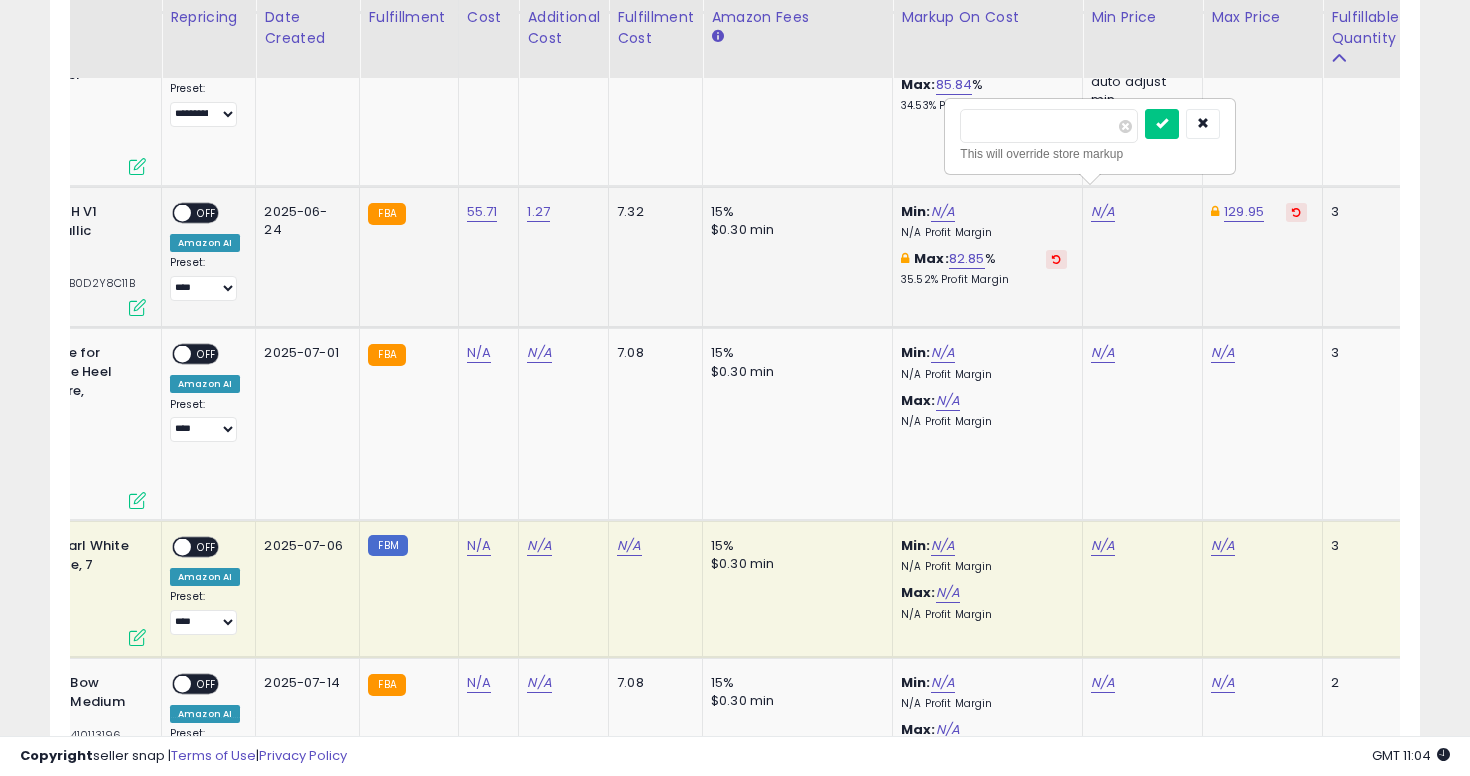 type on "******" 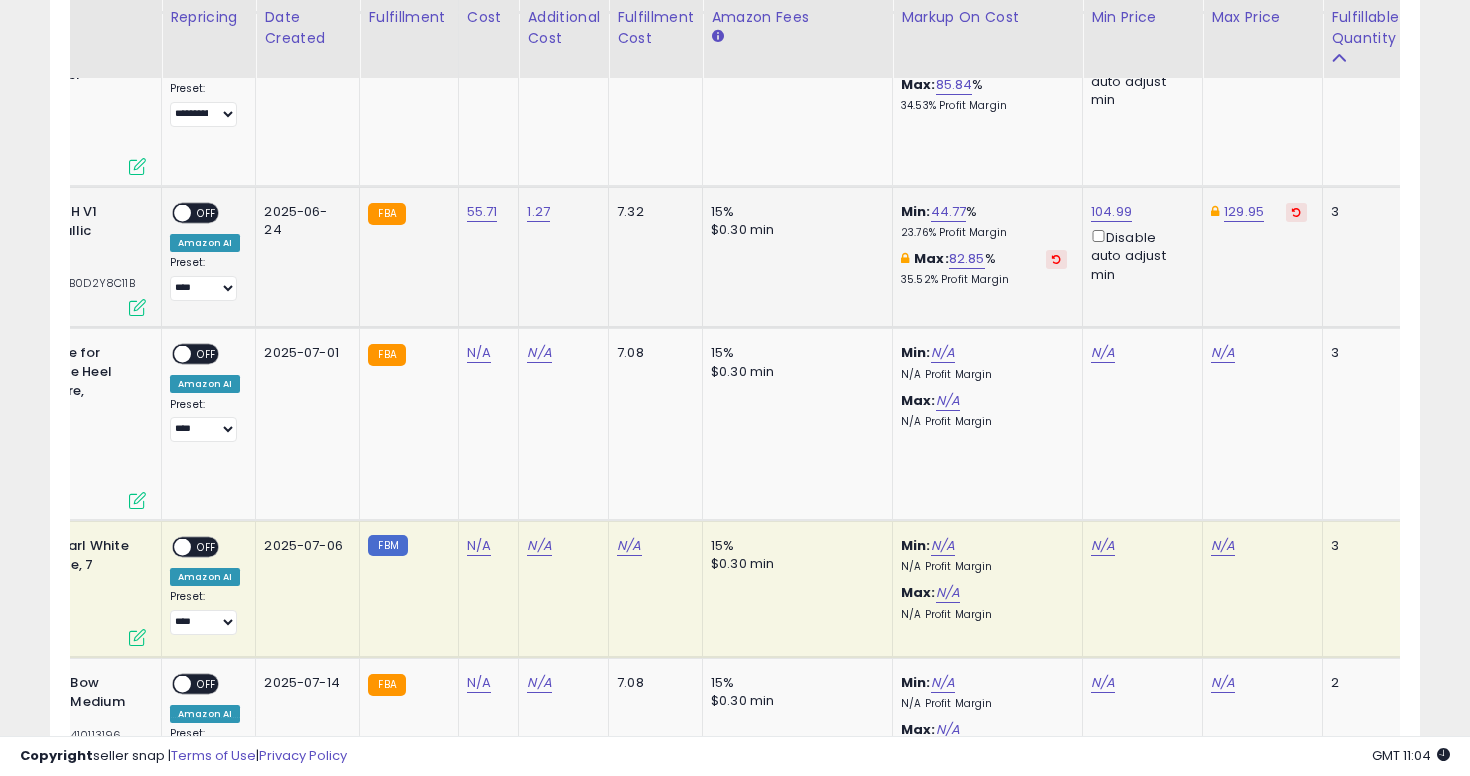 click on "Amazon AI" at bounding box center [205, 243] 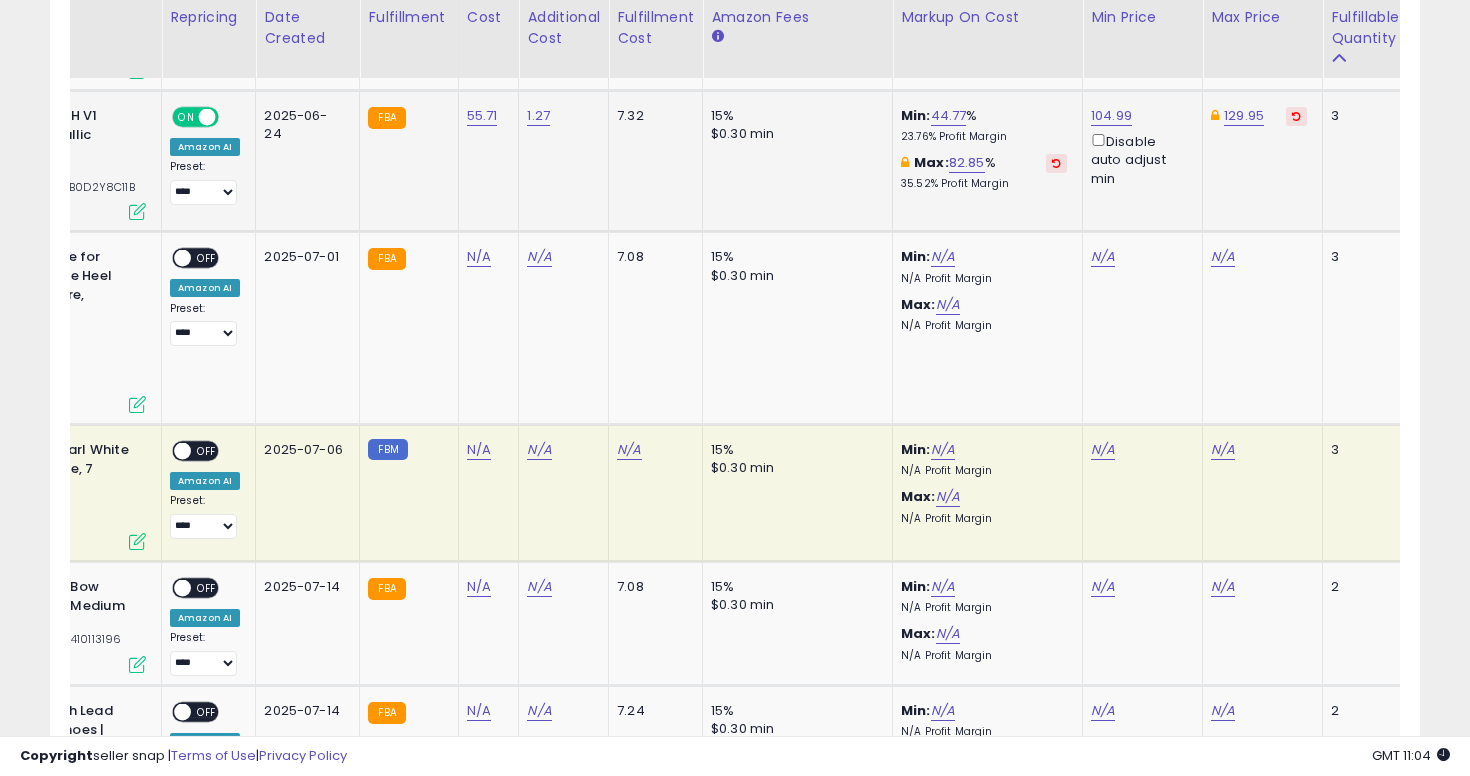 scroll, scrollTop: 4532, scrollLeft: 0, axis: vertical 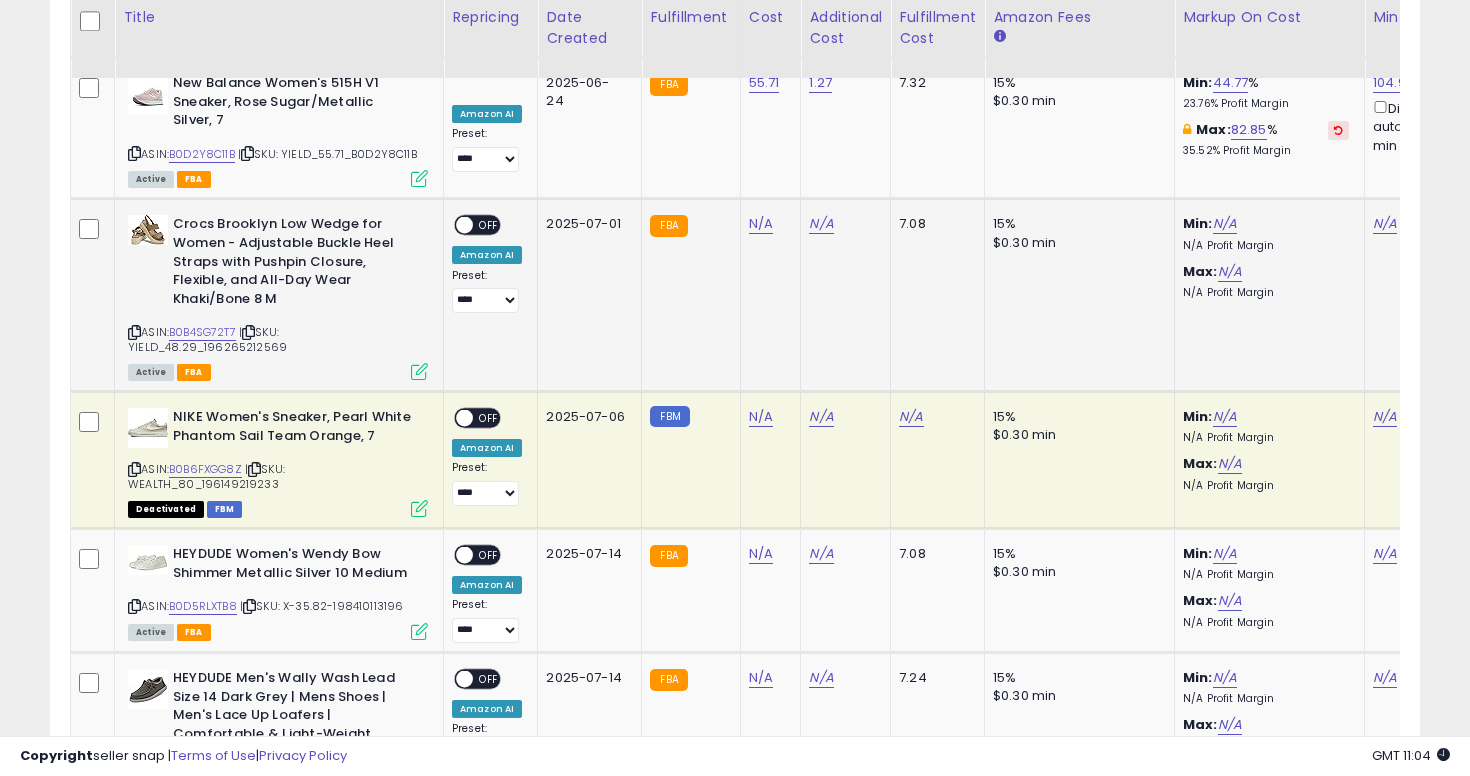 click at bounding box center [134, 332] 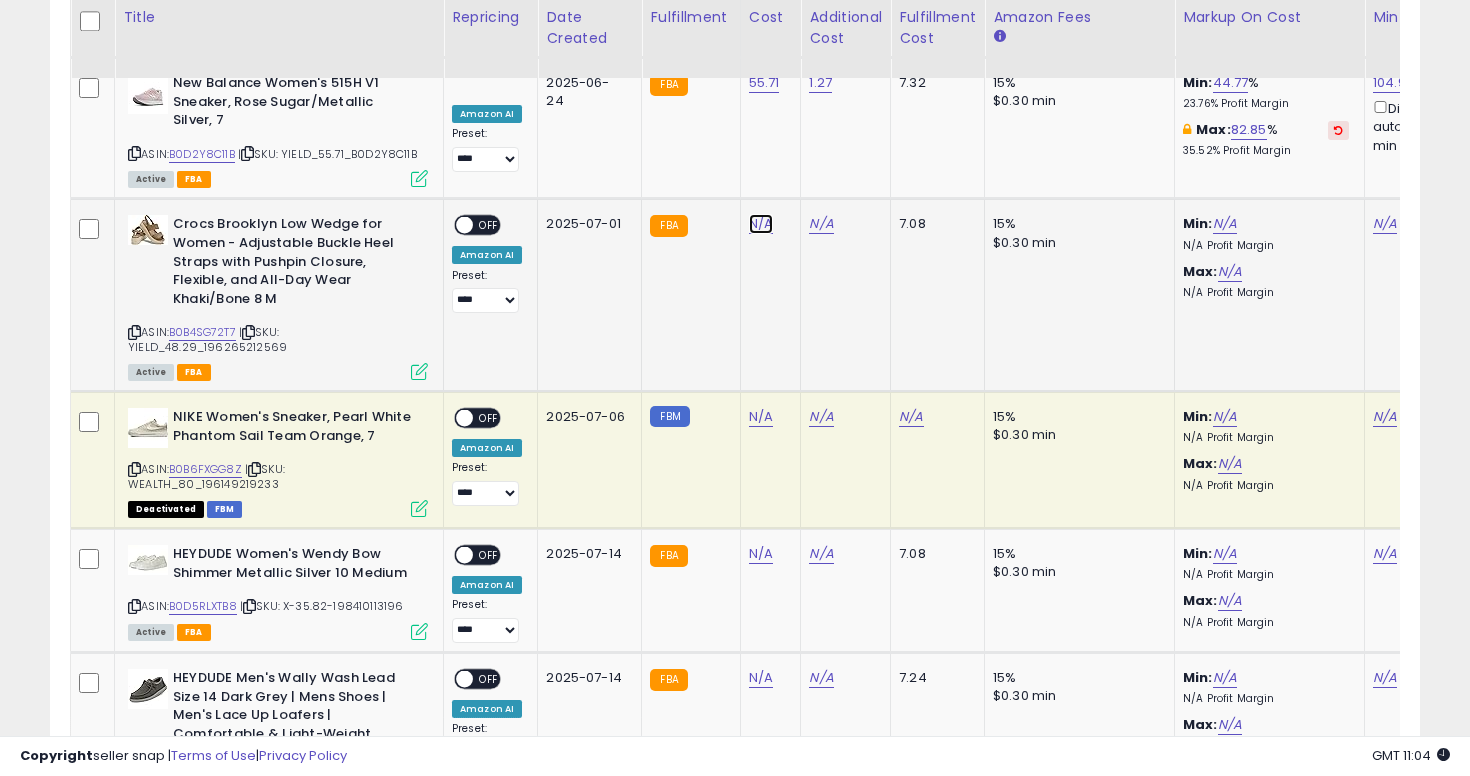 click on "N/A" at bounding box center [761, -3458] 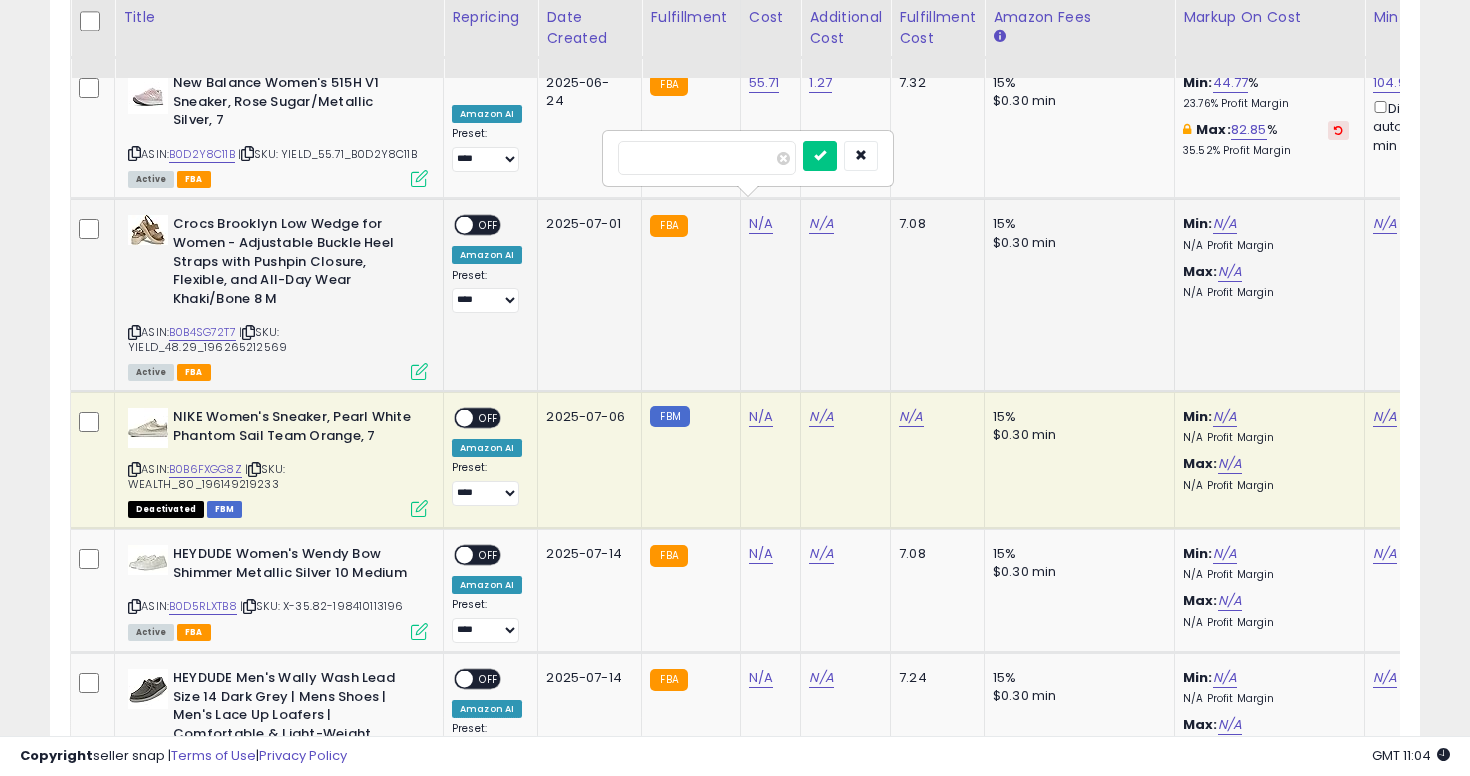 type on "*****" 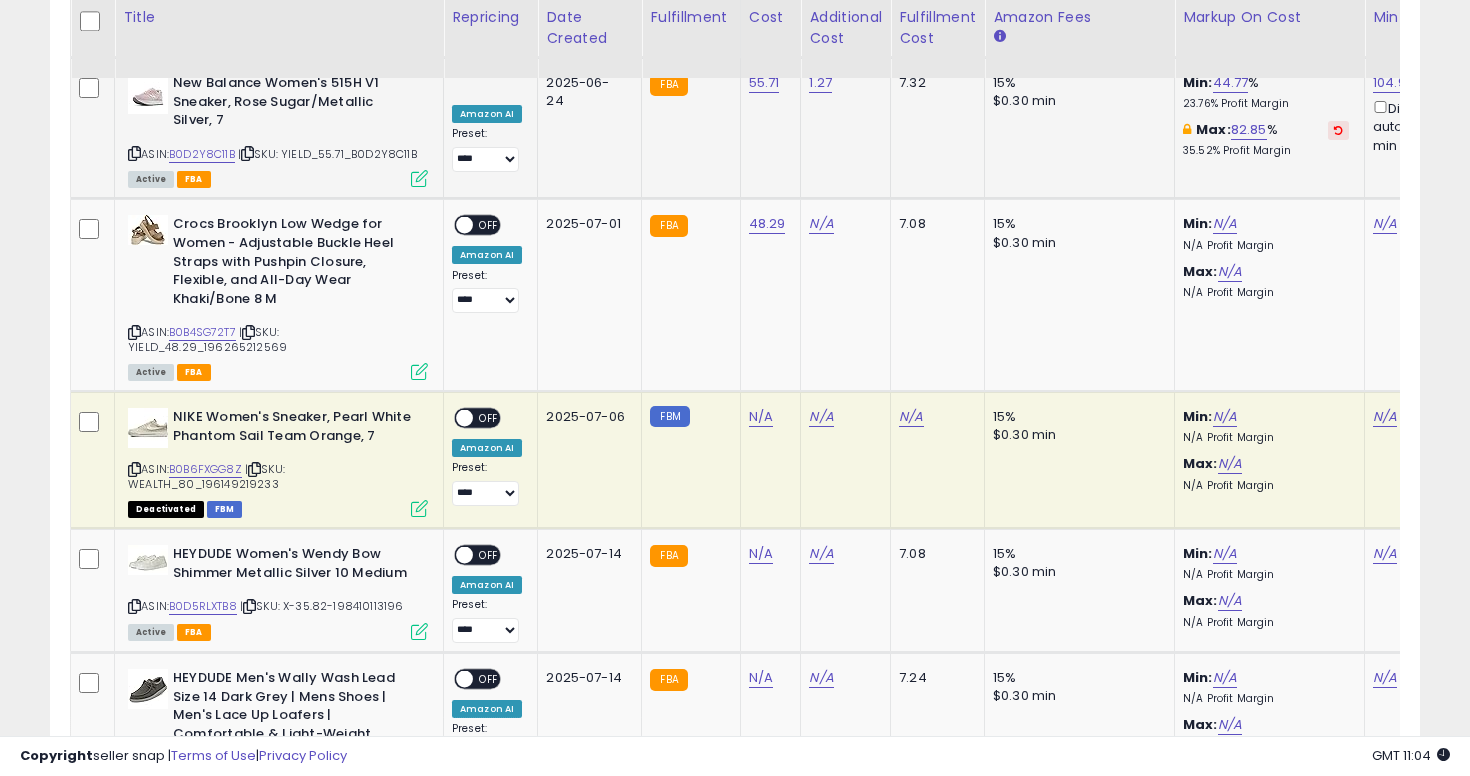 scroll, scrollTop: 0, scrollLeft: 175, axis: horizontal 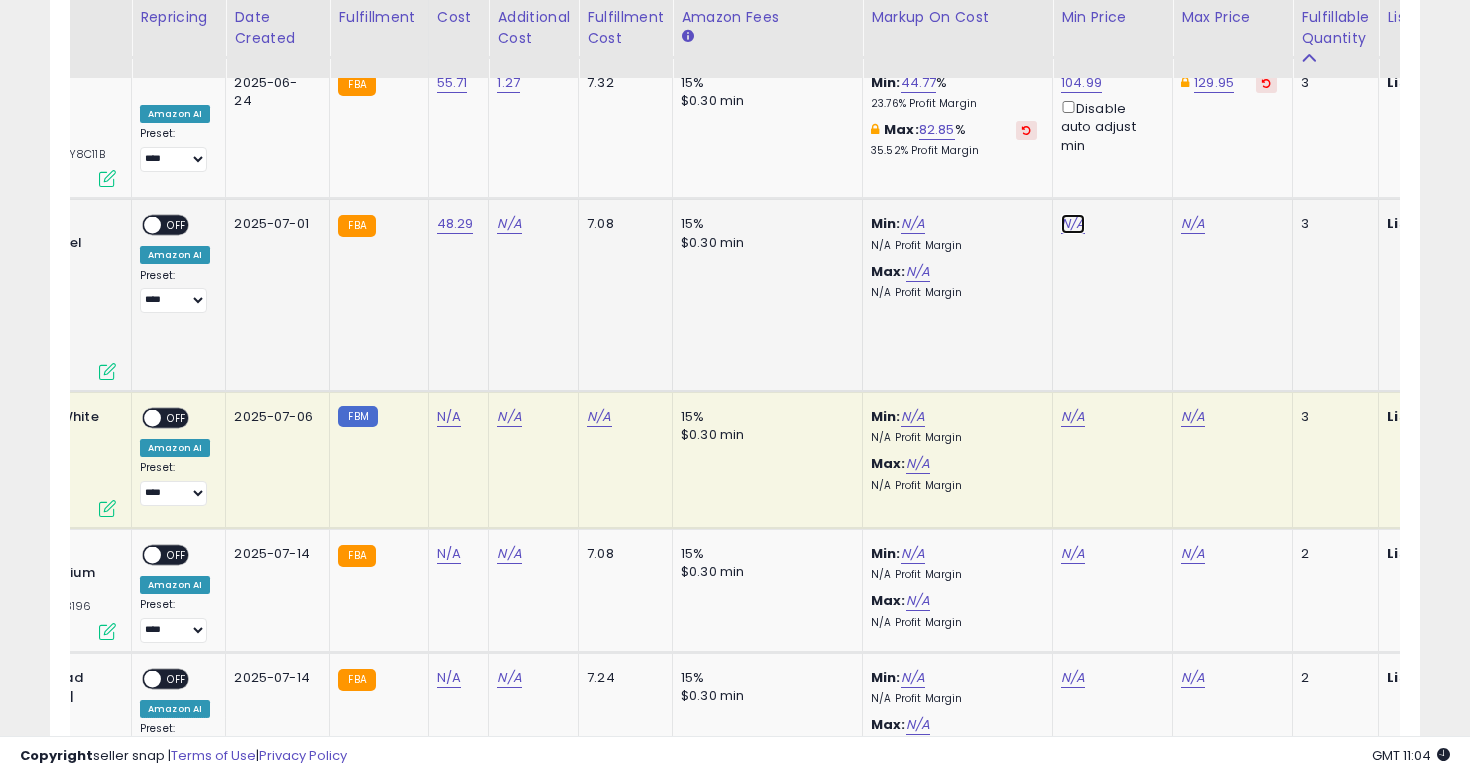click on "N/A" at bounding box center [1073, -3458] 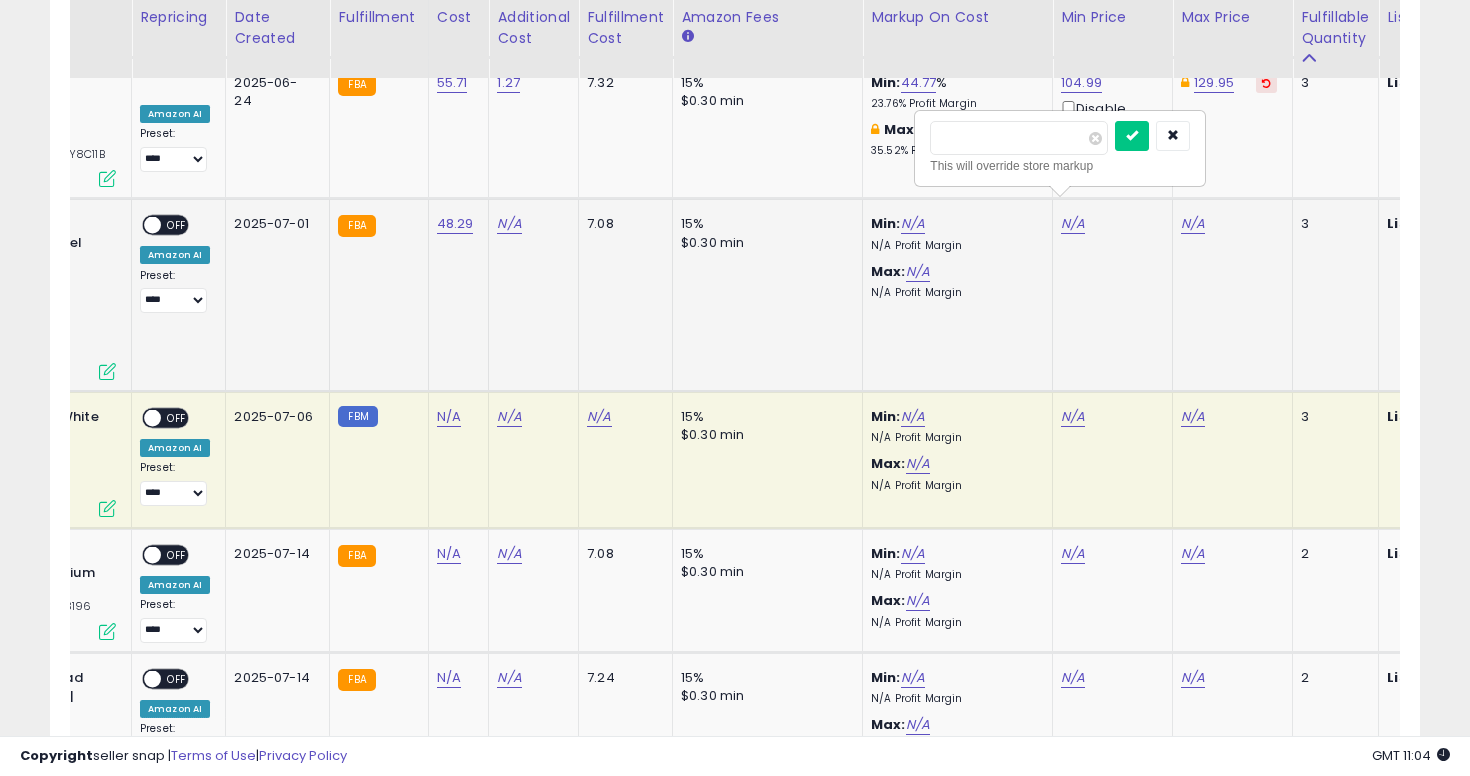 type on "*****" 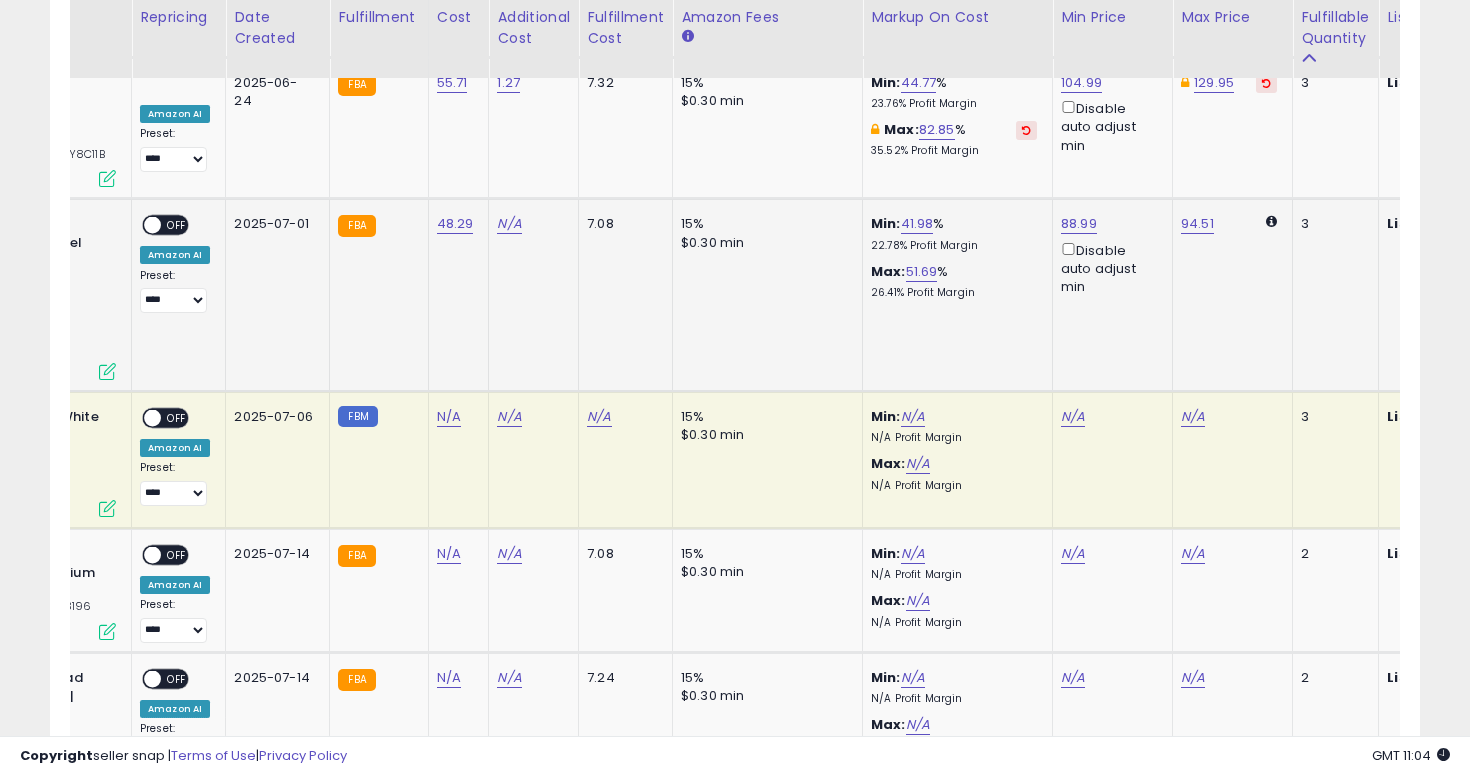 scroll, scrollTop: 0, scrollLeft: 0, axis: both 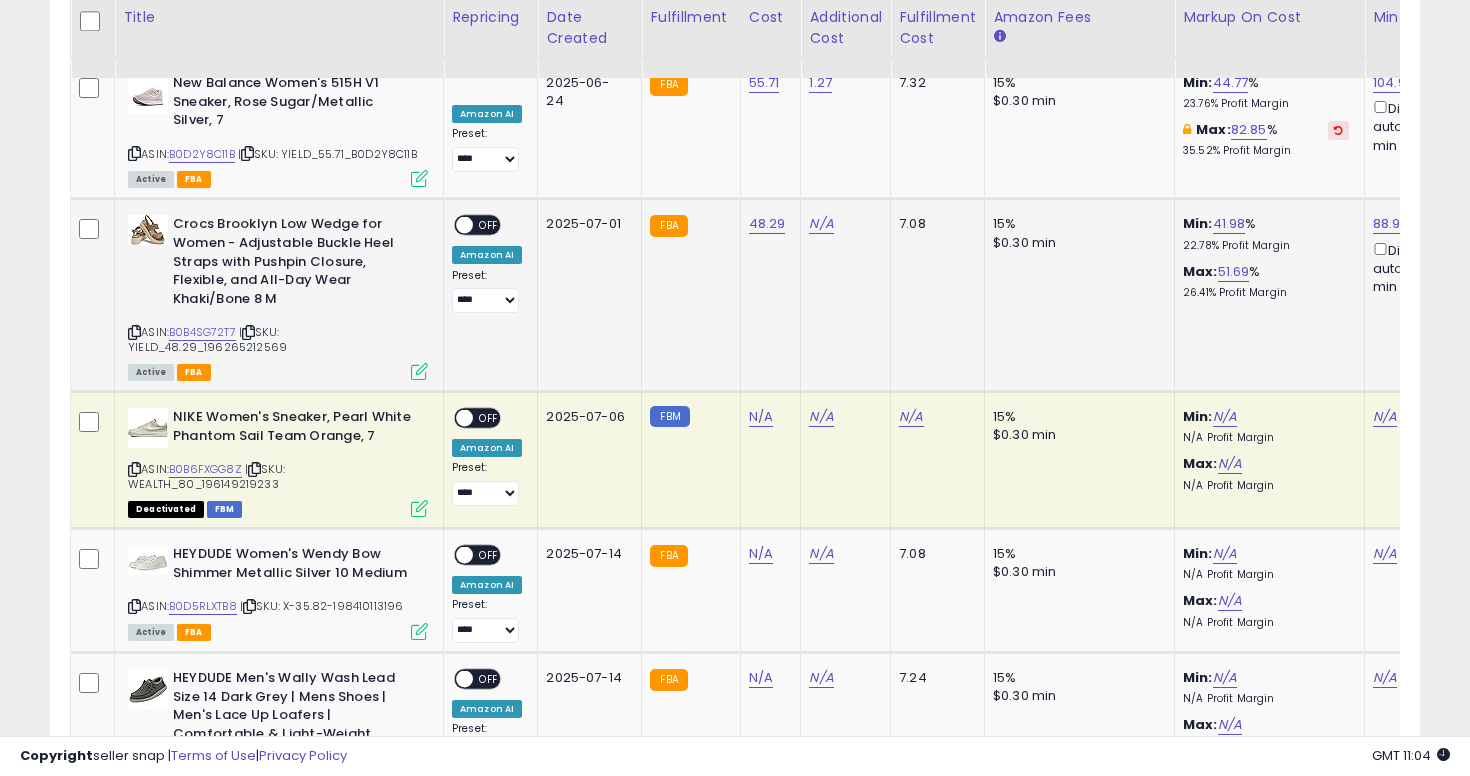 click on "**********" at bounding box center [487, 264] 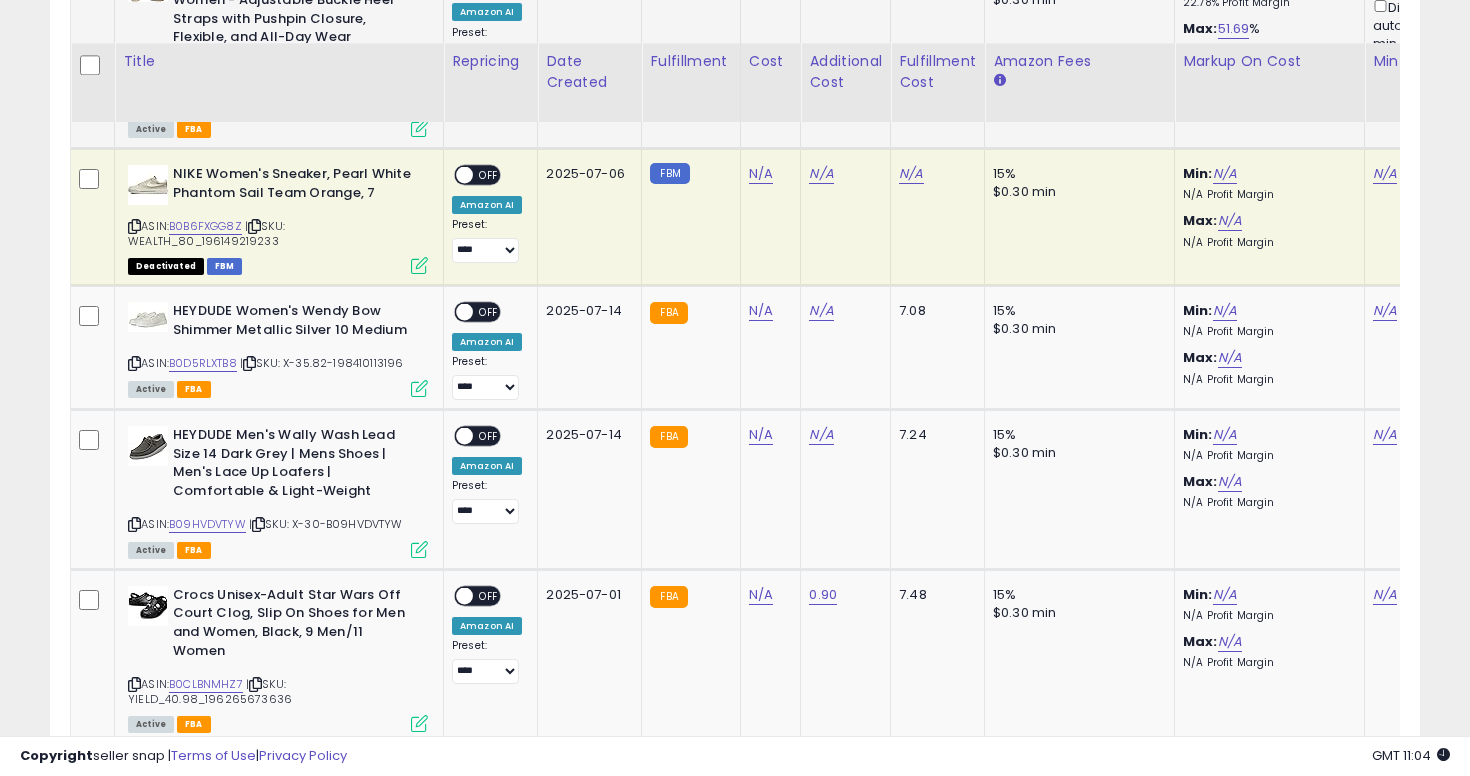 scroll, scrollTop: 4823, scrollLeft: 0, axis: vertical 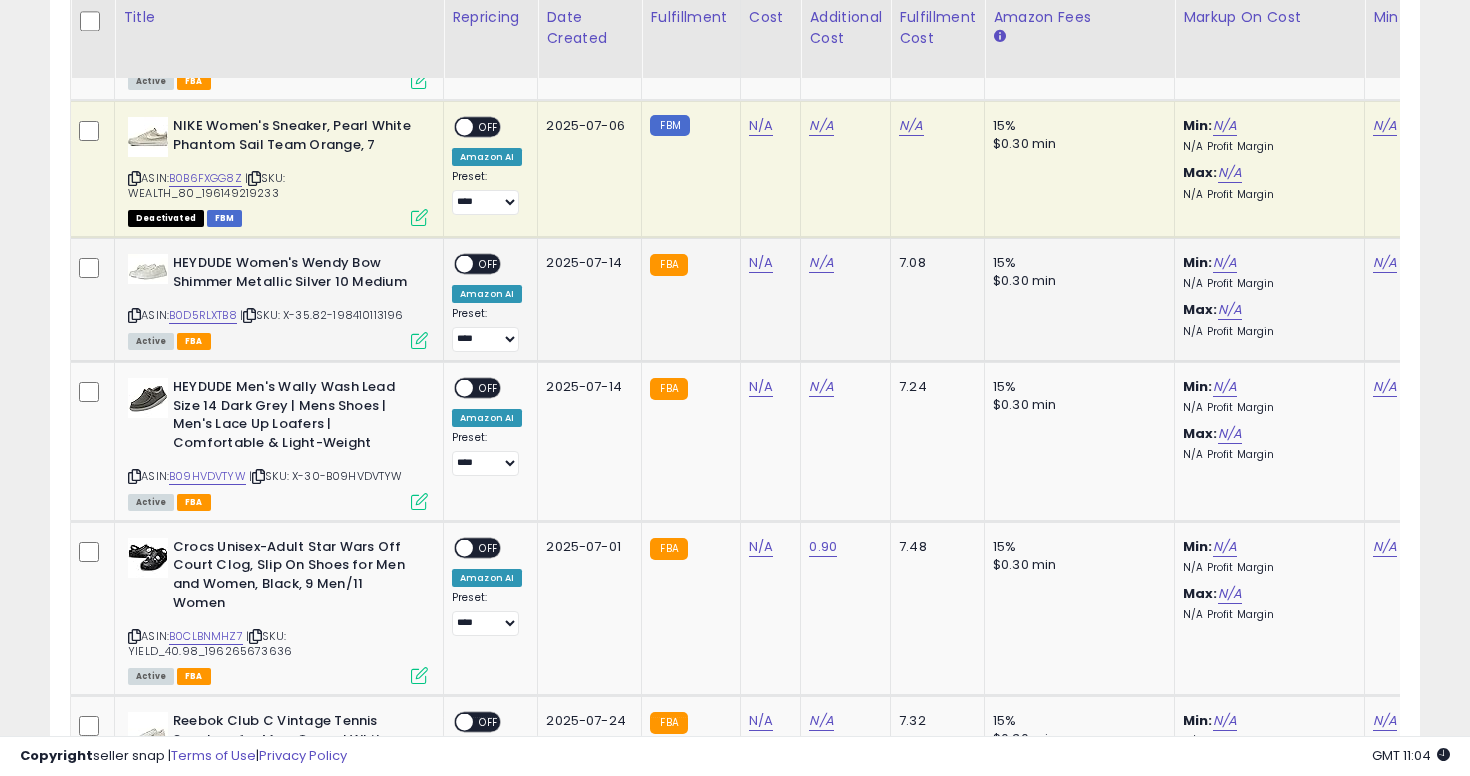 click at bounding box center [134, 315] 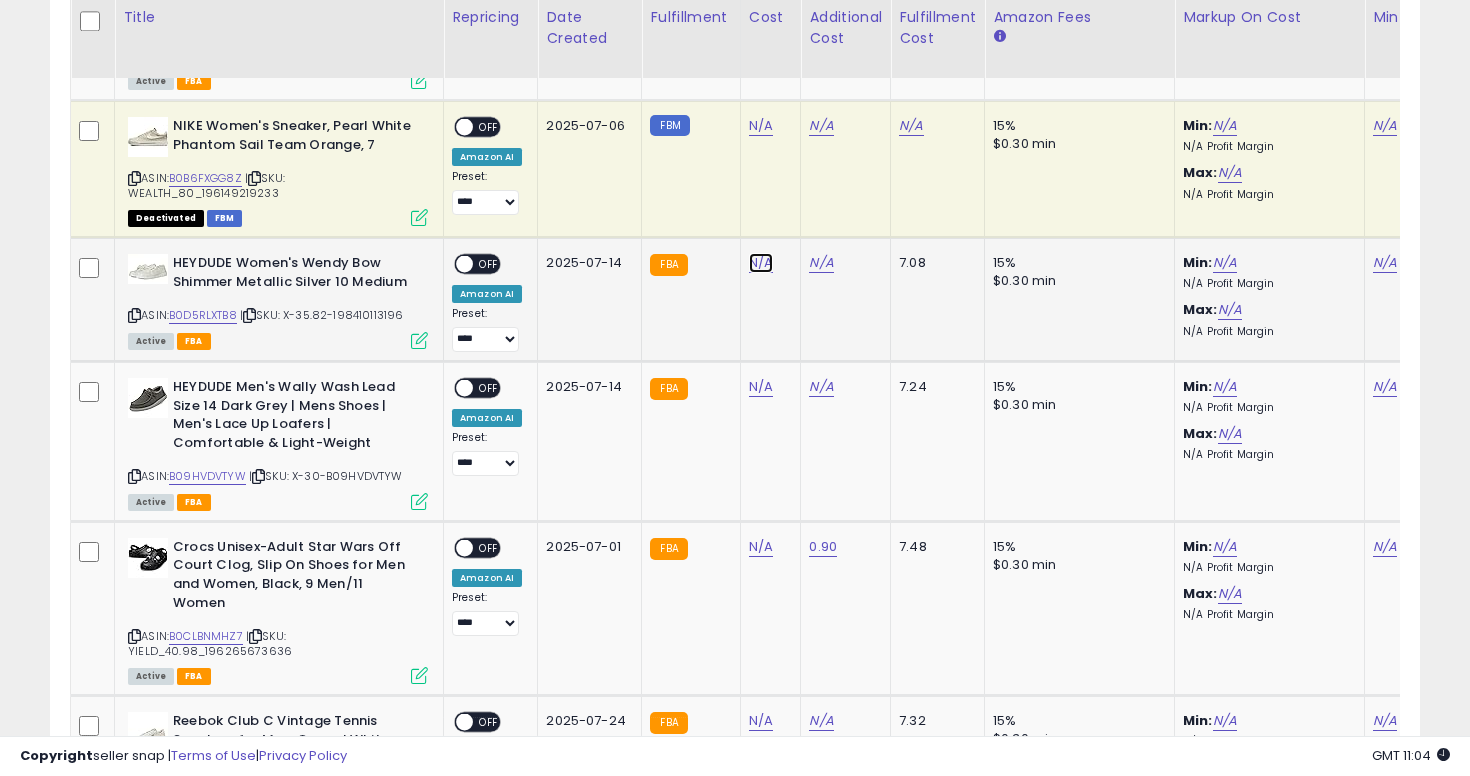 click on "N/A" at bounding box center [761, -3749] 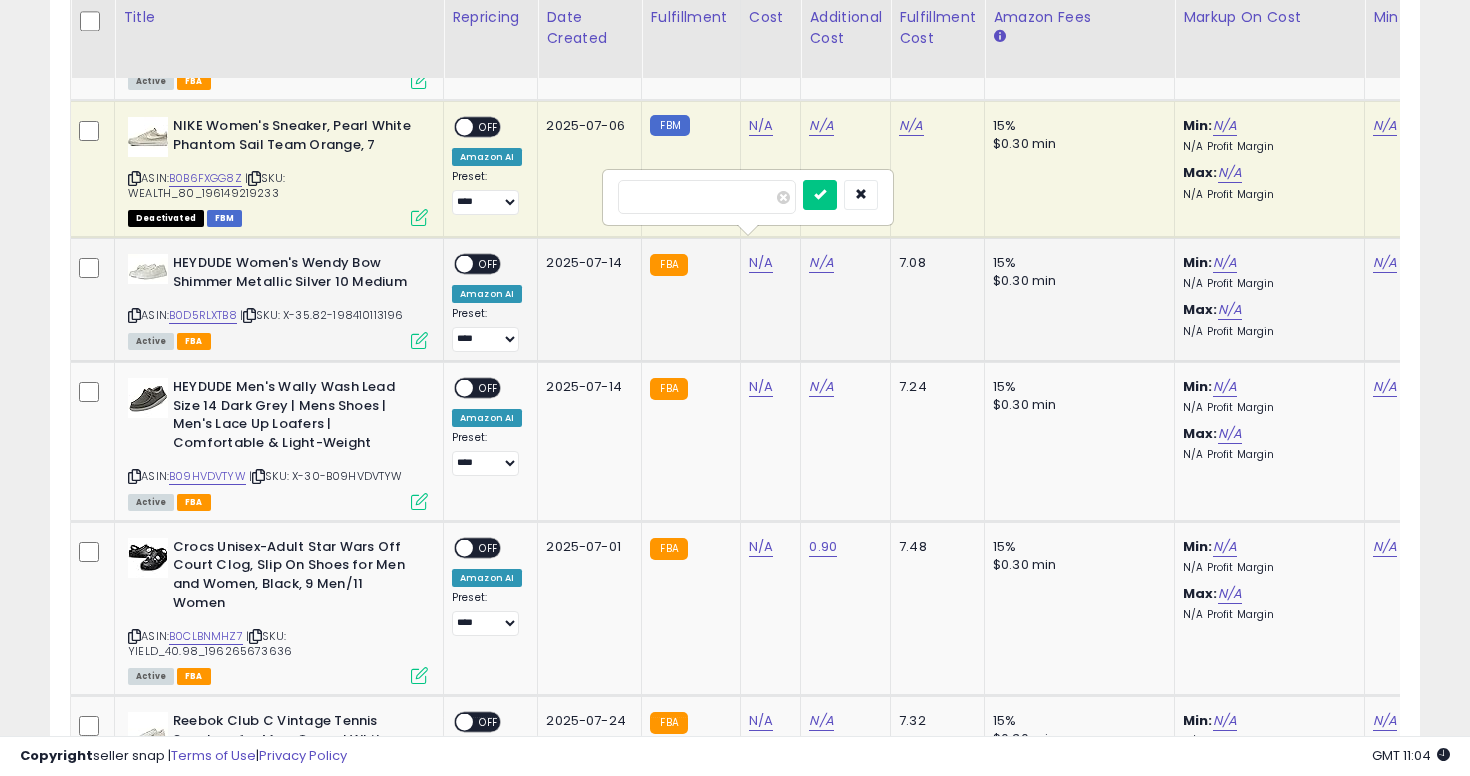 type on "*****" 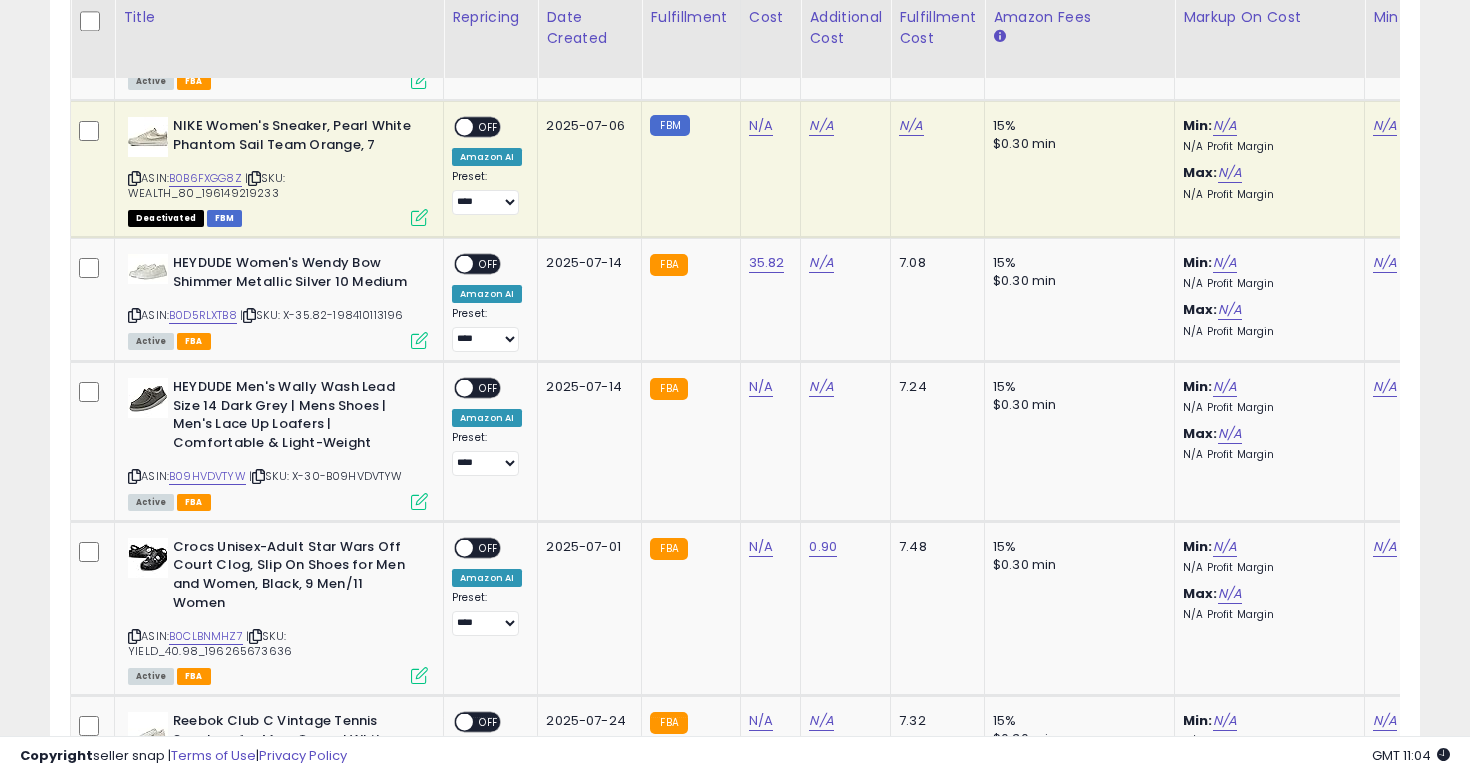 scroll, scrollTop: 0, scrollLeft: 296, axis: horizontal 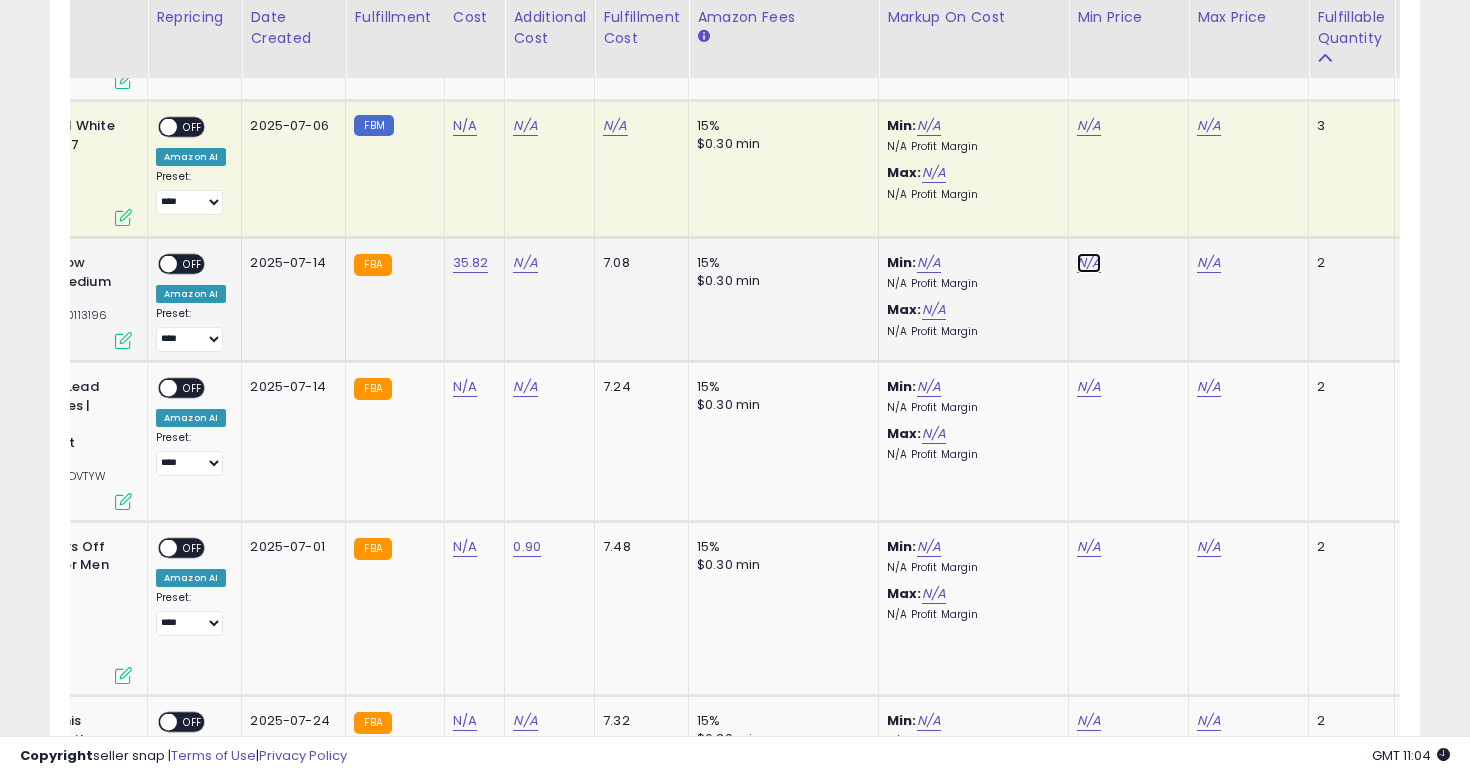 click on "N/A" at bounding box center (1089, -3749) 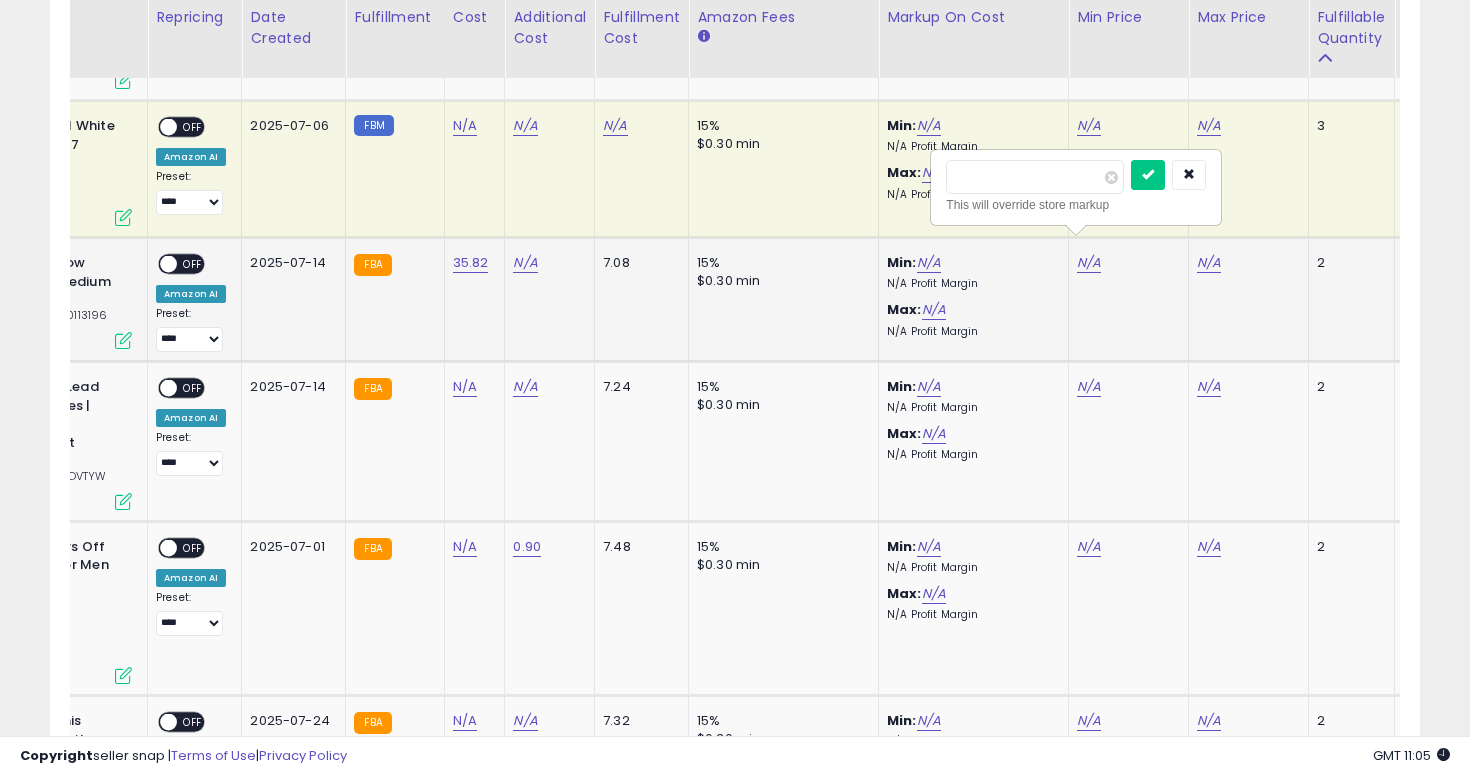 type on "*****" 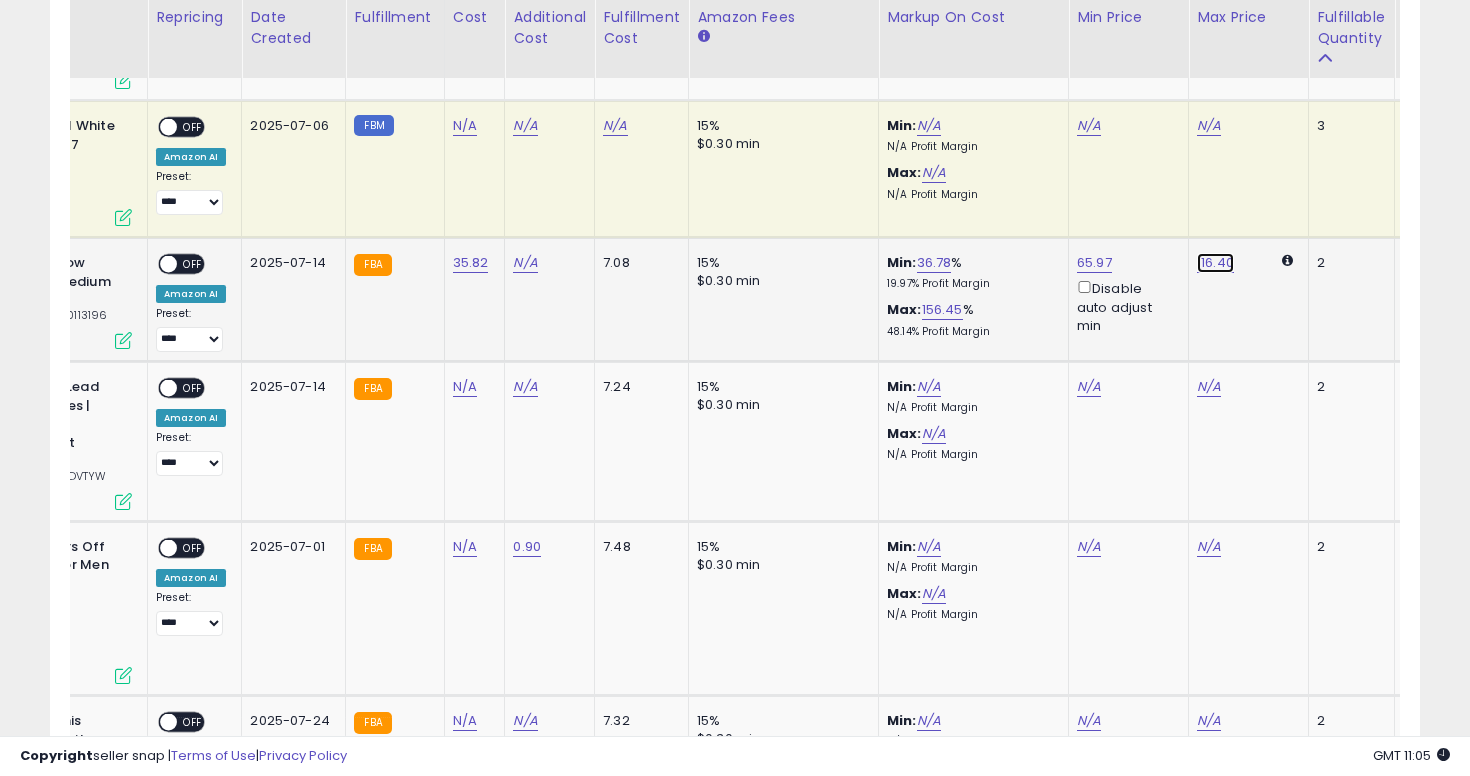 click on "116.40" at bounding box center [1209, -3749] 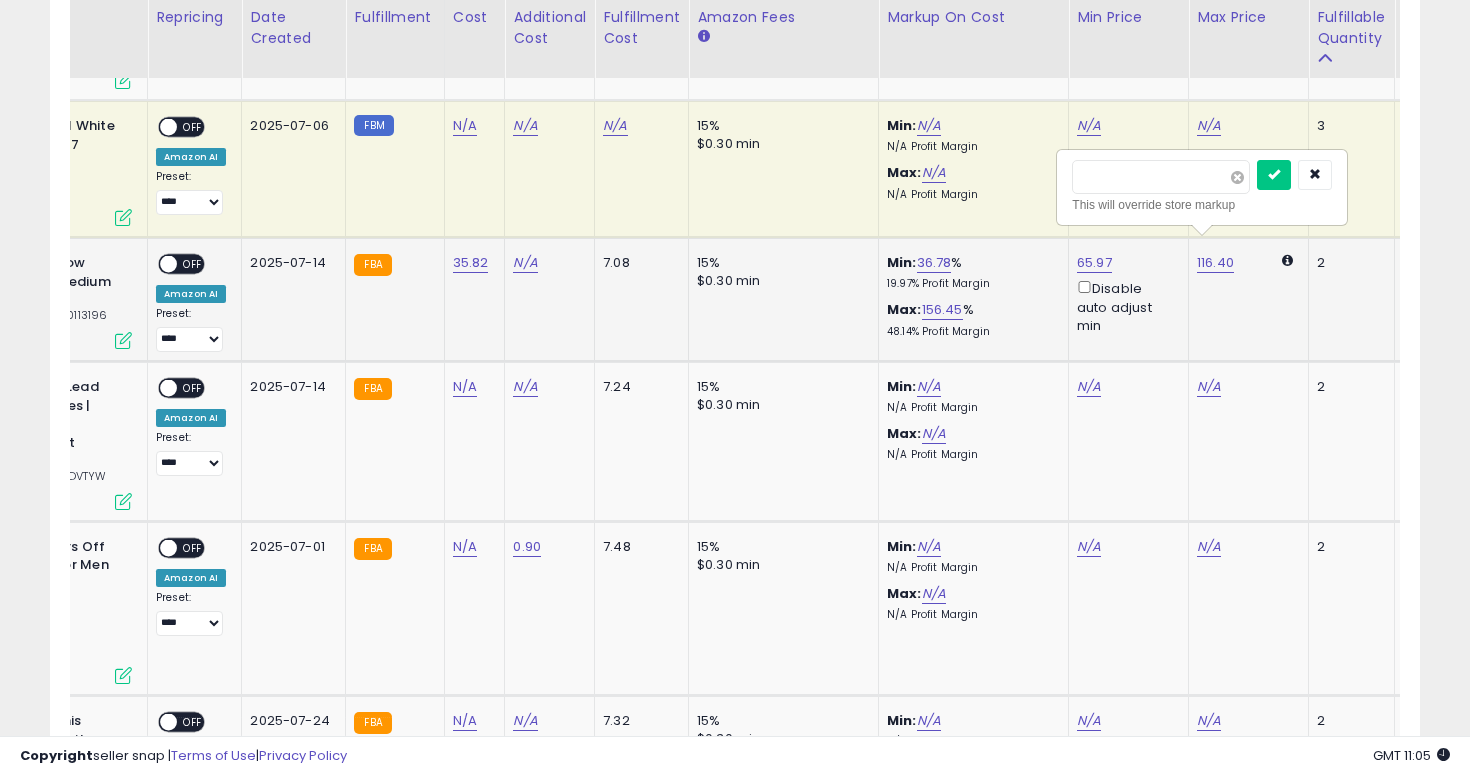 click at bounding box center [1237, 177] 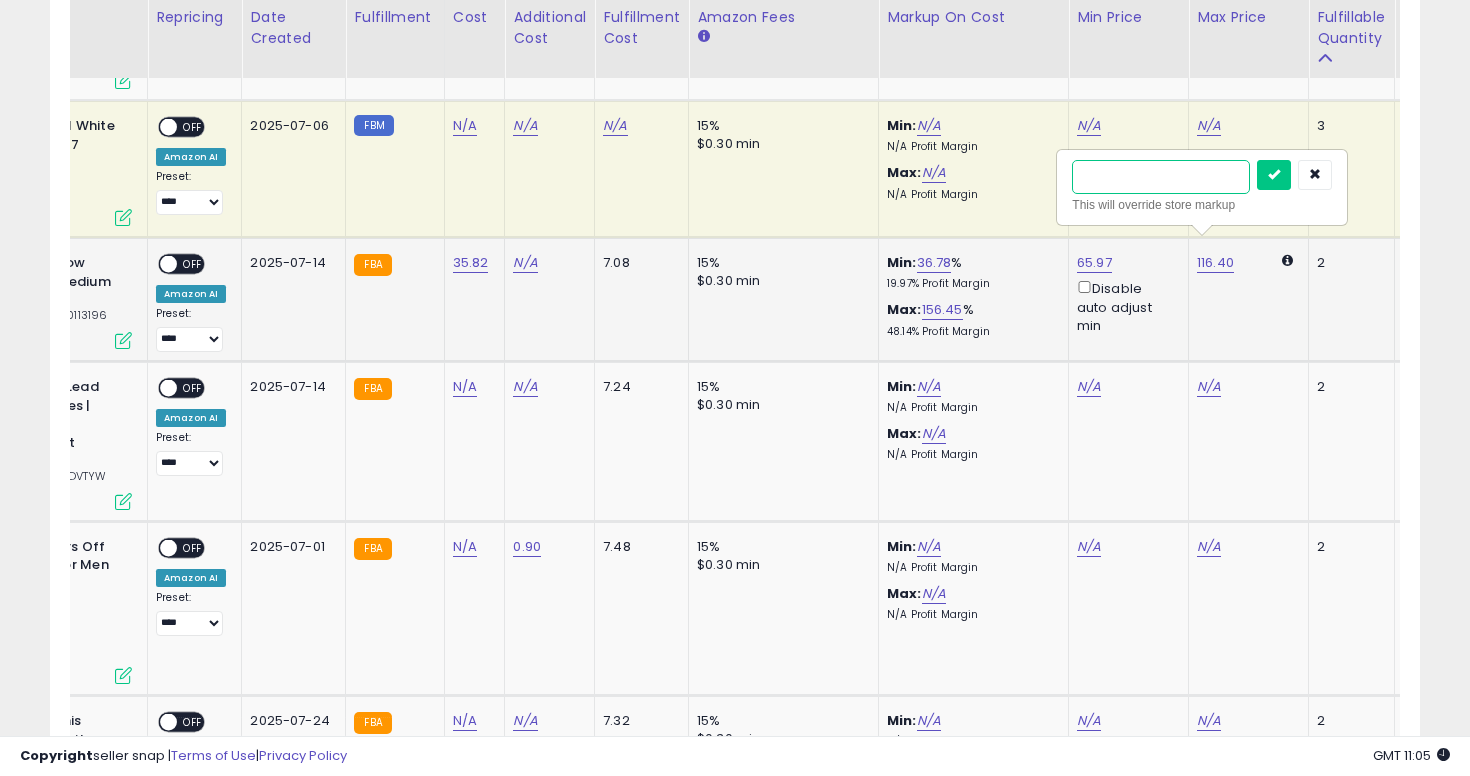 type on "*" 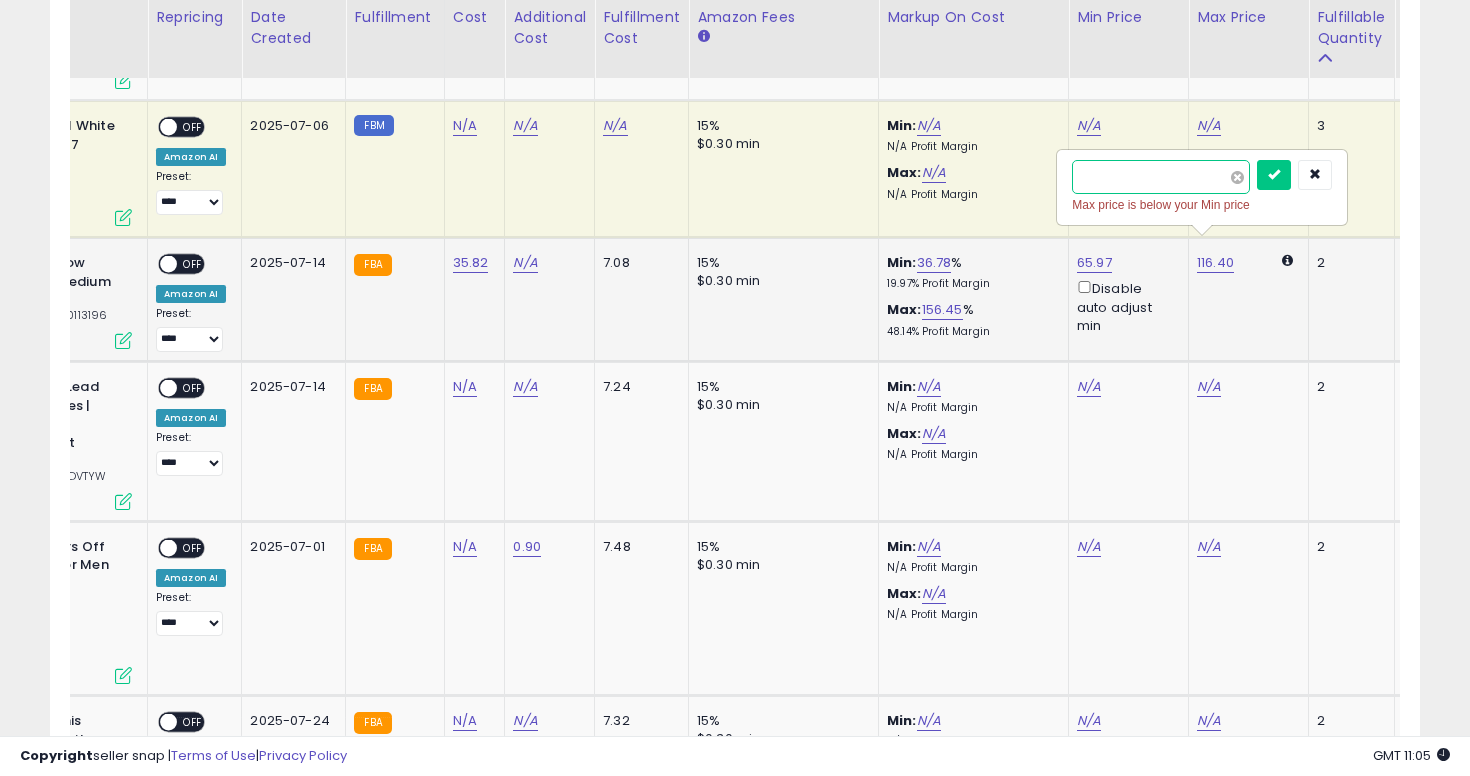 click at bounding box center [1274, 175] 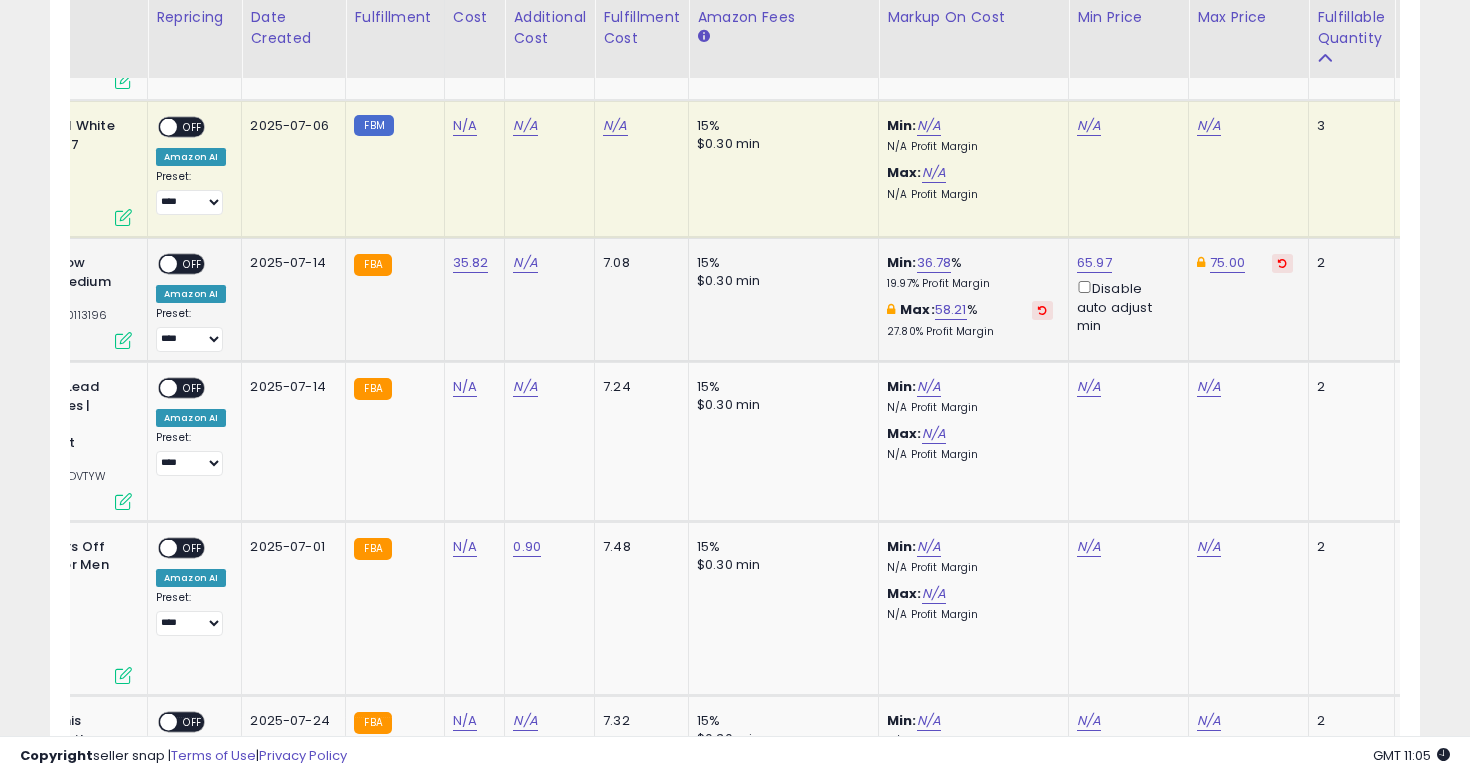 scroll, scrollTop: 0, scrollLeft: 29, axis: horizontal 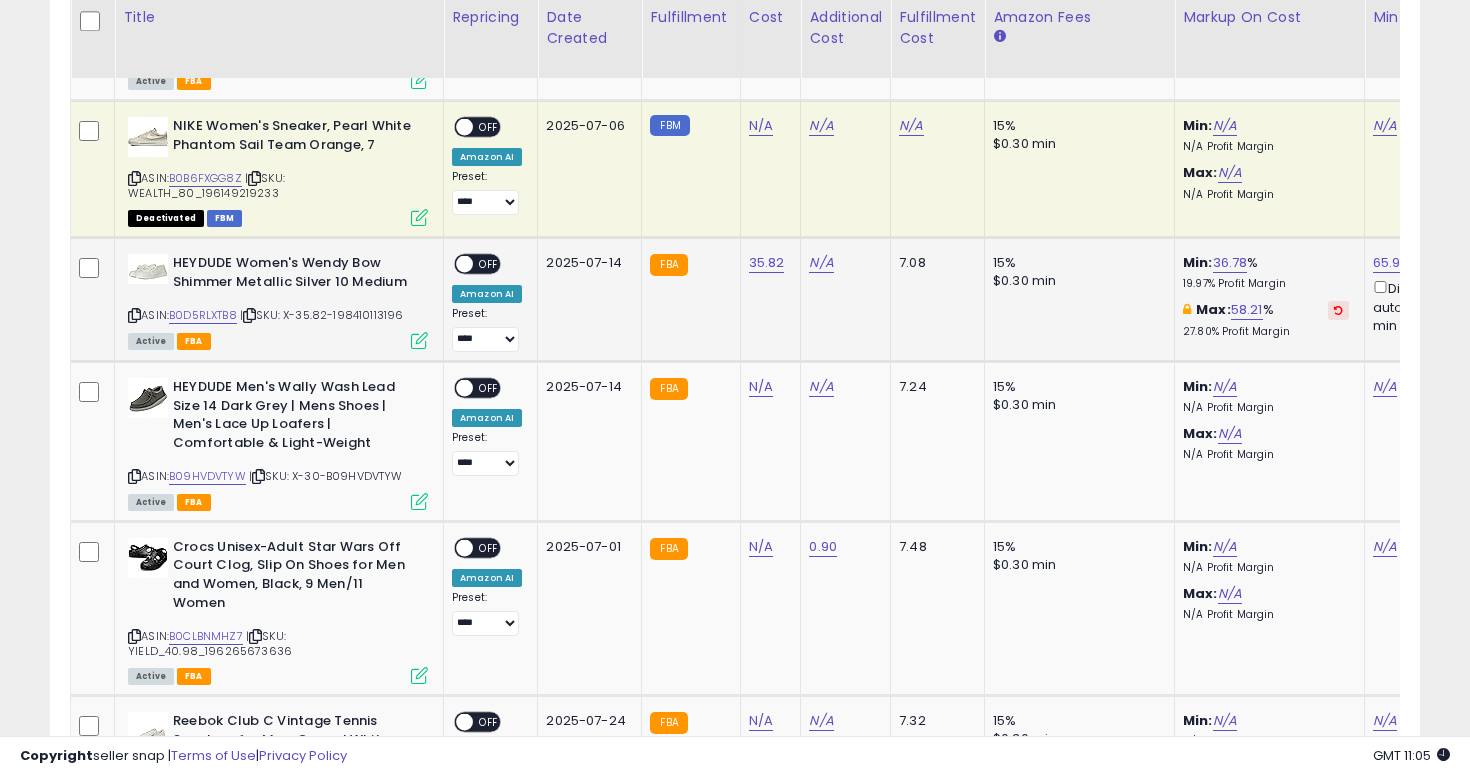 click at bounding box center (464, 264) 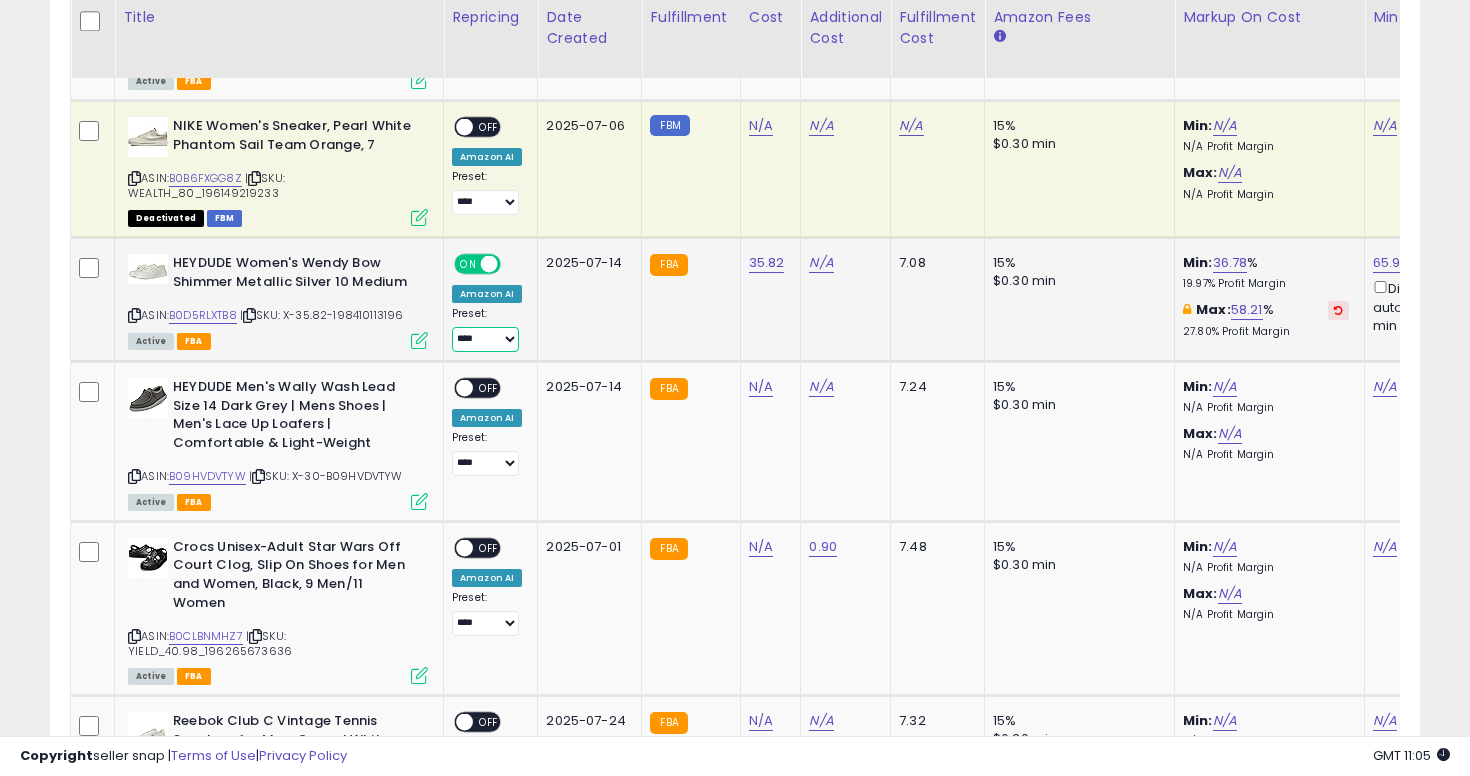 click on "**********" at bounding box center [485, 339] 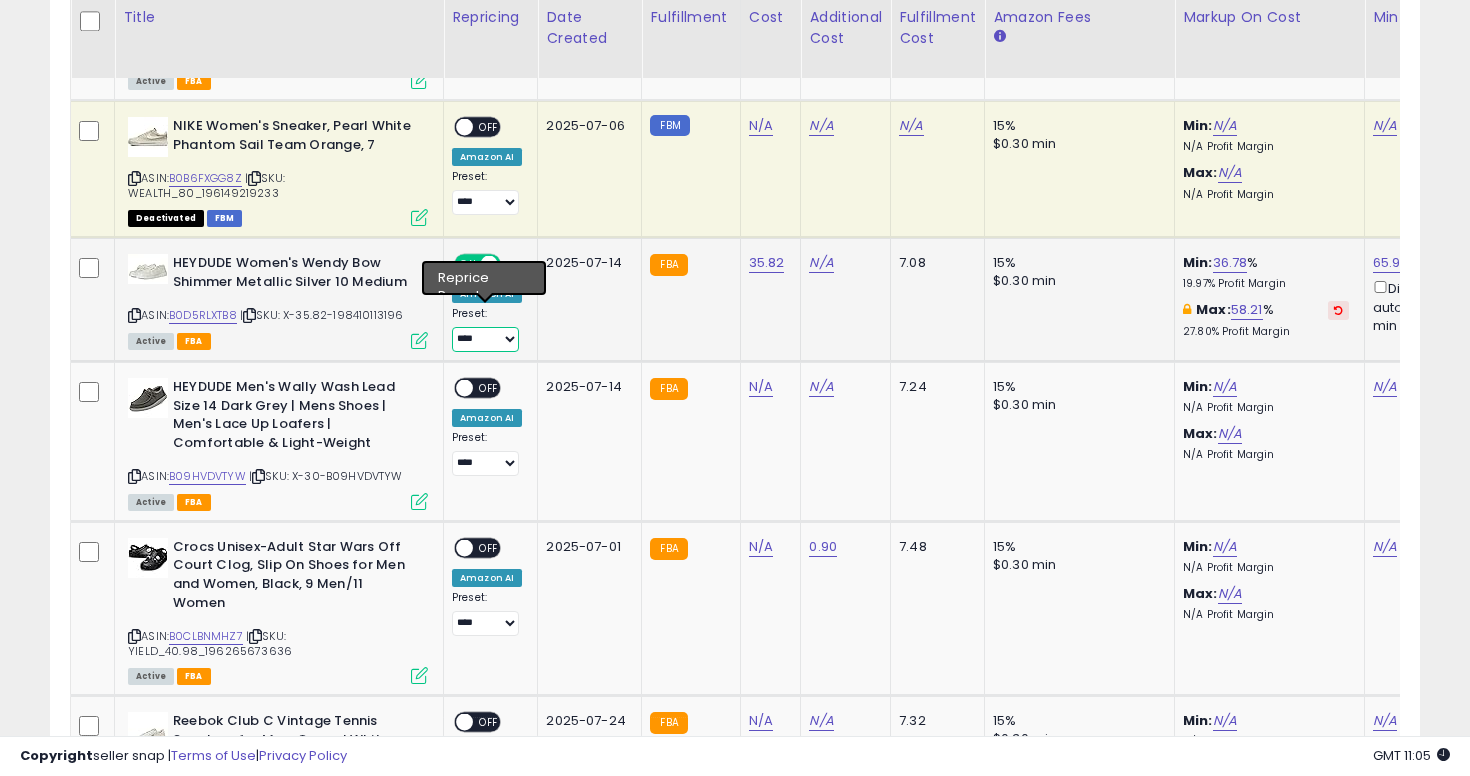 select on "**********" 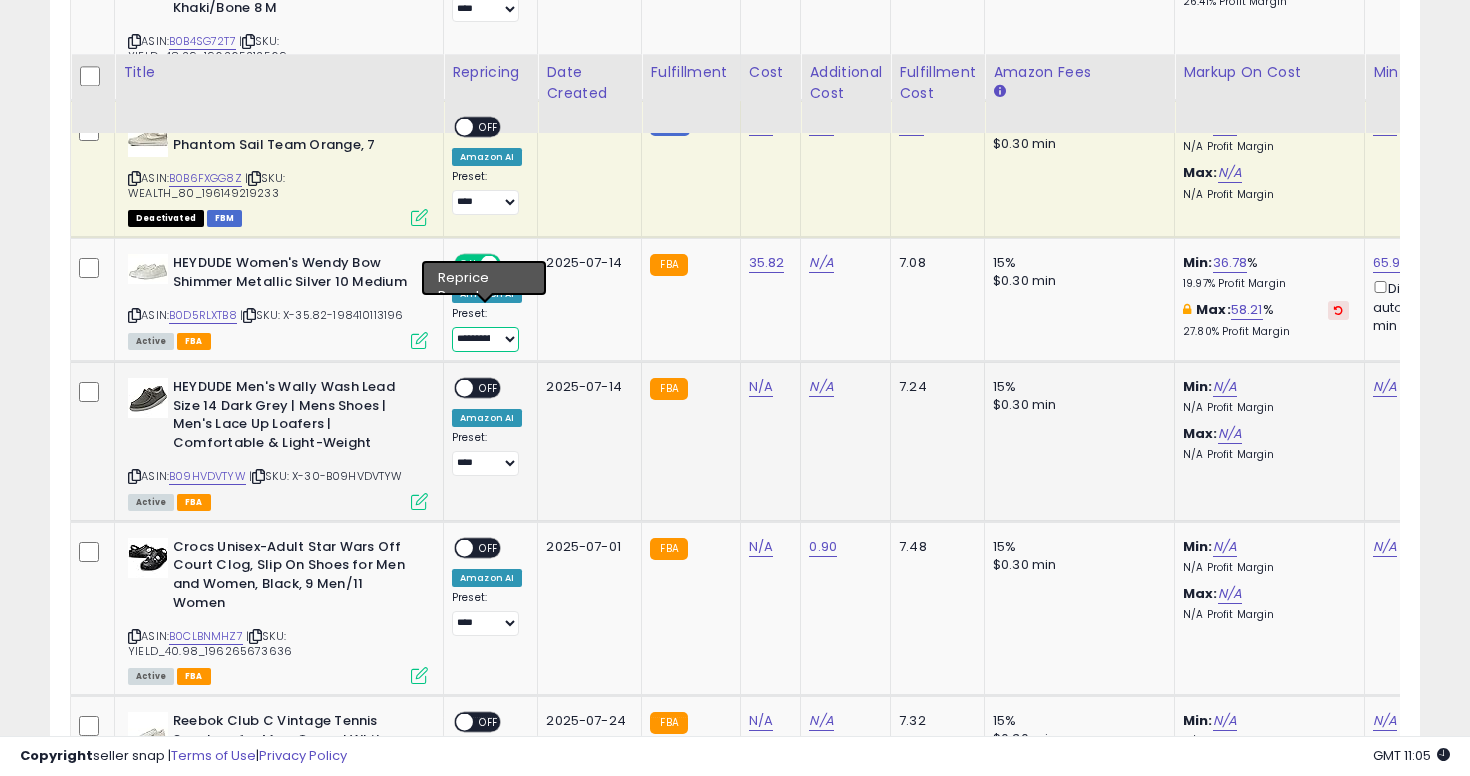 scroll, scrollTop: 5063, scrollLeft: 0, axis: vertical 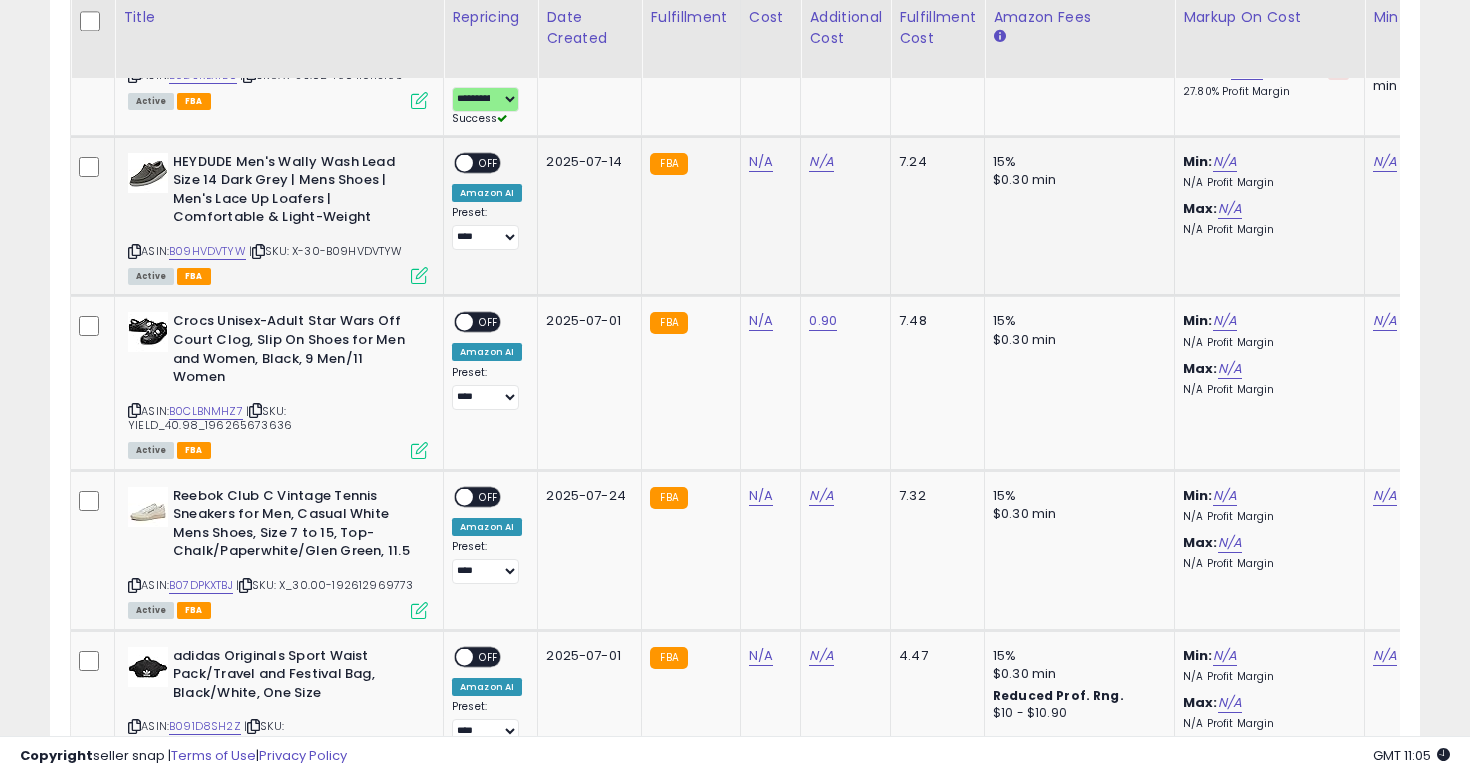 click at bounding box center (134, 251) 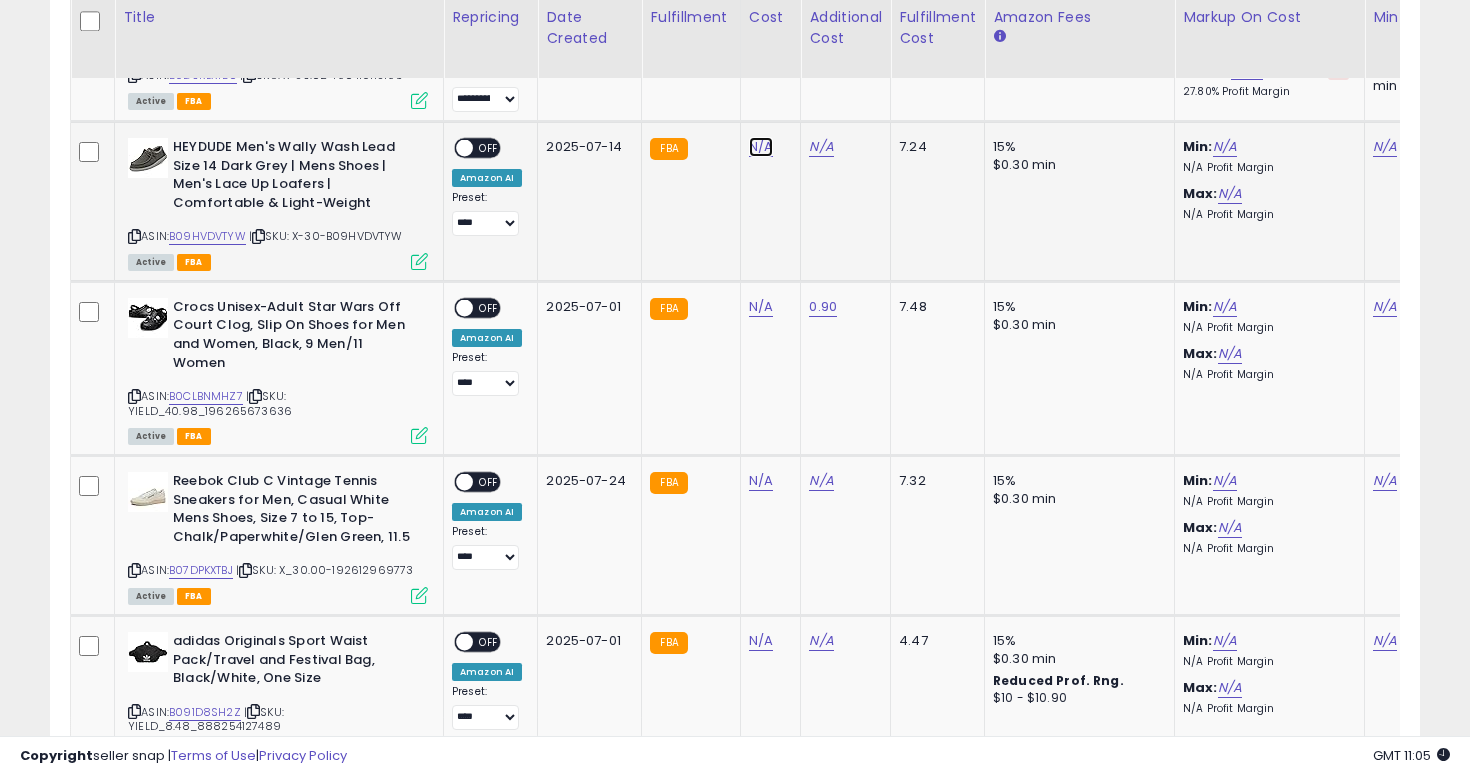 click on "N/A" at bounding box center (761, -3989) 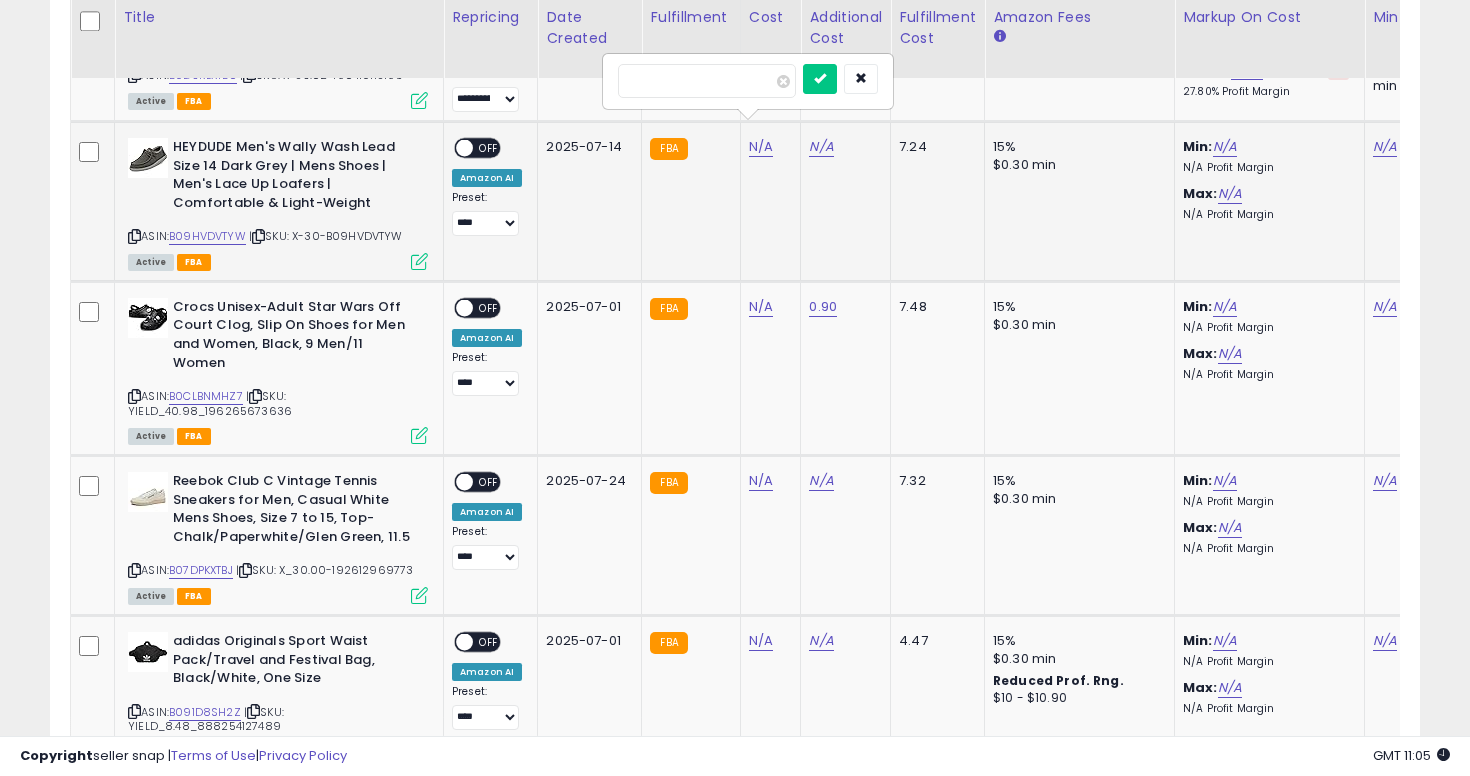 type on "**" 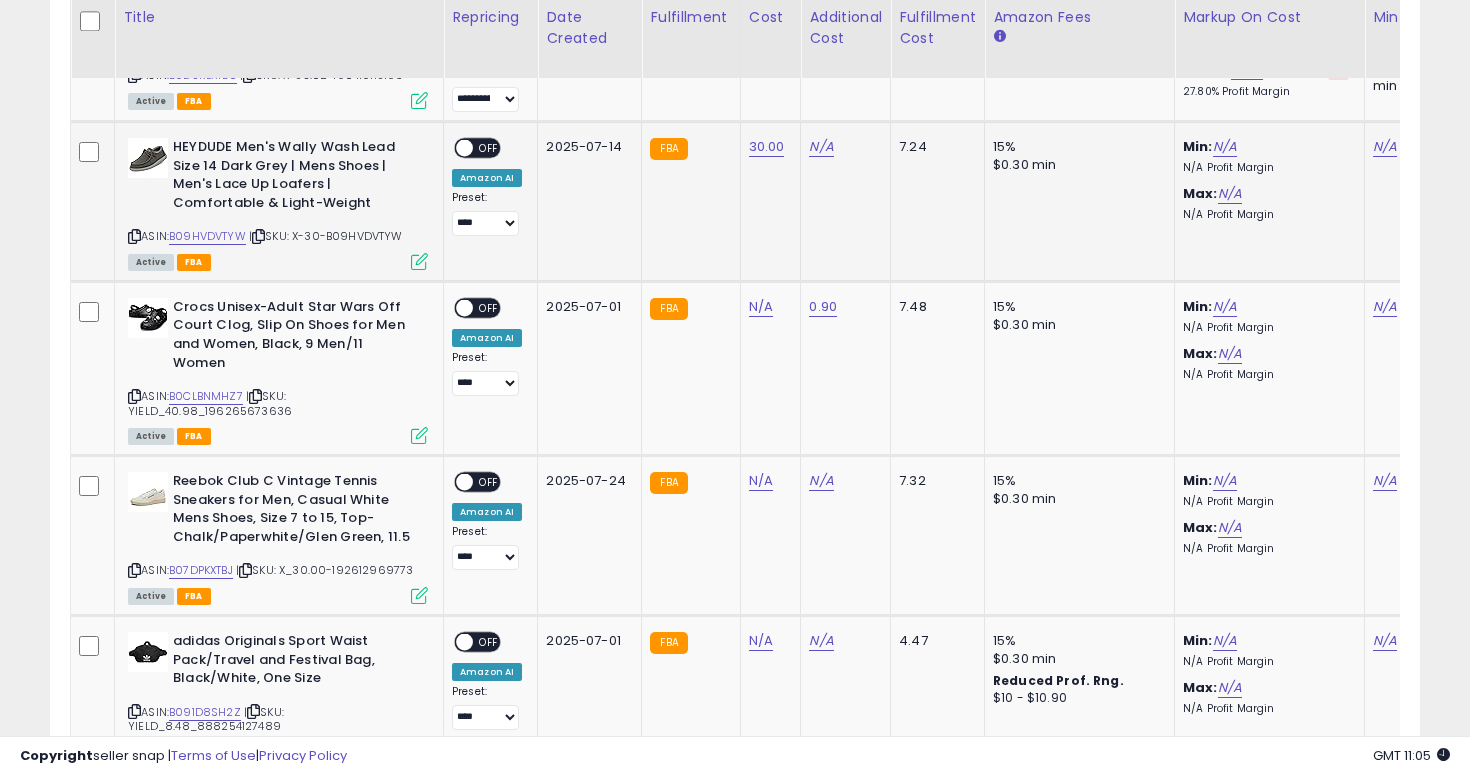 scroll, scrollTop: 0, scrollLeft: 265, axis: horizontal 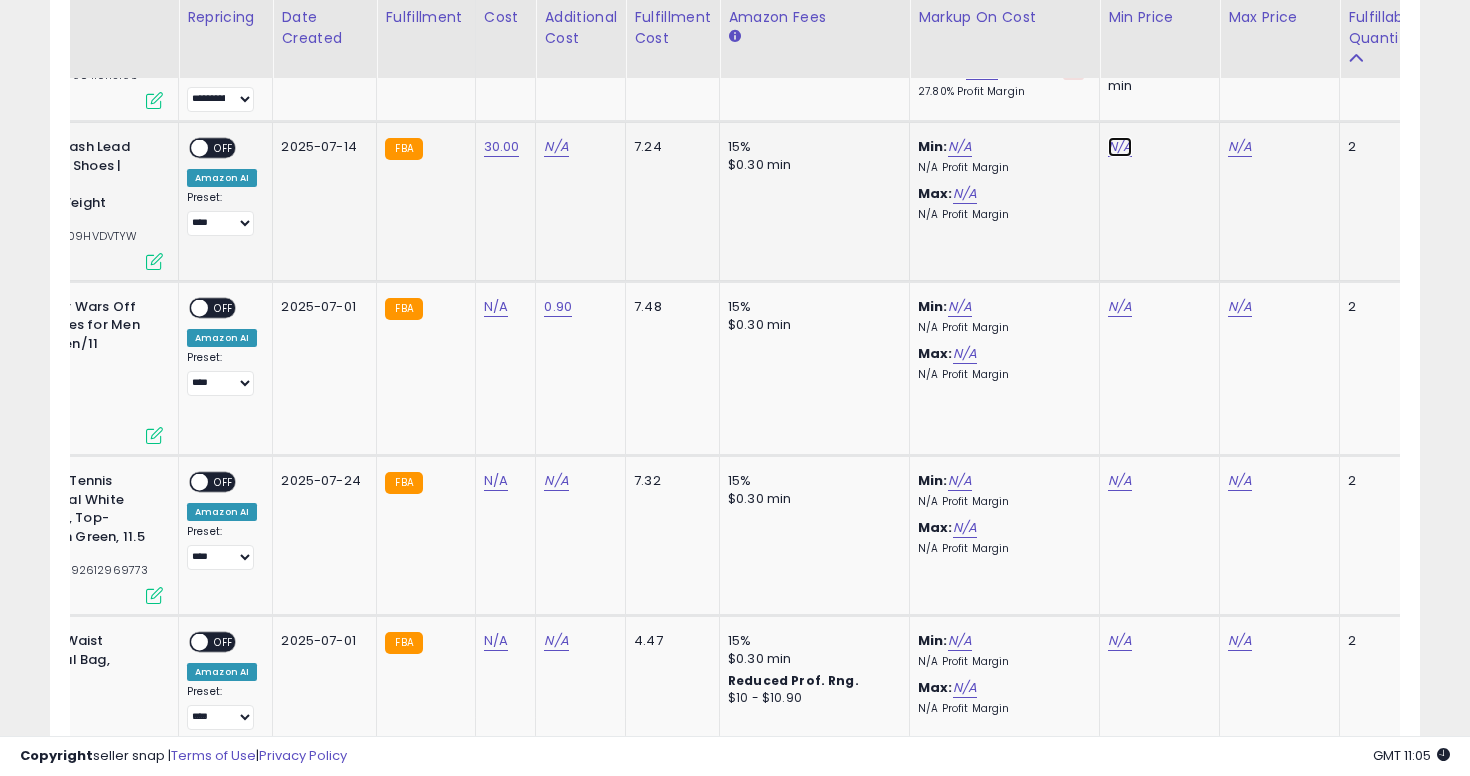 click on "N/A" at bounding box center (1120, -3989) 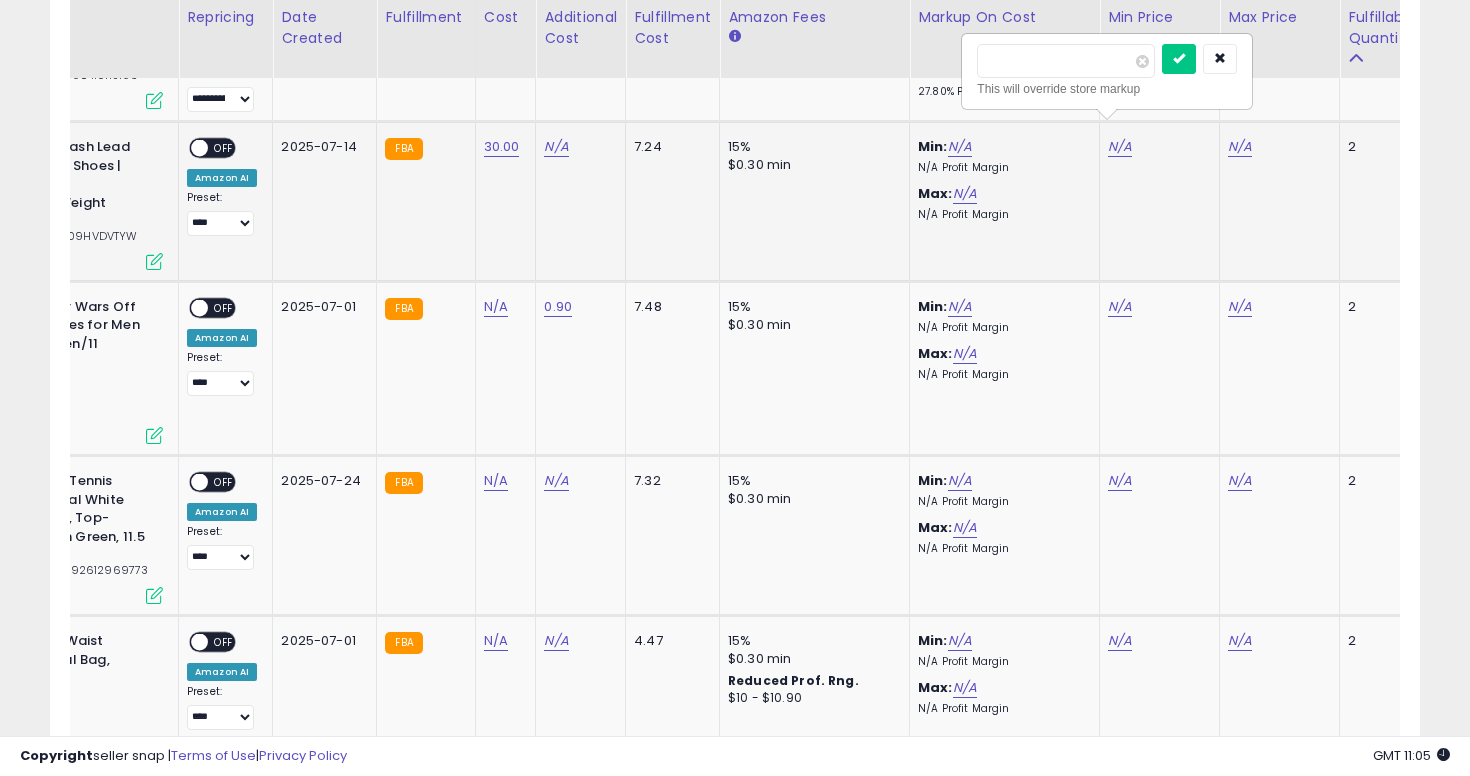 type on "*****" 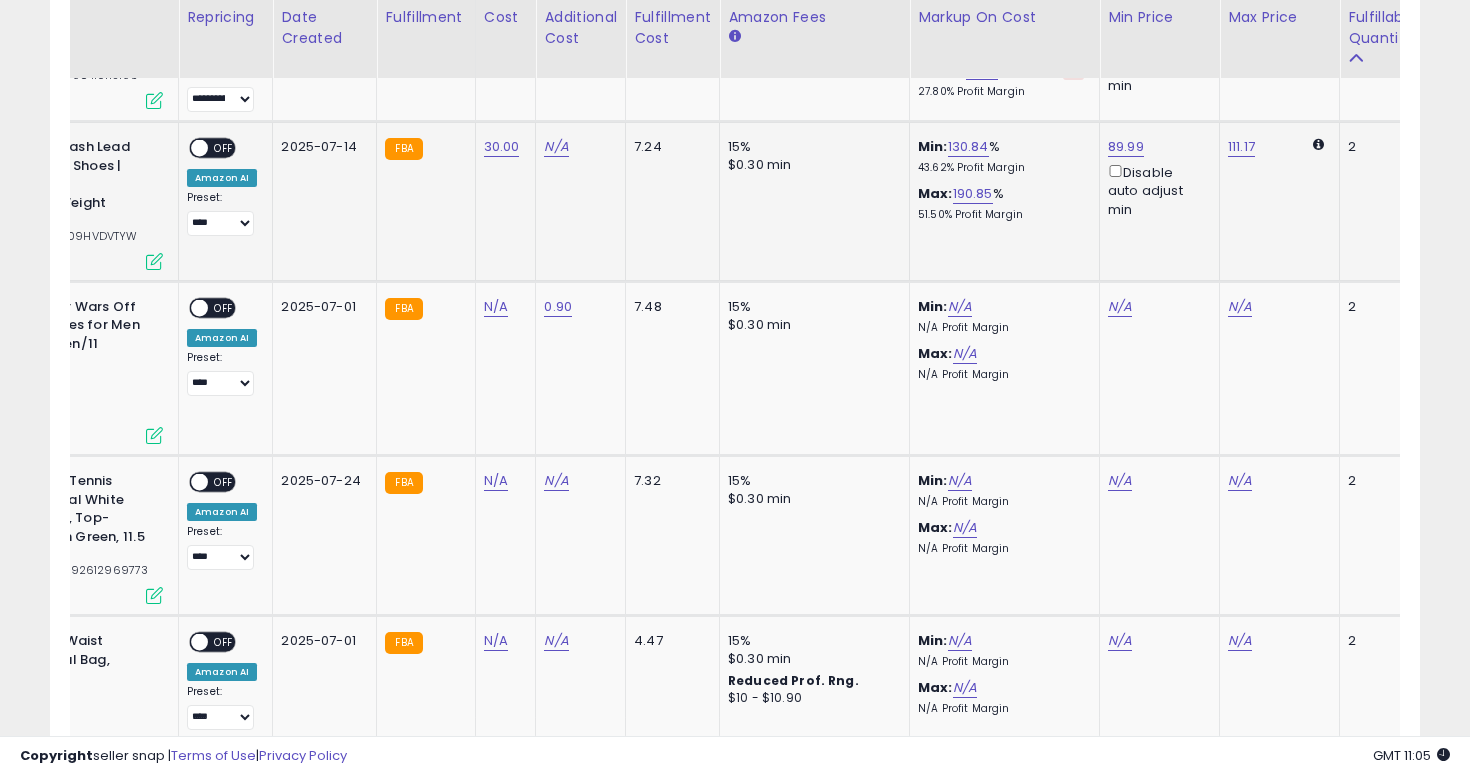 scroll, scrollTop: 0, scrollLeft: 21, axis: horizontal 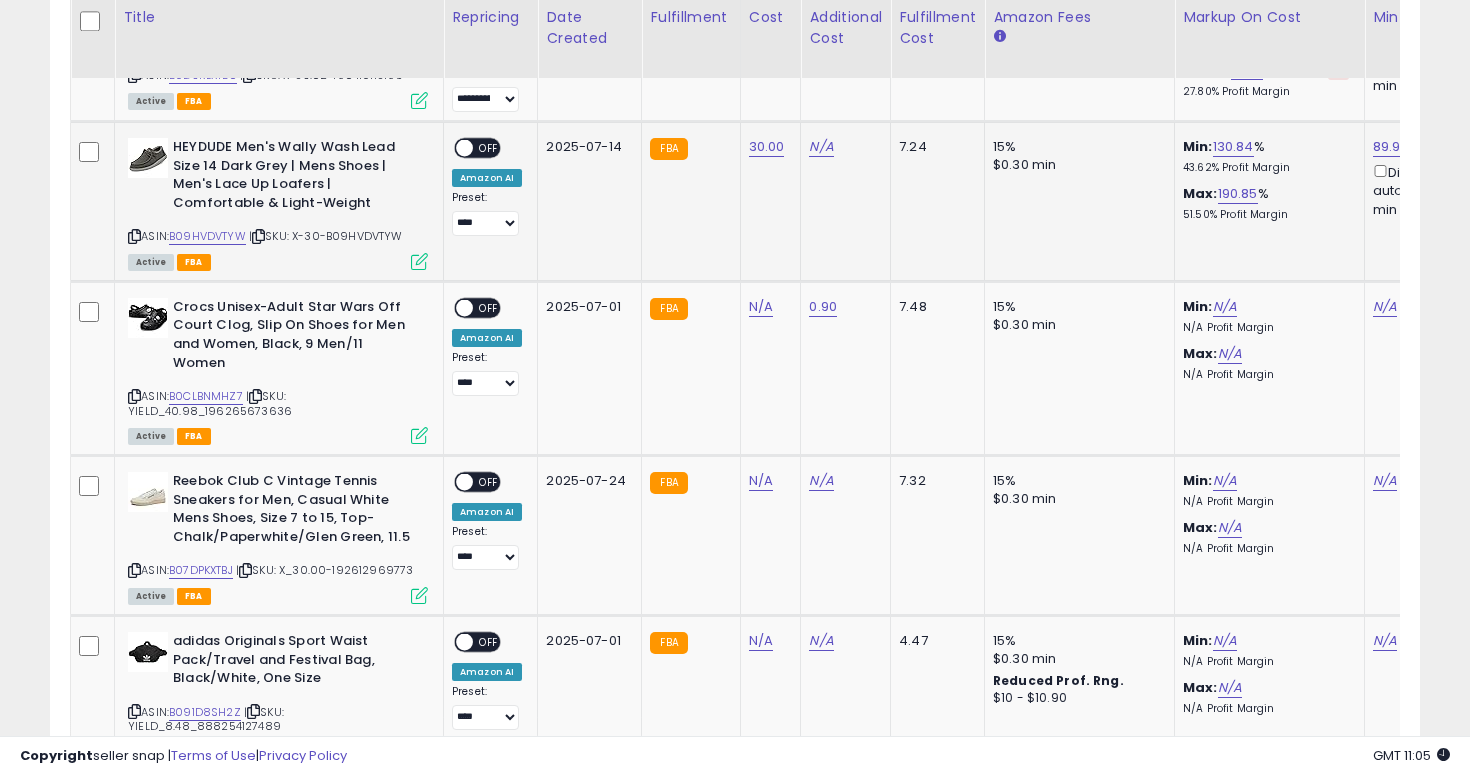click on "OFF" at bounding box center [489, 148] 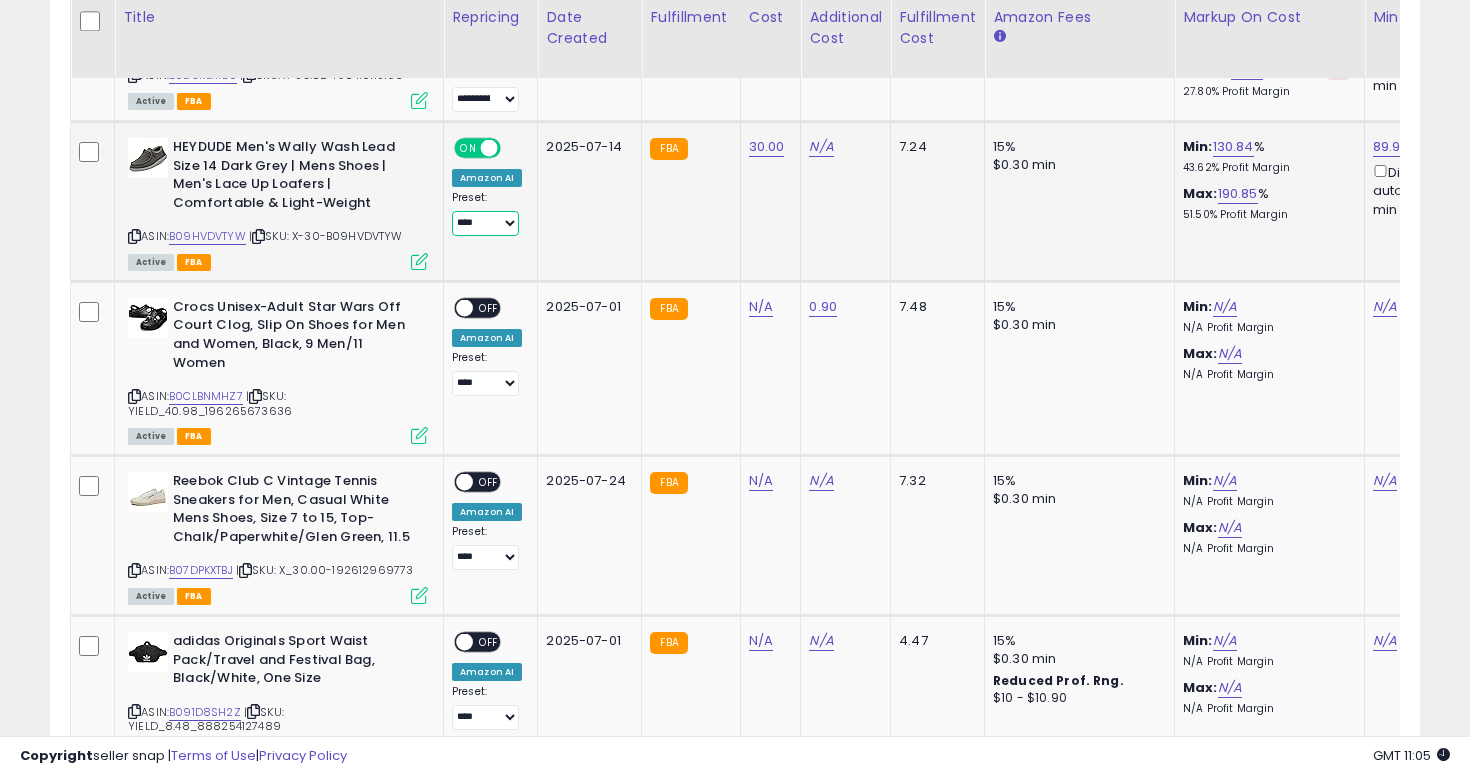 click on "**********" at bounding box center [485, 223] 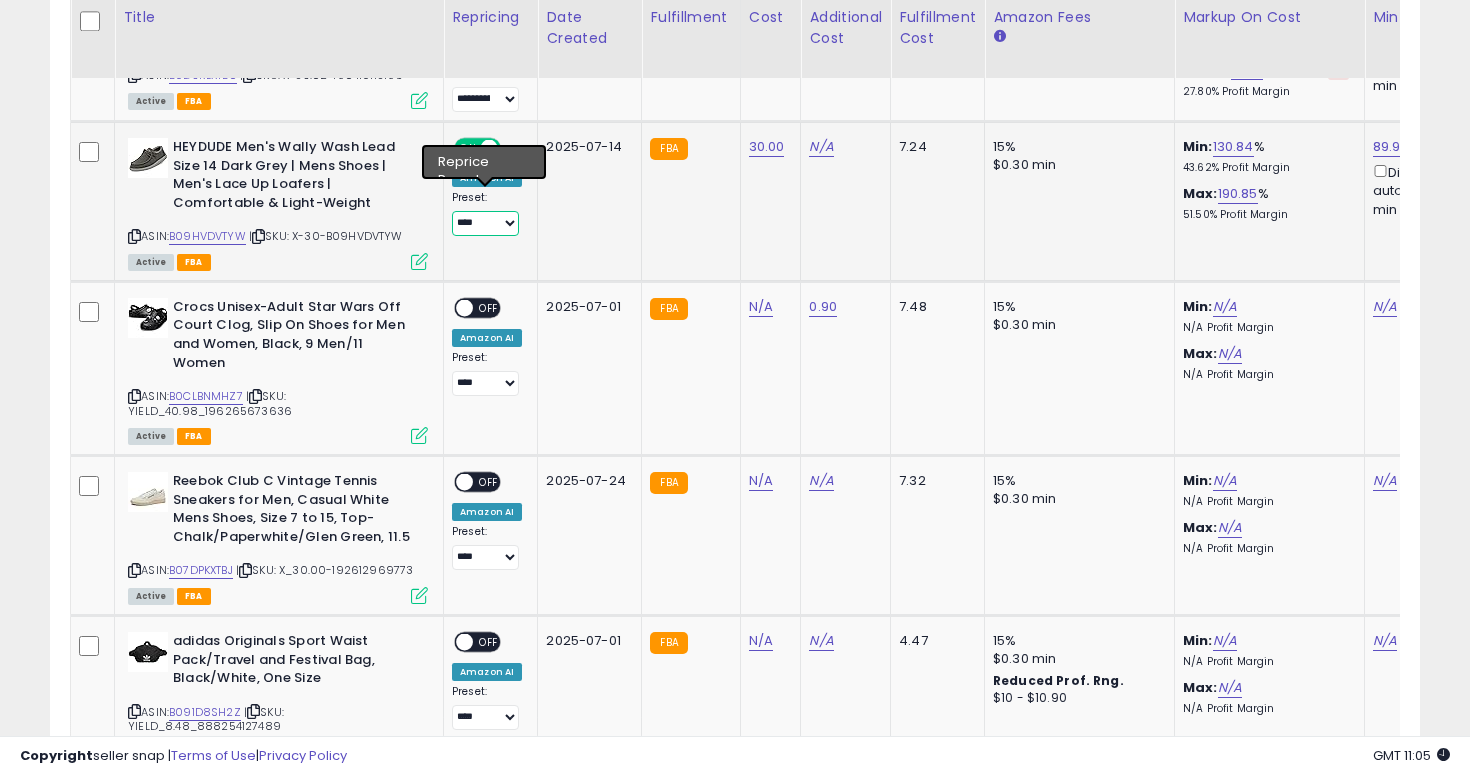 select on "**********" 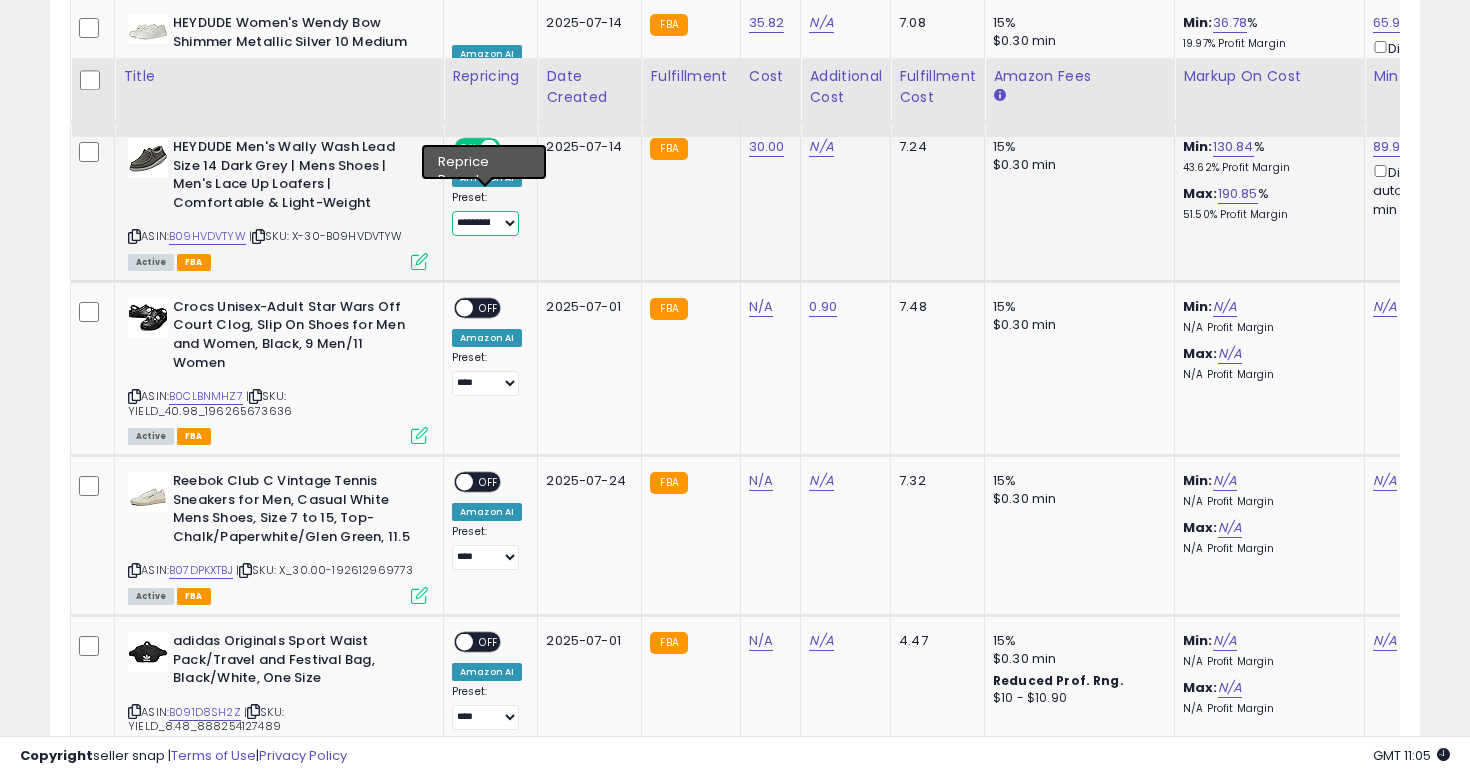 scroll, scrollTop: 5215, scrollLeft: 0, axis: vertical 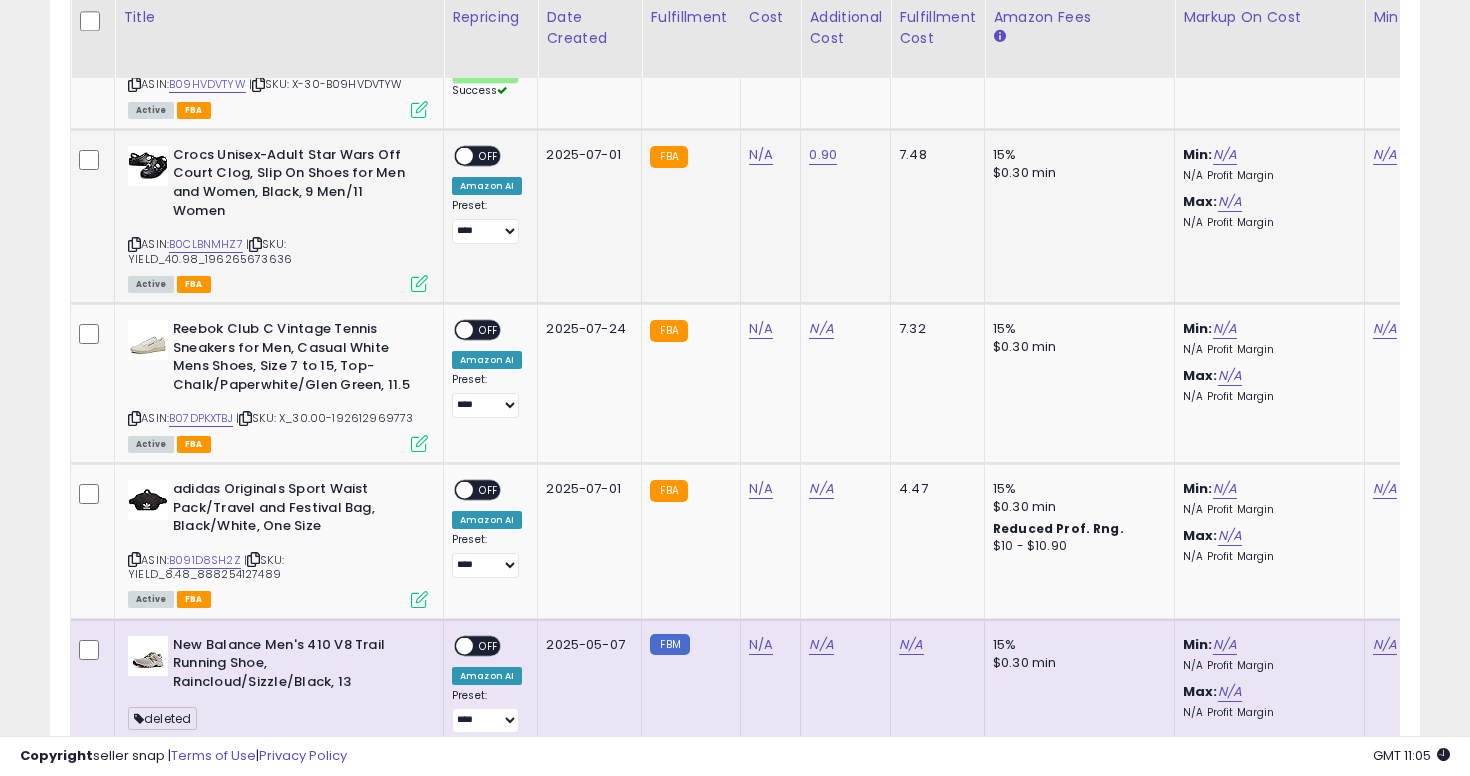 click at bounding box center [134, 244] 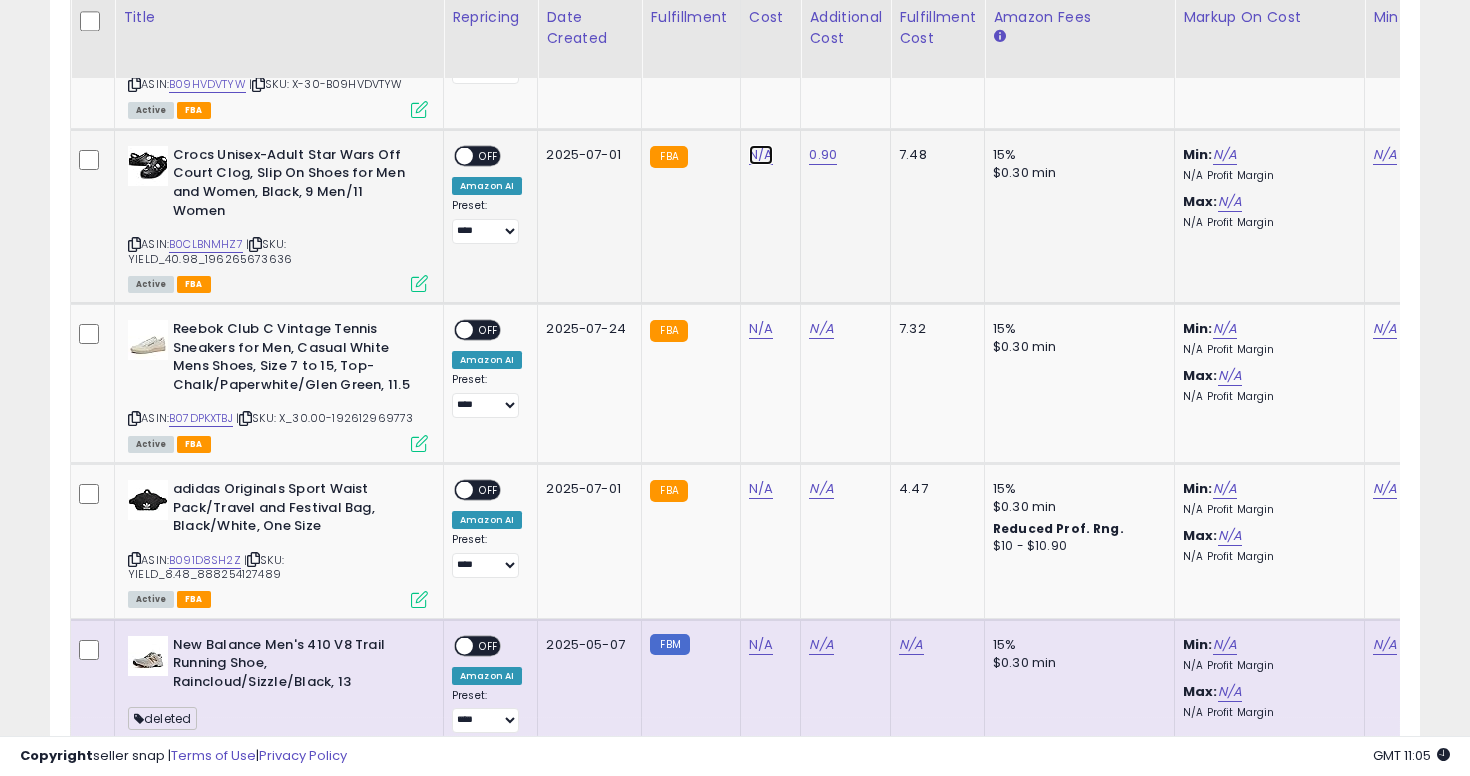 click on "N/A" at bounding box center [761, -4141] 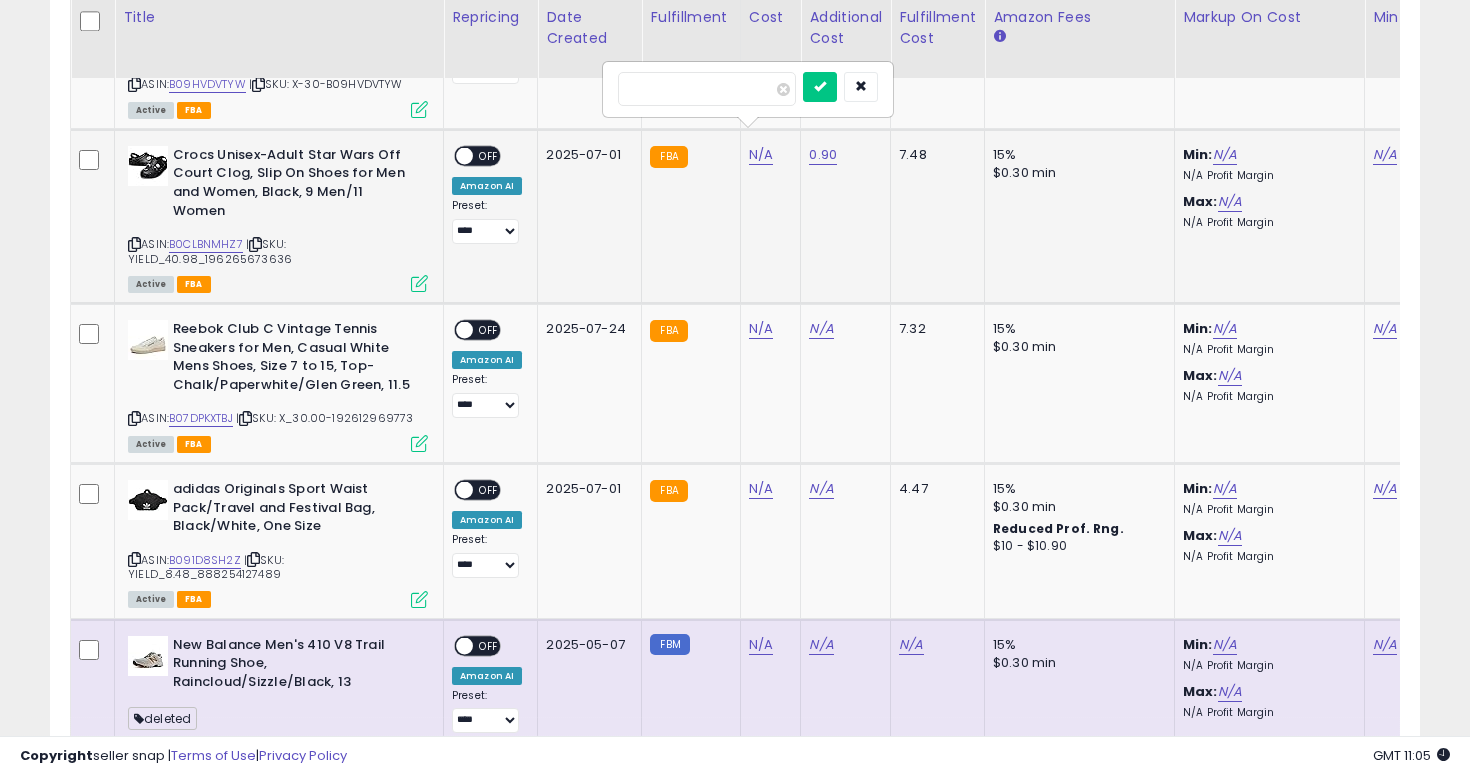 type on "*****" 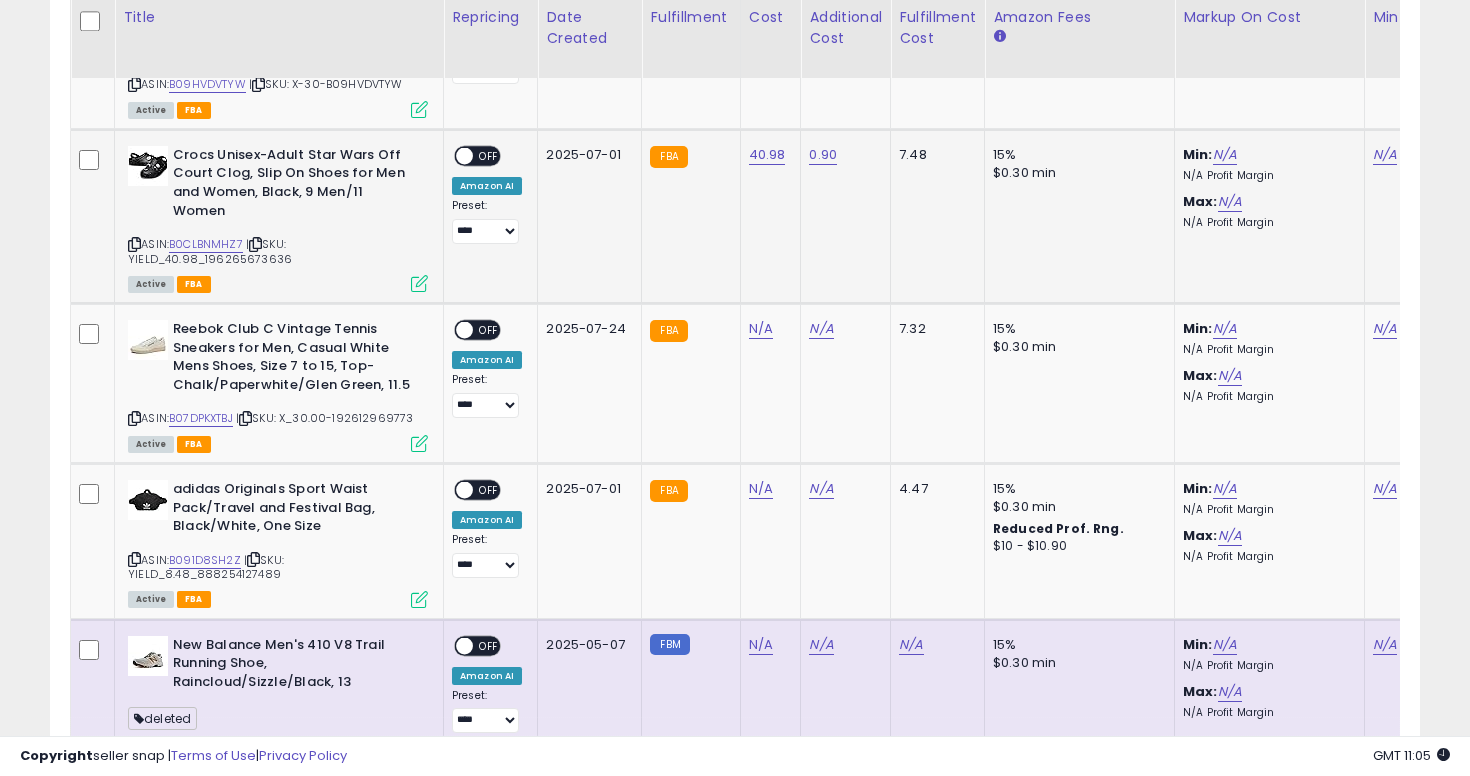 scroll, scrollTop: 0, scrollLeft: 195, axis: horizontal 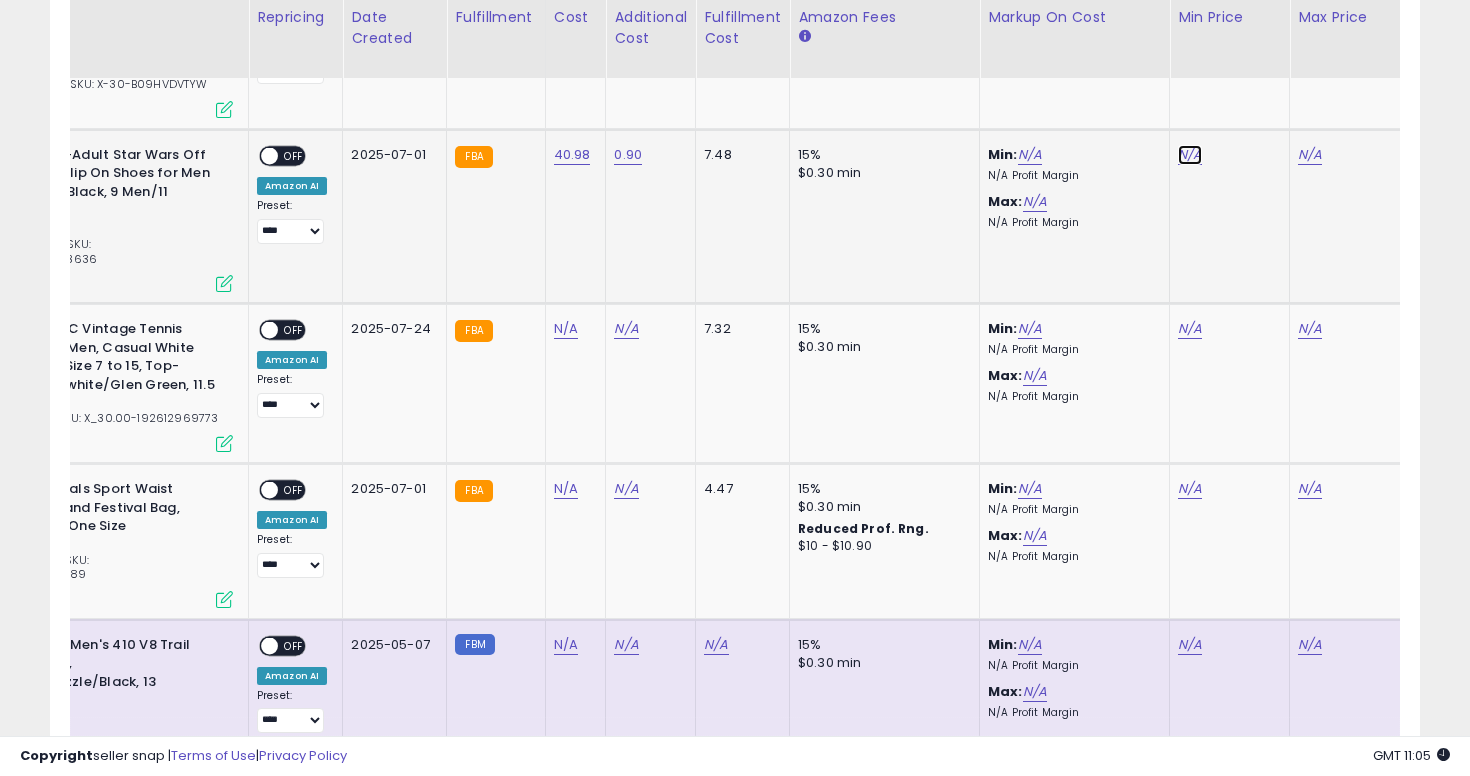 click on "N/A" at bounding box center (1190, -4141) 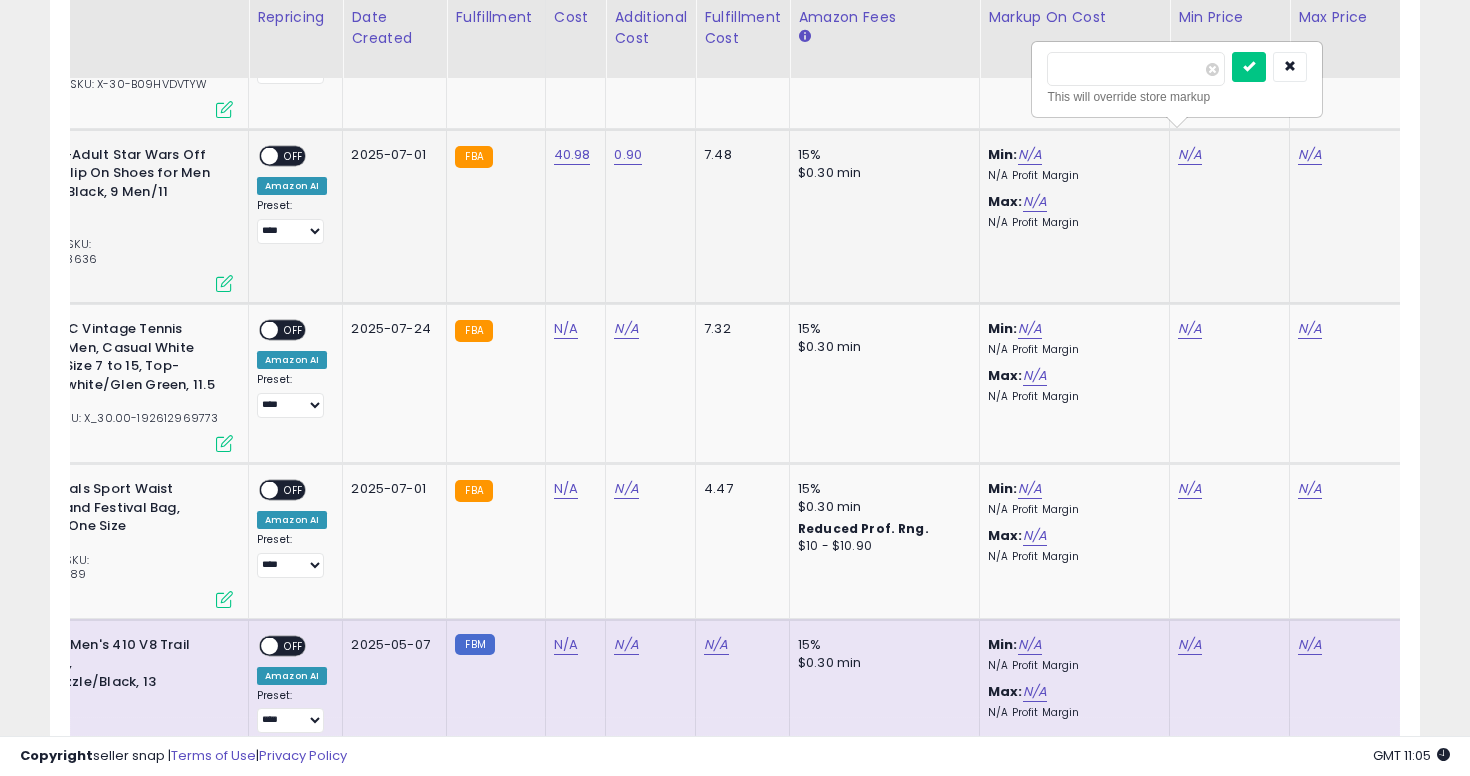 type on "*****" 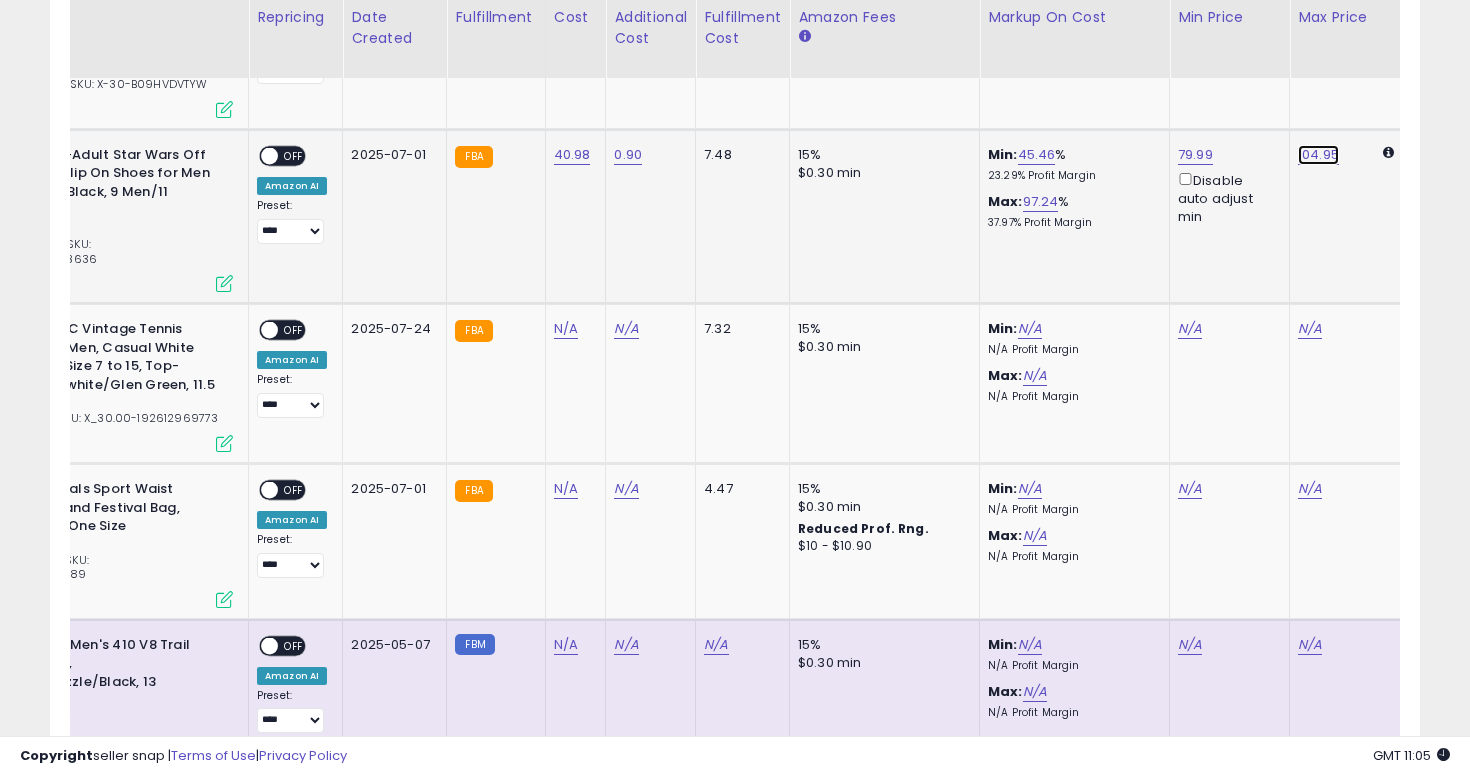 click on "104.95" at bounding box center (1310, -4141) 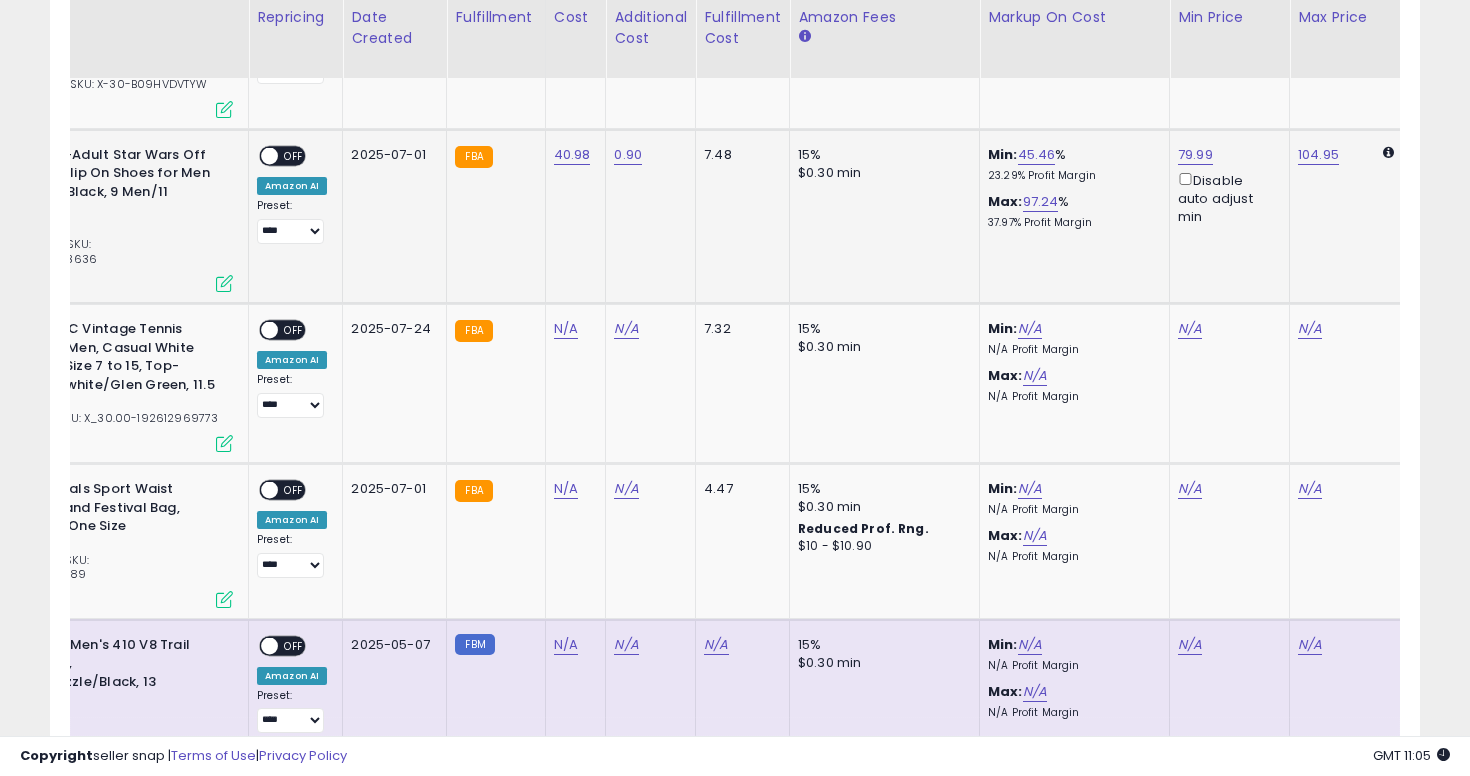 scroll, scrollTop: 0, scrollLeft: 290, axis: horizontal 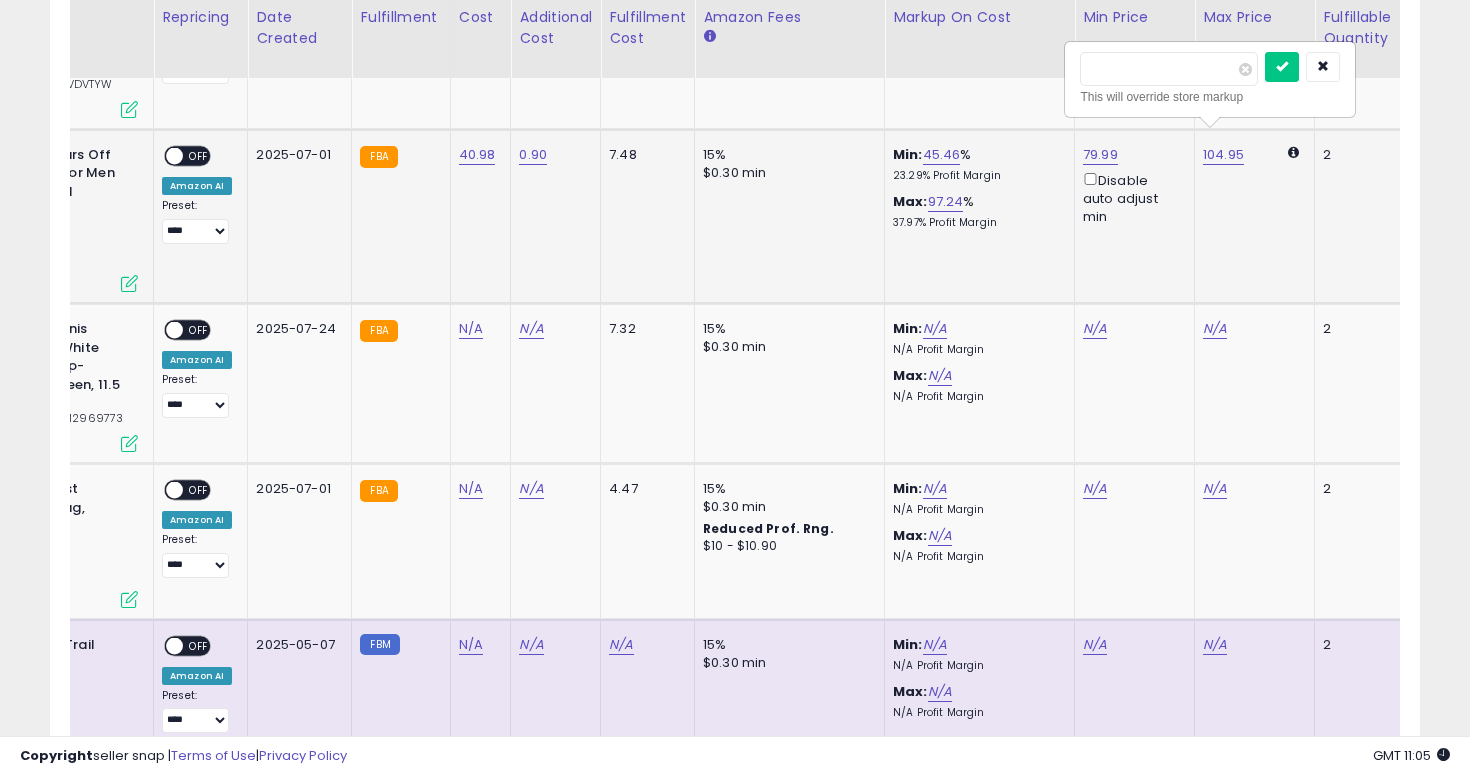 click on "******" at bounding box center (1169, 69) 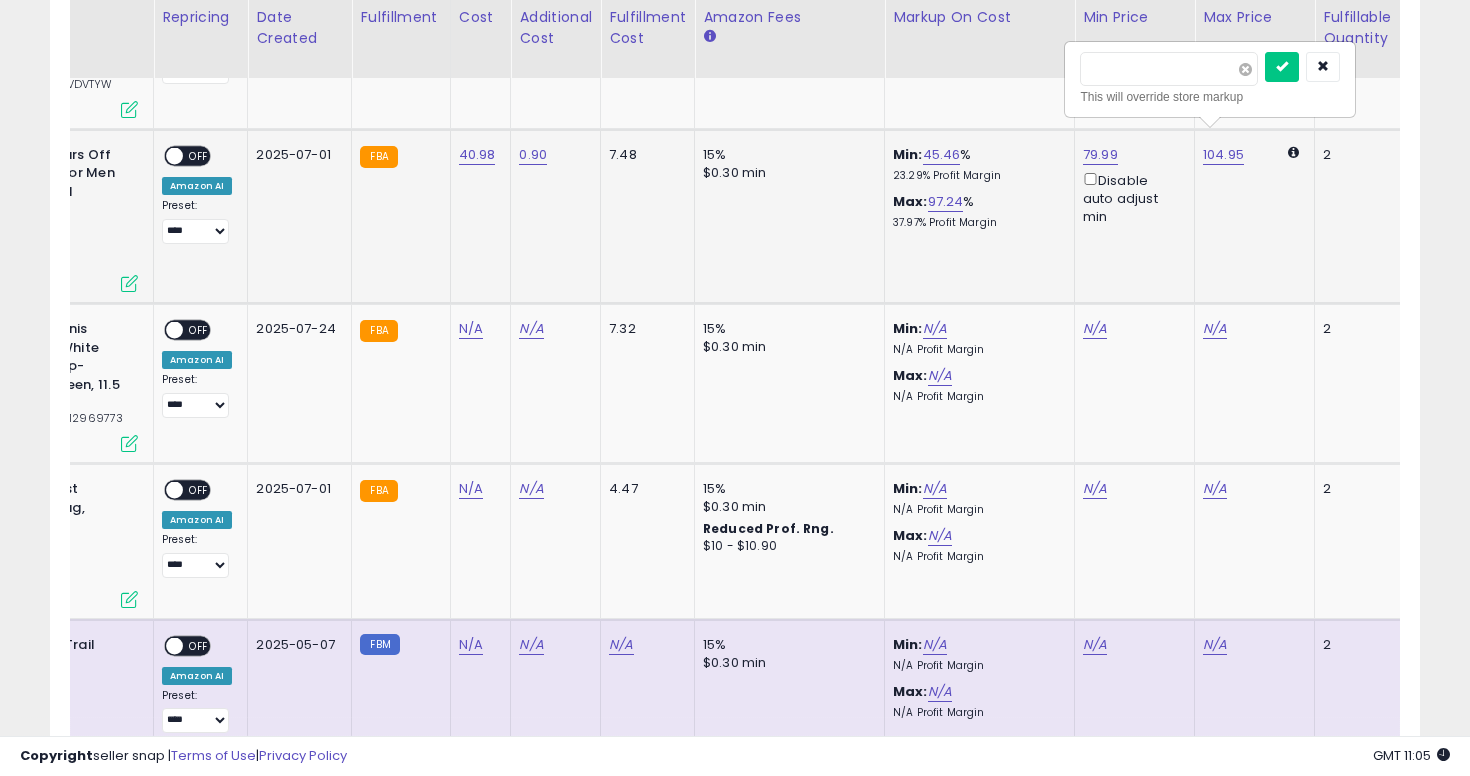 click at bounding box center (1245, 69) 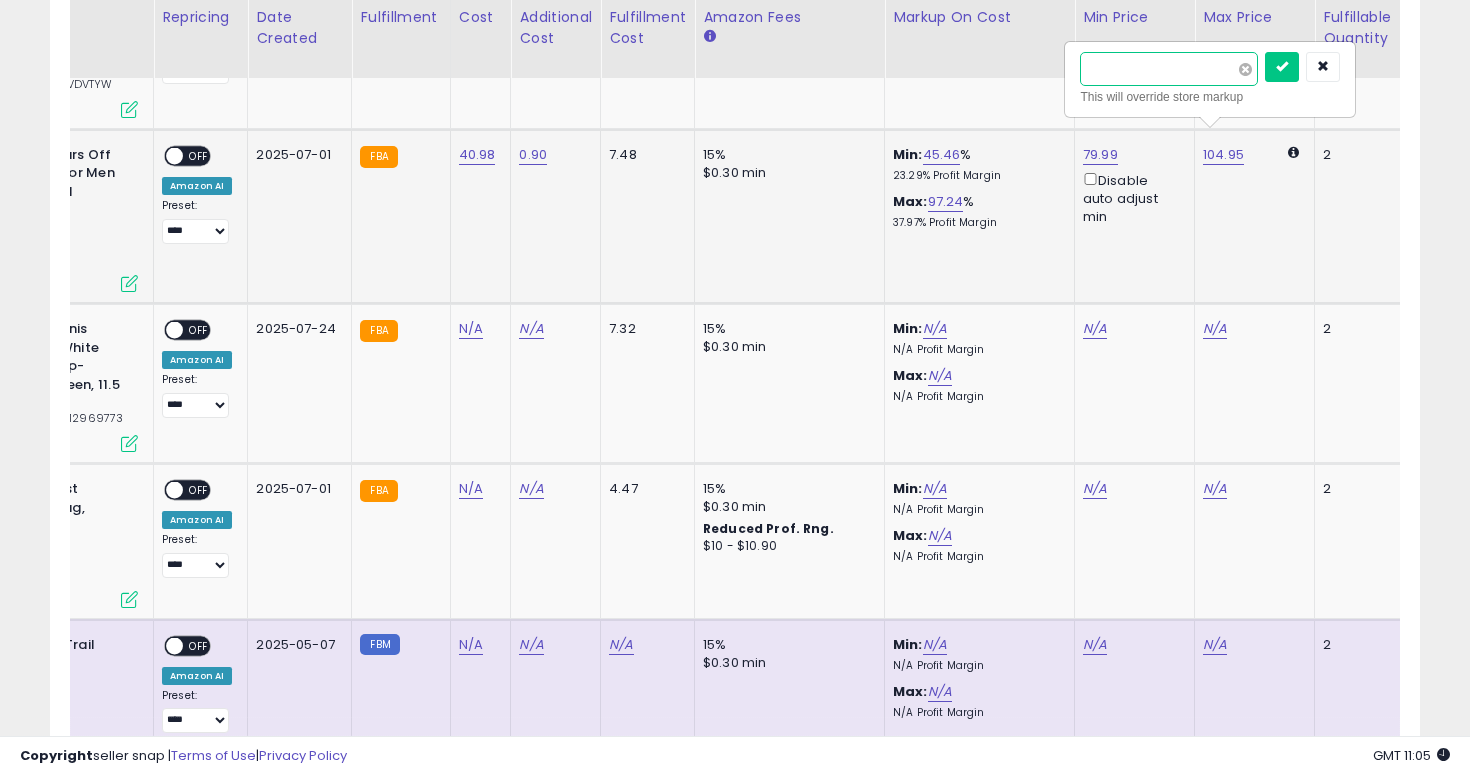 type on "*****" 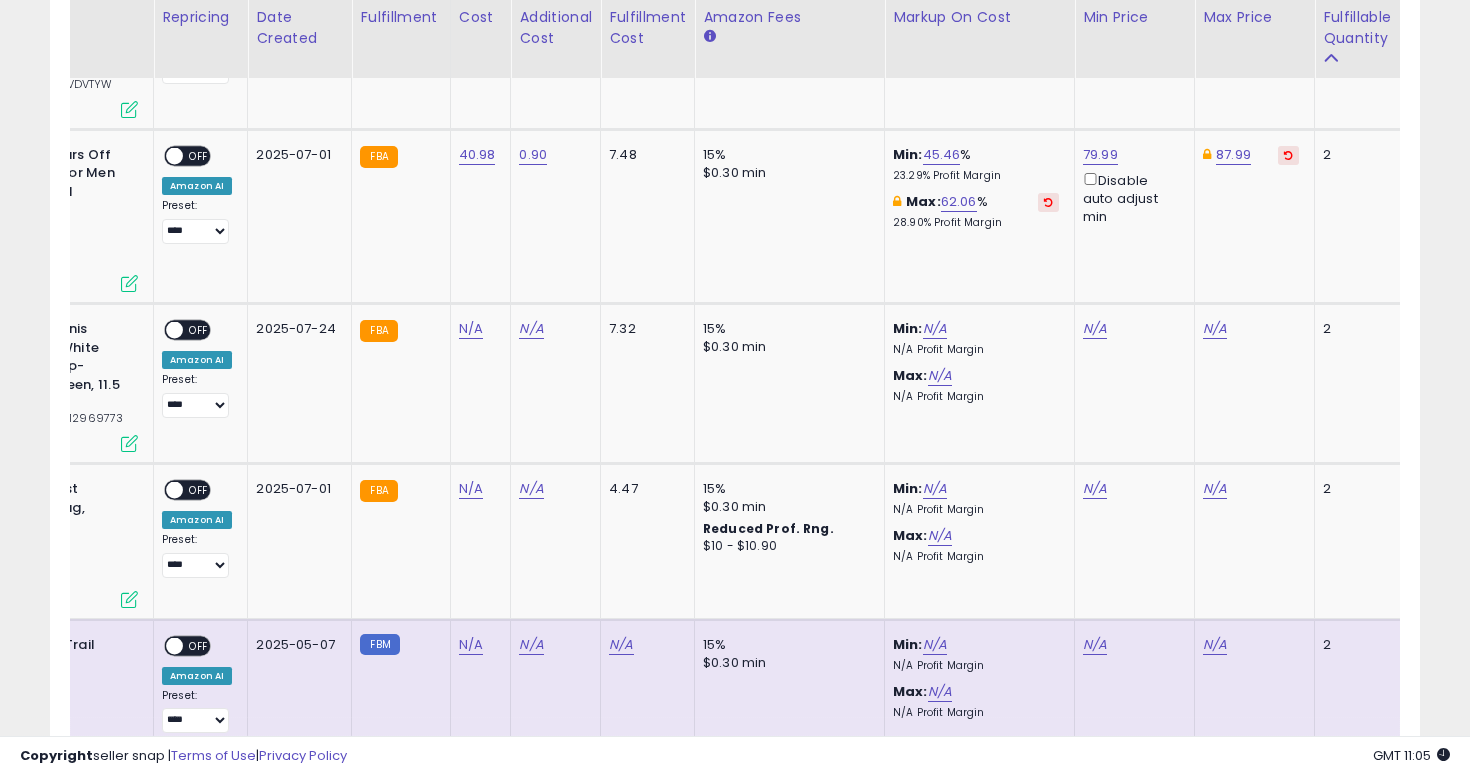 scroll, scrollTop: 0, scrollLeft: 28, axis: horizontal 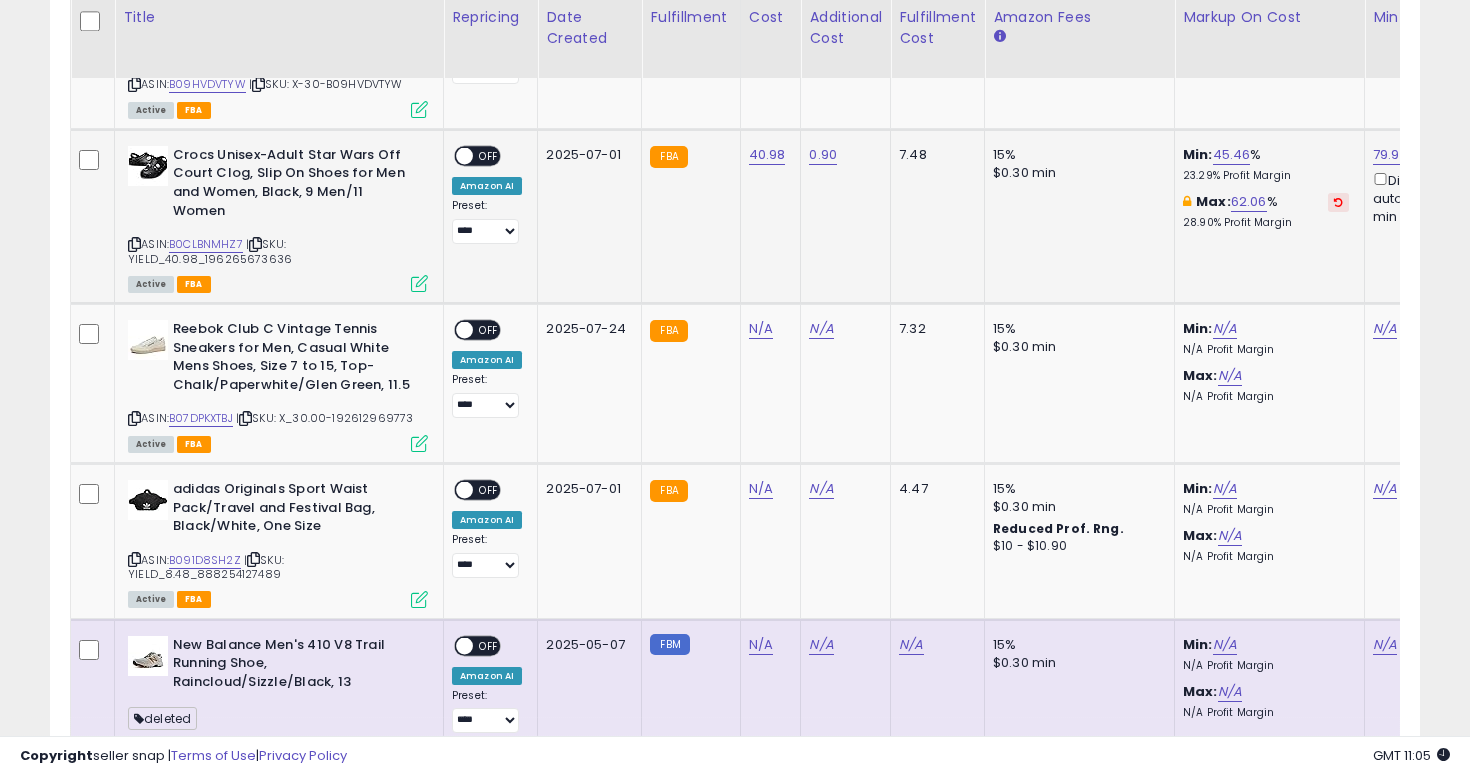 click on "OFF" at bounding box center [489, 156] 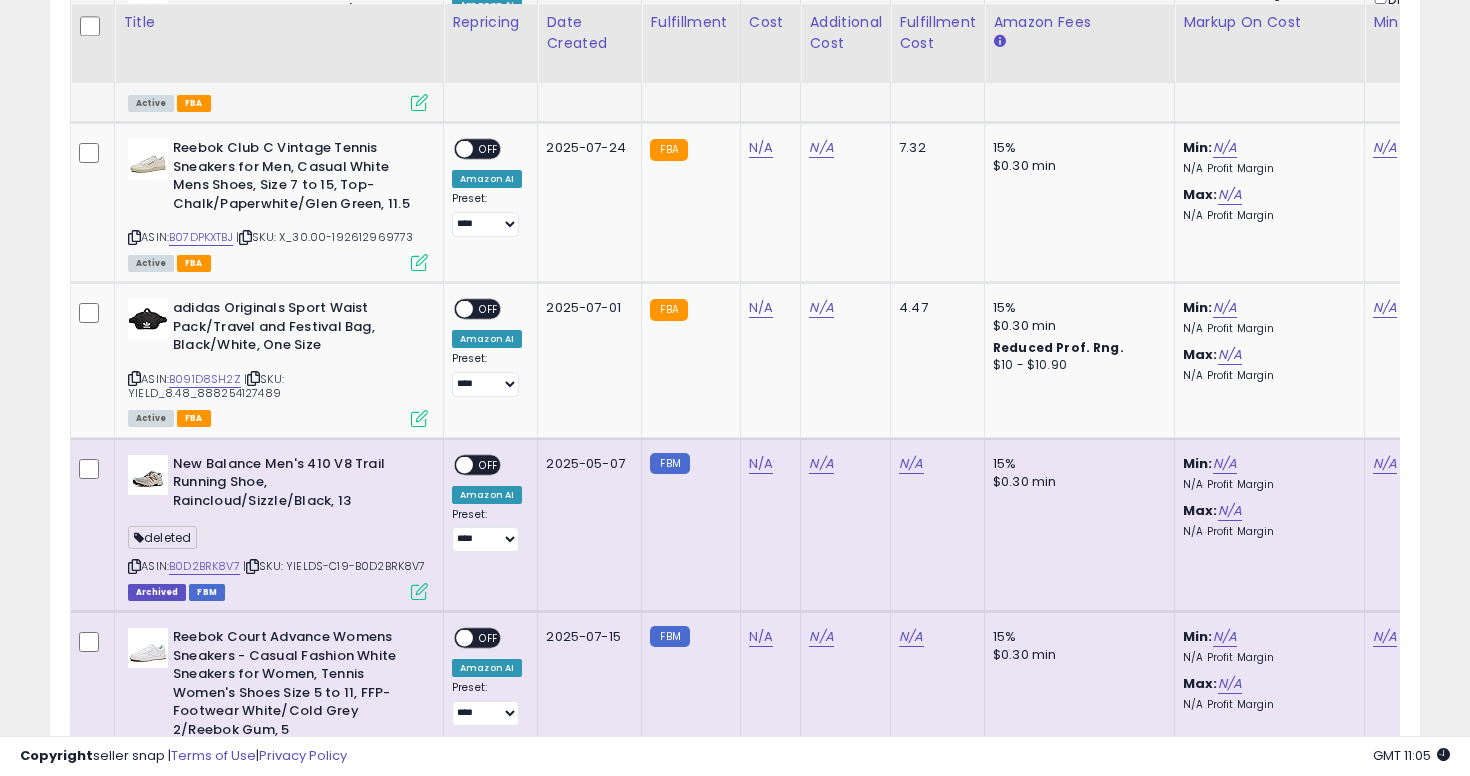 scroll, scrollTop: 5420, scrollLeft: 0, axis: vertical 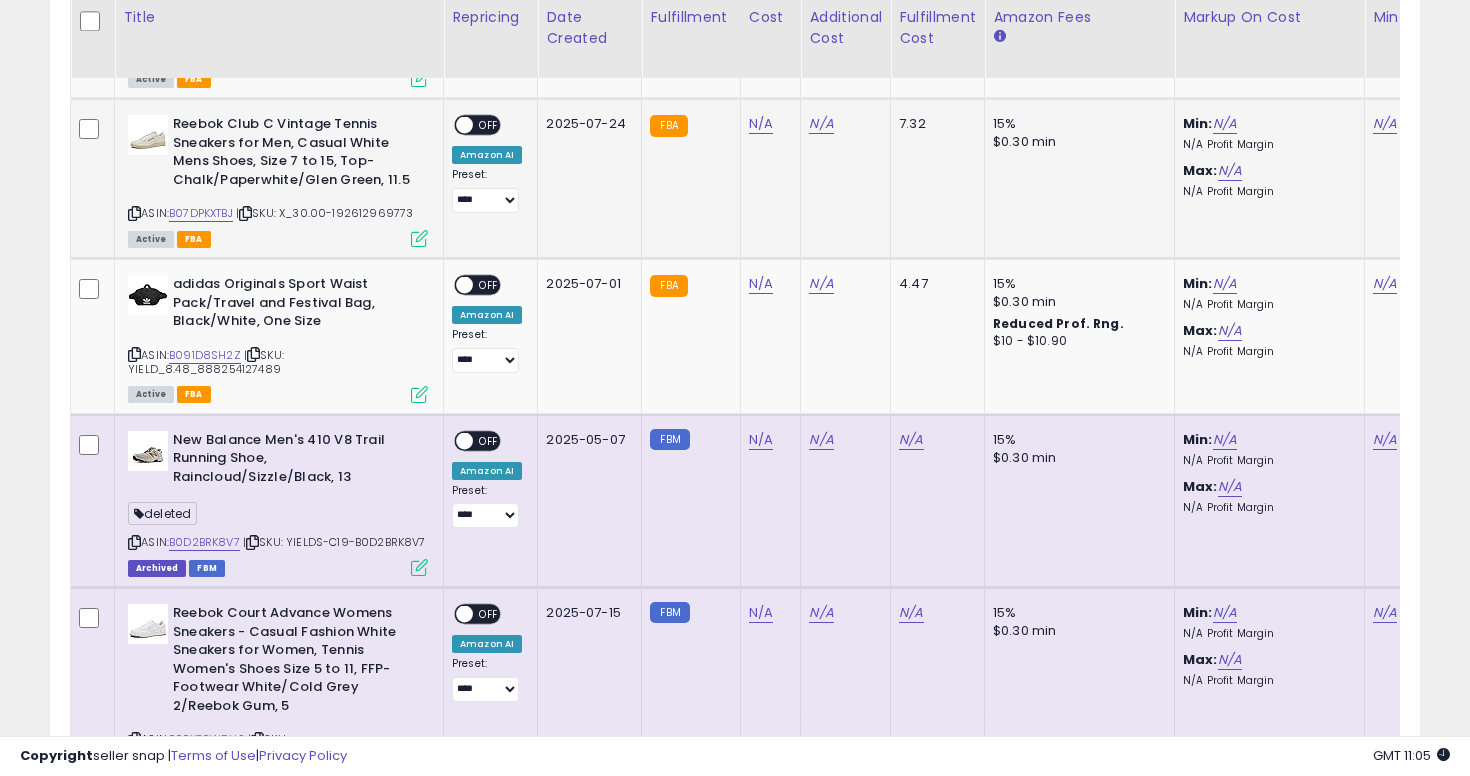 click at bounding box center (134, 213) 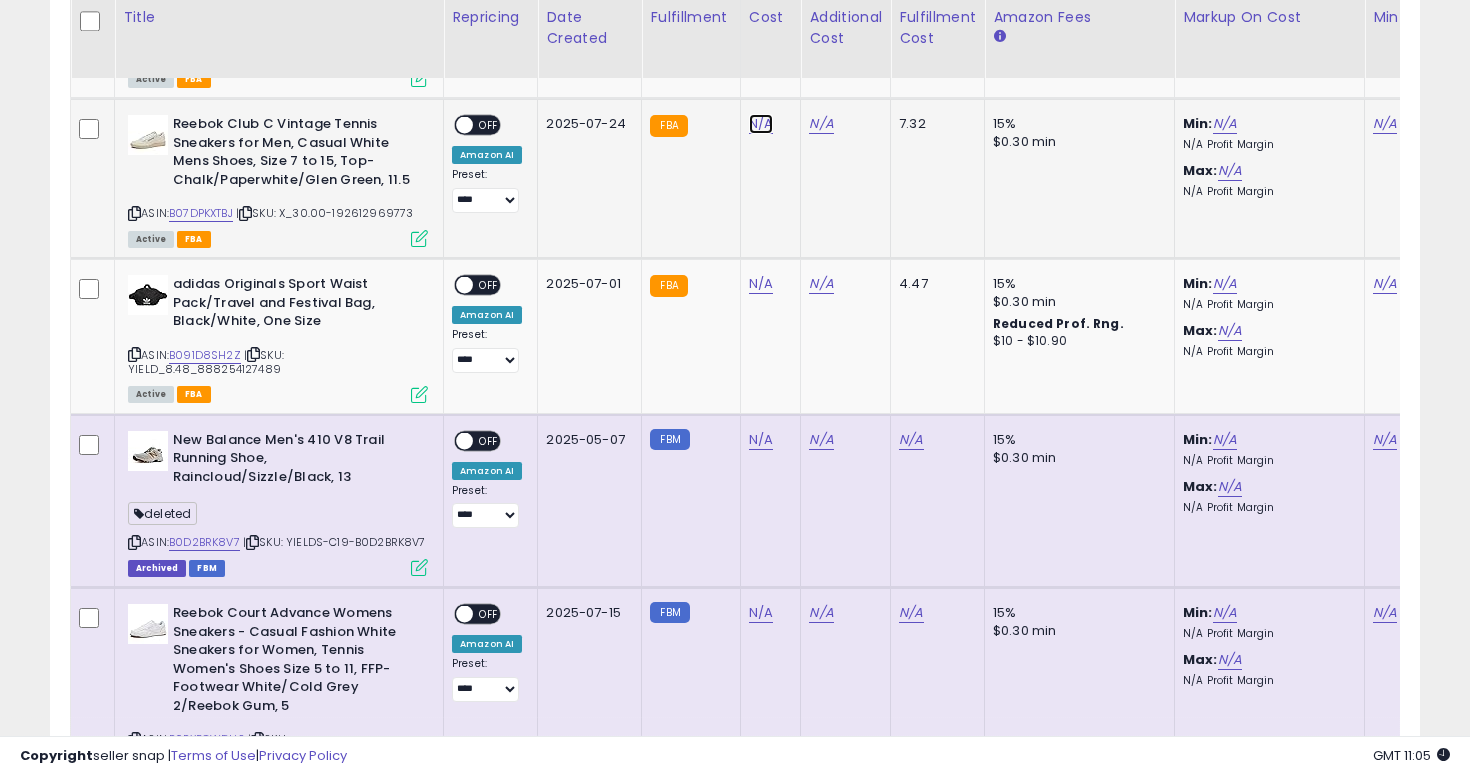 click on "N/A" at bounding box center [761, -4346] 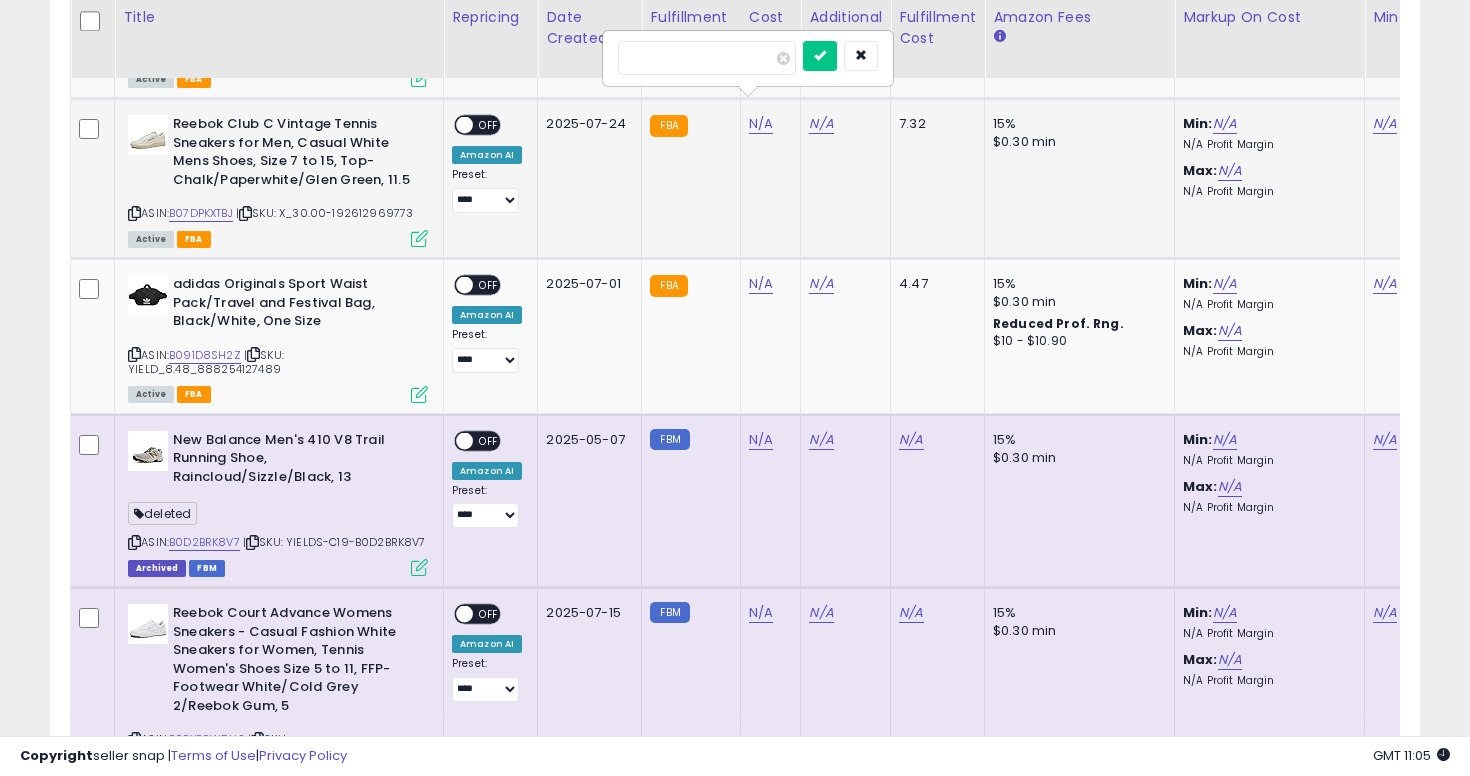 type on "*" 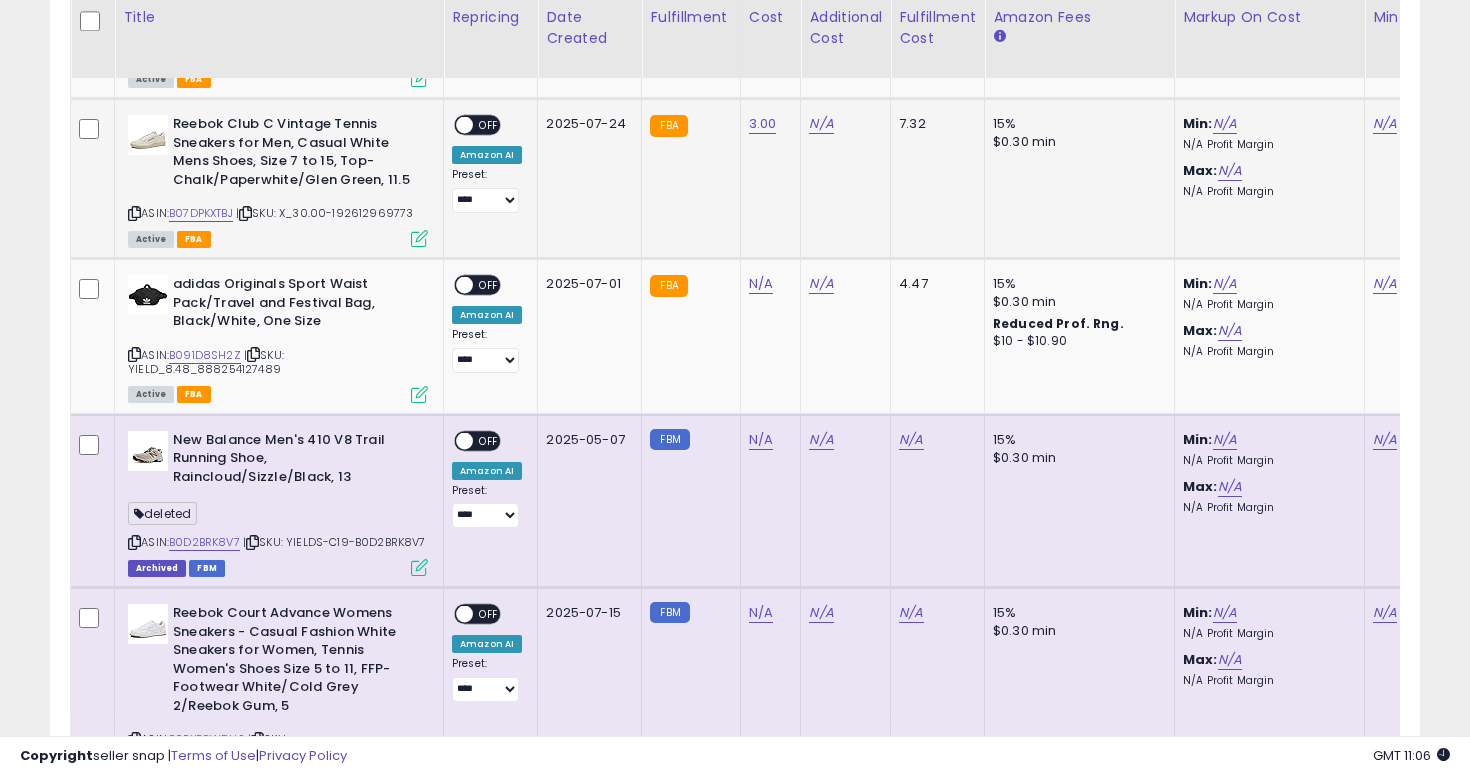 click on "3.00" 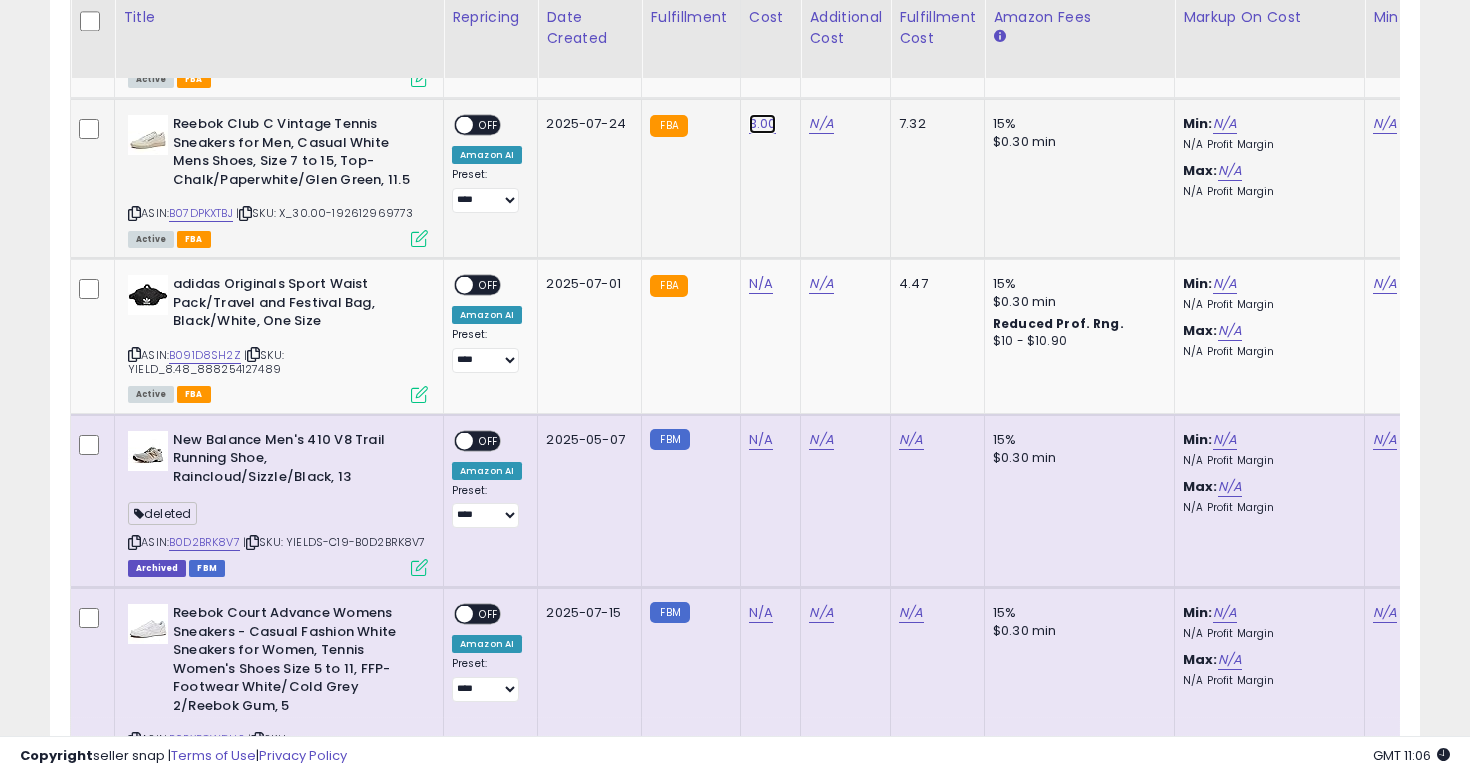 click on "3.00" at bounding box center [763, 124] 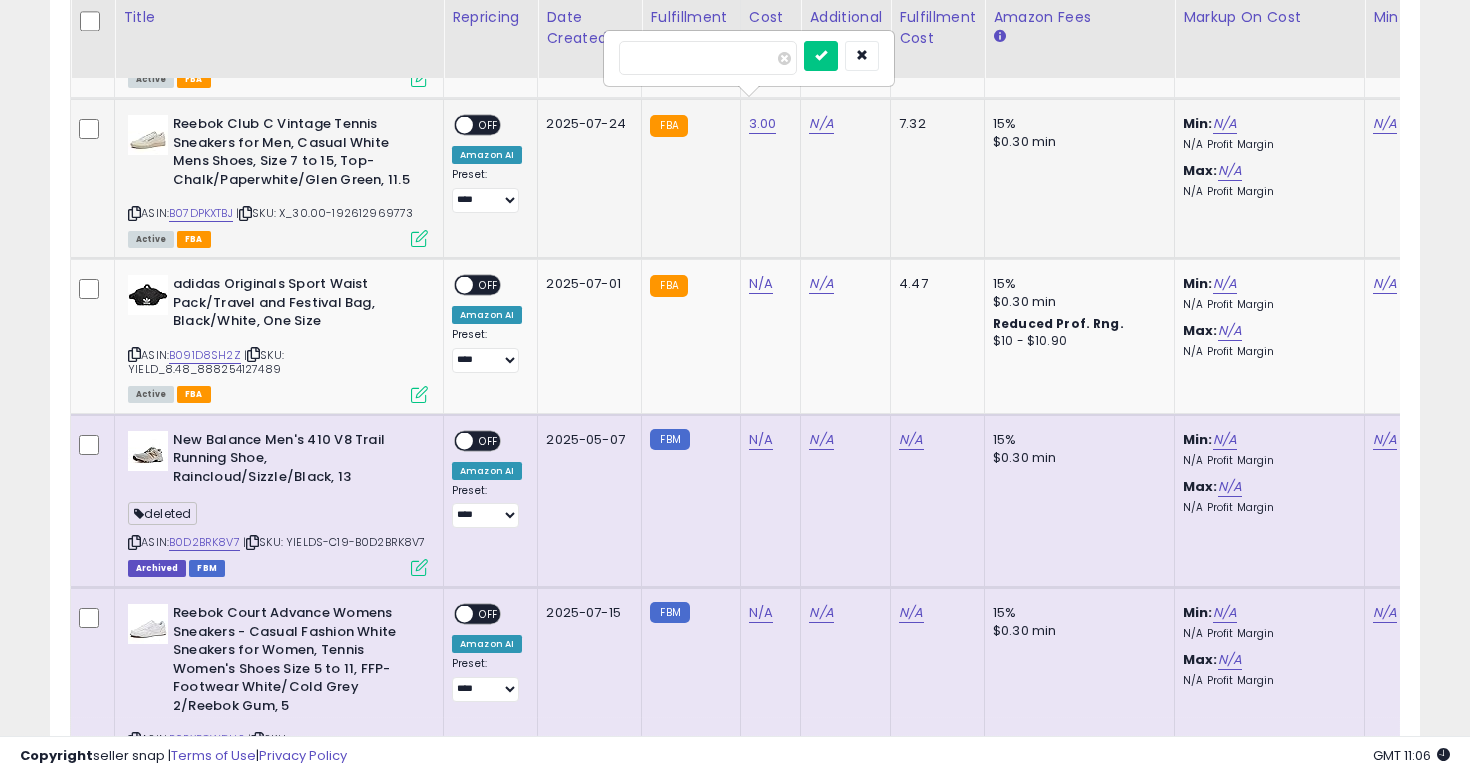 type on "*****" 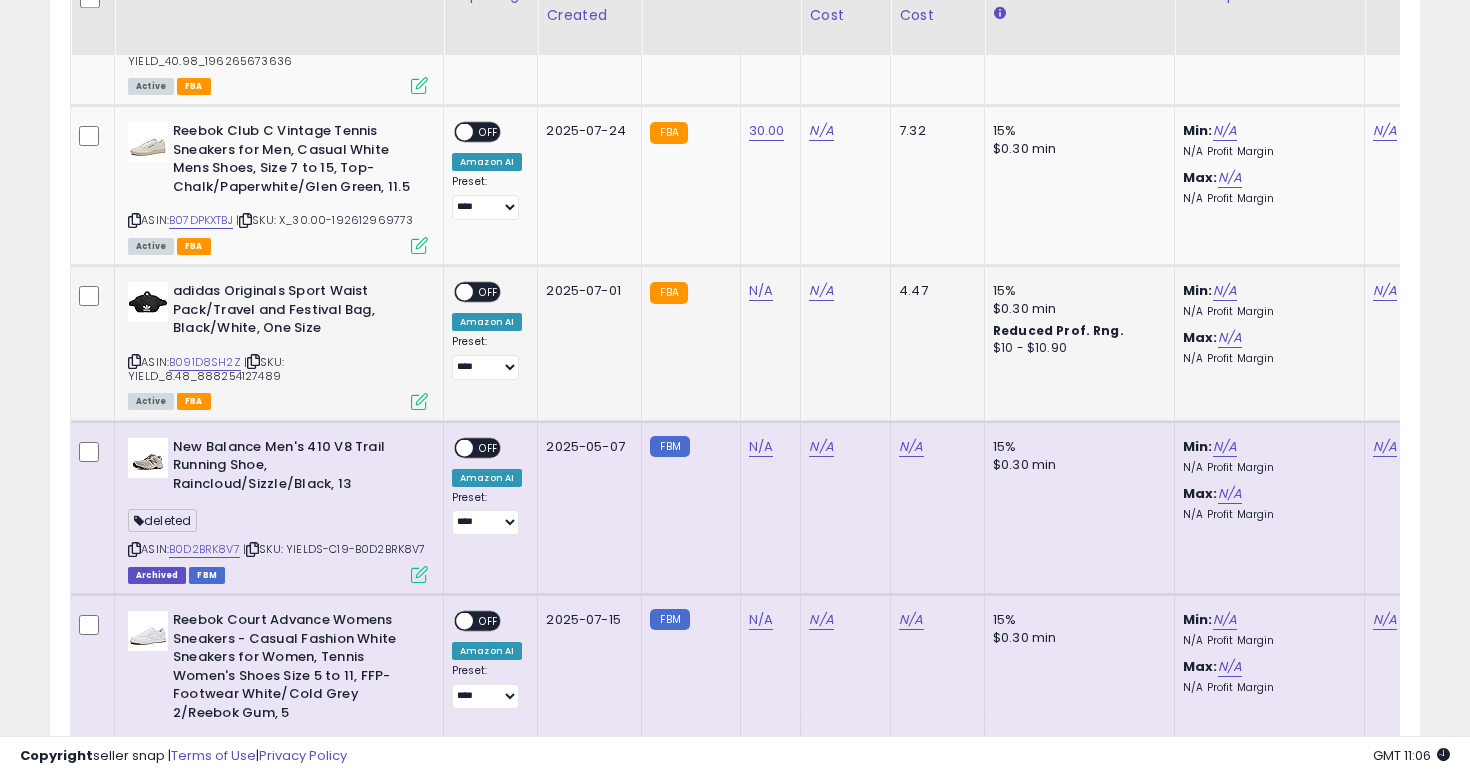 scroll, scrollTop: 5388, scrollLeft: 0, axis: vertical 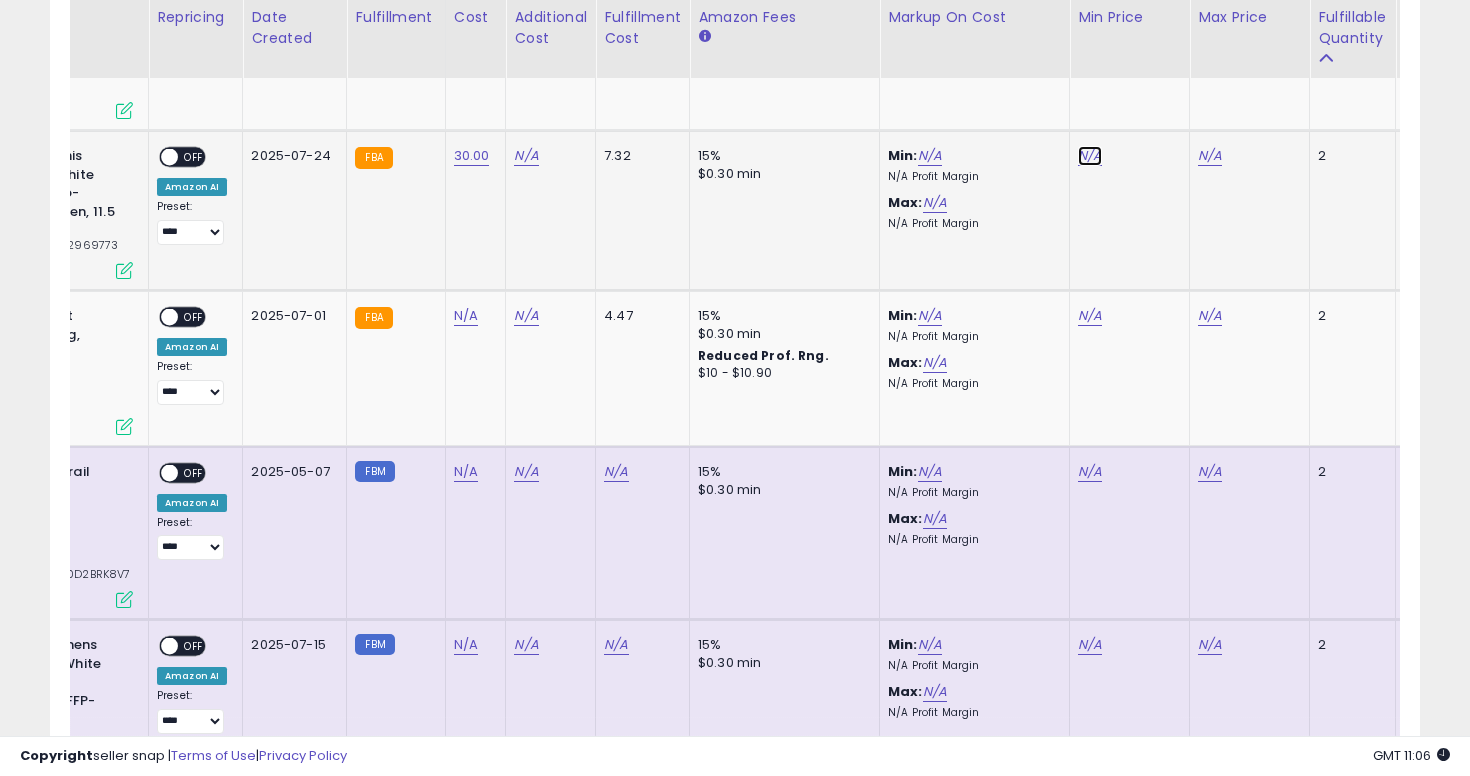 click on "N/A" at bounding box center (1090, -4314) 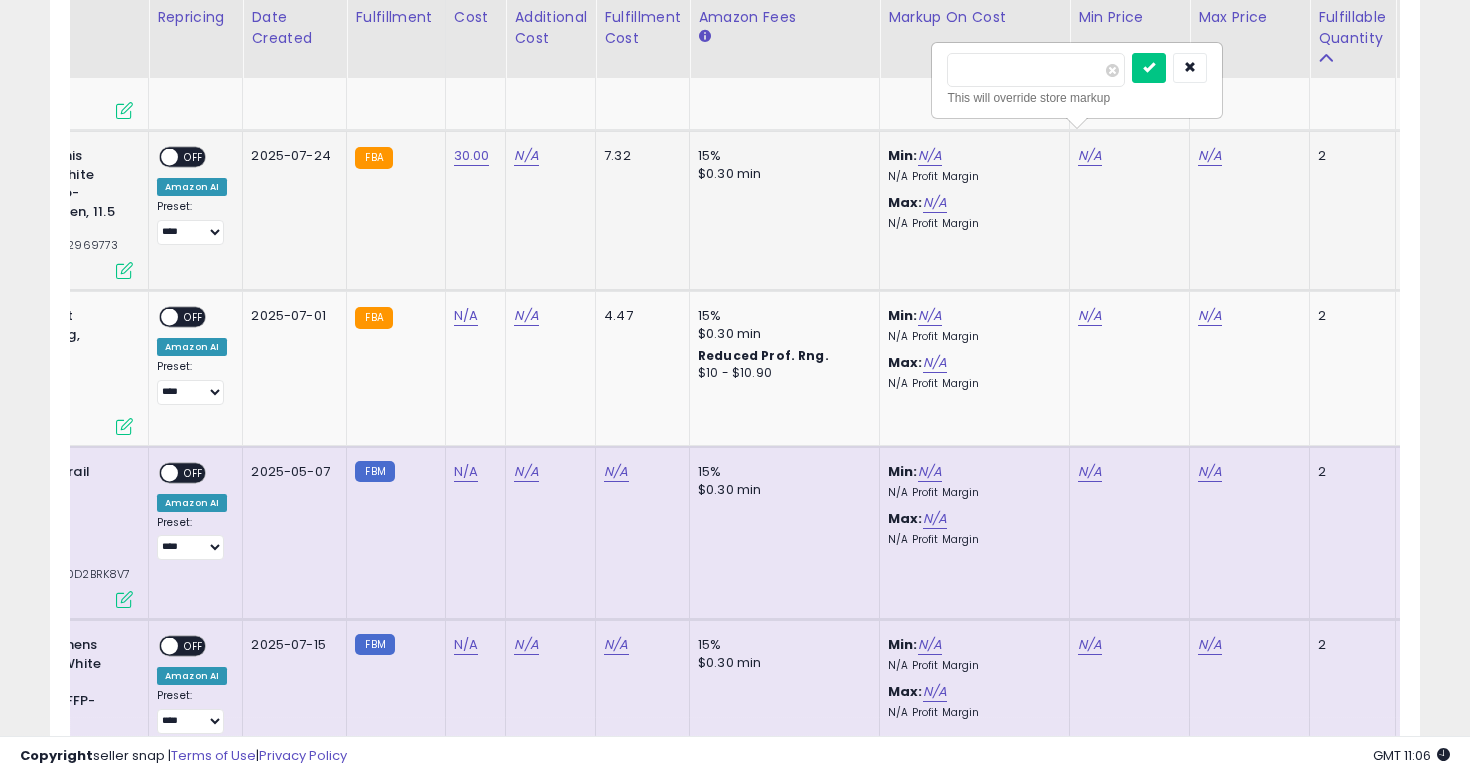 type on "**" 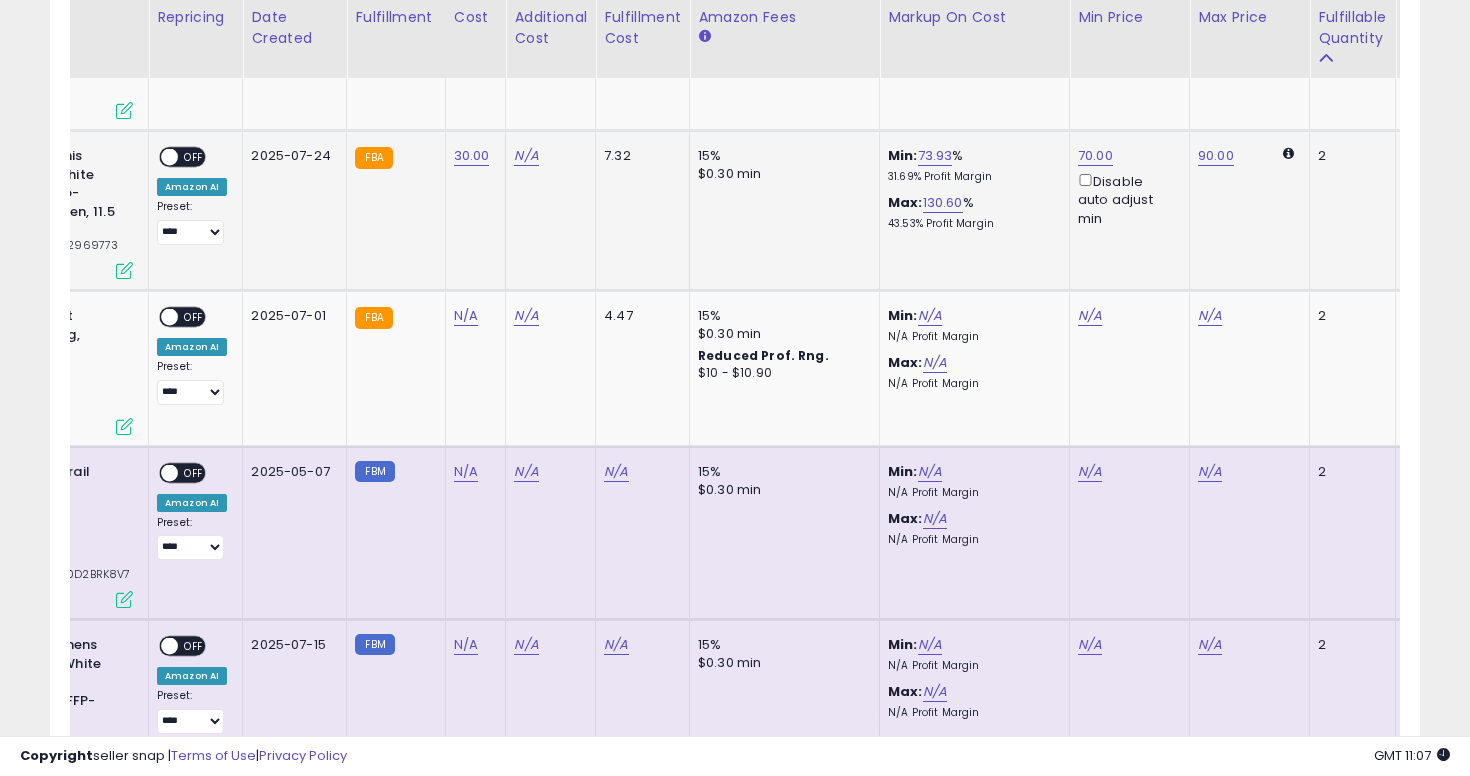 scroll, scrollTop: 0, scrollLeft: 65, axis: horizontal 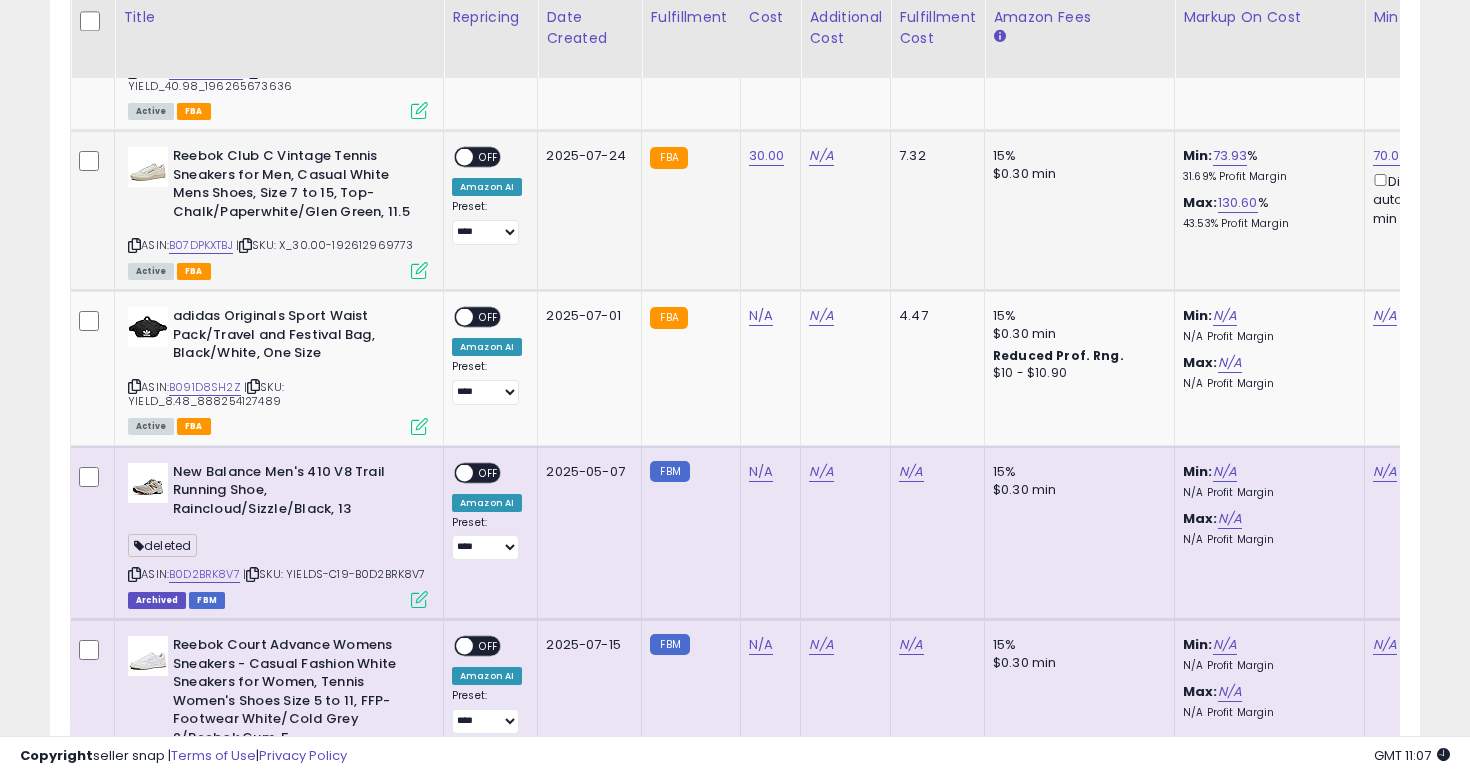click on "OFF" at bounding box center [489, 157] 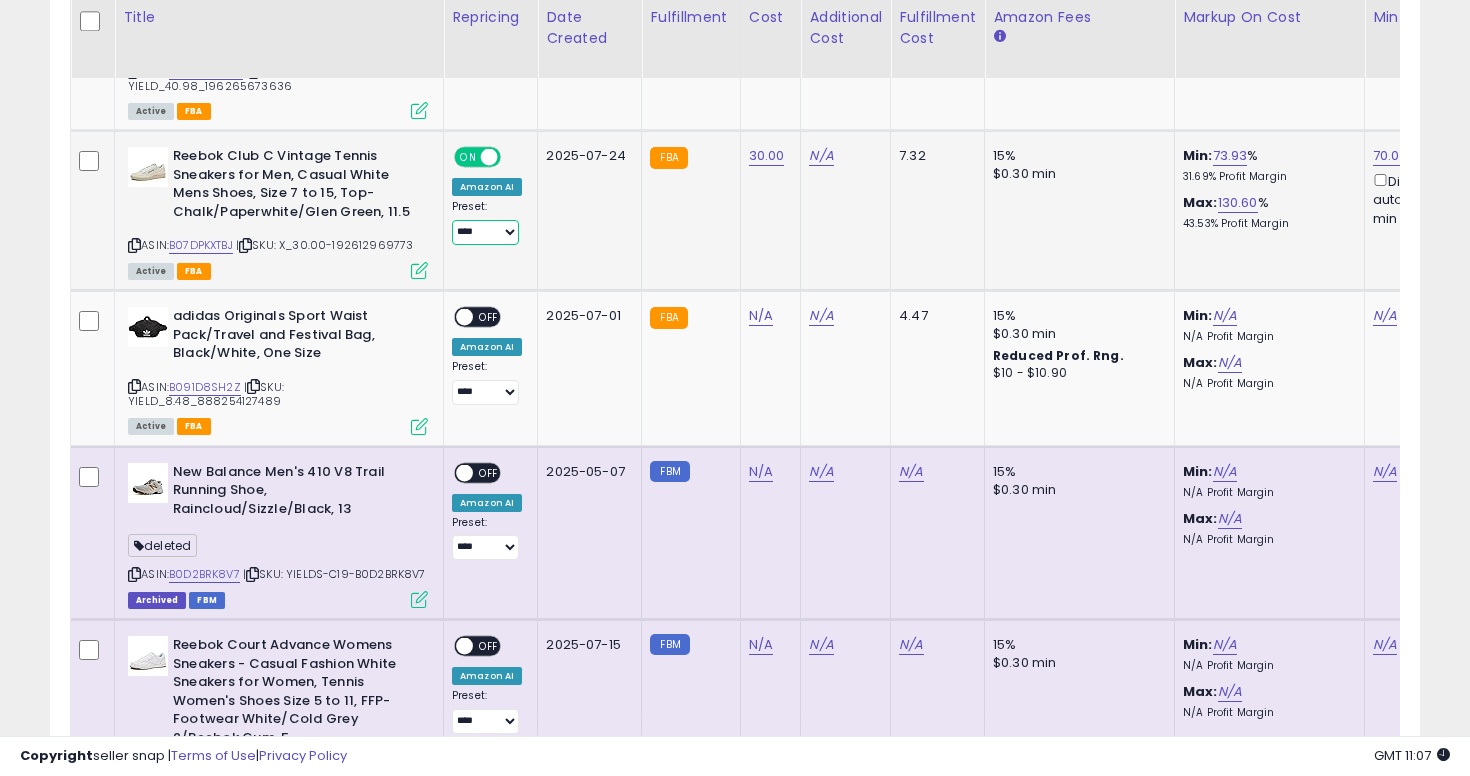 click on "**********" at bounding box center [485, 232] 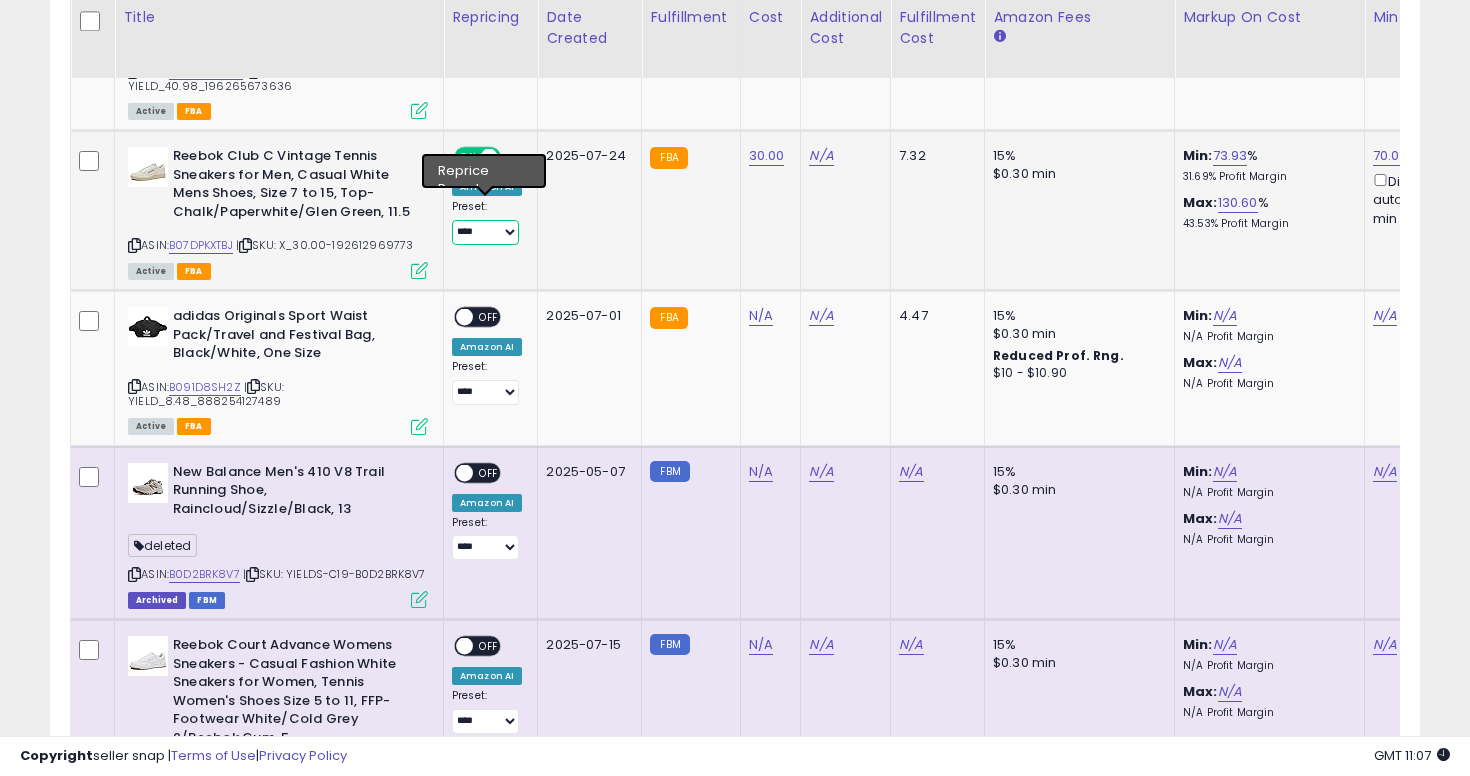 select on "****" 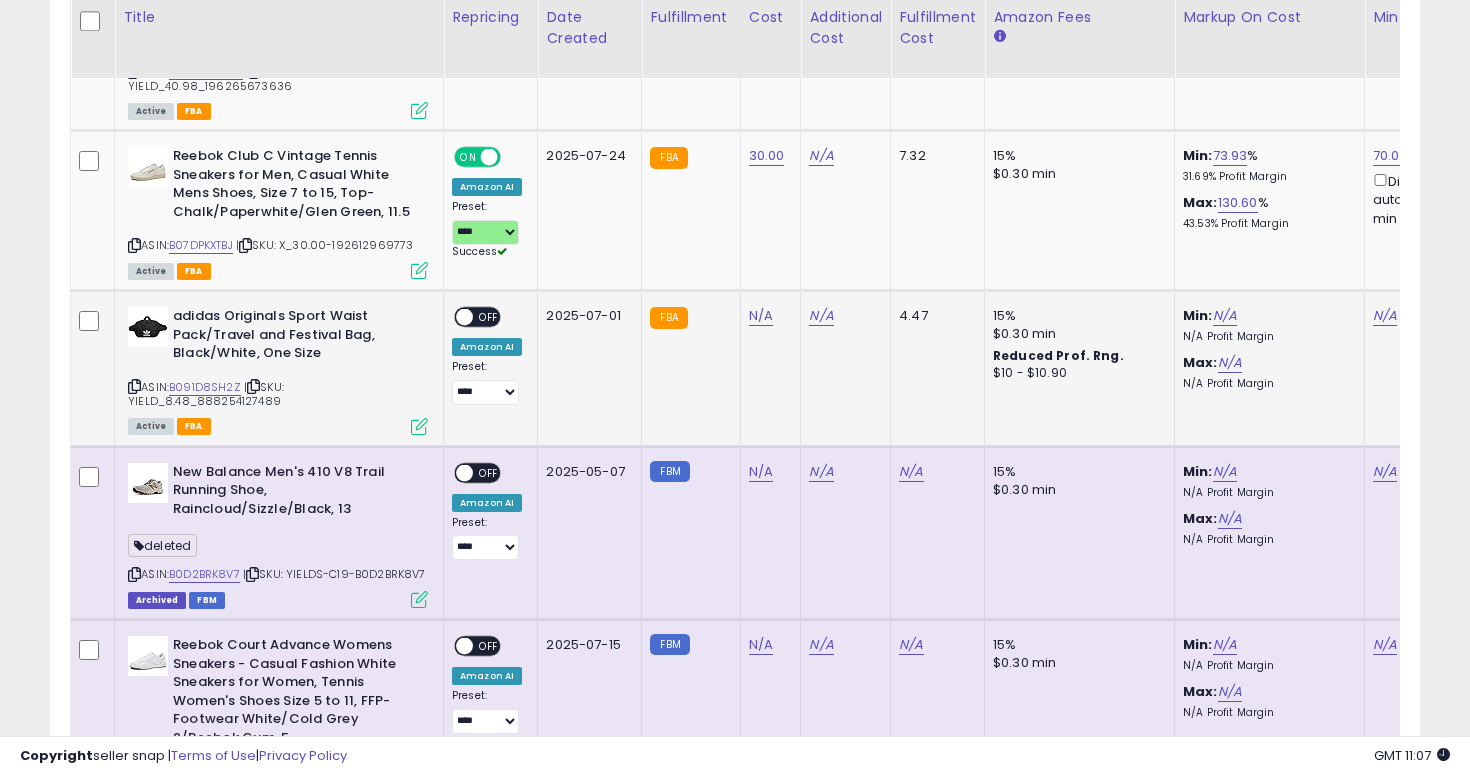 click at bounding box center [134, 386] 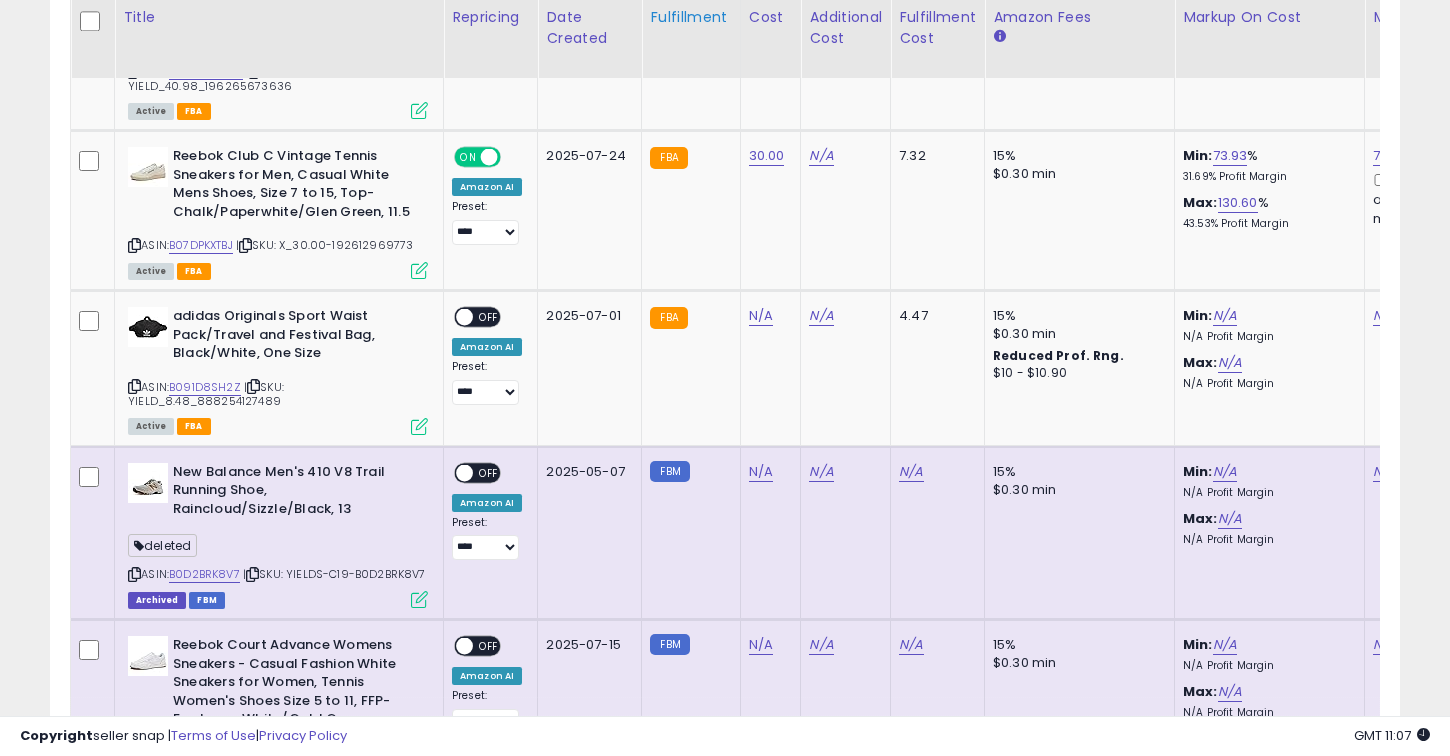 scroll, scrollTop: 410, scrollLeft: 782, axis: both 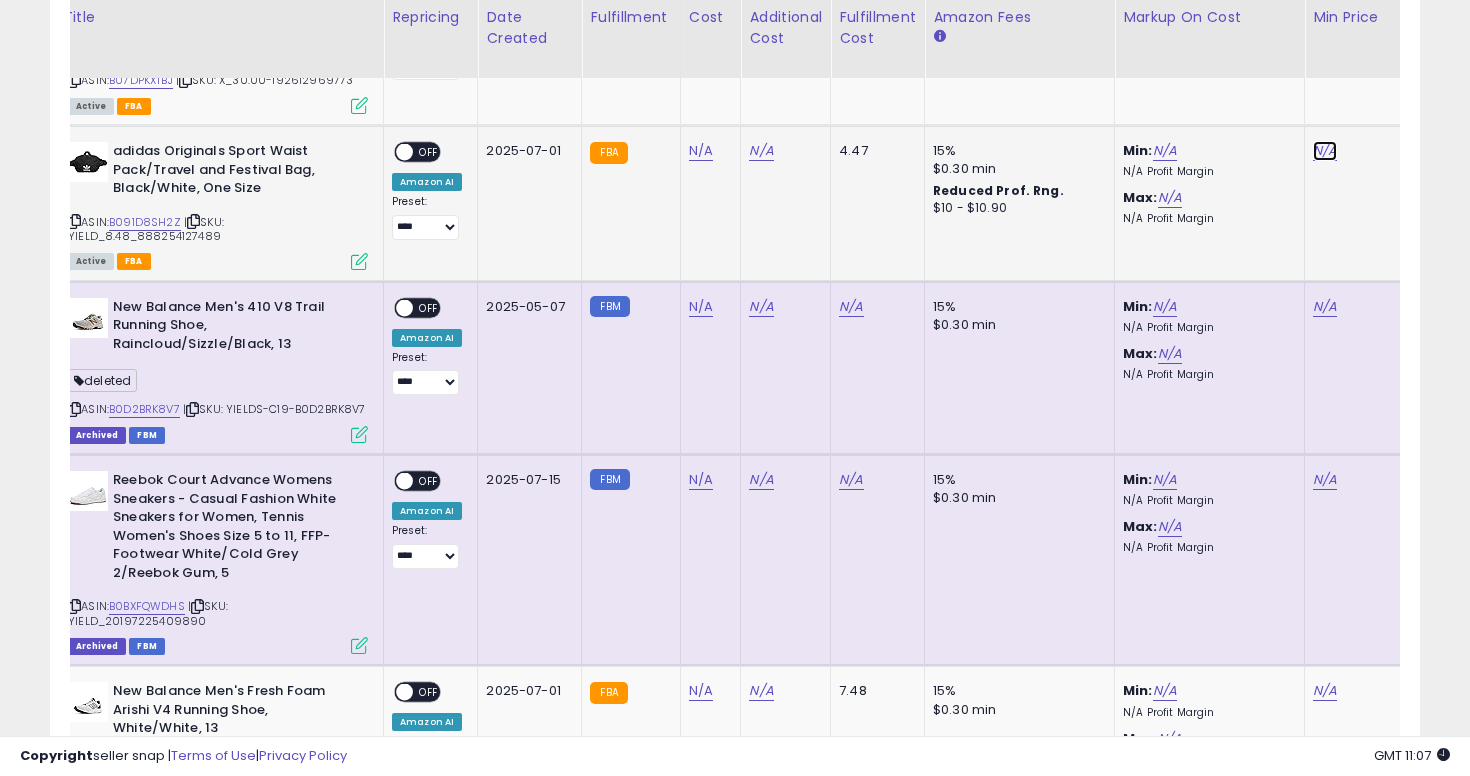 click on "N/A" at bounding box center [1325, -4479] 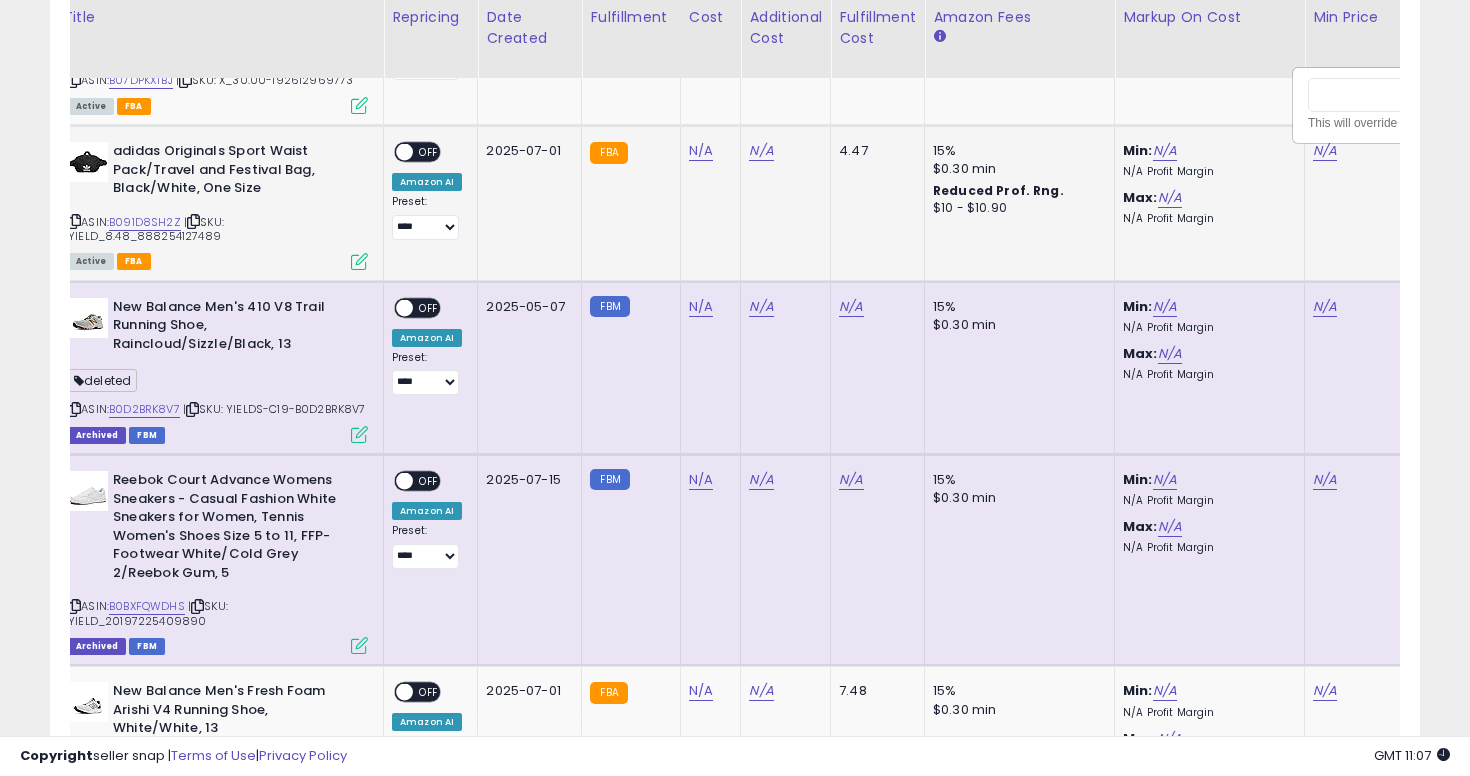 scroll, scrollTop: 0, scrollLeft: 162, axis: horizontal 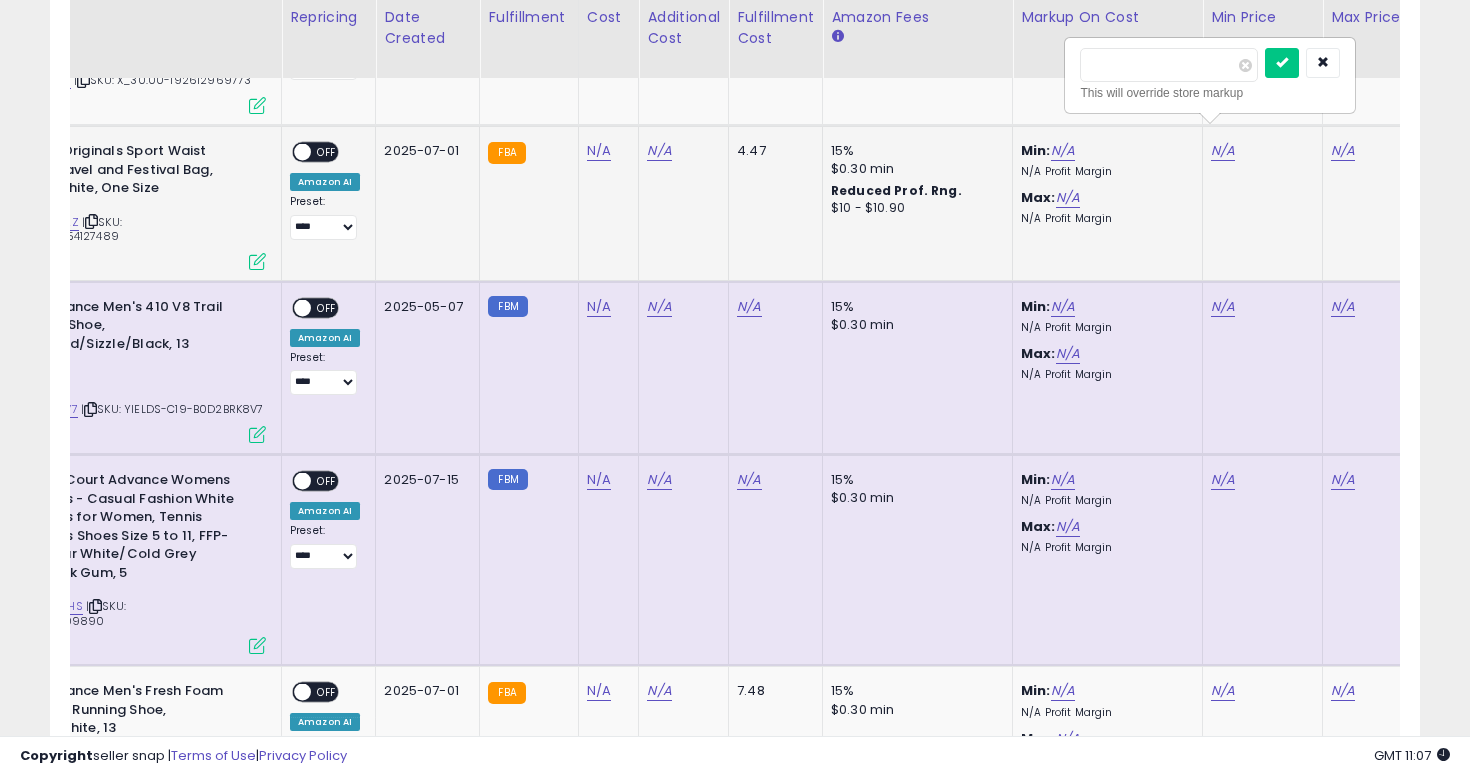 type on "**" 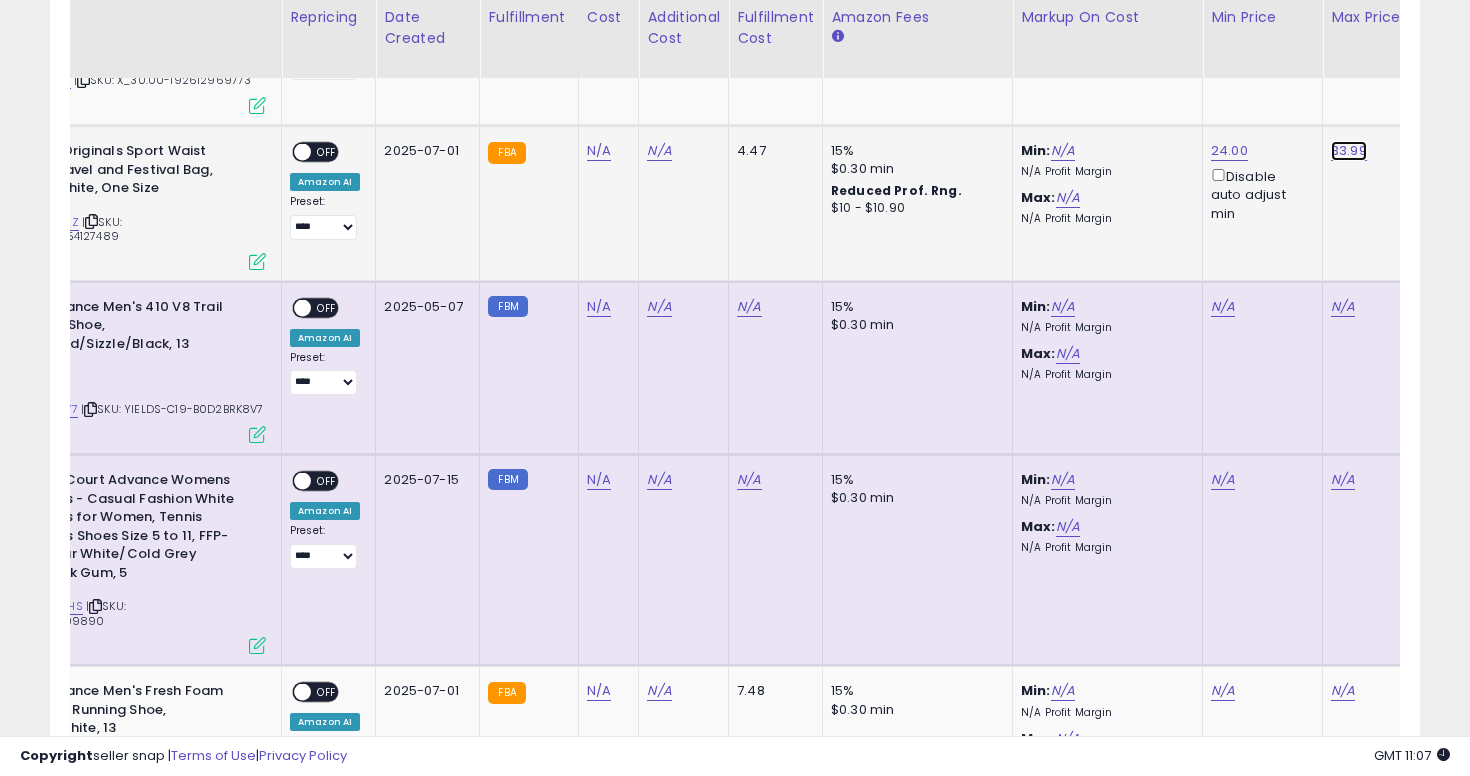 click on "33.99" at bounding box center (1343, -4479) 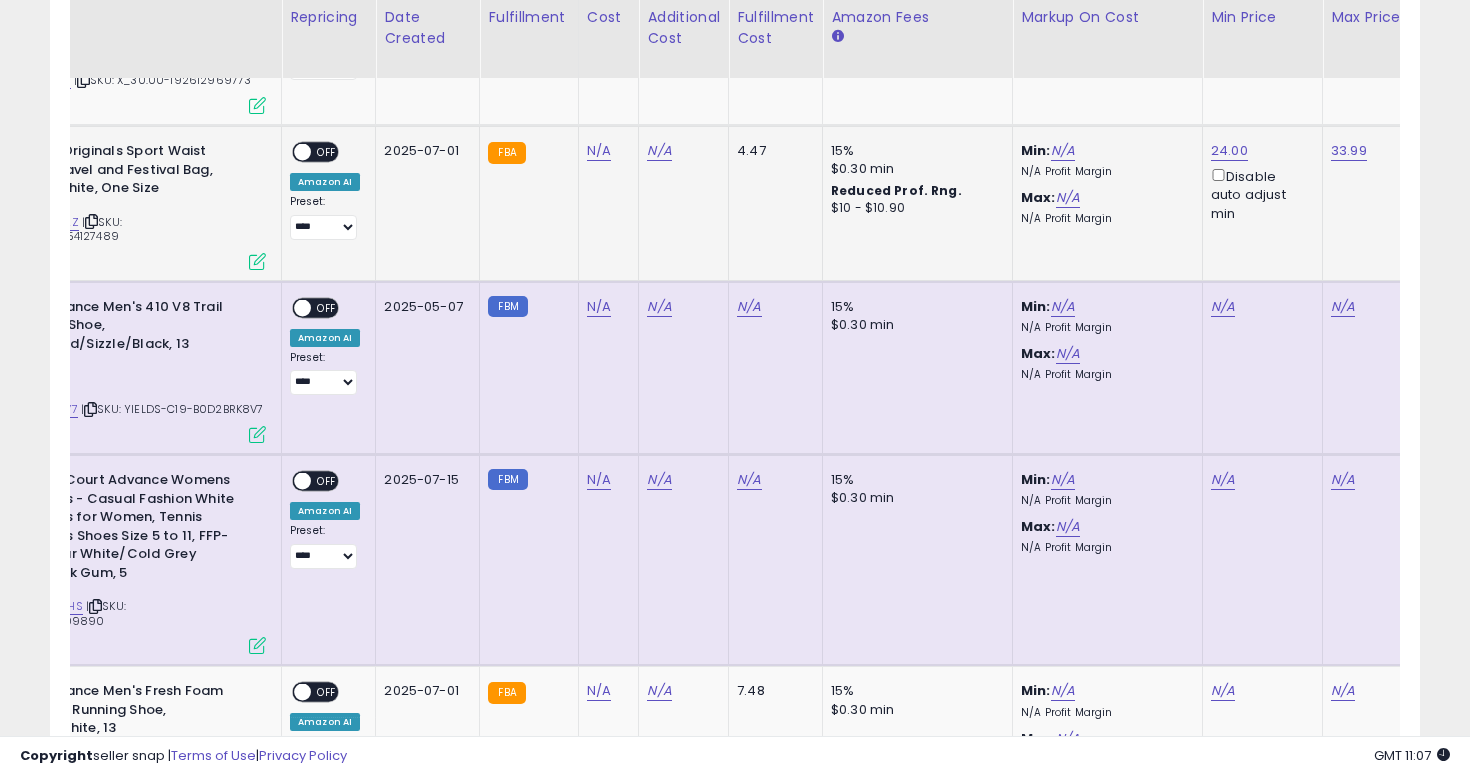 scroll, scrollTop: 0, scrollLeft: 287, axis: horizontal 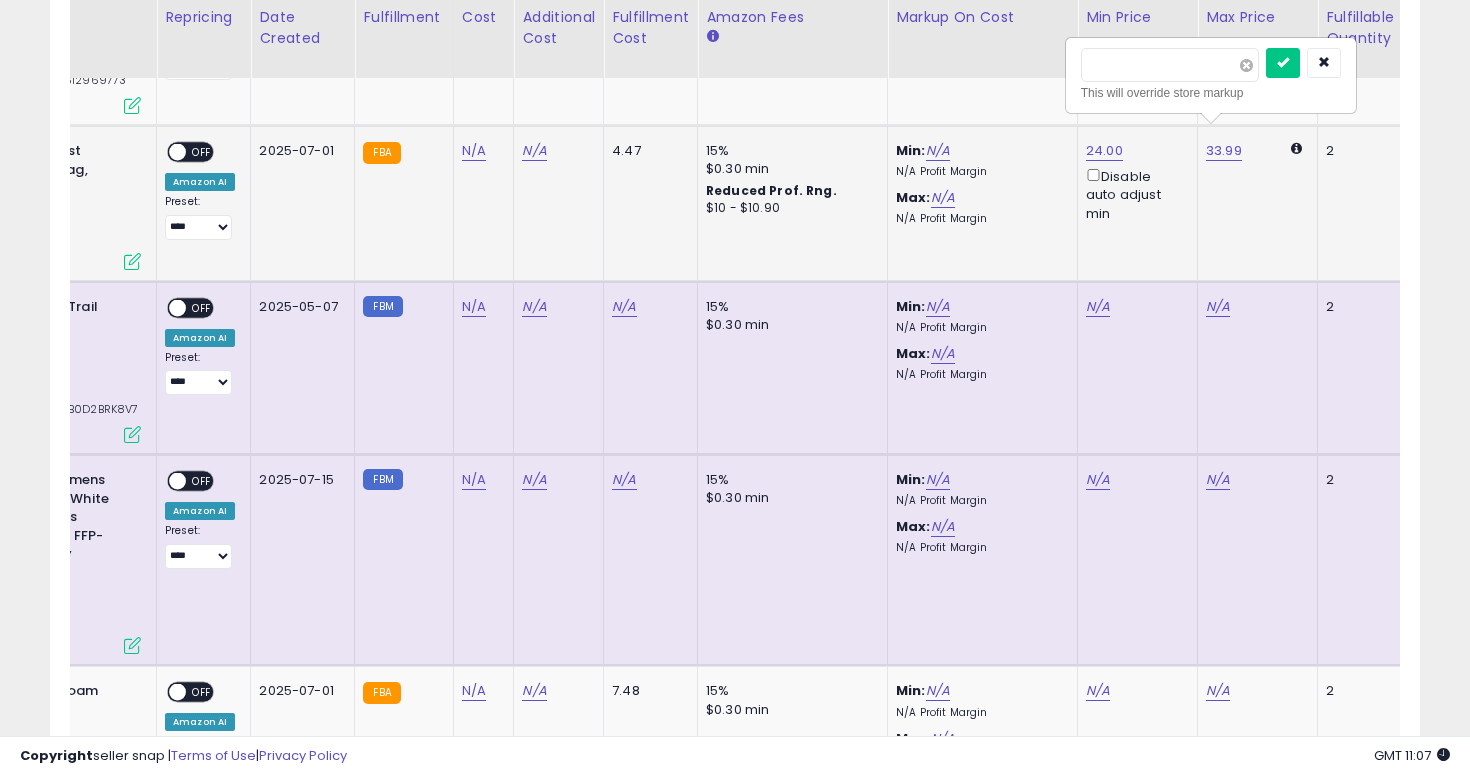 click at bounding box center (1246, 65) 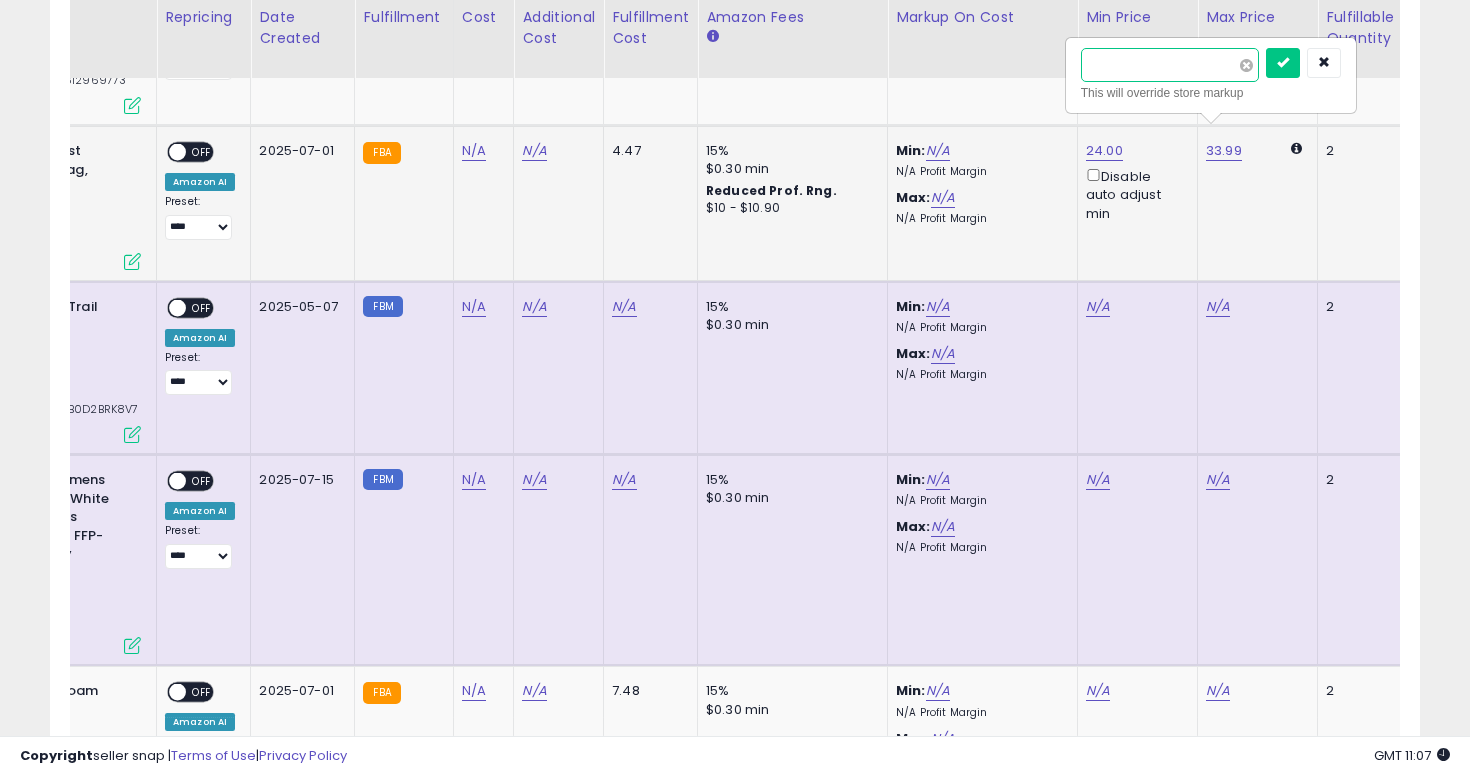 type on "*****" 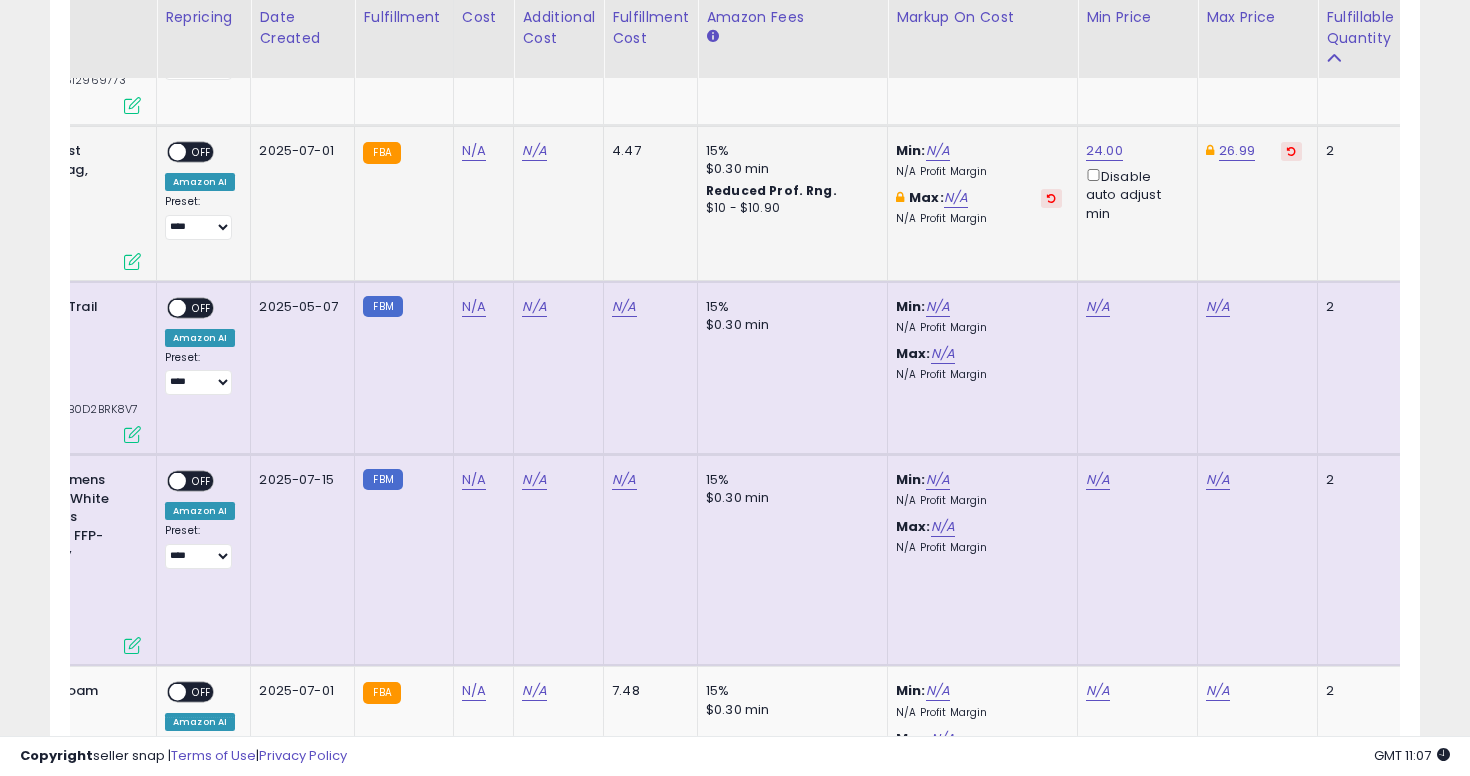 scroll, scrollTop: 0, scrollLeft: 0, axis: both 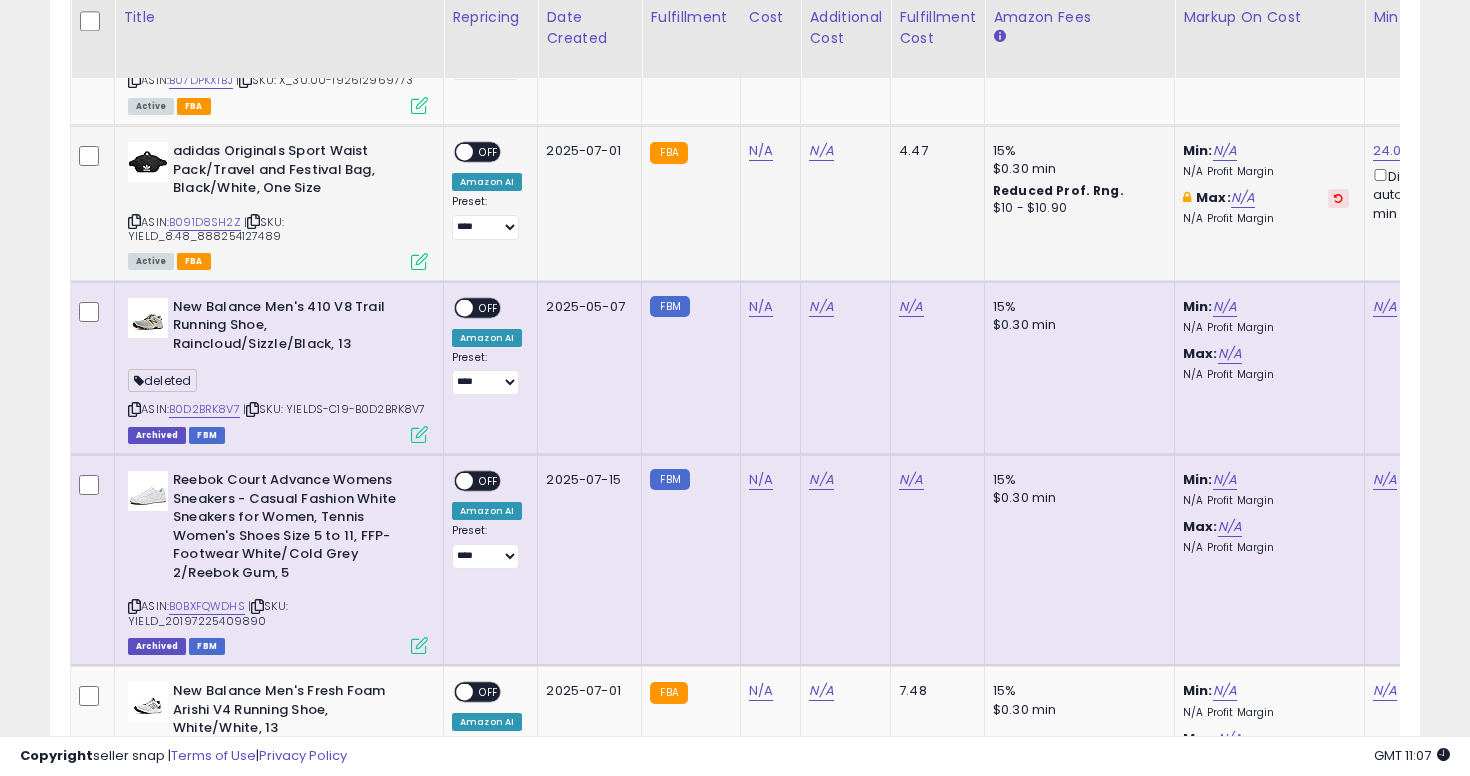 click on "ON   OFF" at bounding box center (477, 152) 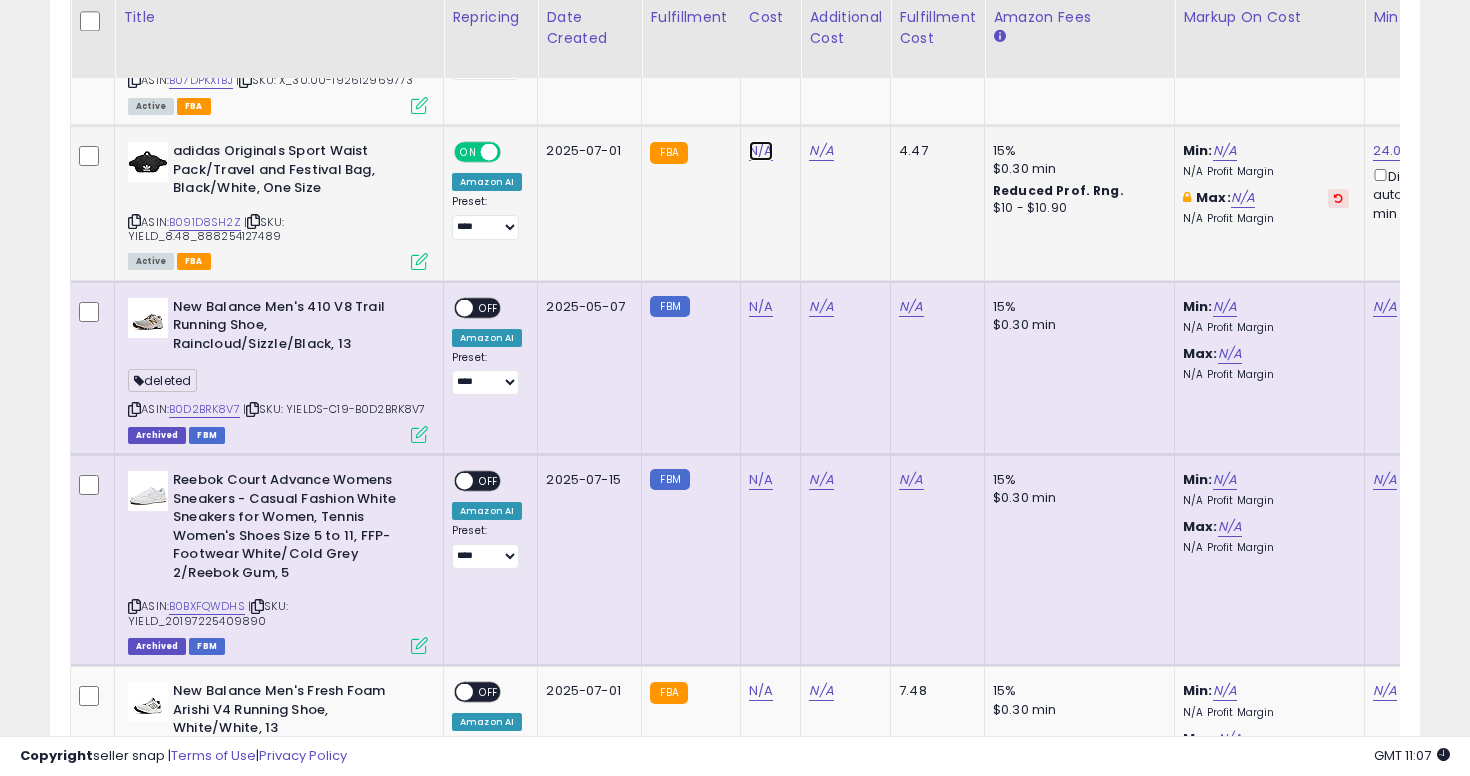 click on "N/A" at bounding box center (761, -4479) 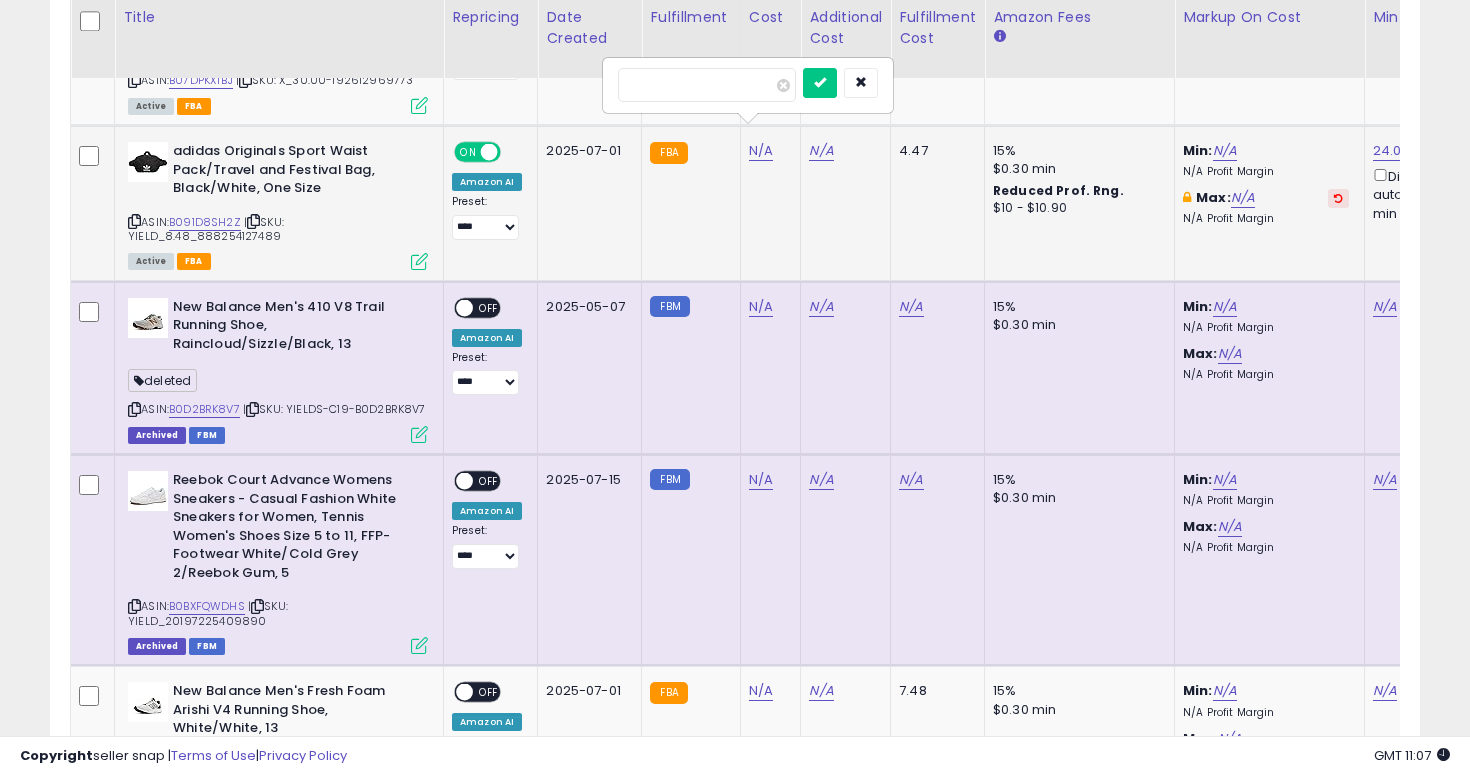 type on "****" 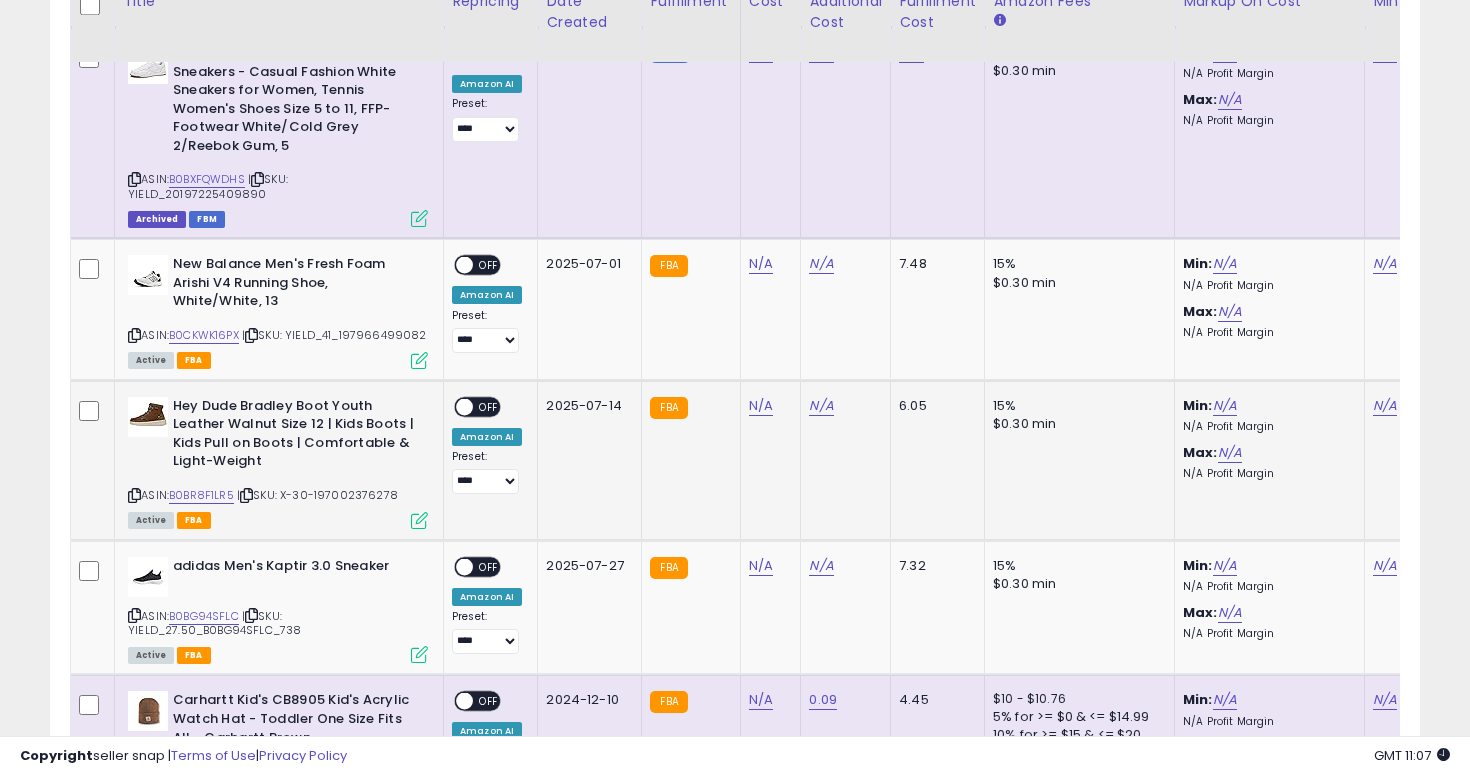 scroll, scrollTop: 6009, scrollLeft: 0, axis: vertical 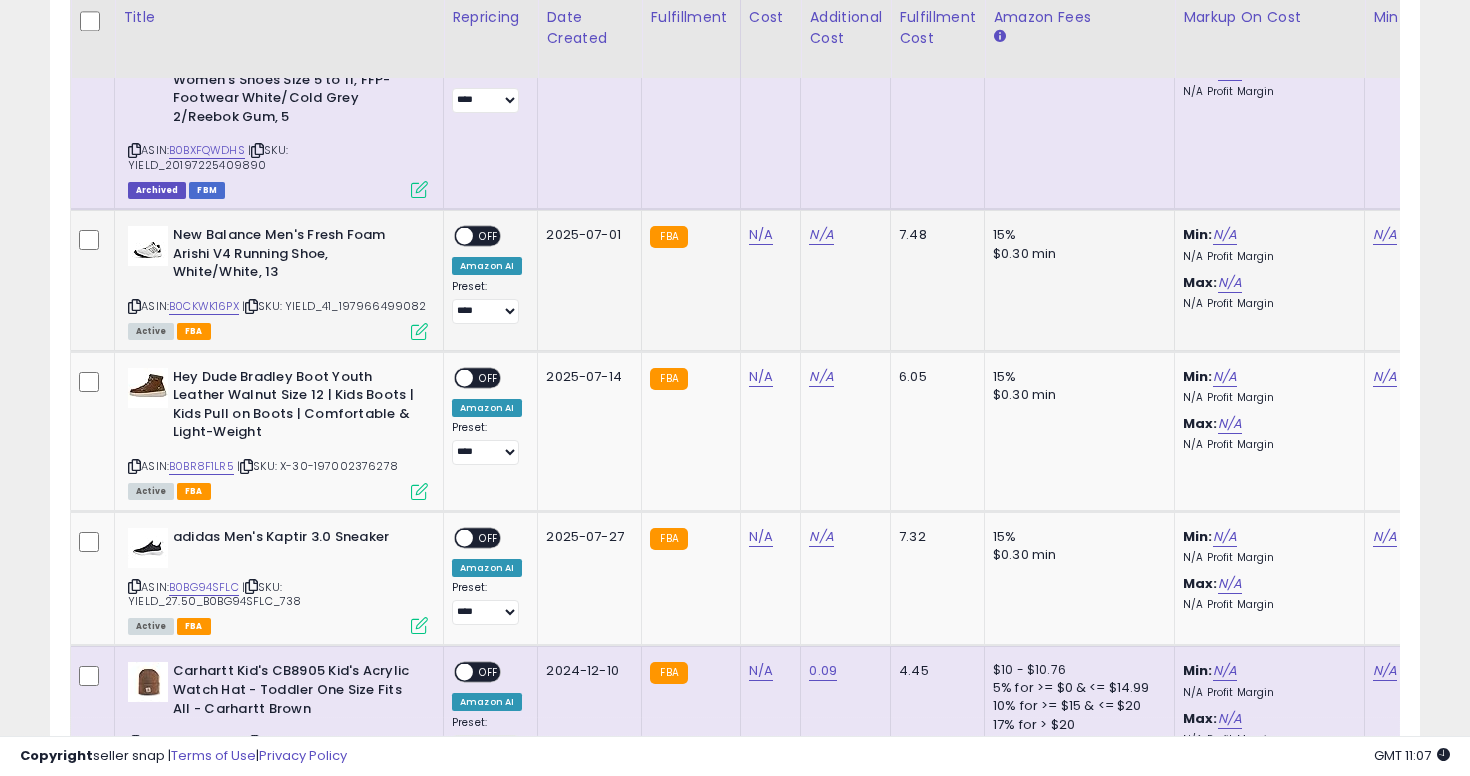 click at bounding box center (134, 306) 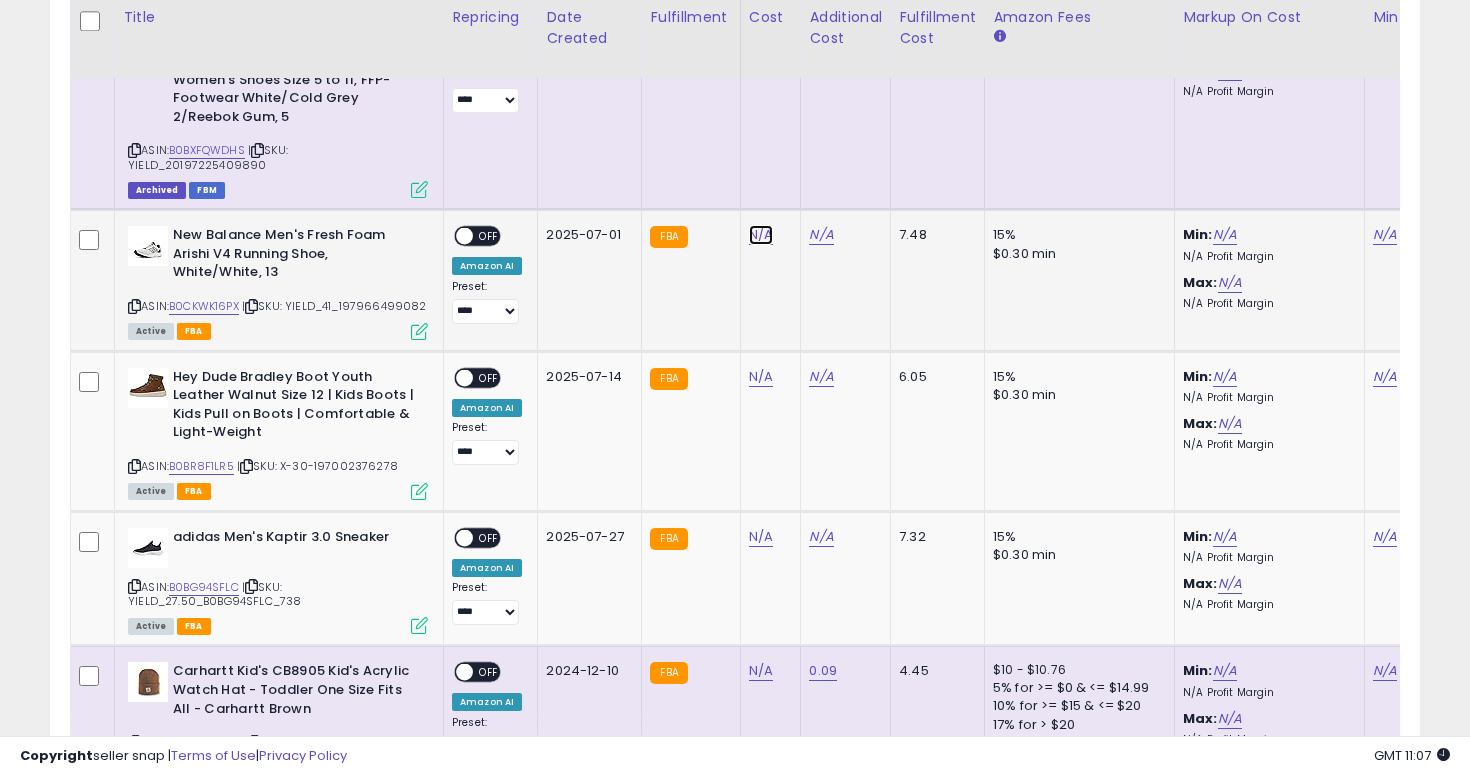 click on "N/A" at bounding box center [761, -4935] 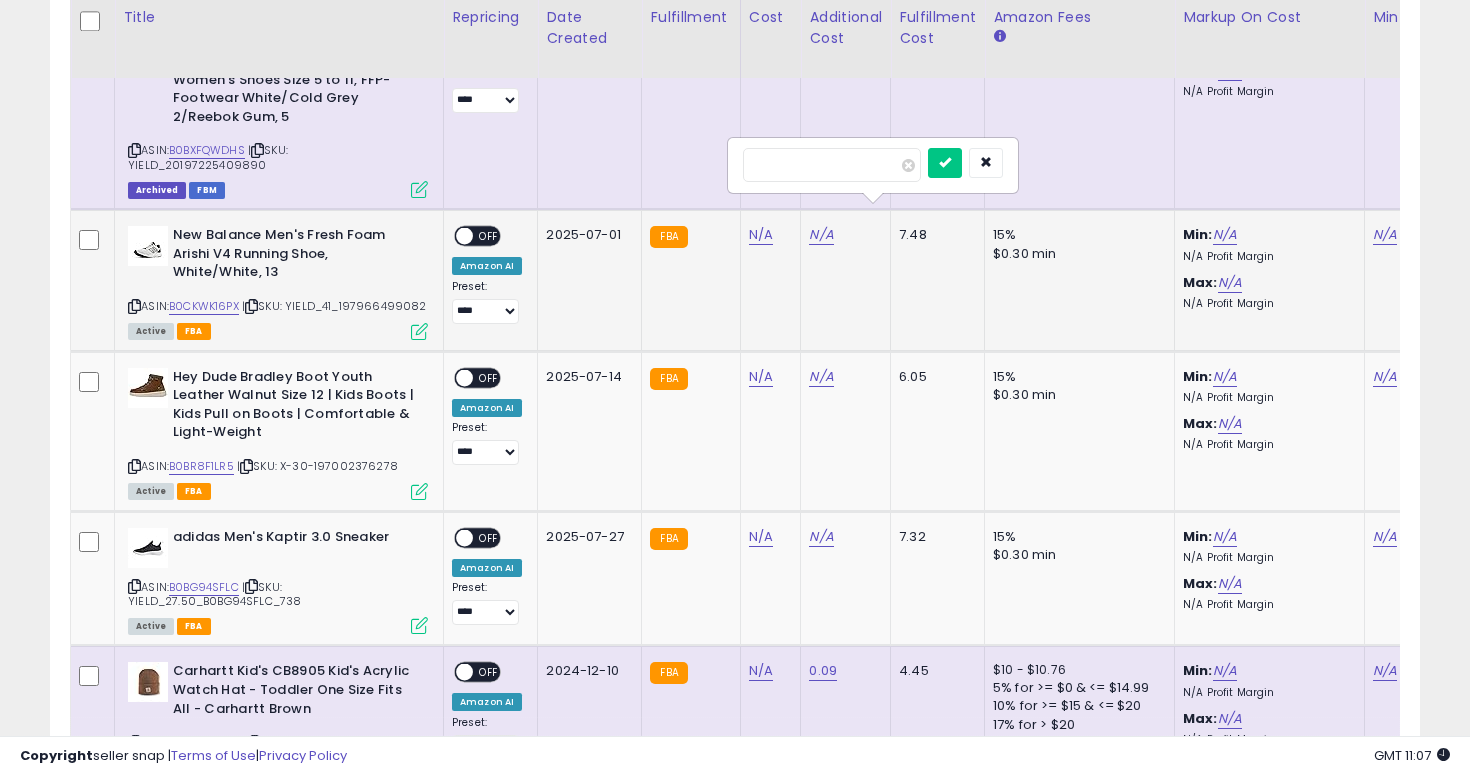 type on "**" 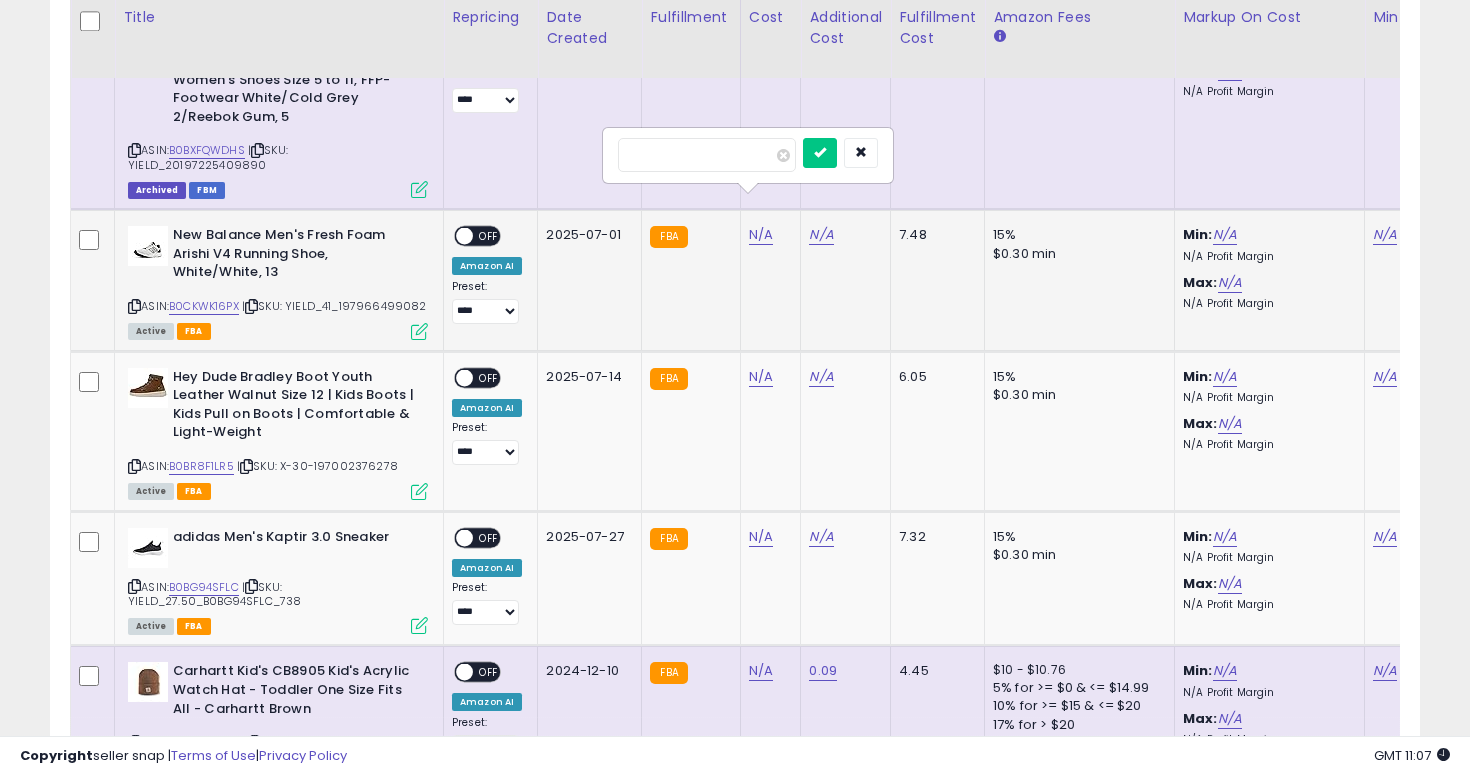 click at bounding box center [820, 153] 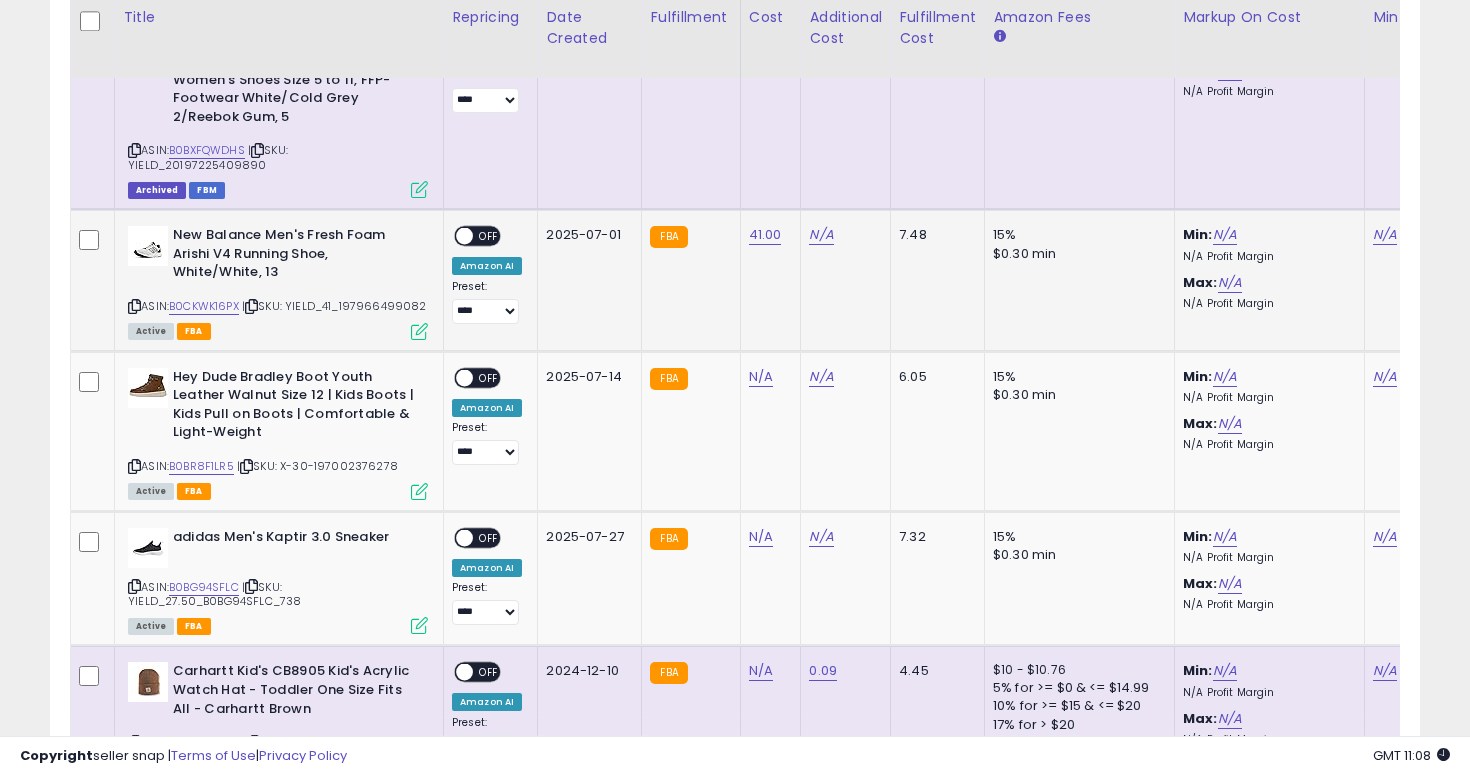 scroll, scrollTop: 0, scrollLeft: 421, axis: horizontal 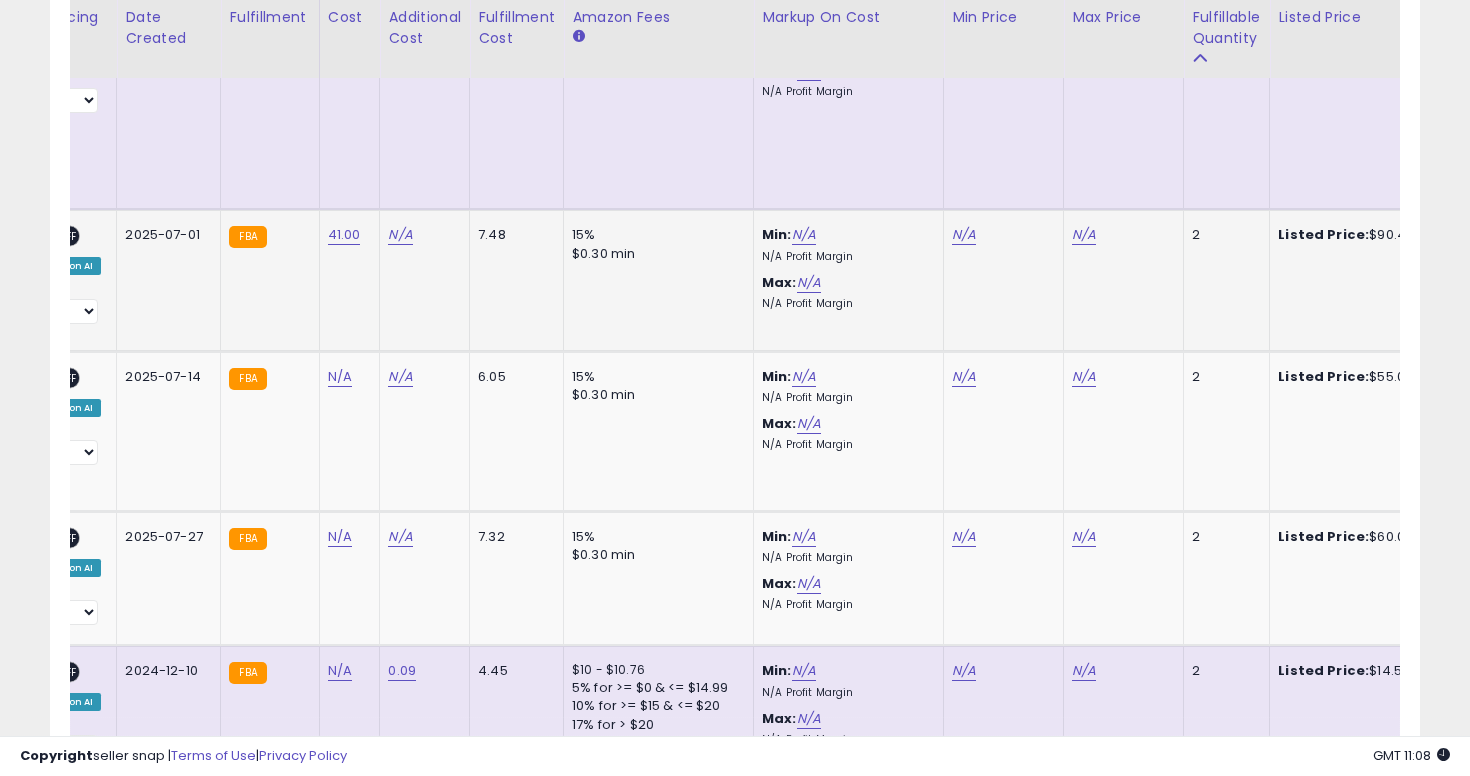 click on "N/A" 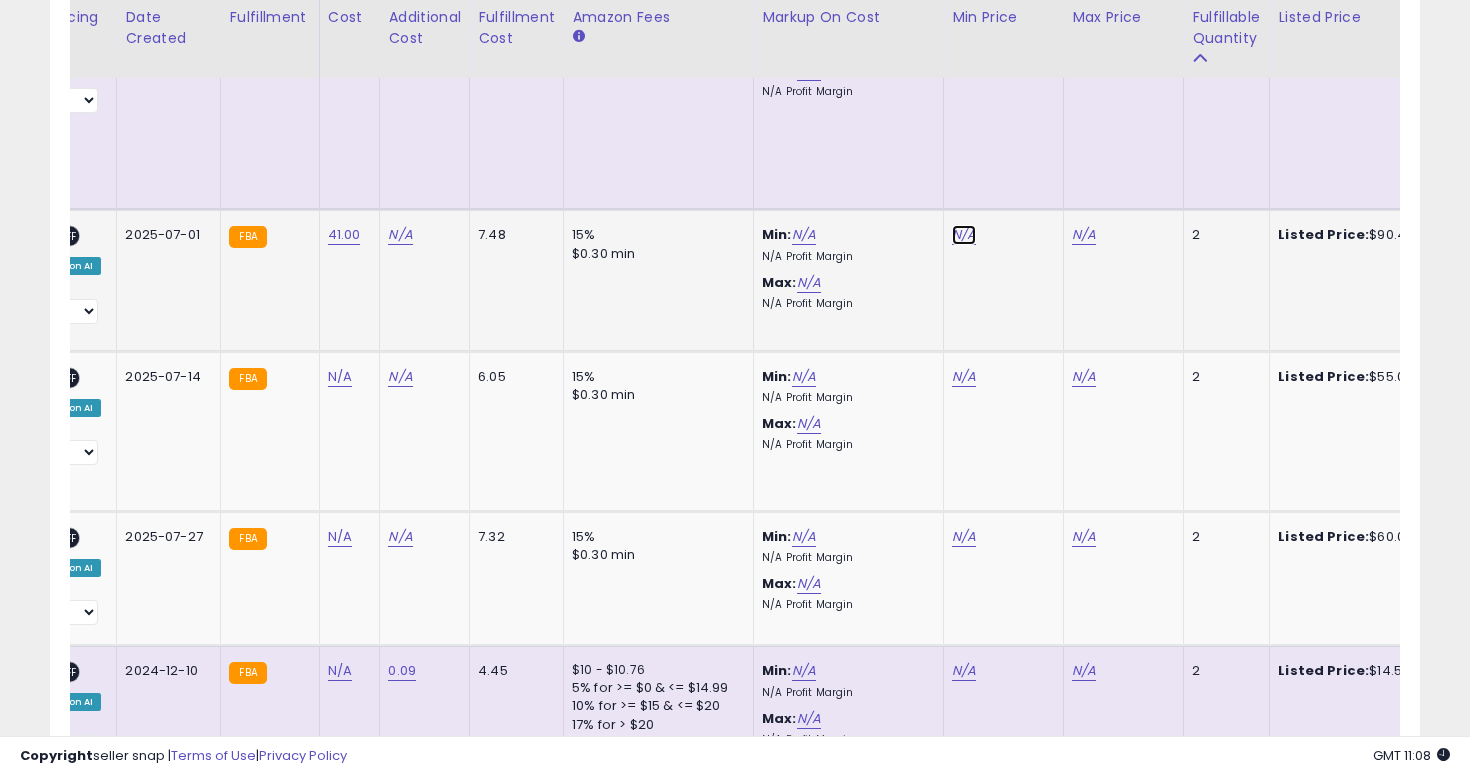 click on "N/A" at bounding box center [964, -4935] 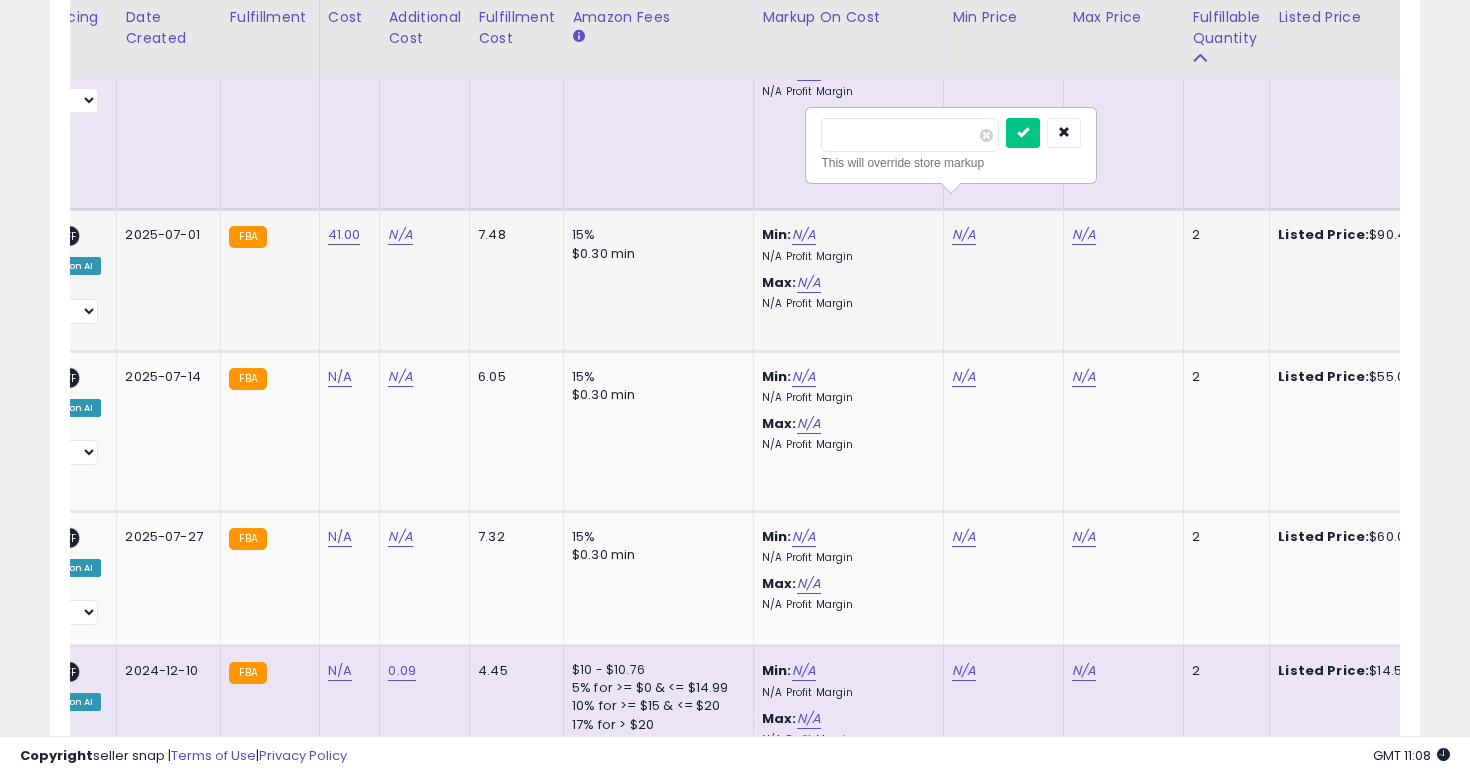 type on "**" 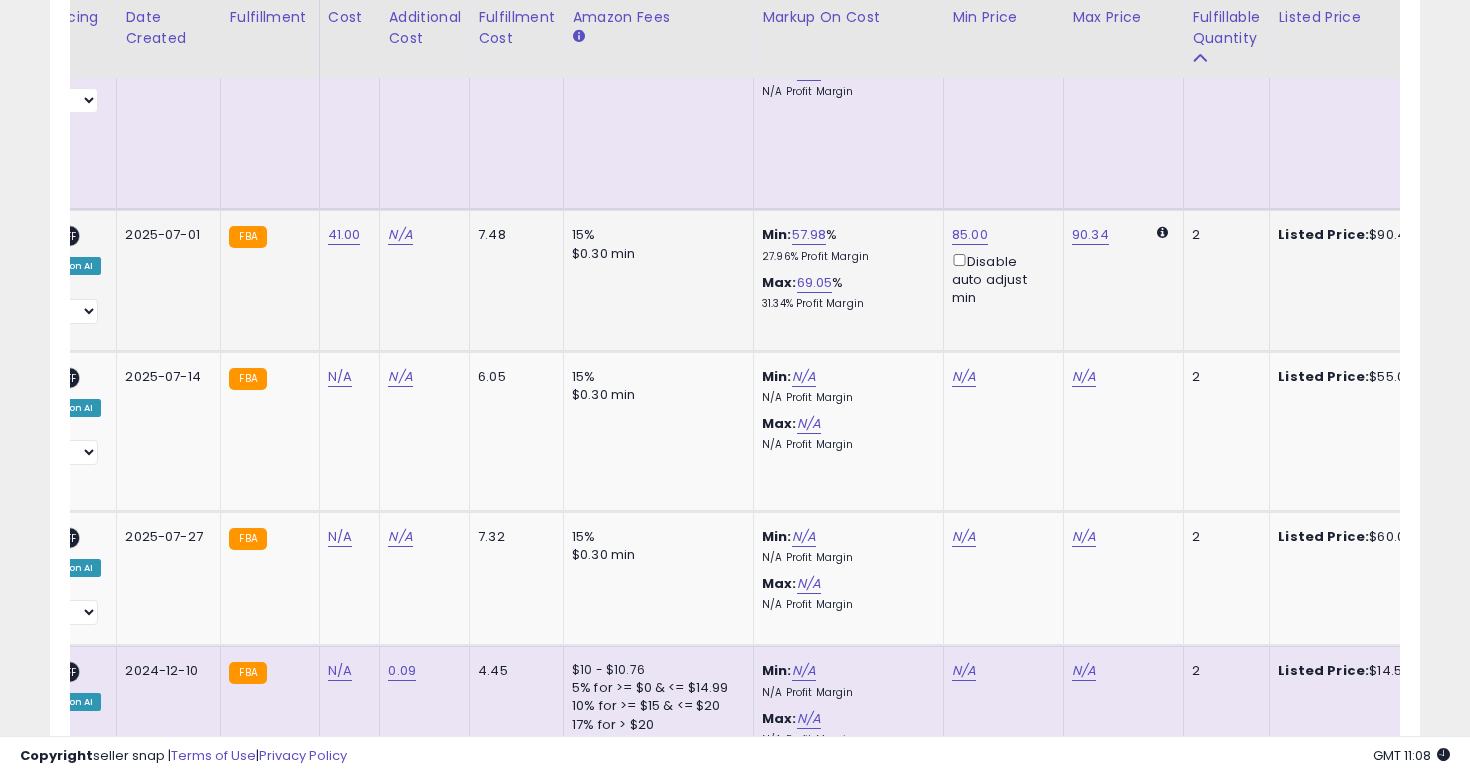 scroll, scrollTop: 0, scrollLeft: 0, axis: both 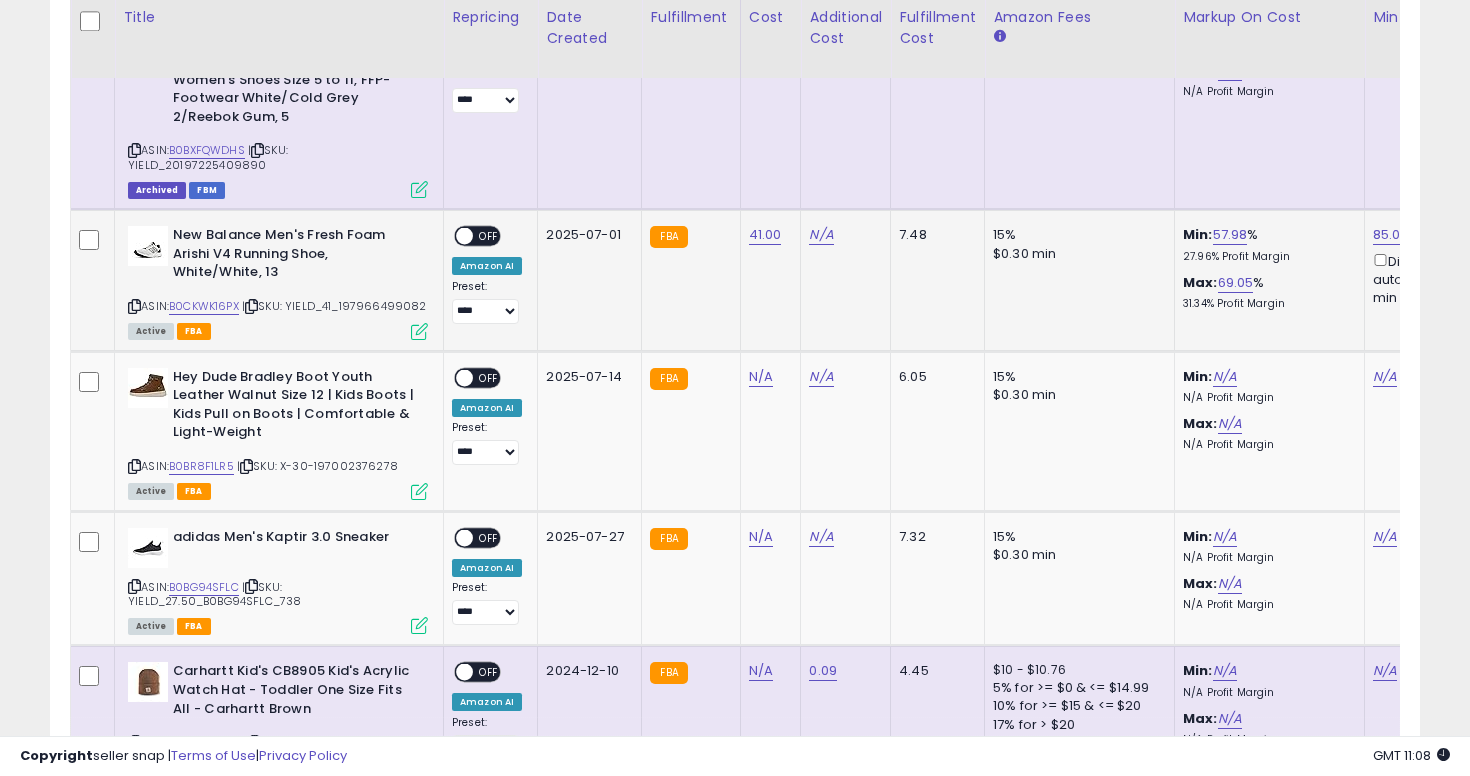 click on "OFF" at bounding box center [489, 236] 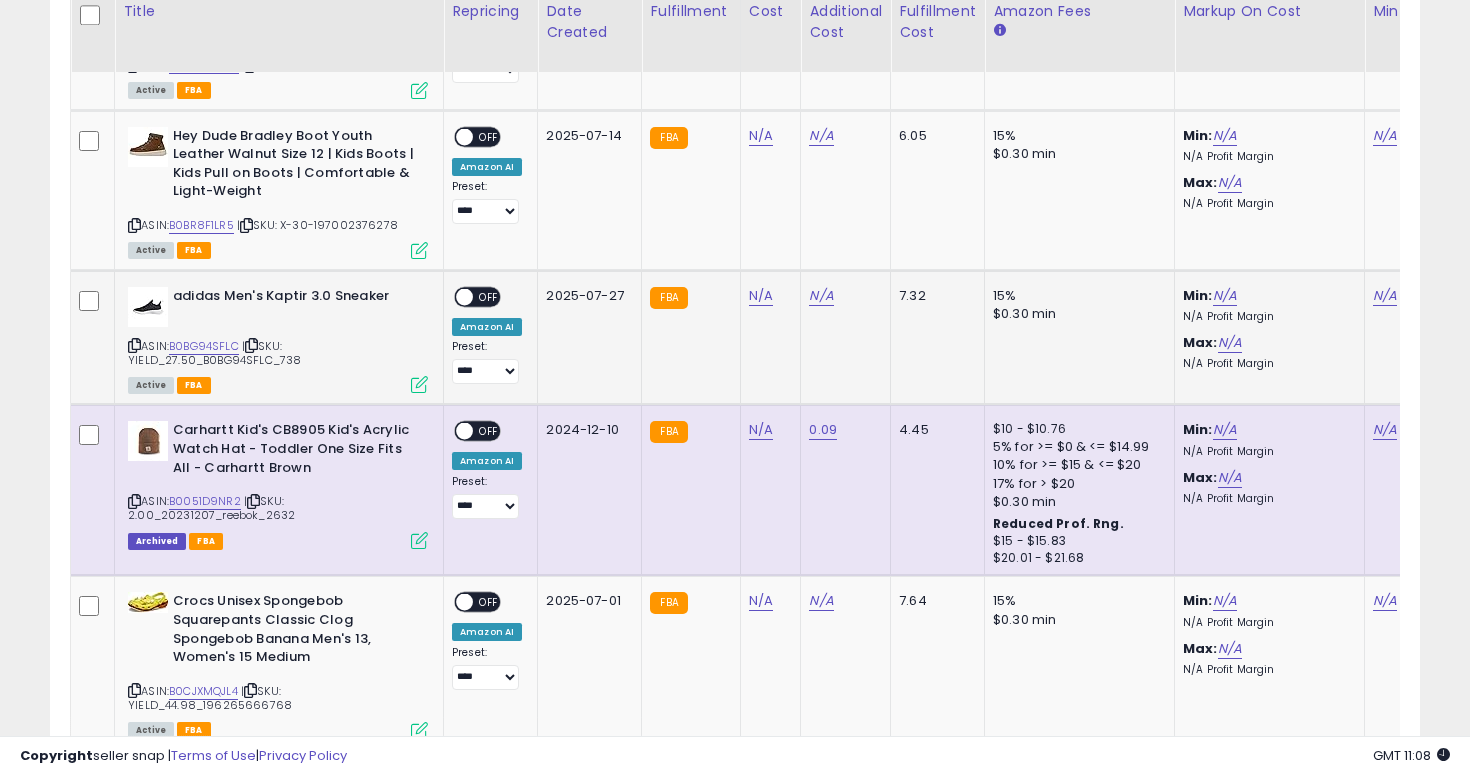 scroll, scrollTop: 6273, scrollLeft: 0, axis: vertical 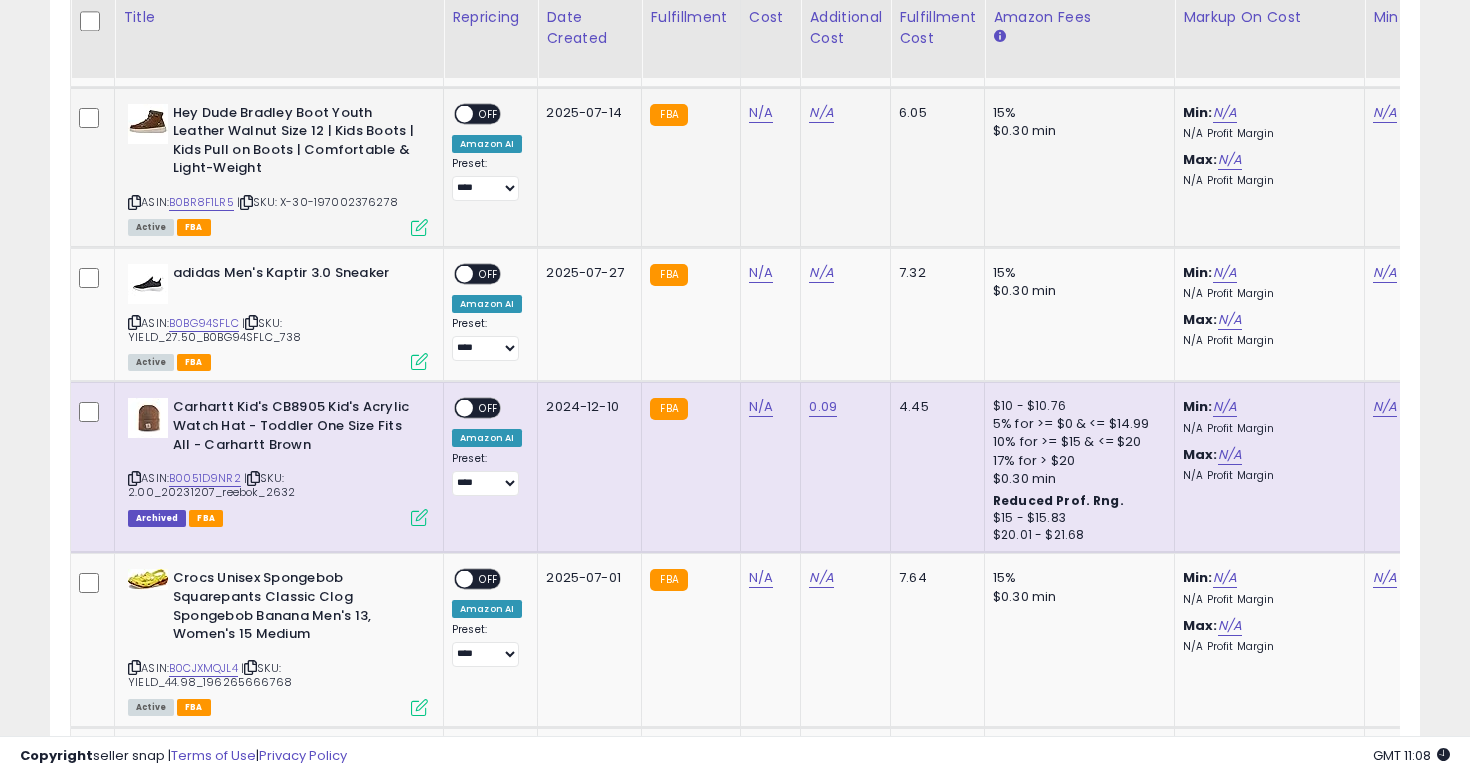 click at bounding box center [134, 202] 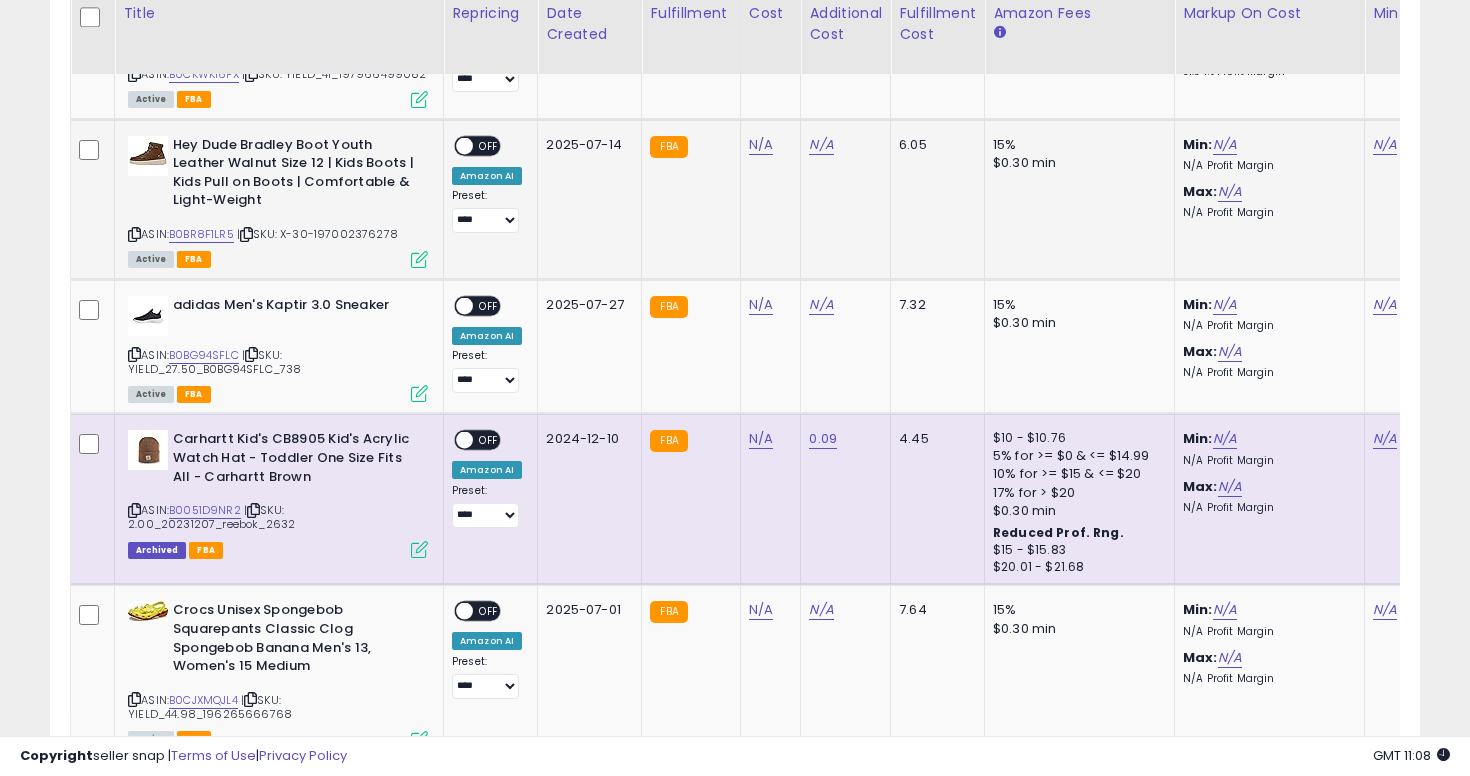 scroll, scrollTop: 6237, scrollLeft: 0, axis: vertical 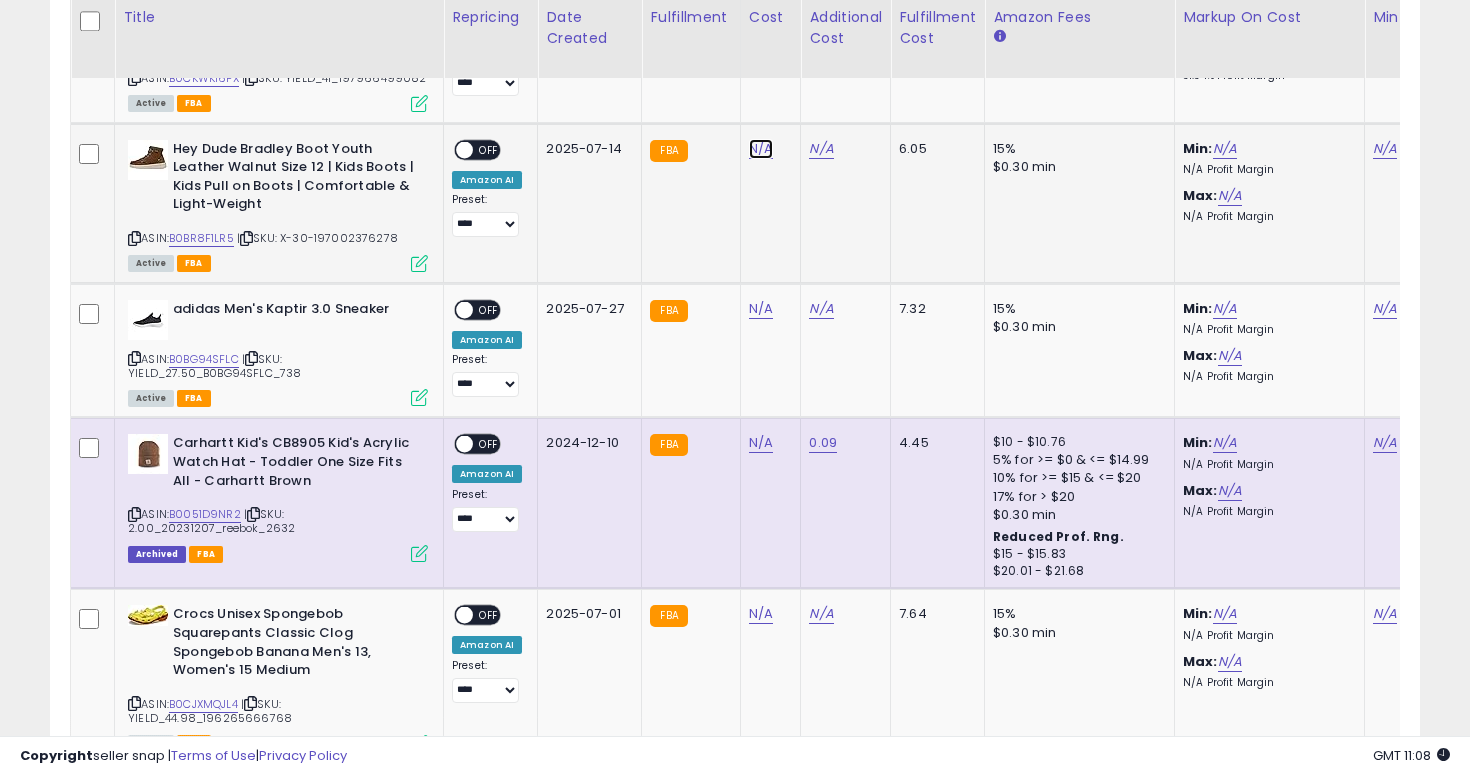 click on "N/A" at bounding box center [761, -5163] 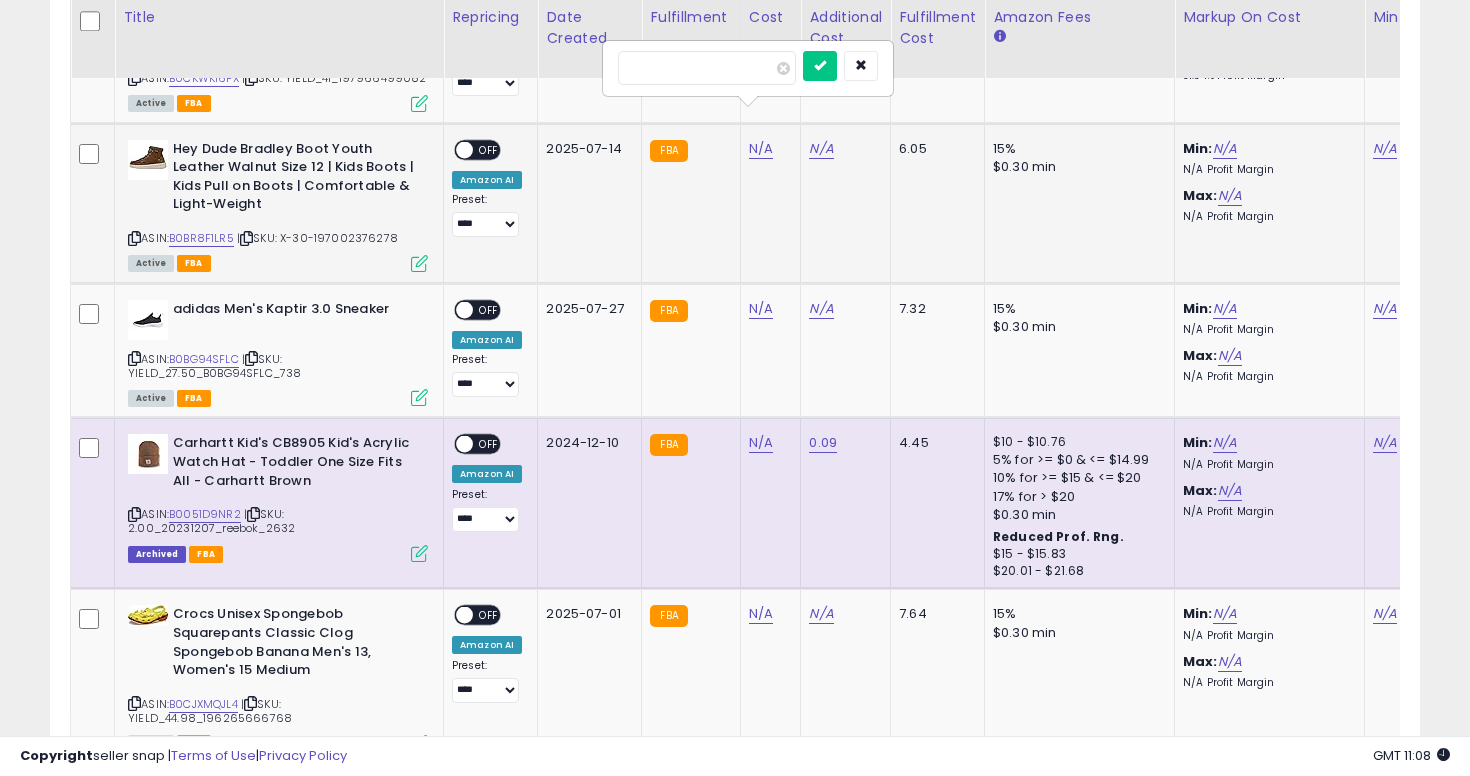 type on "**" 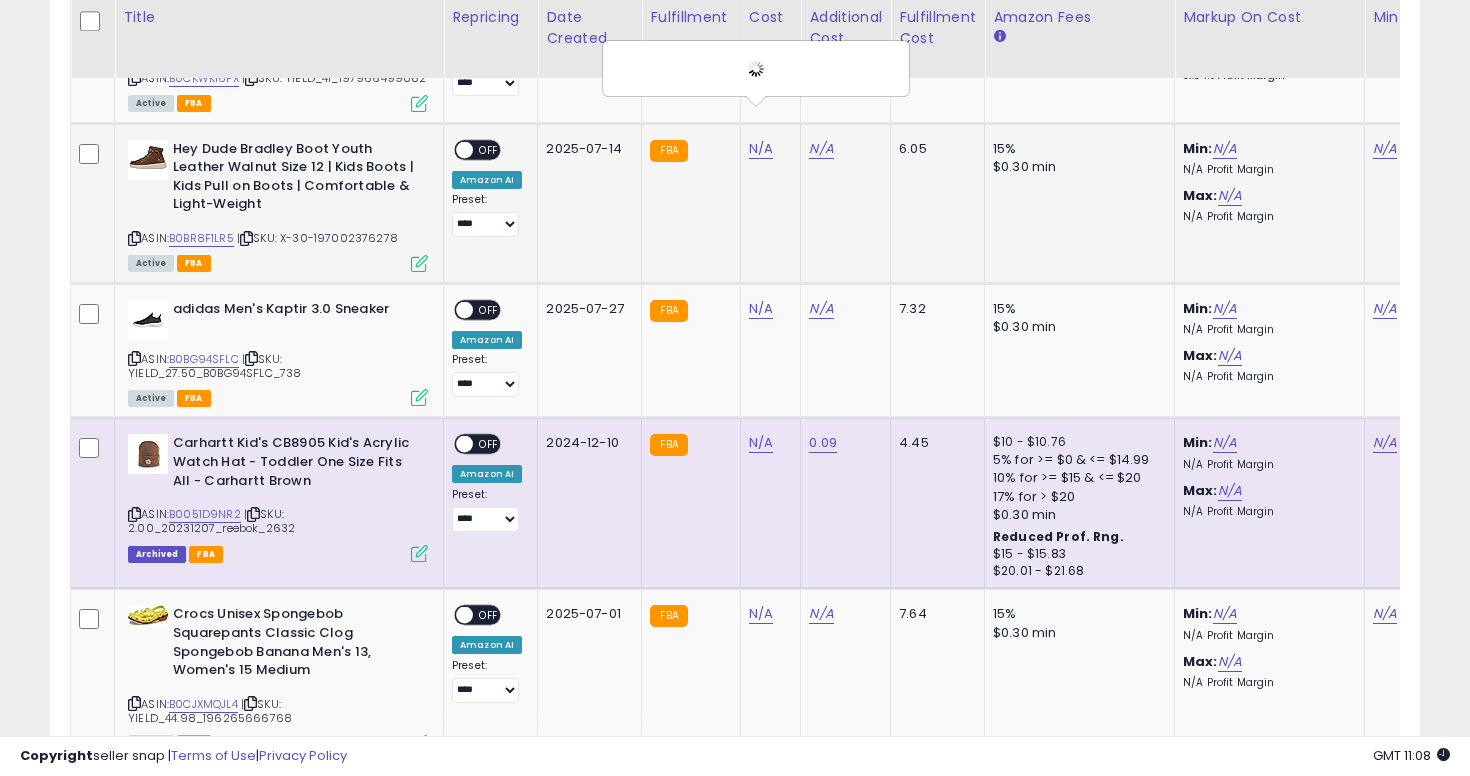 scroll, scrollTop: 0, scrollLeft: 196, axis: horizontal 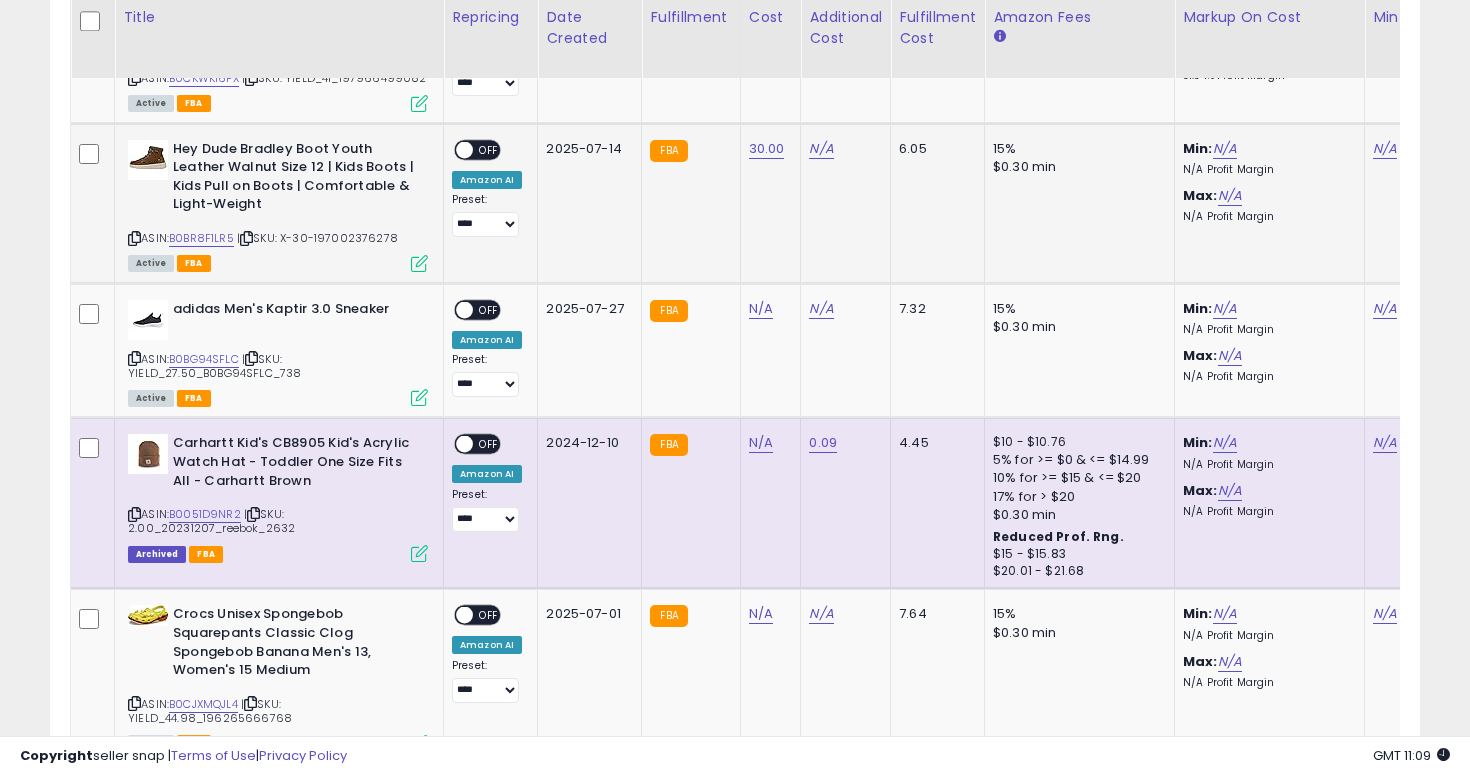 click at bounding box center [134, 238] 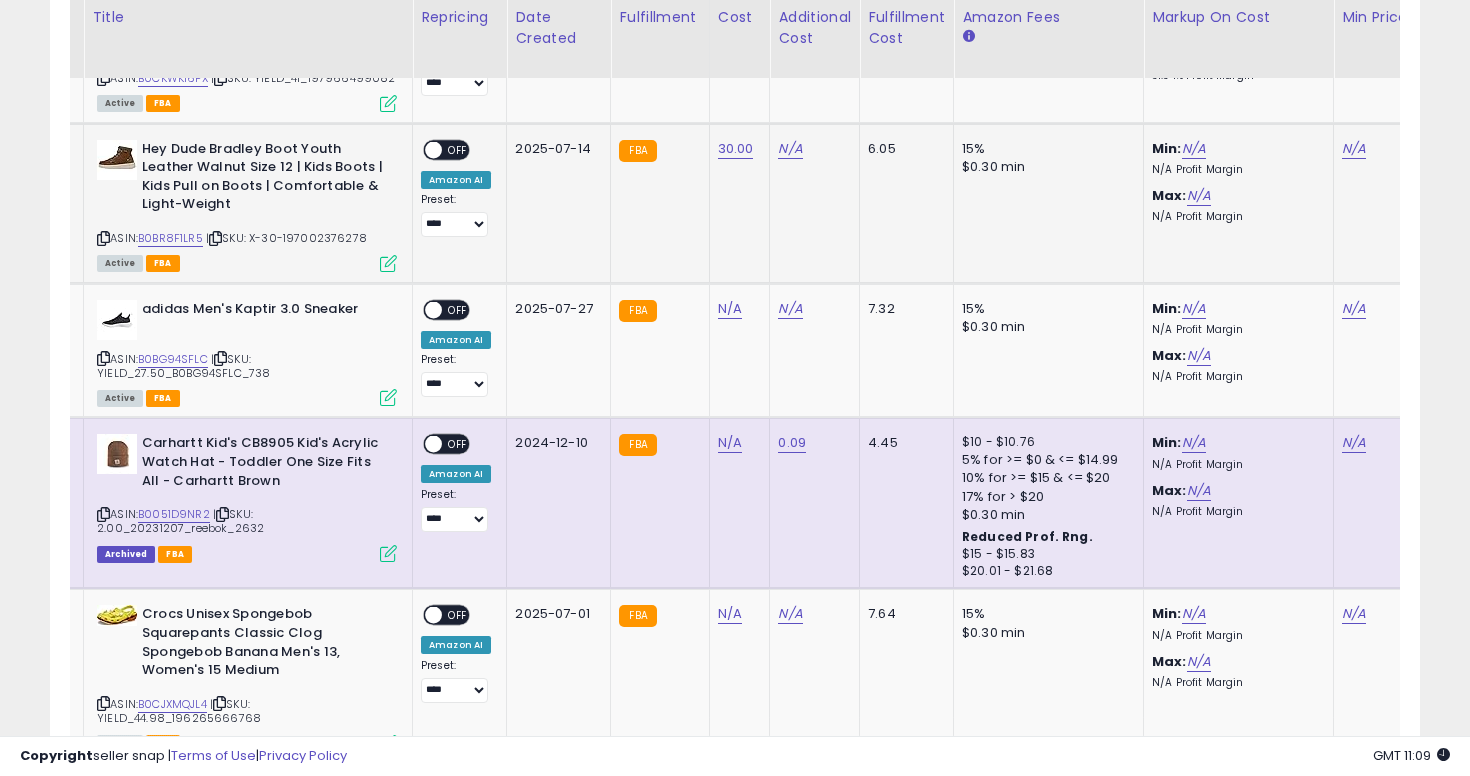 scroll, scrollTop: 0, scrollLeft: 259, axis: horizontal 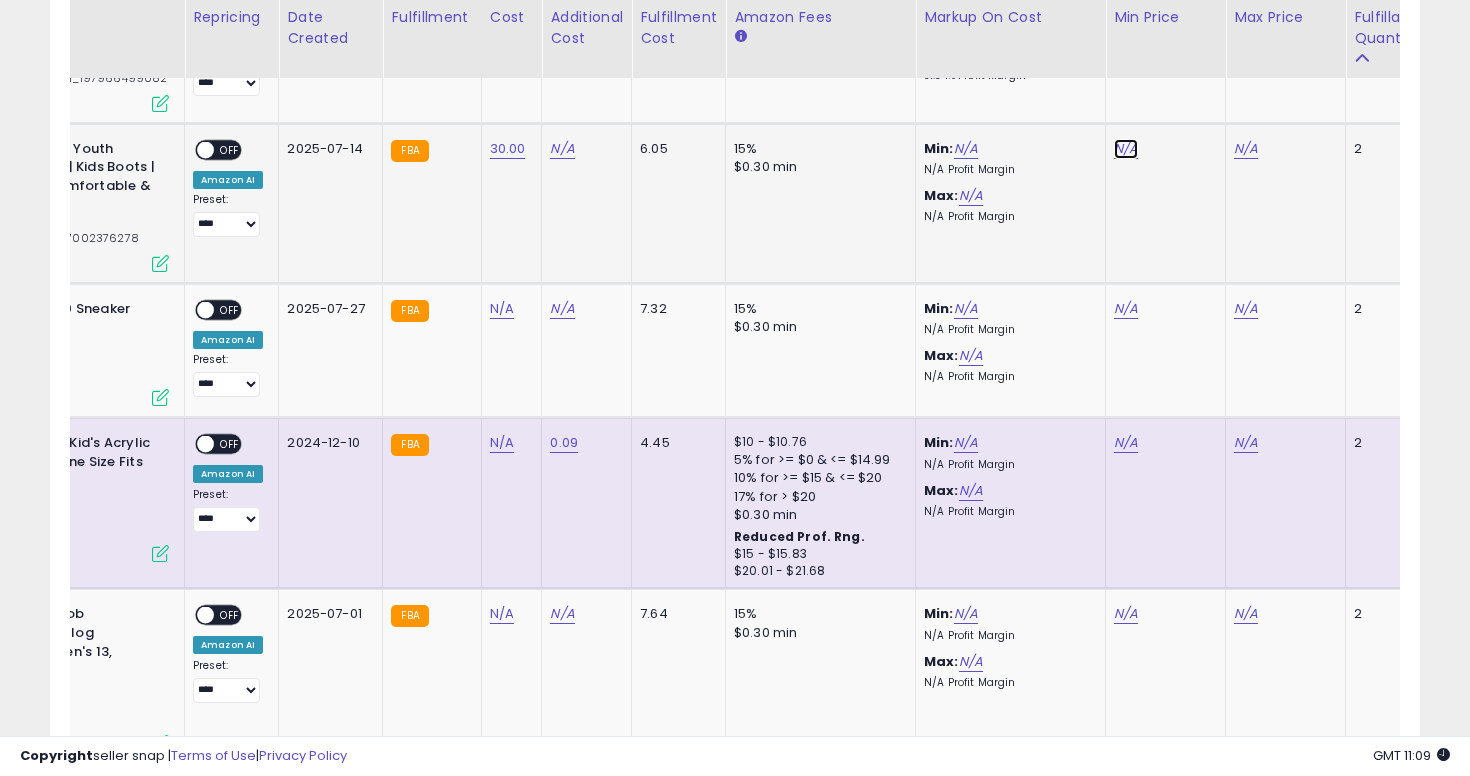 click on "N/A" at bounding box center (1126, -5163) 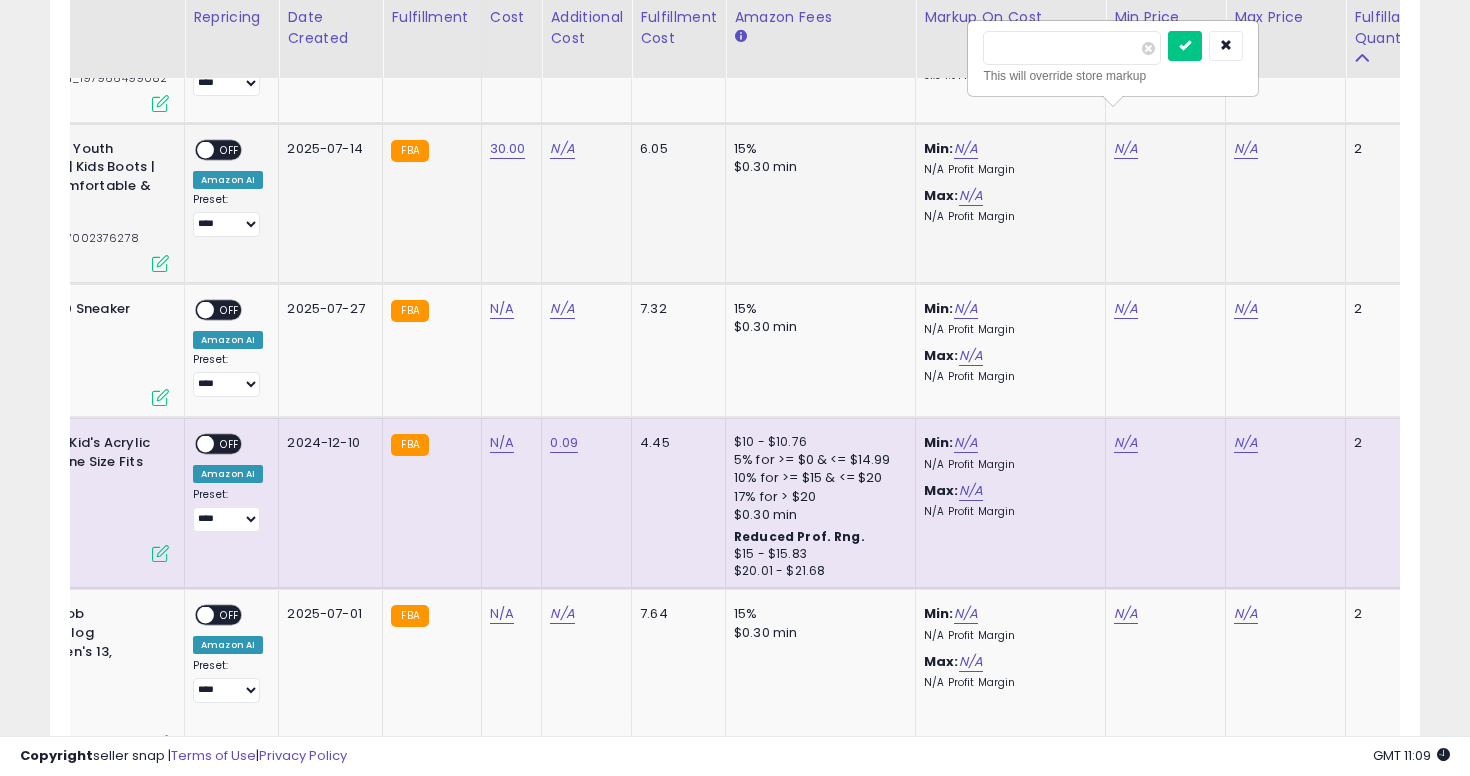 type on "****" 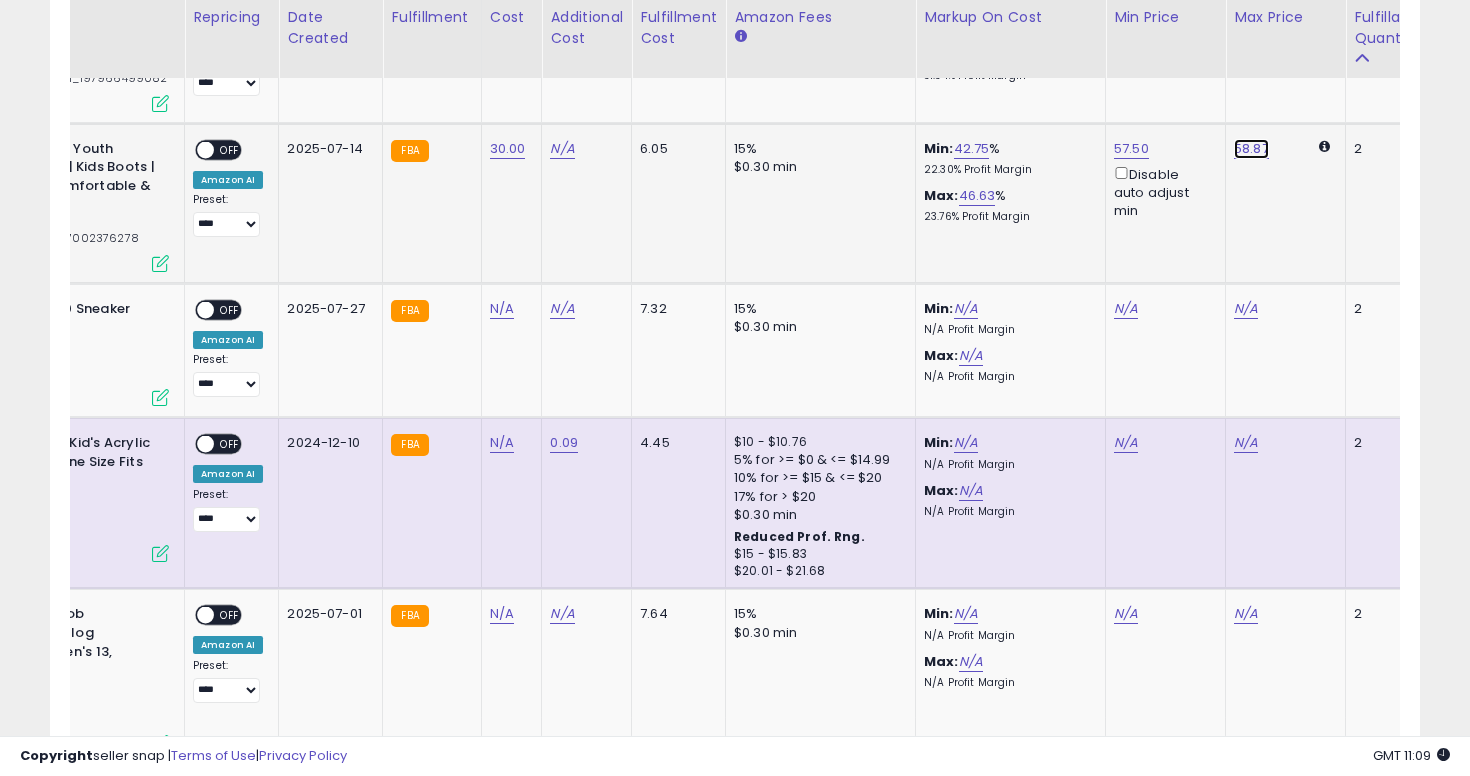 click on "58.87" at bounding box center [1246, -5163] 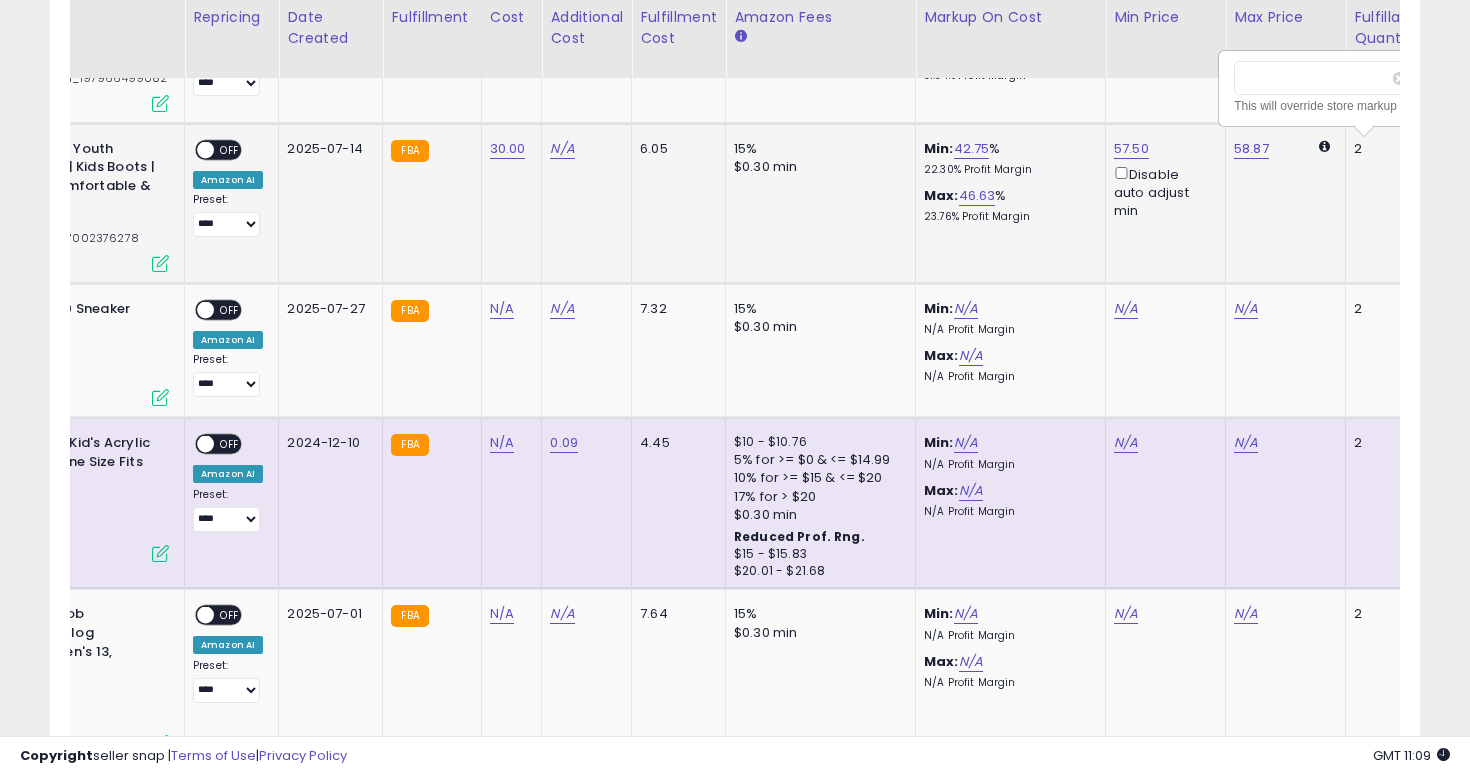 scroll, scrollTop: 0, scrollLeft: 287, axis: horizontal 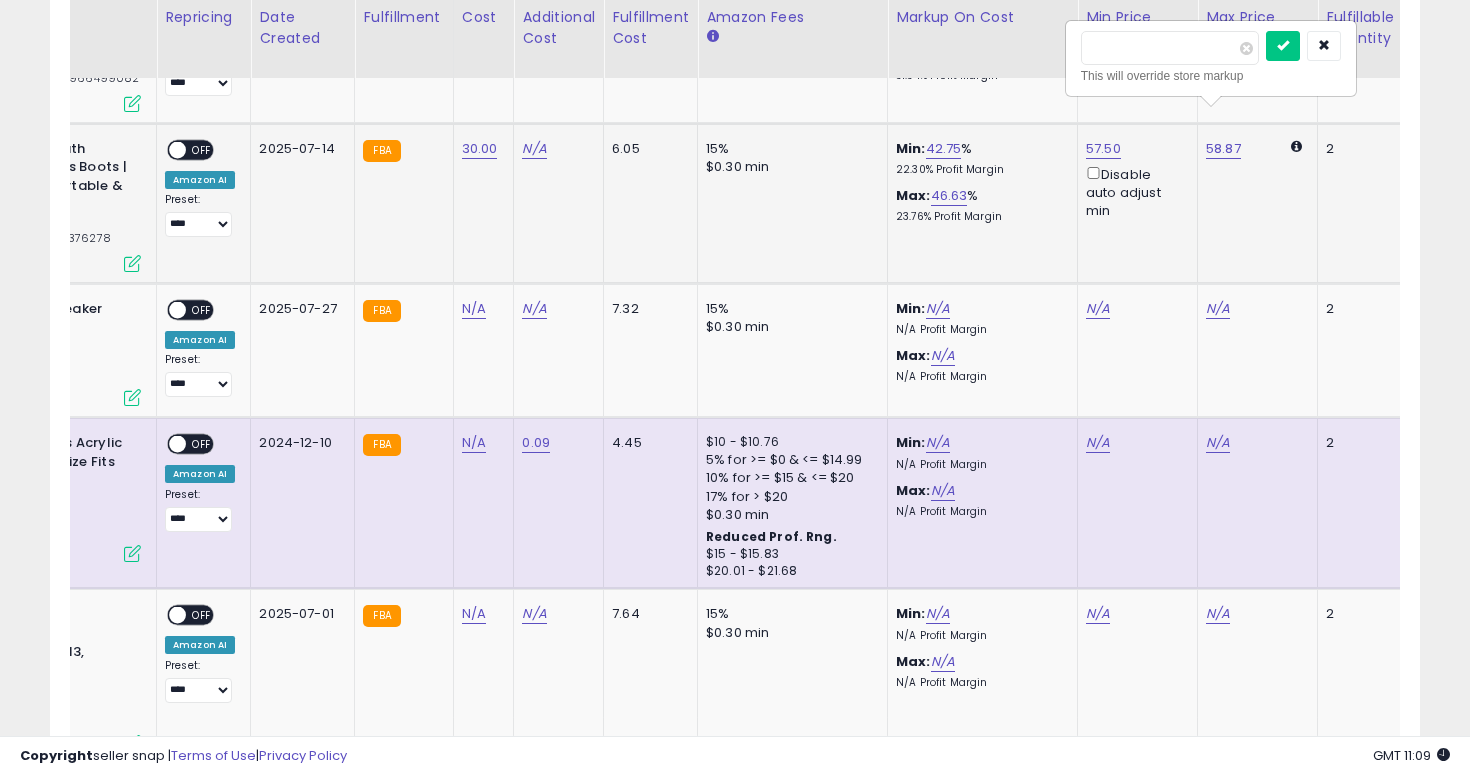 type on "*" 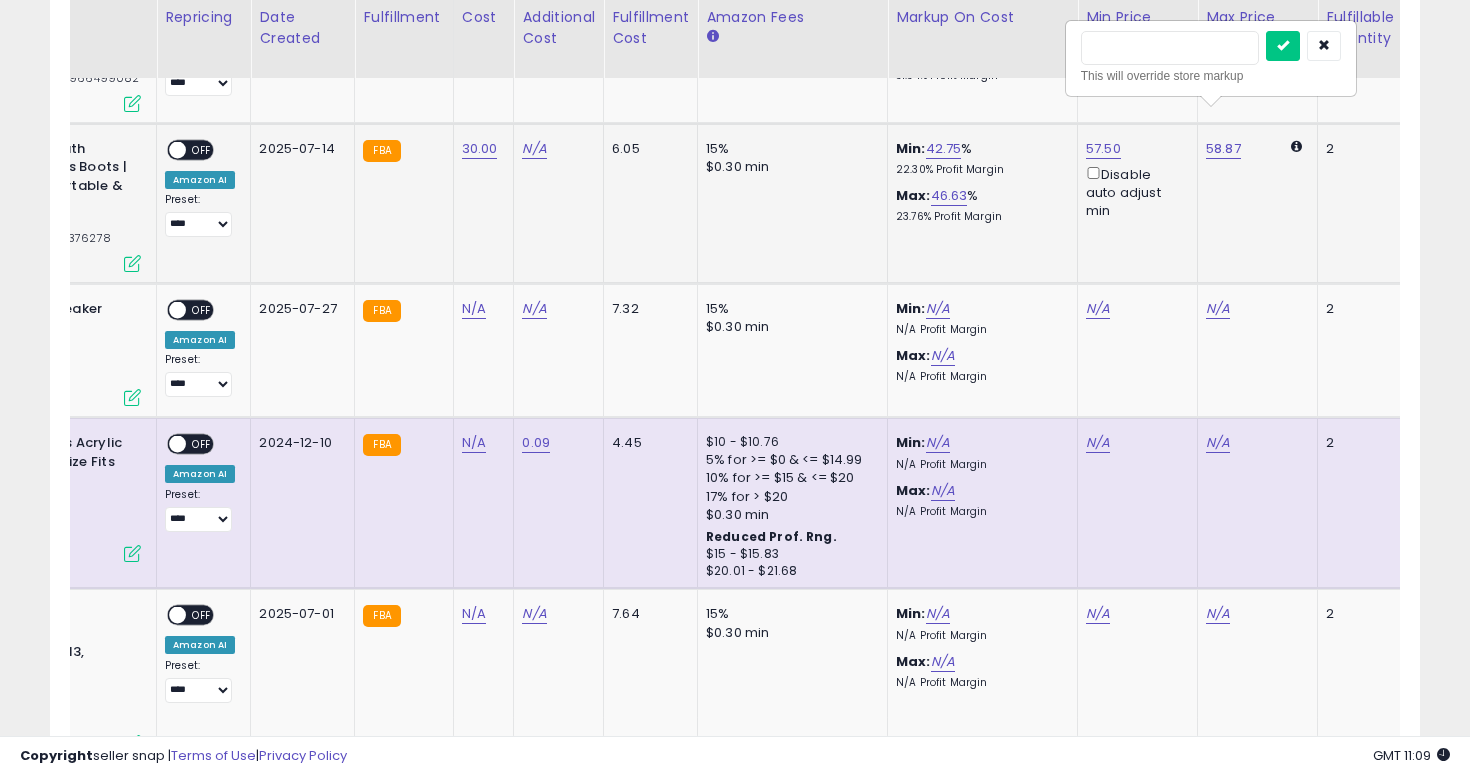 type on "**" 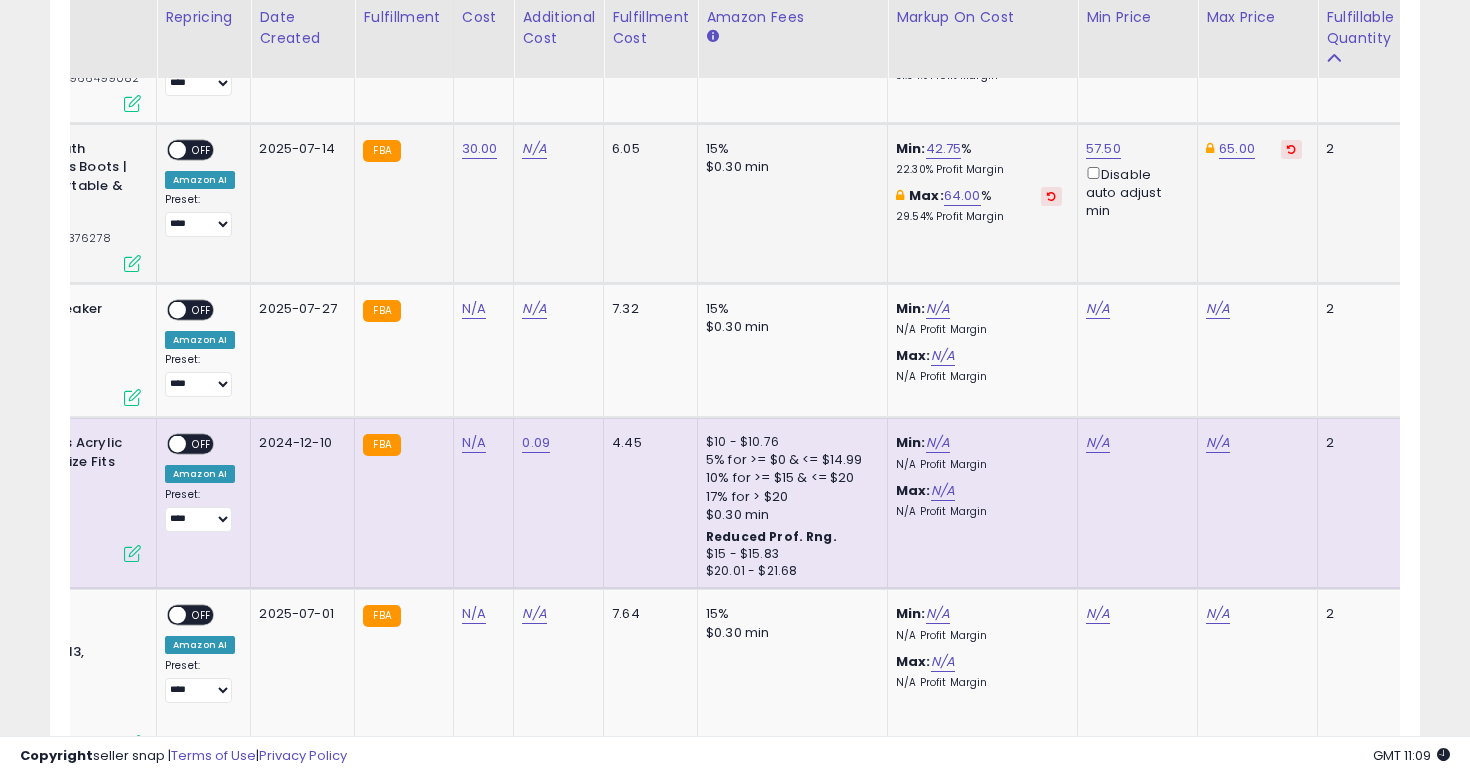 scroll, scrollTop: 0, scrollLeft: 0, axis: both 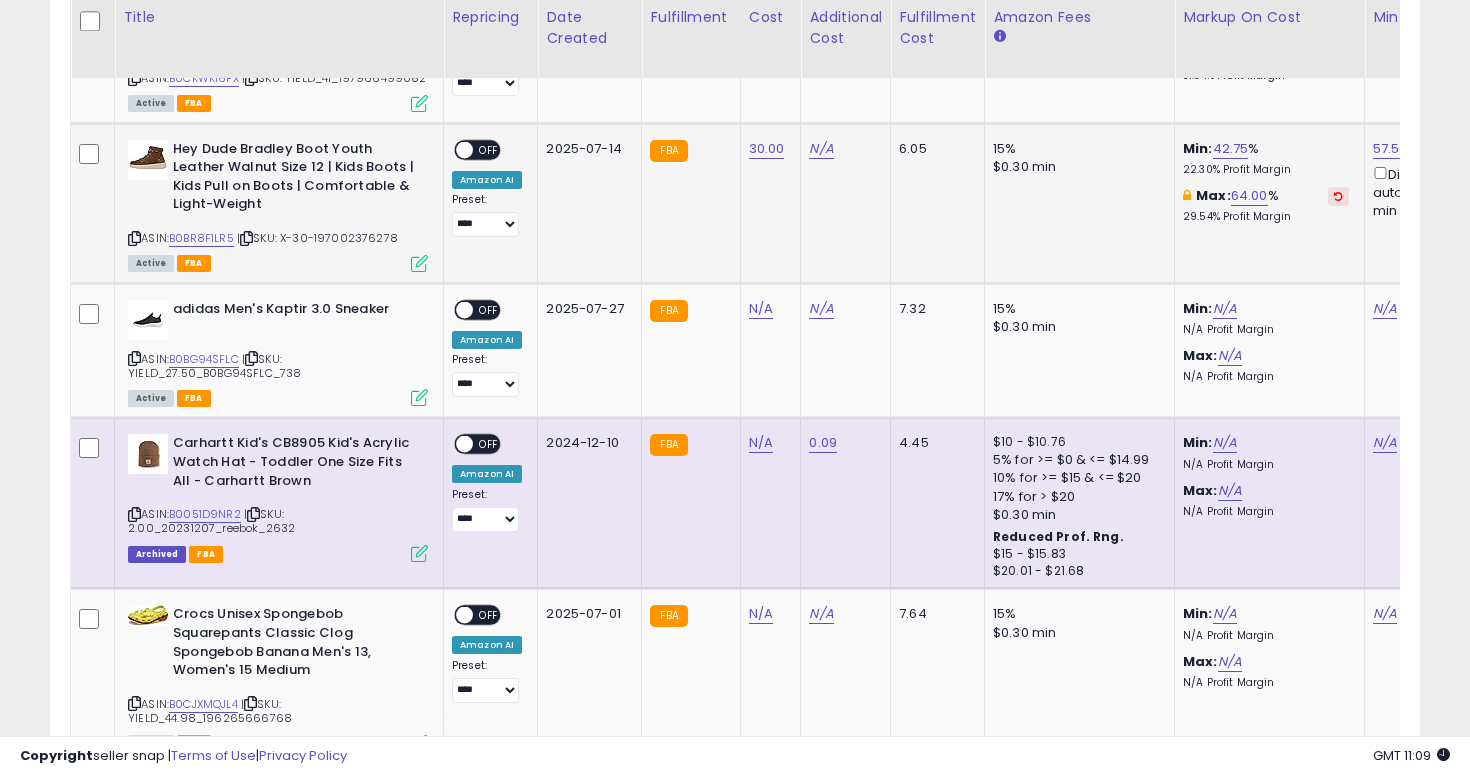 click on "OFF" at bounding box center [489, 149] 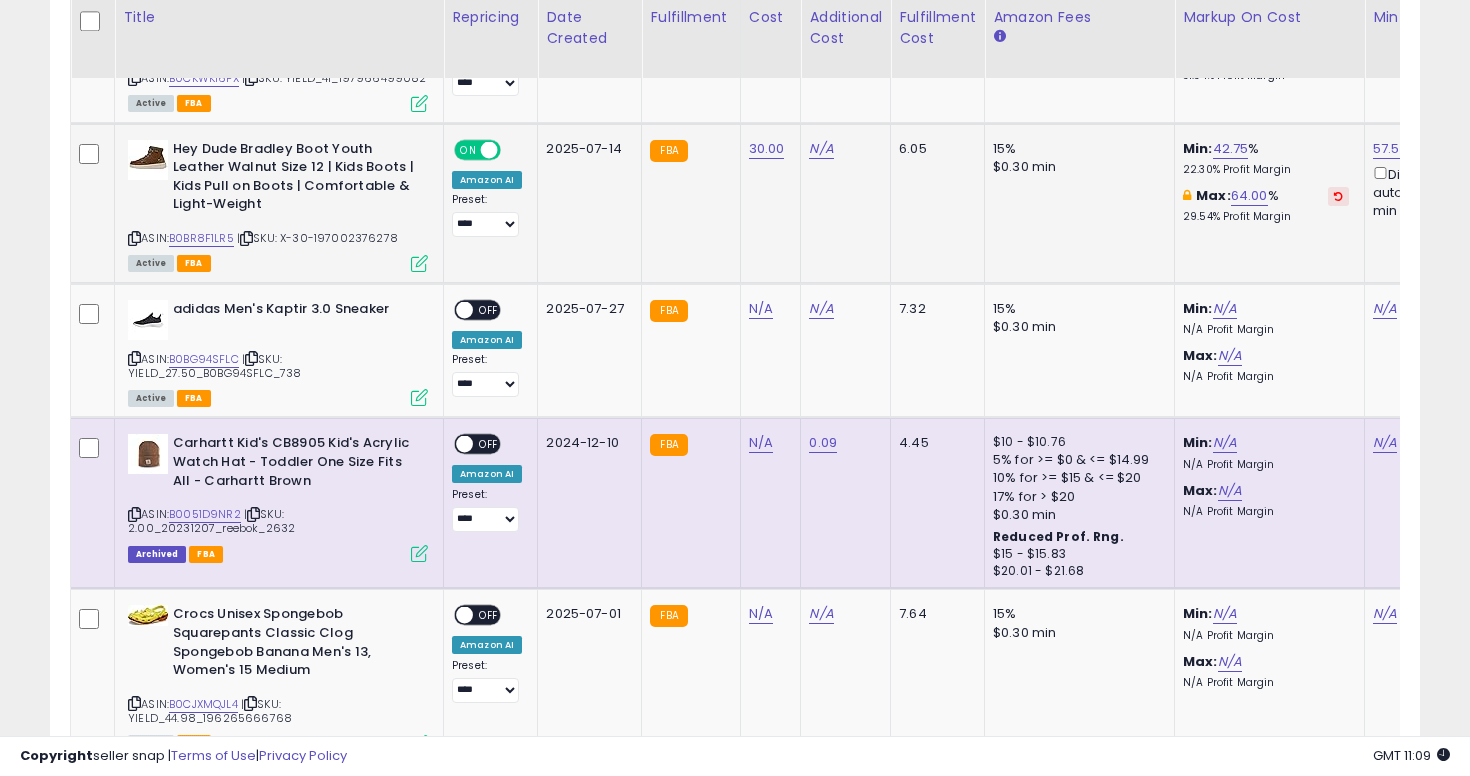 click on "**********" 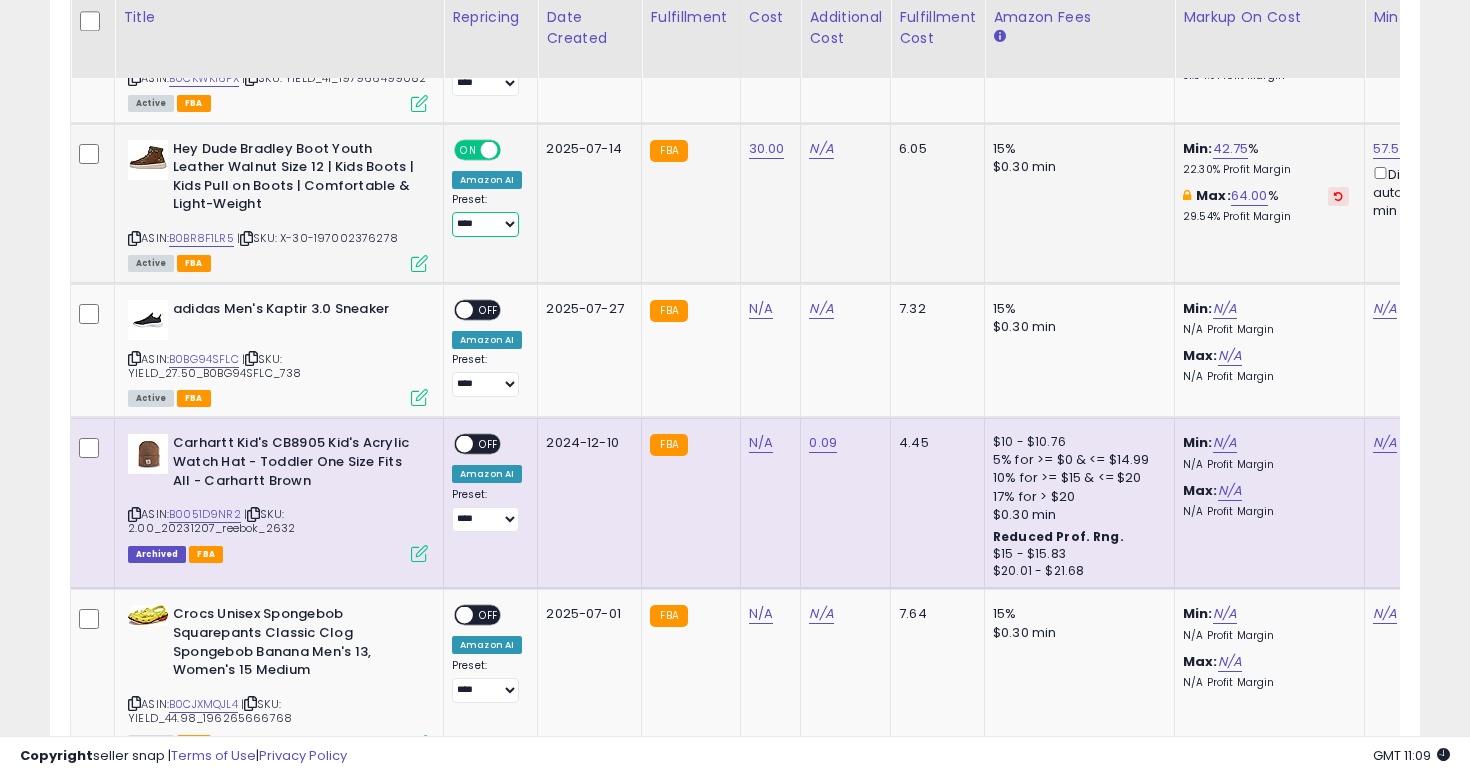 click on "**********" at bounding box center [485, 224] 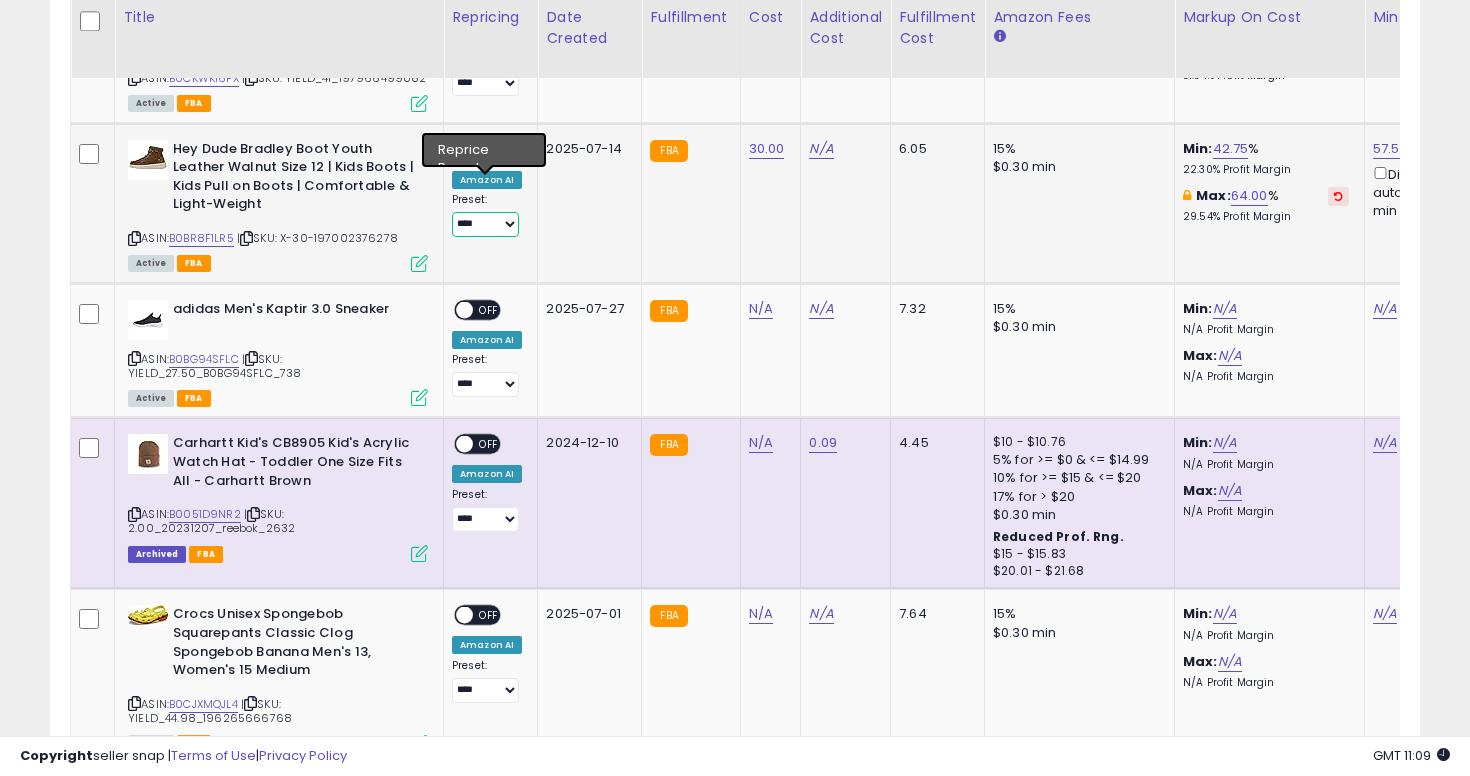 select on "**********" 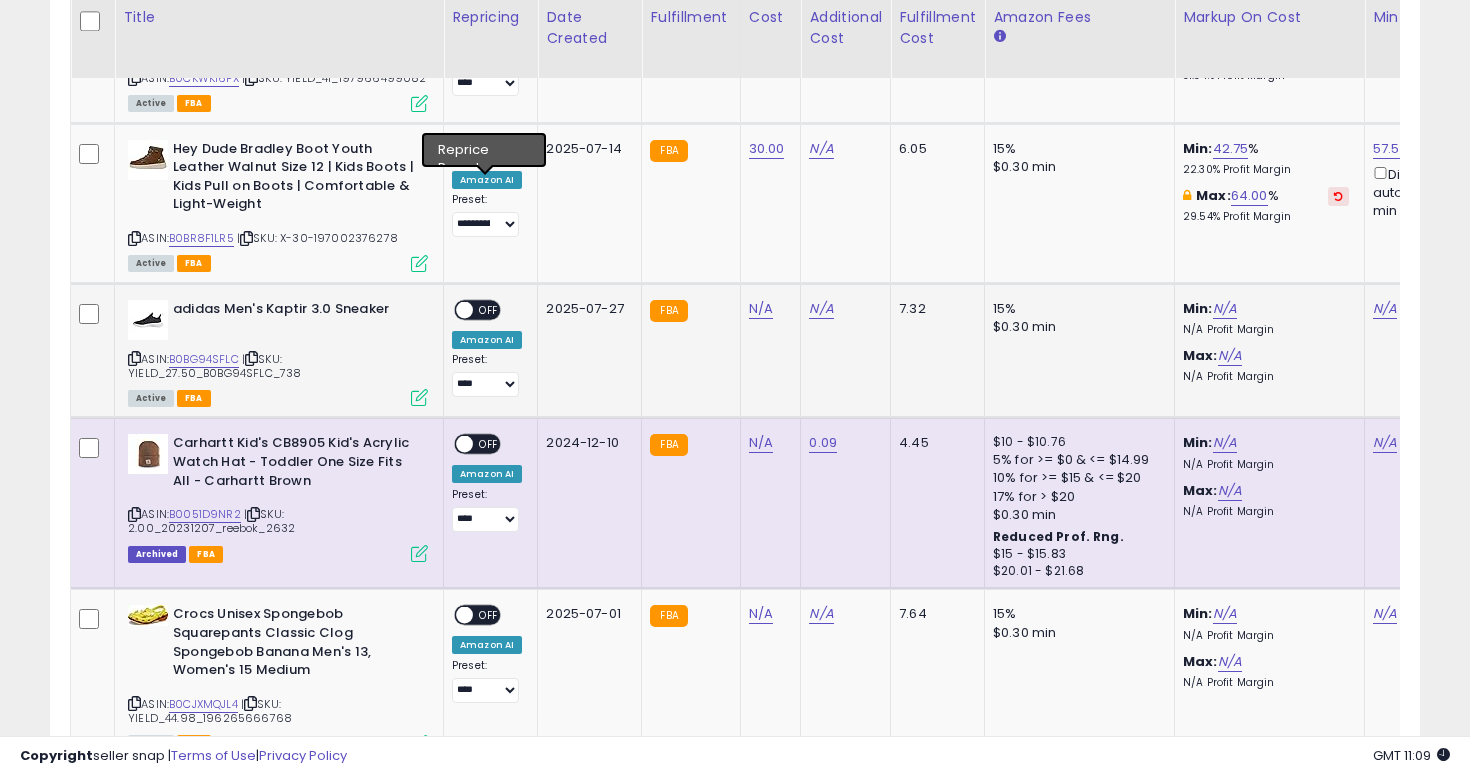 click on "ASIN:  B0BG94SFLC    |   SKU: YIELD_27.50_B0BG94SFLC_738 Active FBA" at bounding box center [278, 352] 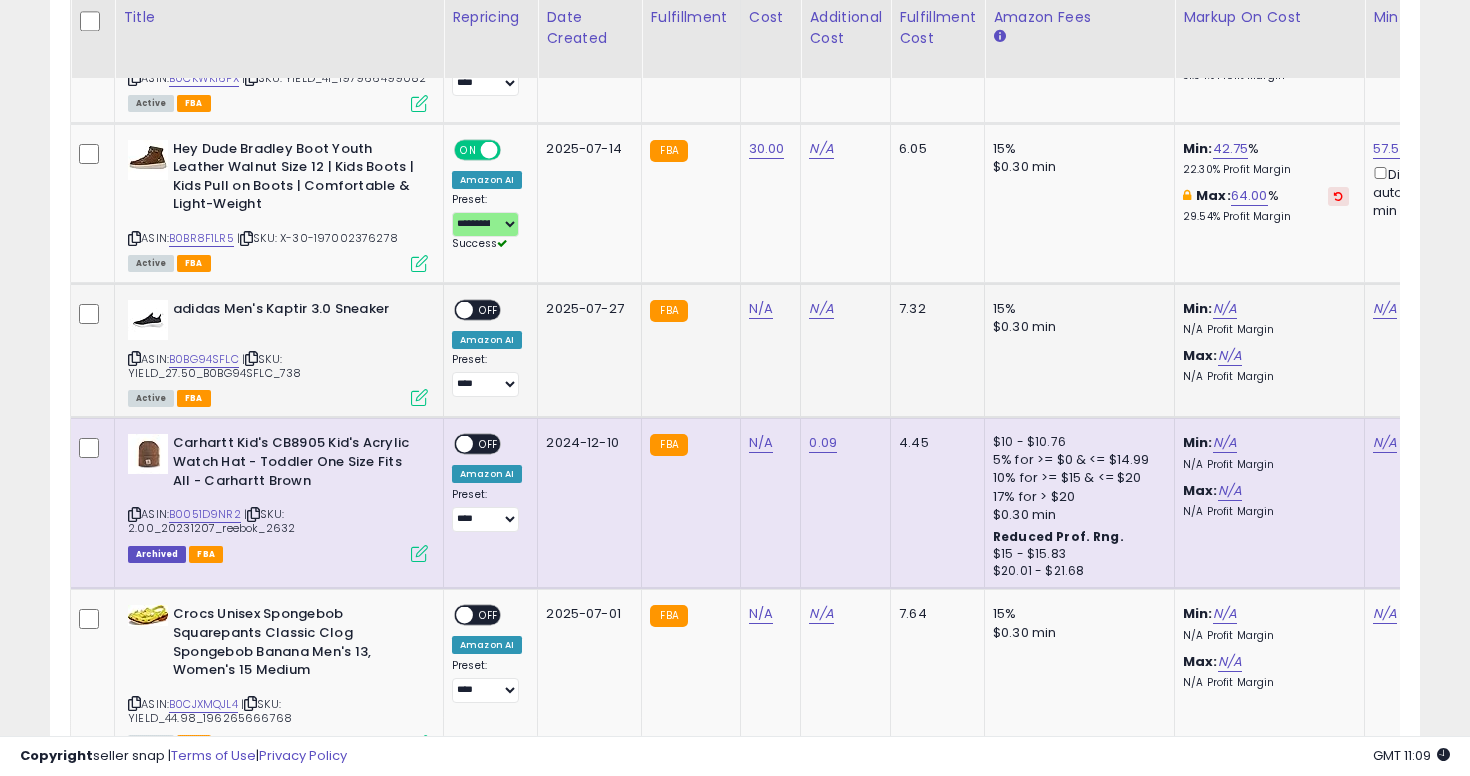 click at bounding box center (134, 358) 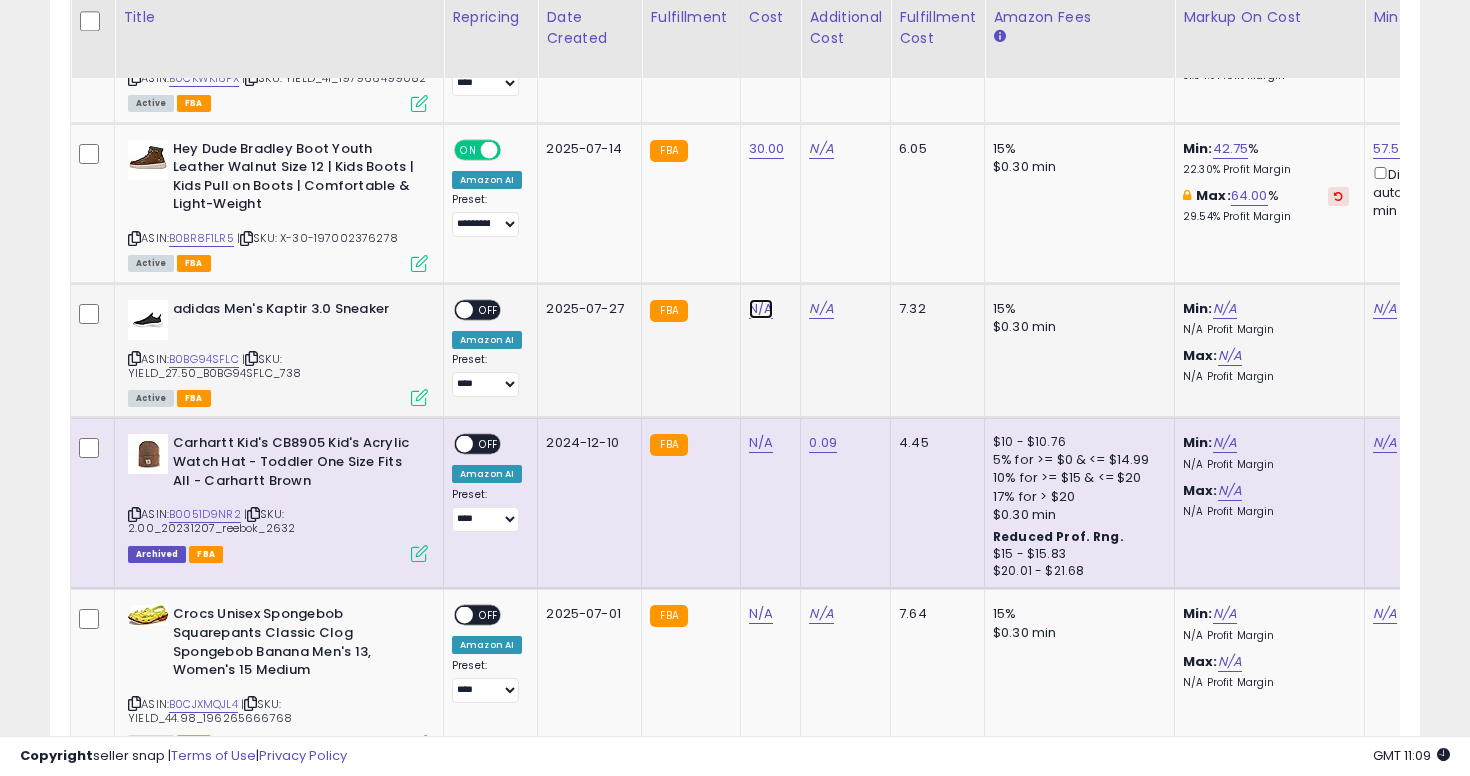 click on "N/A" at bounding box center [761, -5163] 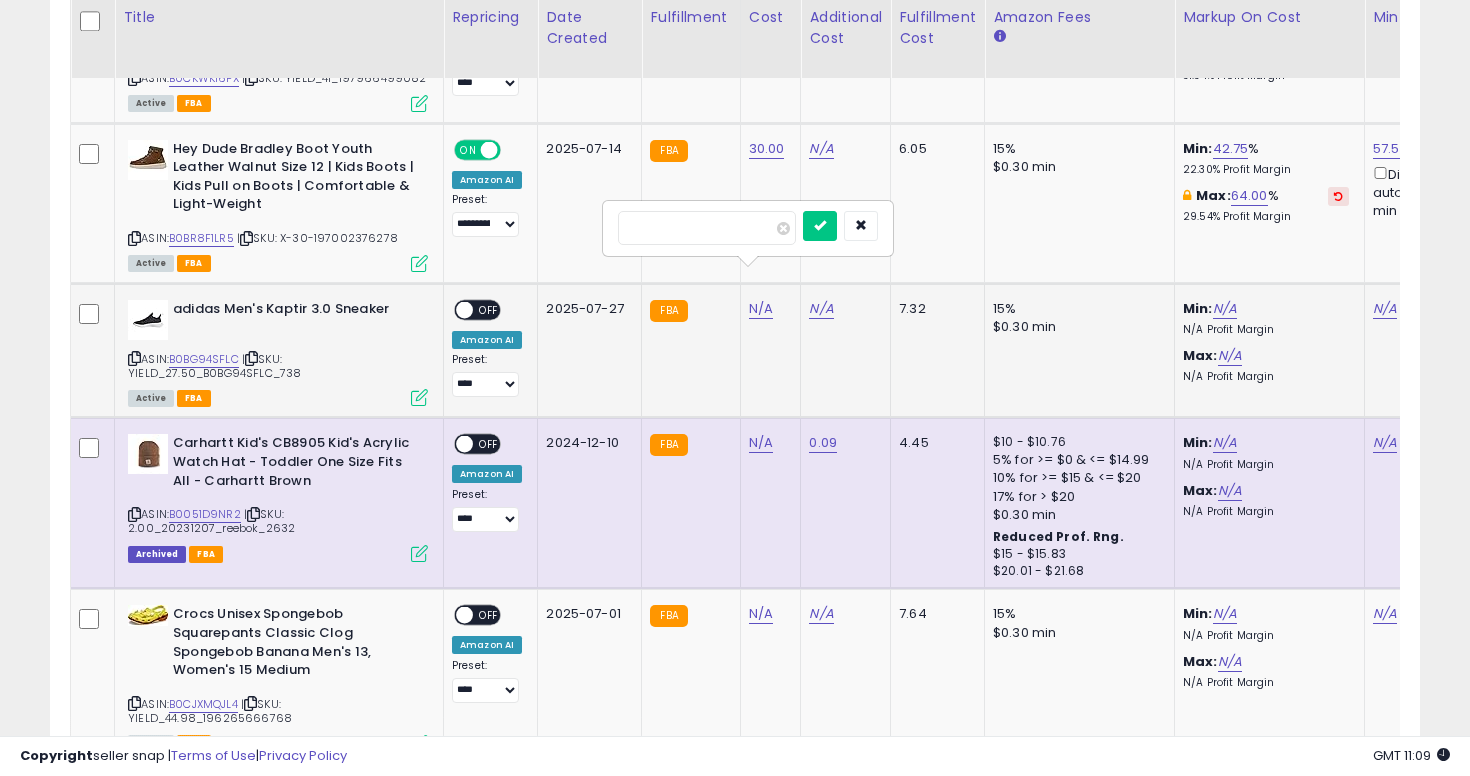 type on "****" 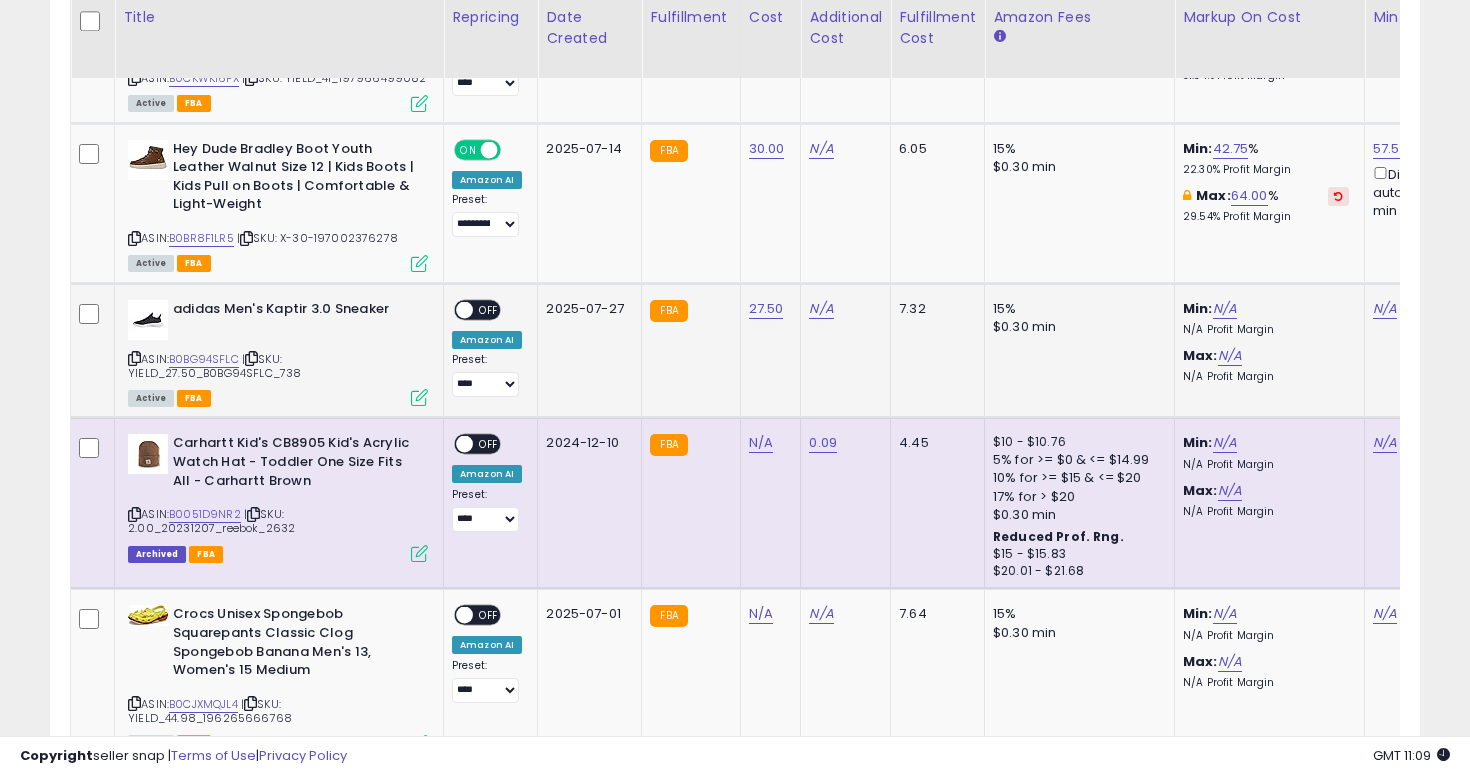scroll, scrollTop: 0, scrollLeft: 63, axis: horizontal 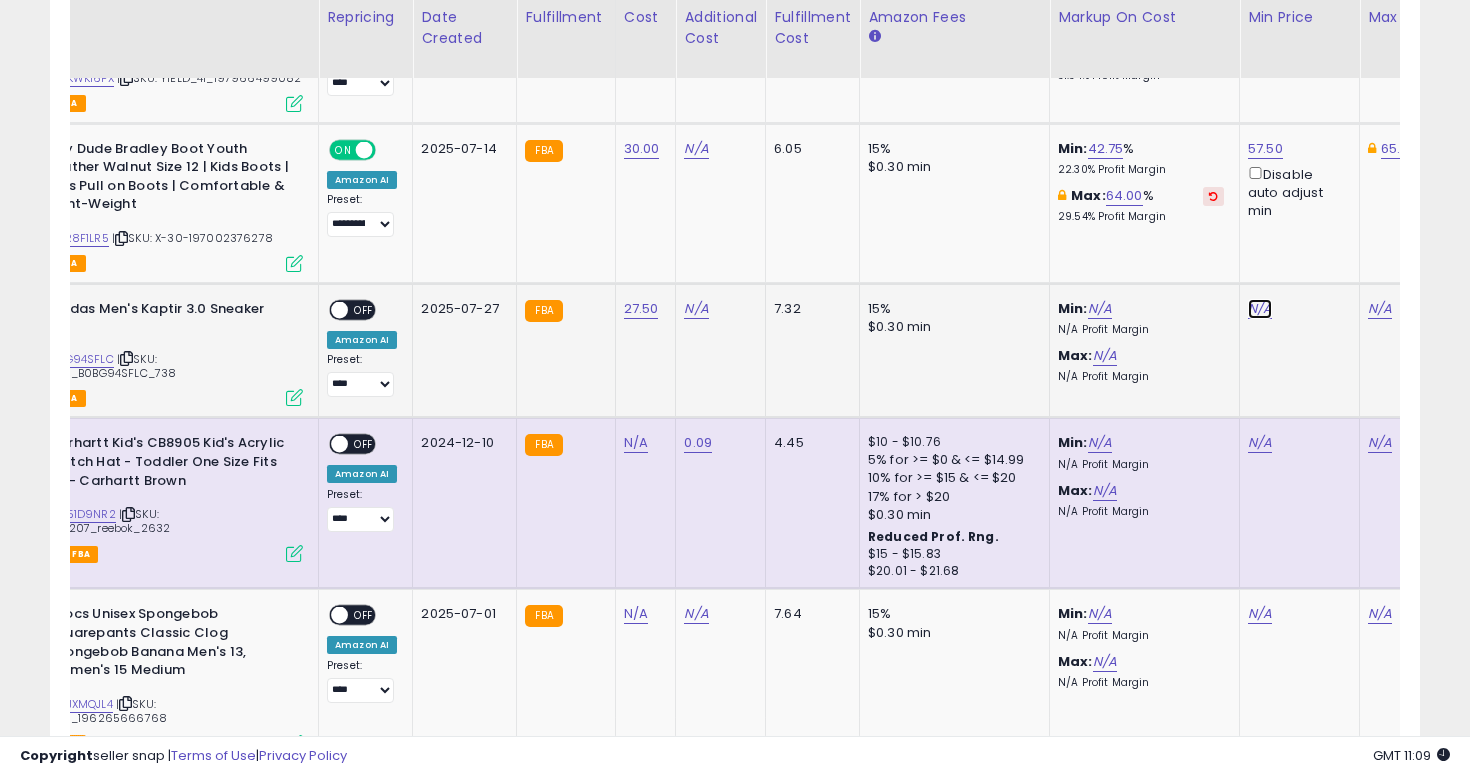 click on "N/A" at bounding box center (1260, -5163) 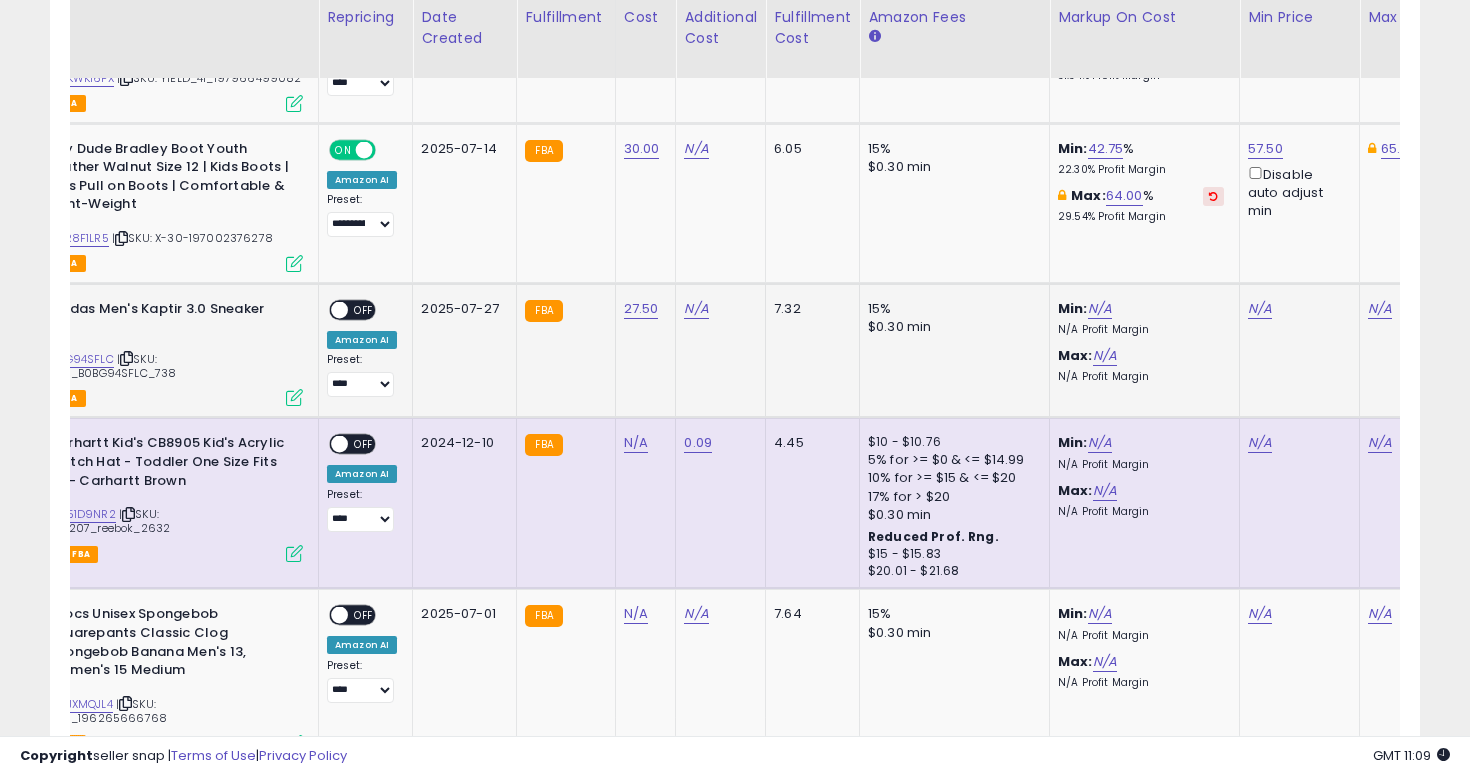 scroll, scrollTop: 0, scrollLeft: 162, axis: horizontal 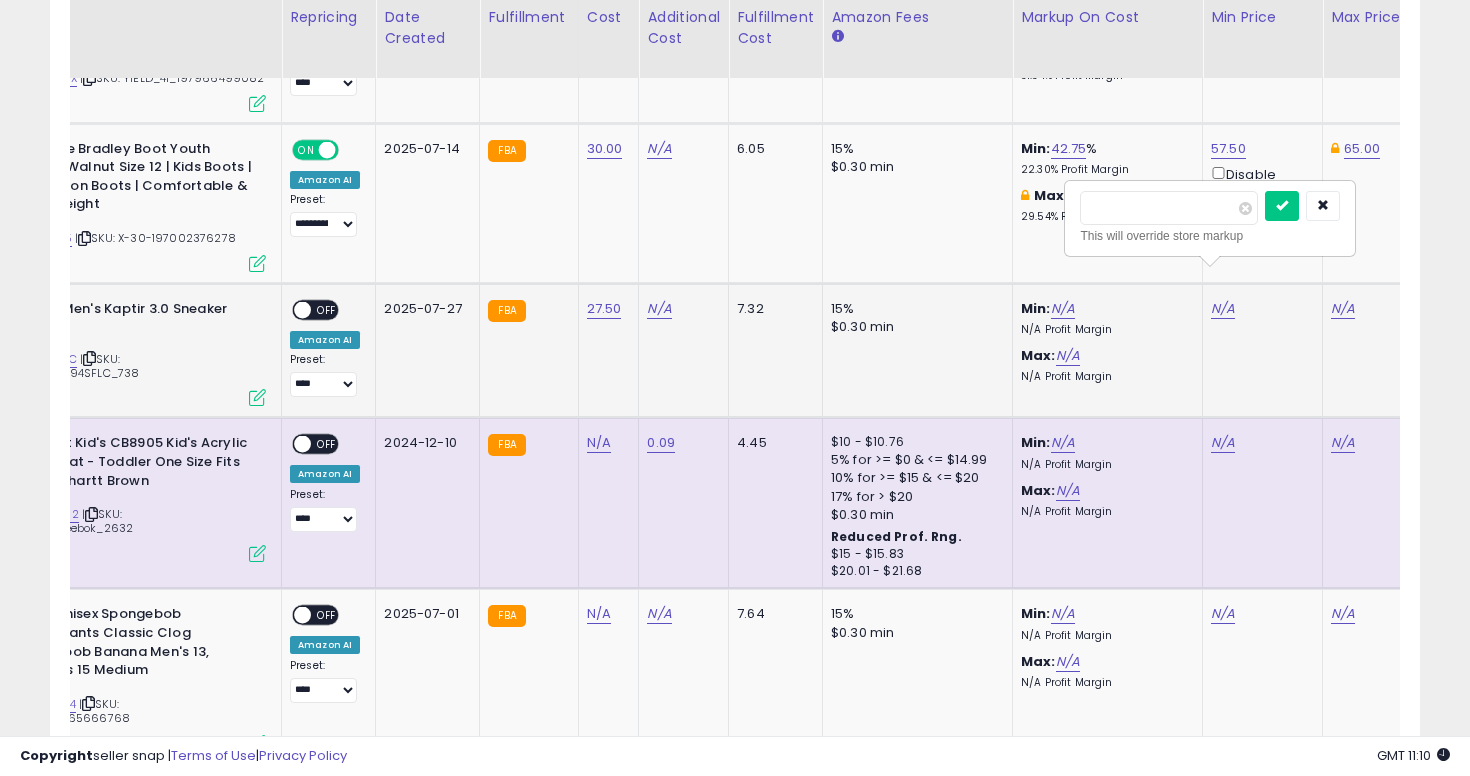type on "**" 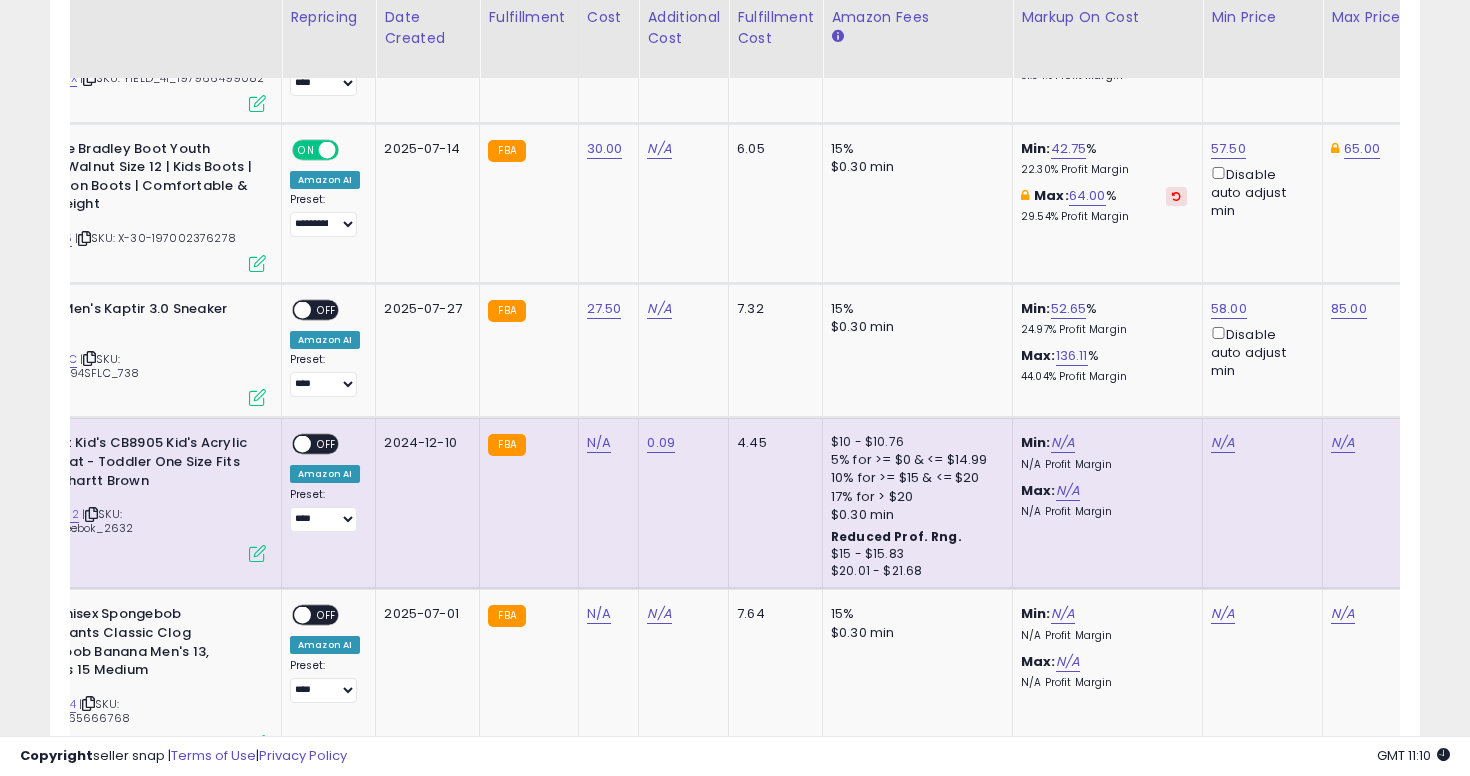 scroll, scrollTop: 0, scrollLeft: 0, axis: both 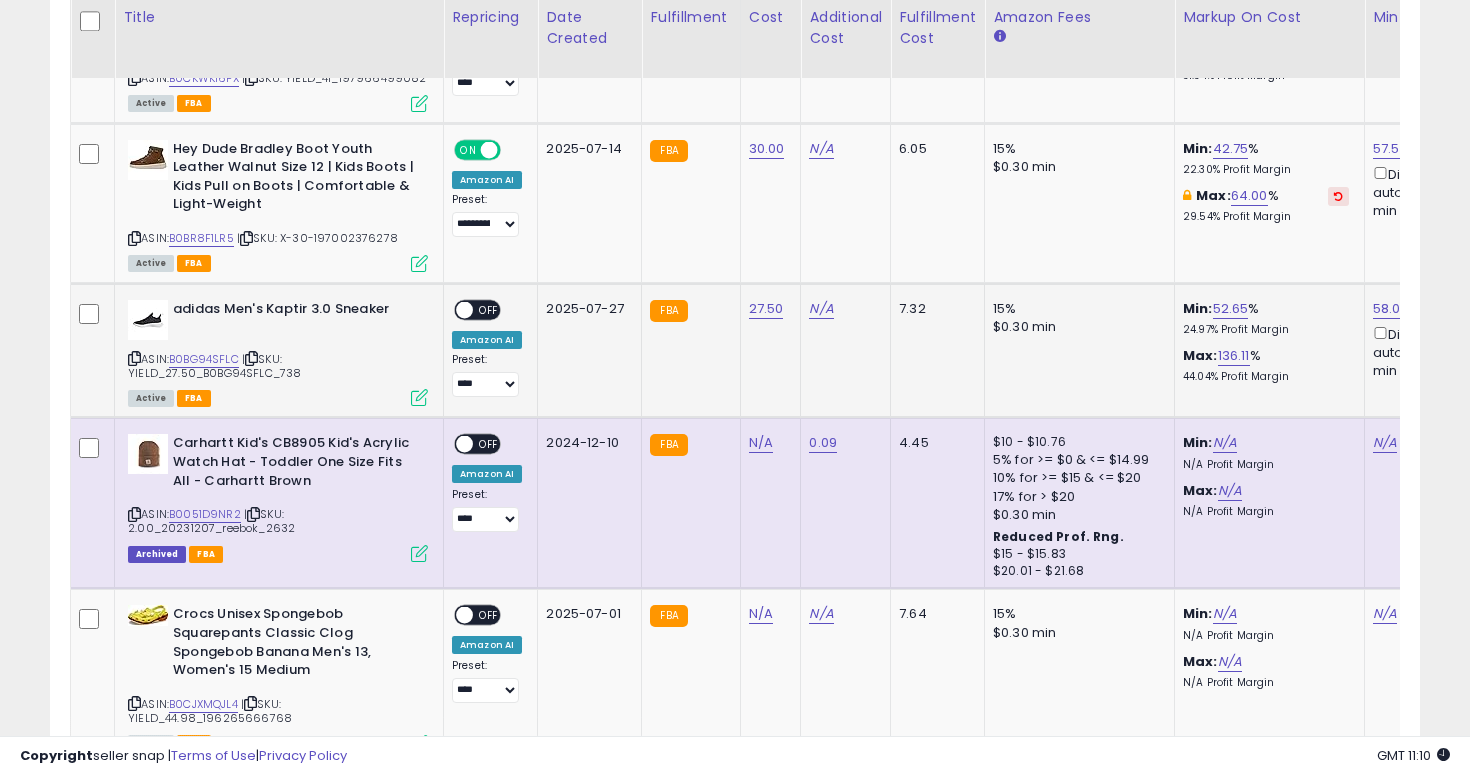 click on "OFF" at bounding box center [489, 309] 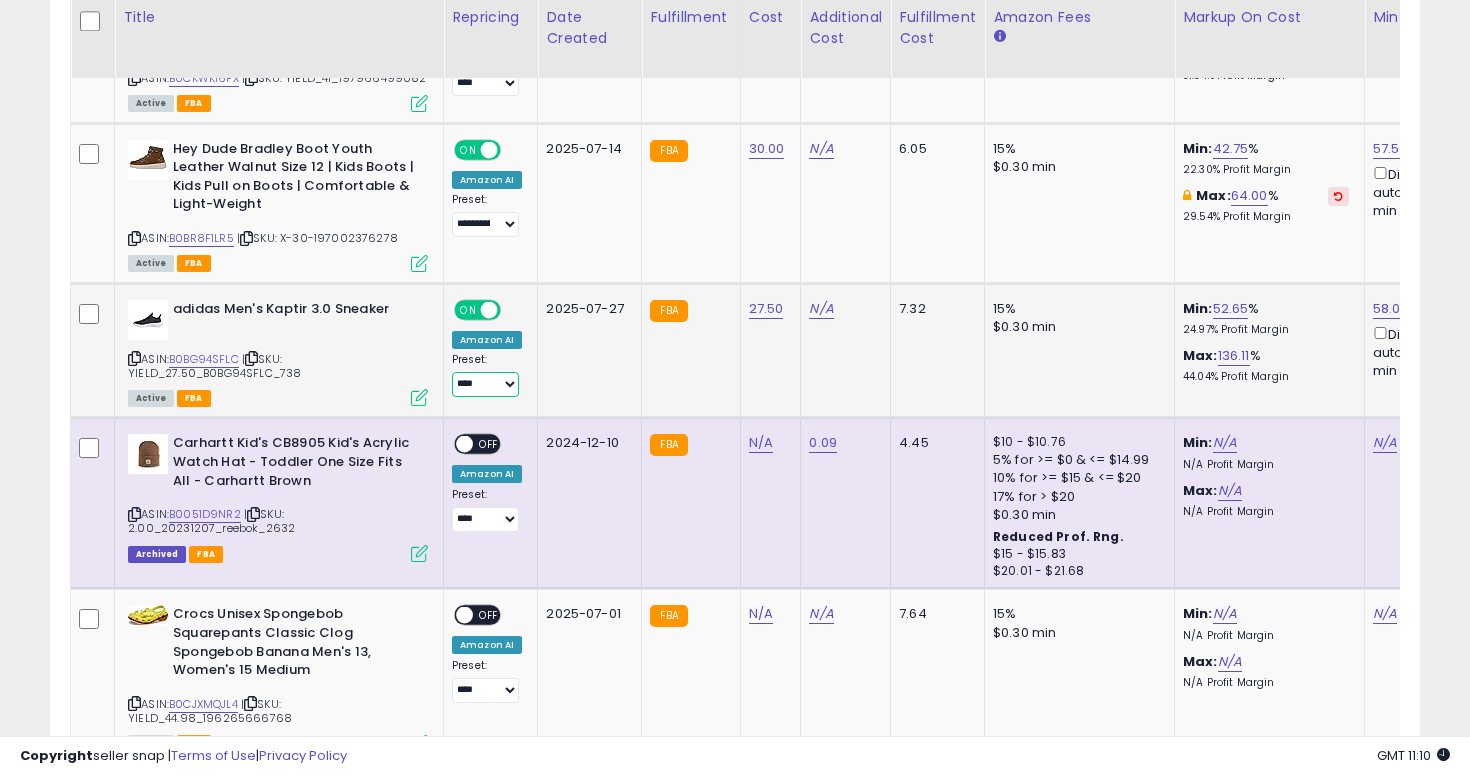 click on "**********" at bounding box center (485, 384) 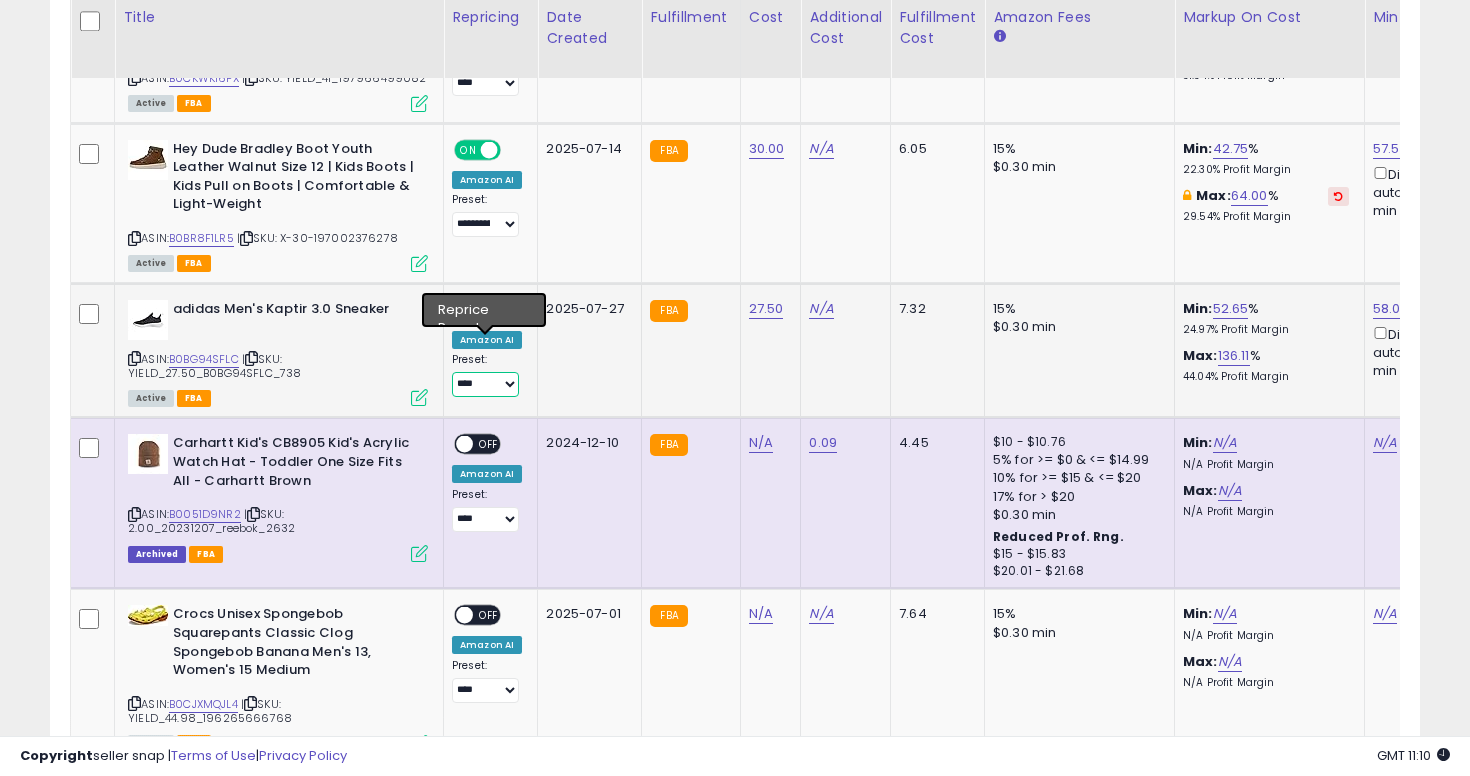 select on "**********" 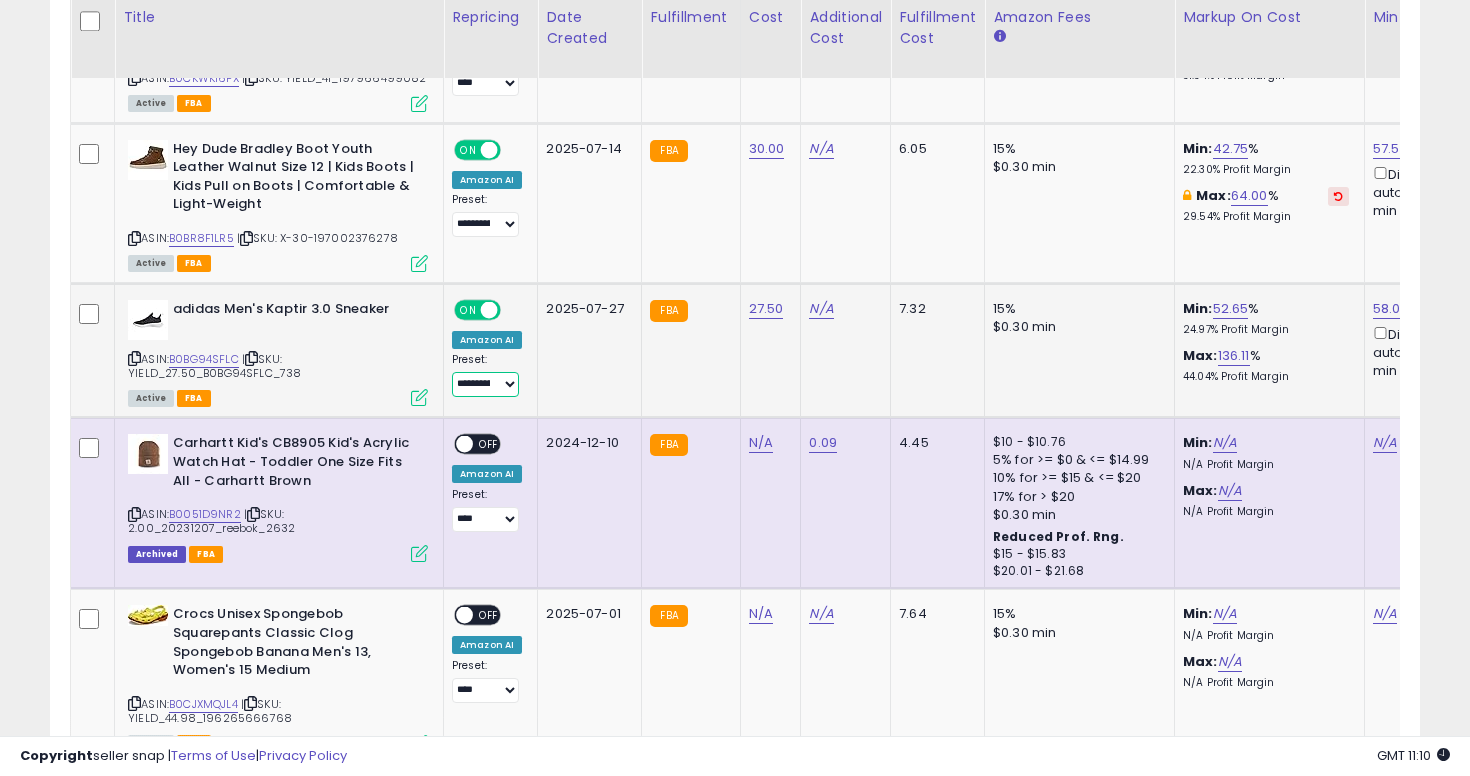 scroll, scrollTop: 0, scrollLeft: 339, axis: horizontal 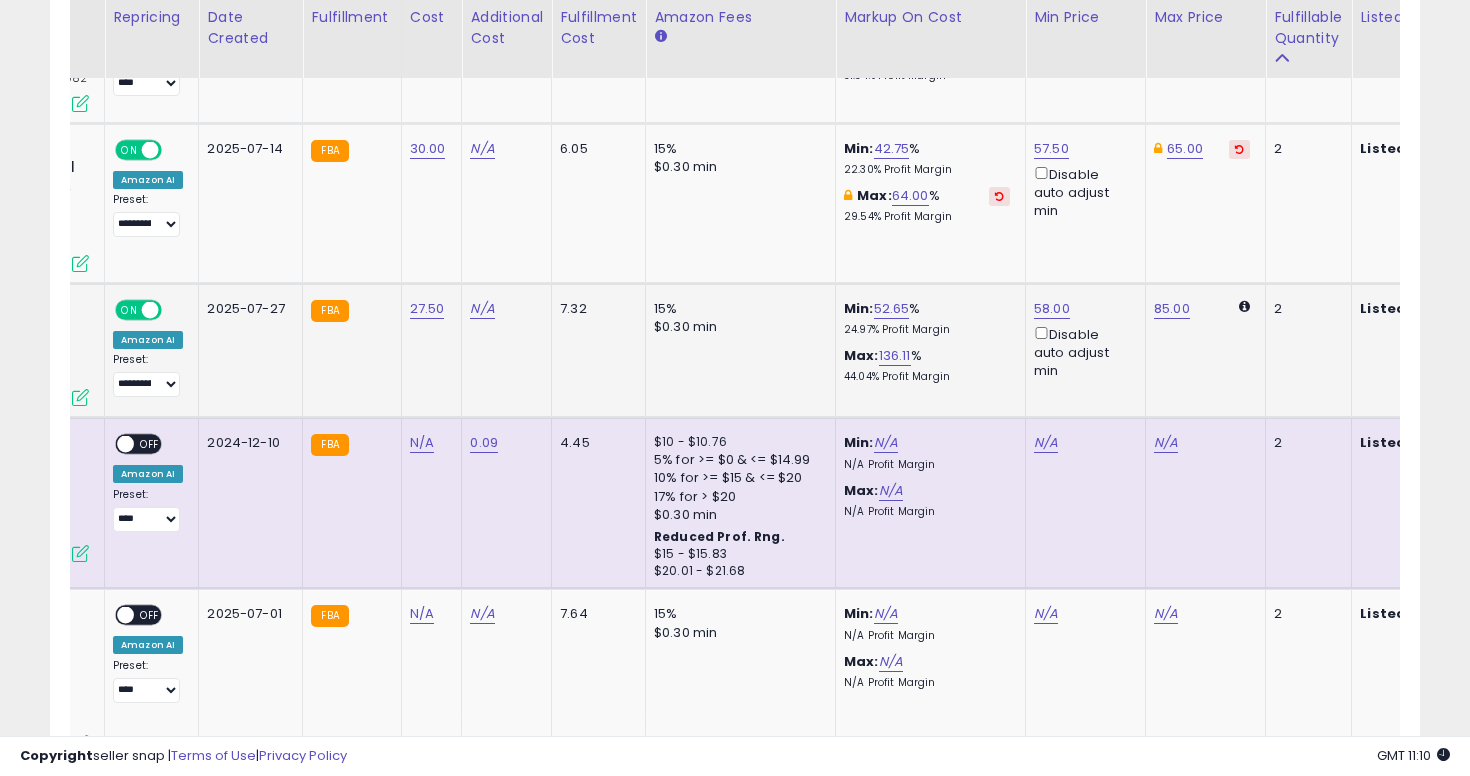 click on "85.00" 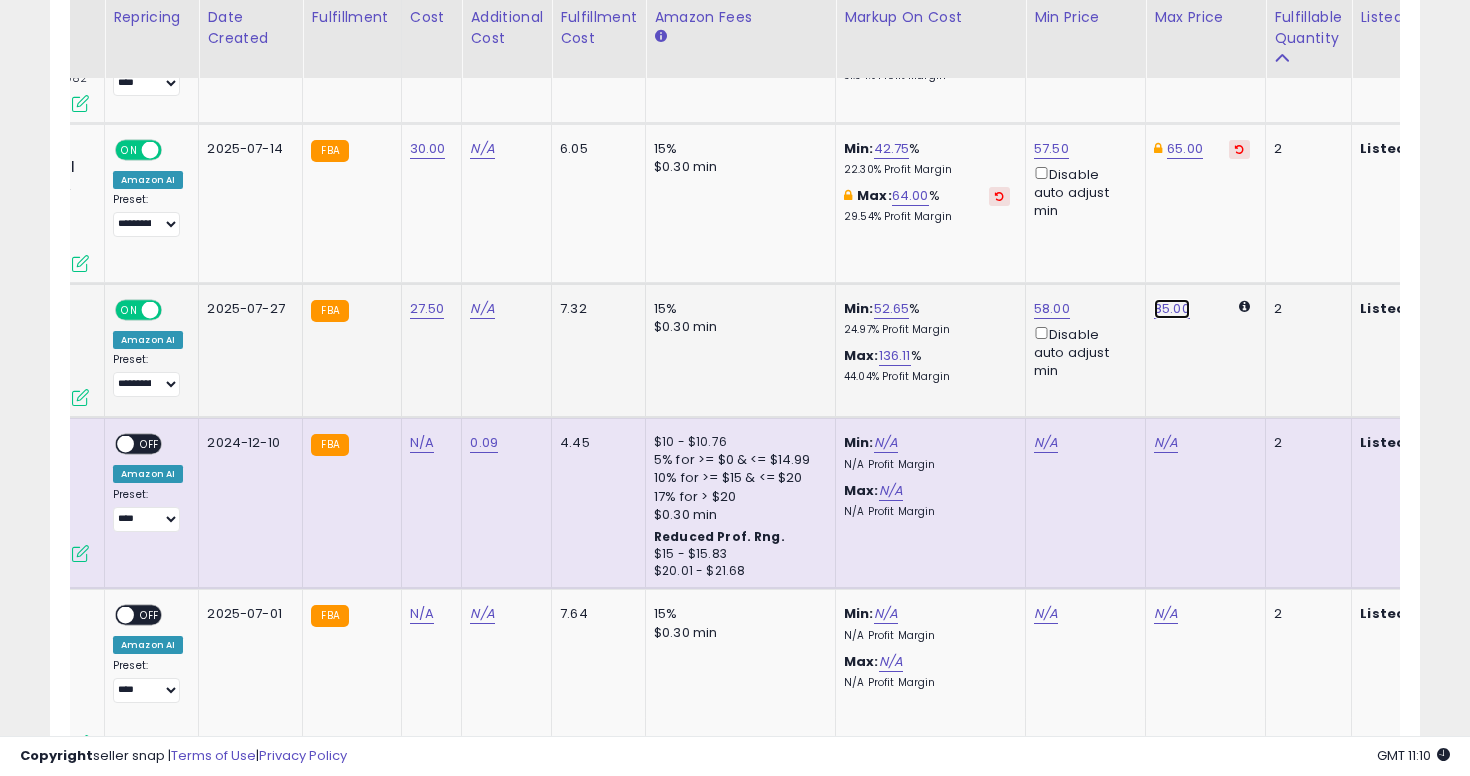 click on "85.00" at bounding box center (1166, -5163) 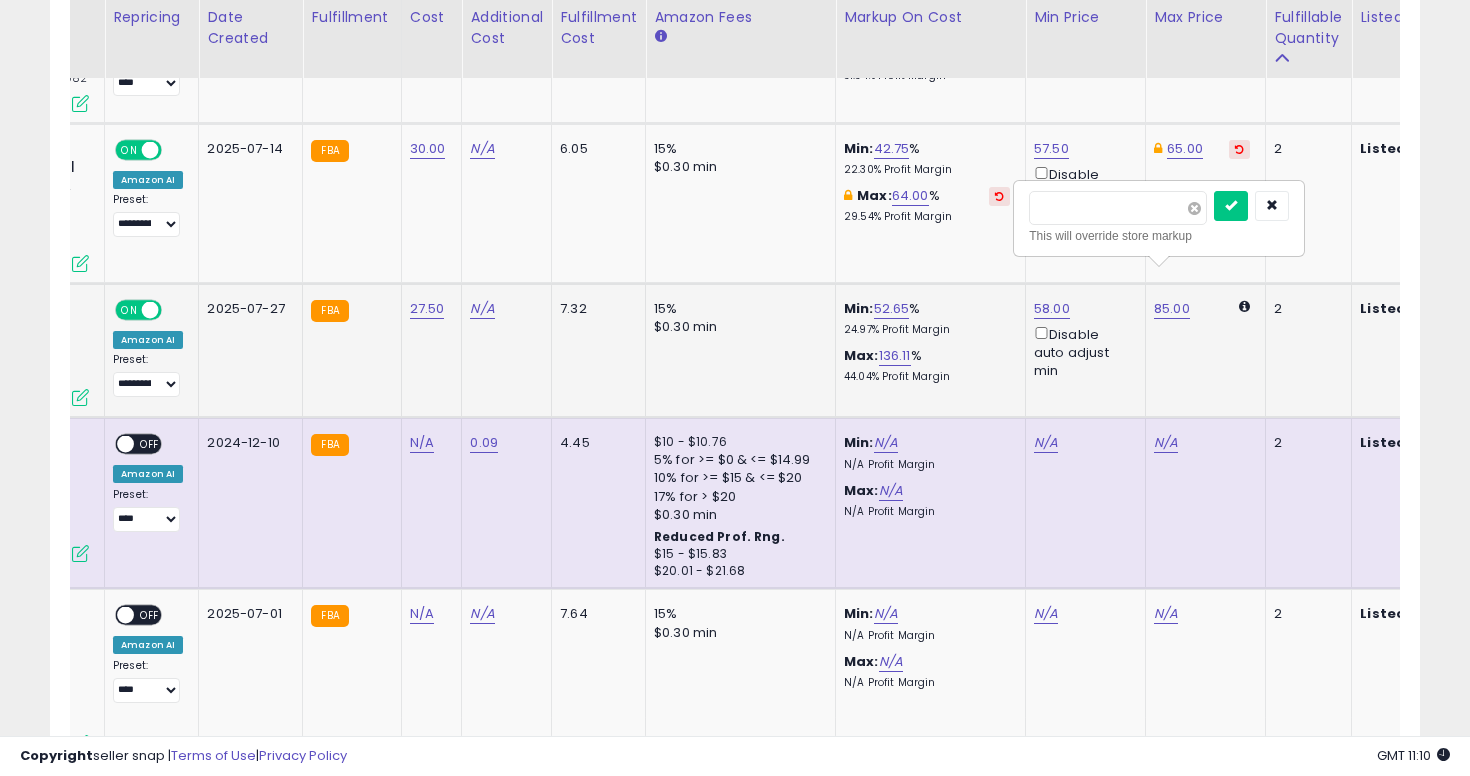 click at bounding box center [1194, 208] 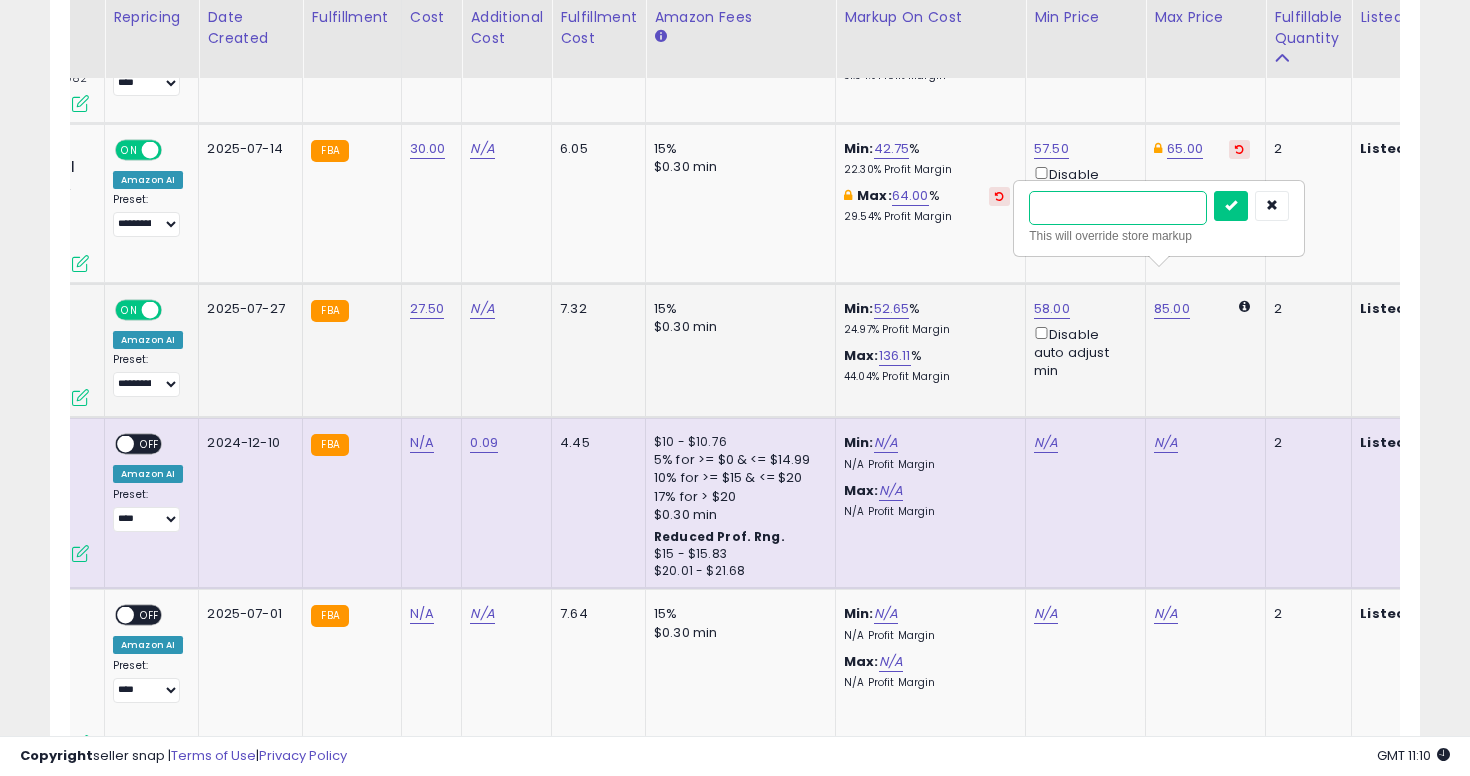 type on "**" 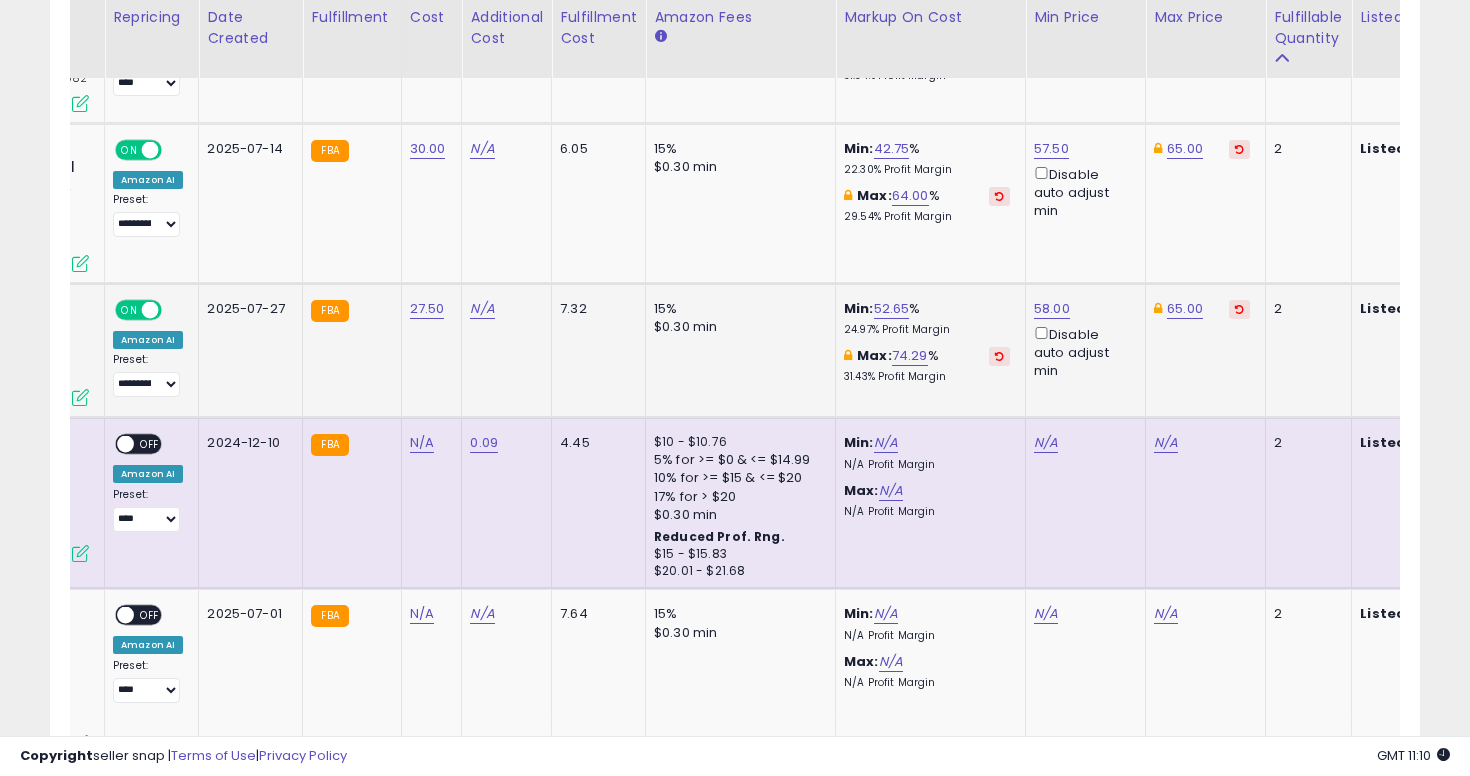 scroll, scrollTop: 0, scrollLeft: 0, axis: both 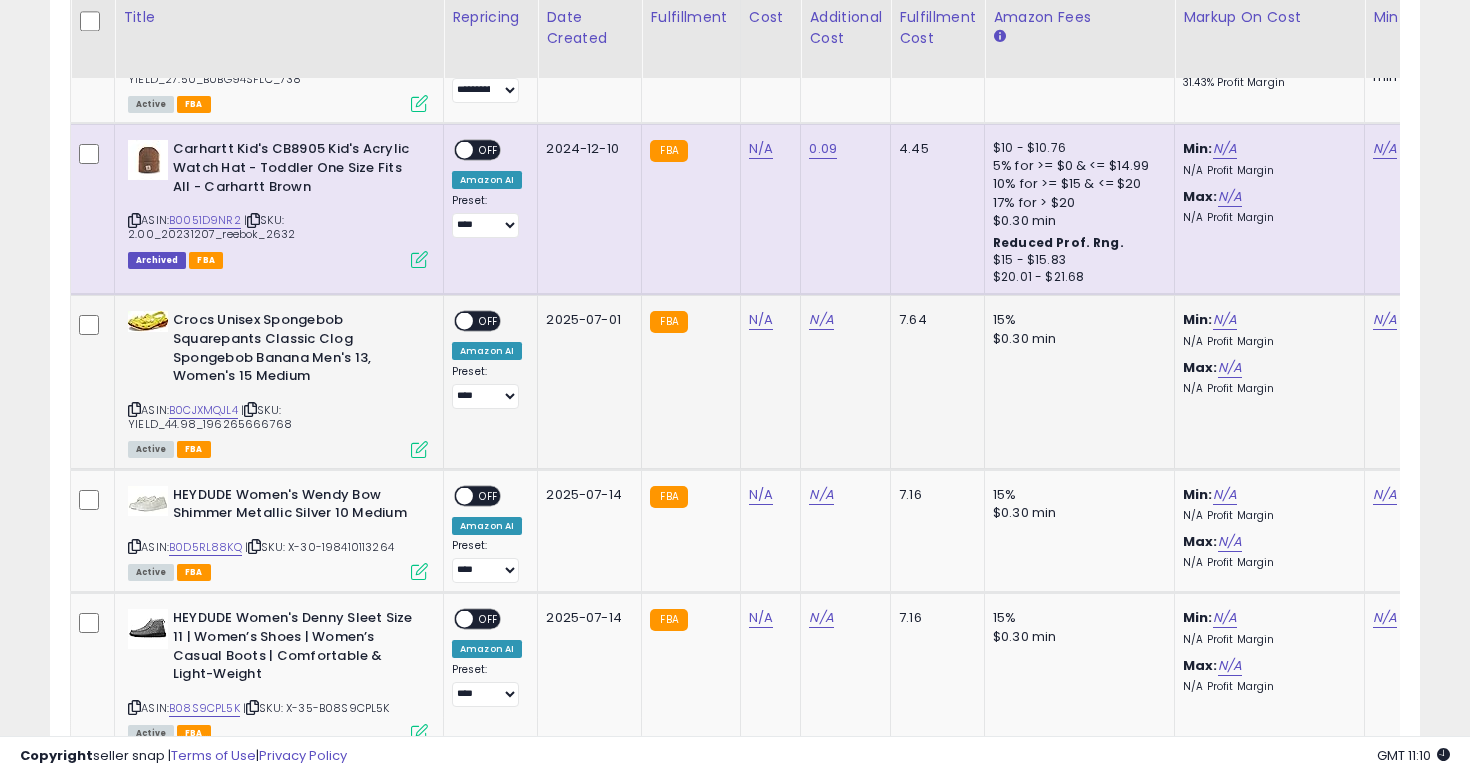 click at bounding box center (134, 409) 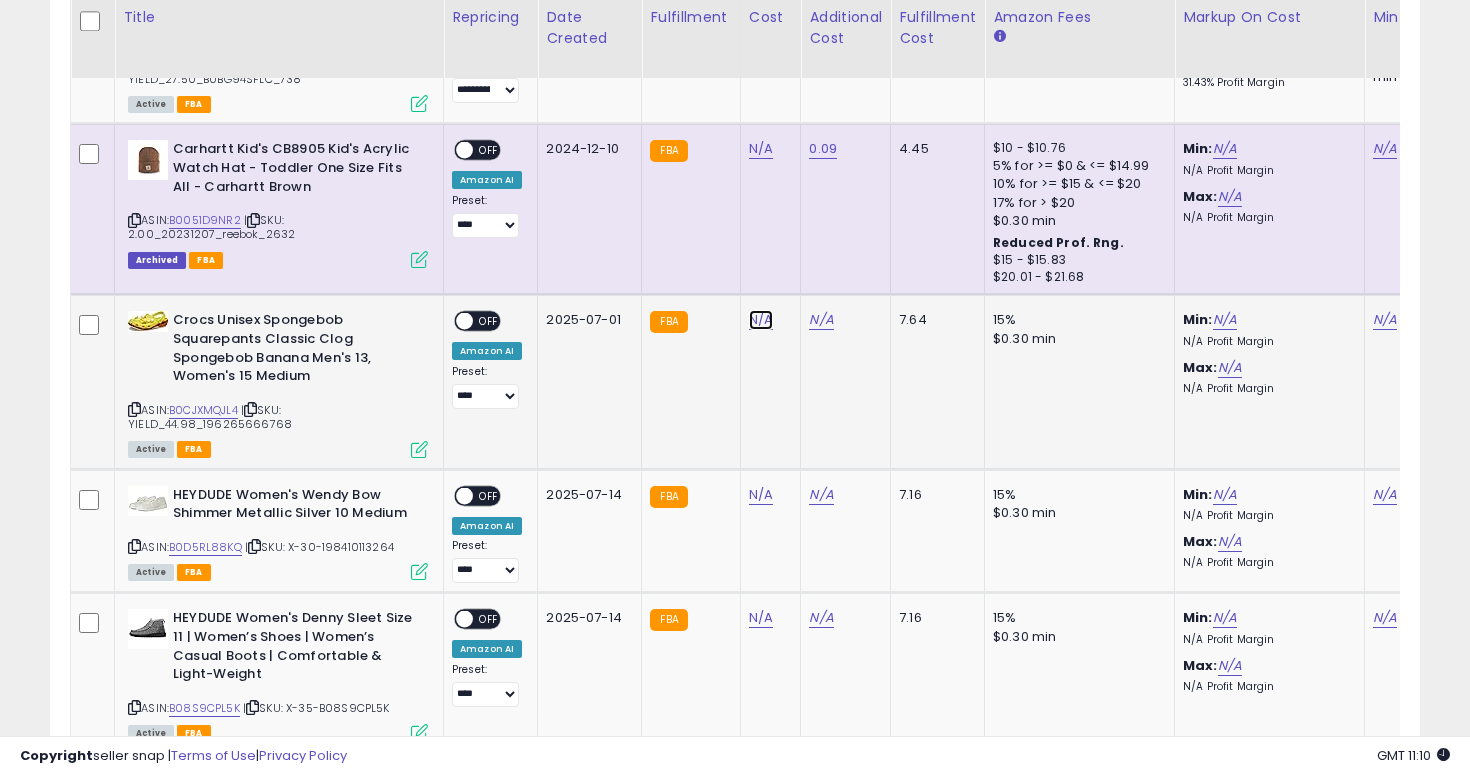 click on "N/A" at bounding box center (761, -5457) 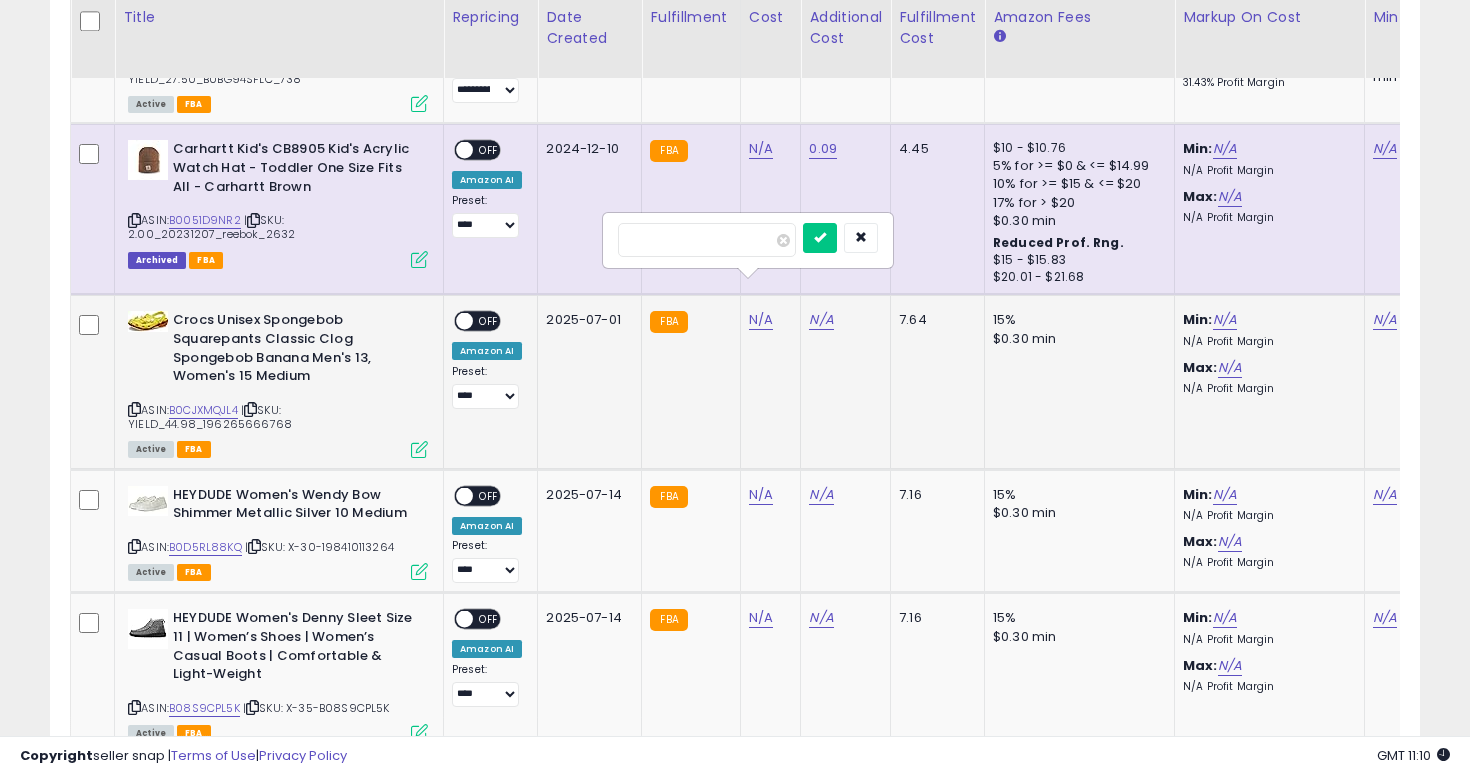 type on "*****" 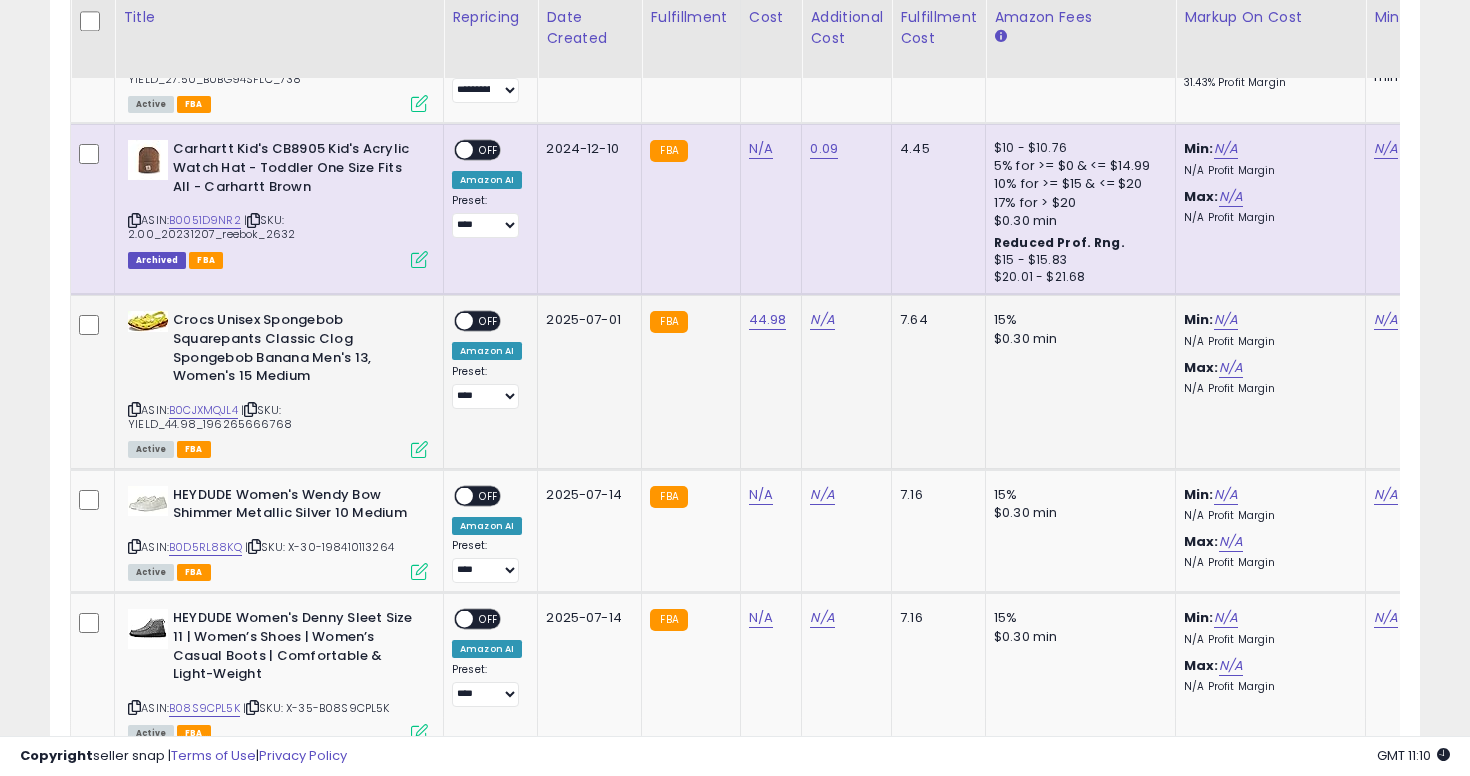 scroll, scrollTop: 0, scrollLeft: 125, axis: horizontal 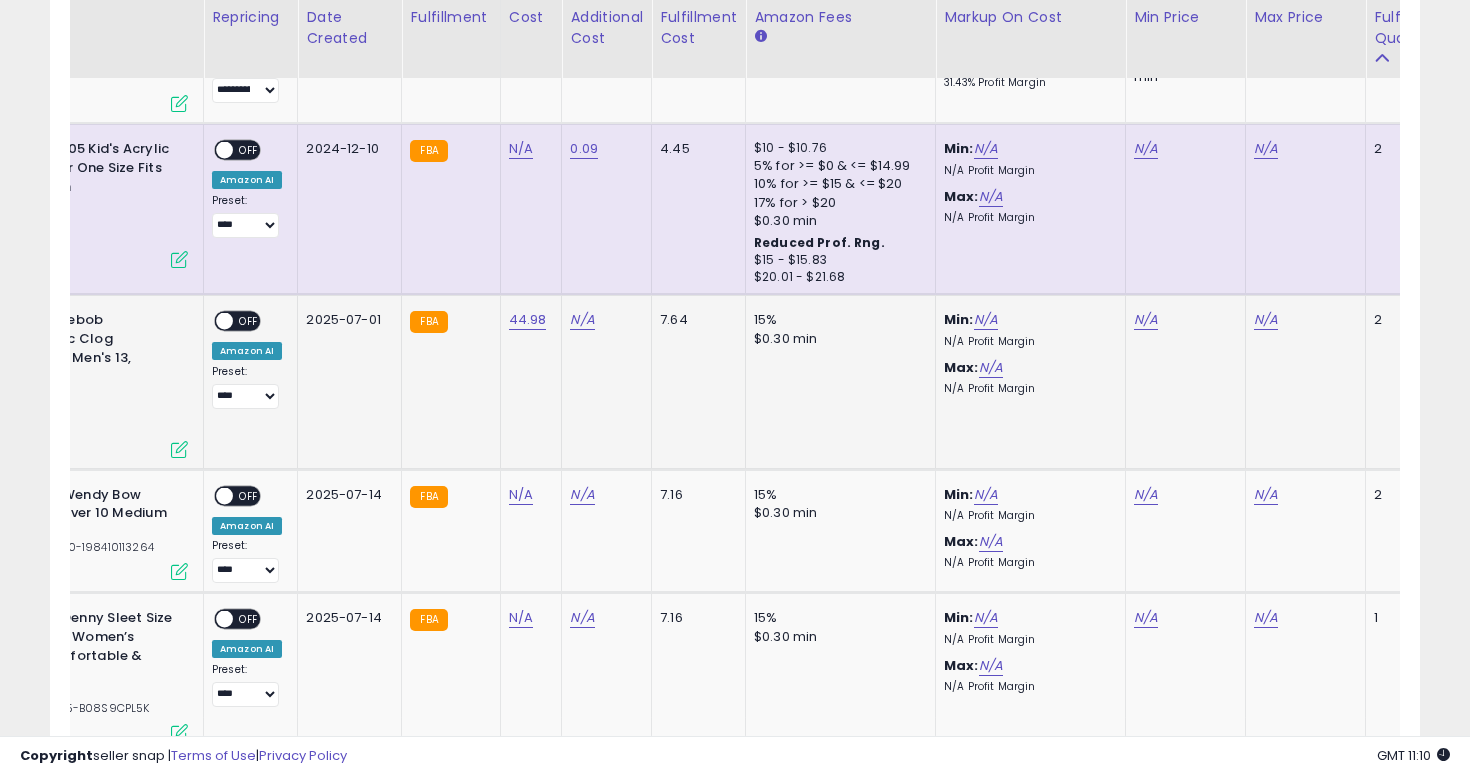 click on "Min:  N/A    N/A  Profit Margin Max:  N/A    N/A  Profit Margin" 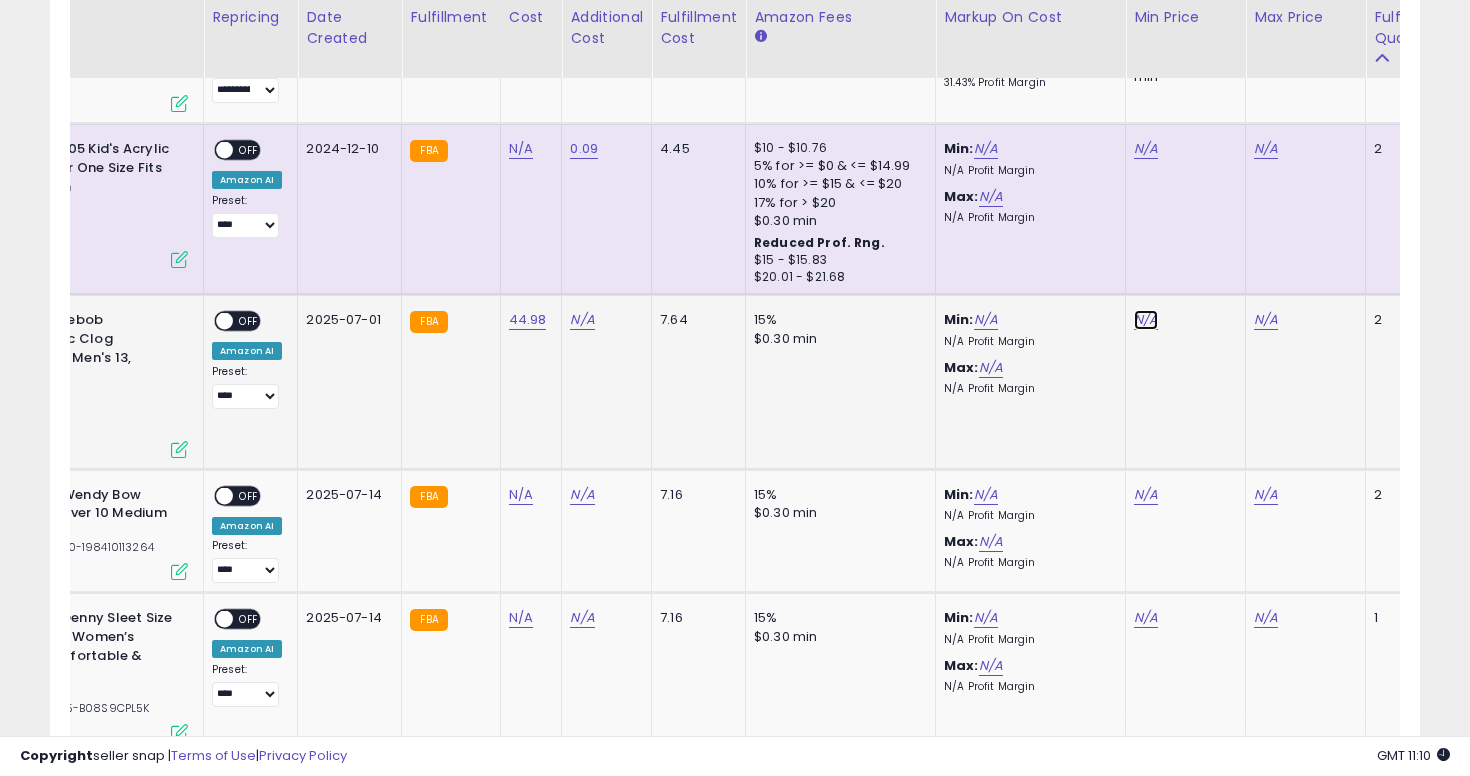 click on "N/A" at bounding box center (1146, -5457) 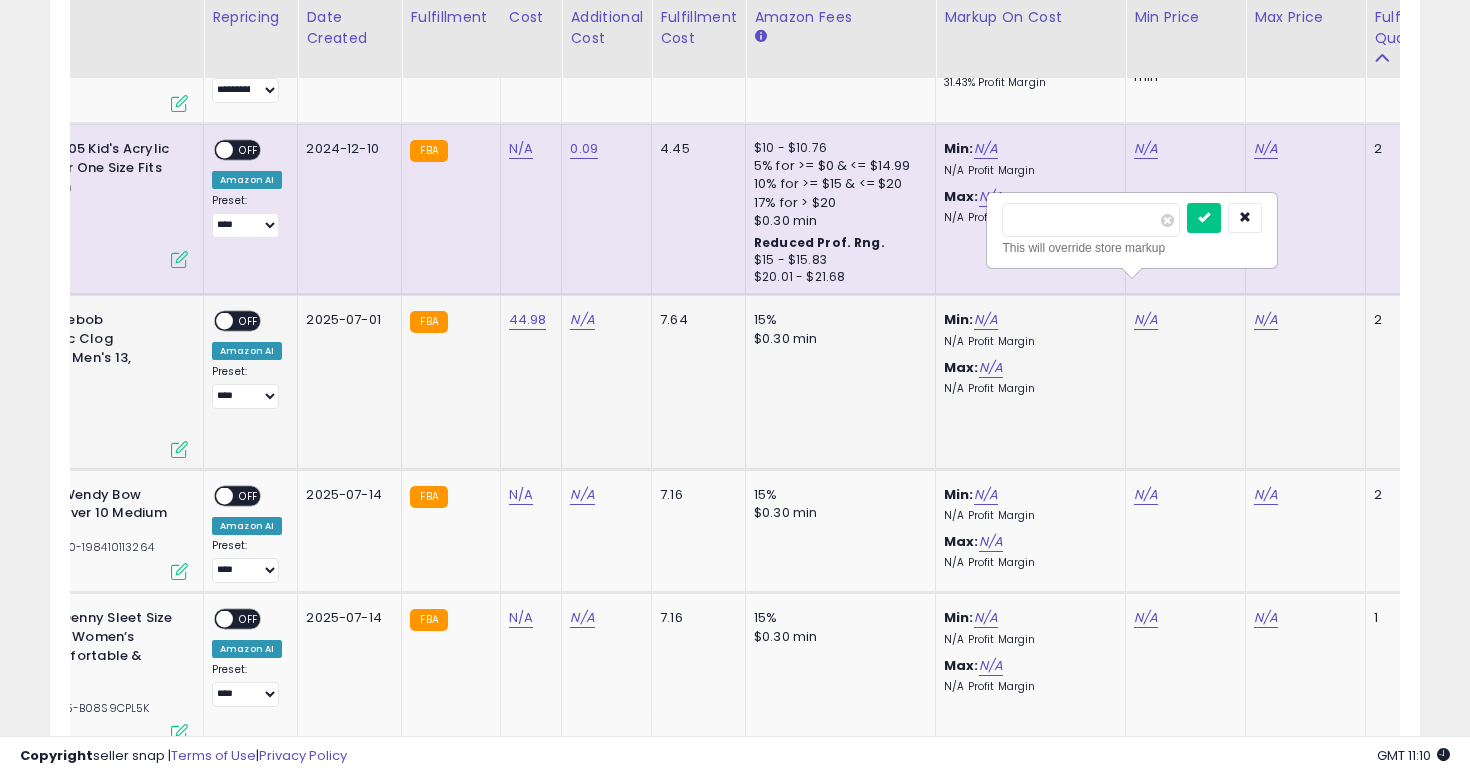 type on "*****" 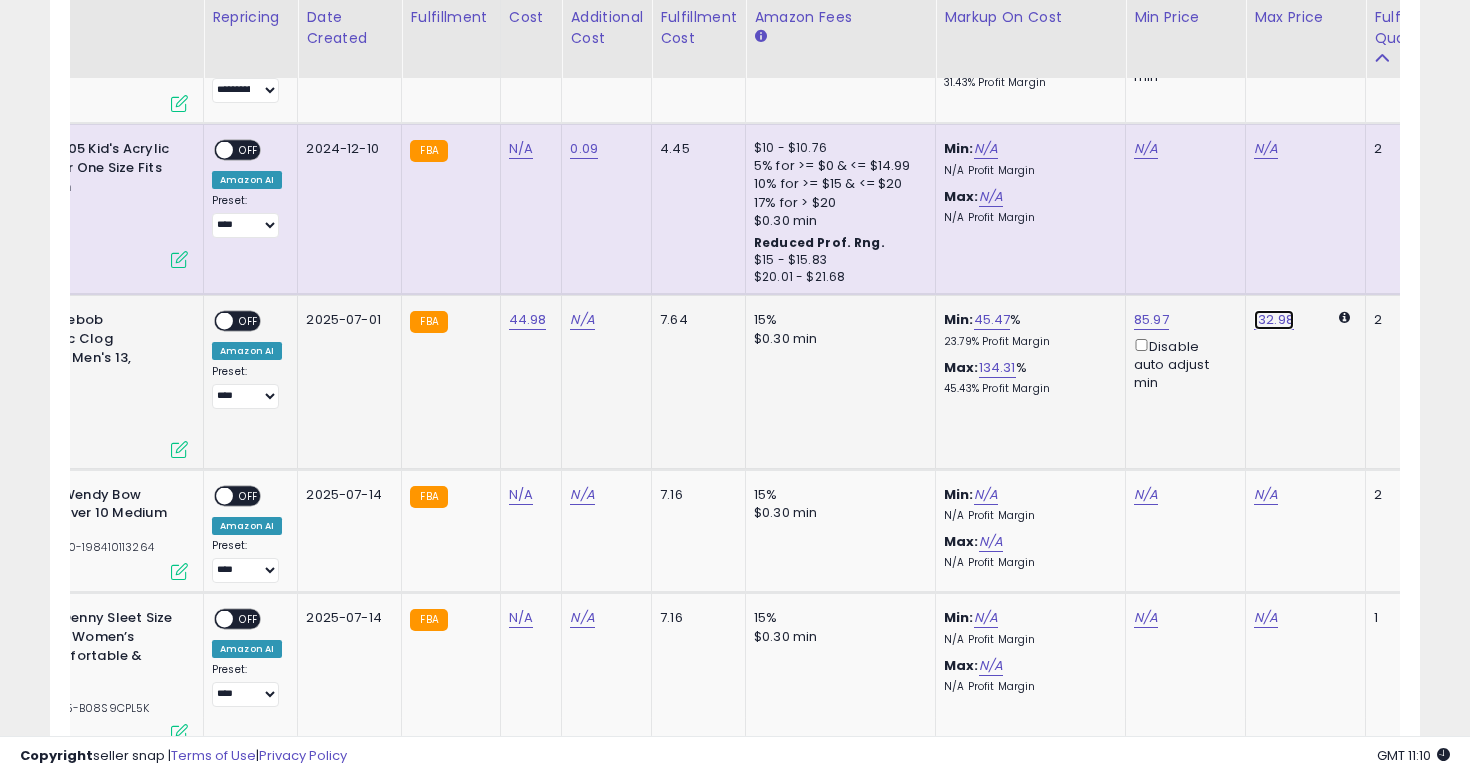 click on "132.98" at bounding box center (1266, -5457) 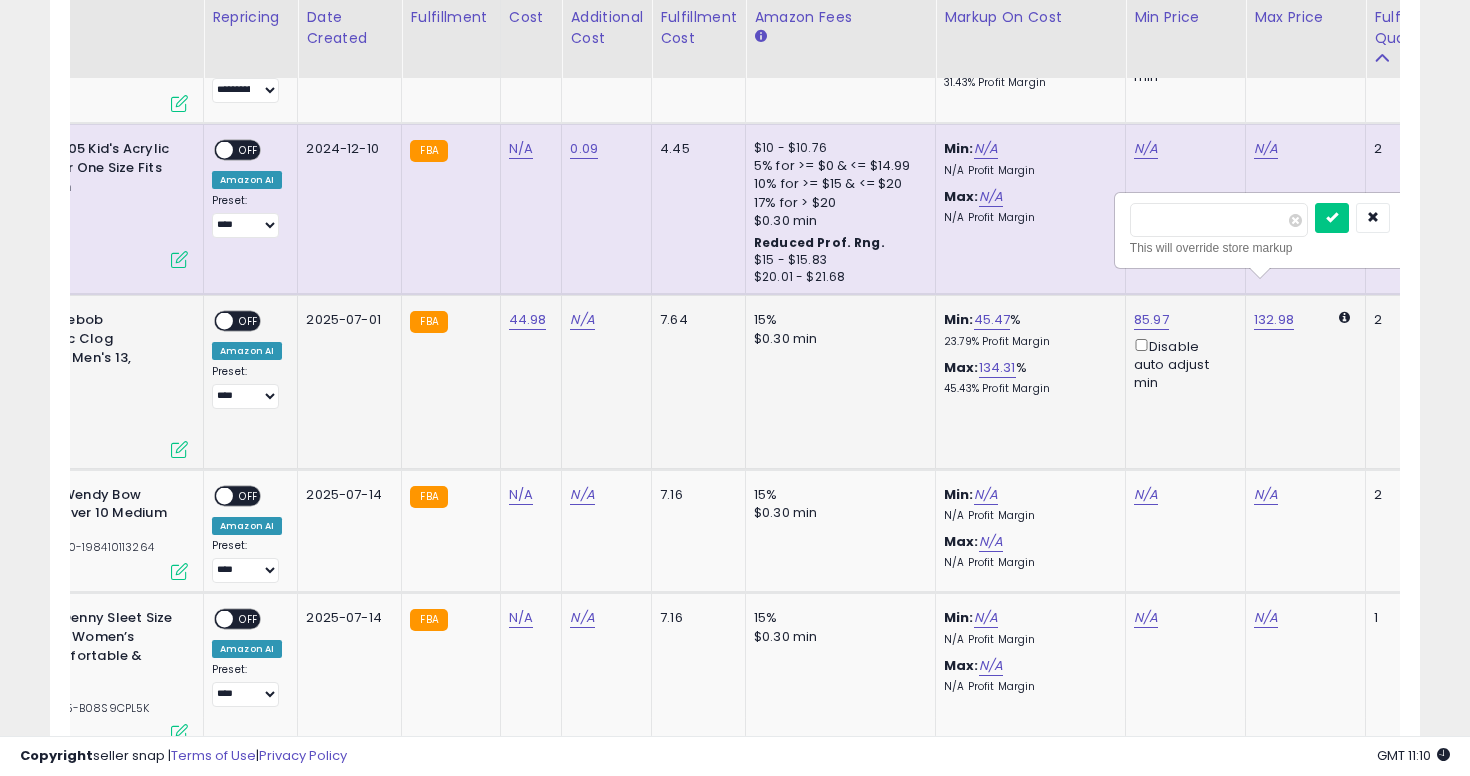 scroll, scrollTop: 0, scrollLeft: 289, axis: horizontal 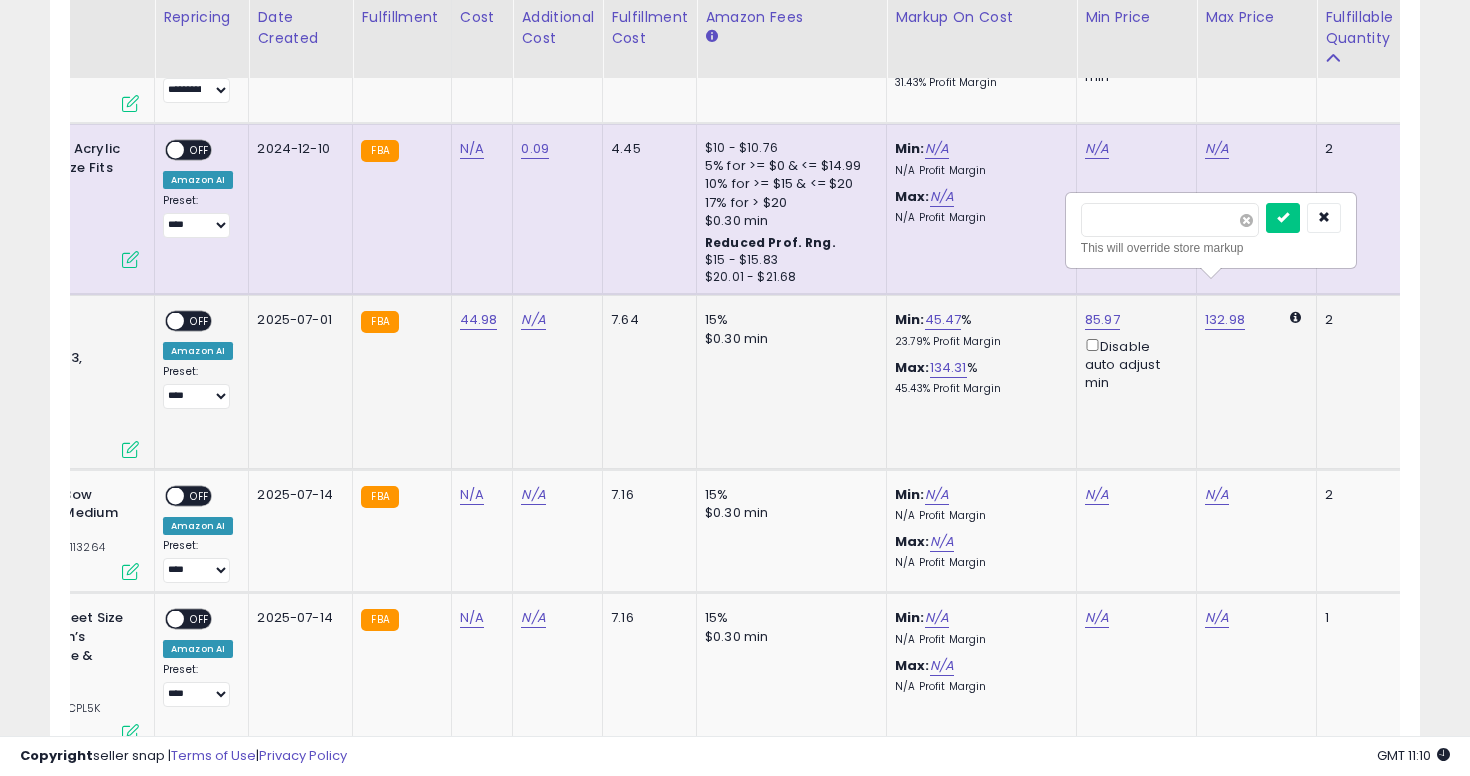 click at bounding box center [1246, 220] 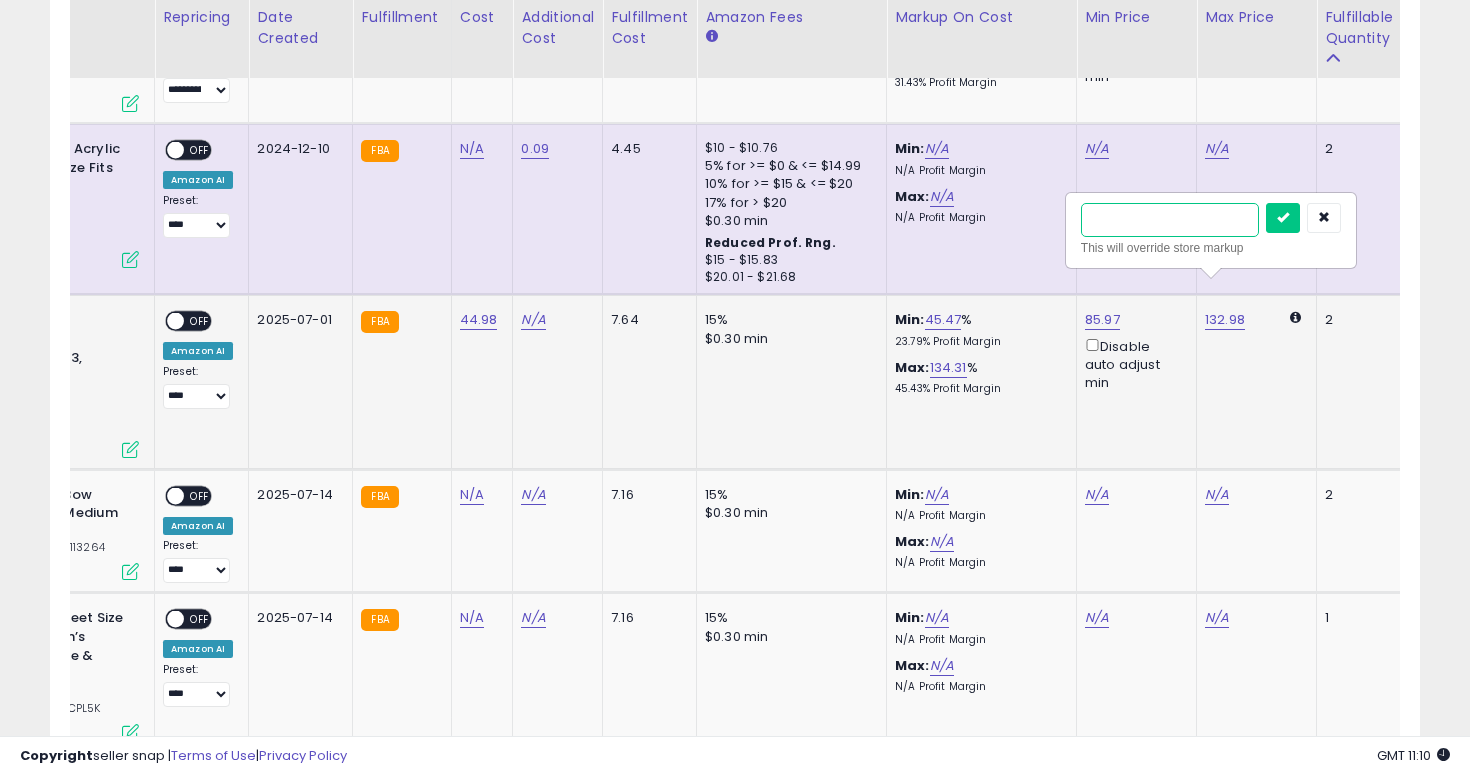 click at bounding box center (1170, 220) 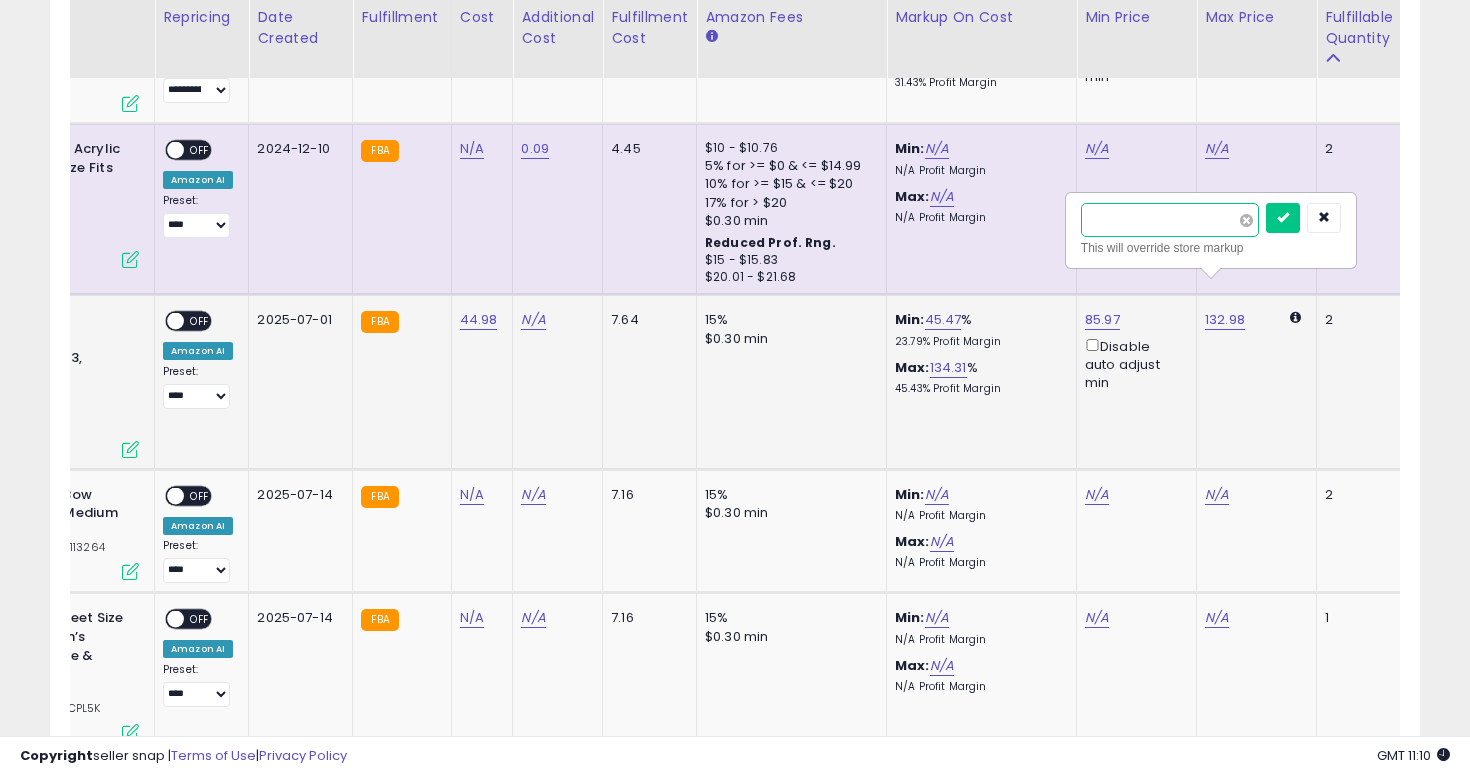 type on "*****" 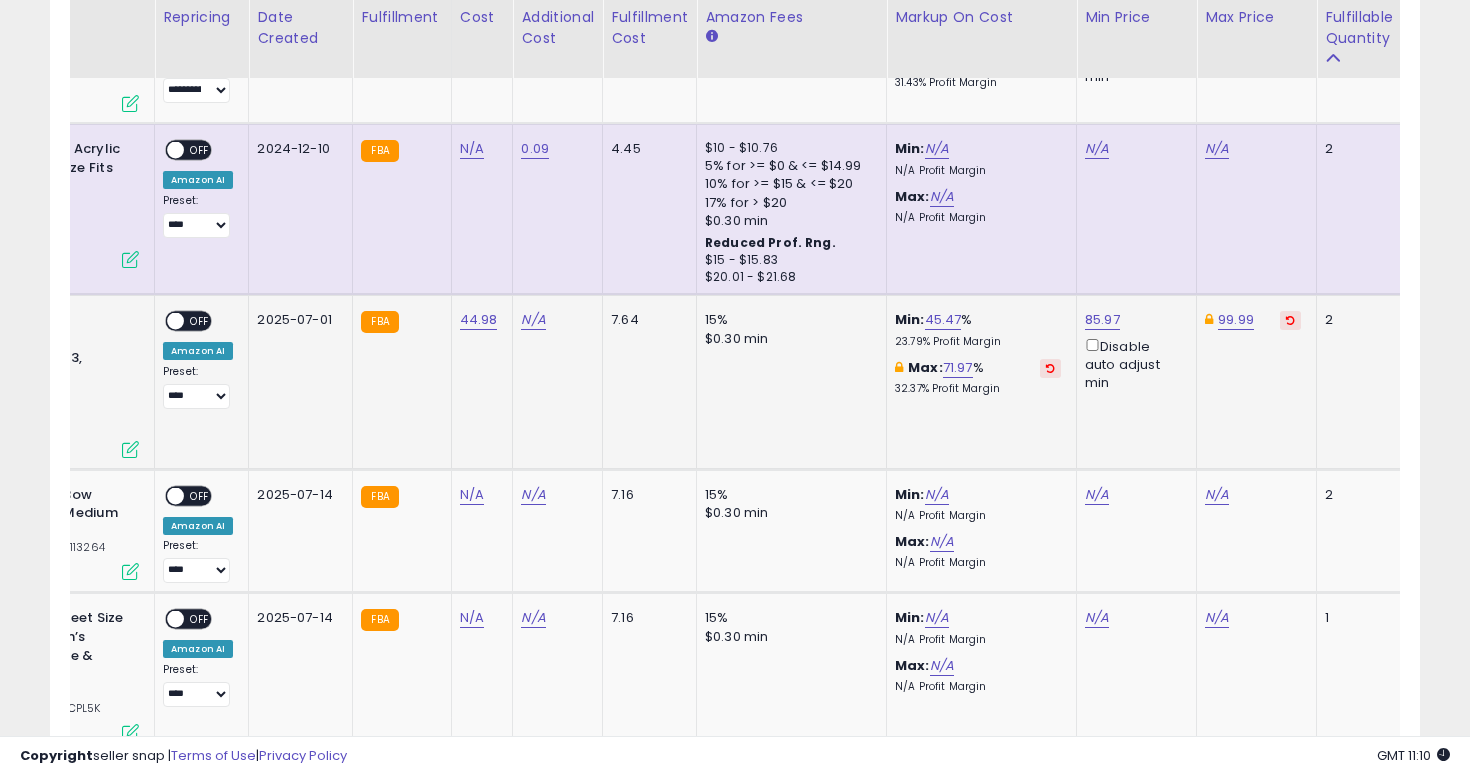 scroll, scrollTop: 0, scrollLeft: 0, axis: both 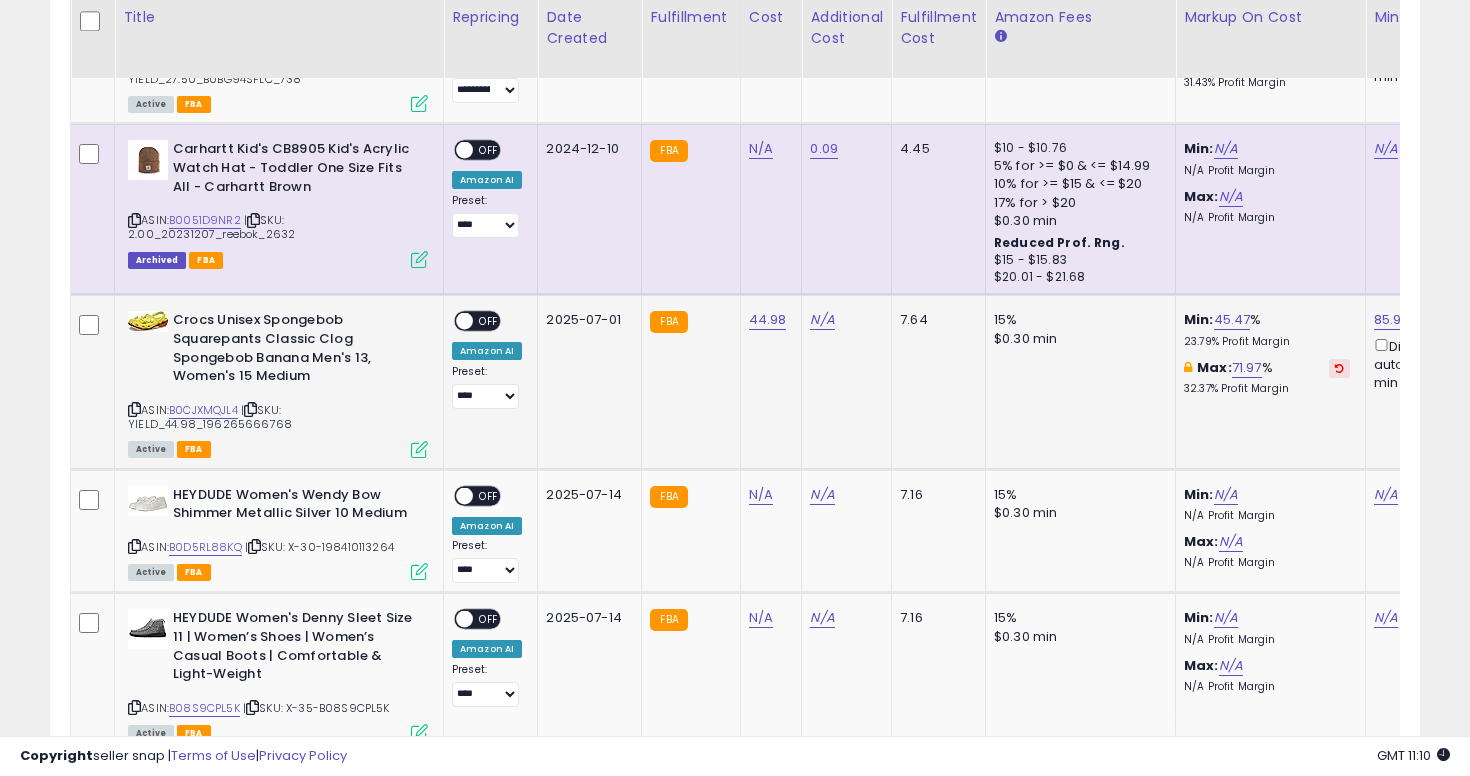 click on "OFF" at bounding box center (489, 321) 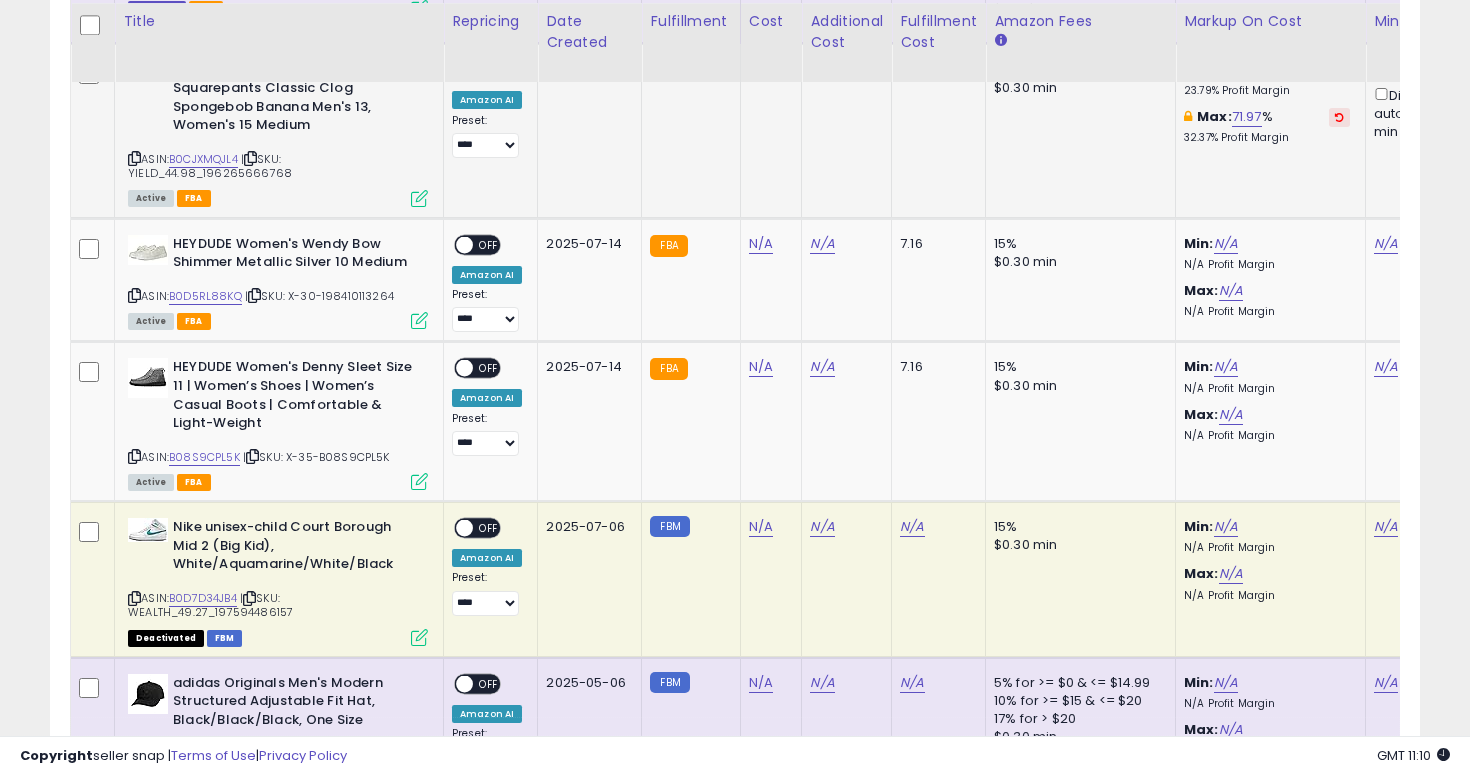 scroll, scrollTop: 6801, scrollLeft: 0, axis: vertical 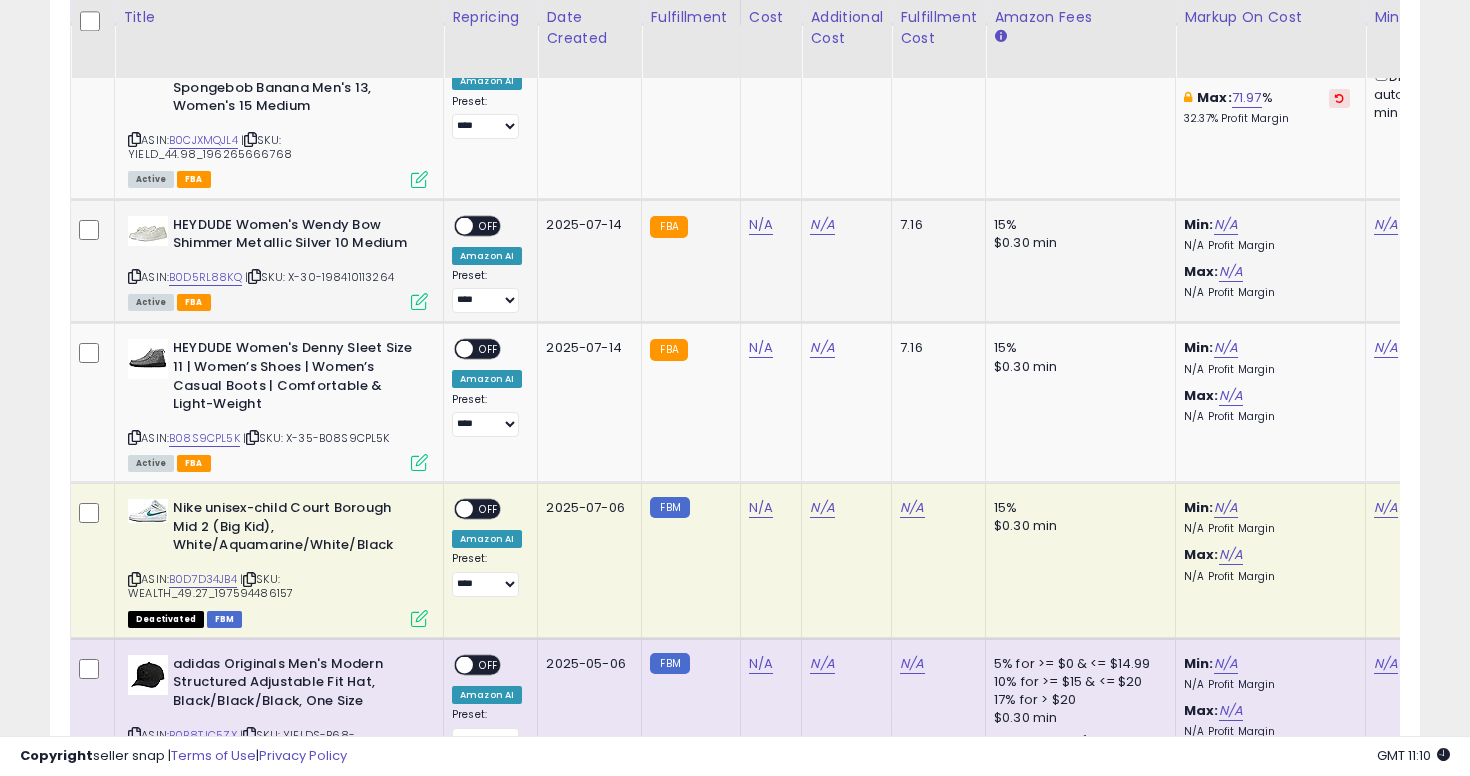 click at bounding box center [134, 276] 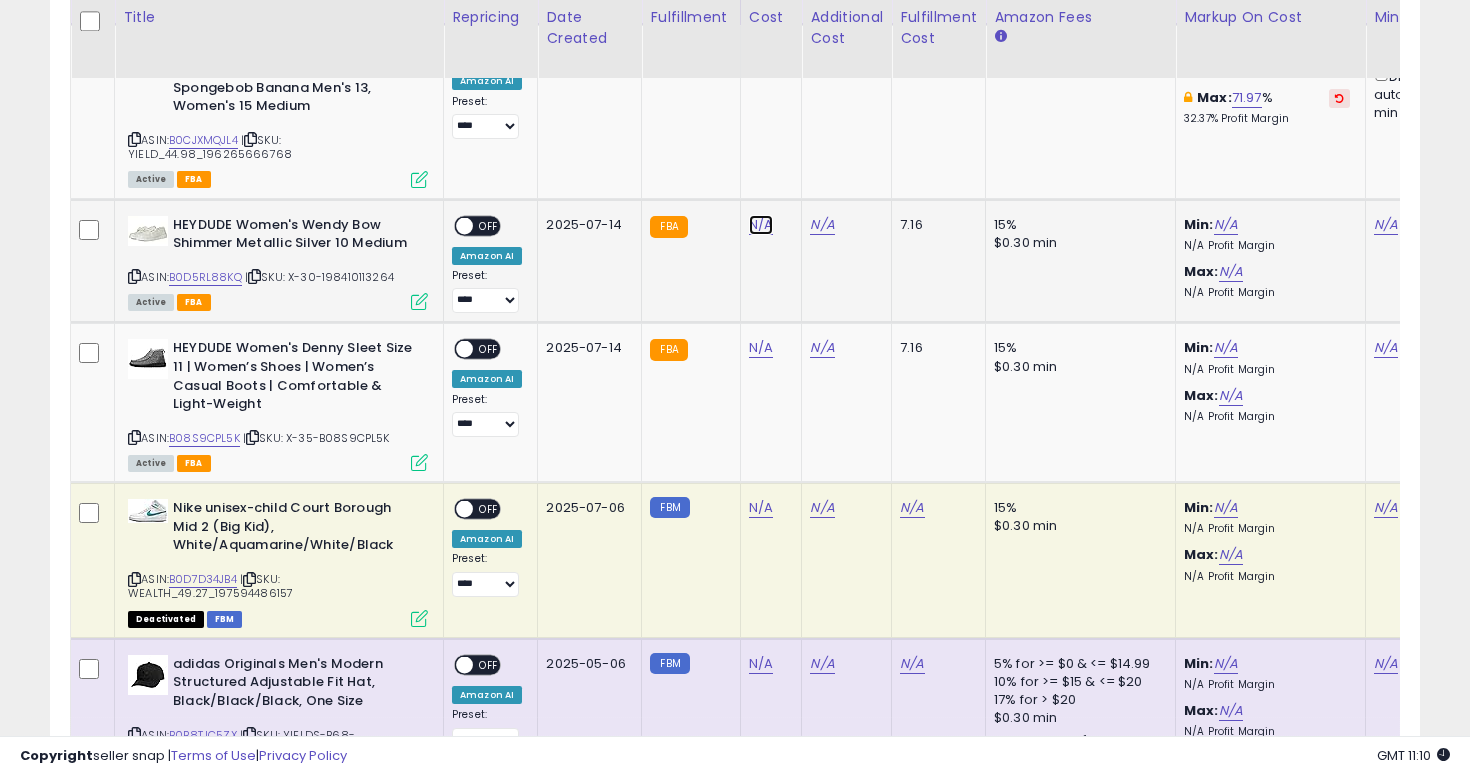 click on "N/A" at bounding box center [761, -5727] 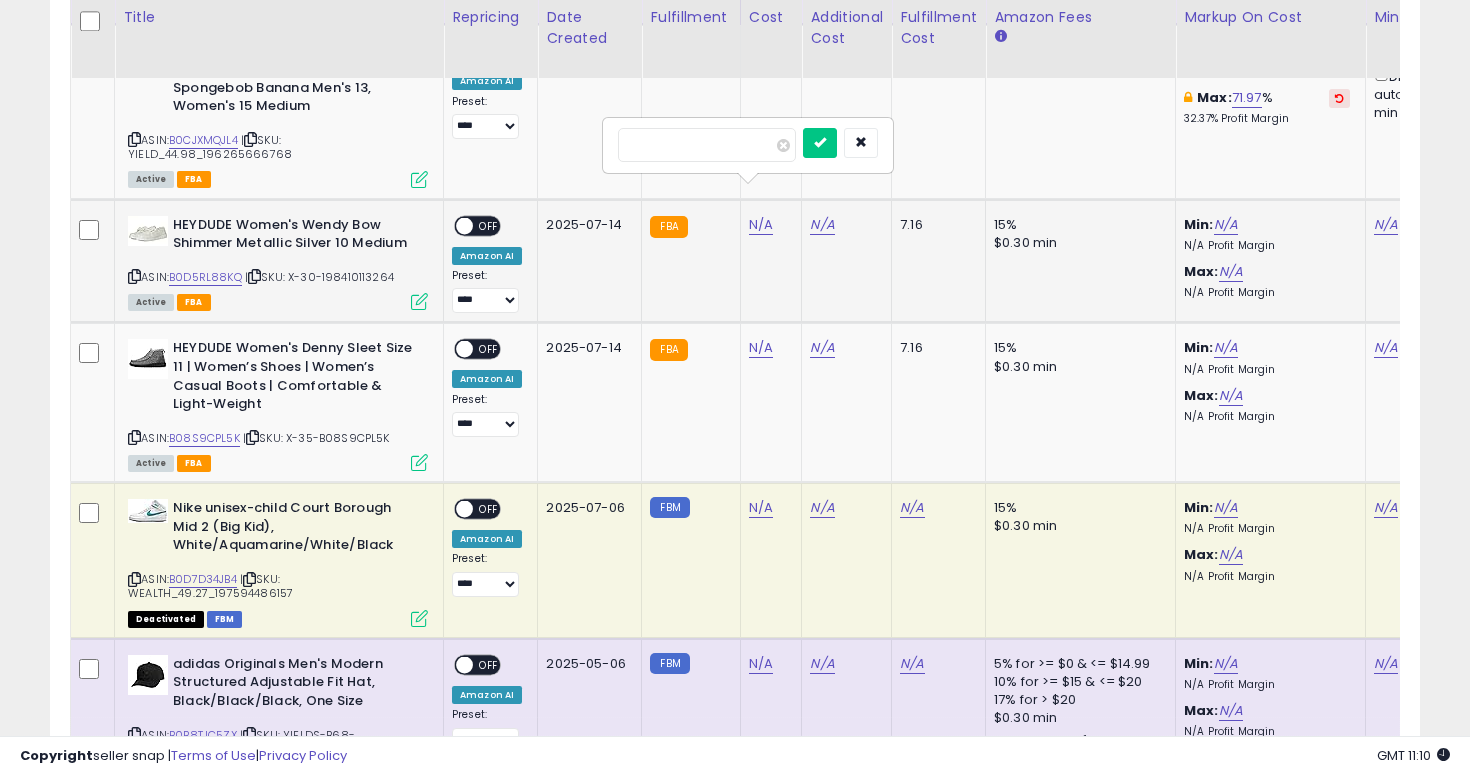 type on "**" 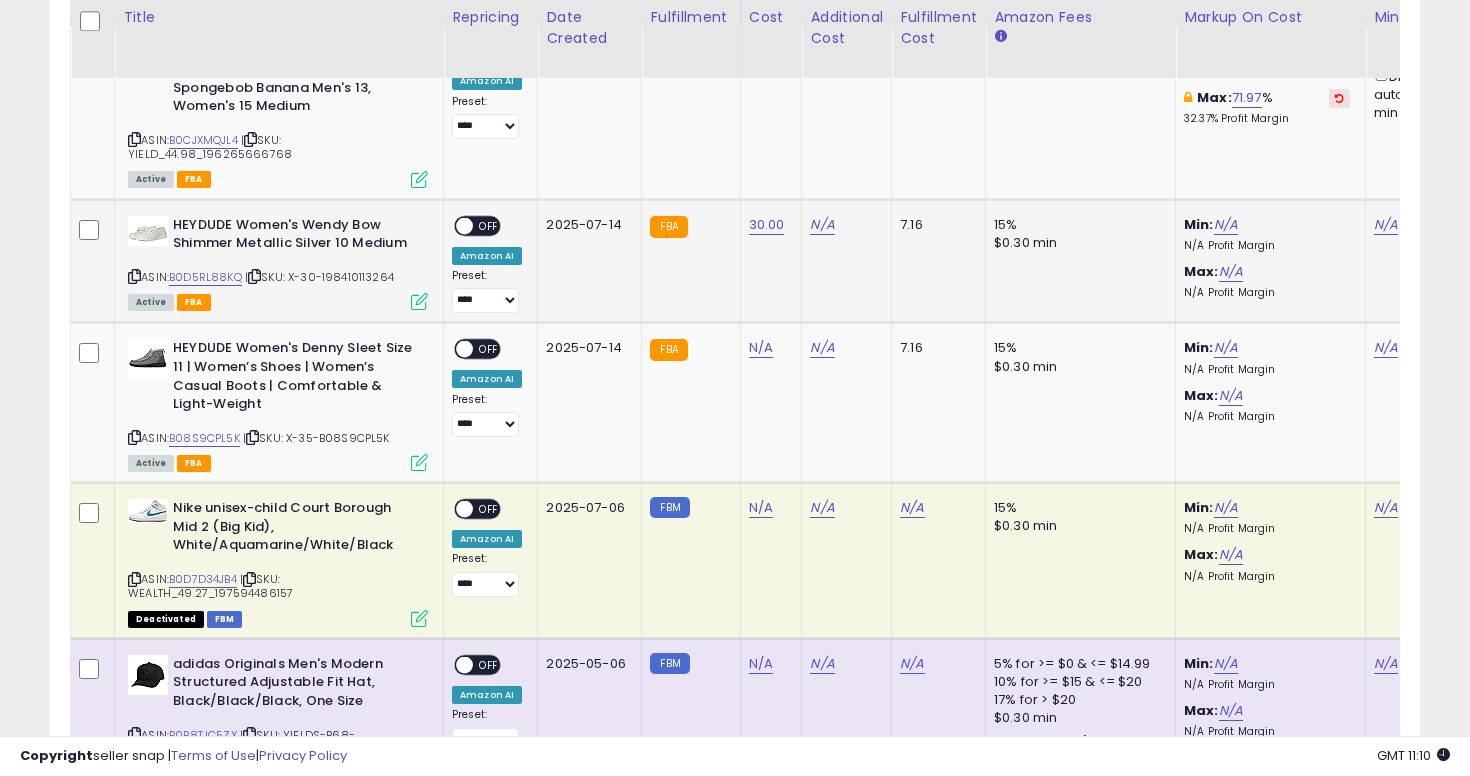 scroll, scrollTop: 0, scrollLeft: 206, axis: horizontal 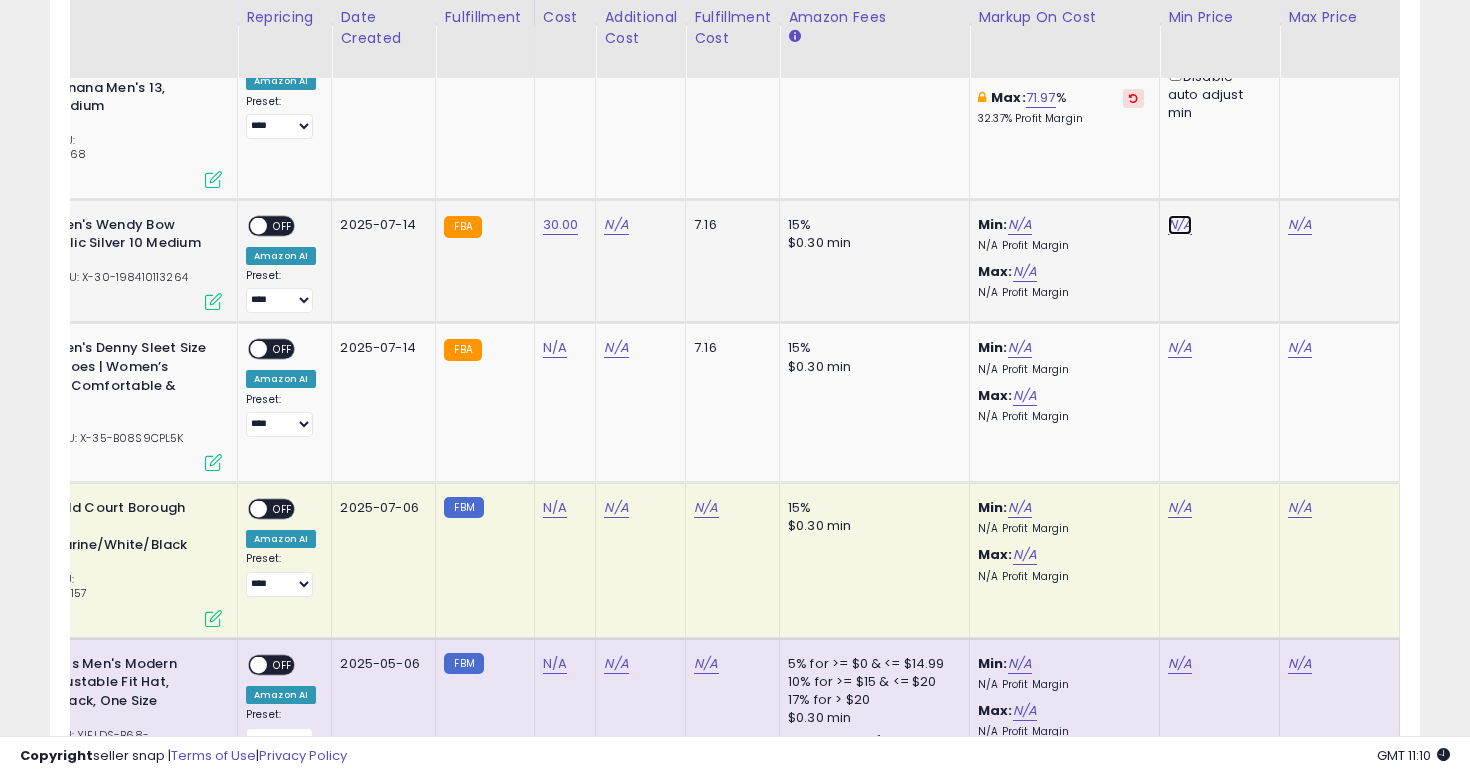 click on "N/A" at bounding box center (1180, -5727) 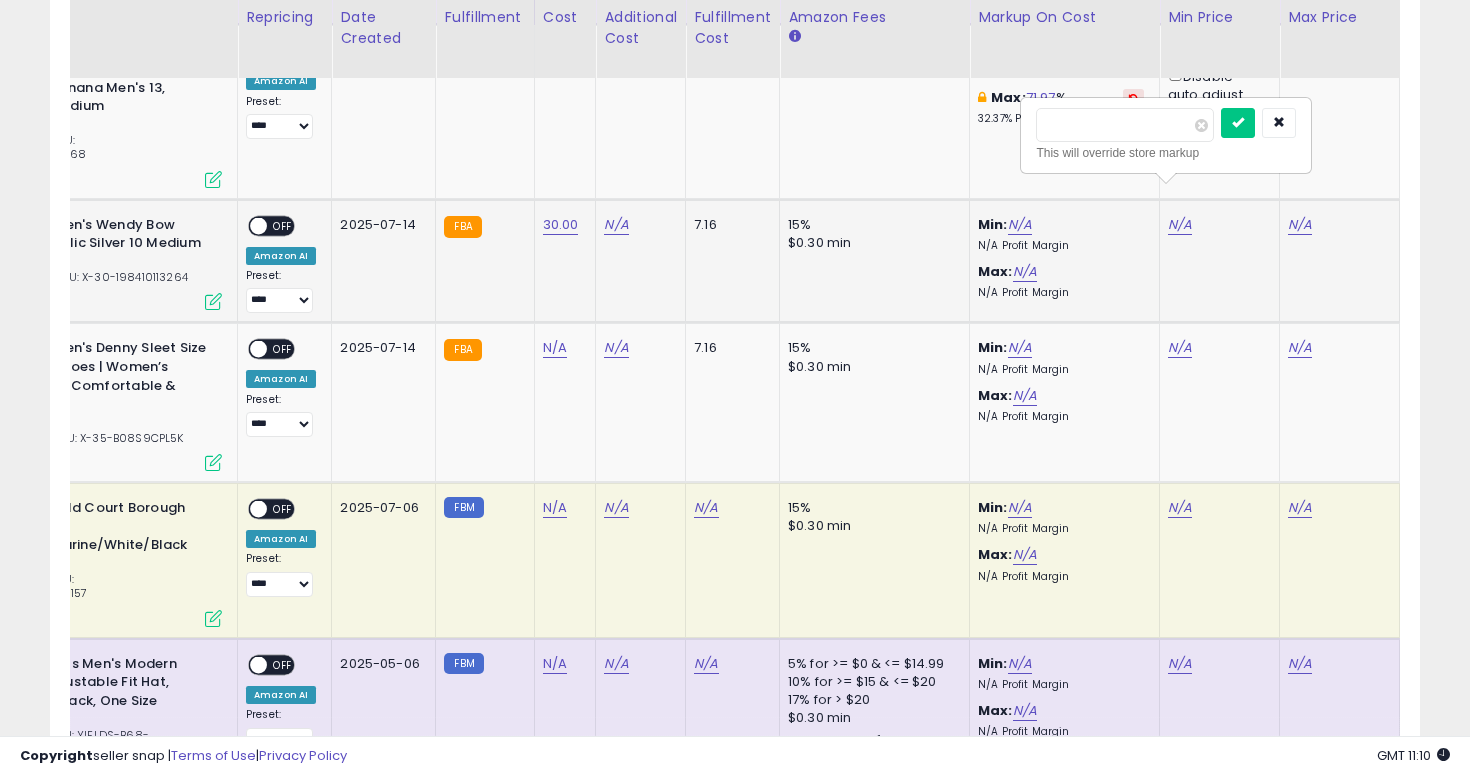 type on "*****" 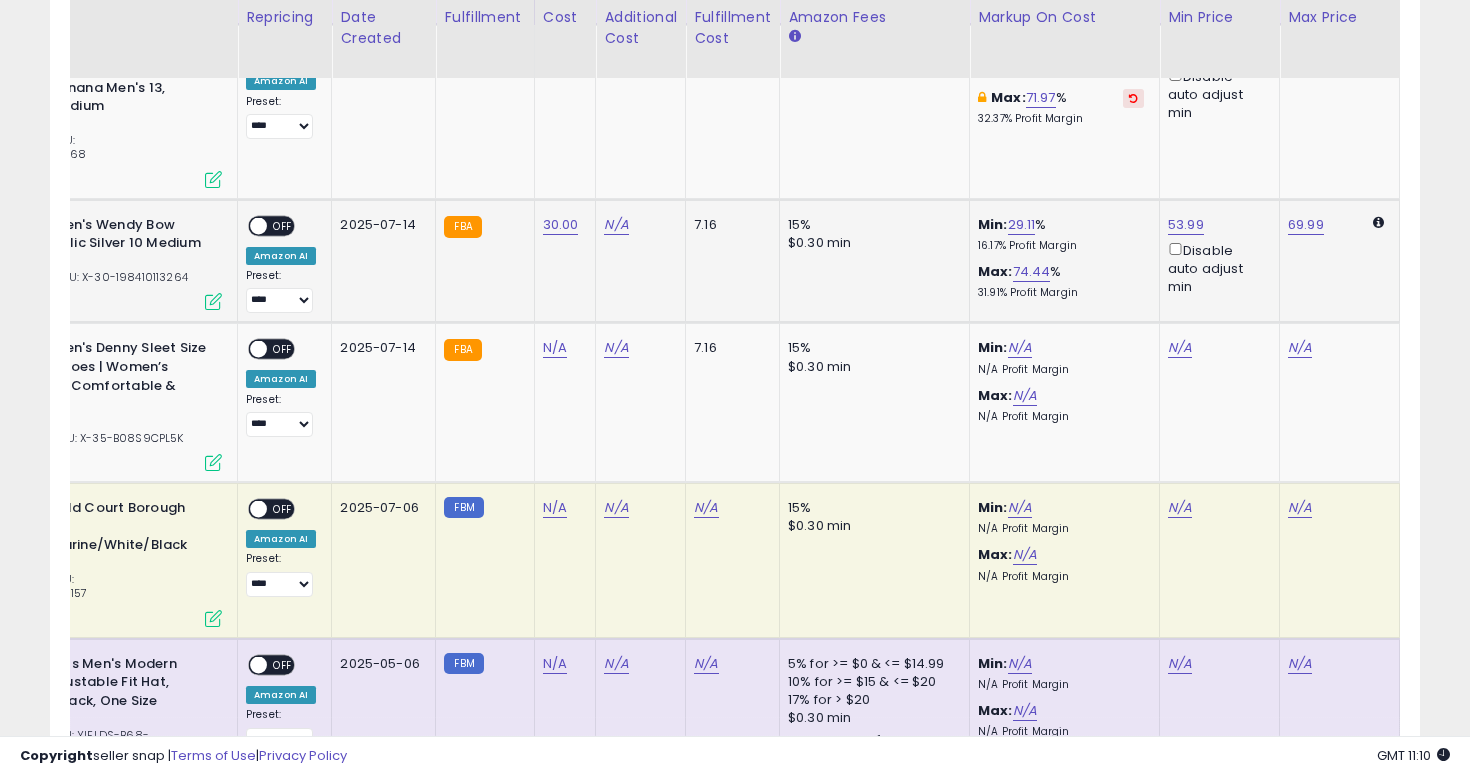 scroll, scrollTop: 0, scrollLeft: 0, axis: both 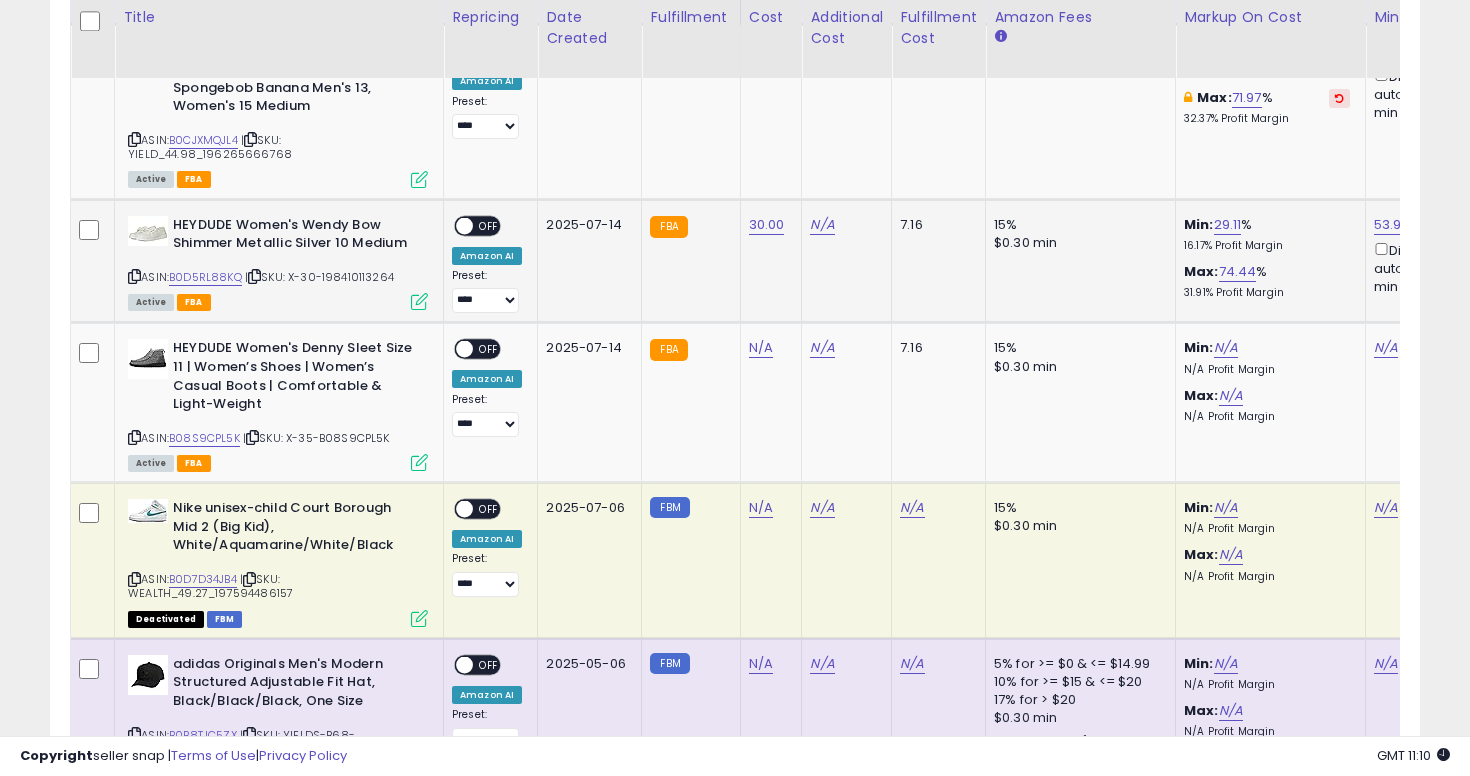 click on "OFF" at bounding box center [489, 225] 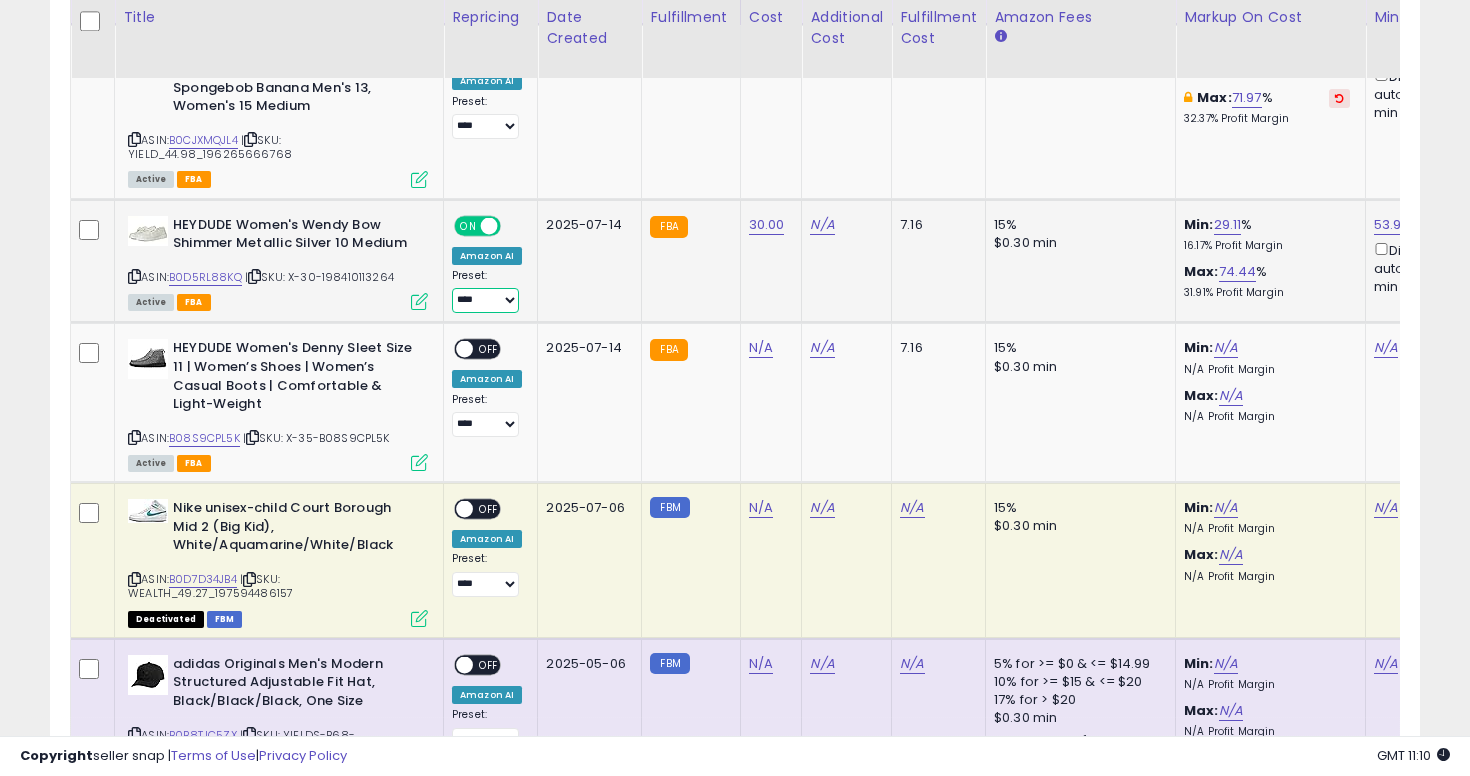 click on "**********" at bounding box center [485, 300] 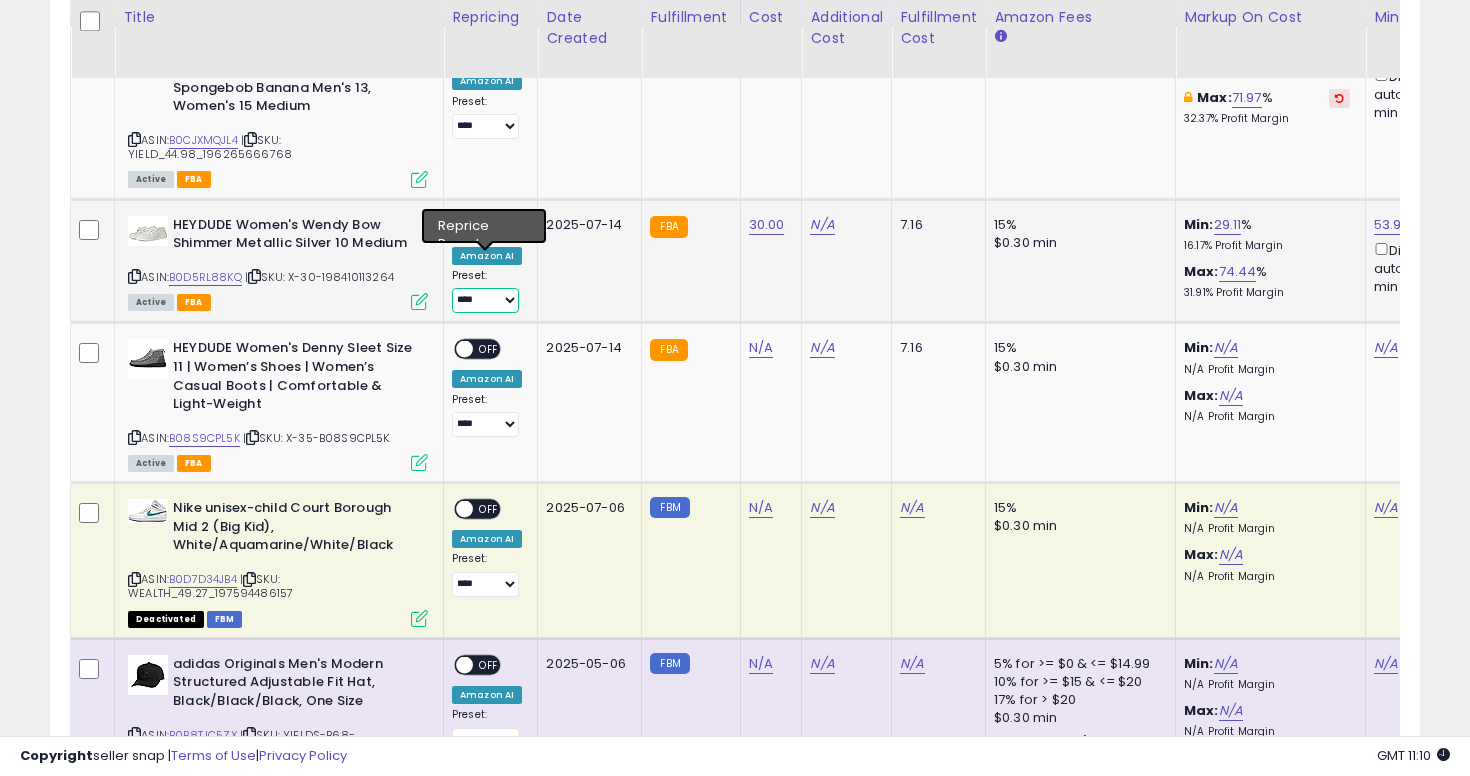 select on "**********" 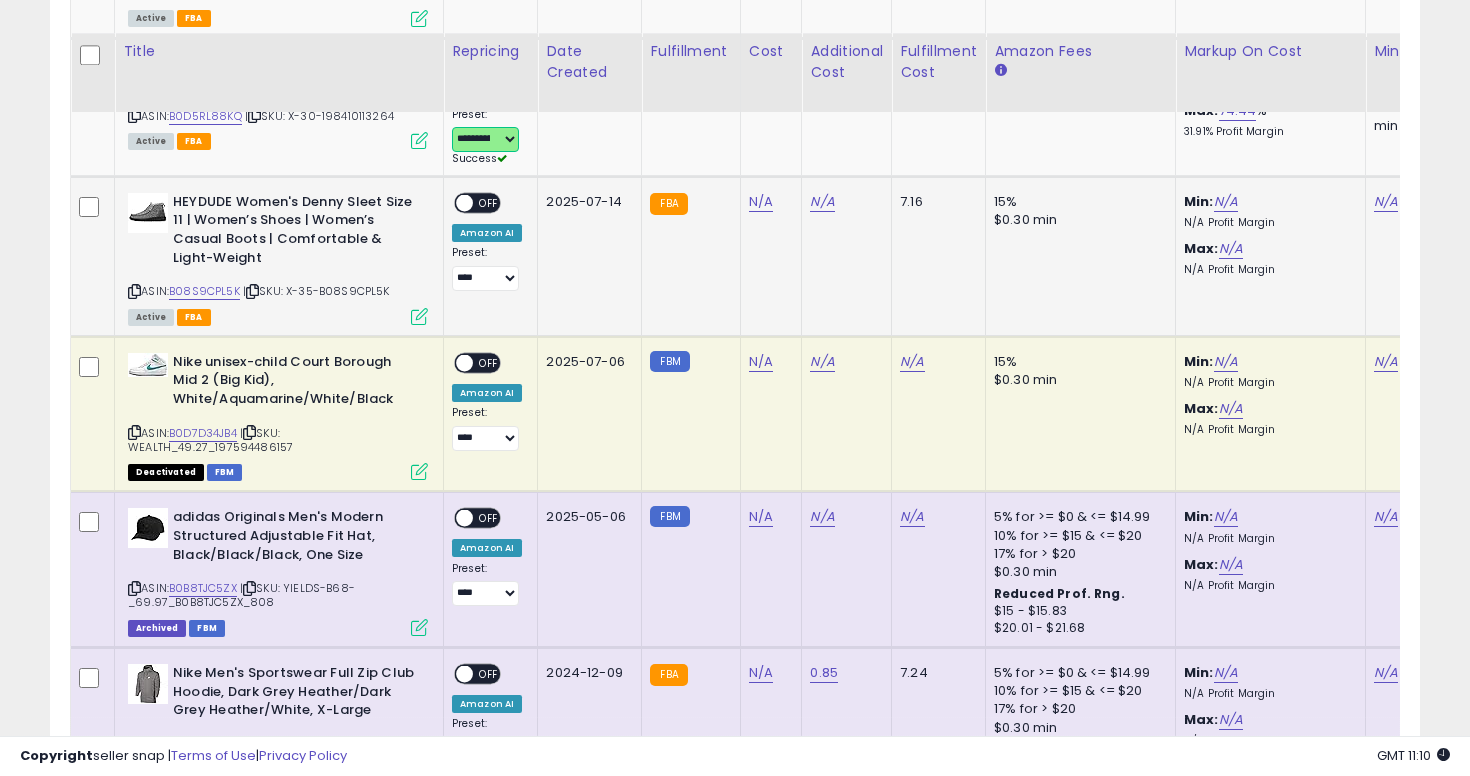 scroll, scrollTop: 6996, scrollLeft: 0, axis: vertical 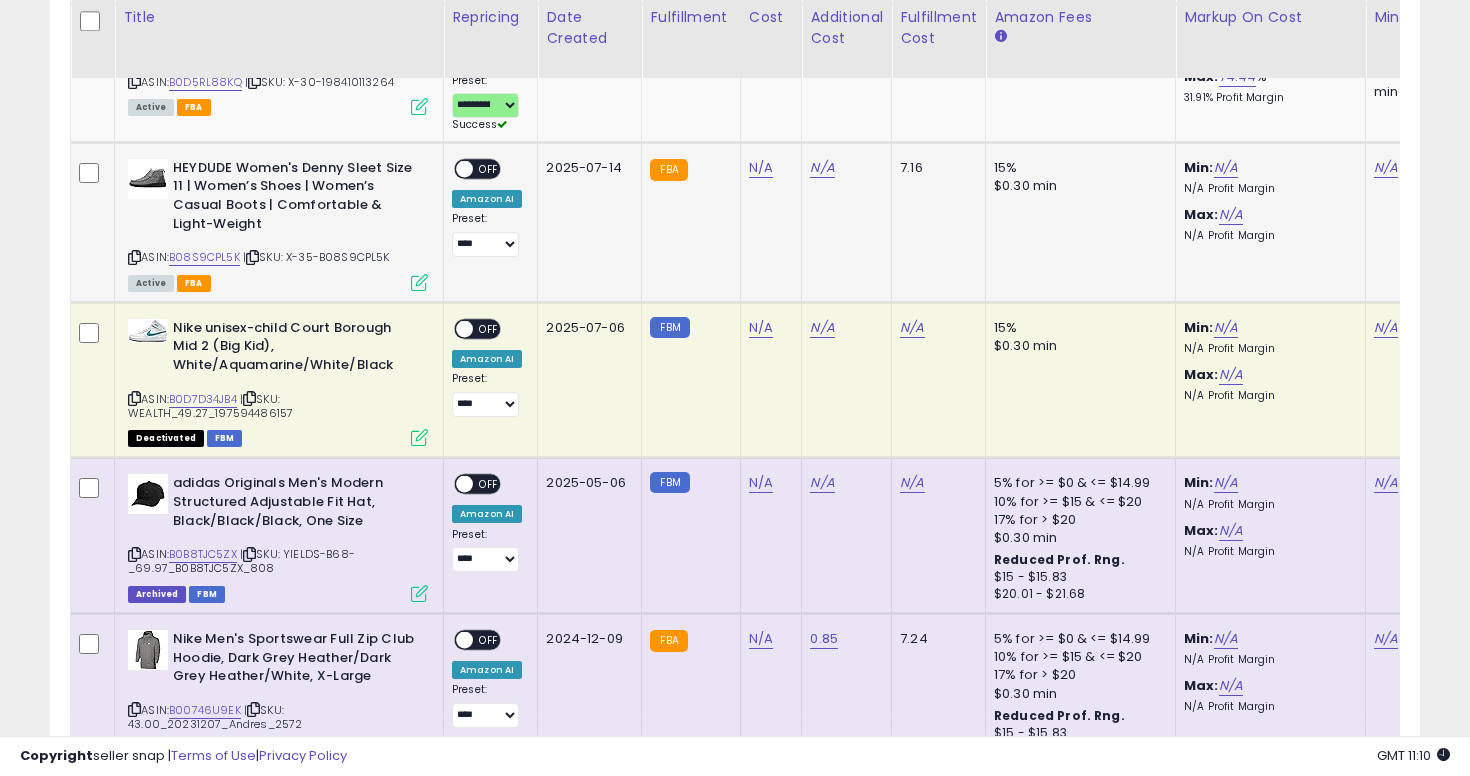 click at bounding box center (134, 257) 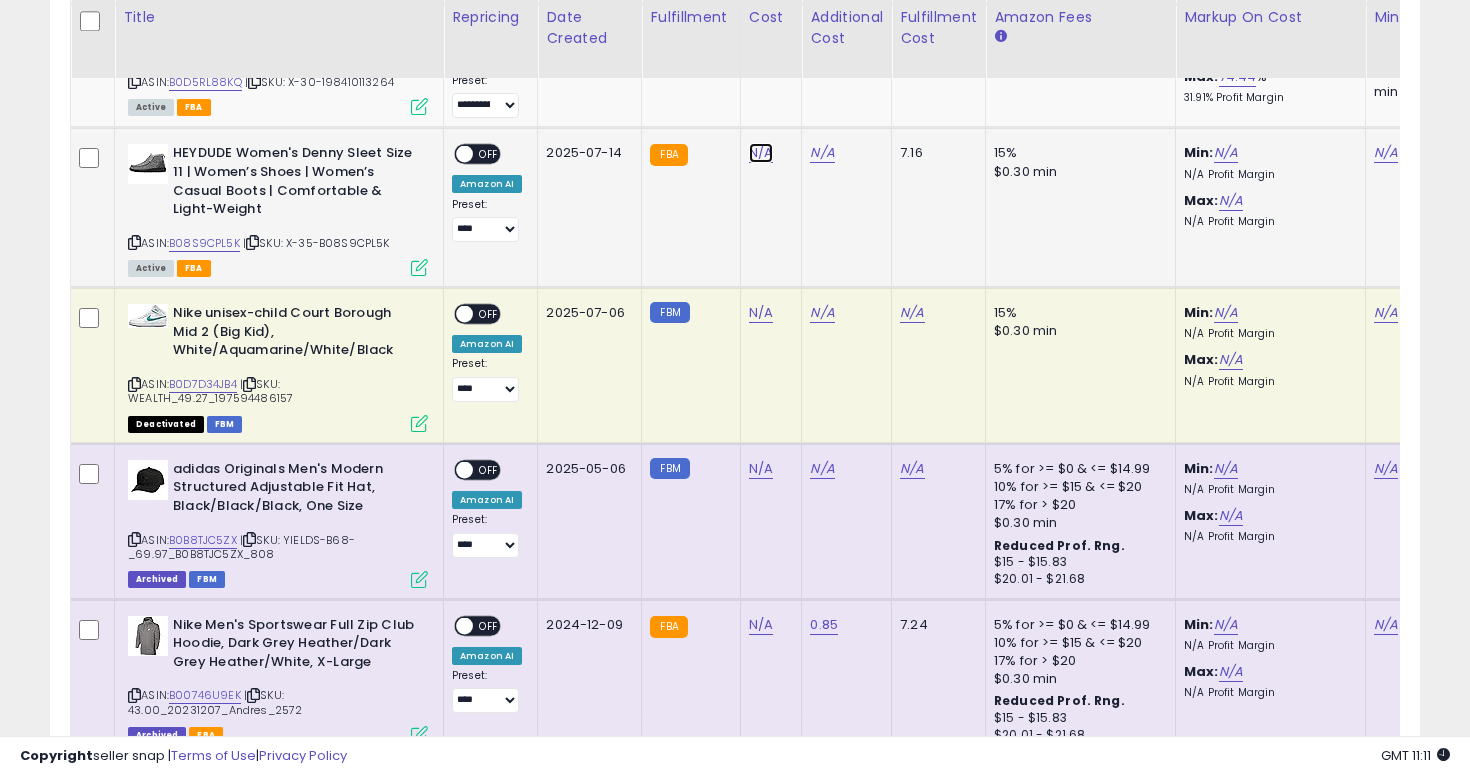 click on "N/A" at bounding box center [761, -5922] 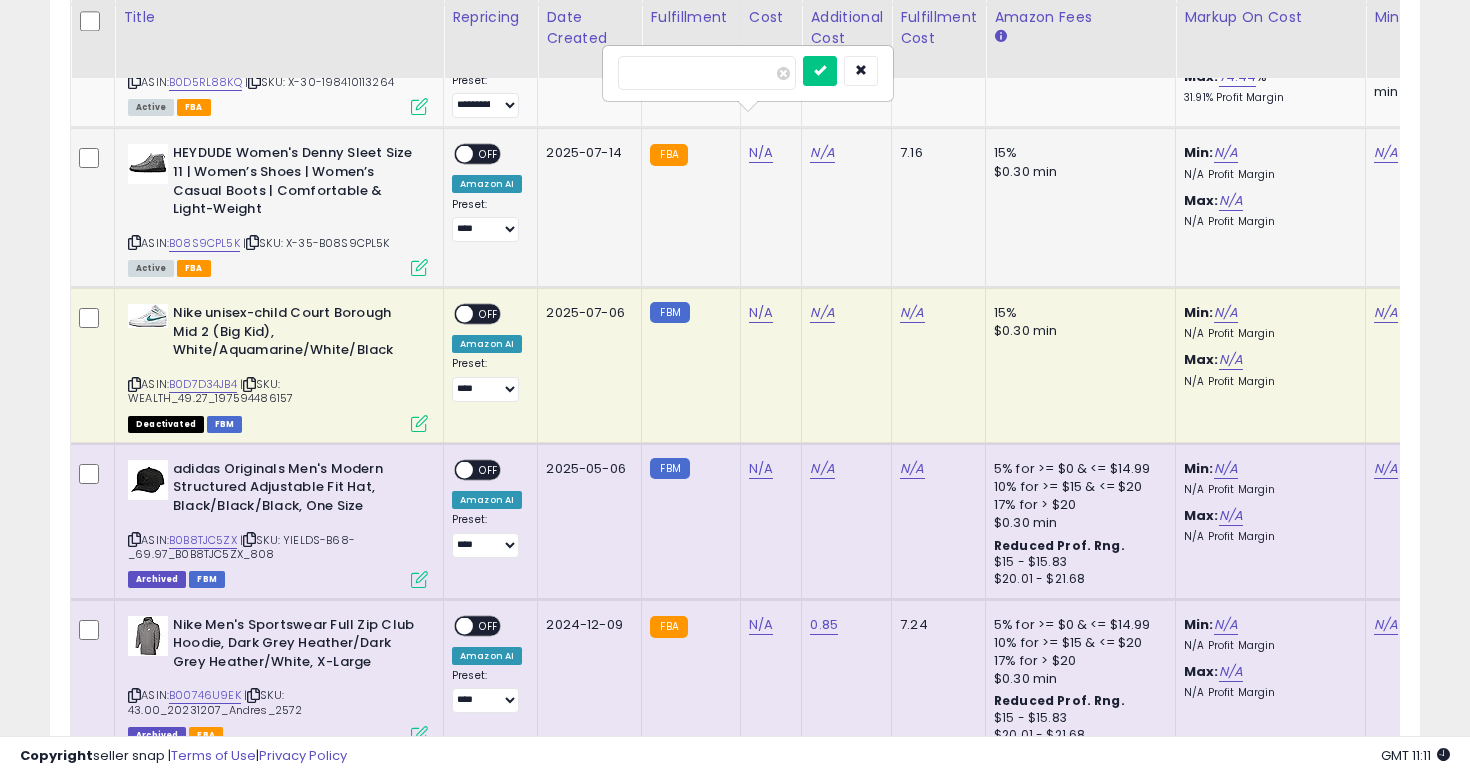type on "**" 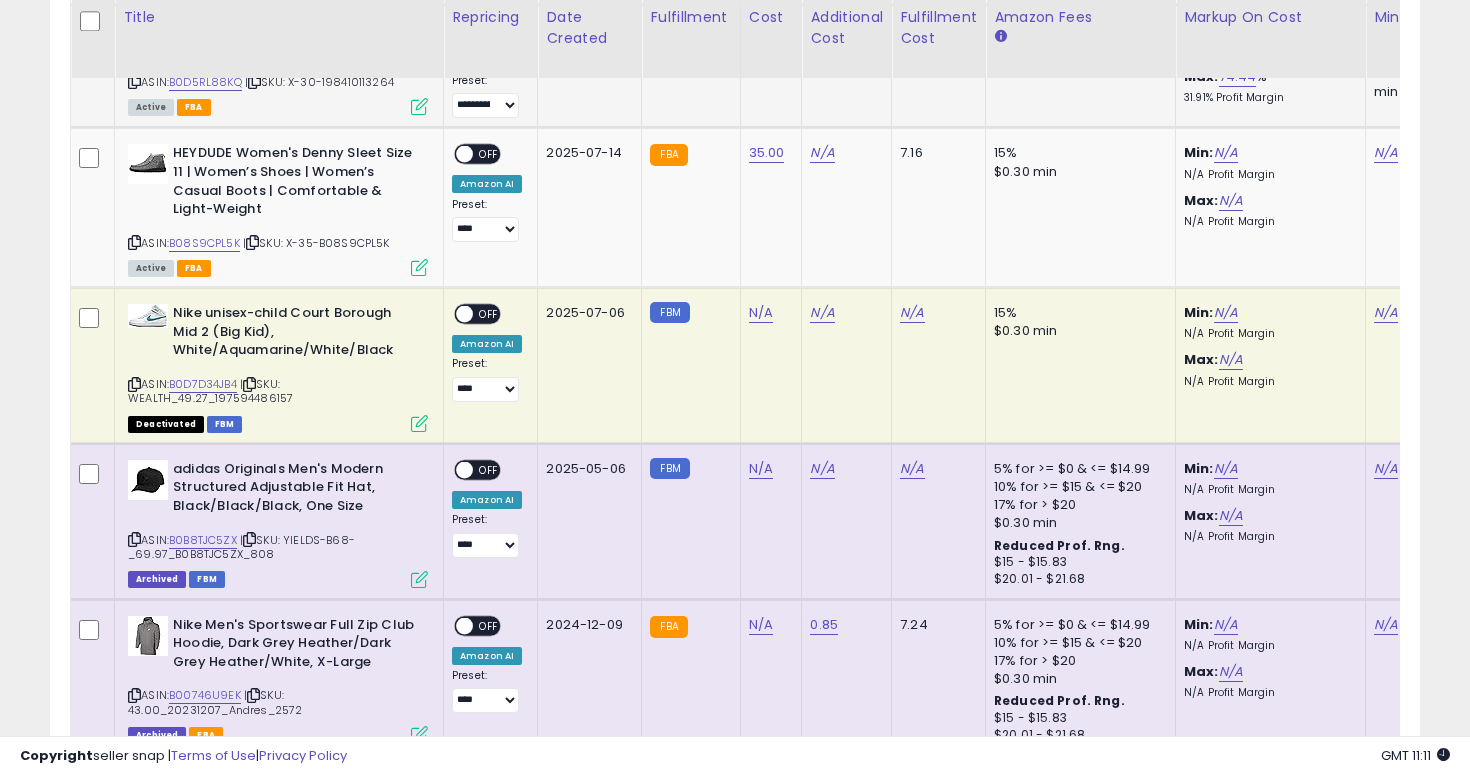 scroll, scrollTop: 0, scrollLeft: 301, axis: horizontal 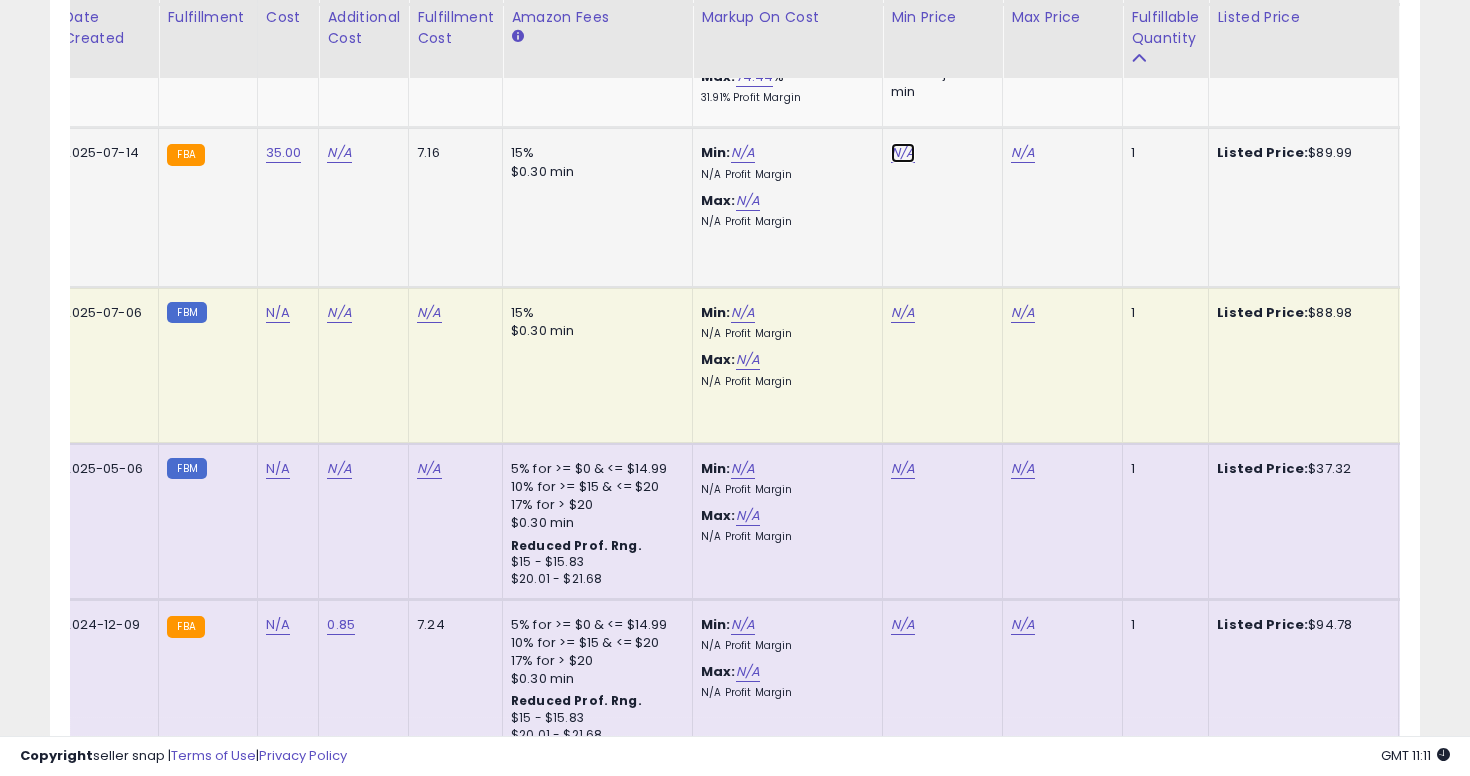 click on "N/A" at bounding box center [903, -5922] 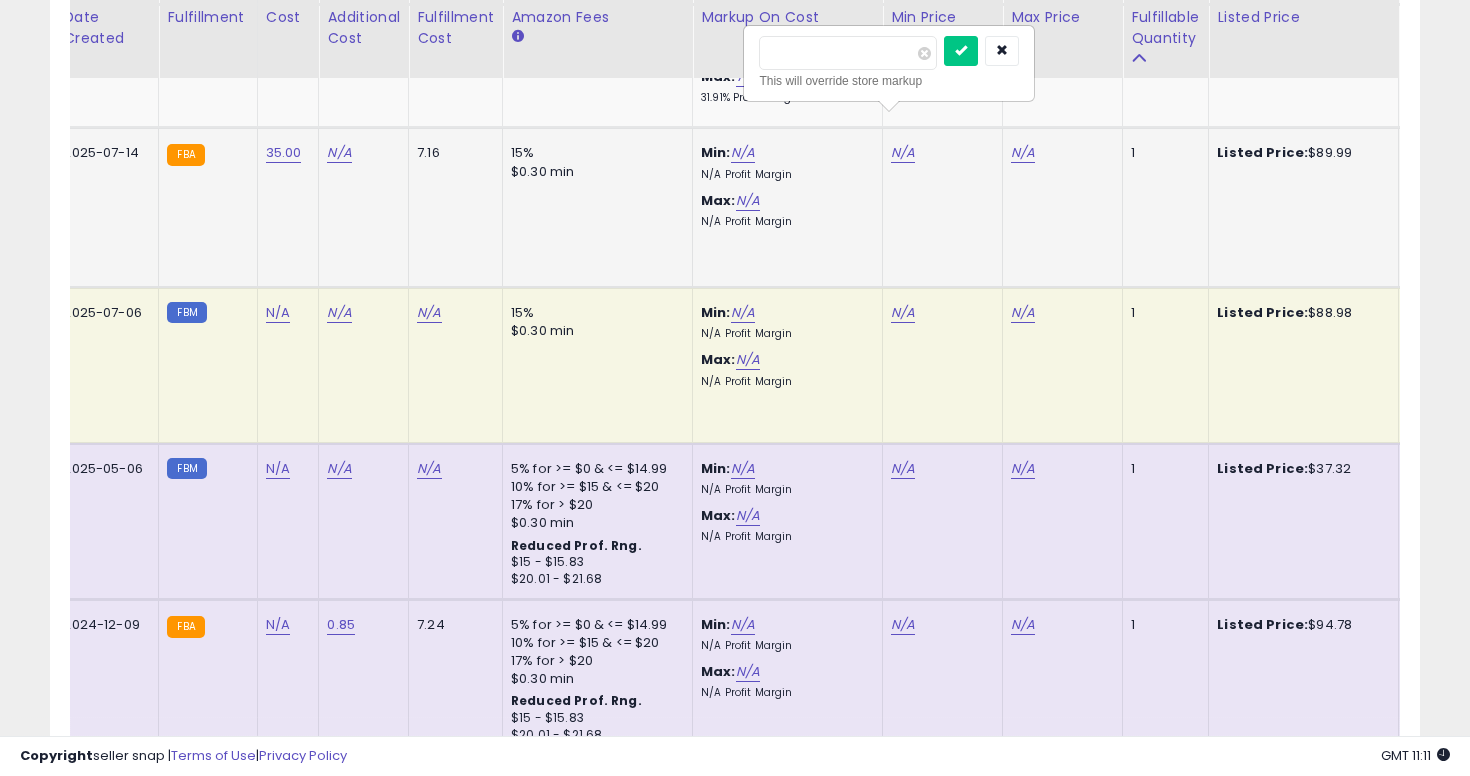 type on "**" 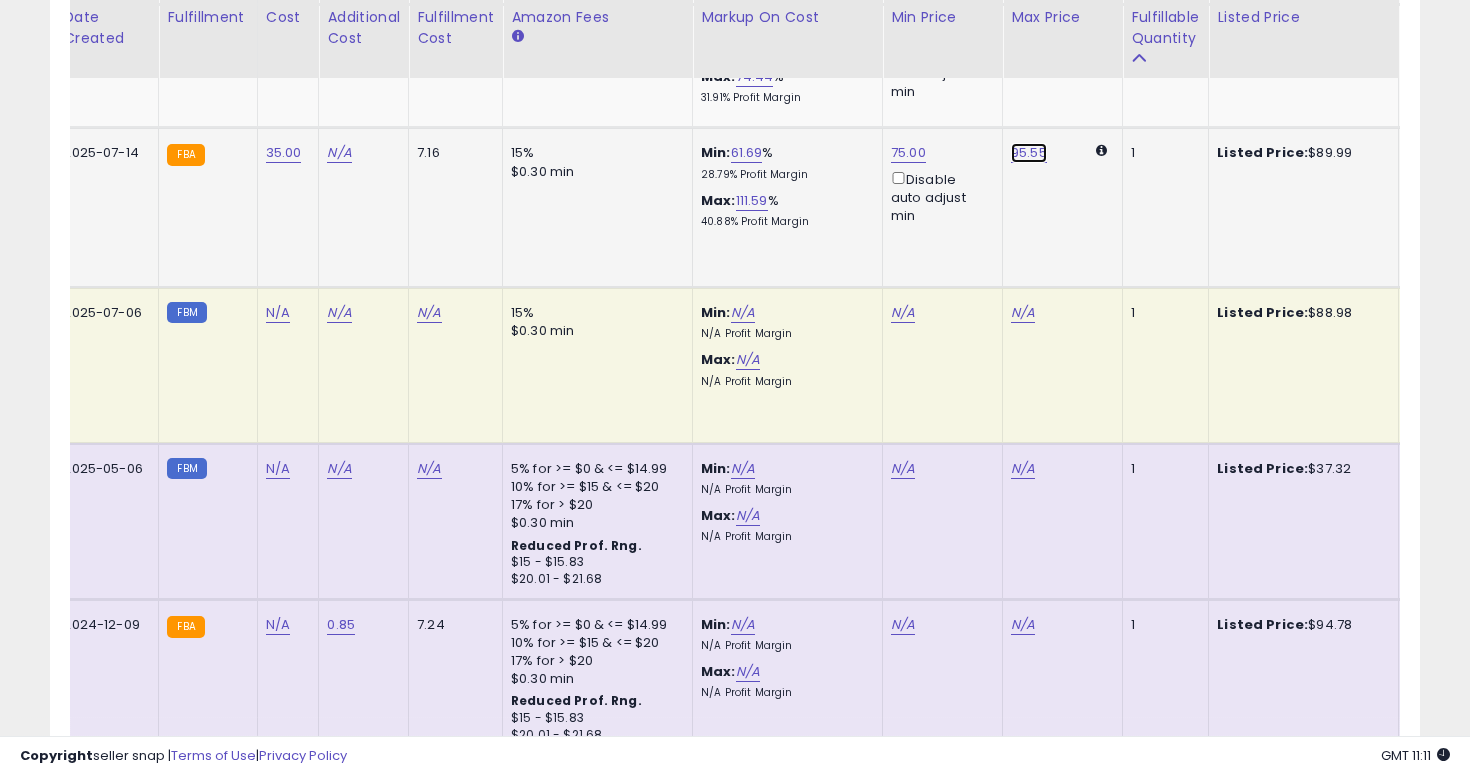 click on "95.55" at bounding box center (1023, -5922) 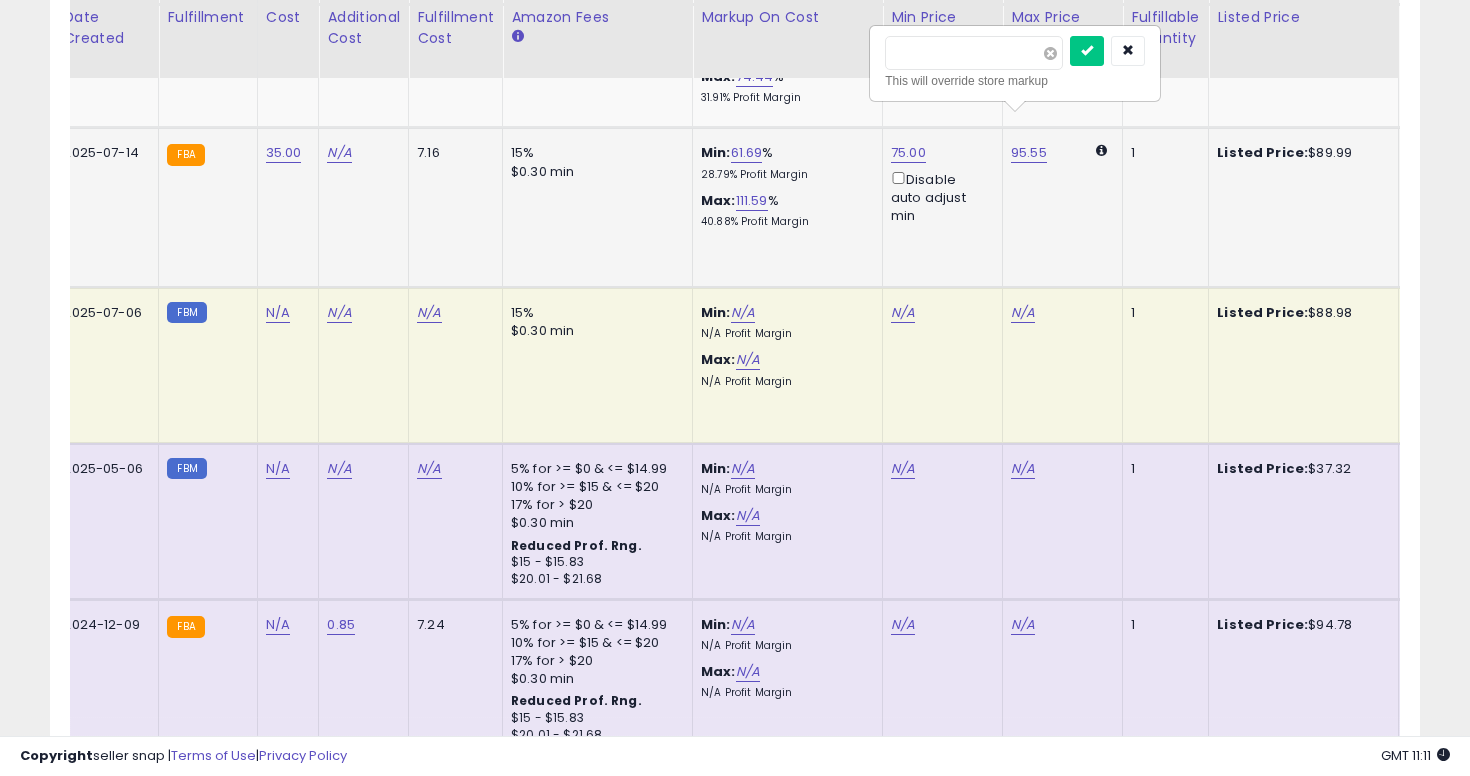 click at bounding box center (1050, 53) 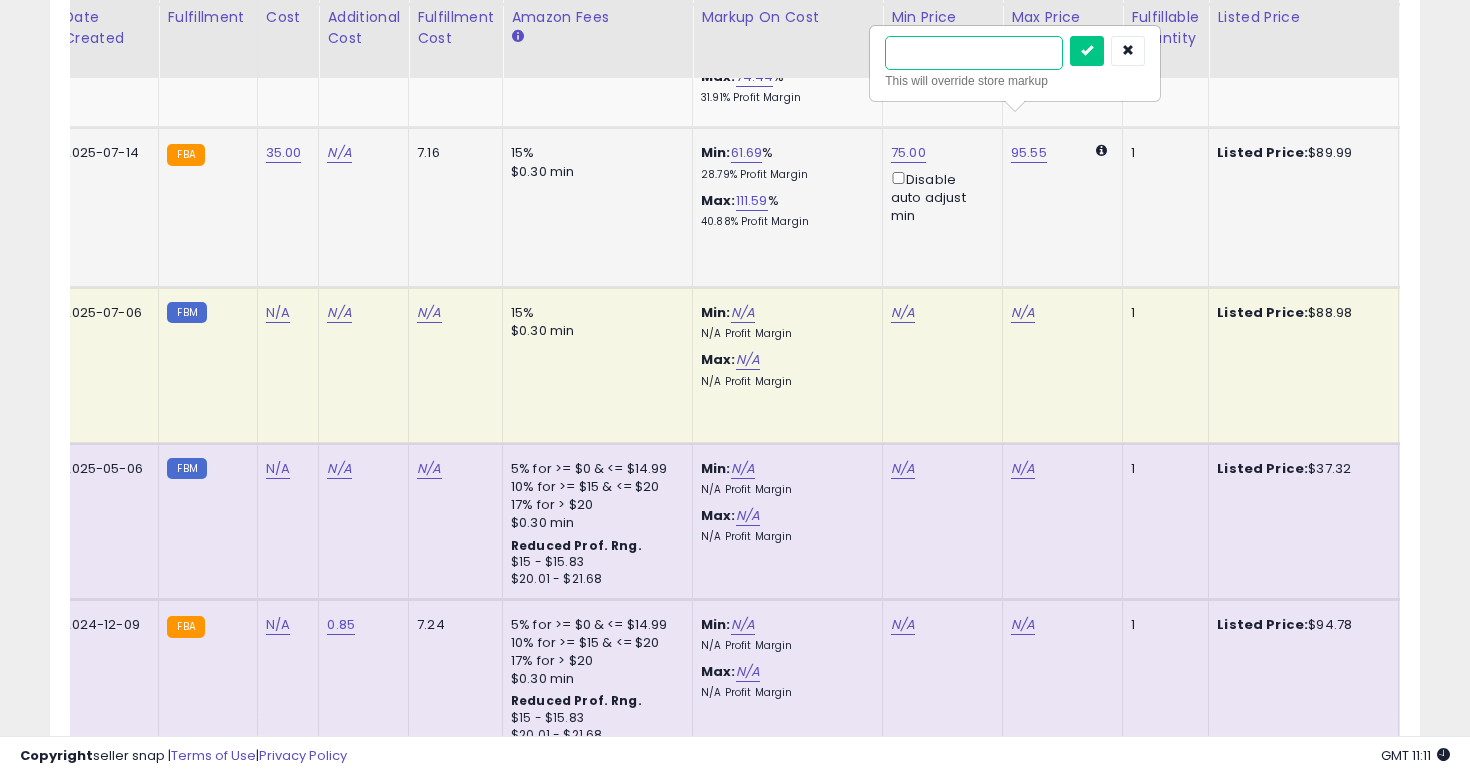 type on "**" 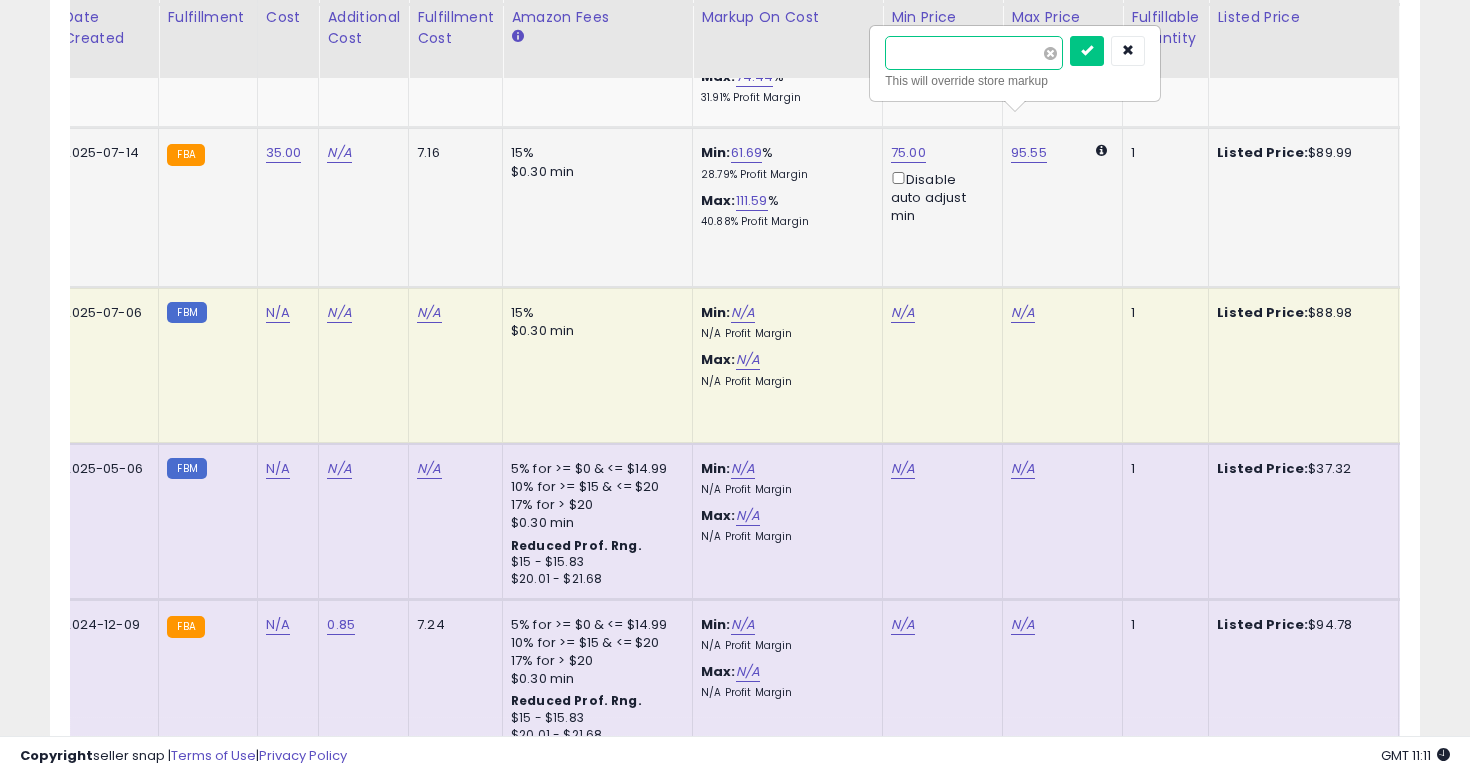 click at bounding box center (1087, 51) 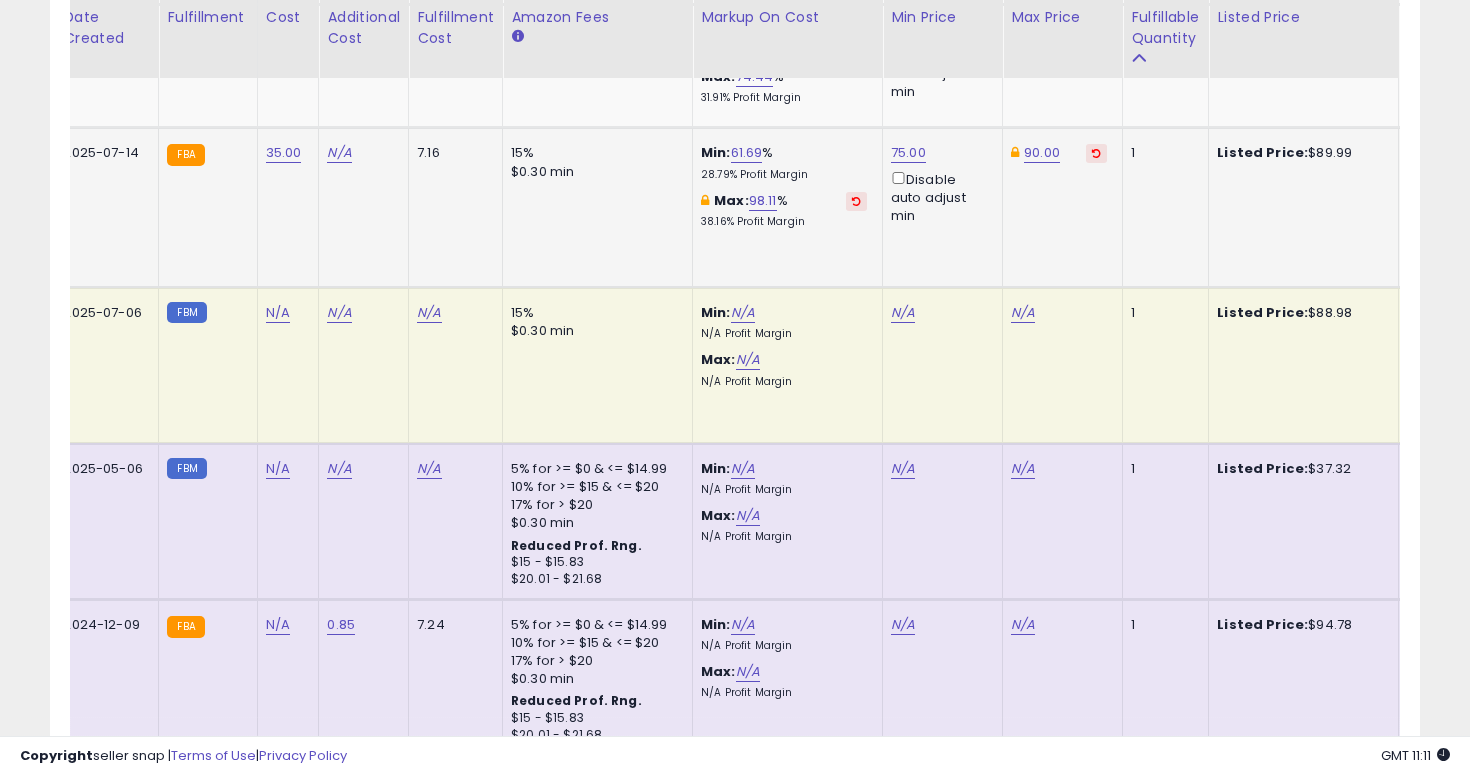 scroll, scrollTop: 0, scrollLeft: 268, axis: horizontal 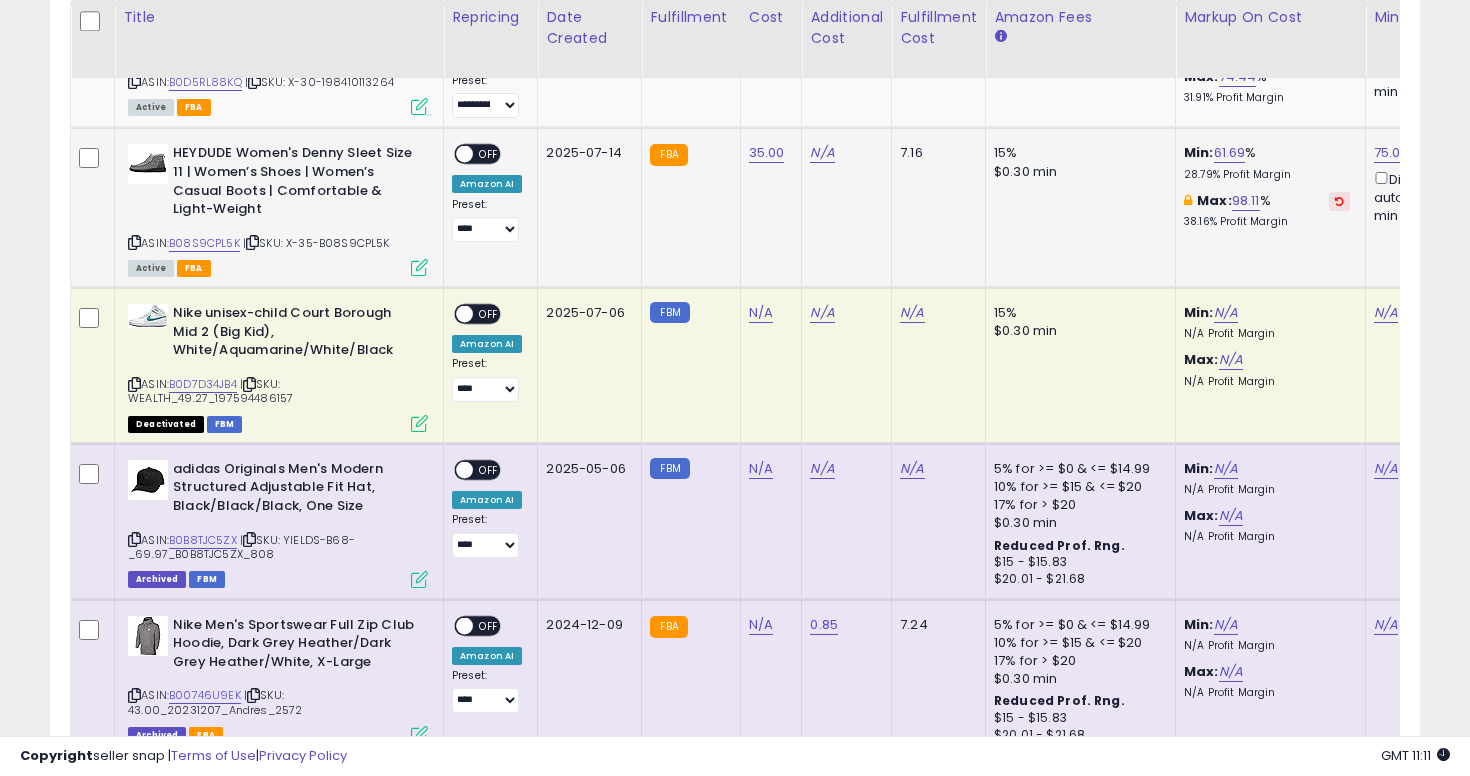 click on "OFF" at bounding box center [489, 154] 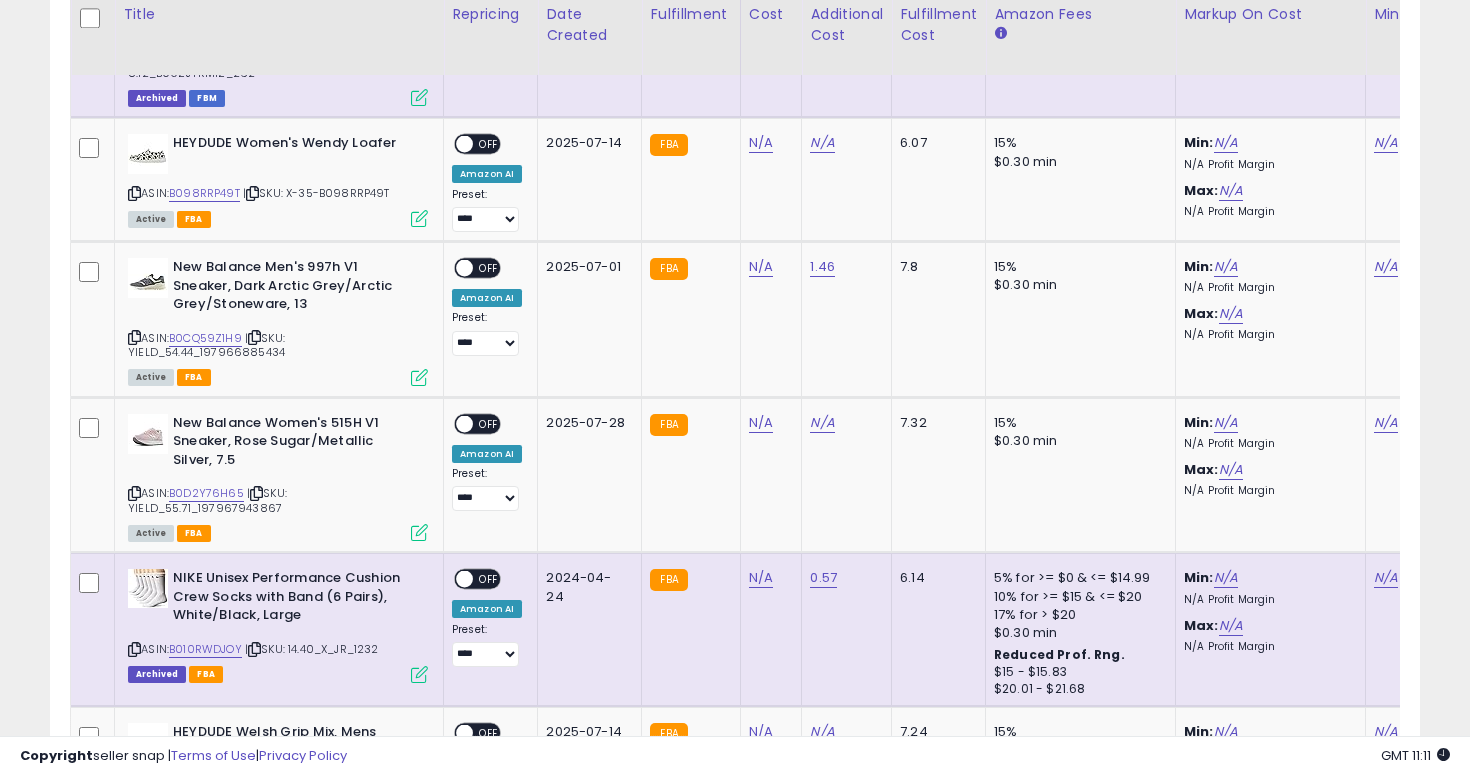 scroll, scrollTop: 7820, scrollLeft: 0, axis: vertical 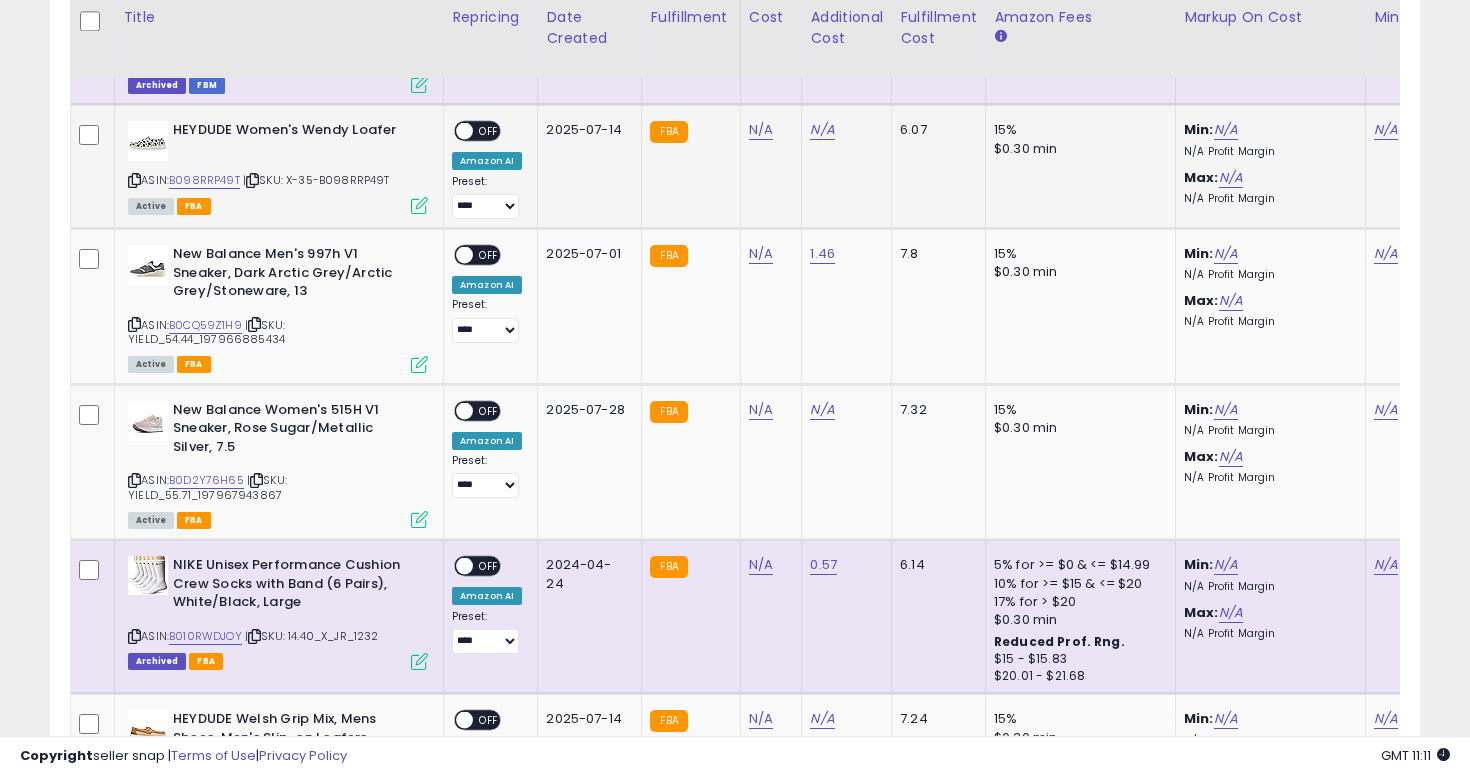 click at bounding box center [134, 180] 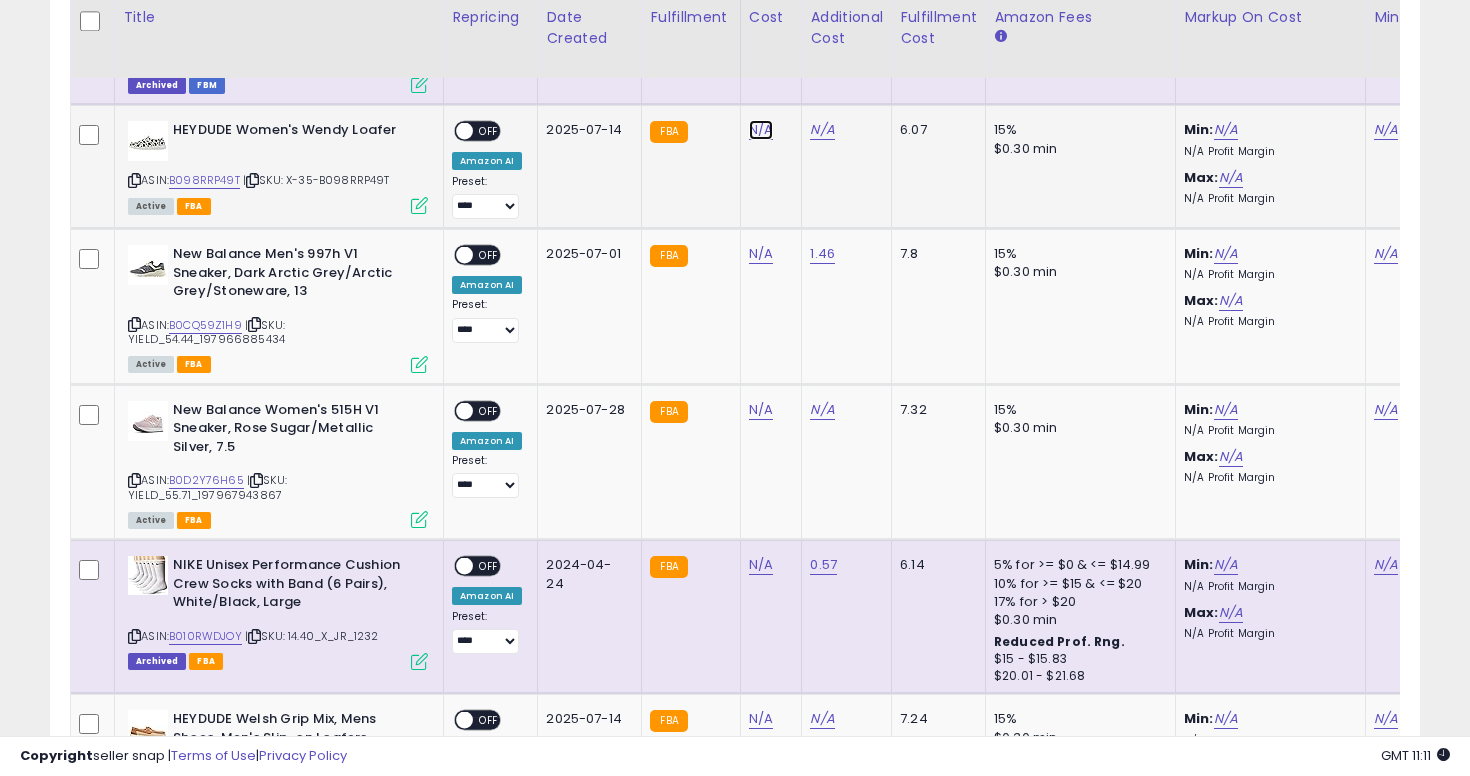 click on "N/A" at bounding box center [761, -6746] 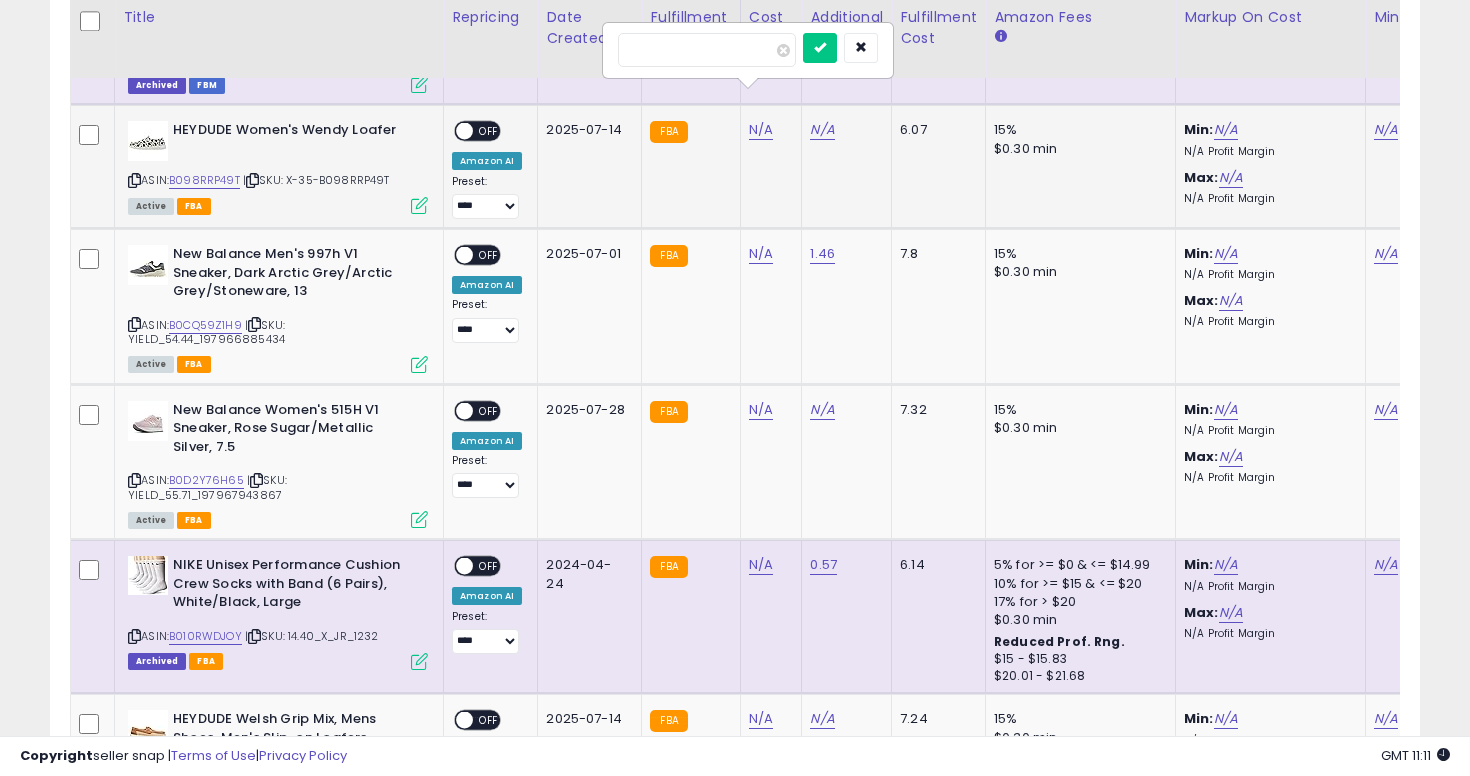 type on "**" 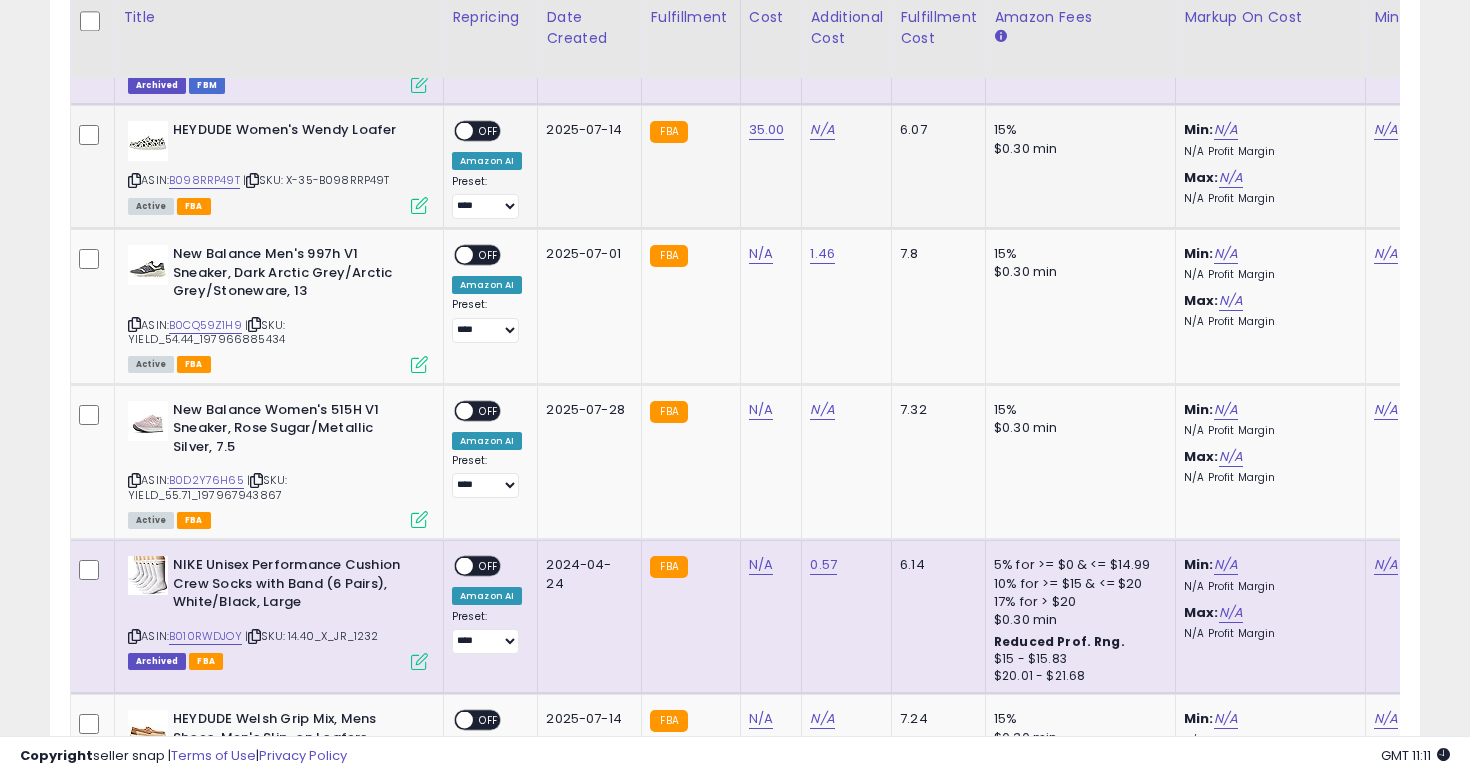 scroll, scrollTop: 0, scrollLeft: 127, axis: horizontal 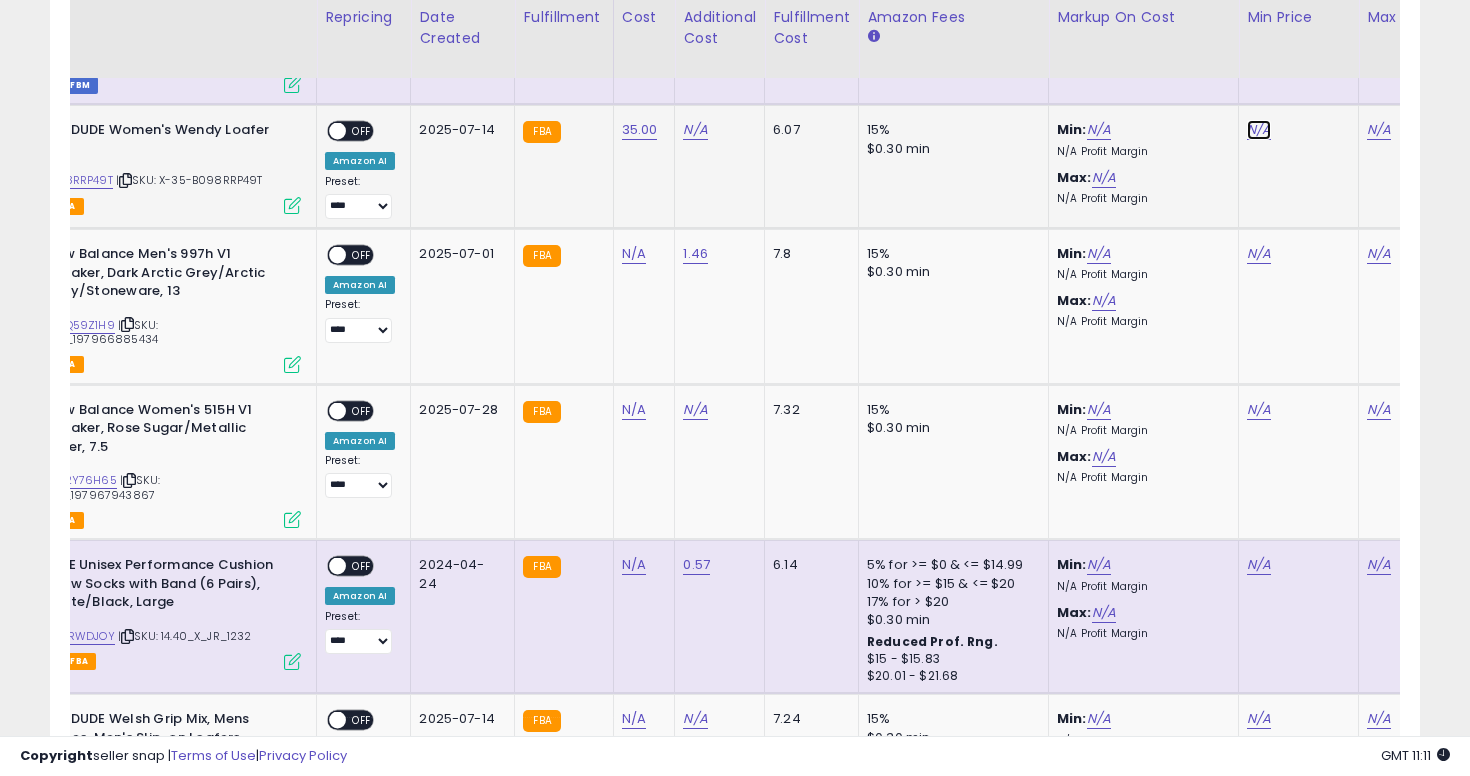 click on "N/A" at bounding box center (1259, -6746) 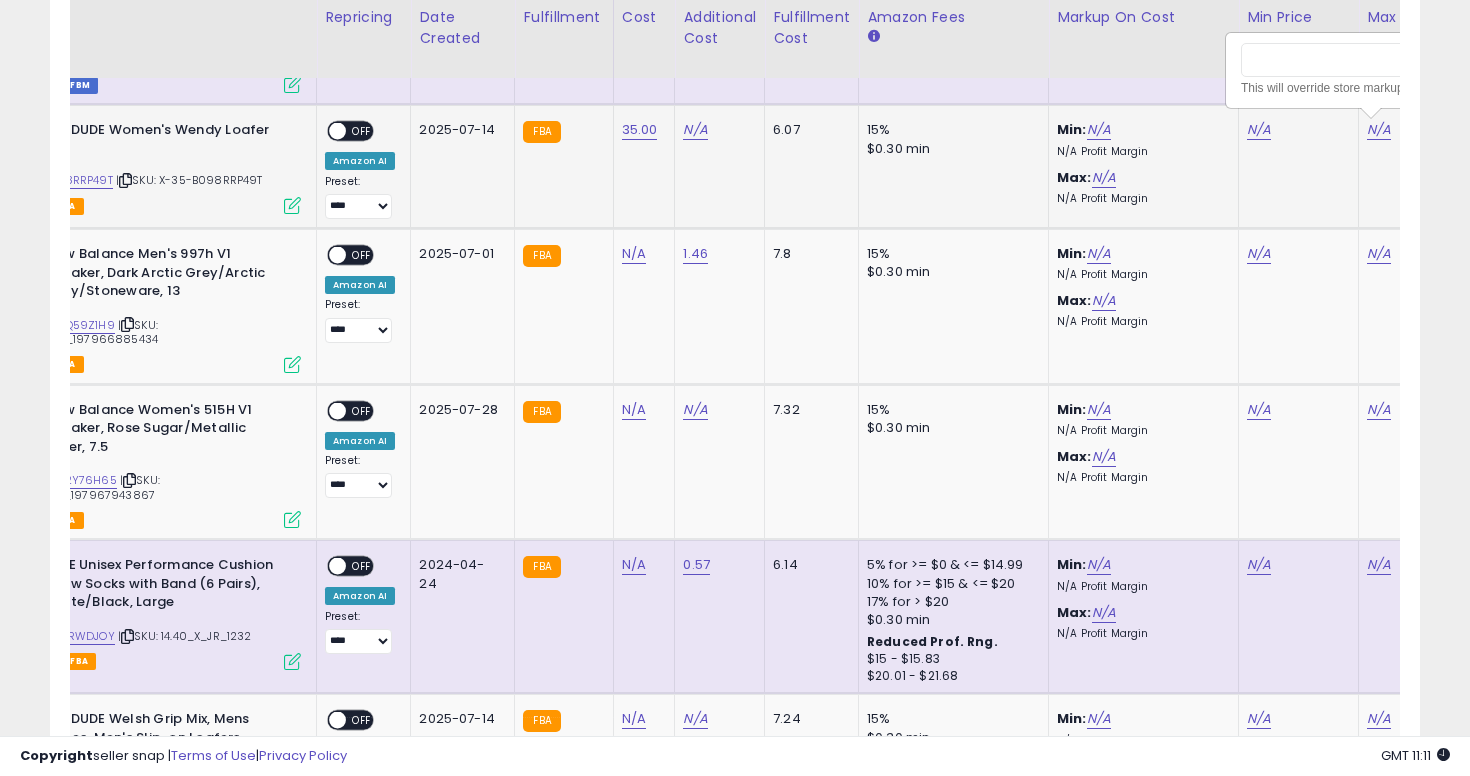 scroll, scrollTop: 0, scrollLeft: 162, axis: horizontal 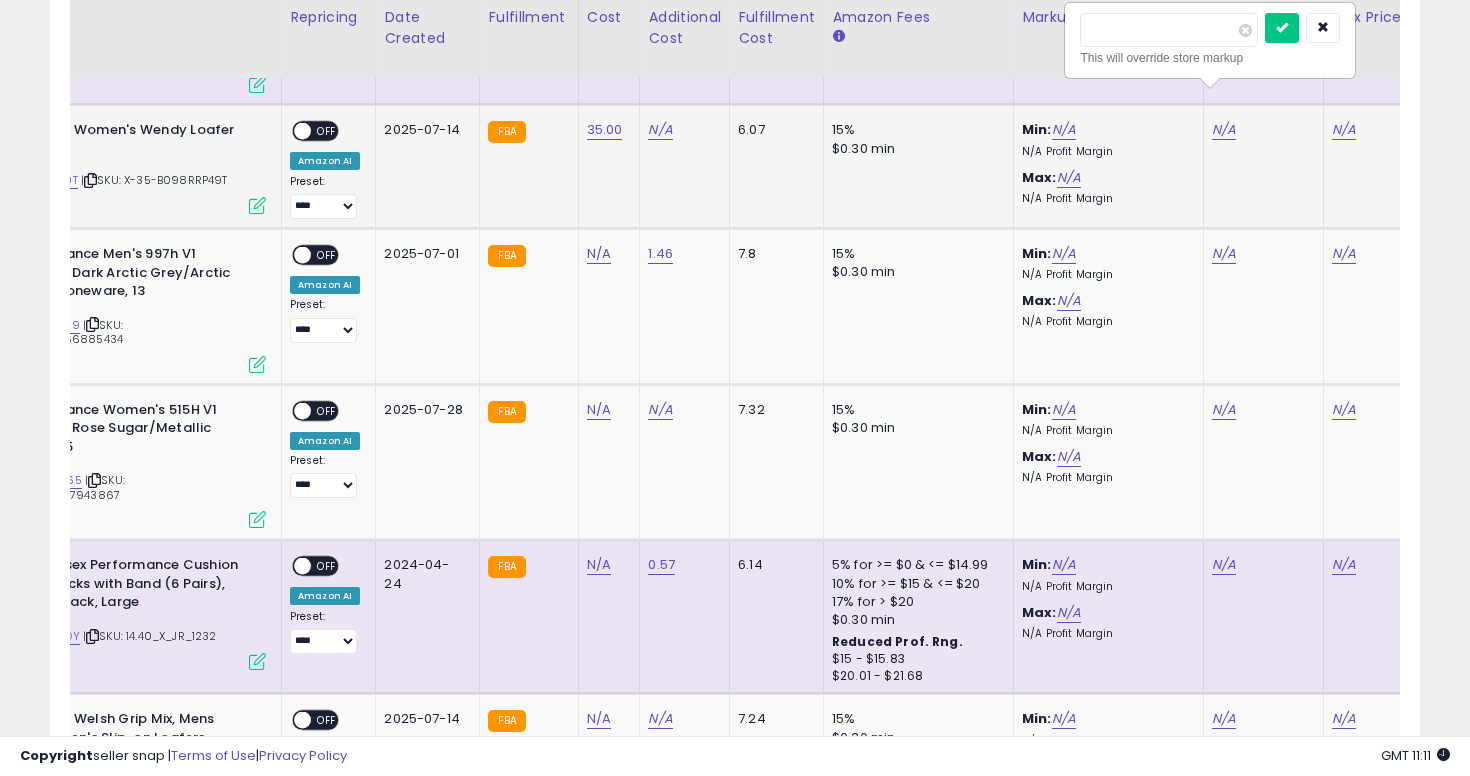 type on "*****" 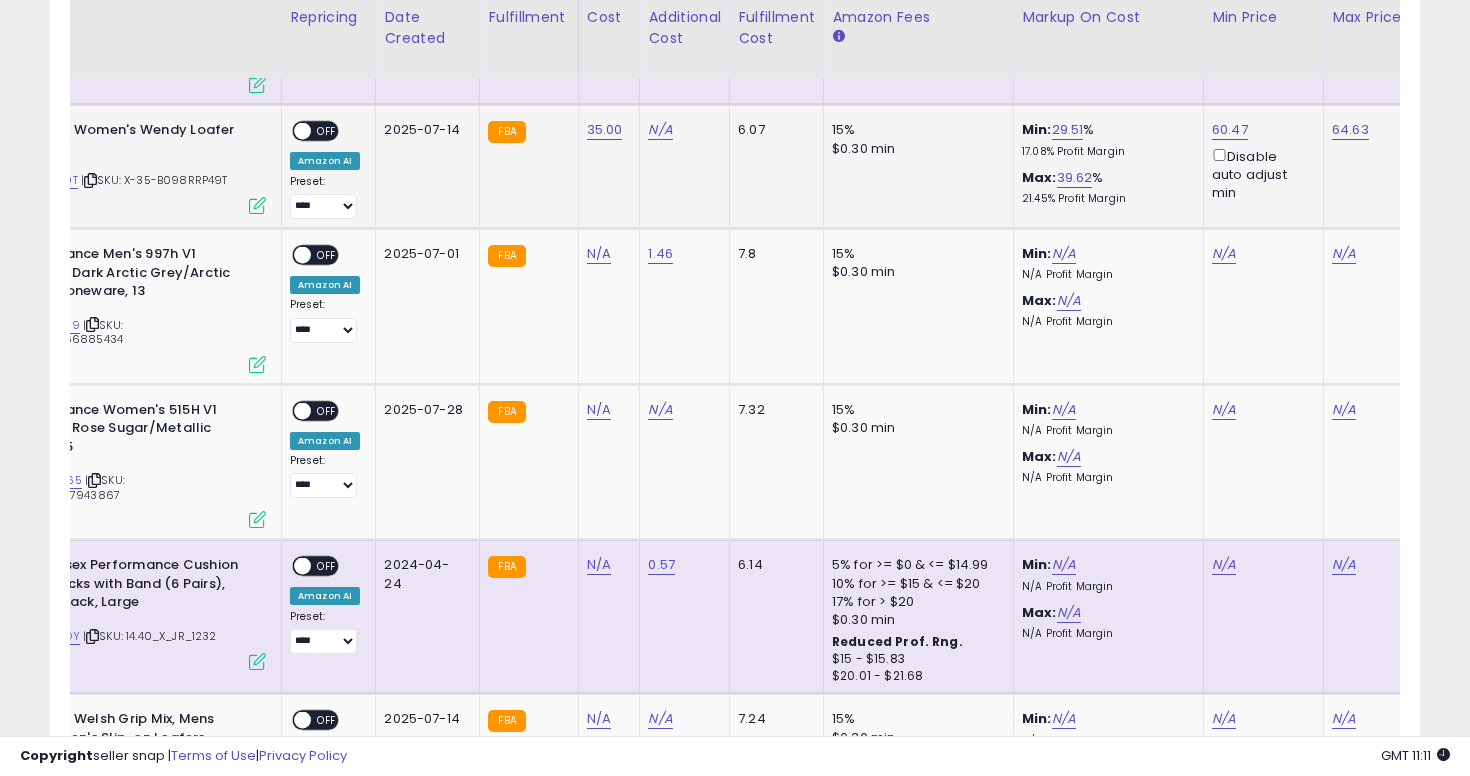 click on "64.63" 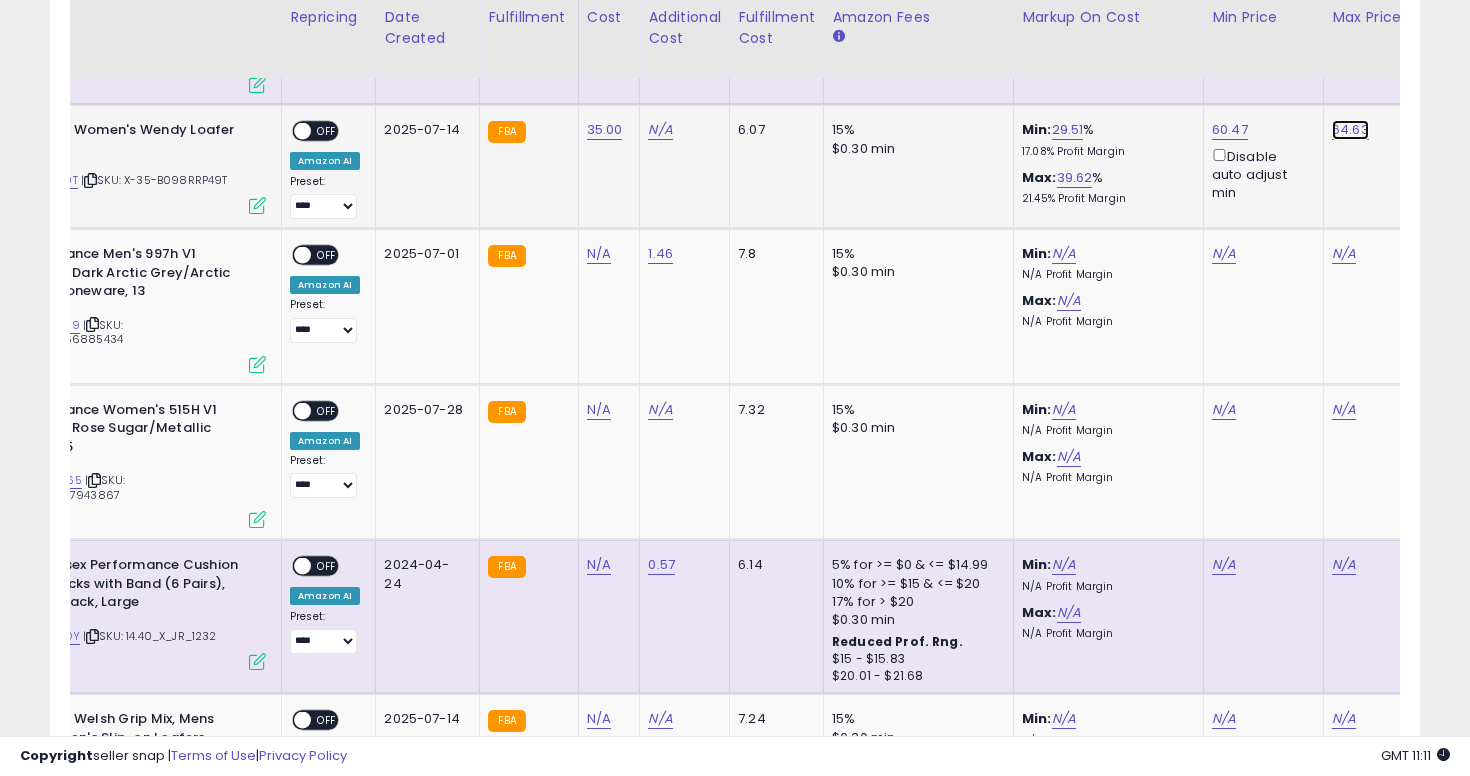 click on "64.63" at bounding box center (1344, -6746) 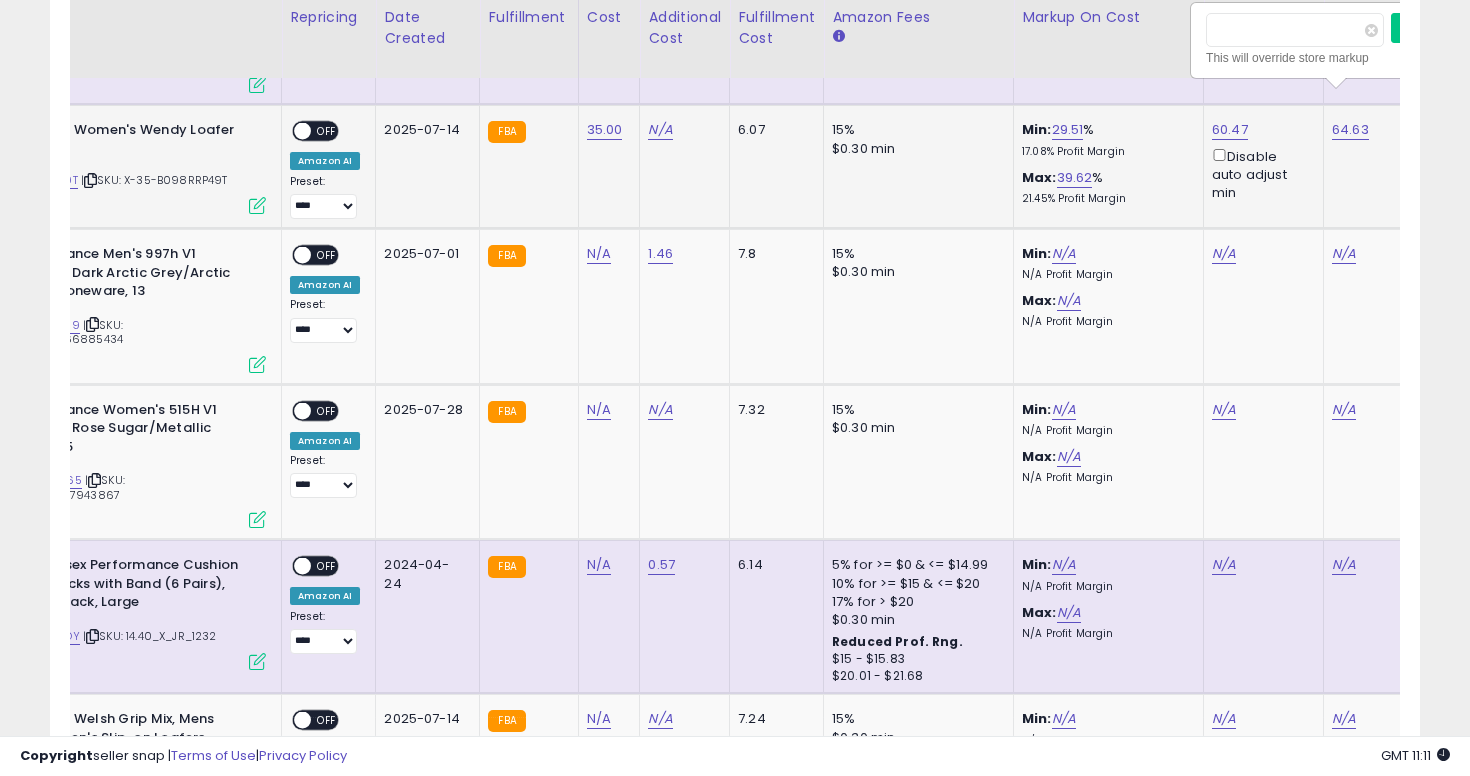 scroll, scrollTop: 0, scrollLeft: 287, axis: horizontal 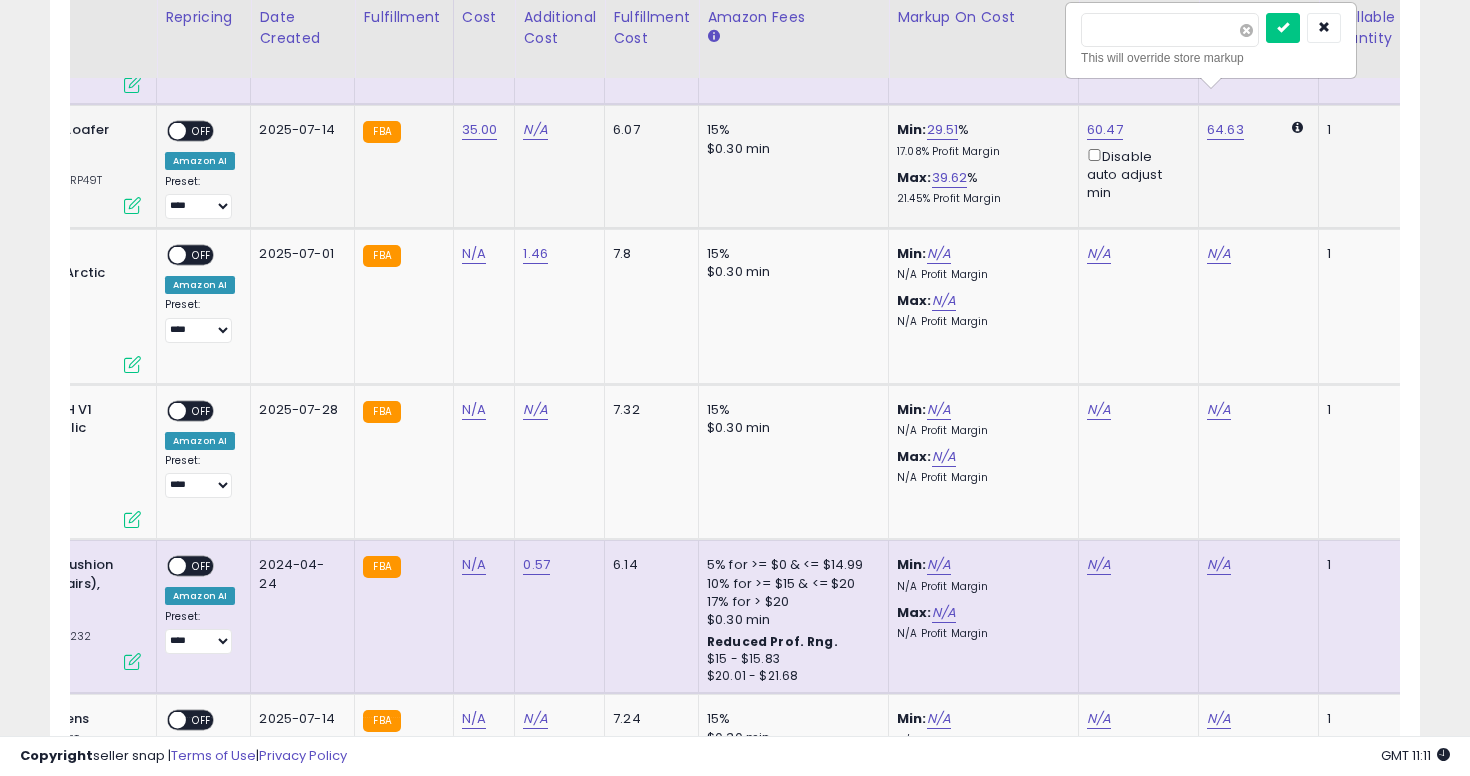 click at bounding box center [1246, 30] 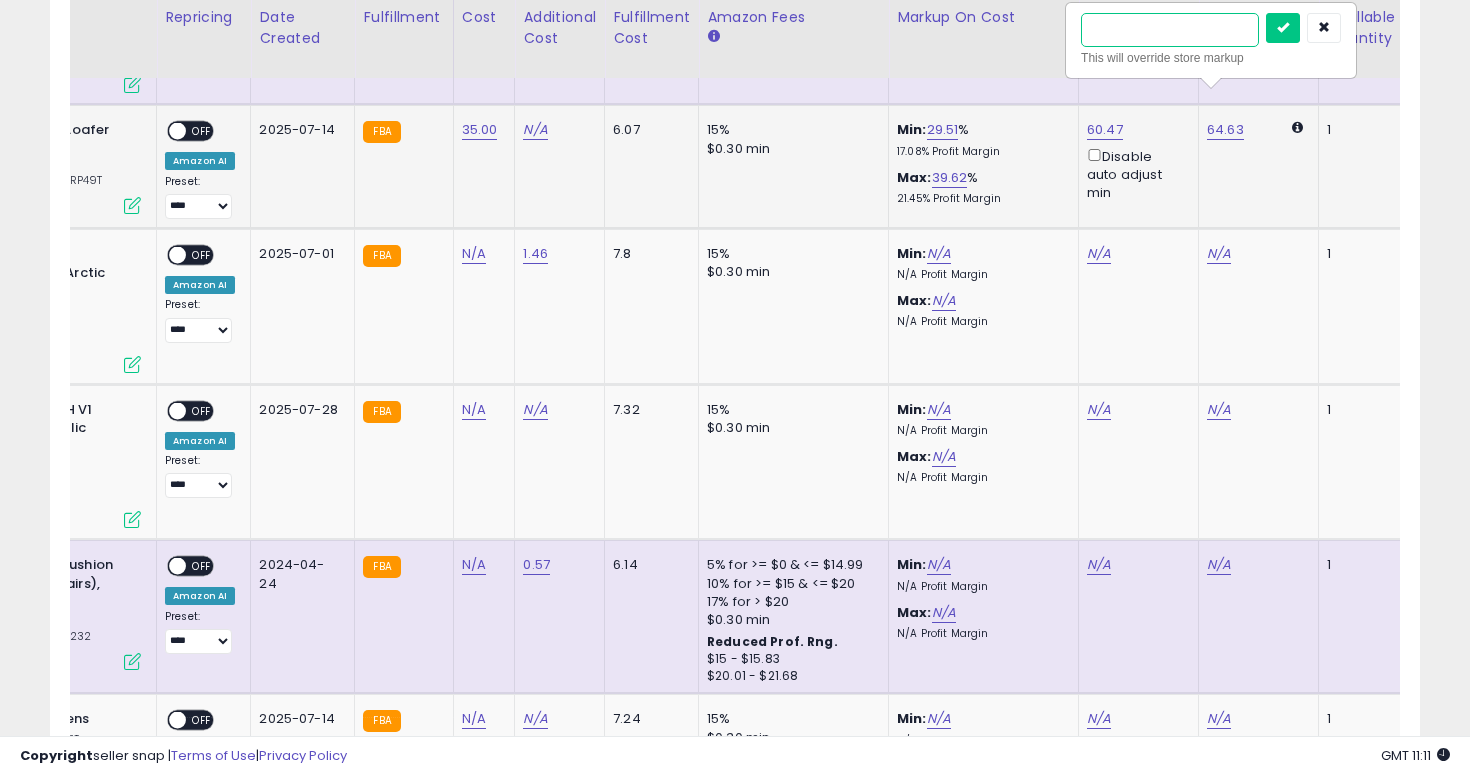 type on "**" 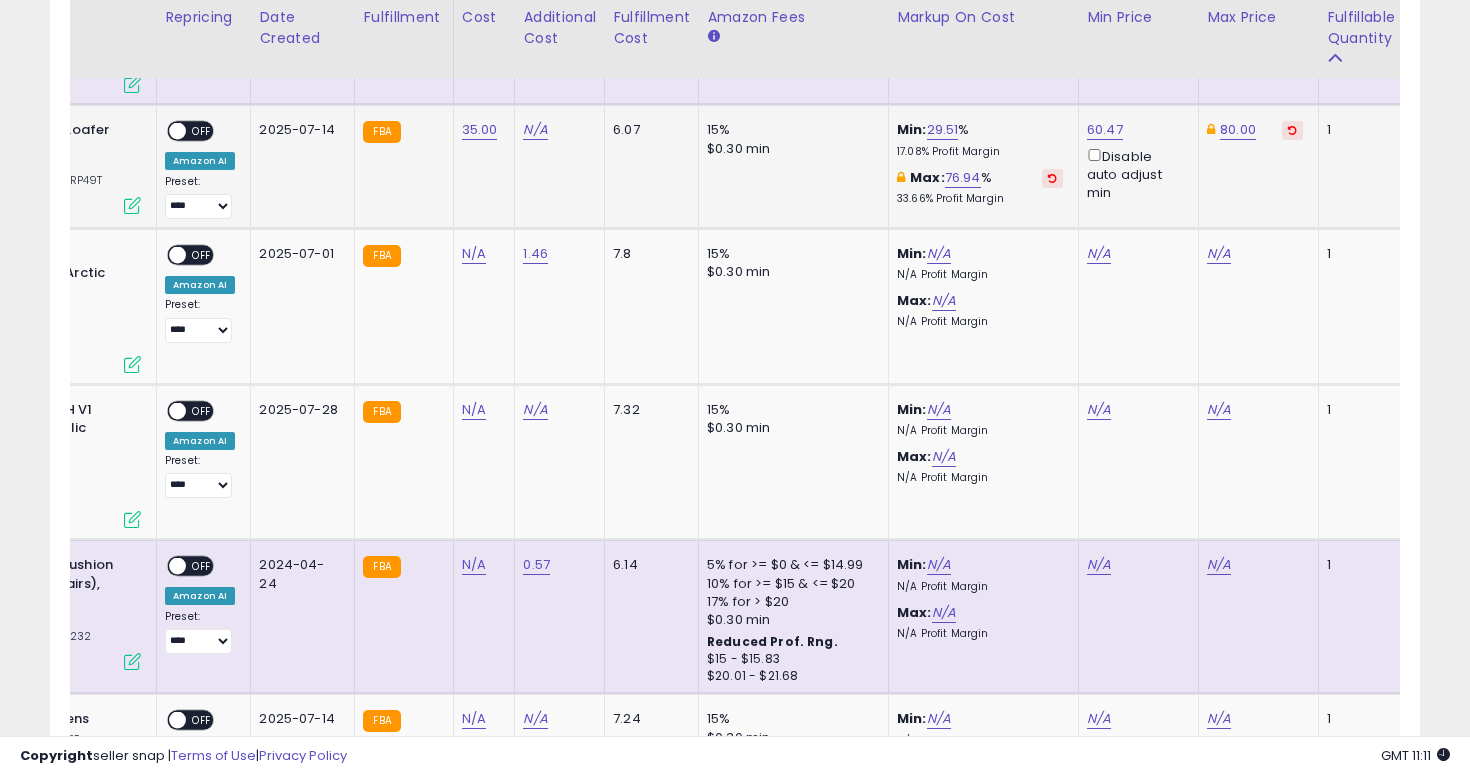 scroll, scrollTop: 0, scrollLeft: 0, axis: both 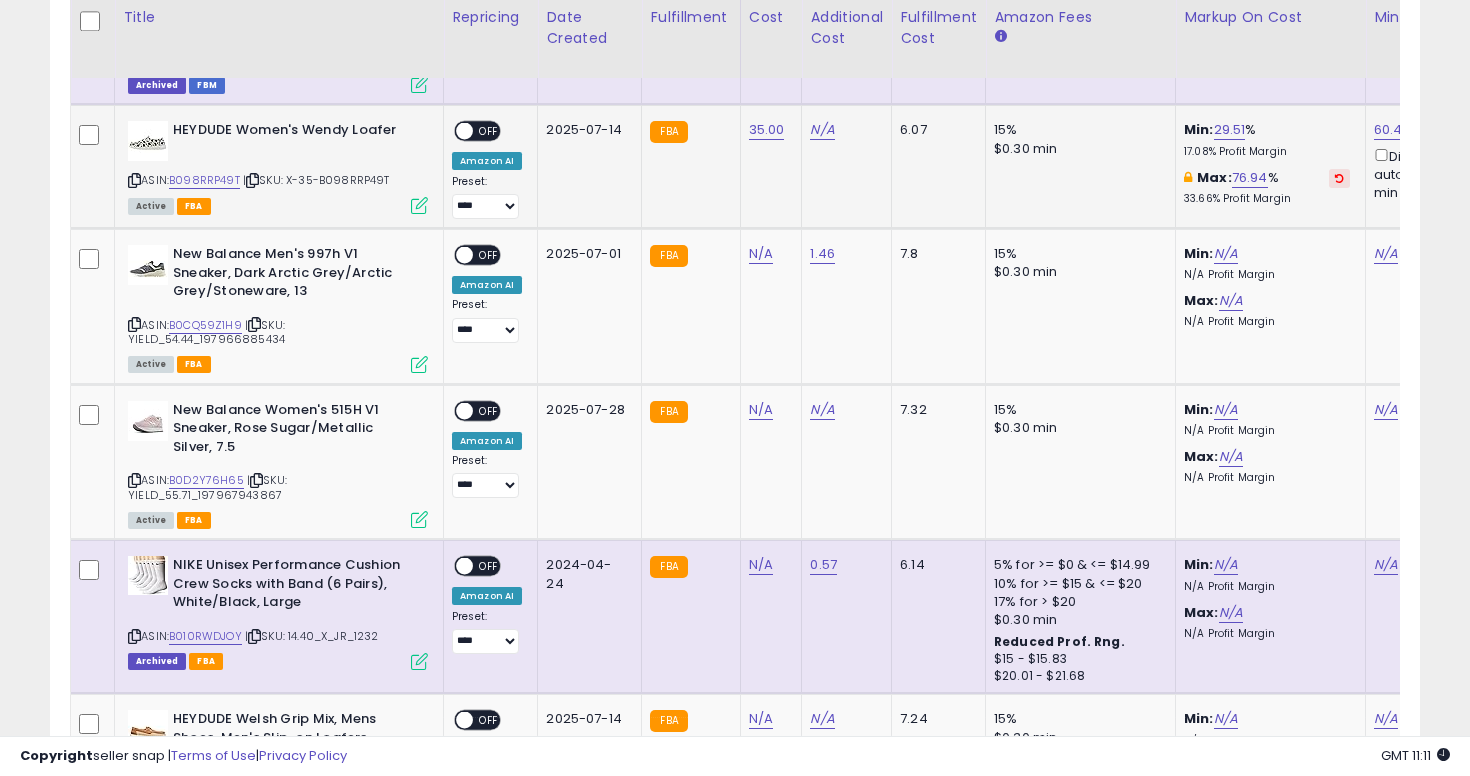 click on "OFF" at bounding box center (489, 131) 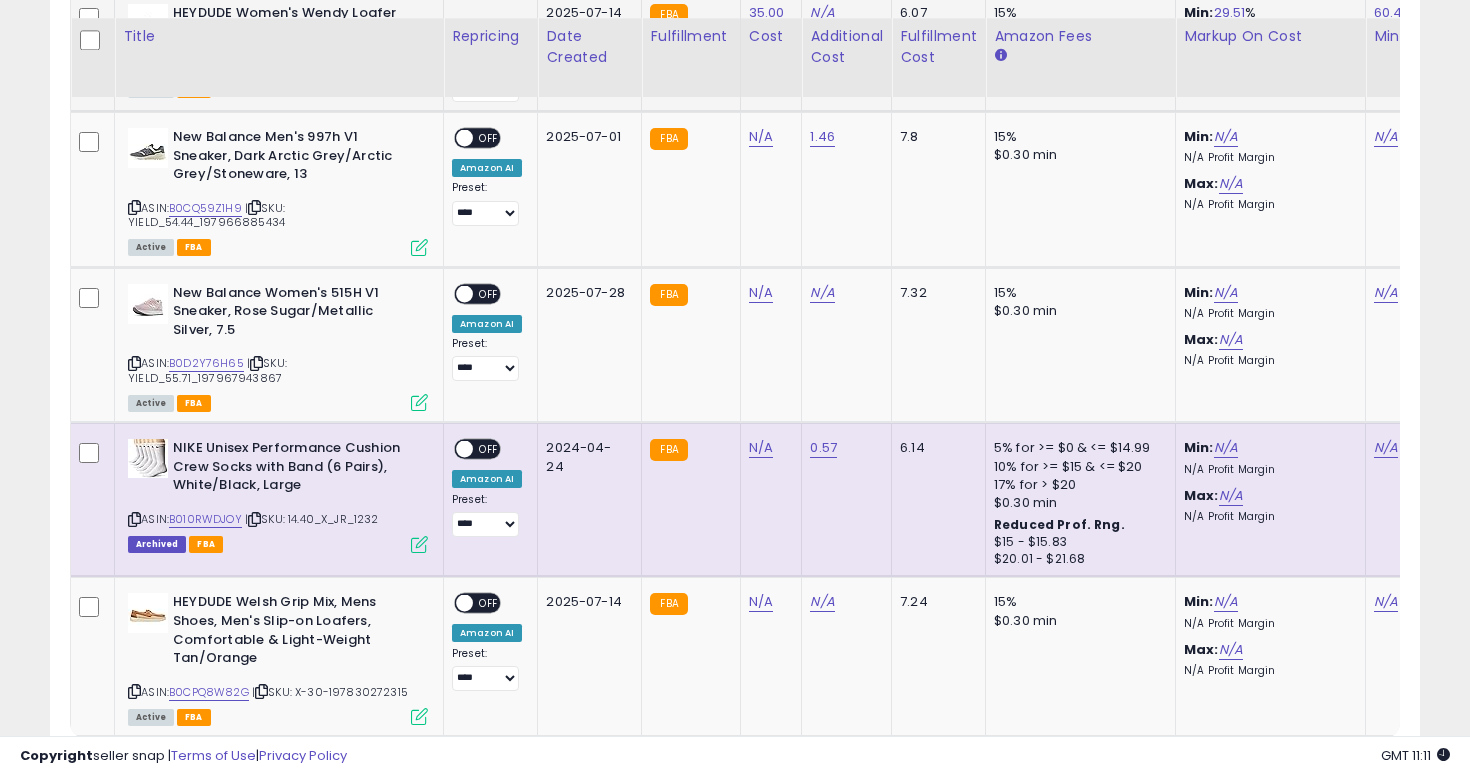 scroll, scrollTop: 7956, scrollLeft: 0, axis: vertical 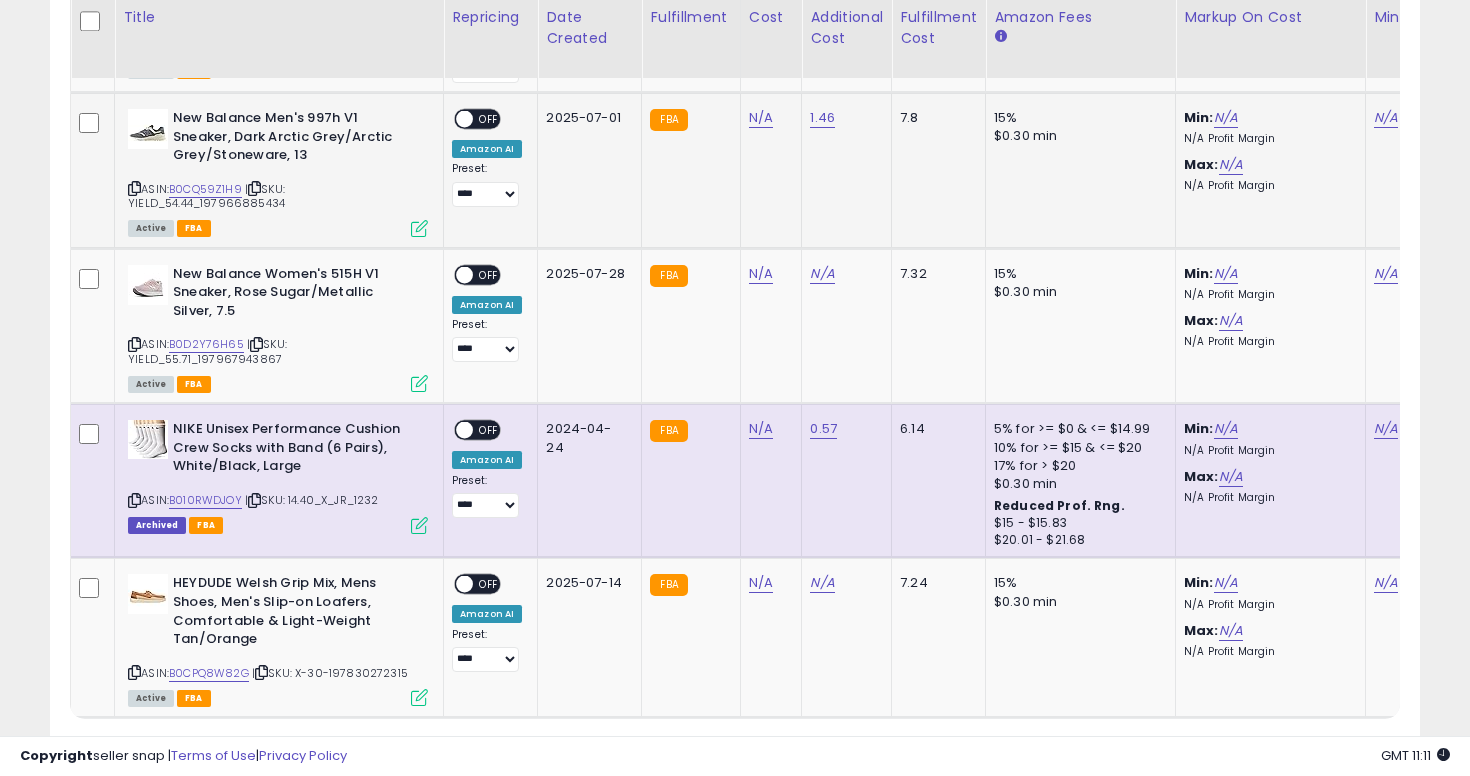 click at bounding box center (134, 188) 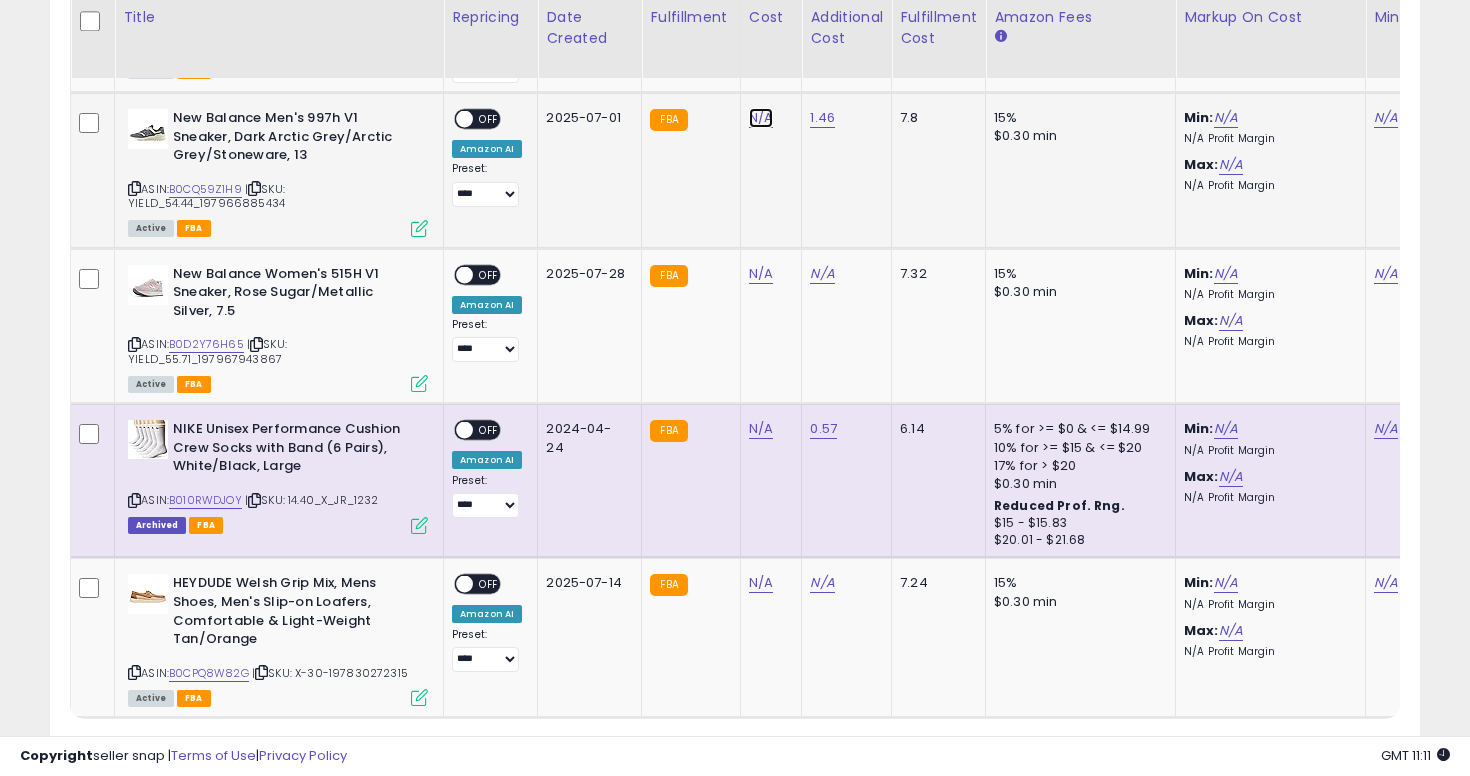 click on "N/A" at bounding box center [761, -6882] 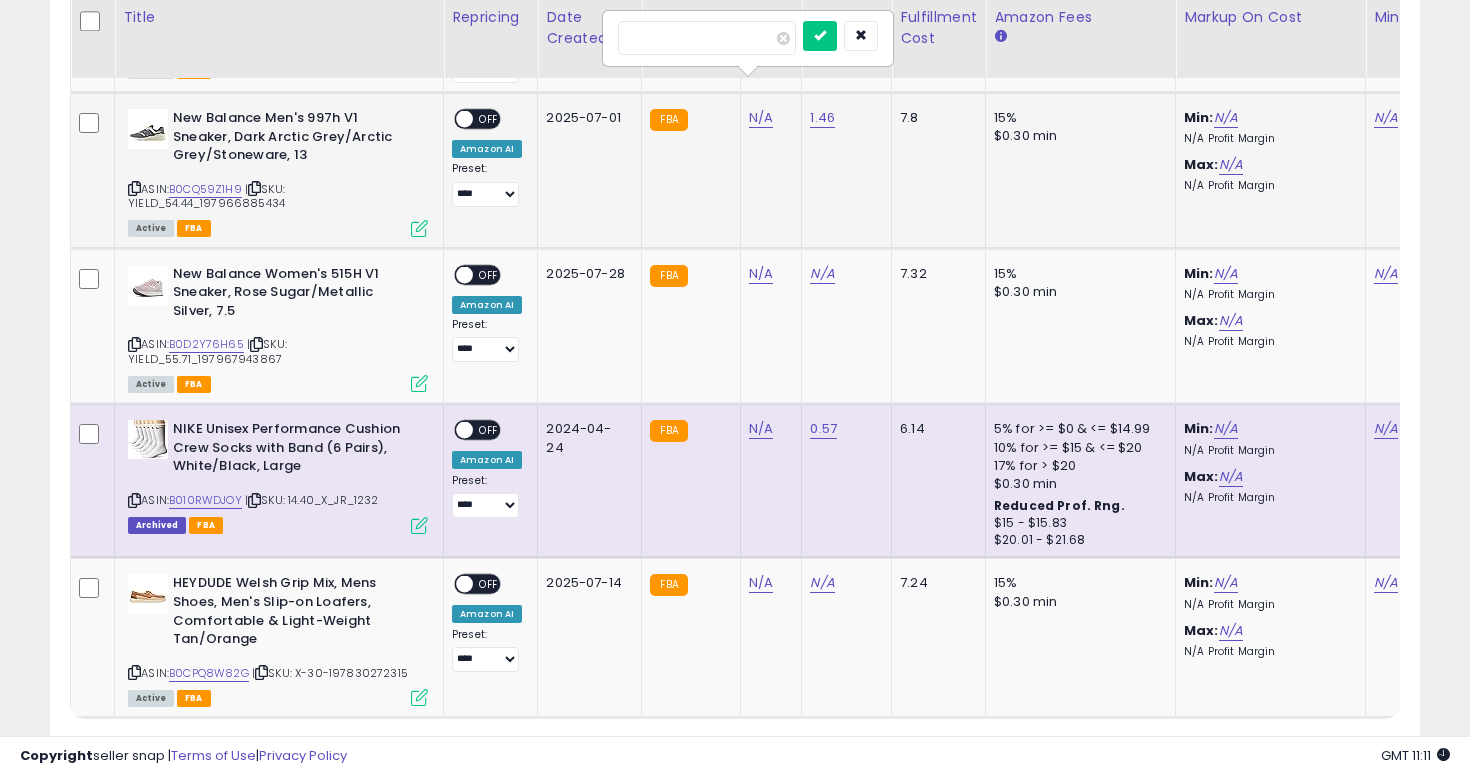type on "*****" 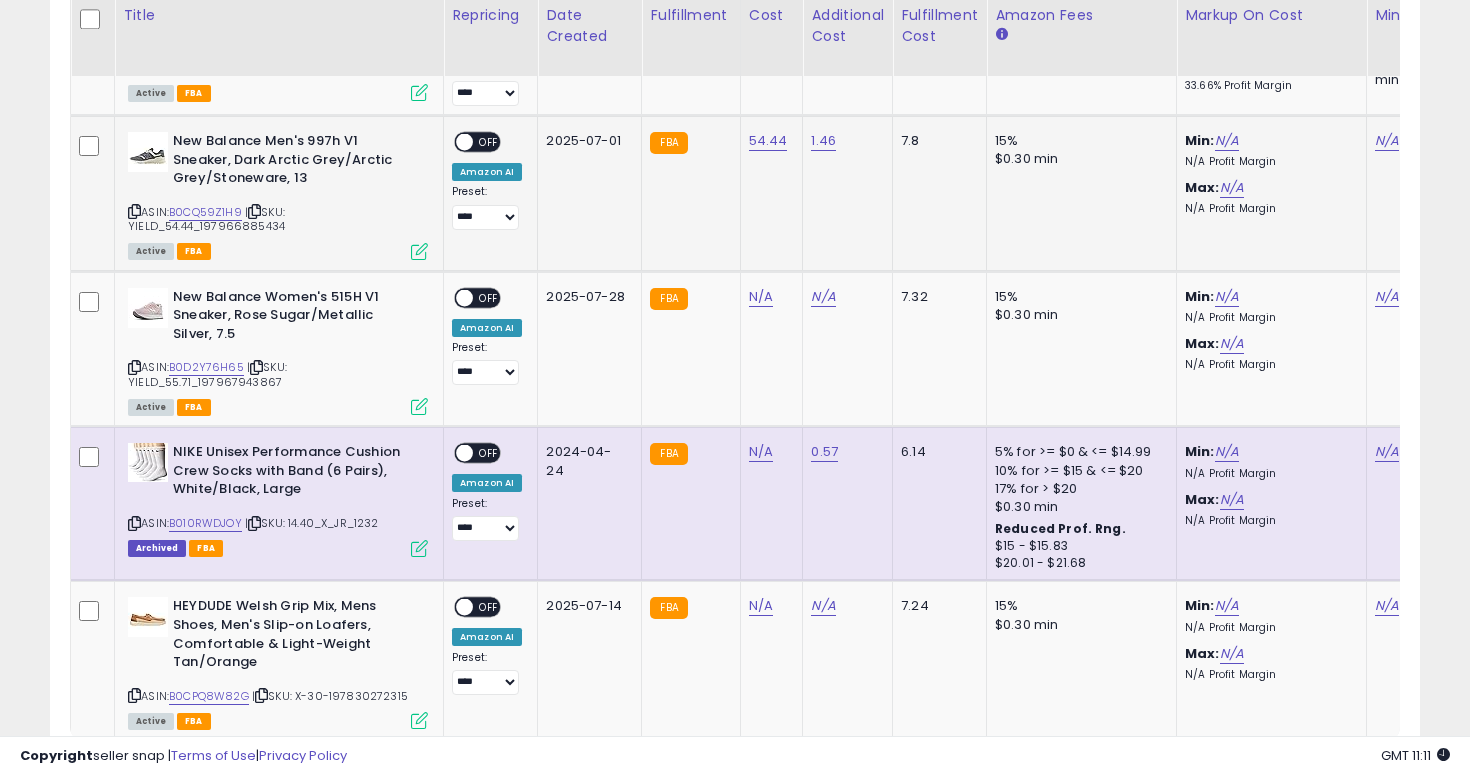 scroll, scrollTop: 7931, scrollLeft: 0, axis: vertical 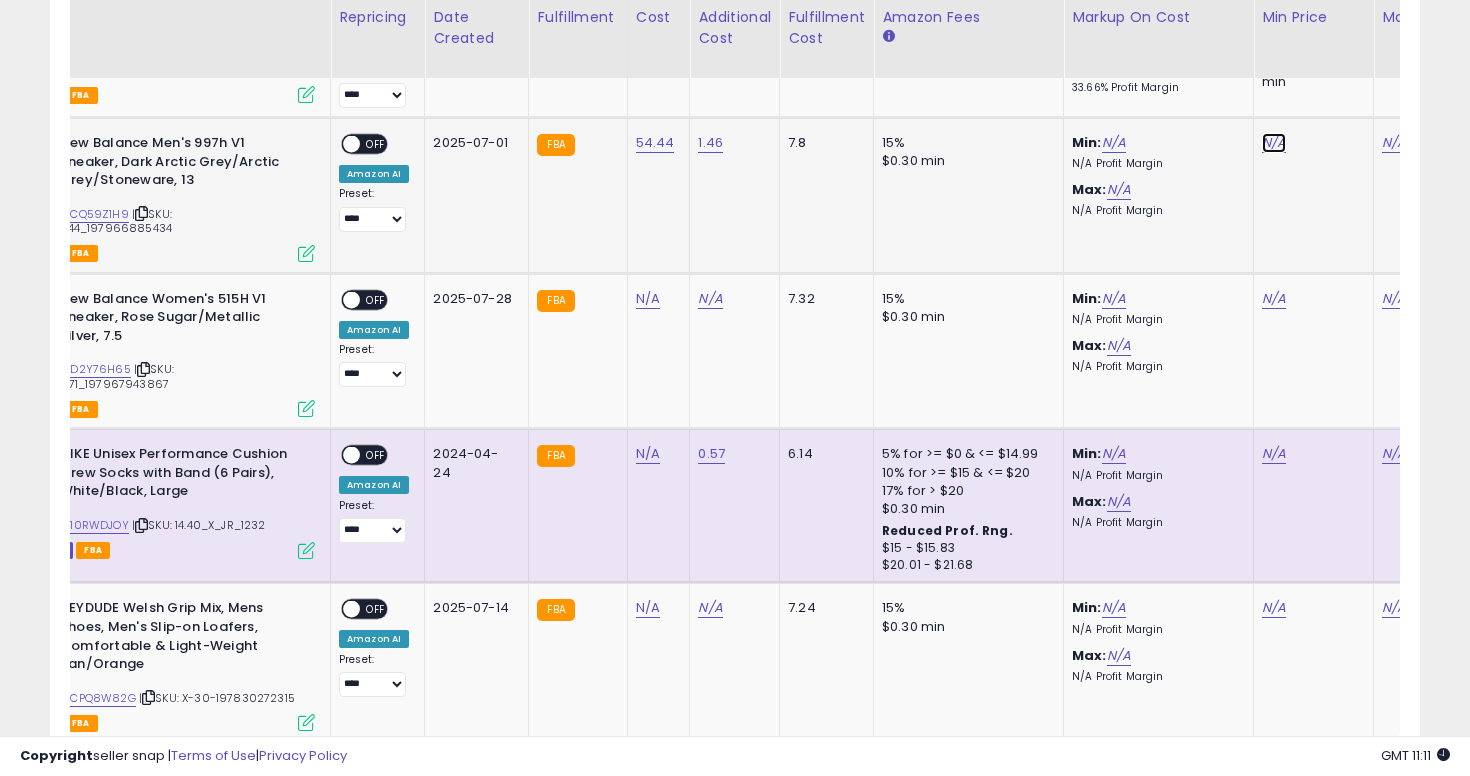 click on "N/A" at bounding box center [1274, -6857] 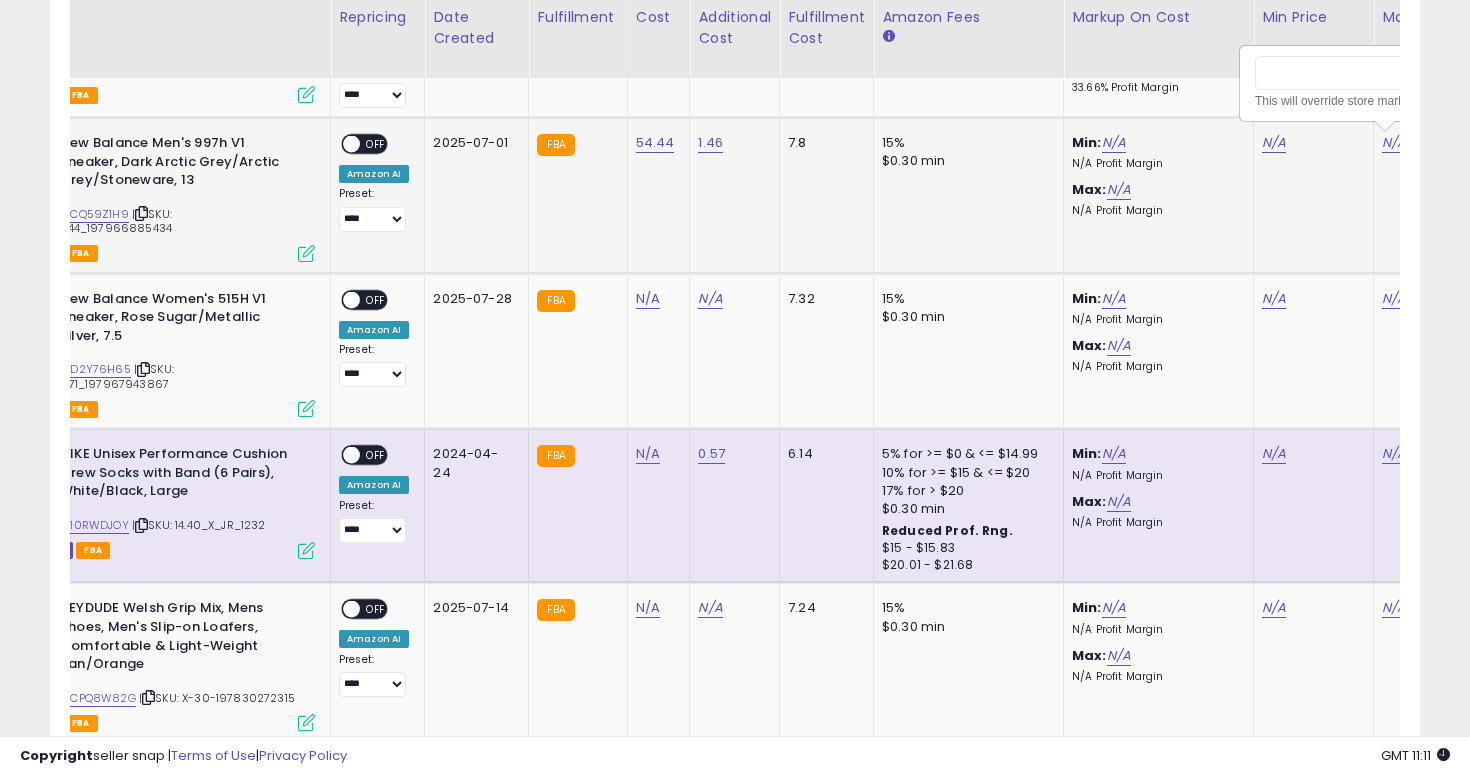 scroll, scrollTop: 0, scrollLeft: 162, axis: horizontal 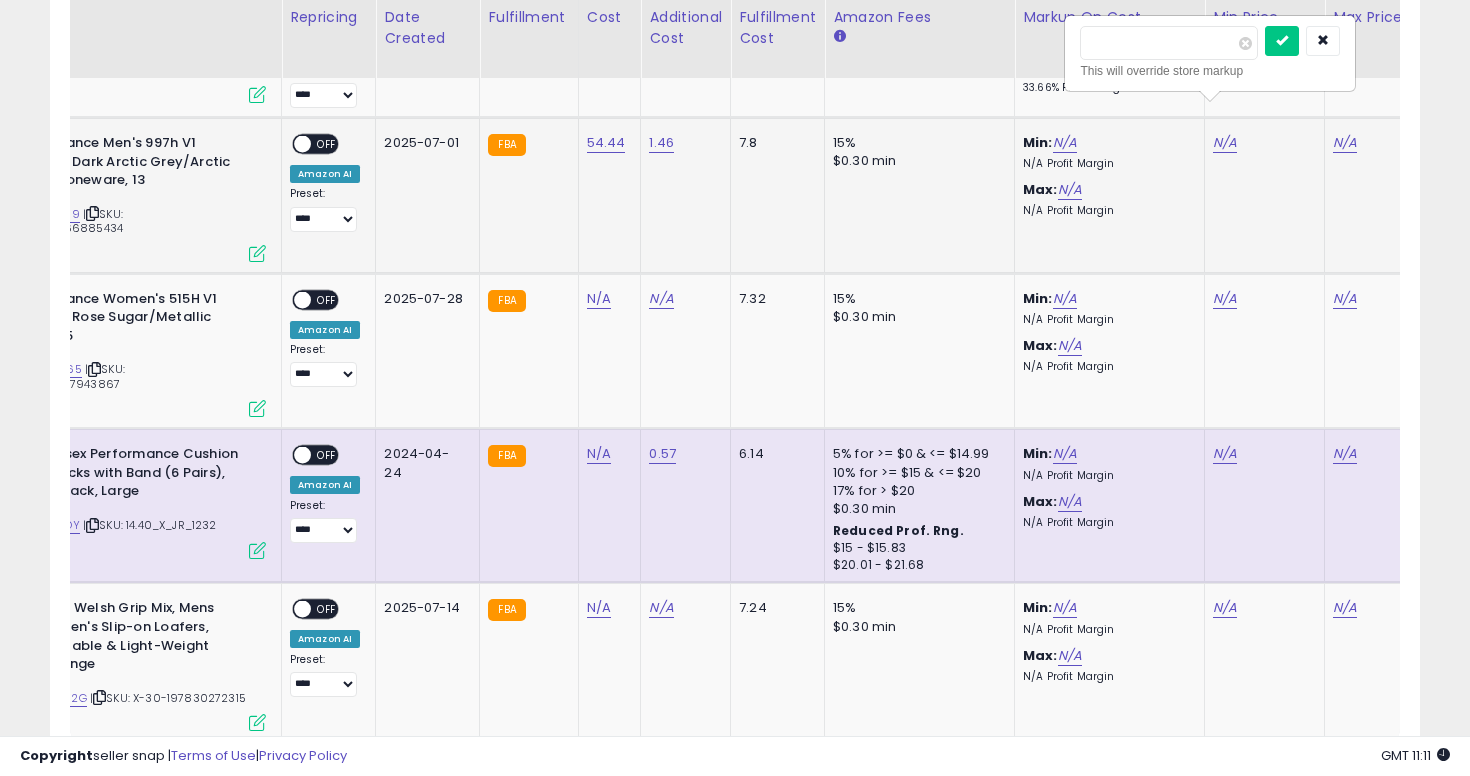 type on "******" 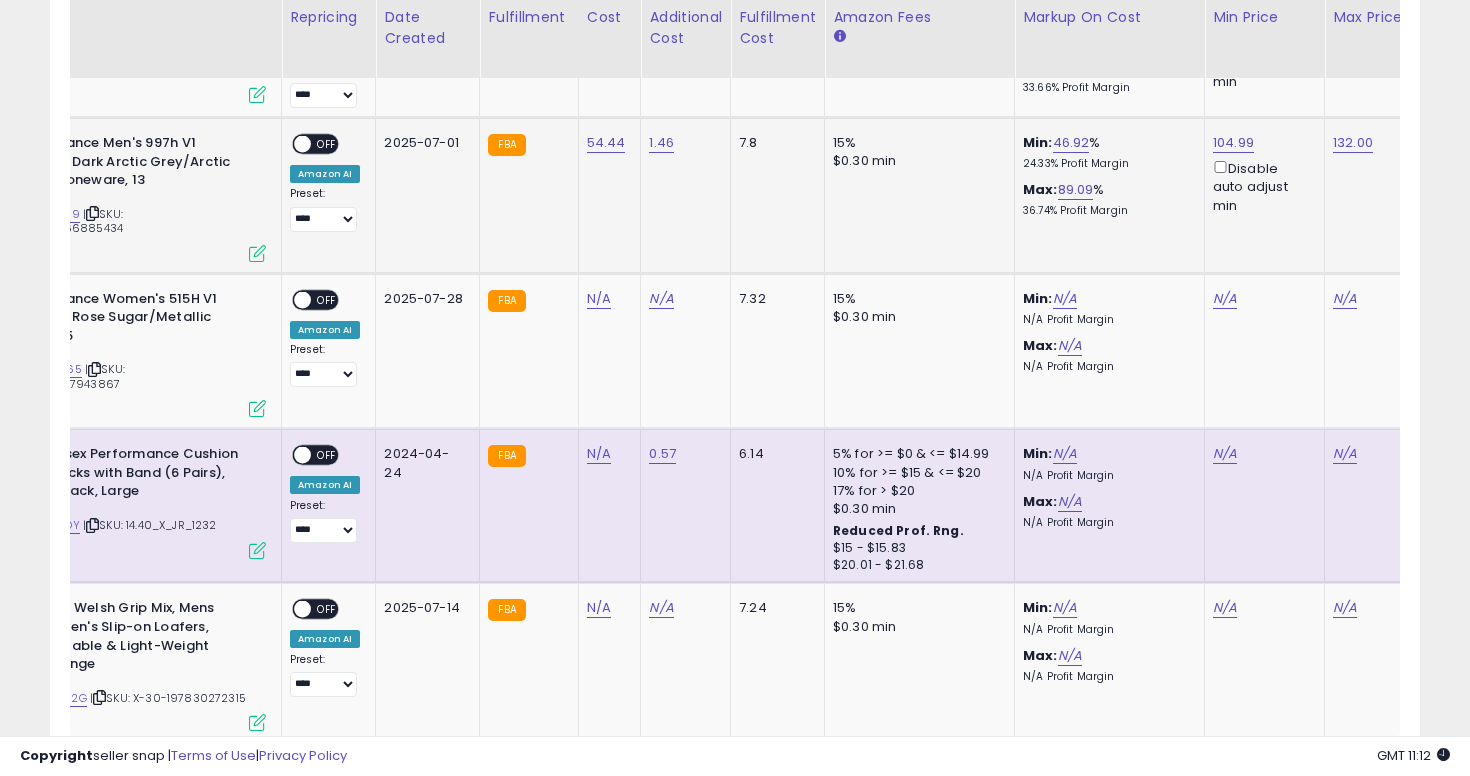 scroll, scrollTop: 0, scrollLeft: 0, axis: both 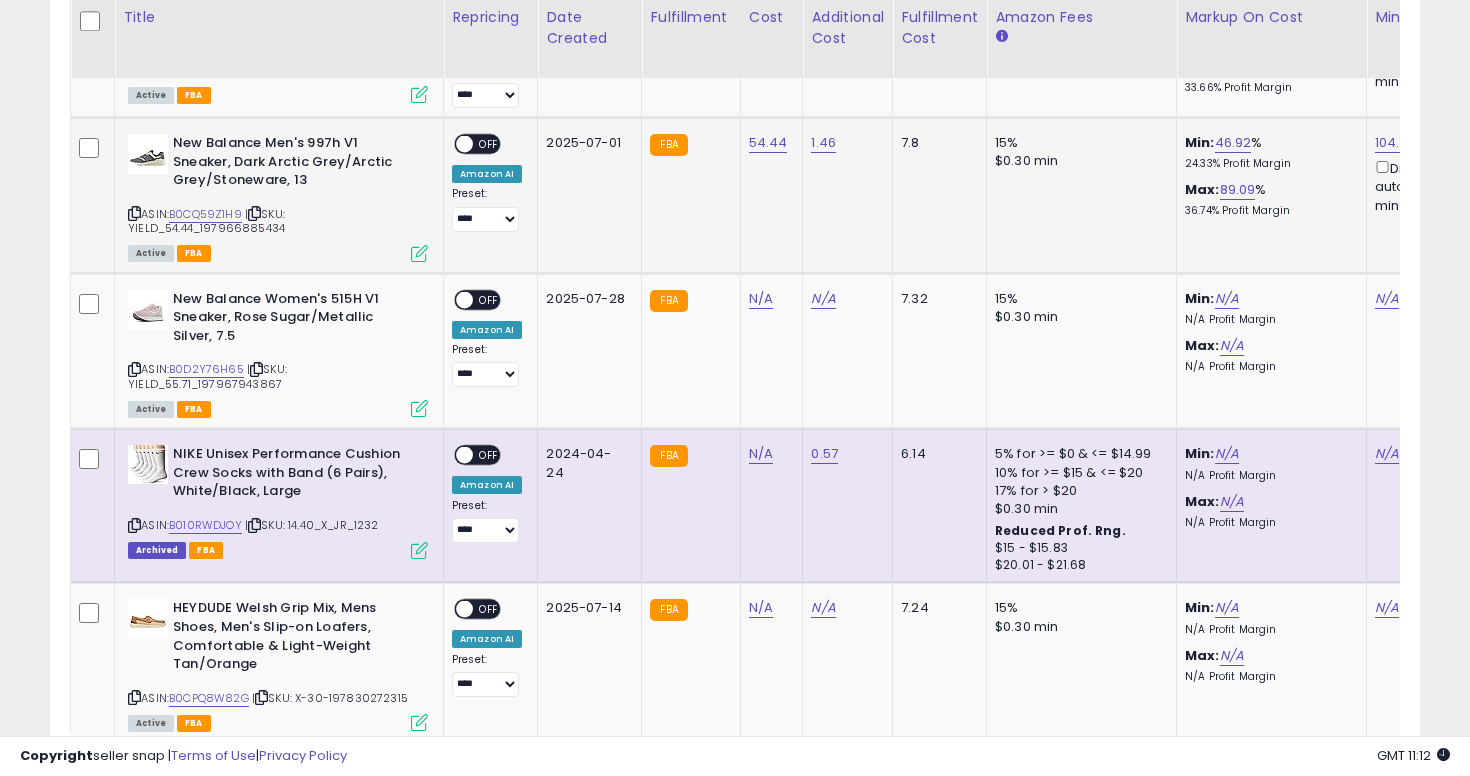 click on "OFF" at bounding box center (489, 144) 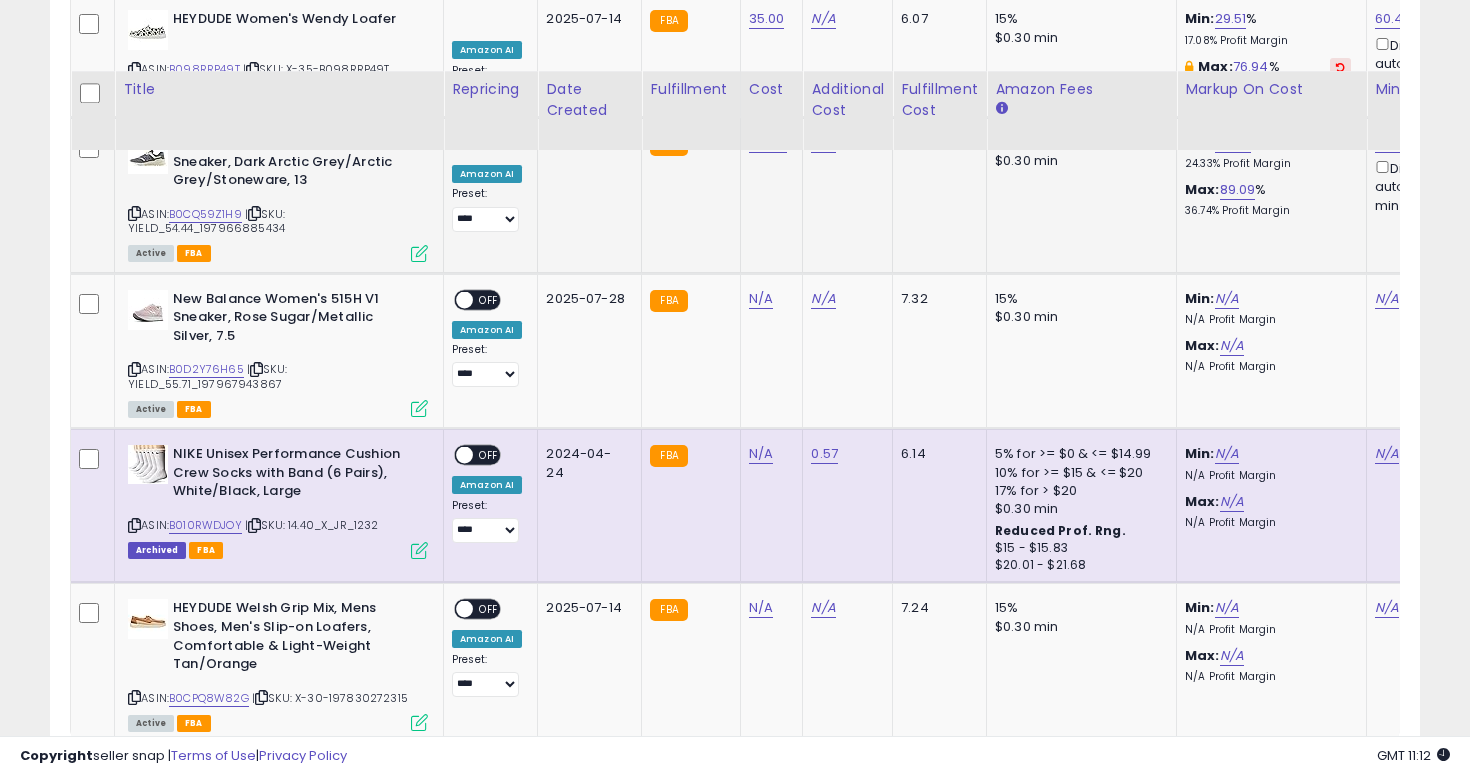 scroll, scrollTop: 8042, scrollLeft: 0, axis: vertical 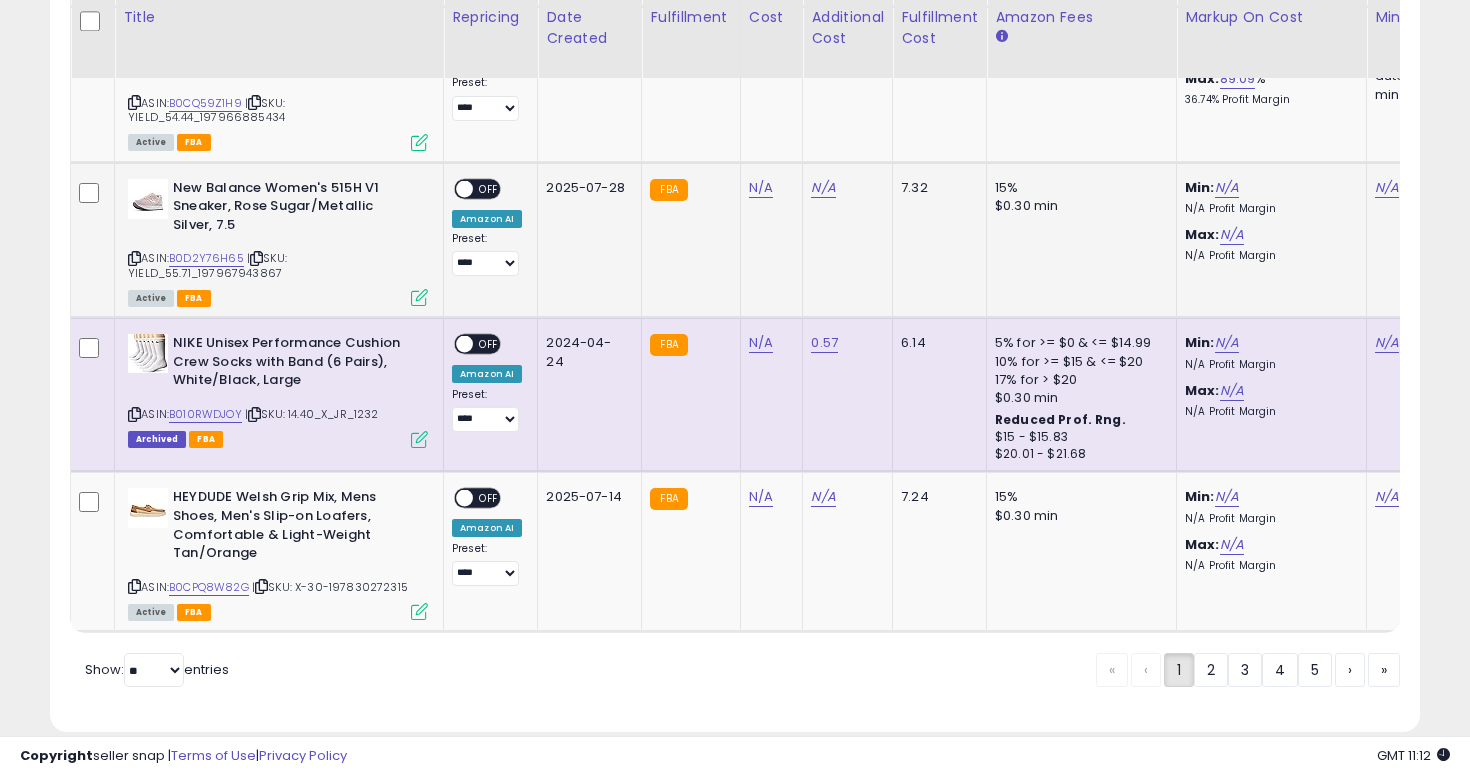 click at bounding box center [134, 258] 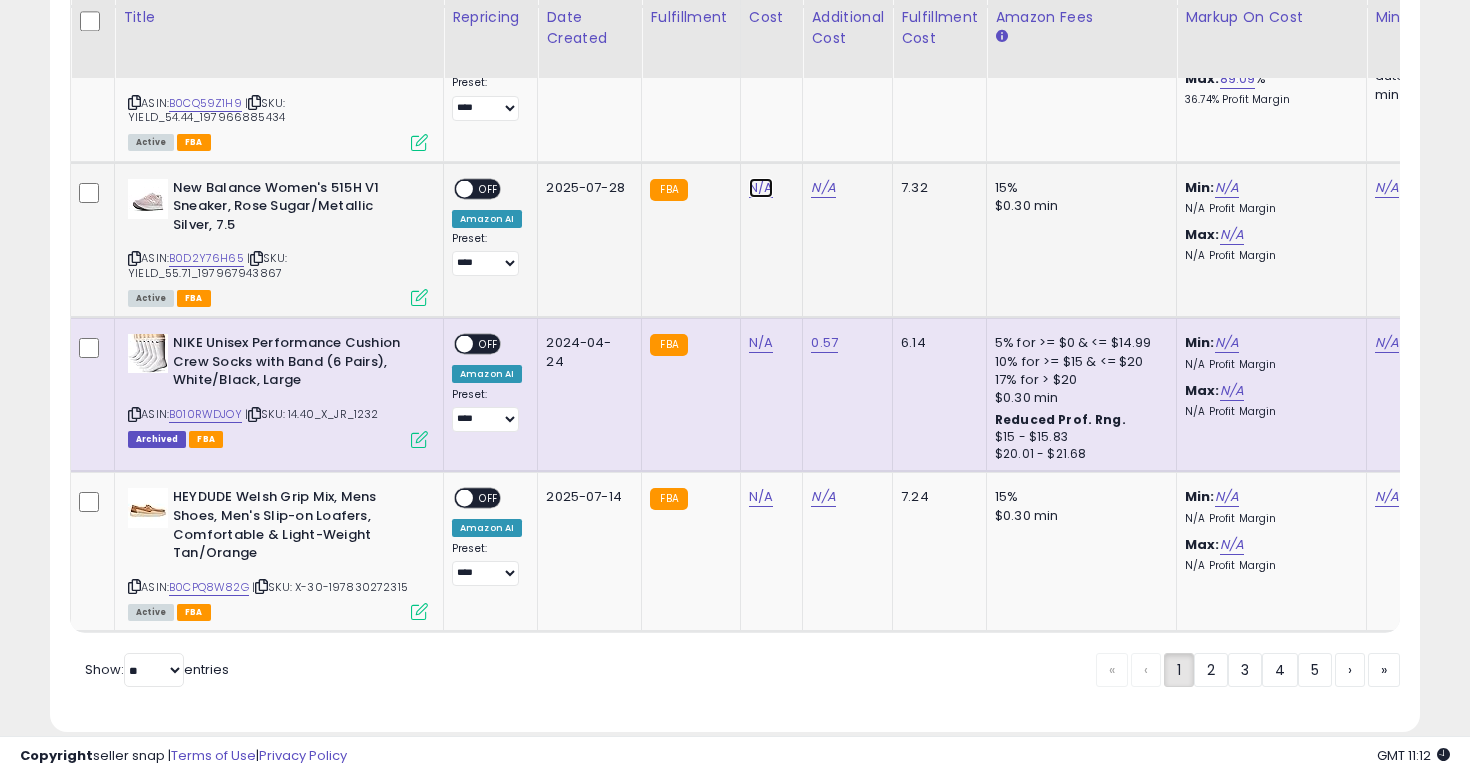 click on "N/A" at bounding box center [761, -6968] 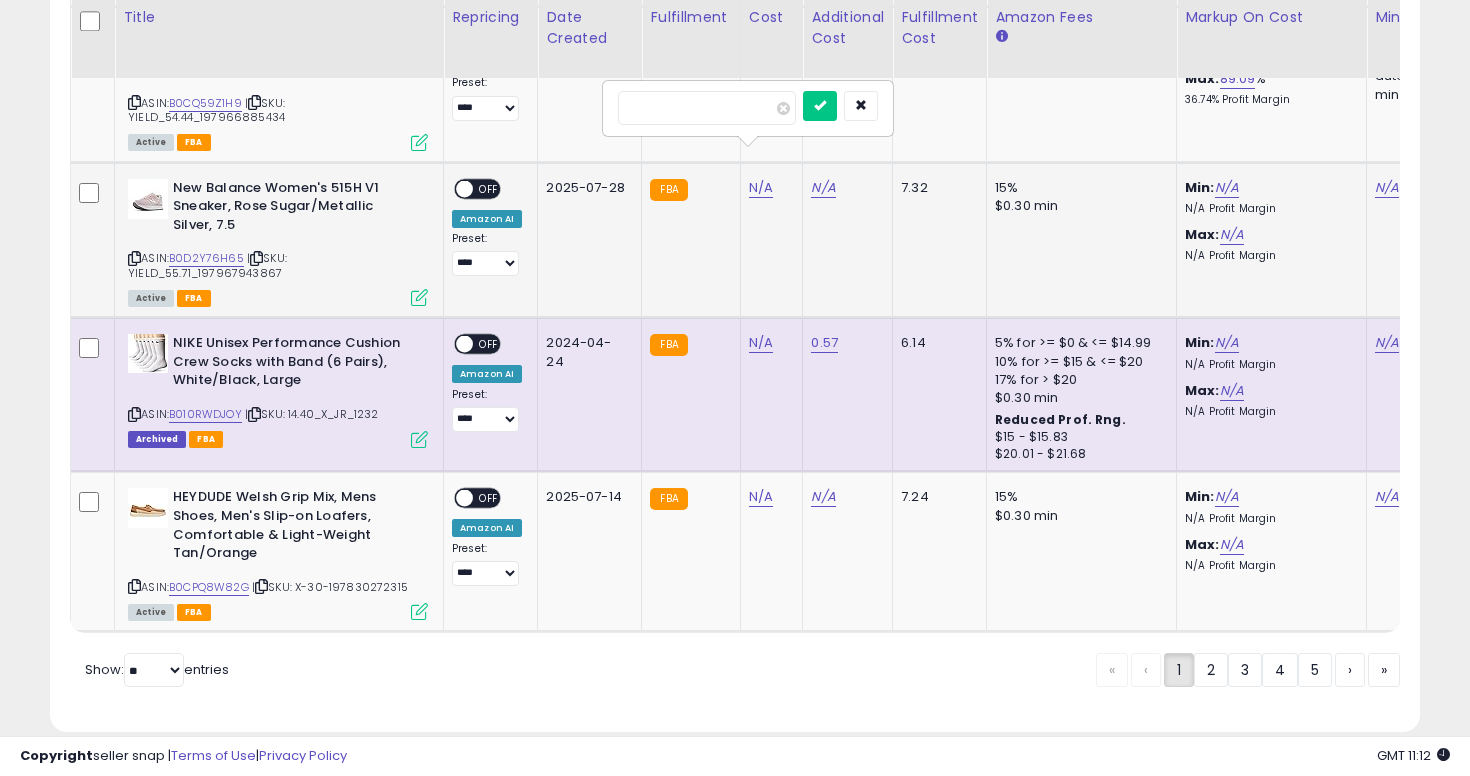 type on "*****" 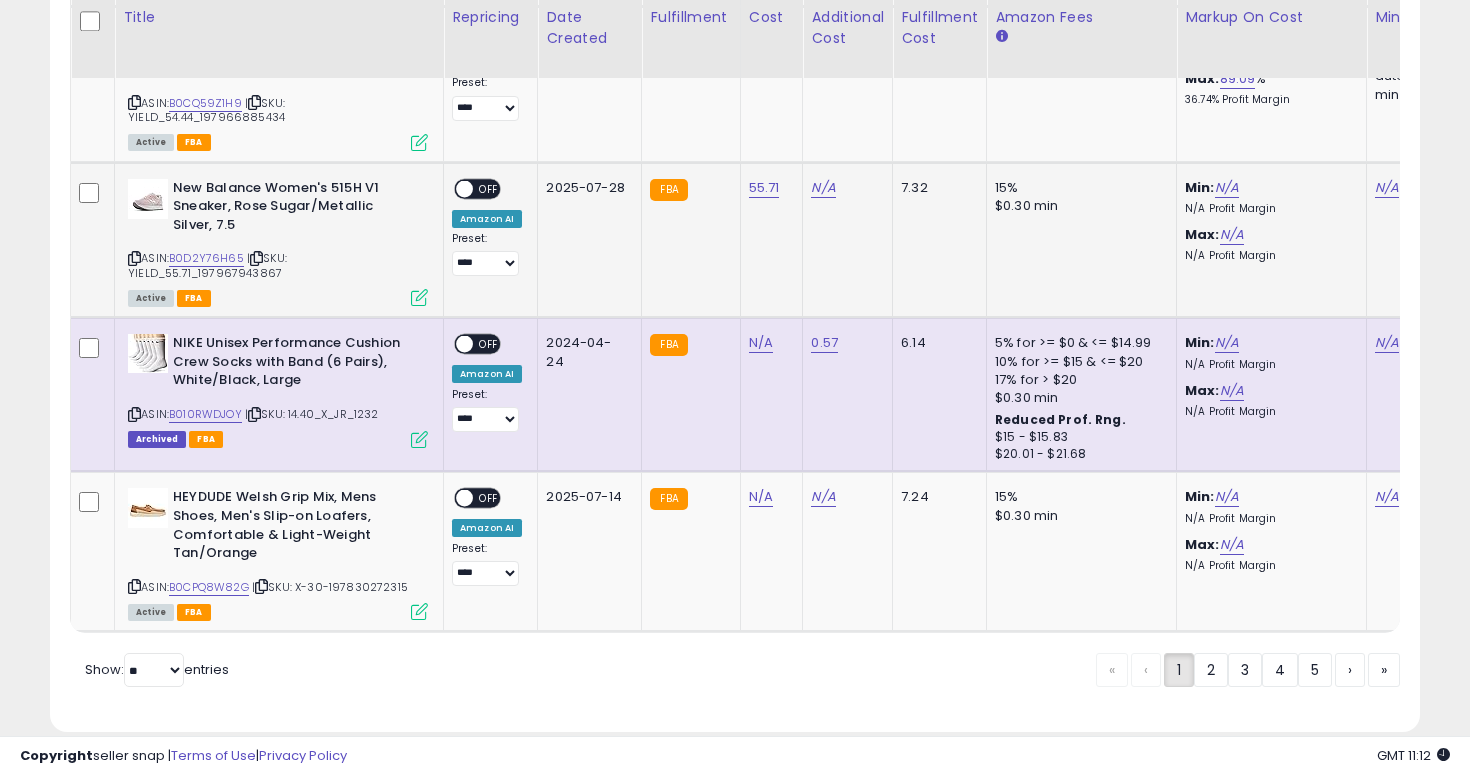 scroll, scrollTop: 0, scrollLeft: 129, axis: horizontal 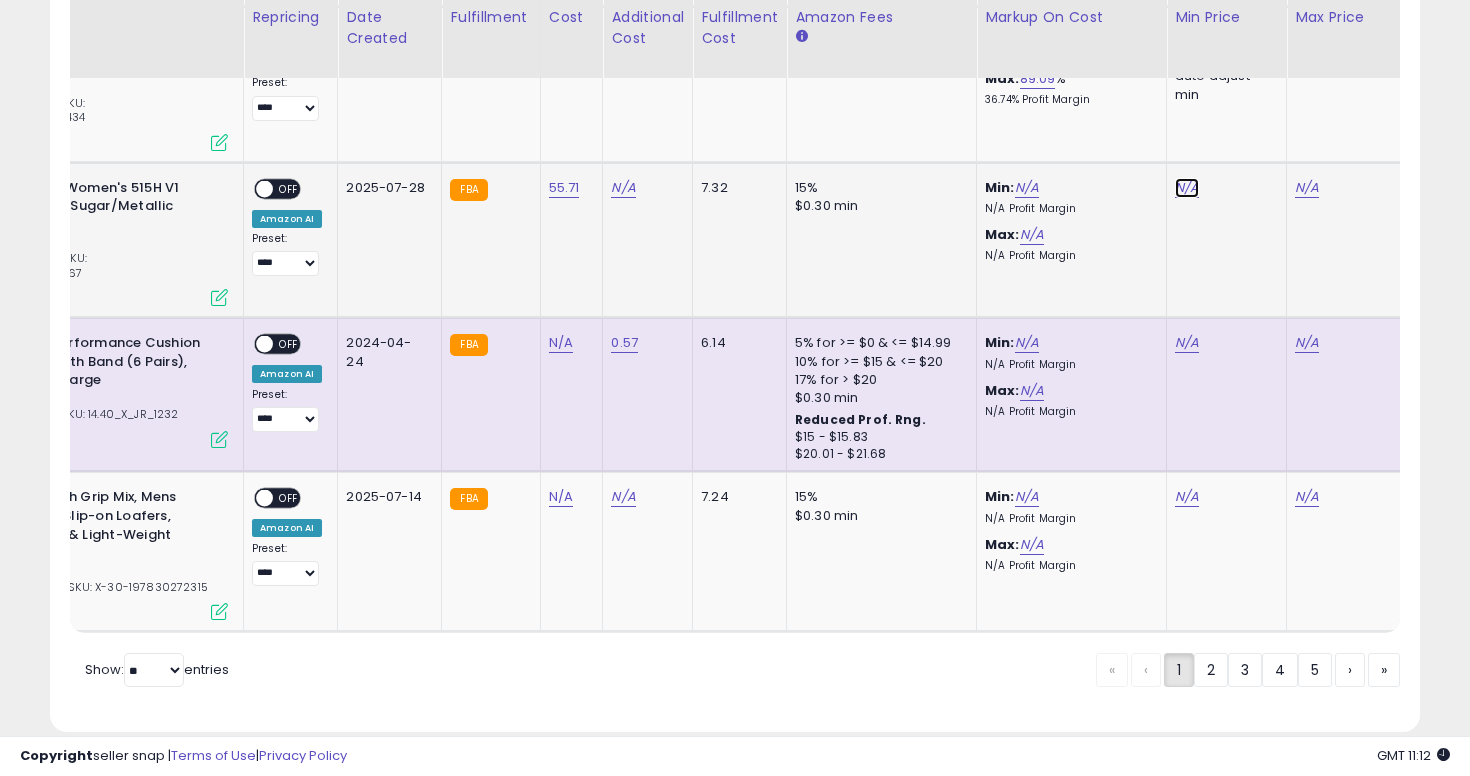 click on "N/A" at bounding box center (1187, -6968) 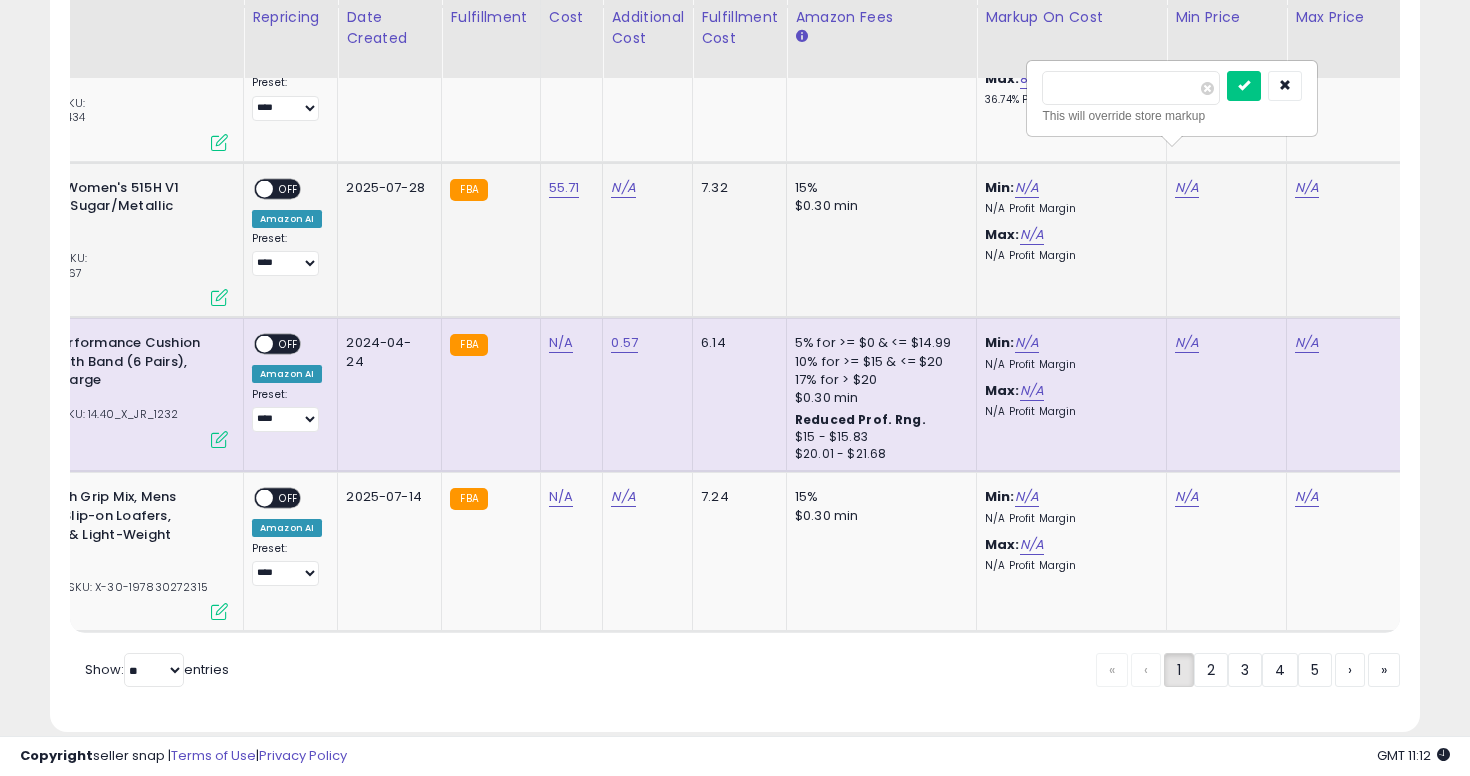 type on "***" 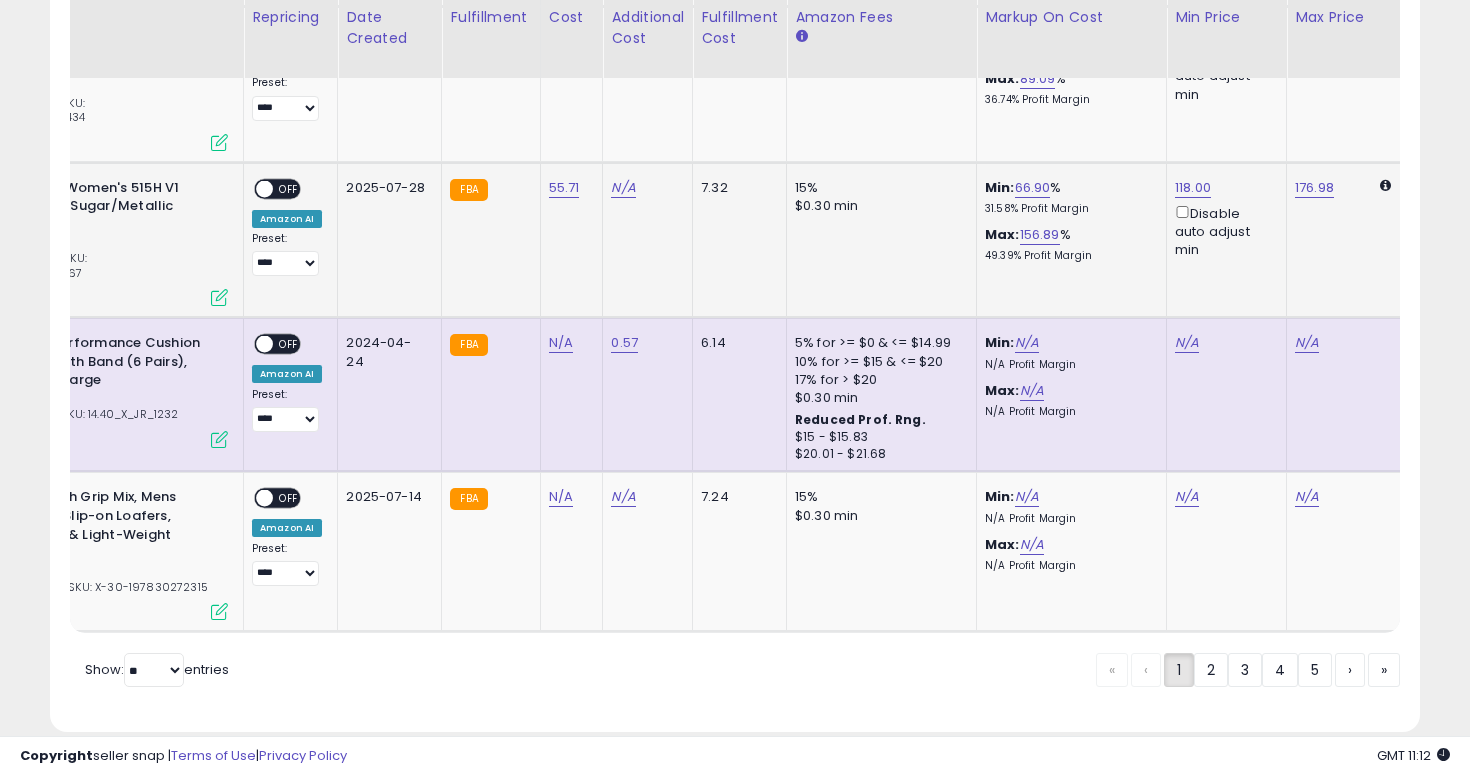 click on "176.98" 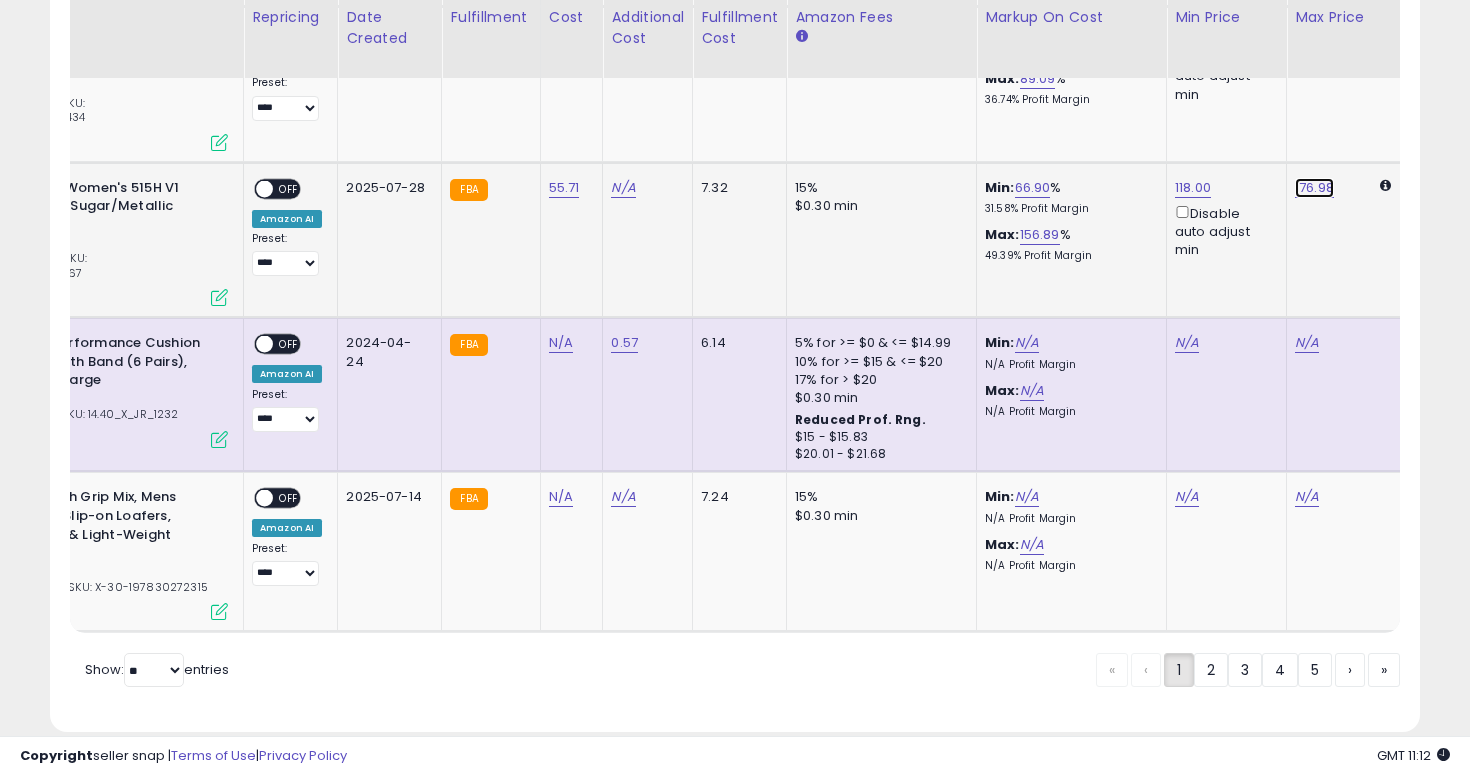 click on "176.98" at bounding box center [1307, -6968] 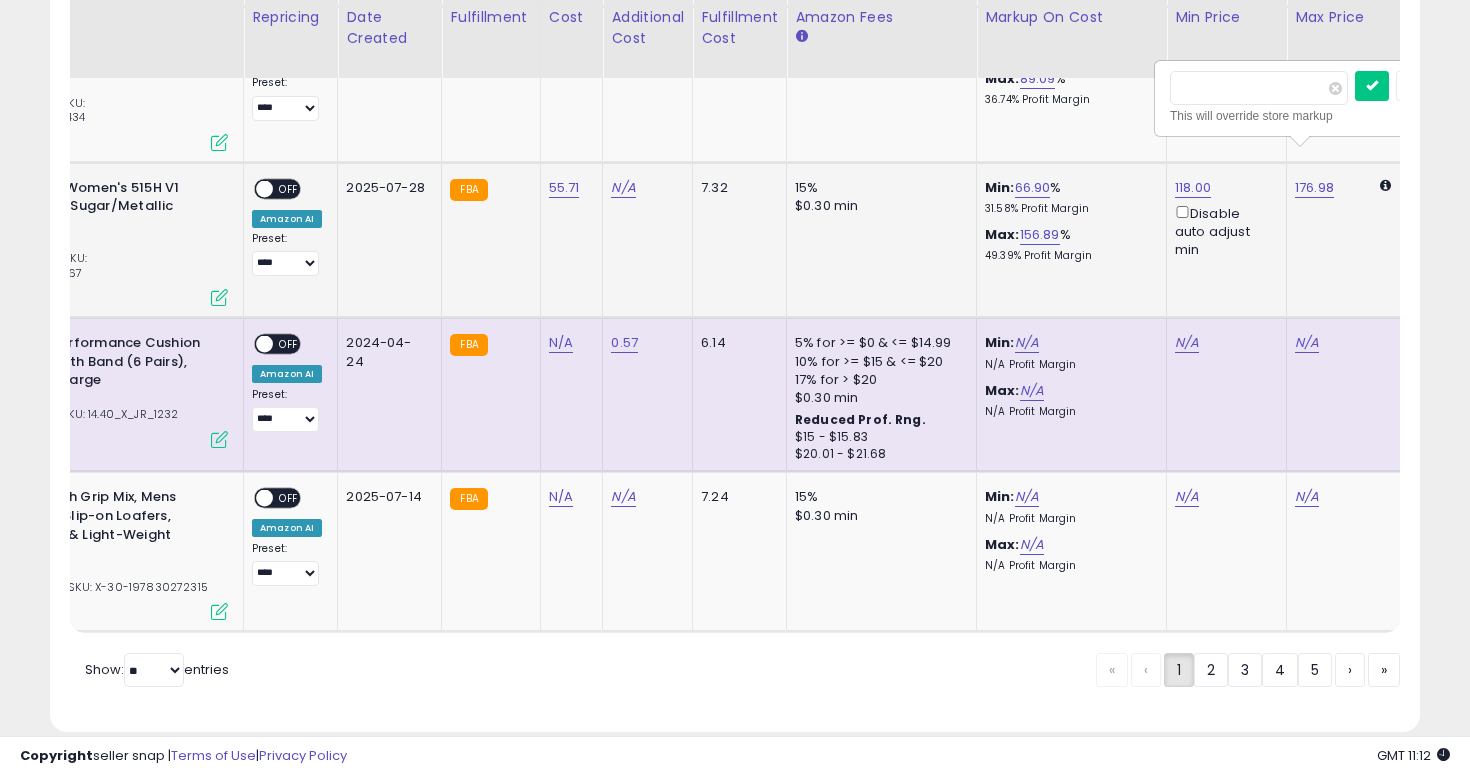 scroll, scrollTop: 0, scrollLeft: 289, axis: horizontal 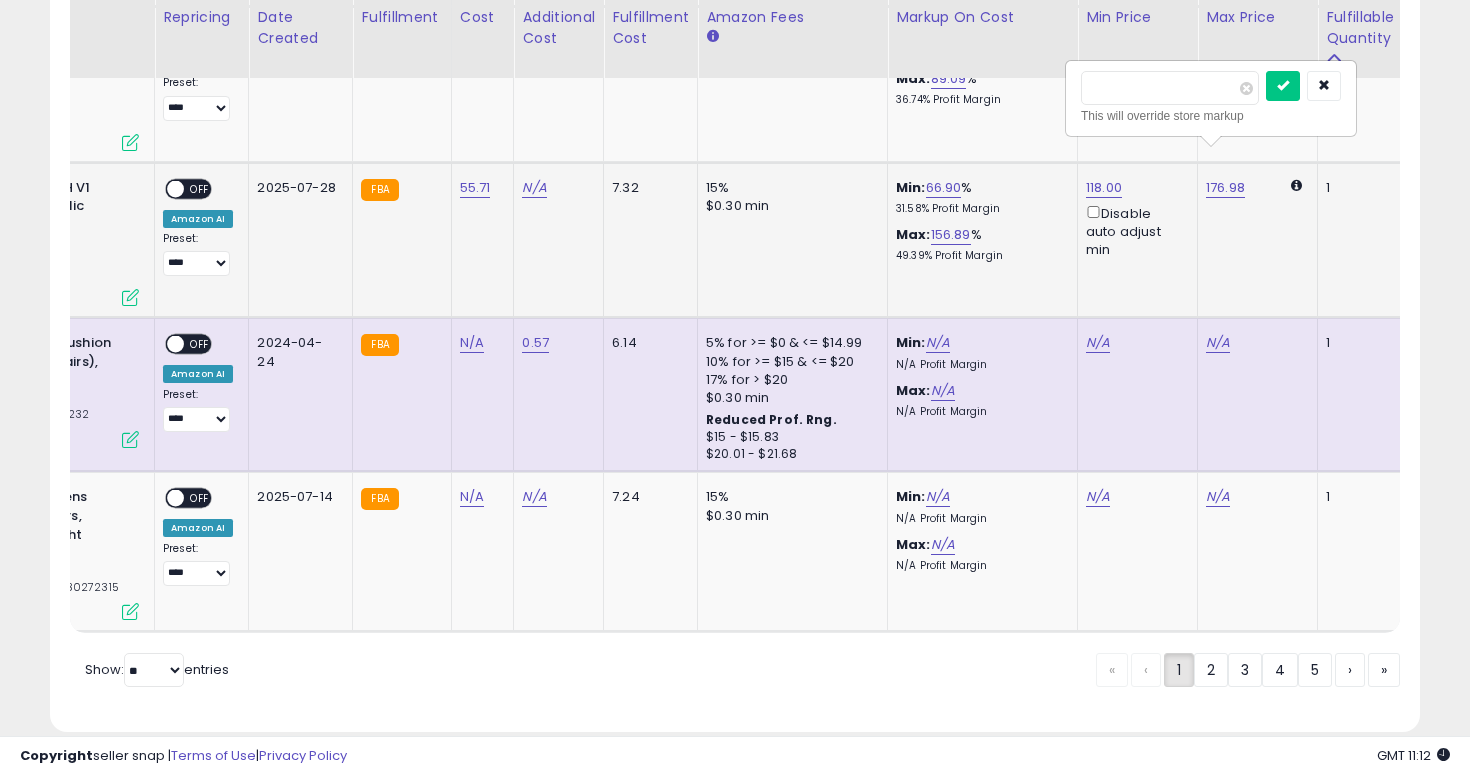 click on "******" at bounding box center [1170, 88] 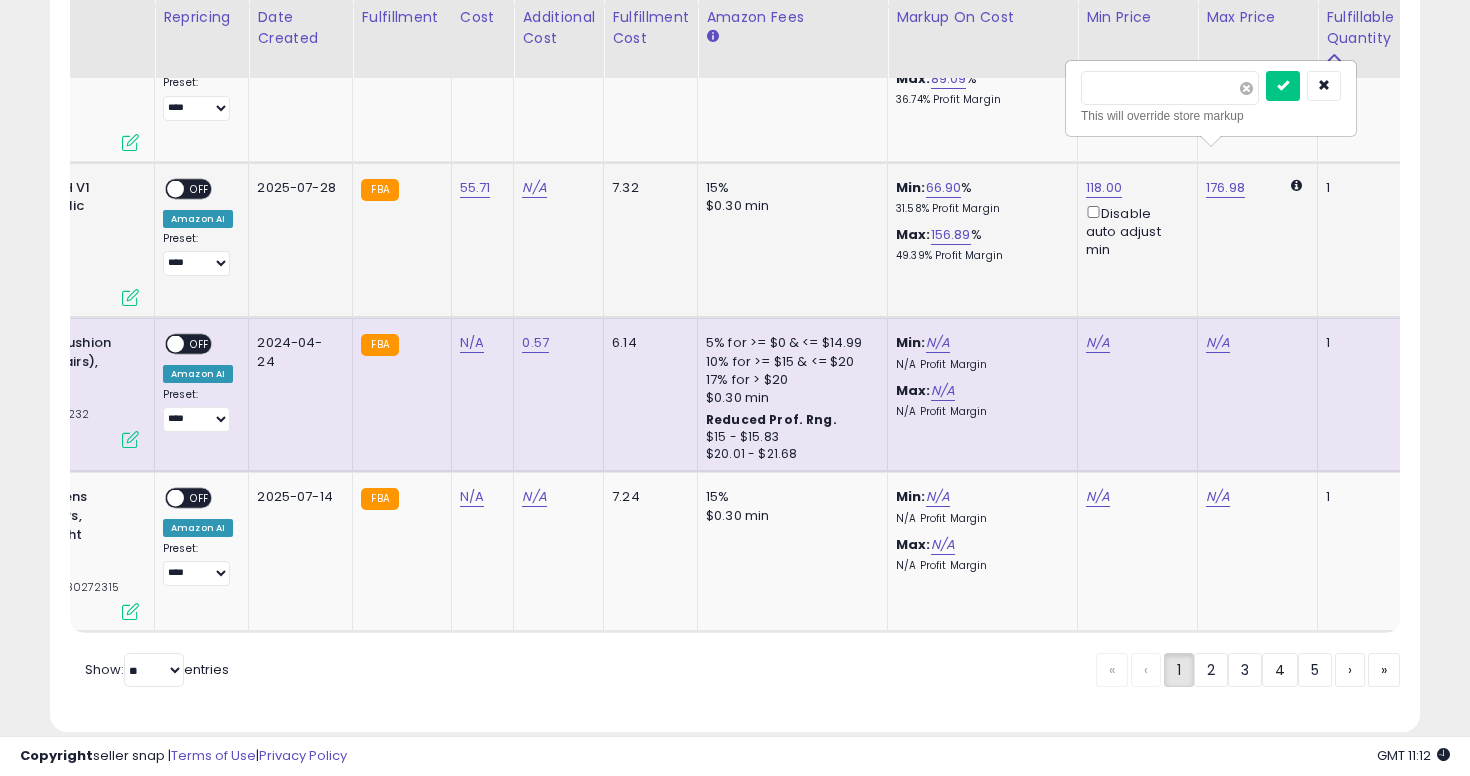 type on "*******" 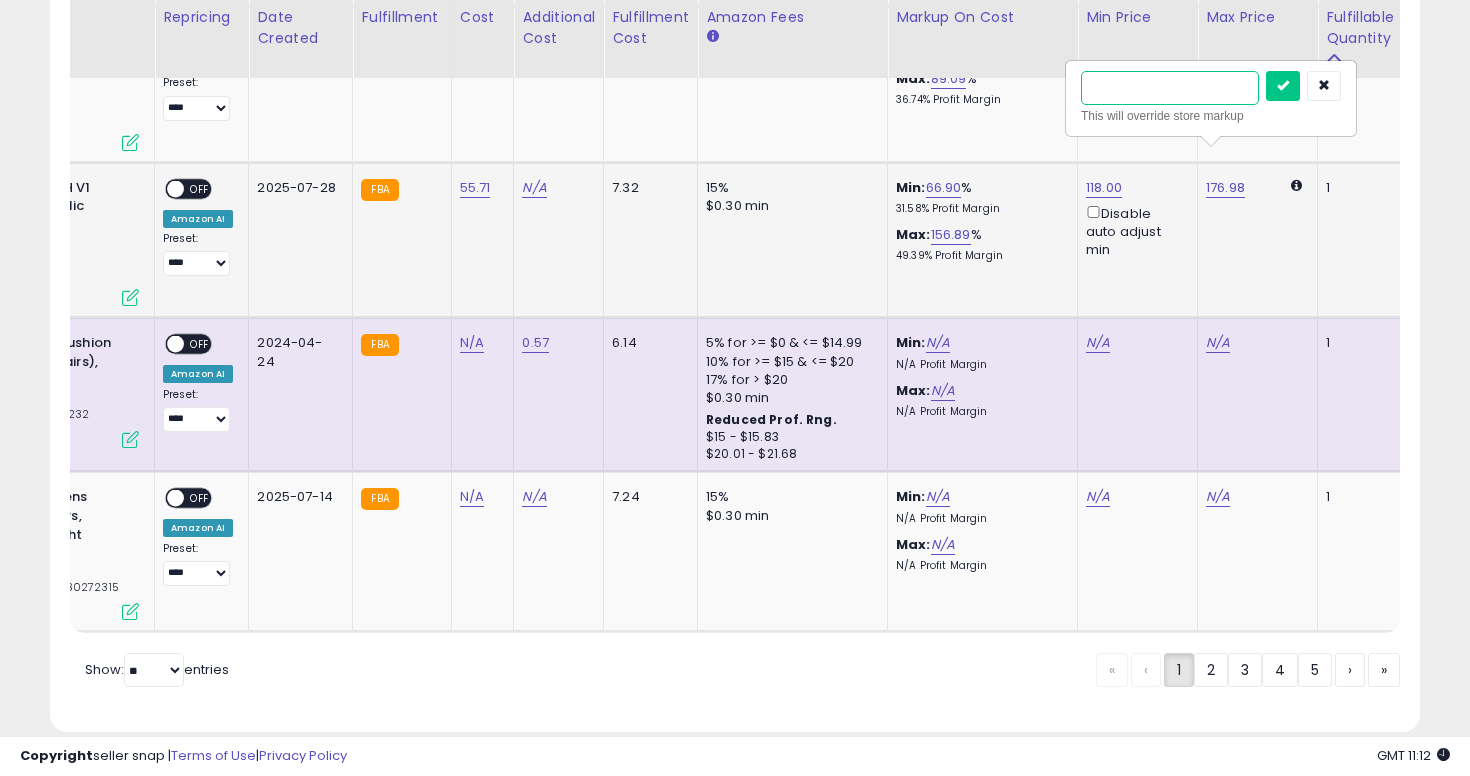 type on "***" 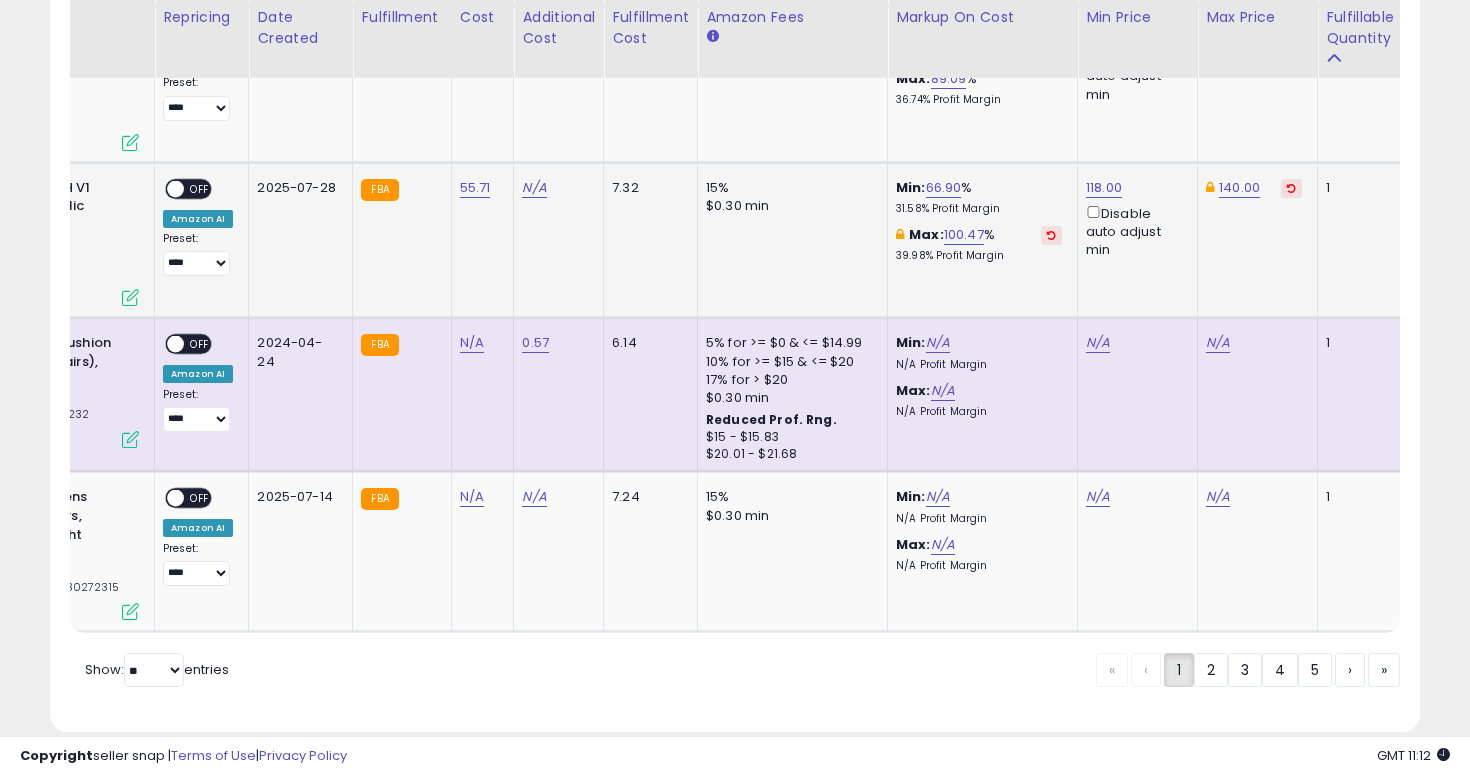 scroll, scrollTop: 0, scrollLeft: 45, axis: horizontal 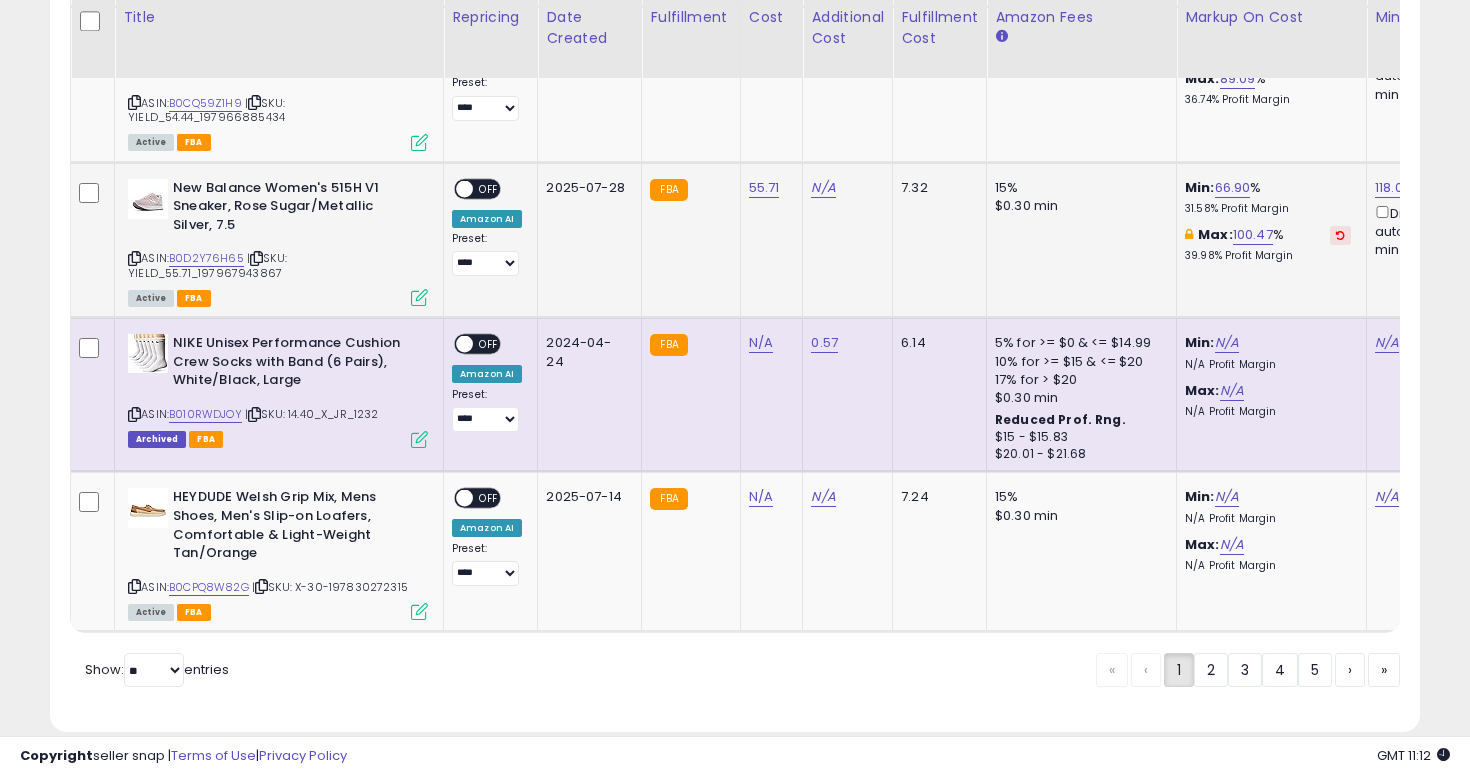 click on "OFF" at bounding box center [489, 188] 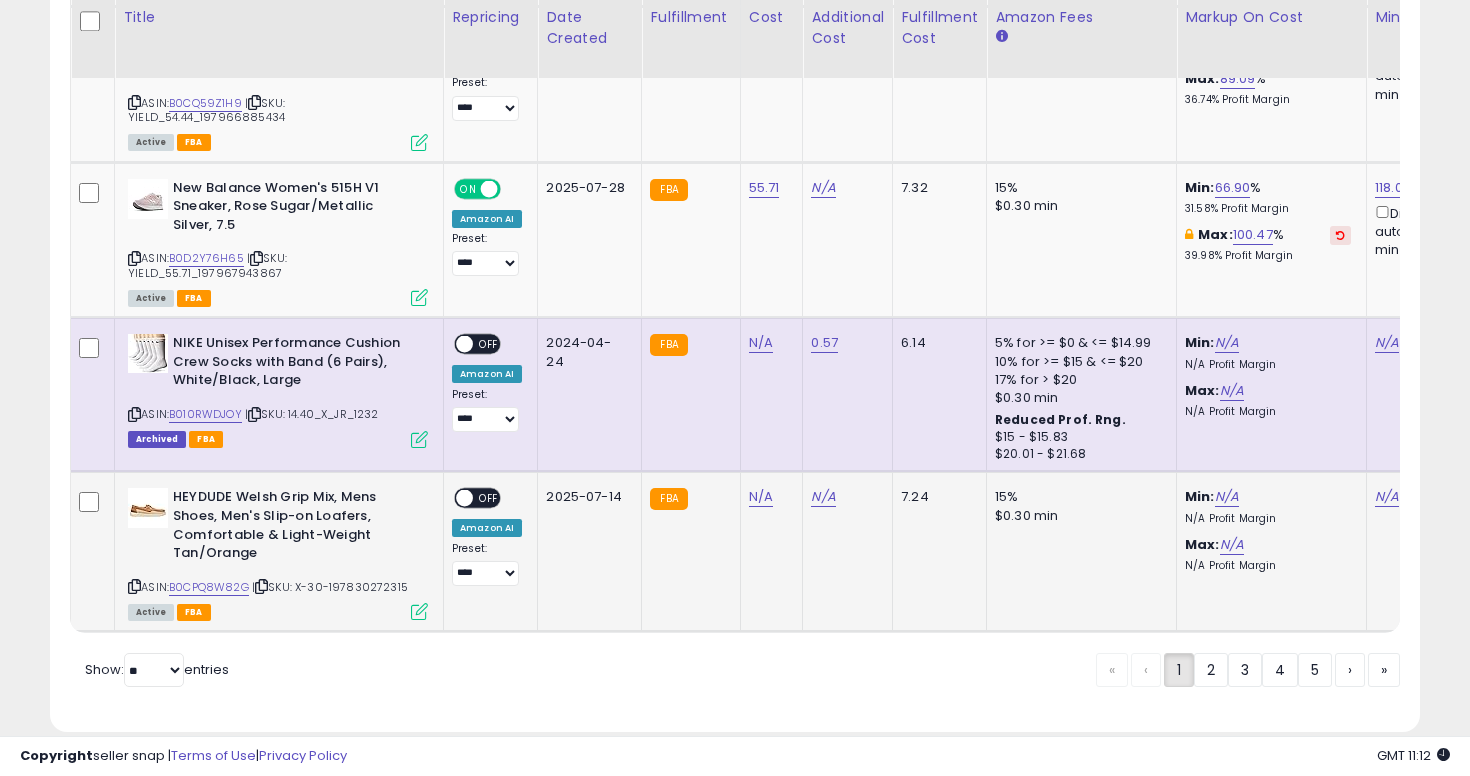 click at bounding box center (134, 586) 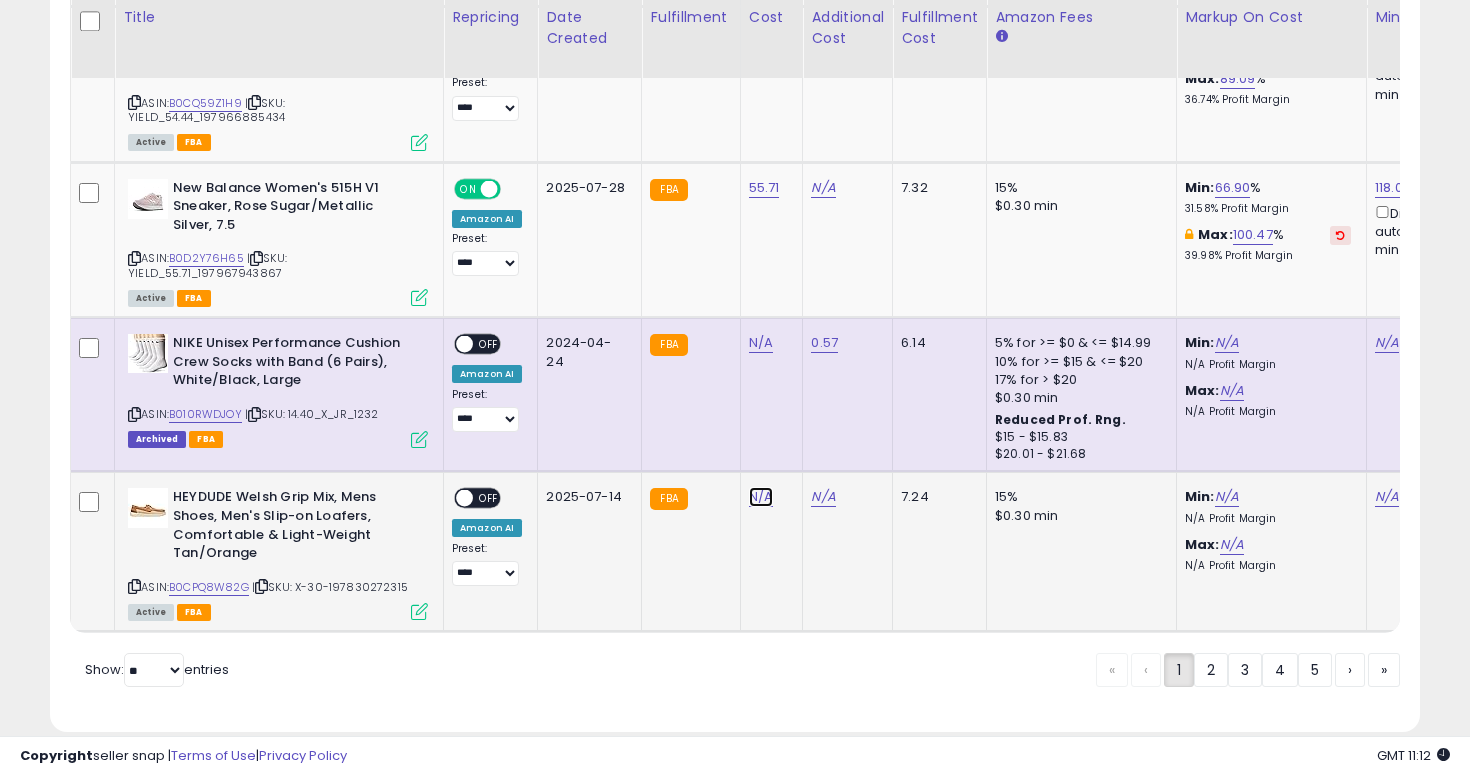 click on "N/A" at bounding box center (761, -6968) 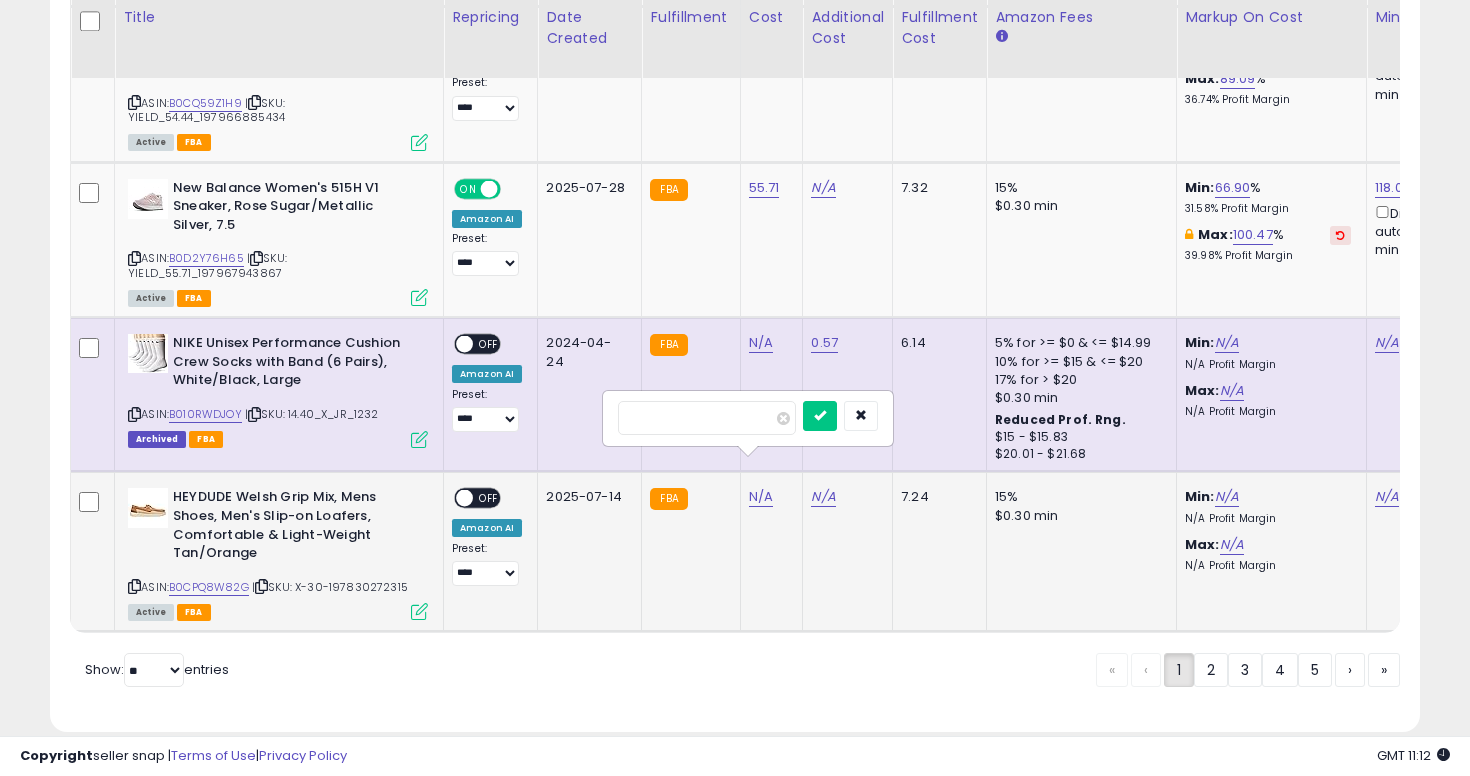 type on "**" 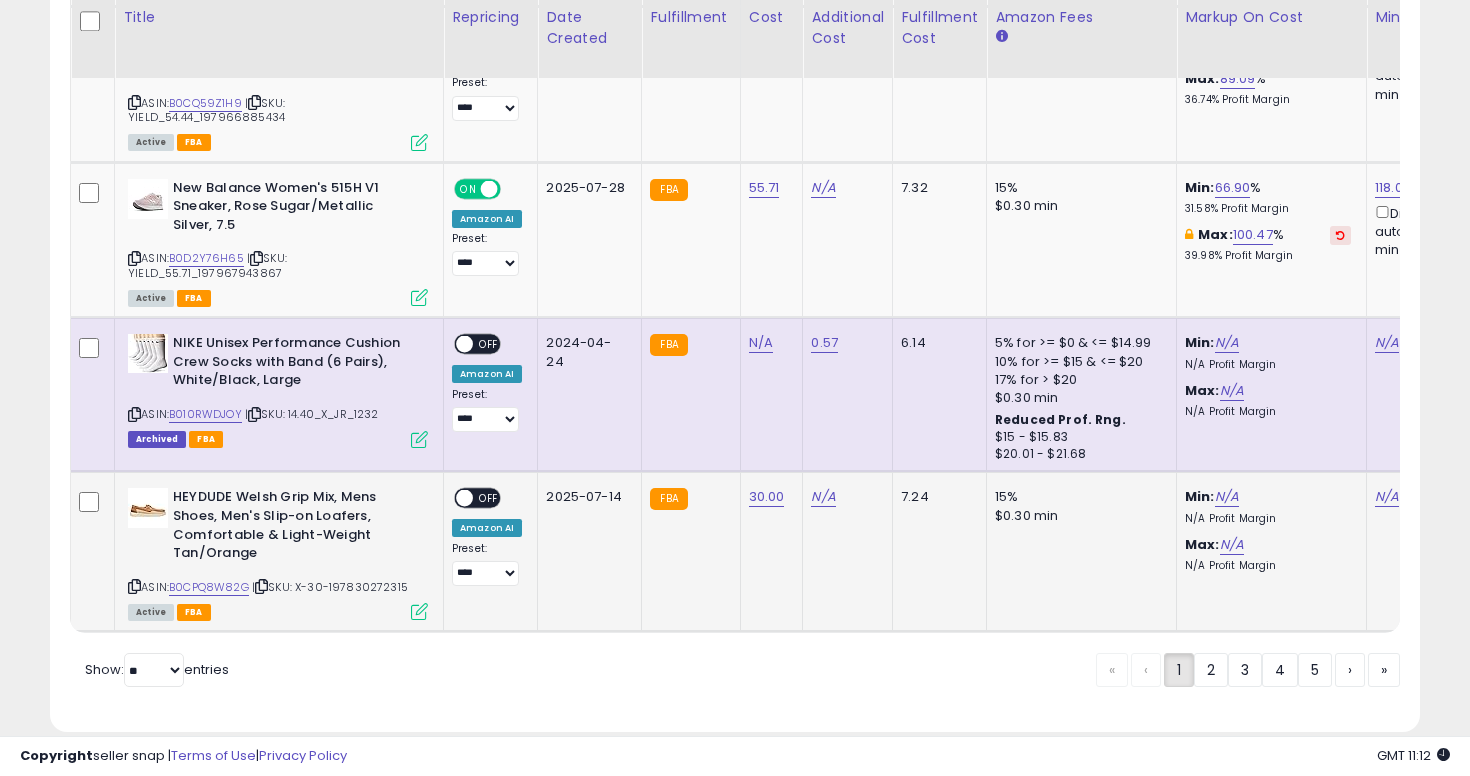 click at bounding box center (134, 586) 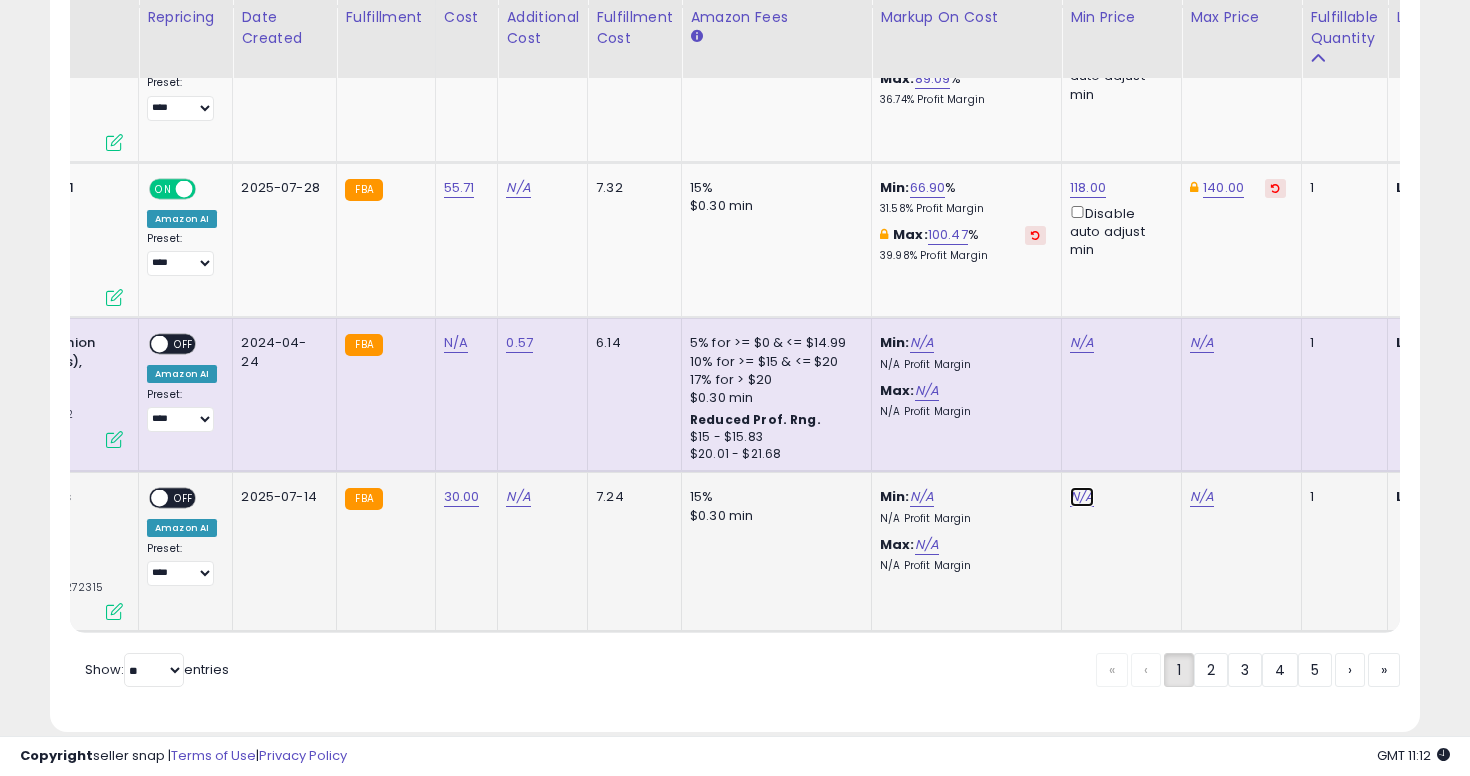 click on "N/A" at bounding box center (1082, -6968) 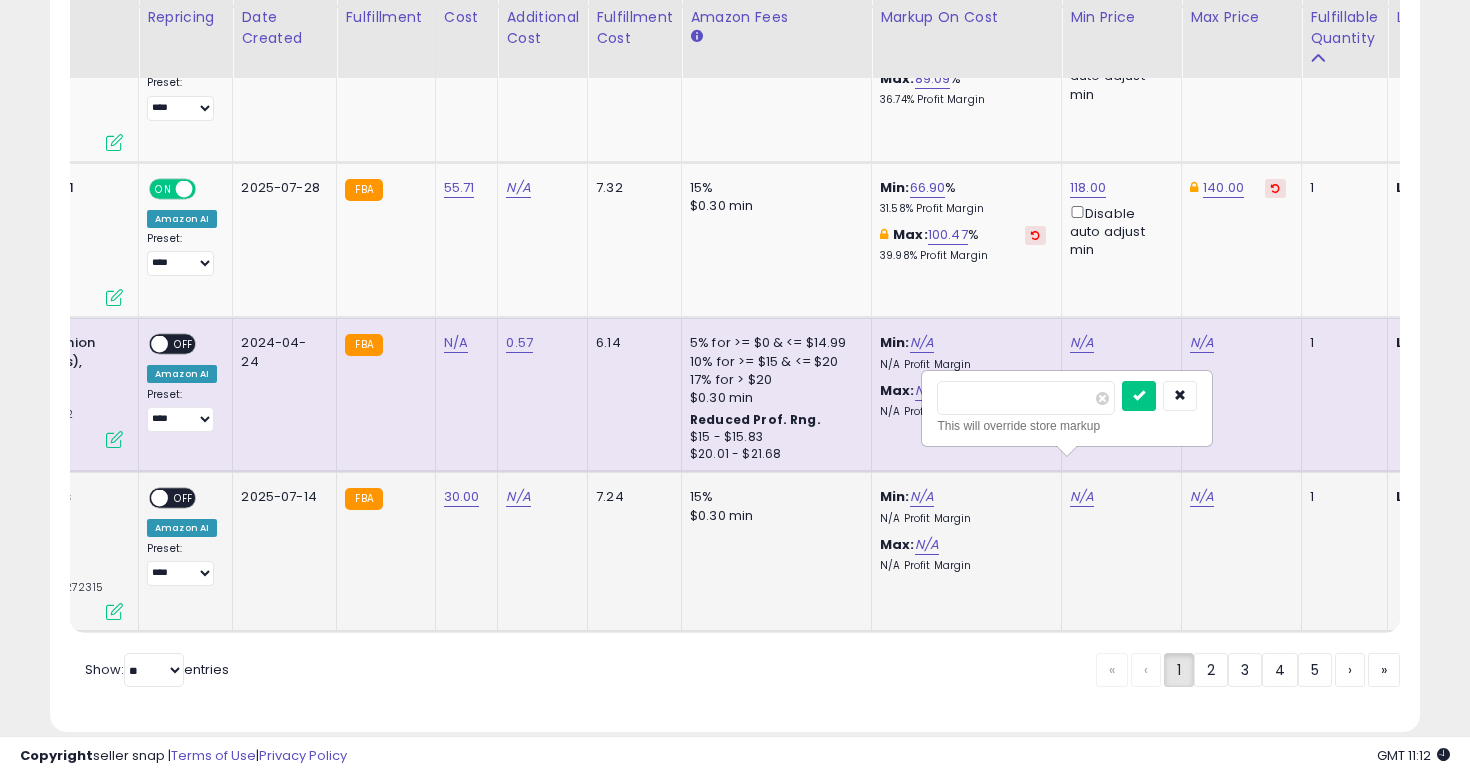 type on "**" 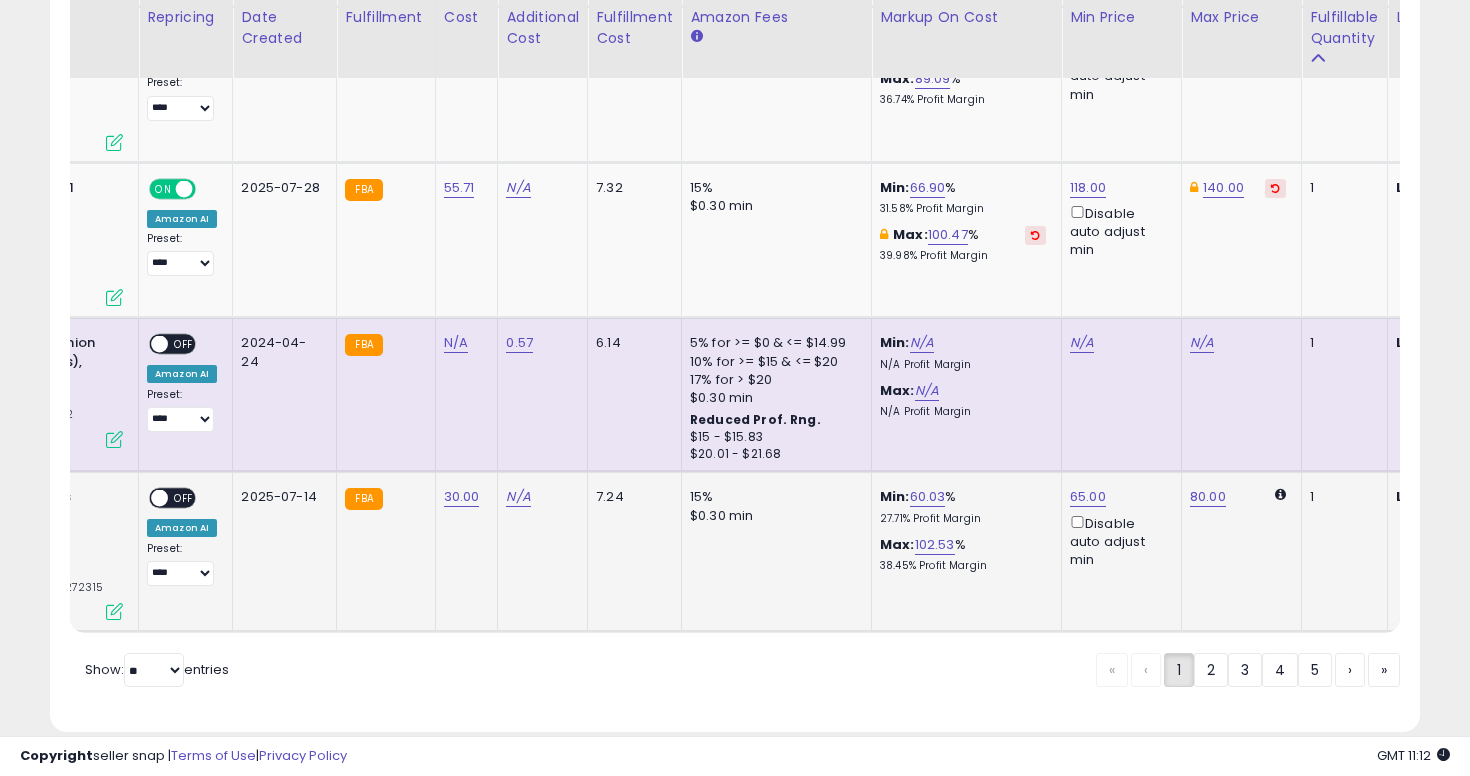 scroll, scrollTop: 0, scrollLeft: 0, axis: both 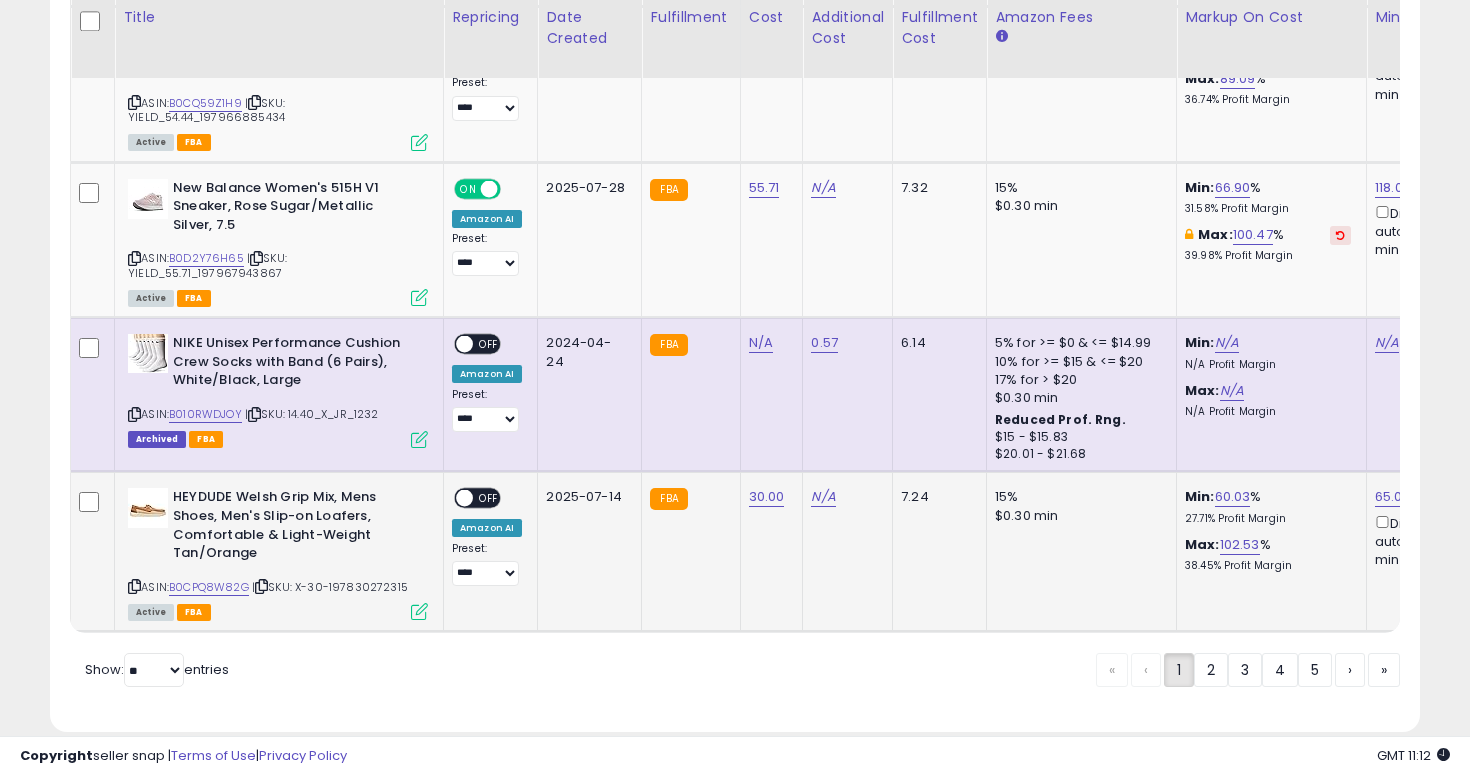 click on "OFF" at bounding box center [489, 498] 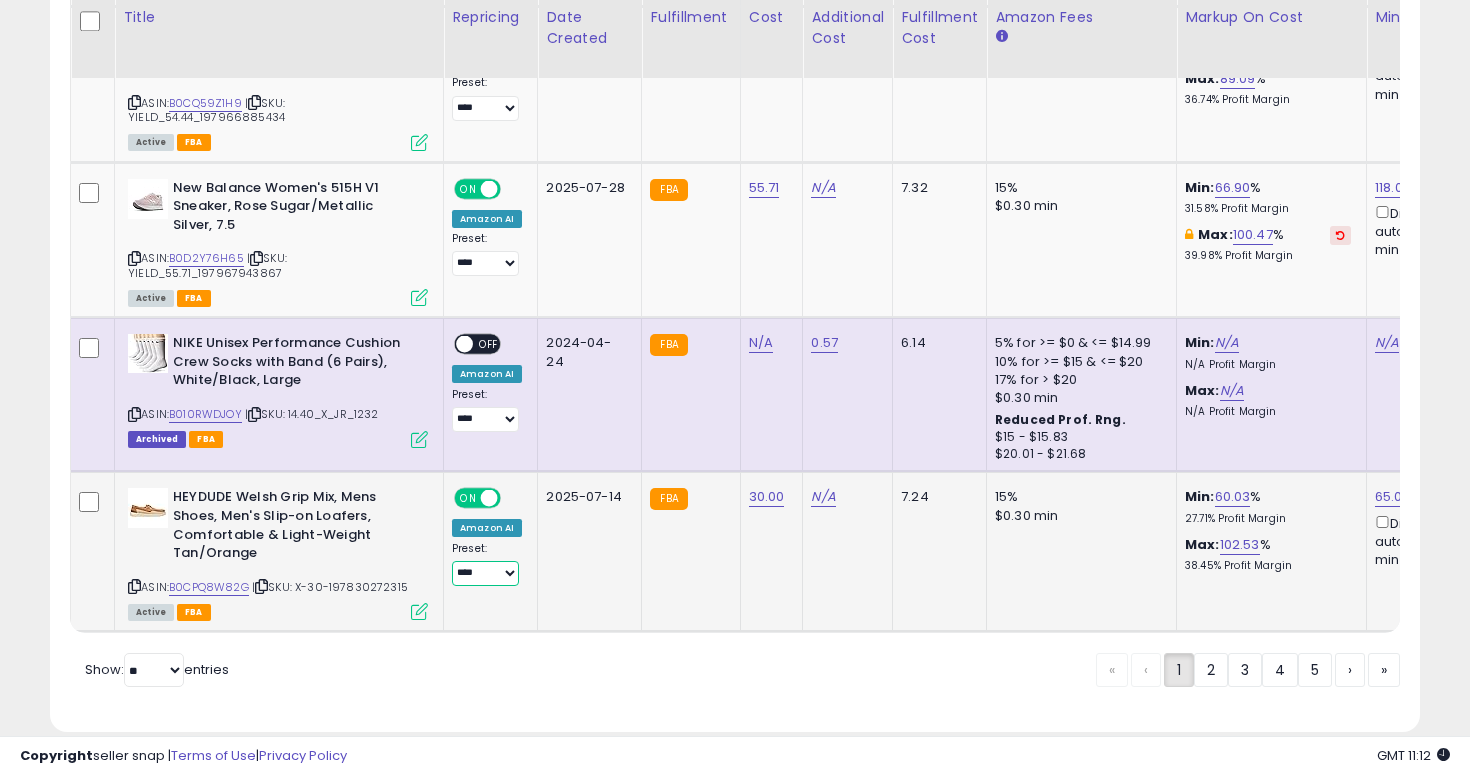click on "**********" at bounding box center [485, 573] 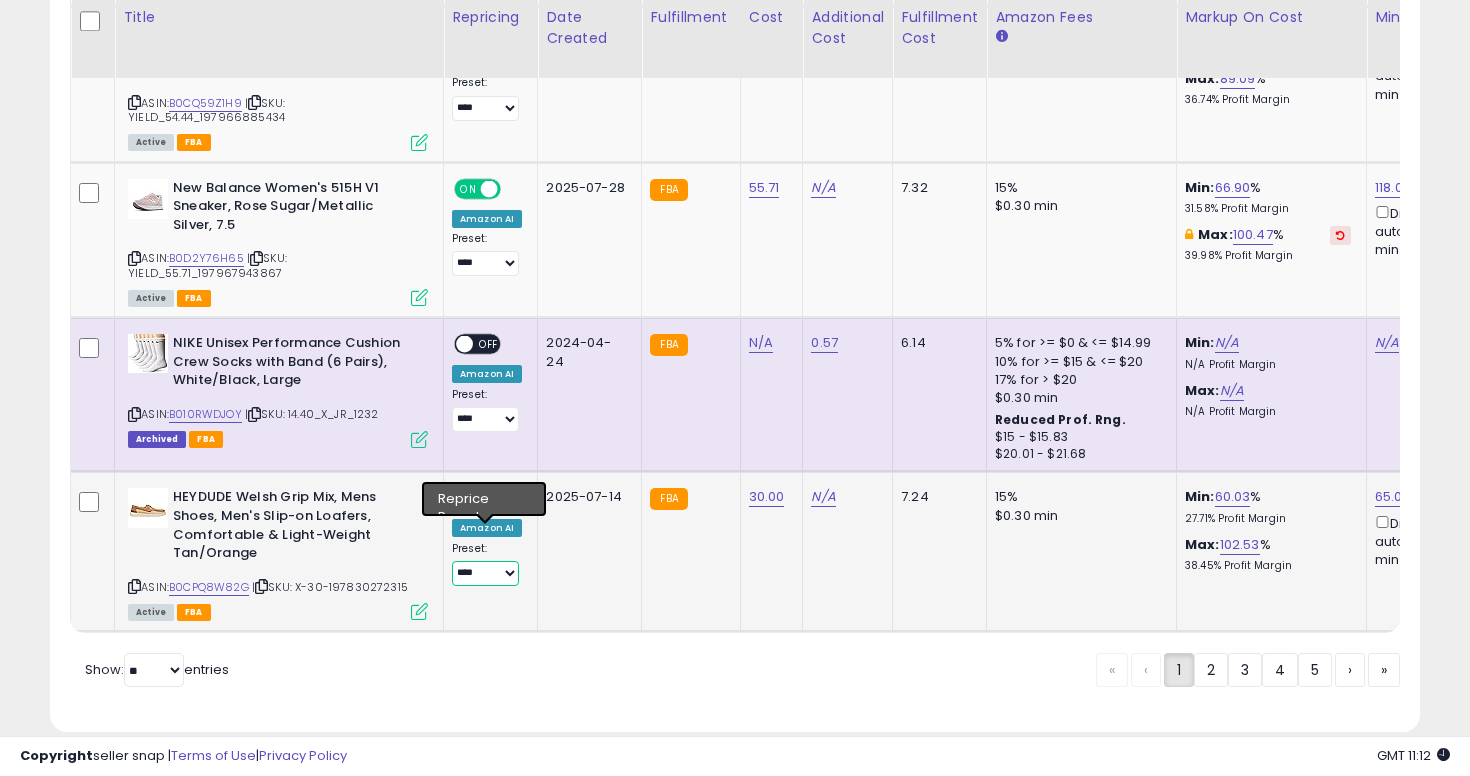 click on "**********" at bounding box center [485, 573] 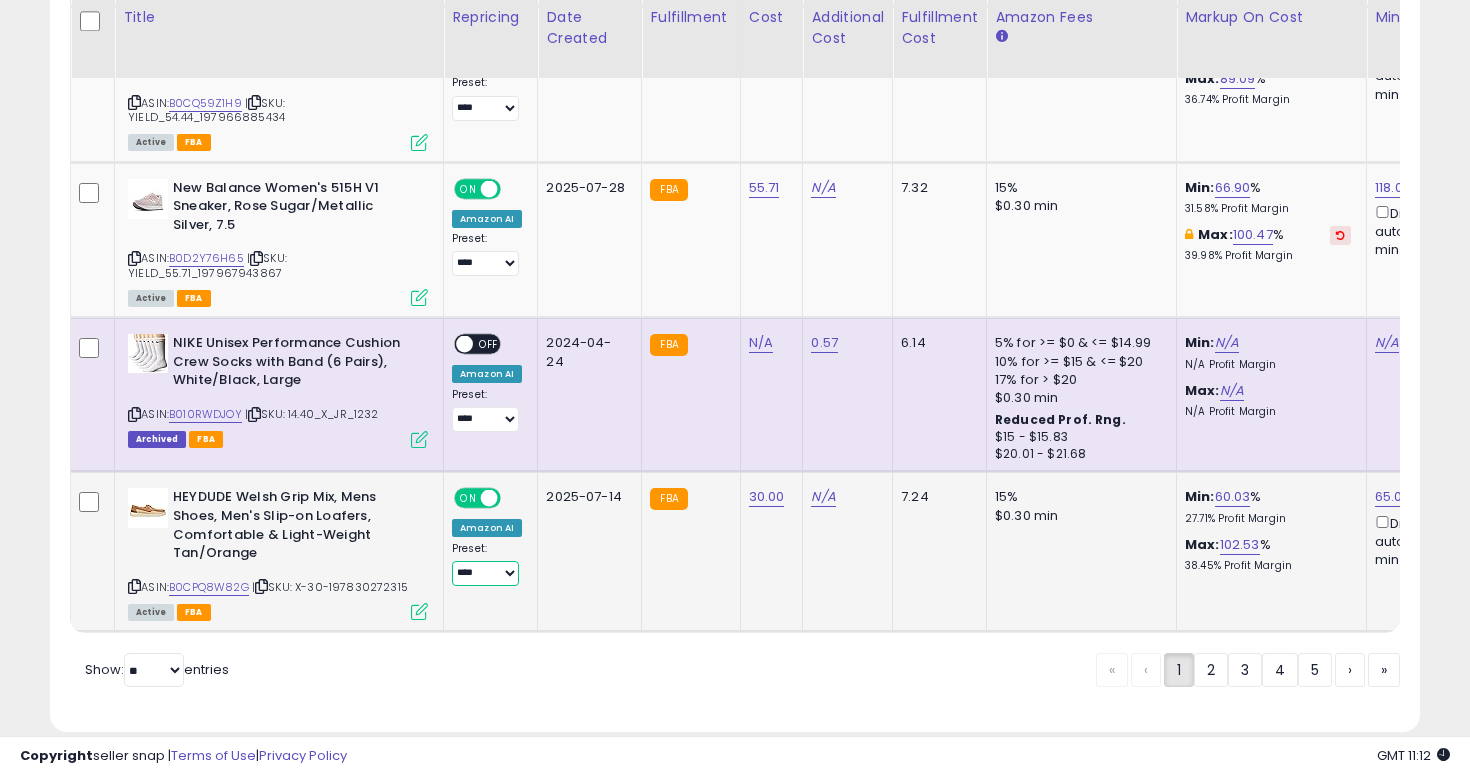 select on "**********" 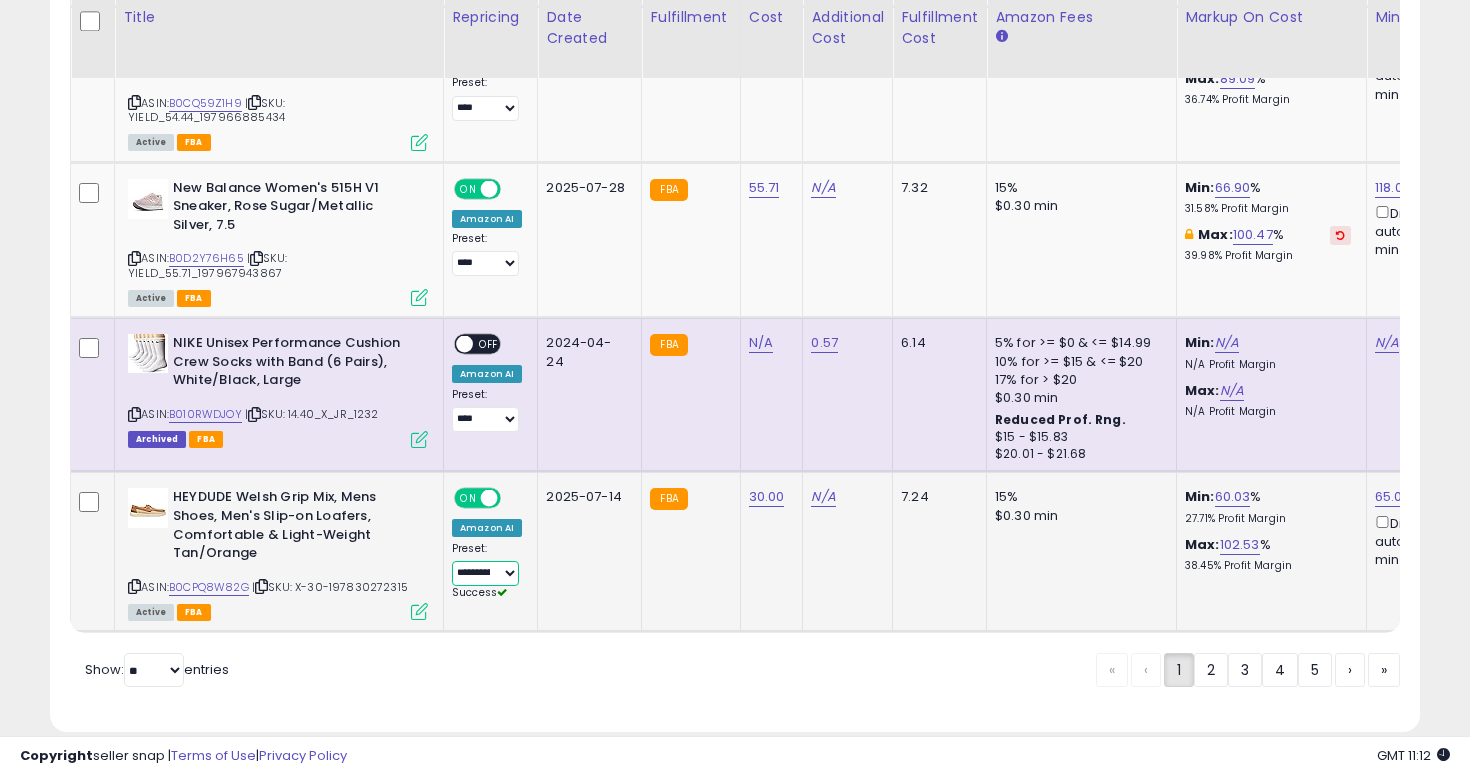 scroll, scrollTop: 0, scrollLeft: 472, axis: horizontal 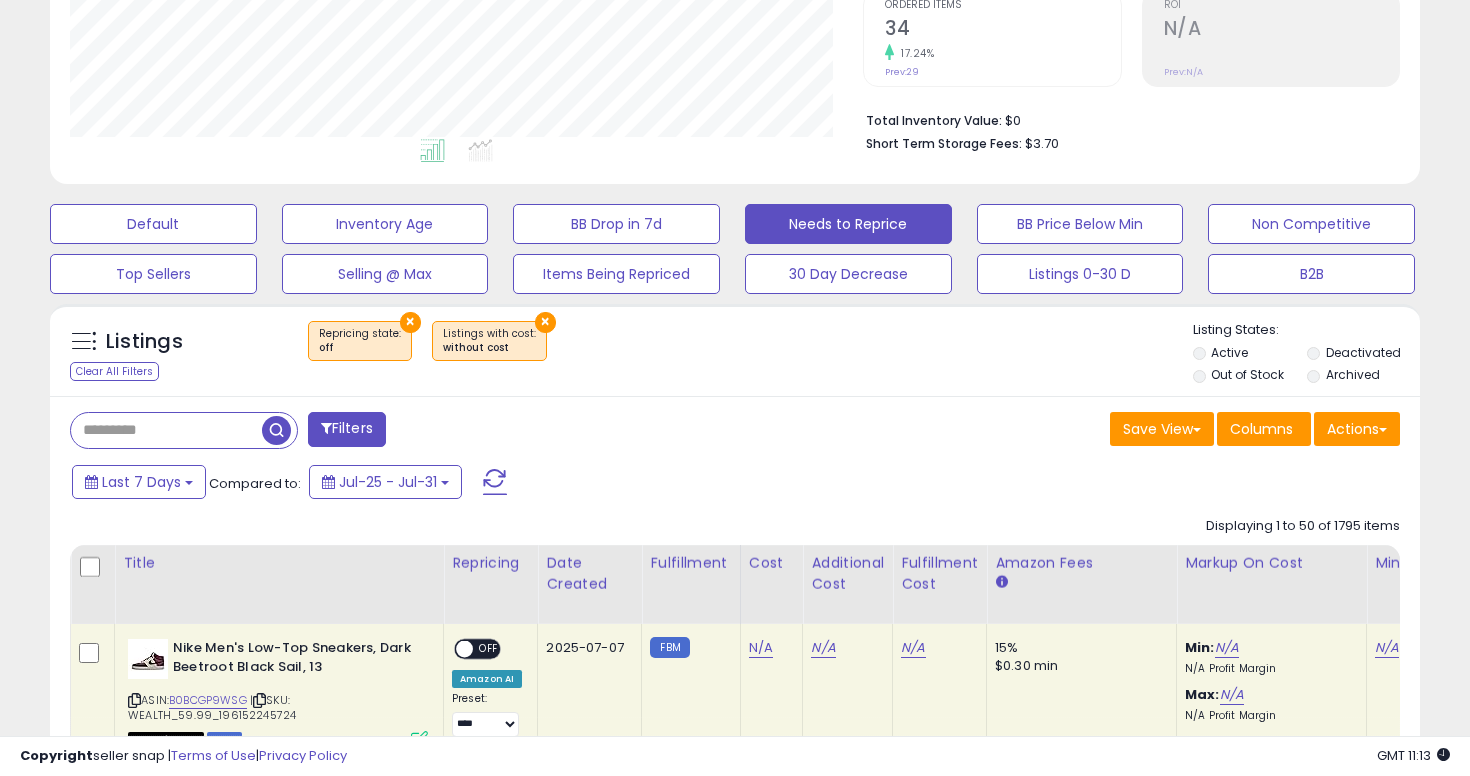 click on "×" at bounding box center (545, 322) 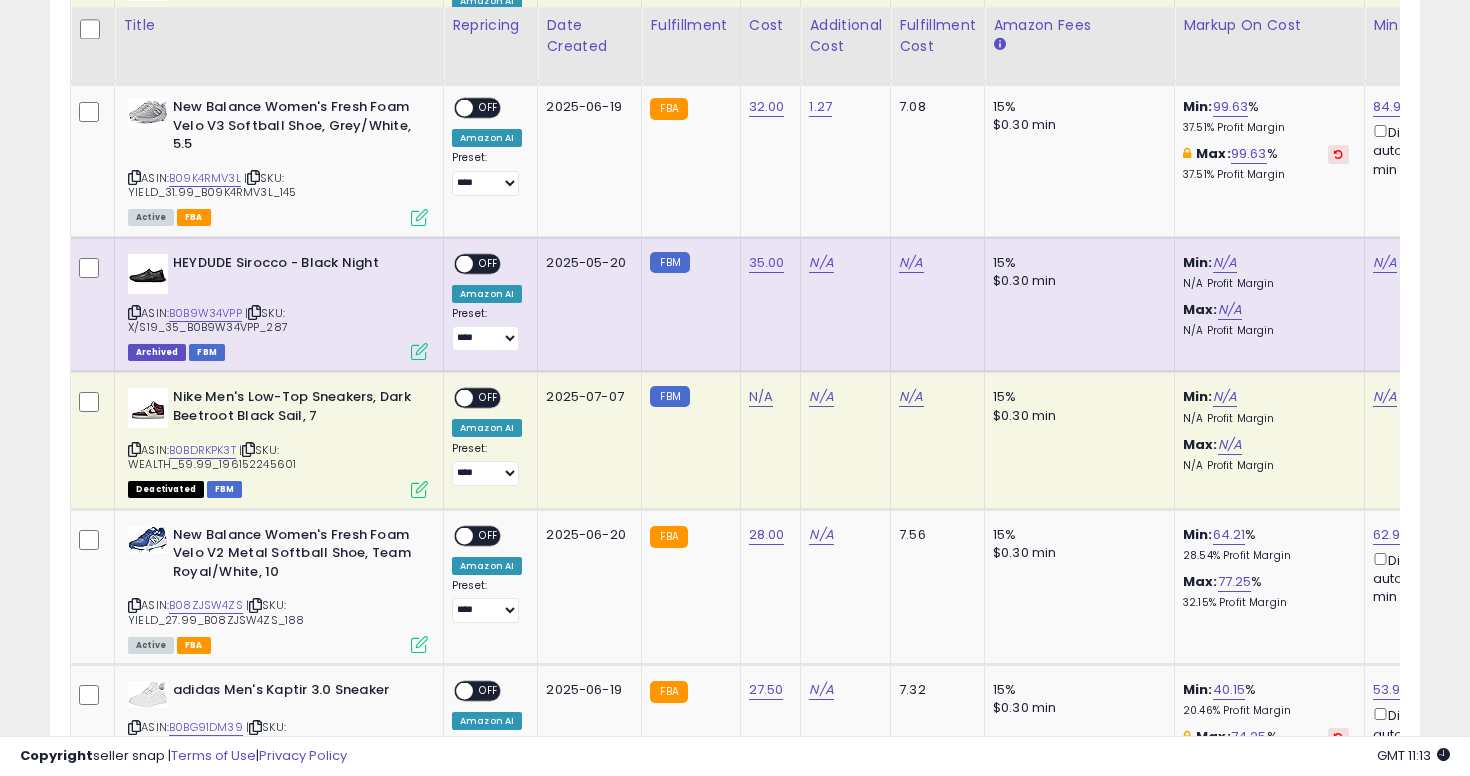 scroll, scrollTop: 2501, scrollLeft: 0, axis: vertical 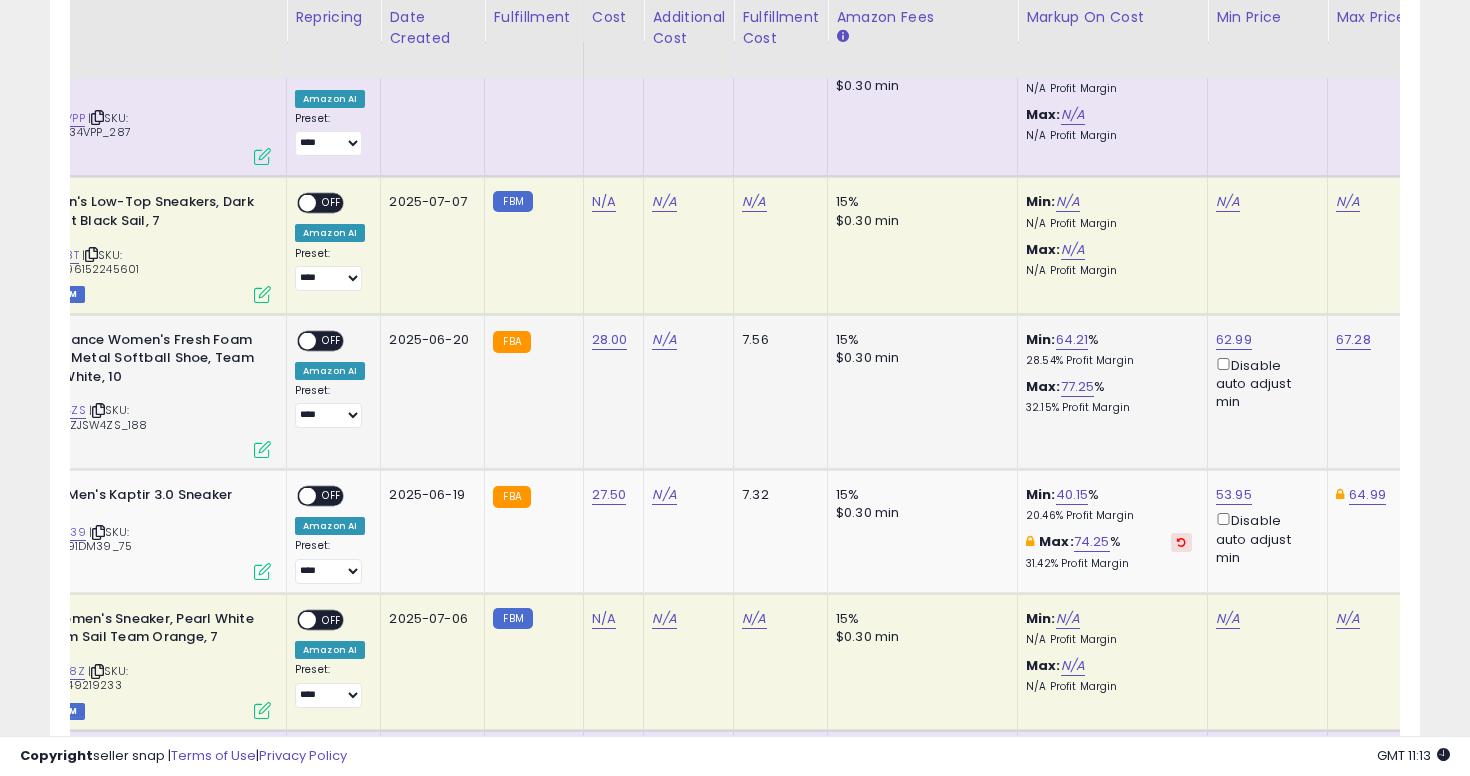 click on "**********" at bounding box center [330, 380] 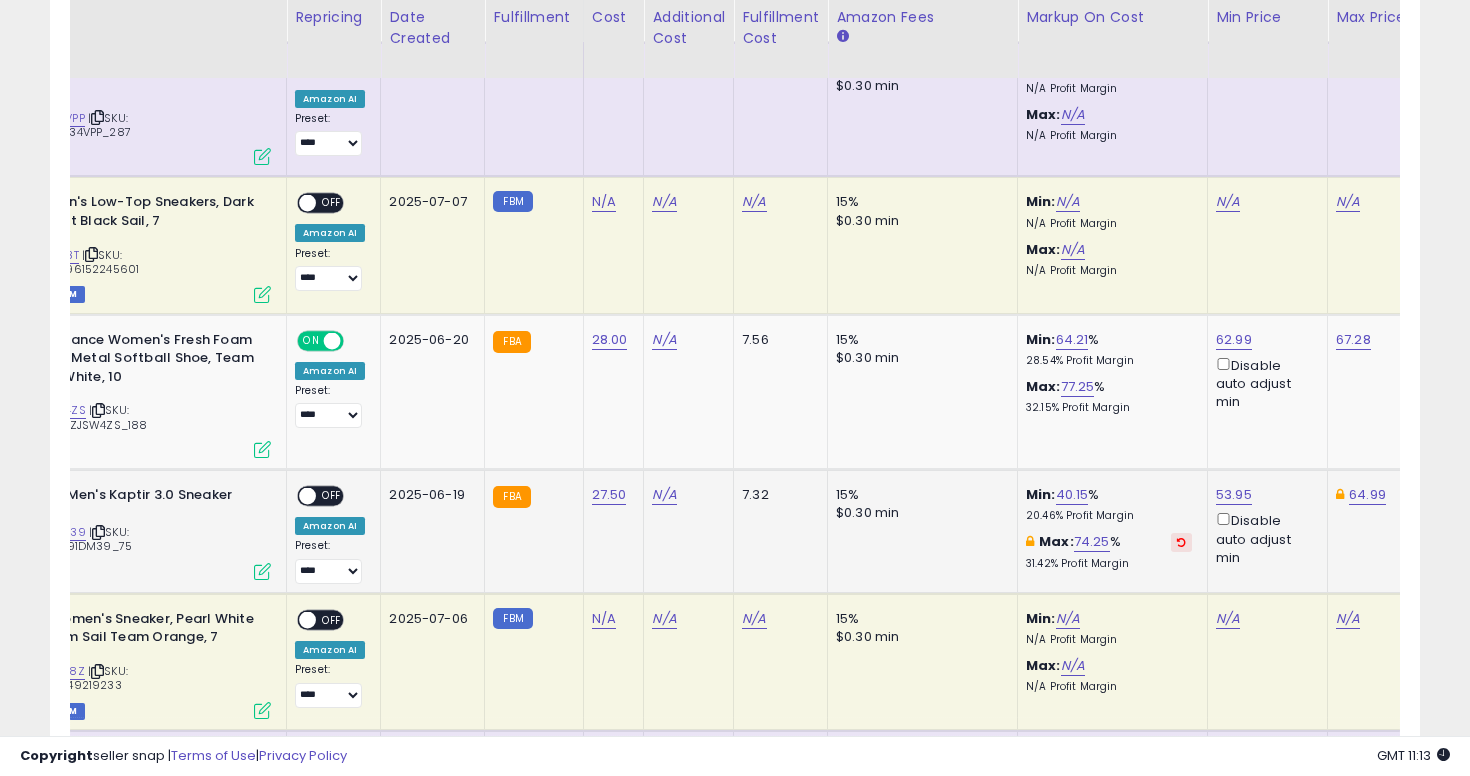 click on "OFF" at bounding box center [332, 496] 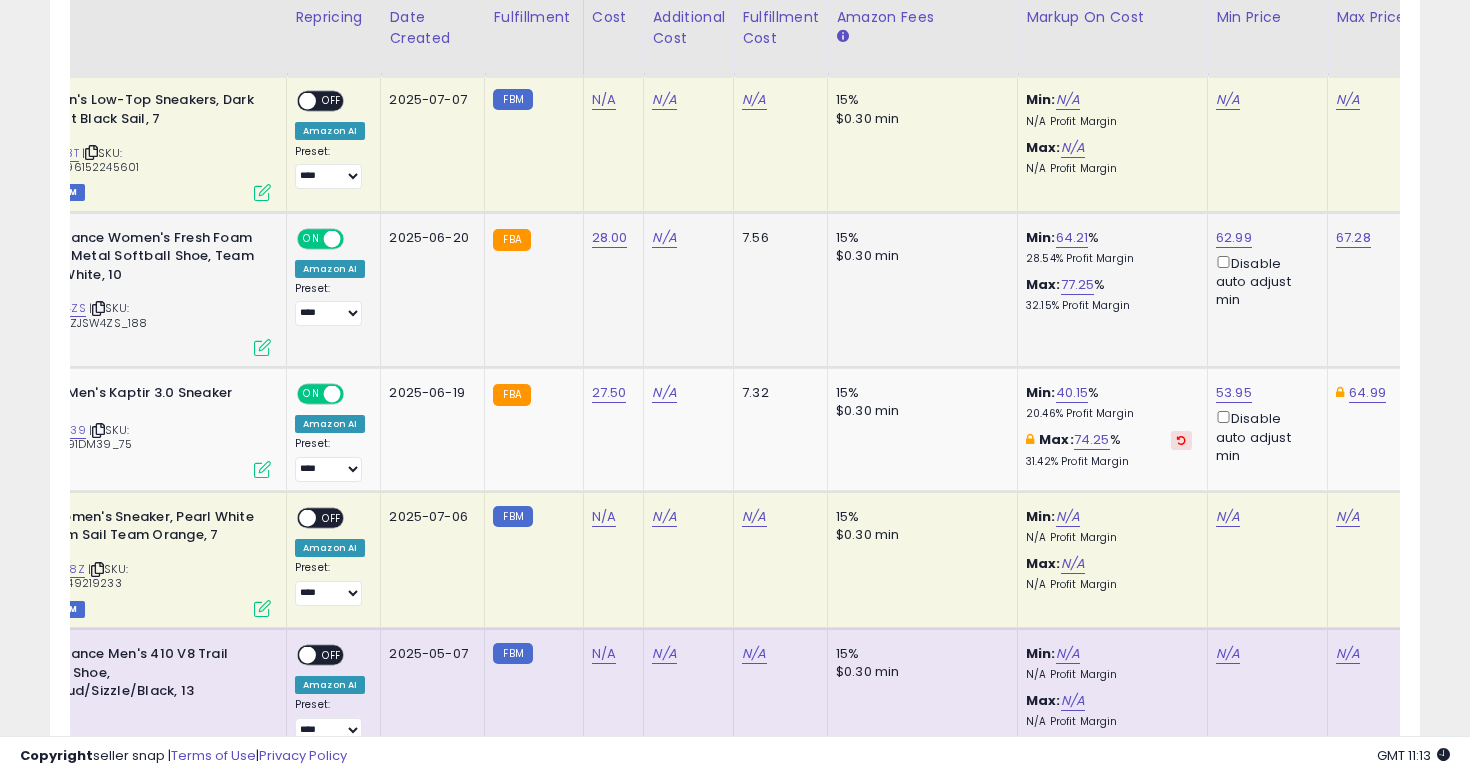 scroll, scrollTop: 2601, scrollLeft: 0, axis: vertical 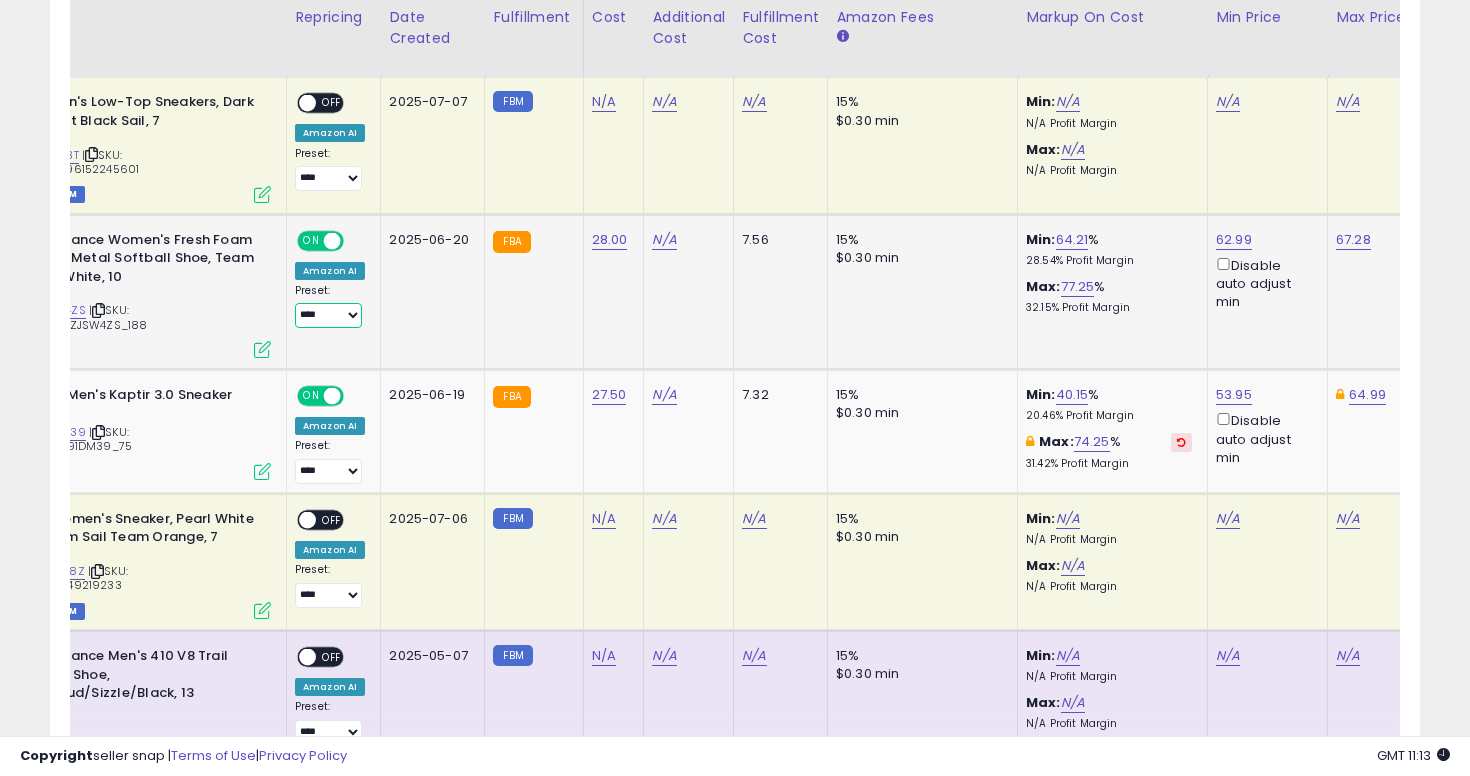 click on "**********" at bounding box center [328, 315] 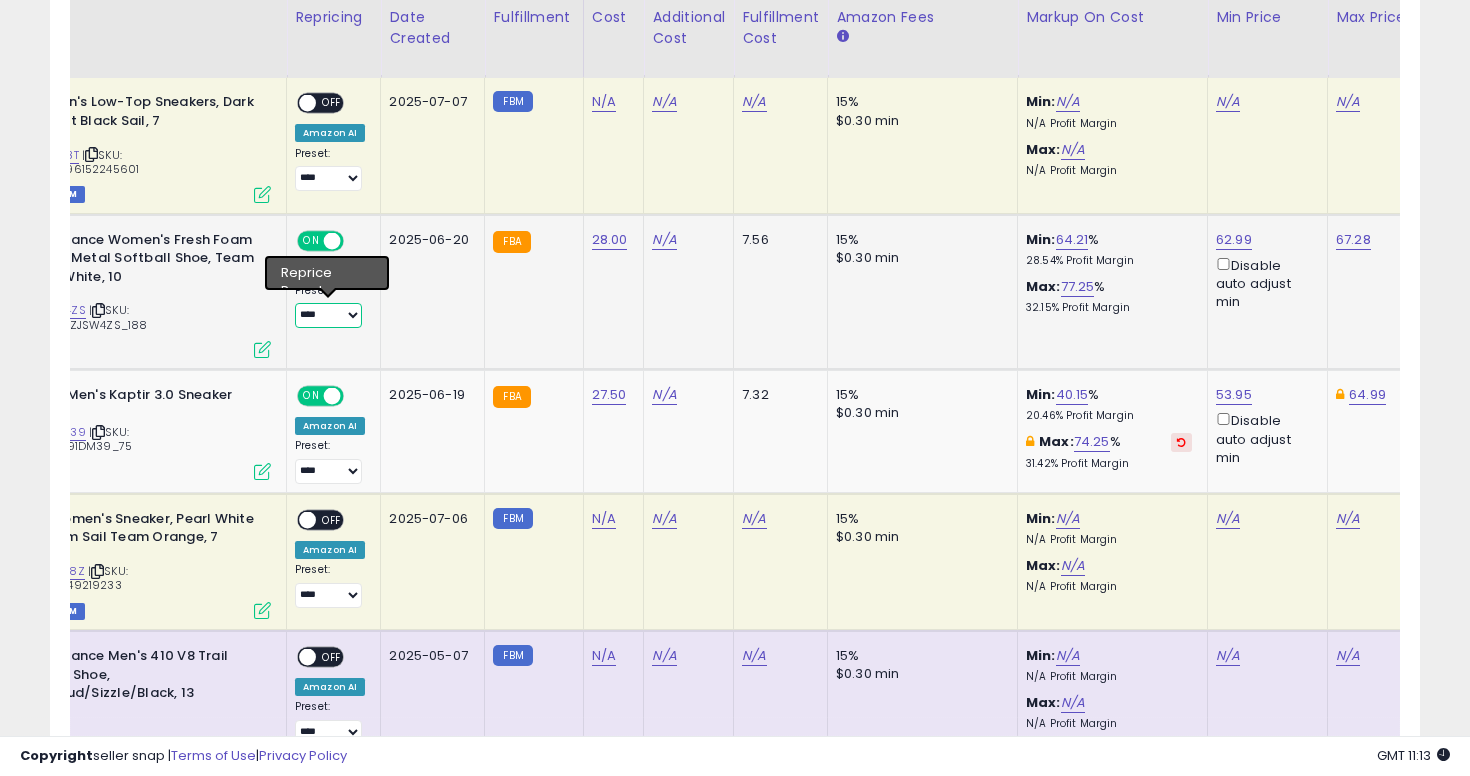 select on "**********" 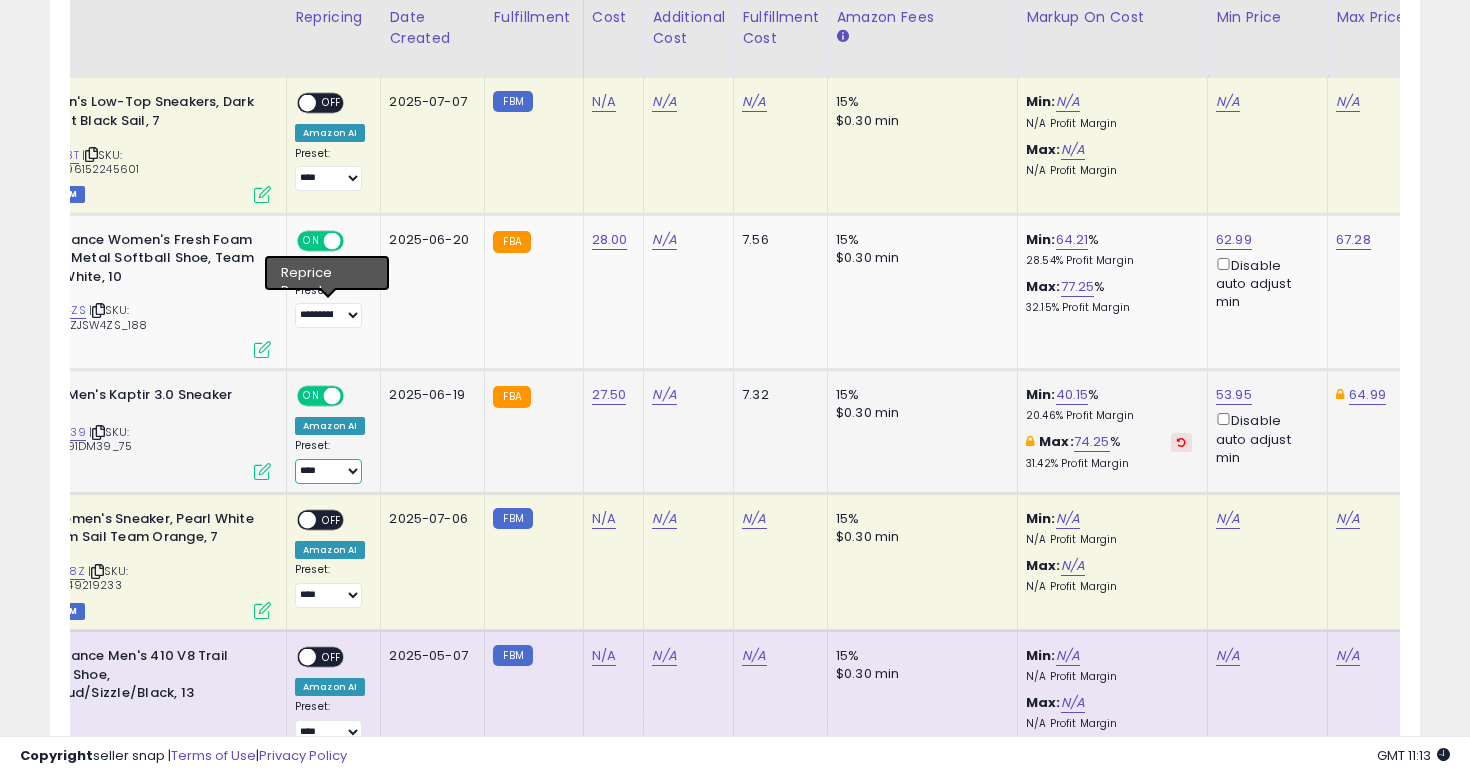 click on "**********" at bounding box center [328, 471] 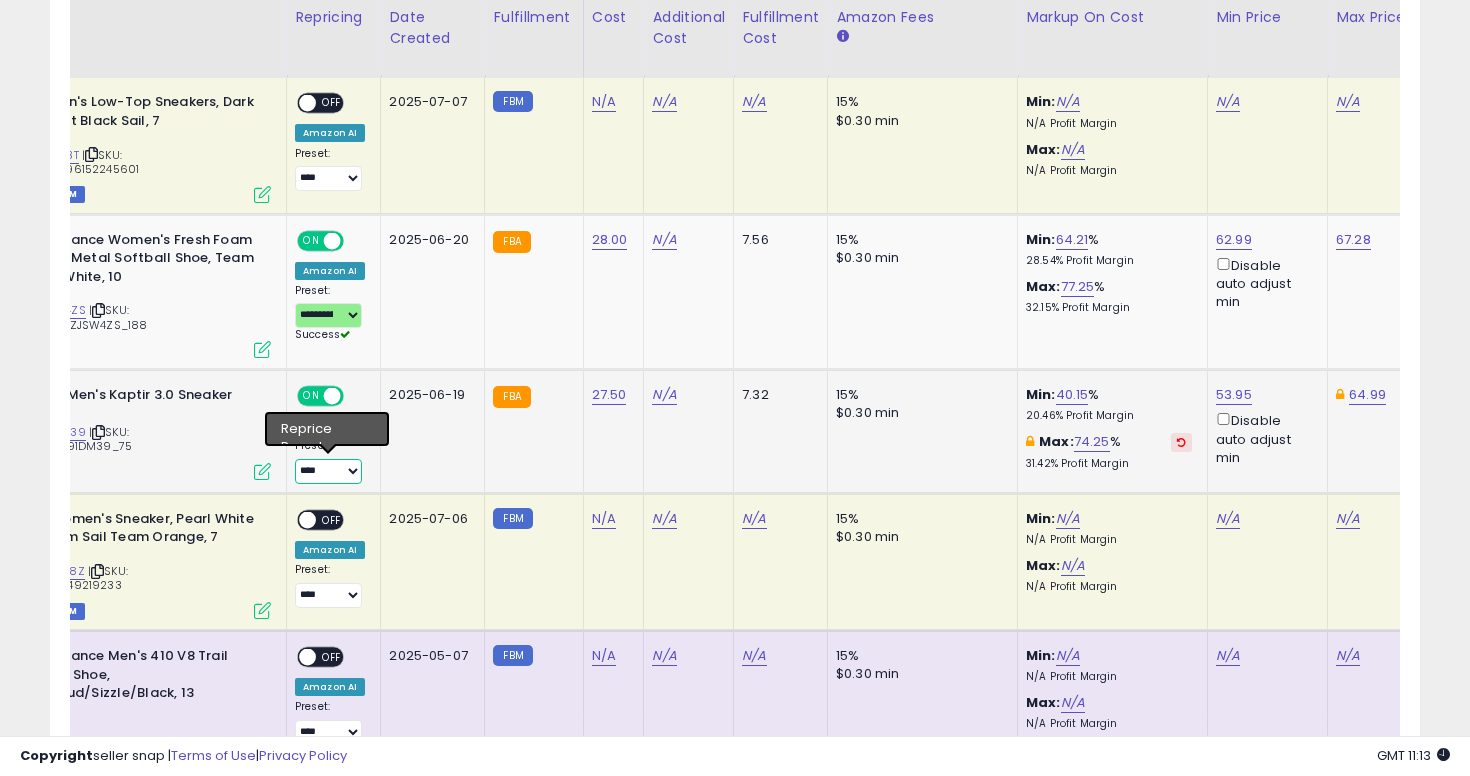 select on "**********" 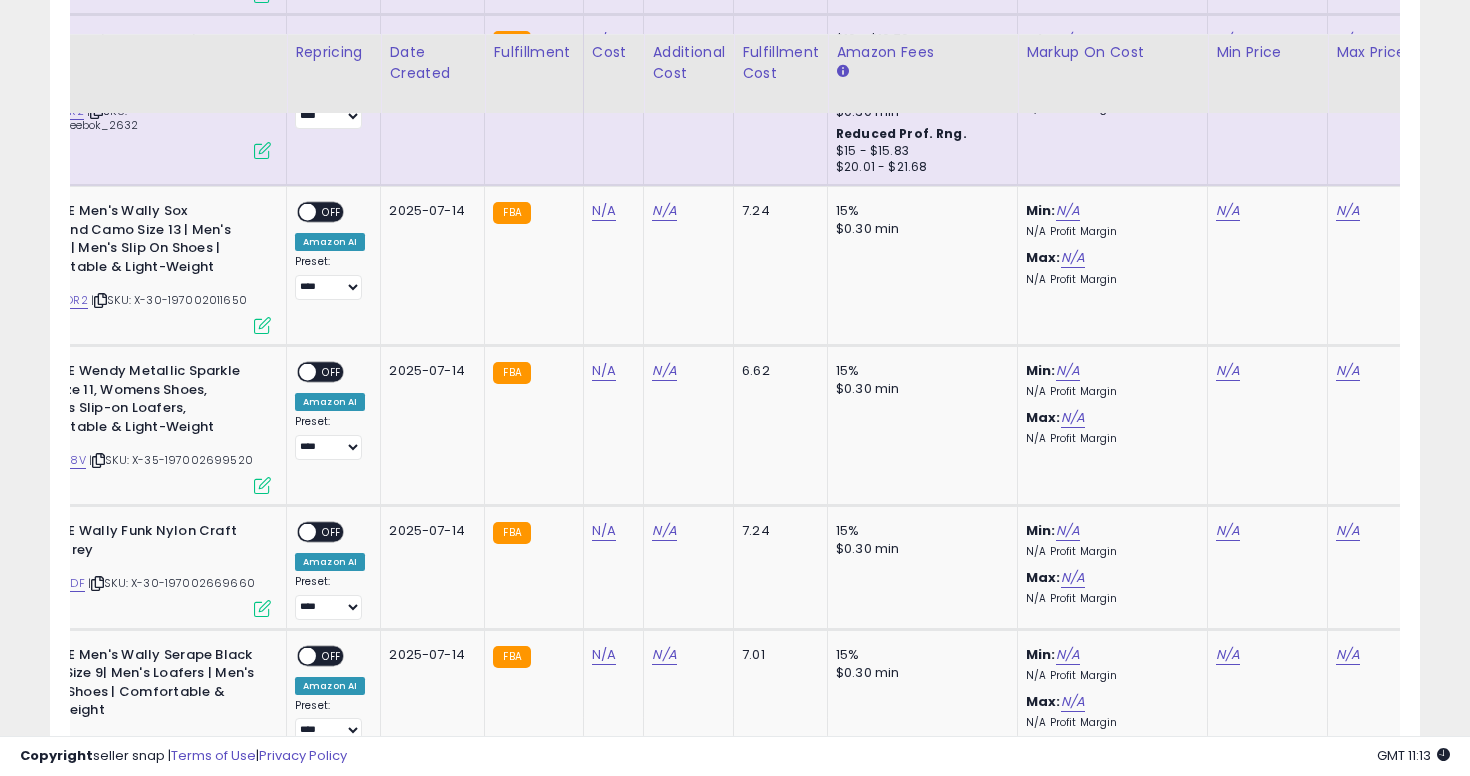 scroll, scrollTop: 3690, scrollLeft: 0, axis: vertical 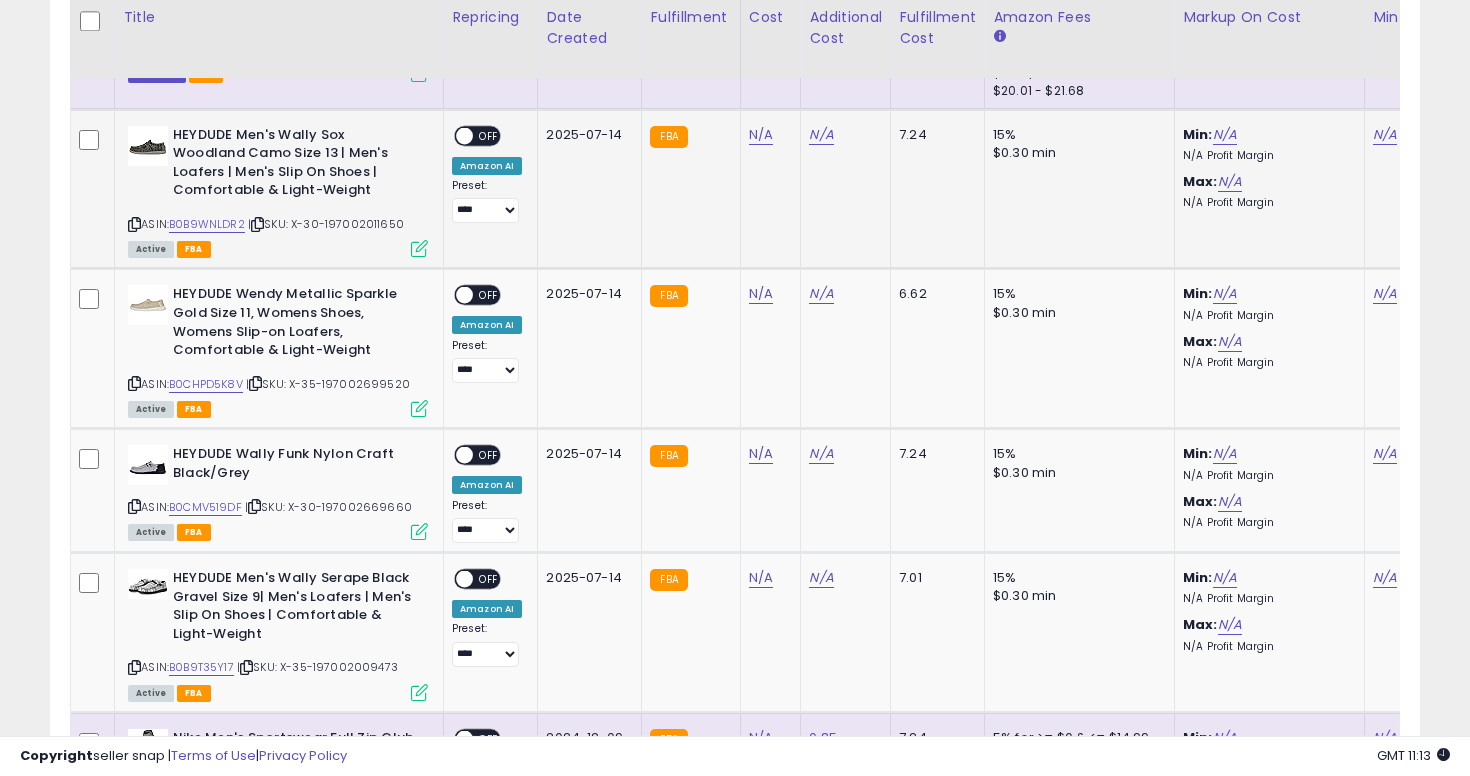 click at bounding box center [134, 224] 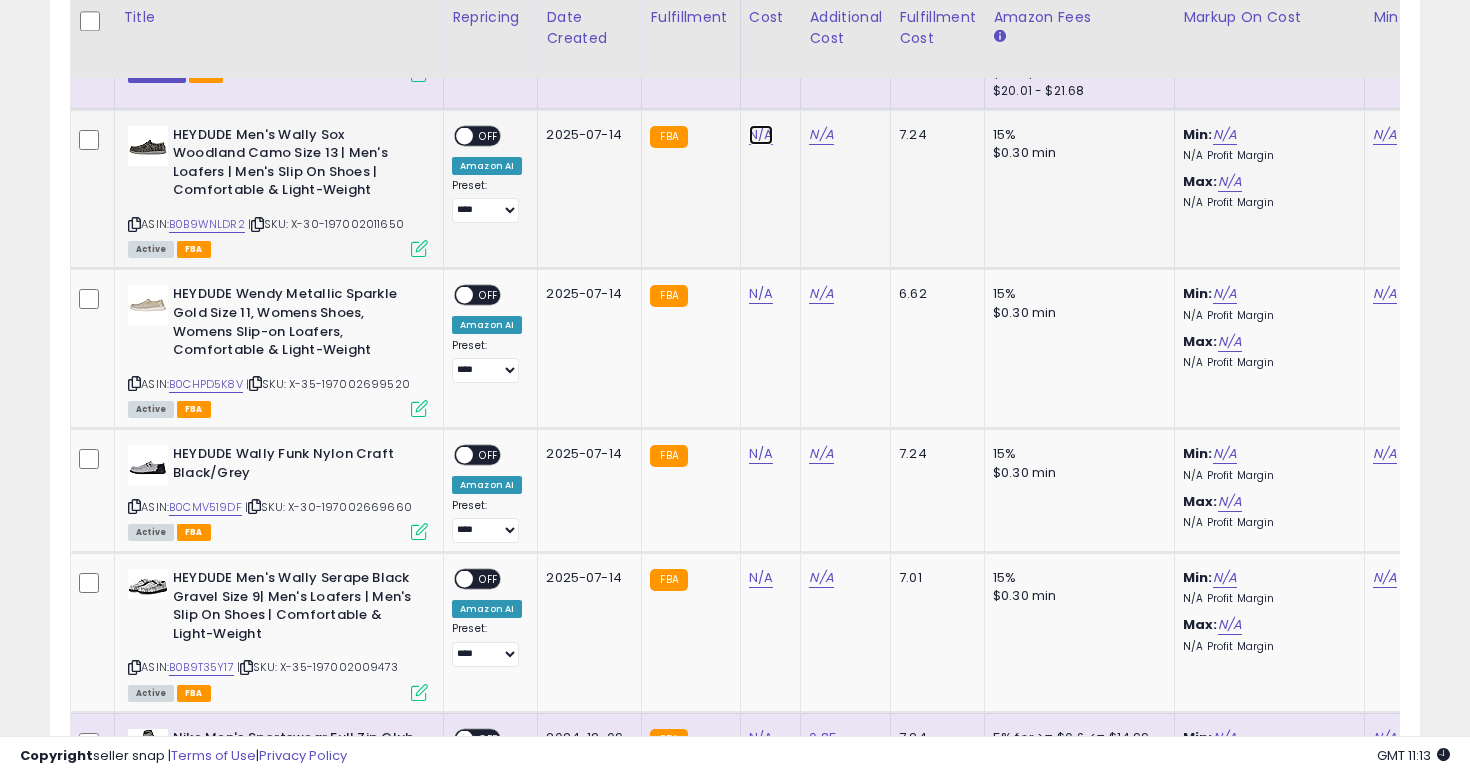 click on "N/A" at bounding box center (761, -2604) 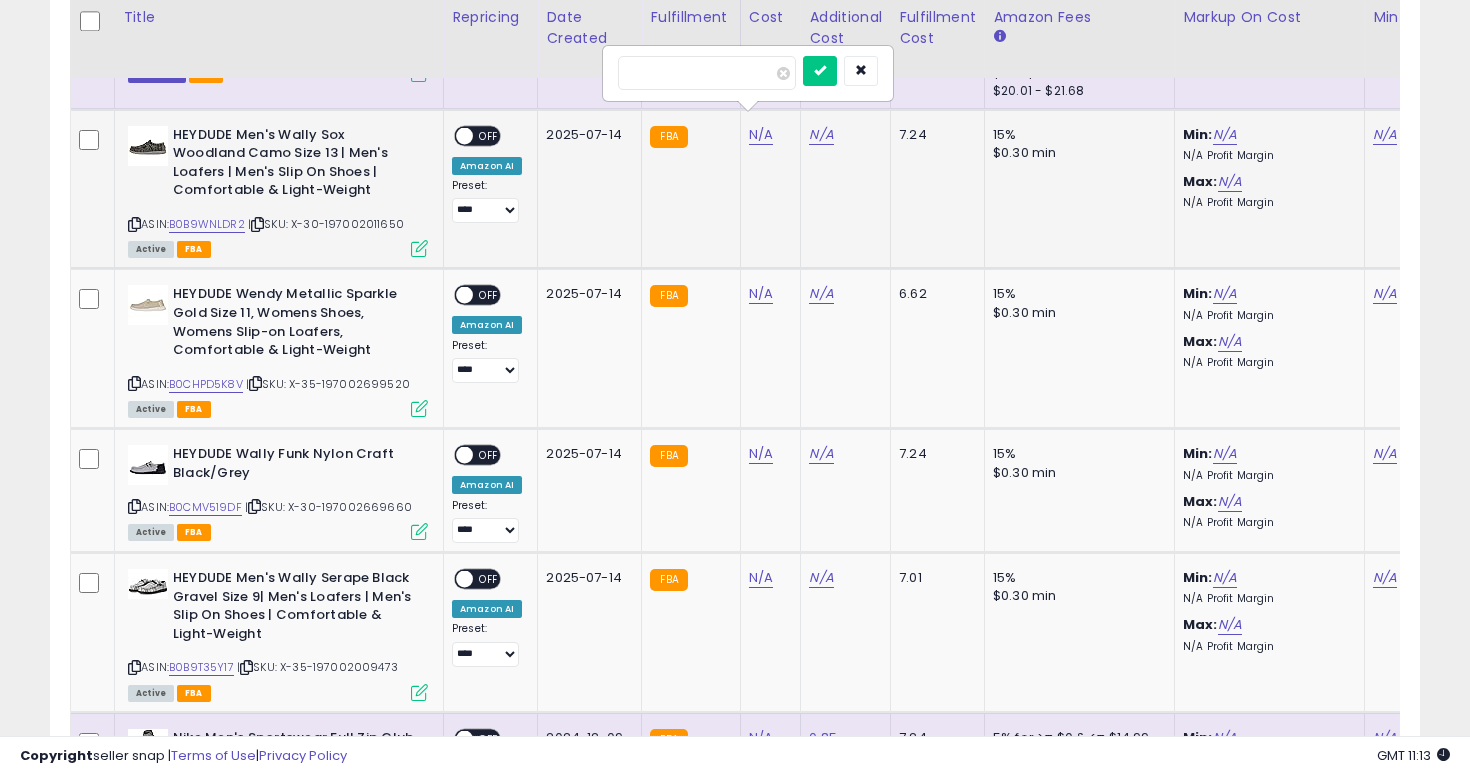 type on "**" 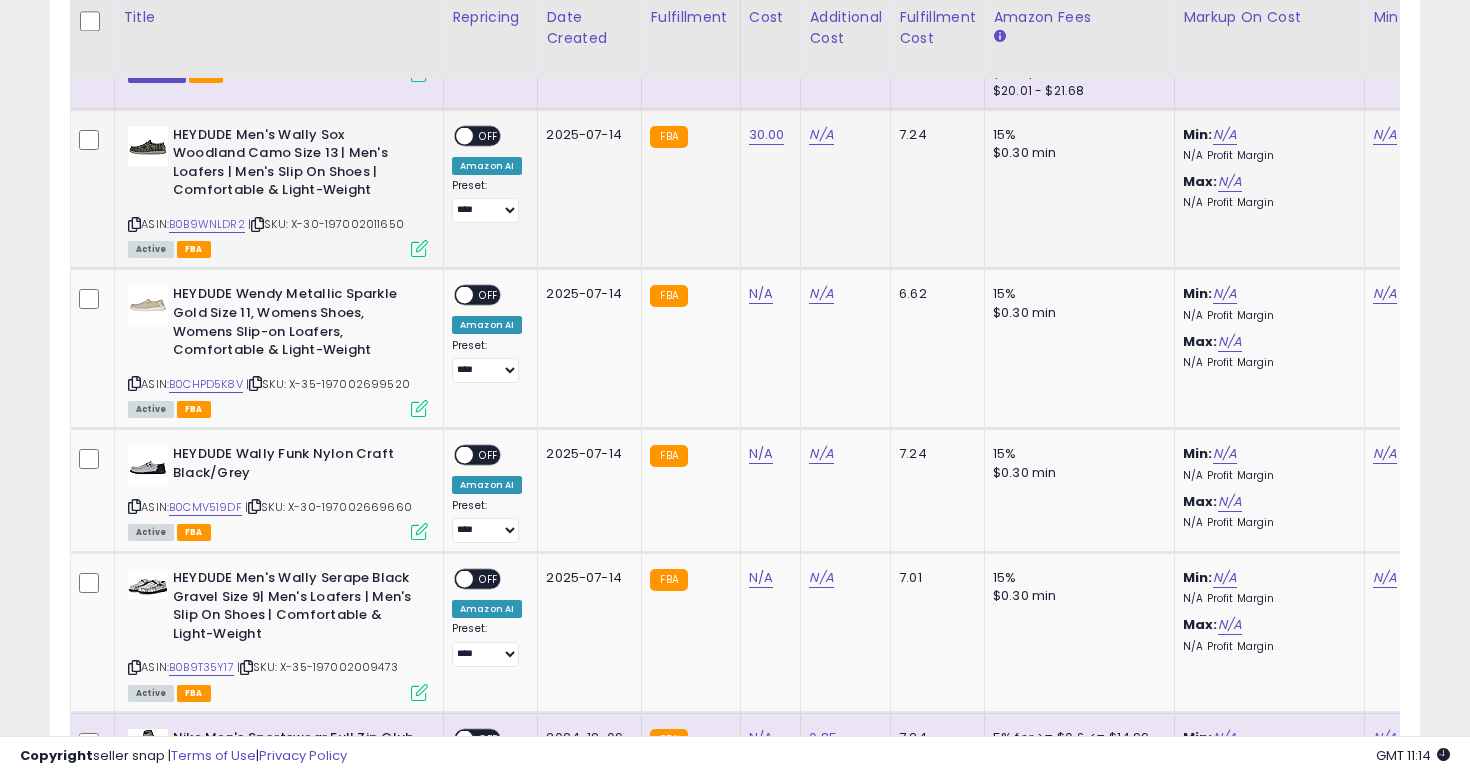 scroll, scrollTop: 0, scrollLeft: 399, axis: horizontal 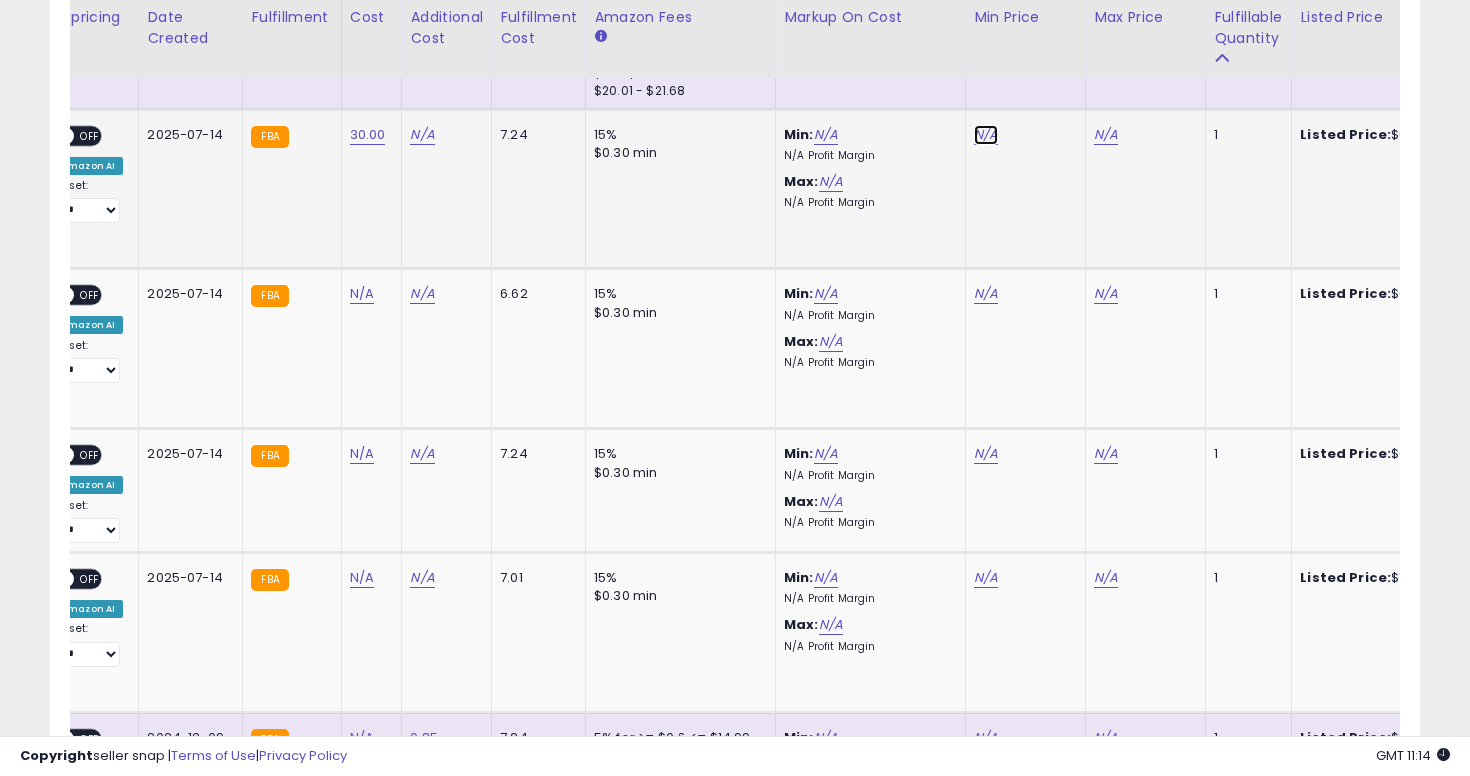 click on "N/A" at bounding box center (986, -2604) 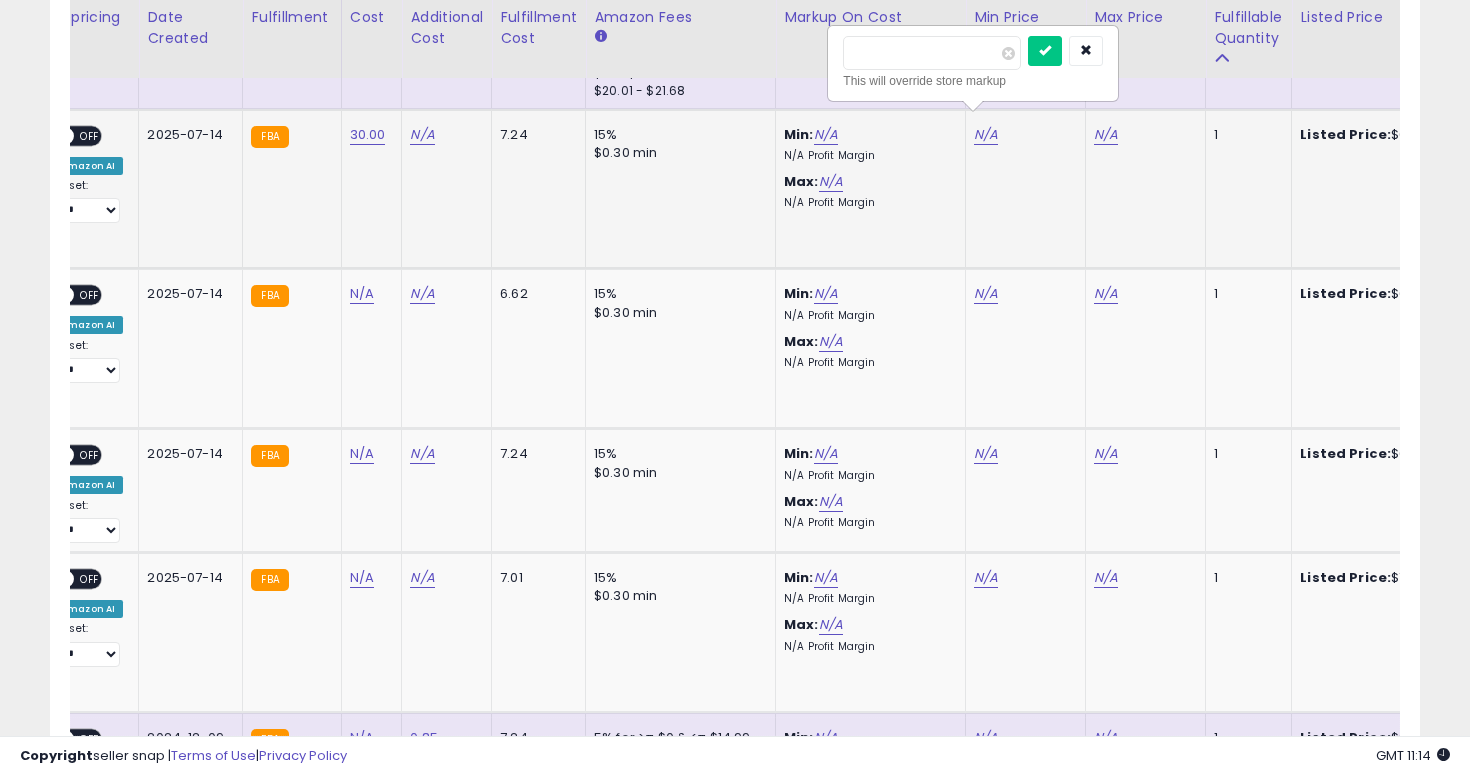 type on "**" 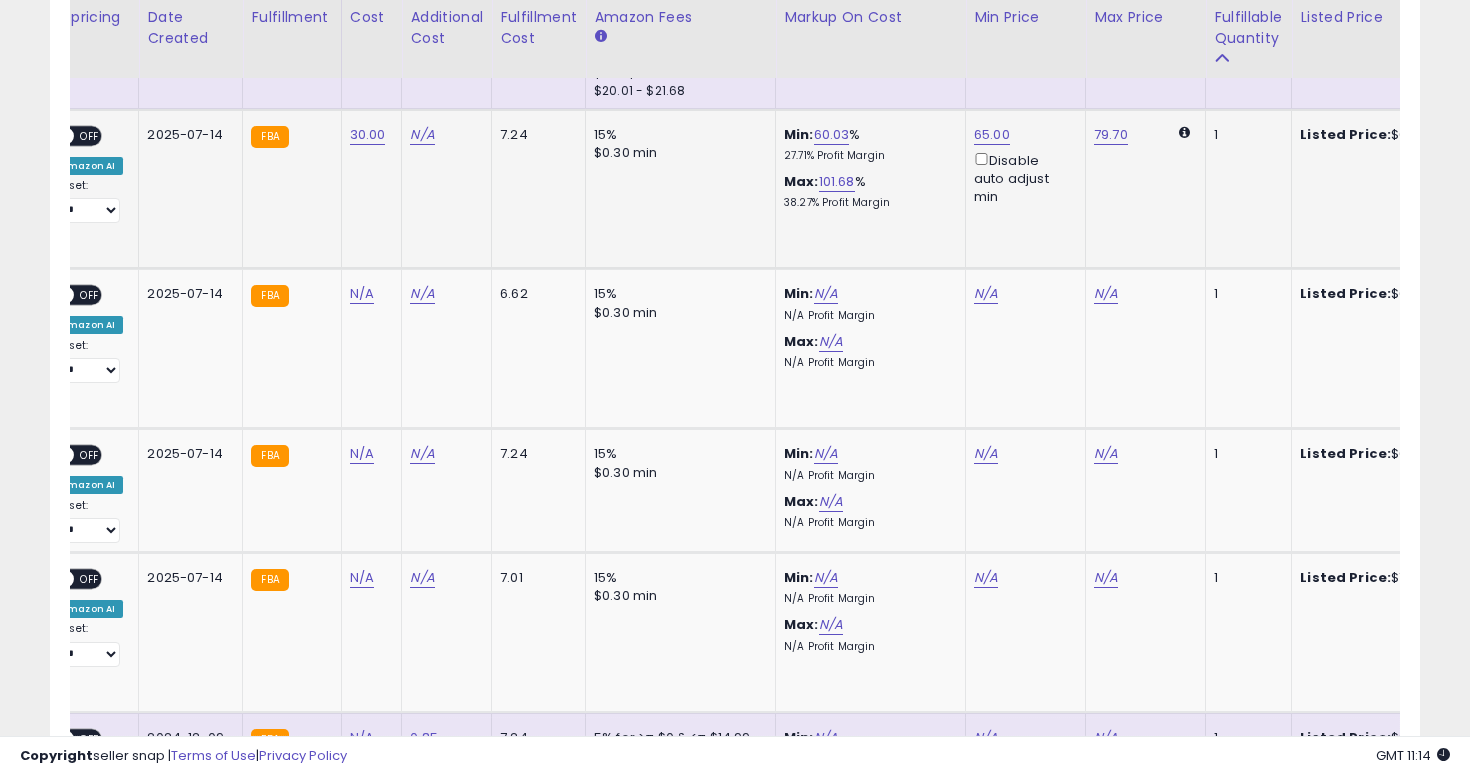 scroll, scrollTop: 0, scrollLeft: 0, axis: both 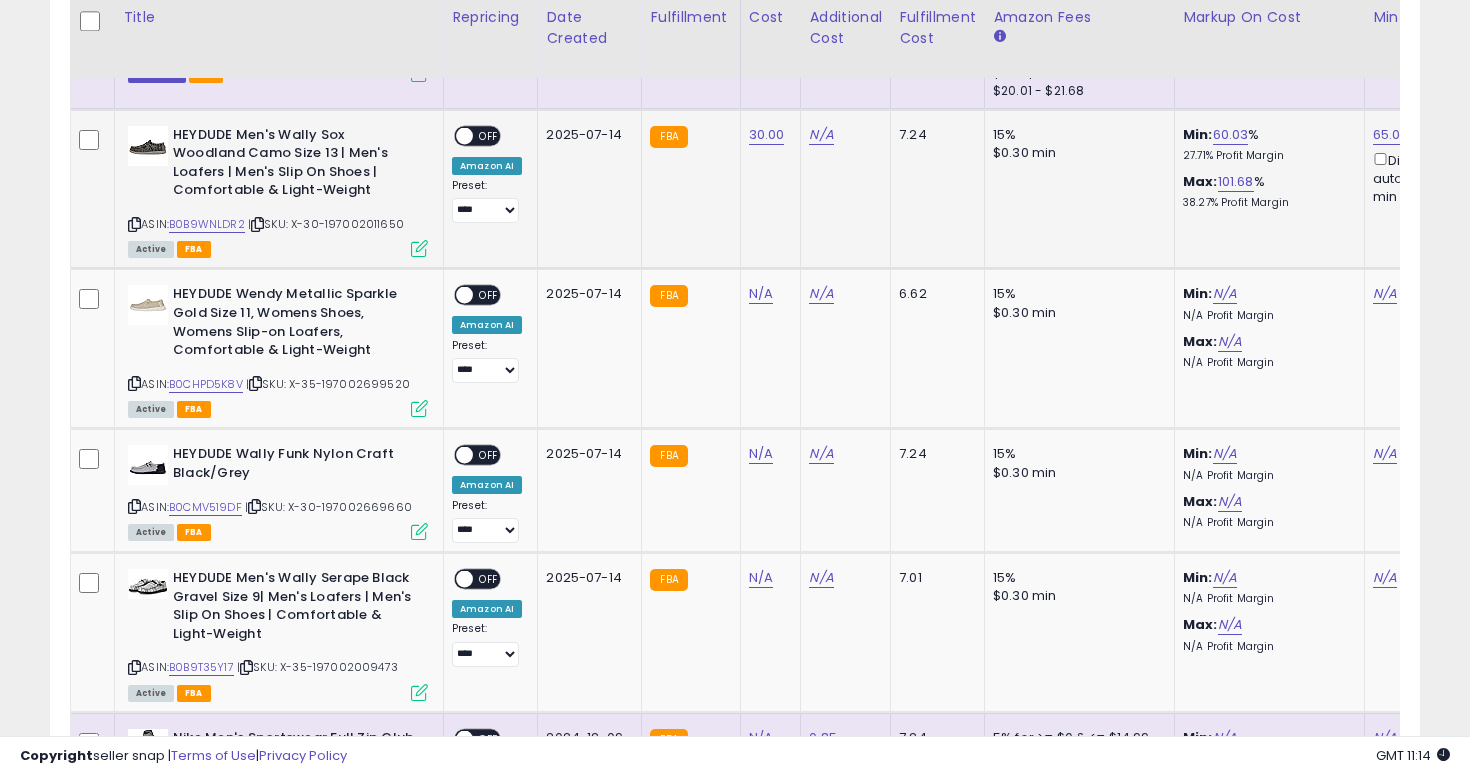 click on "OFF" at bounding box center [489, 135] 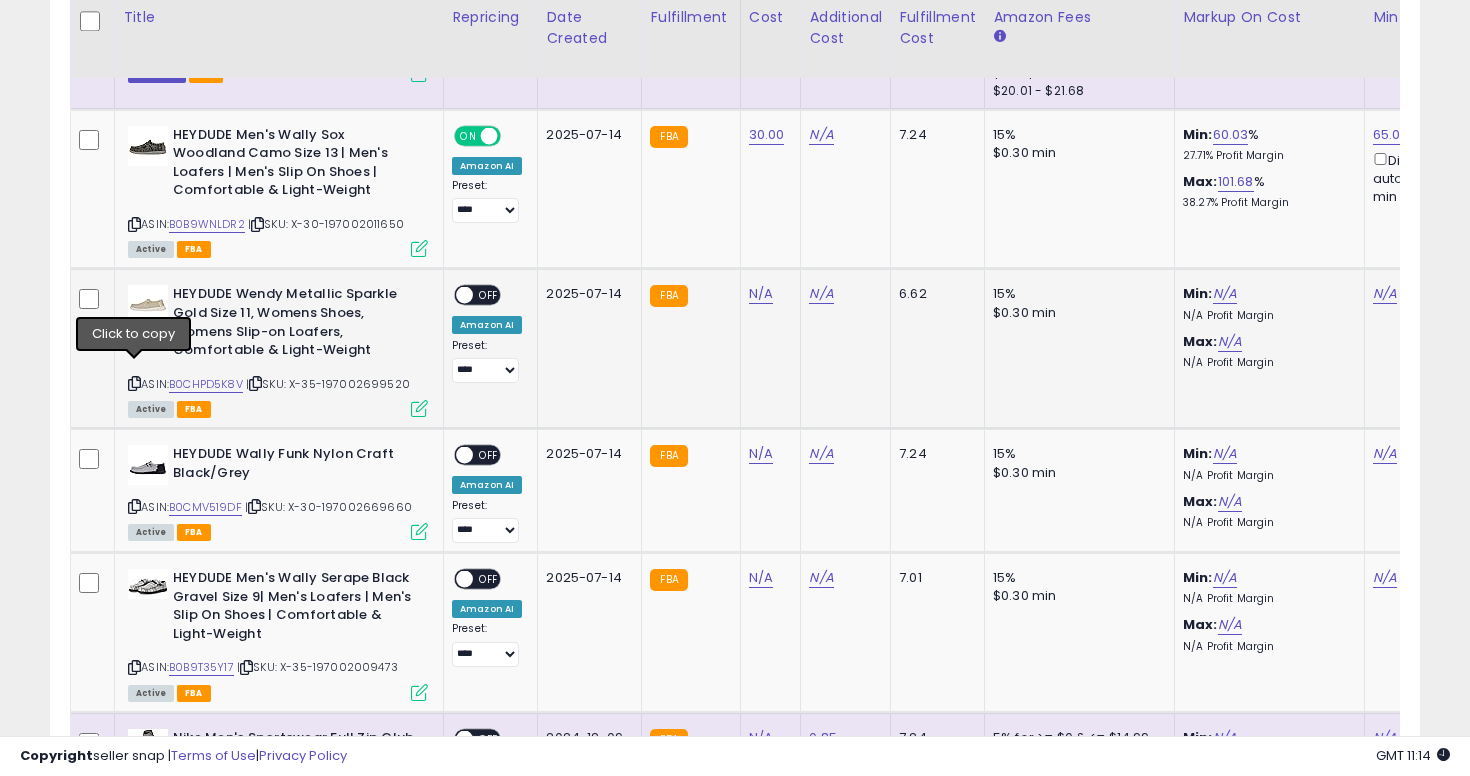 click at bounding box center (134, 383) 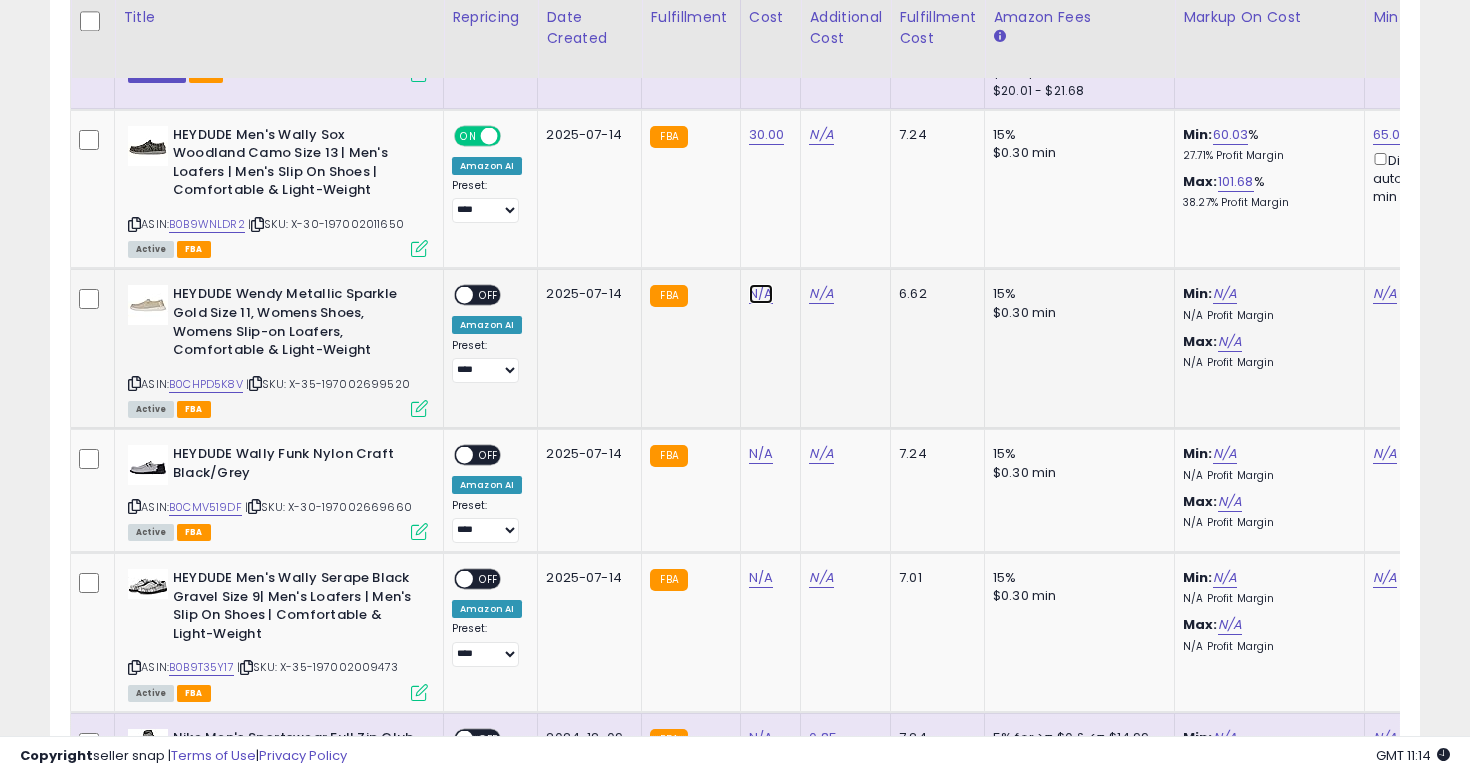 click on "N/A" at bounding box center (761, -2604) 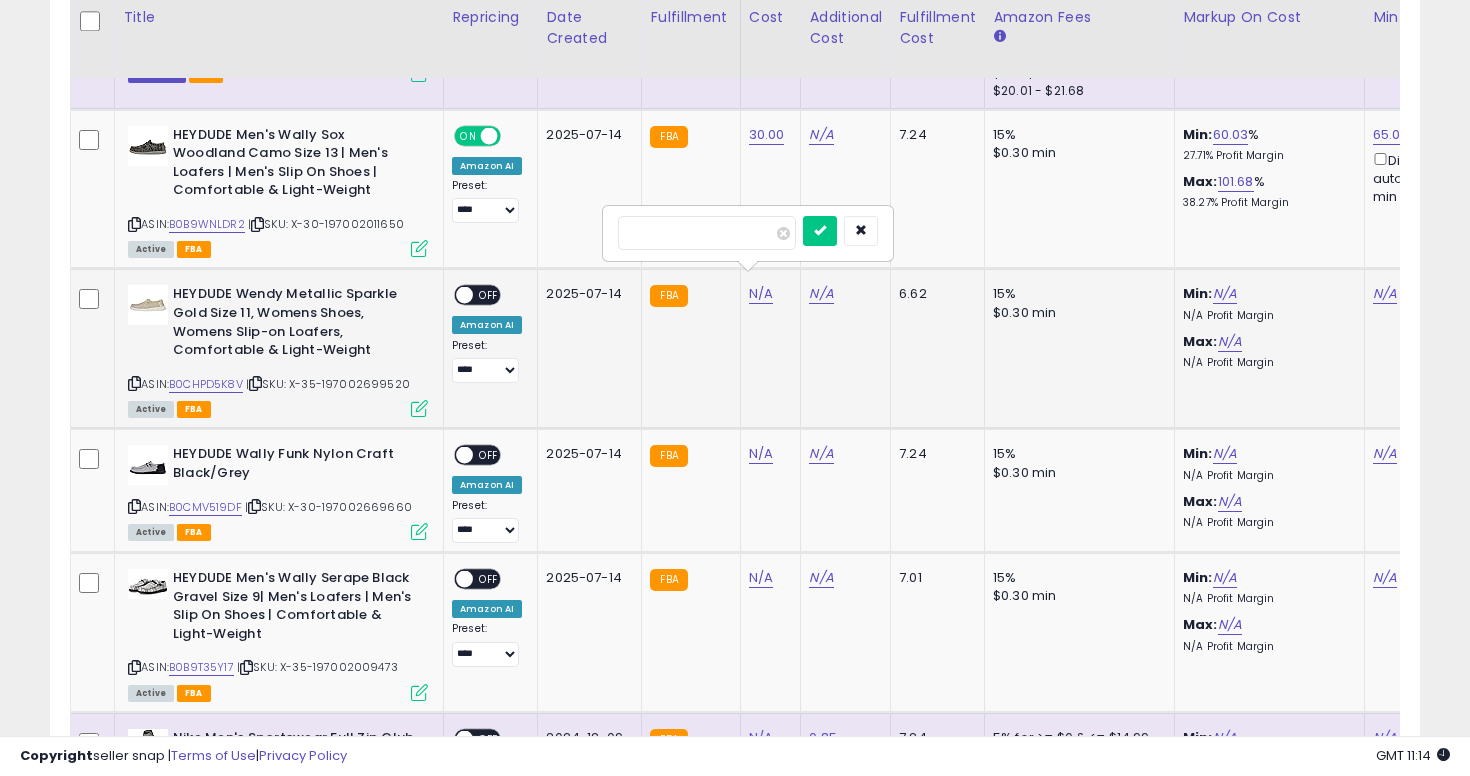 type on "**" 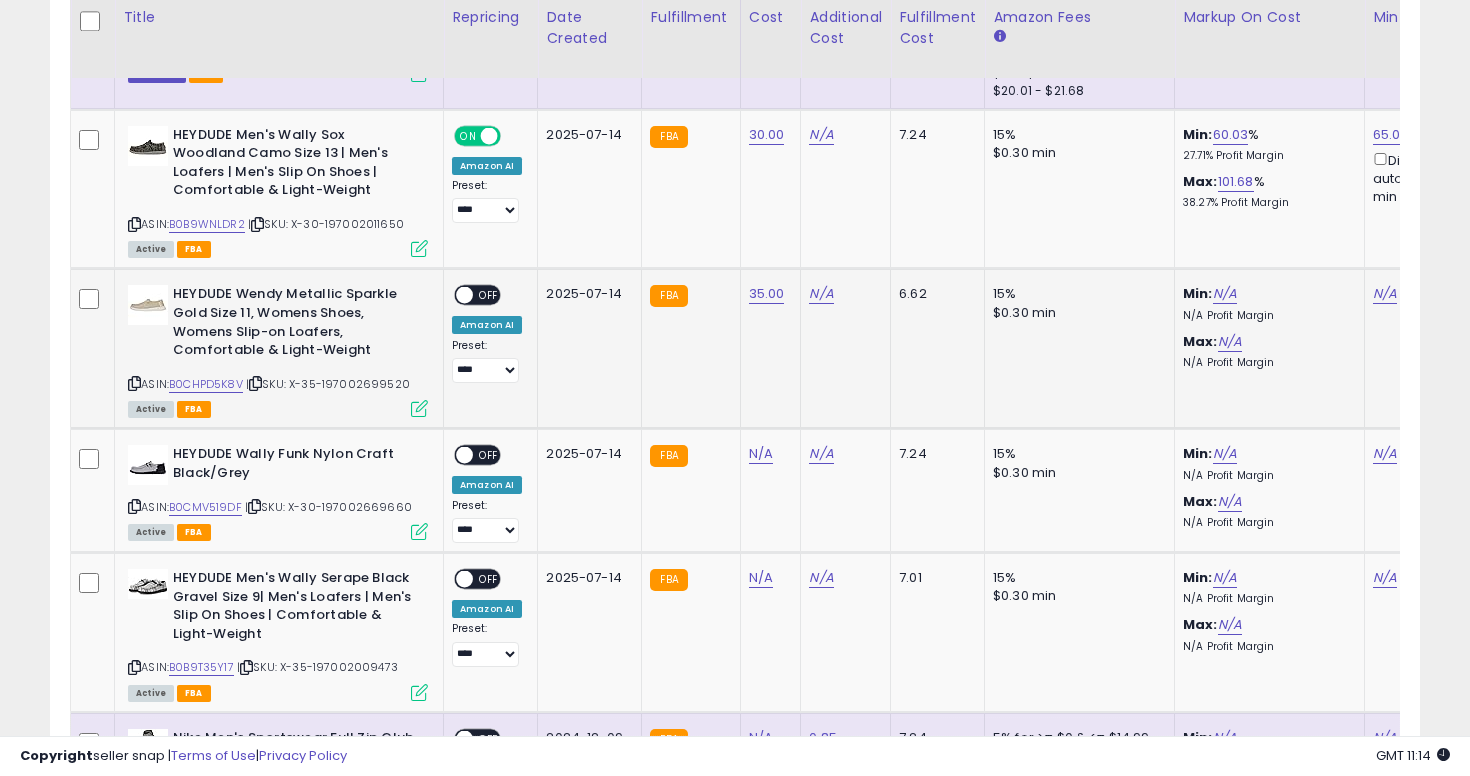 scroll, scrollTop: 0, scrollLeft: 266, axis: horizontal 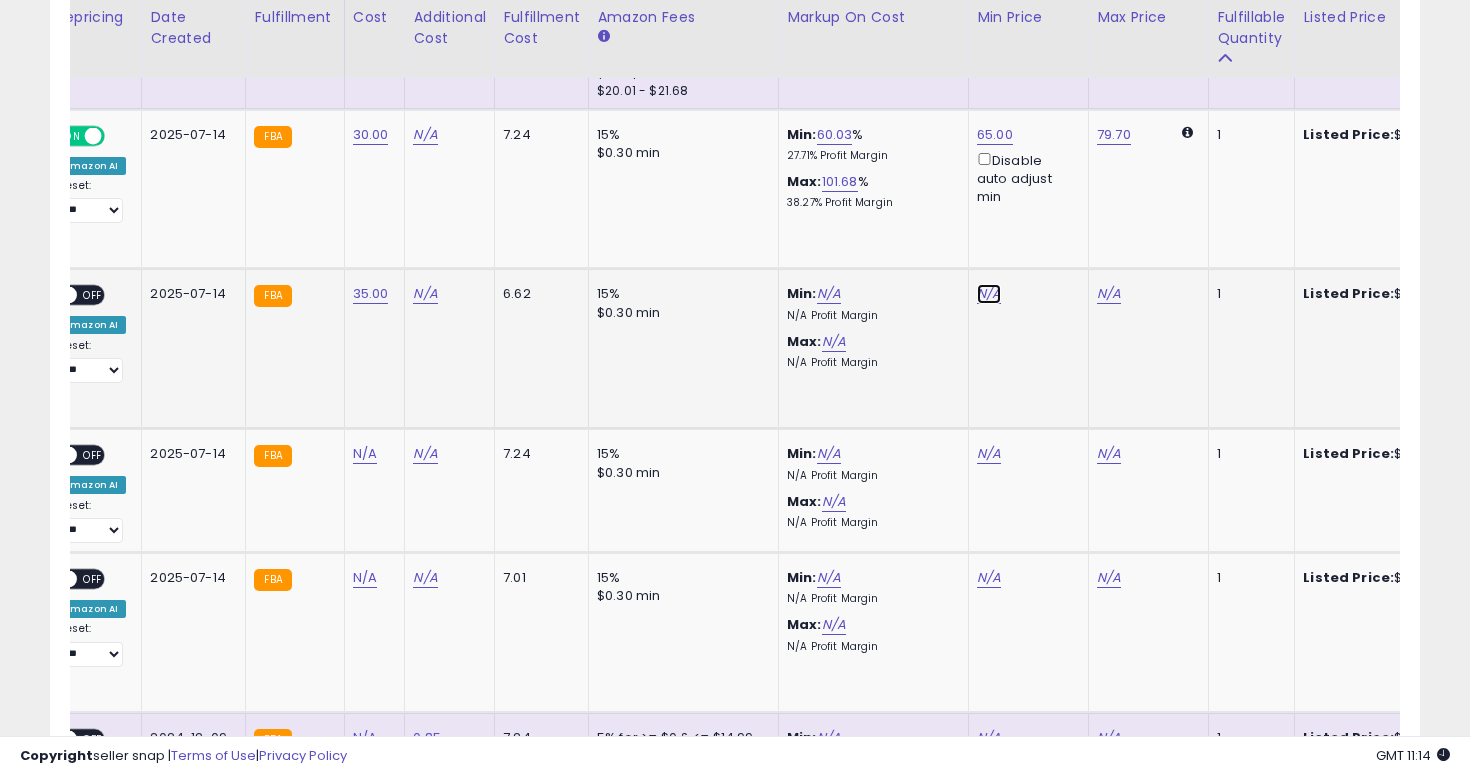 click on "N/A" at bounding box center [989, -2604] 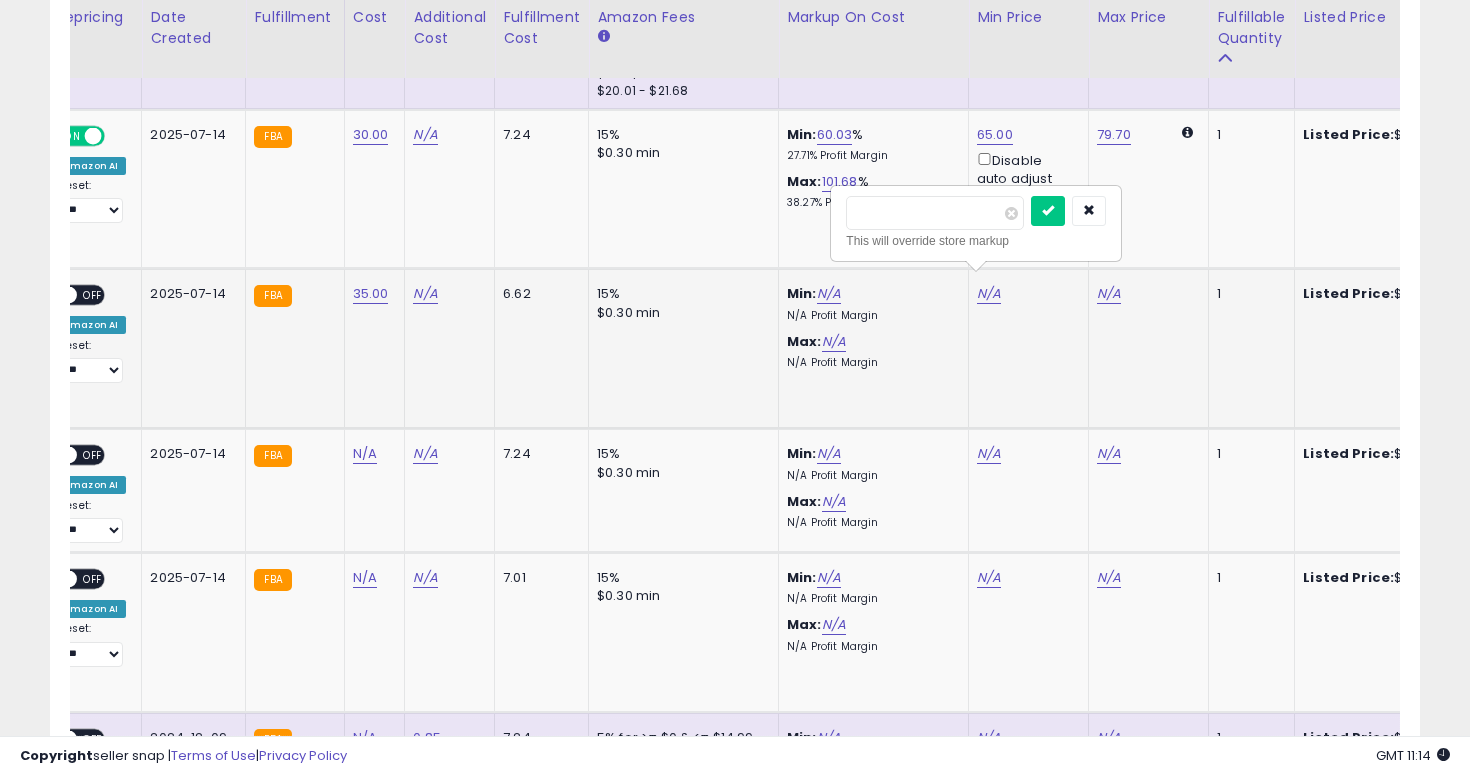 type on "****" 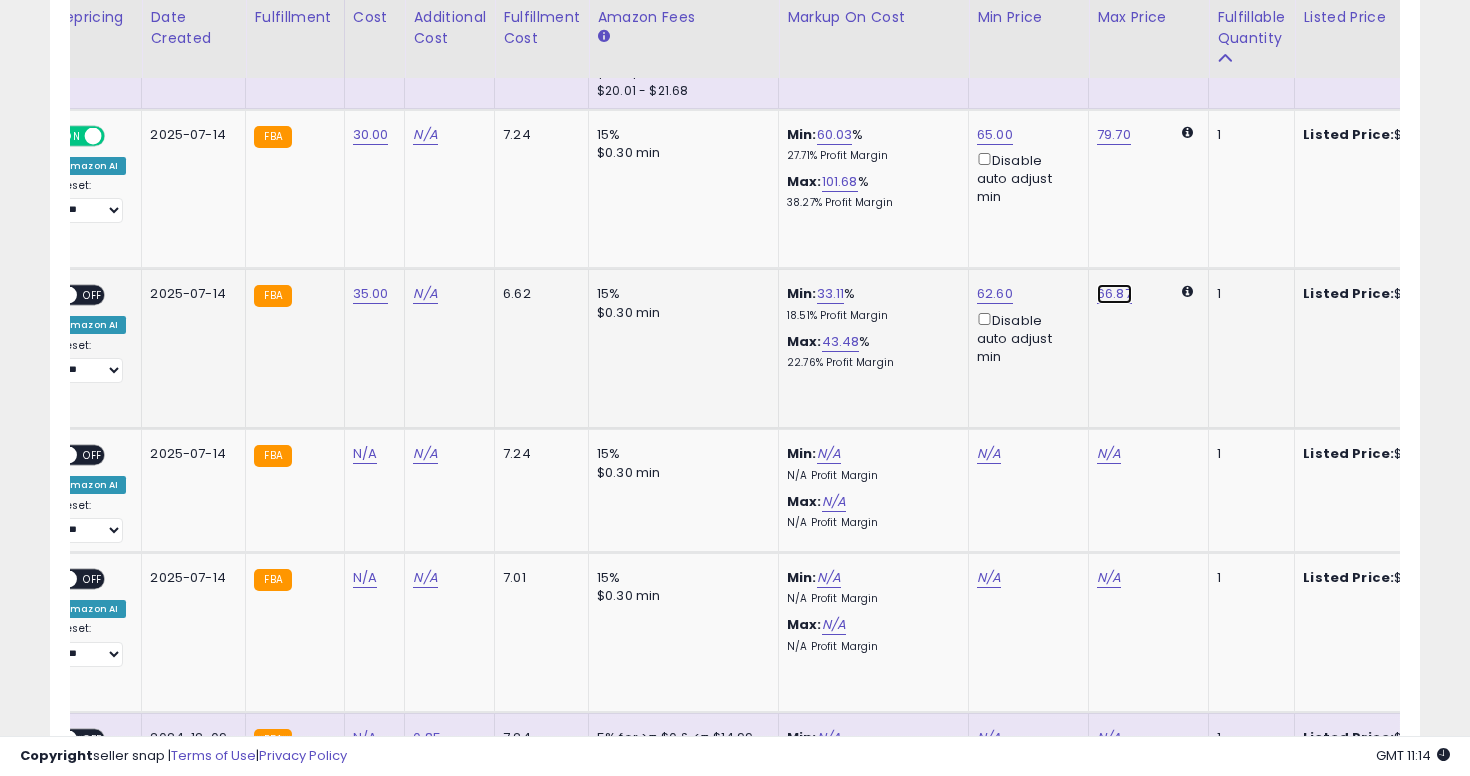 click on "66.87" at bounding box center (1109, -2604) 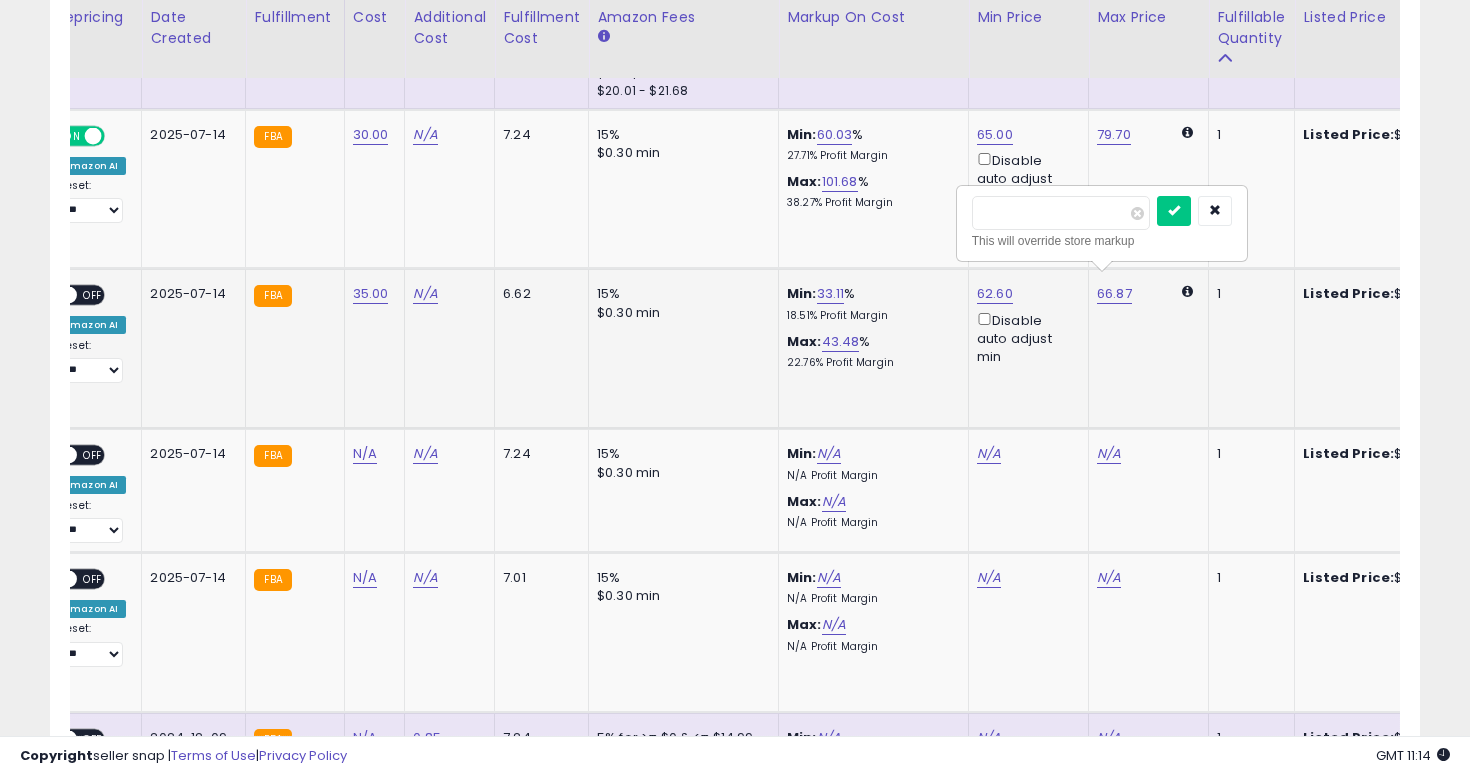 type on "*****" 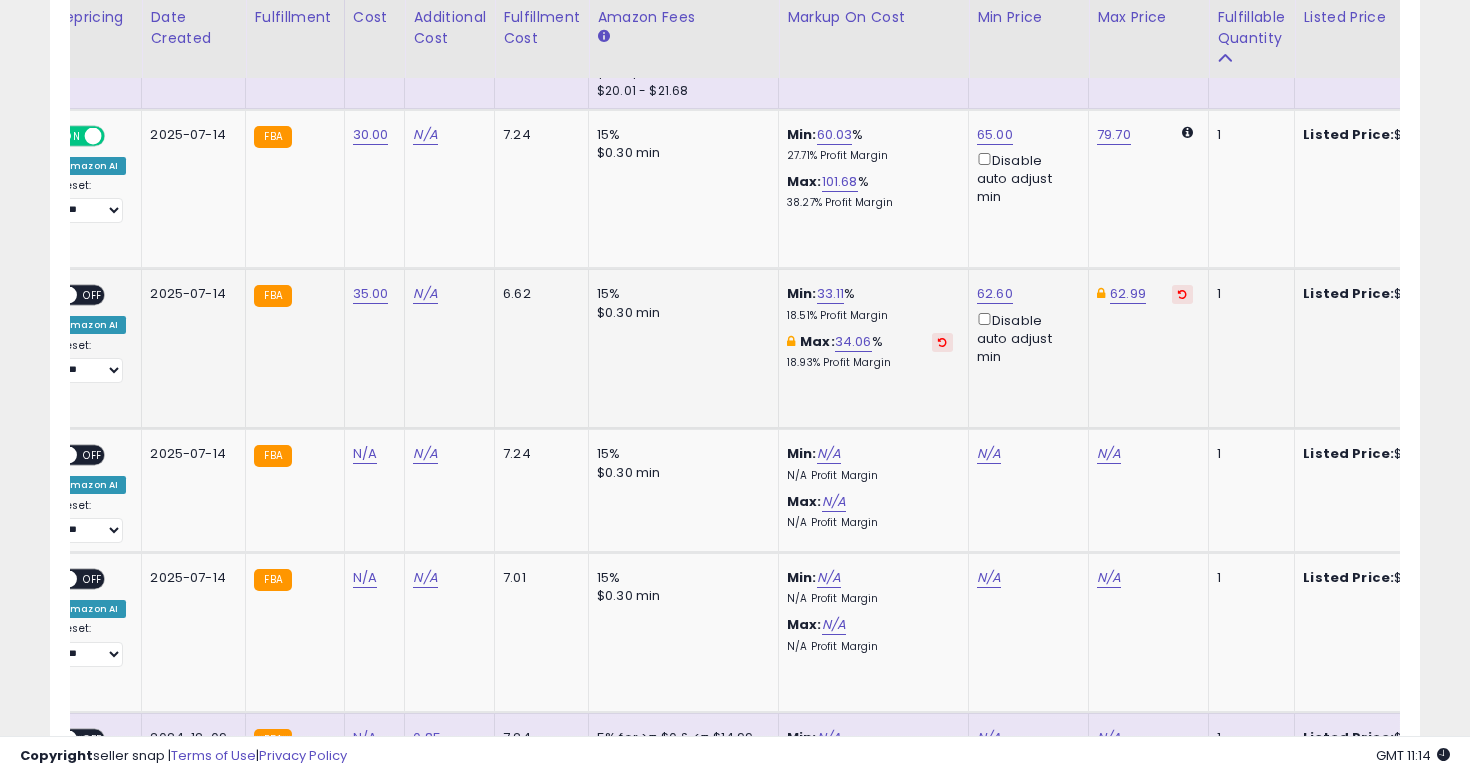 scroll, scrollTop: 0, scrollLeft: 0, axis: both 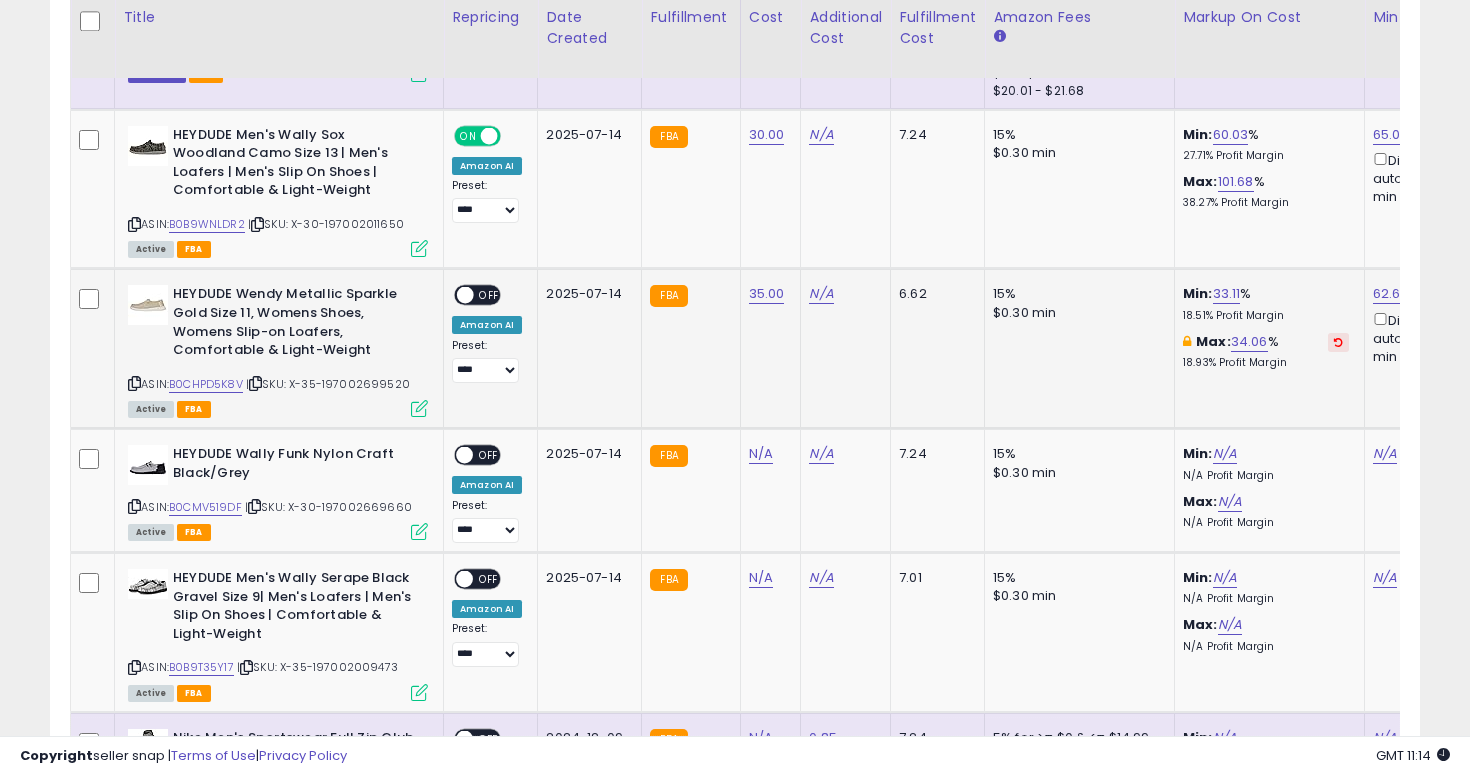 click at bounding box center [465, 295] 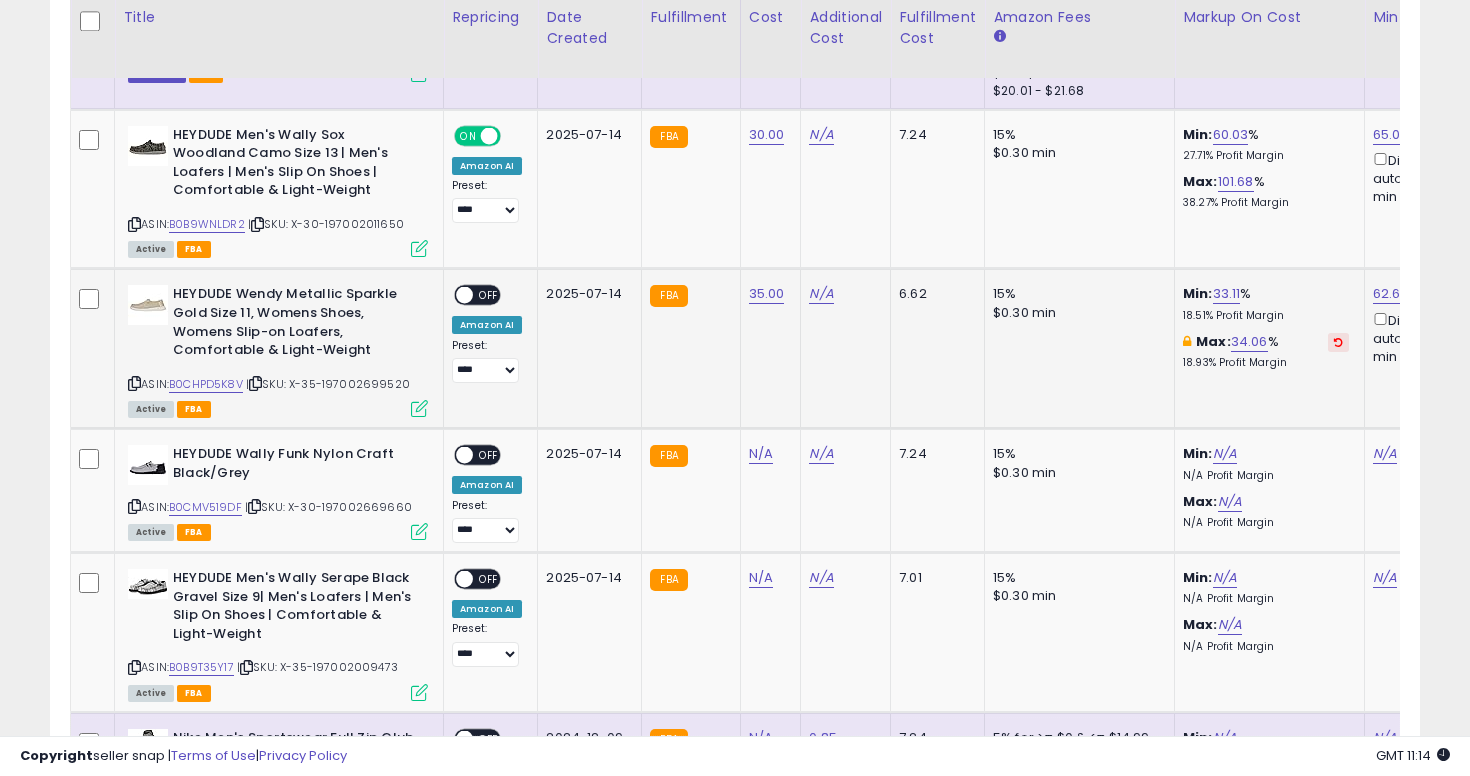 click on "OFF" at bounding box center [489, 295] 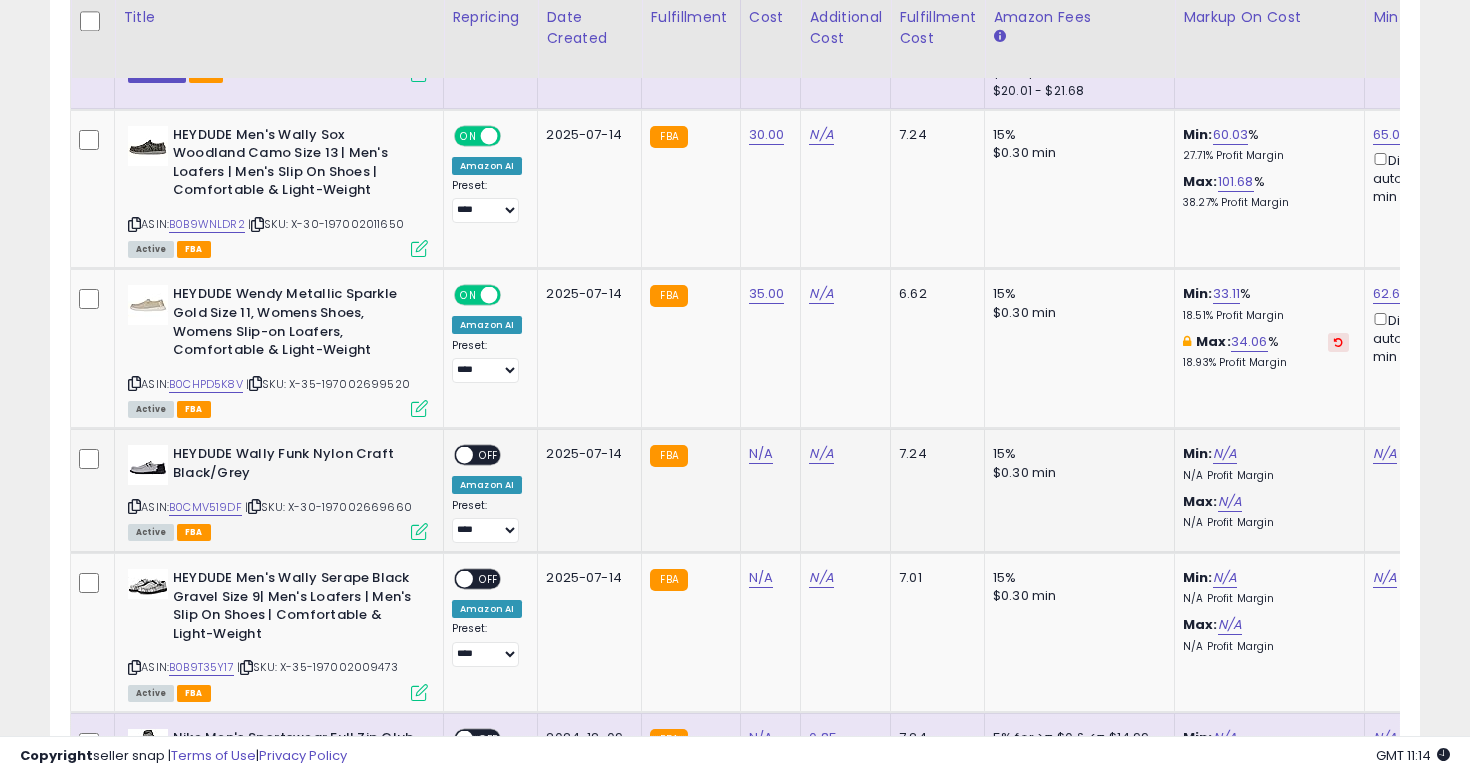 click at bounding box center (134, 506) 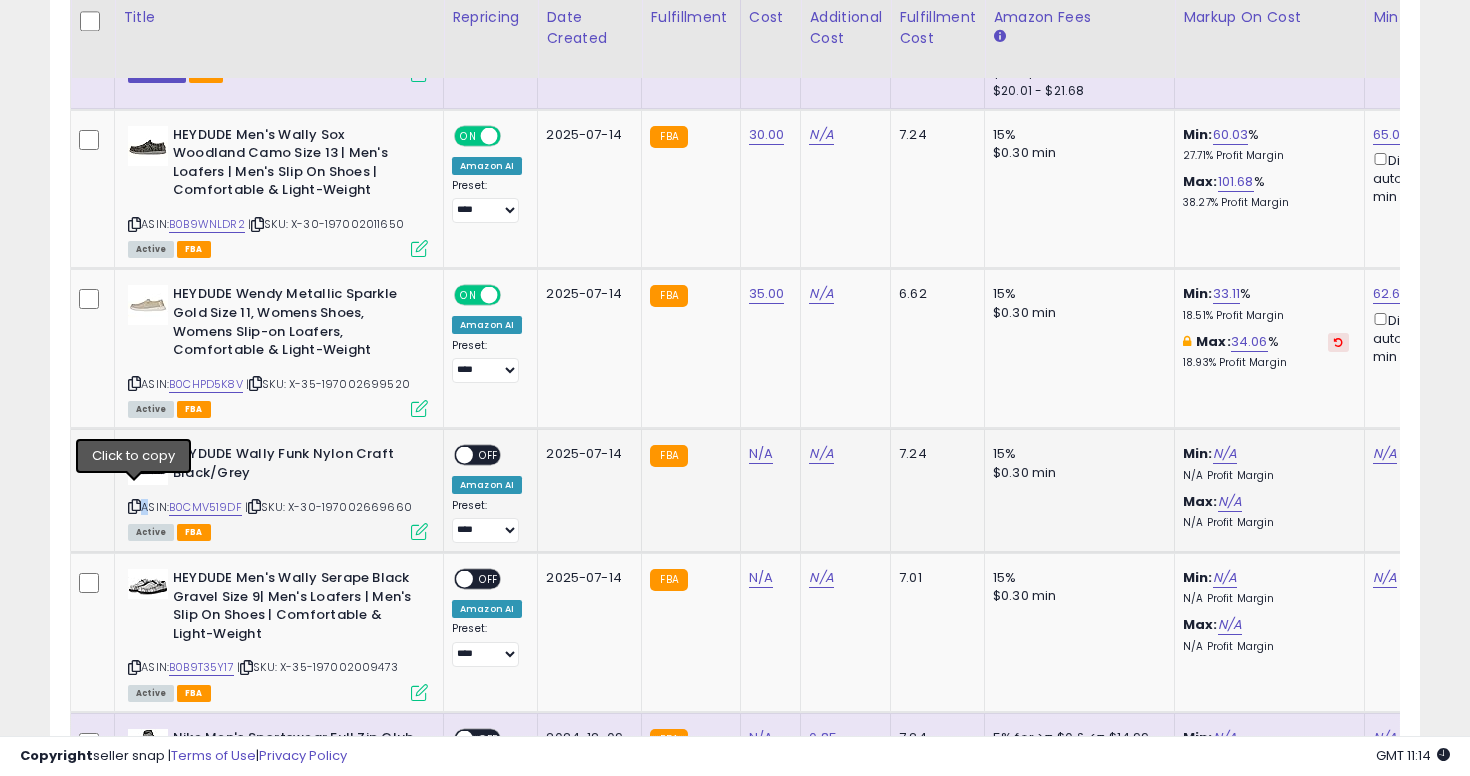click at bounding box center (134, 506) 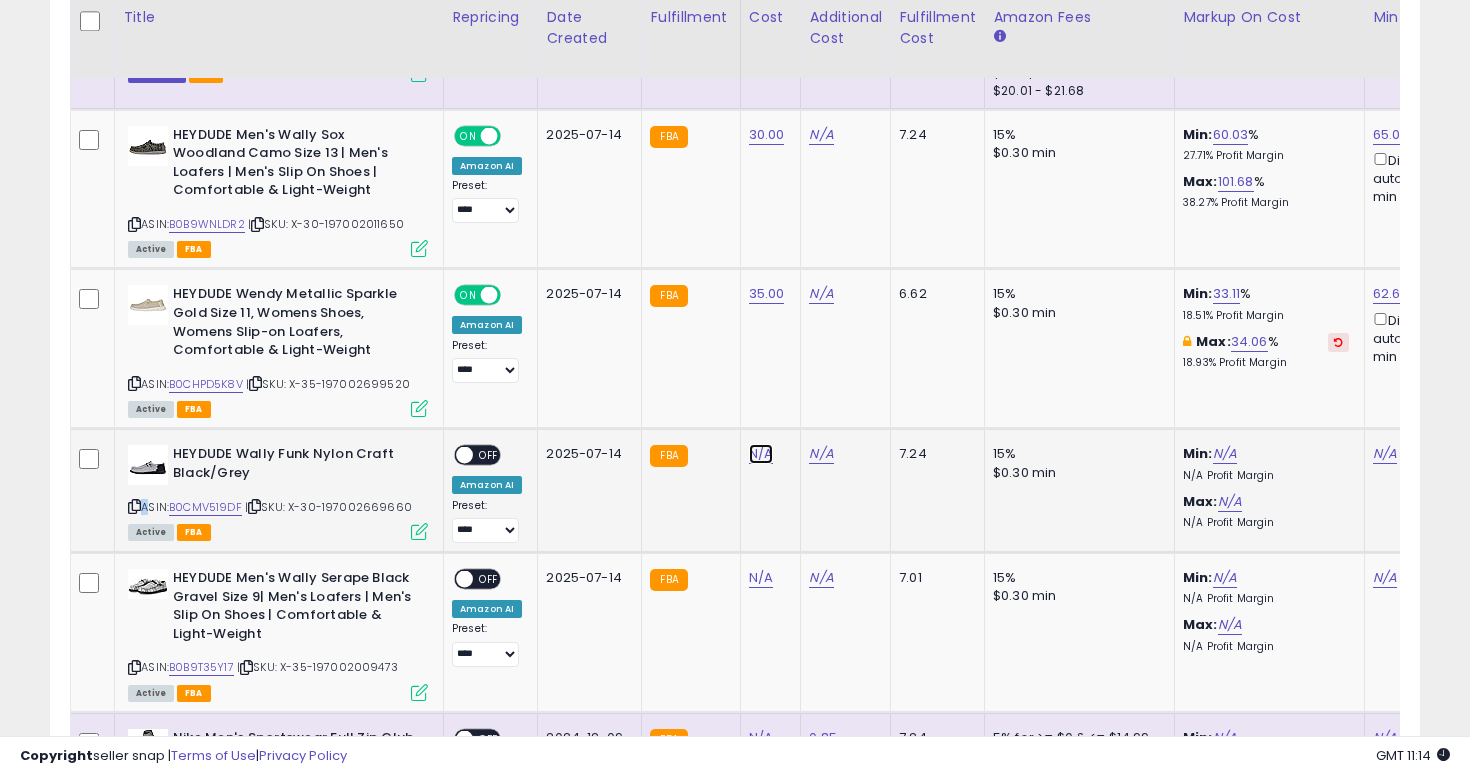 click on "N/A" at bounding box center [761, -2604] 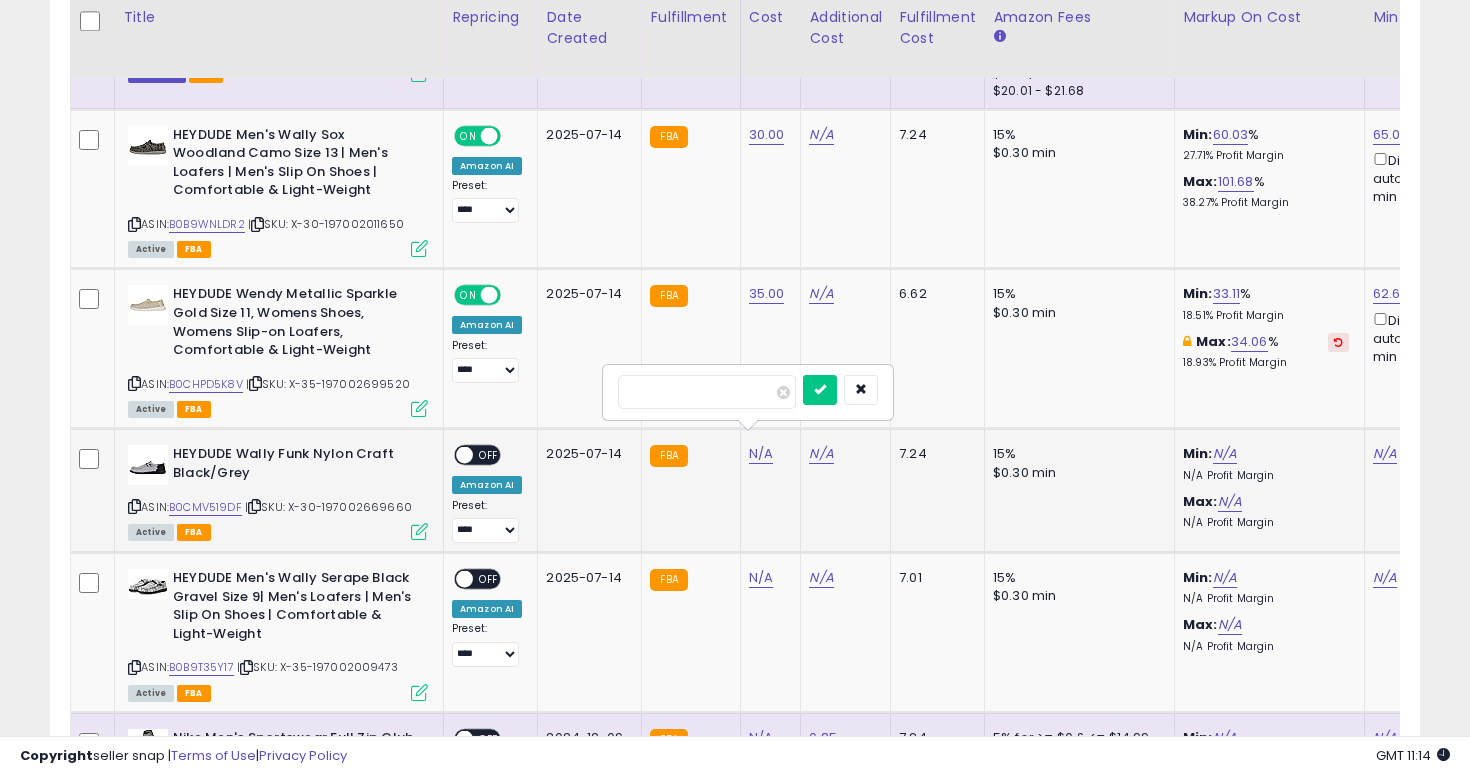 type on "**" 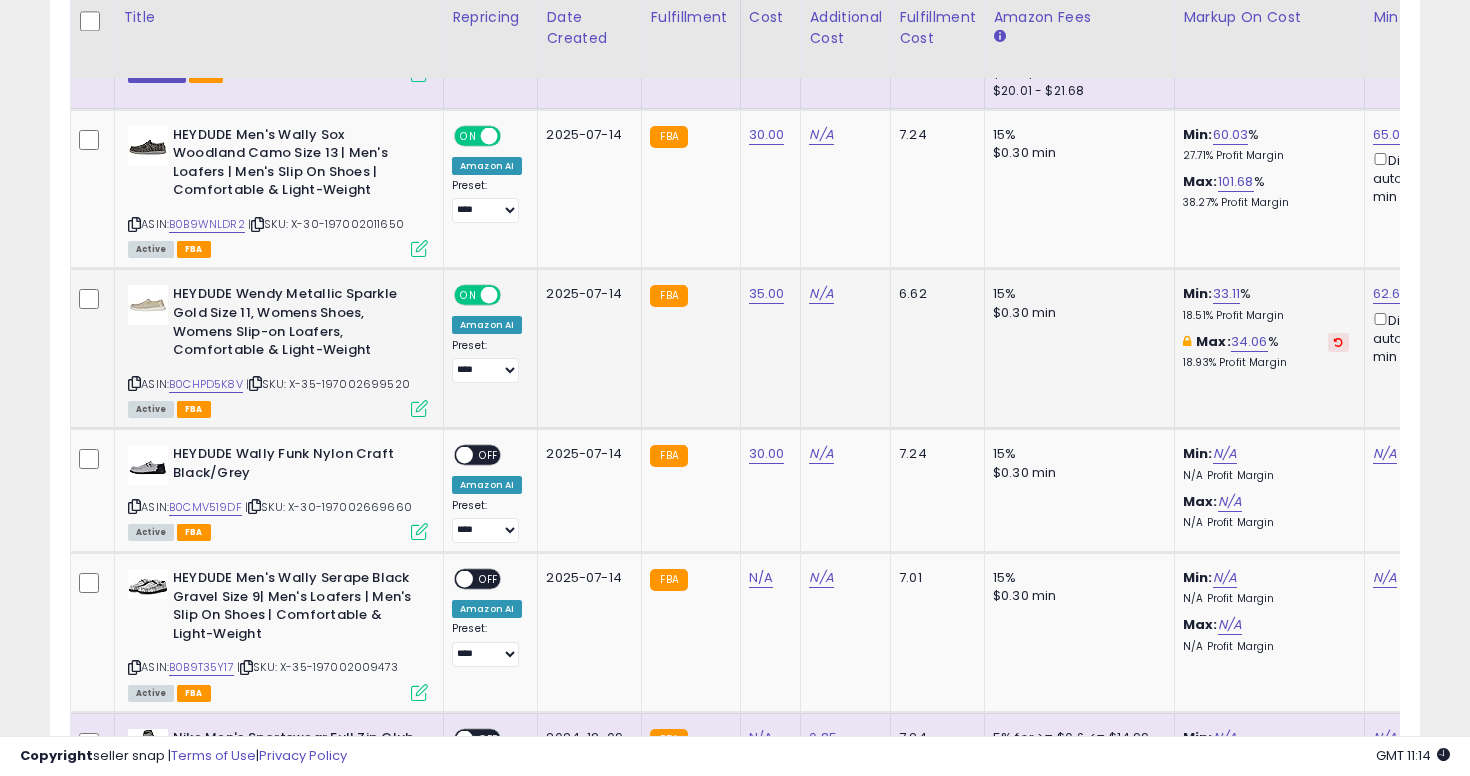 scroll, scrollTop: 0, scrollLeft: 191, axis: horizontal 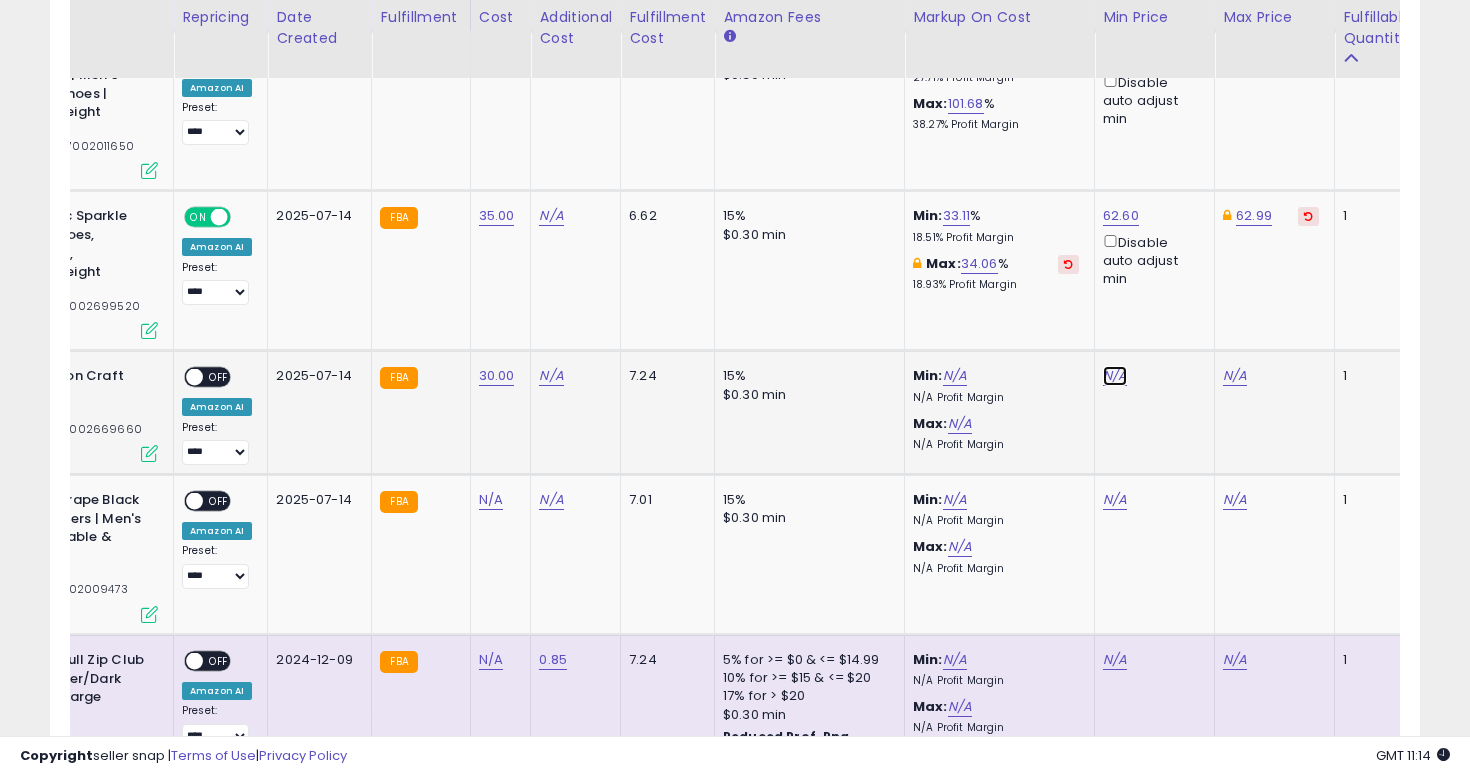 click on "N/A" at bounding box center [1115, -2682] 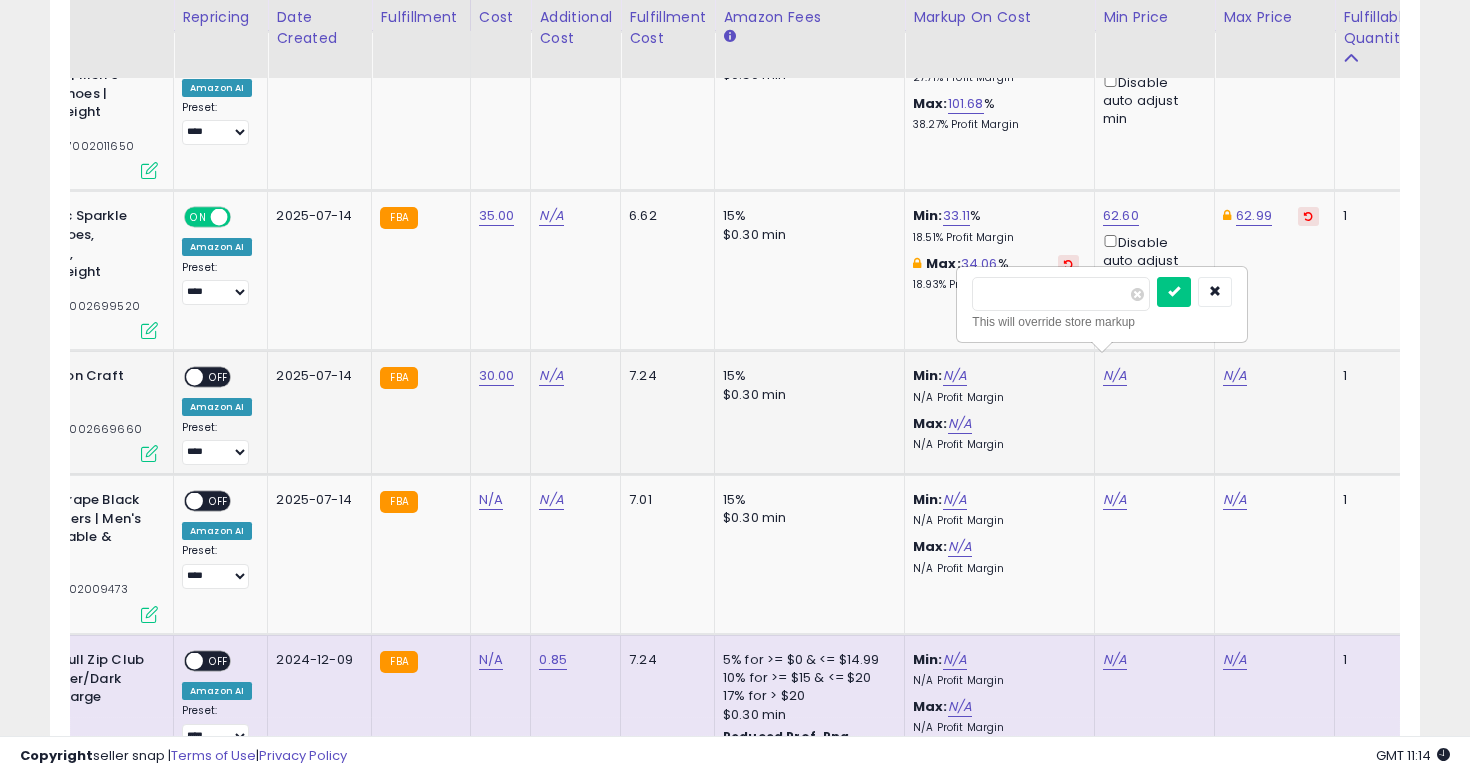 type on "*****" 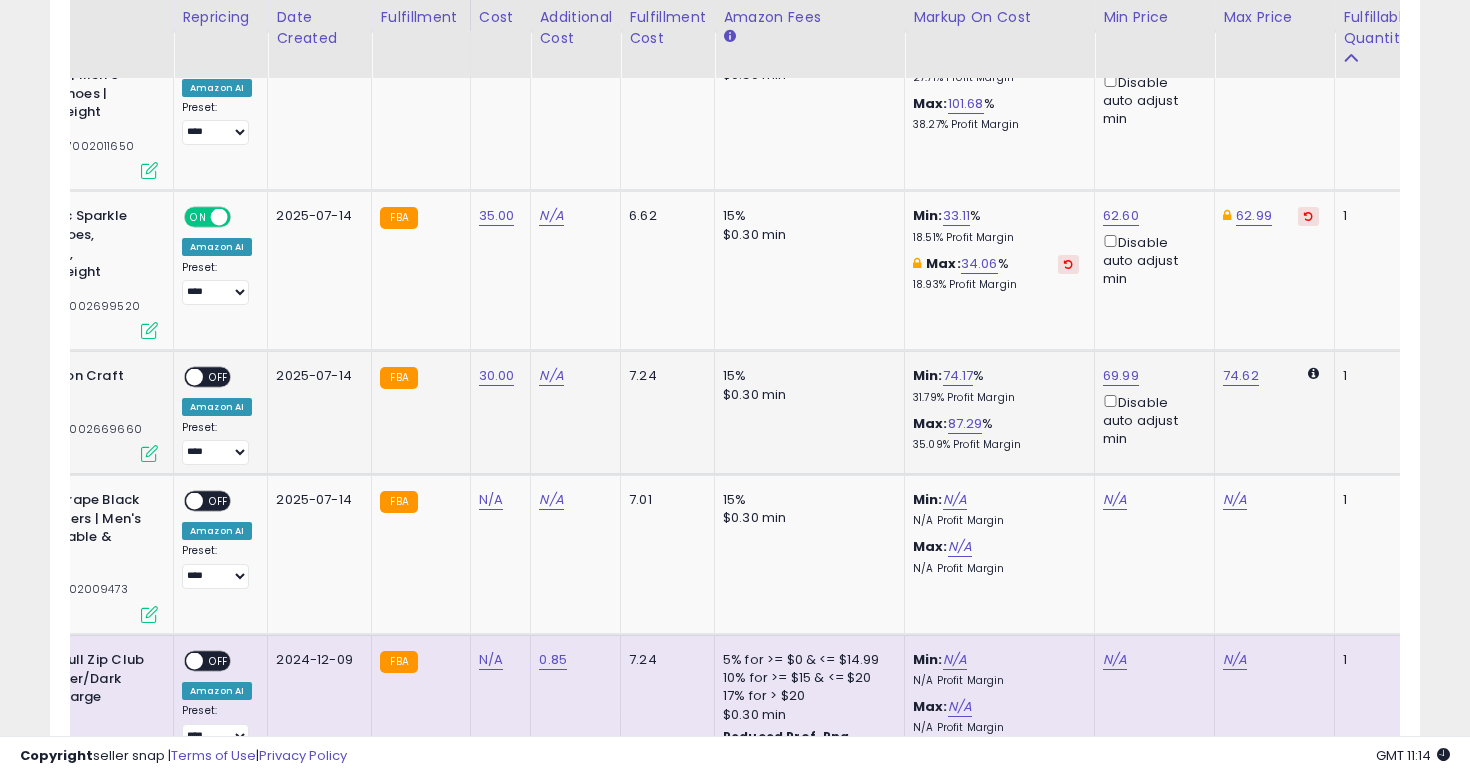 scroll, scrollTop: 0, scrollLeft: 0, axis: both 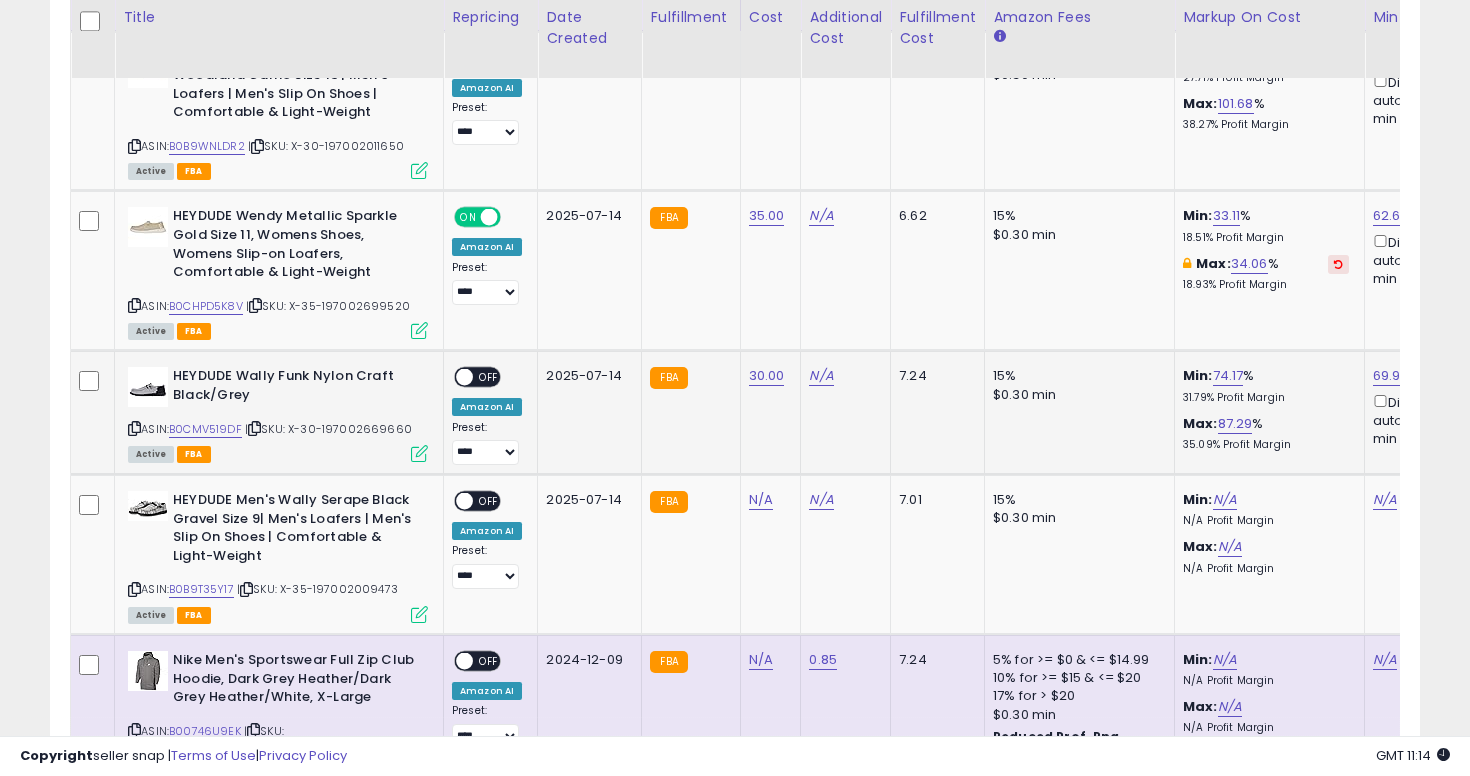 click on "OFF" at bounding box center [489, 377] 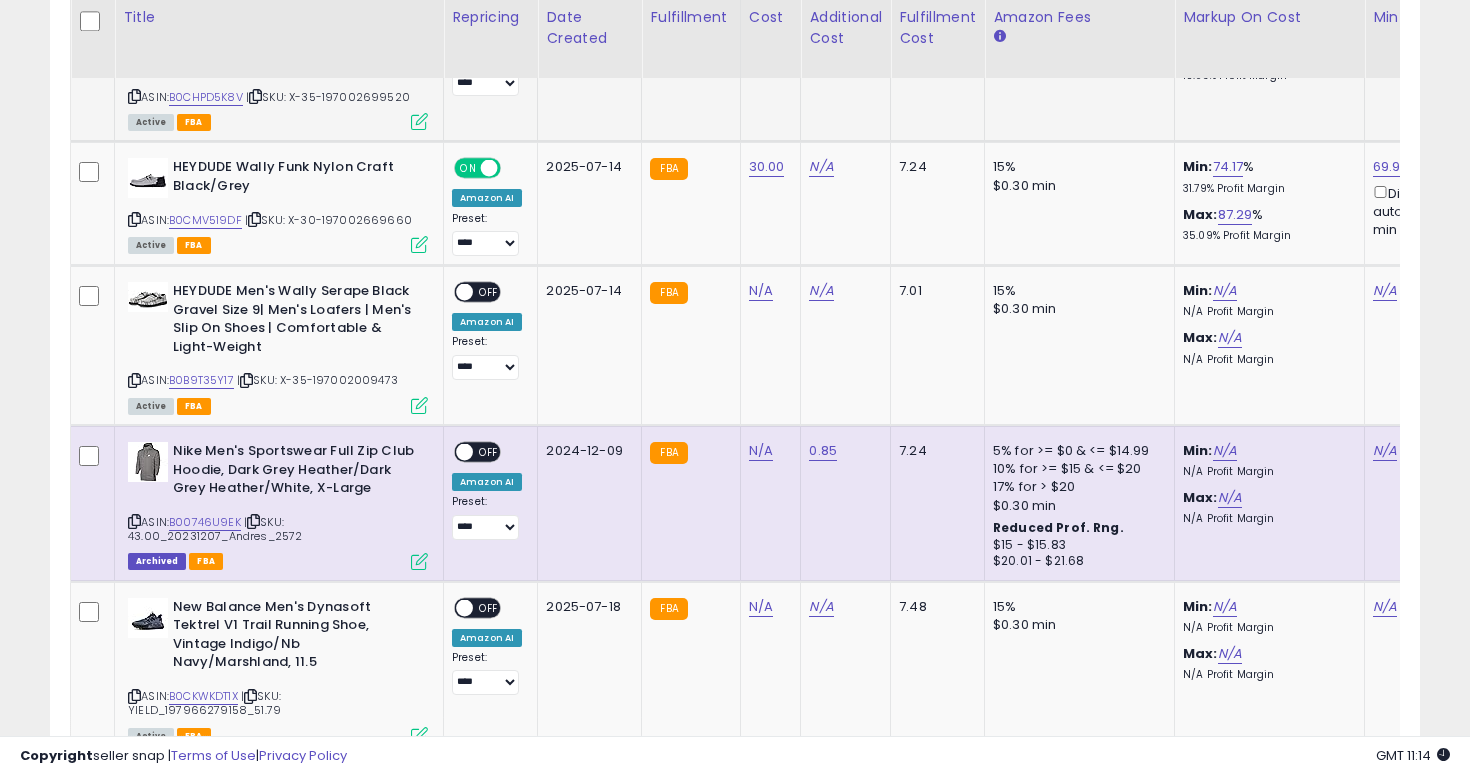scroll, scrollTop: 3992, scrollLeft: 0, axis: vertical 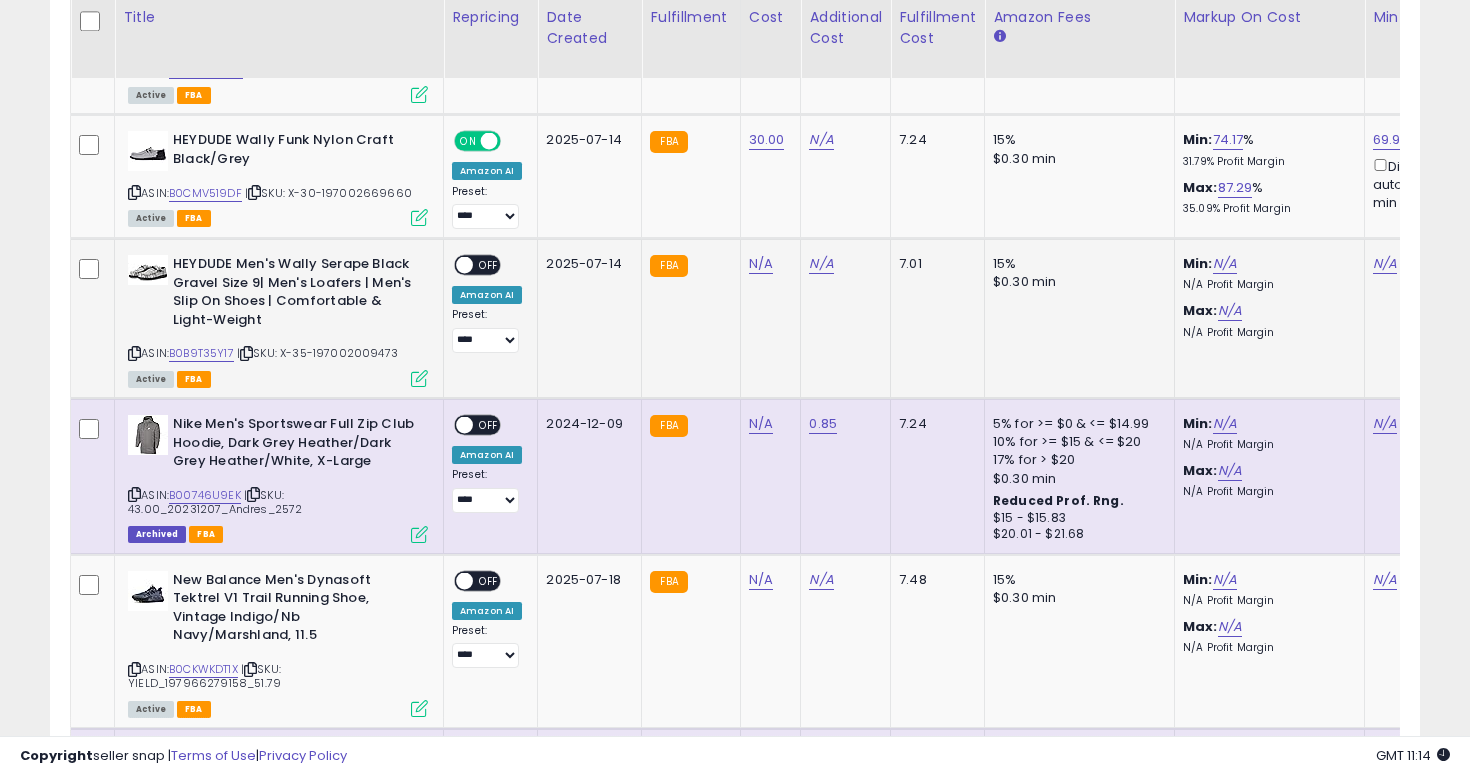 click at bounding box center [134, 353] 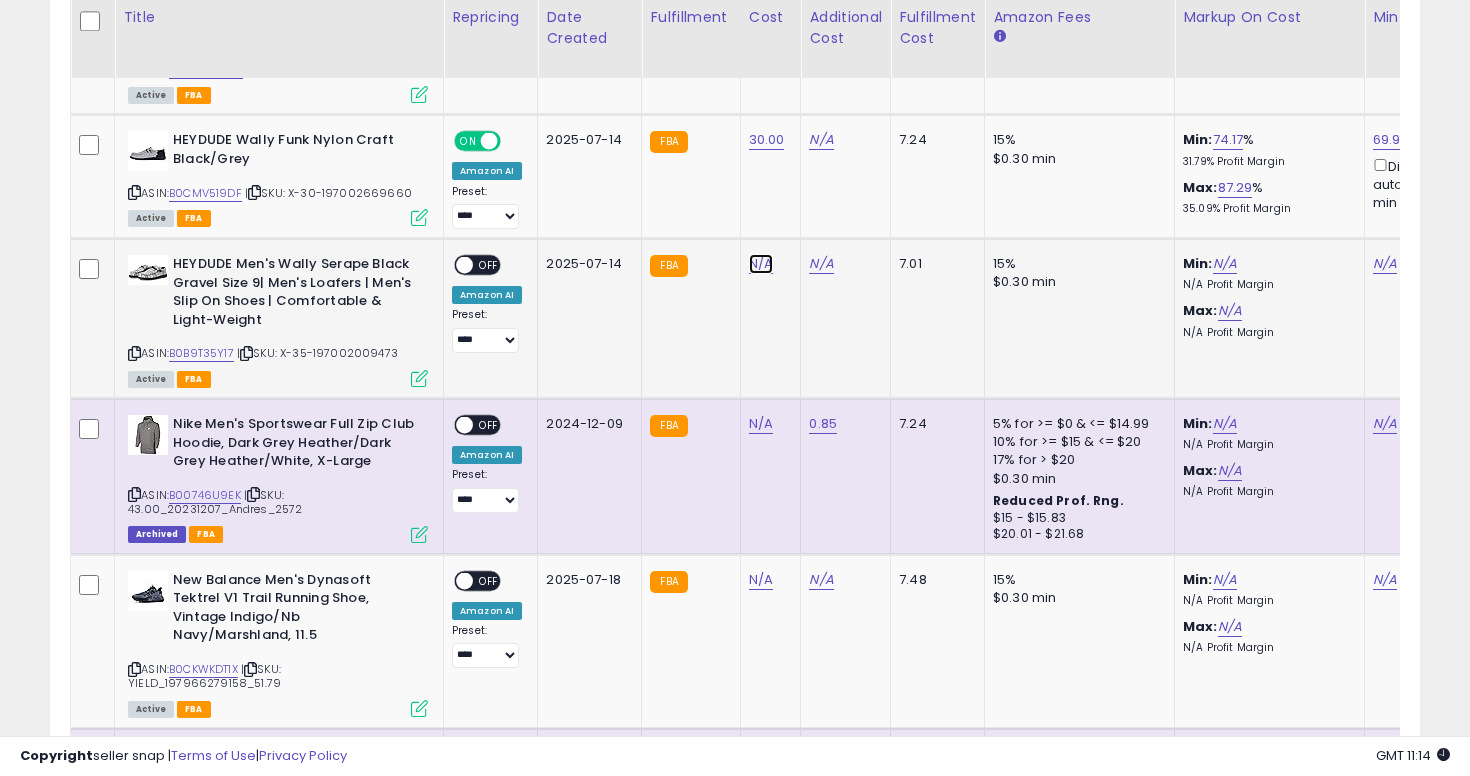 click on "N/A" at bounding box center [761, -2918] 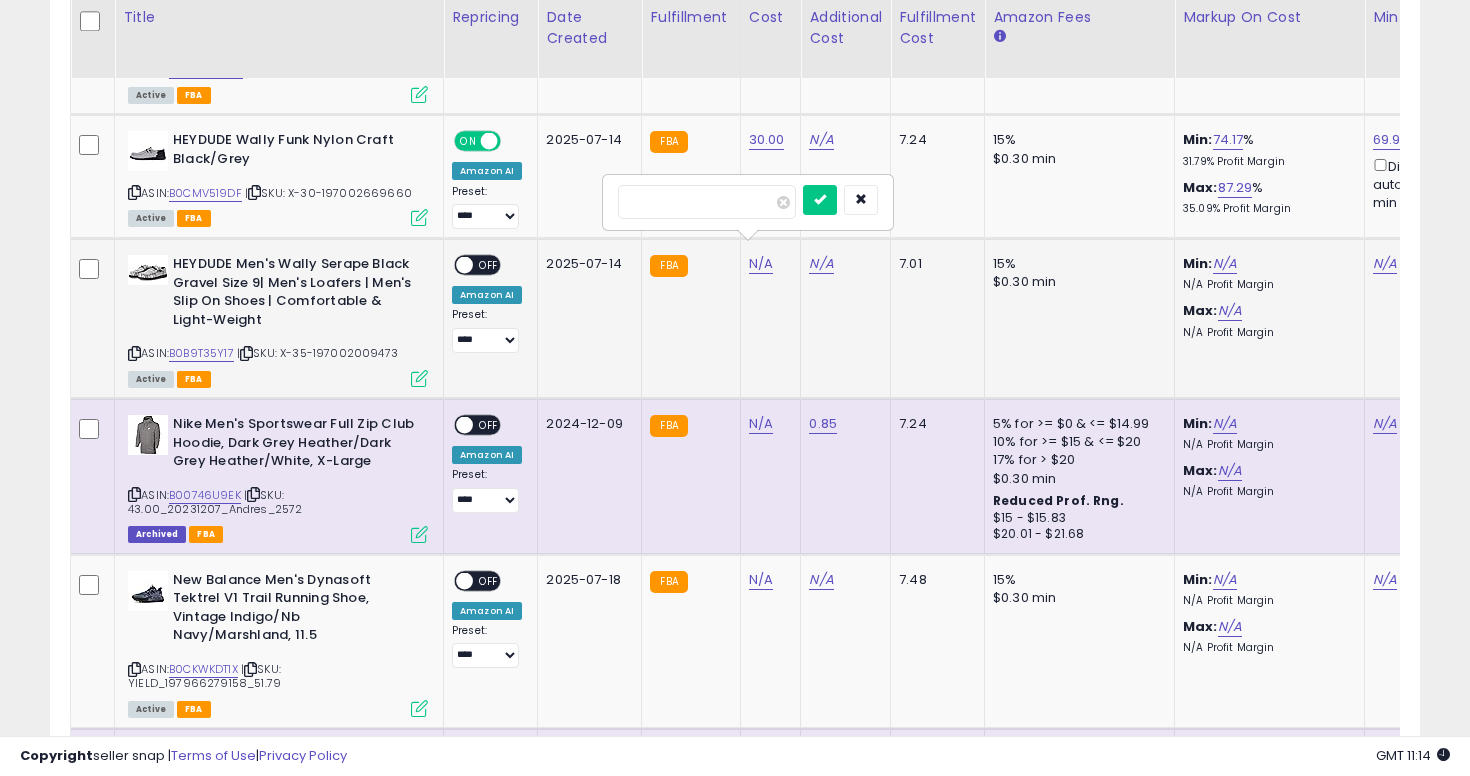 type on "**" 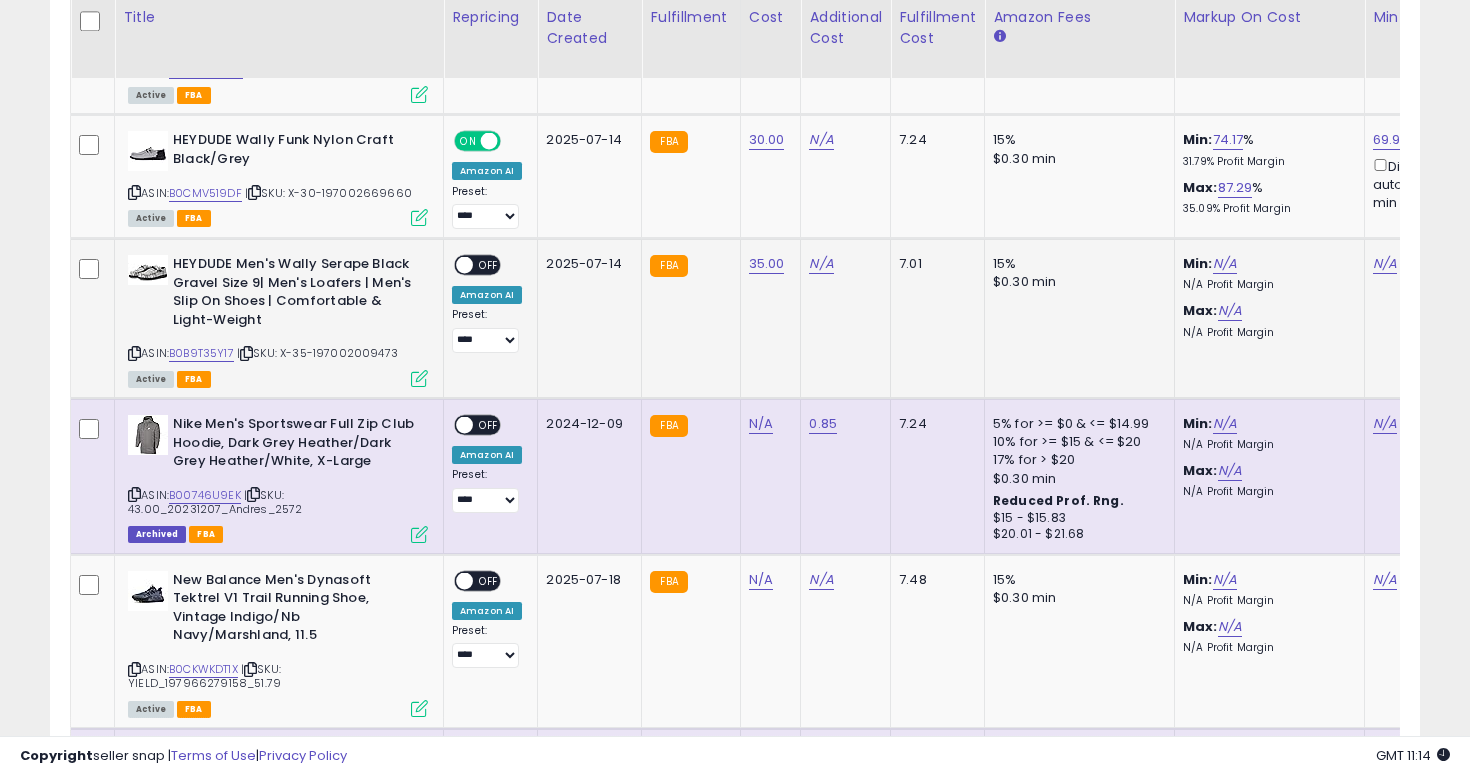 scroll, scrollTop: 0, scrollLeft: 388, axis: horizontal 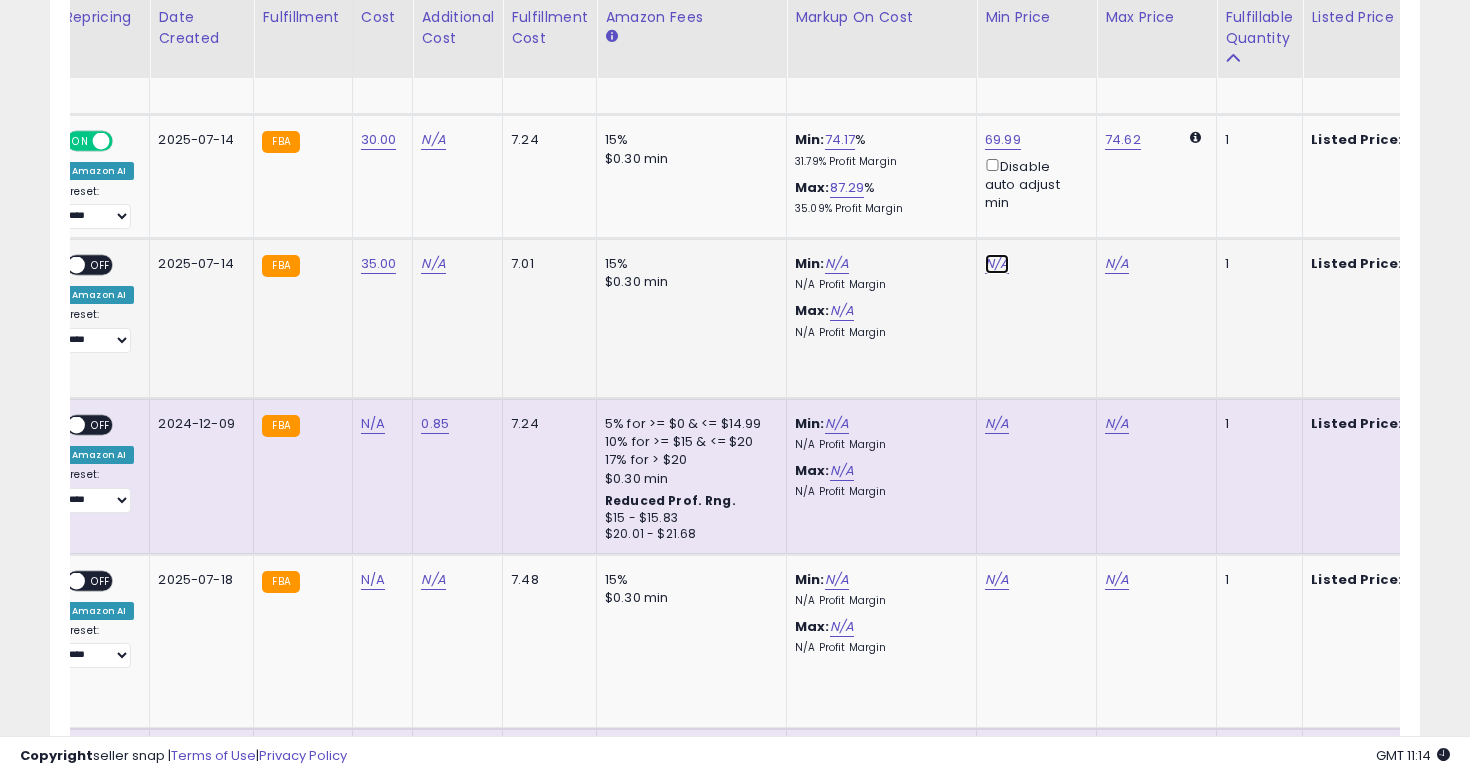 click on "N/A" at bounding box center [997, -2918] 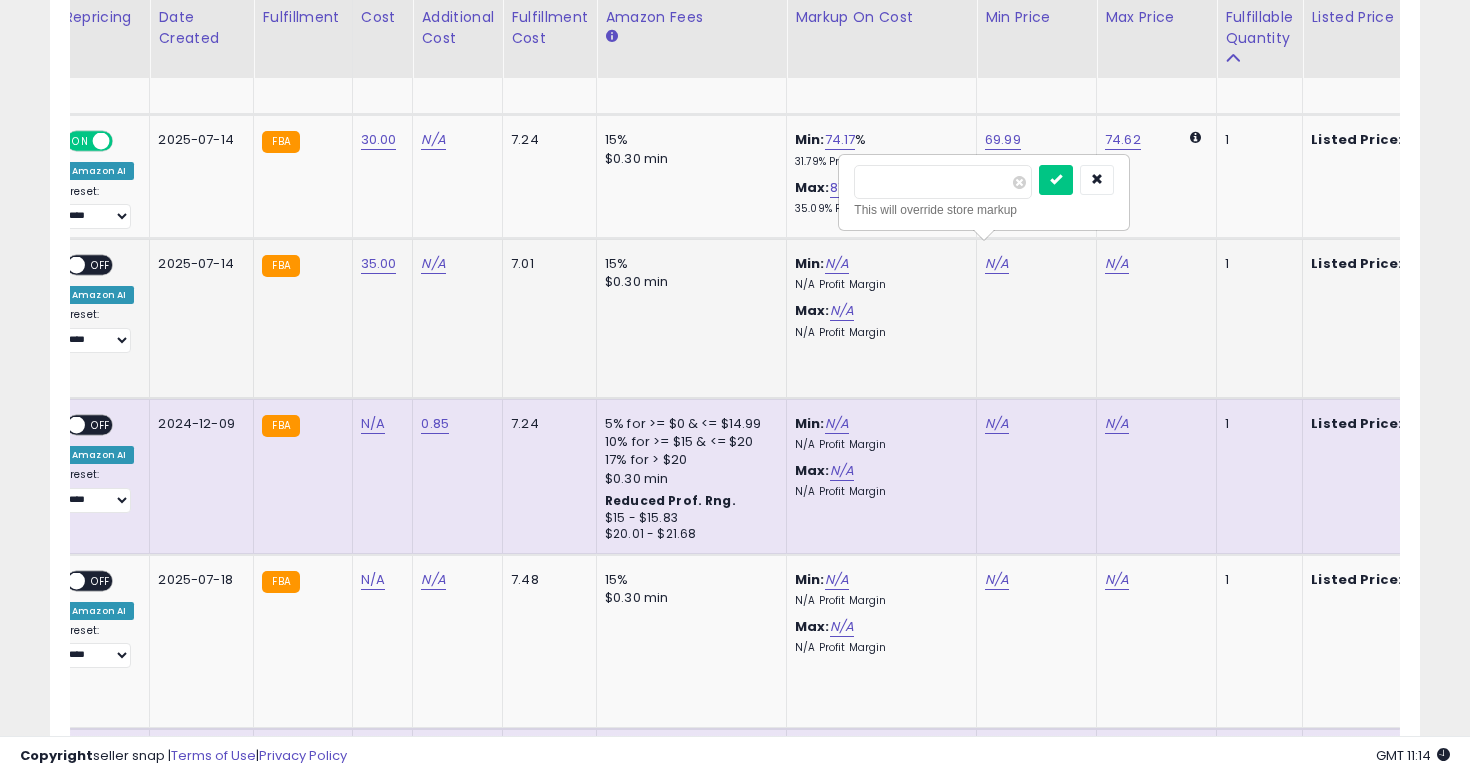 type on "****" 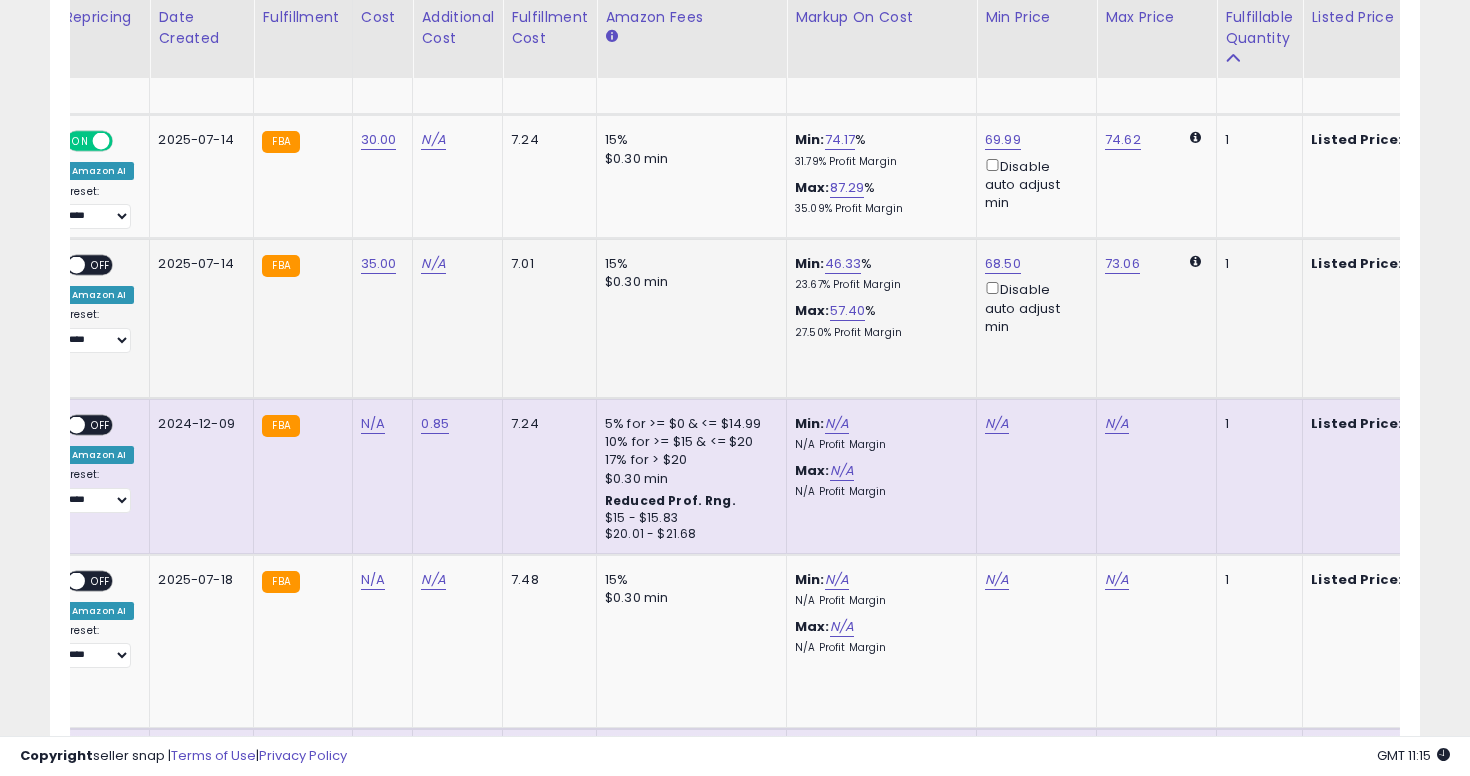 scroll, scrollTop: 0, scrollLeft: 46, axis: horizontal 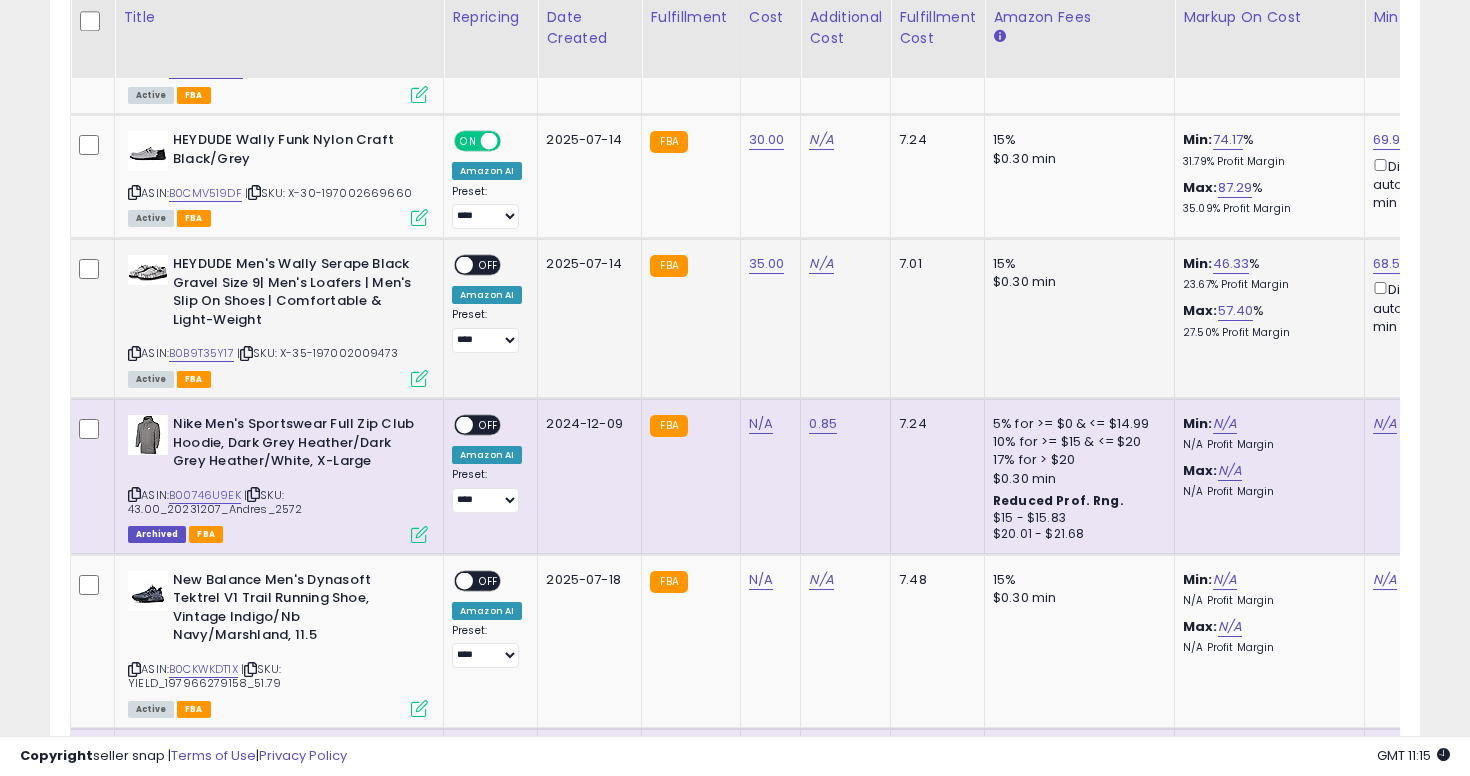 click on "**********" at bounding box center [487, 304] 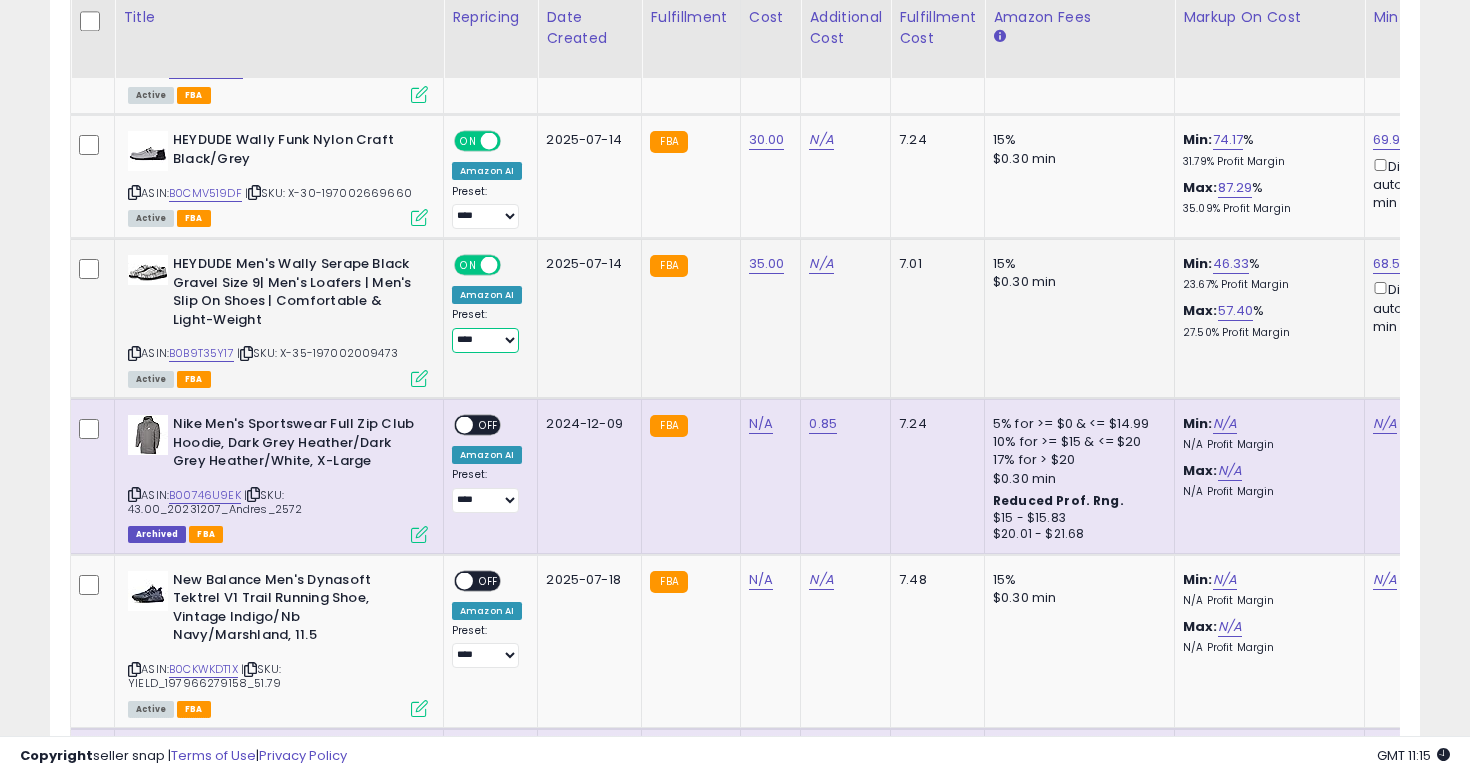 click on "**********" at bounding box center (485, 340) 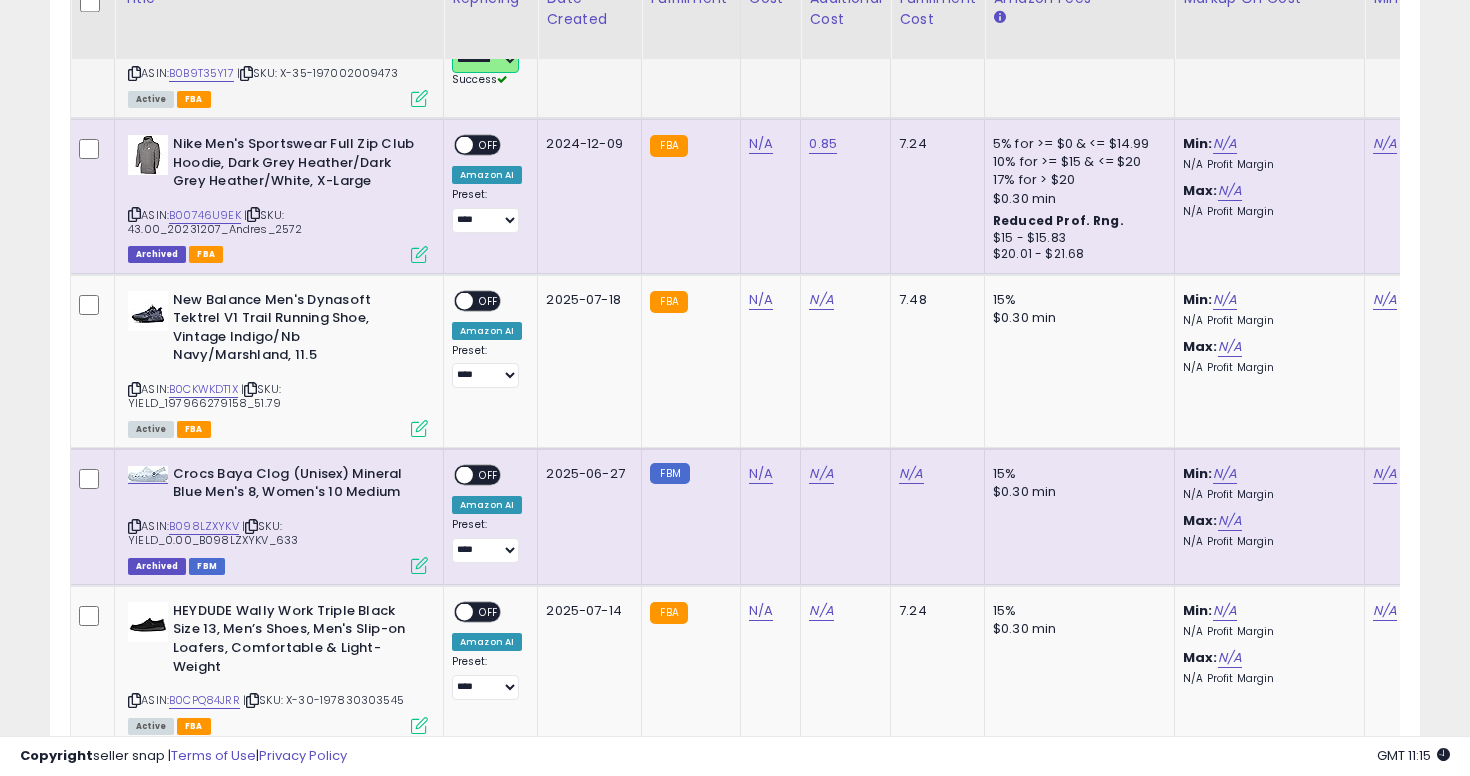 scroll, scrollTop: 4274, scrollLeft: 0, axis: vertical 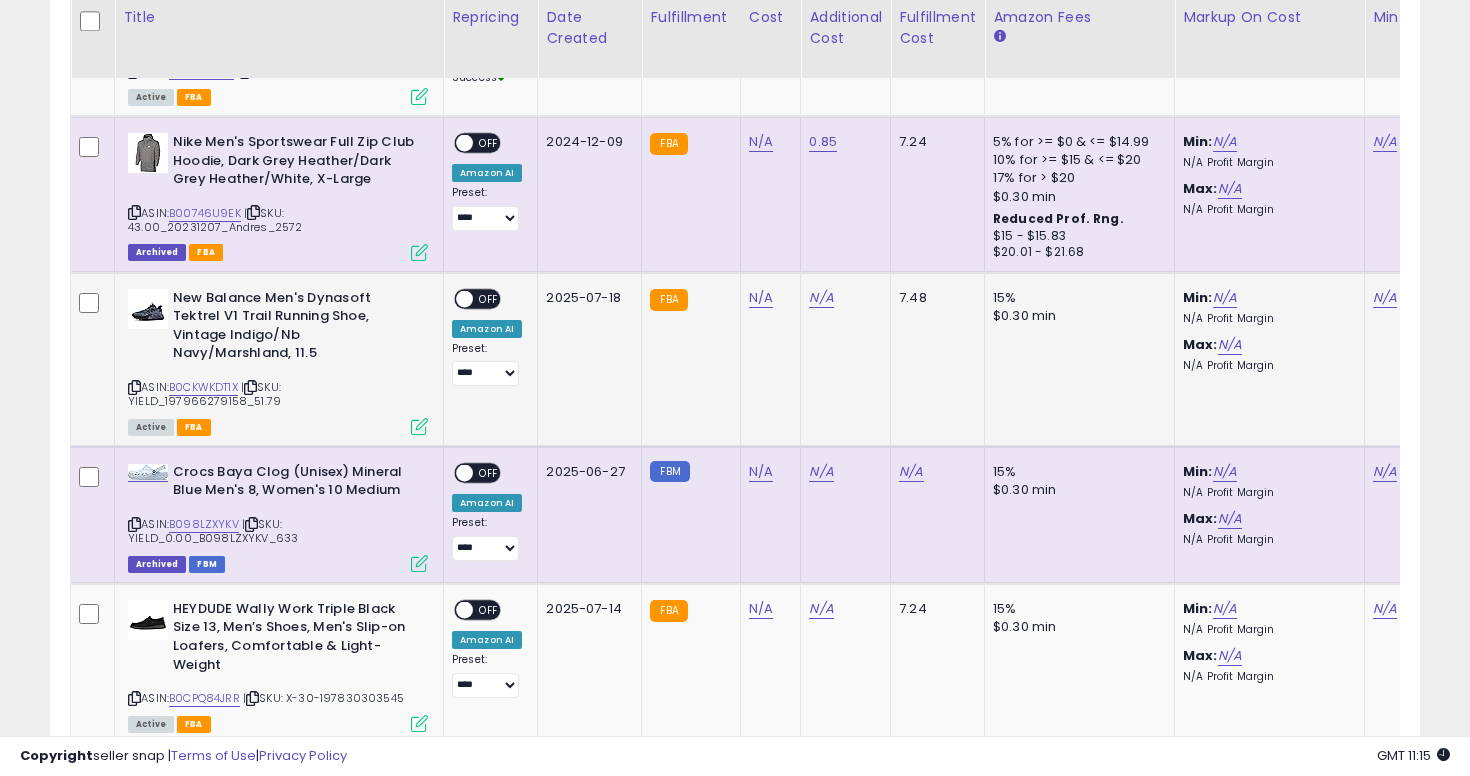 click at bounding box center (134, 387) 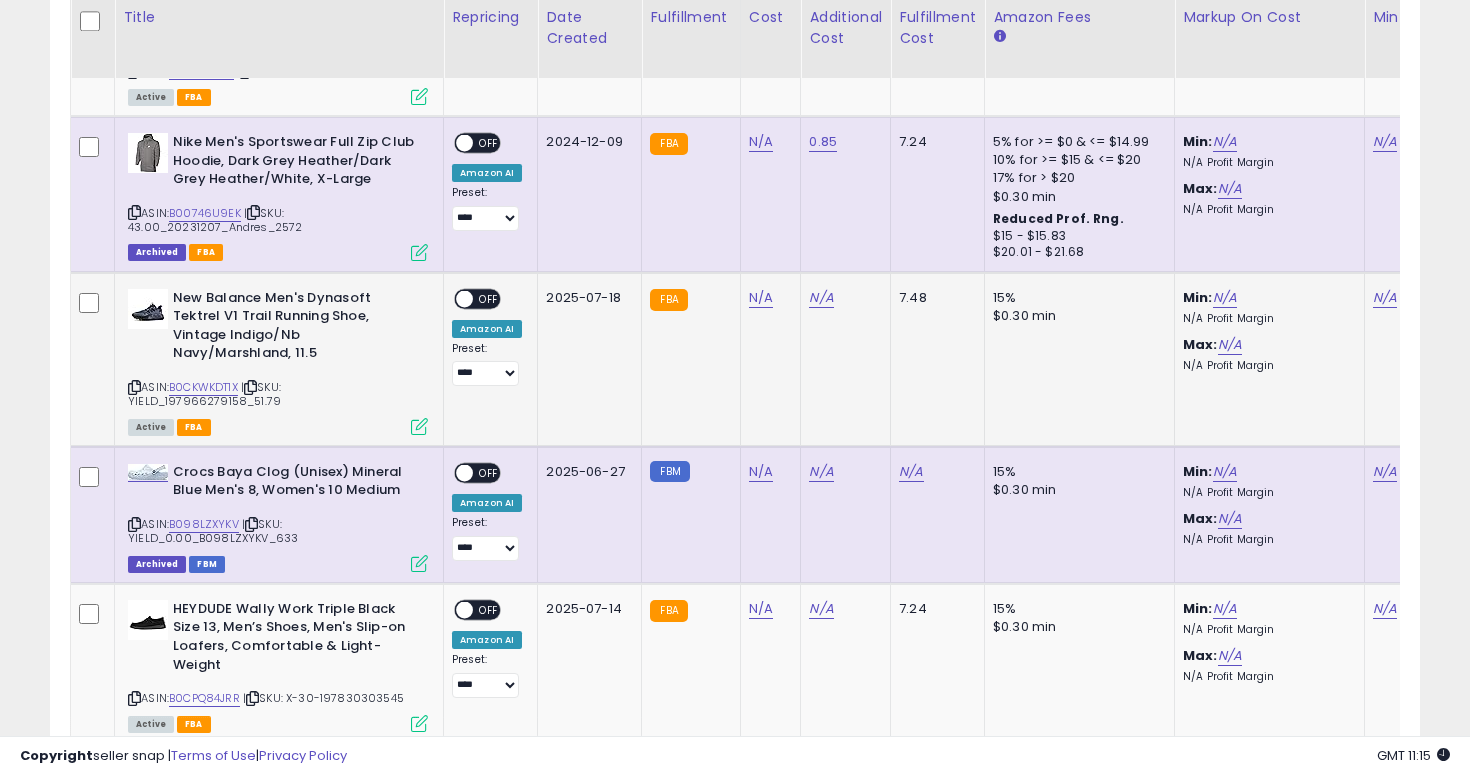 click on "N/A" at bounding box center [767, 298] 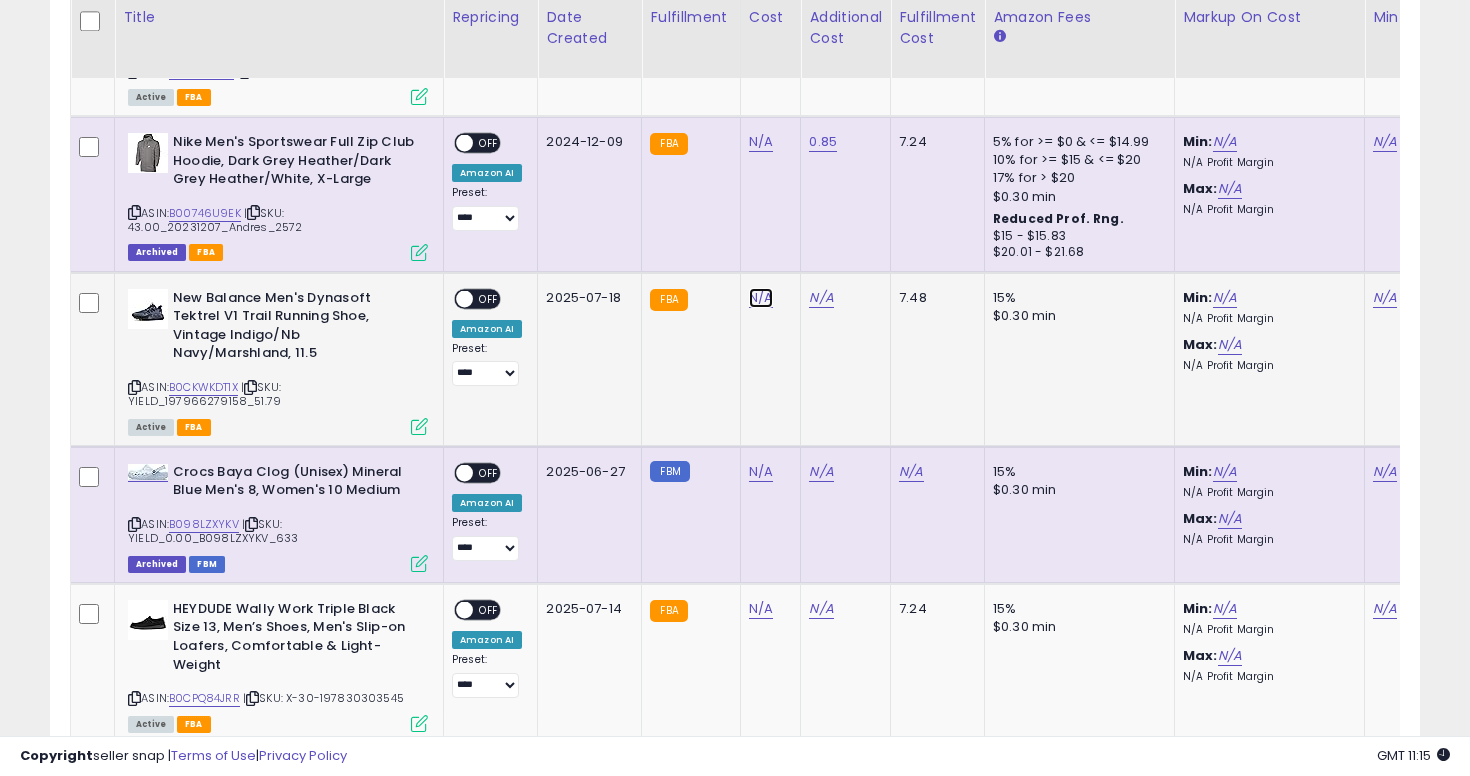 click on "N/A" at bounding box center [761, -3200] 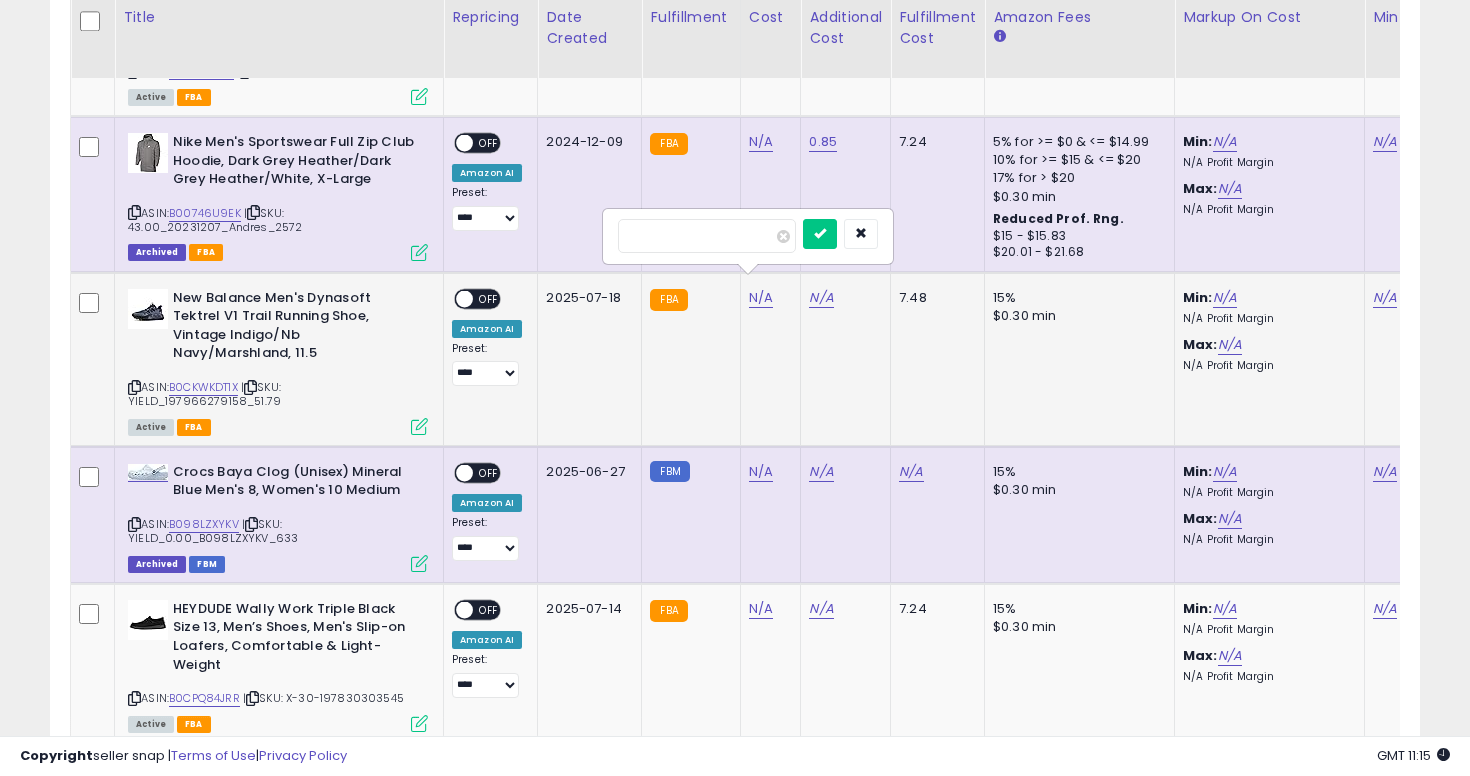 type on "*****" 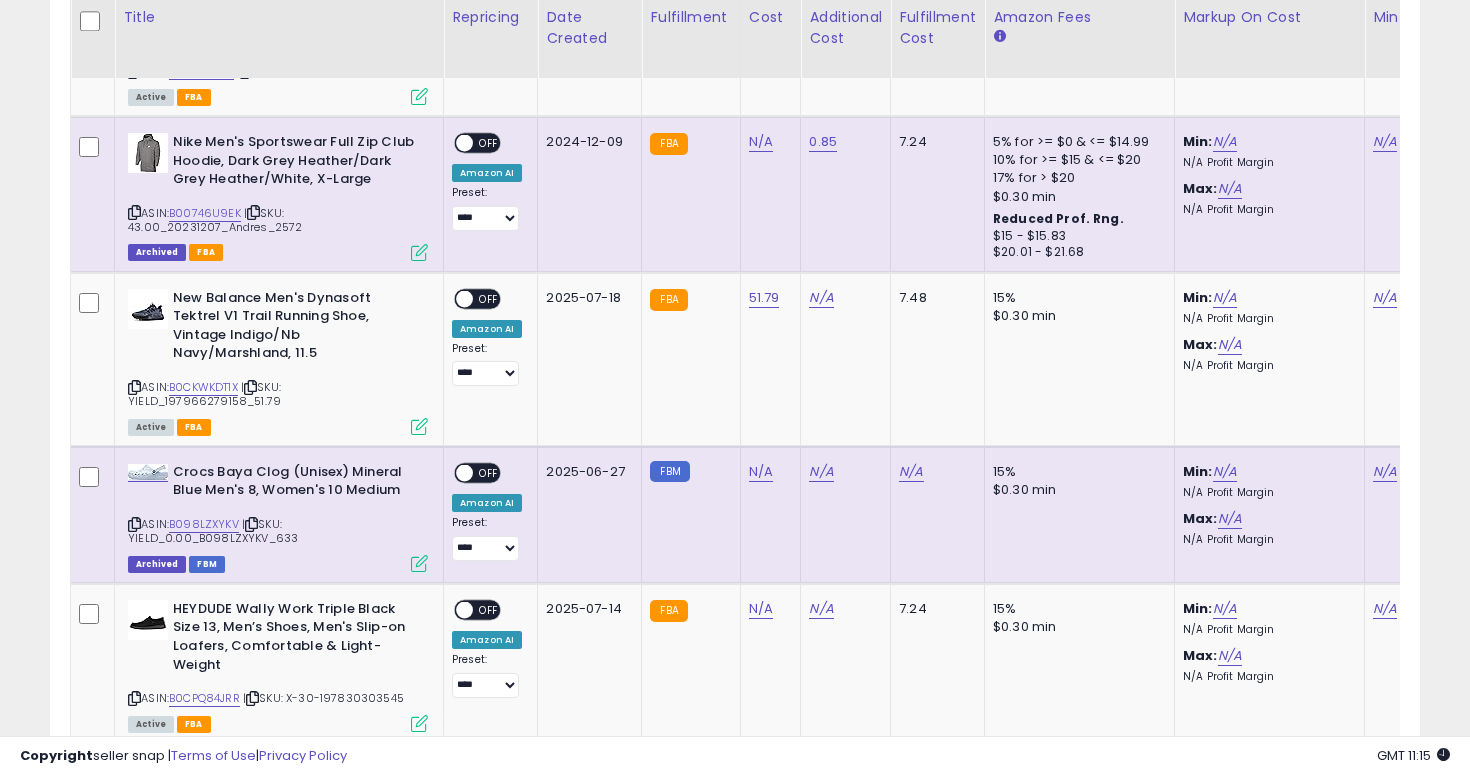 scroll, scrollTop: 0, scrollLeft: 355, axis: horizontal 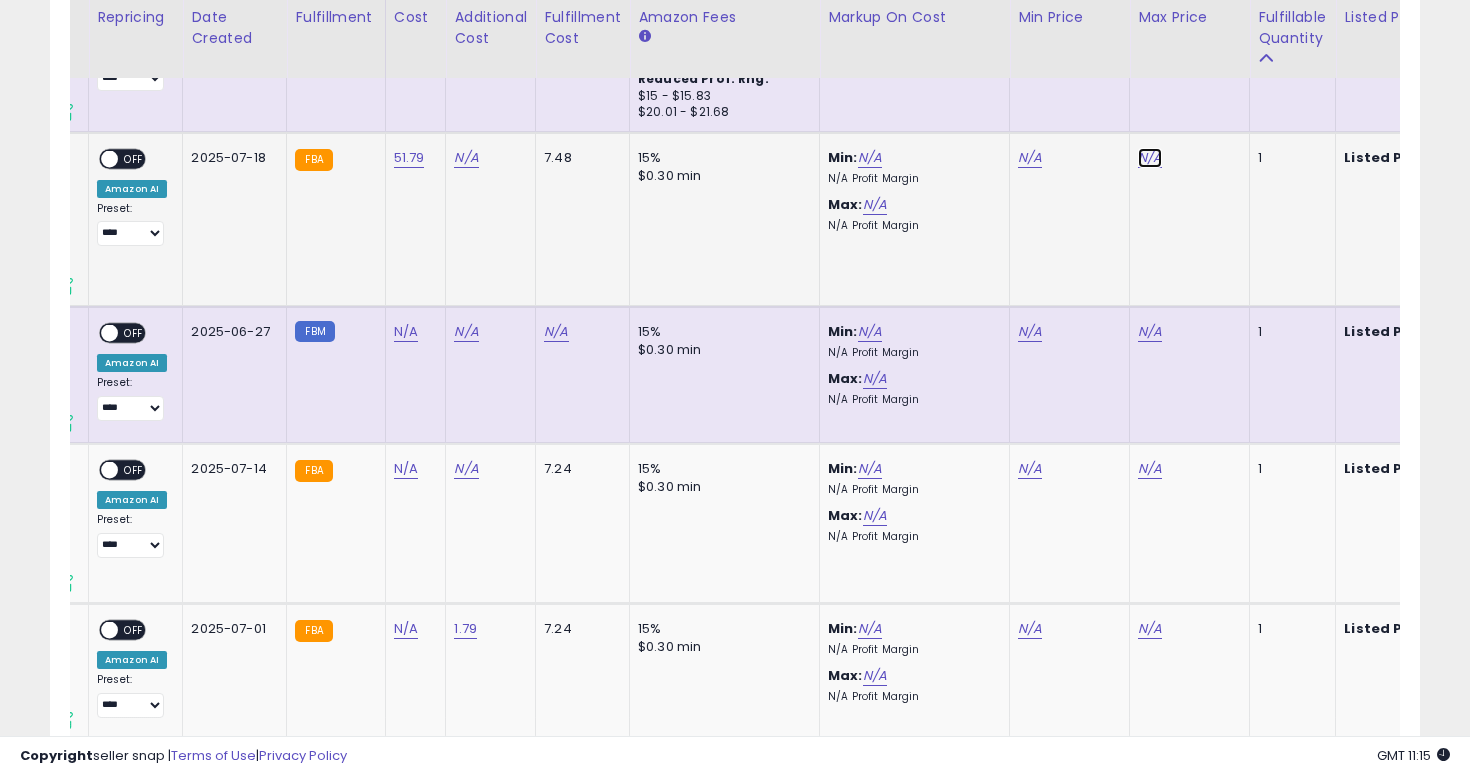 click on "N/A" at bounding box center (1150, -3340) 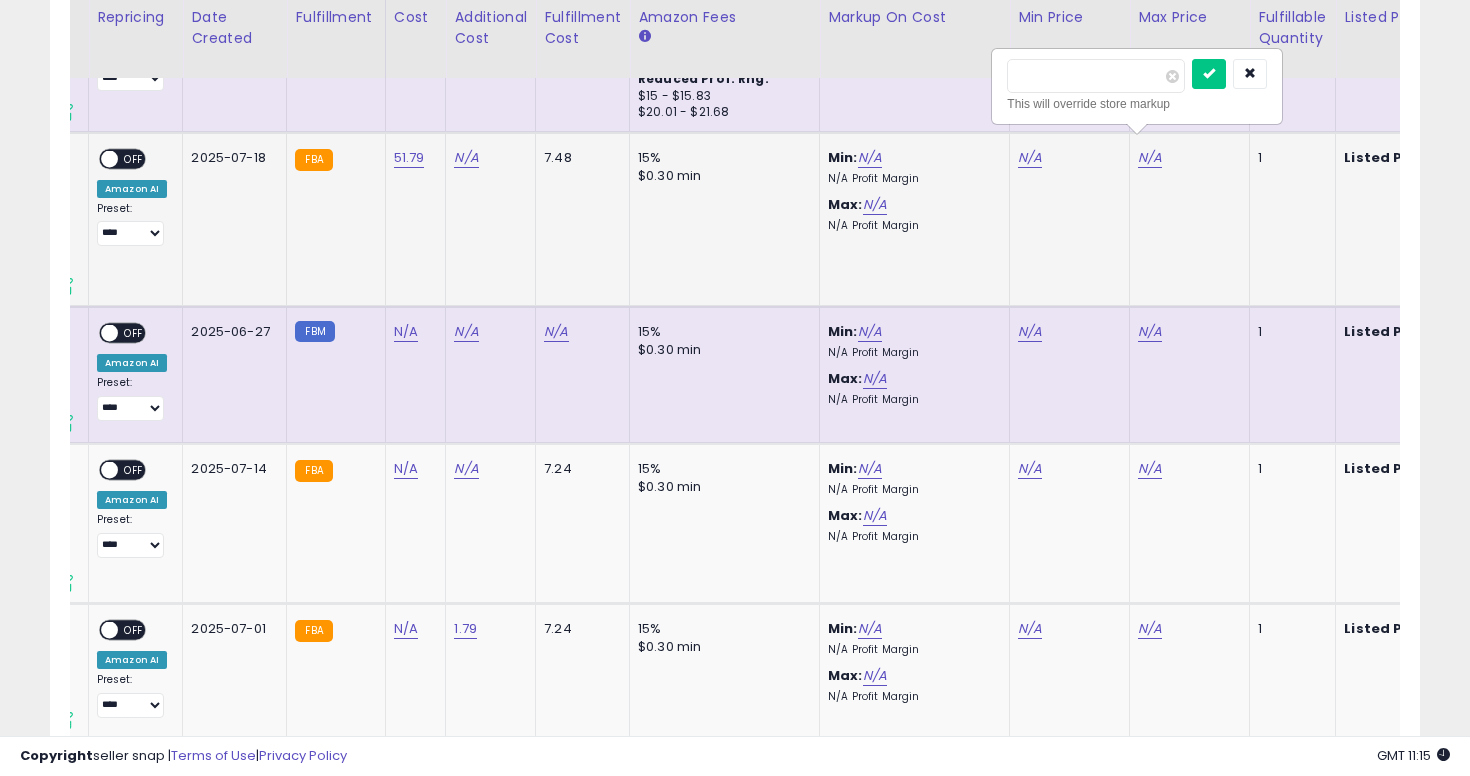 type on "***" 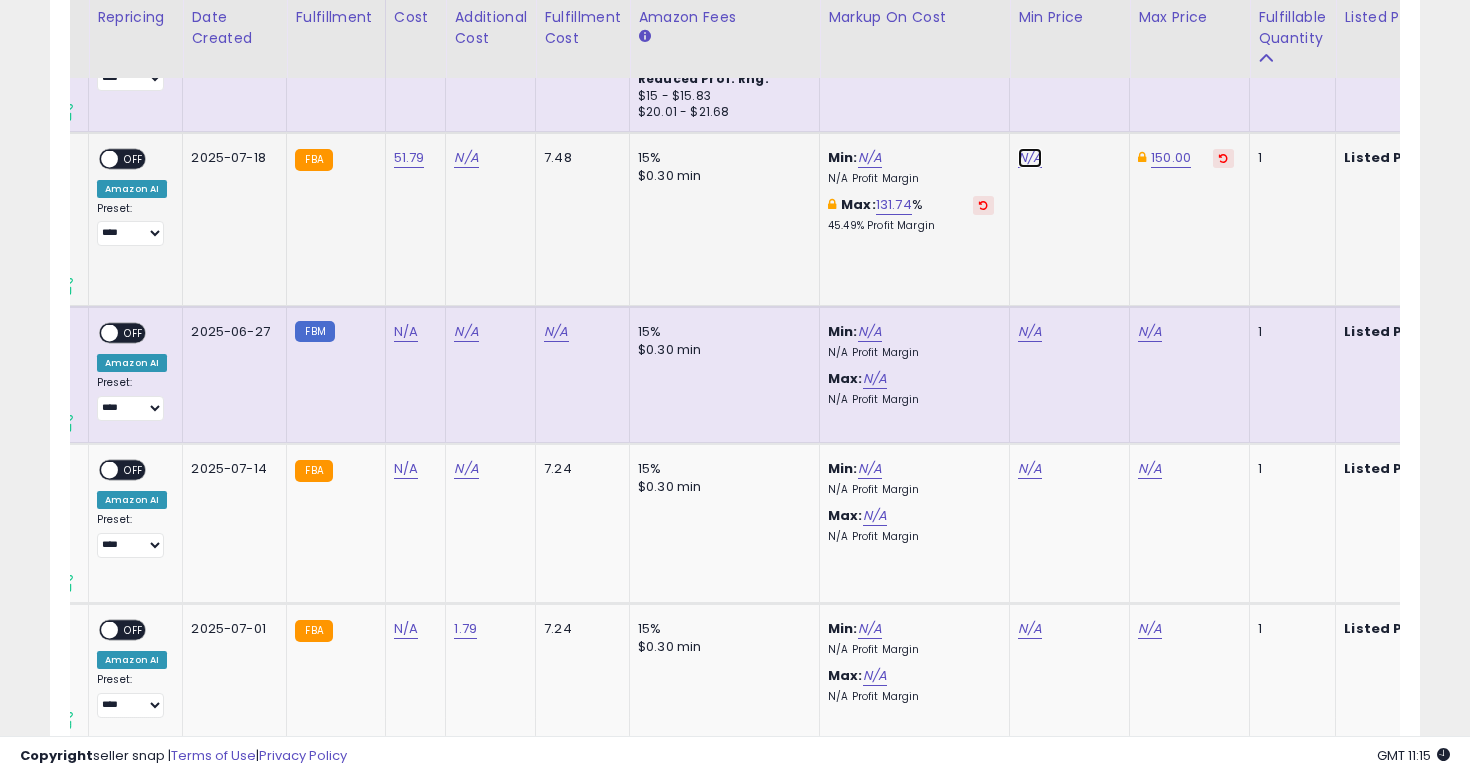 click on "N/A" at bounding box center (1030, -3340) 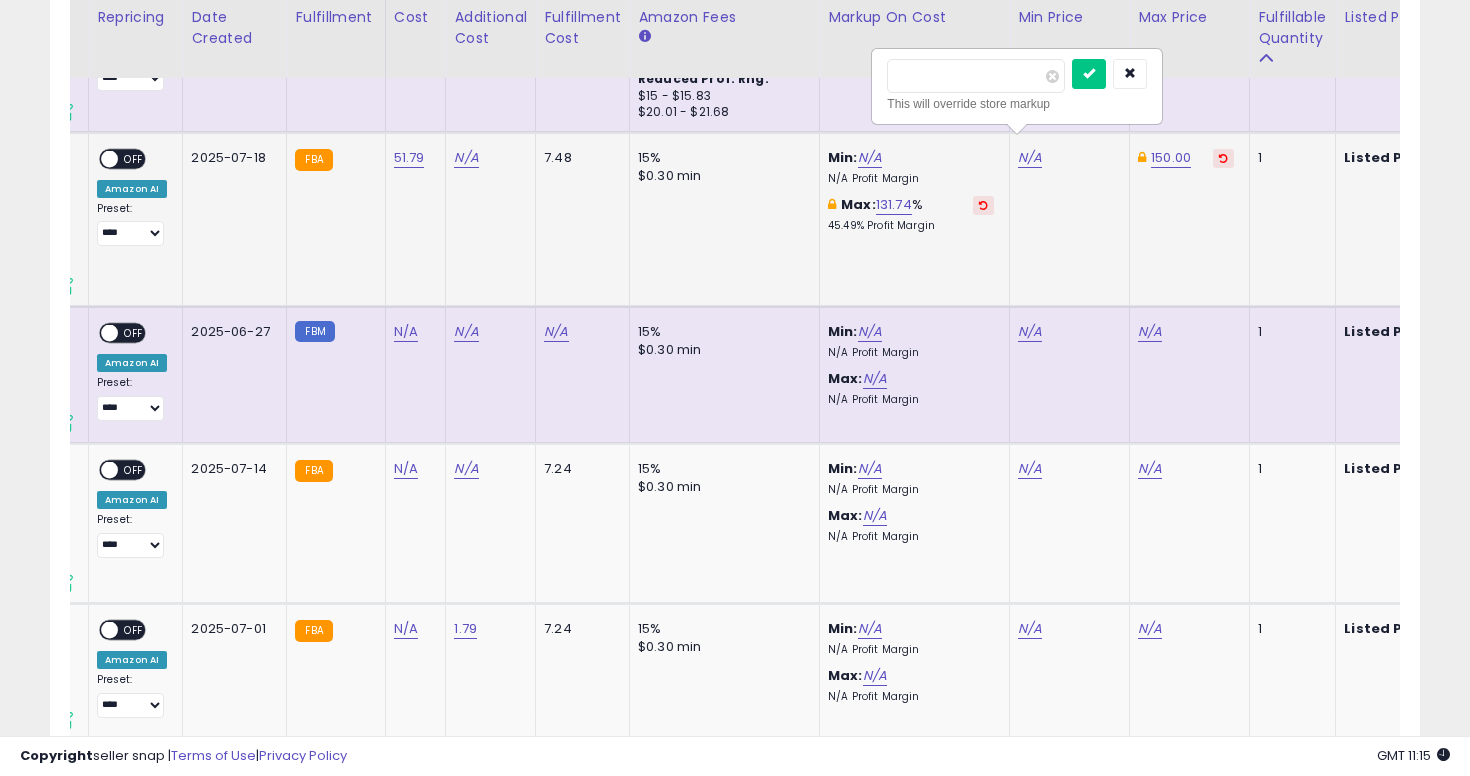 type on "***" 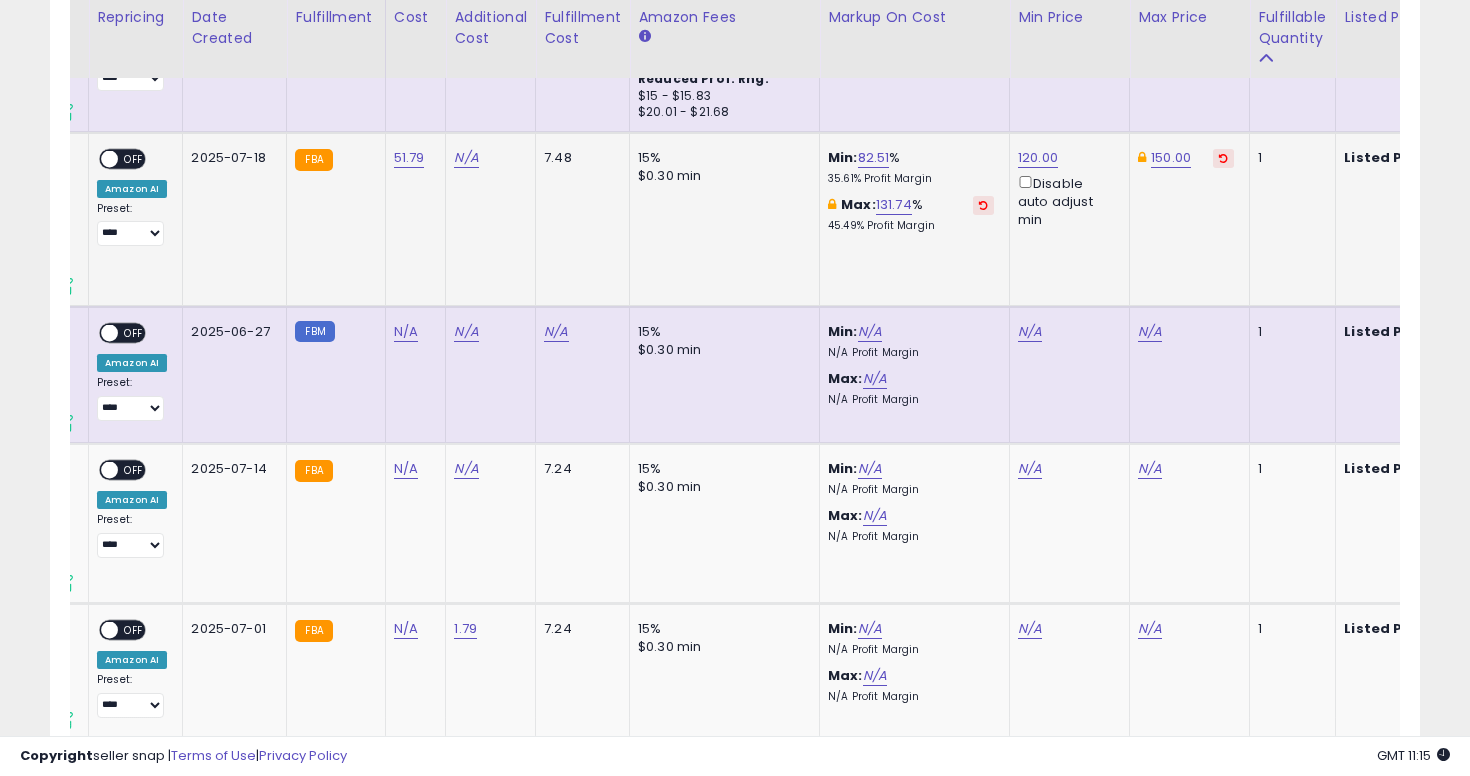 scroll, scrollTop: 0, scrollLeft: 0, axis: both 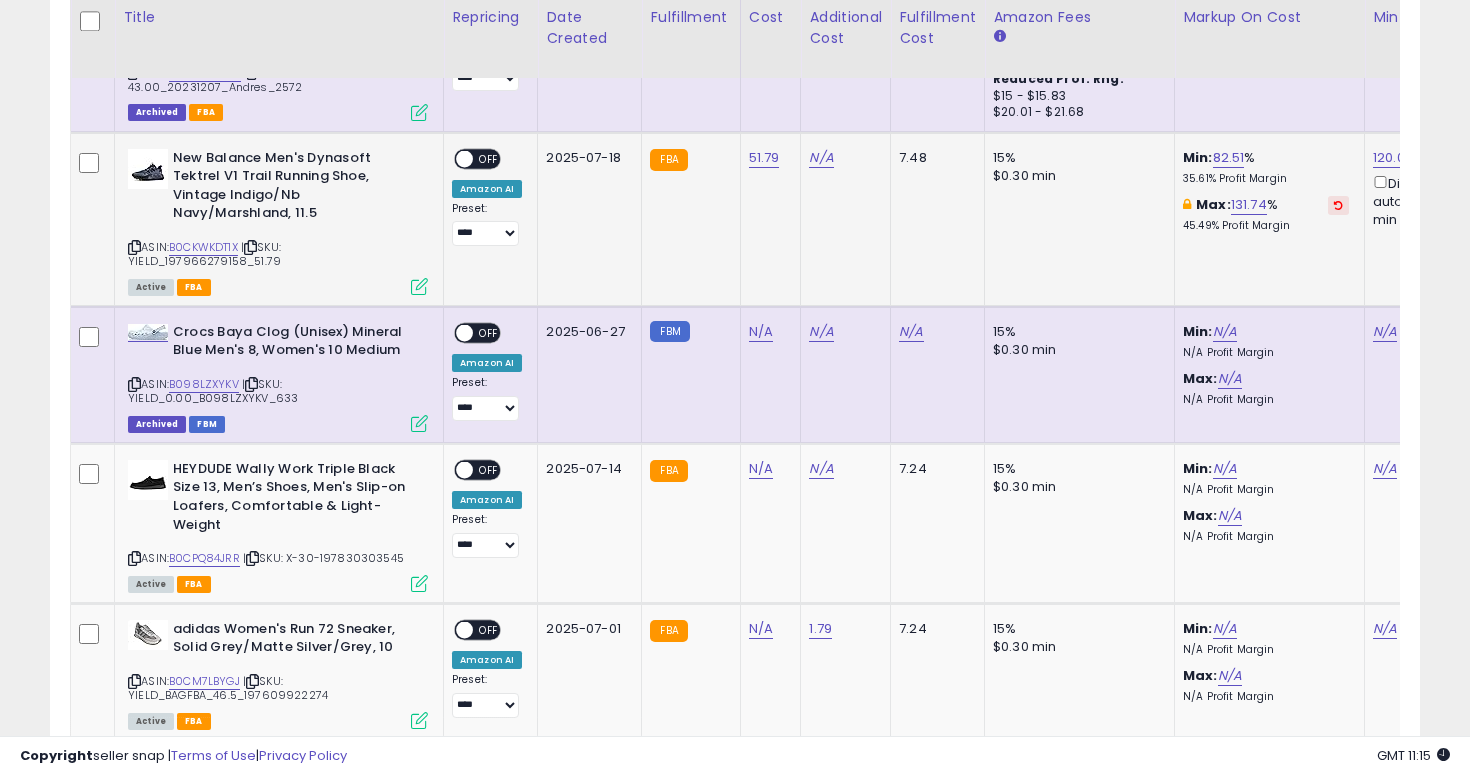 click on "OFF" at bounding box center [489, 158] 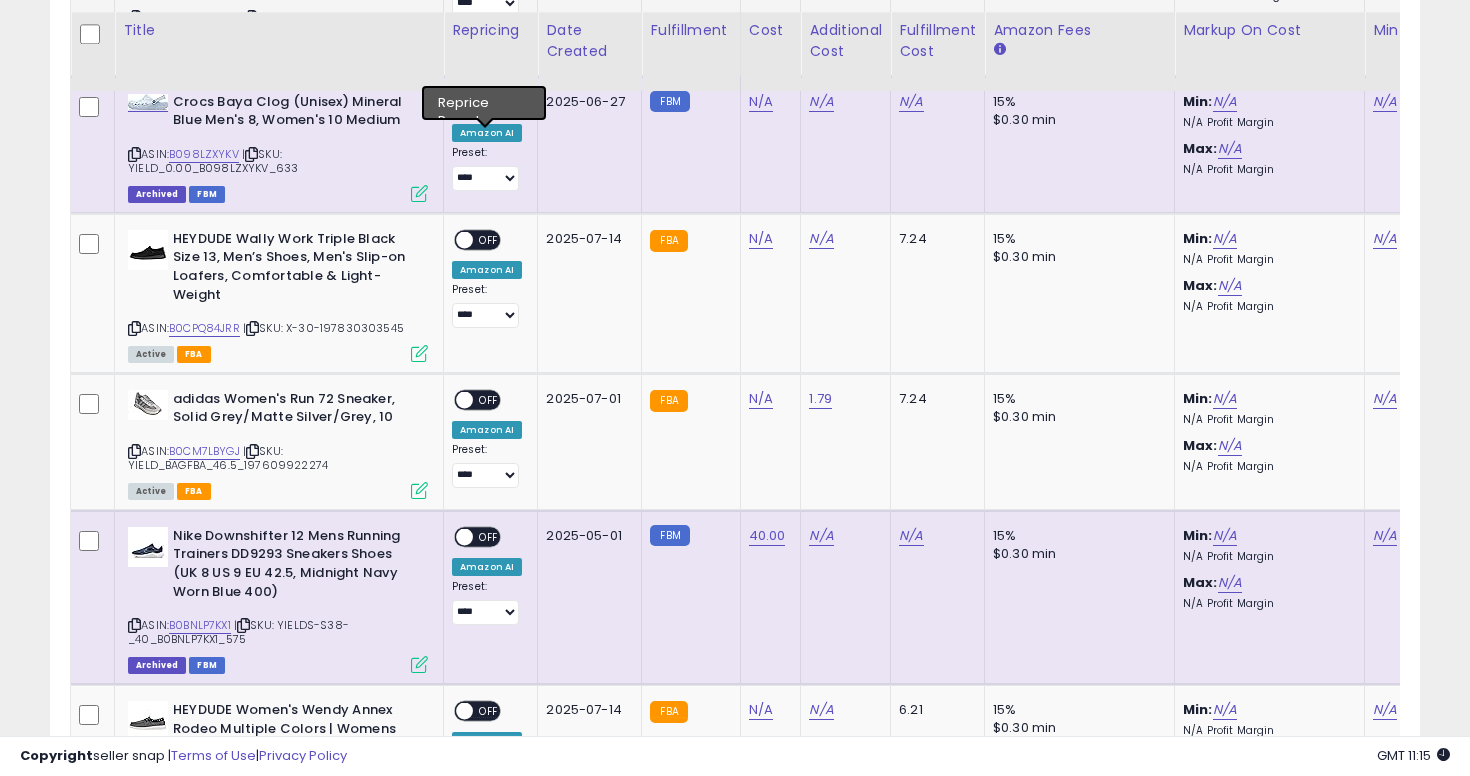 scroll, scrollTop: 4703, scrollLeft: 0, axis: vertical 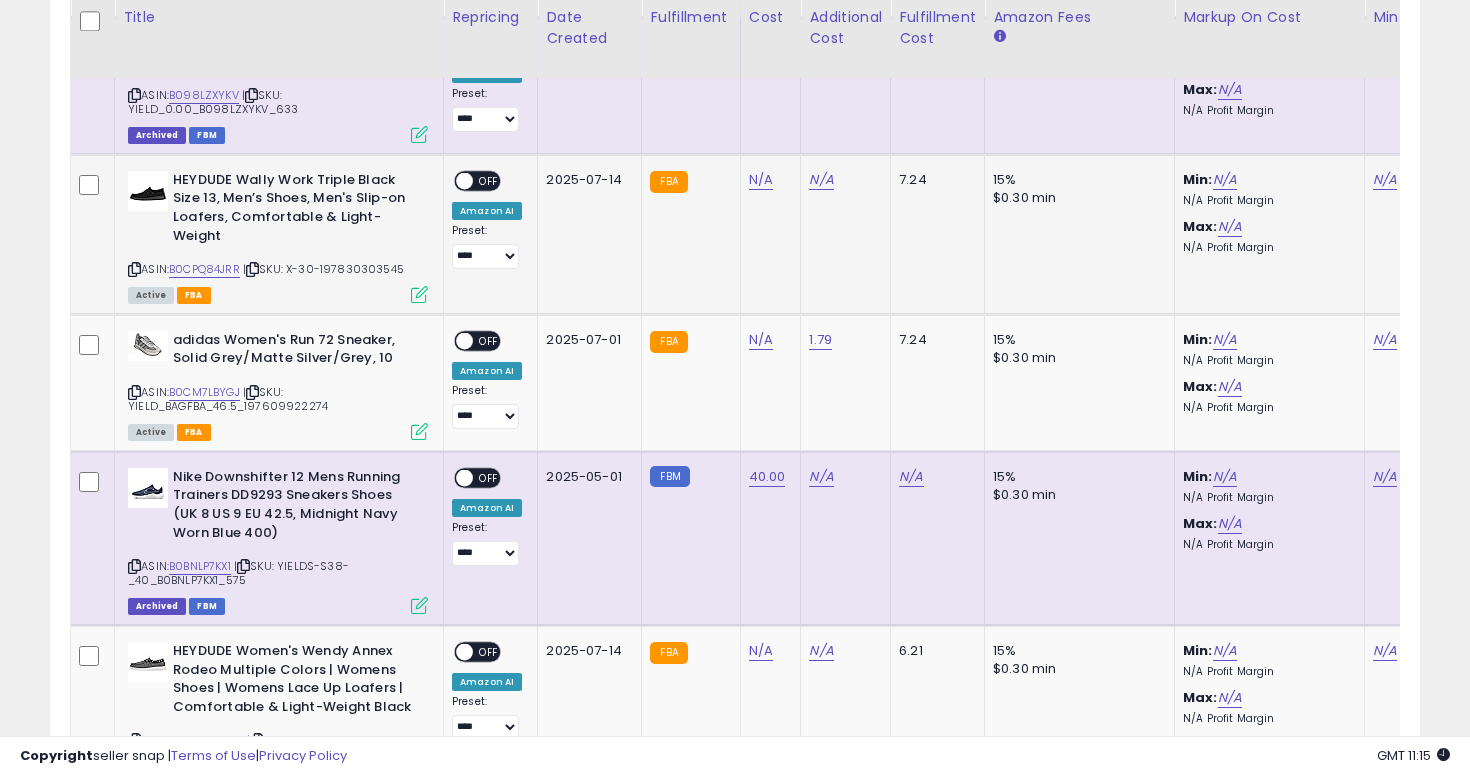 click at bounding box center (134, 269) 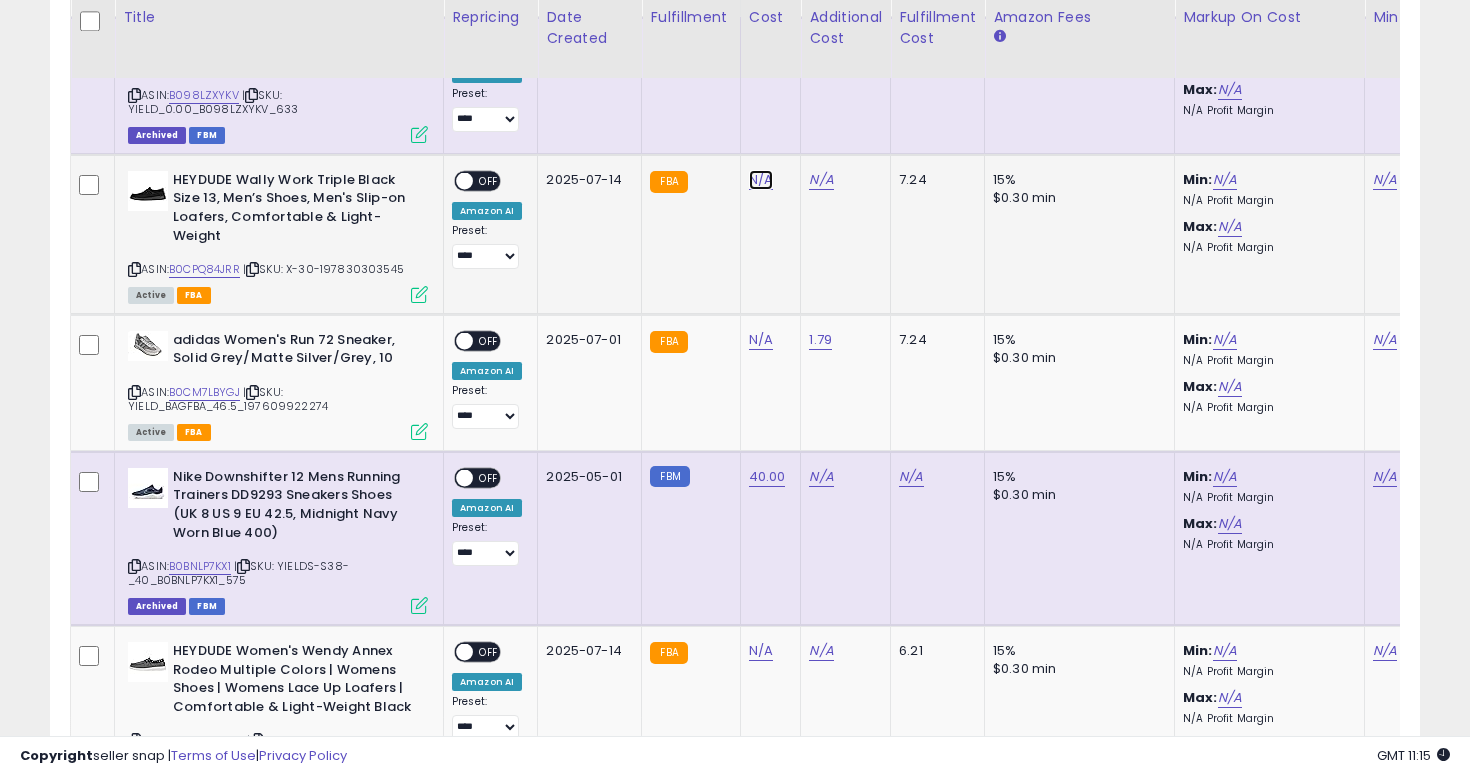 click on "N/A" at bounding box center [761, -3629] 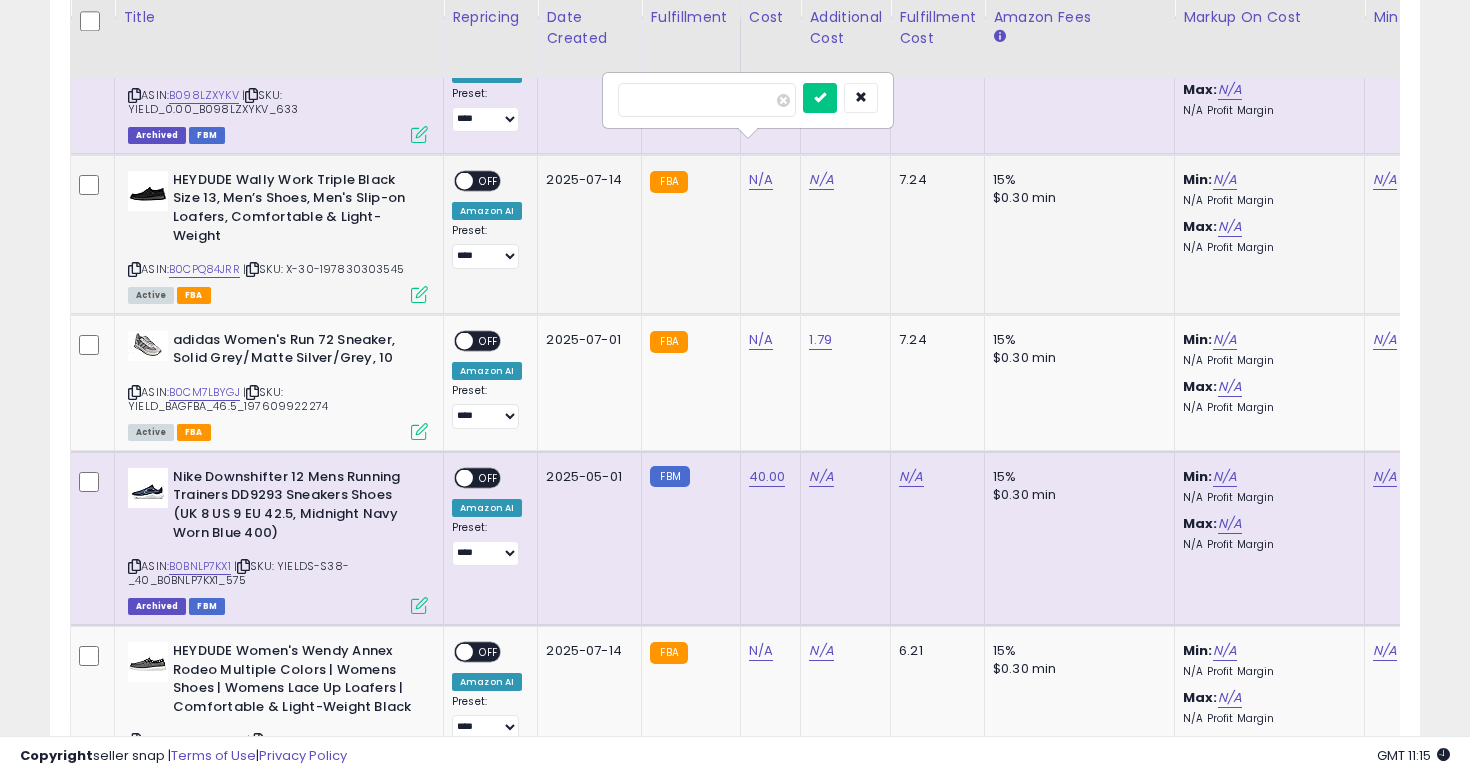 type on "**" 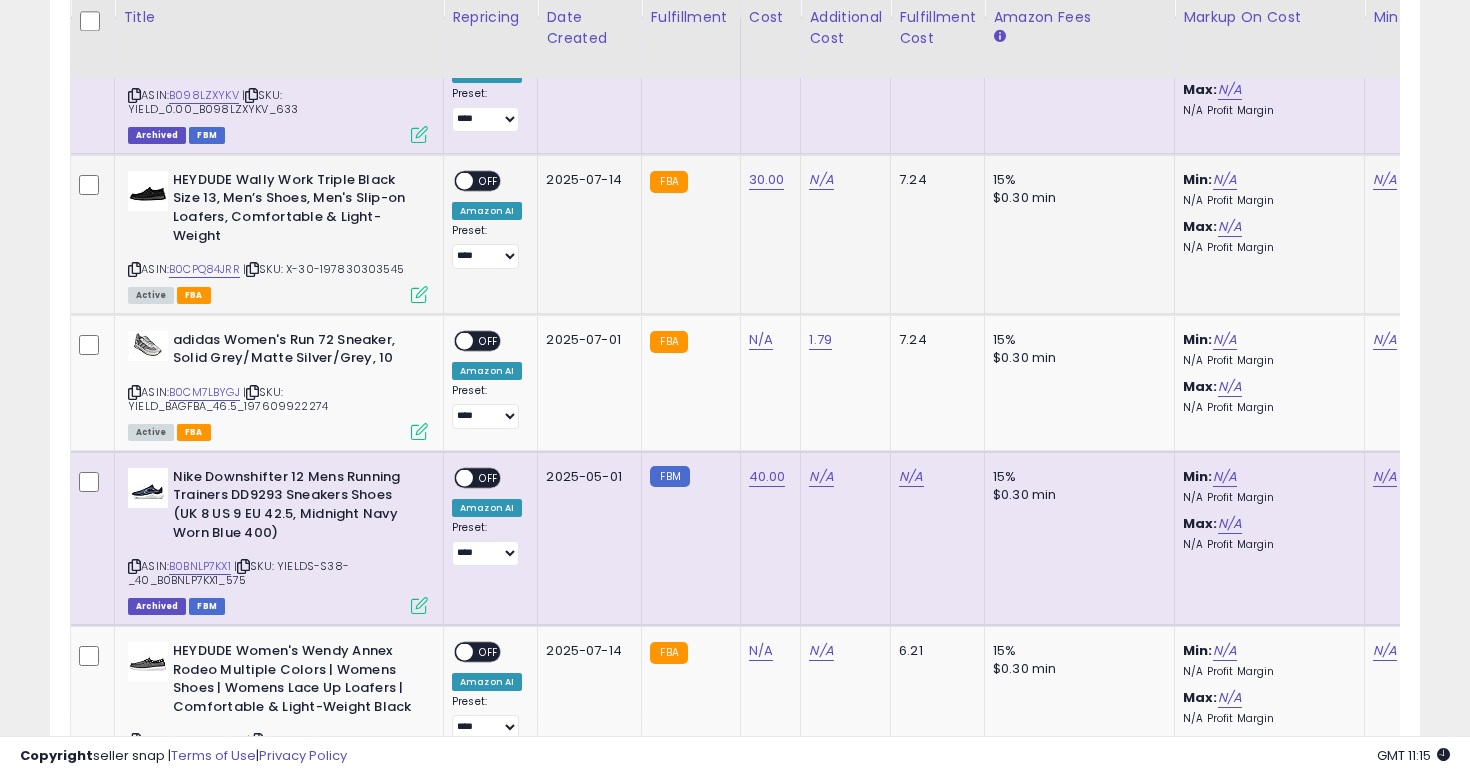 scroll, scrollTop: 0, scrollLeft: 235, axis: horizontal 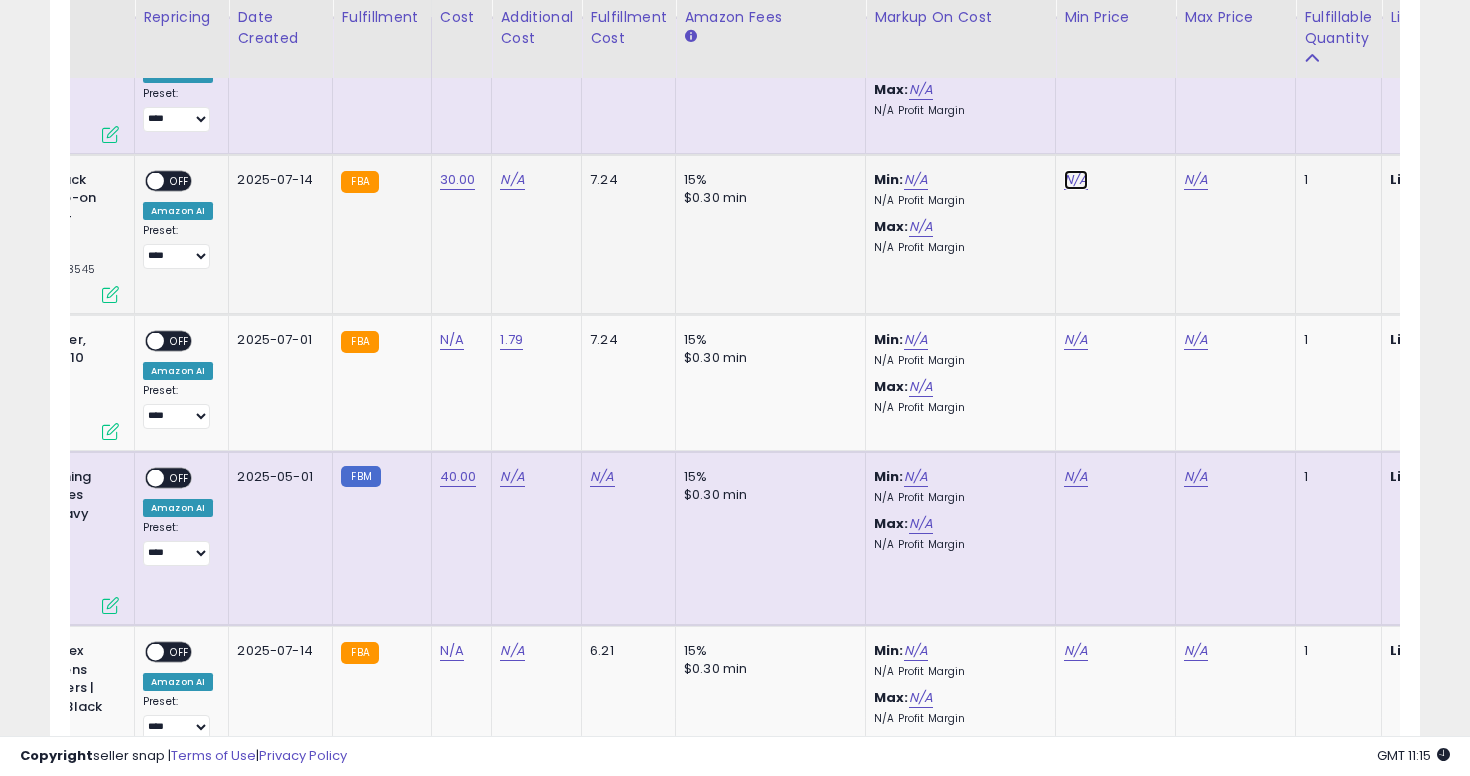click on "N/A" at bounding box center (1076, -3629) 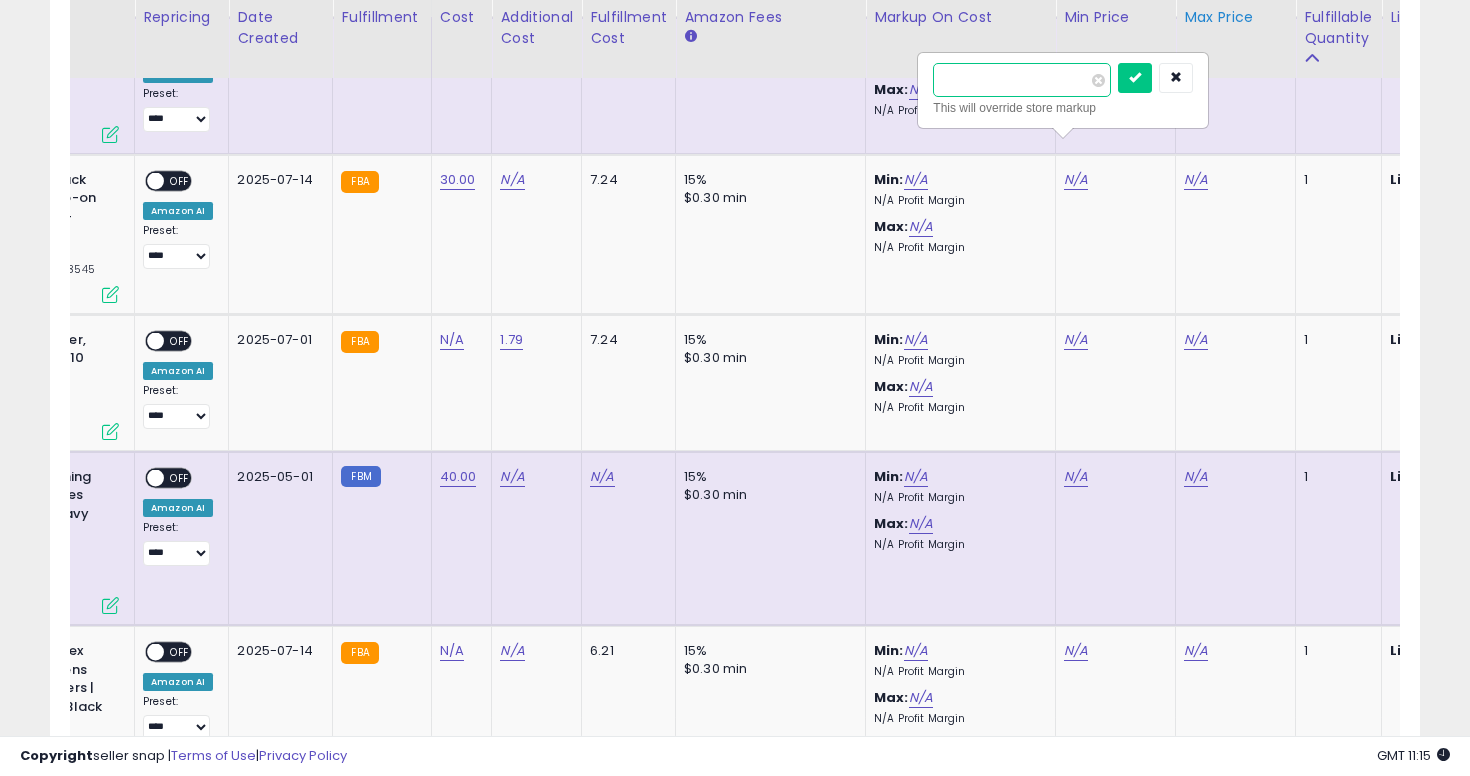 type on "**" 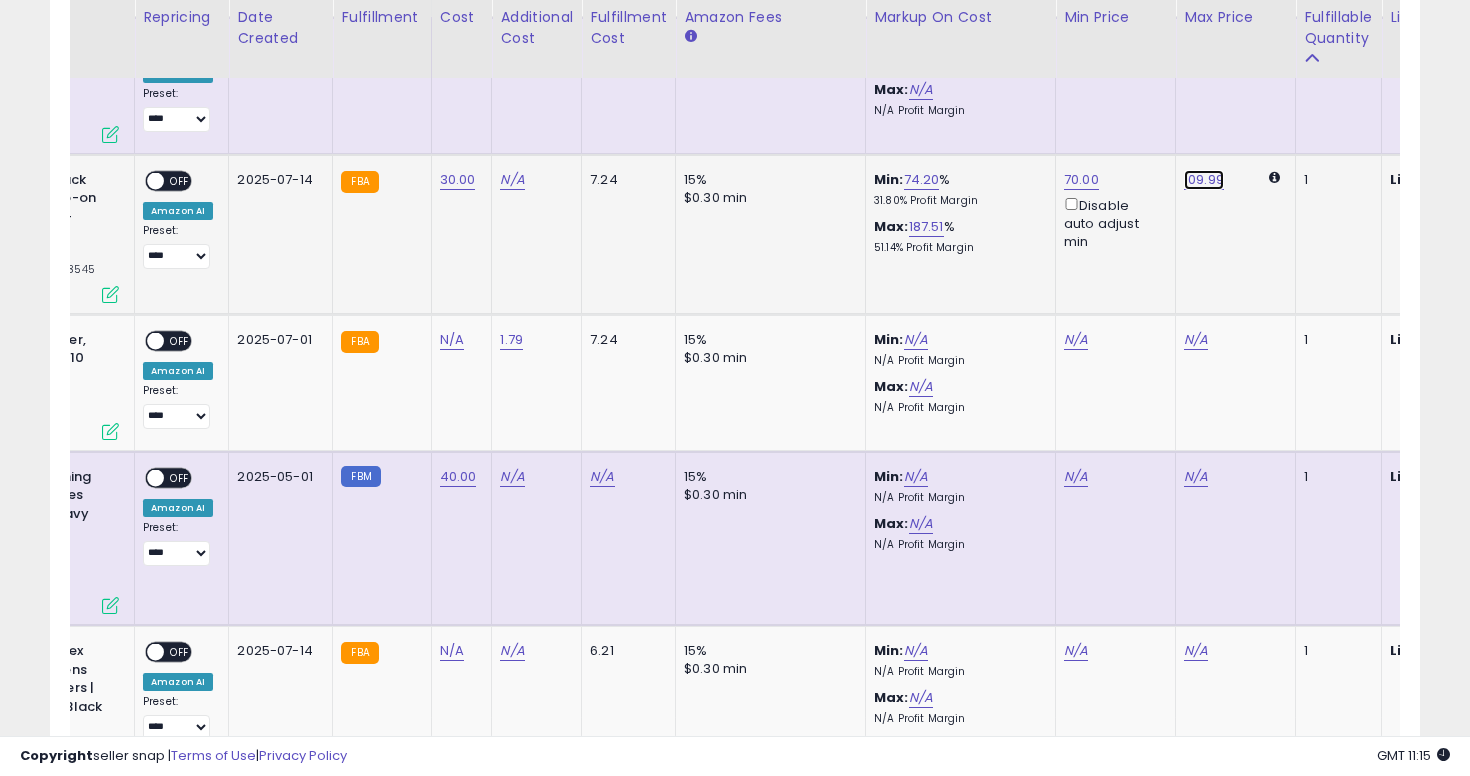 click on "109.99" at bounding box center (1196, -3629) 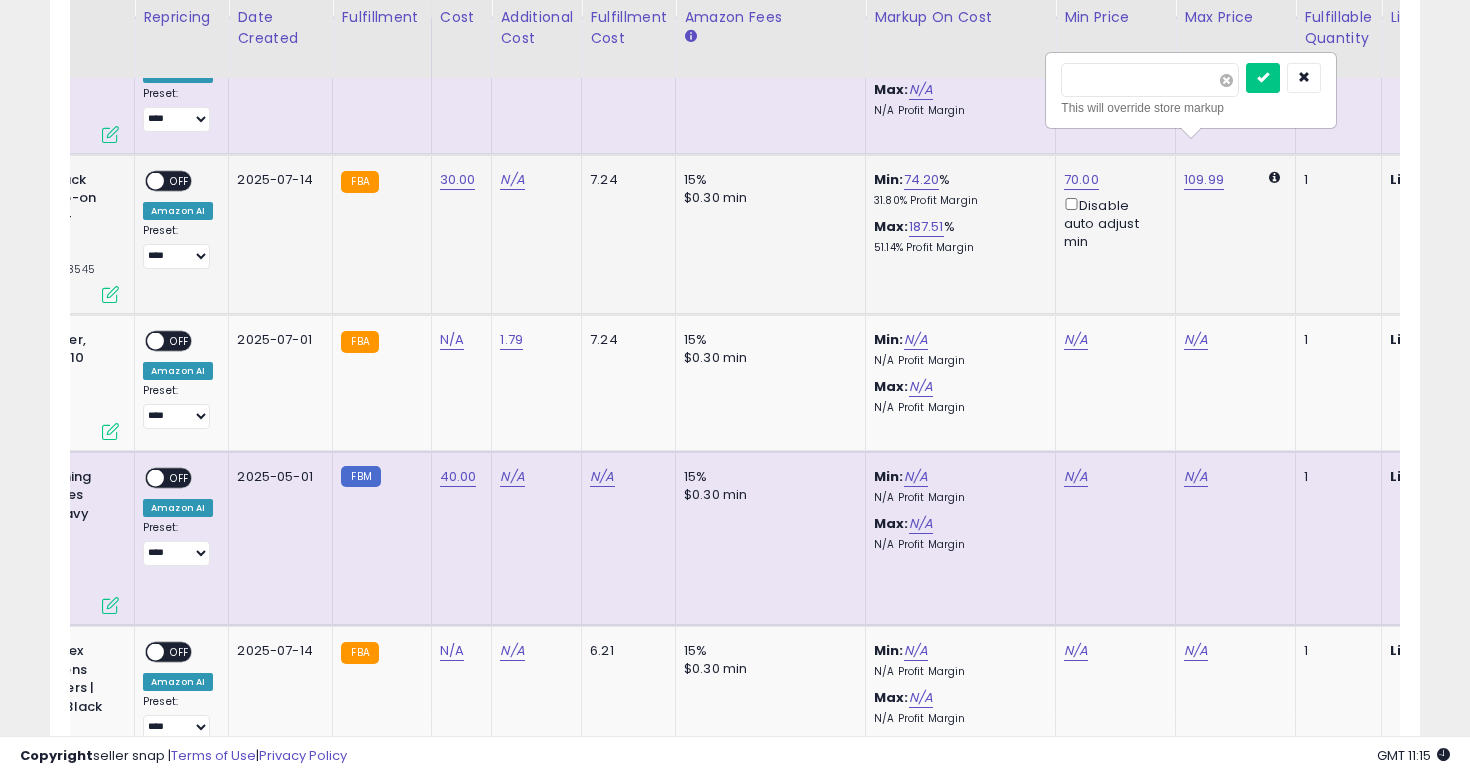 click at bounding box center (1226, 80) 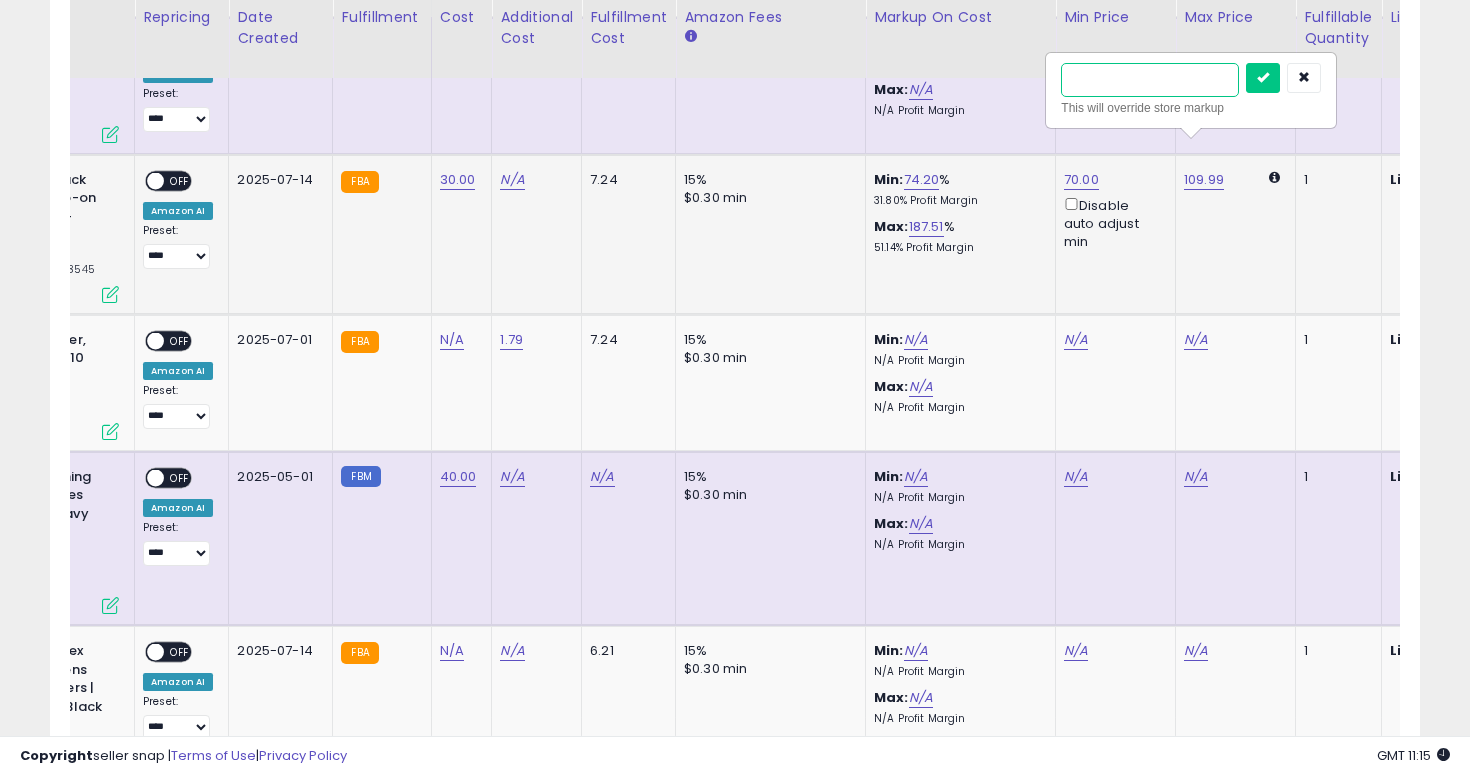 type on "**" 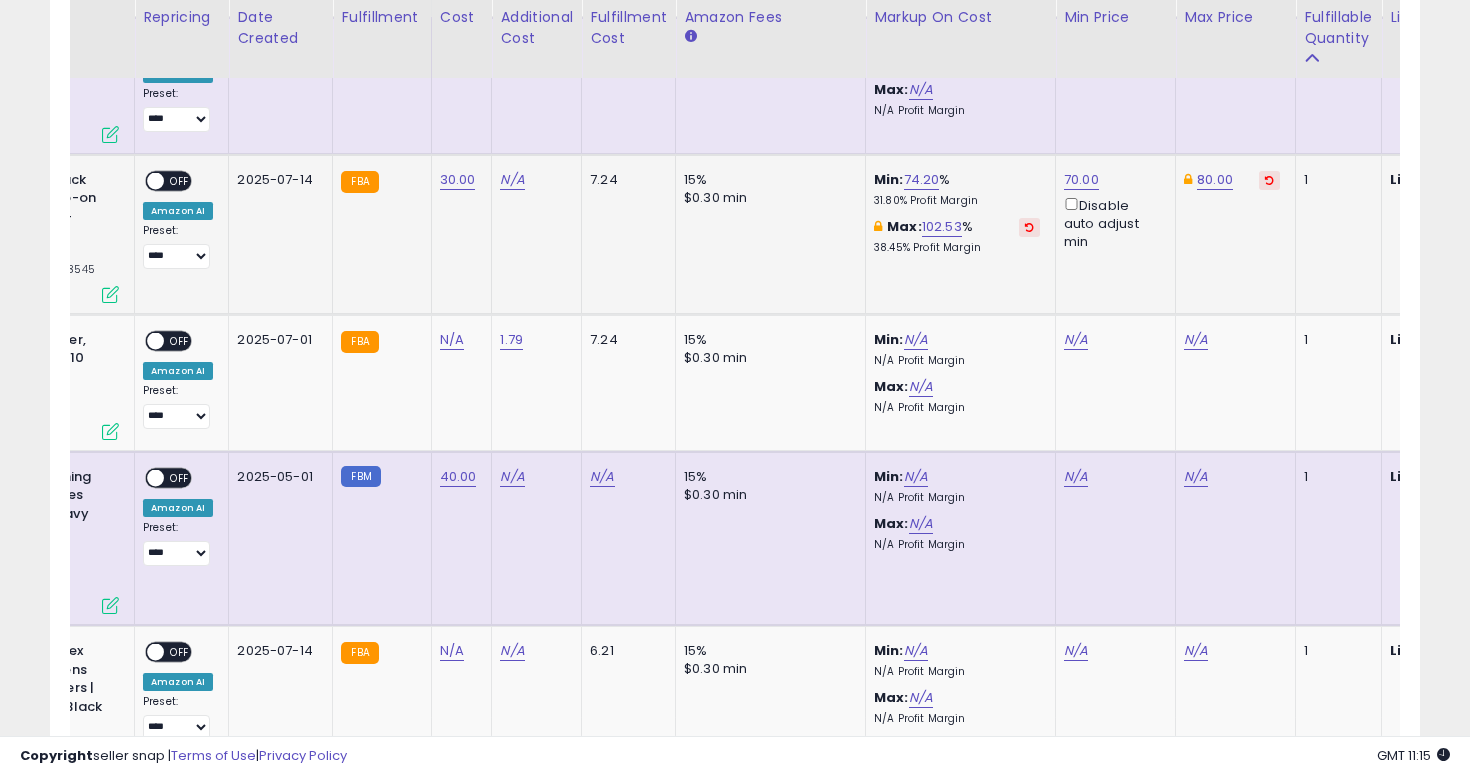 scroll, scrollTop: 0, scrollLeft: 0, axis: both 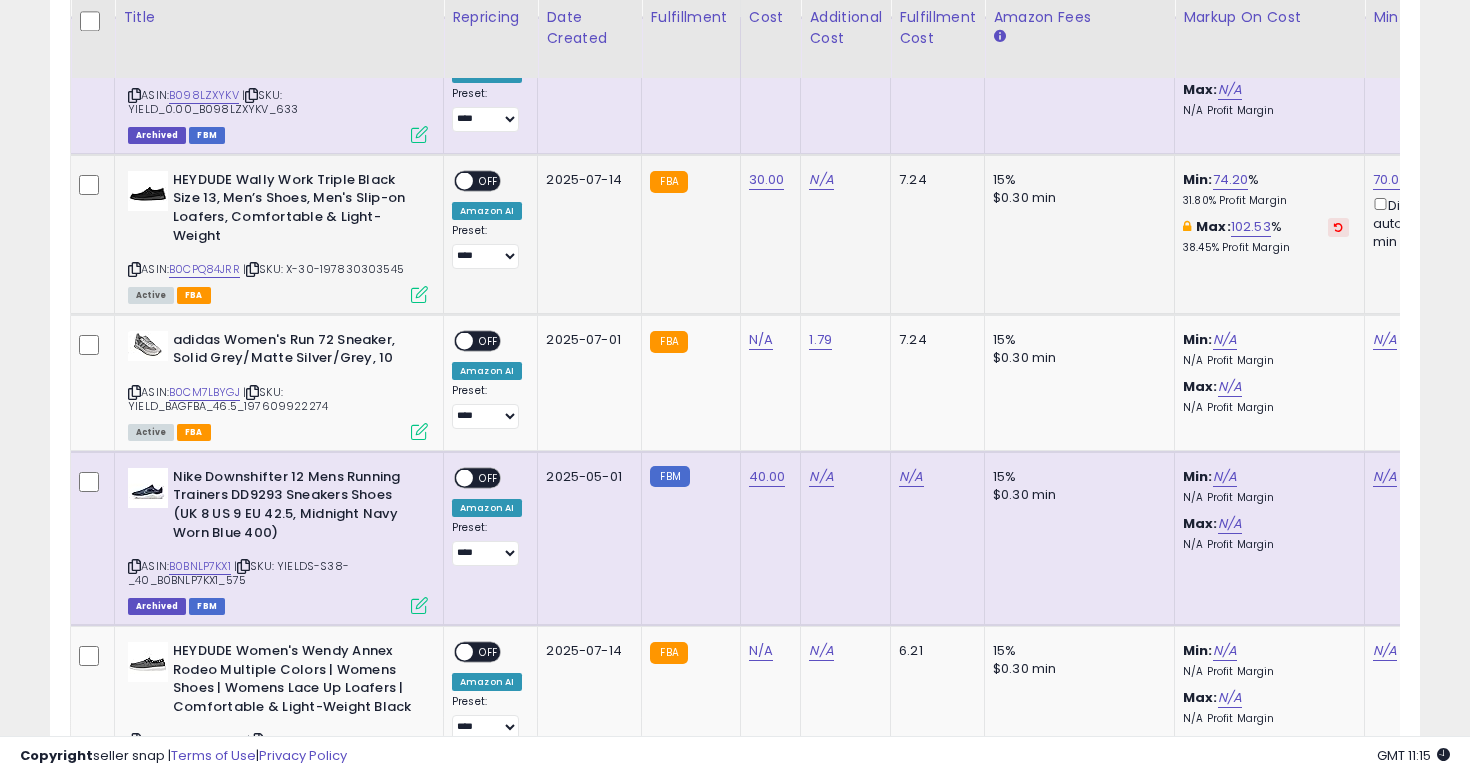 click on "OFF" at bounding box center [489, 181] 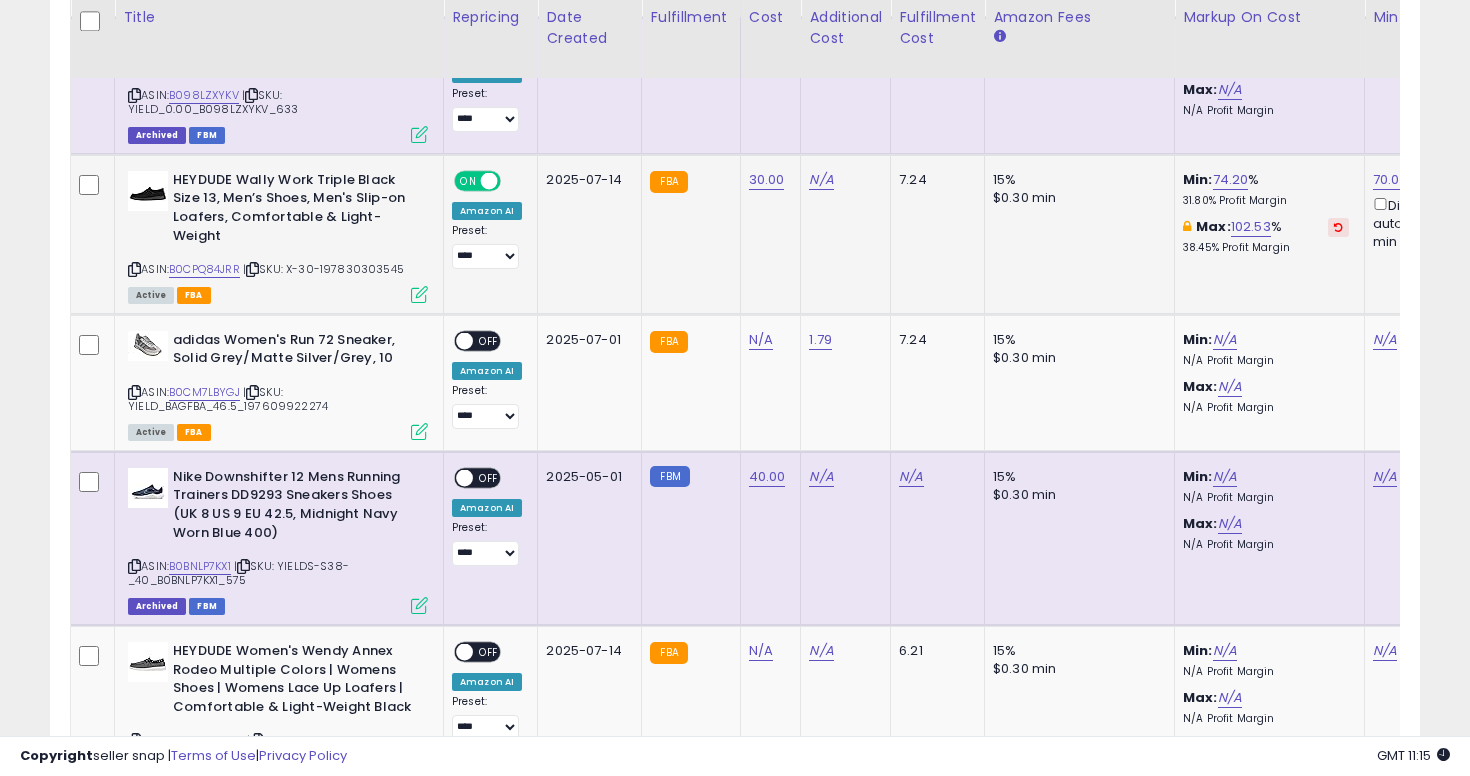scroll, scrollTop: 4919, scrollLeft: 0, axis: vertical 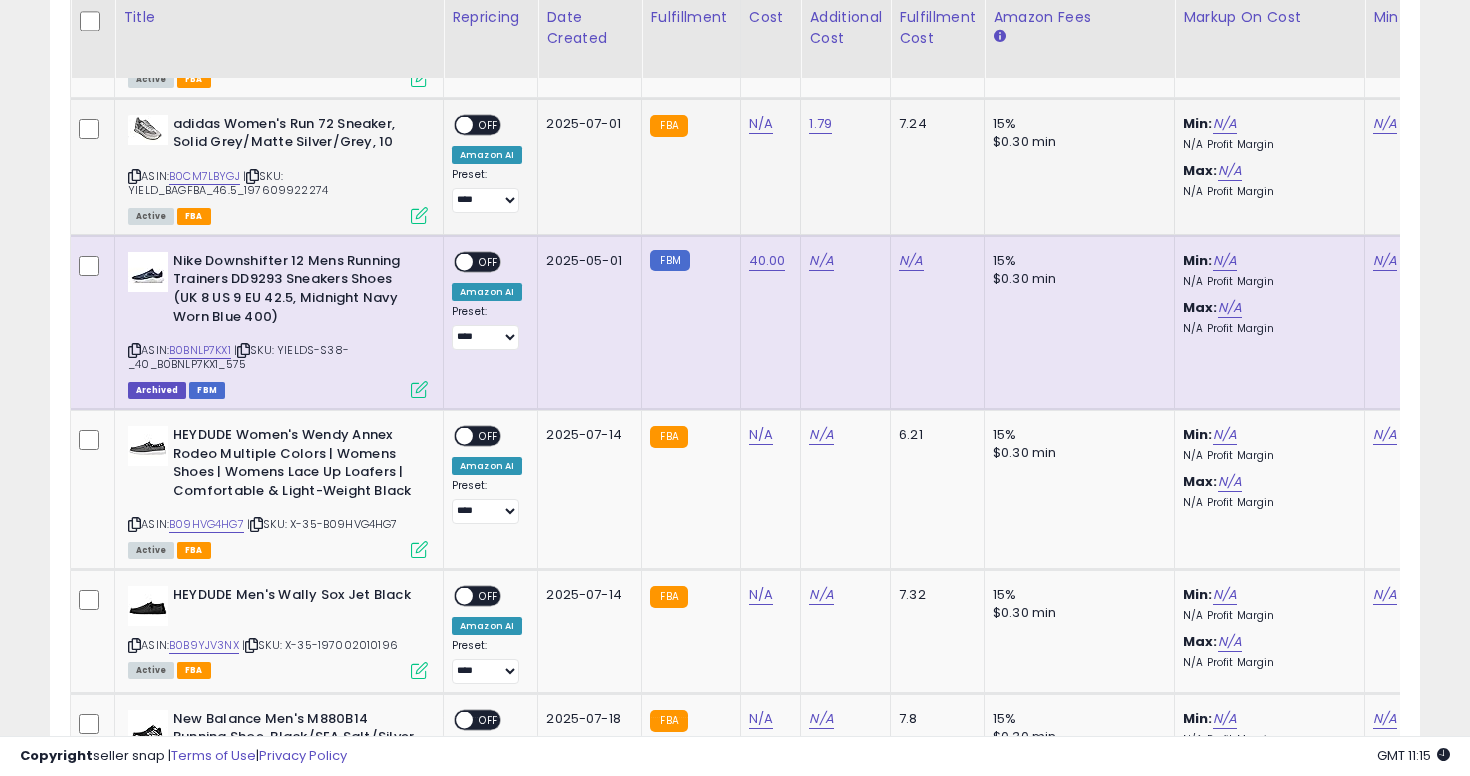 click at bounding box center (134, 176) 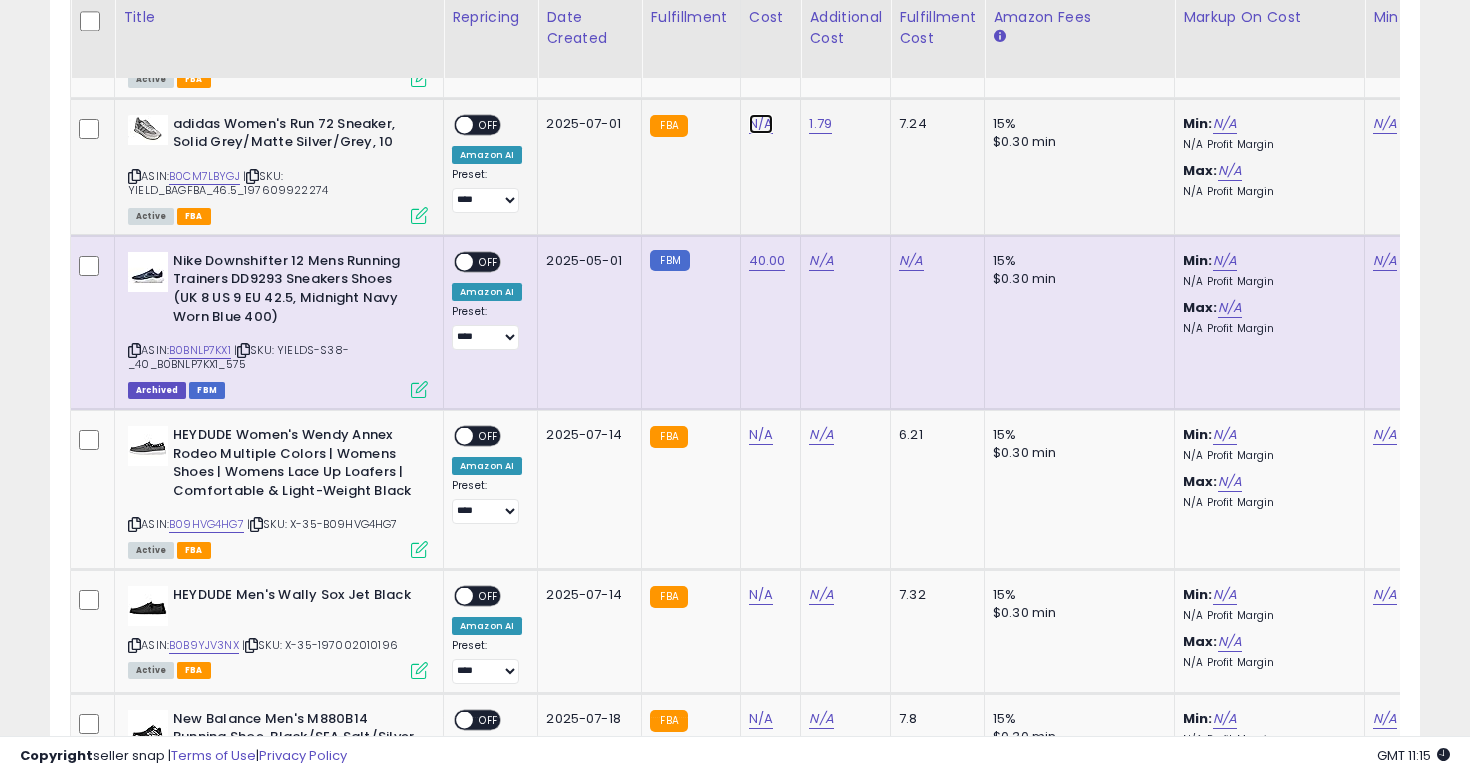 click on "N/A" at bounding box center (761, -3845) 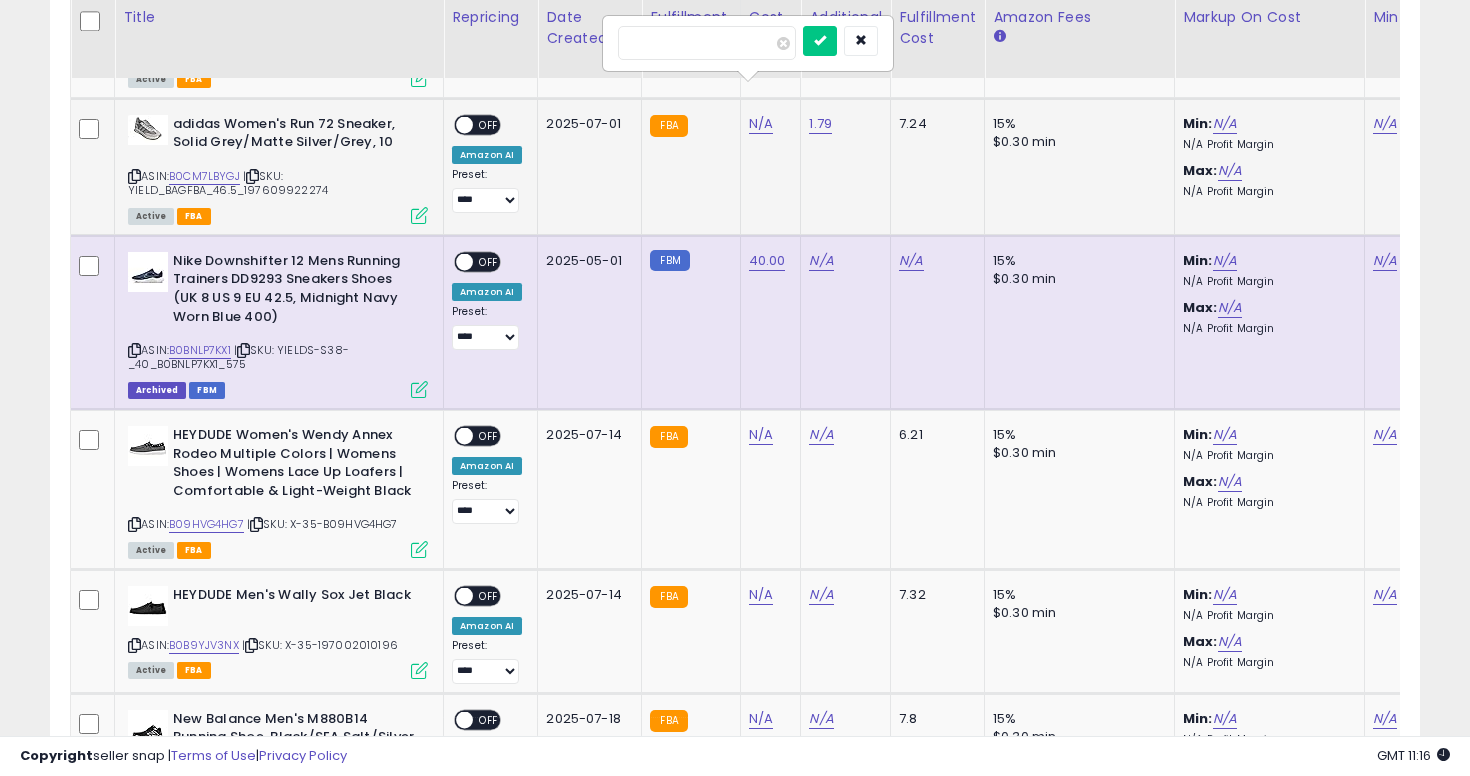 type on "****" 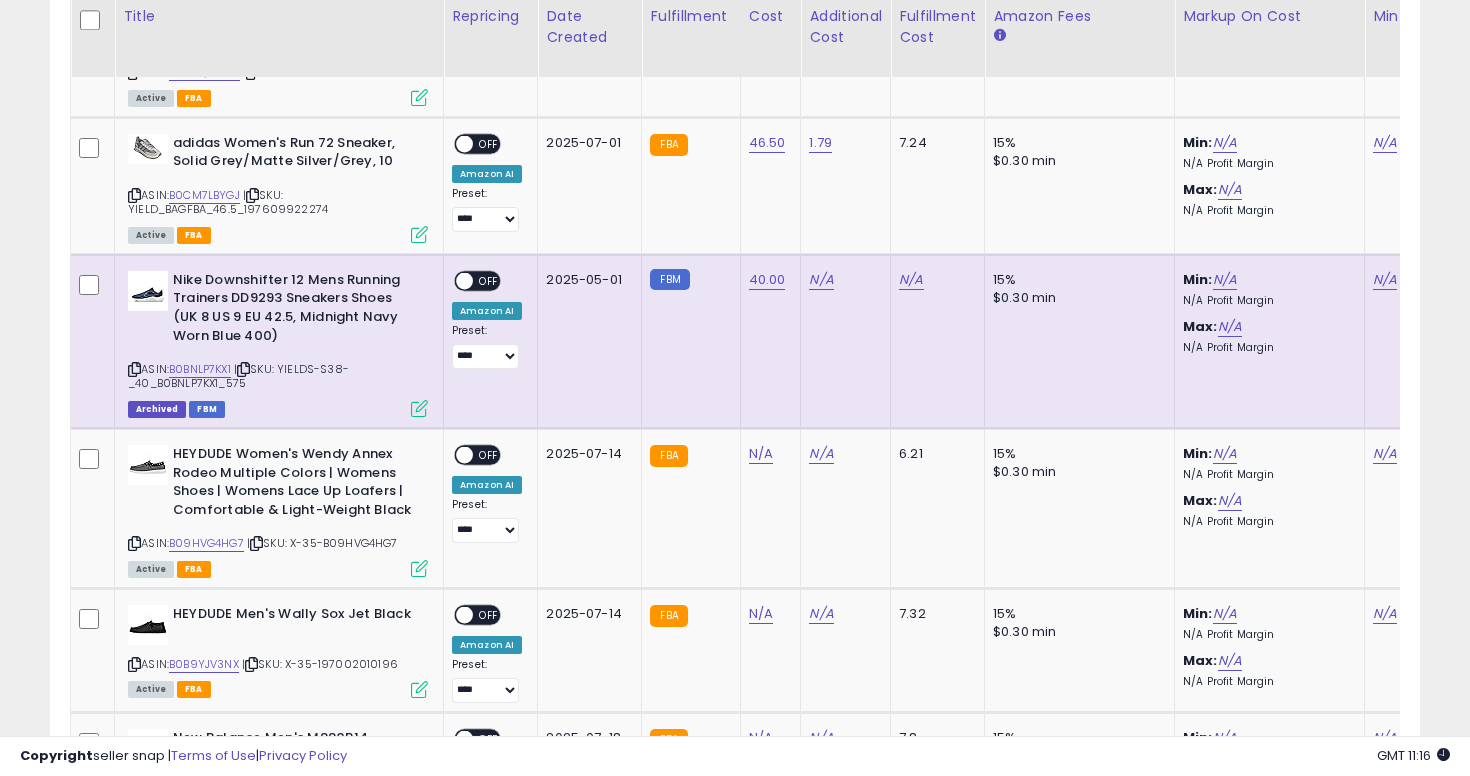scroll, scrollTop: 4899, scrollLeft: 0, axis: vertical 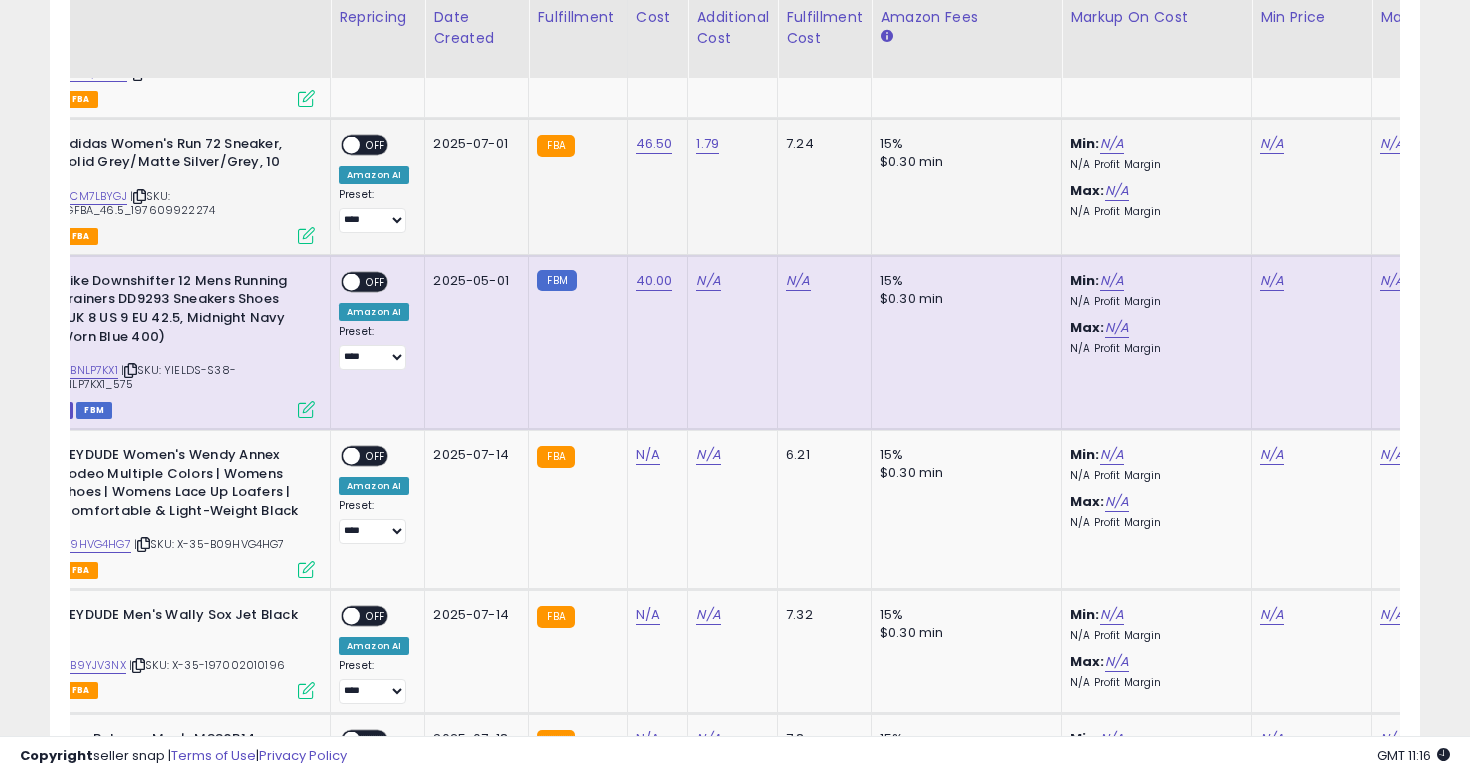 click on "N/A" at bounding box center (1308, 144) 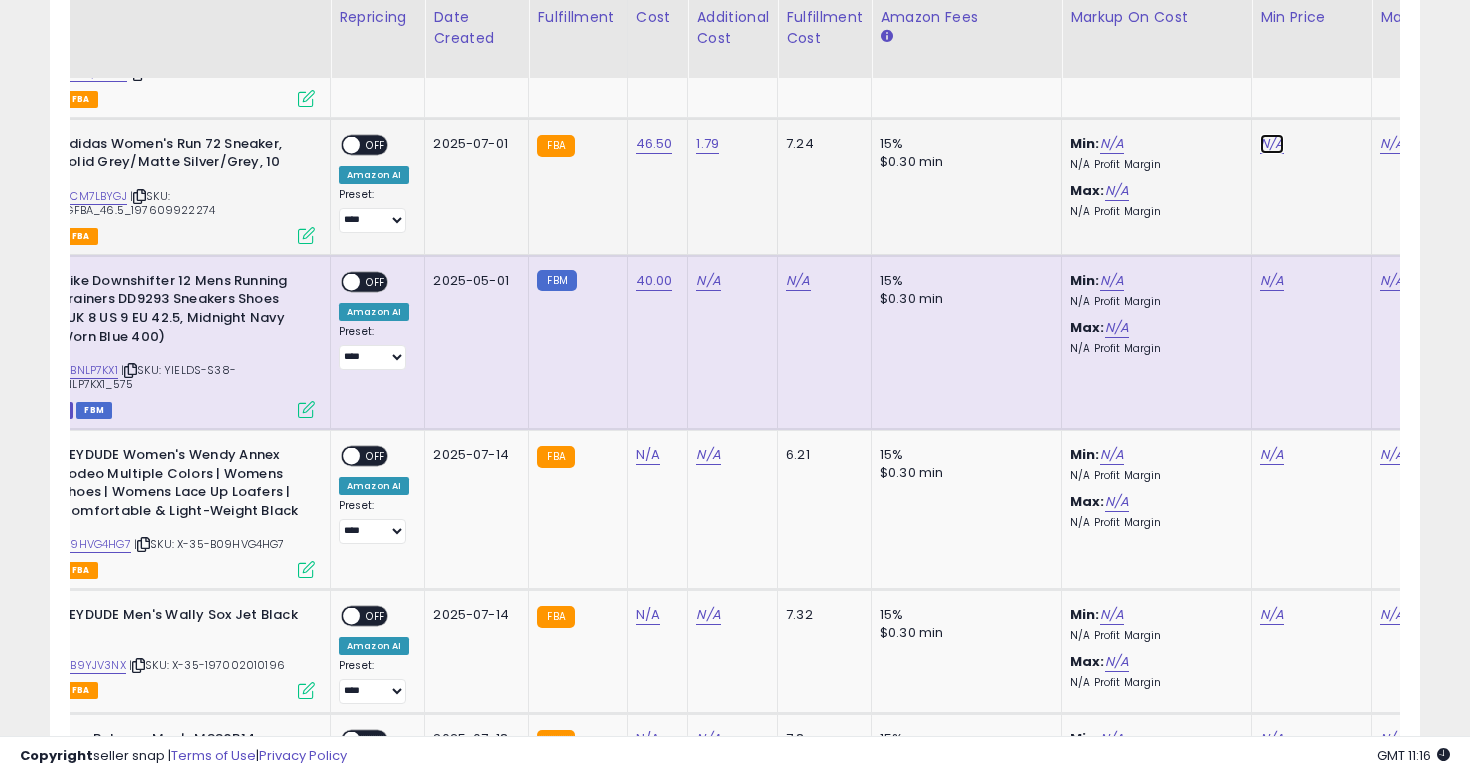 click on "N/A" at bounding box center (1272, -3825) 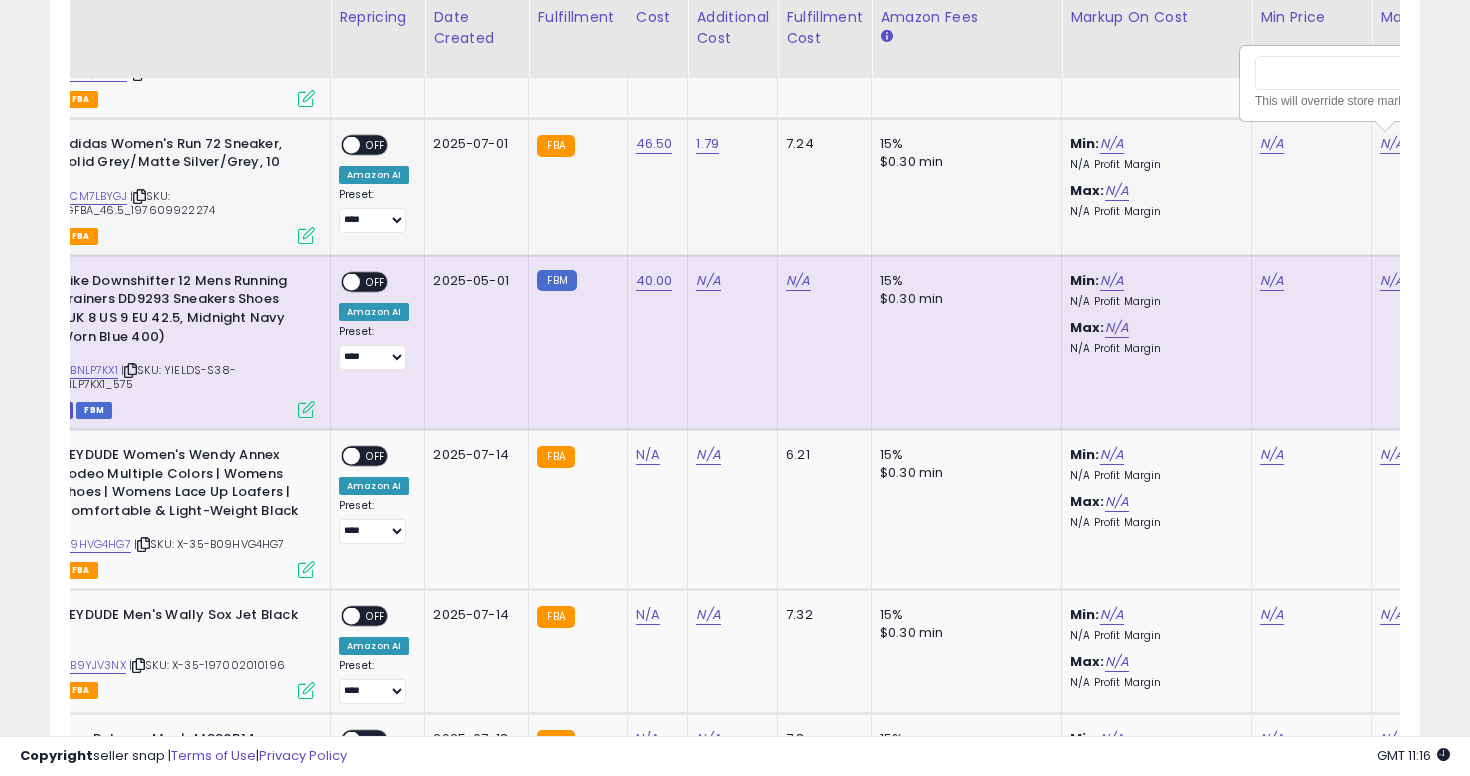 scroll, scrollTop: 0, scrollLeft: 162, axis: horizontal 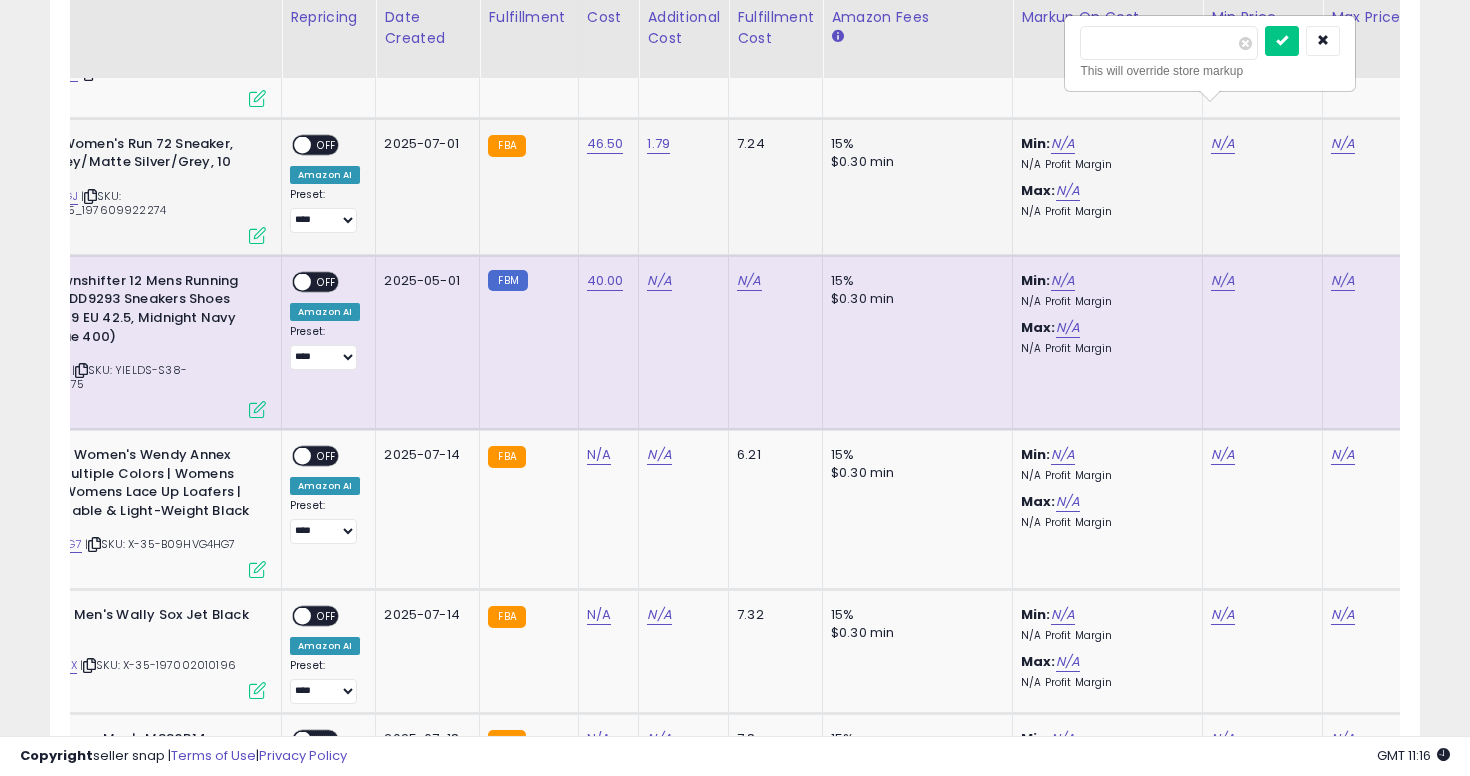 type on "**" 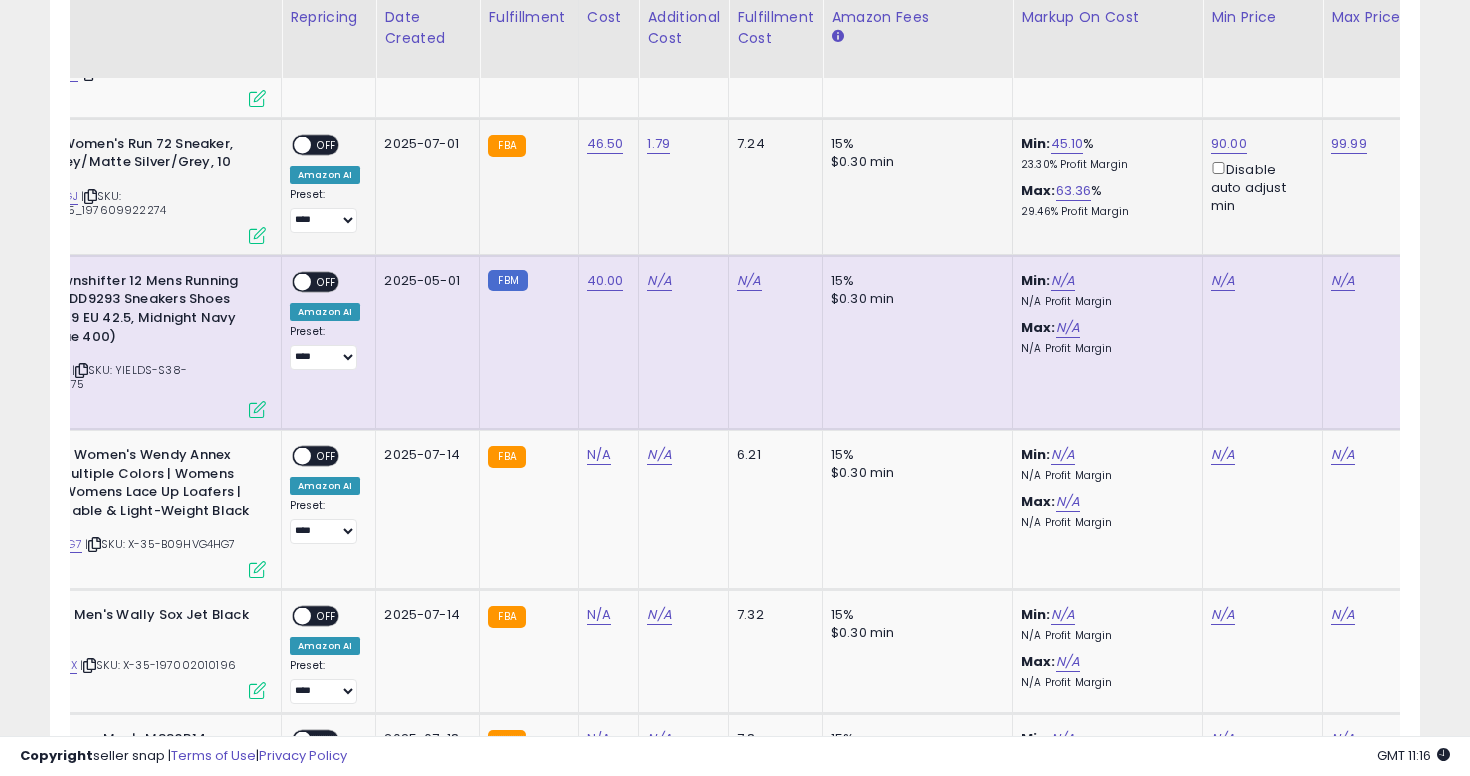 scroll, scrollTop: 0, scrollLeft: 0, axis: both 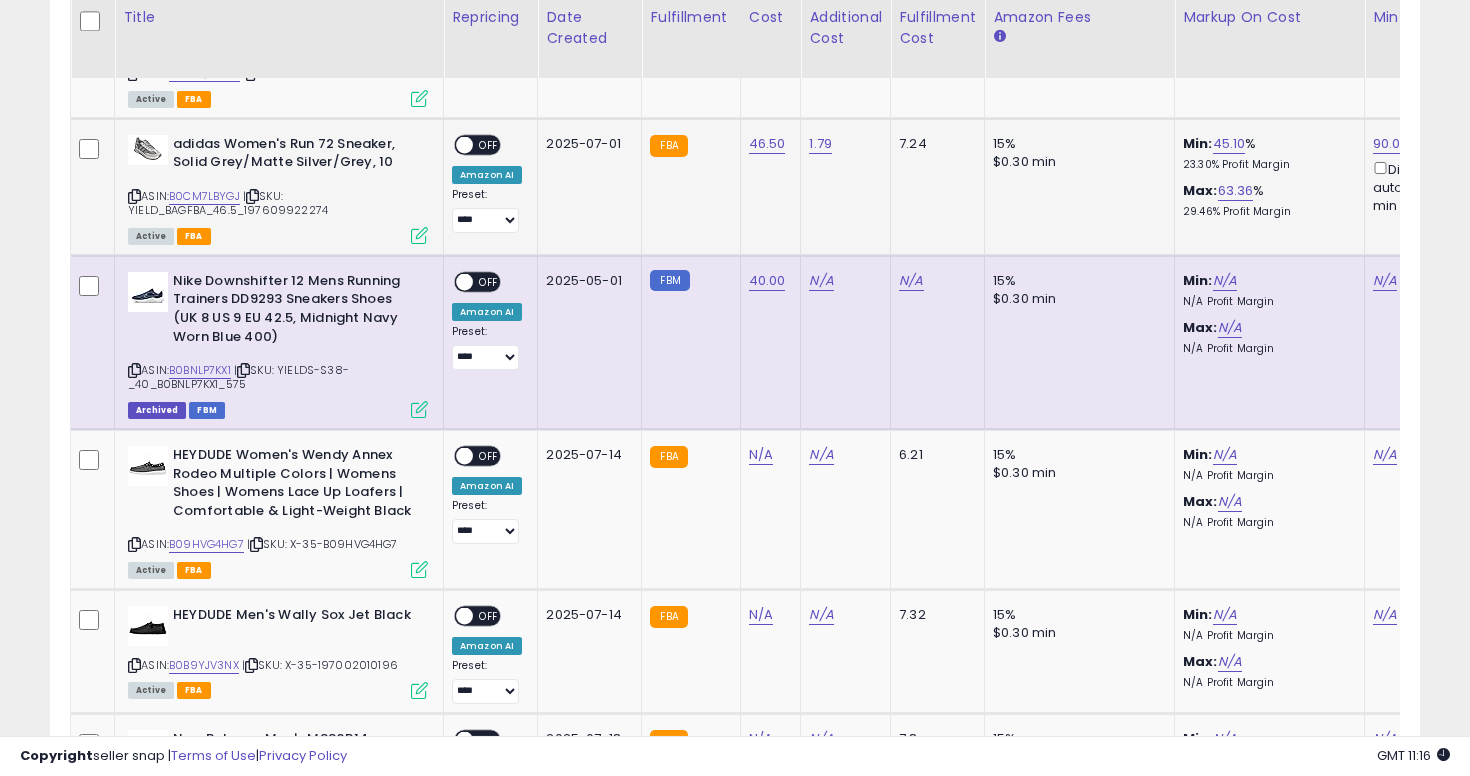 click at bounding box center (464, 144) 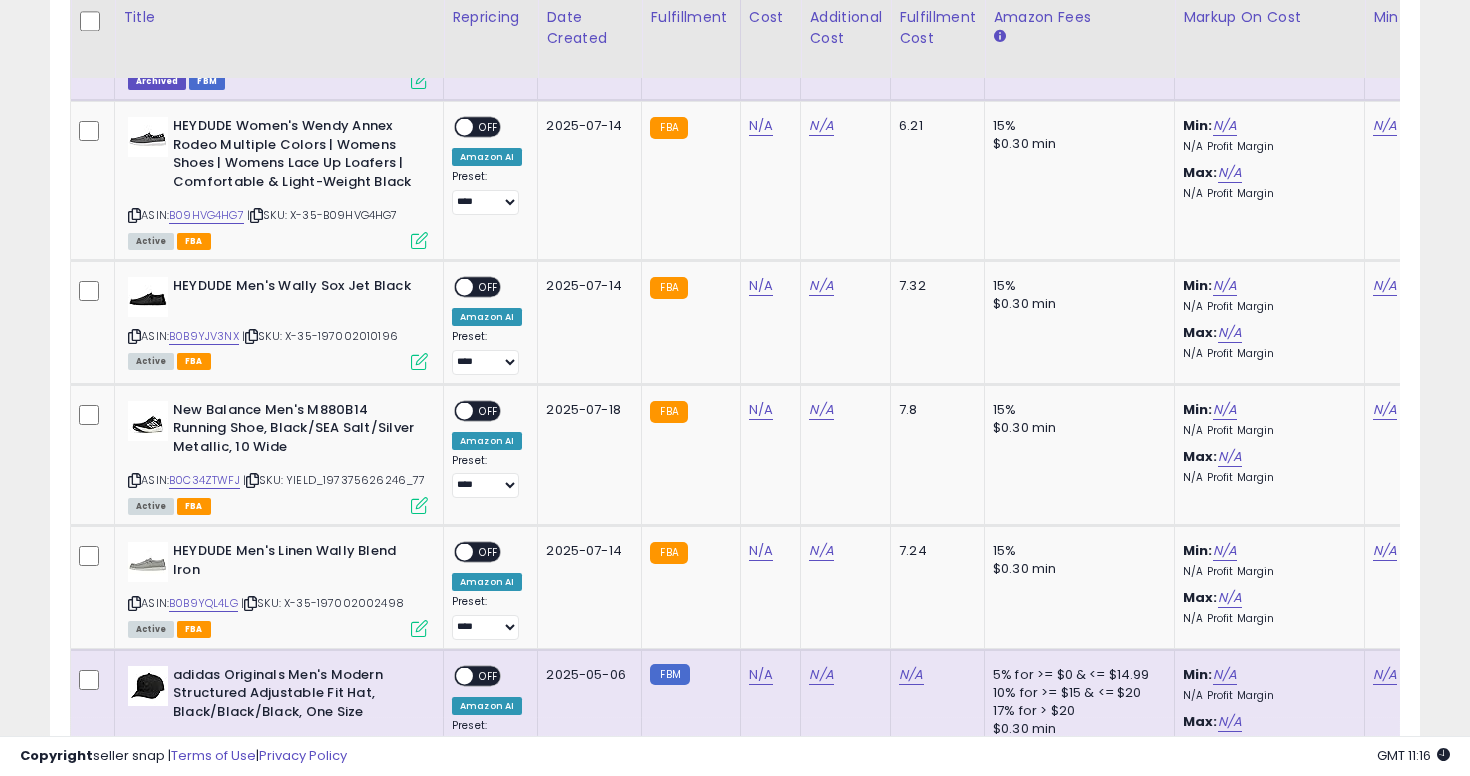 scroll, scrollTop: 5229, scrollLeft: 0, axis: vertical 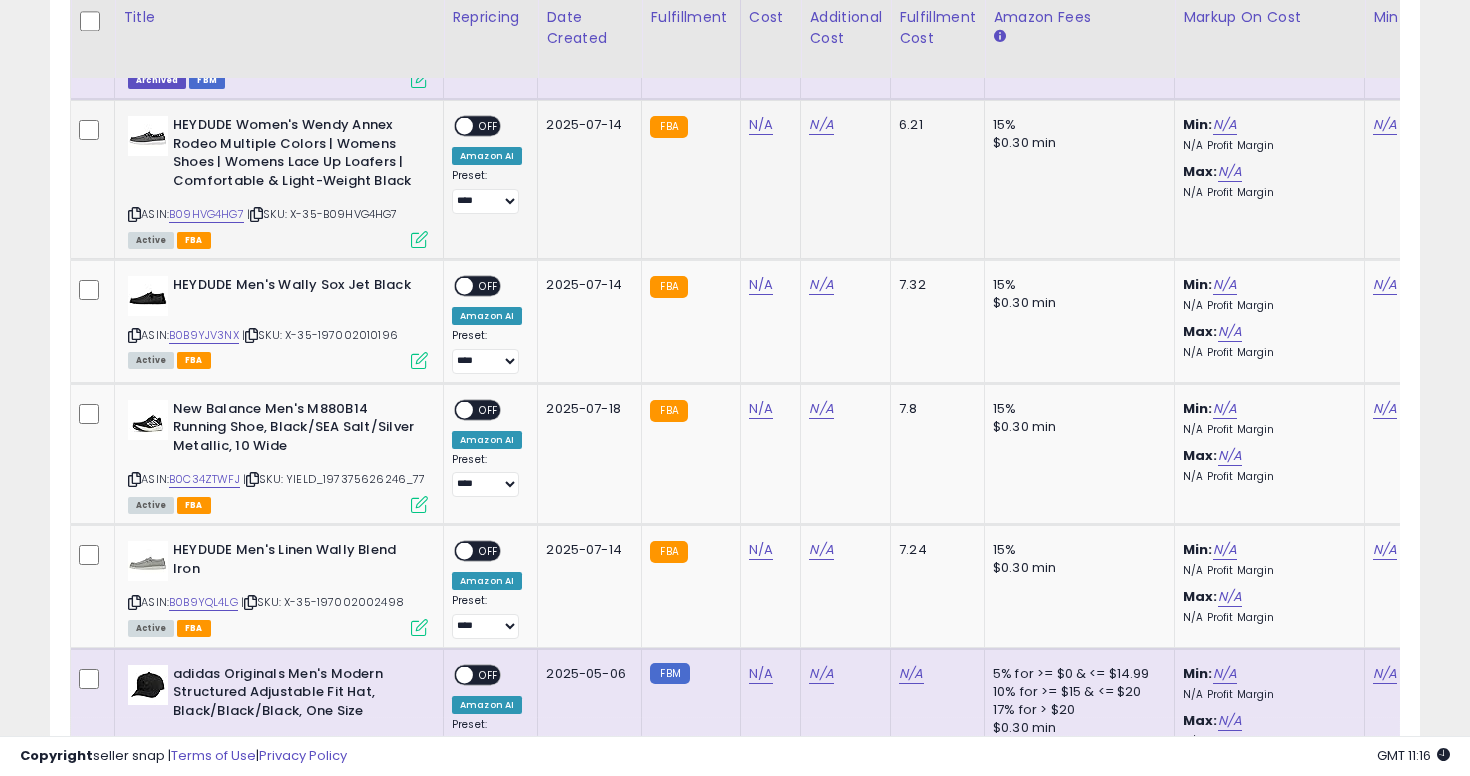 click at bounding box center [134, 214] 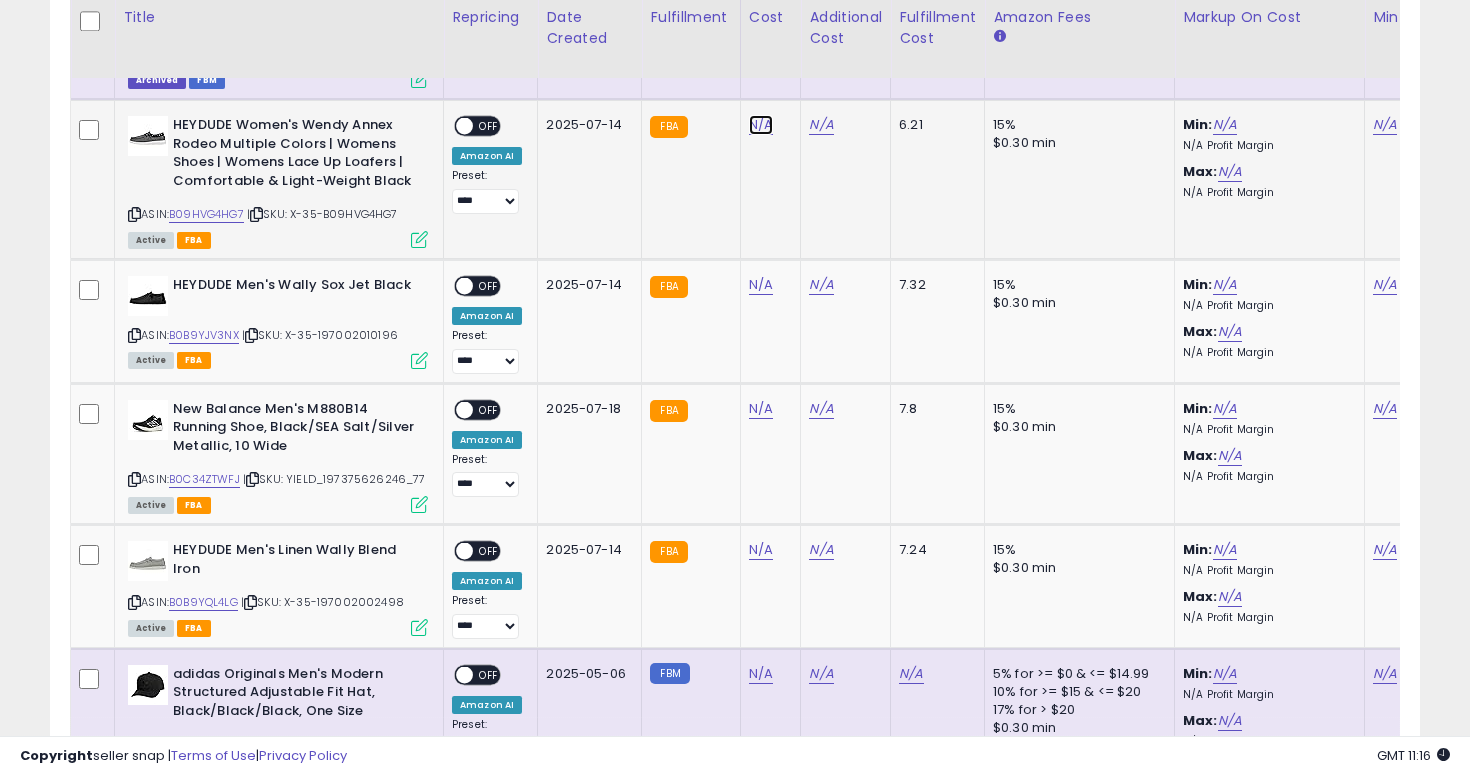 click on "N/A" at bounding box center (761, -4155) 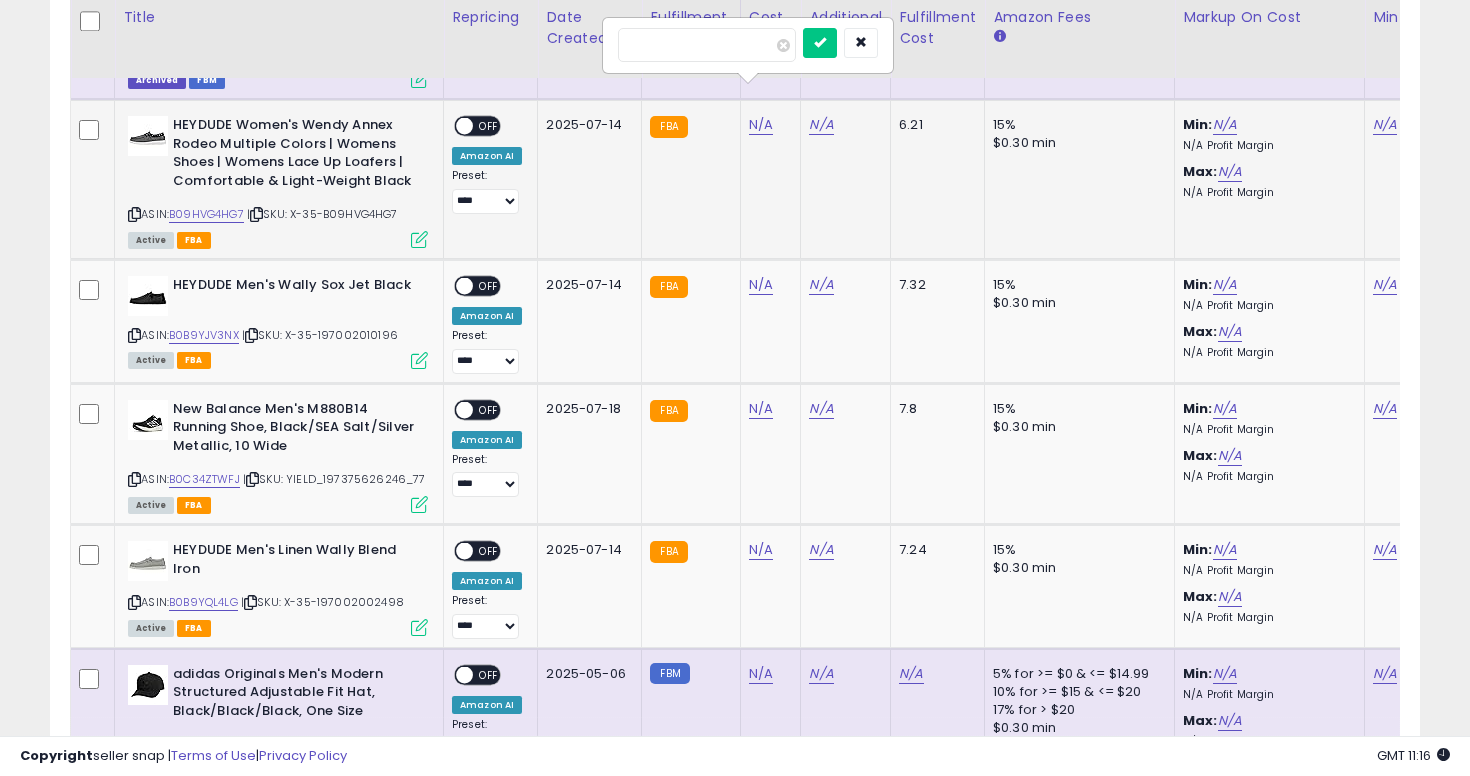 type on "**" 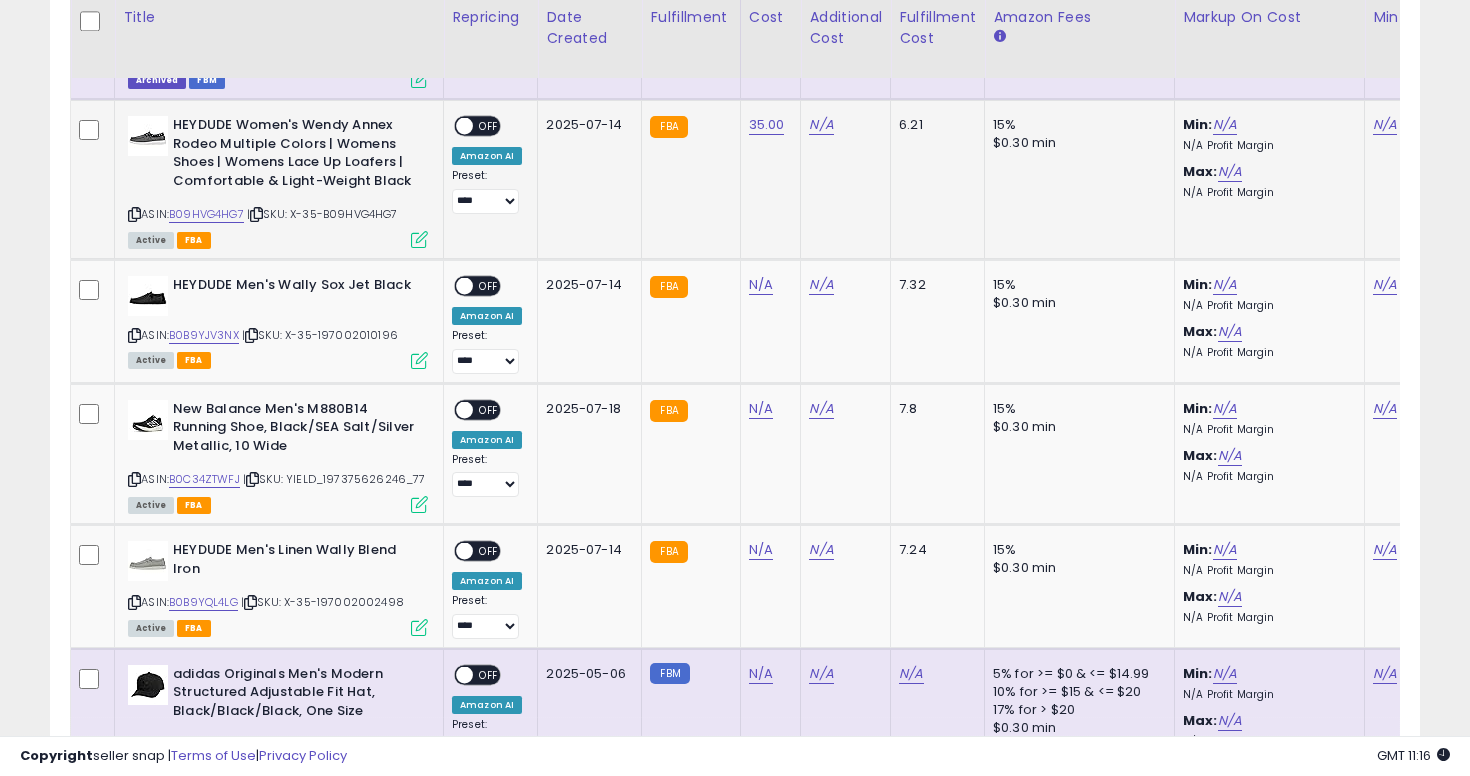 scroll, scrollTop: 0, scrollLeft: 517, axis: horizontal 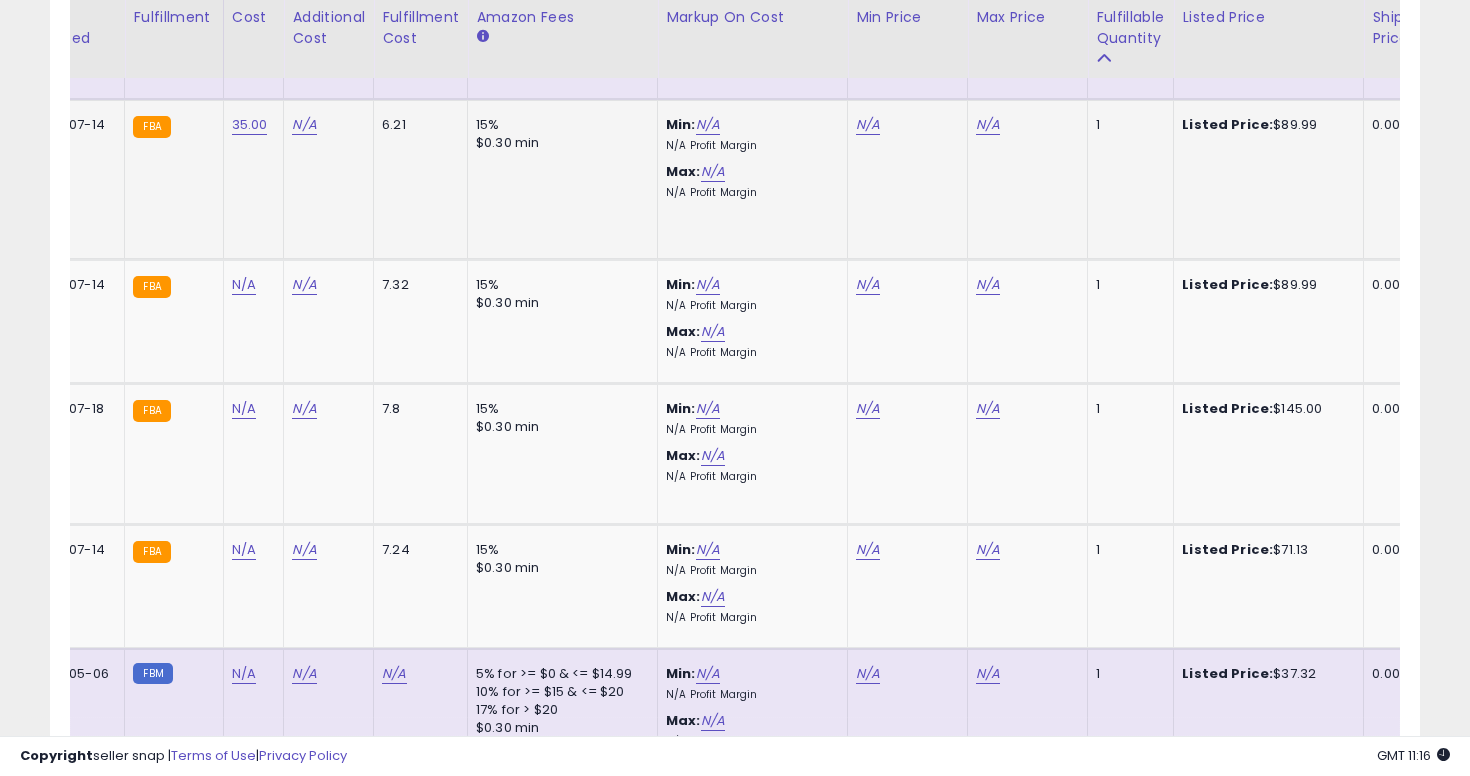 click on "N/A" 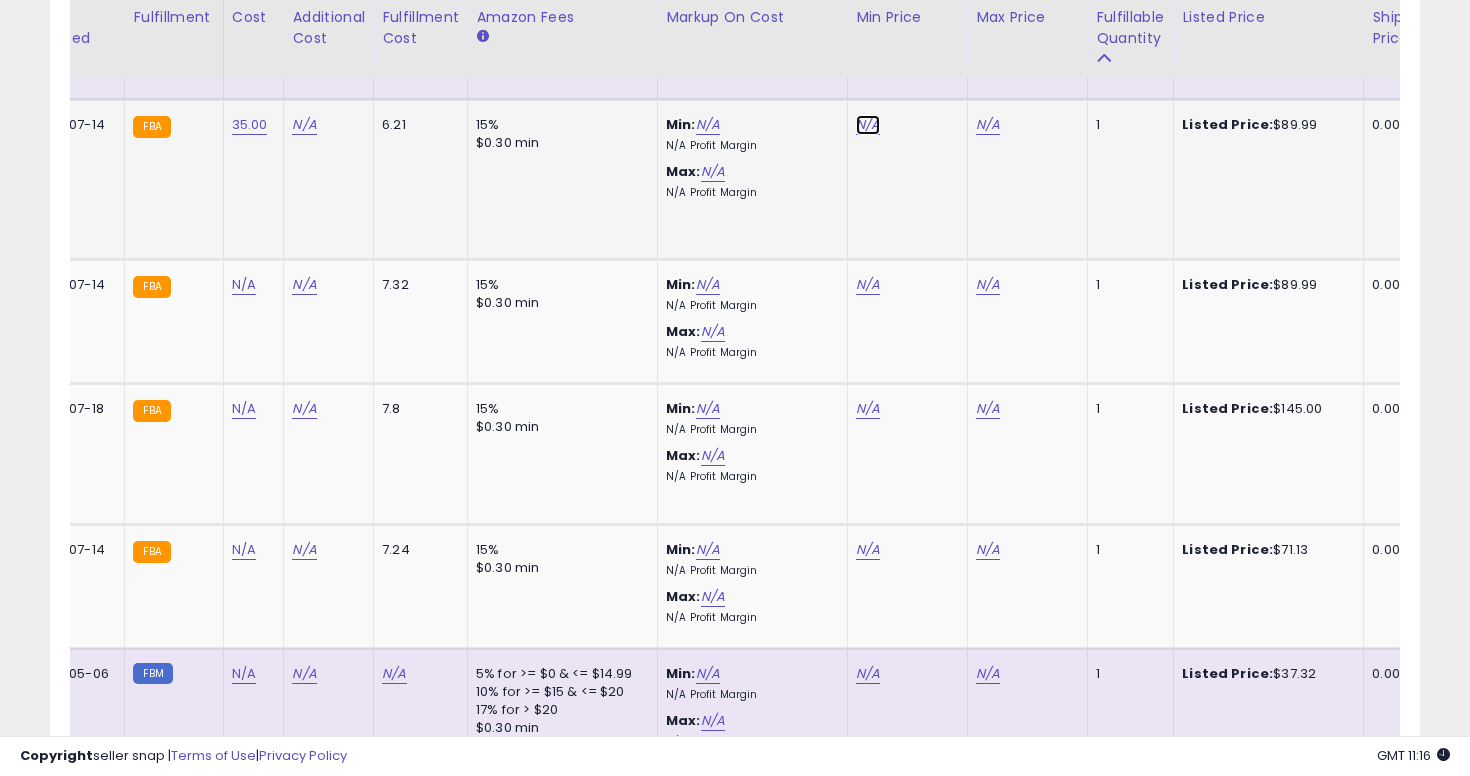 click on "N/A" at bounding box center (868, -4155) 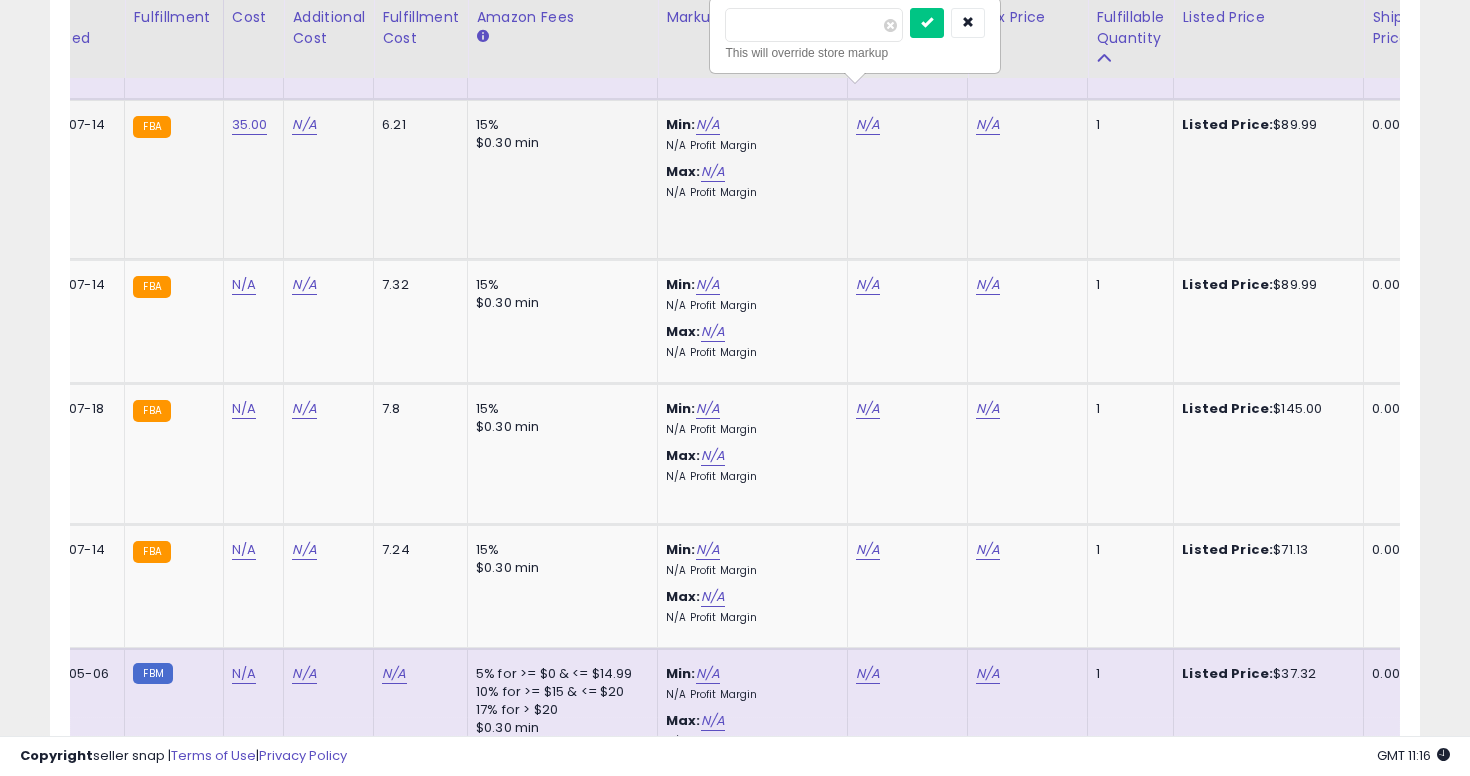 type on "**" 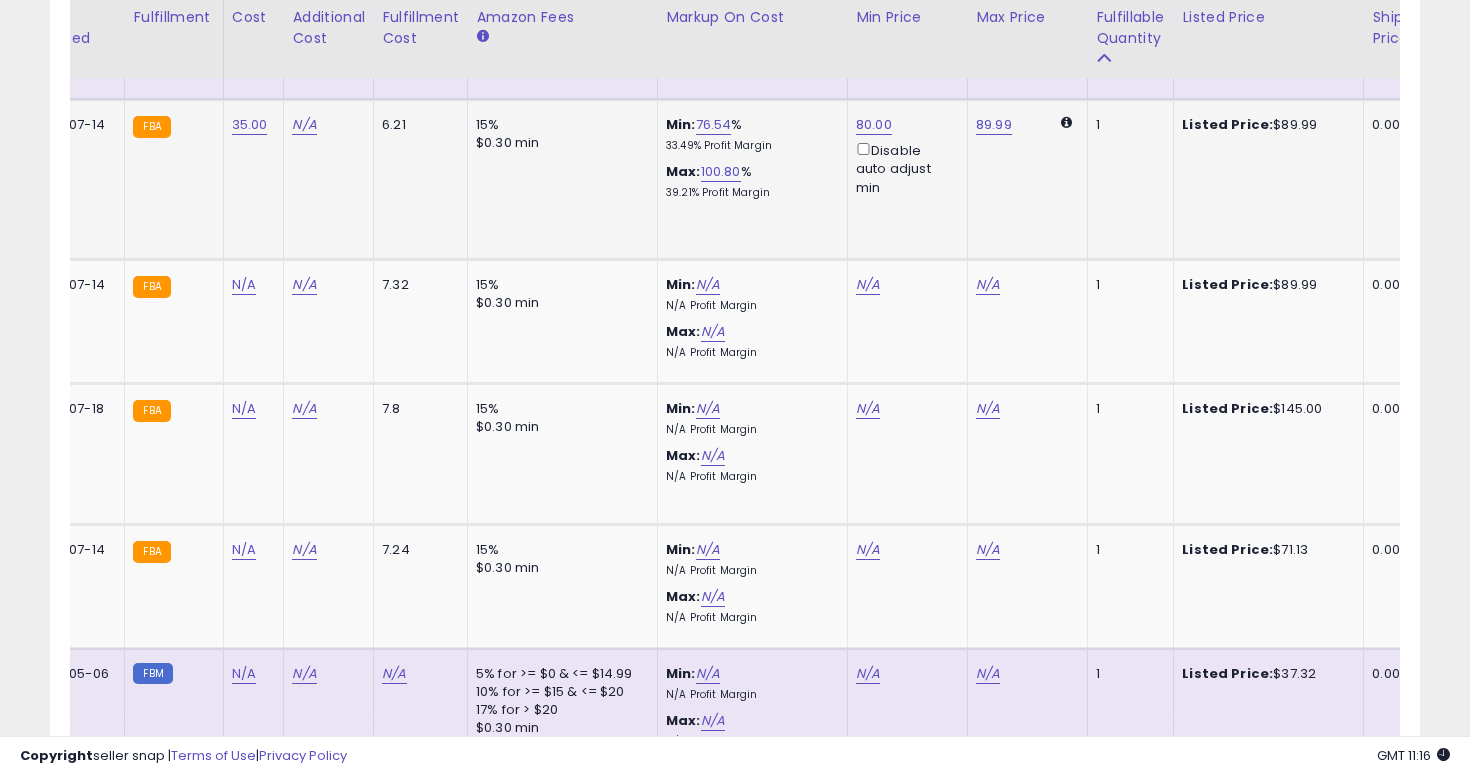 scroll, scrollTop: 0, scrollLeft: 0, axis: both 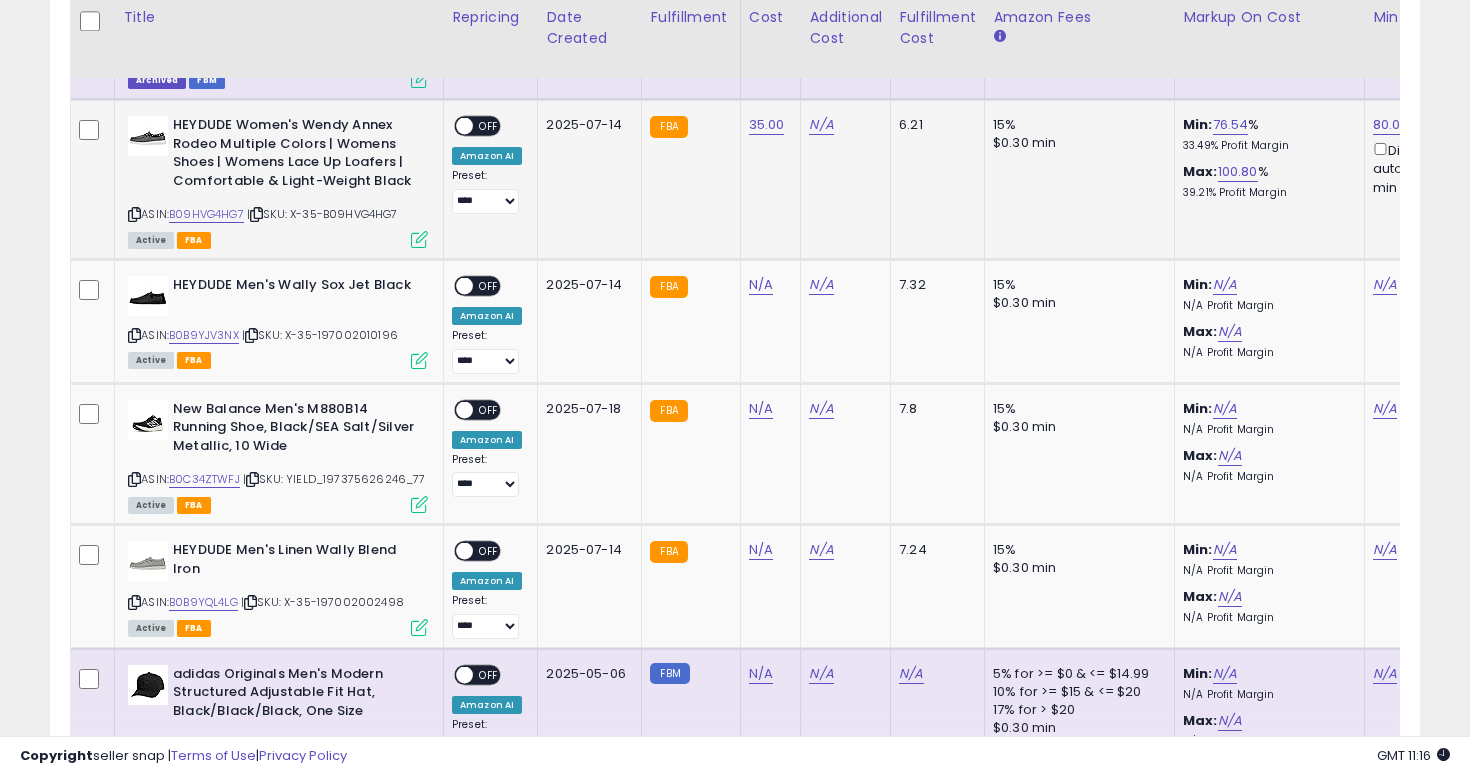 click on "ON   OFF" at bounding box center (455, 126) 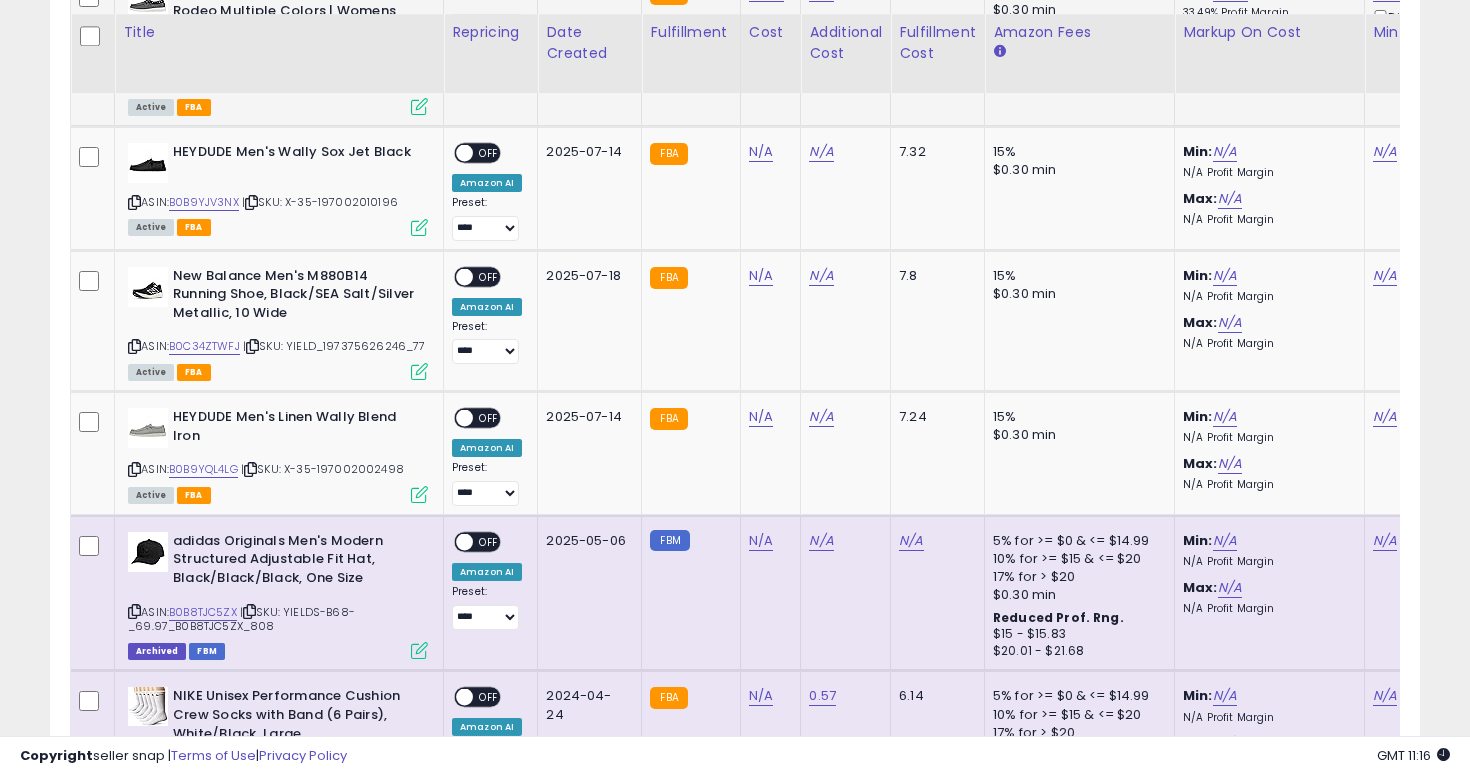 scroll, scrollTop: 5377, scrollLeft: 0, axis: vertical 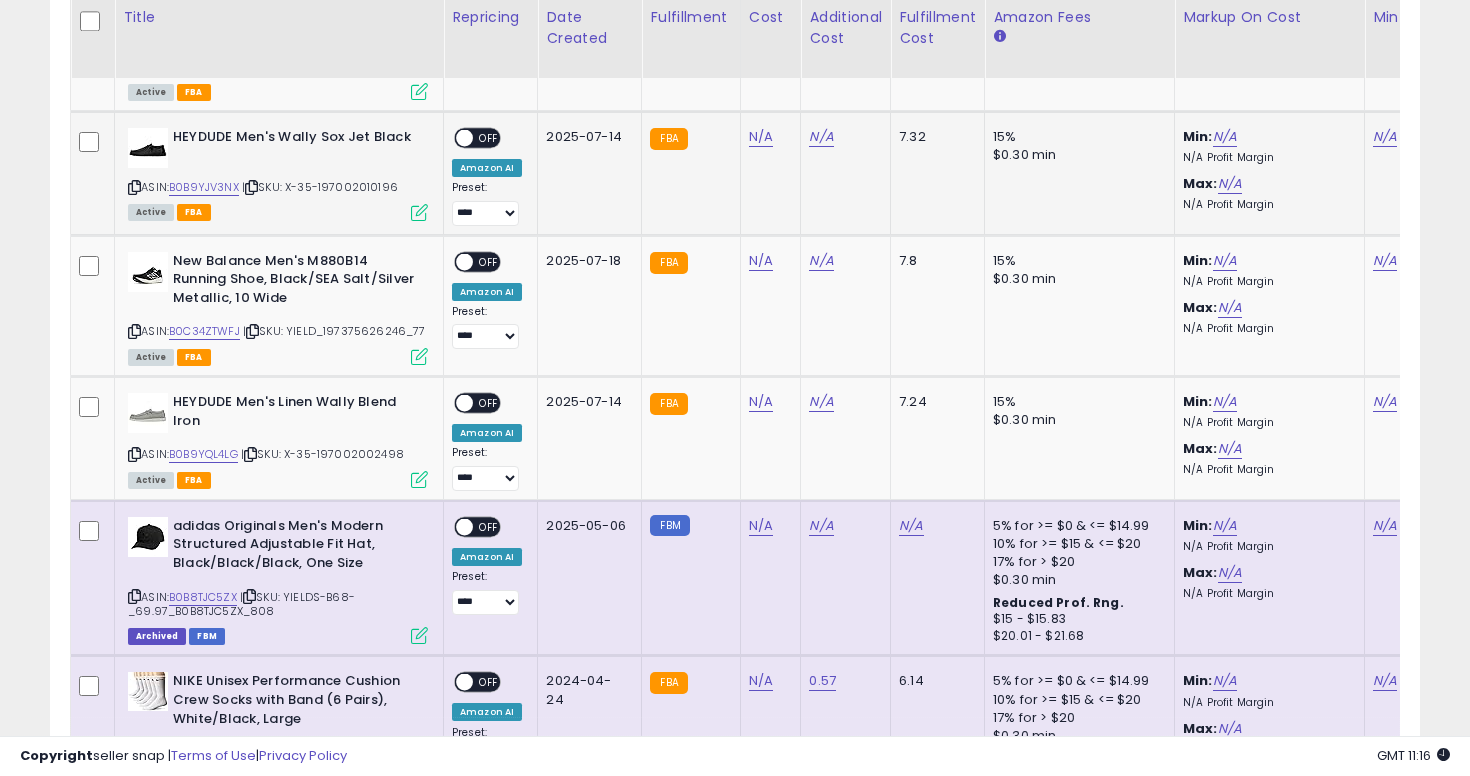click at bounding box center [134, 187] 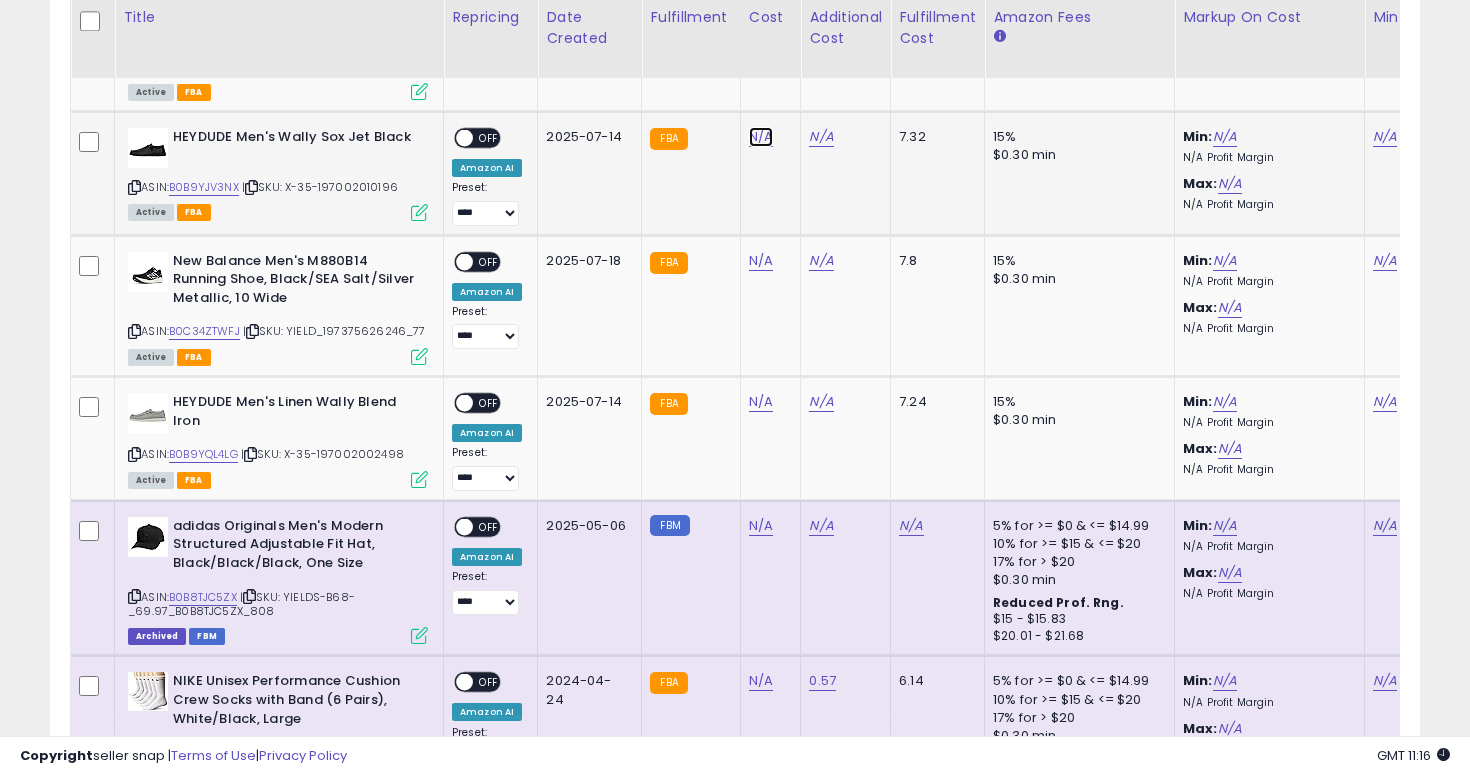 click on "N/A" at bounding box center [761, -4303] 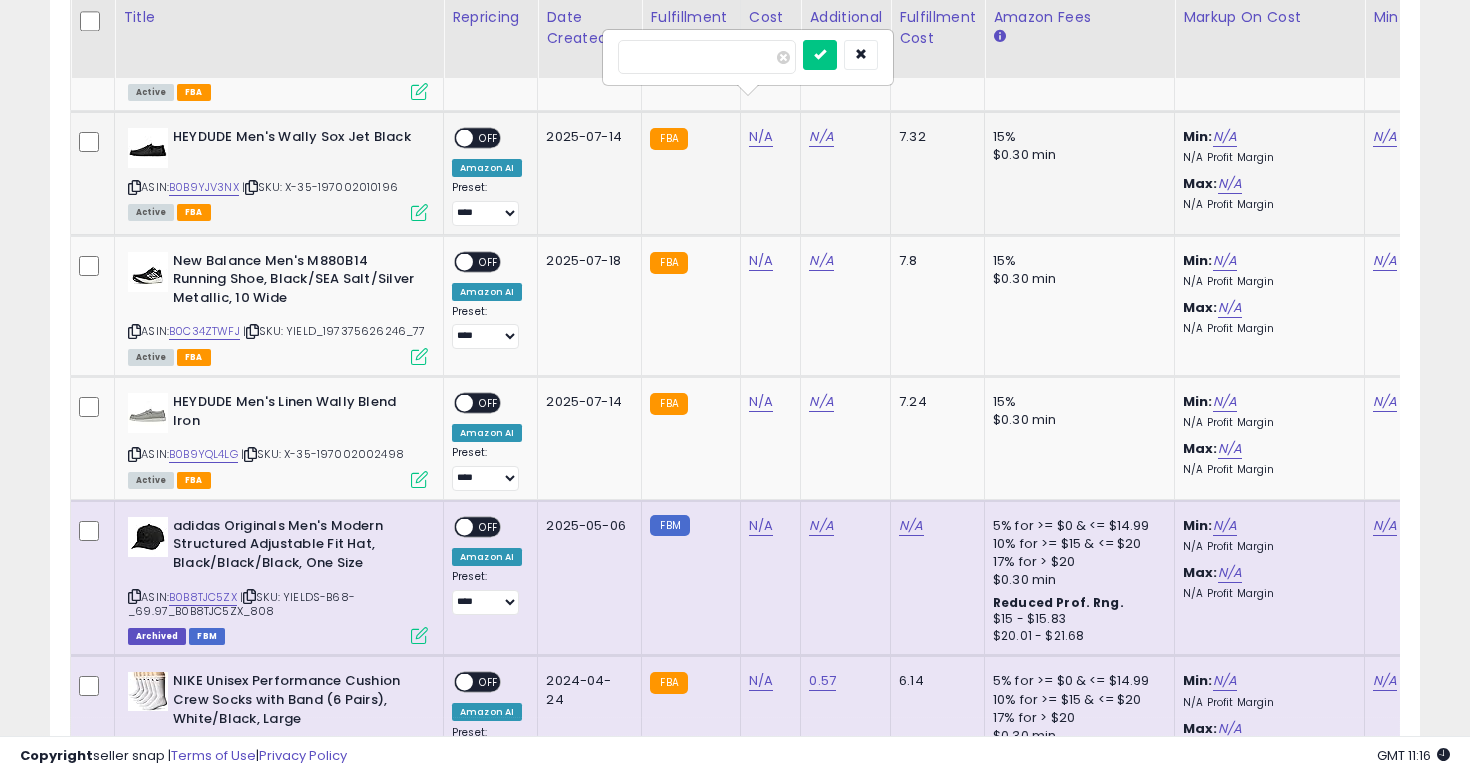 type on "**" 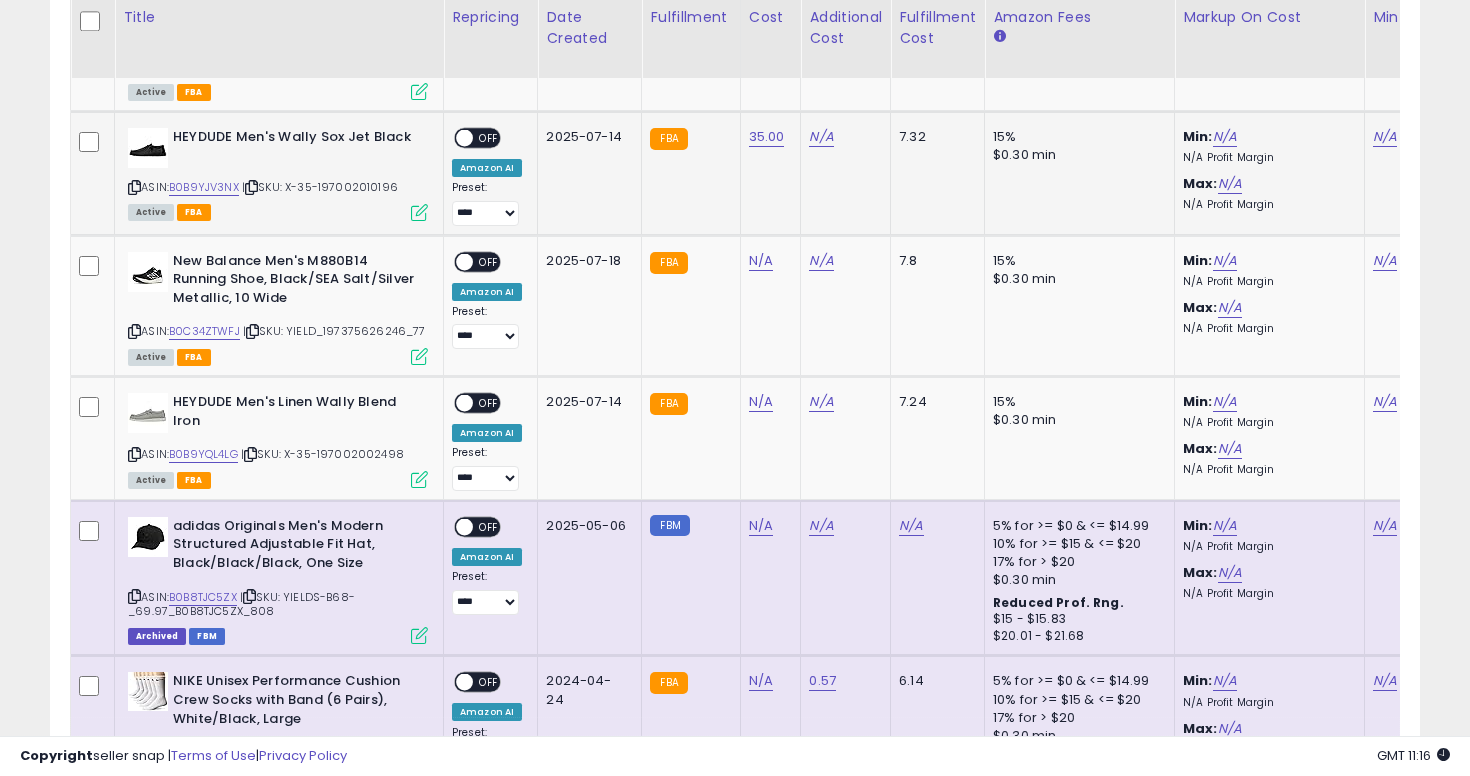 scroll, scrollTop: 0, scrollLeft: 181, axis: horizontal 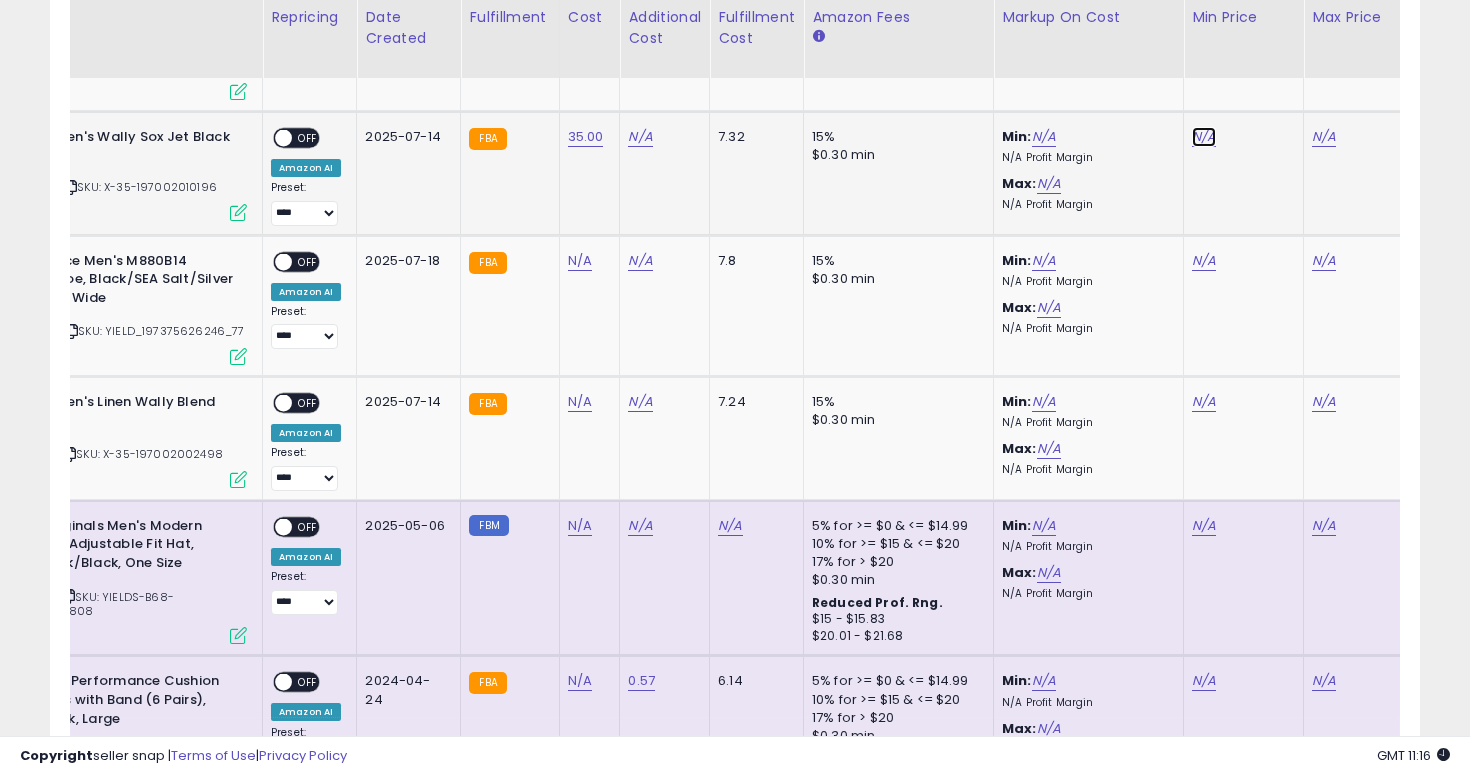 click on "N/A" at bounding box center (1204, -4303) 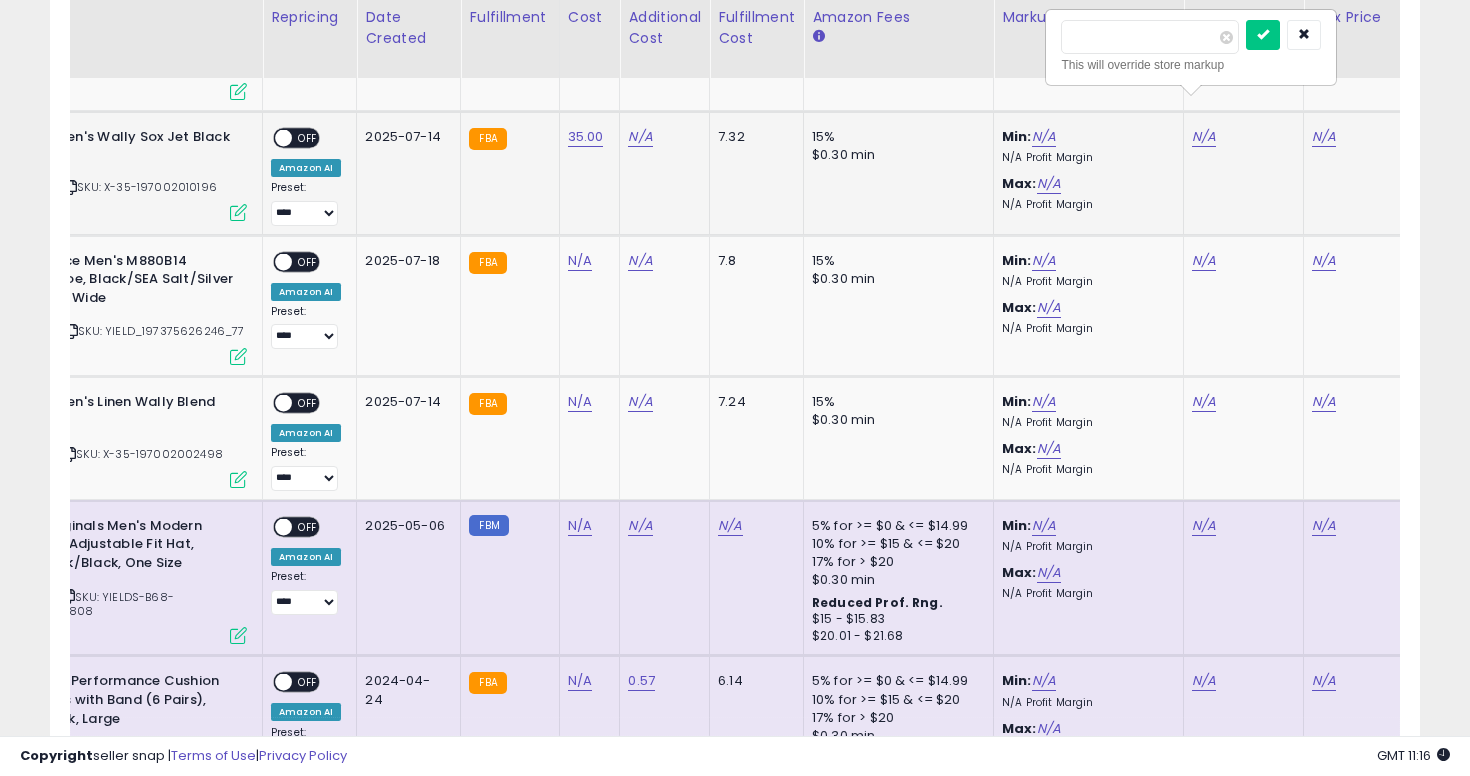 type on "**" 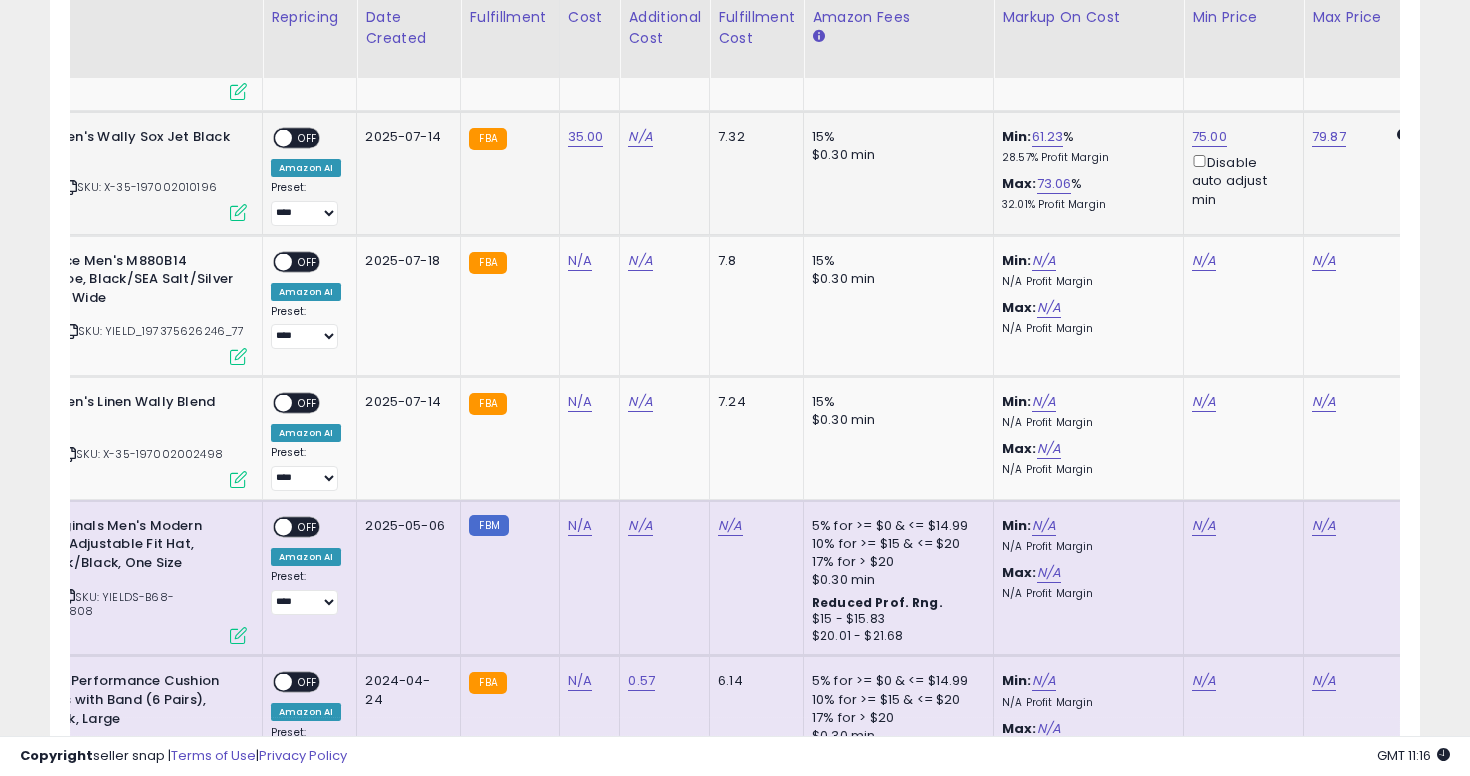 scroll, scrollTop: 0, scrollLeft: 0, axis: both 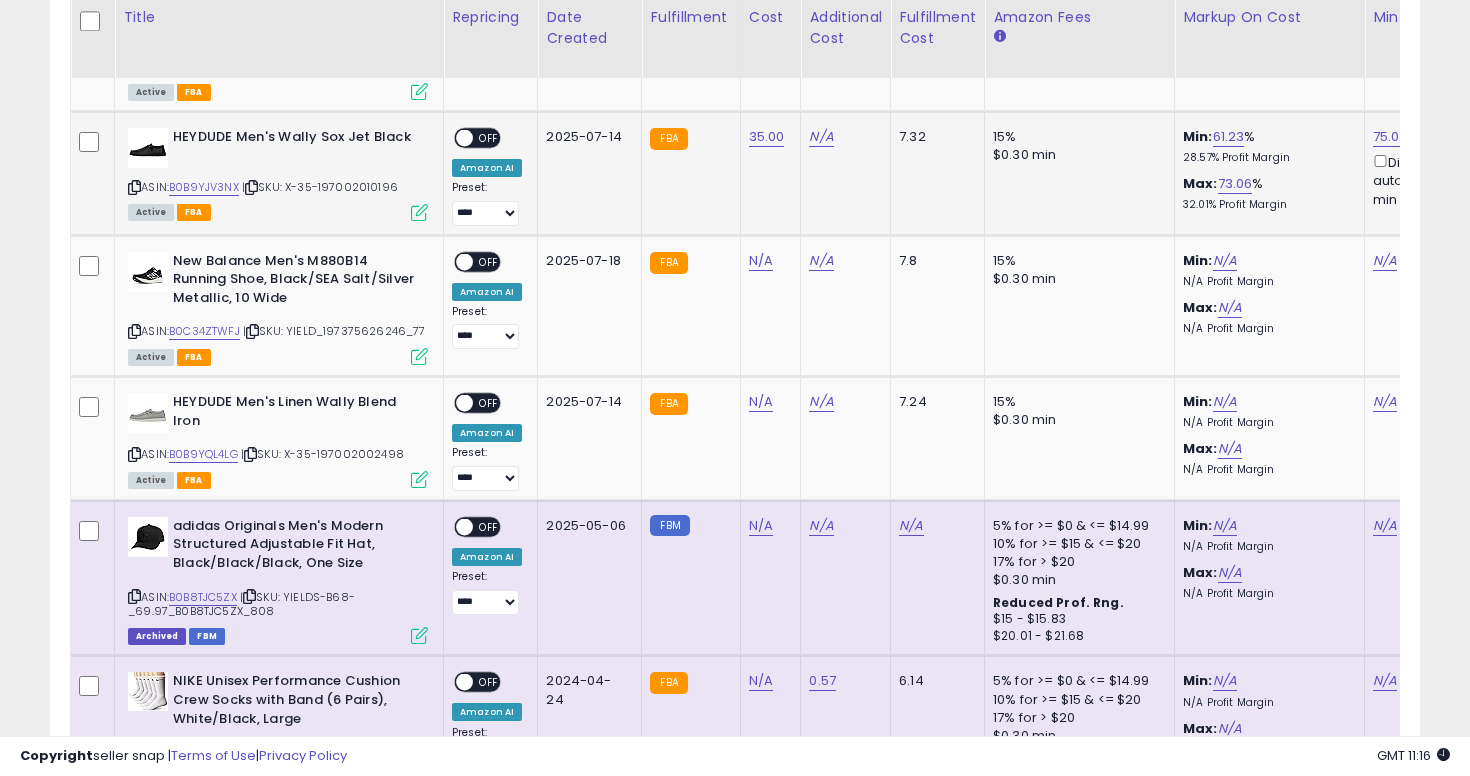 click on "OFF" at bounding box center [489, 138] 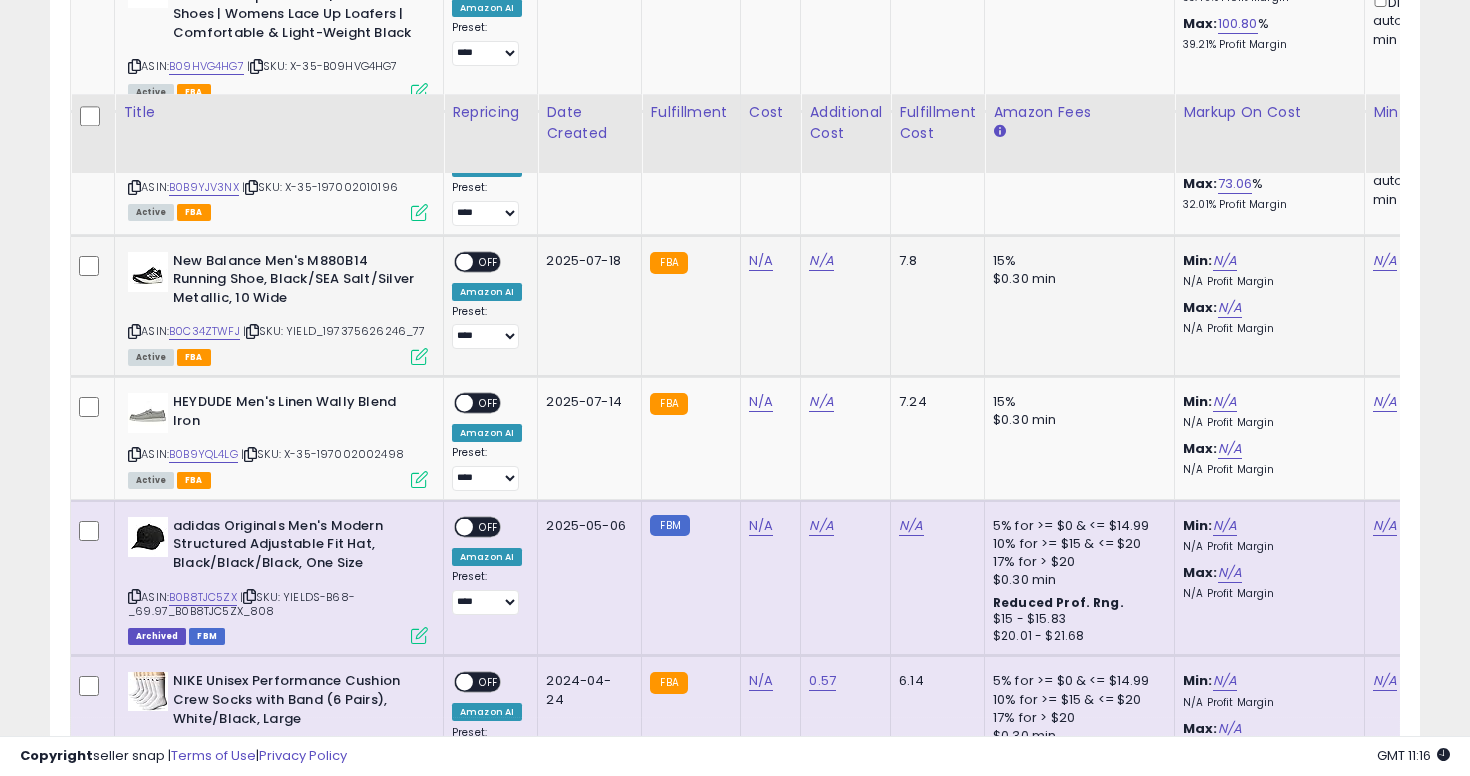 scroll, scrollTop: 5504, scrollLeft: 0, axis: vertical 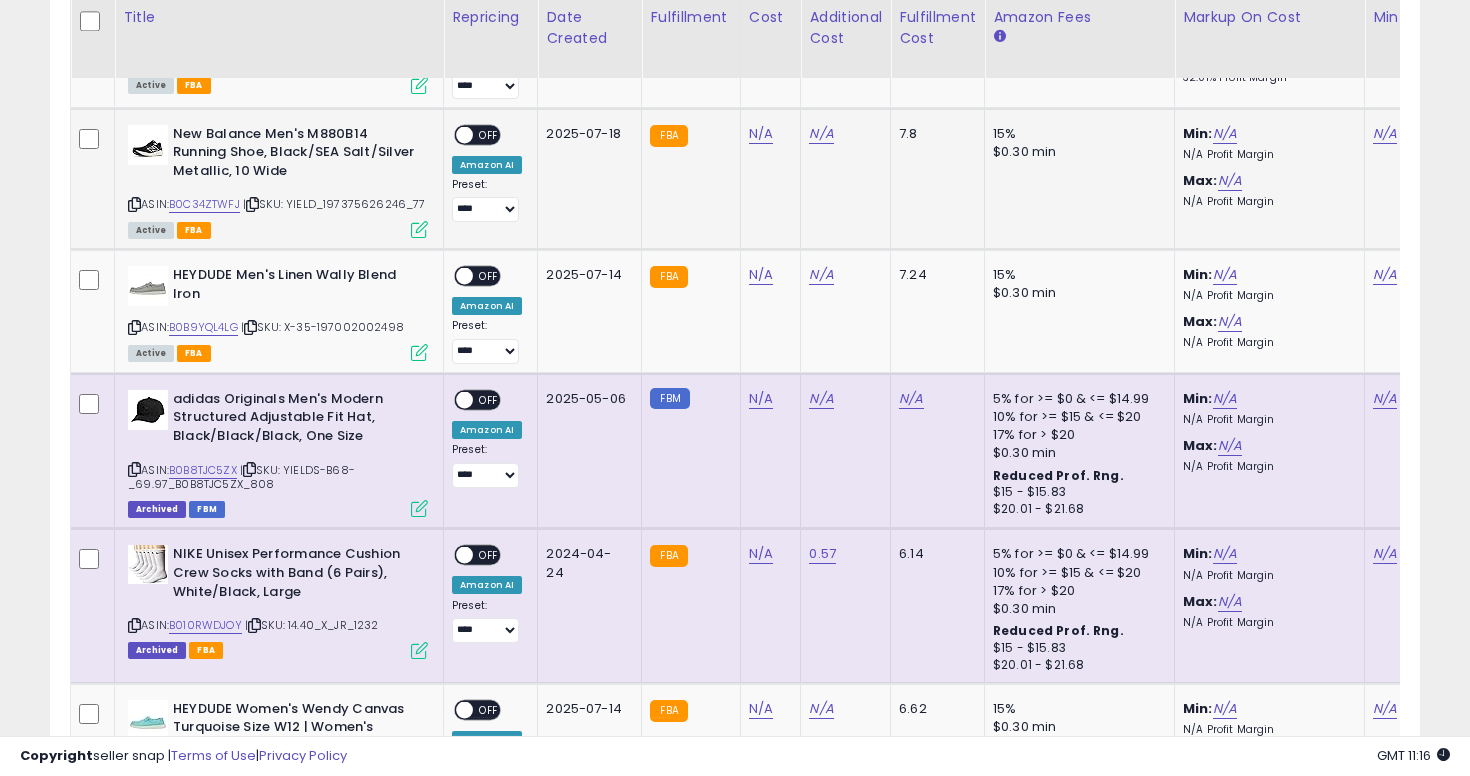 click at bounding box center [134, 204] 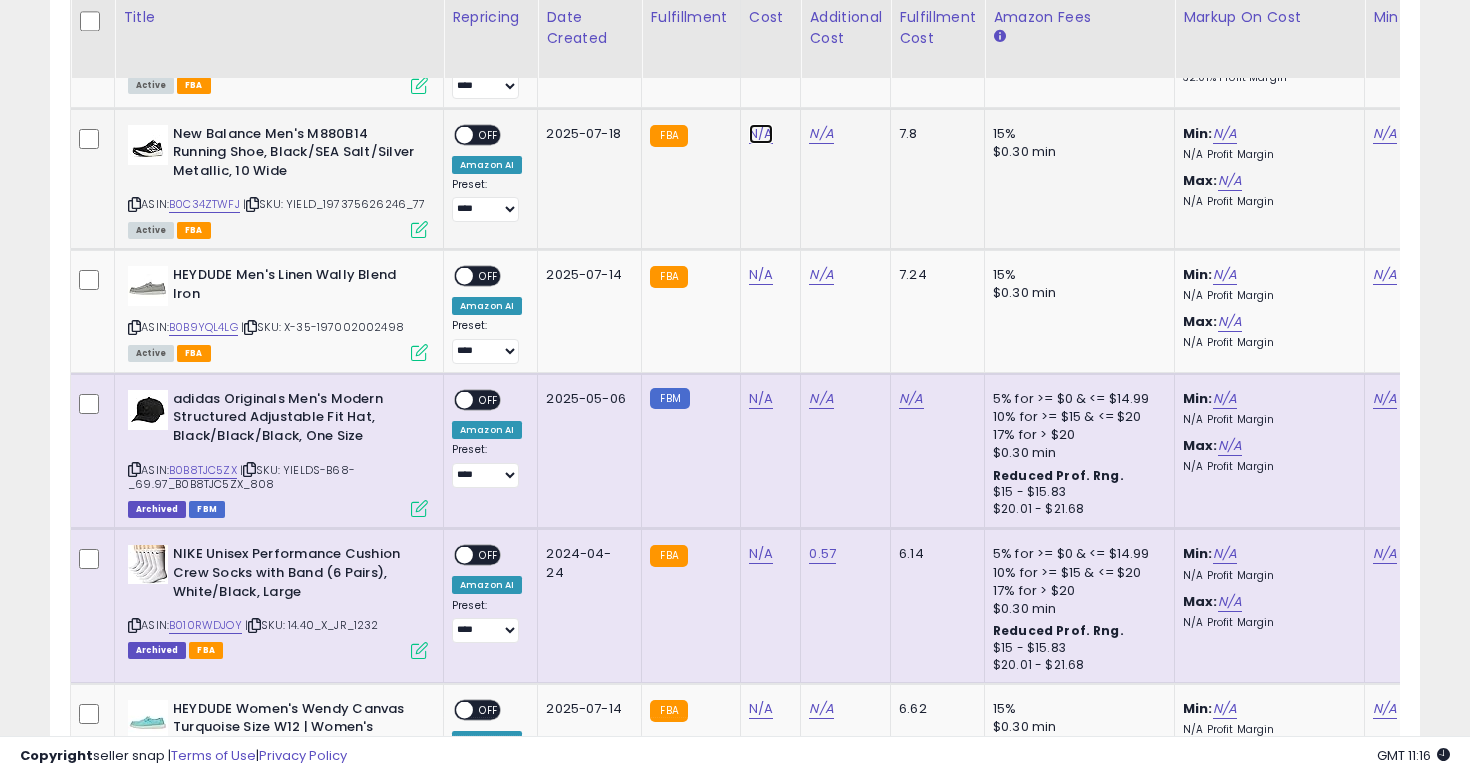 click on "N/A" at bounding box center [761, -4430] 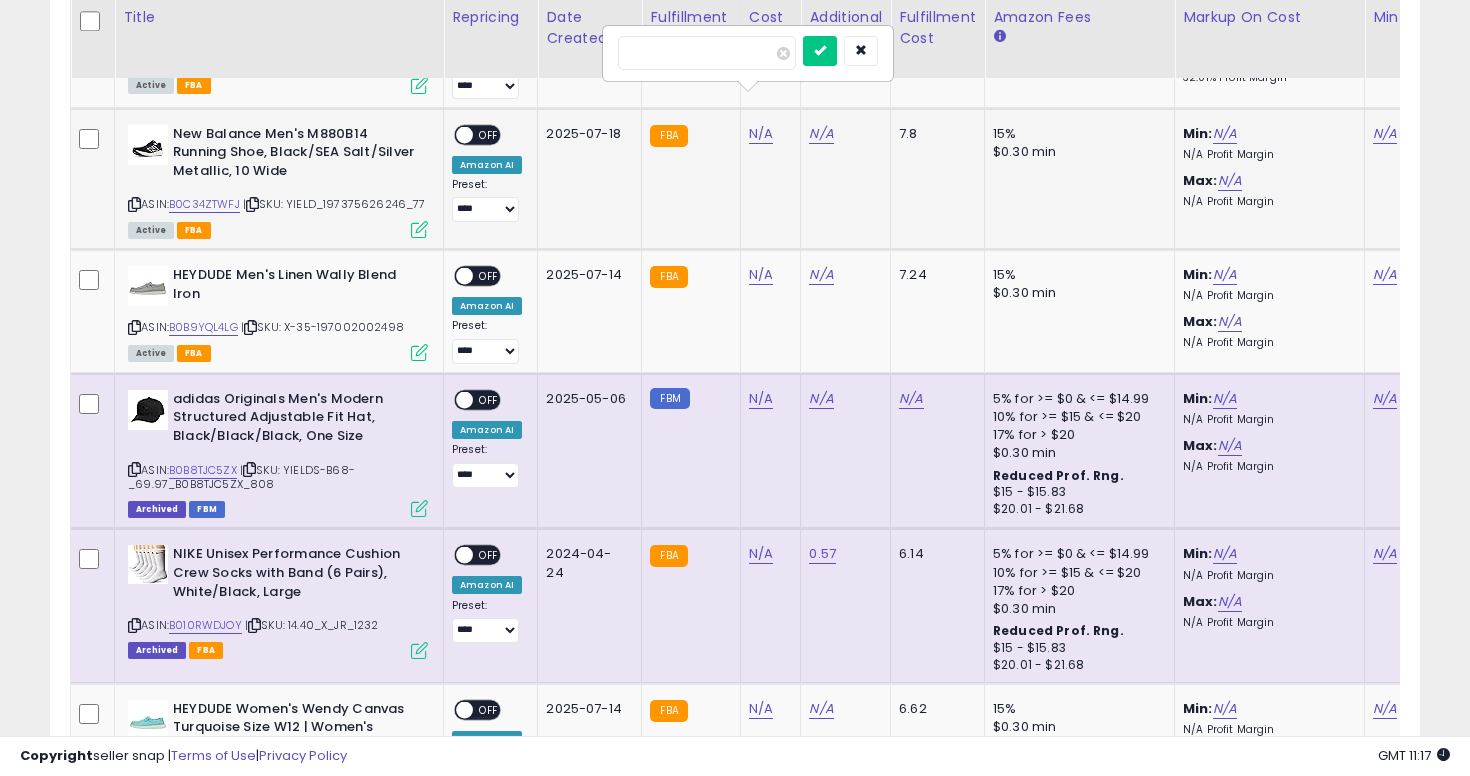 type on "**" 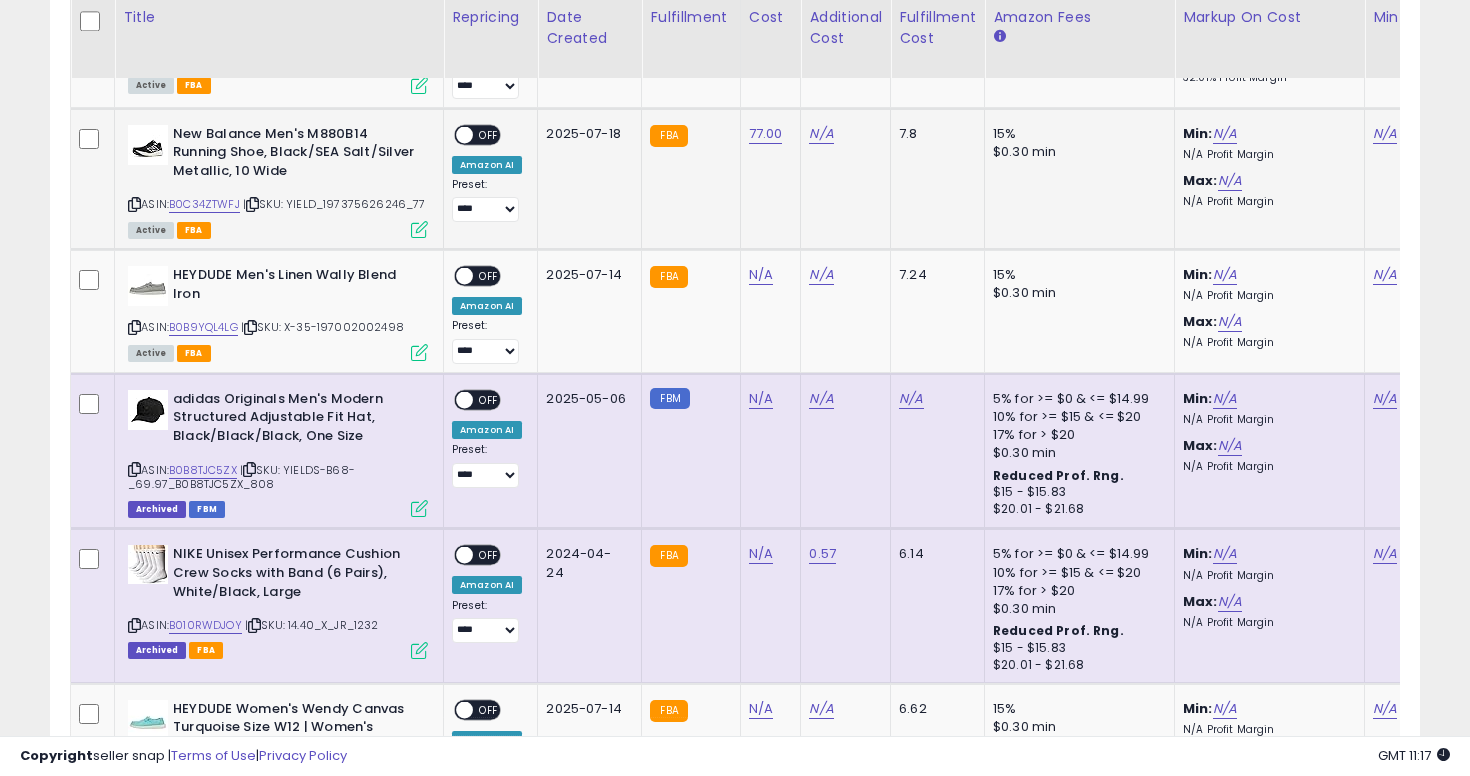 scroll, scrollTop: 0, scrollLeft: 59, axis: horizontal 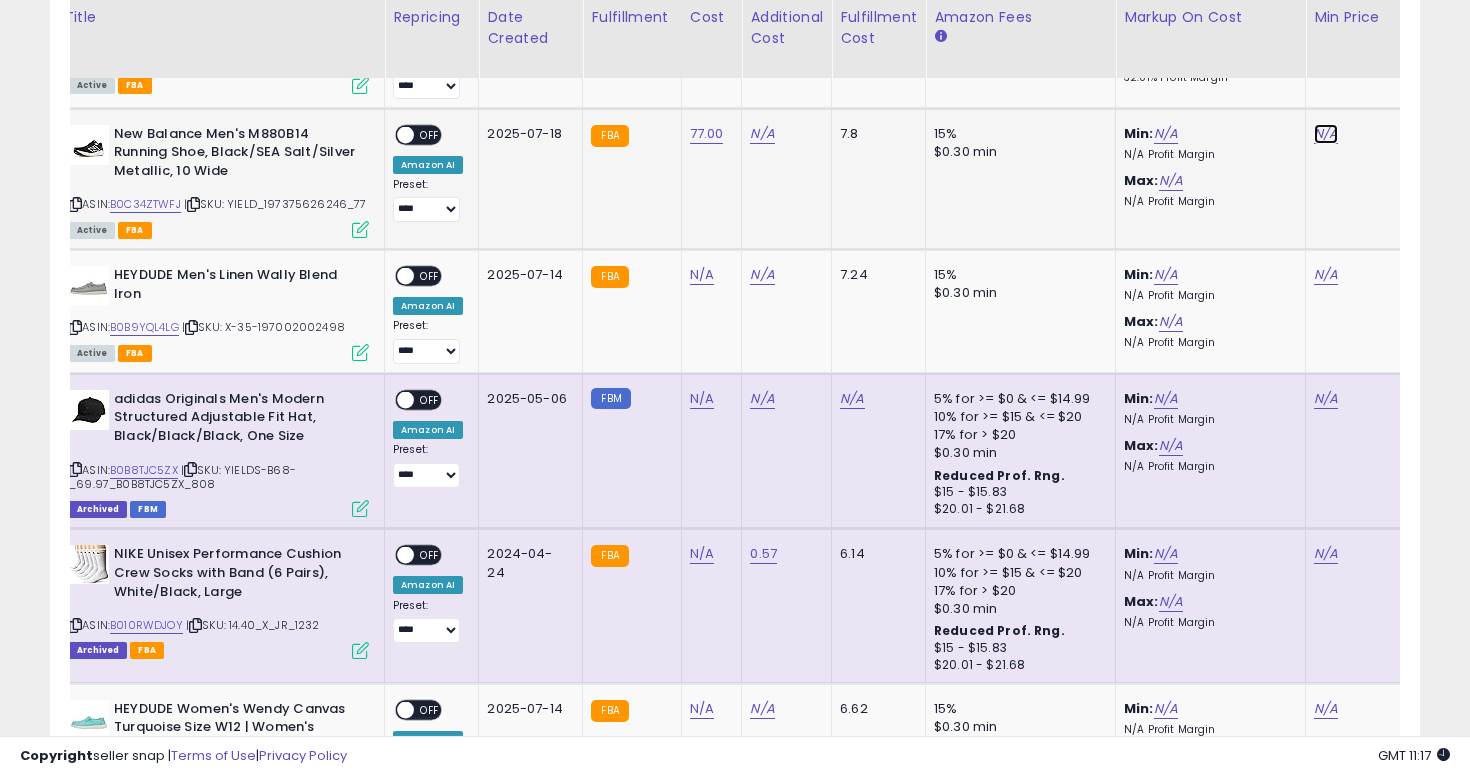 click on "N/A" at bounding box center (1326, -4430) 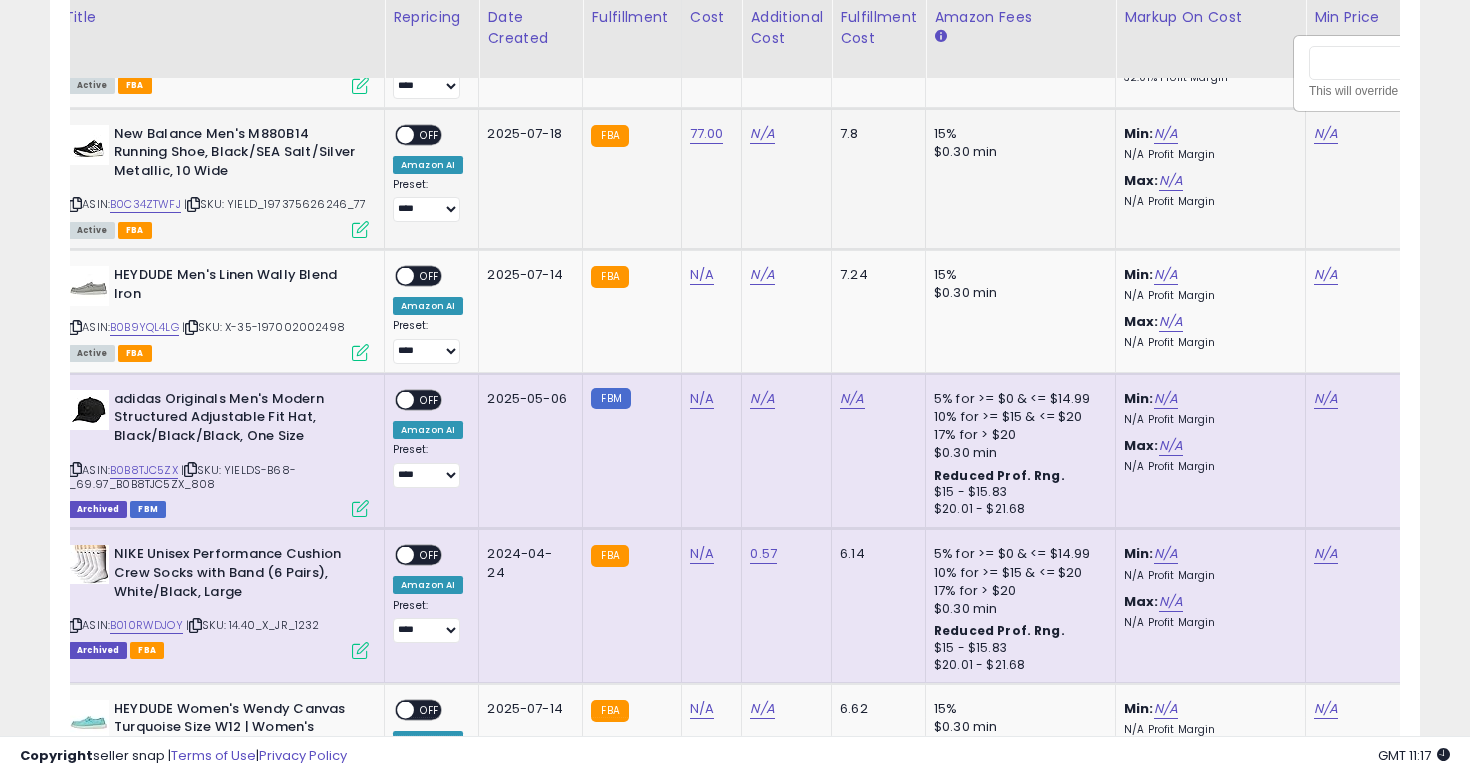 scroll, scrollTop: 0, scrollLeft: 162, axis: horizontal 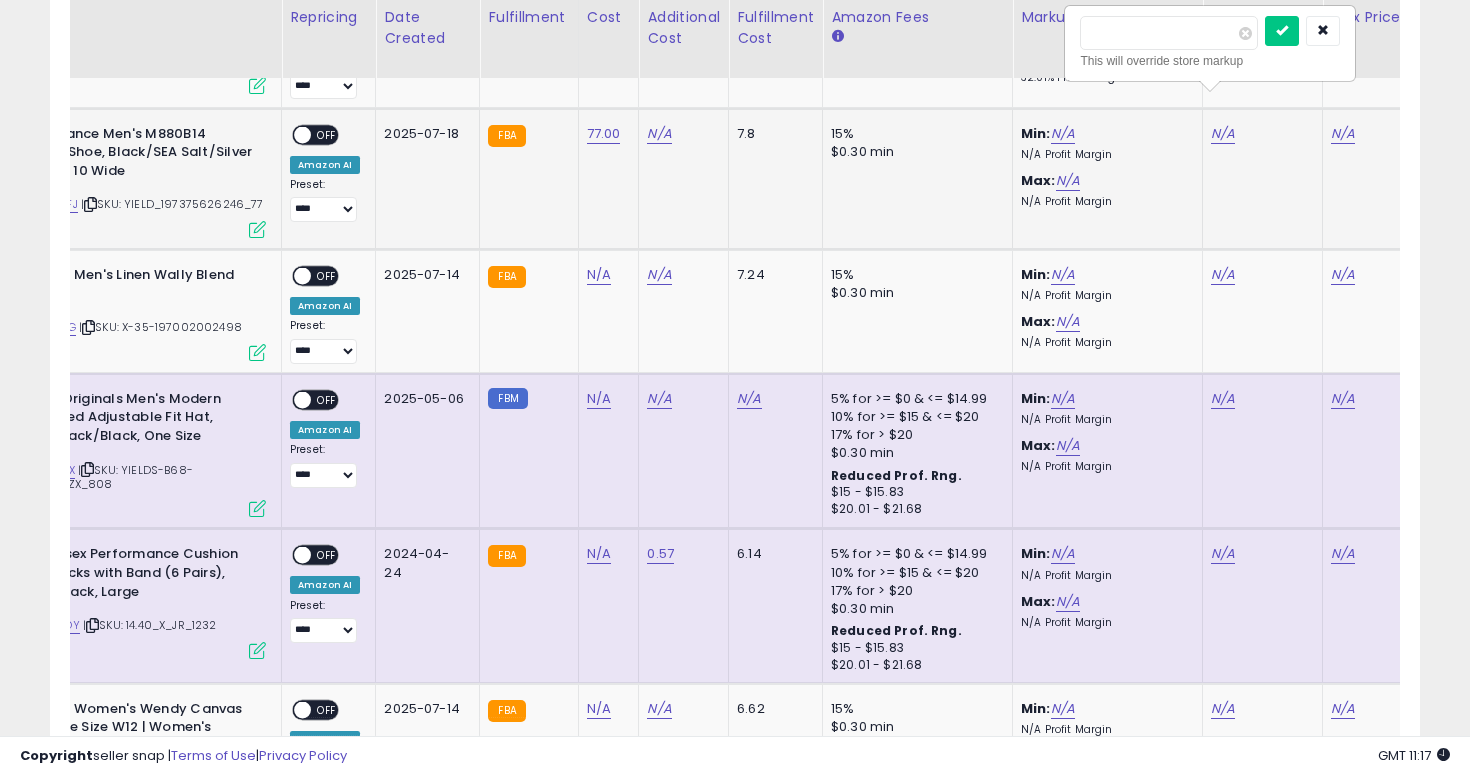 type on "*****" 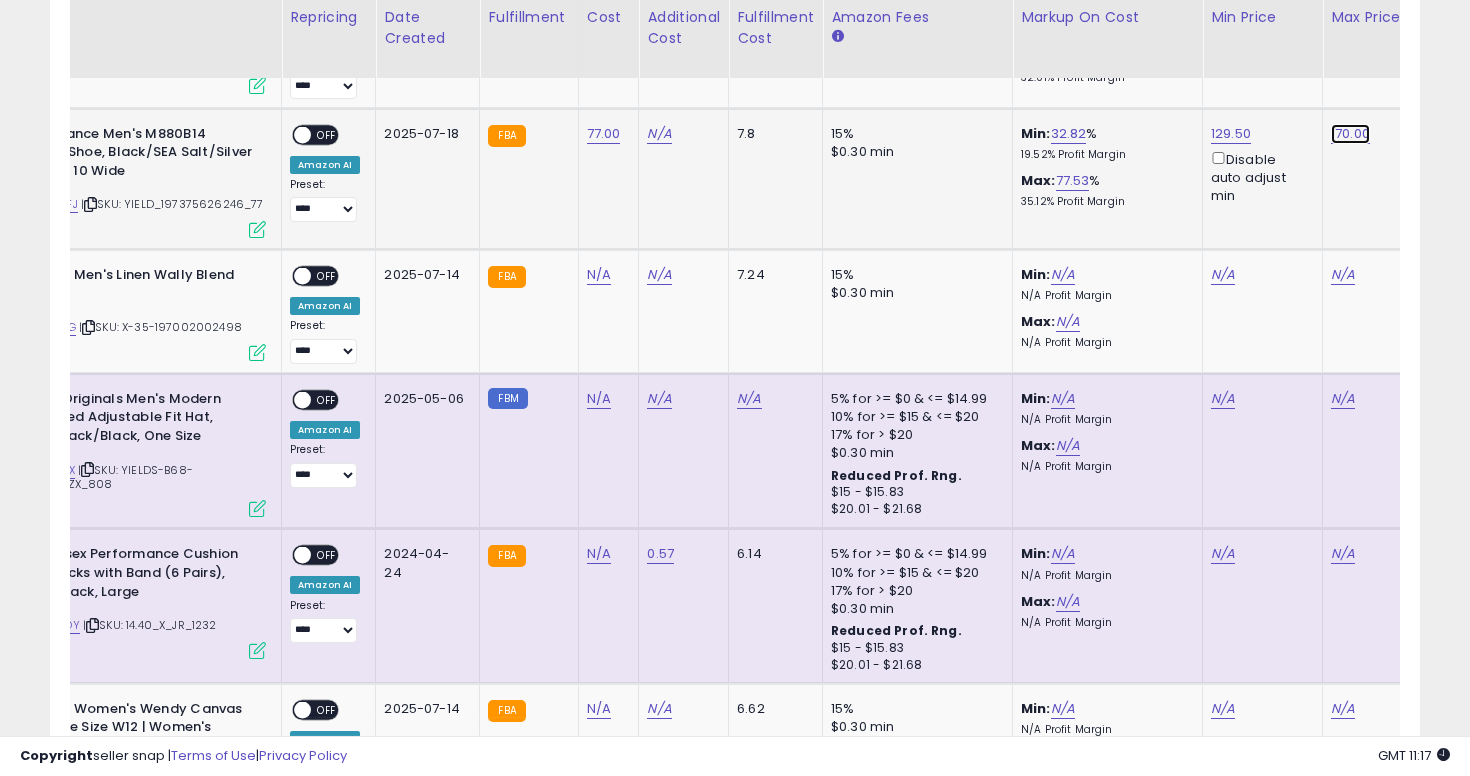 click on "170.00" at bounding box center [1343, -4430] 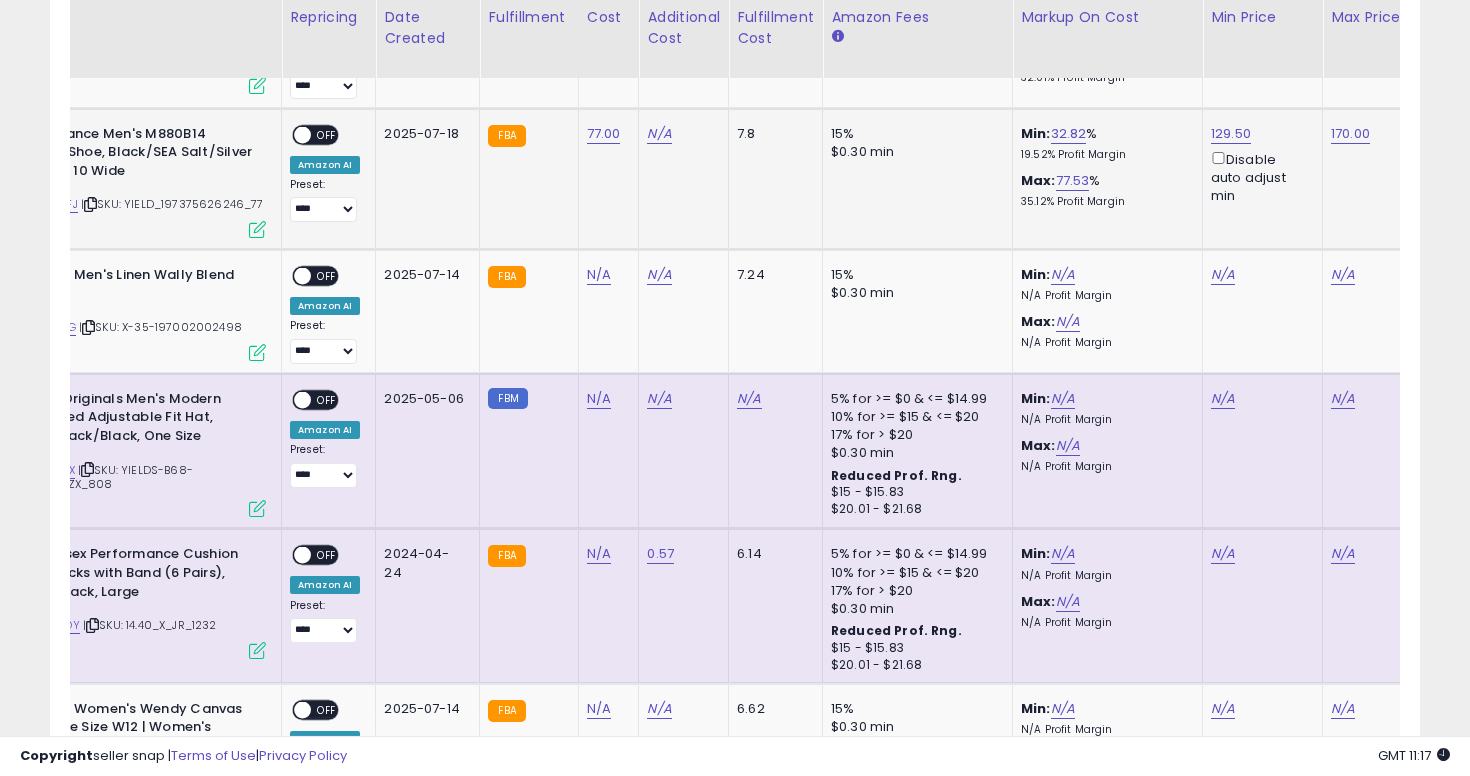 scroll, scrollTop: 0, scrollLeft: 289, axis: horizontal 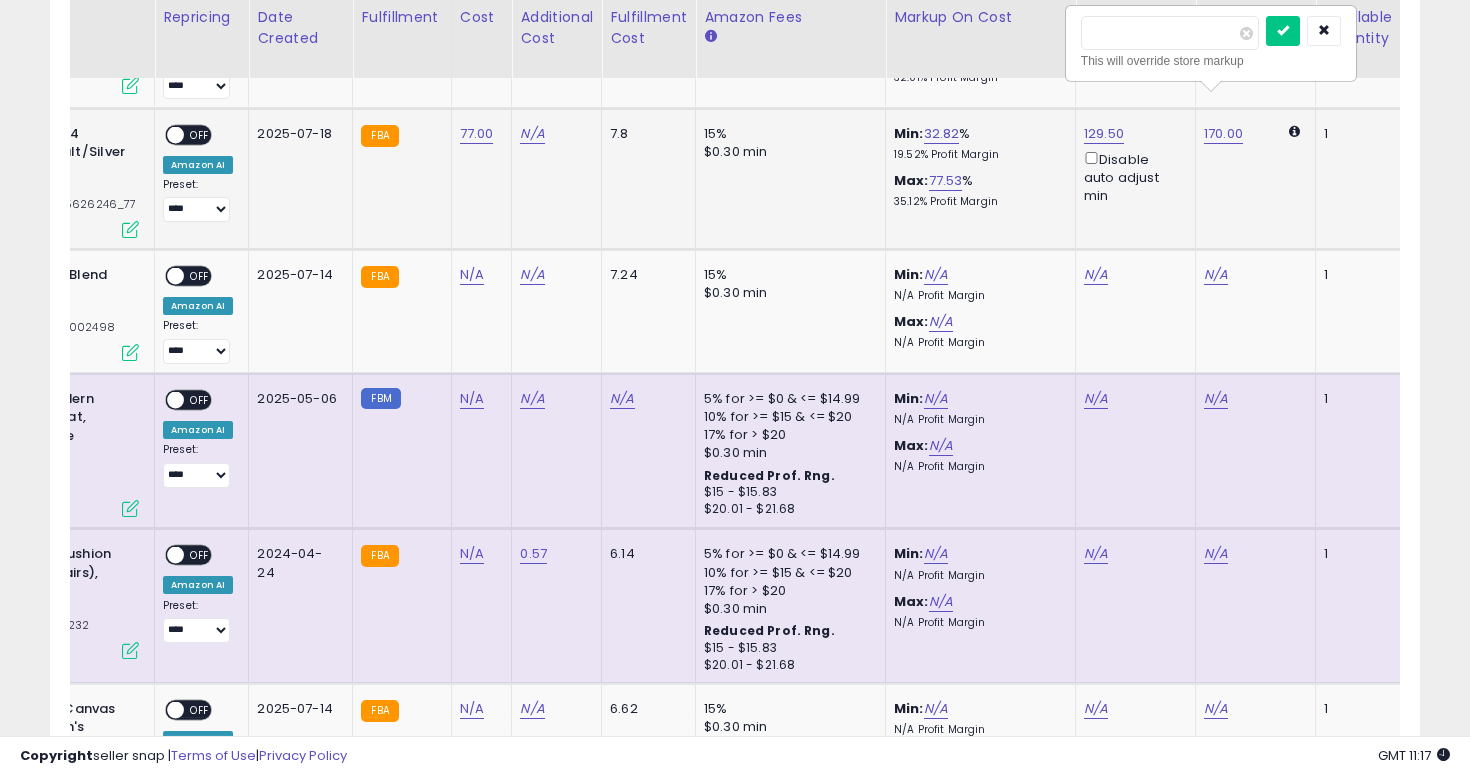 type on "******" 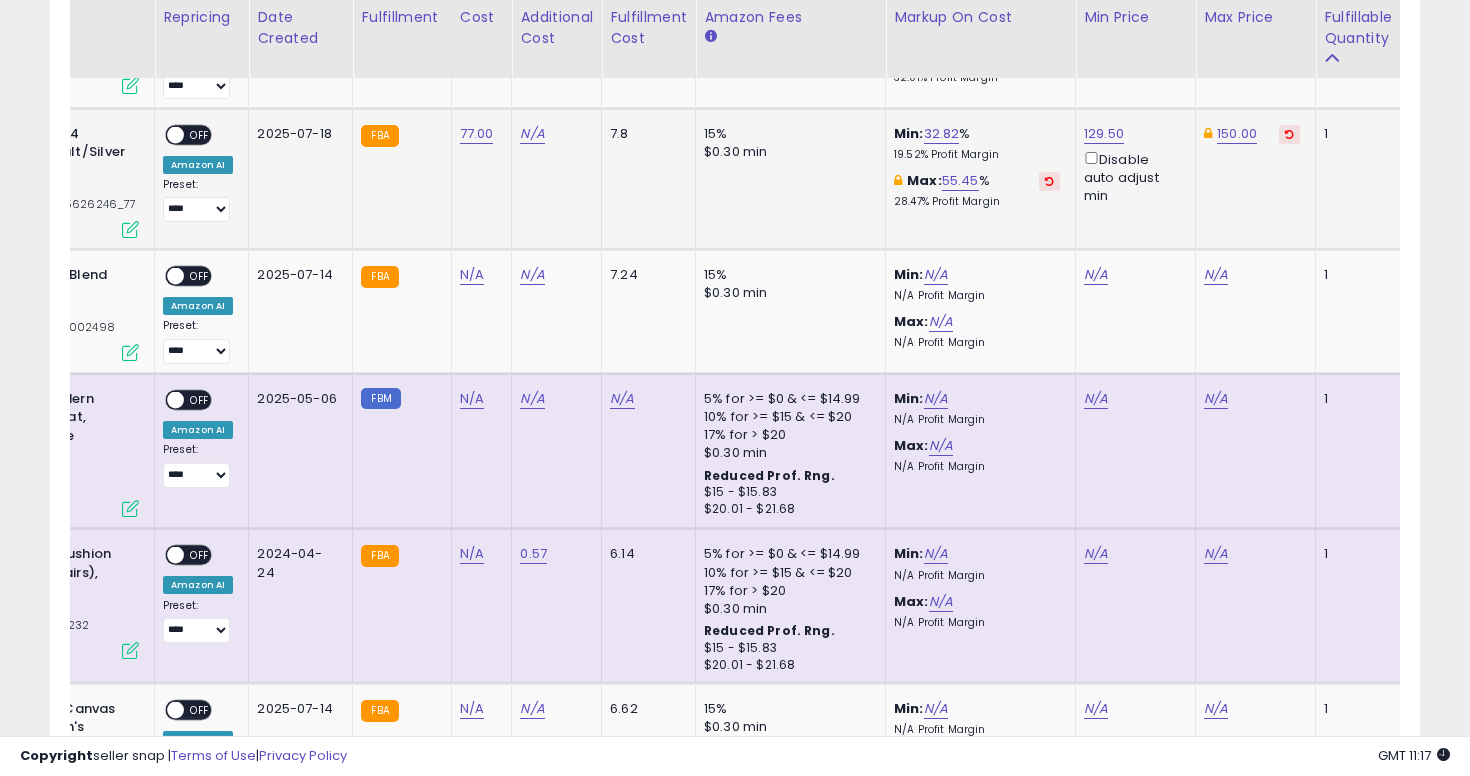 scroll, scrollTop: 0, scrollLeft: 0, axis: both 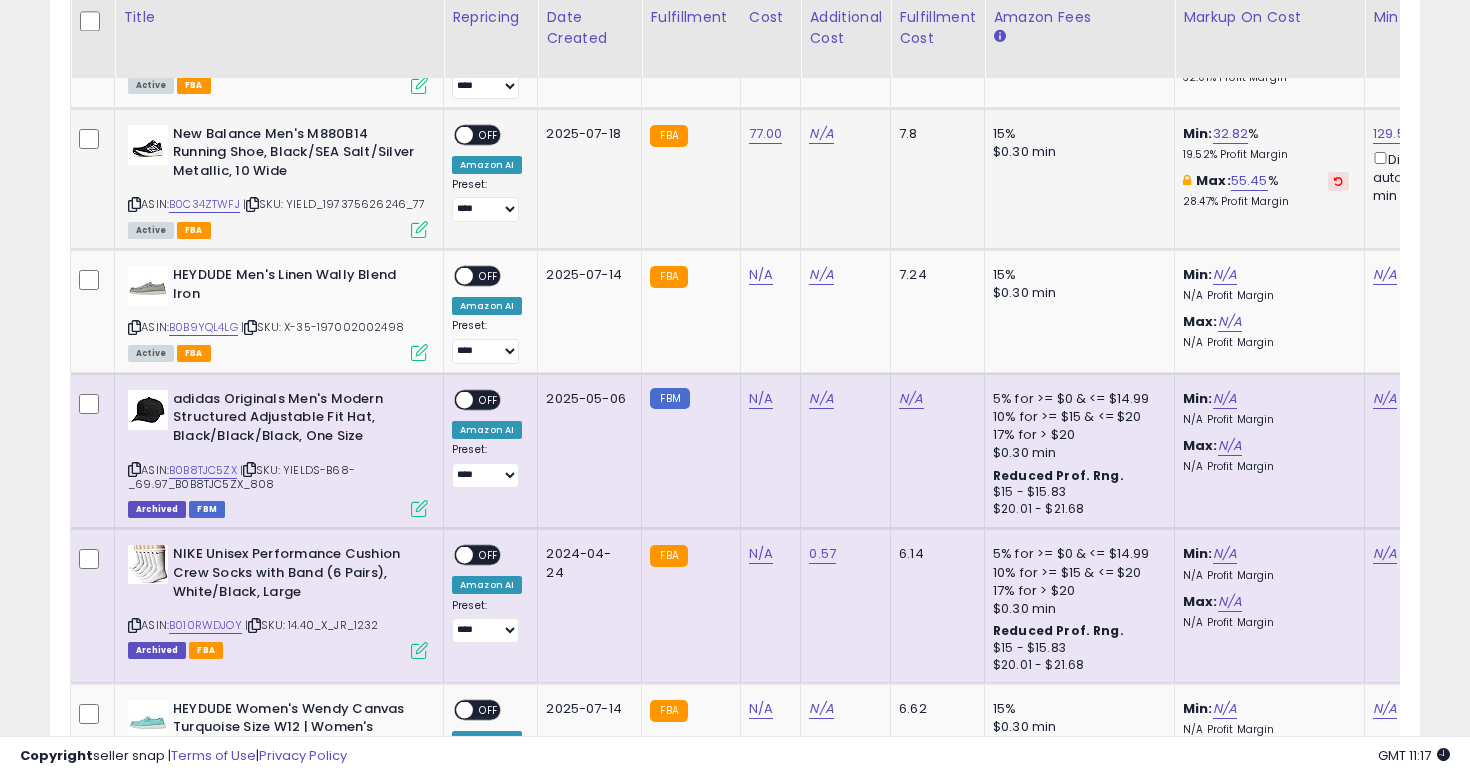 click on "OFF" at bounding box center [489, 134] 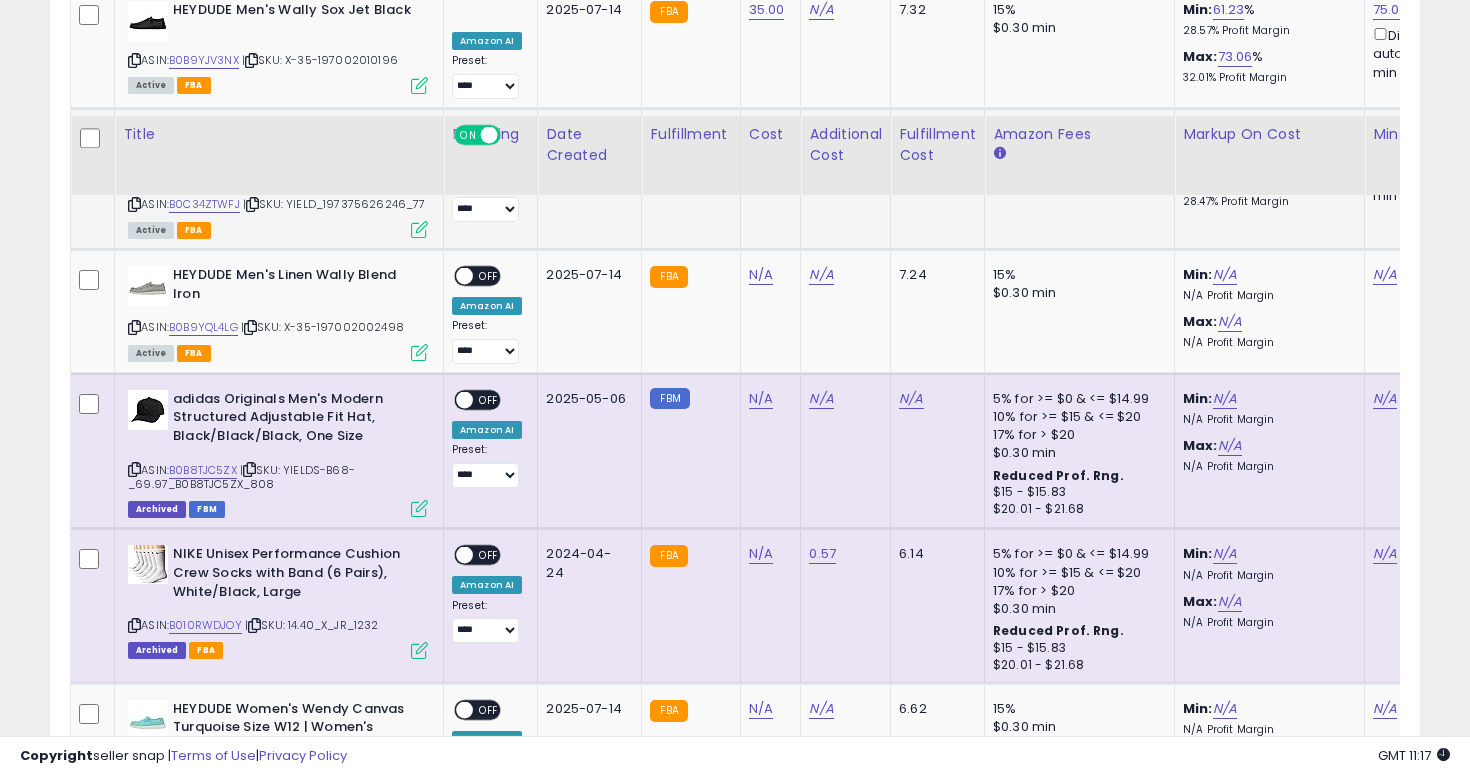 scroll, scrollTop: 5629, scrollLeft: 0, axis: vertical 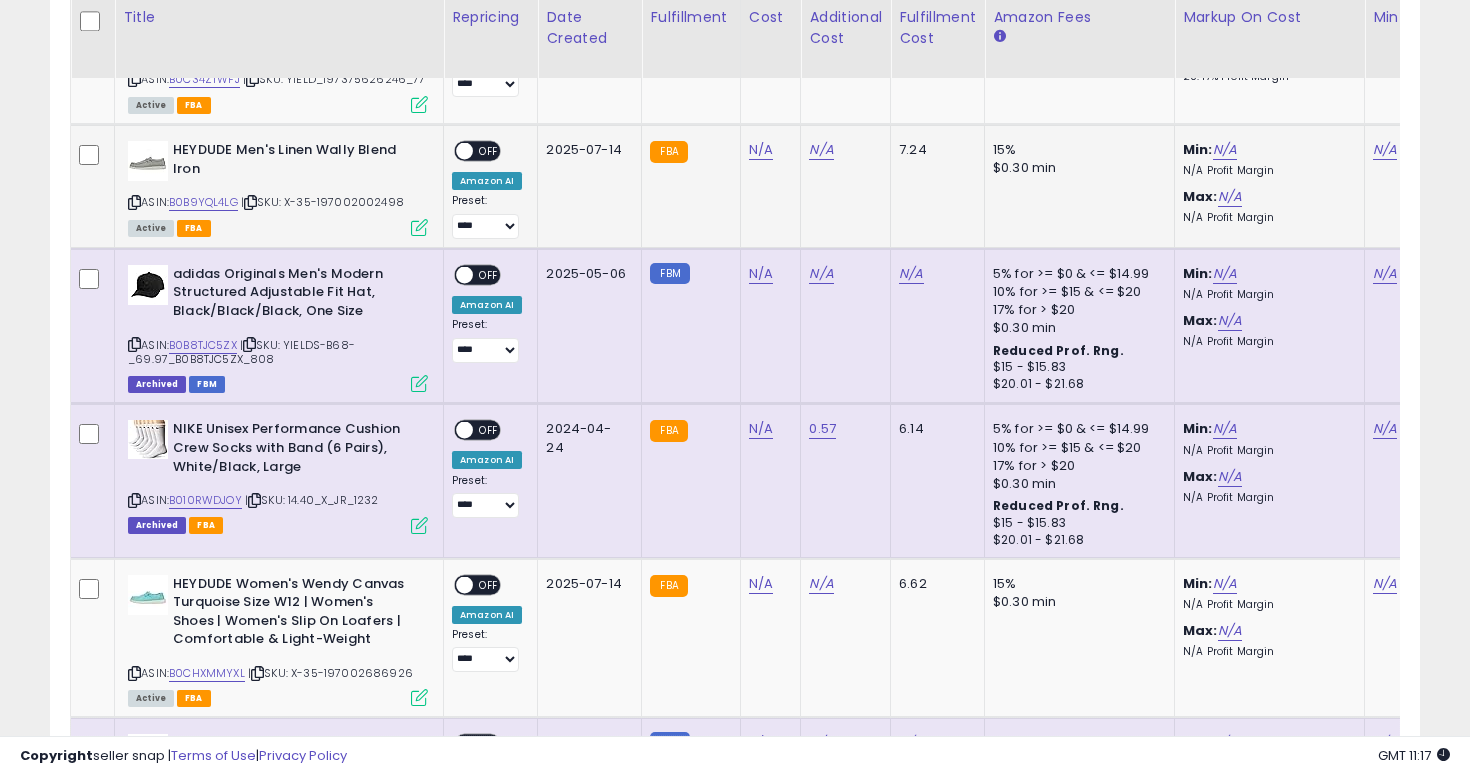 click on "HEYDUDE Men's Linen Wally Blend Iron ASIN: B0B9YQL4LG | SKU: X-35-197002002498 Active FBA" at bounding box center (275, 187) 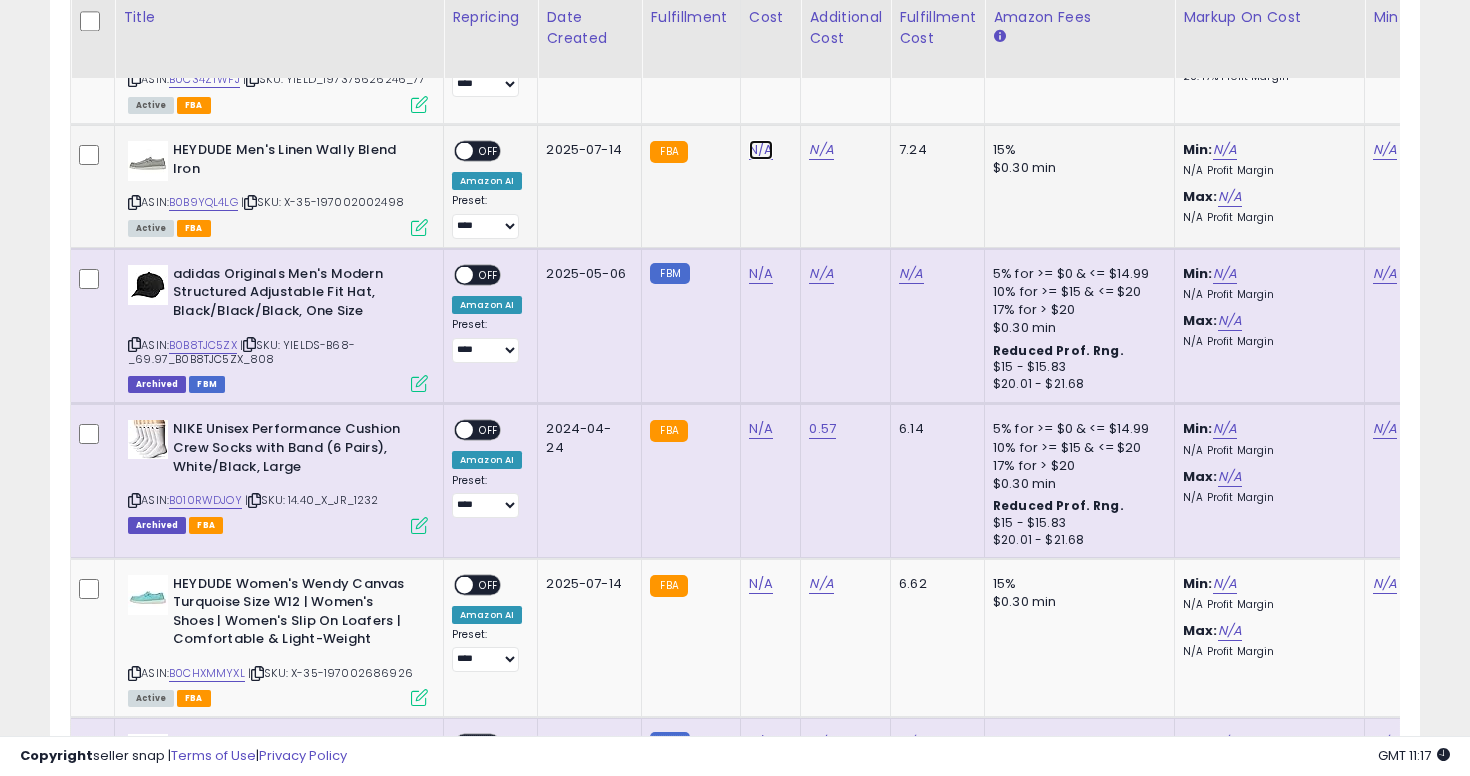 click on "N/A" at bounding box center (761, -4555) 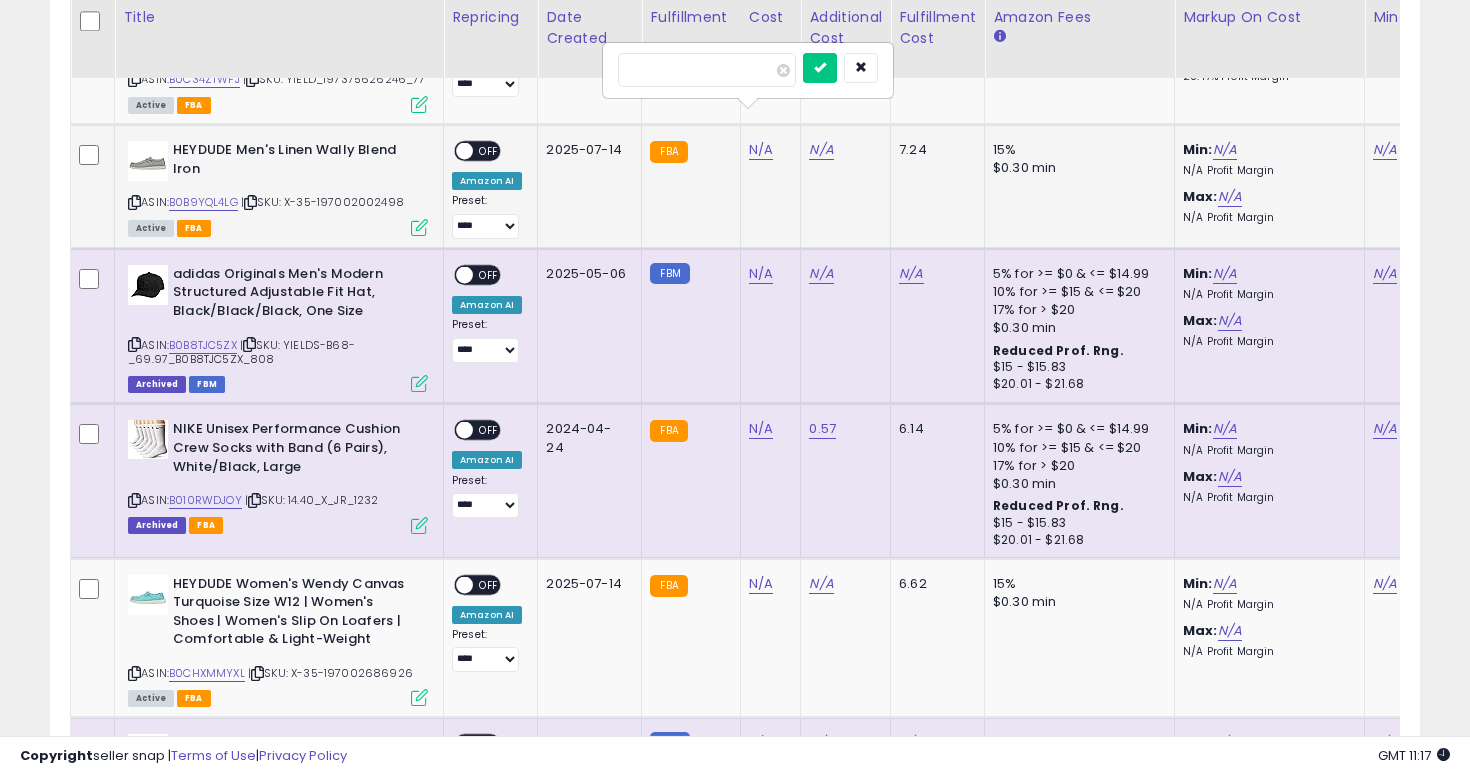 type on "**" 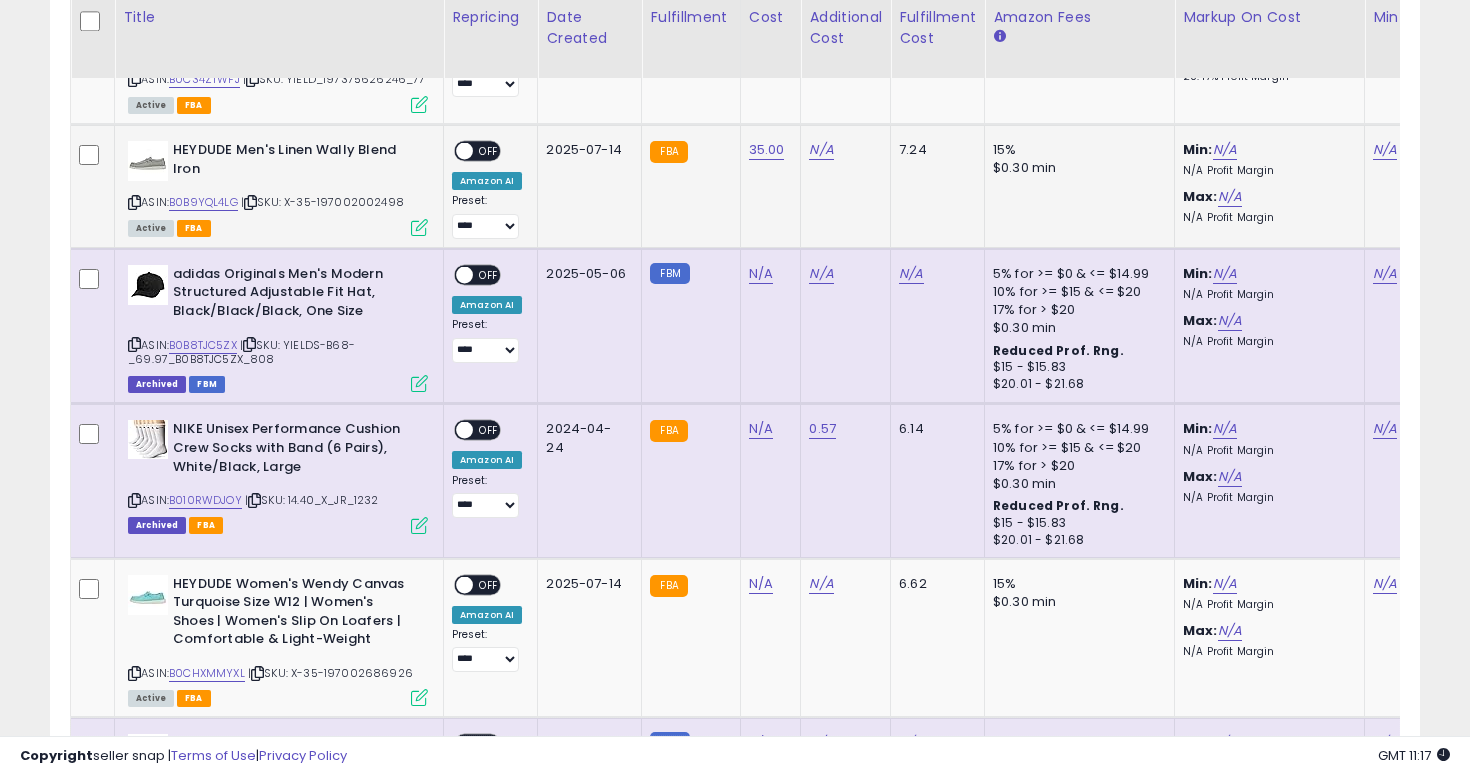 click on "N/A" 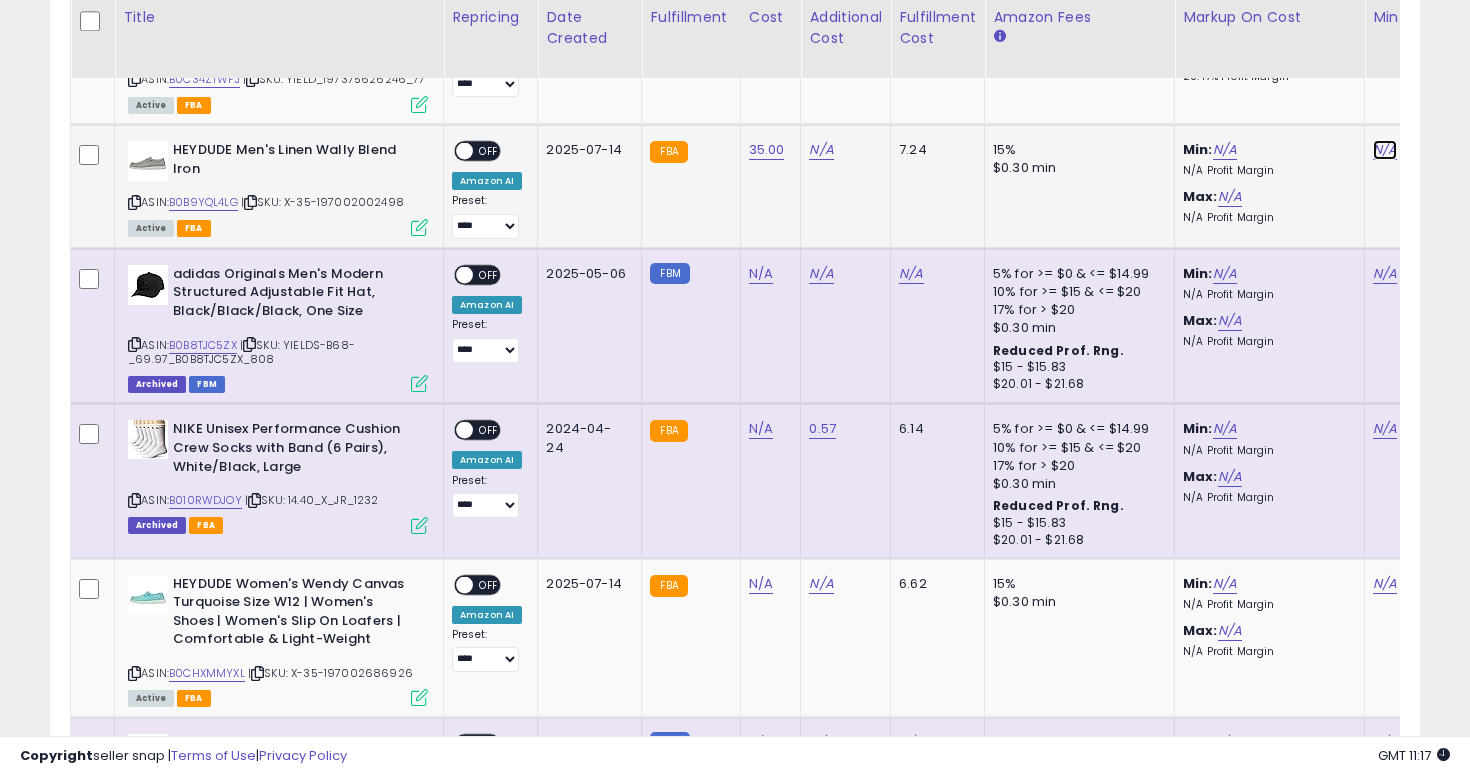 click on "N/A" at bounding box center (1385, -4555) 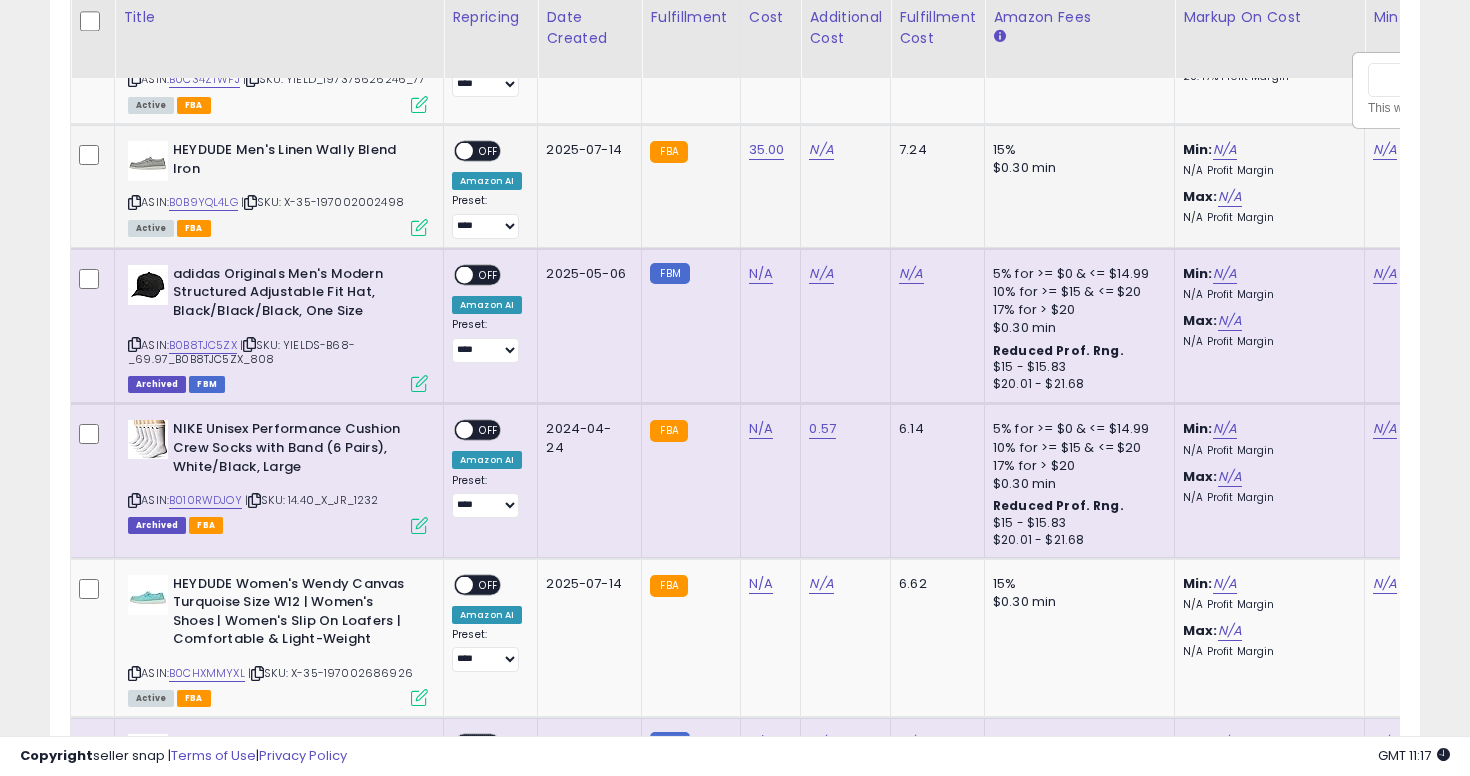 scroll, scrollTop: 0, scrollLeft: 162, axis: horizontal 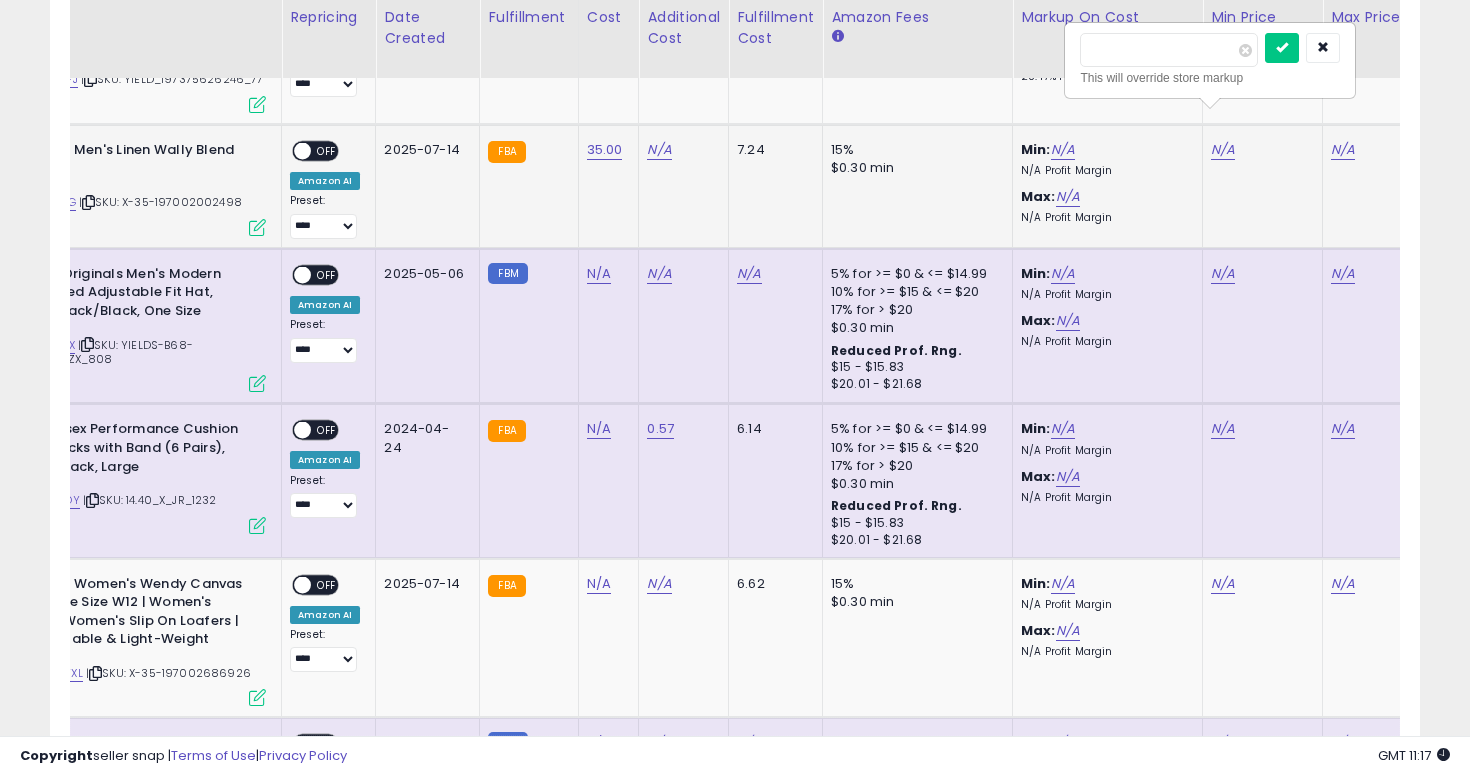 type on "**" 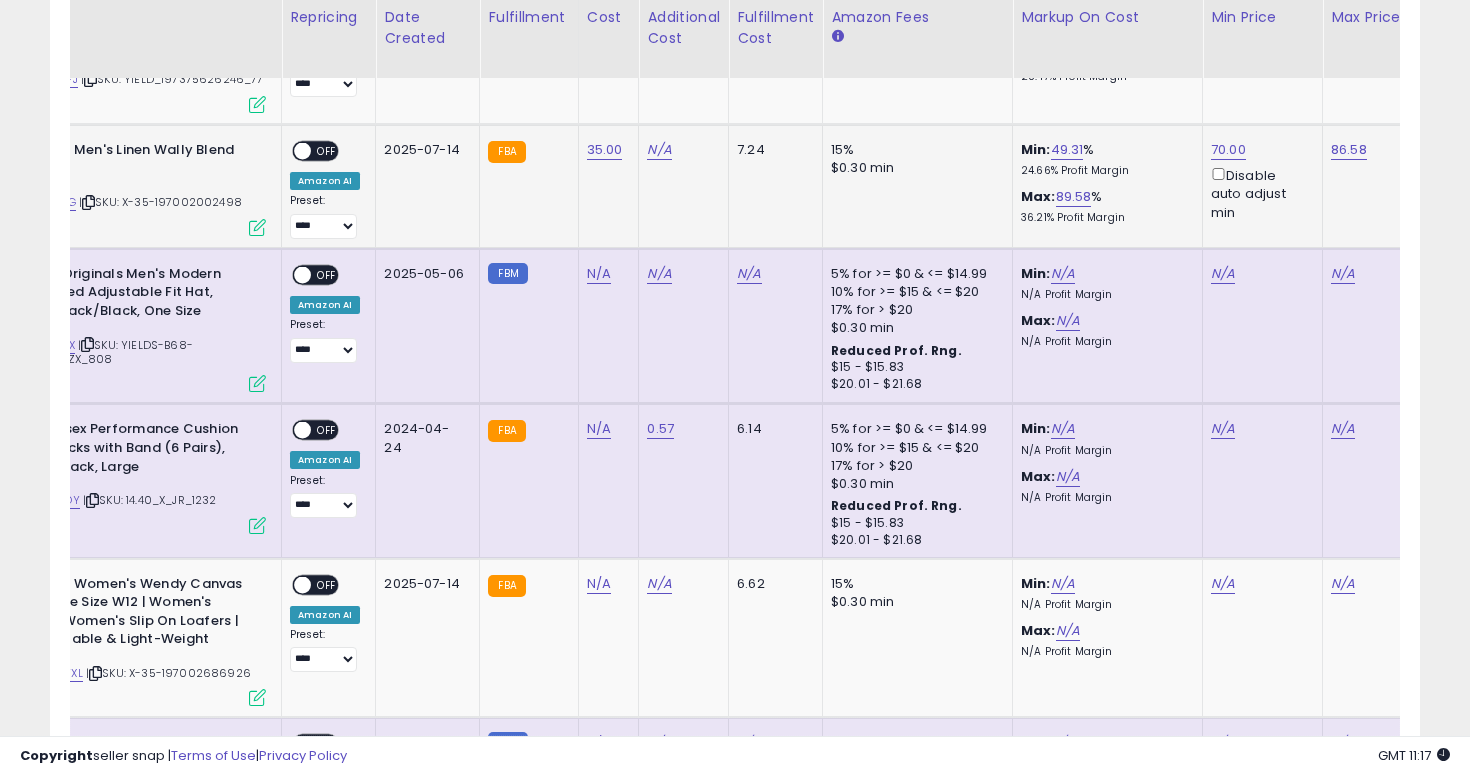 scroll, scrollTop: 0, scrollLeft: 0, axis: both 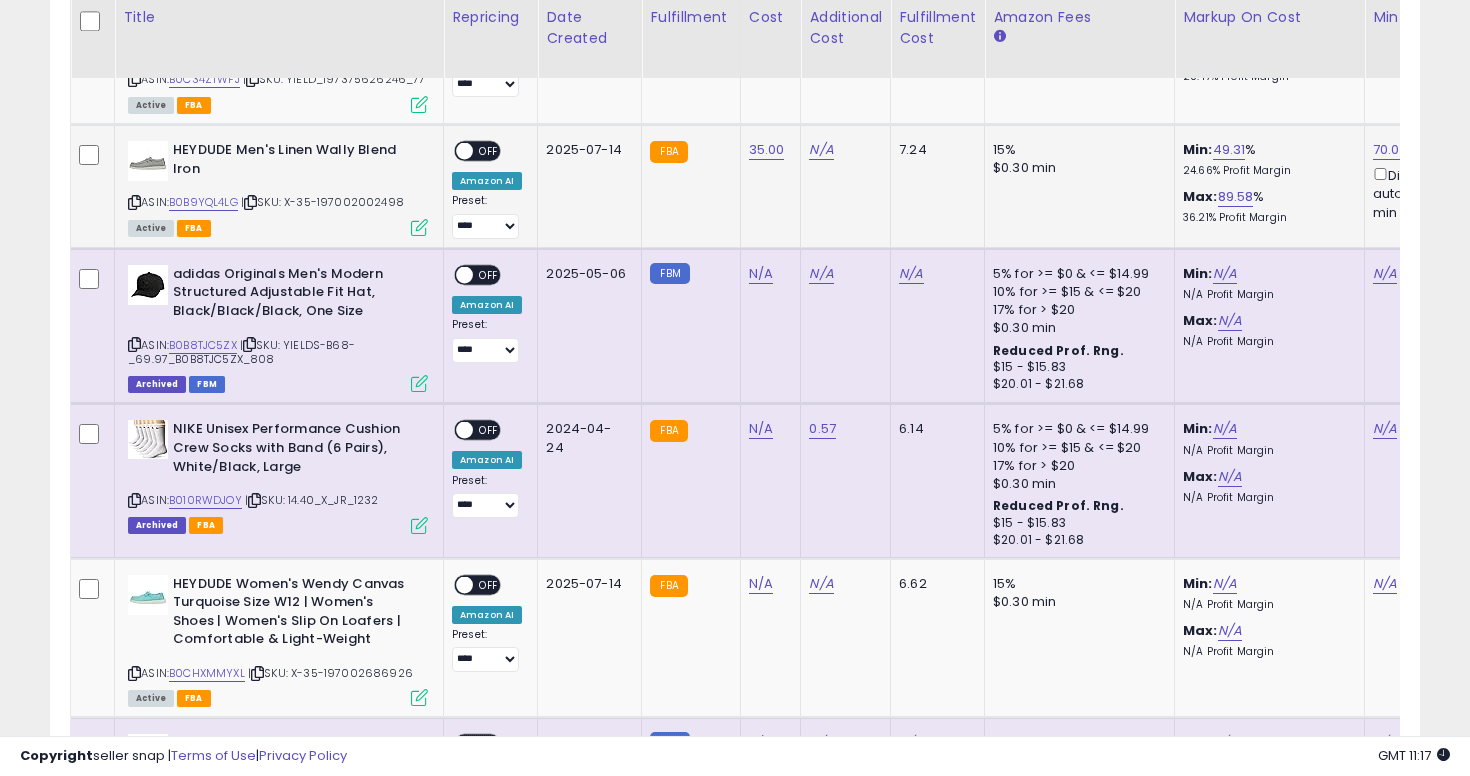 click on "OFF" at bounding box center [489, 151] 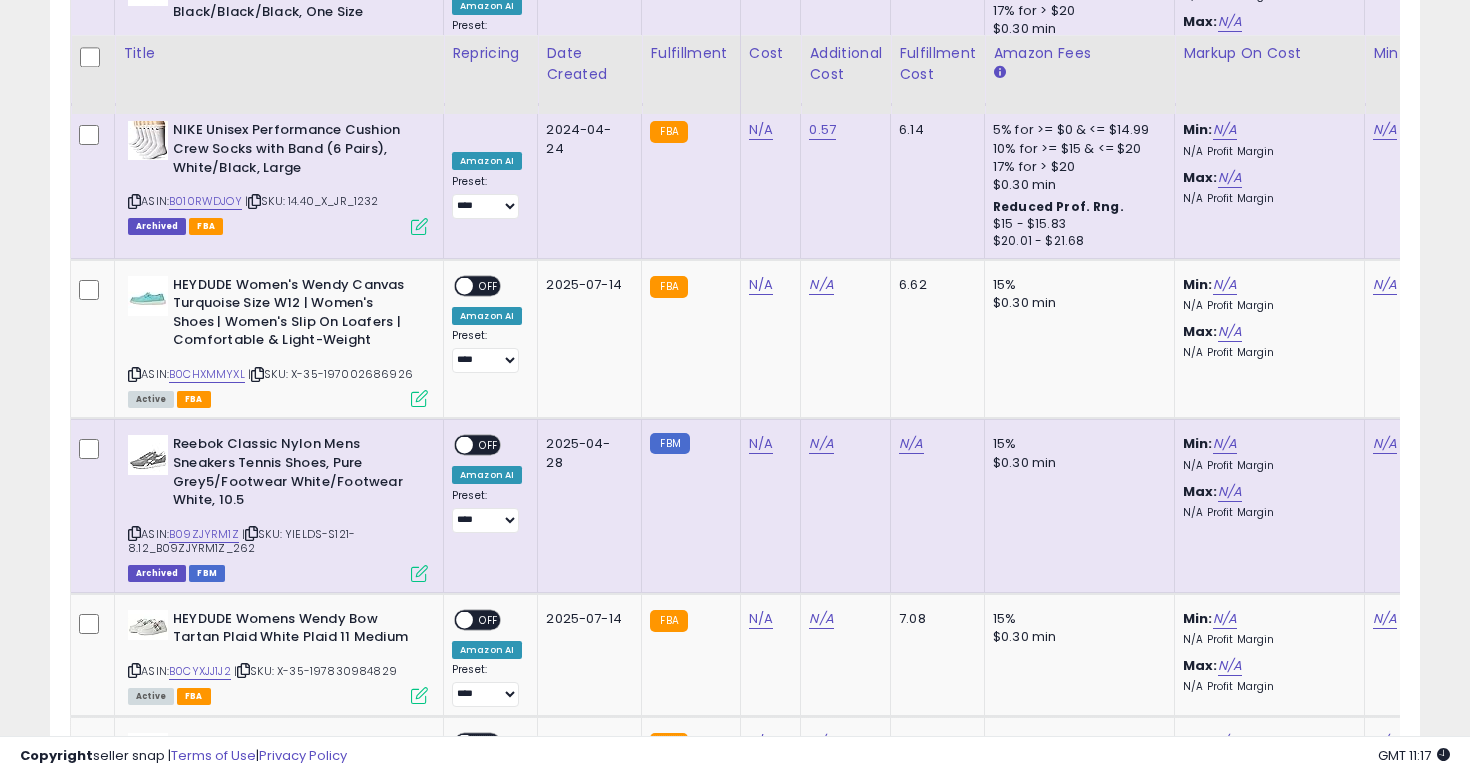 scroll, scrollTop: 5965, scrollLeft: 0, axis: vertical 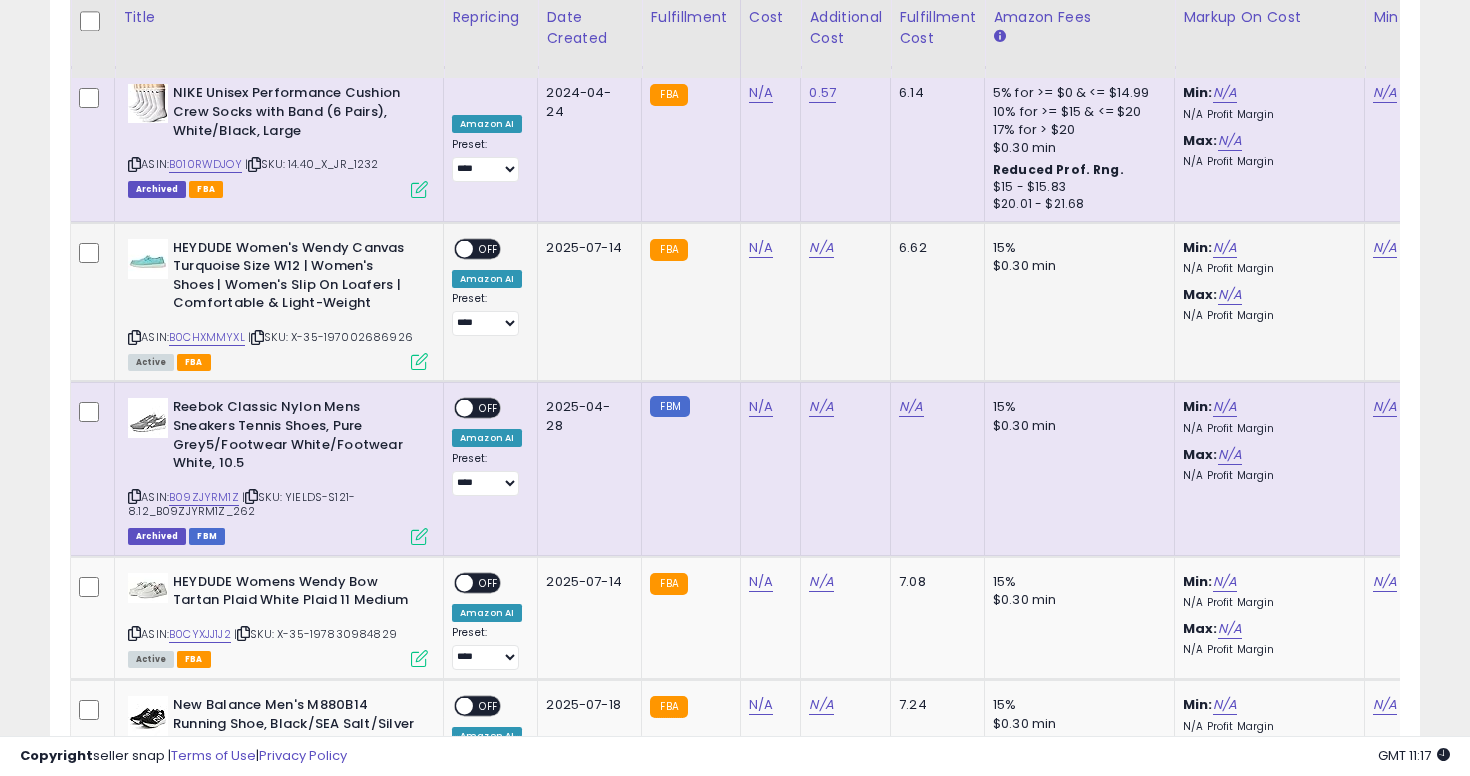 click at bounding box center (134, 337) 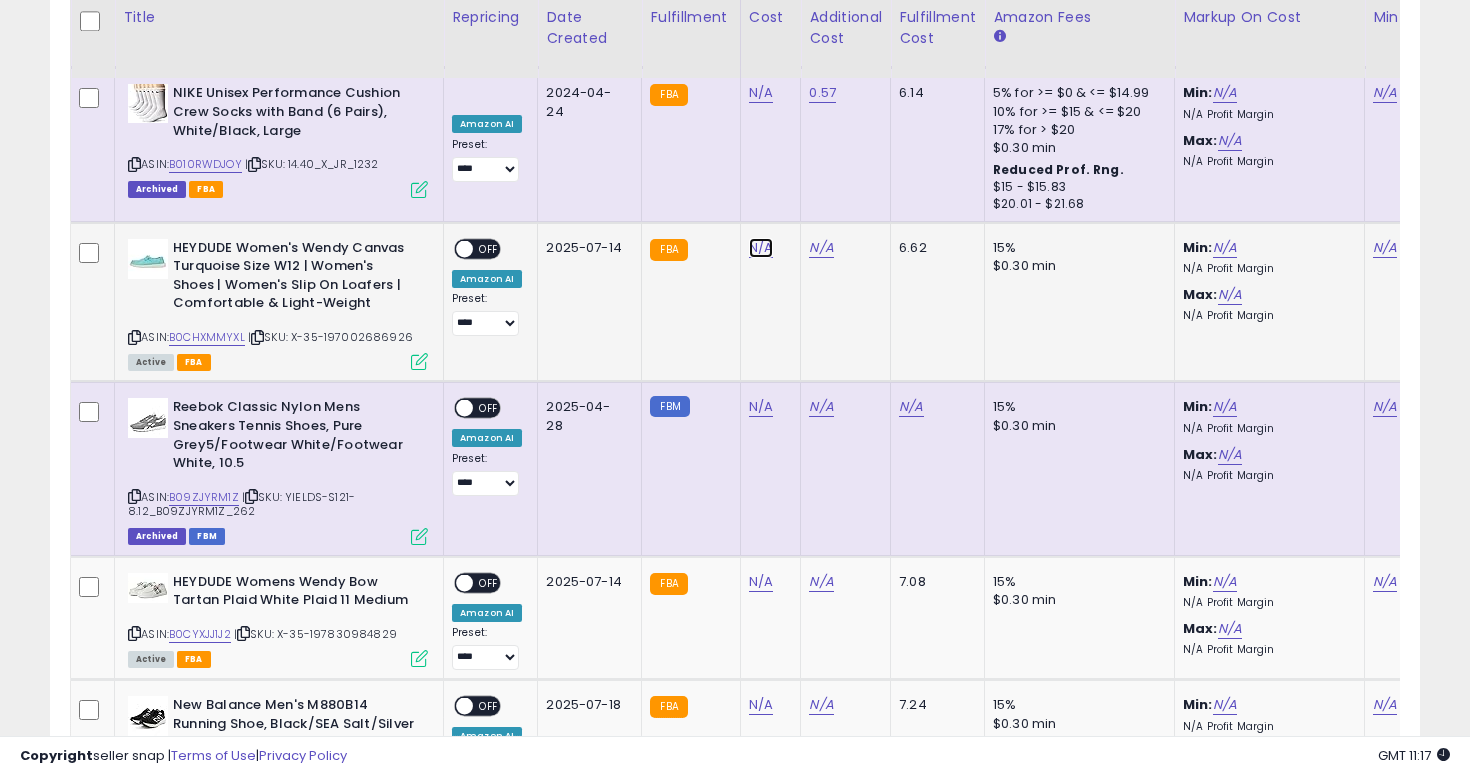 click on "N/A" at bounding box center (761, -4891) 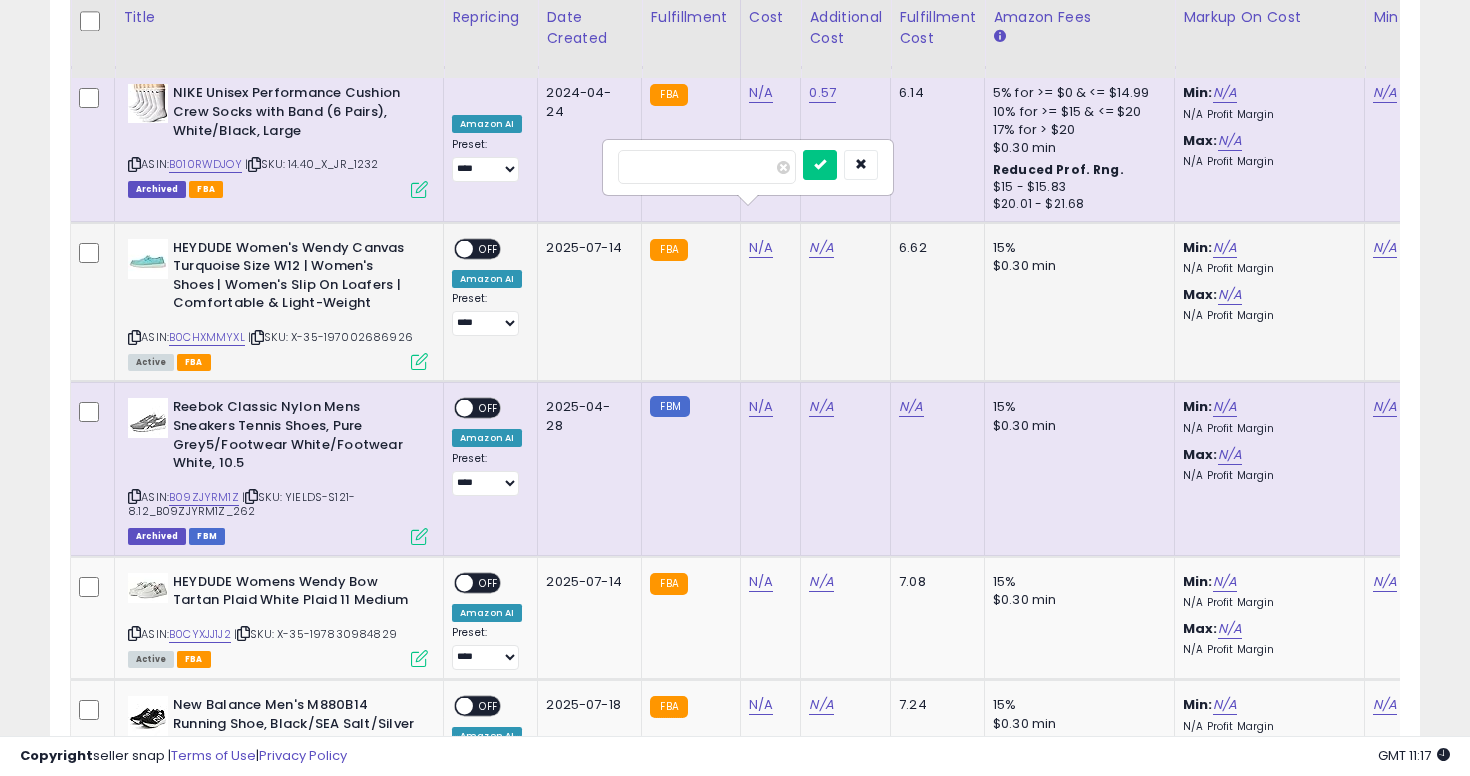 type on "**" 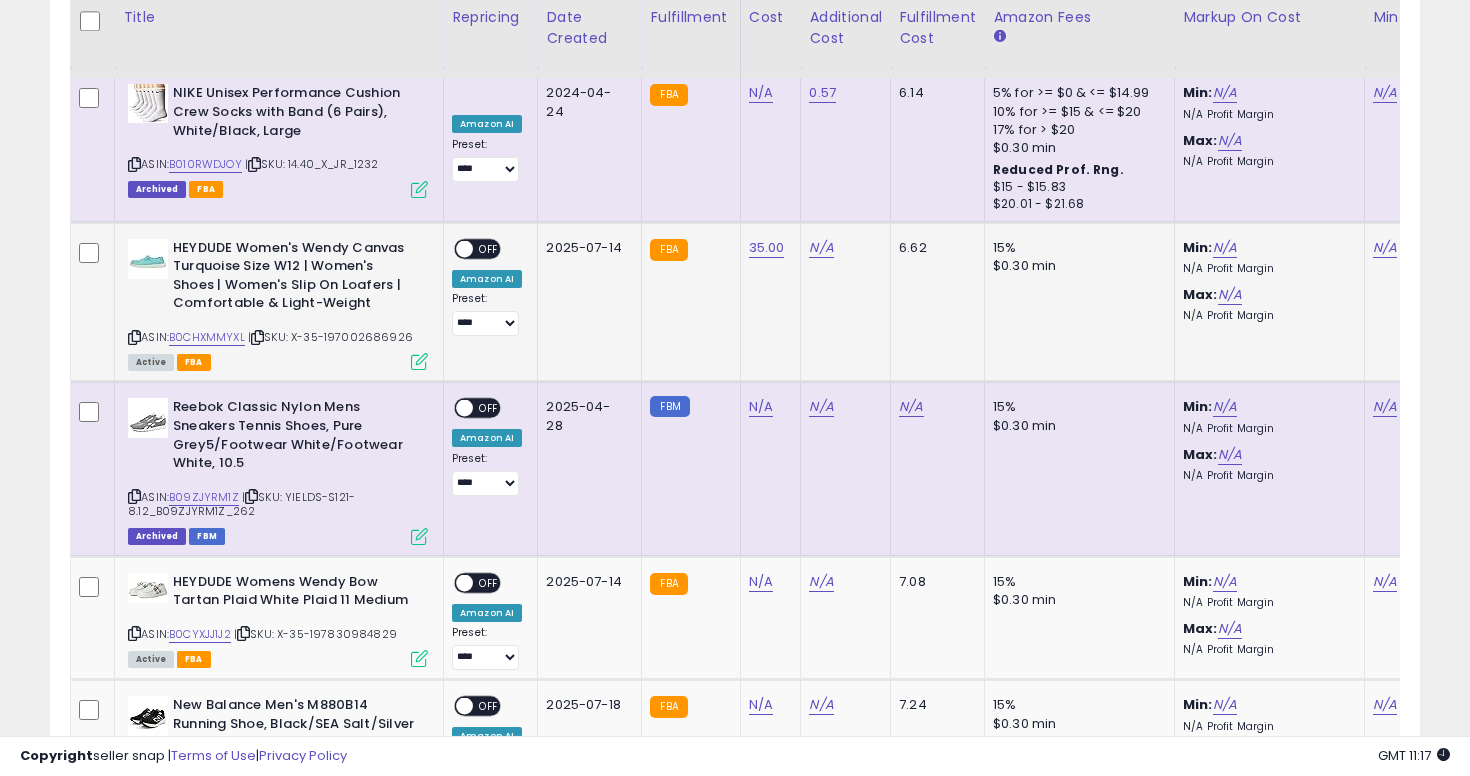 scroll, scrollTop: 0, scrollLeft: 198, axis: horizontal 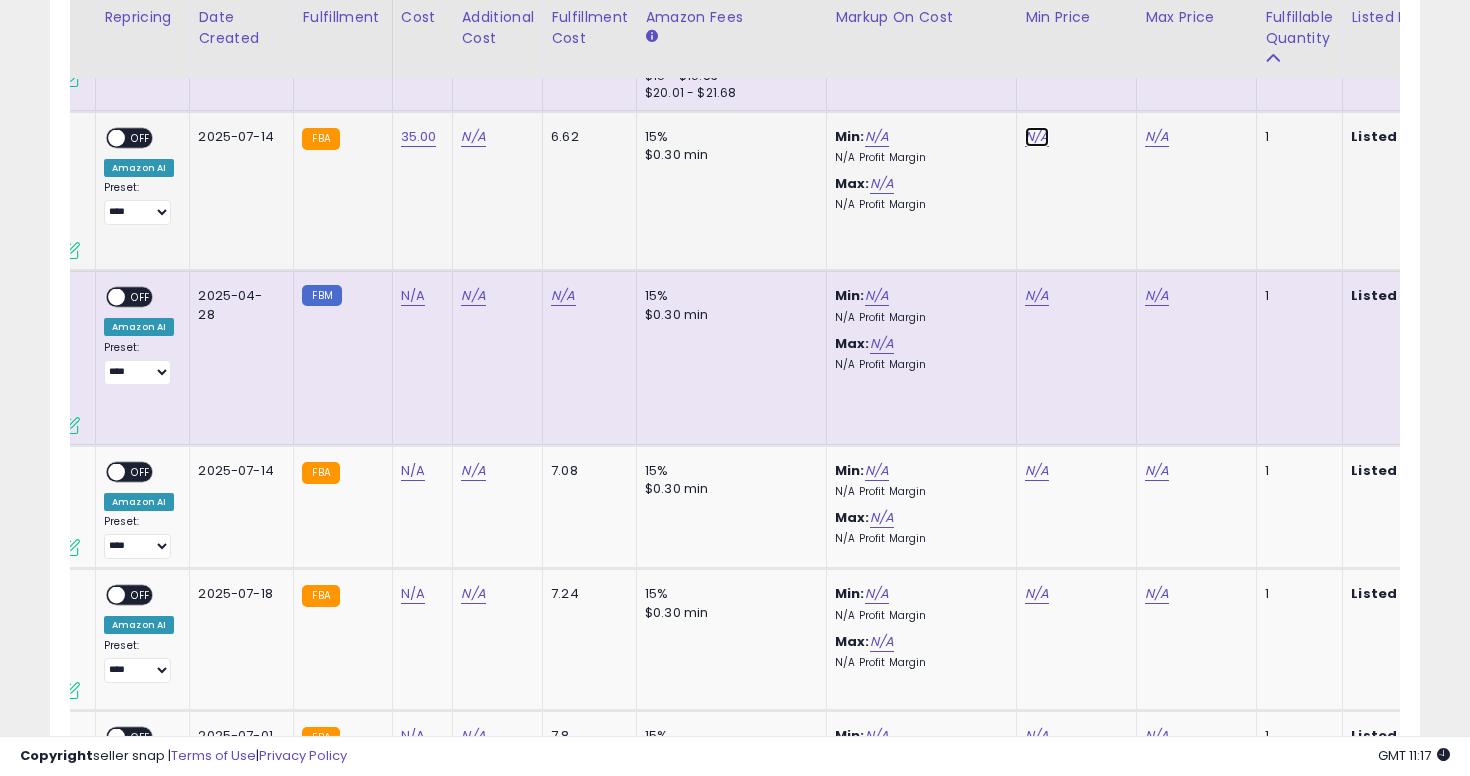 click on "N/A" at bounding box center (1037, -5002) 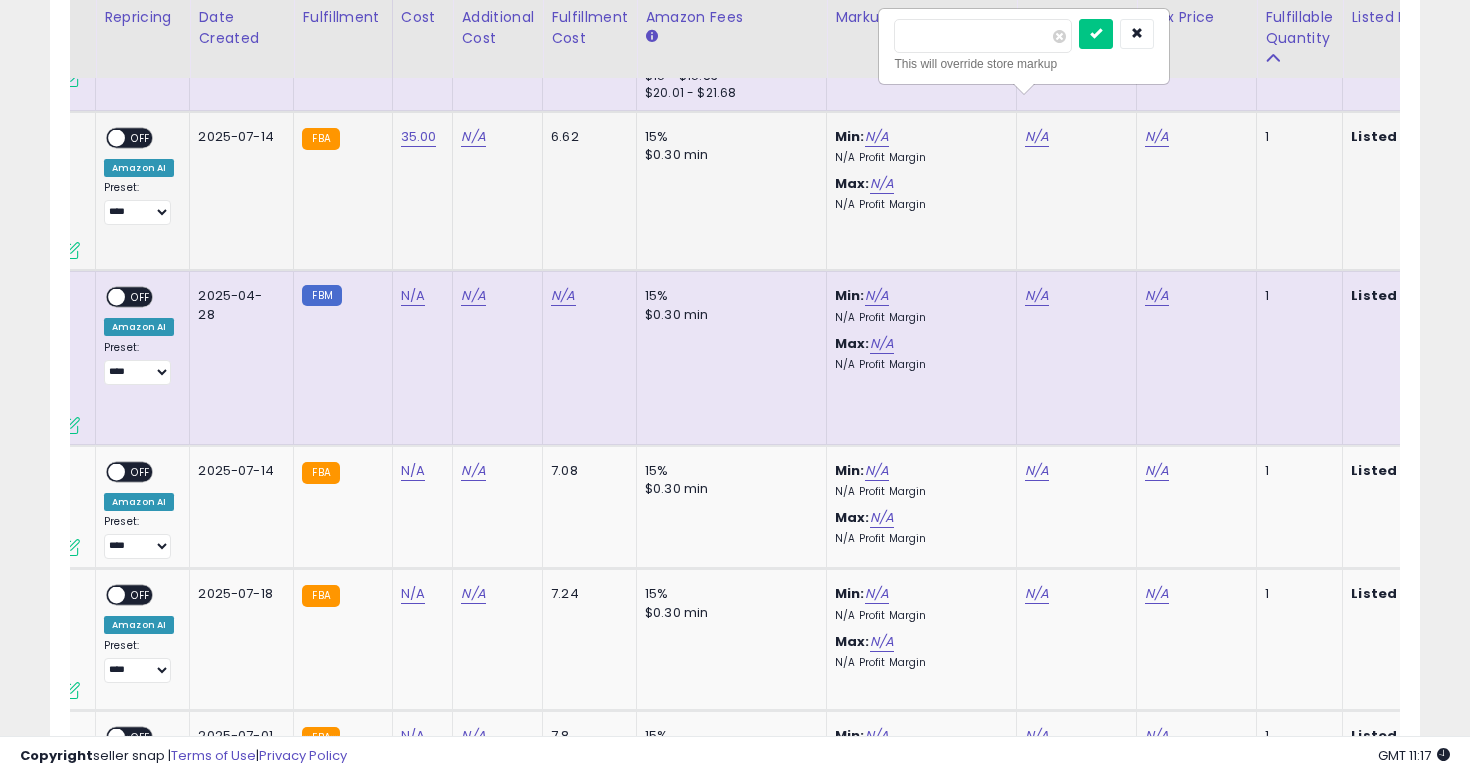 type on "**" 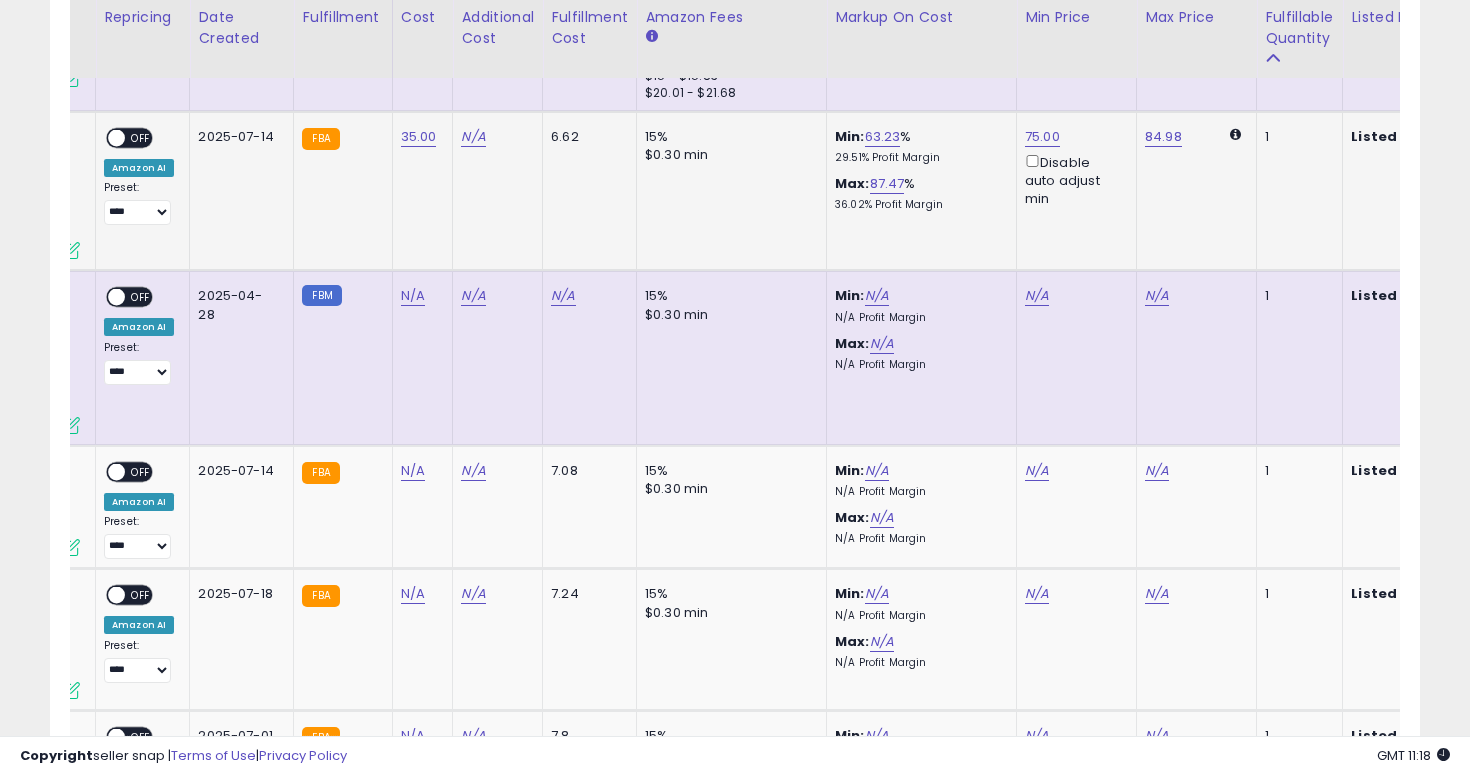 scroll, scrollTop: 0, scrollLeft: 0, axis: both 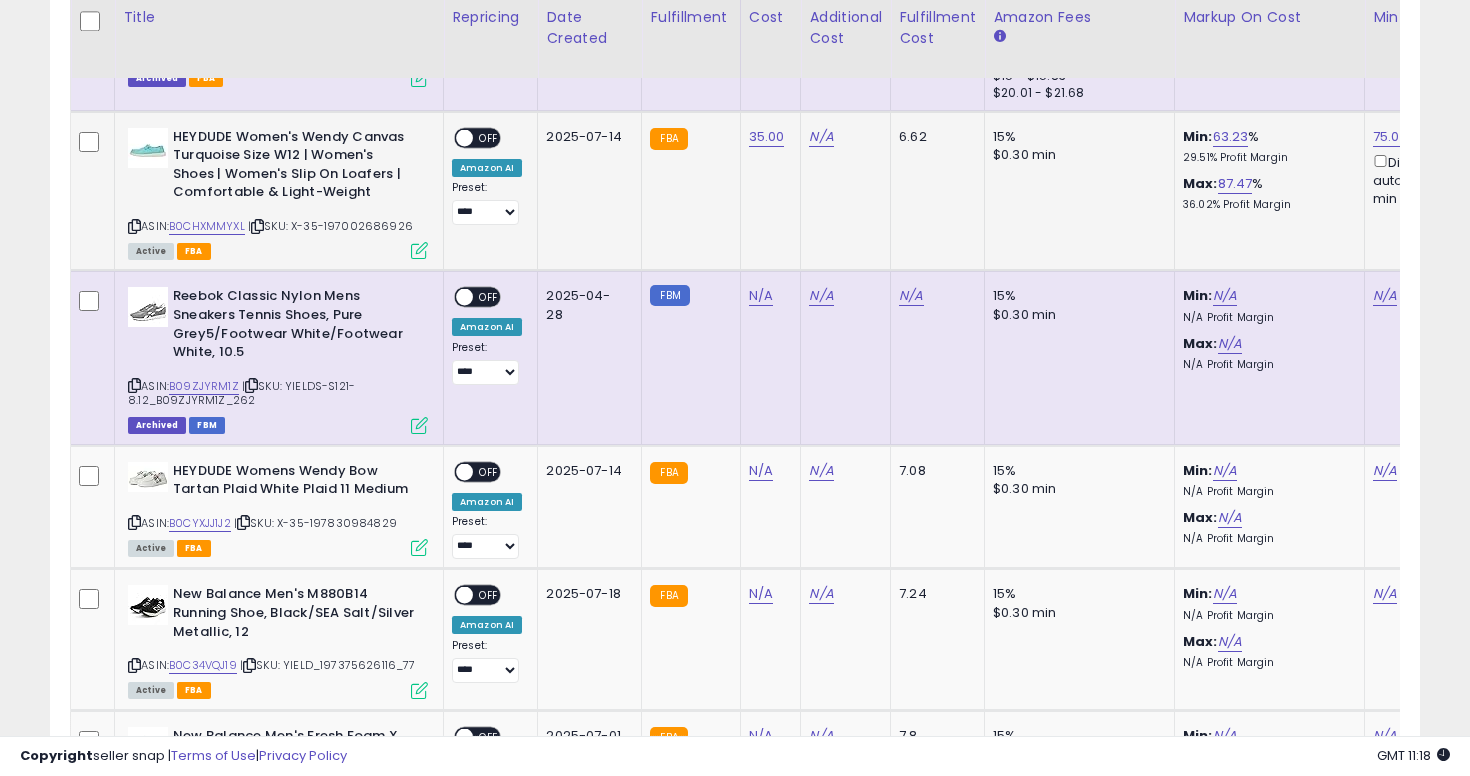 click on "OFF" at bounding box center (489, 137) 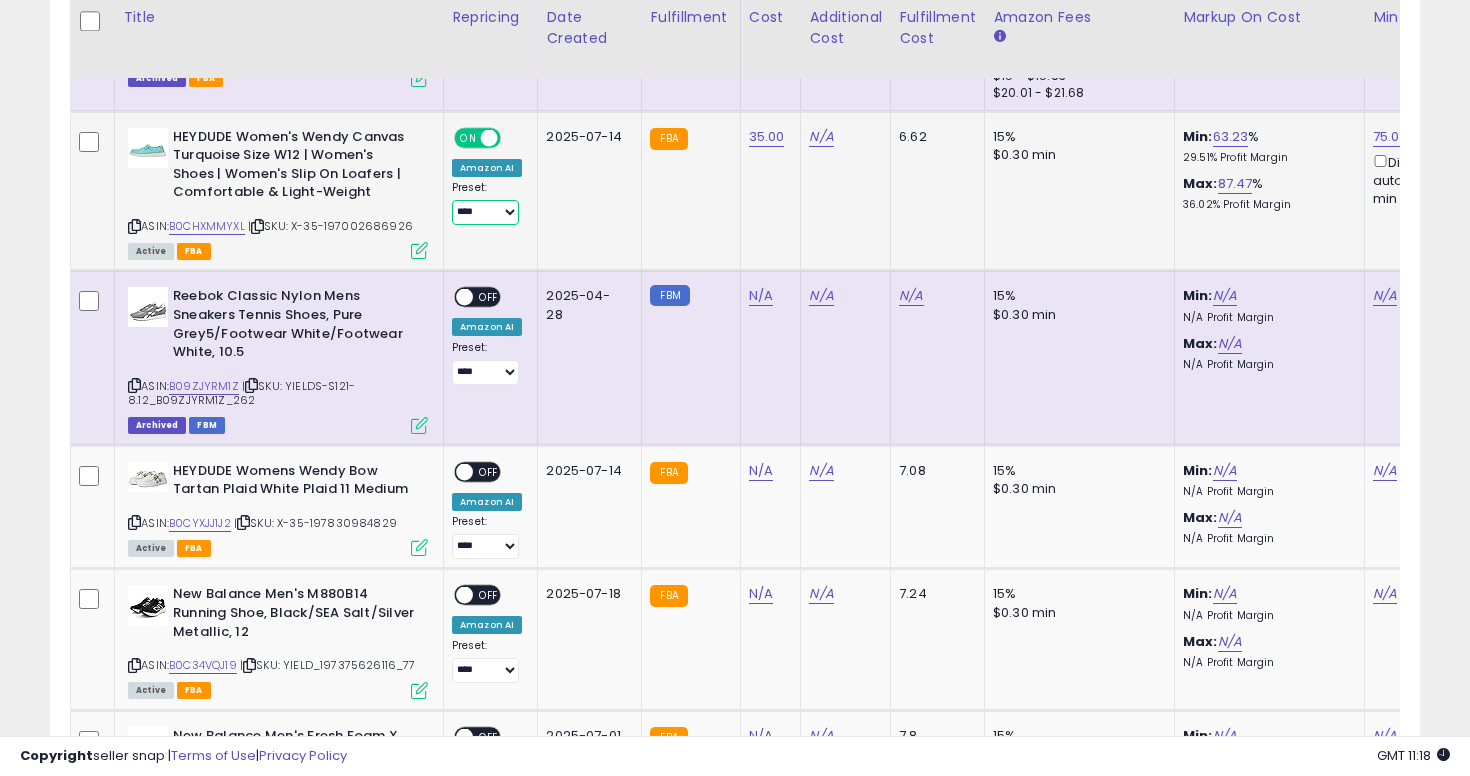 click on "**********" at bounding box center (485, 212) 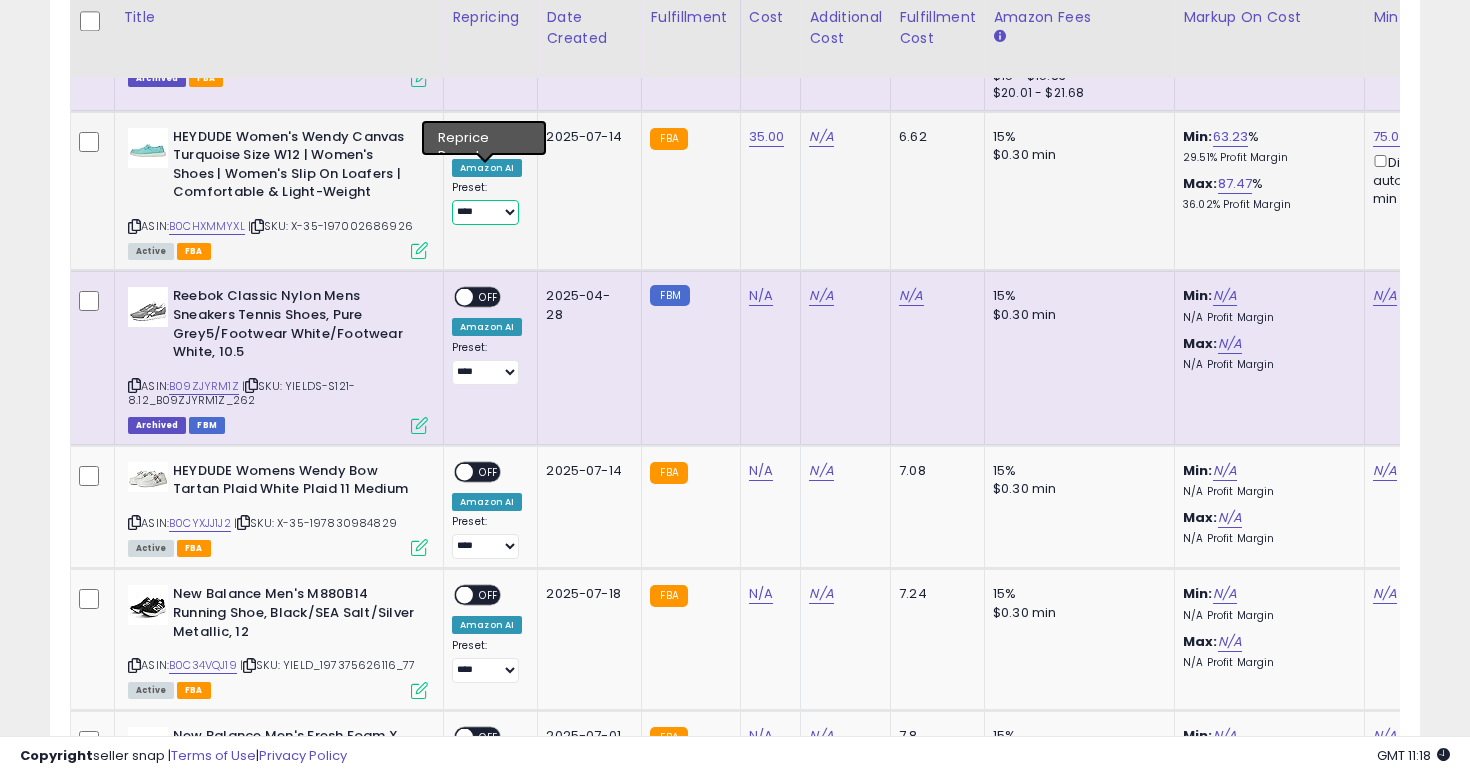 select on "**********" 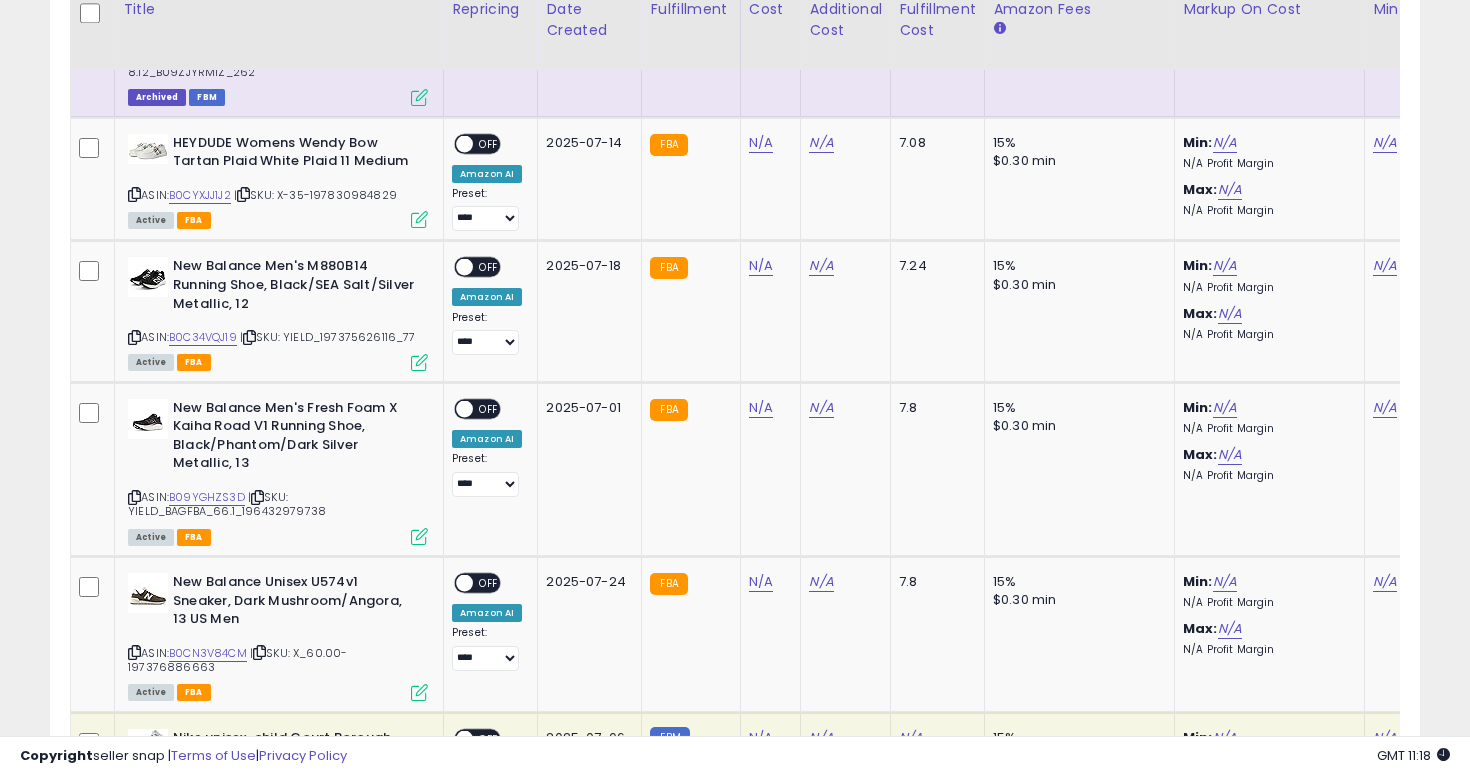 scroll, scrollTop: 6396, scrollLeft: 0, axis: vertical 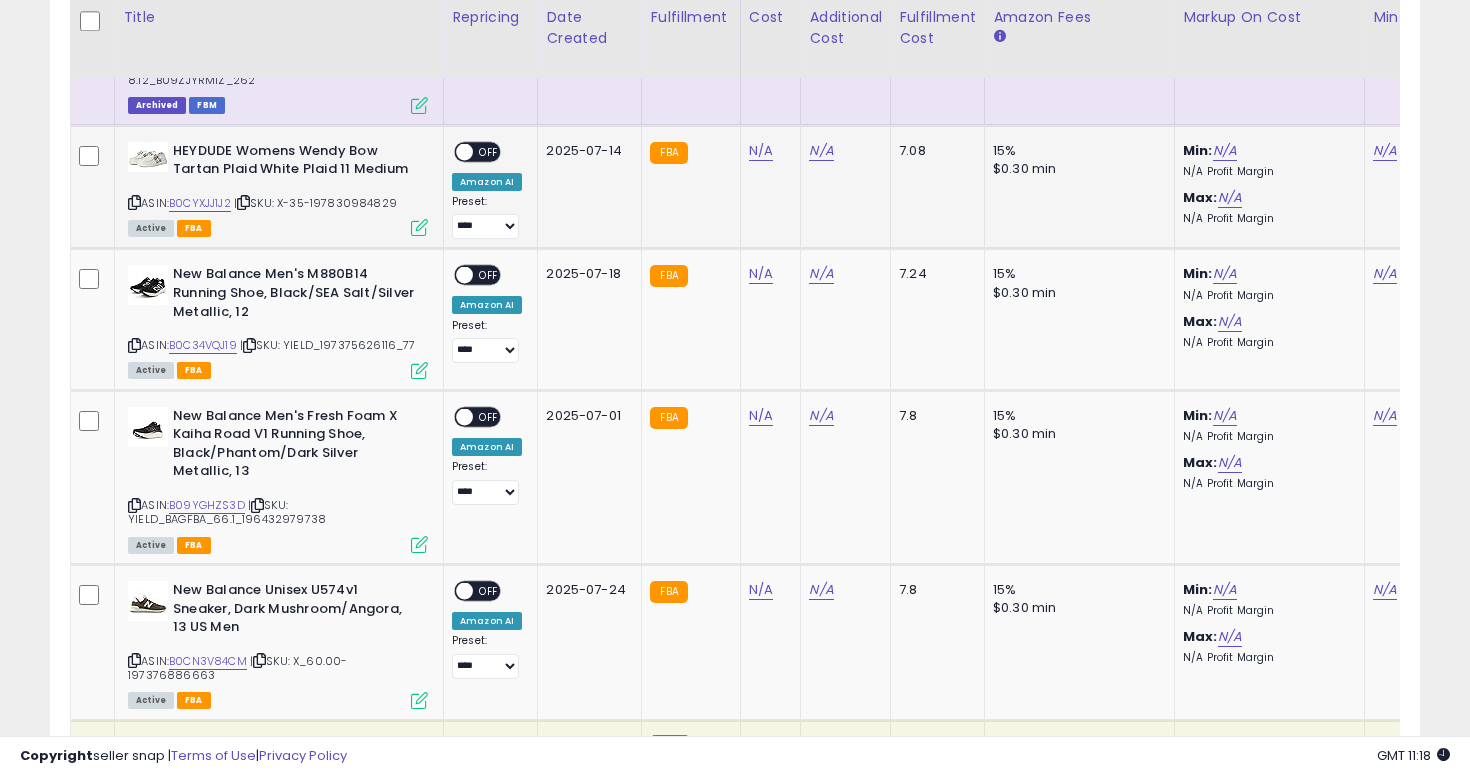 click at bounding box center (134, 202) 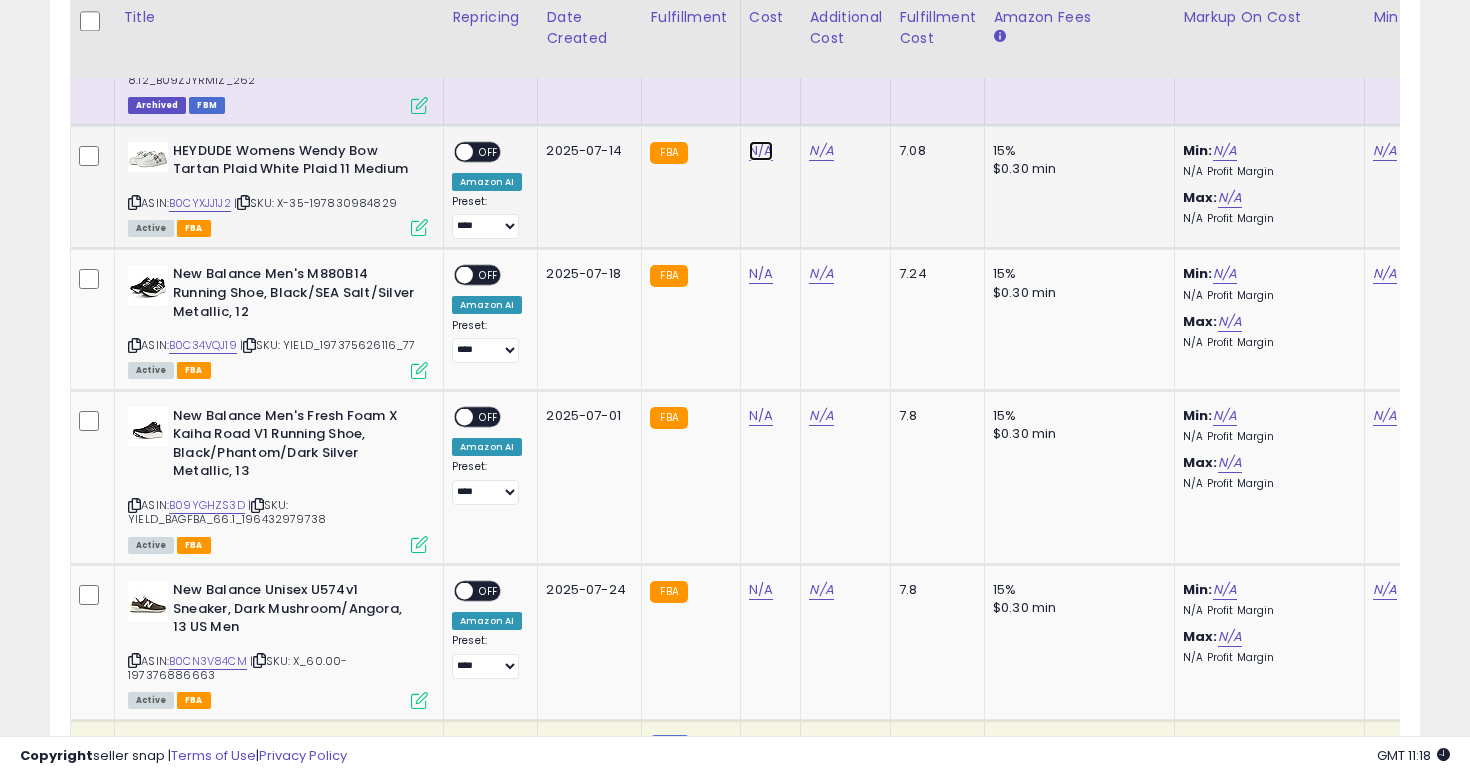 click on "N/A" at bounding box center (761, -5322) 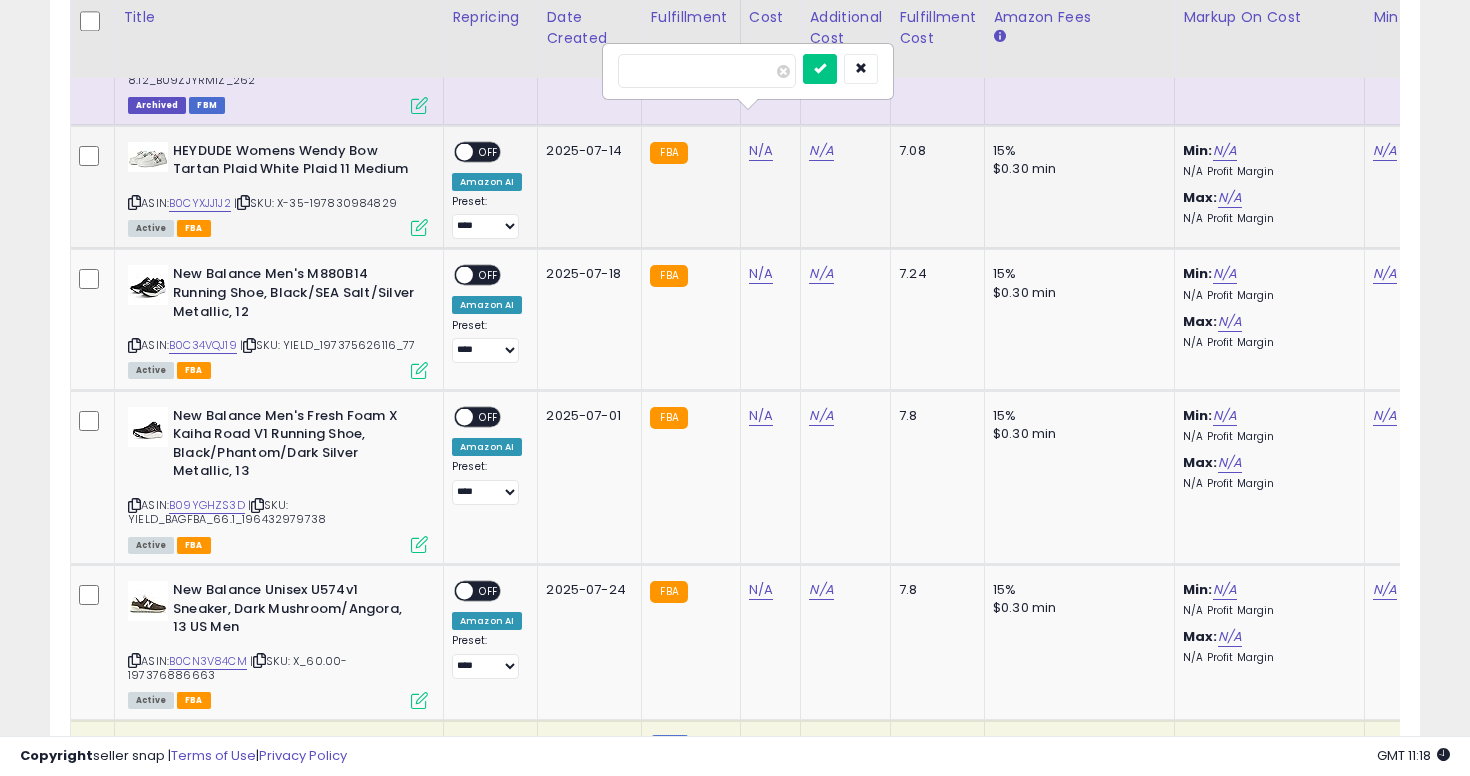 type on "**" 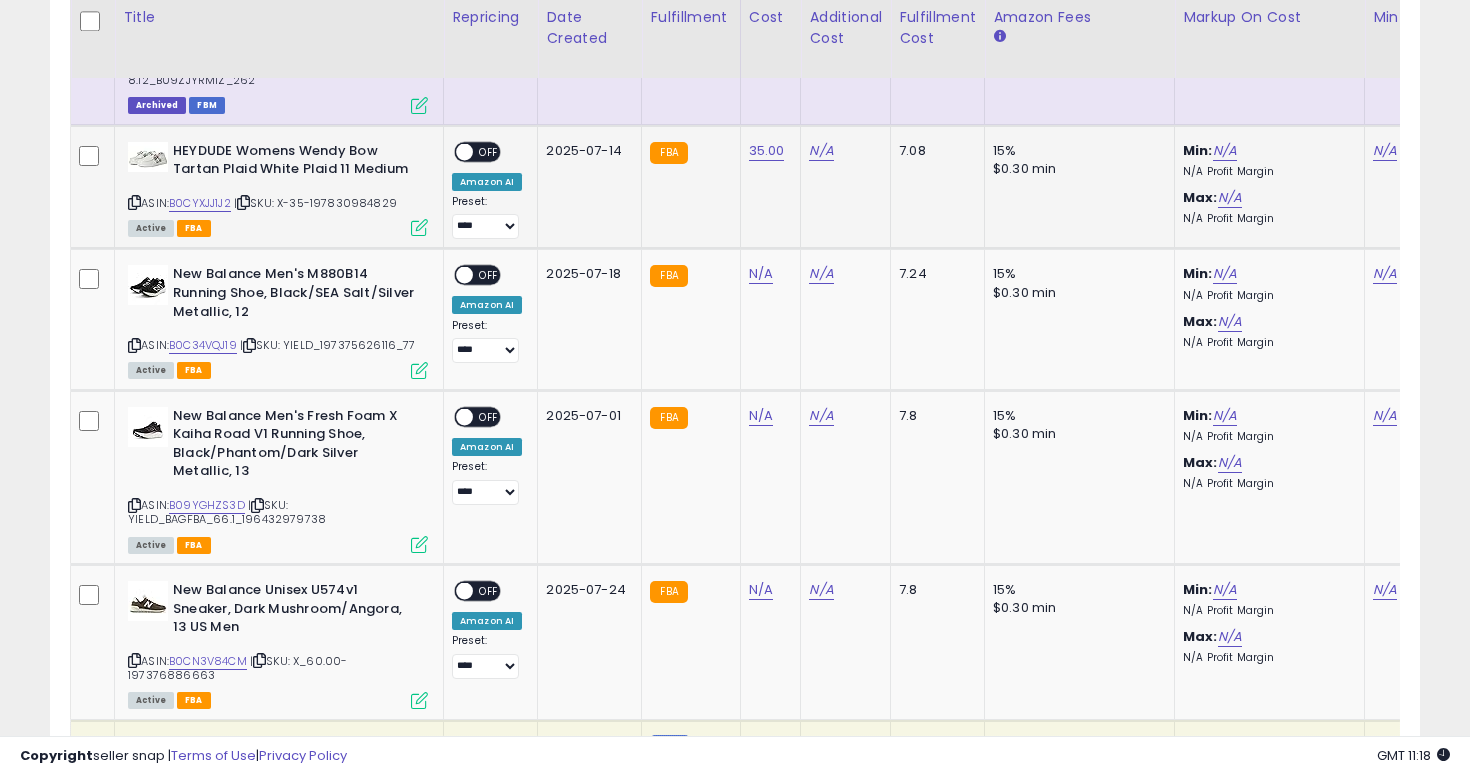scroll, scrollTop: 0, scrollLeft: 230, axis: horizontal 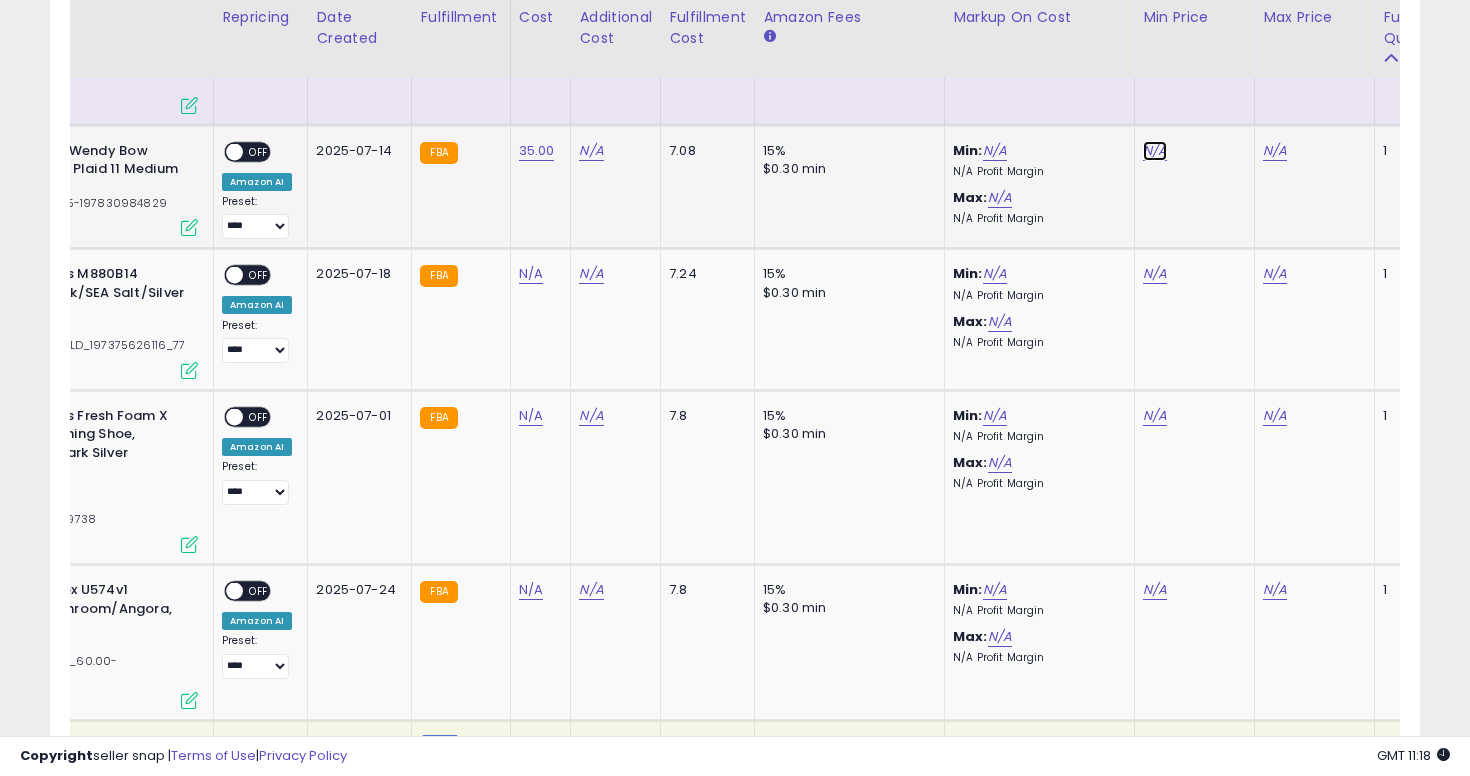 click on "N/A" at bounding box center [1155, -5322] 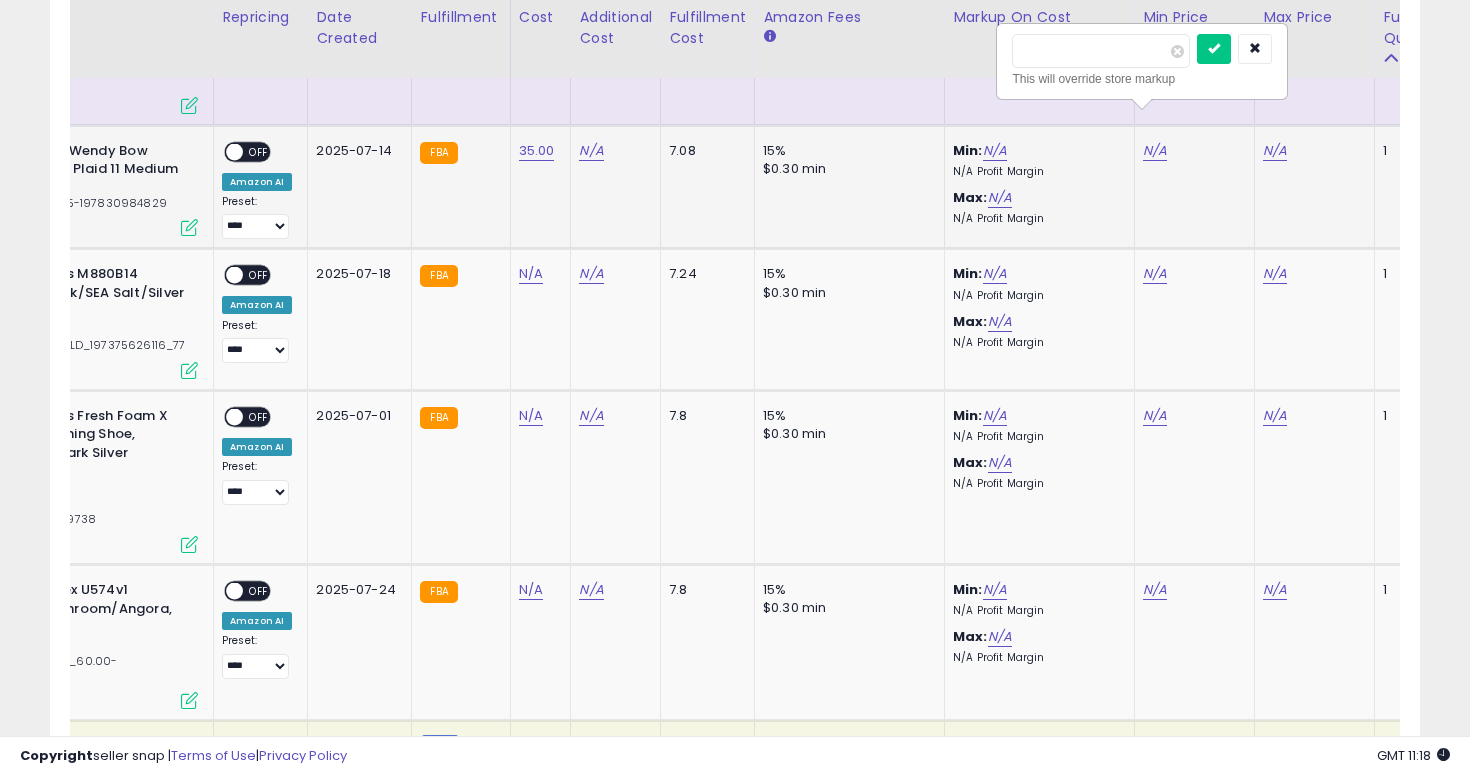 type on "****" 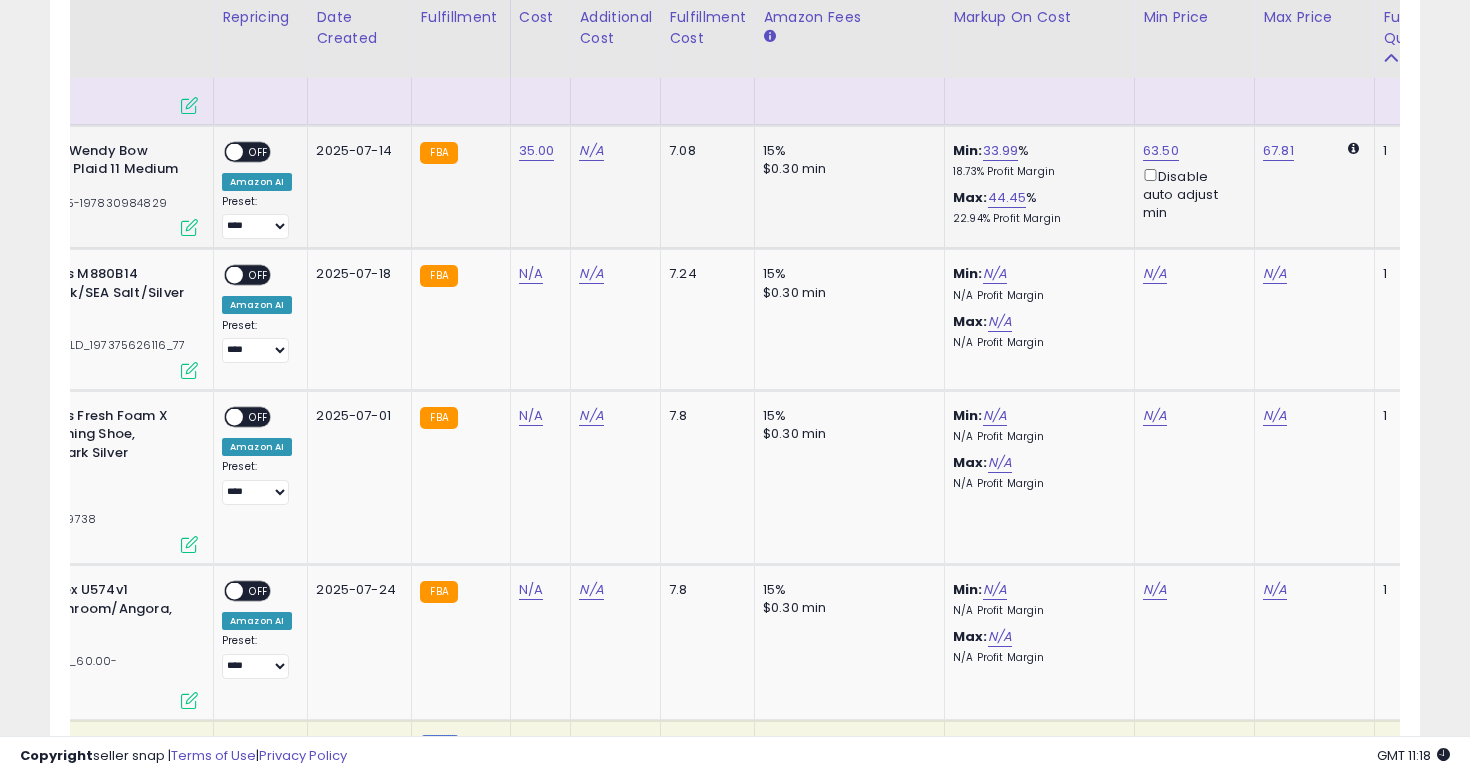 scroll, scrollTop: 0, scrollLeft: 0, axis: both 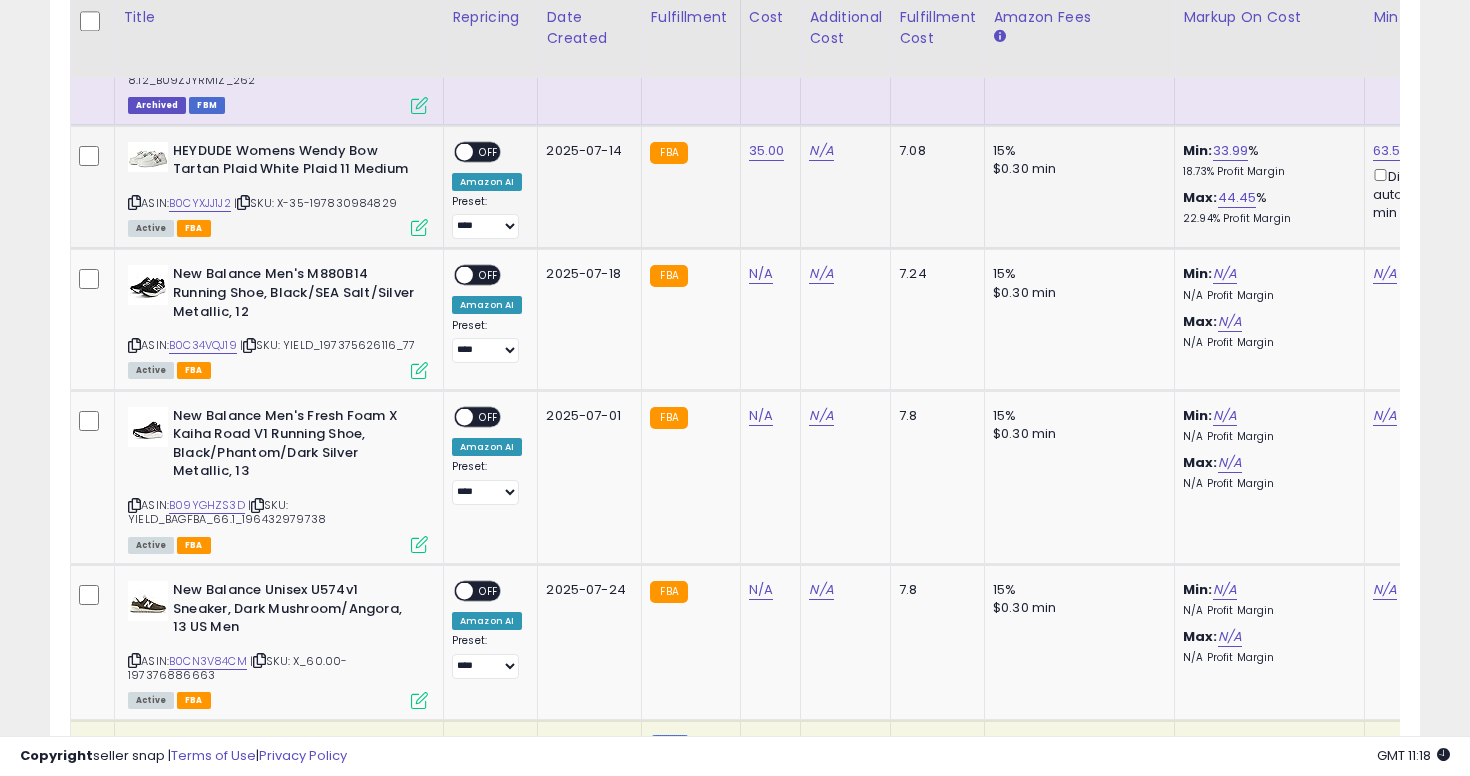 click on "OFF" at bounding box center (489, 151) 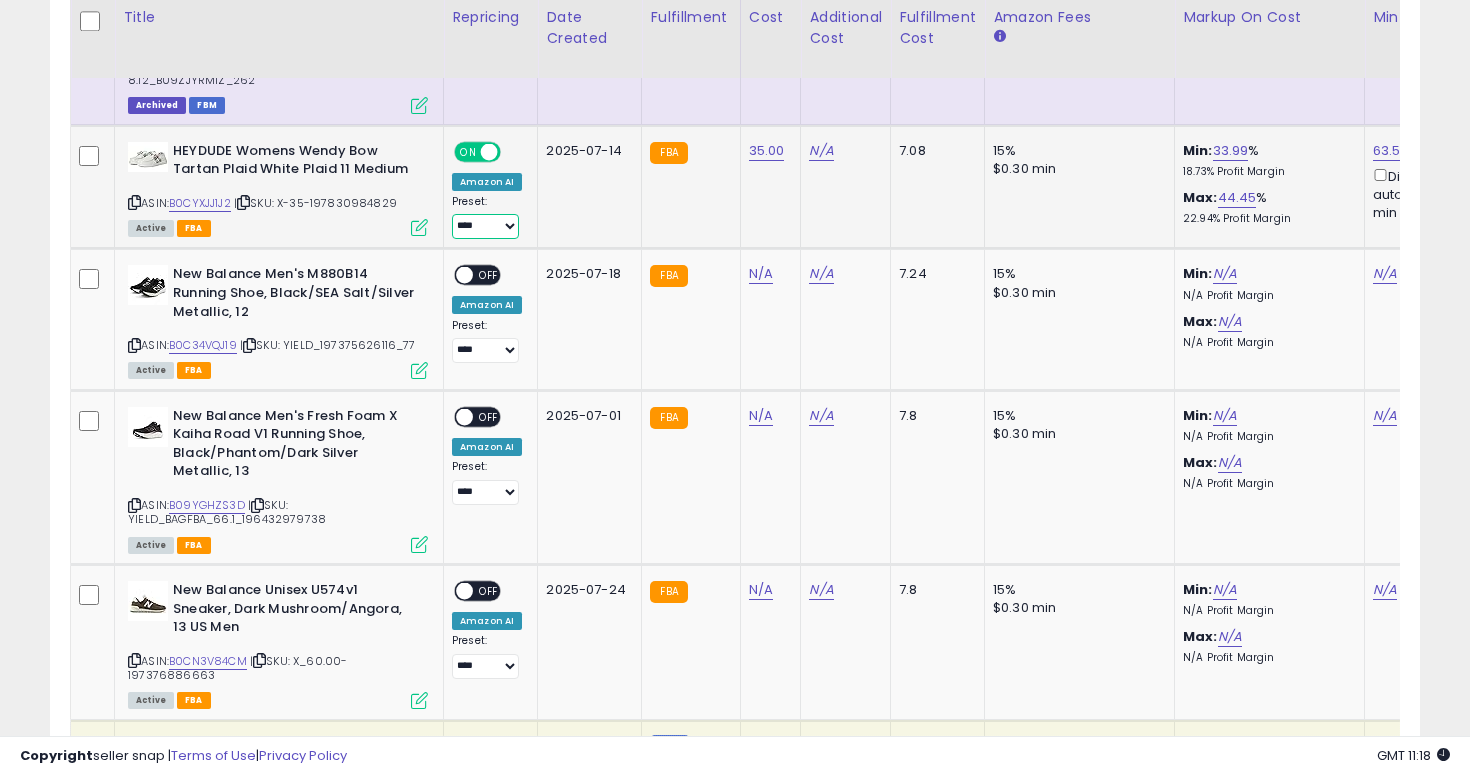 click on "**********" at bounding box center (485, 226) 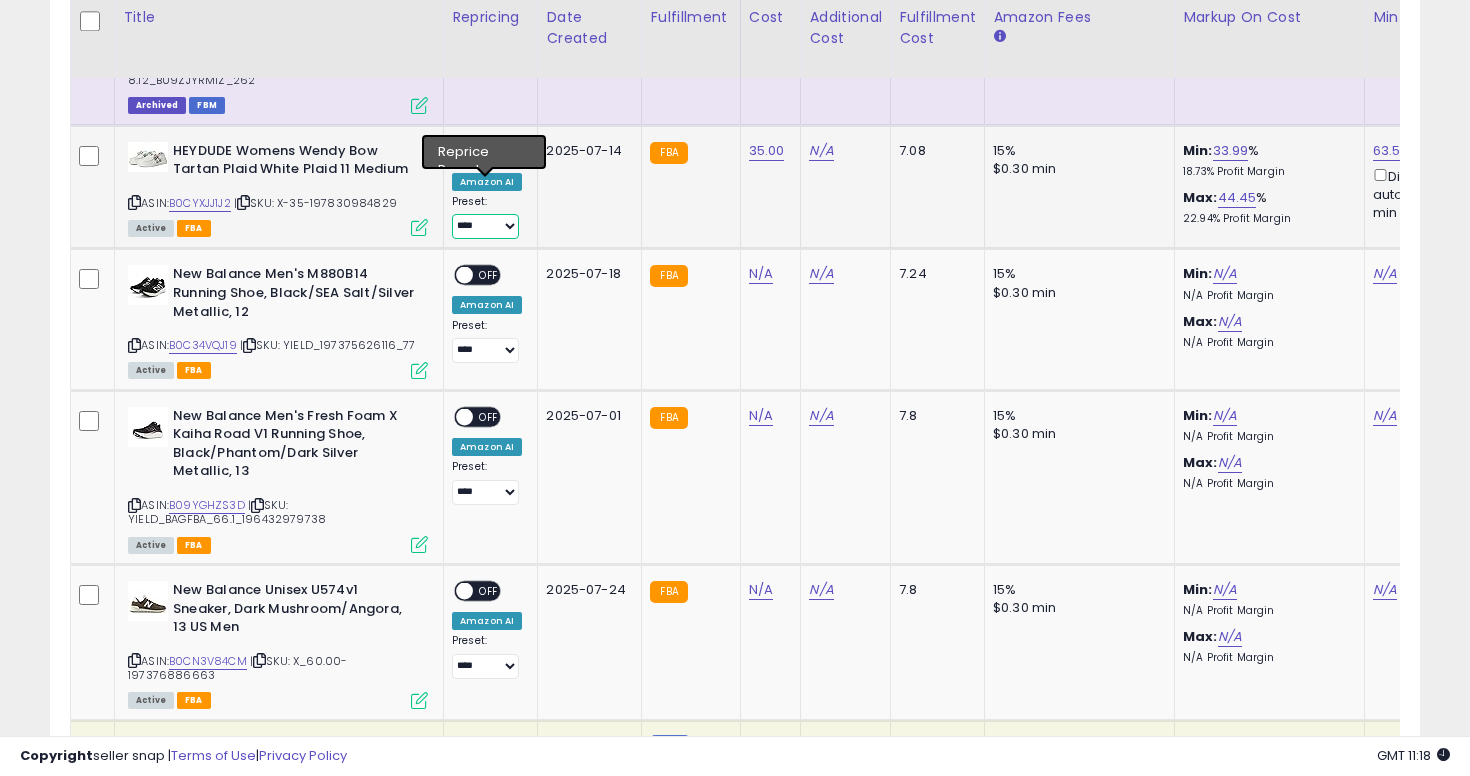select on "**********" 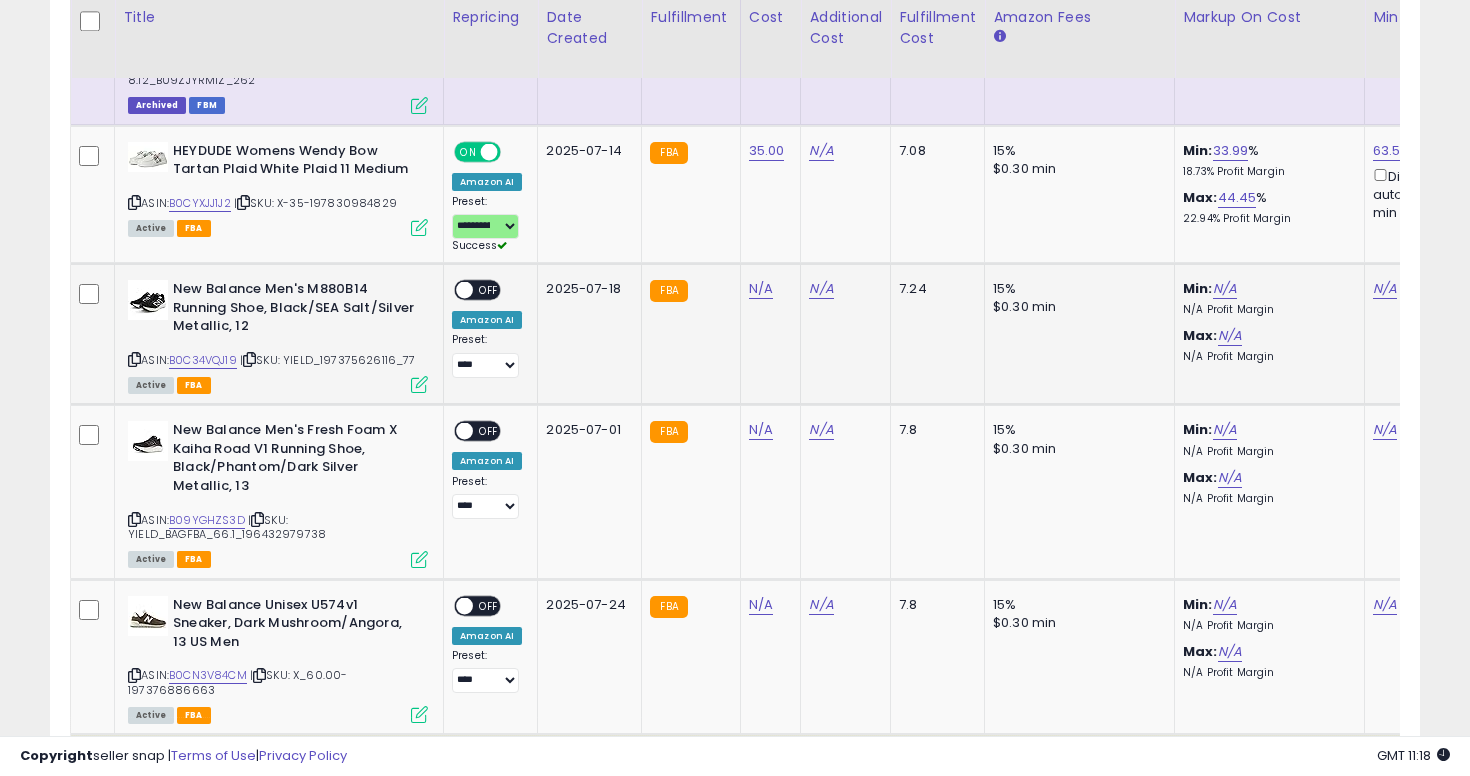 click on "ASIN:  B0C34VQJ19    |   SKU: YIELD_197375626116_77 Active FBA" at bounding box center [278, 335] 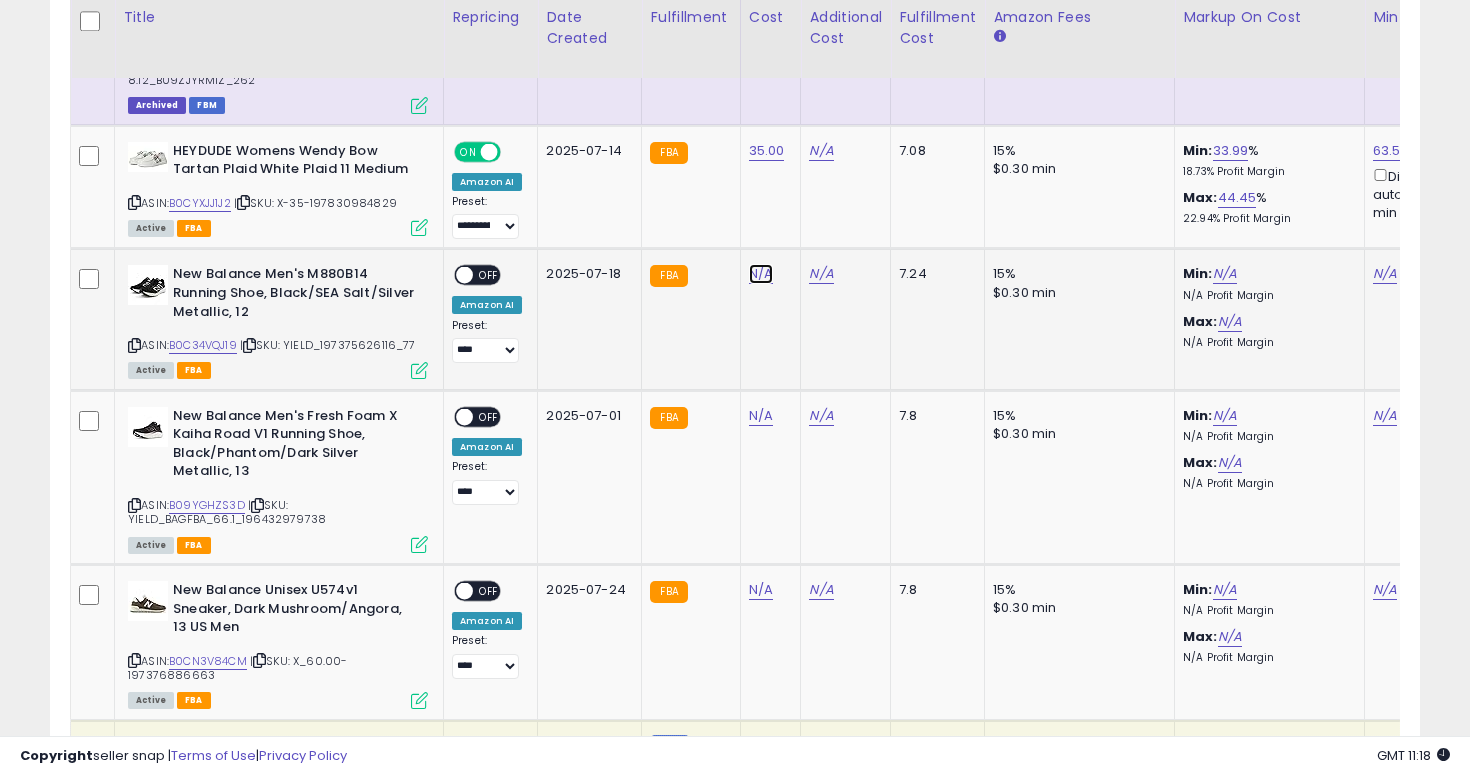 click on "N/A" at bounding box center (761, -5322) 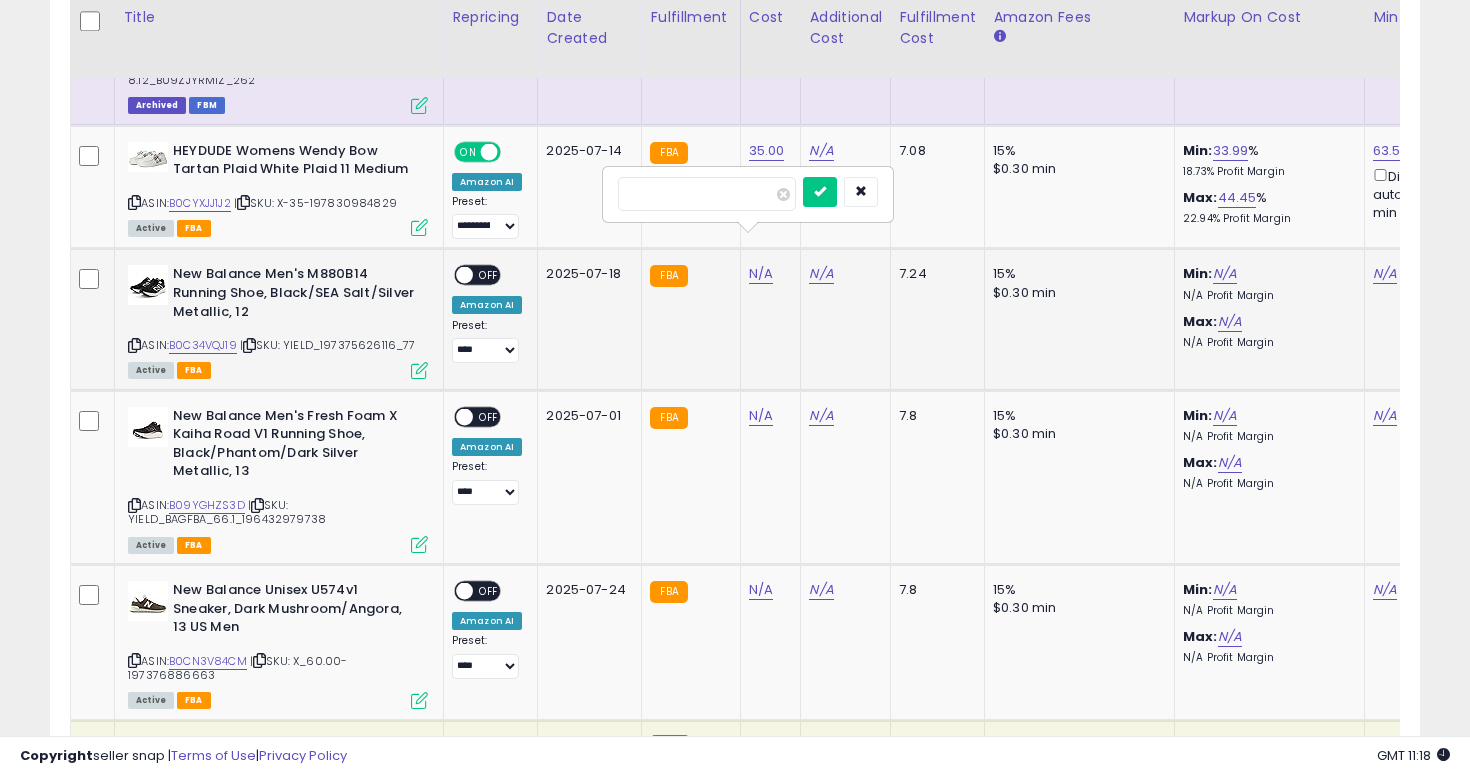 type on "**" 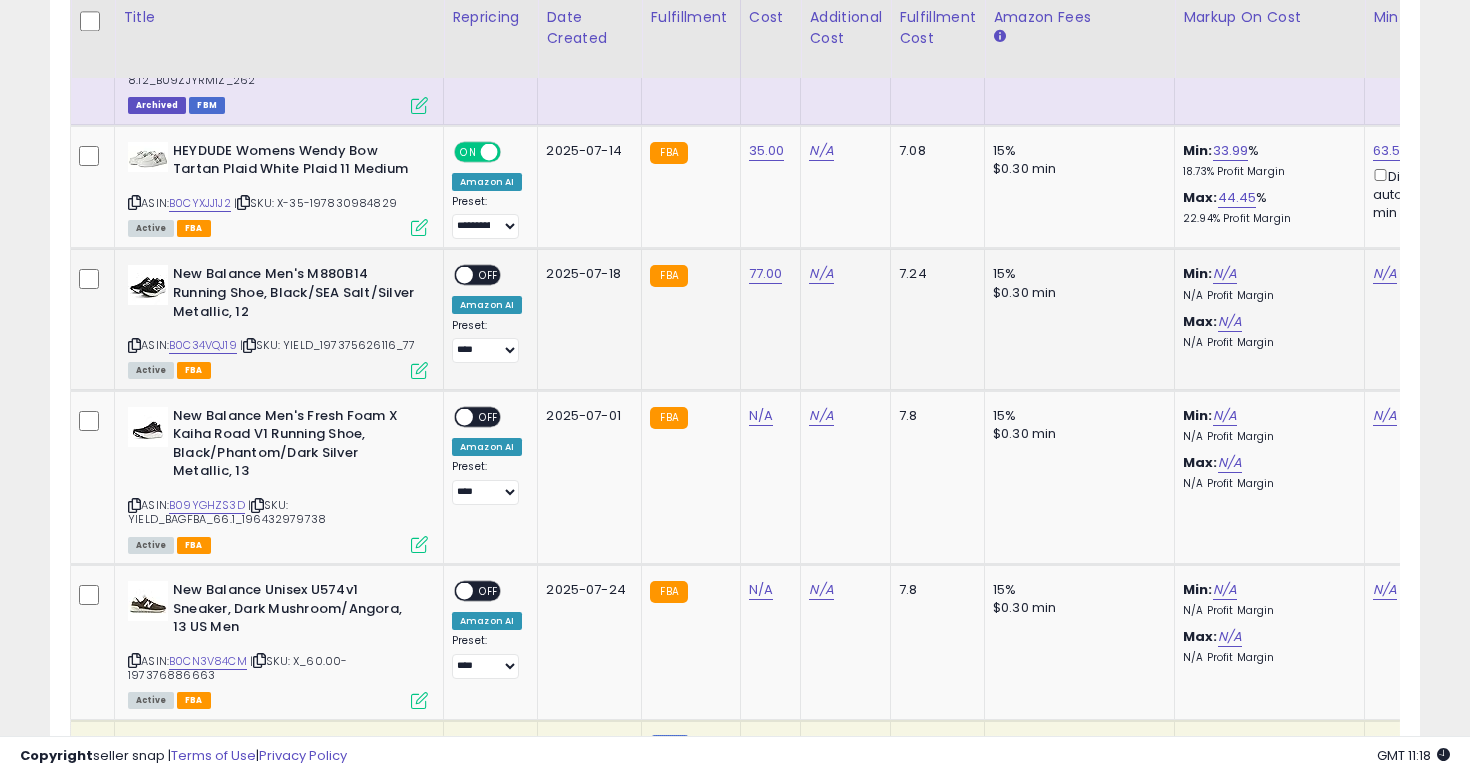 scroll, scrollTop: 0, scrollLeft: 103, axis: horizontal 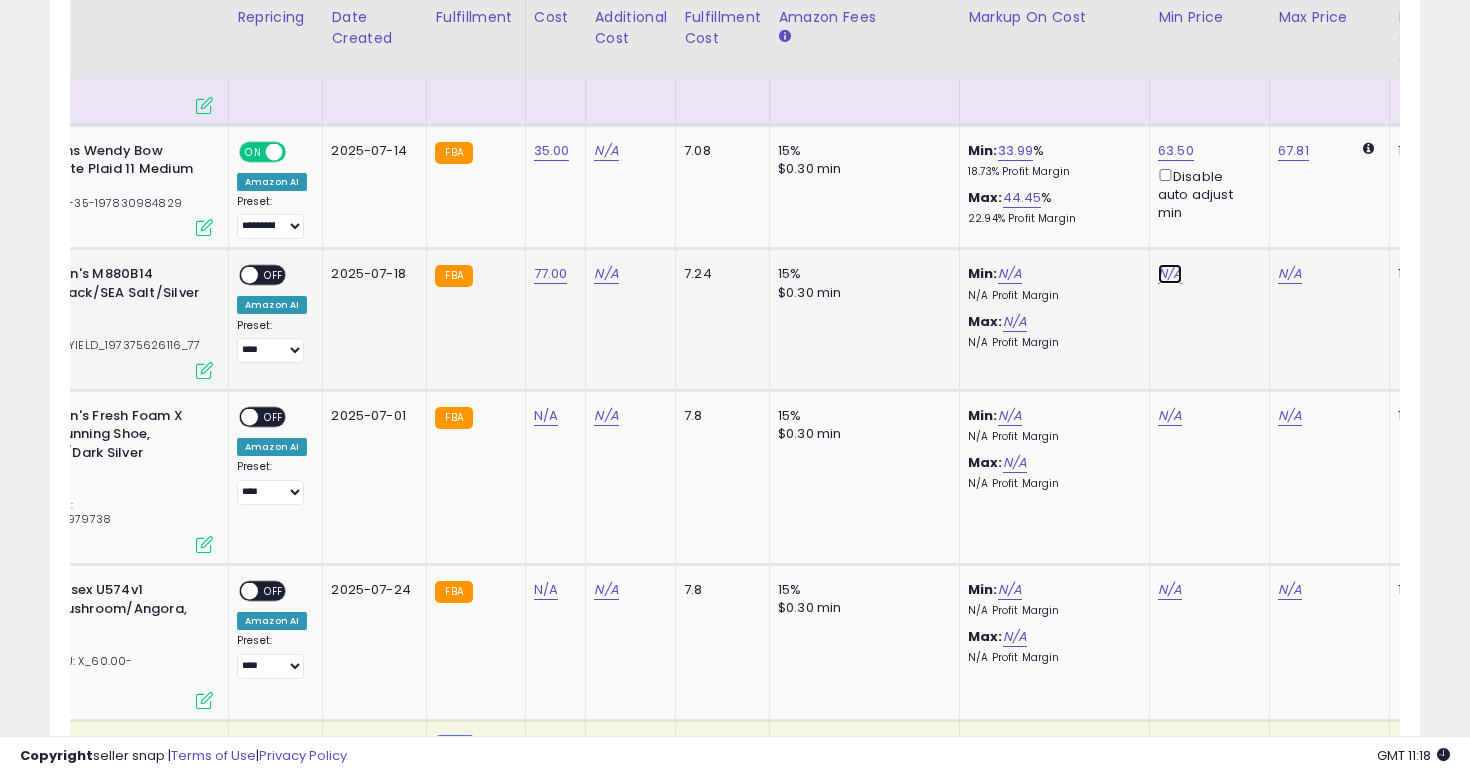 click on "N/A" at bounding box center [1170, -5322] 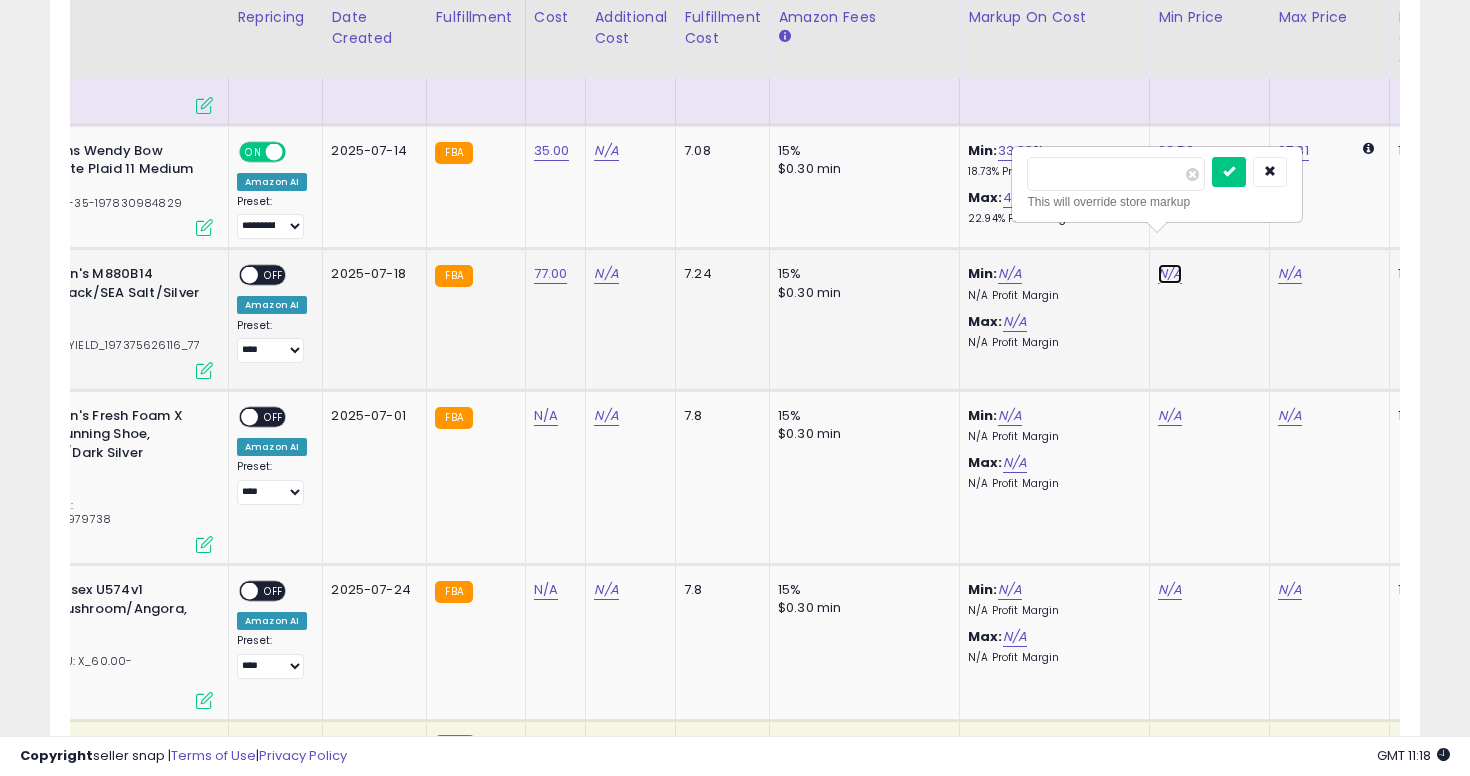 click on "N/A" at bounding box center (1170, 274) 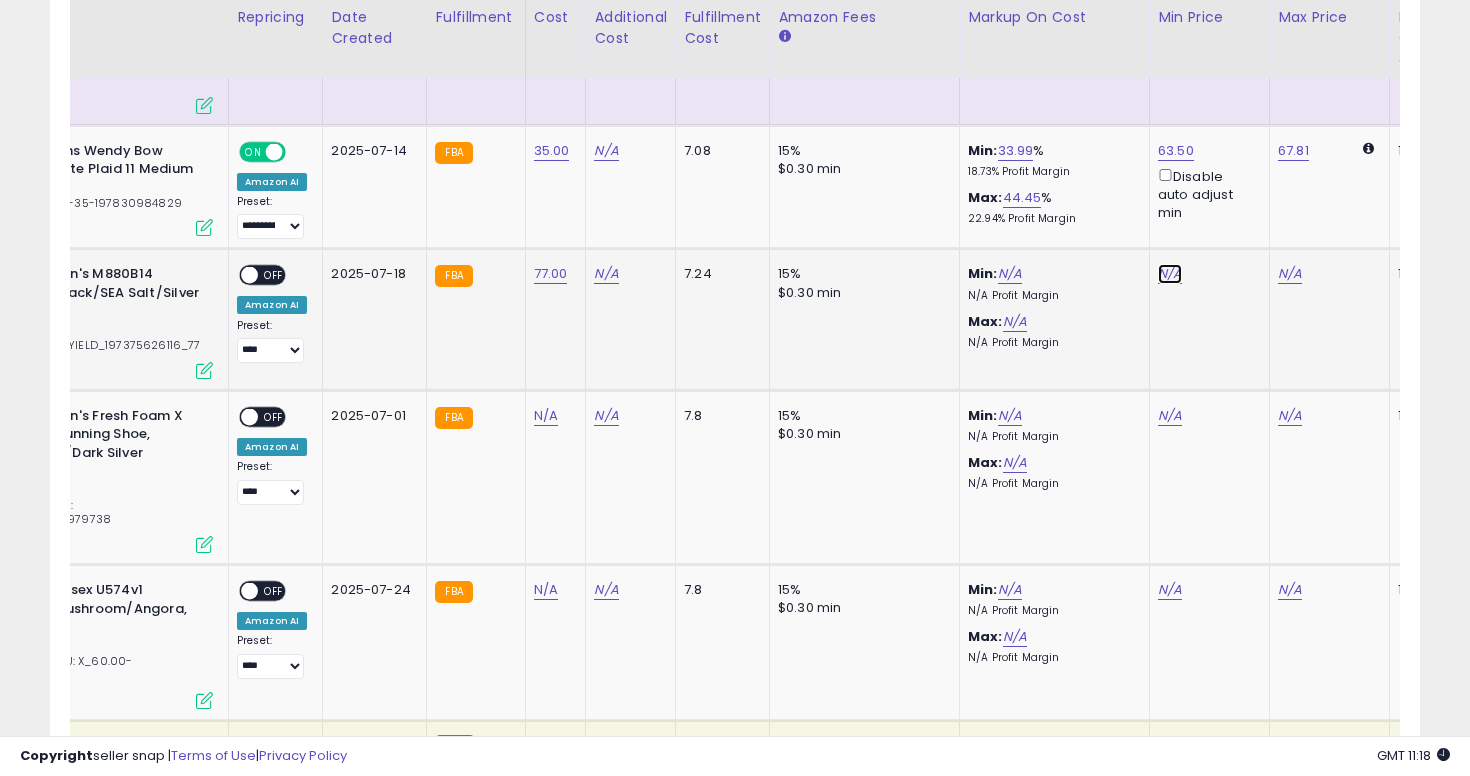 click on "N/A" at bounding box center (1170, -5322) 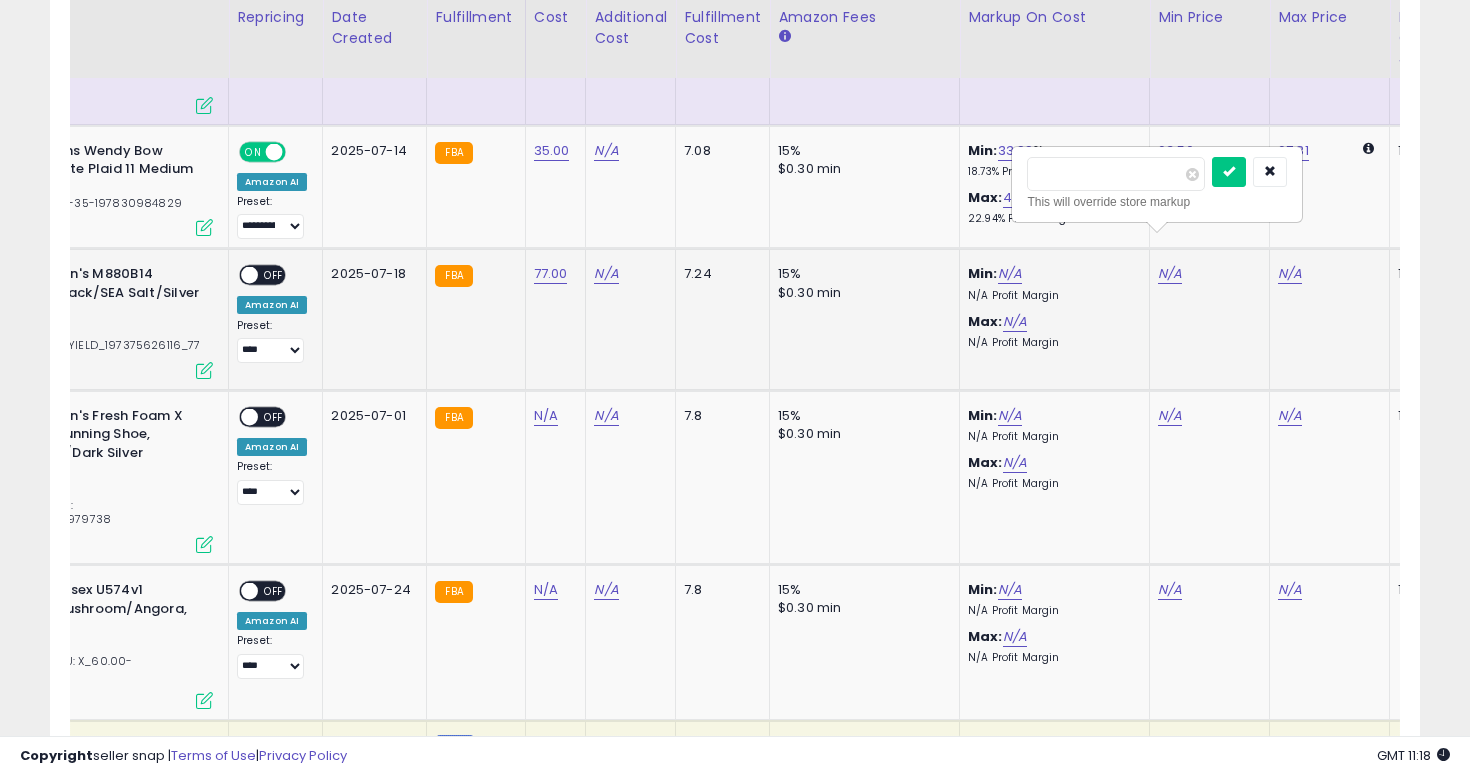 type on "***" 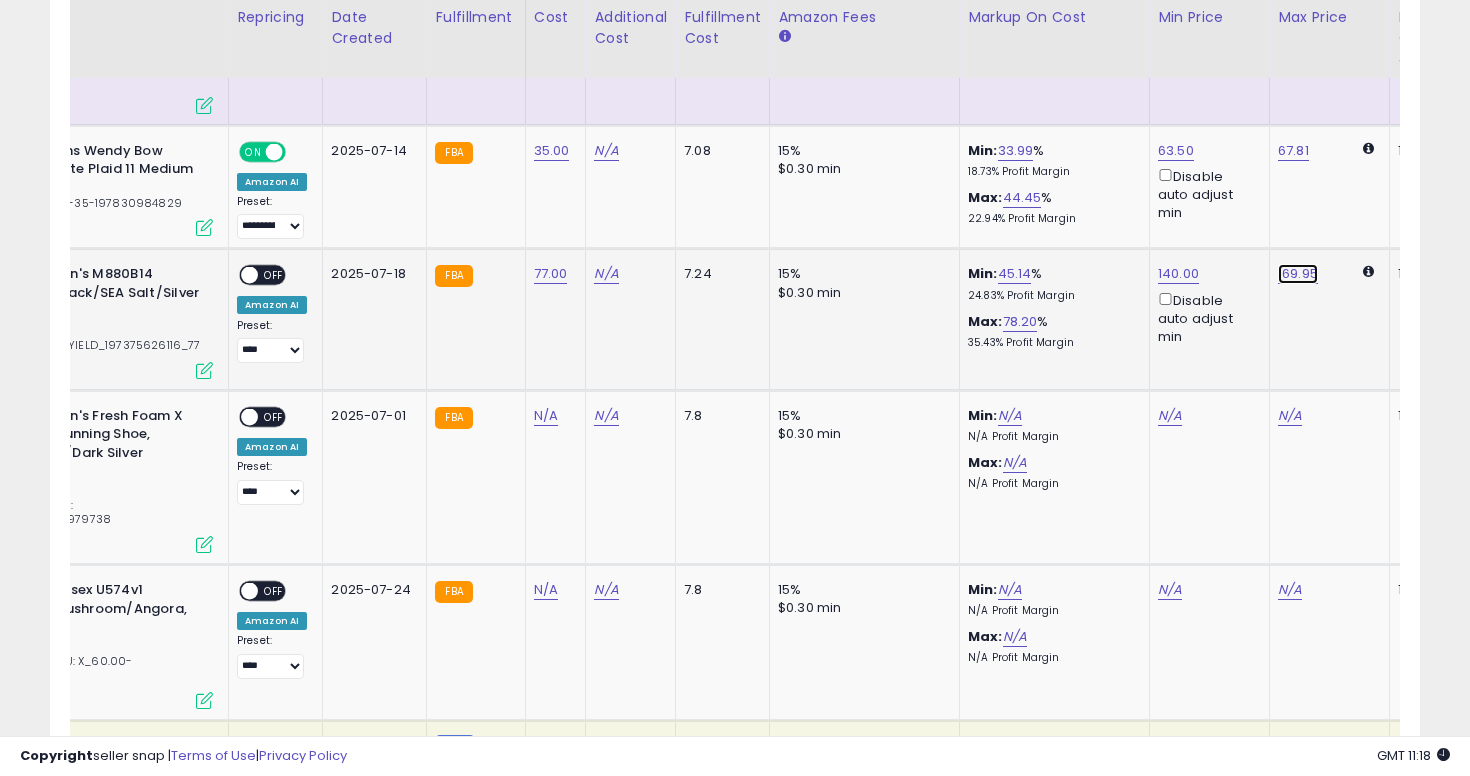 click on "169.95" at bounding box center [1290, -5322] 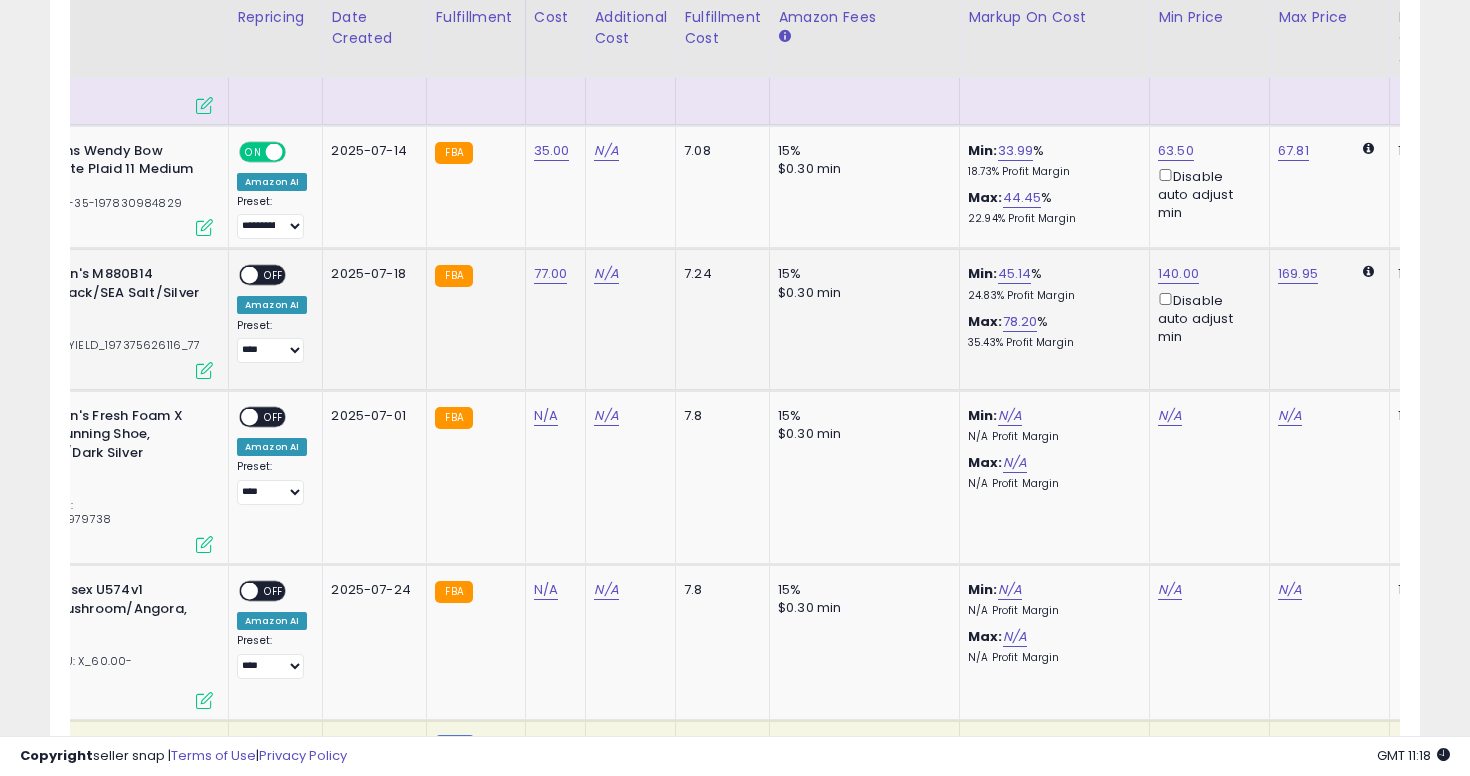 scroll, scrollTop: 0, scrollLeft: 290, axis: horizontal 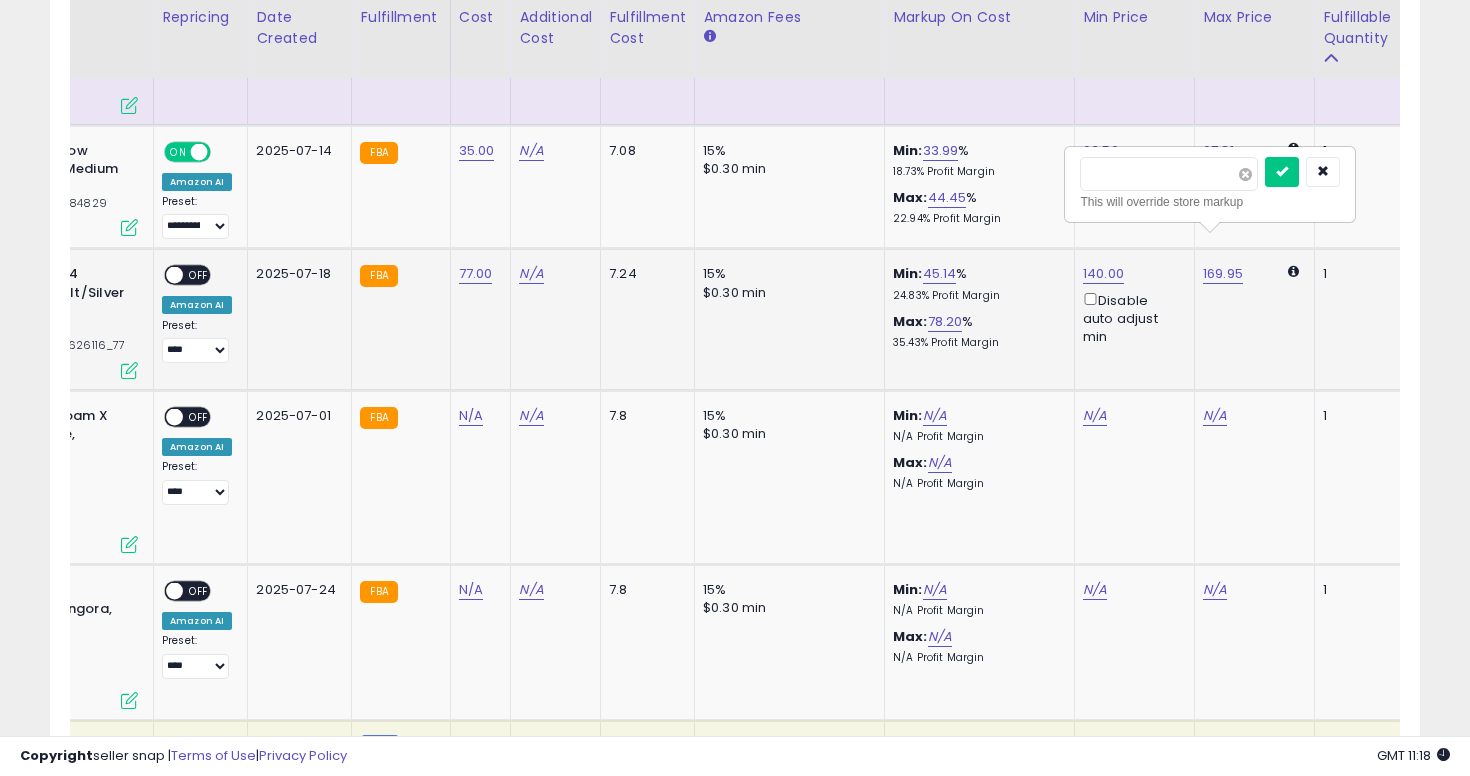 click at bounding box center [1245, 174] 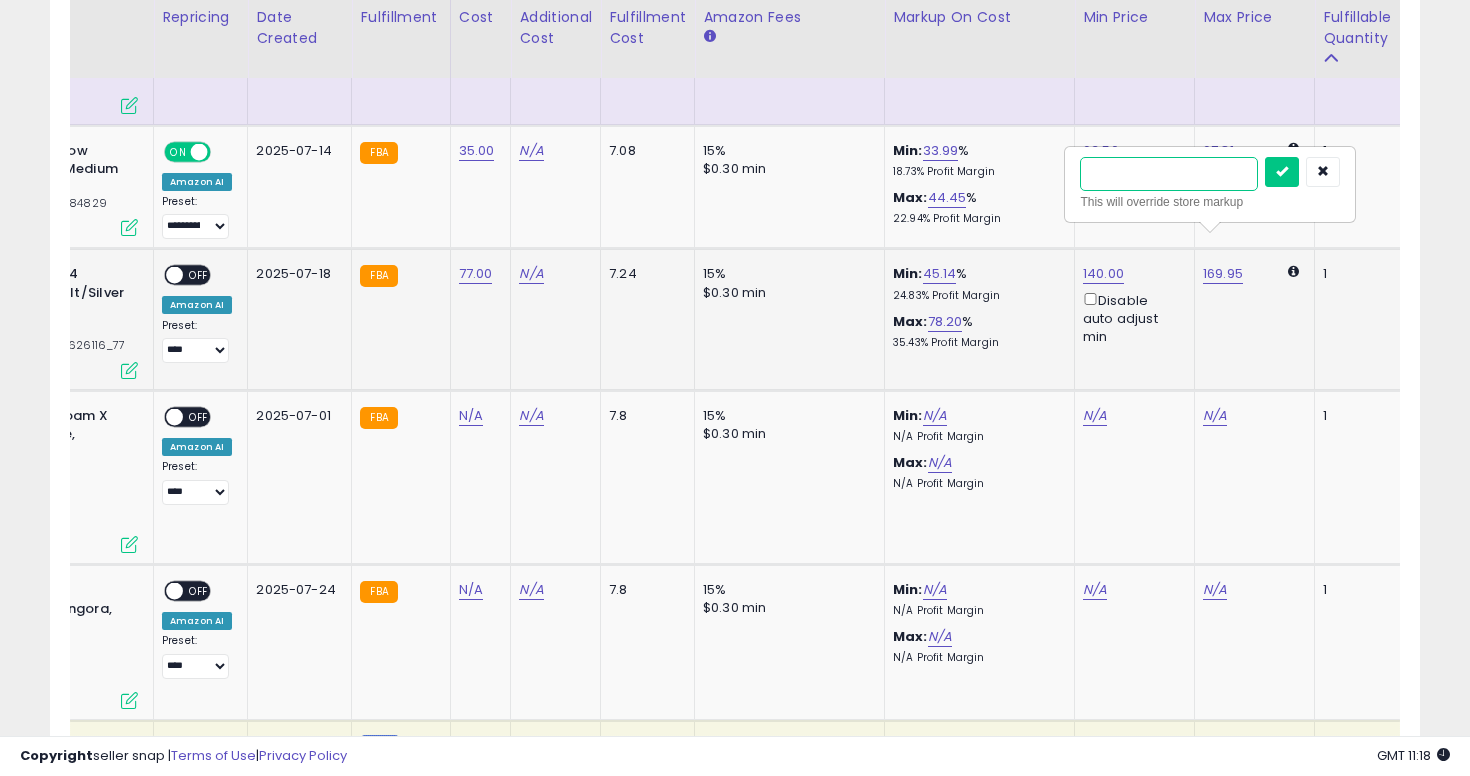 type on "***" 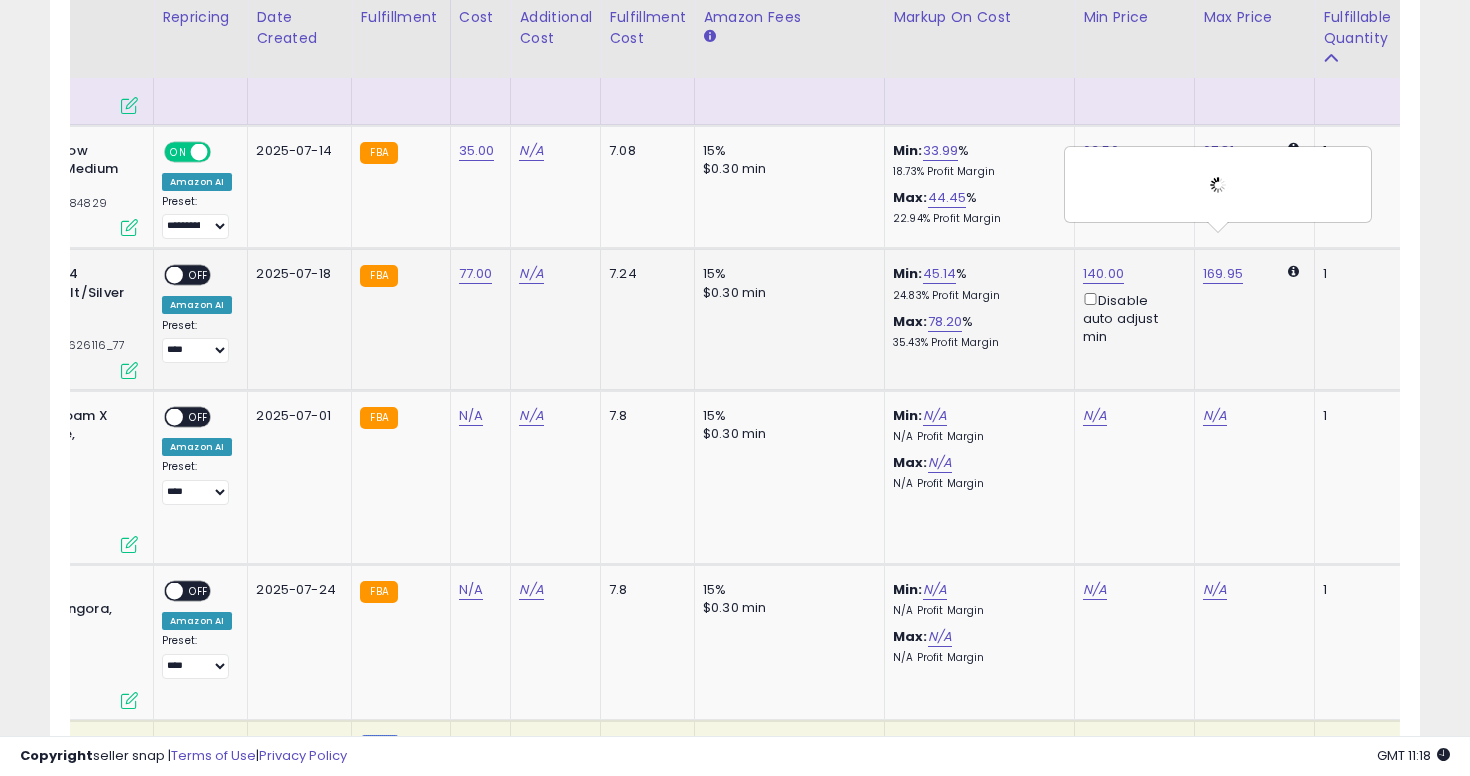 scroll, scrollTop: 0, scrollLeft: 43, axis: horizontal 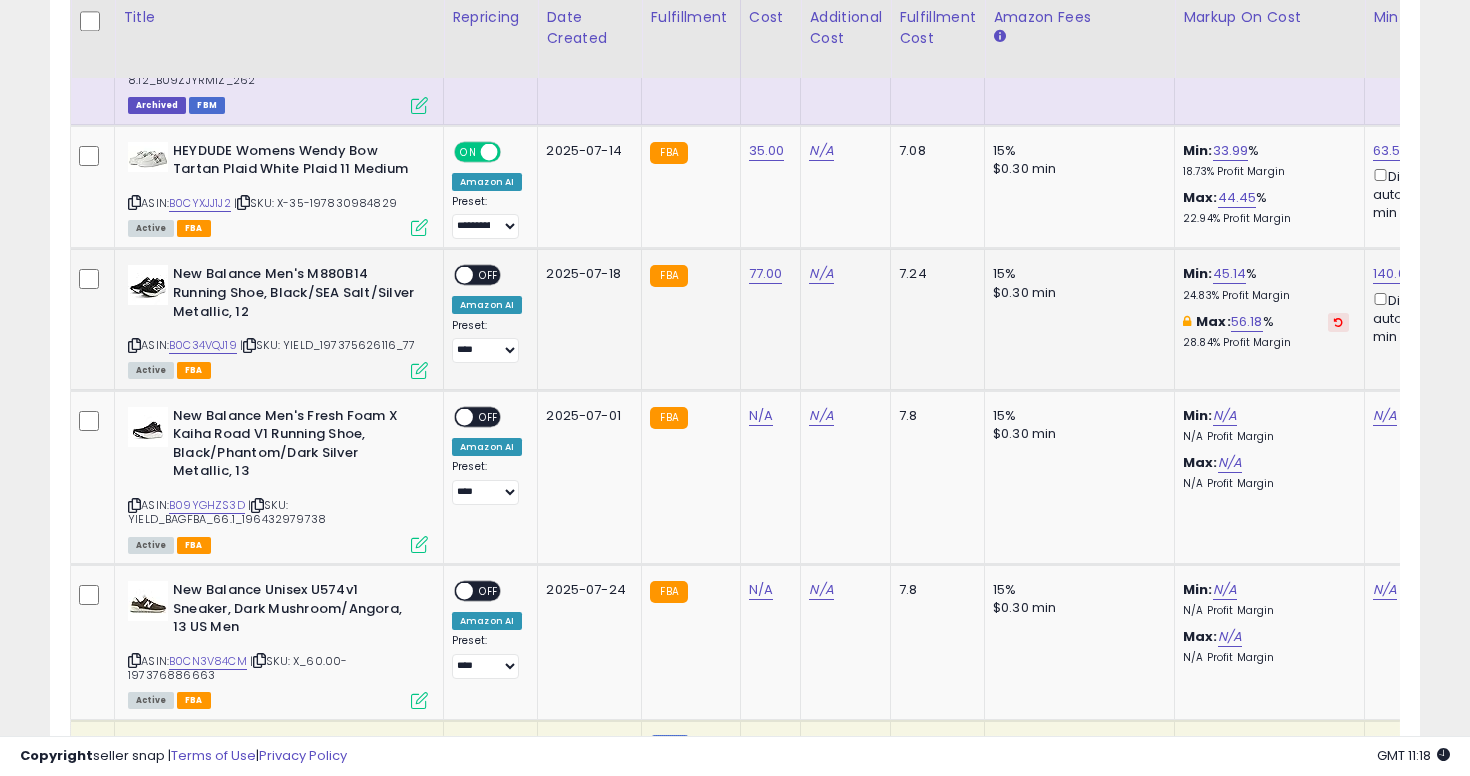 click on "OFF" at bounding box center [489, 275] 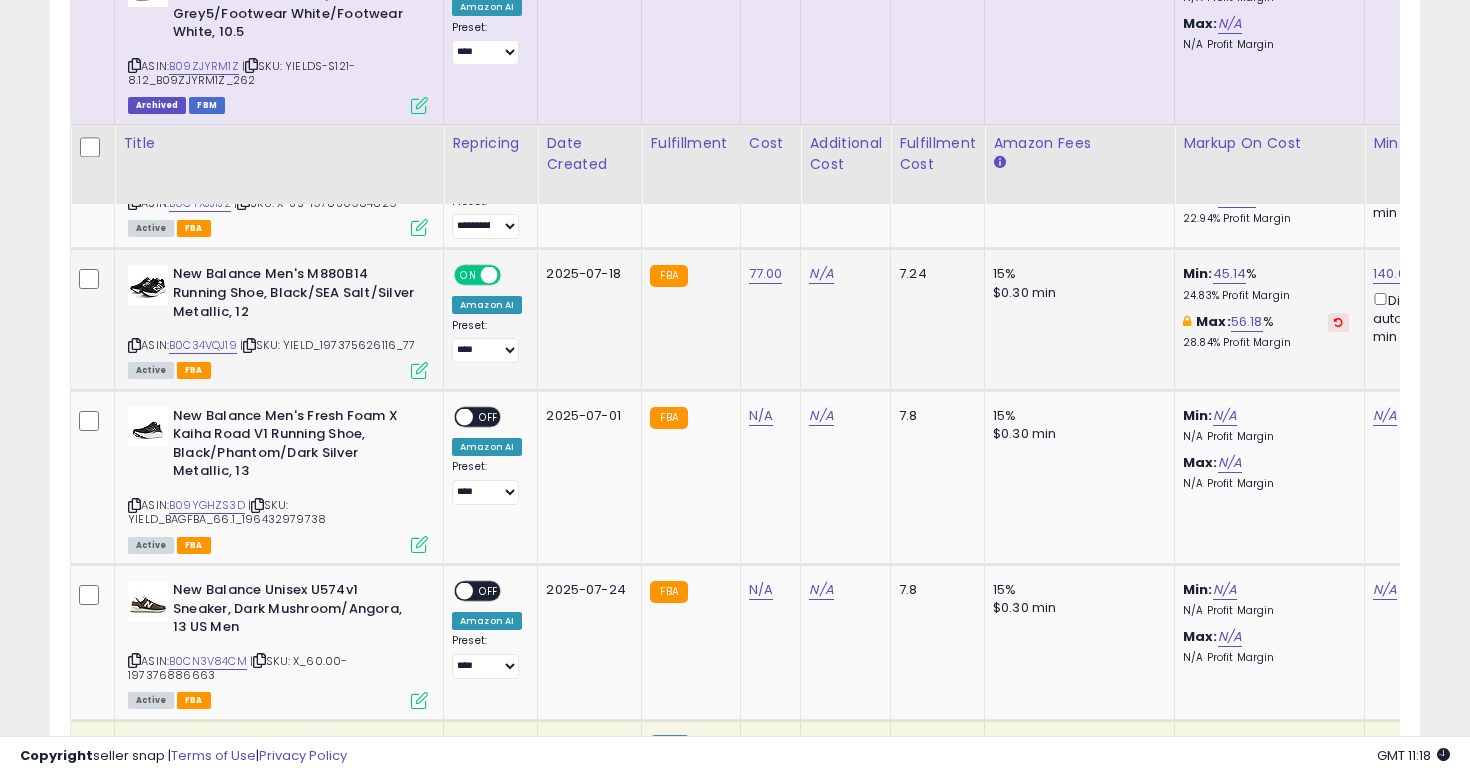 scroll, scrollTop: 6571, scrollLeft: 0, axis: vertical 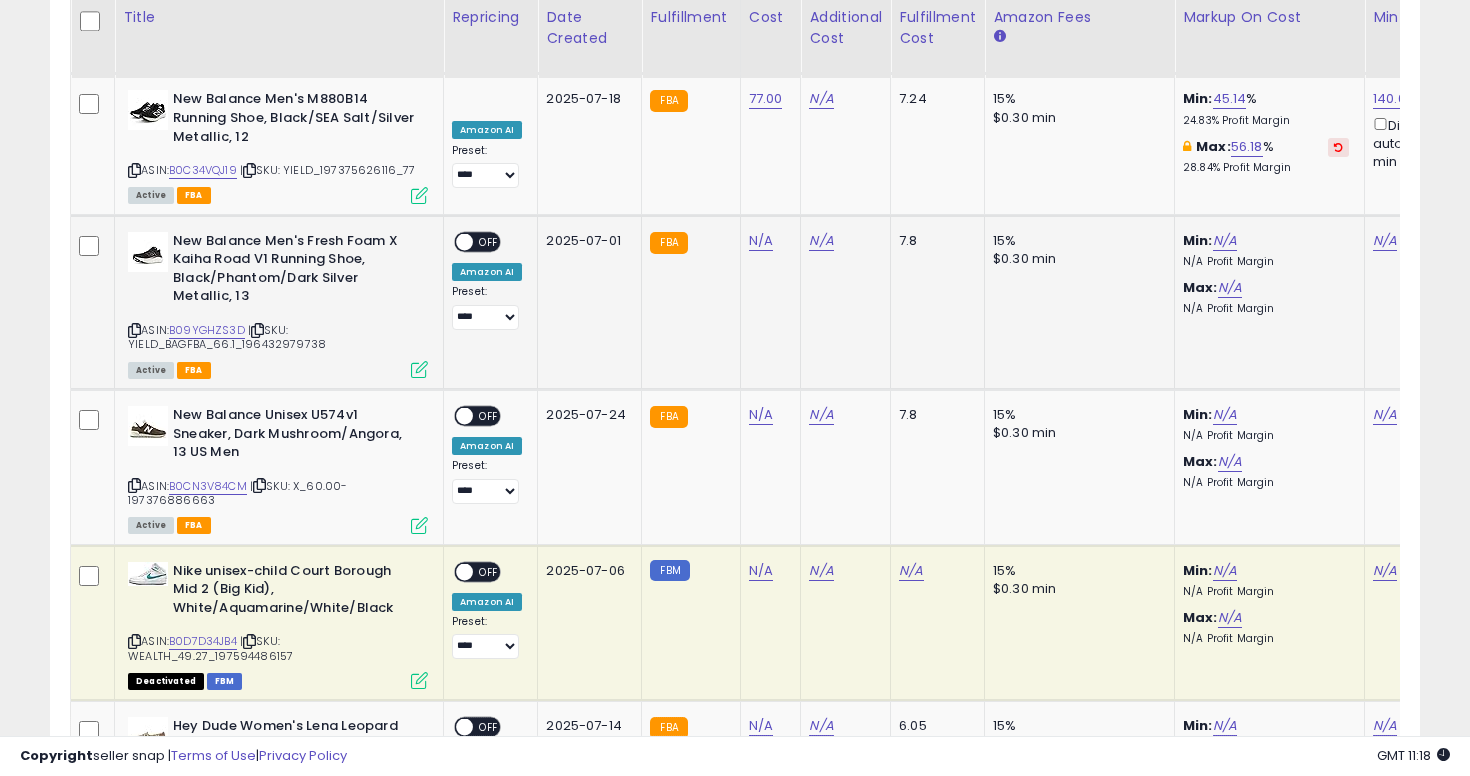 click at bounding box center [134, 330] 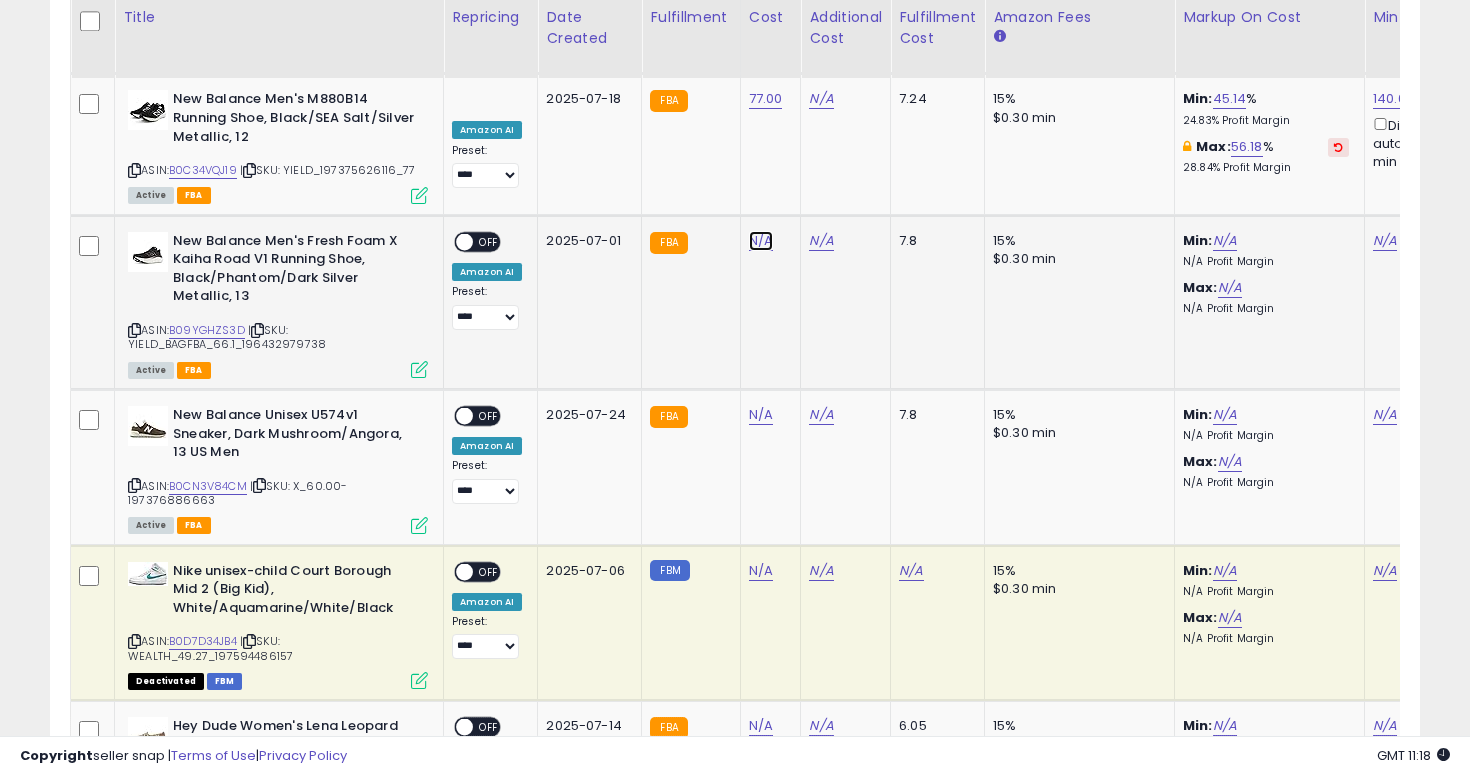 click on "N/A" at bounding box center (761, -5497) 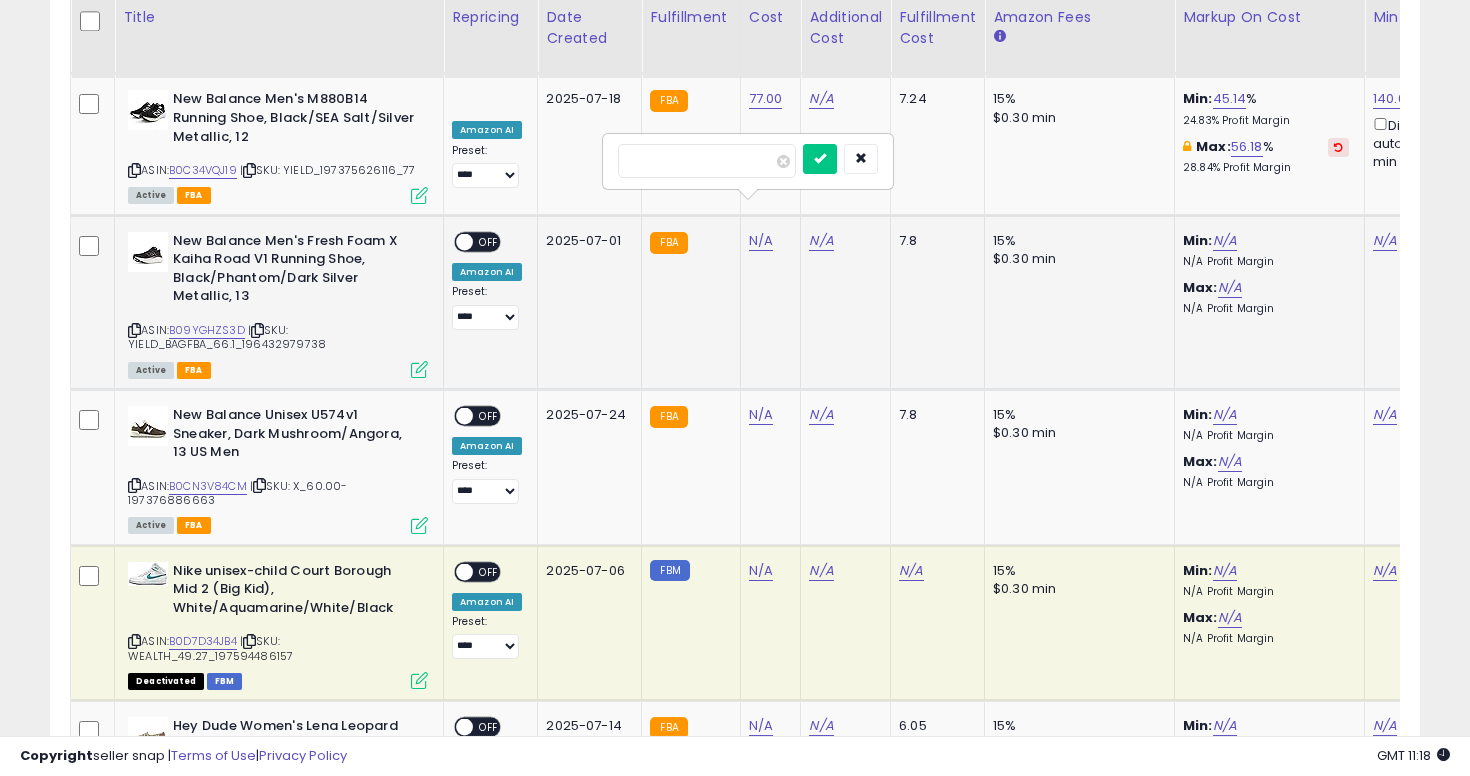 type on "***" 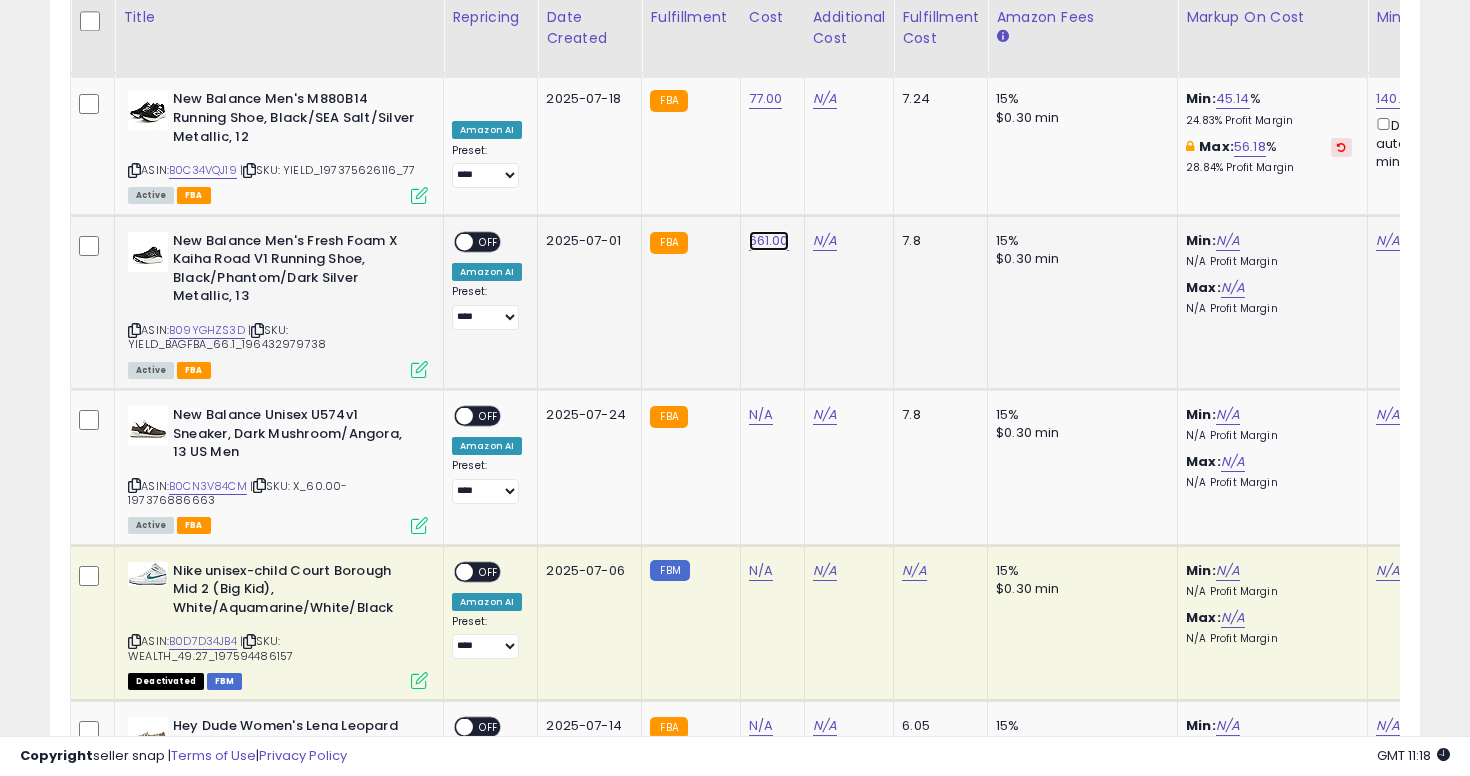 click on "661.00" at bounding box center [769, 241] 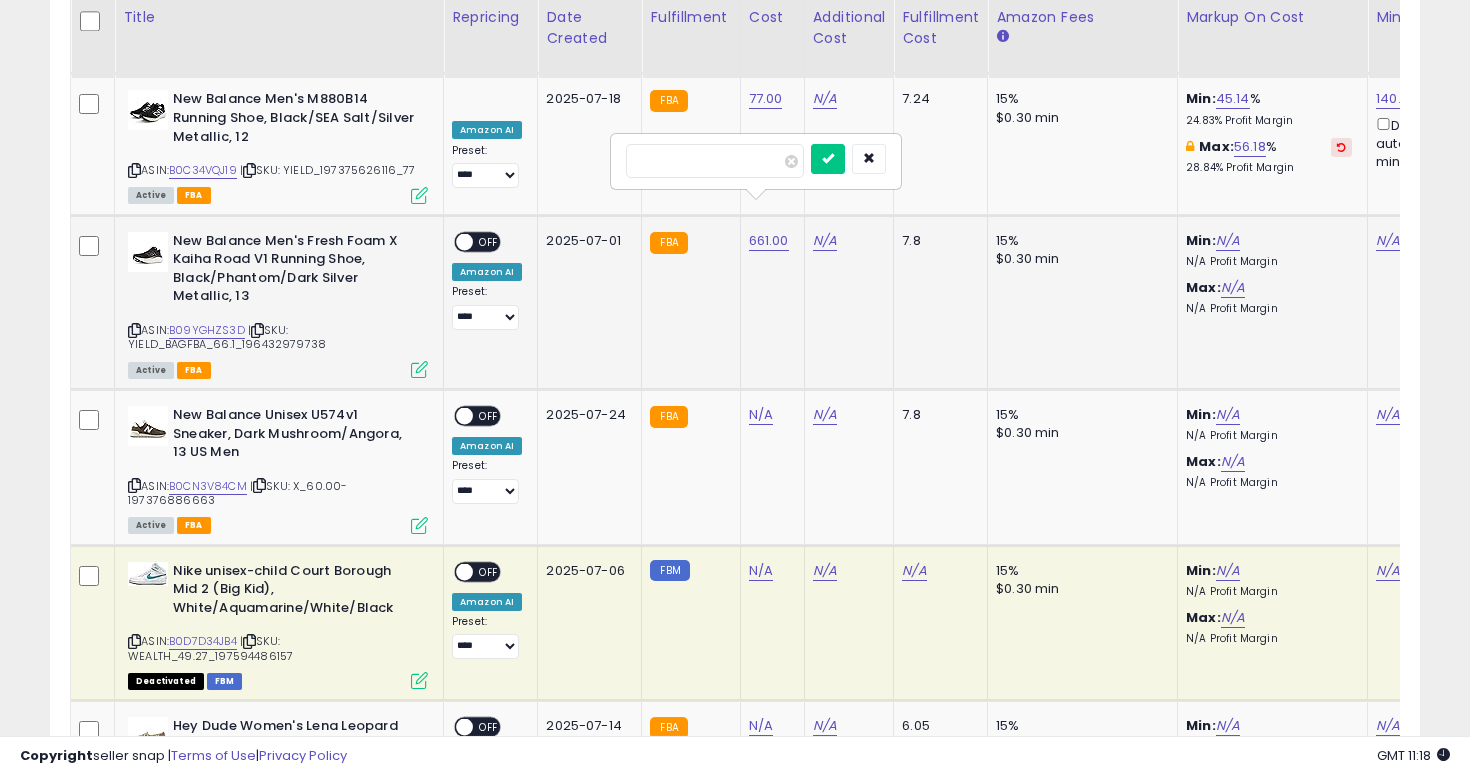 type on "****" 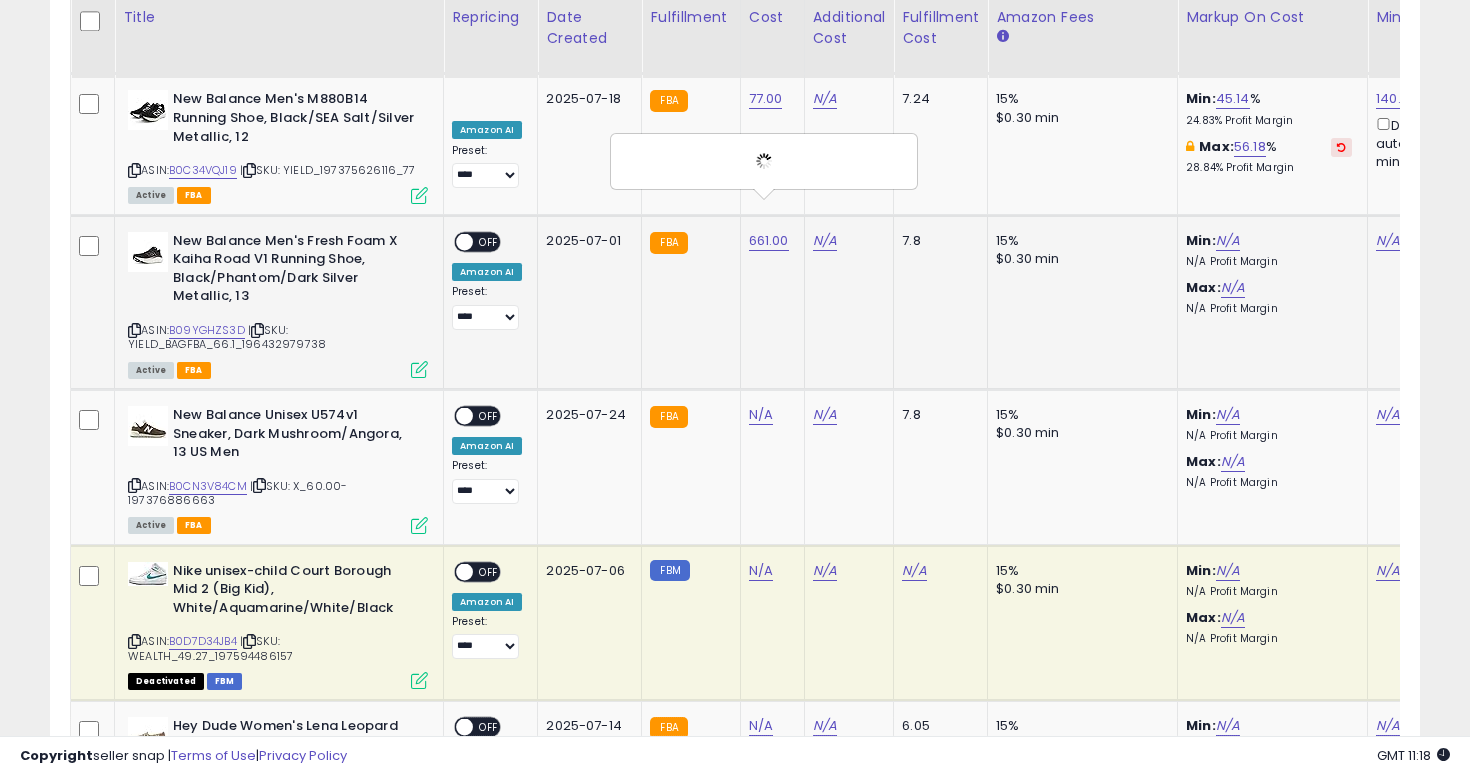 scroll, scrollTop: 0, scrollLeft: 59, axis: horizontal 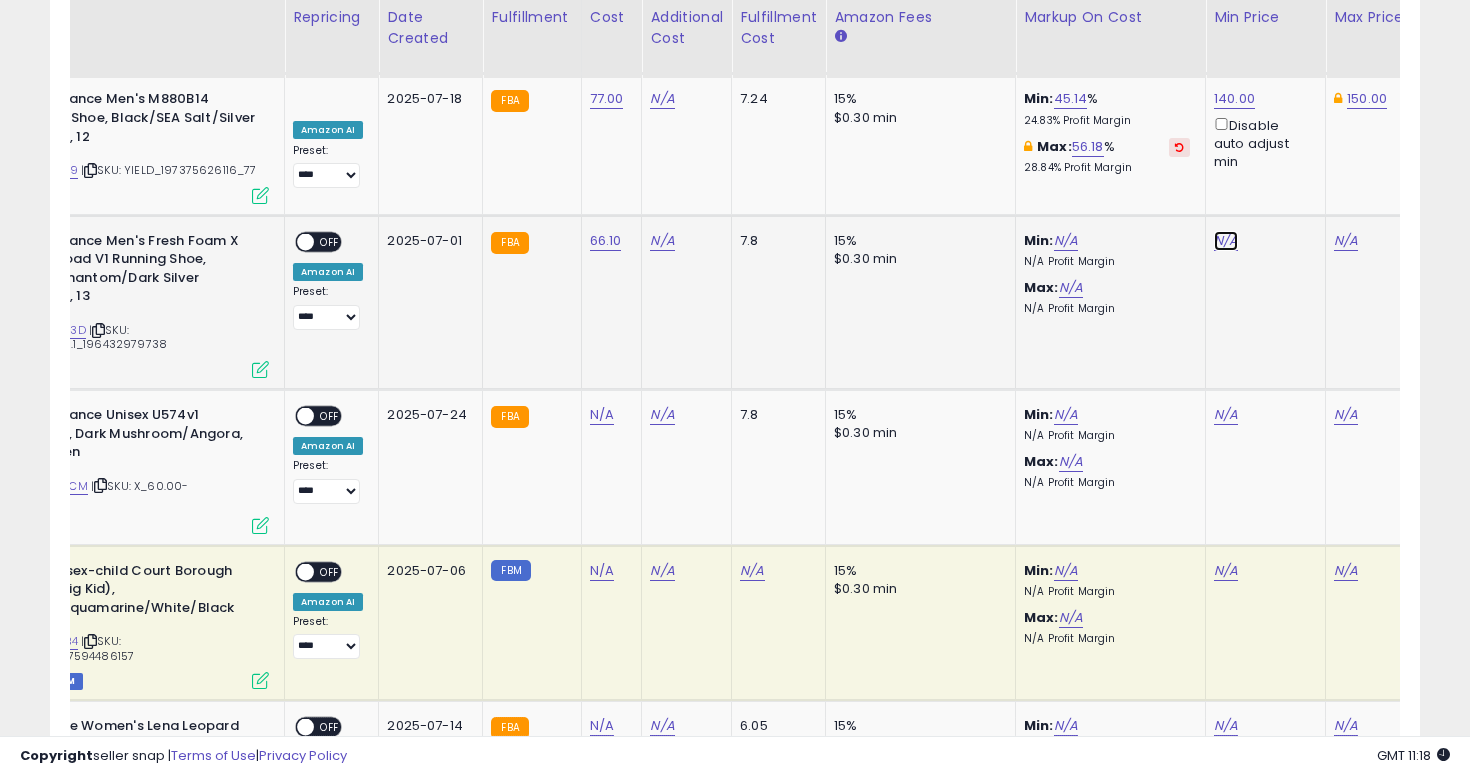 click on "N/A" at bounding box center (1226, -5497) 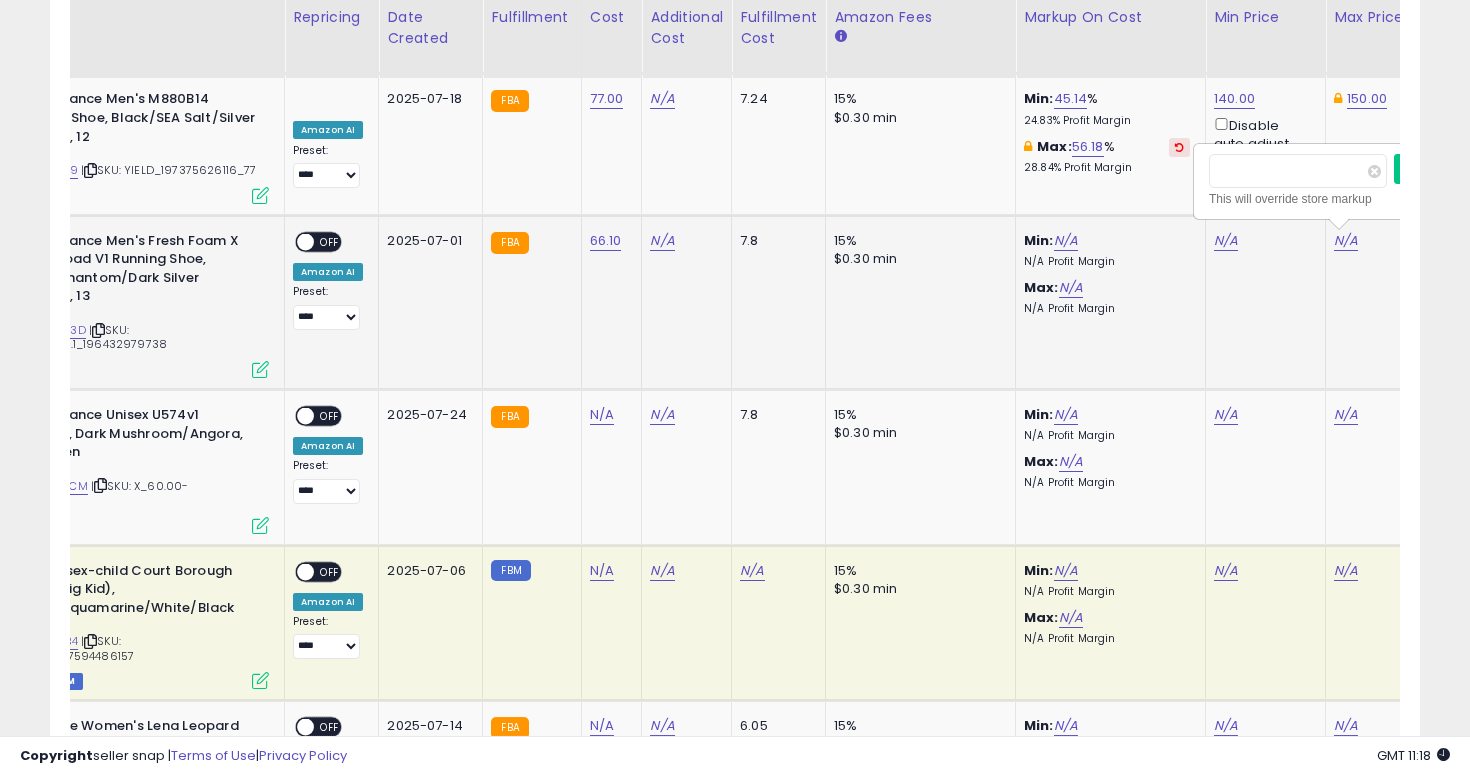 scroll, scrollTop: 0, scrollLeft: 162, axis: horizontal 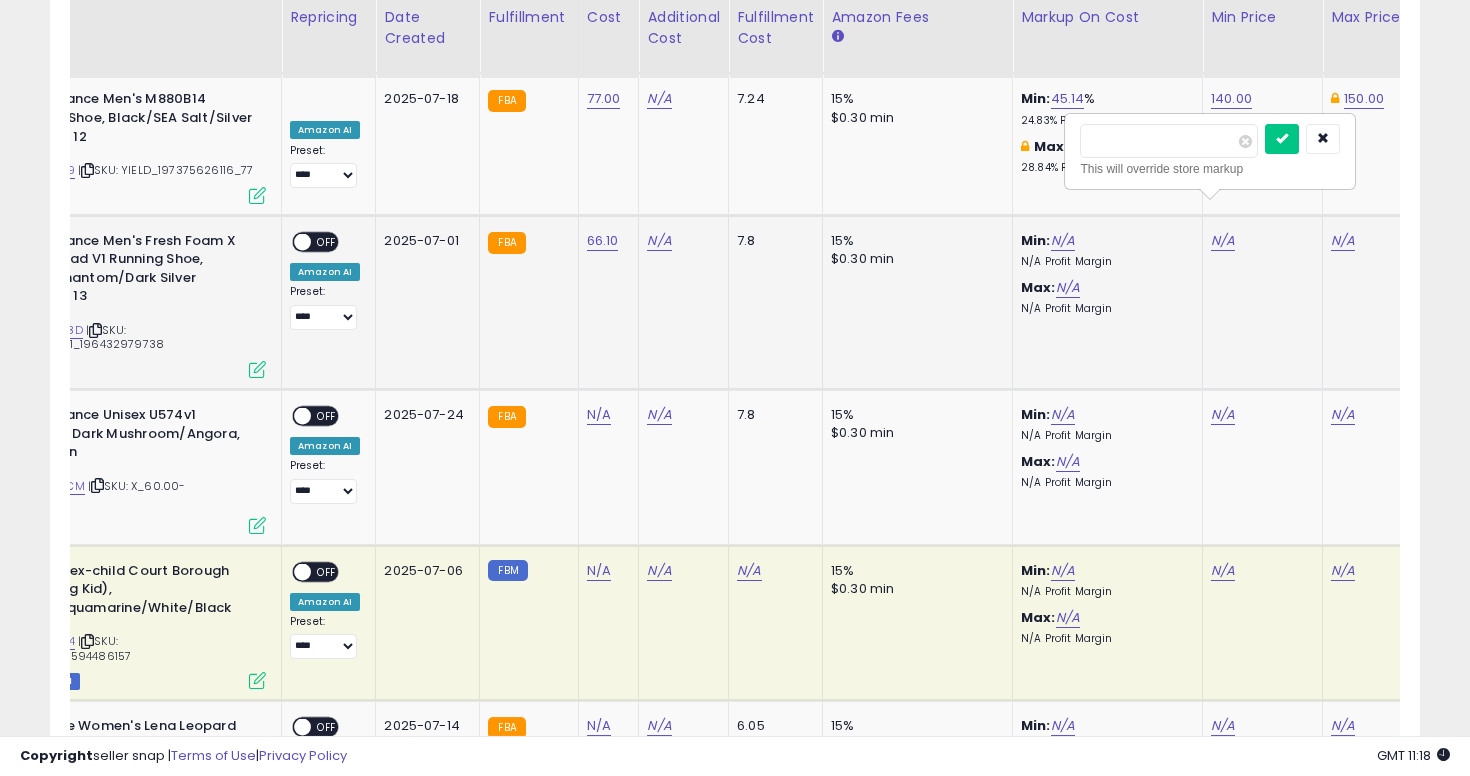 type on "*****" 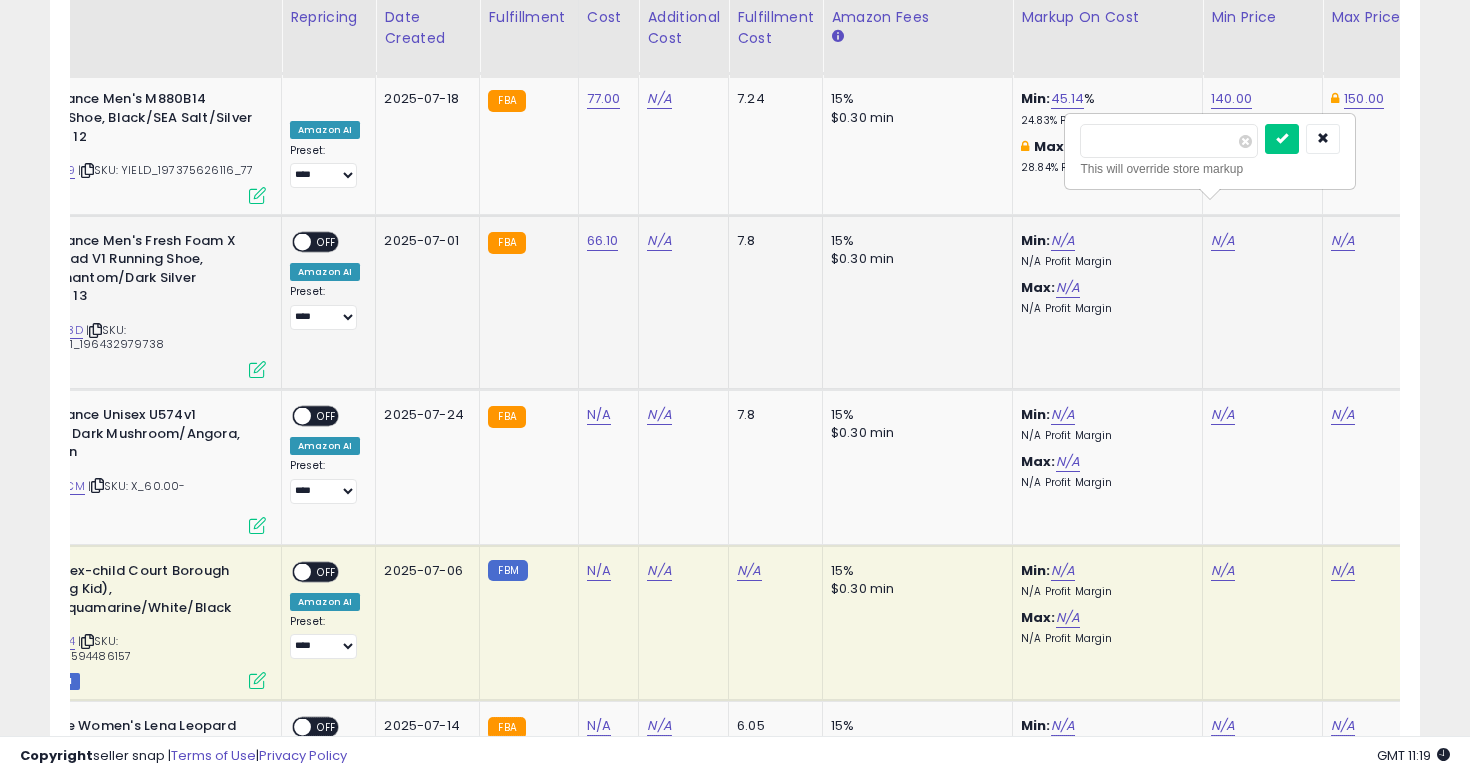 click at bounding box center (1282, 139) 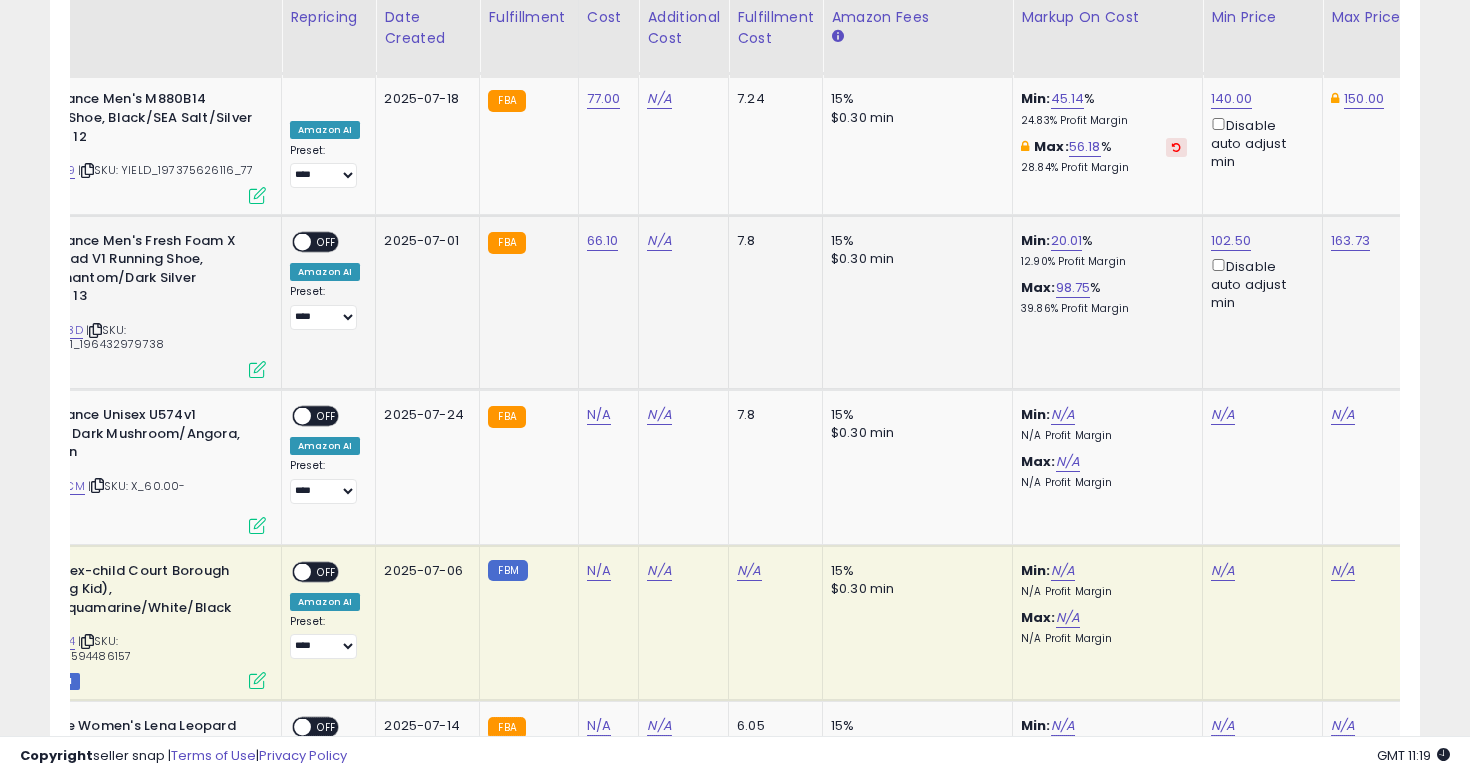 scroll, scrollTop: 0, scrollLeft: 0, axis: both 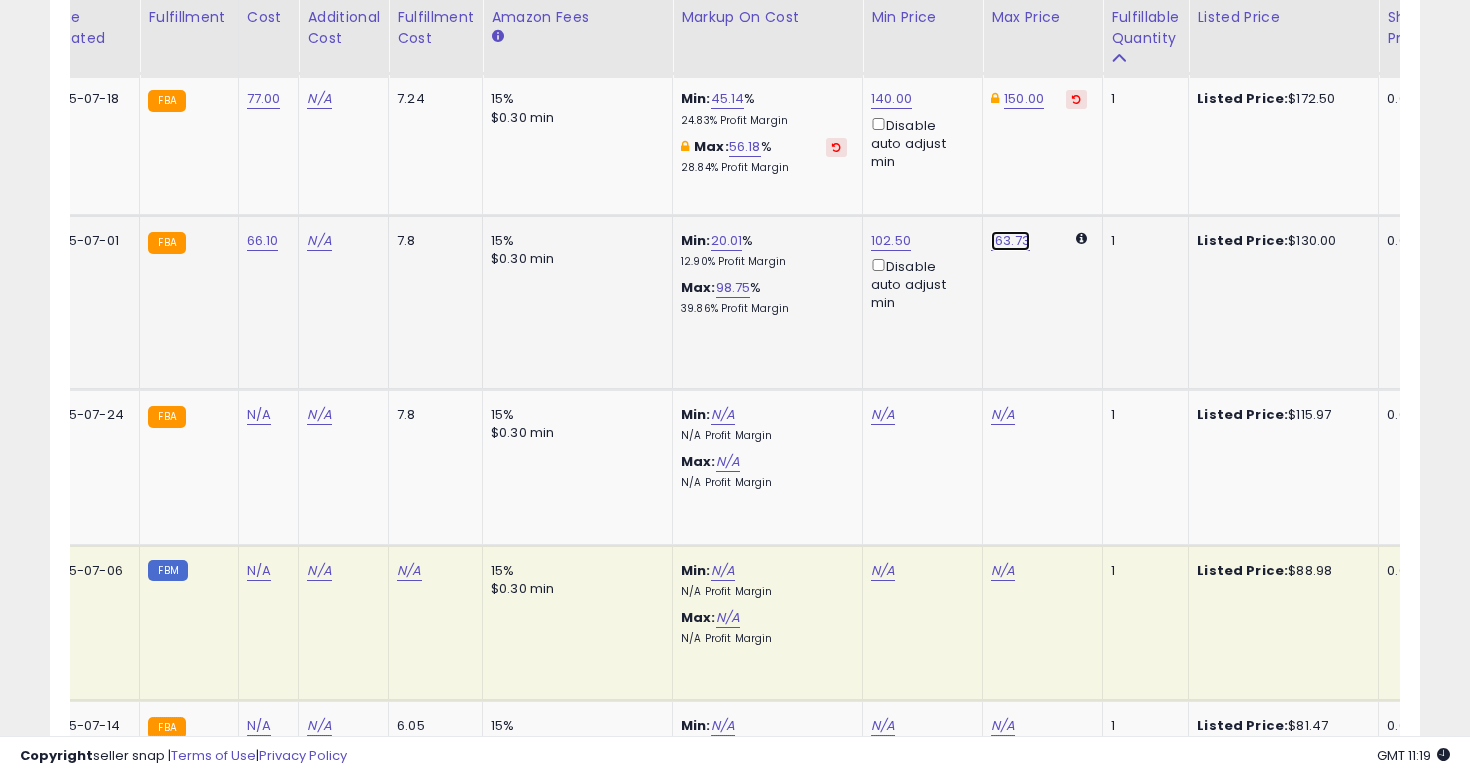 click on "163.73" at bounding box center [1003, -5497] 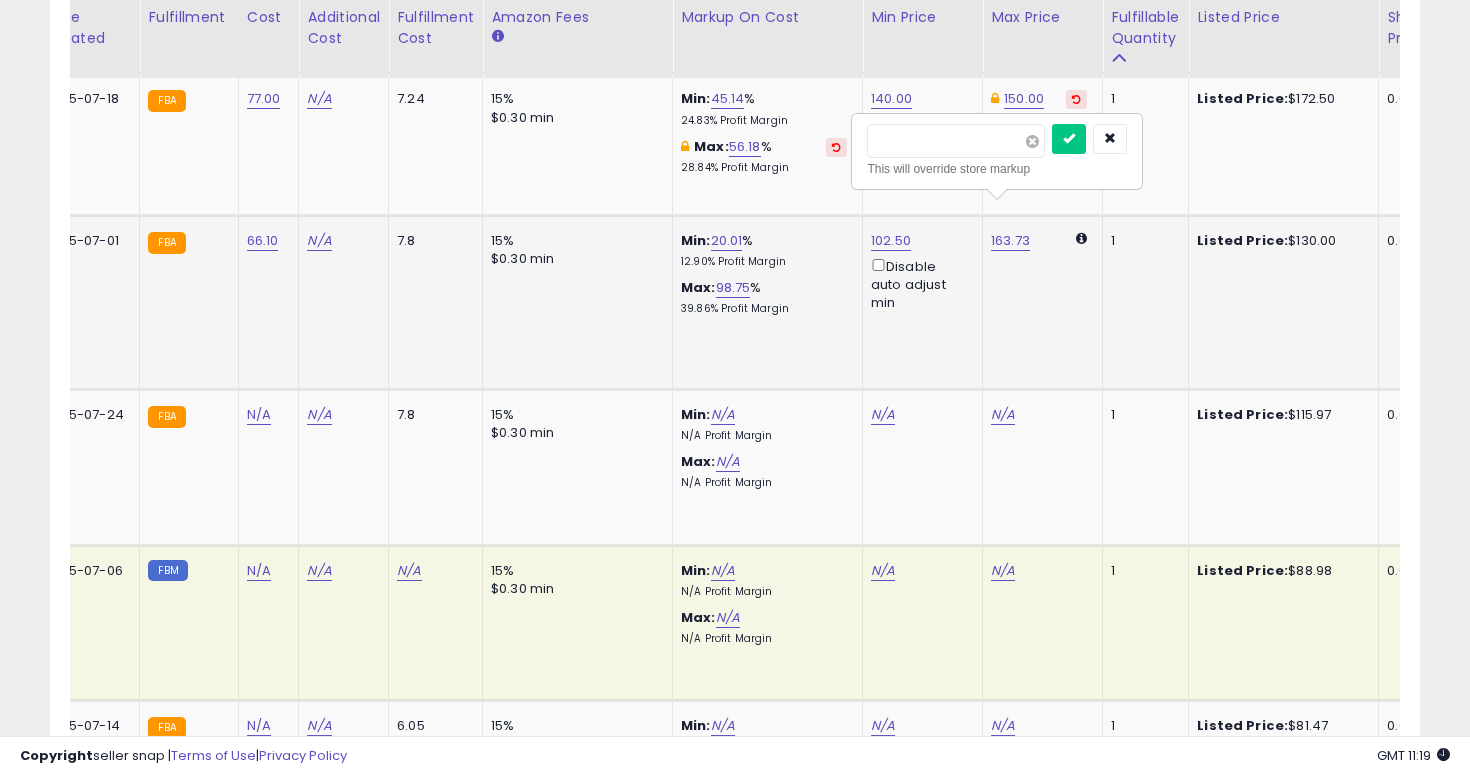 click at bounding box center (1032, 141) 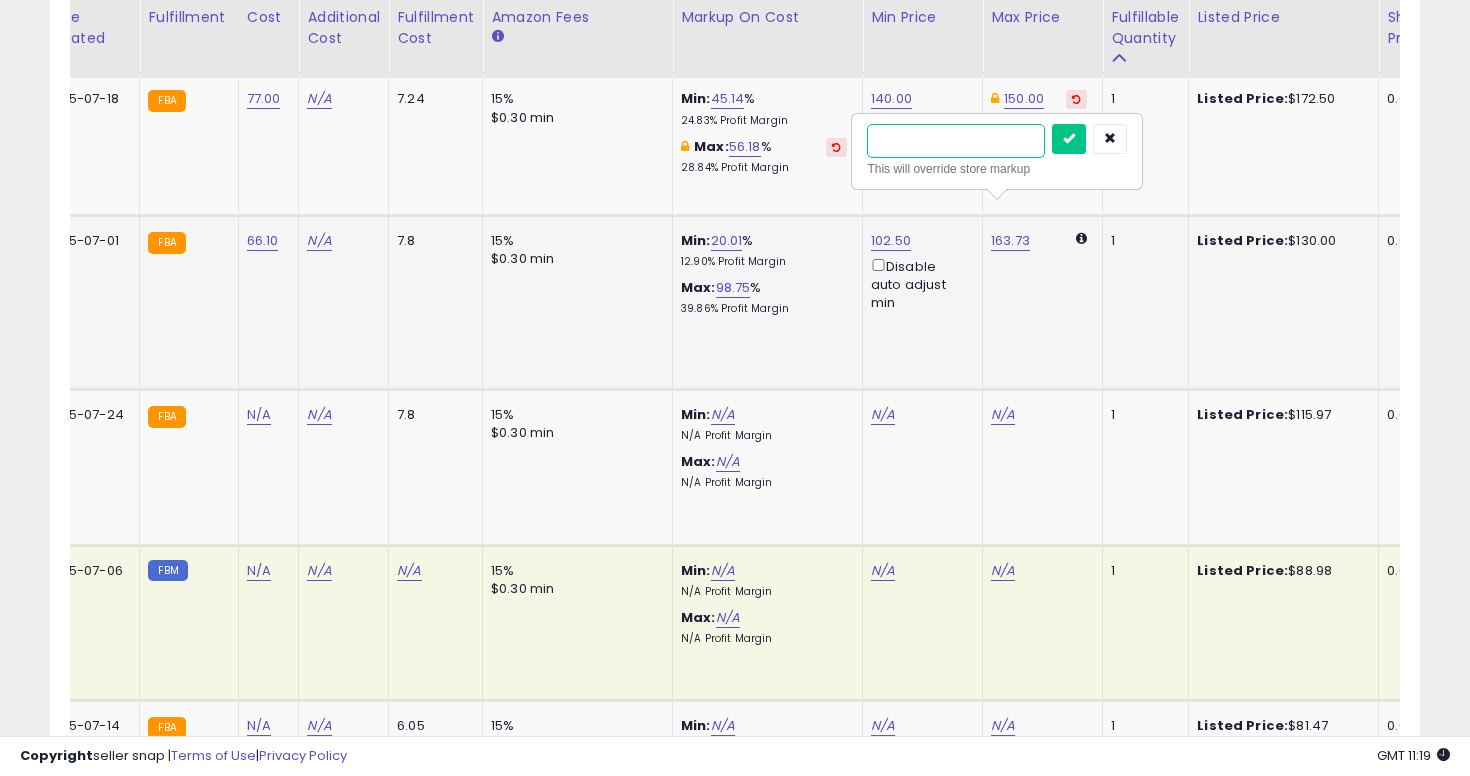 type on "***" 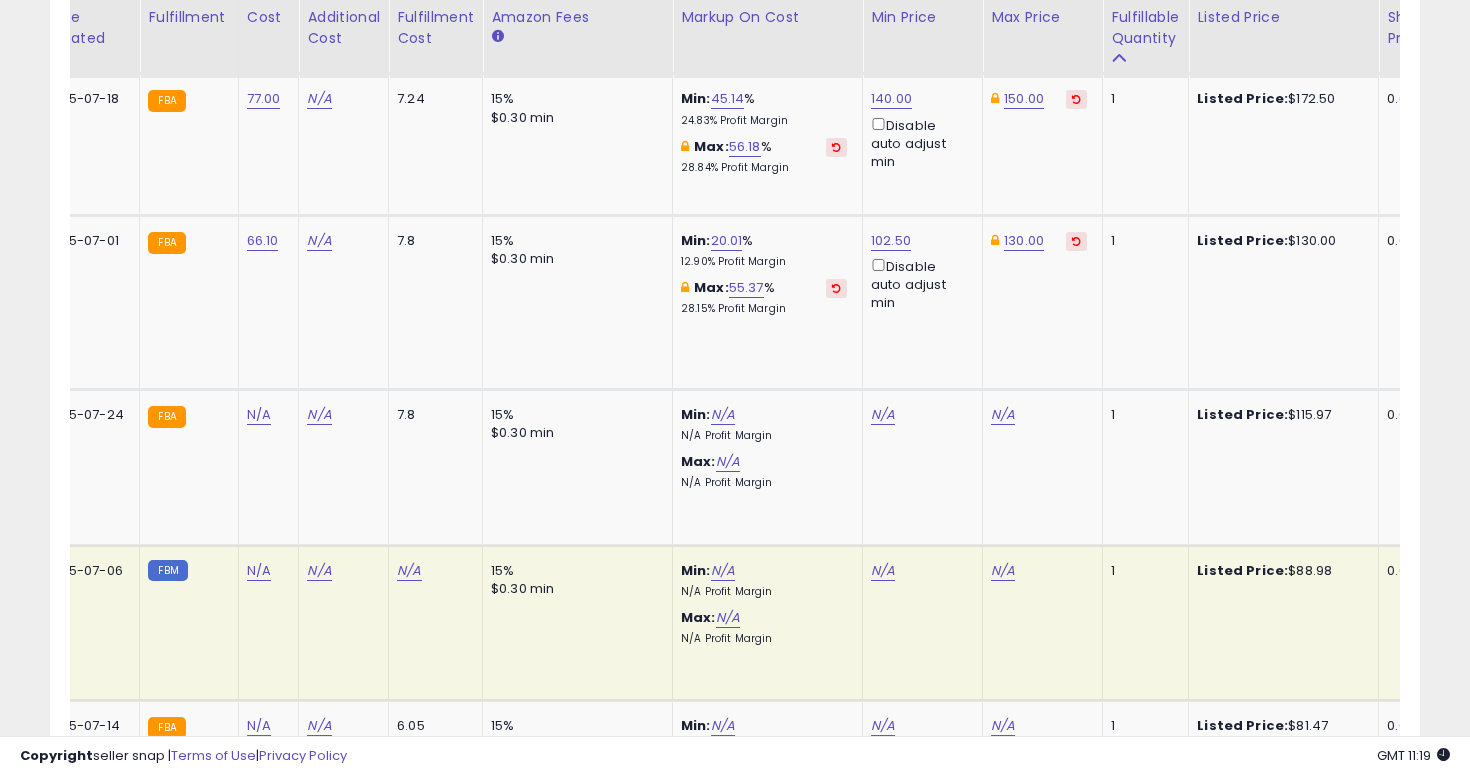scroll, scrollTop: 0, scrollLeft: 310, axis: horizontal 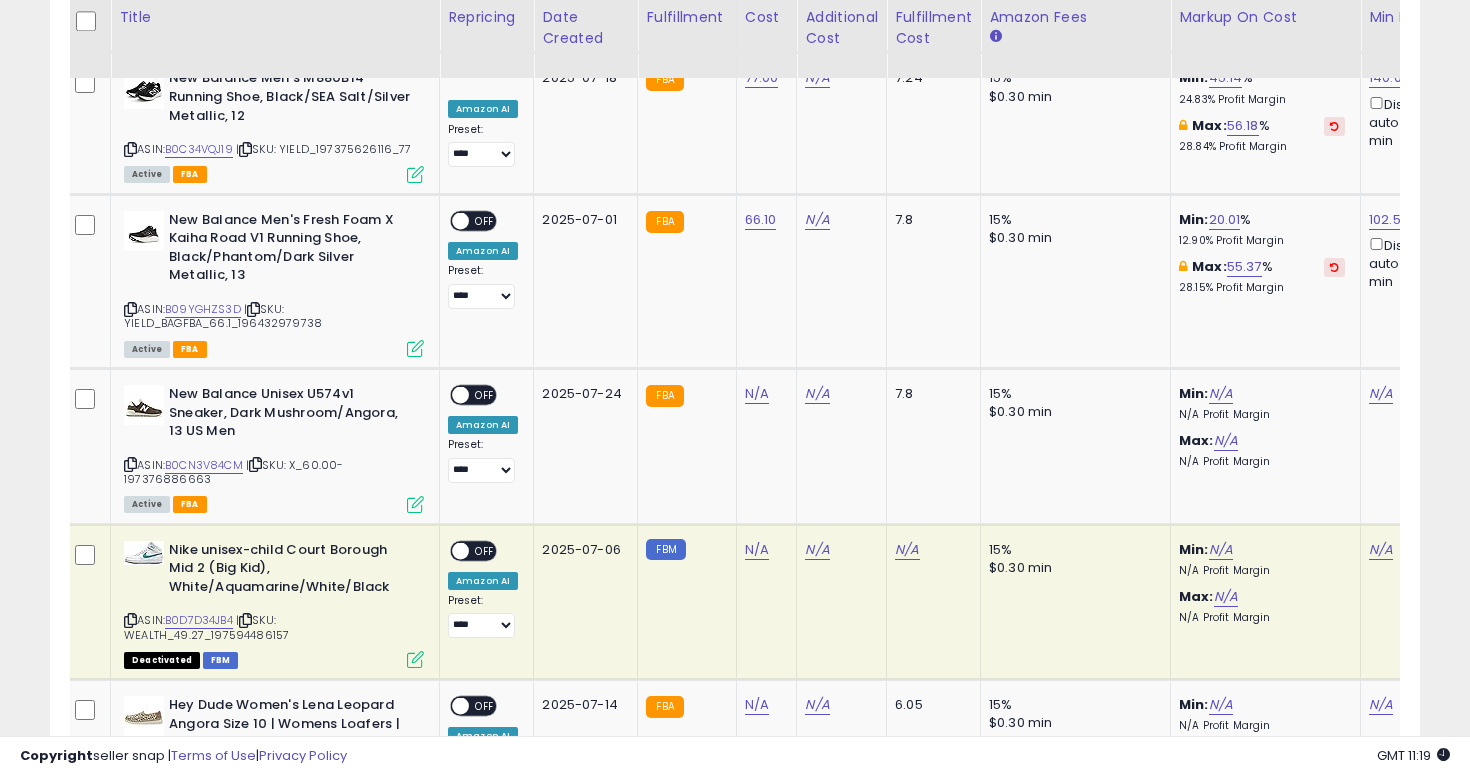 click on "OFF" at bounding box center [485, 220] 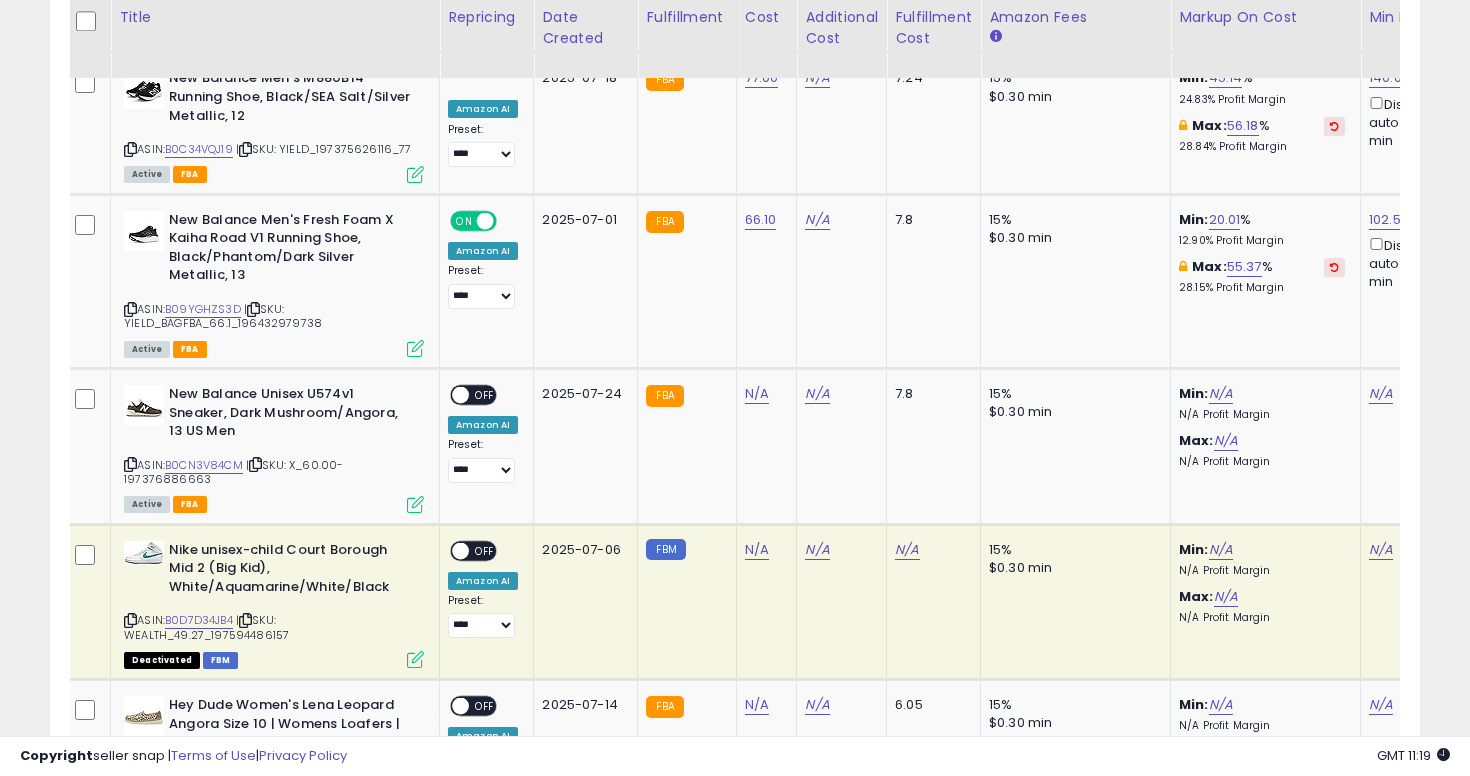 click on "ON   OFF" at bounding box center [475, 220] 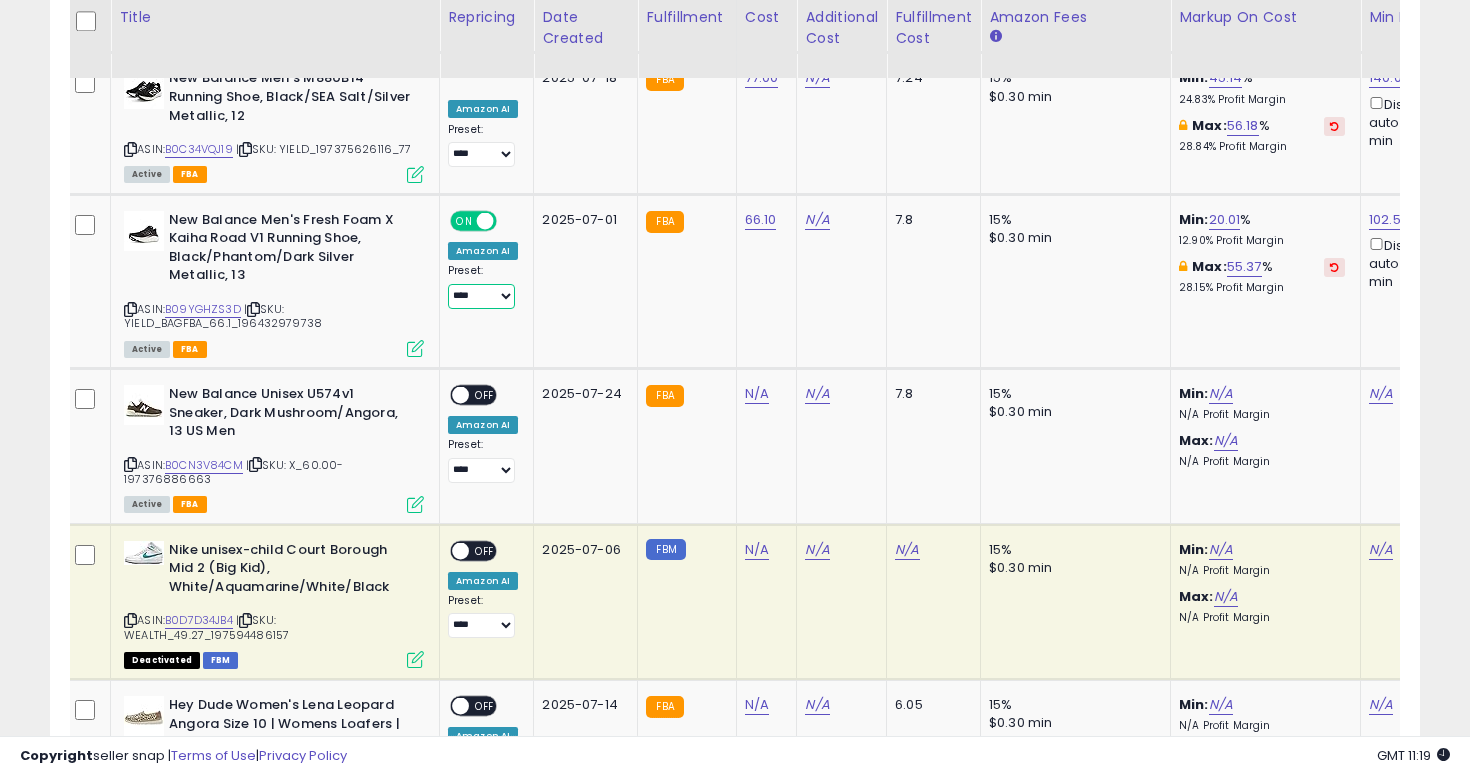 click on "**********" at bounding box center [481, 296] 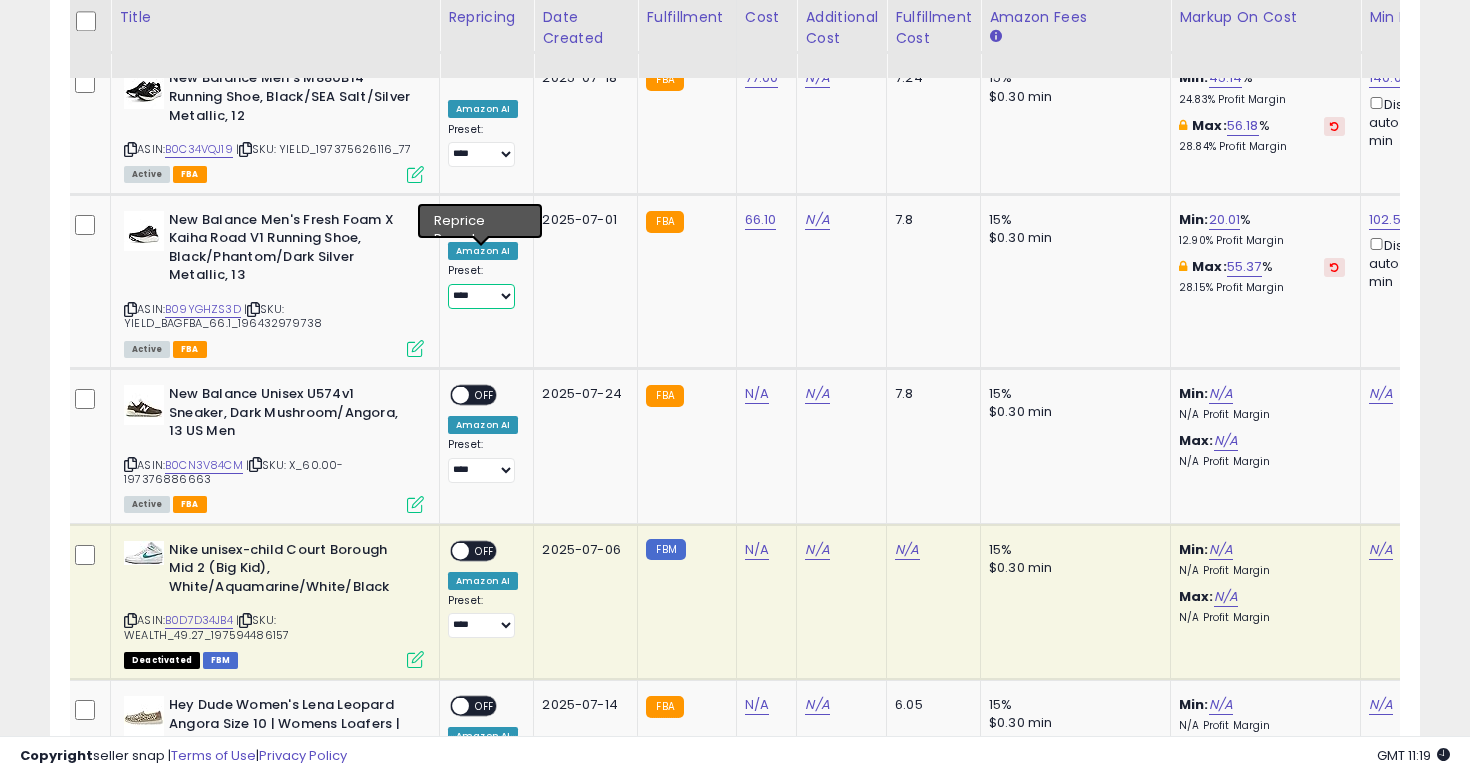 select on "**********" 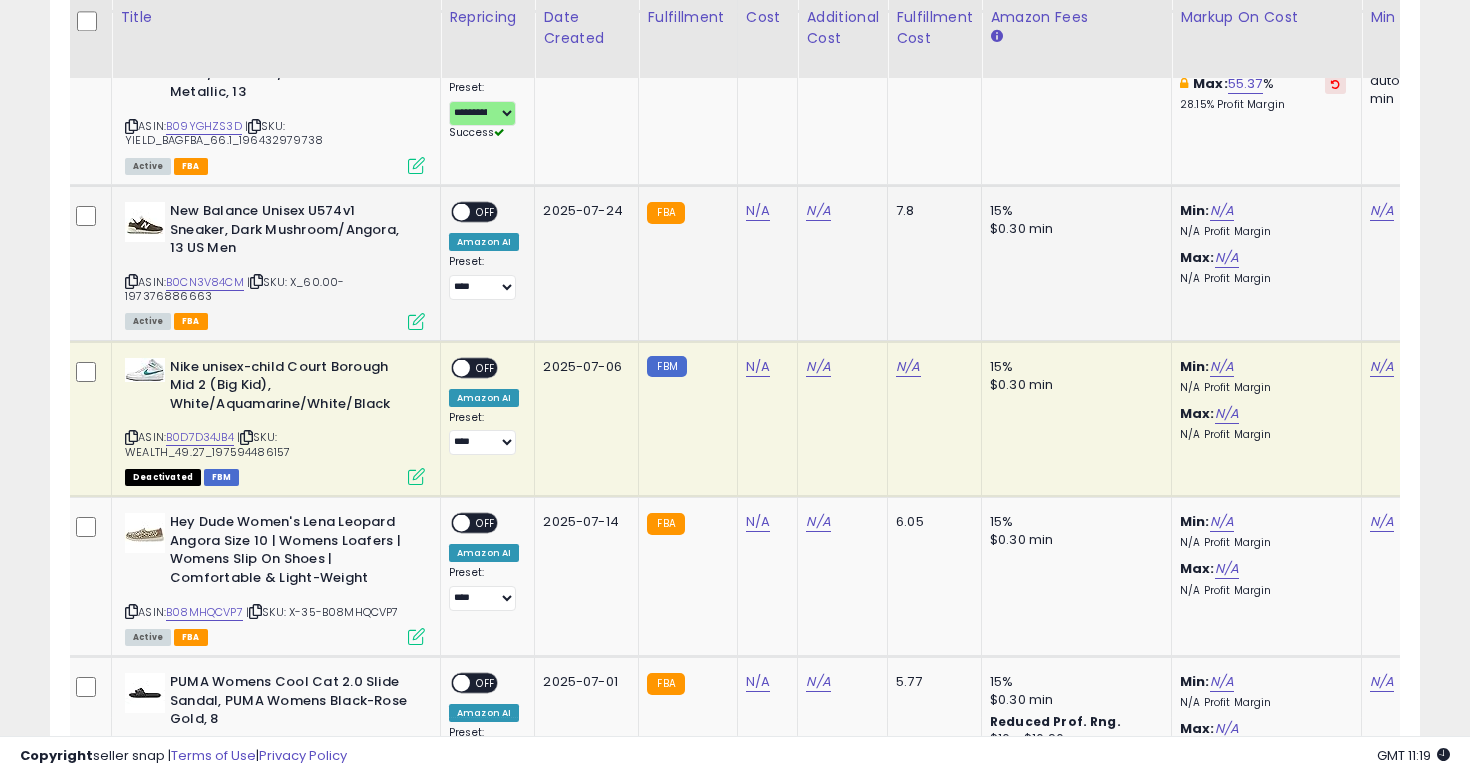 click at bounding box center (131, 281) 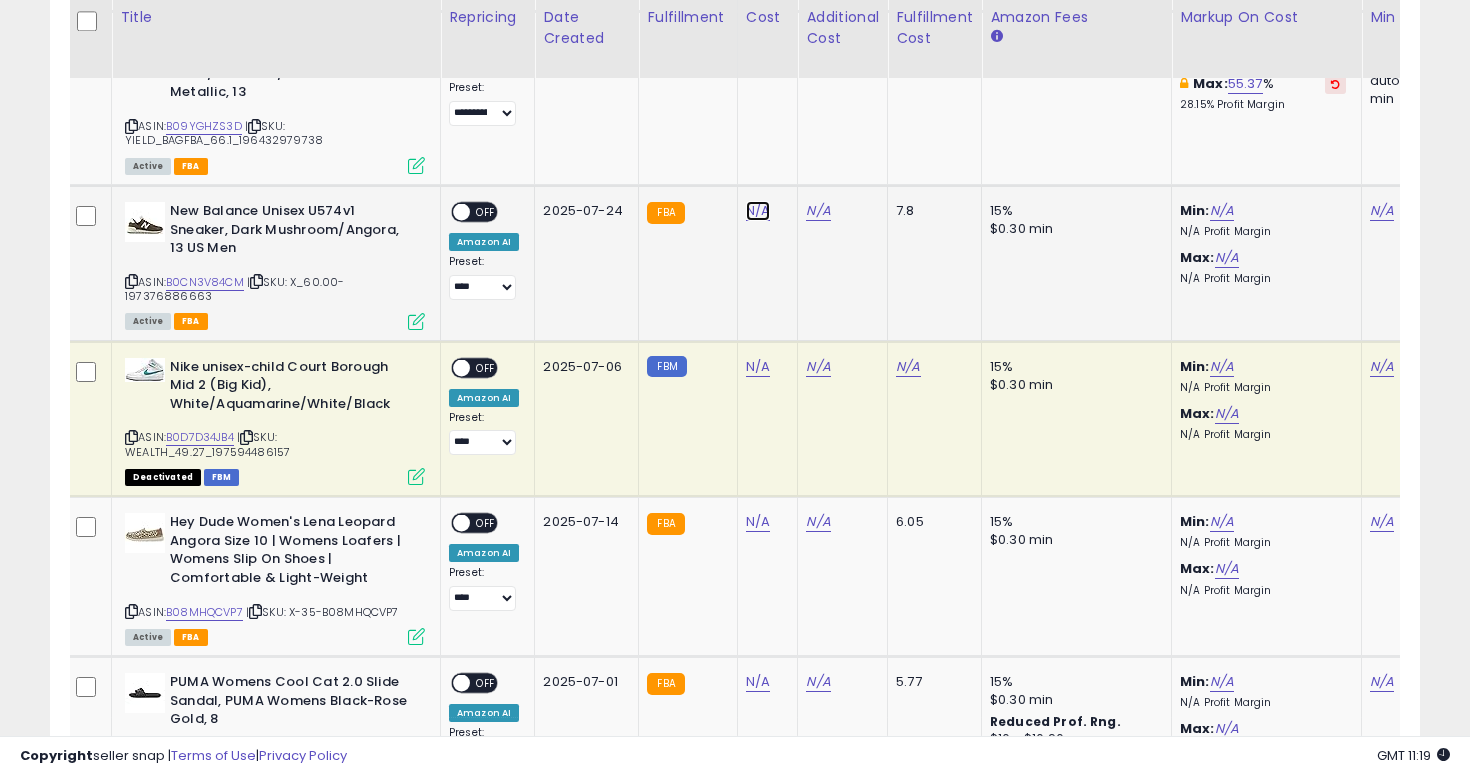 click on "N/A" at bounding box center (758, -5701) 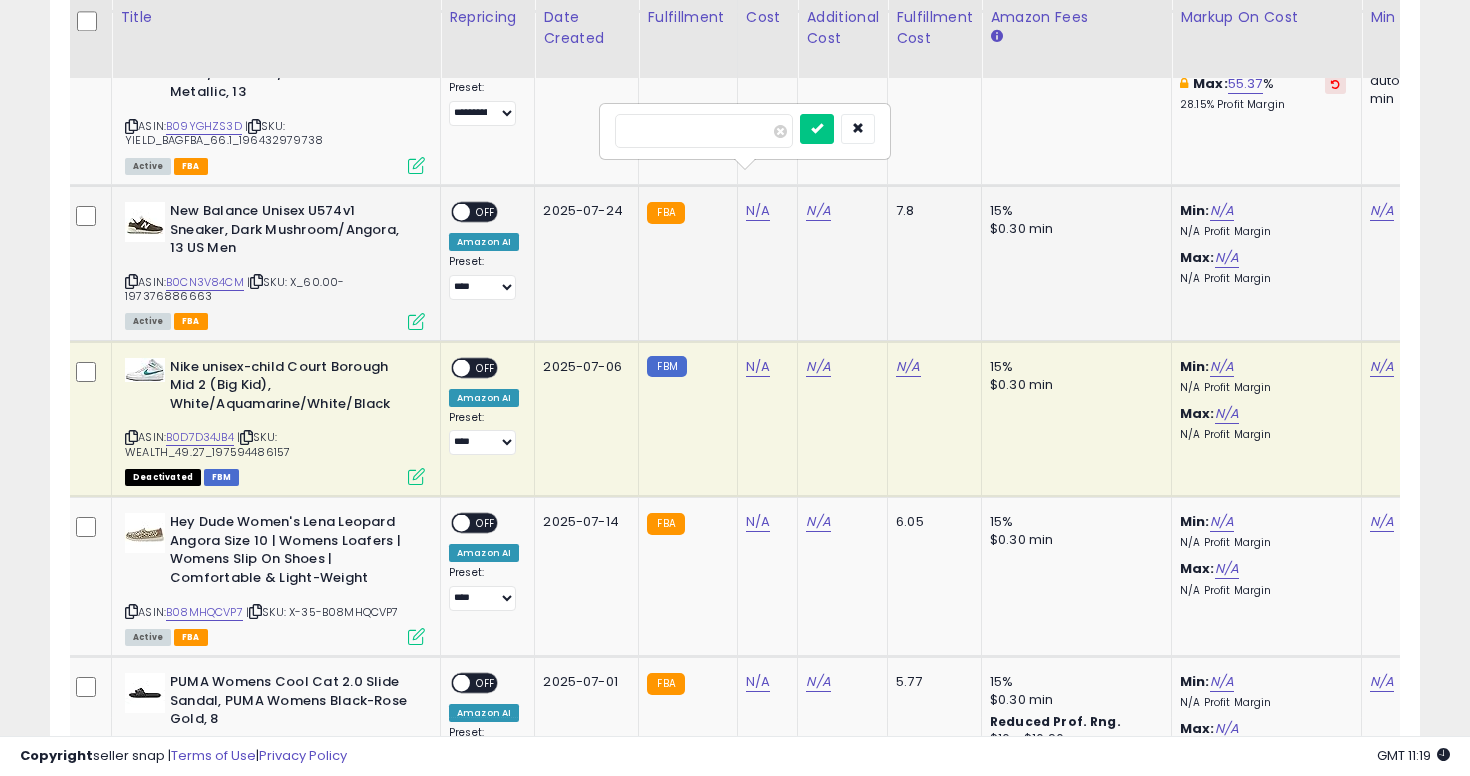 type on "**" 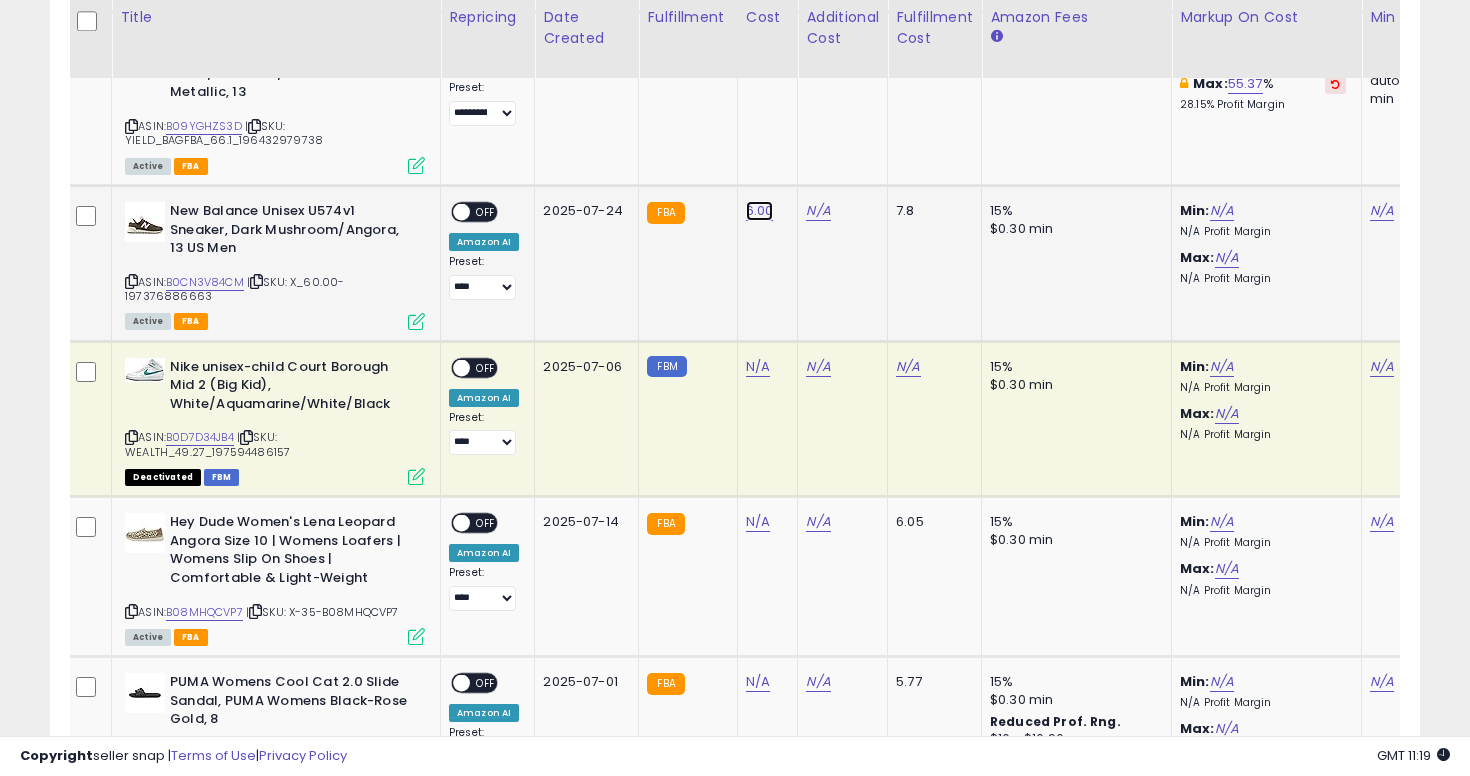 click on "6.00" at bounding box center (758, -5701) 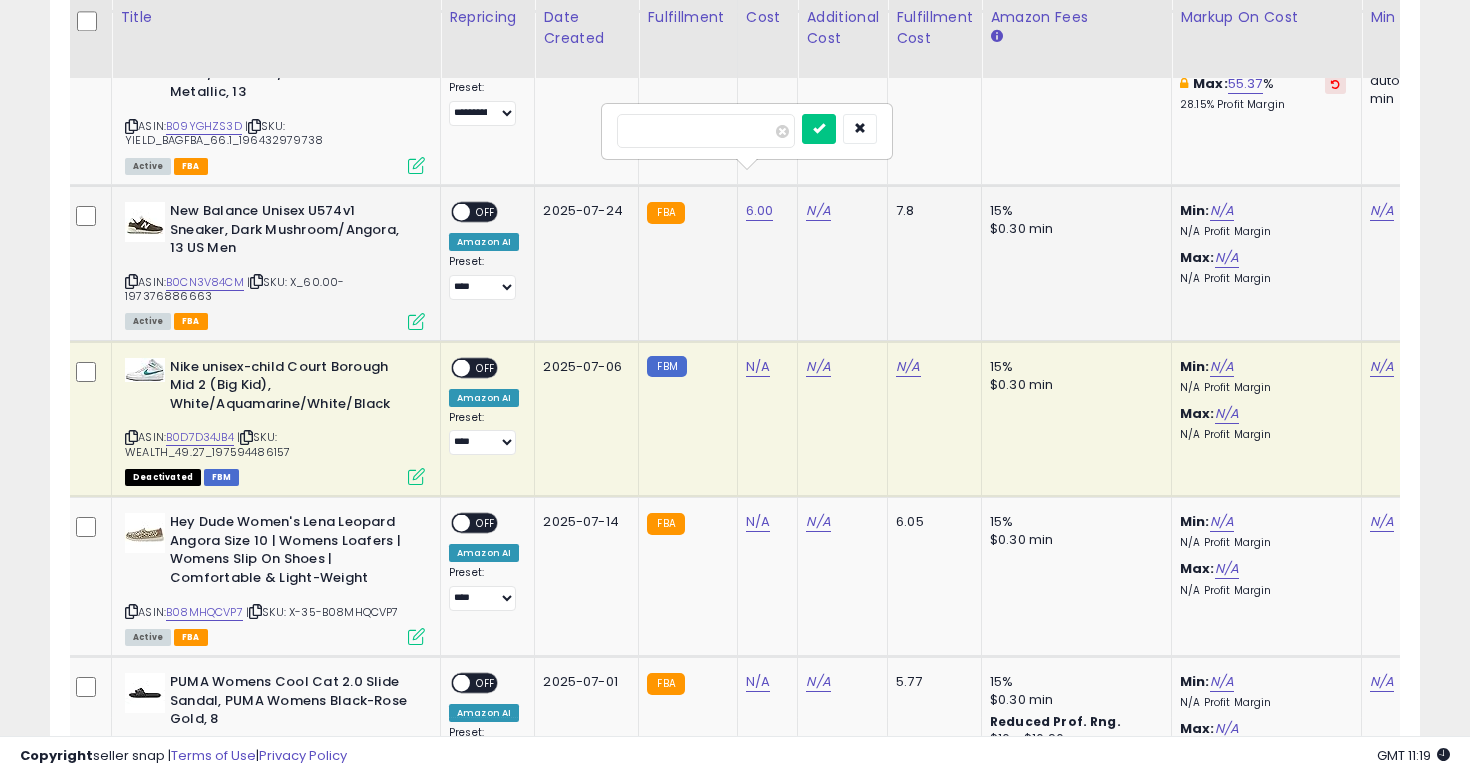 type on "**" 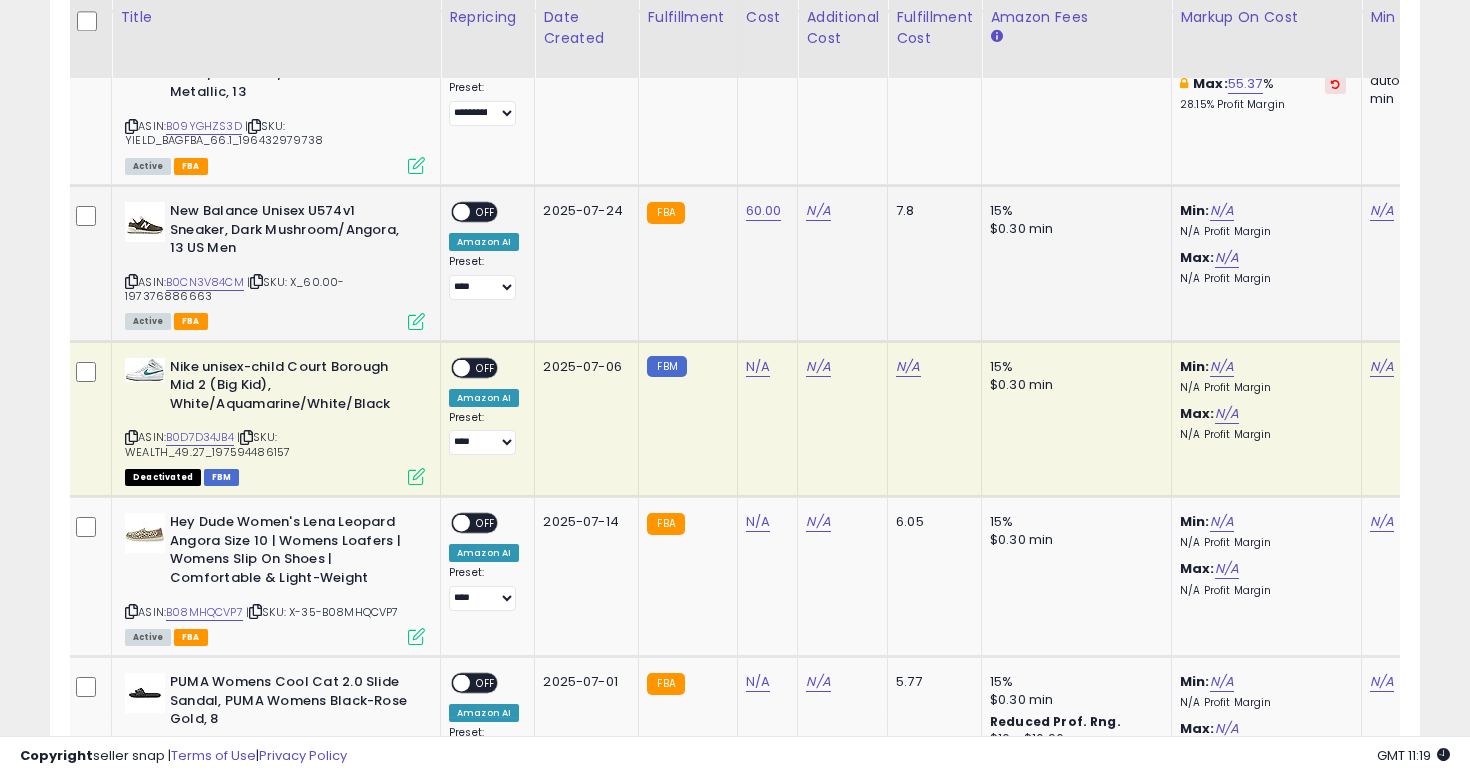 click on "N/A" 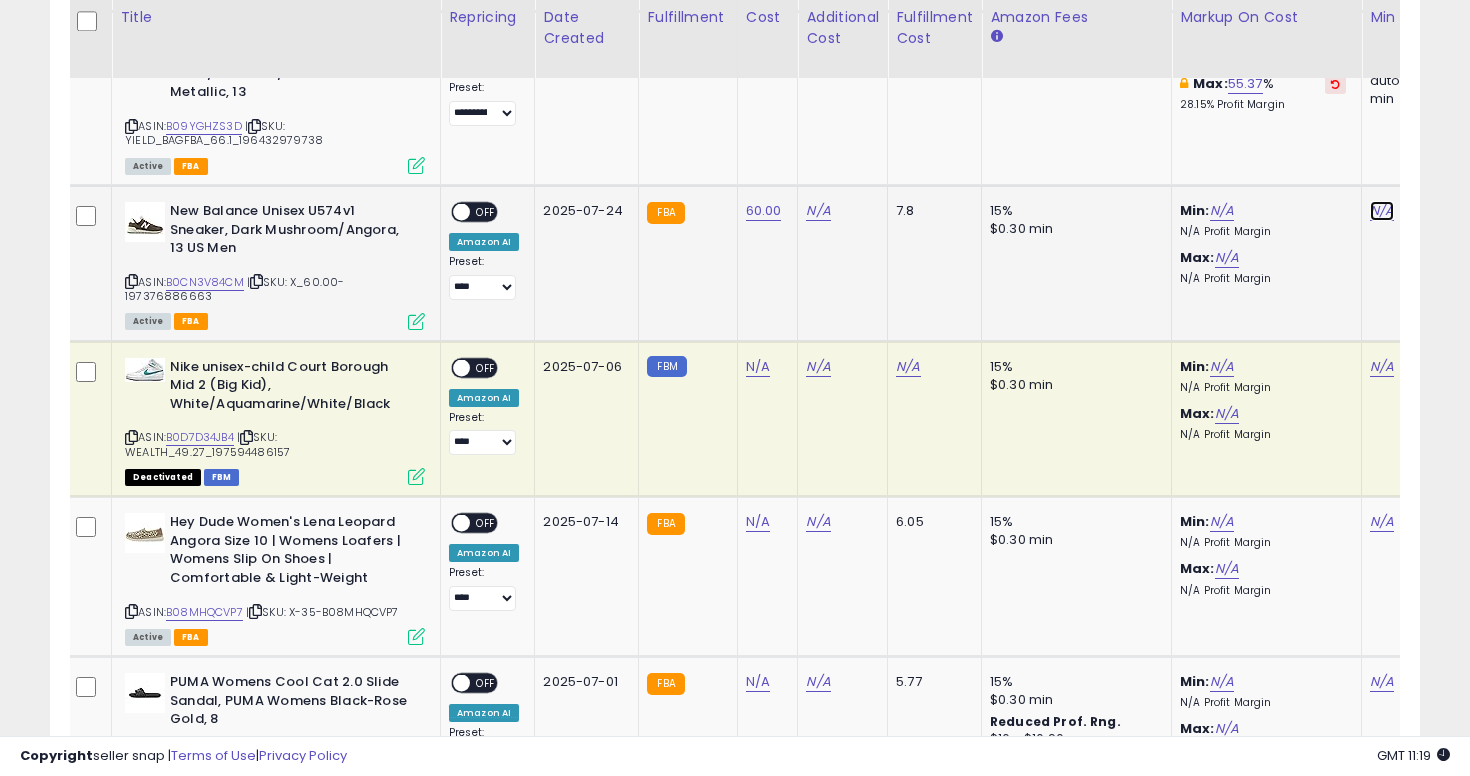 click on "N/A" at bounding box center (1382, -5701) 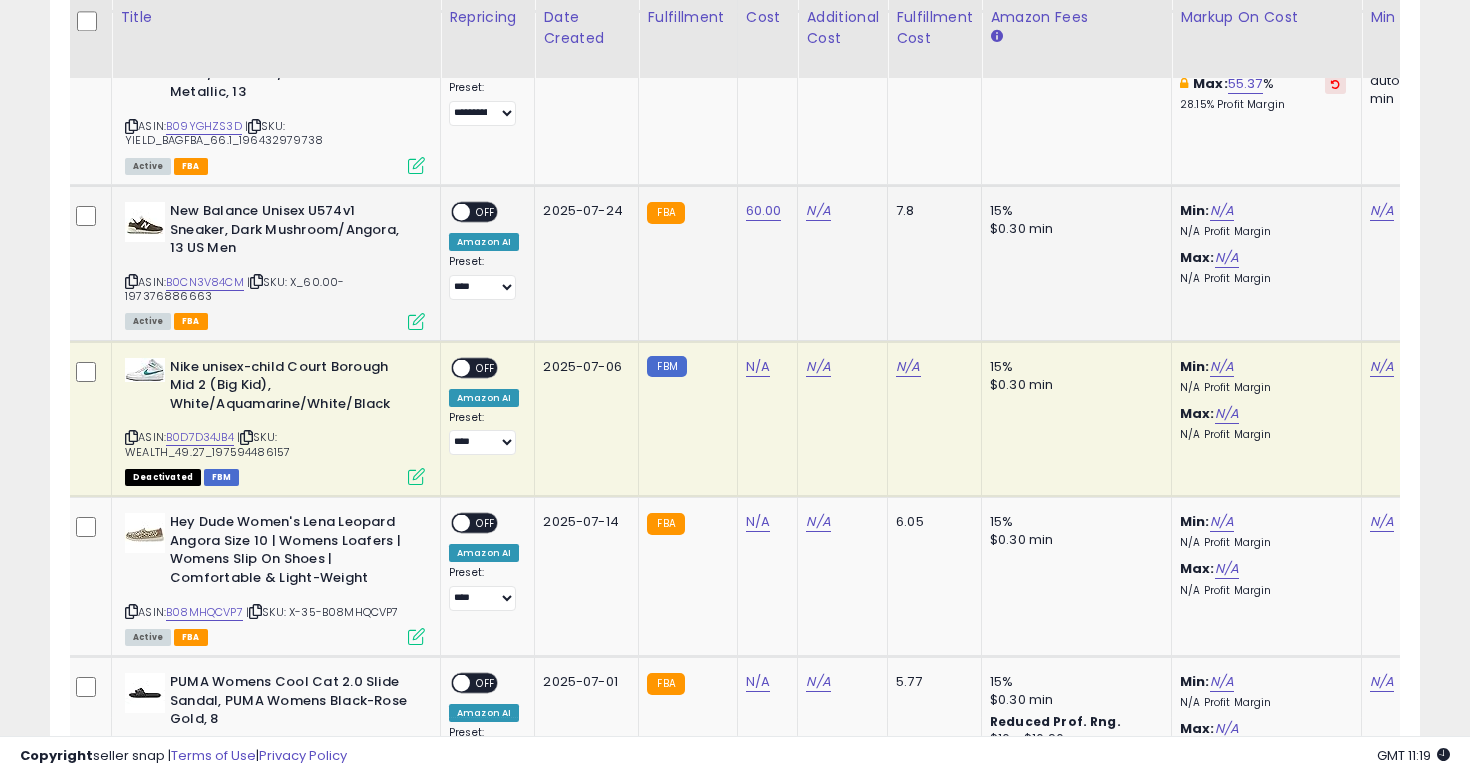 scroll, scrollTop: 0, scrollLeft: 162, axis: horizontal 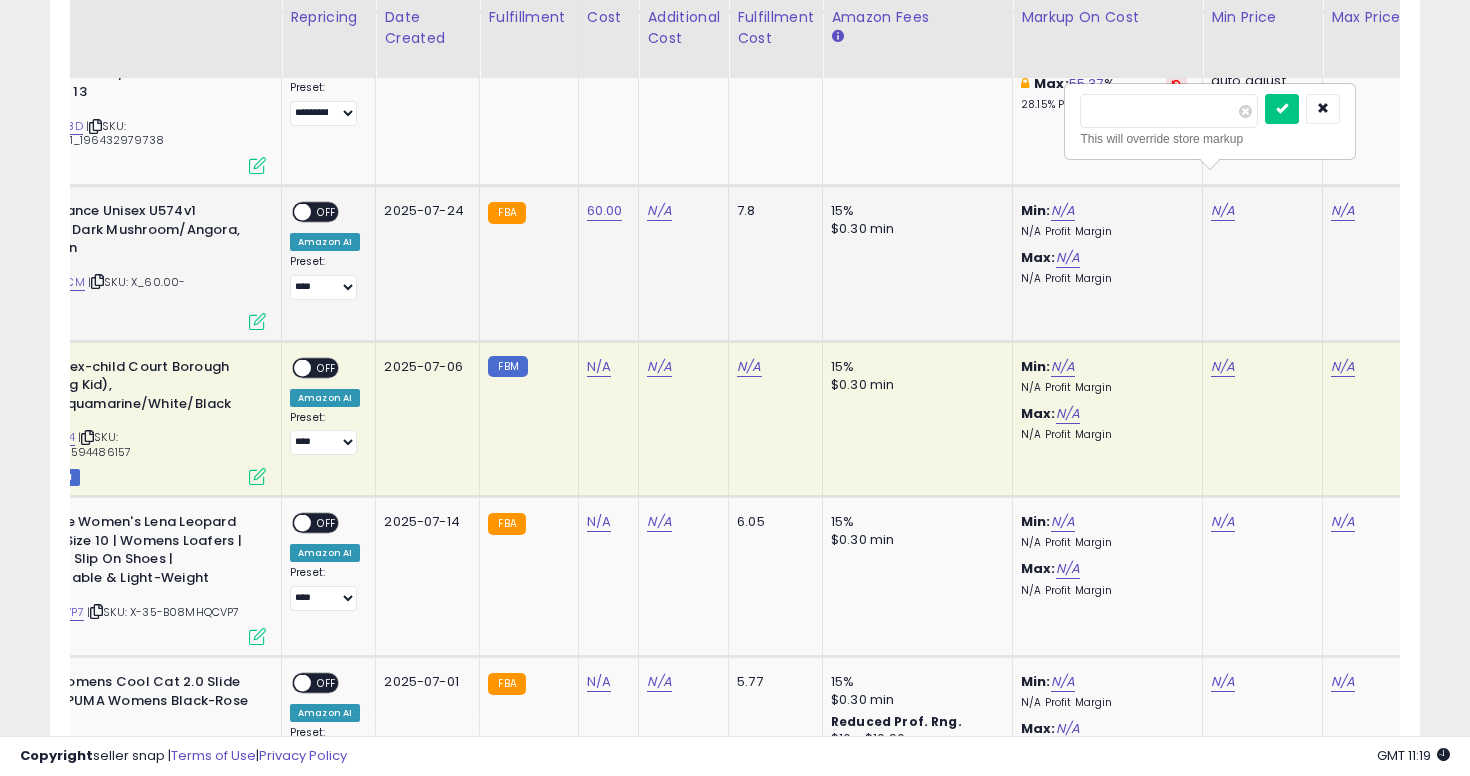 click at bounding box center (1282, 109) 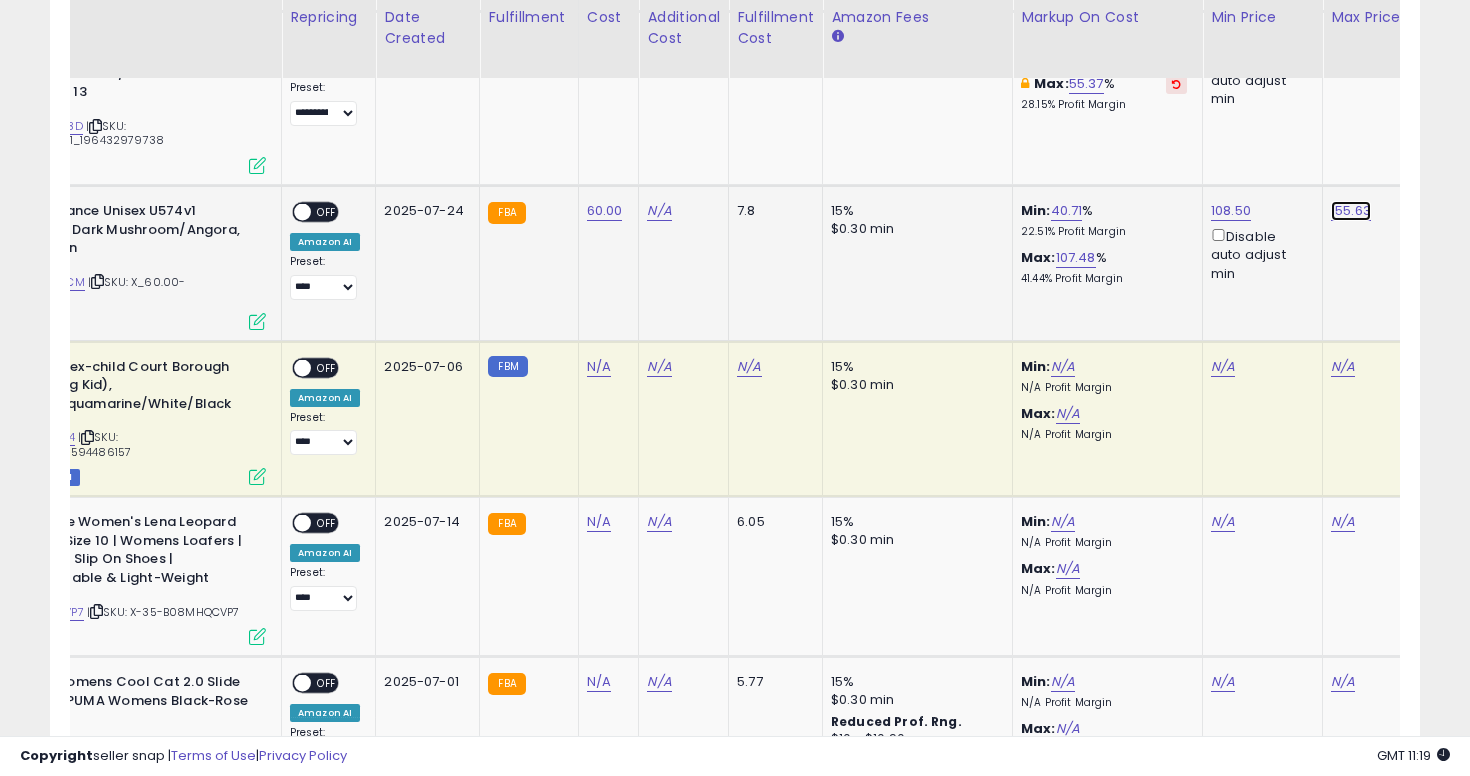 click on "155.63" at bounding box center [1343, -5701] 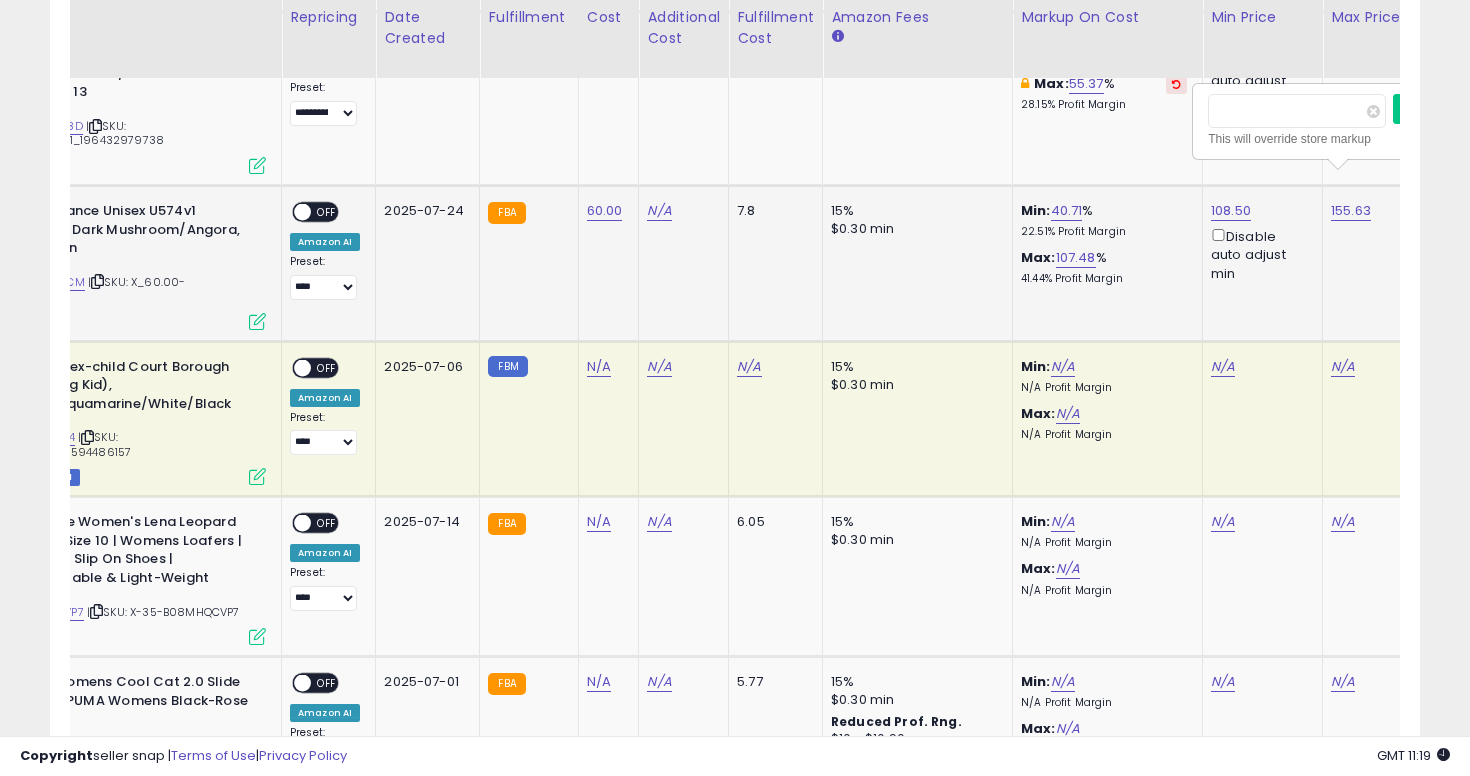 scroll, scrollTop: 0, scrollLeft: 289, axis: horizontal 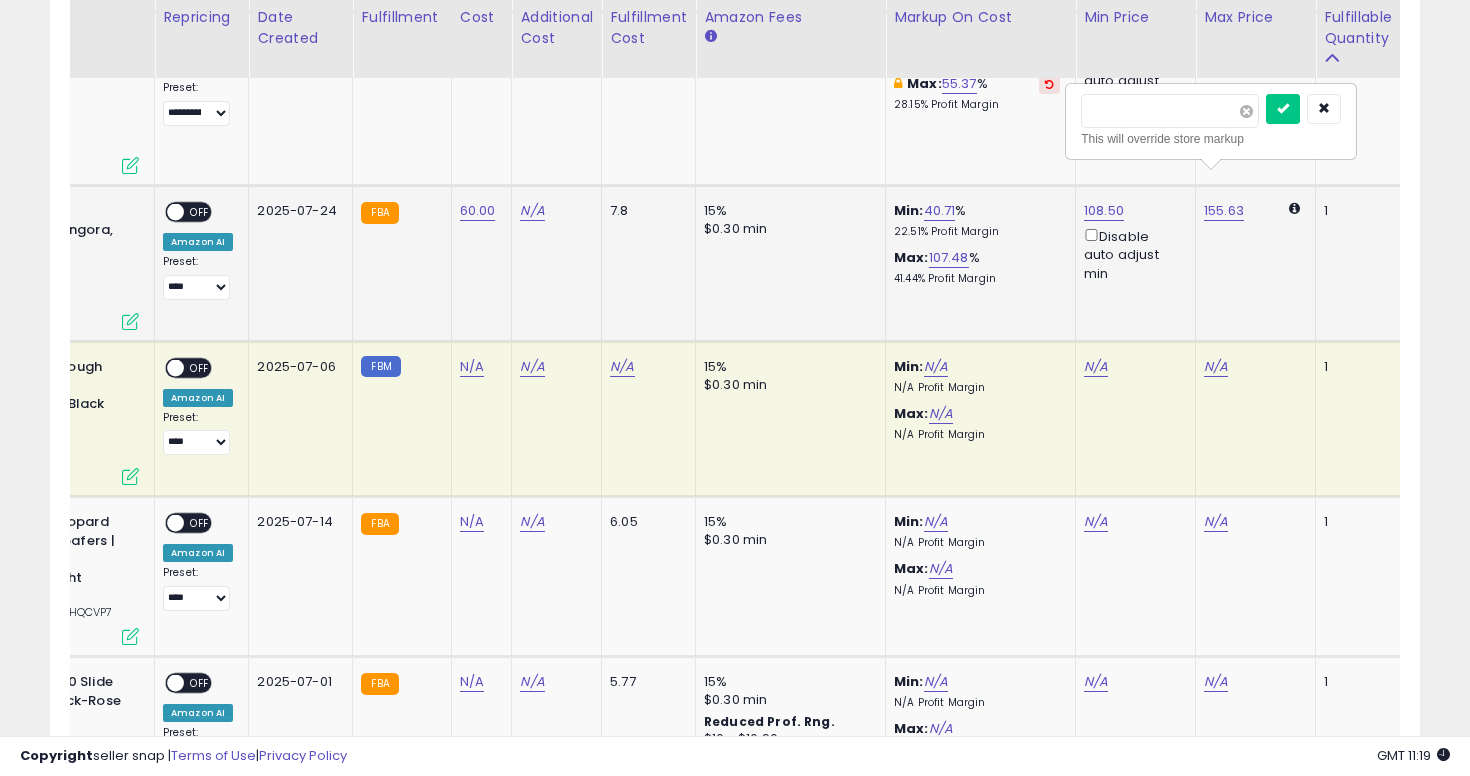 click at bounding box center (1246, 111) 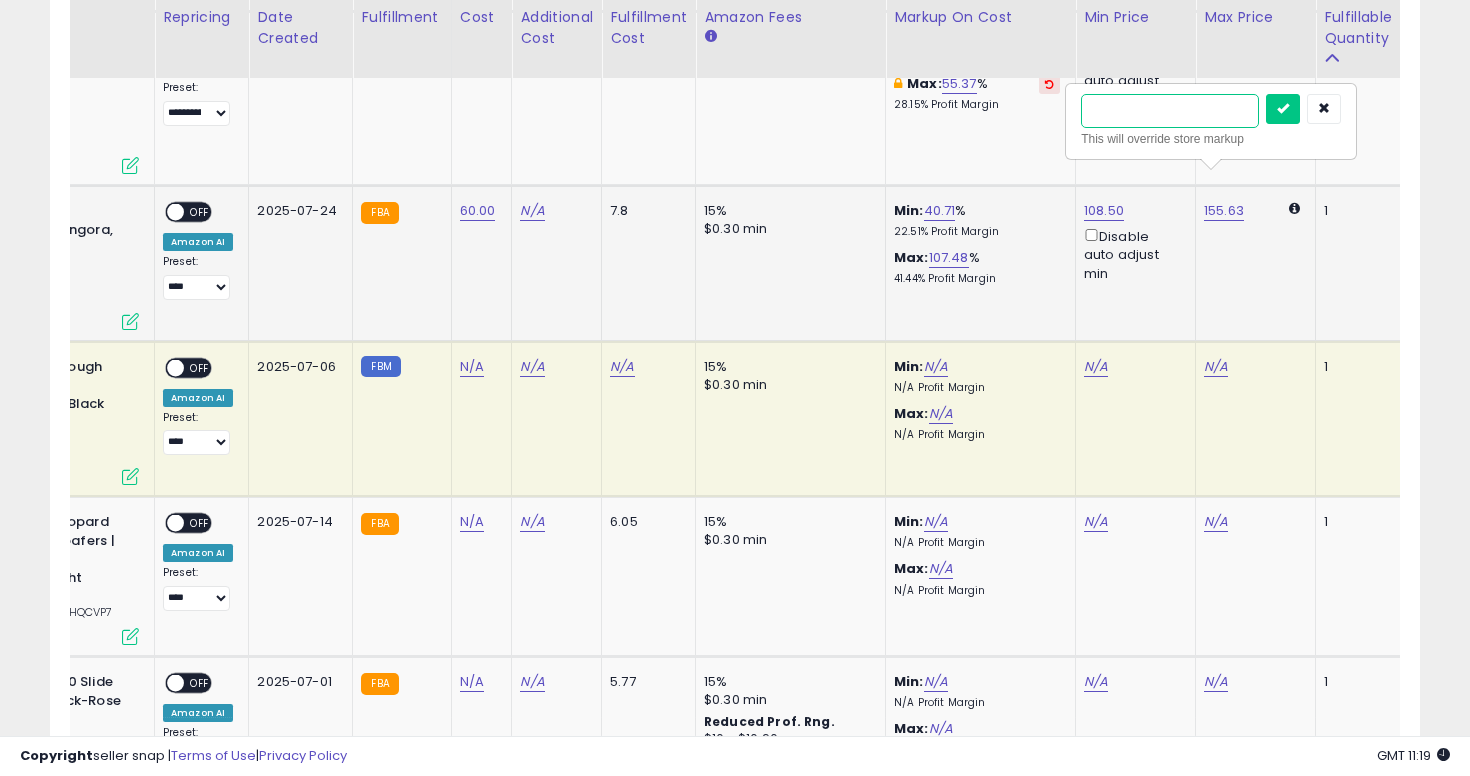 type on "***" 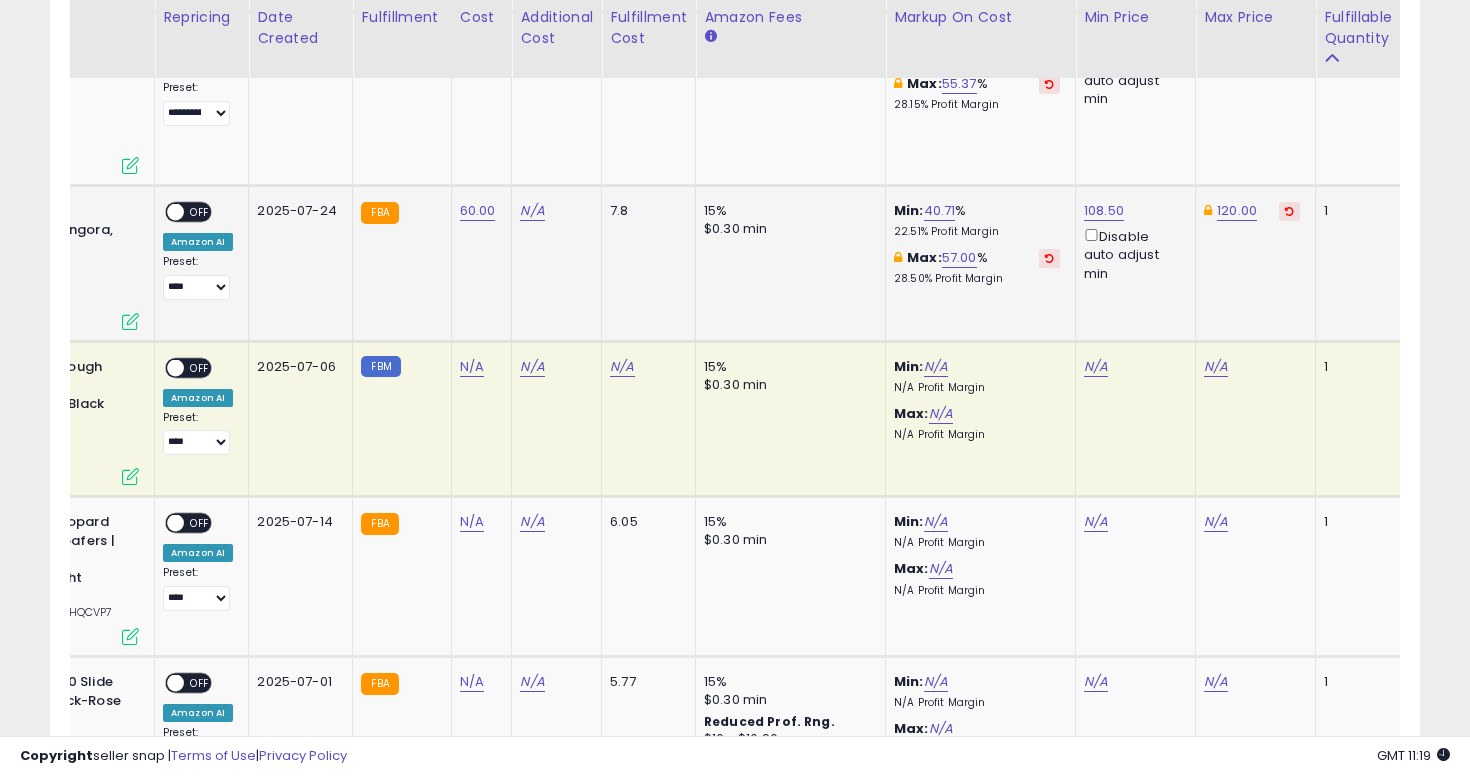 scroll, scrollTop: 0, scrollLeft: 0, axis: both 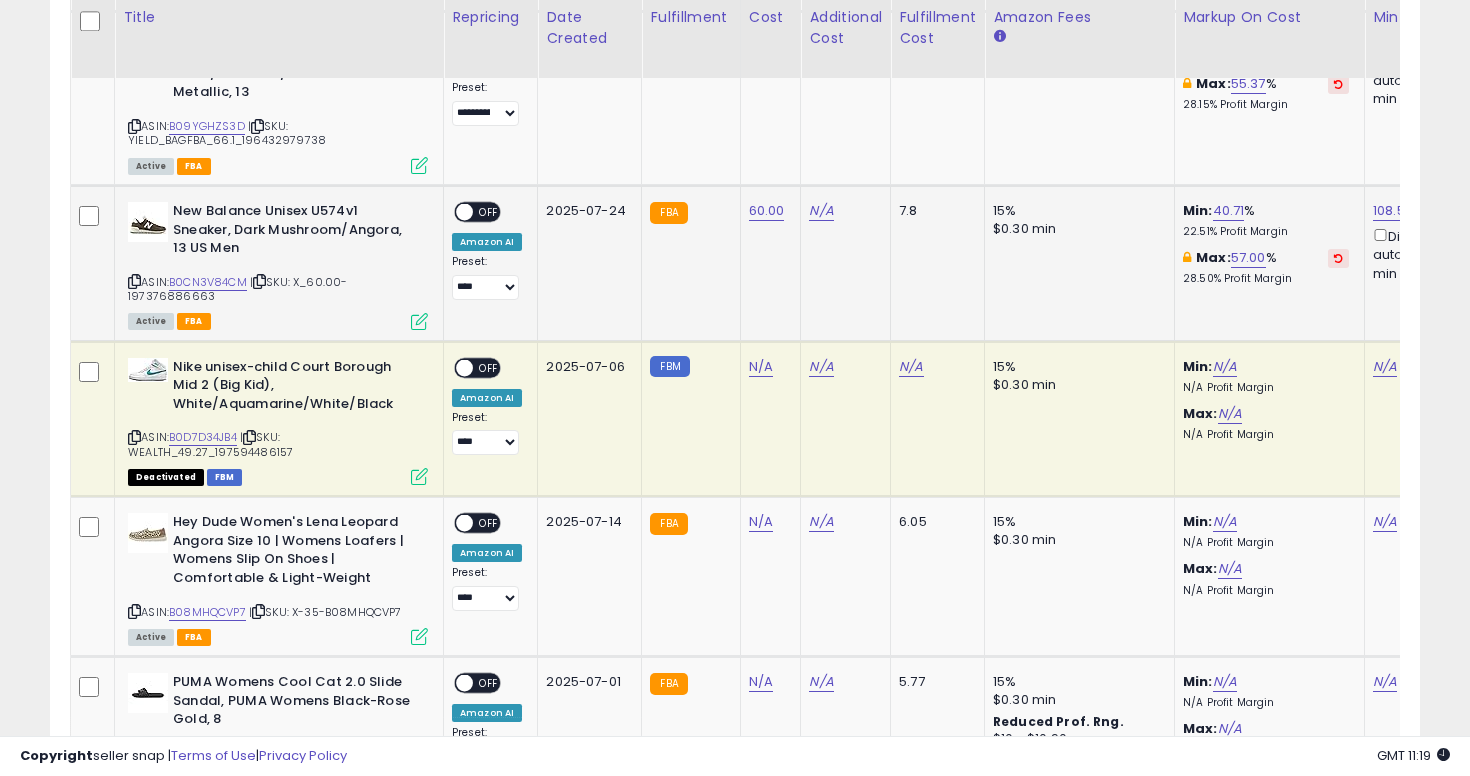 click on "OFF" at bounding box center (489, 212) 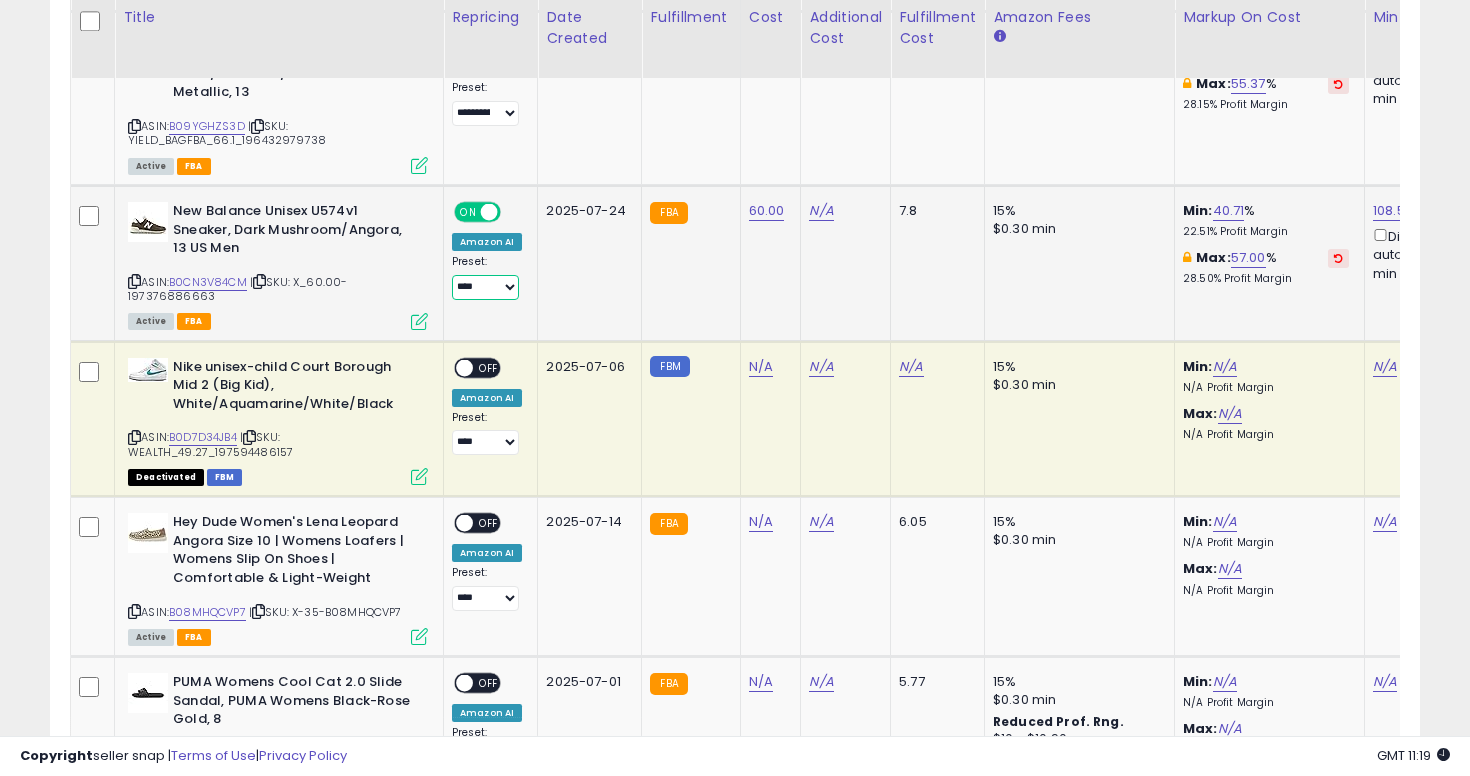 click on "**********" at bounding box center (485, 287) 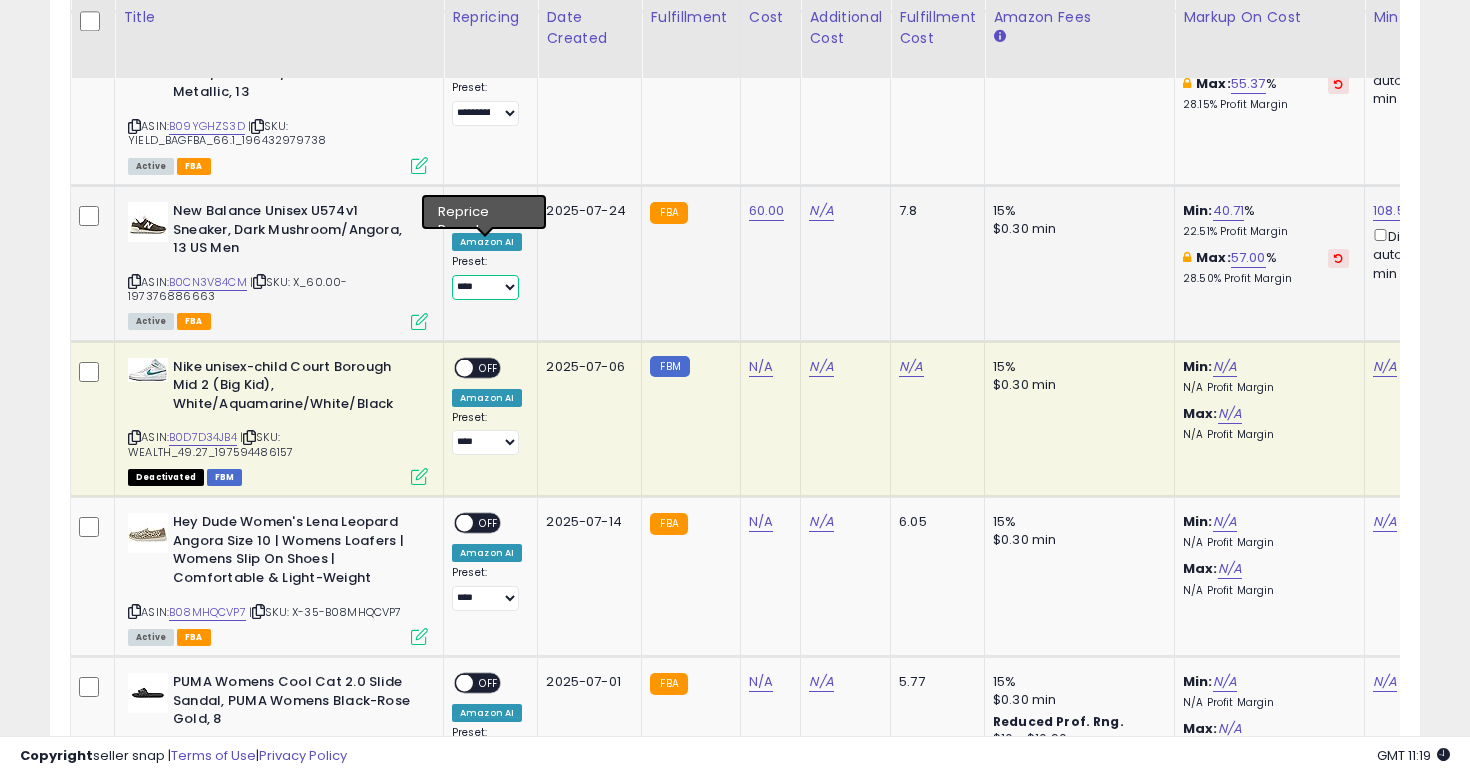 select on "**********" 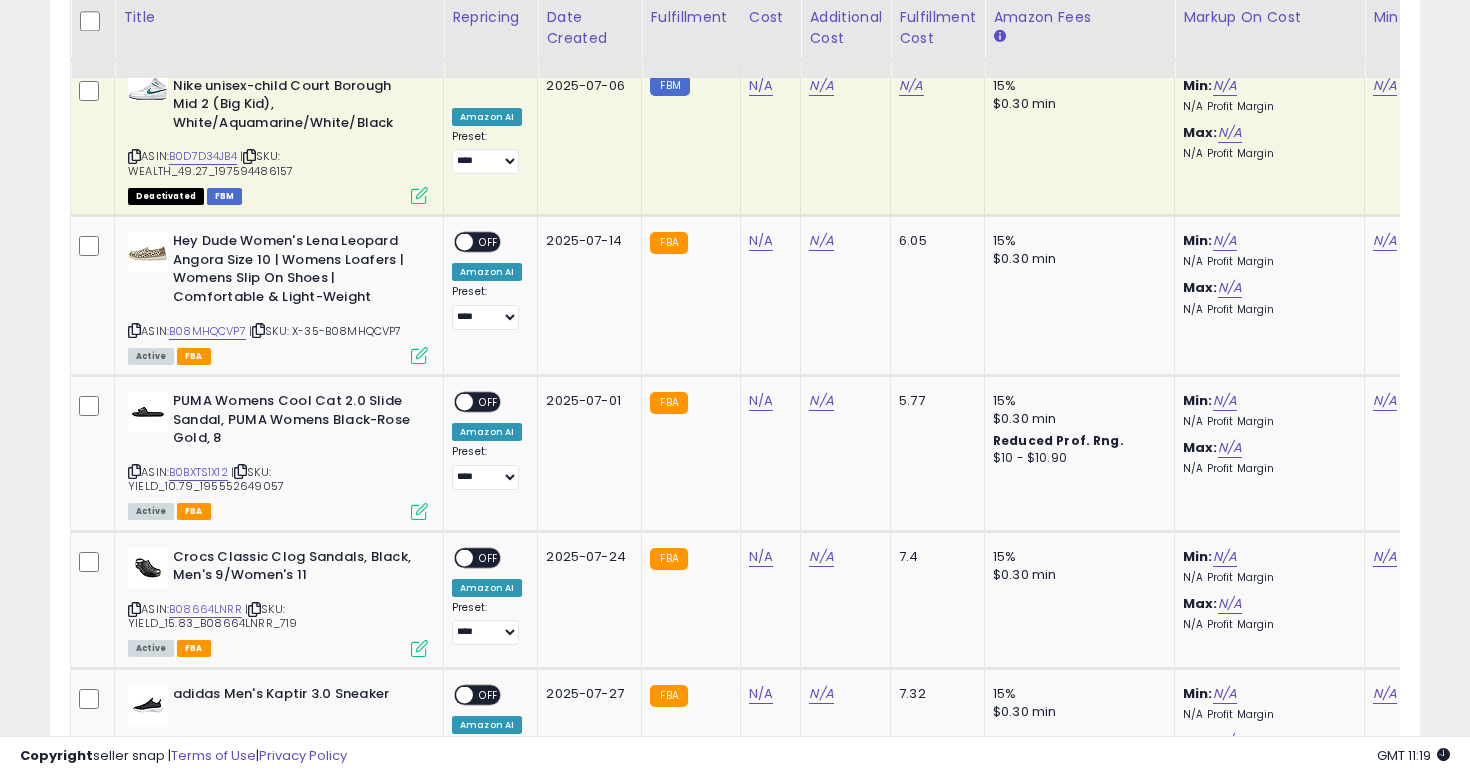 scroll, scrollTop: 7058, scrollLeft: 0, axis: vertical 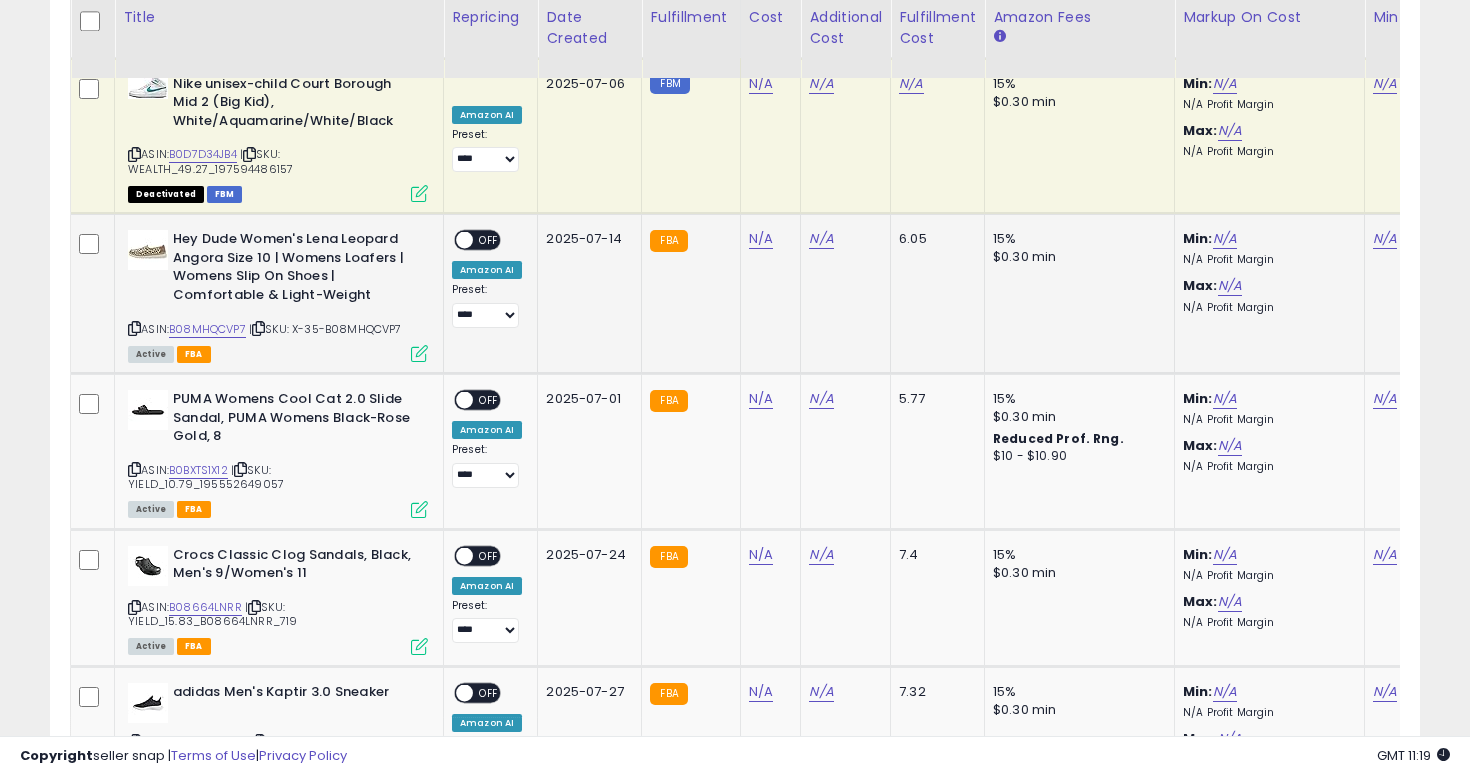 click at bounding box center (134, 328) 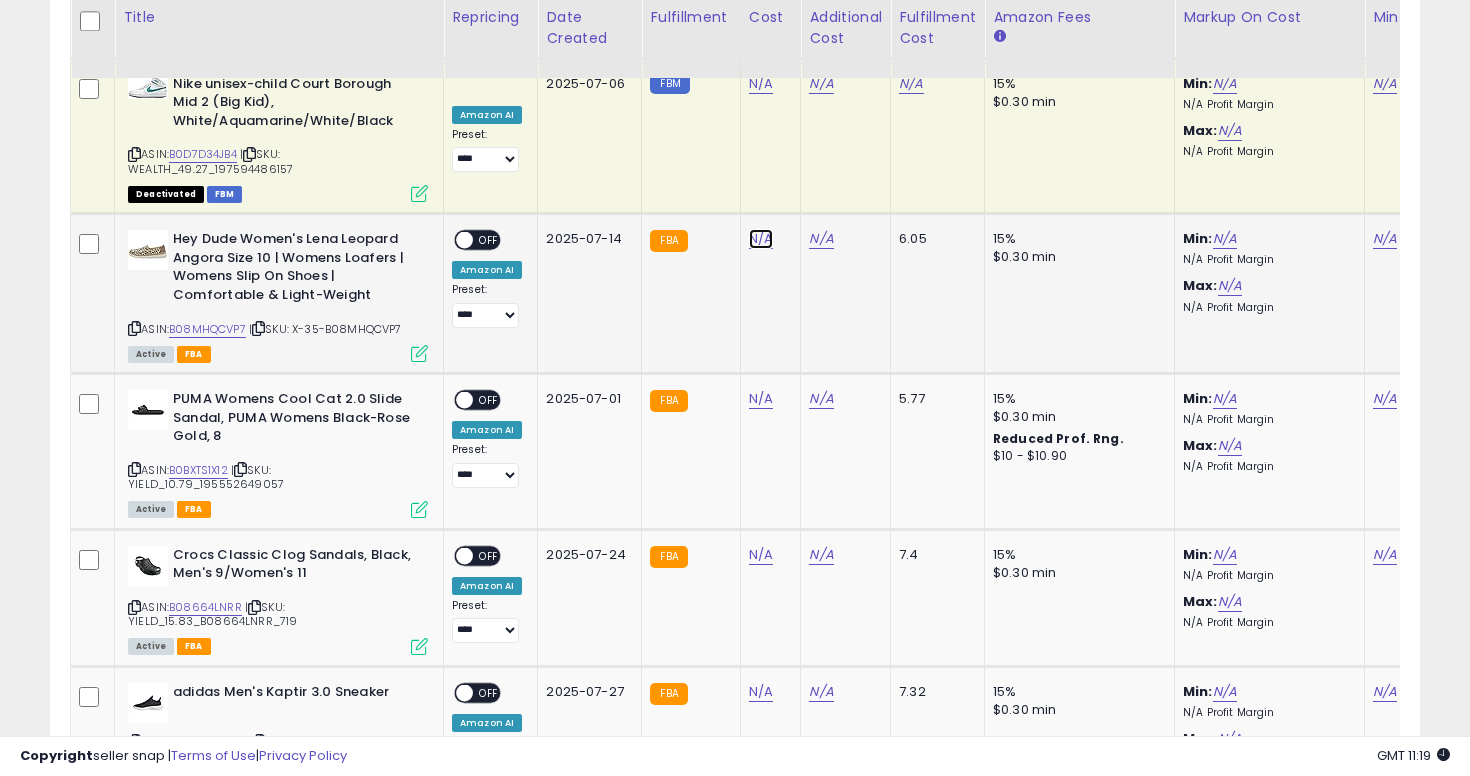 click on "N/A" at bounding box center (761, -5984) 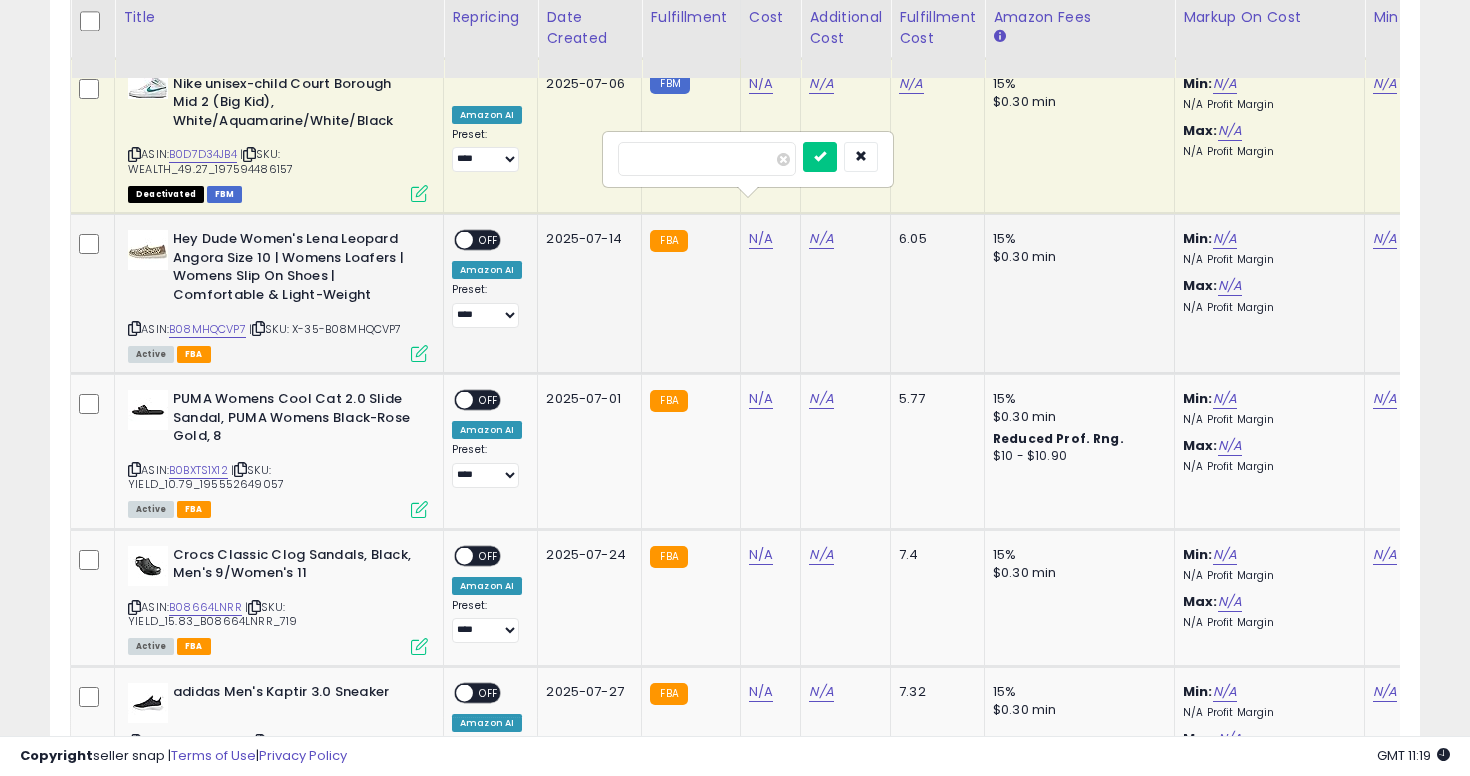type on "*" 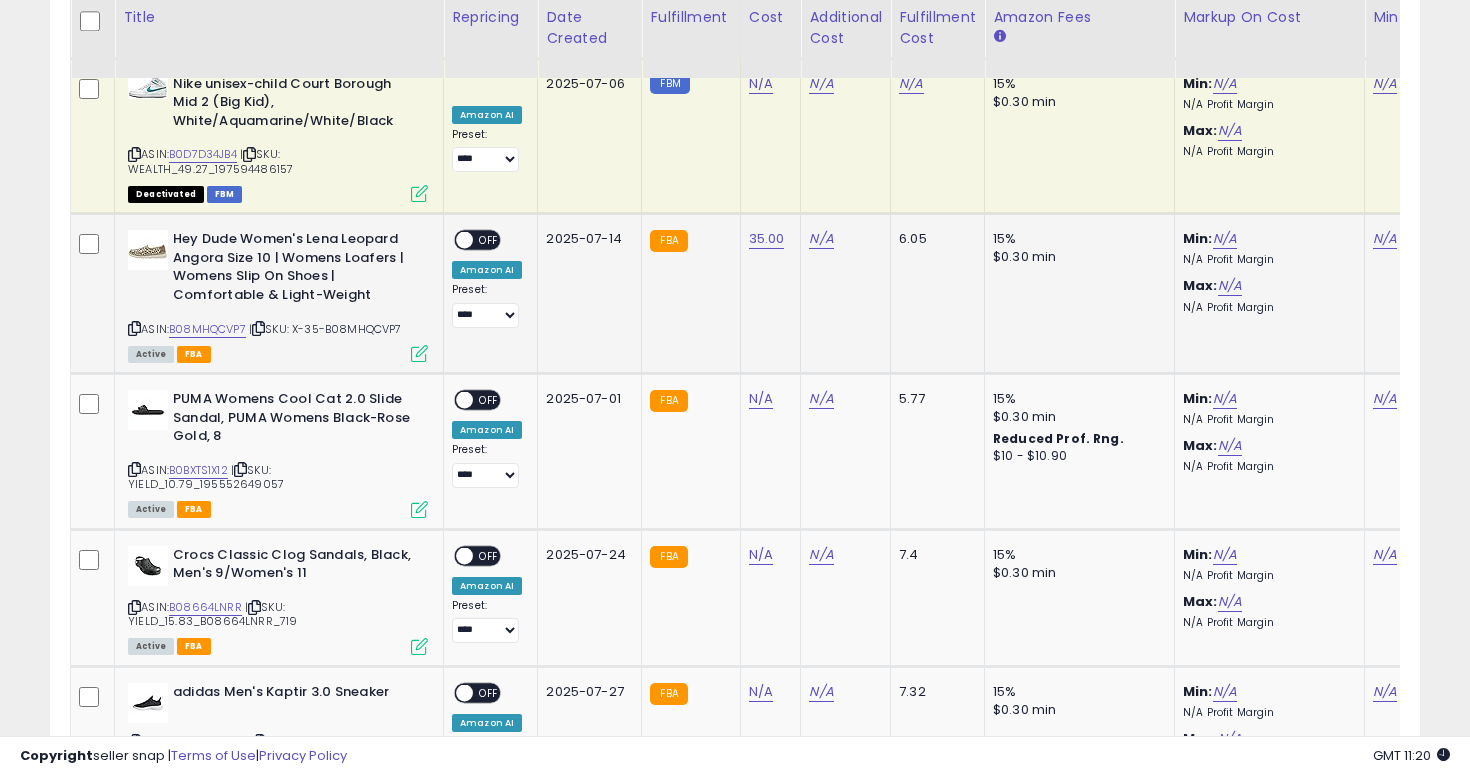 scroll, scrollTop: 0, scrollLeft: 191, axis: horizontal 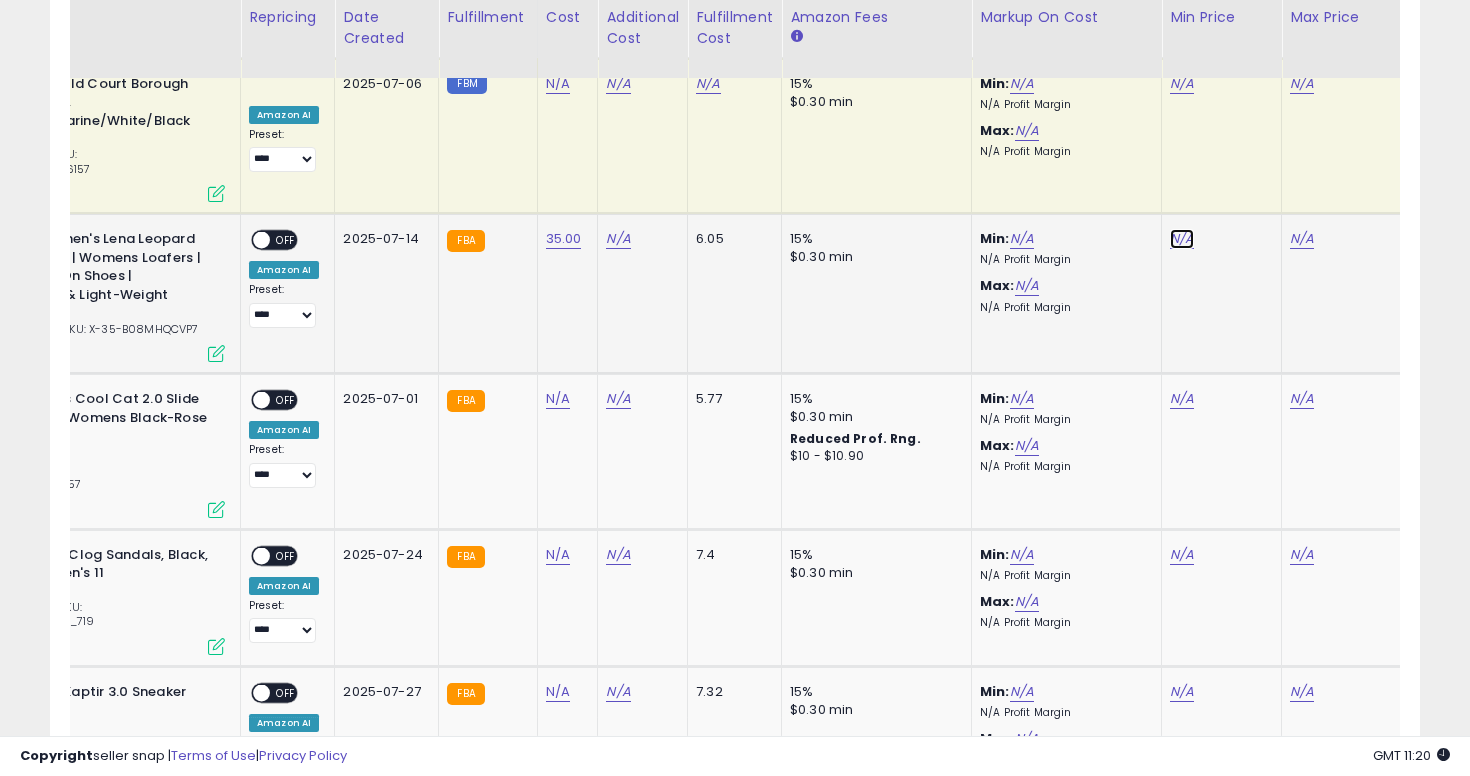 click on "N/A" at bounding box center (1182, -5984) 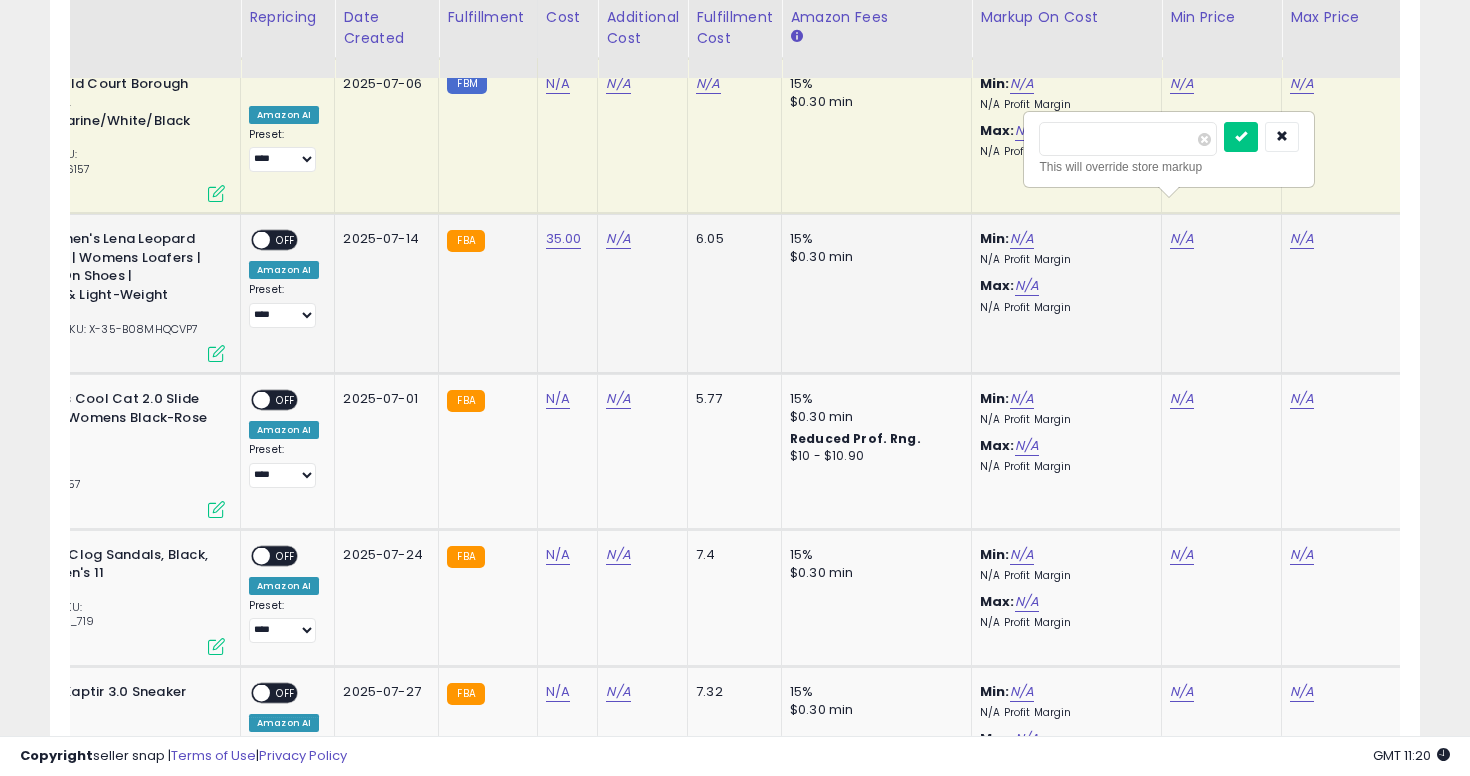 type on "**" 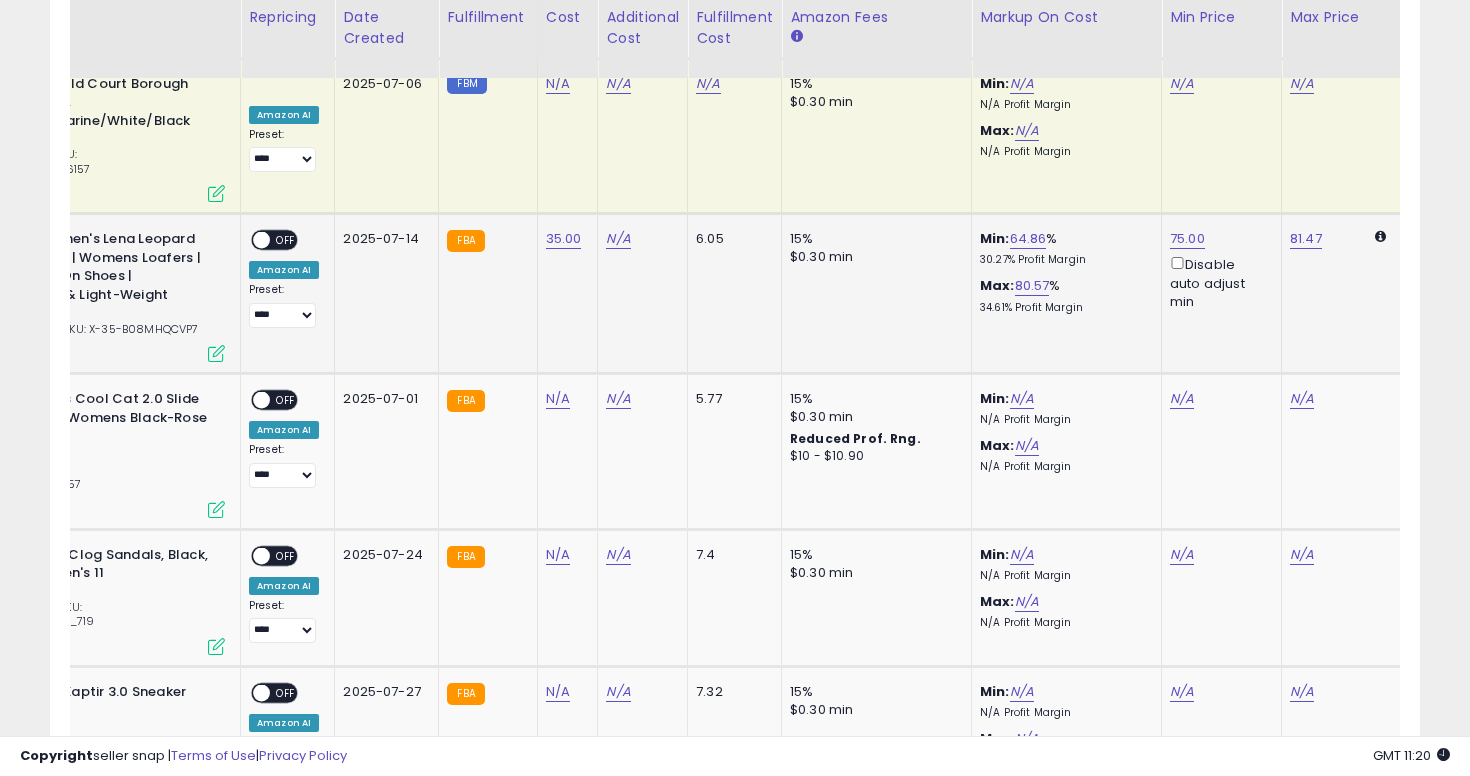 scroll, scrollTop: 0, scrollLeft: 0, axis: both 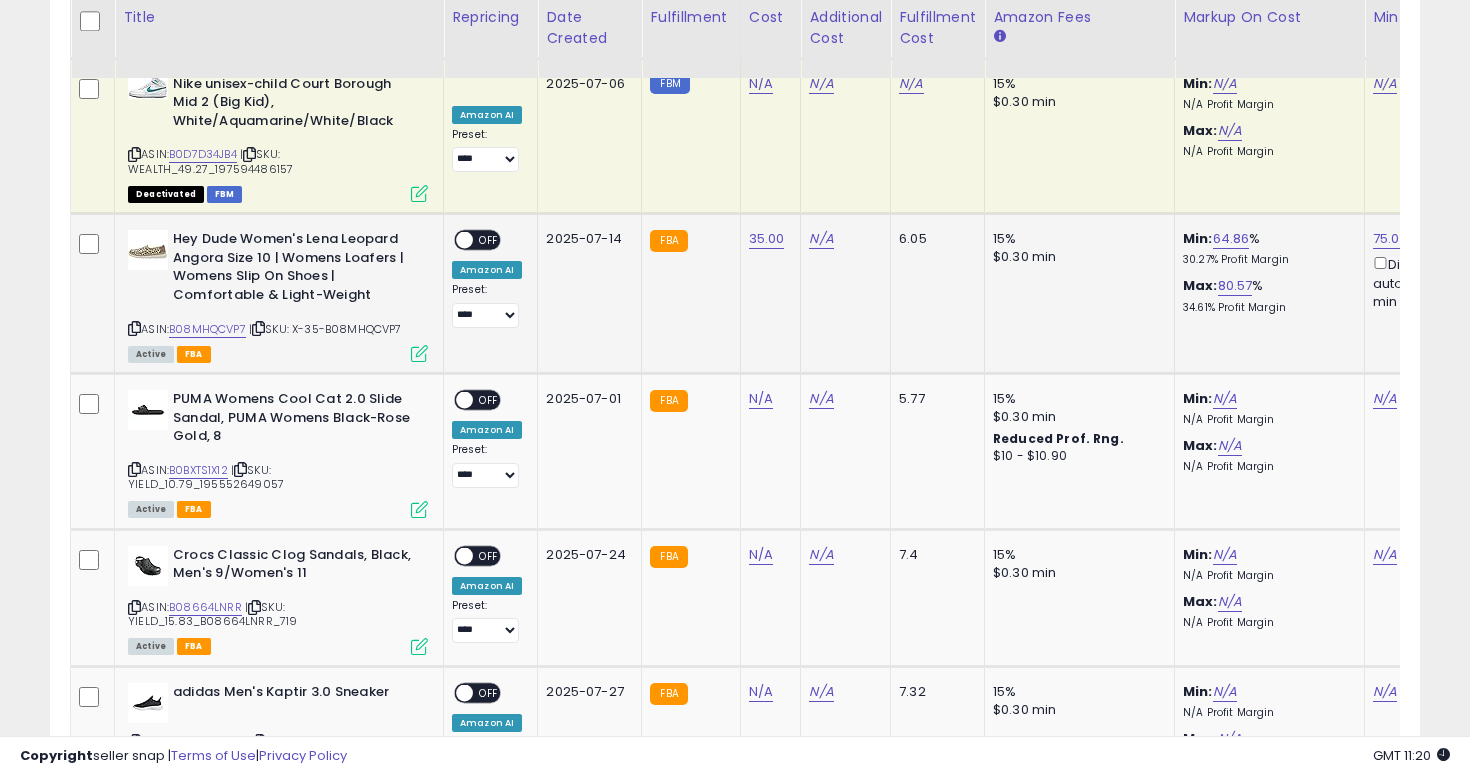 click on "OFF" at bounding box center (489, 240) 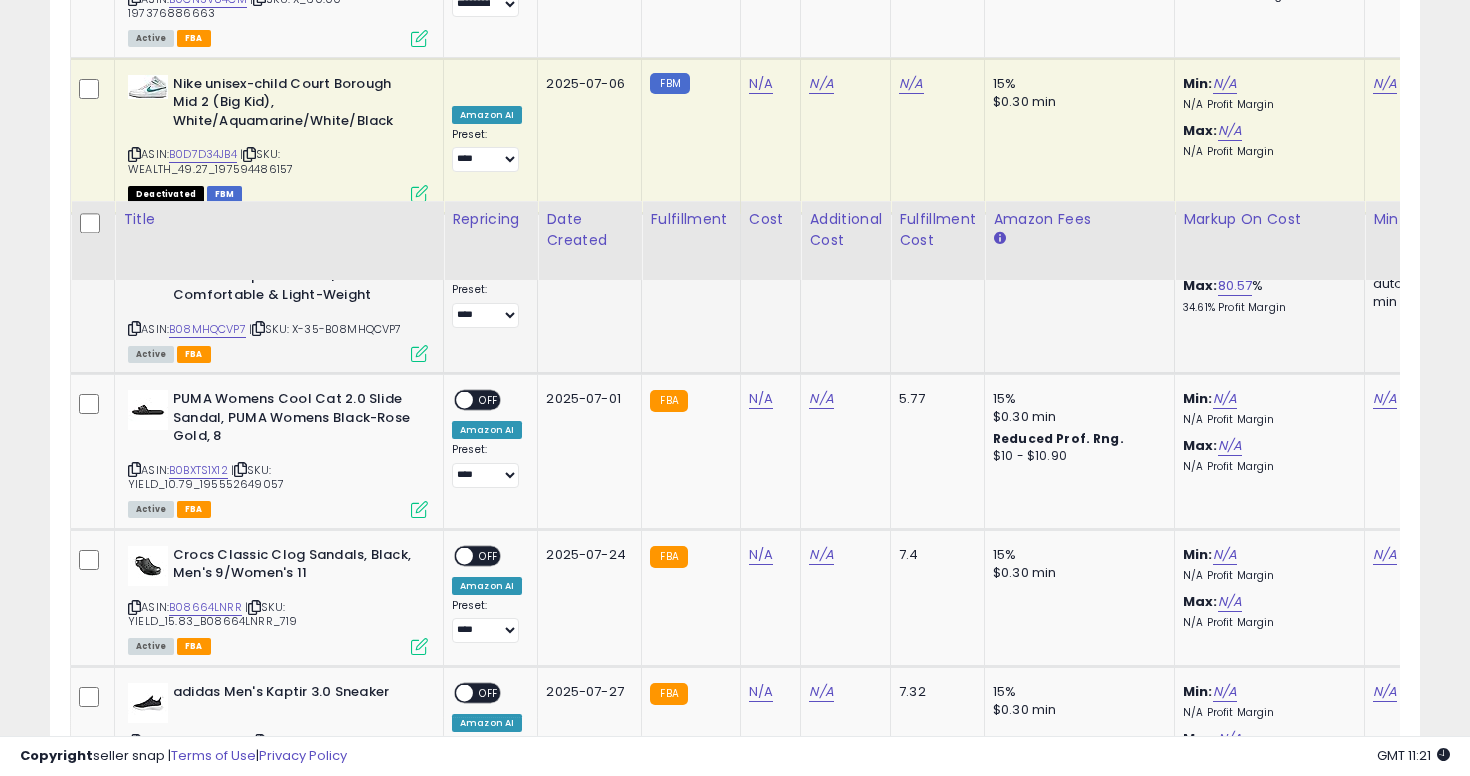 scroll, scrollTop: 7299, scrollLeft: 0, axis: vertical 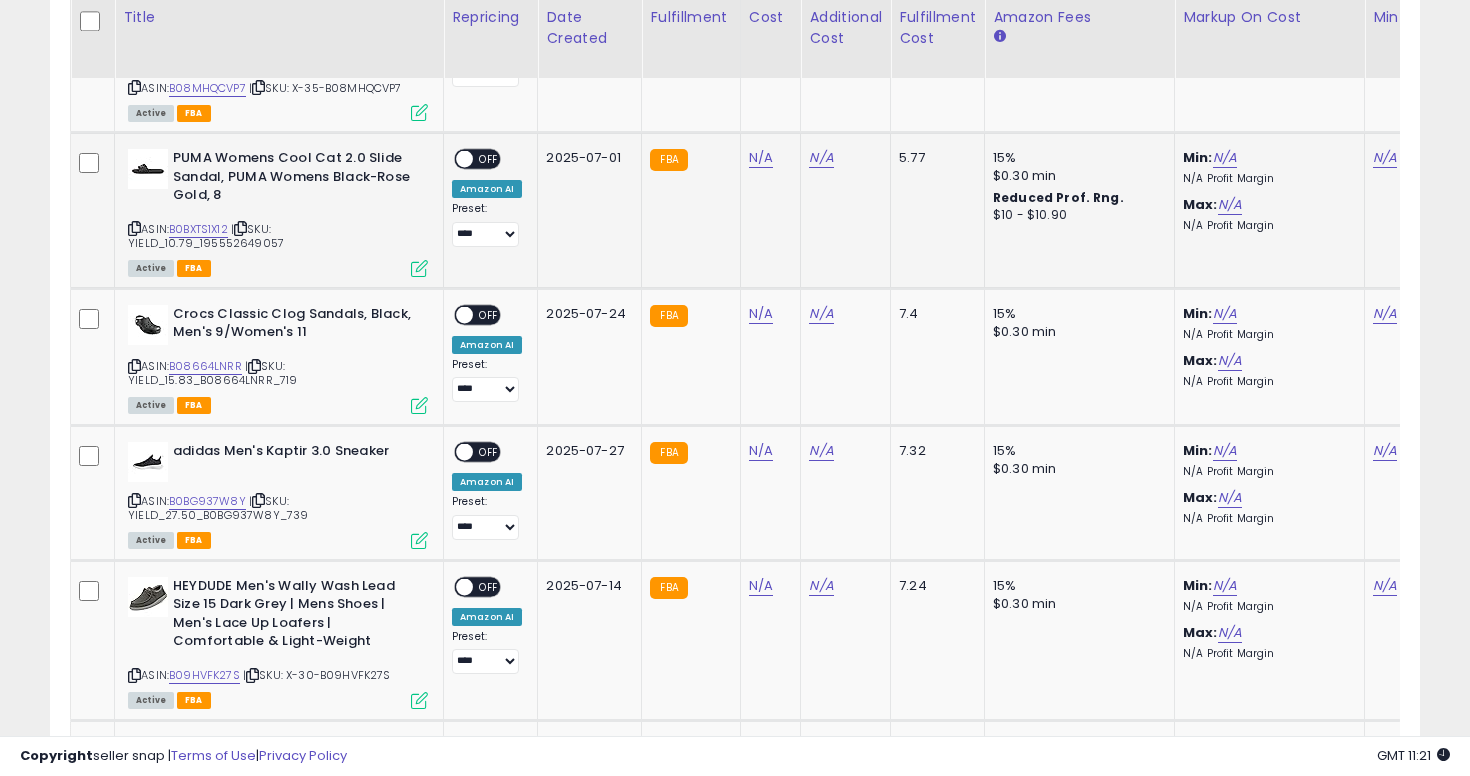 click at bounding box center (134, 228) 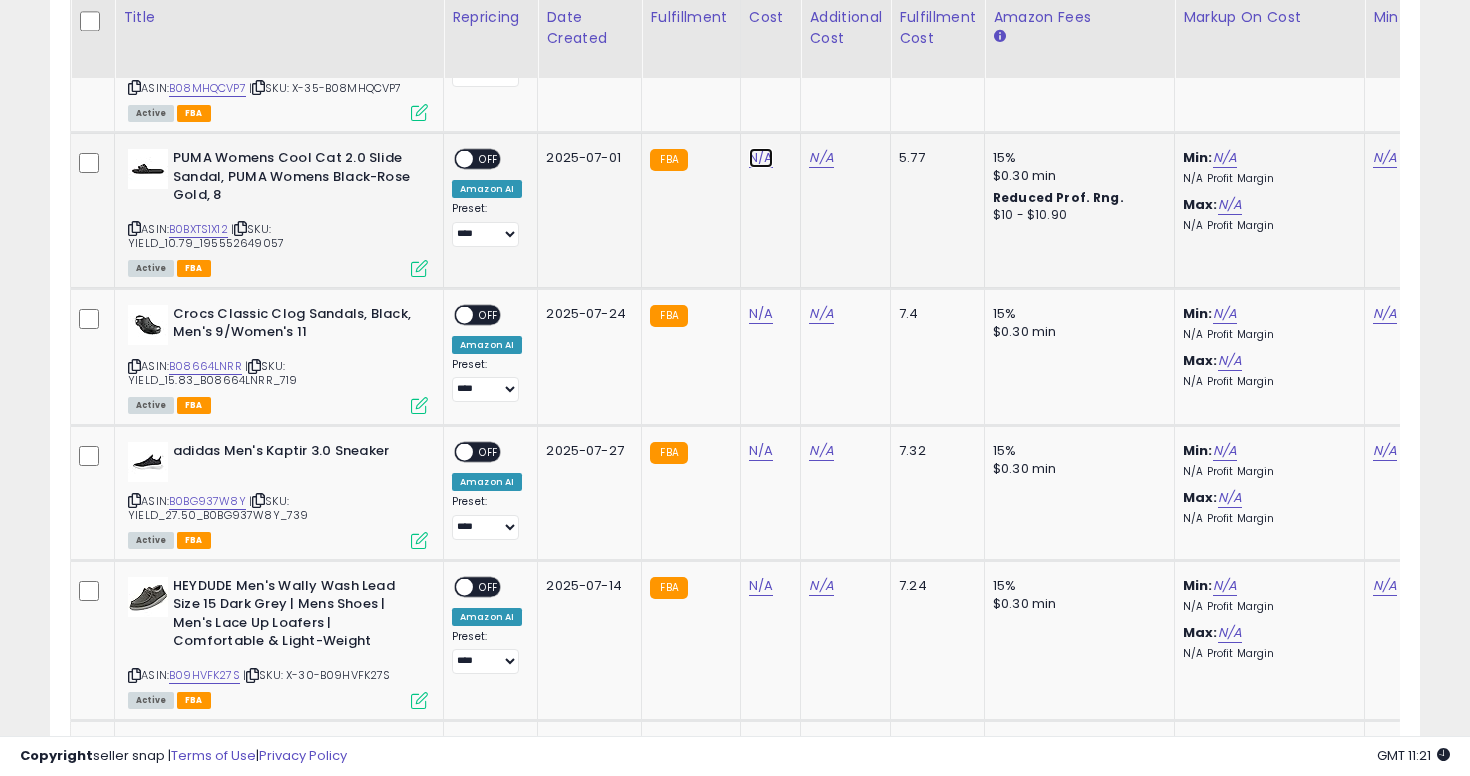 click on "N/A" at bounding box center [761, -6225] 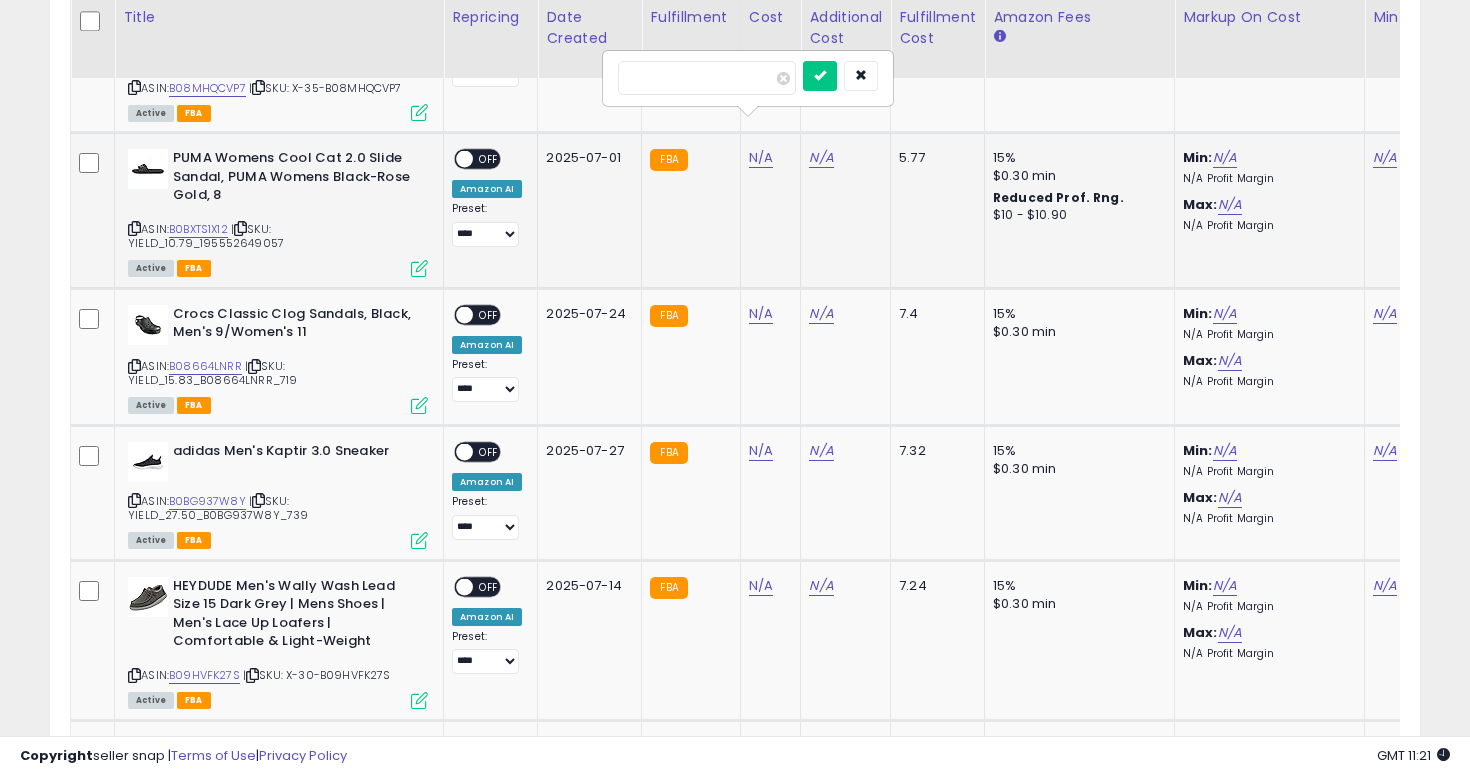 type on "****" 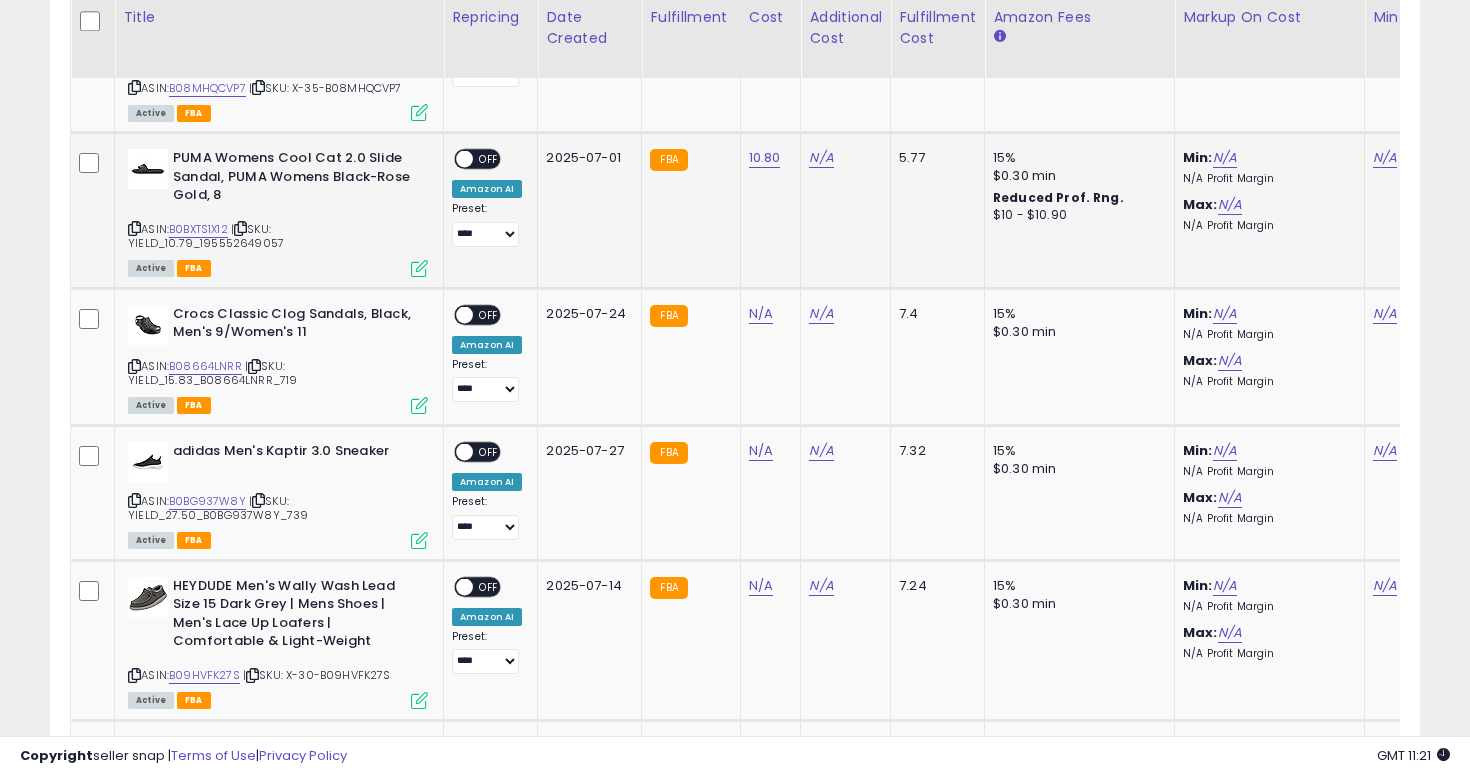 scroll, scrollTop: 0, scrollLeft: 143, axis: horizontal 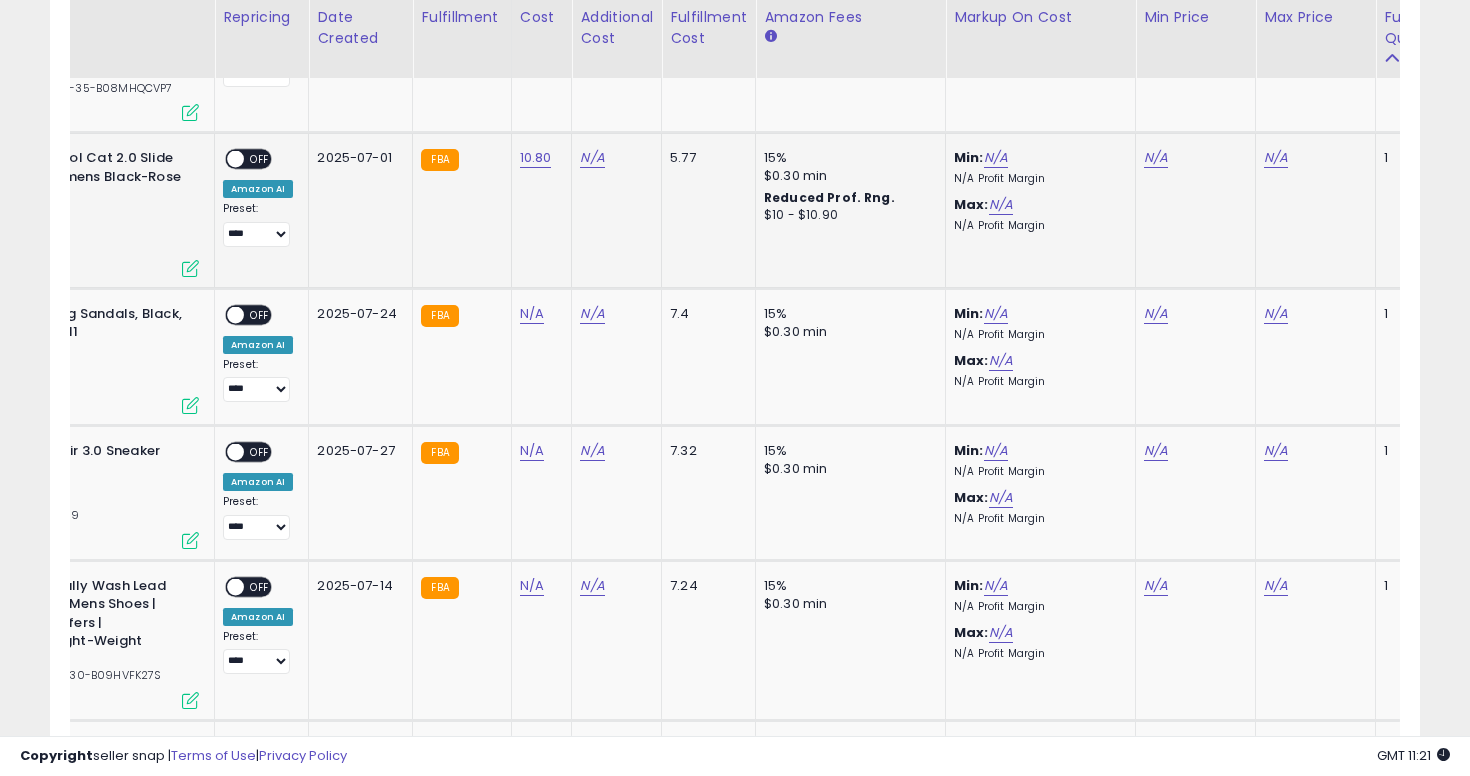 click on "N/A" 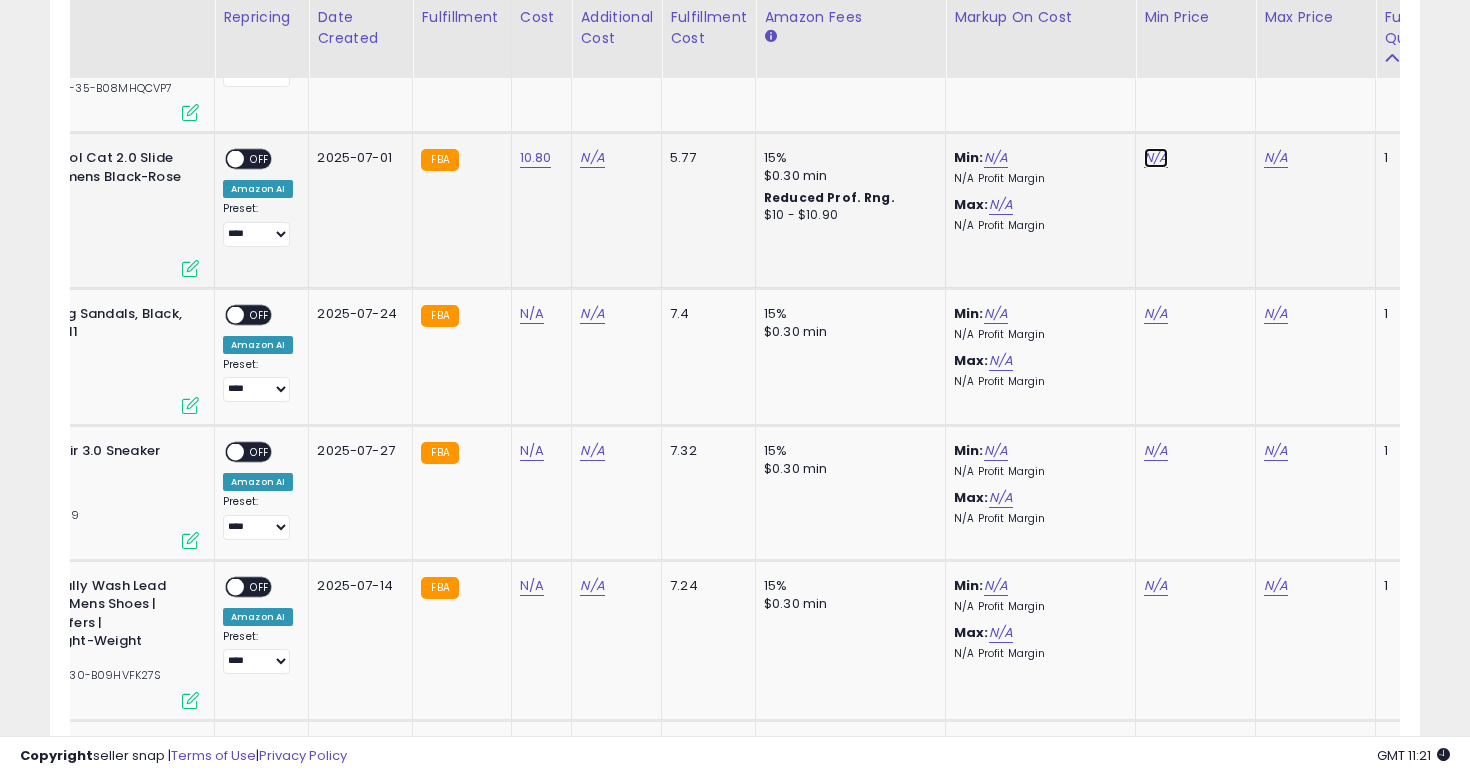 click on "N/A" at bounding box center (1156, -6225) 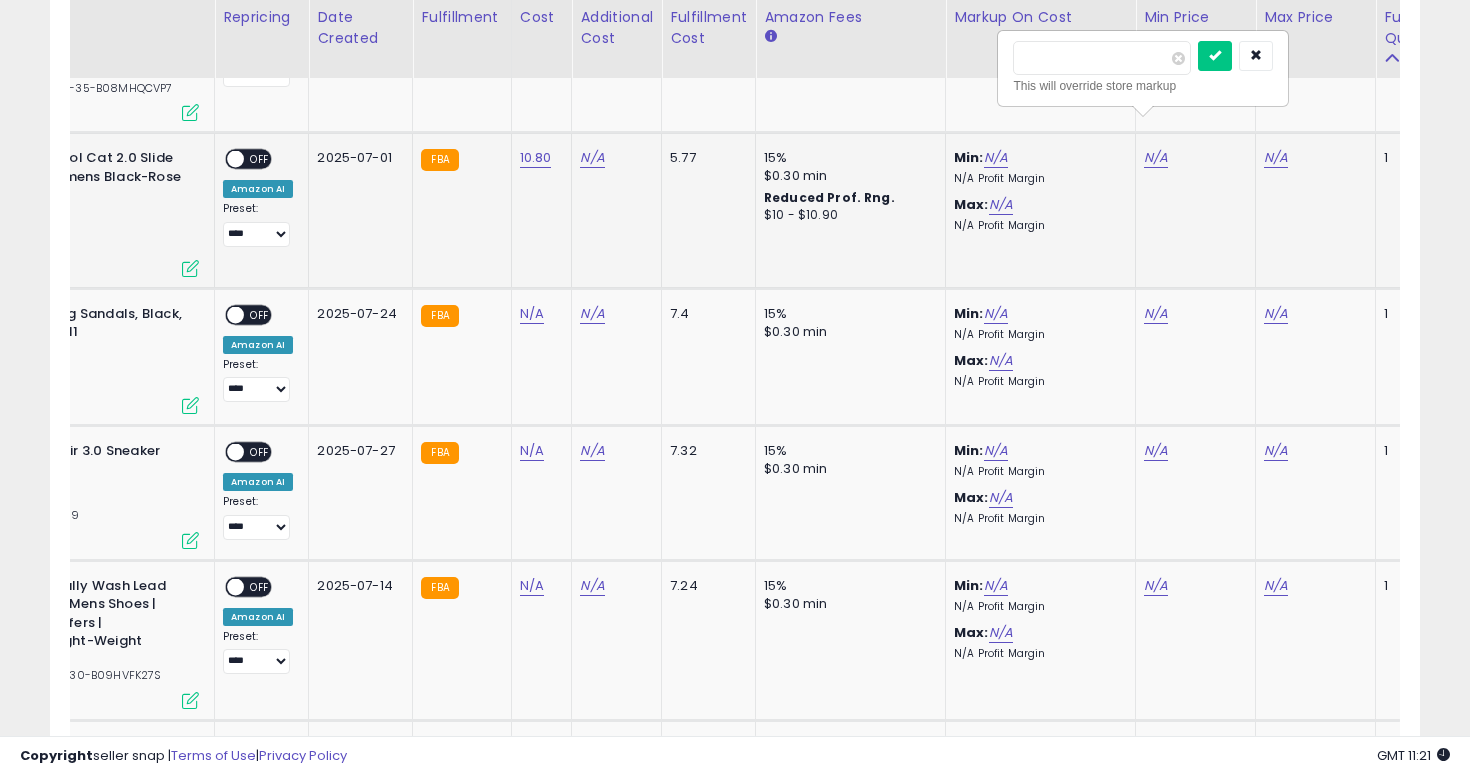 type on "****" 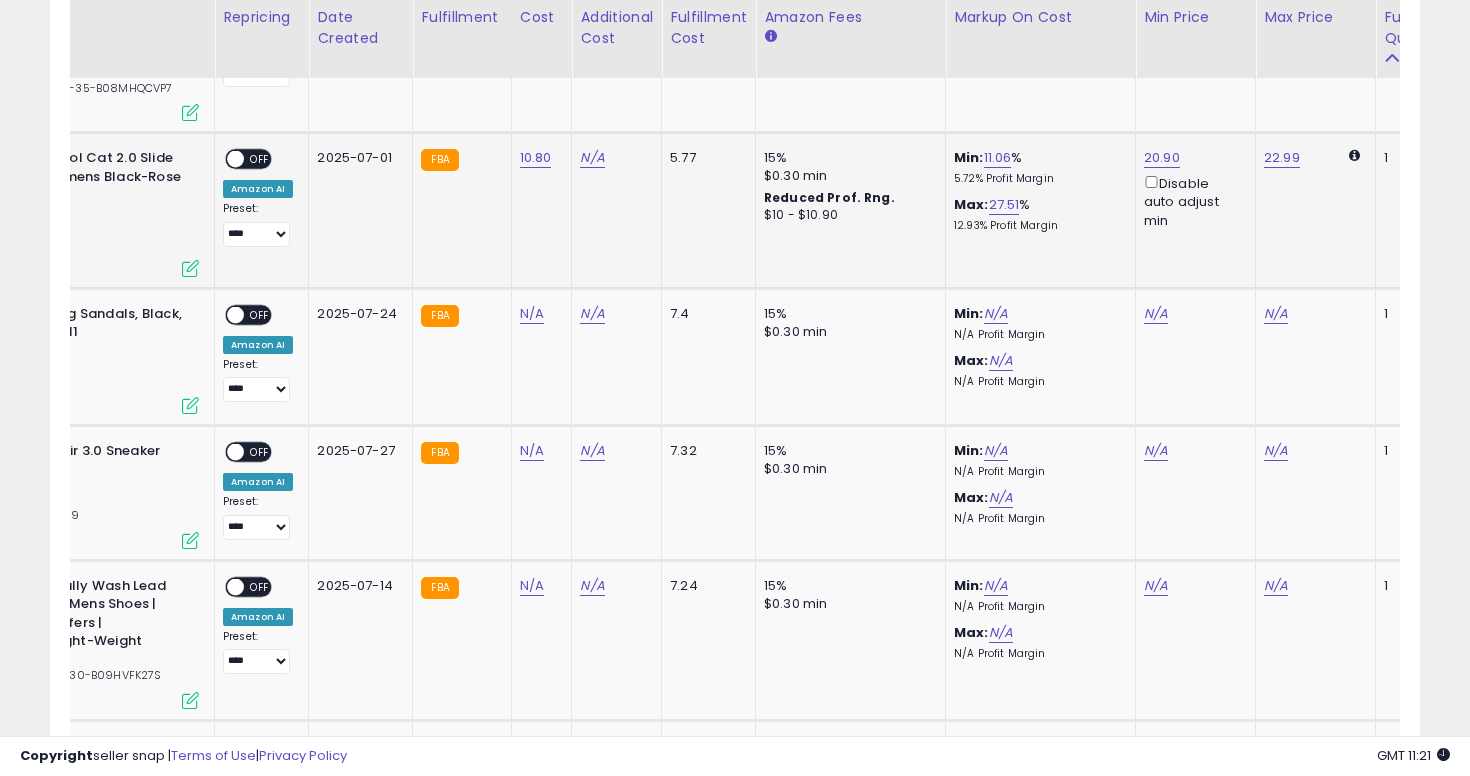 scroll, scrollTop: 0, scrollLeft: 0, axis: both 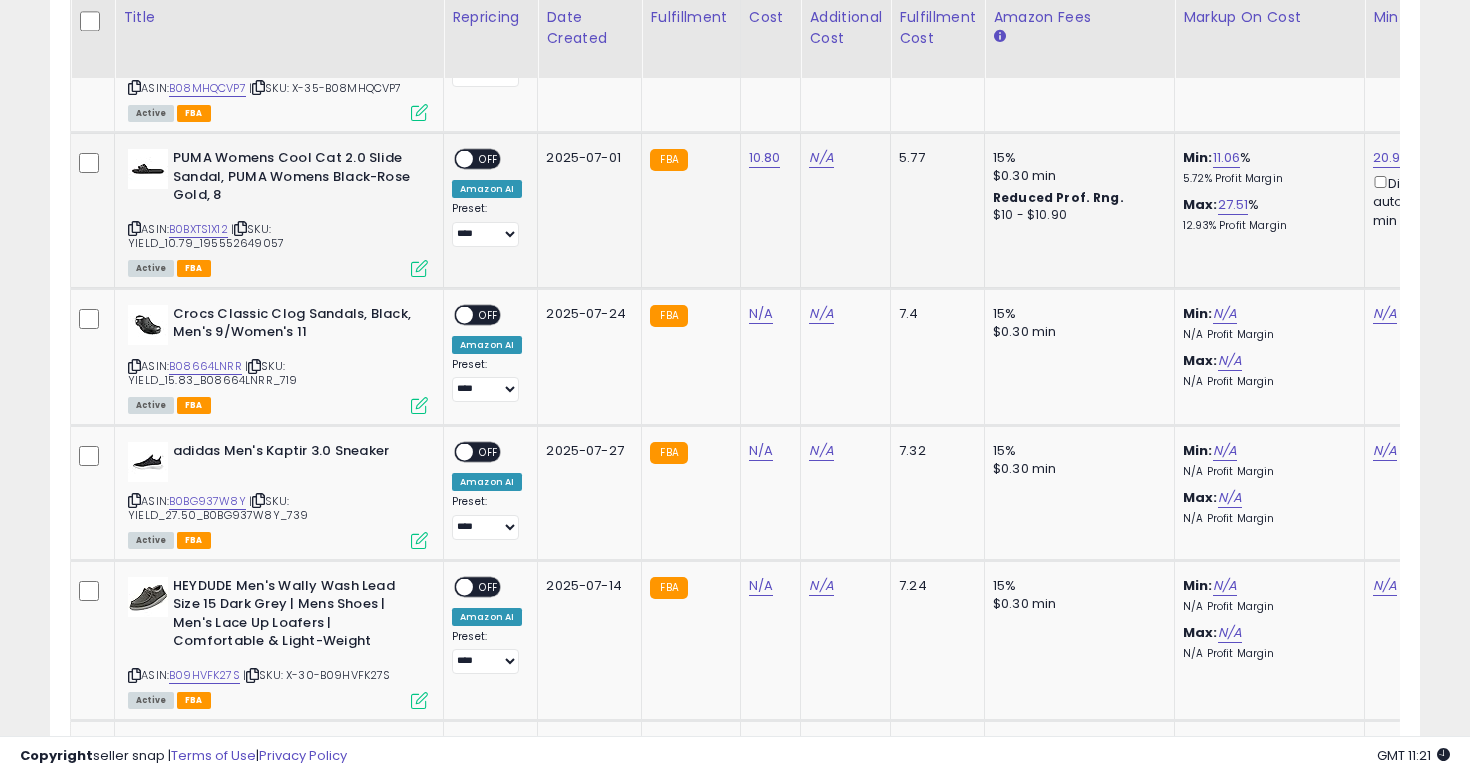 click on "OFF" at bounding box center [489, 159] 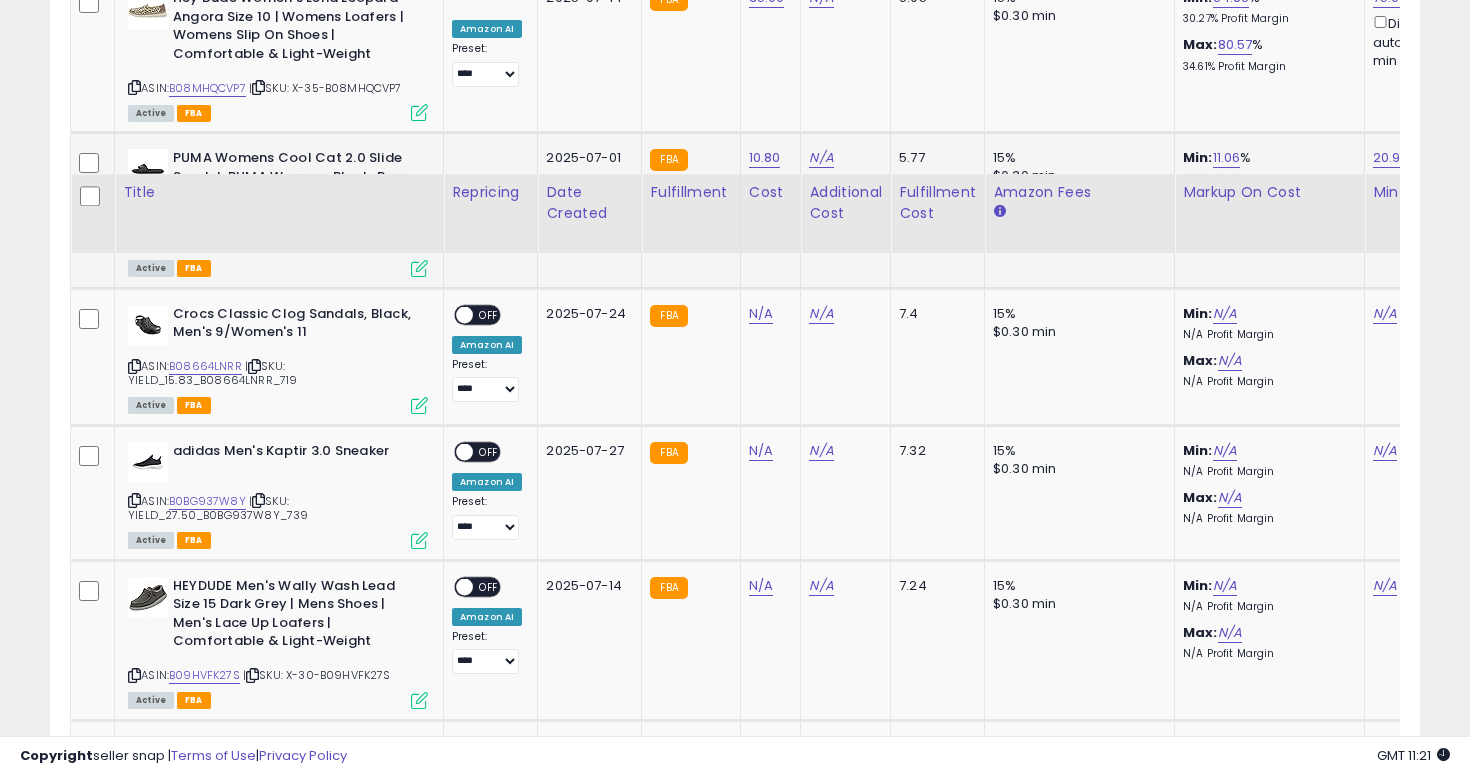 scroll, scrollTop: 7476, scrollLeft: 0, axis: vertical 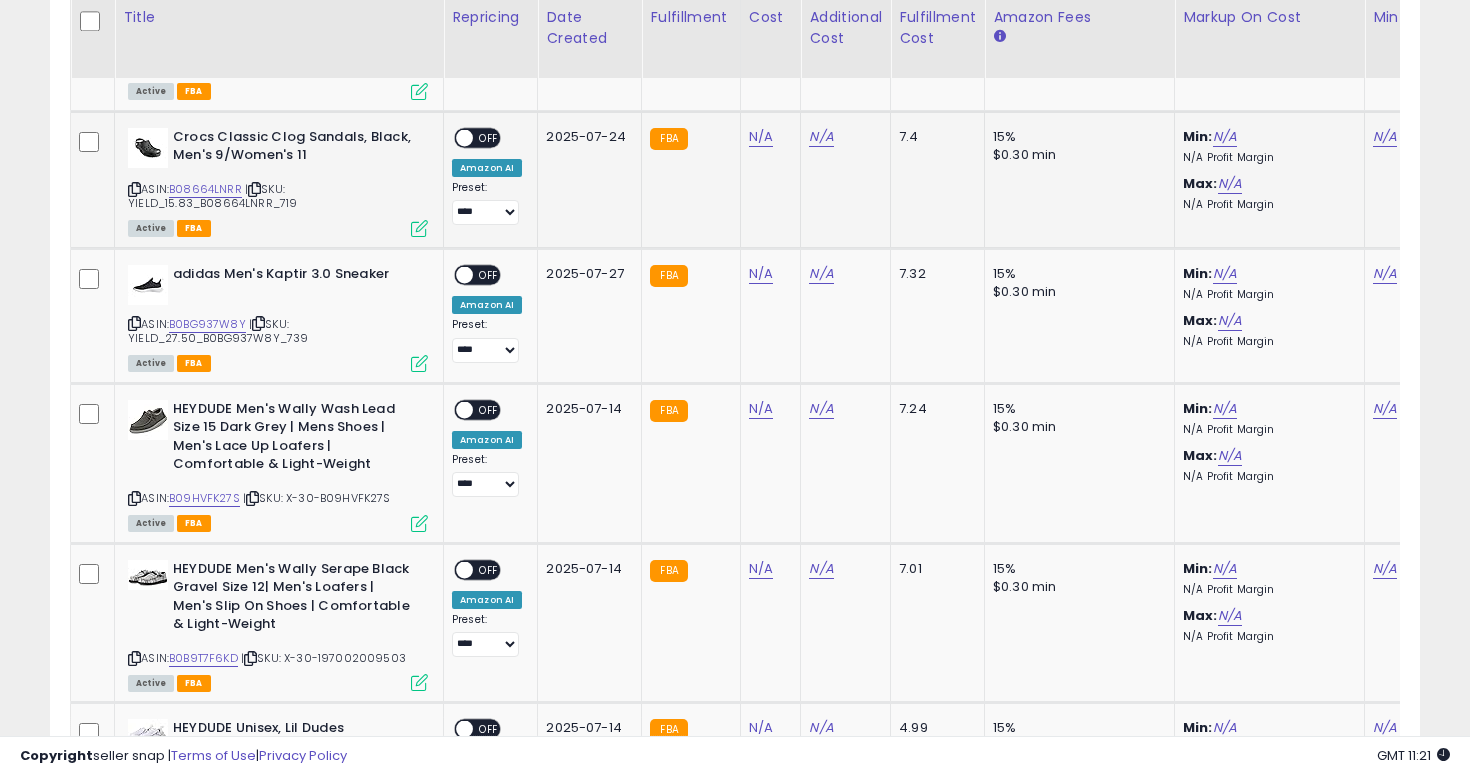 click at bounding box center (134, 189) 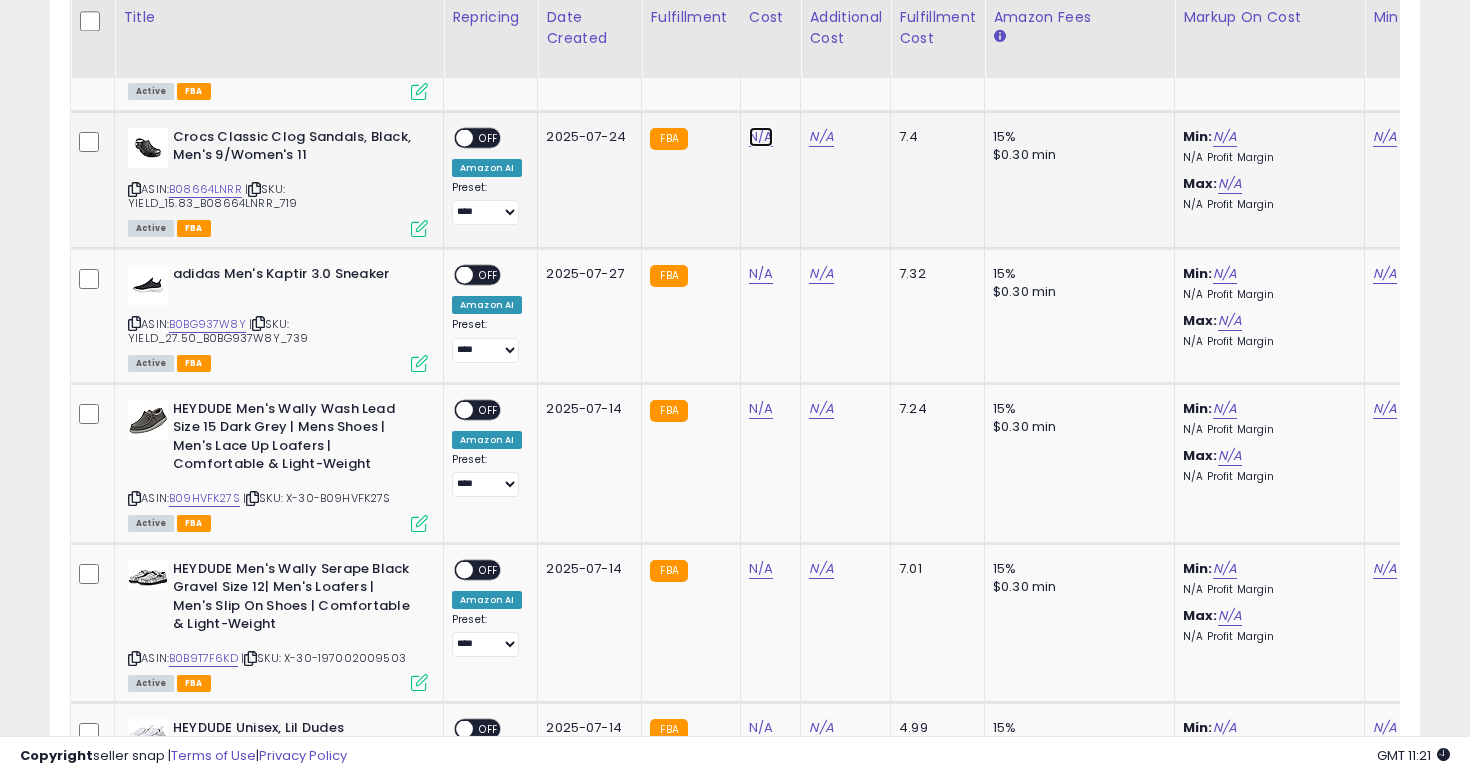 click on "N/A" at bounding box center (761, -6402) 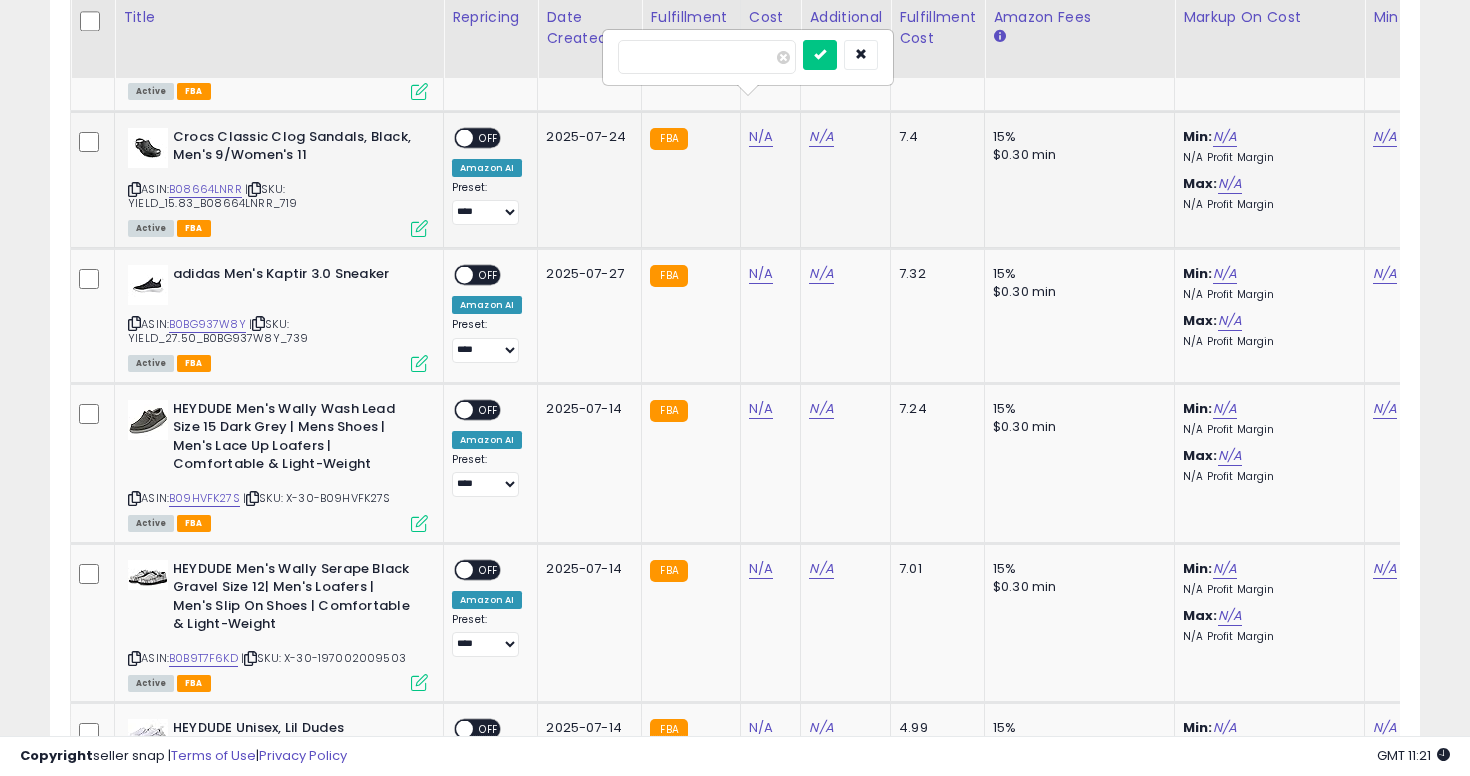 type on "*****" 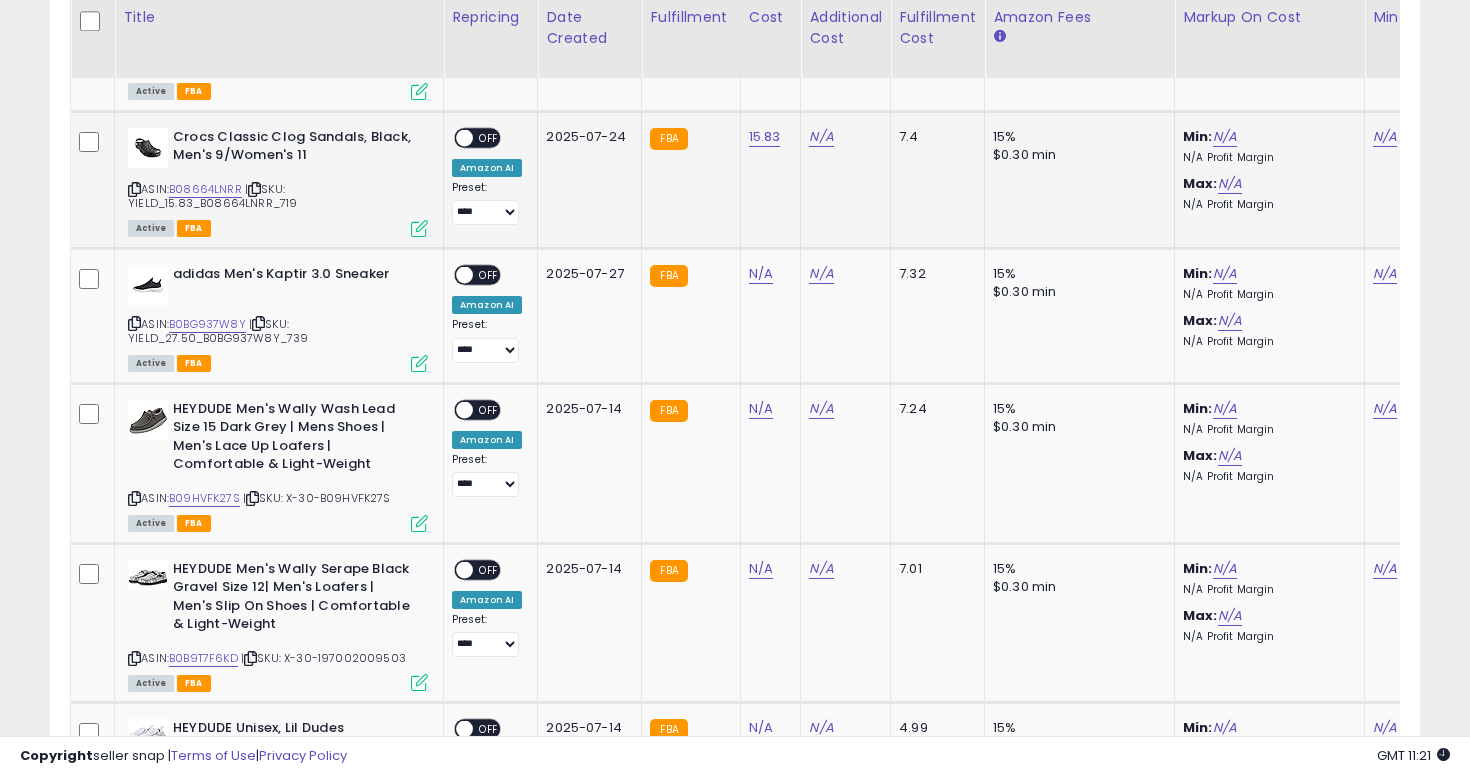 scroll, scrollTop: 7475, scrollLeft: 0, axis: vertical 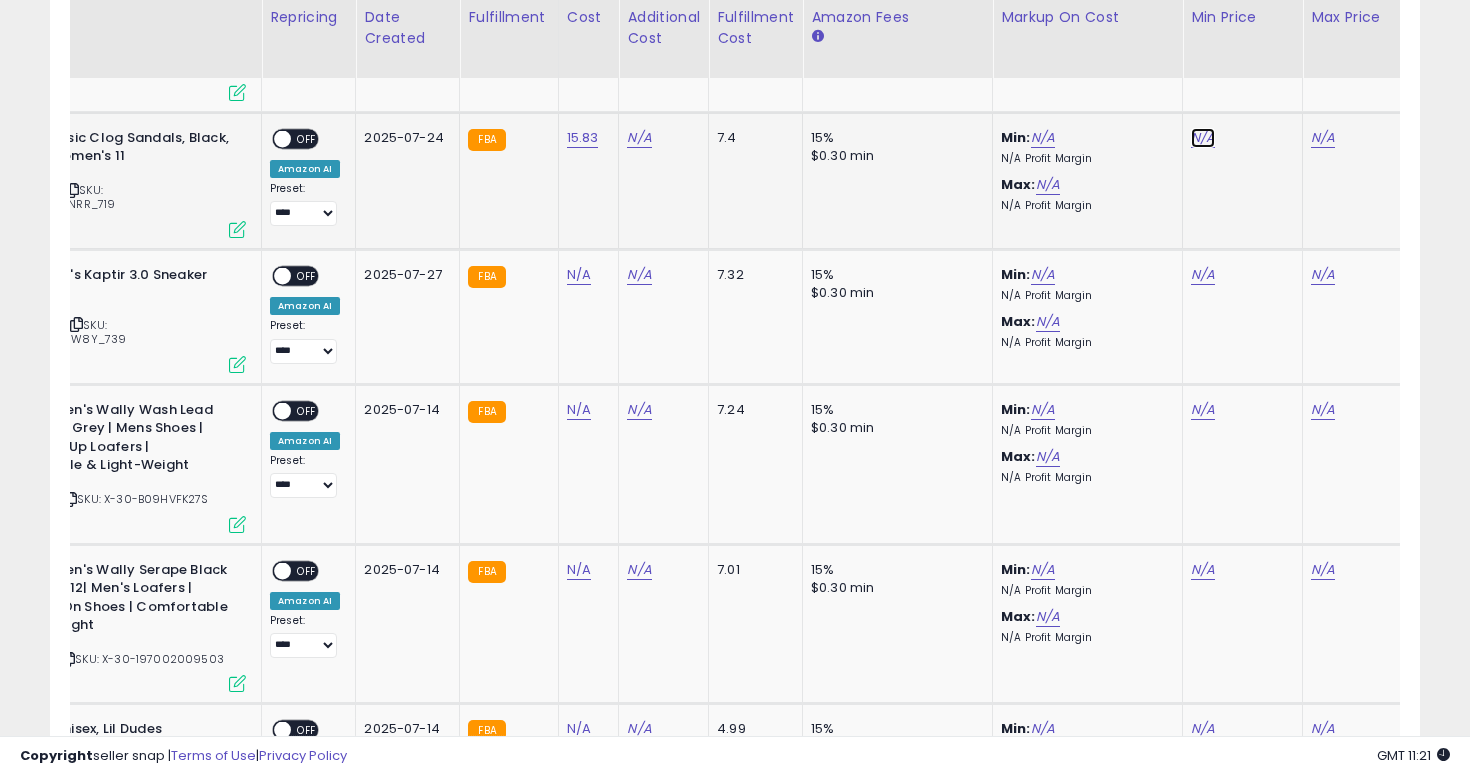 click on "N/A" at bounding box center (1203, -6401) 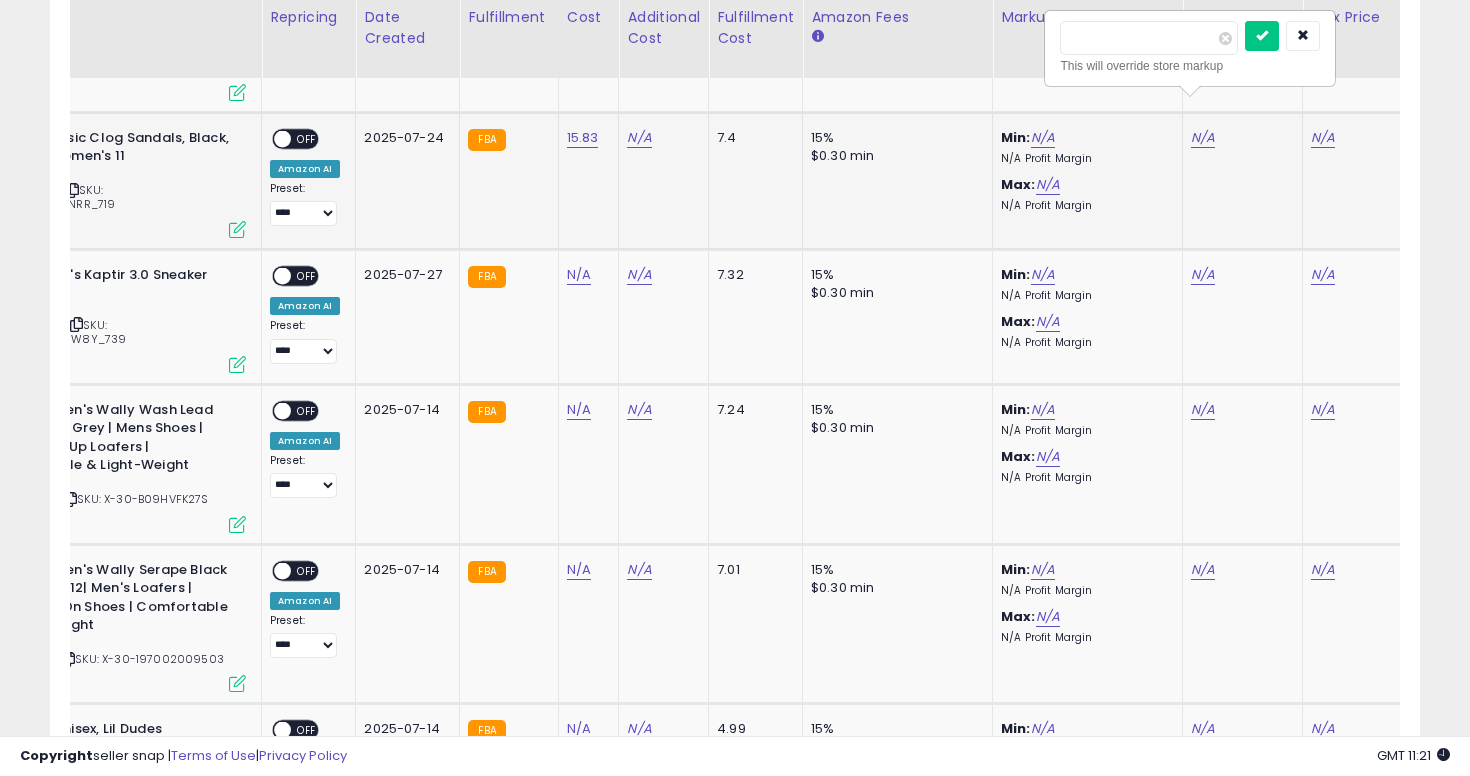 type on "**" 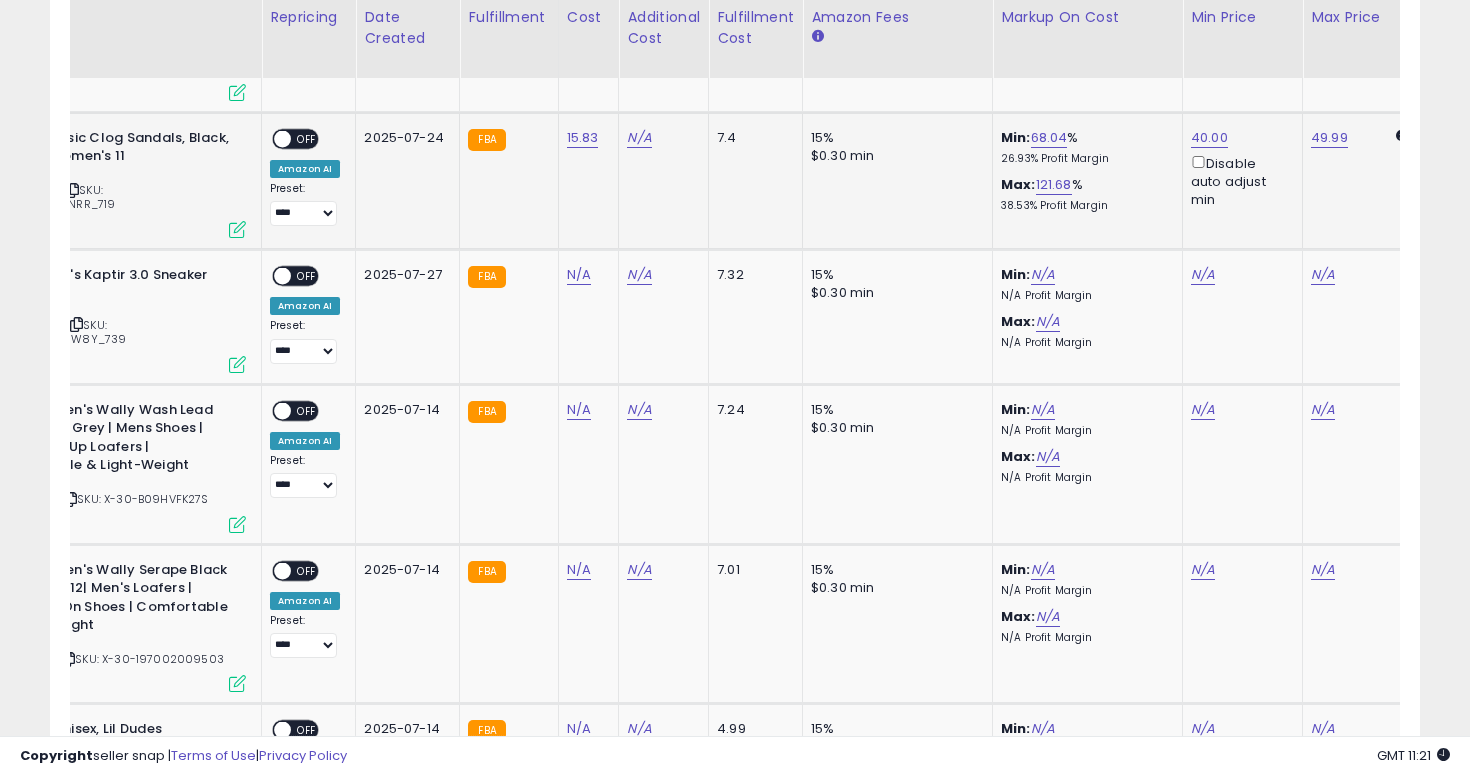 scroll, scrollTop: 0, scrollLeft: 0, axis: both 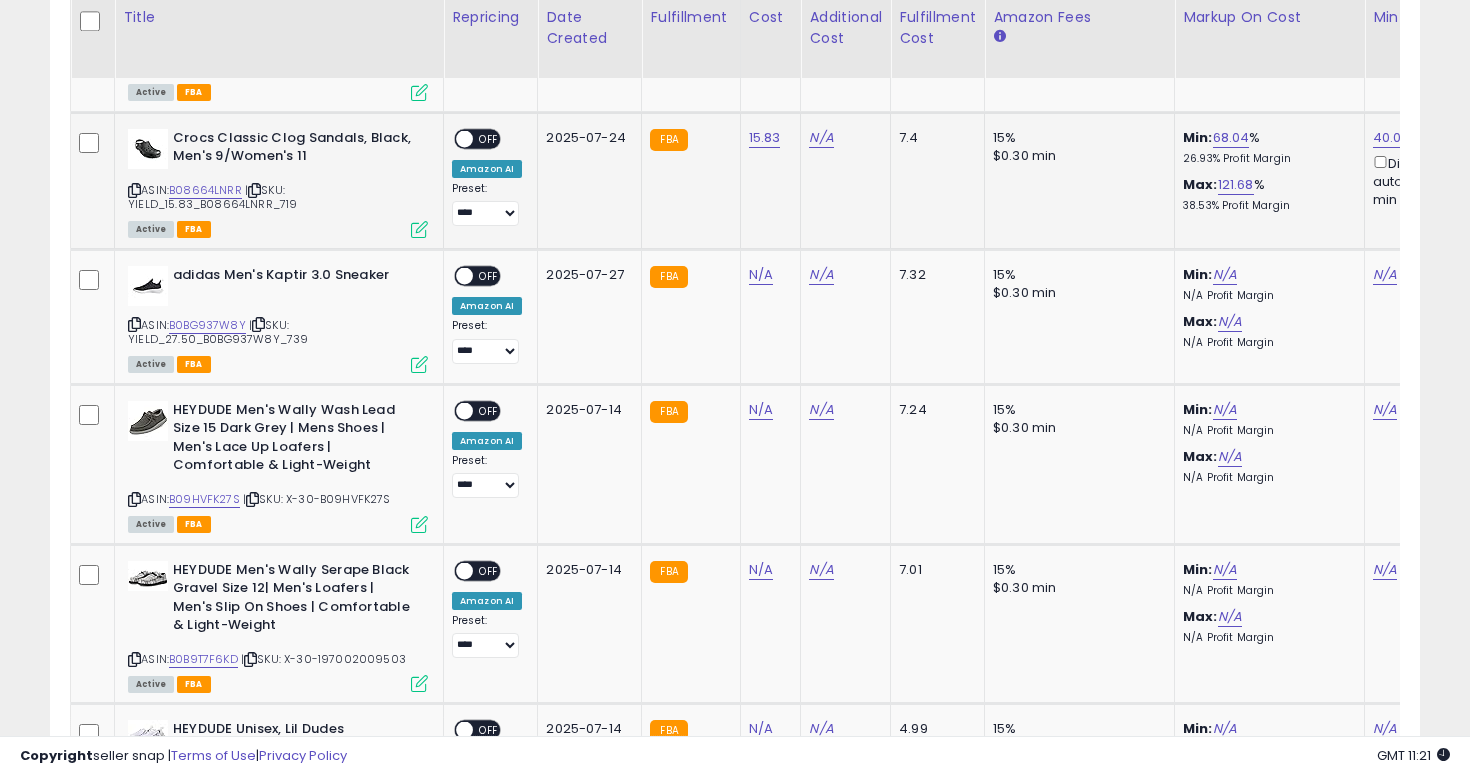 click on "OFF" at bounding box center (489, 138) 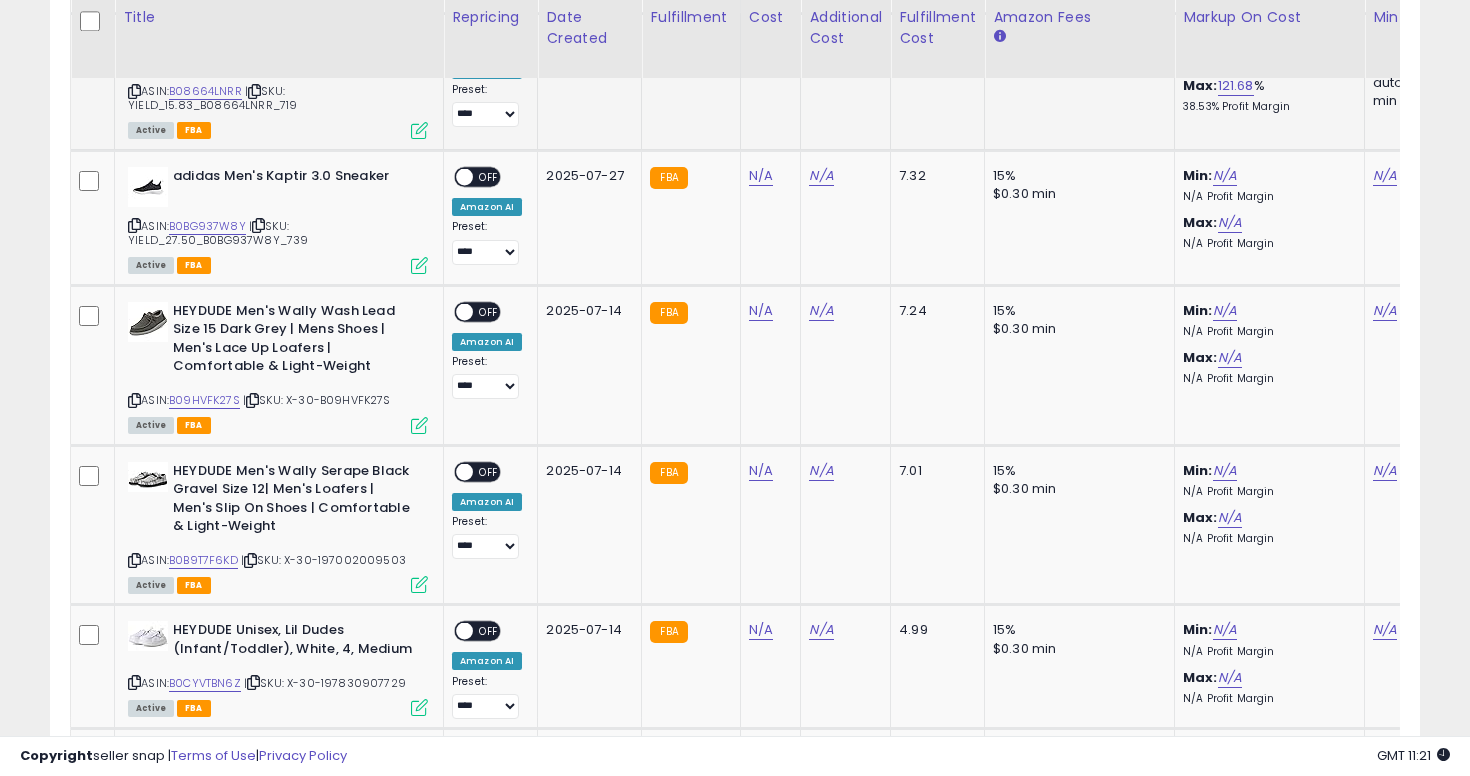 scroll, scrollTop: 7581, scrollLeft: 0, axis: vertical 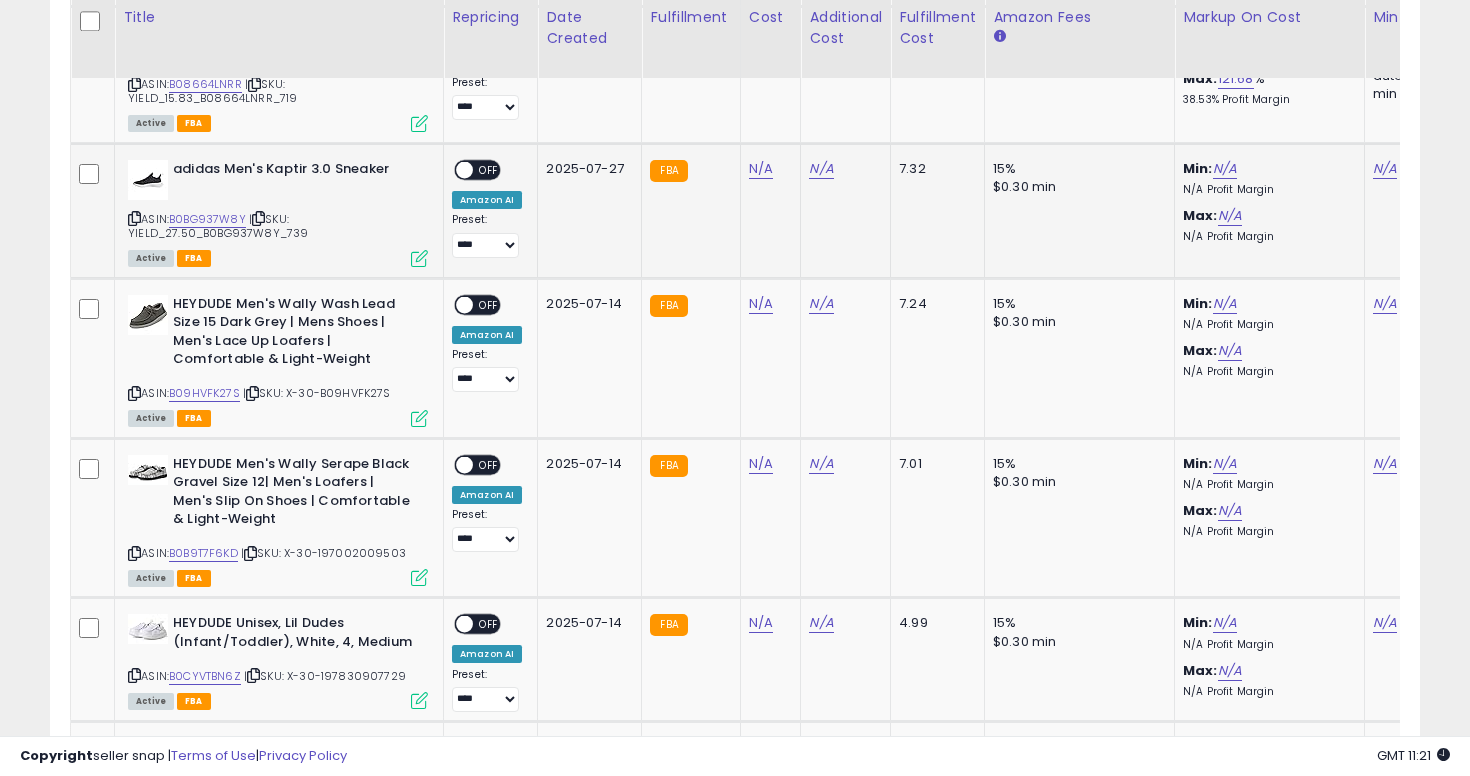 click at bounding box center [134, 218] 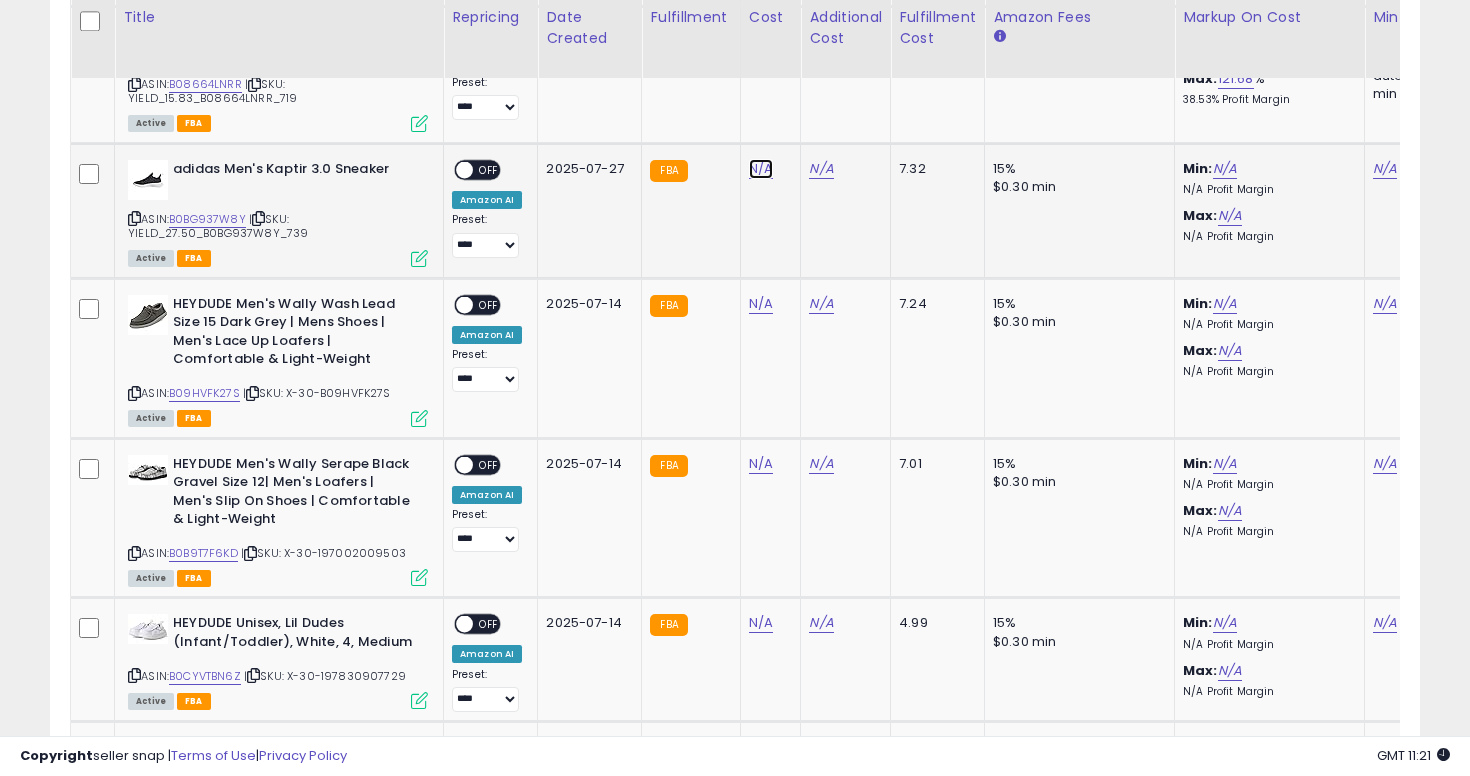 click on "N/A" at bounding box center [761, -6507] 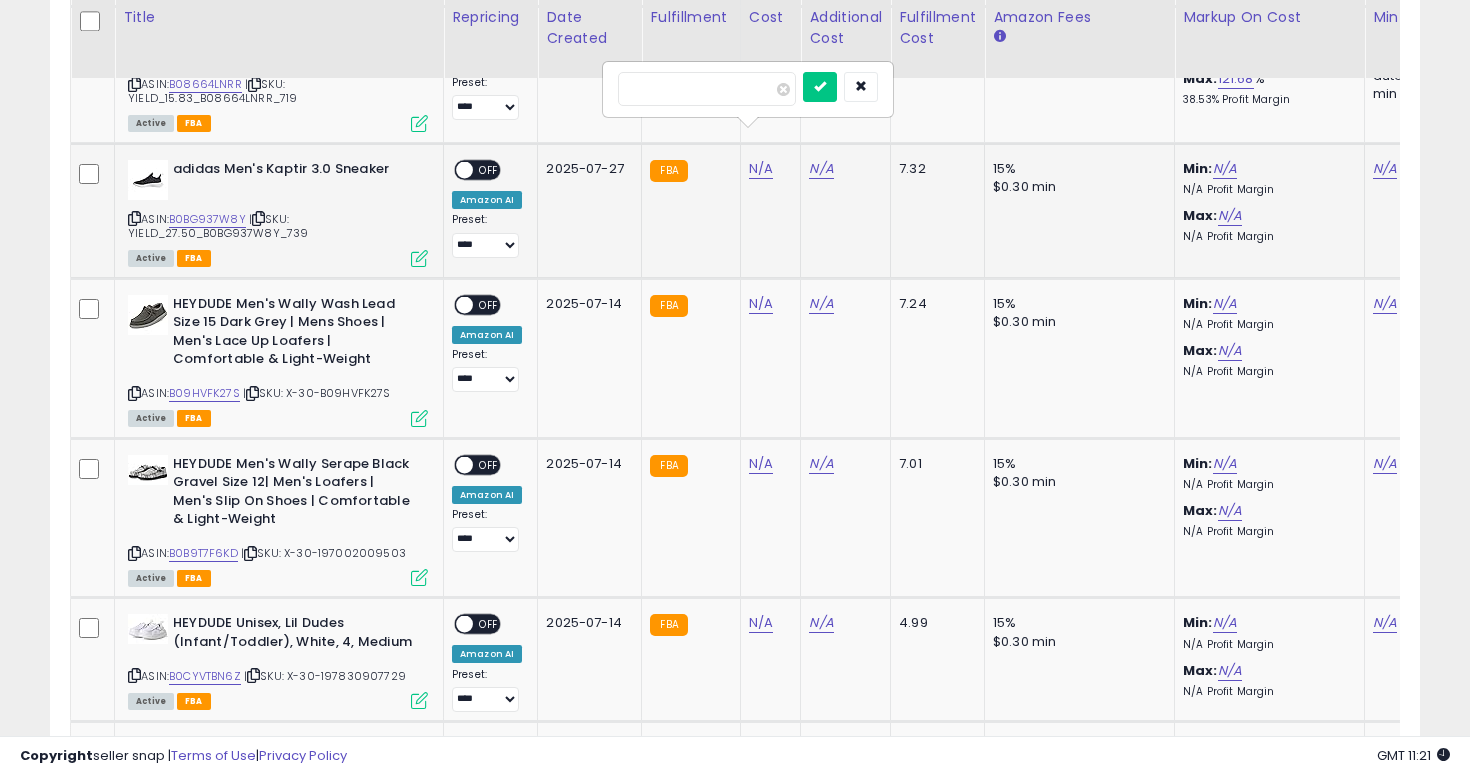 type on "****" 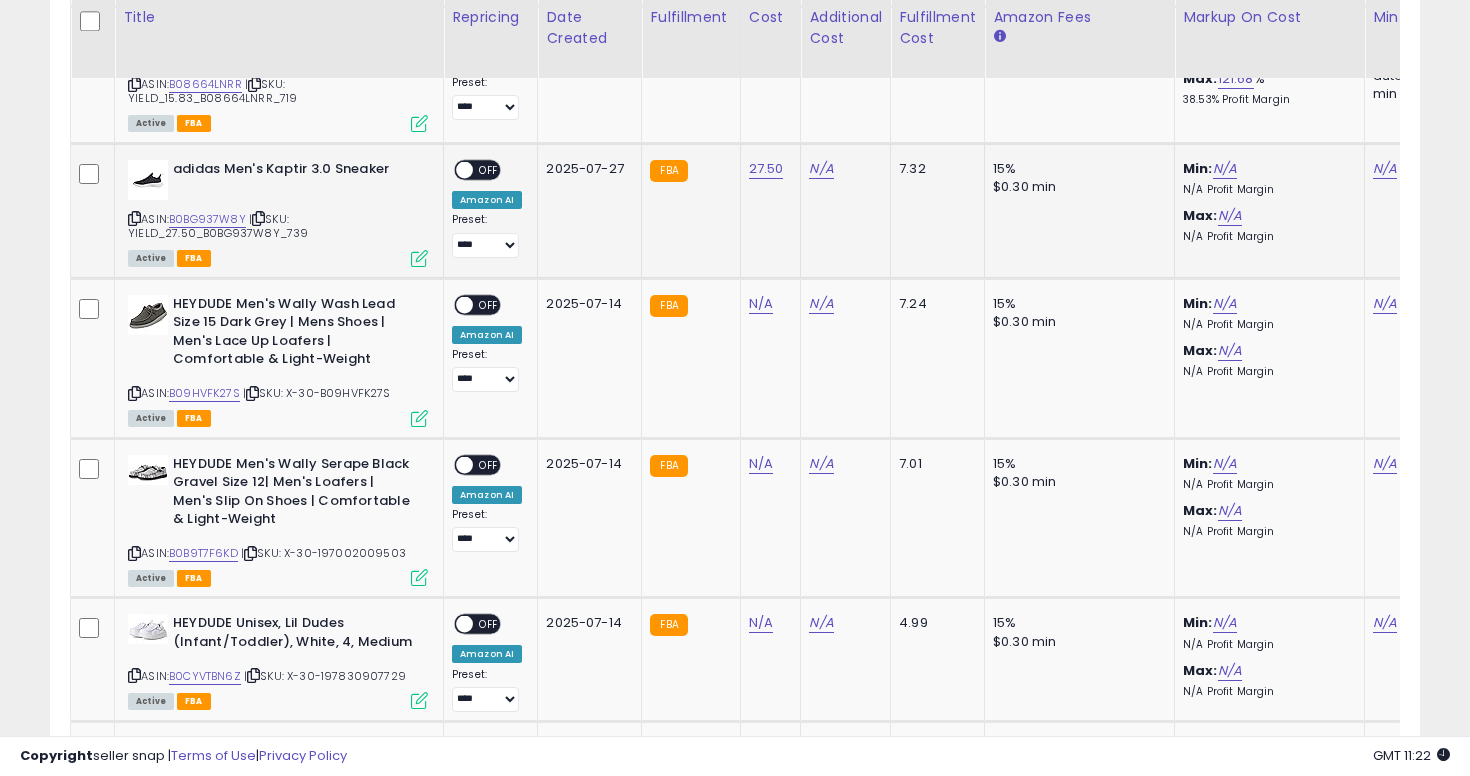 scroll, scrollTop: 0, scrollLeft: 92, axis: horizontal 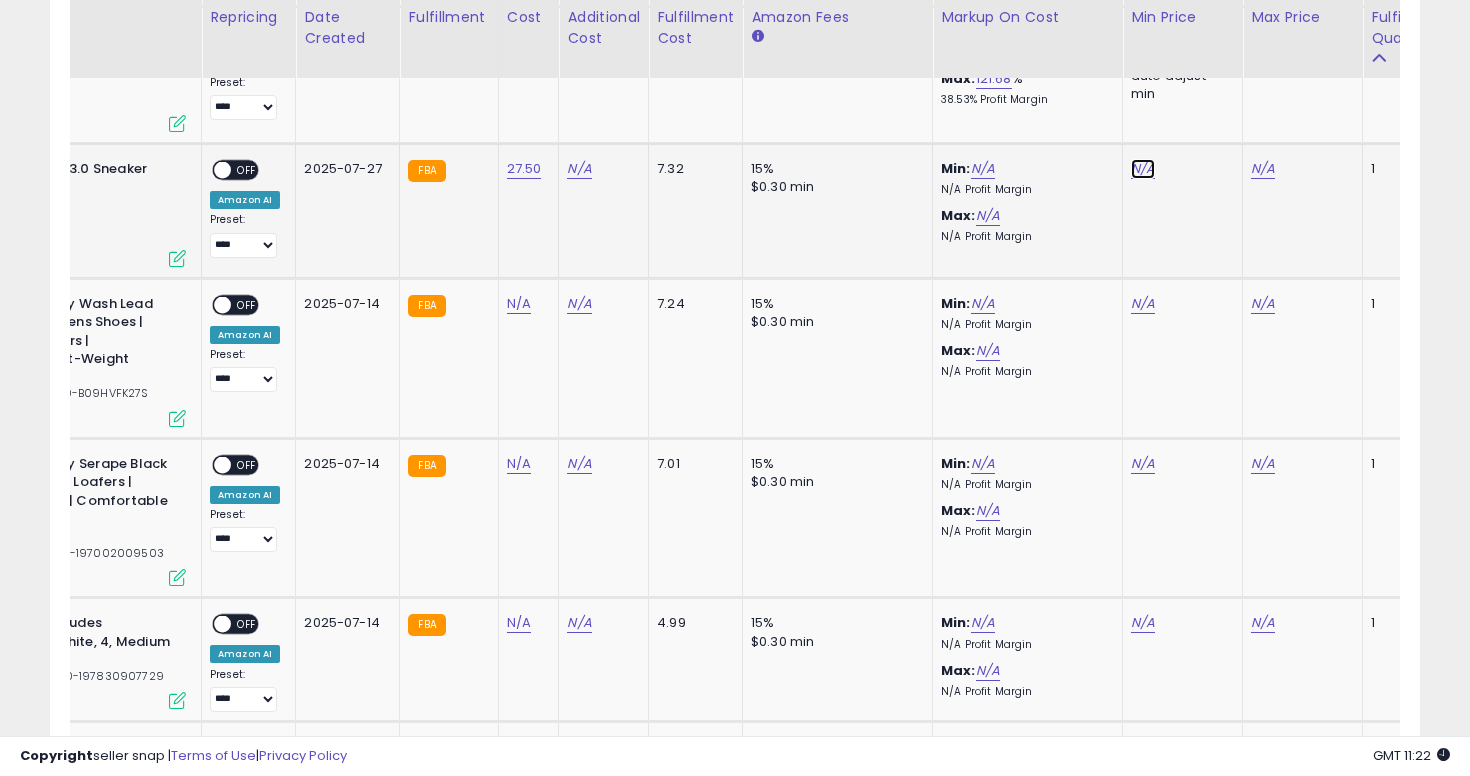 click on "N/A" at bounding box center (1143, -6507) 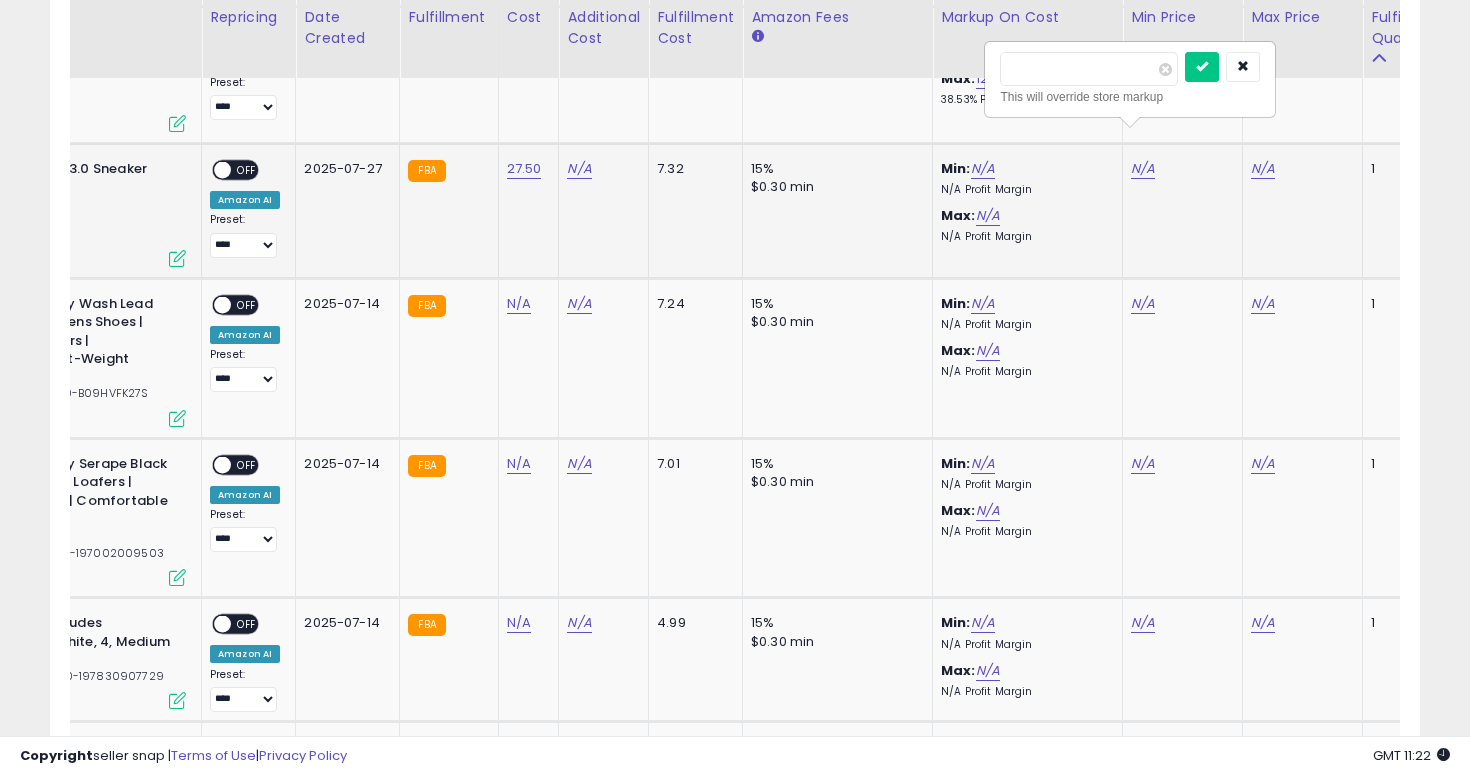 type on "*****" 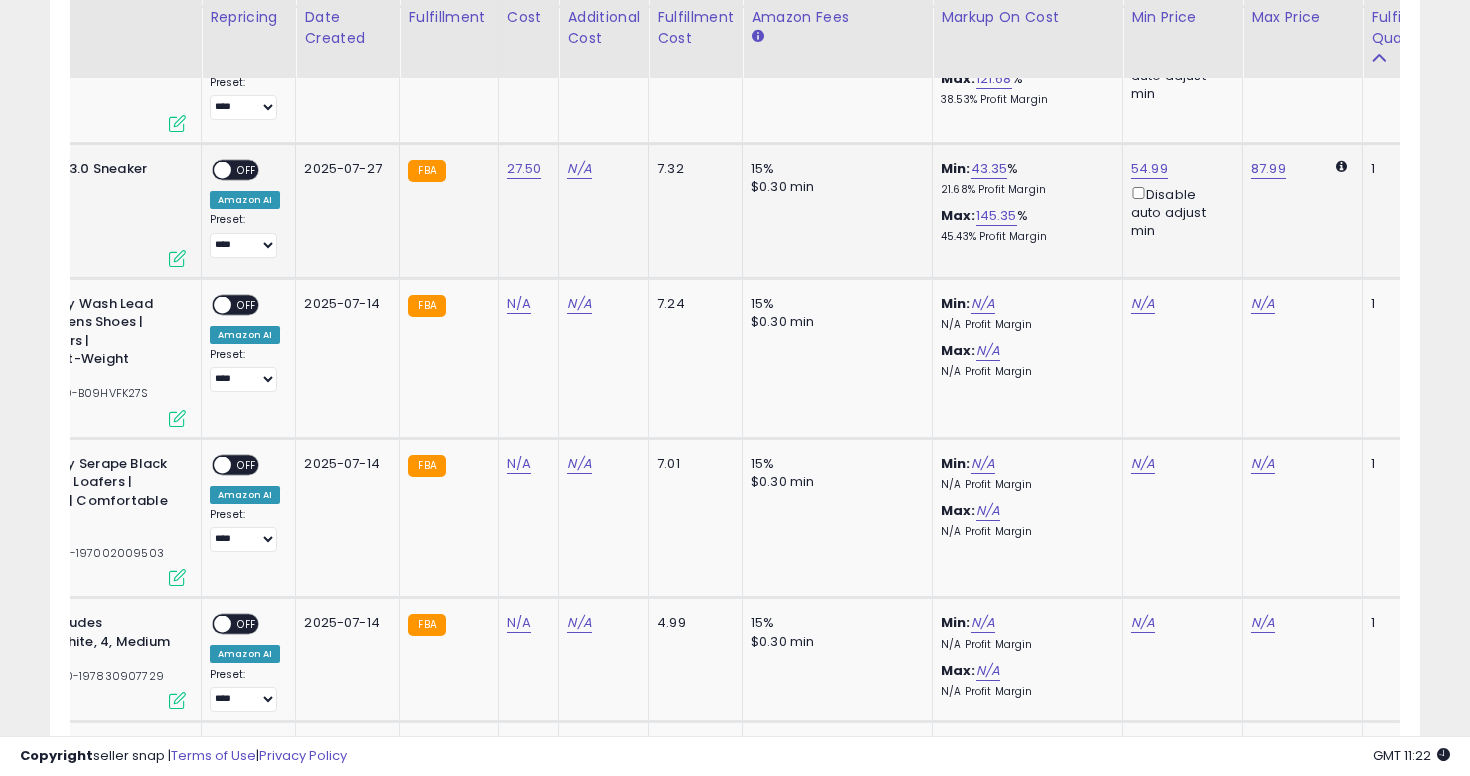 scroll, scrollTop: 0, scrollLeft: 0, axis: both 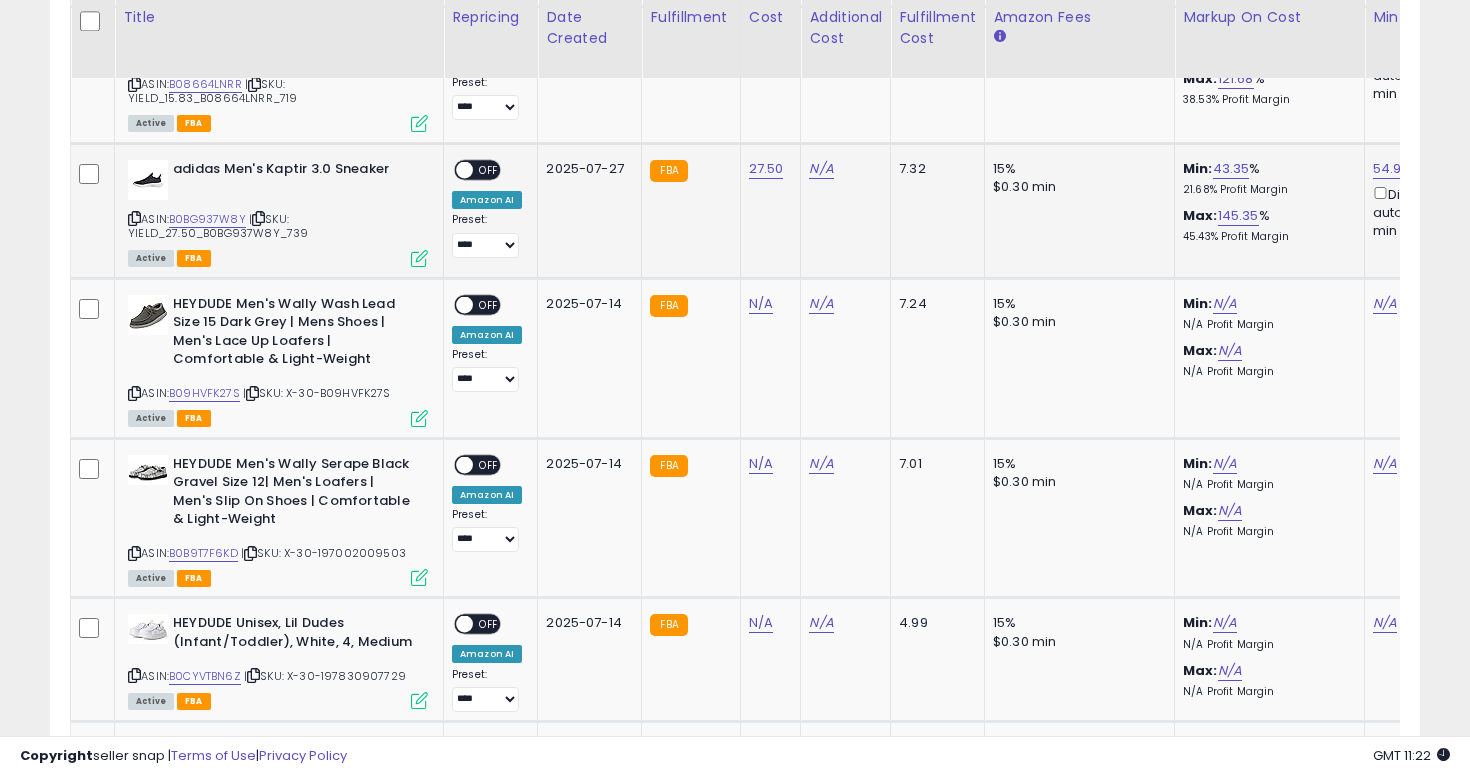 click on "ON   OFF" at bounding box center [477, 169] 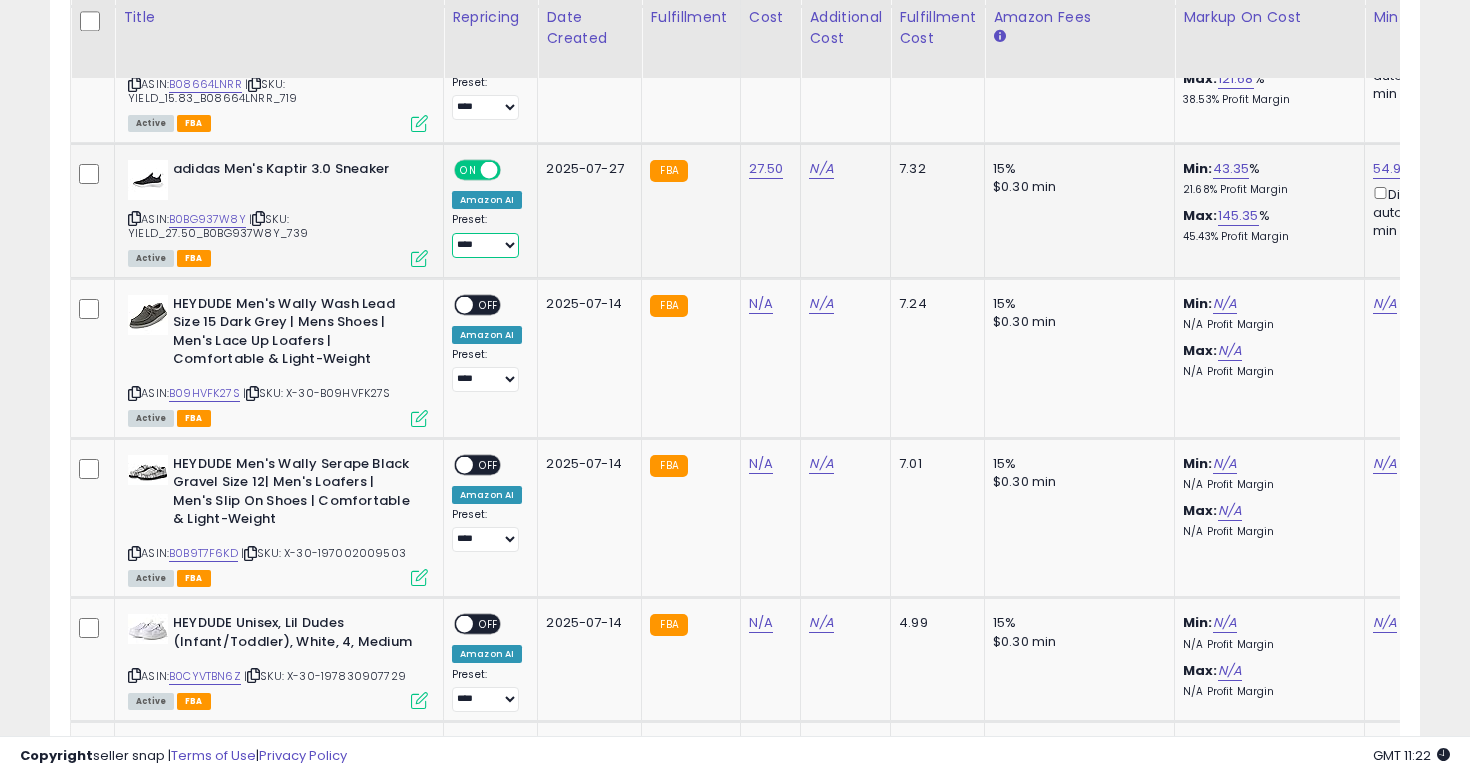 click on "**********" at bounding box center [485, 245] 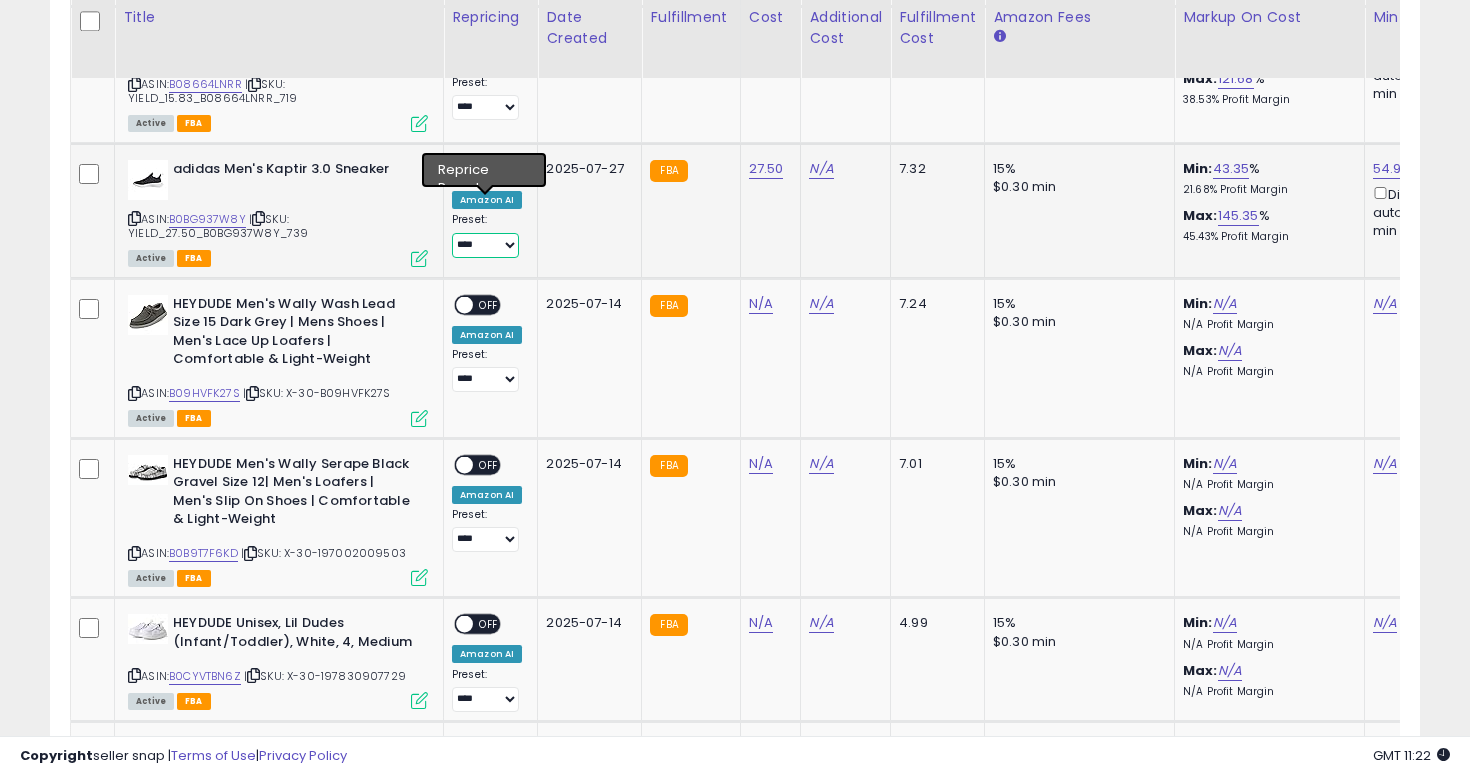 select on "**********" 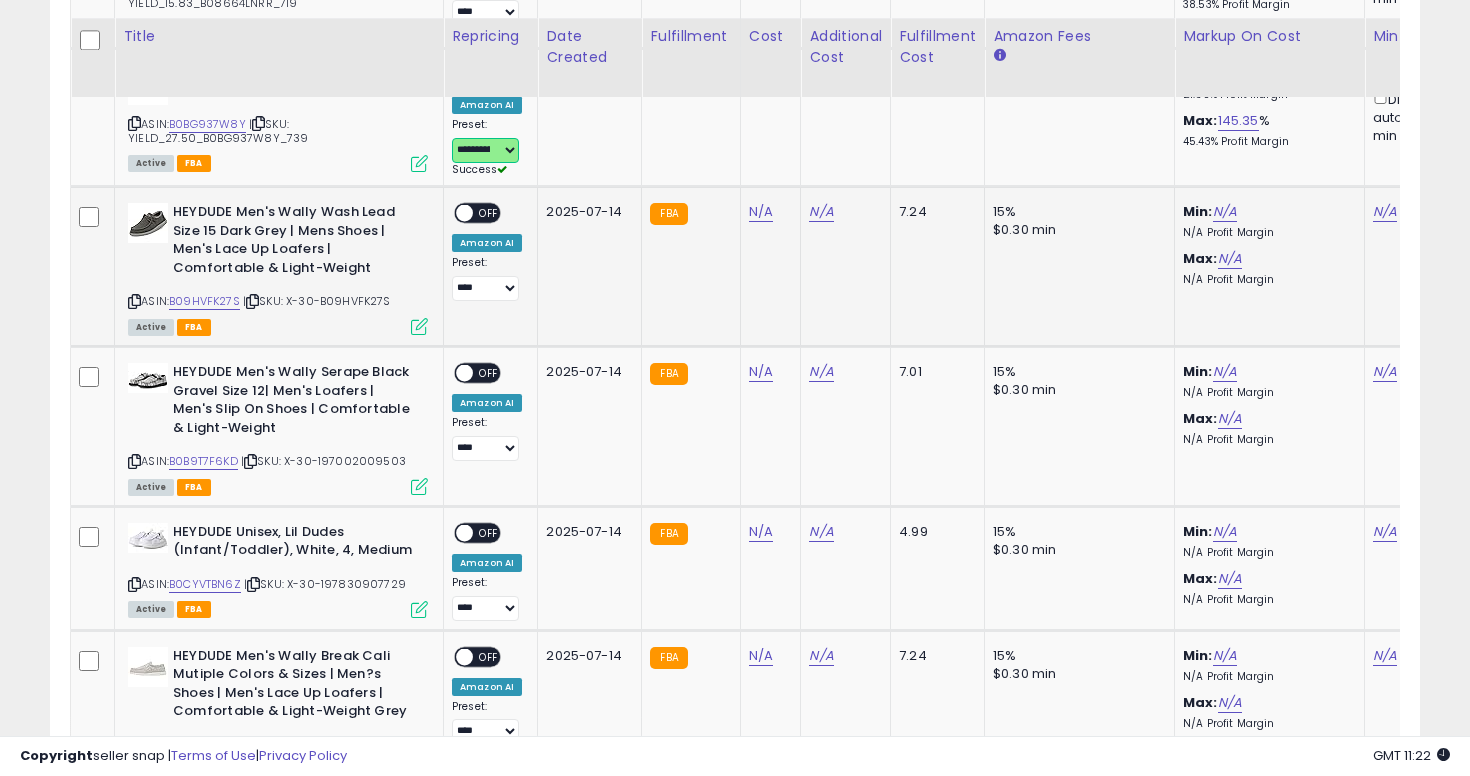 scroll, scrollTop: 7695, scrollLeft: 0, axis: vertical 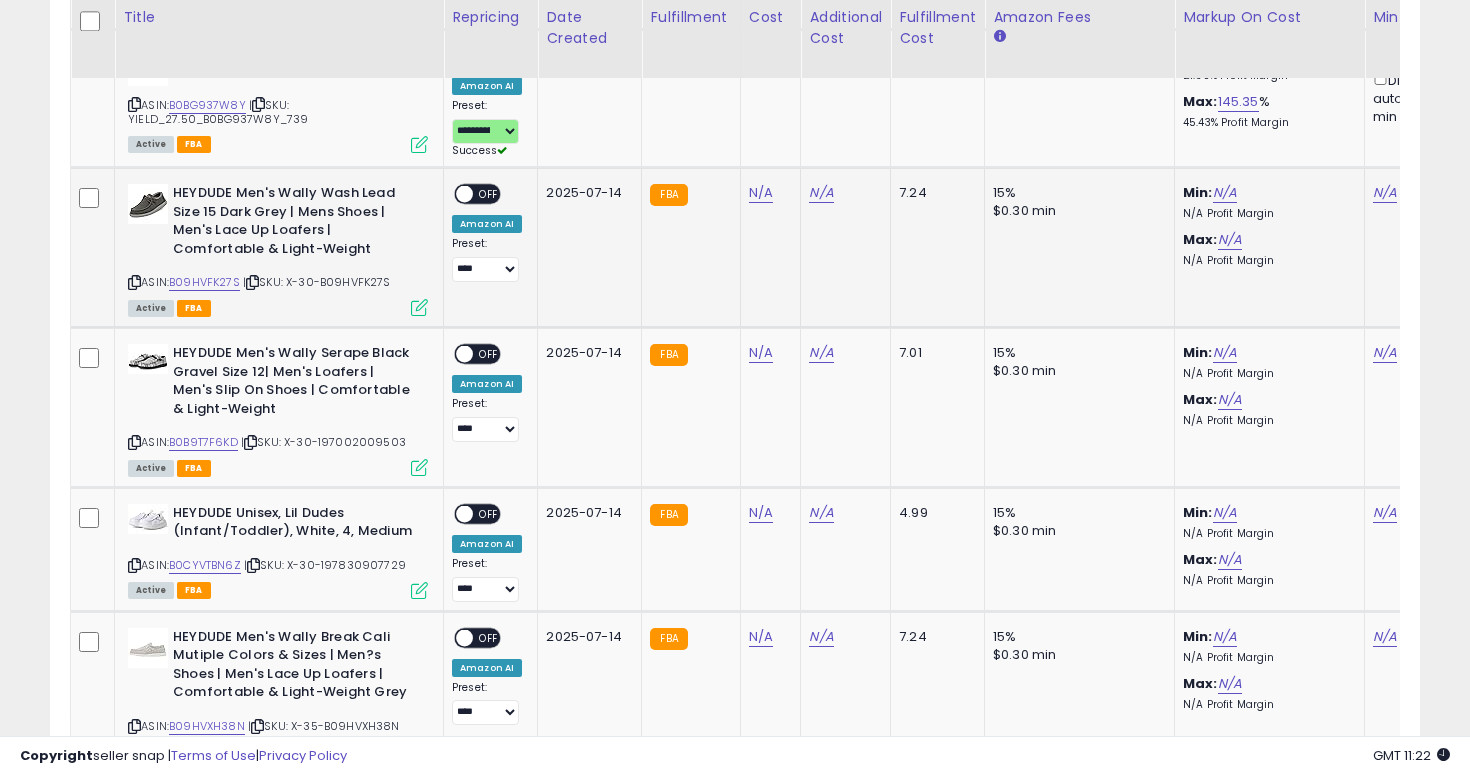 click at bounding box center (134, 282) 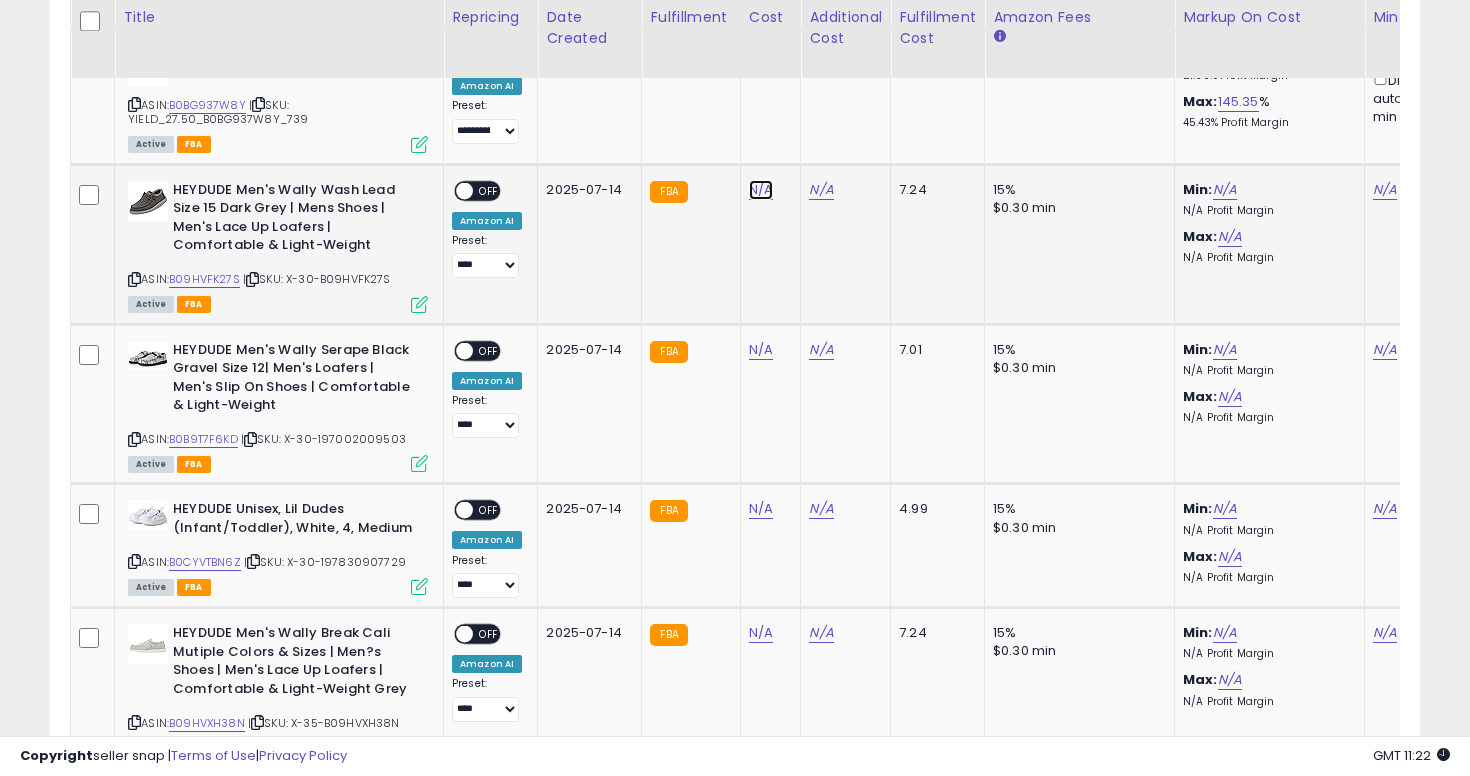 click on "N/A" at bounding box center [761, -6621] 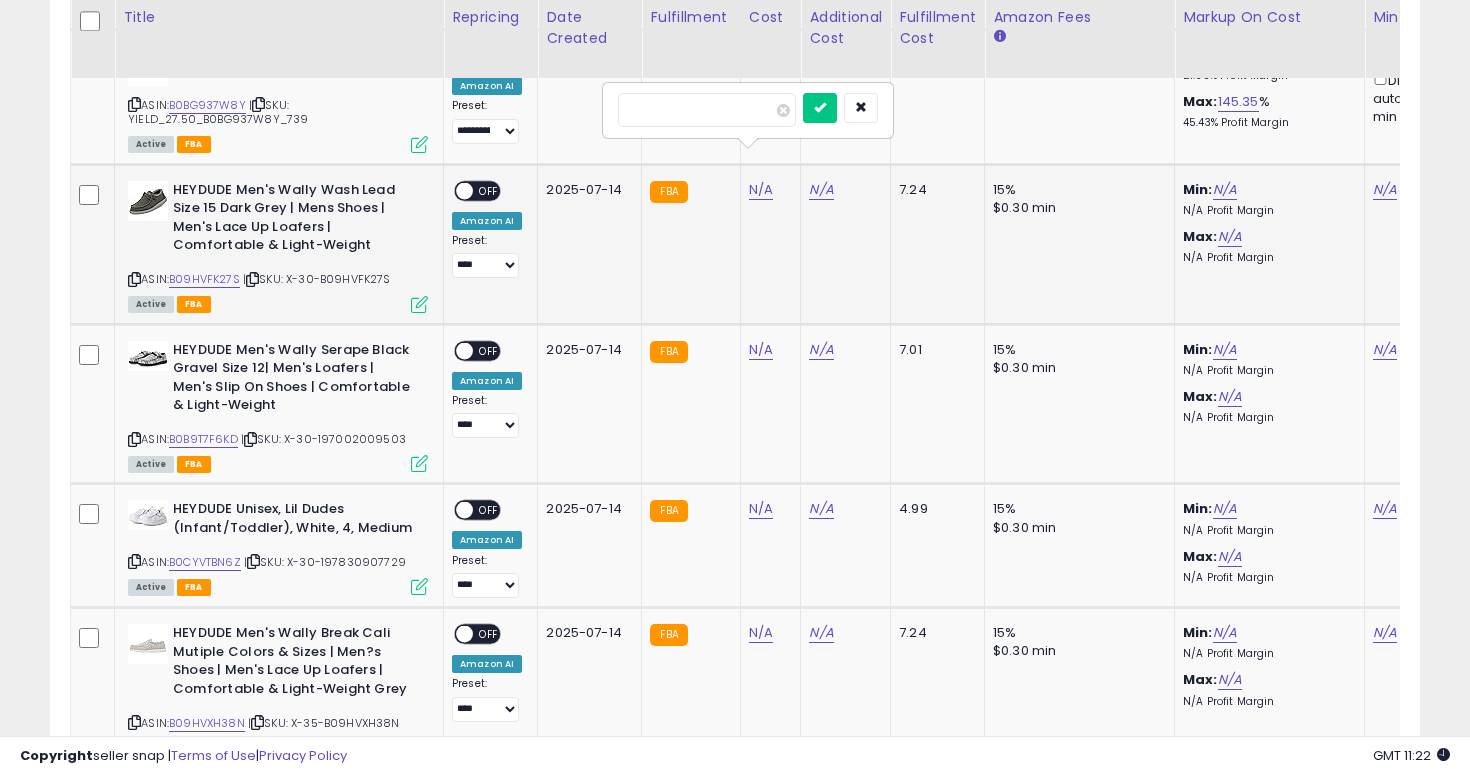 type on "**" 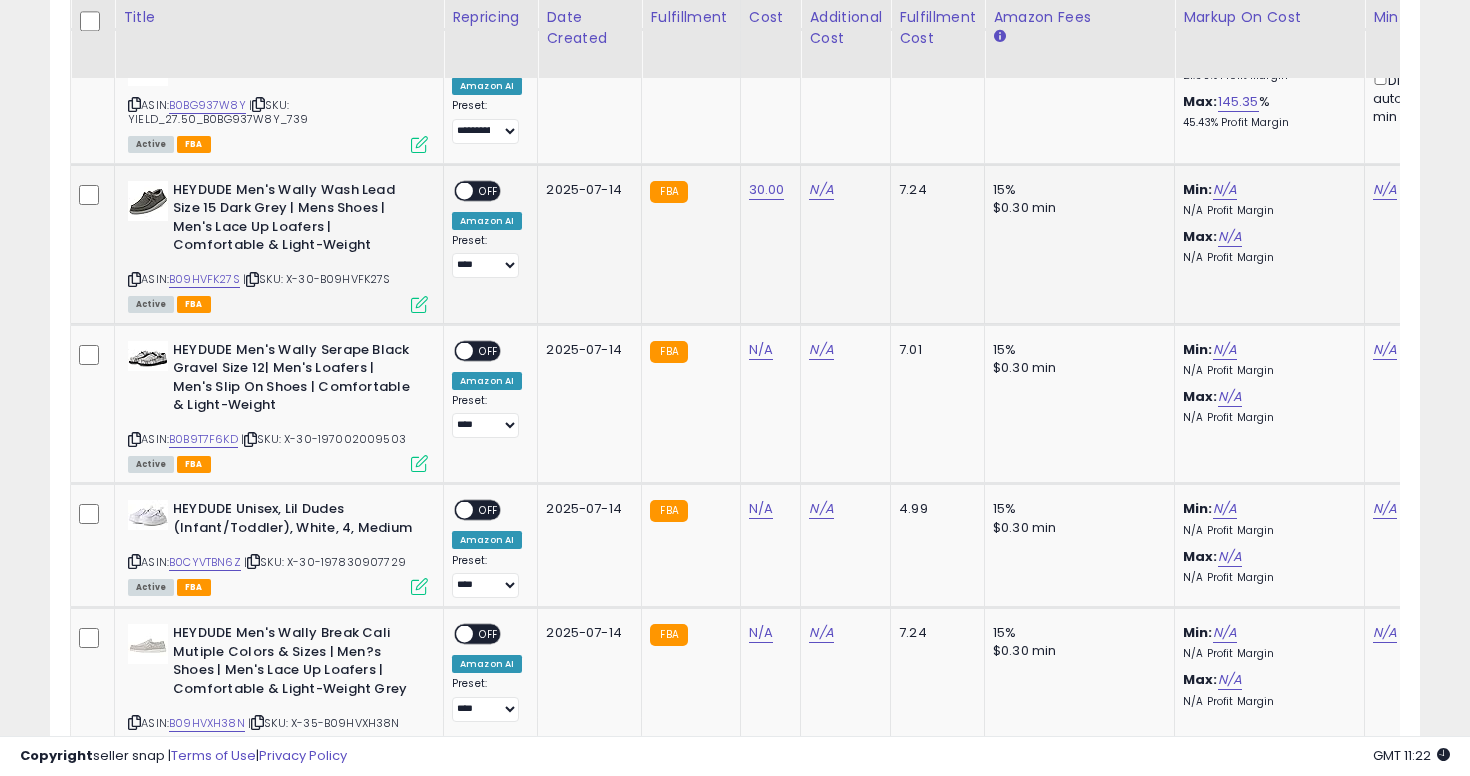 scroll, scrollTop: 0, scrollLeft: 169, axis: horizontal 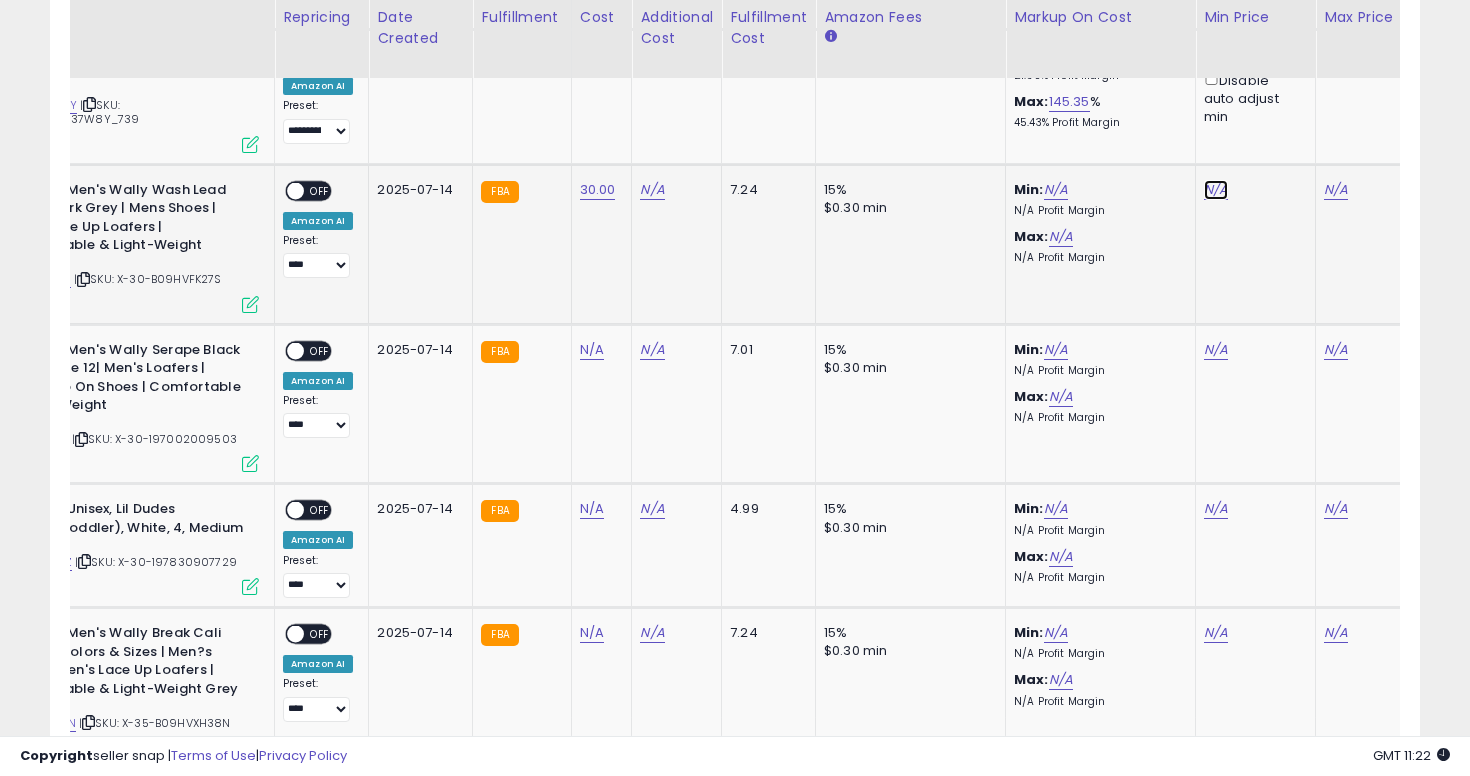 click on "N/A" at bounding box center [1216, -6621] 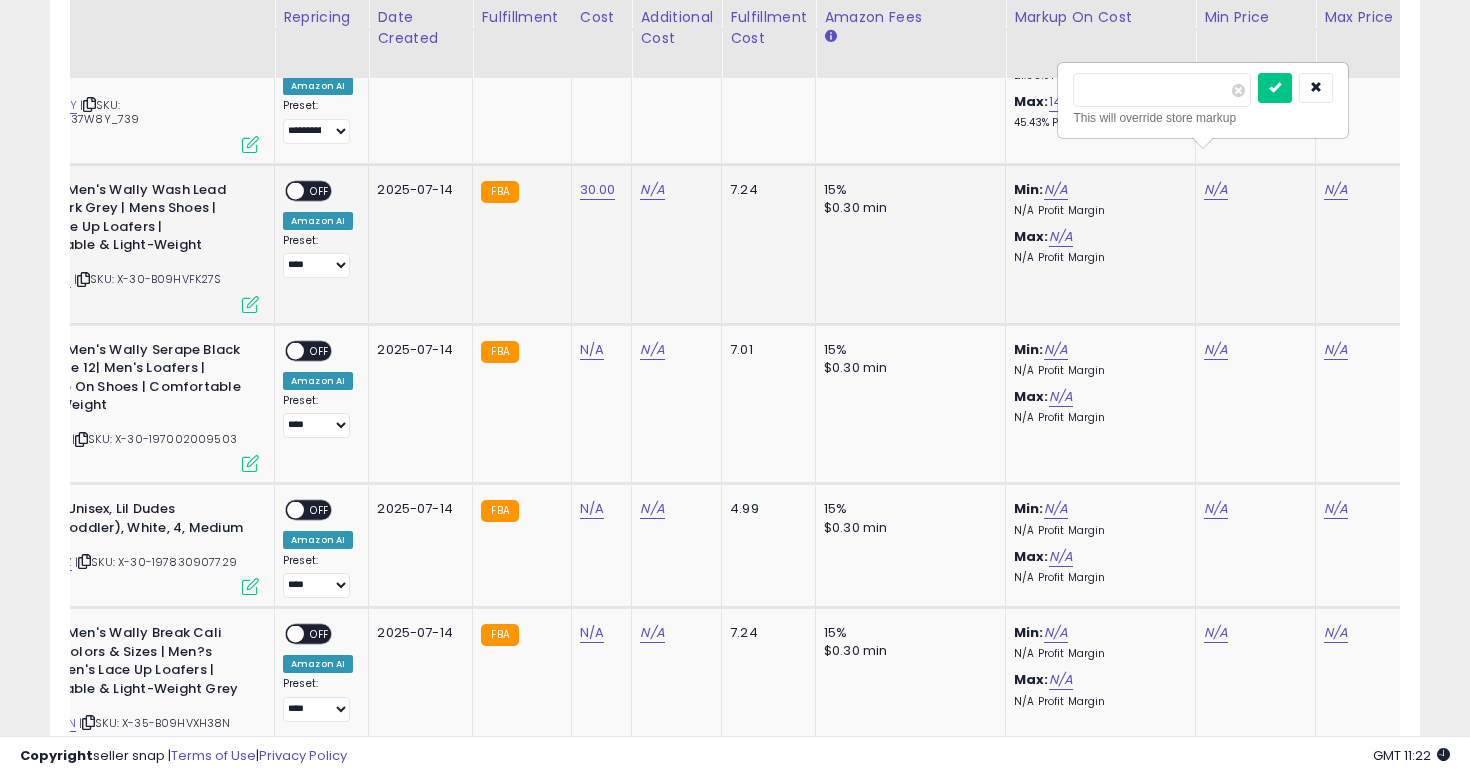 type on "**" 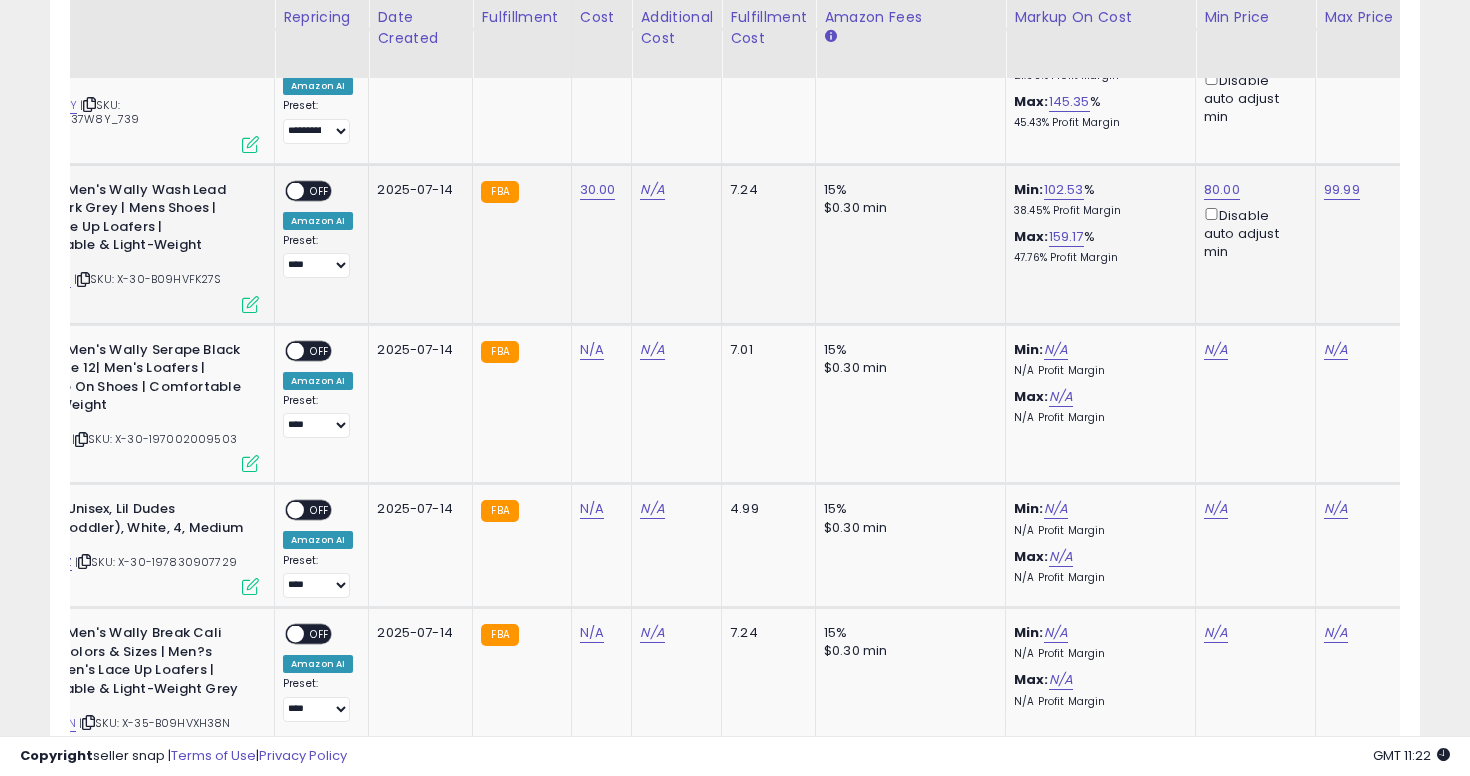 scroll, scrollTop: 0, scrollLeft: 0, axis: both 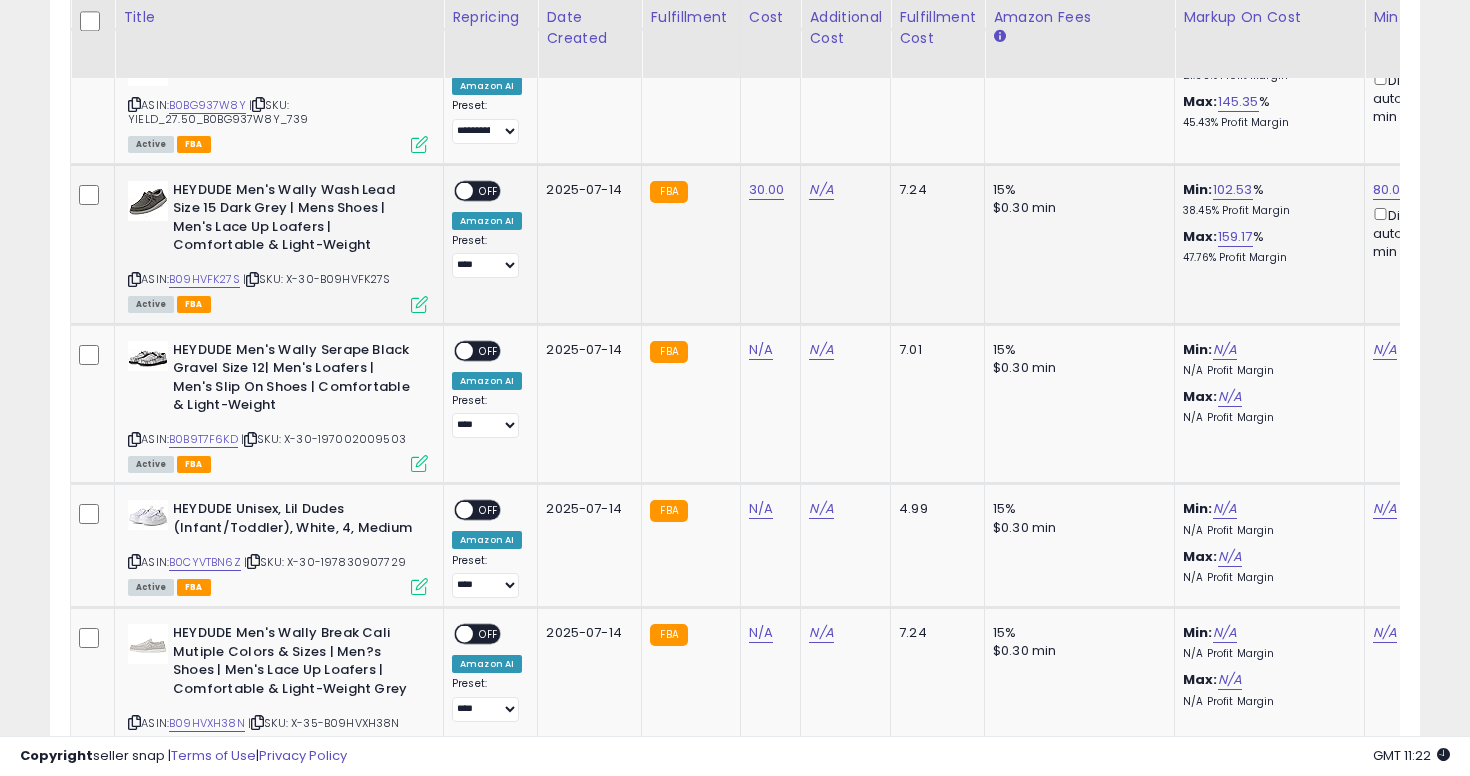 click on "OFF" at bounding box center (489, 190) 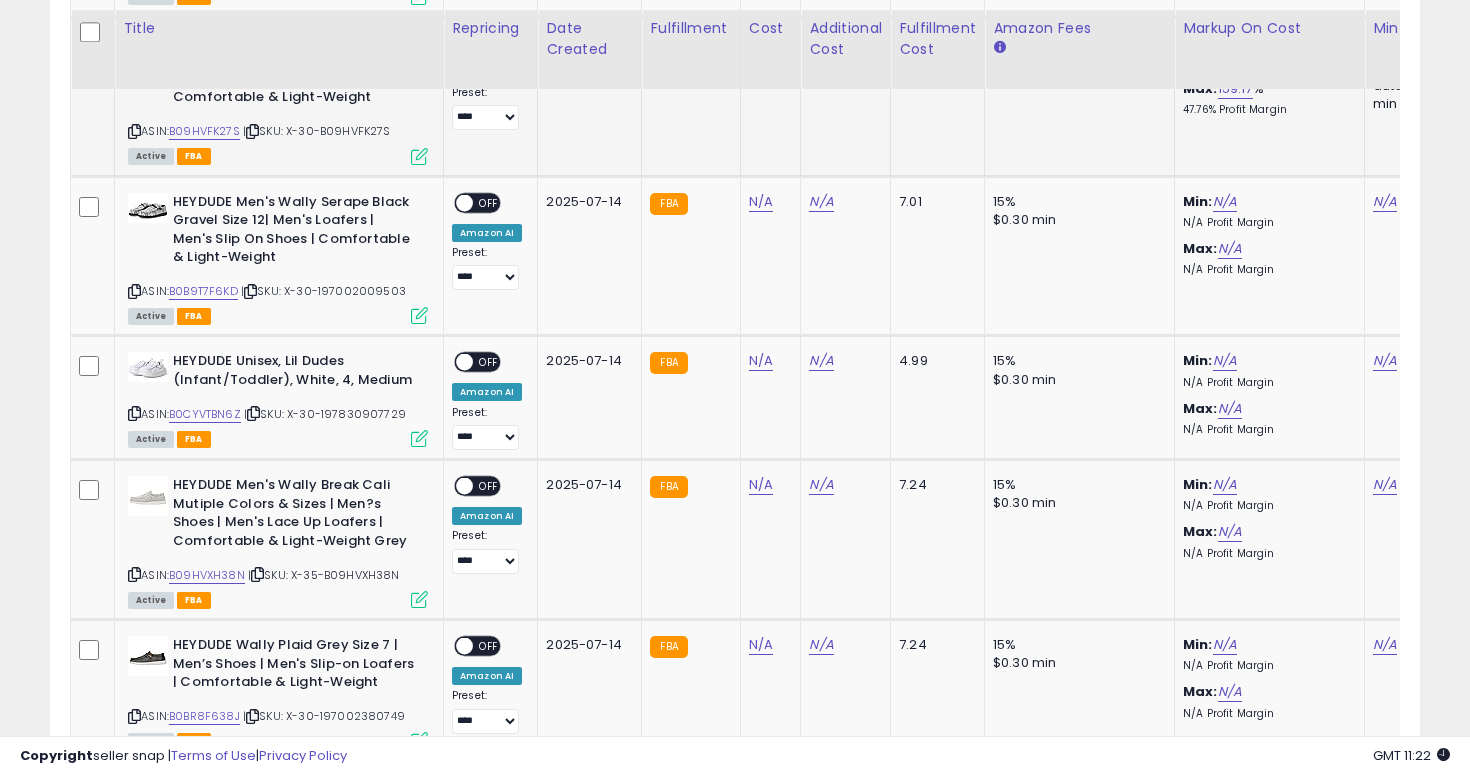 scroll, scrollTop: 7870, scrollLeft: 0, axis: vertical 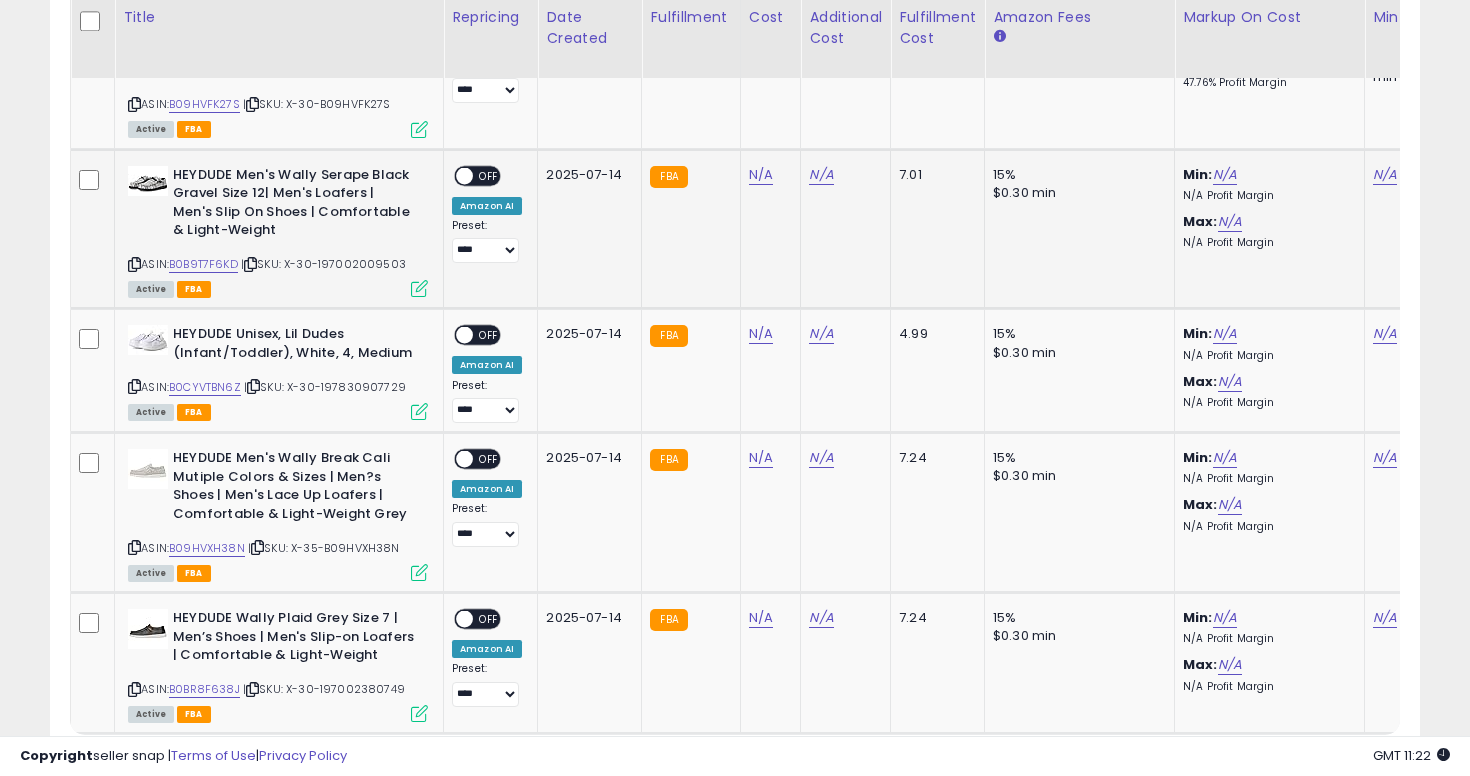 click at bounding box center (134, 264) 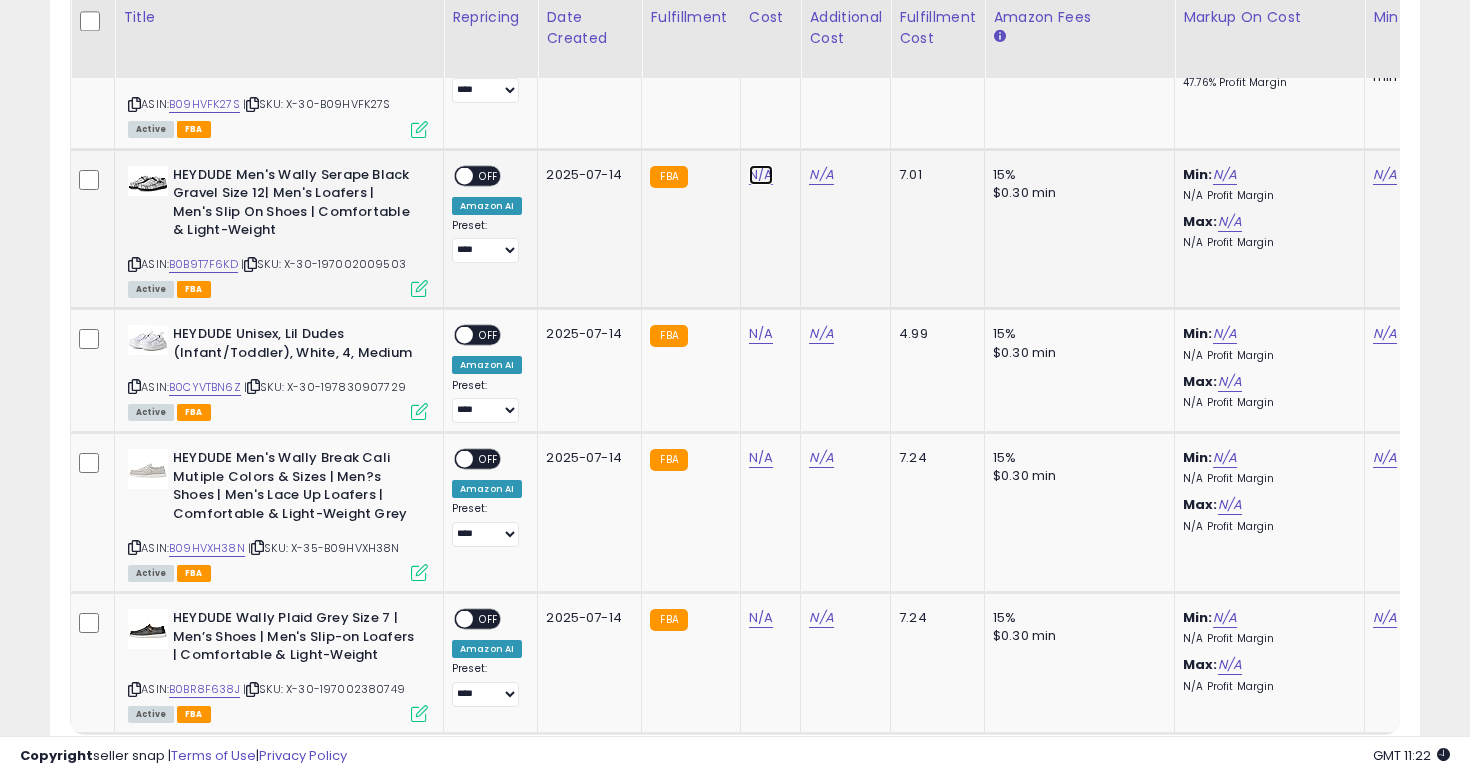 click on "N/A" at bounding box center (761, -6796) 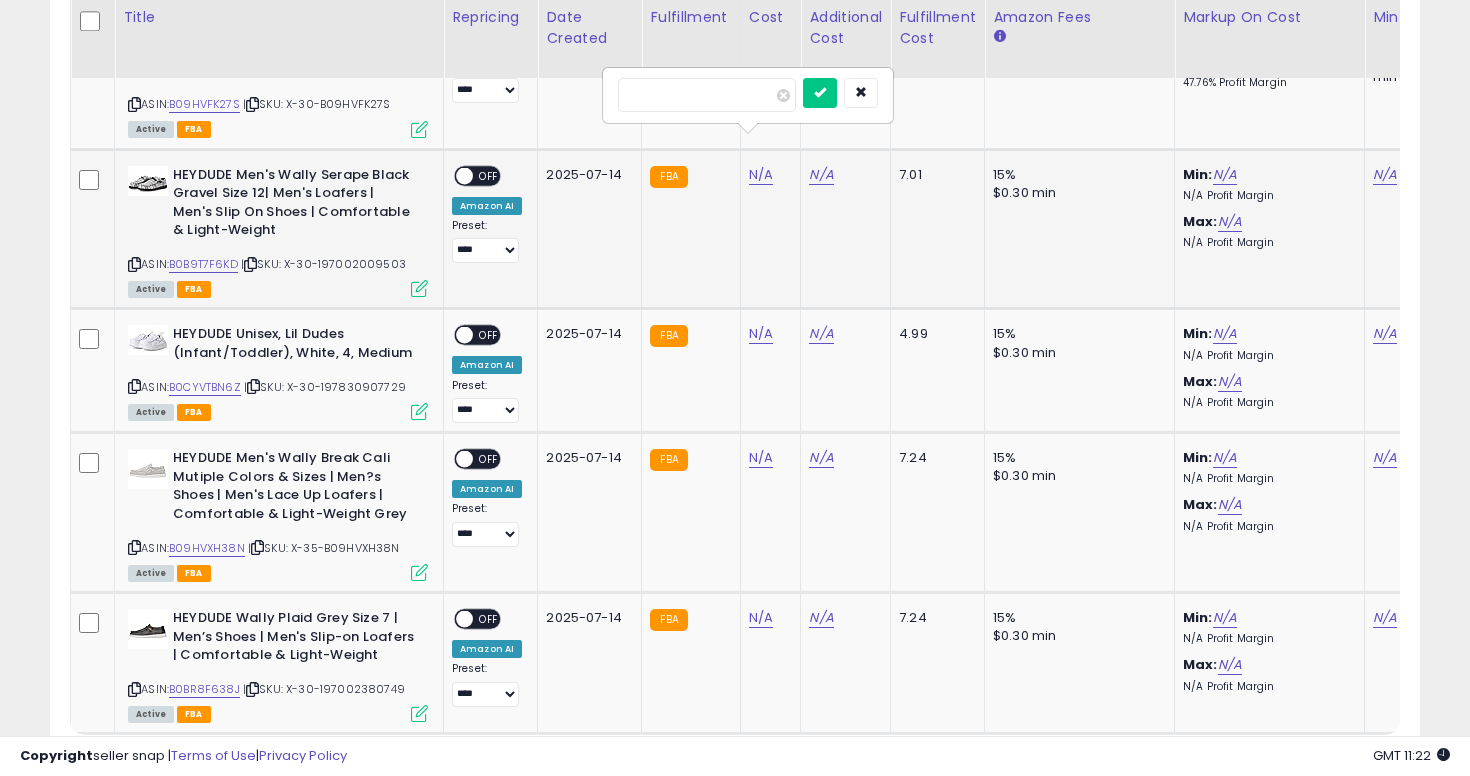 type on "**" 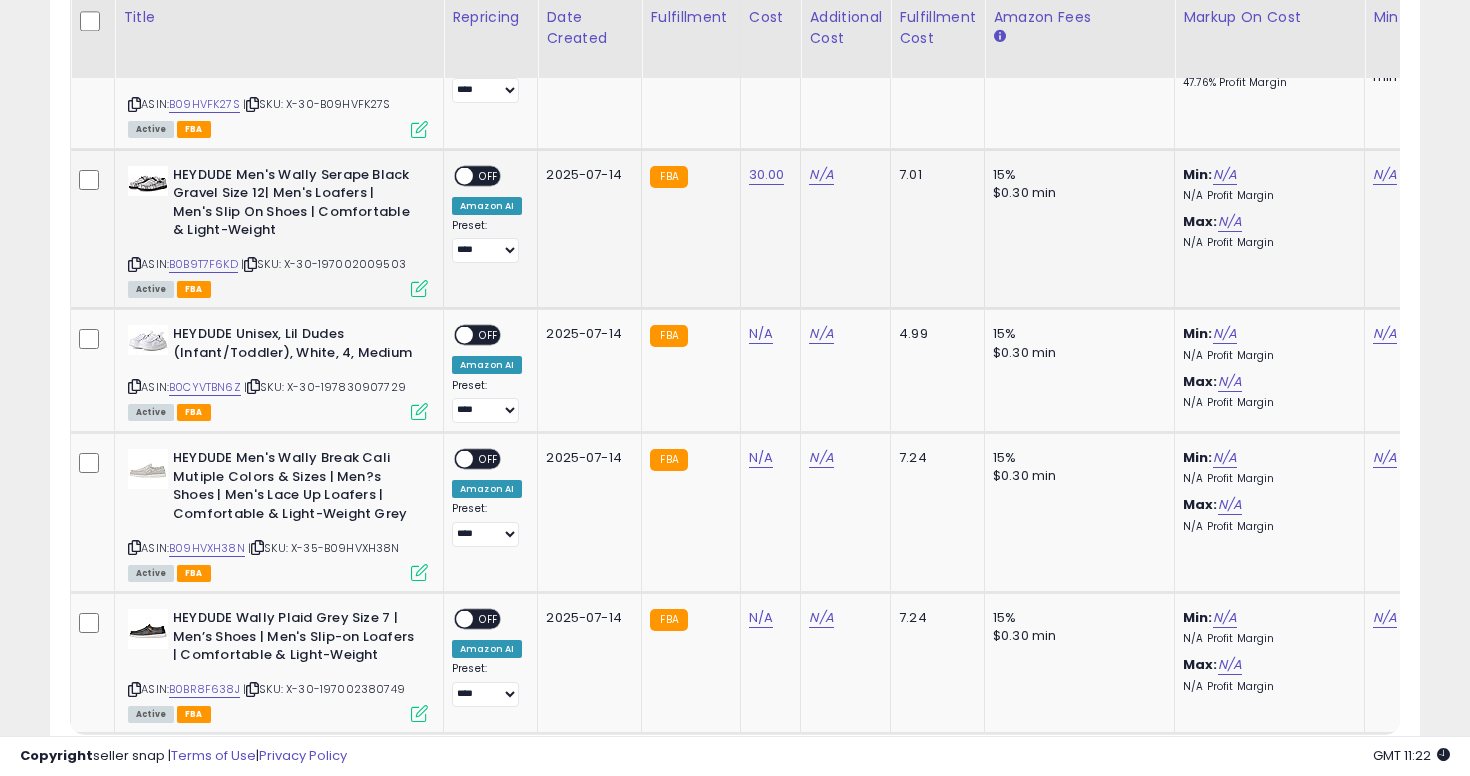 scroll, scrollTop: 0, scrollLeft: 230, axis: horizontal 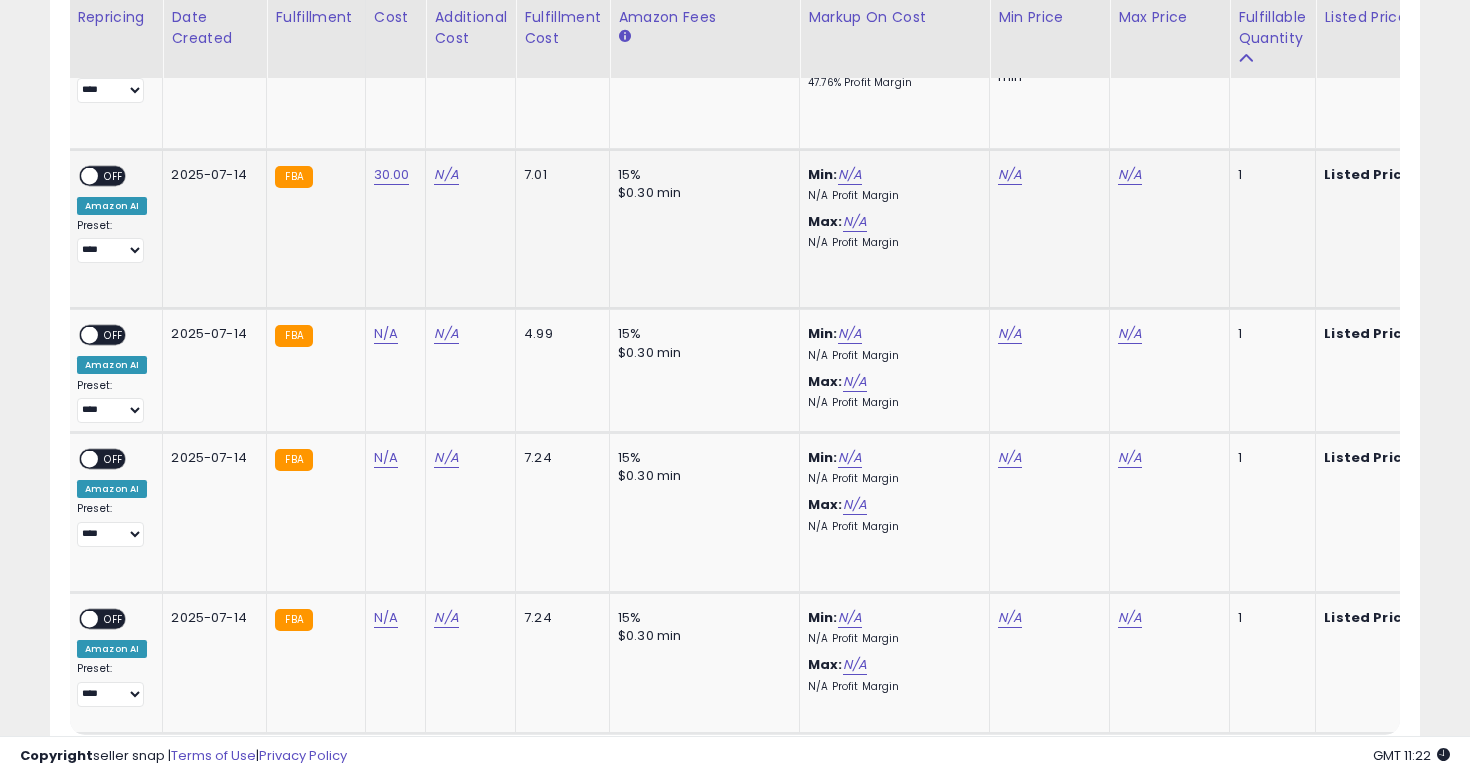 click on "N/A" 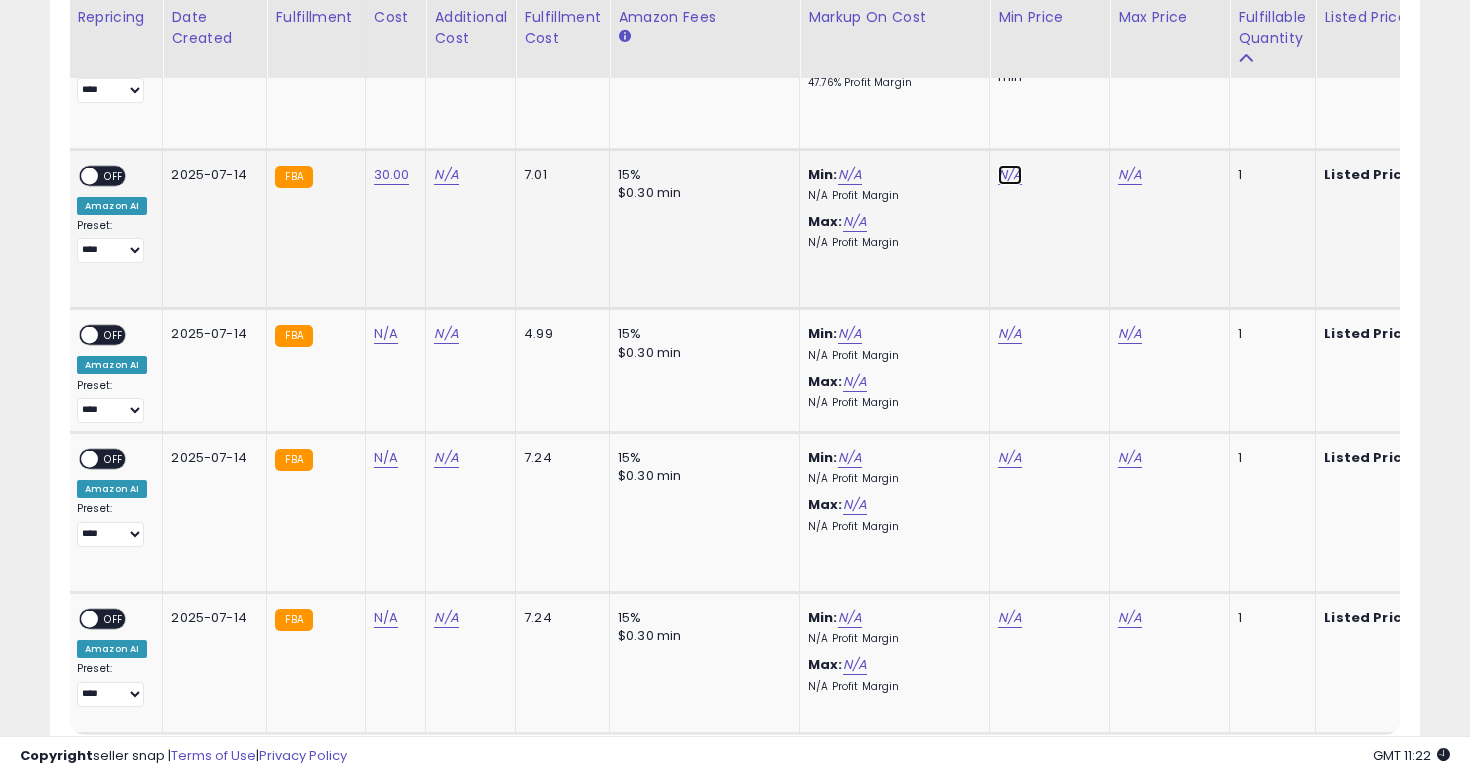 click on "N/A" at bounding box center (1010, -6796) 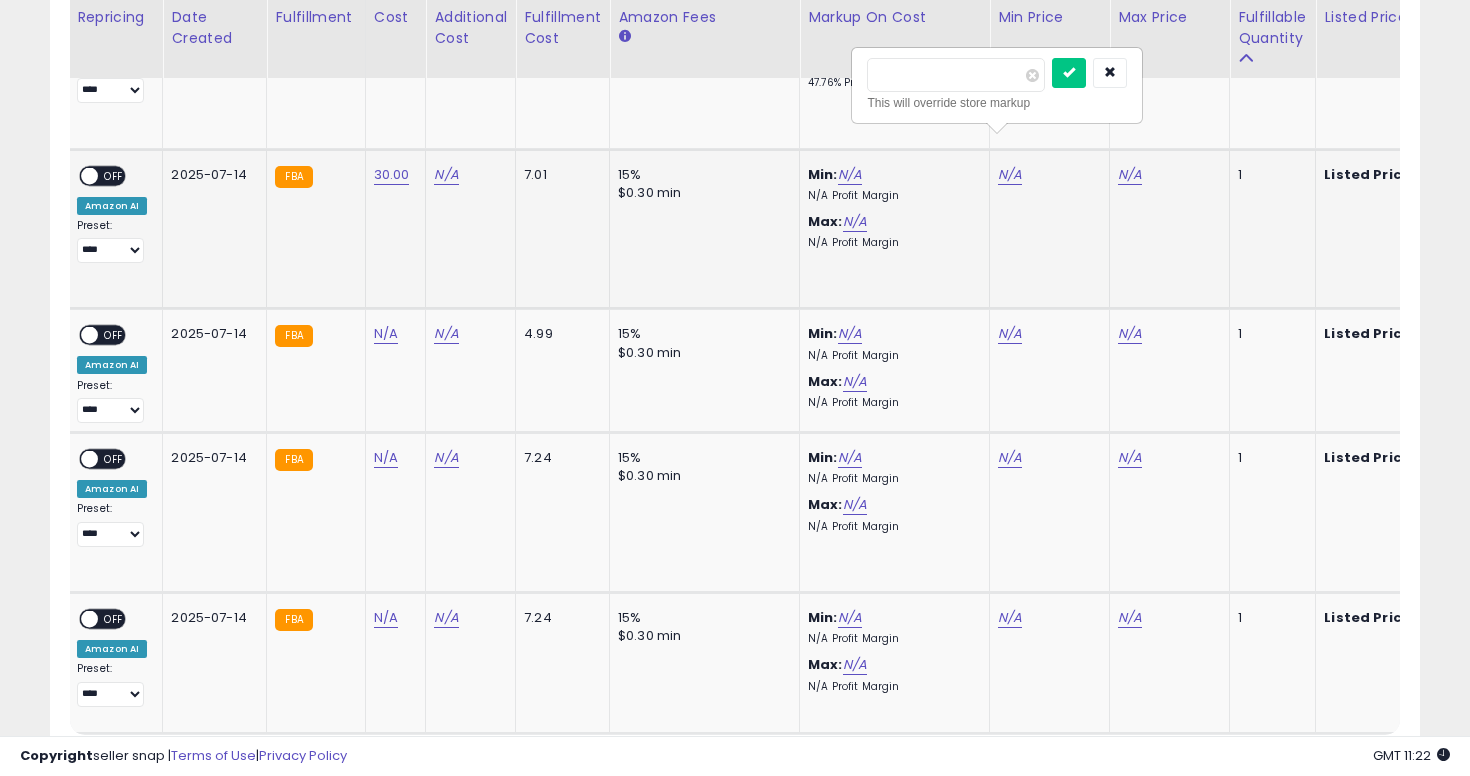 type on "**" 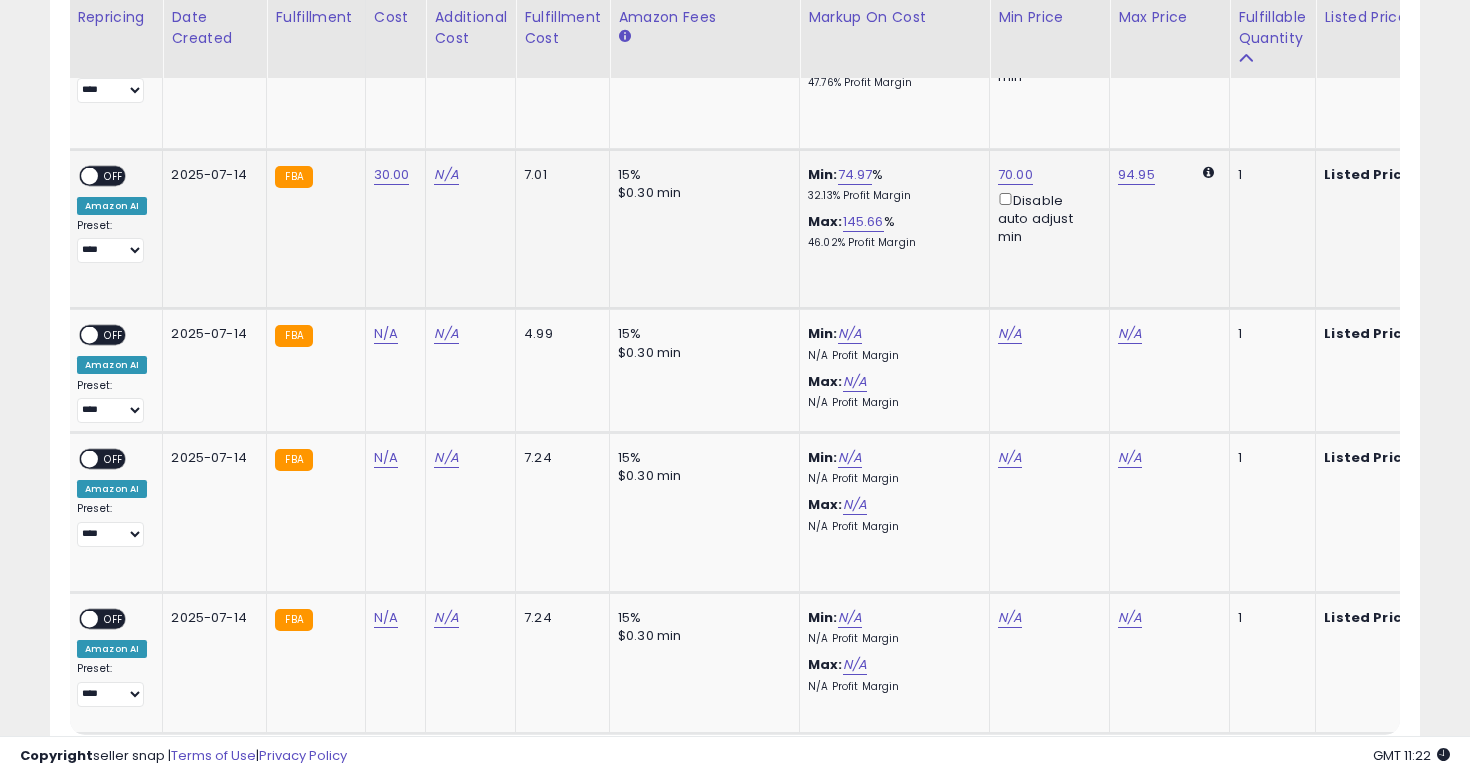 scroll, scrollTop: 0, scrollLeft: 0, axis: both 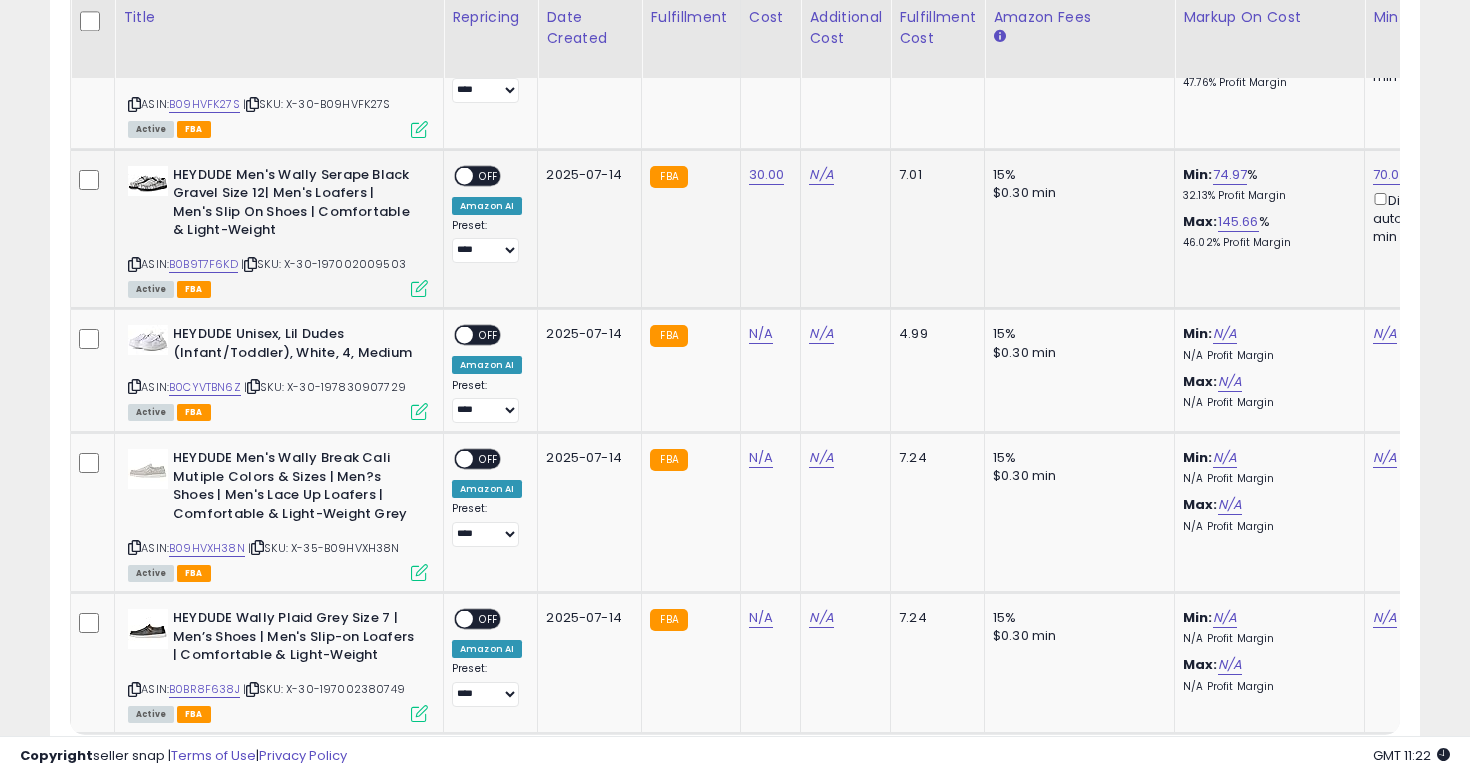 click on "OFF" at bounding box center [489, 175] 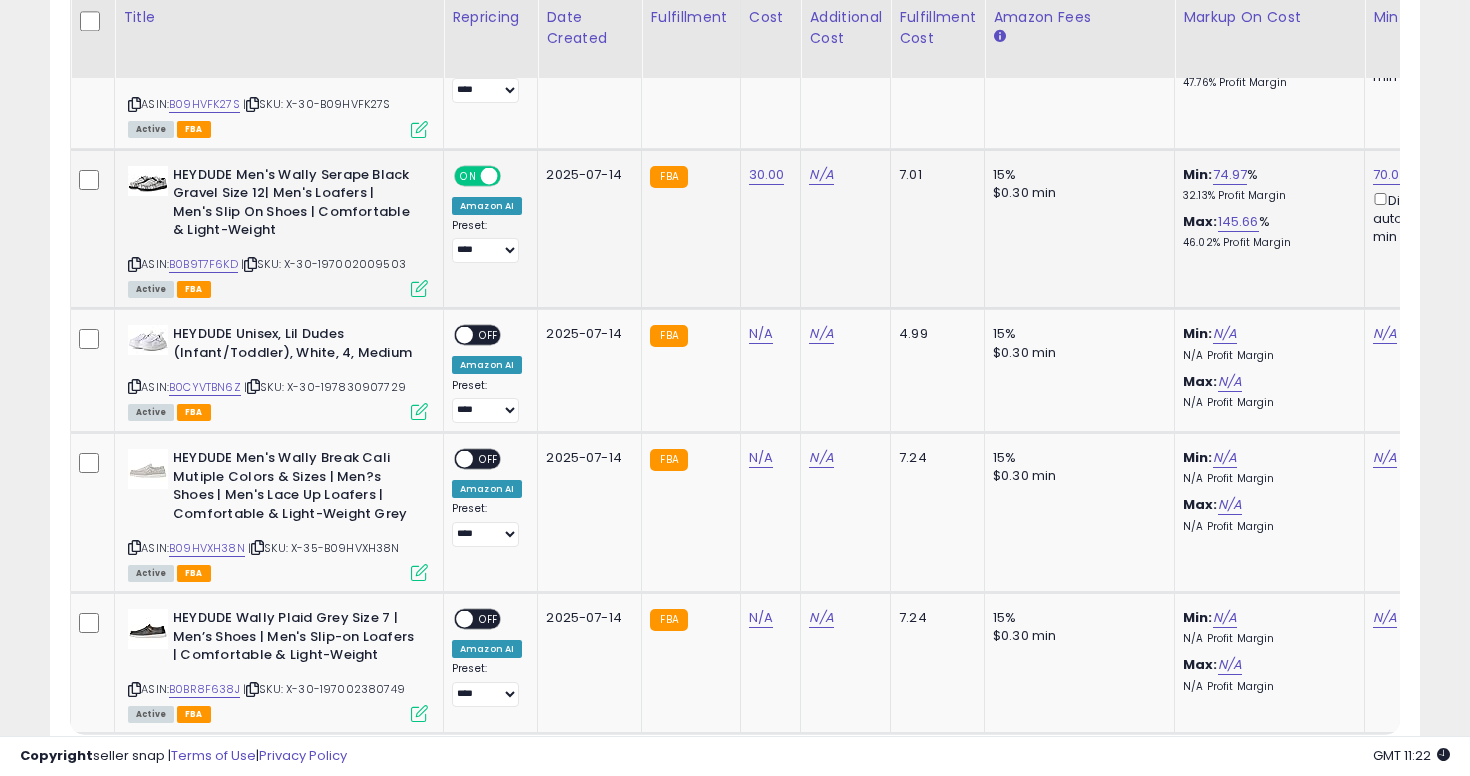 scroll, scrollTop: 7972, scrollLeft: 0, axis: vertical 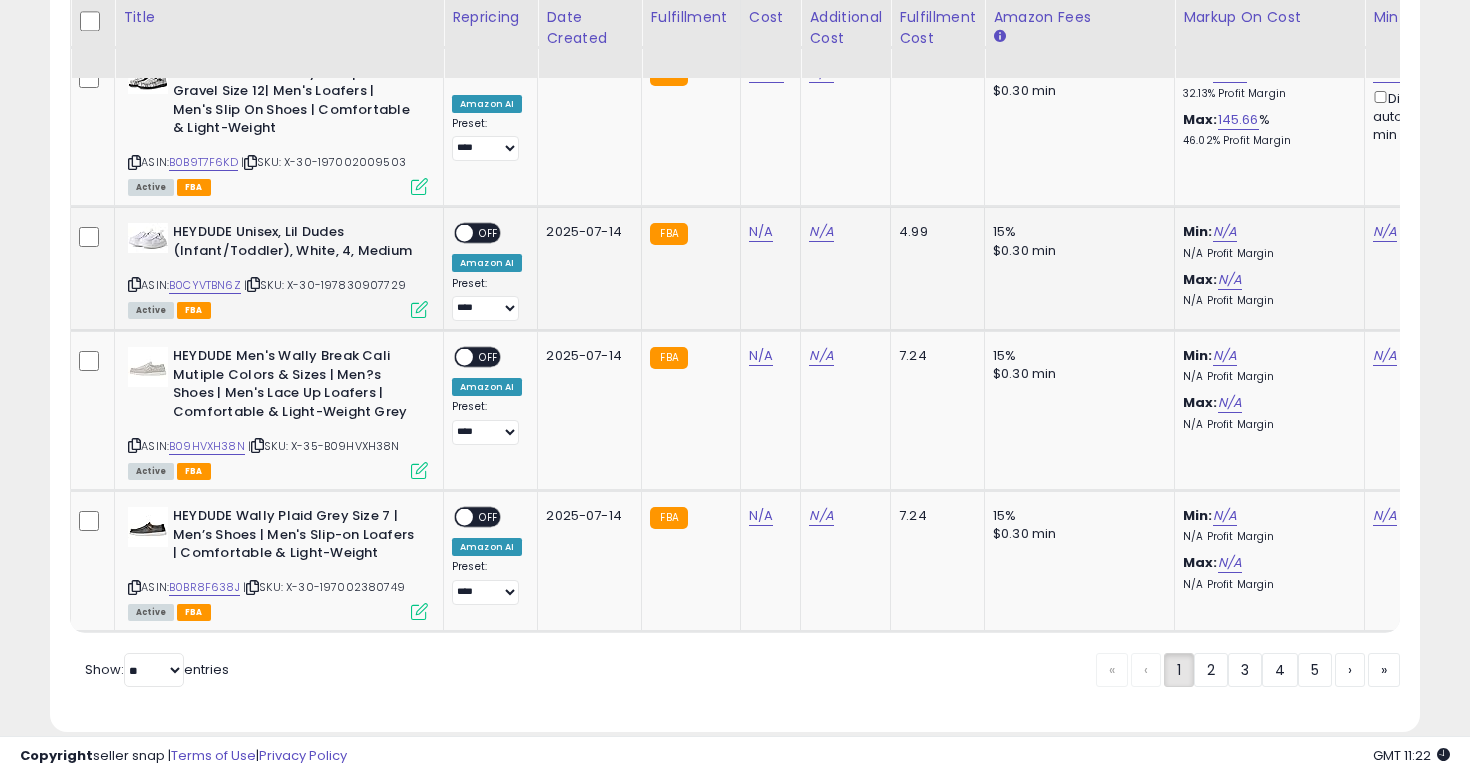 click at bounding box center [134, 284] 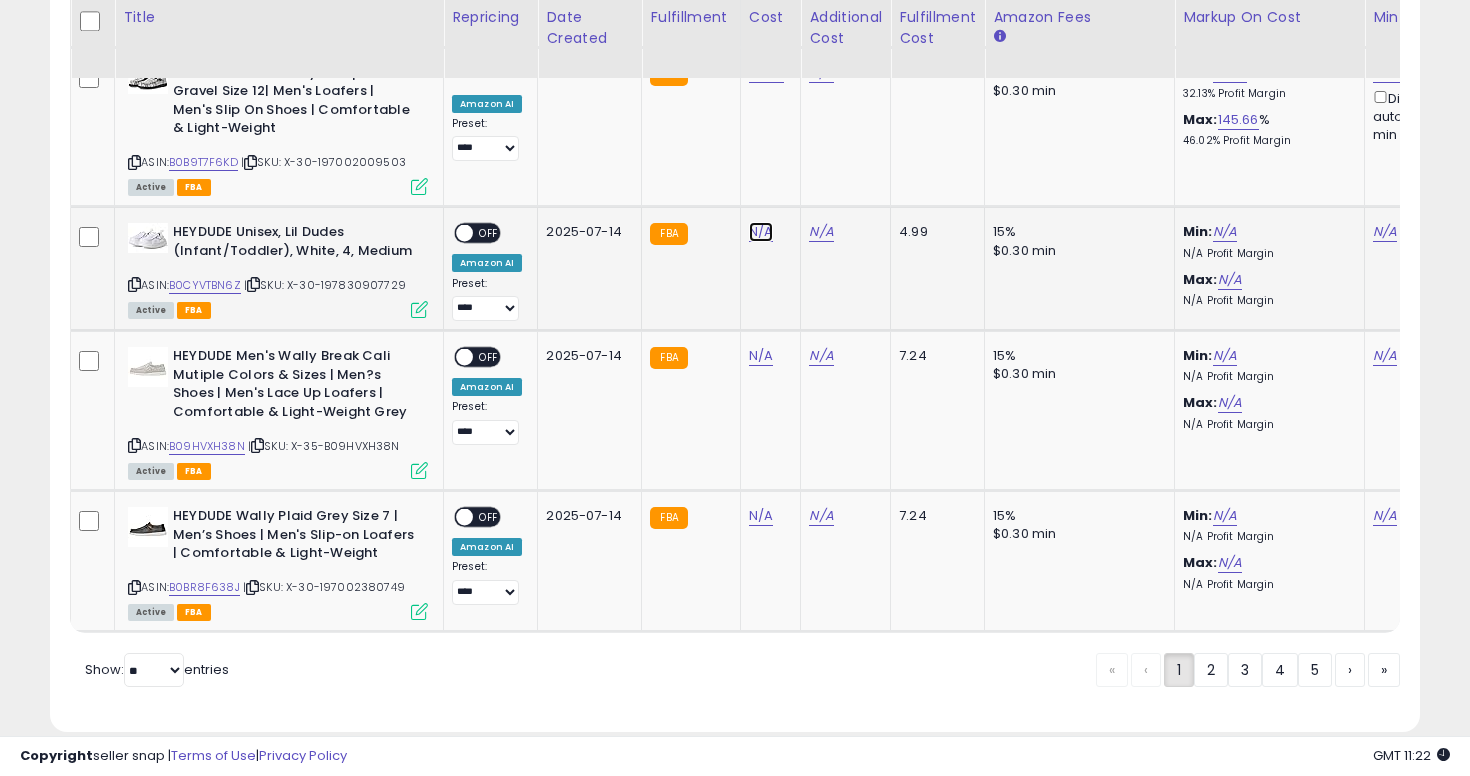 click on "N/A" at bounding box center (761, -6898) 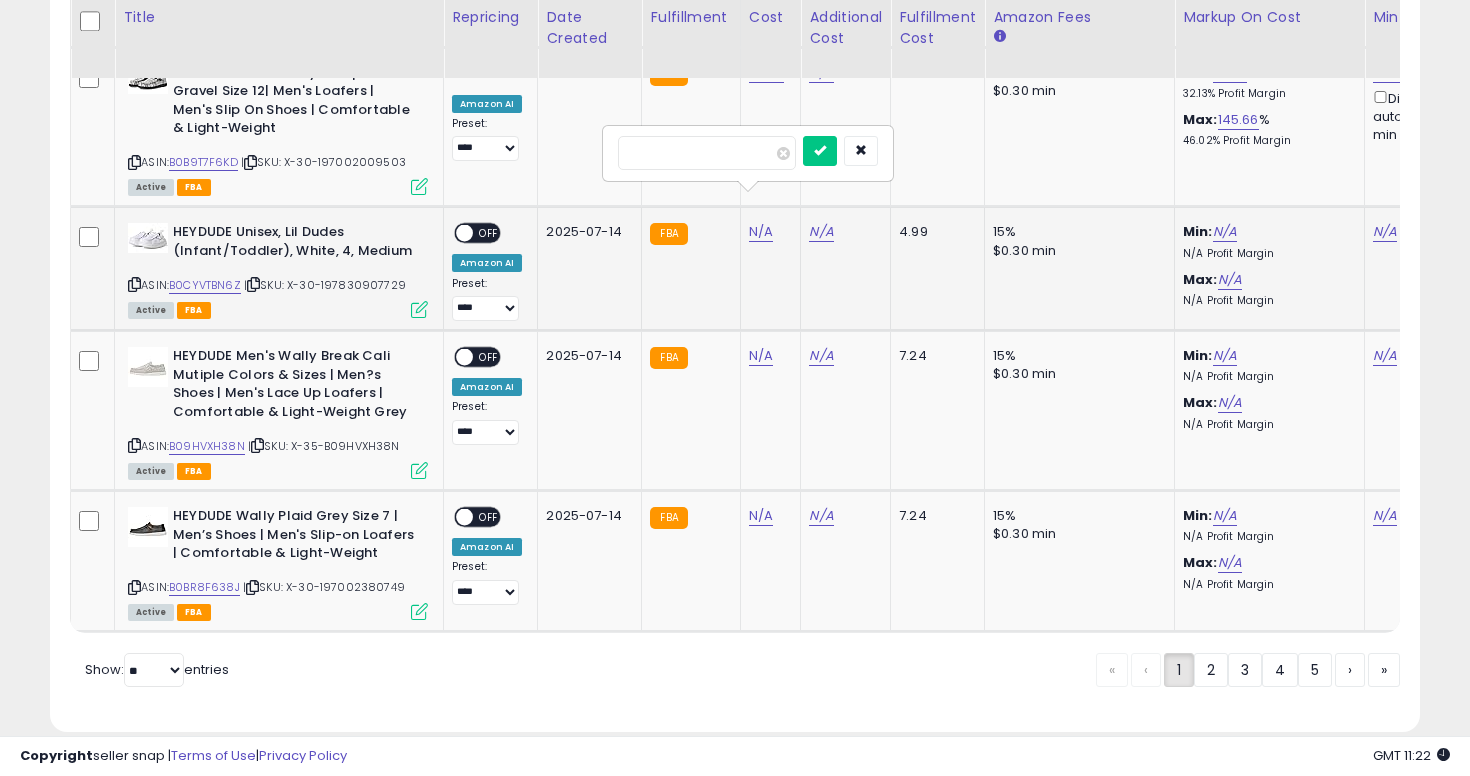 type on "**" 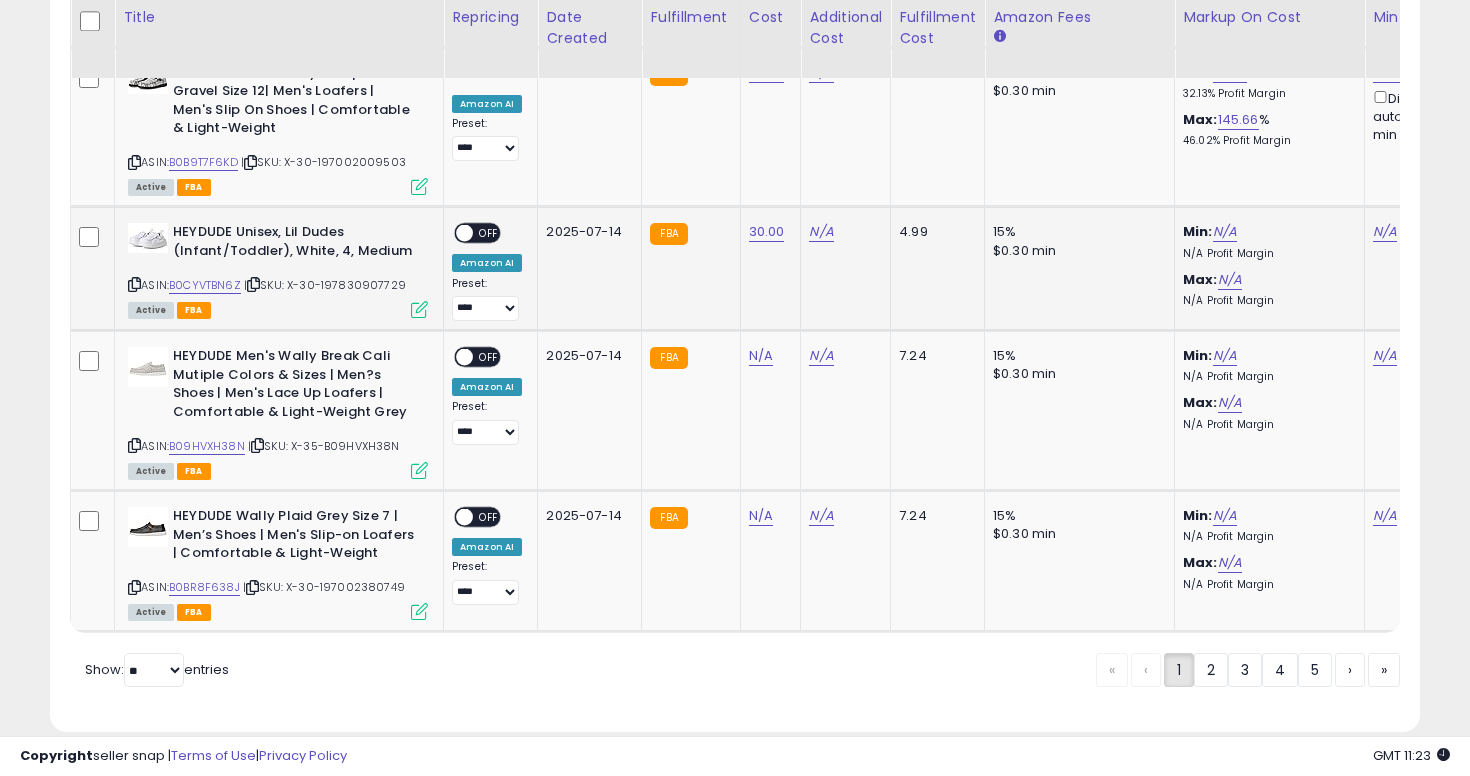 scroll, scrollTop: 0, scrollLeft: 203, axis: horizontal 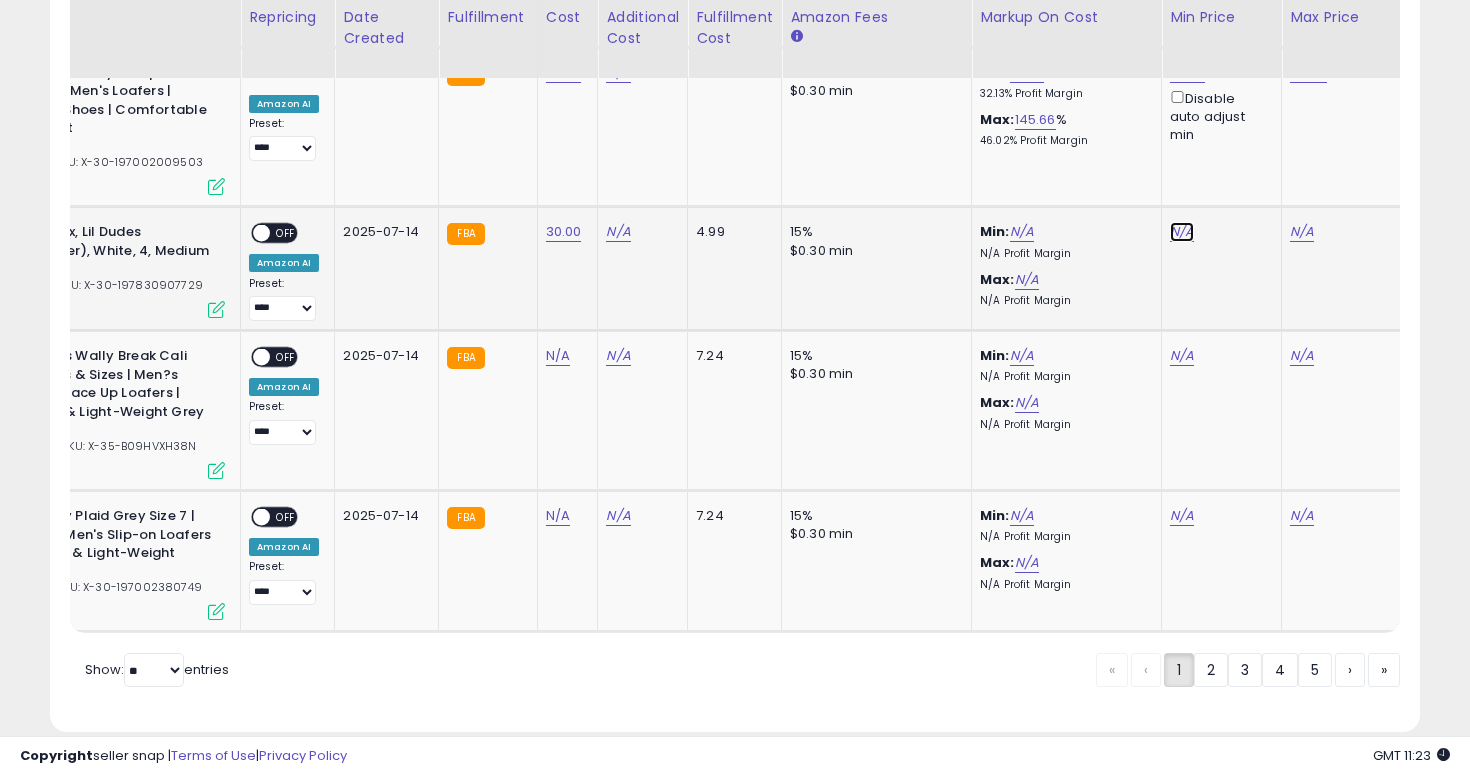 click on "N/A" at bounding box center [1182, -6898] 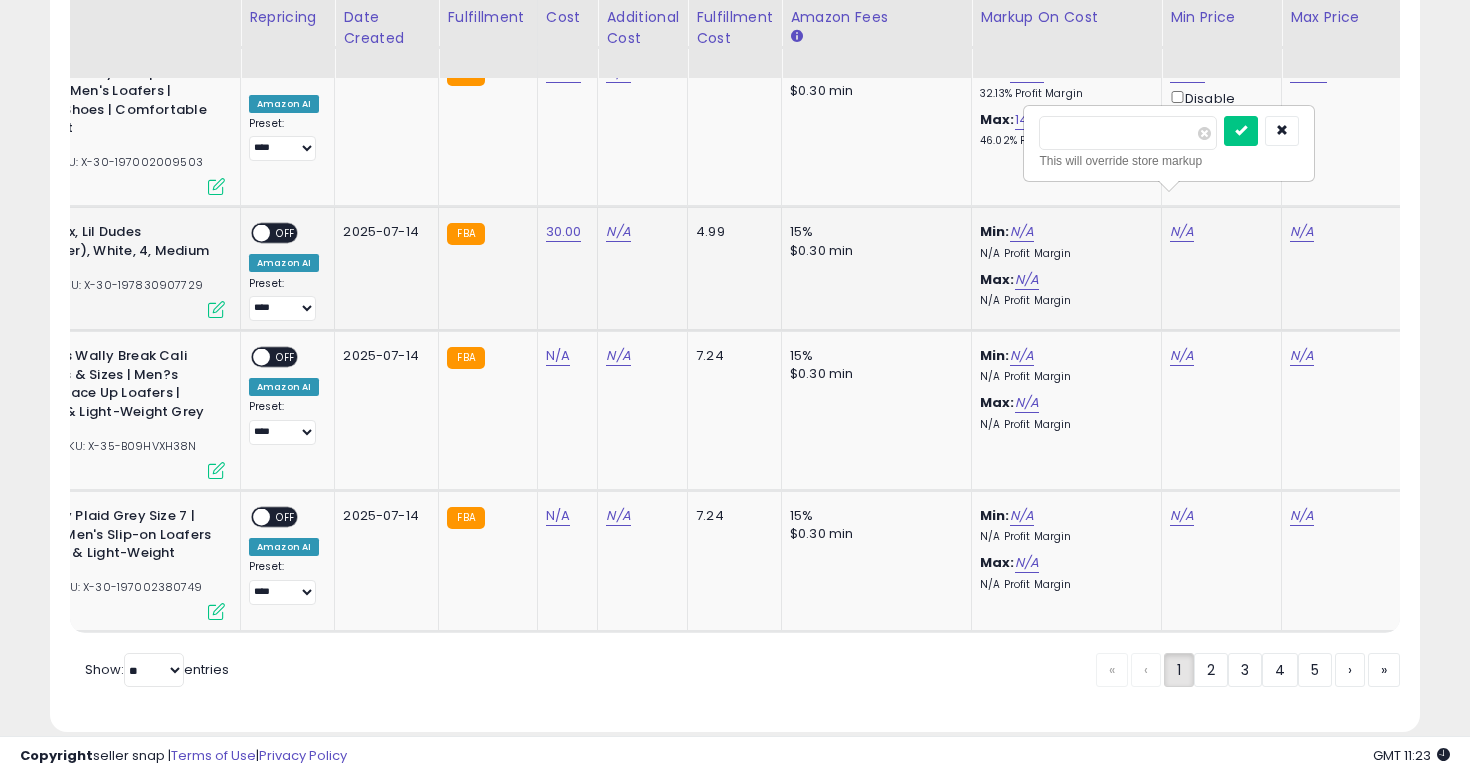 type on "**" 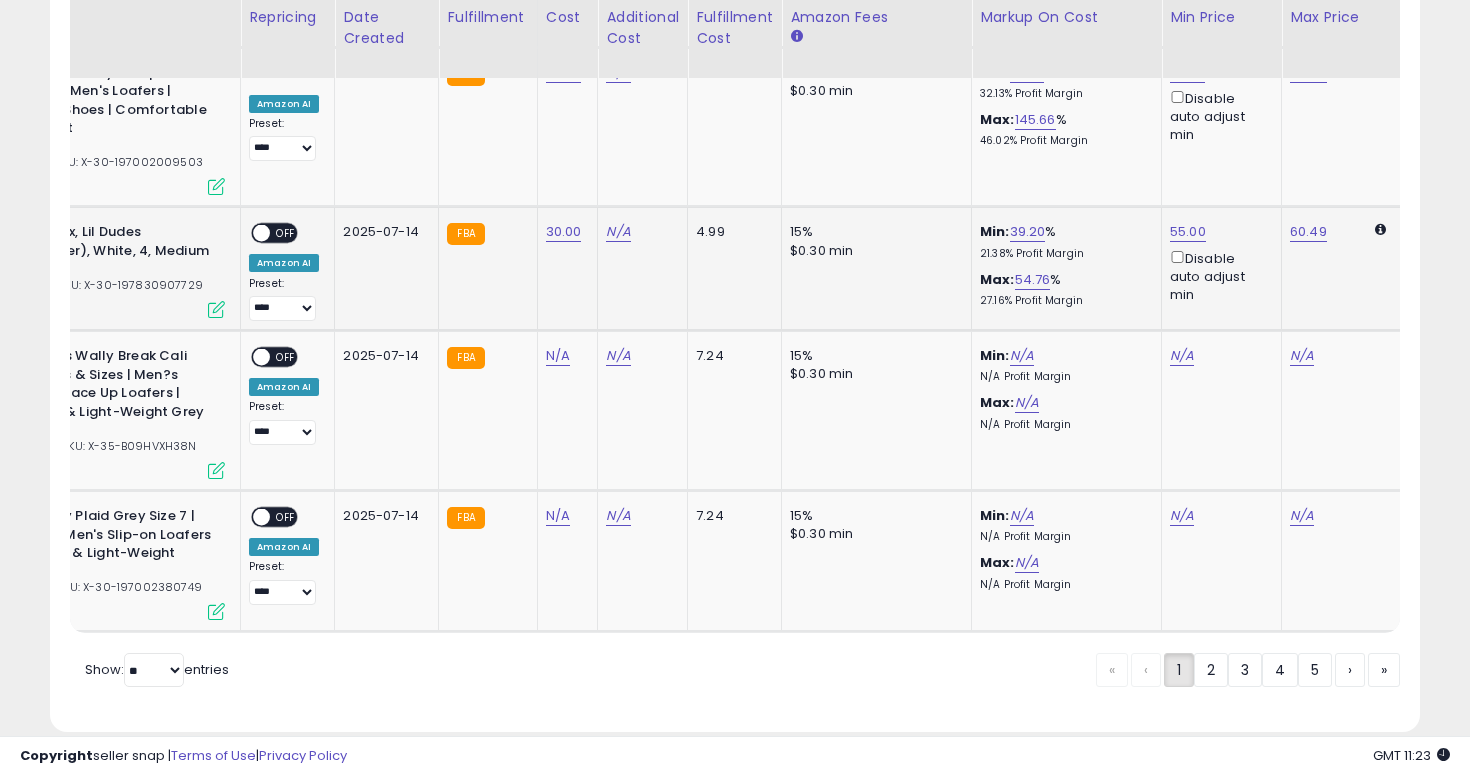 scroll, scrollTop: 0, scrollLeft: 0, axis: both 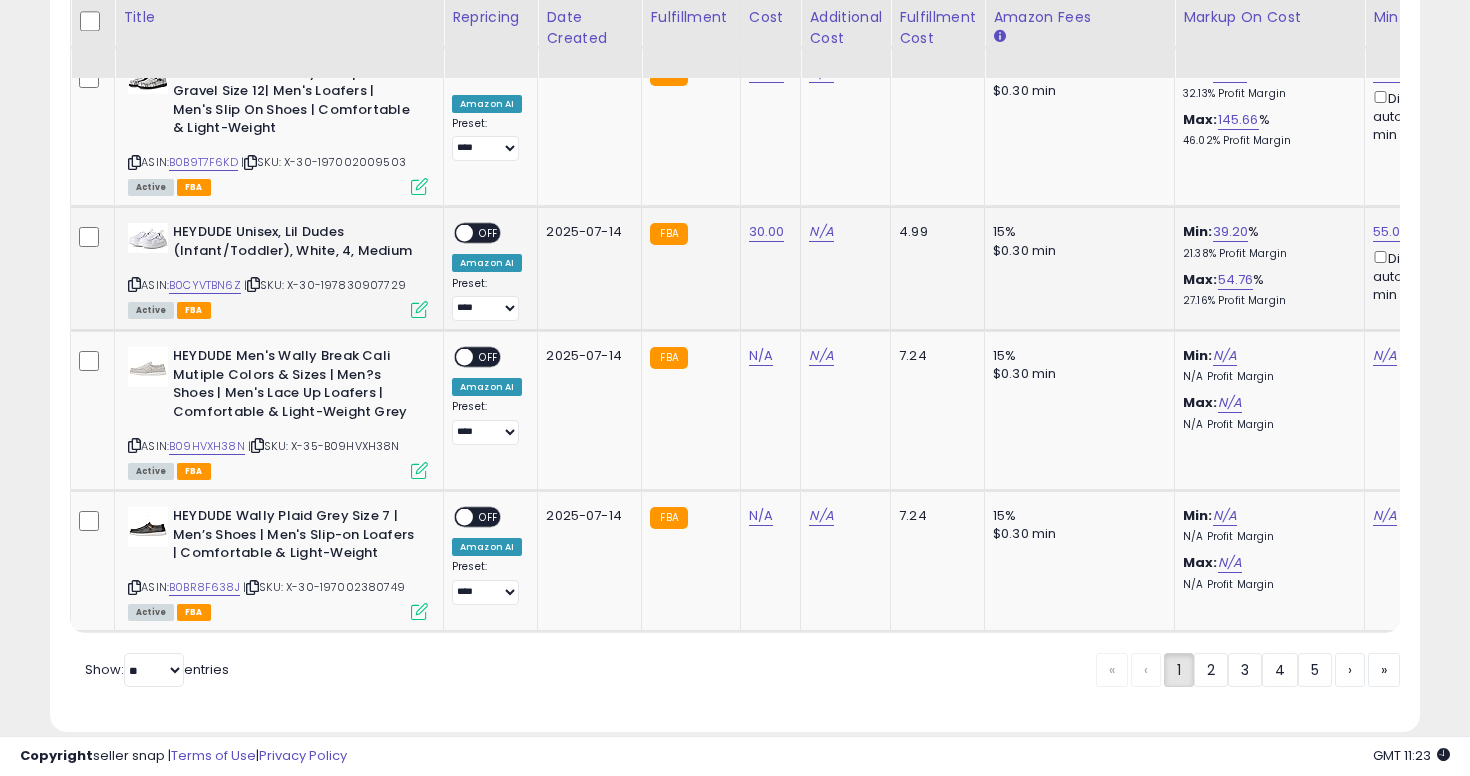 click on "OFF" at bounding box center (489, 233) 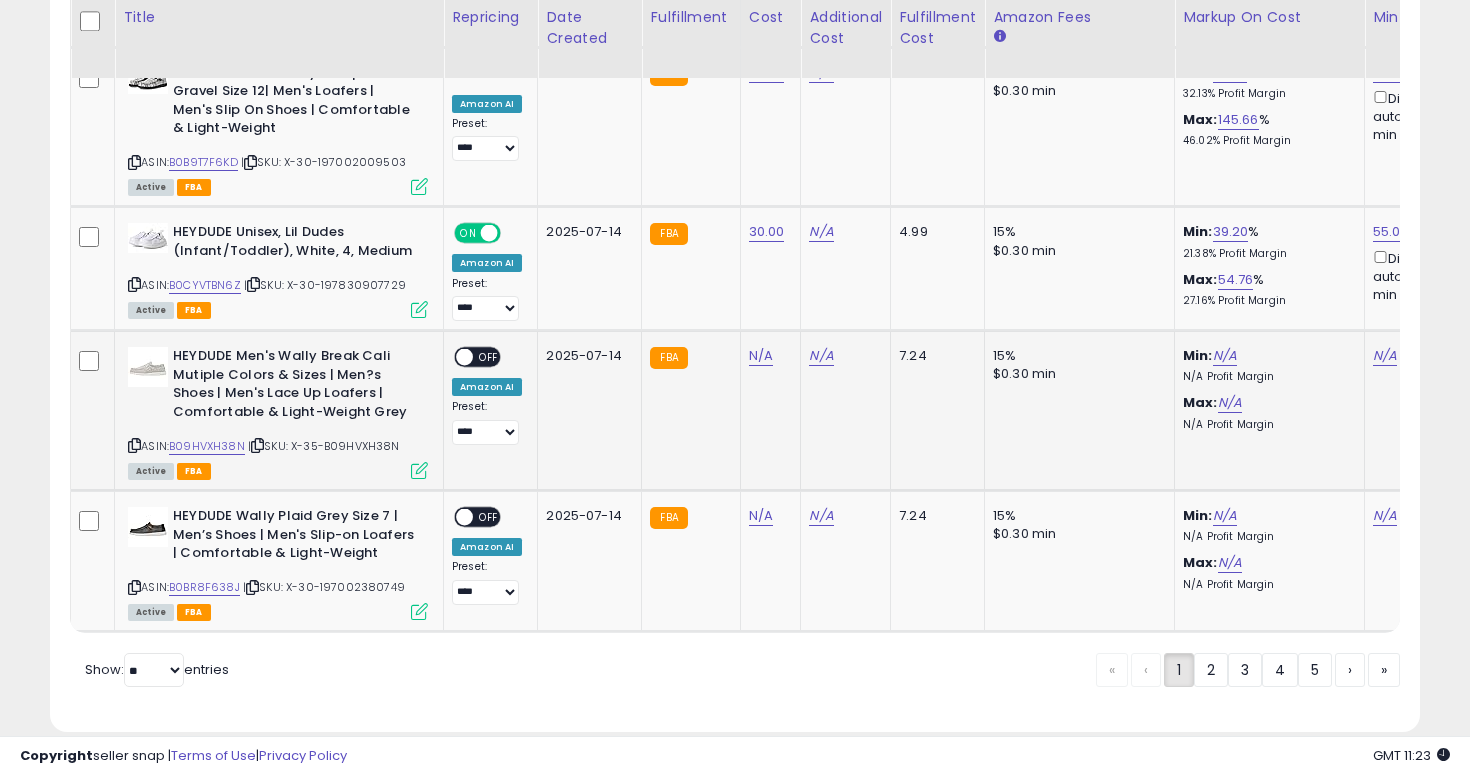 click on "HEYDUDE Men's Wally Break Cali Mutiple Colors & Sizes | Men?s Shoes | Men's Lace Up Loafers | Comfortable & Light-Weight Grey ASIN: B09HVXH38N | SKU: X-35-B09HVXH38N Active FBA" at bounding box center [275, 412] 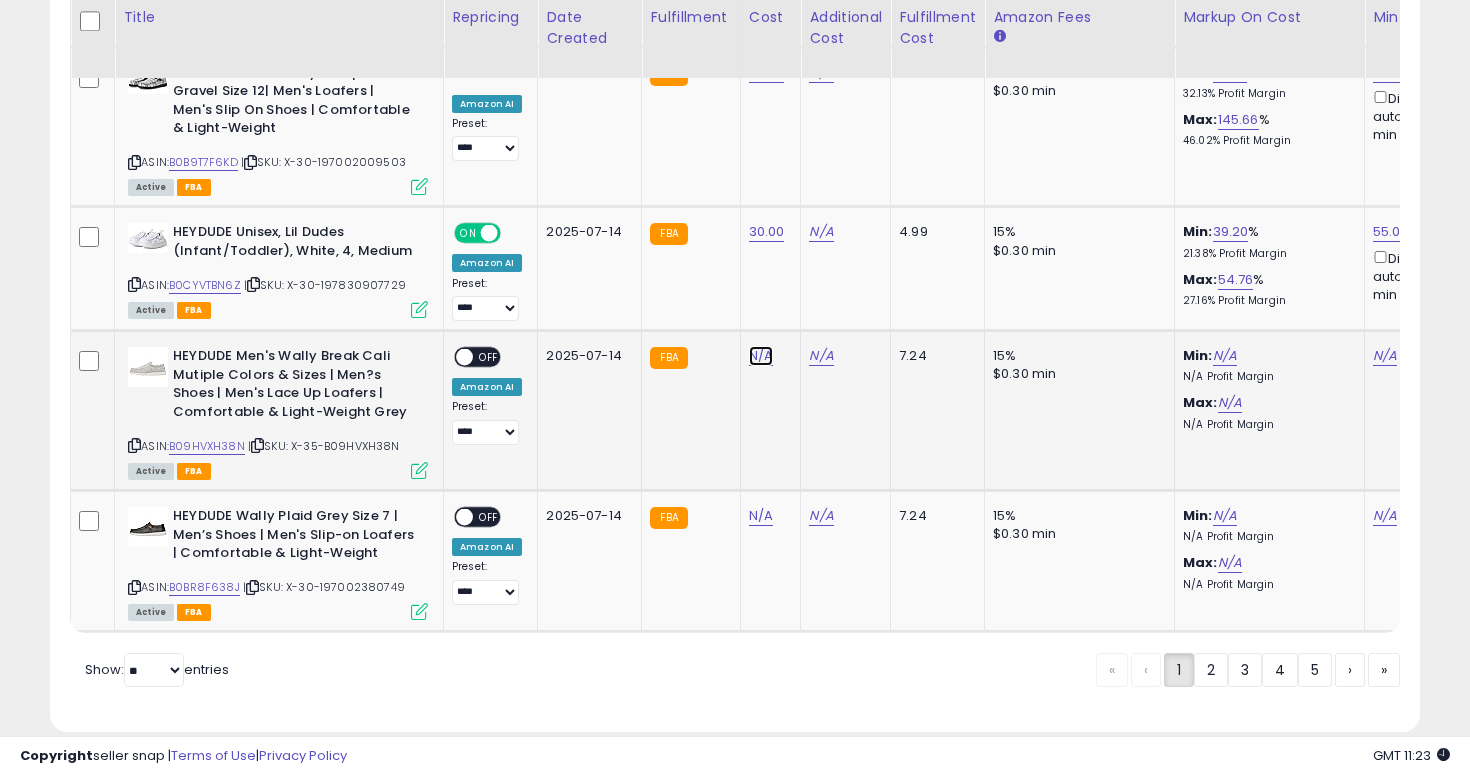 click on "N/A" at bounding box center (761, -6898) 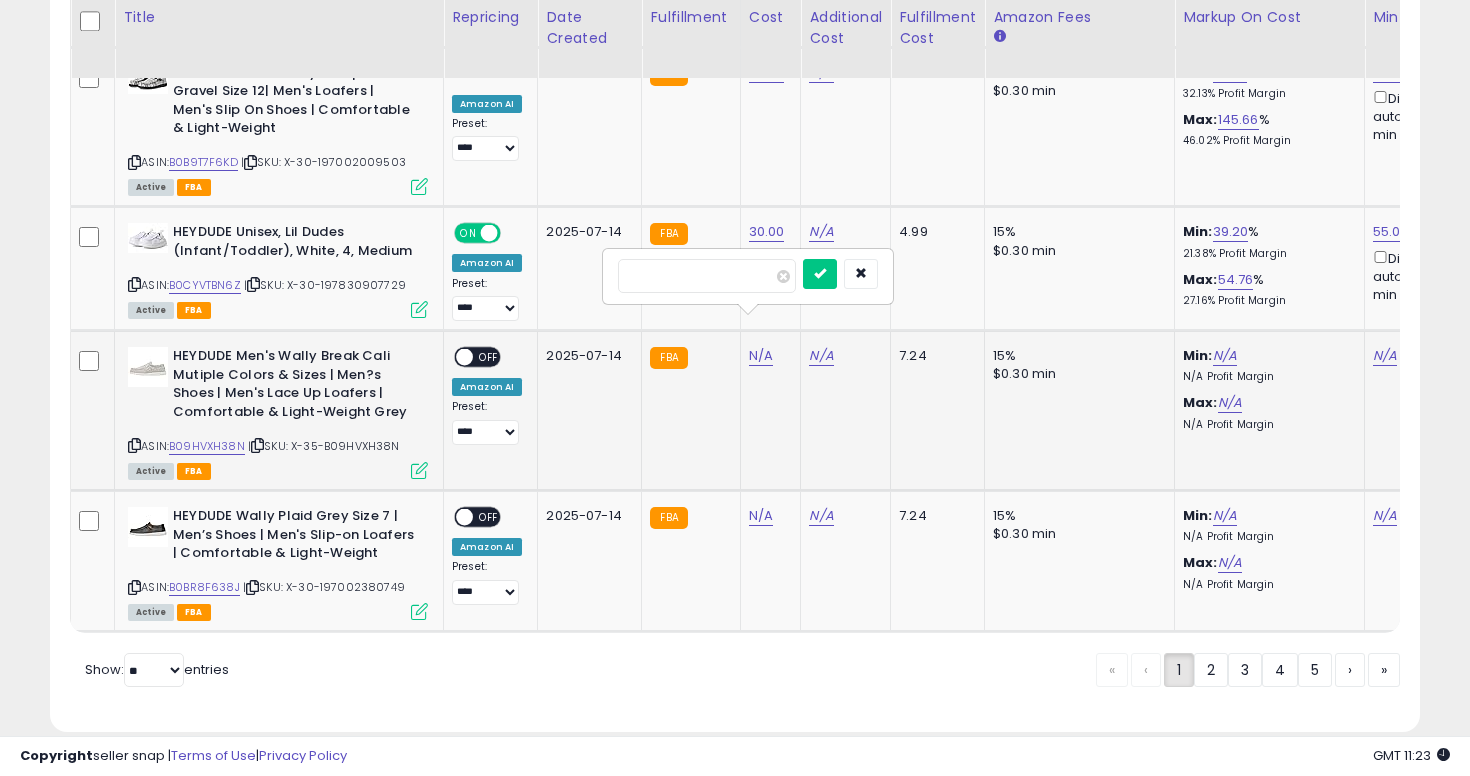 type on "**" 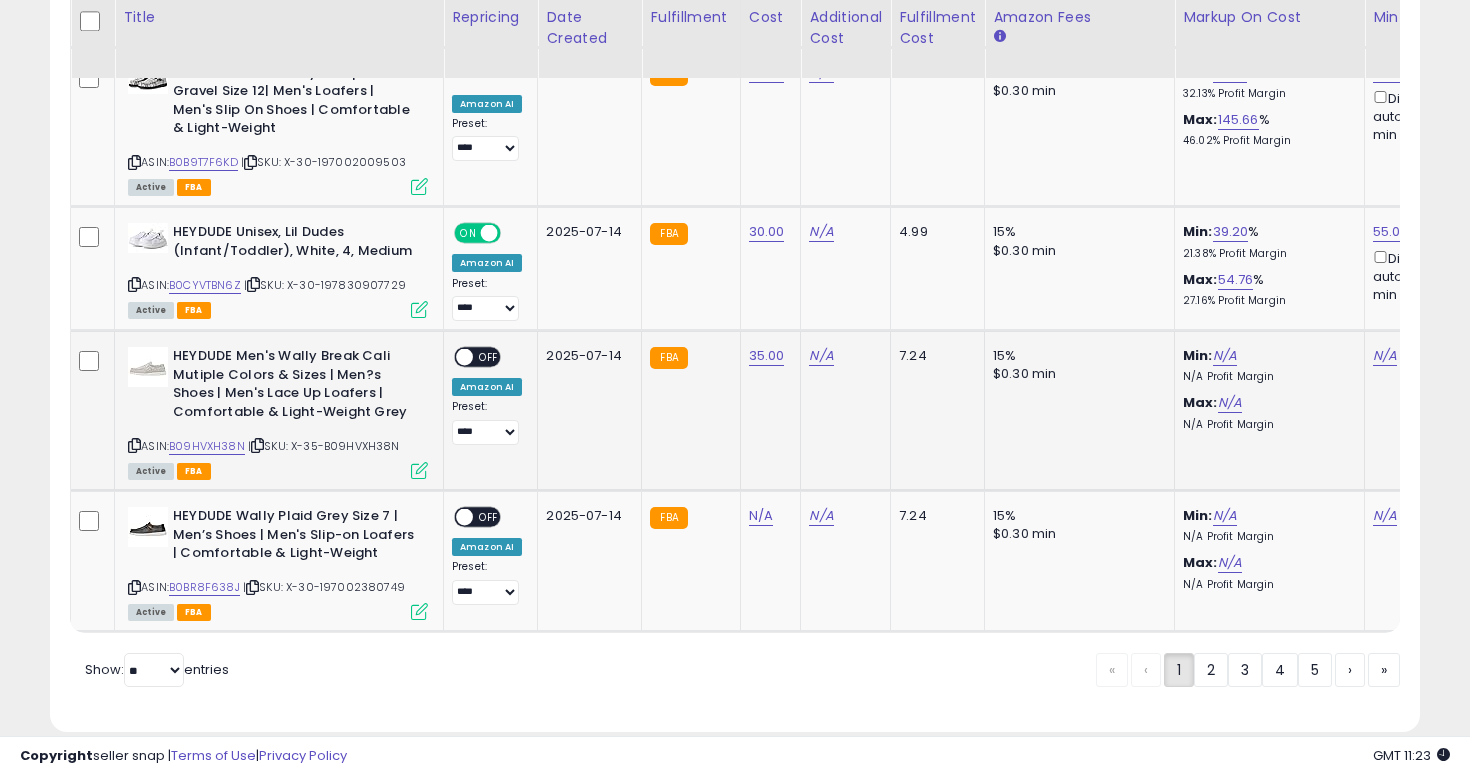 scroll, scrollTop: 0, scrollLeft: 246, axis: horizontal 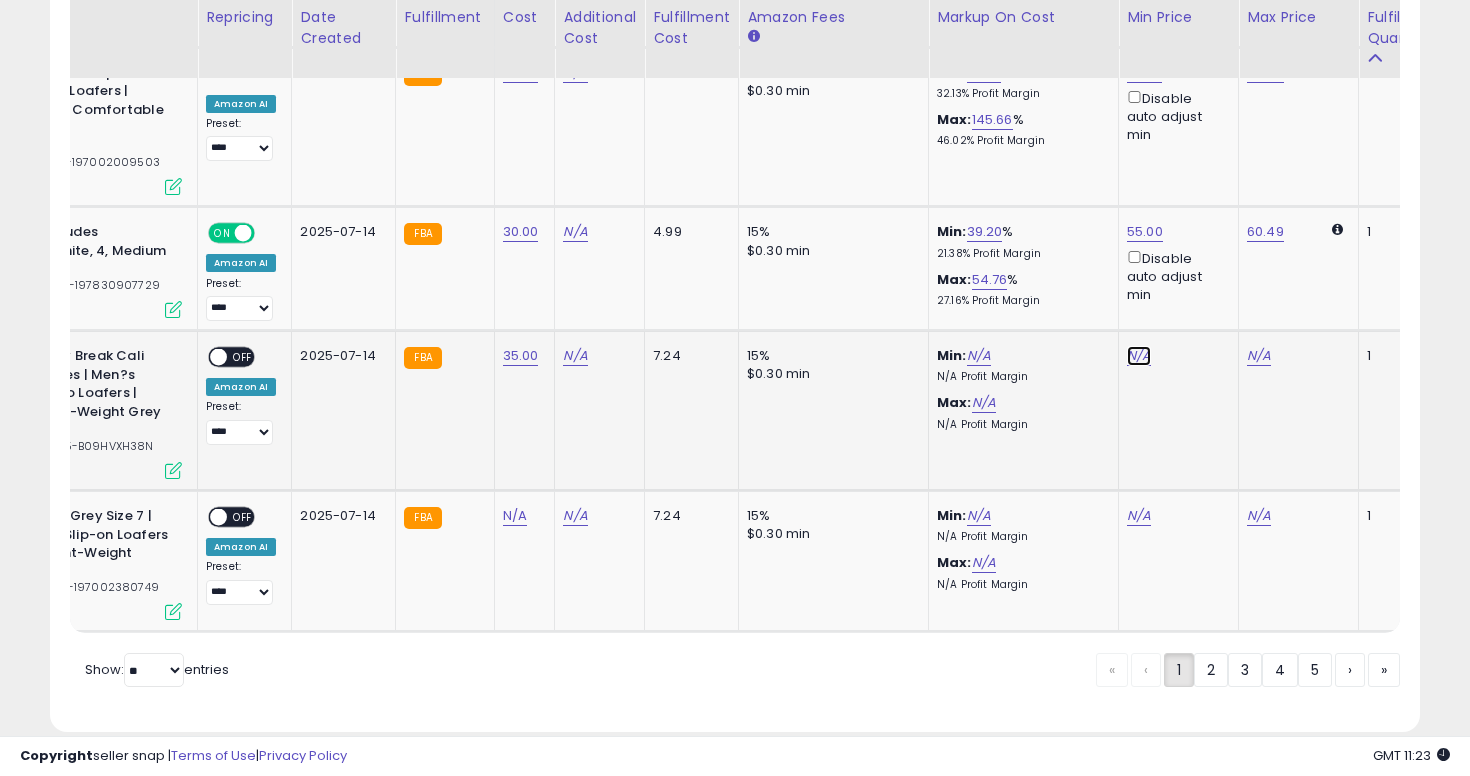 click on "N/A" at bounding box center [1139, -6898] 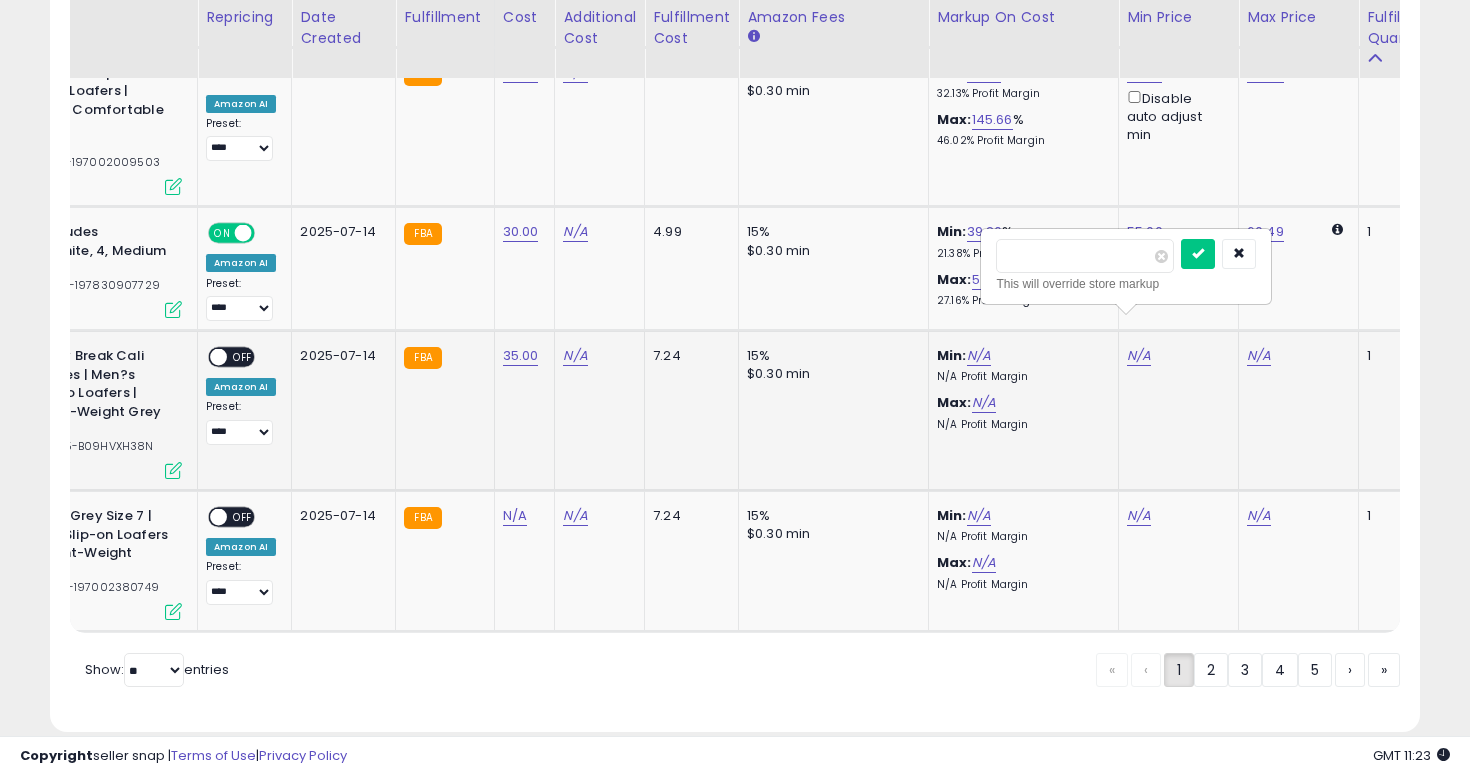type on "****" 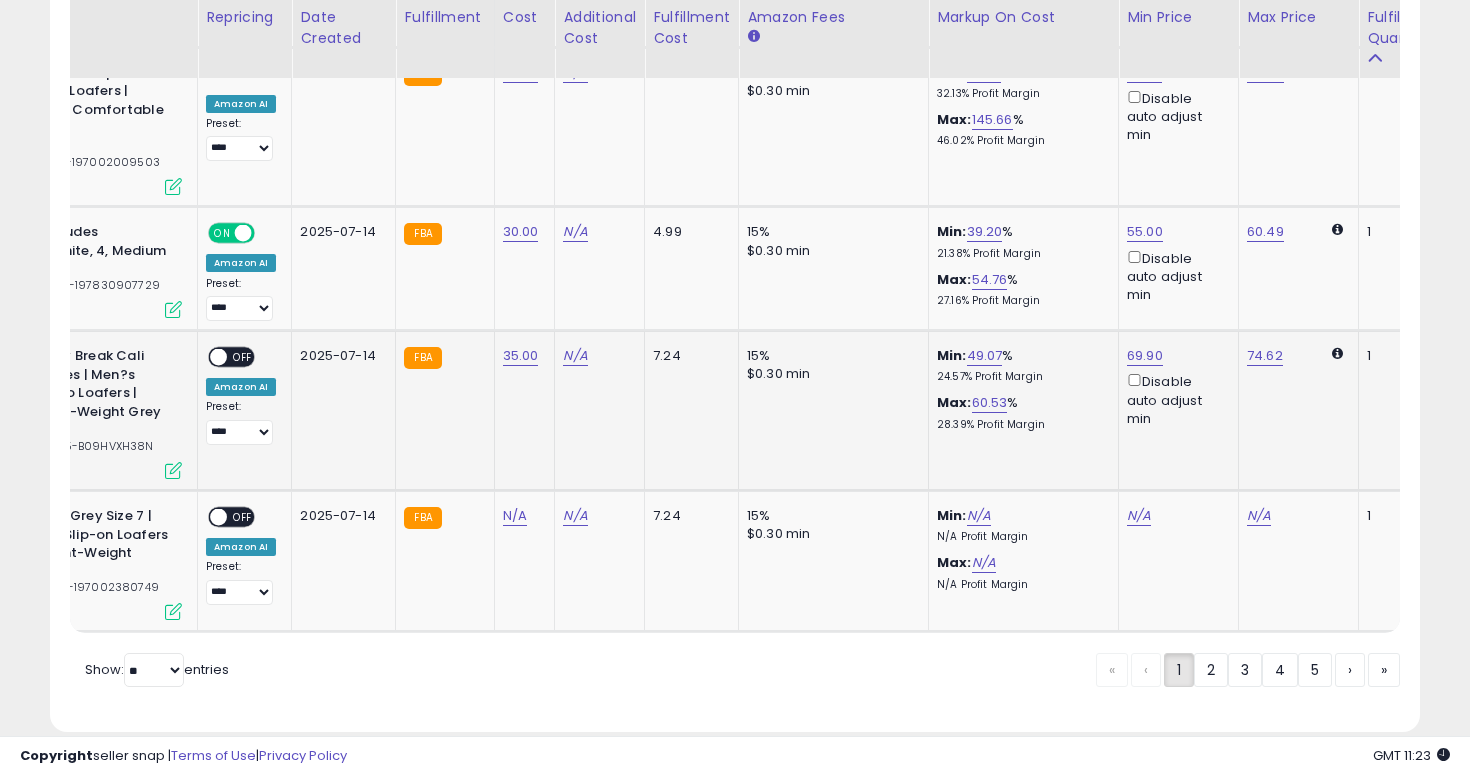 scroll, scrollTop: 0, scrollLeft: 78, axis: horizontal 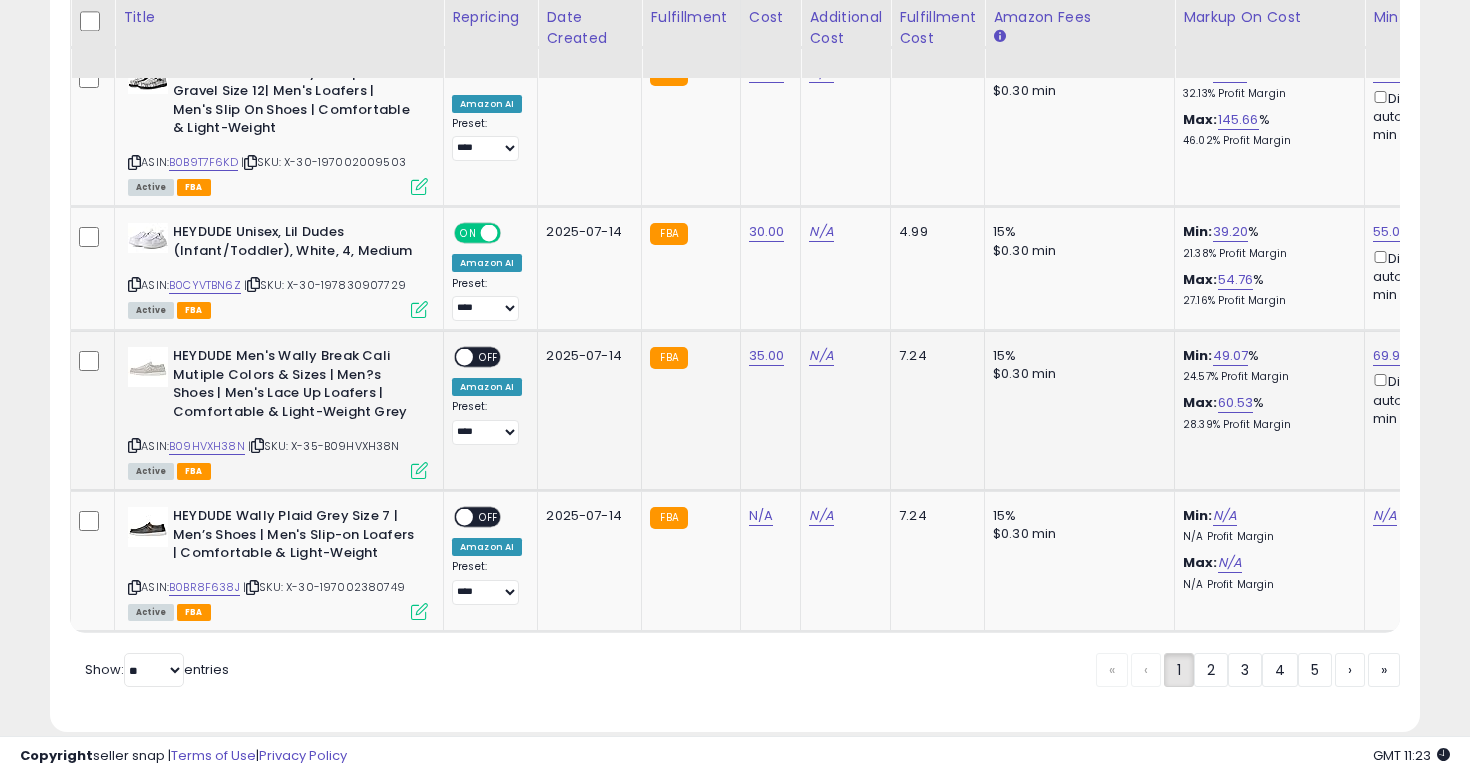 click on "OFF" at bounding box center [489, 357] 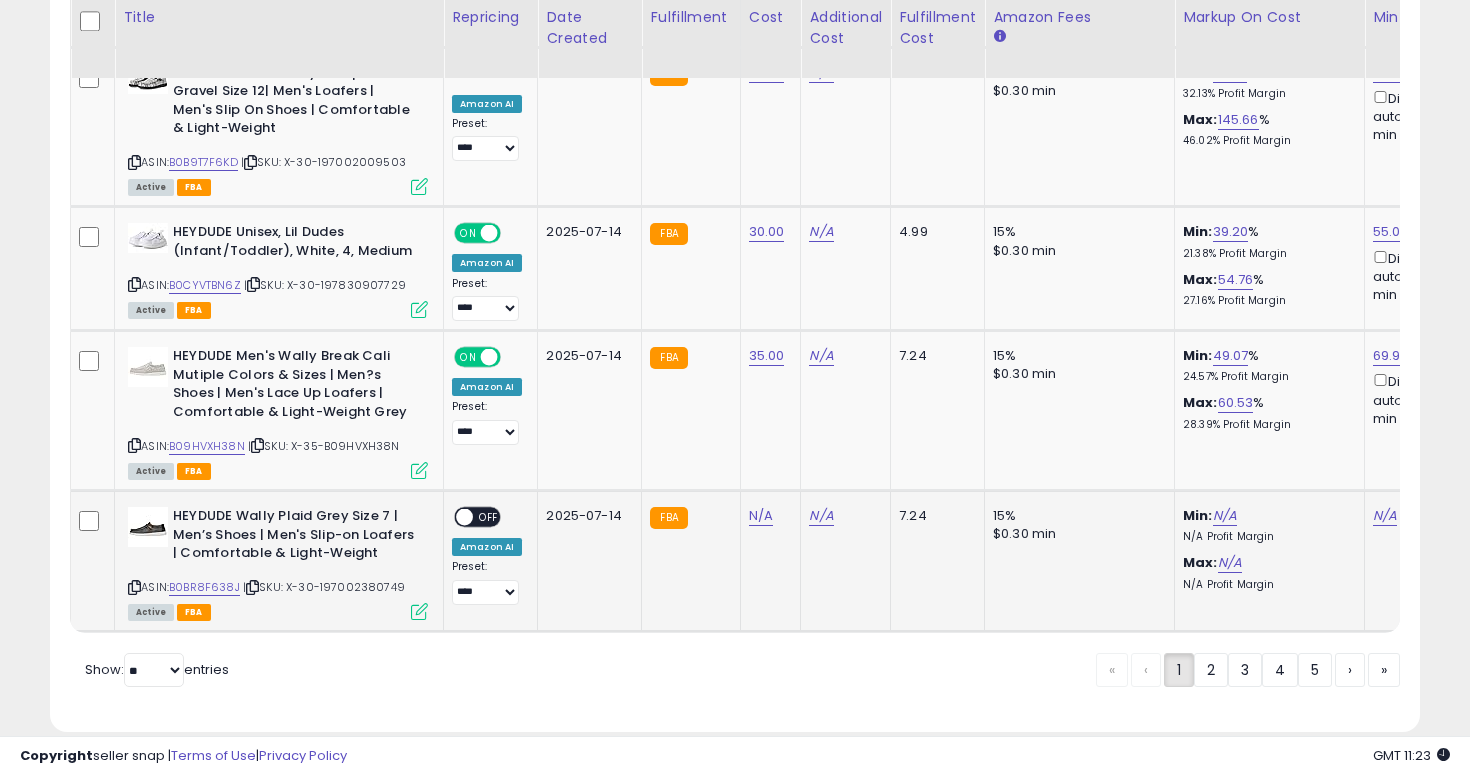click at bounding box center [134, 587] 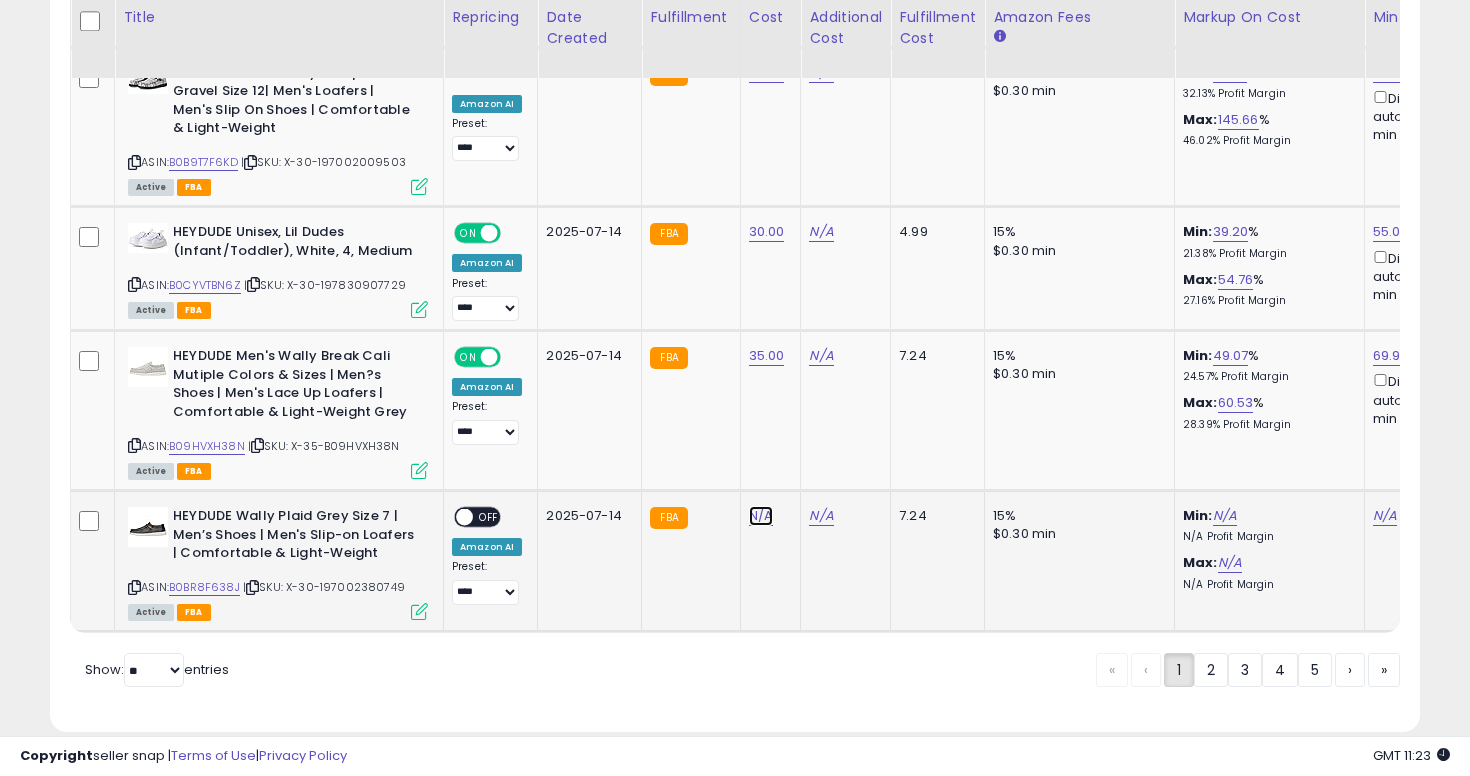 click on "N/A" at bounding box center (761, -6898) 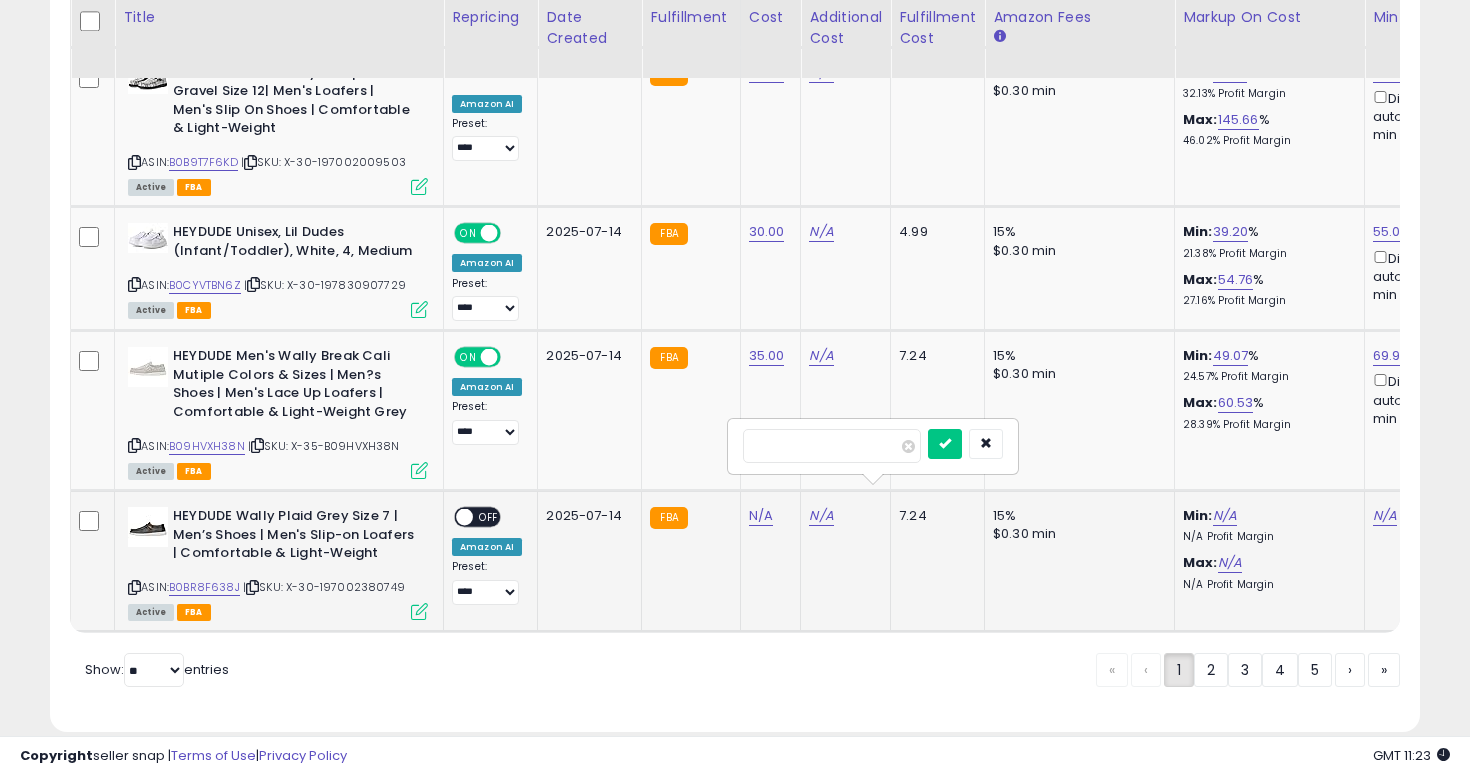 type on "**" 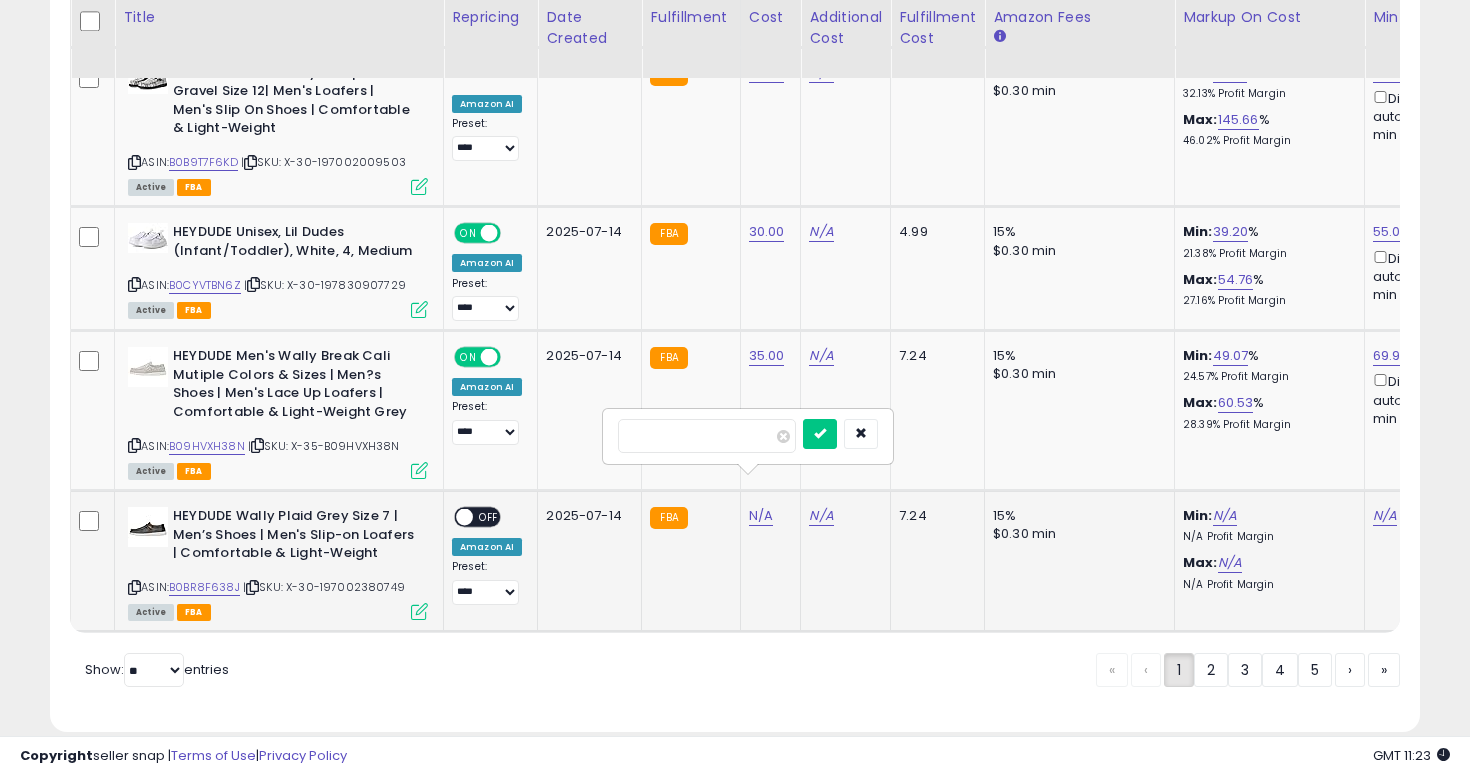 click at bounding box center (820, 434) 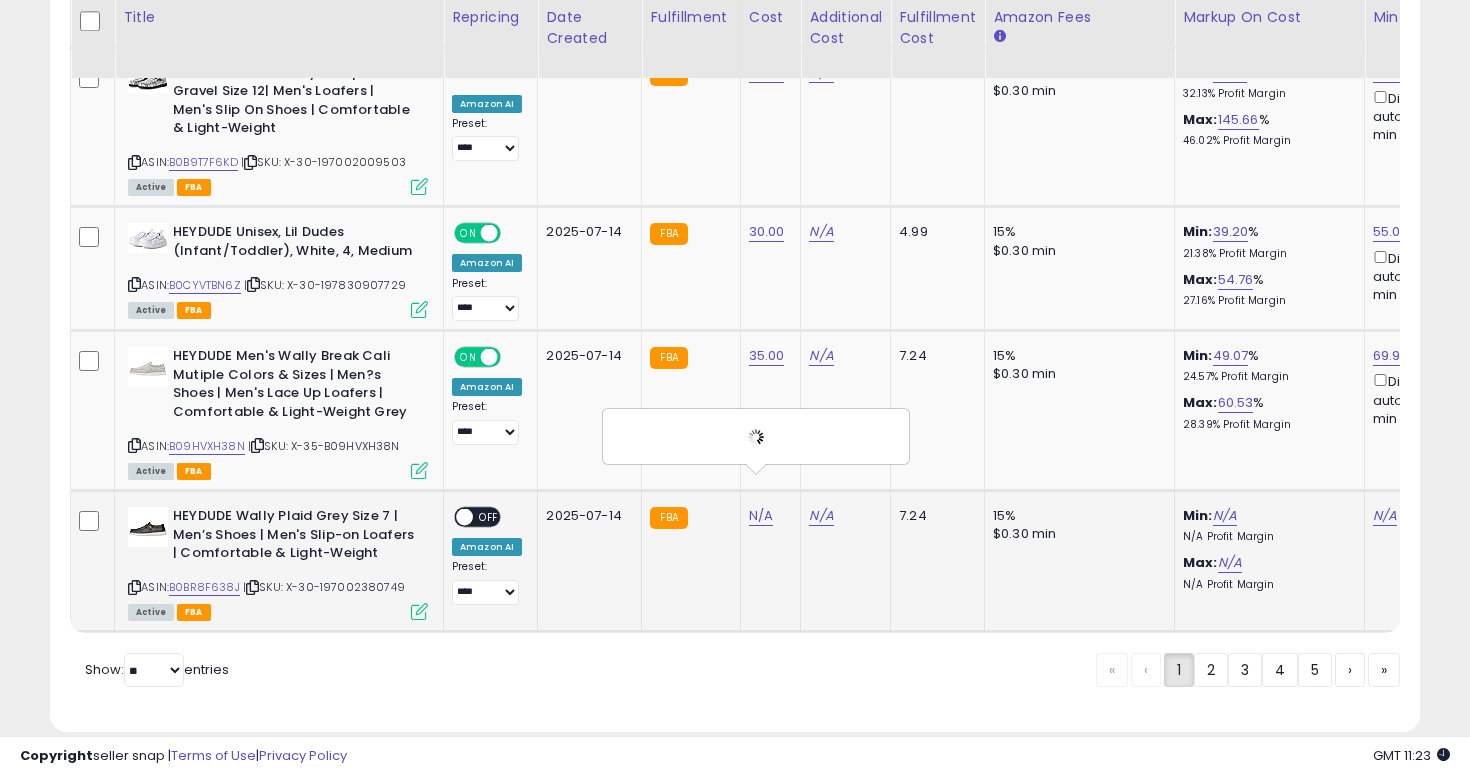 scroll, scrollTop: 0, scrollLeft: 183, axis: horizontal 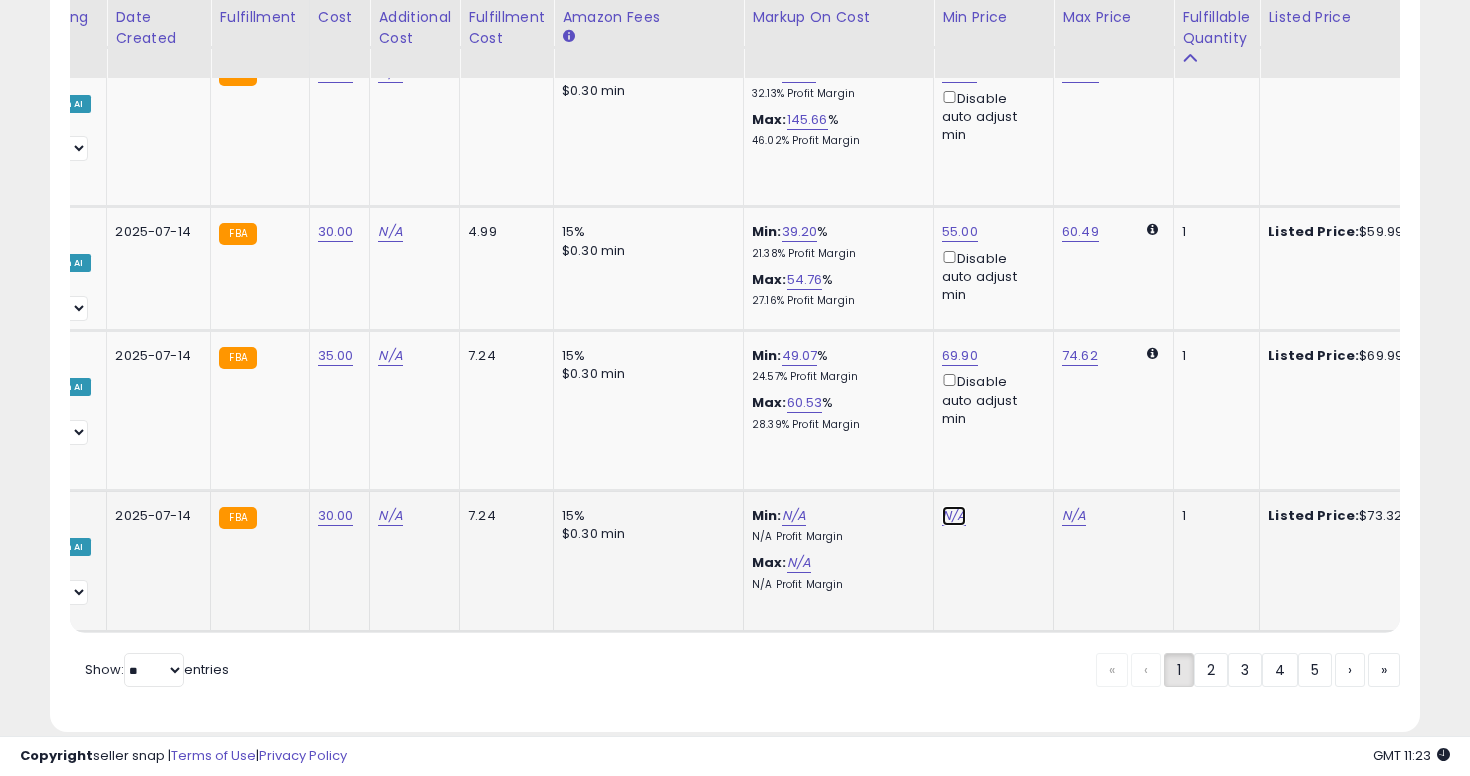 click on "N/A" at bounding box center [954, -6898] 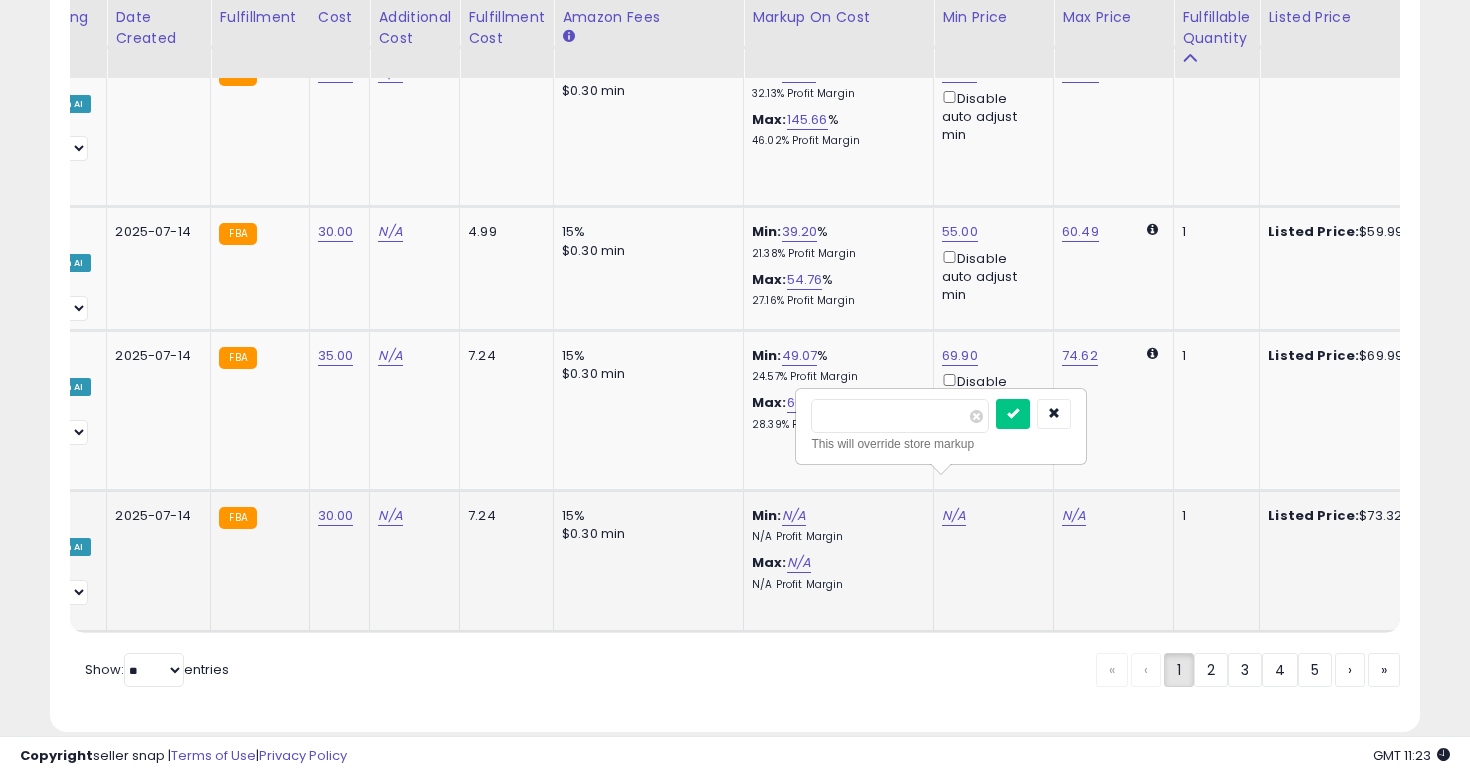 type on "*" 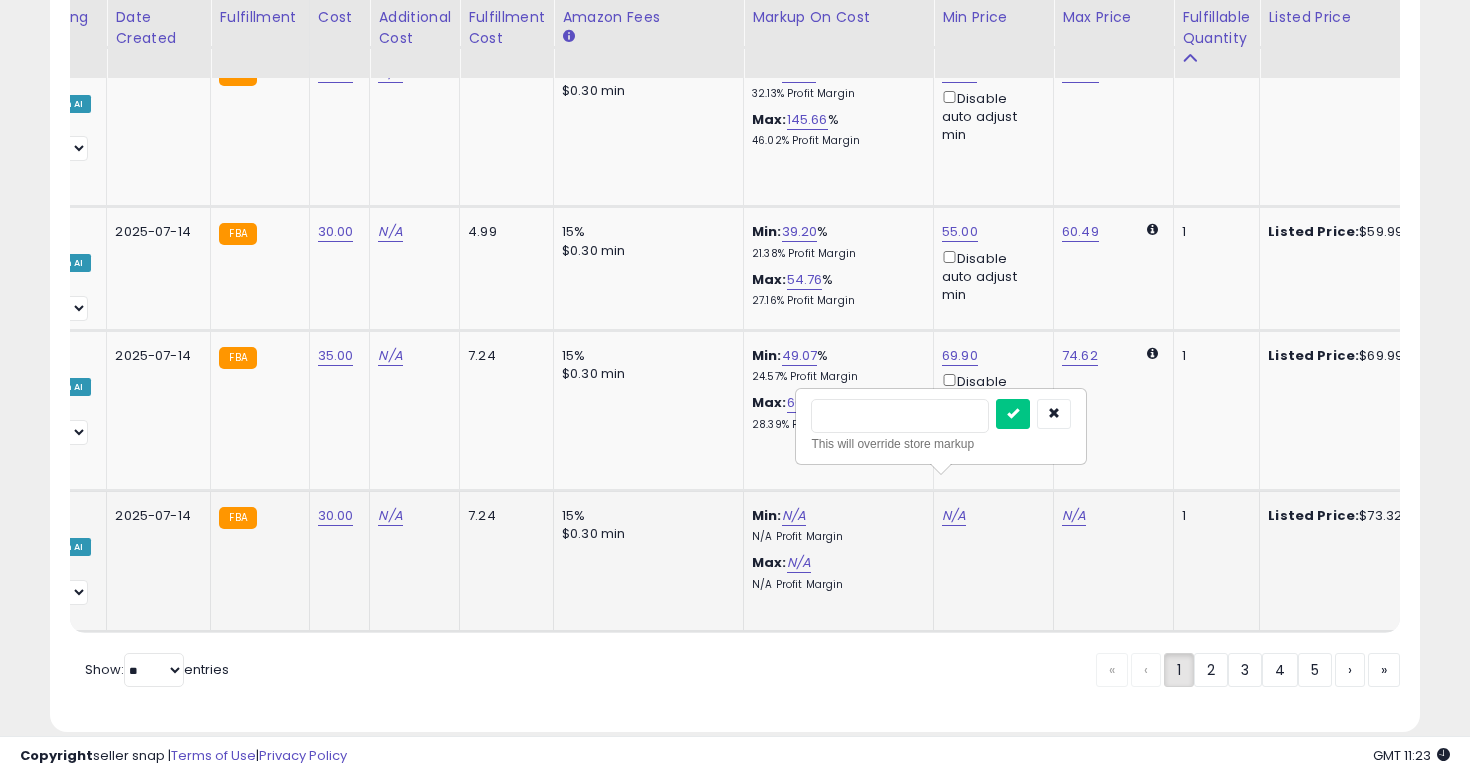 type on "****" 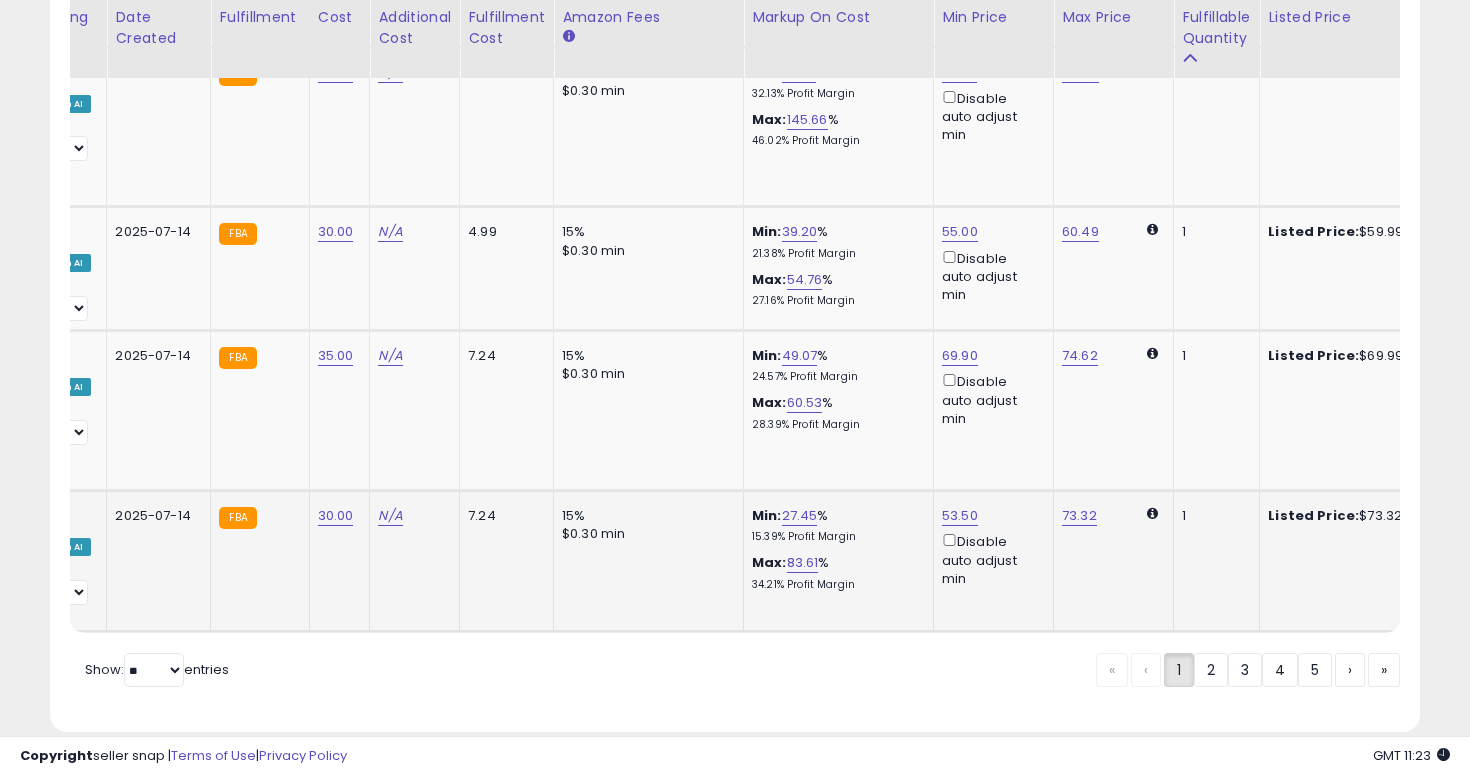 scroll, scrollTop: 0, scrollLeft: 190, axis: horizontal 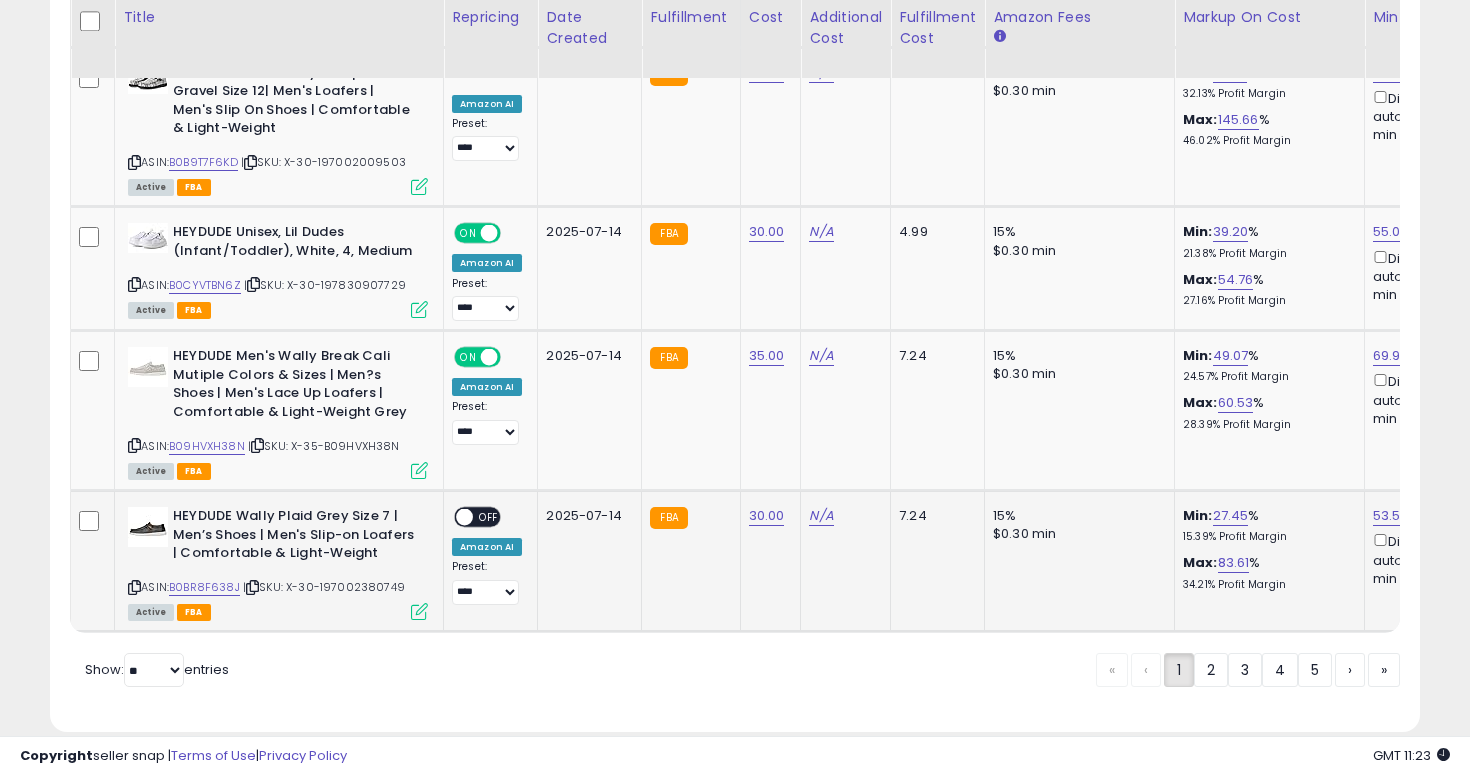 click on "OFF" at bounding box center [489, 517] 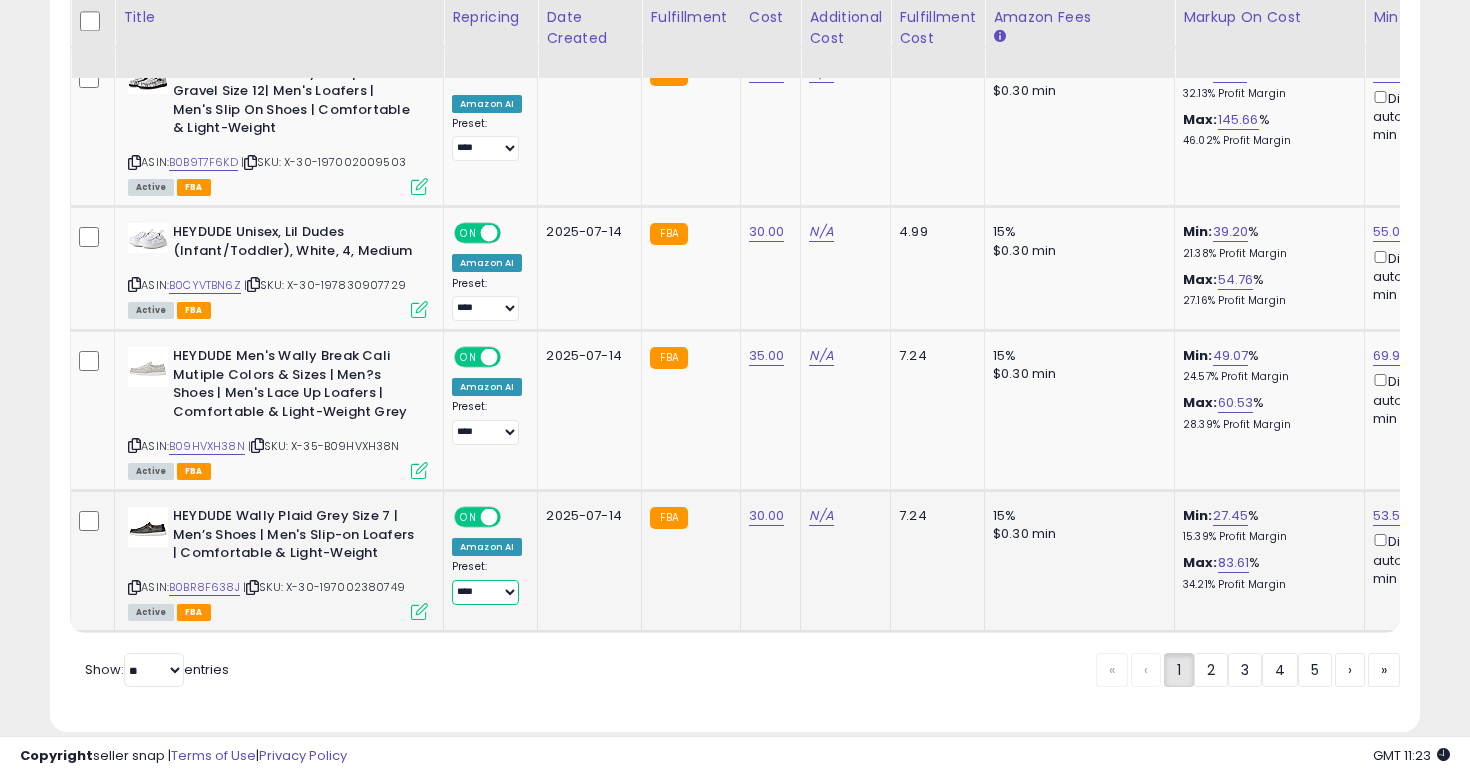 click on "**********" at bounding box center [485, 592] 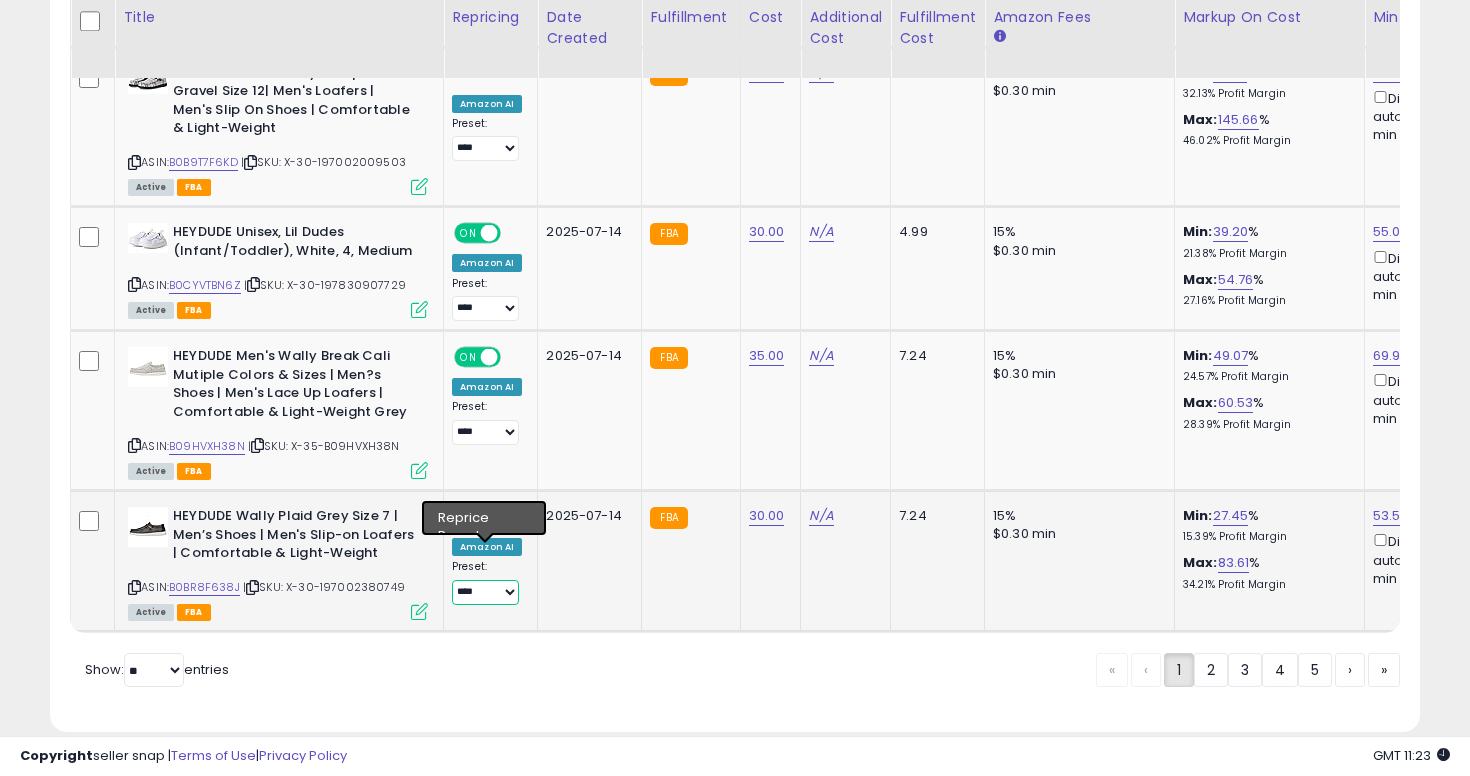select on "**********" 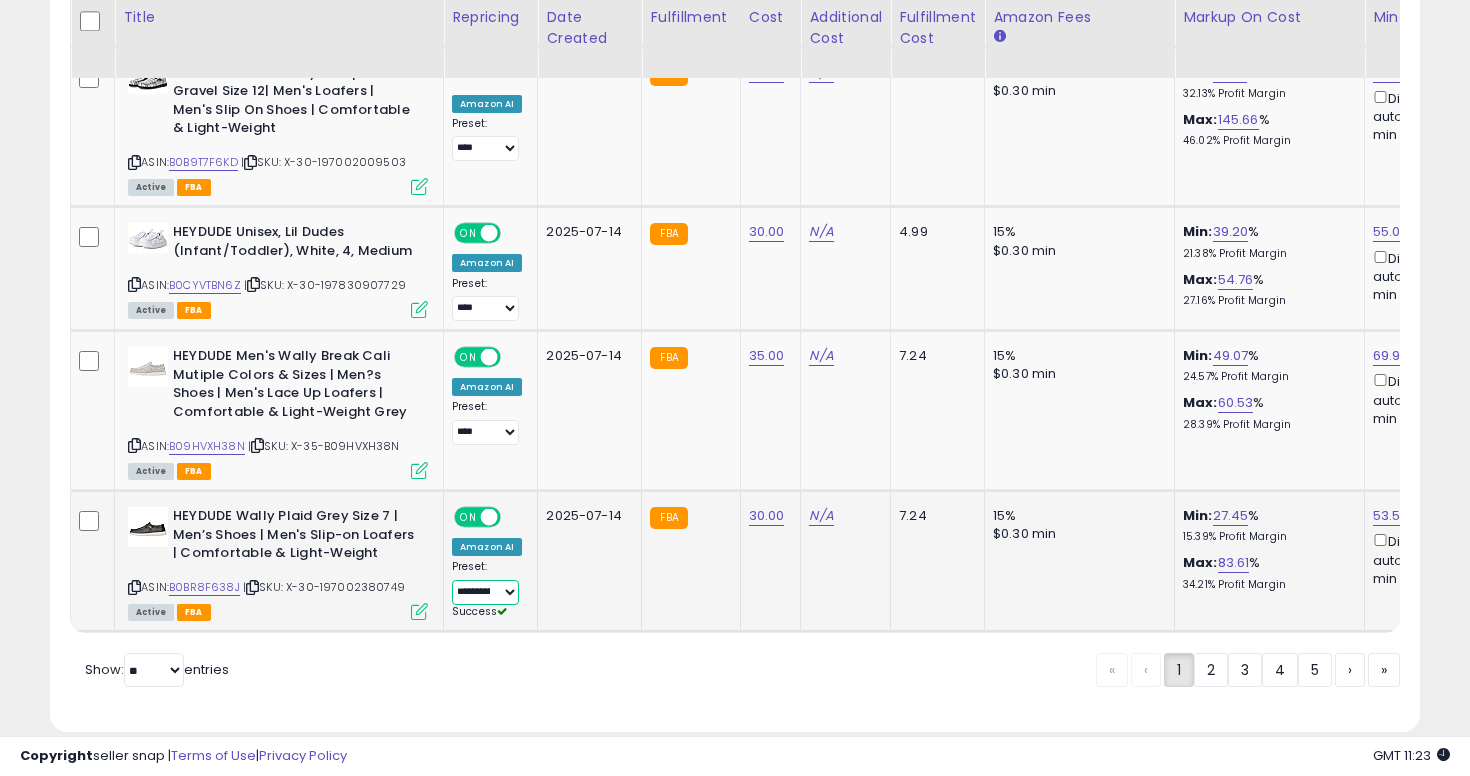 scroll, scrollTop: 7971, scrollLeft: 0, axis: vertical 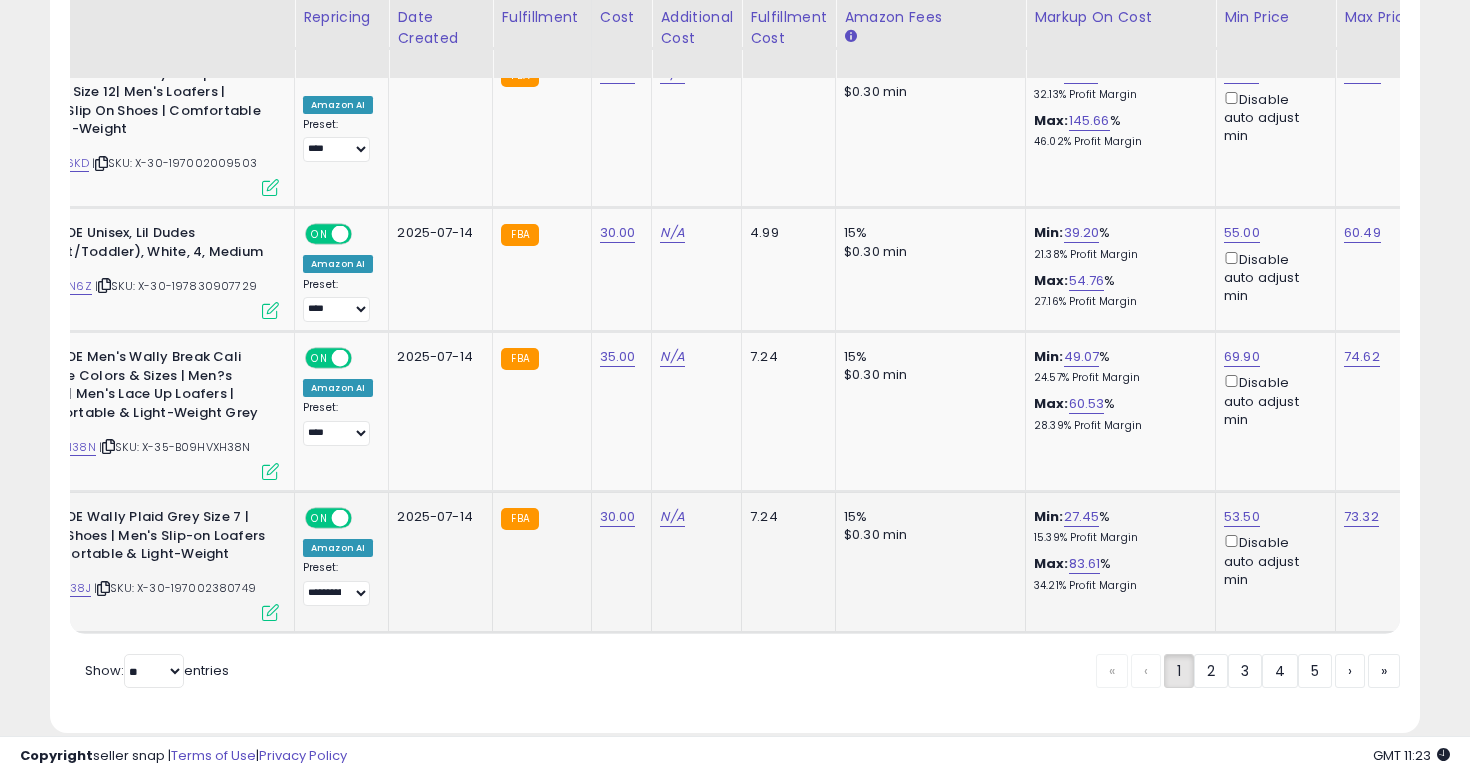 click on "15.39%  Profit Margin" at bounding box center [1117, 538] 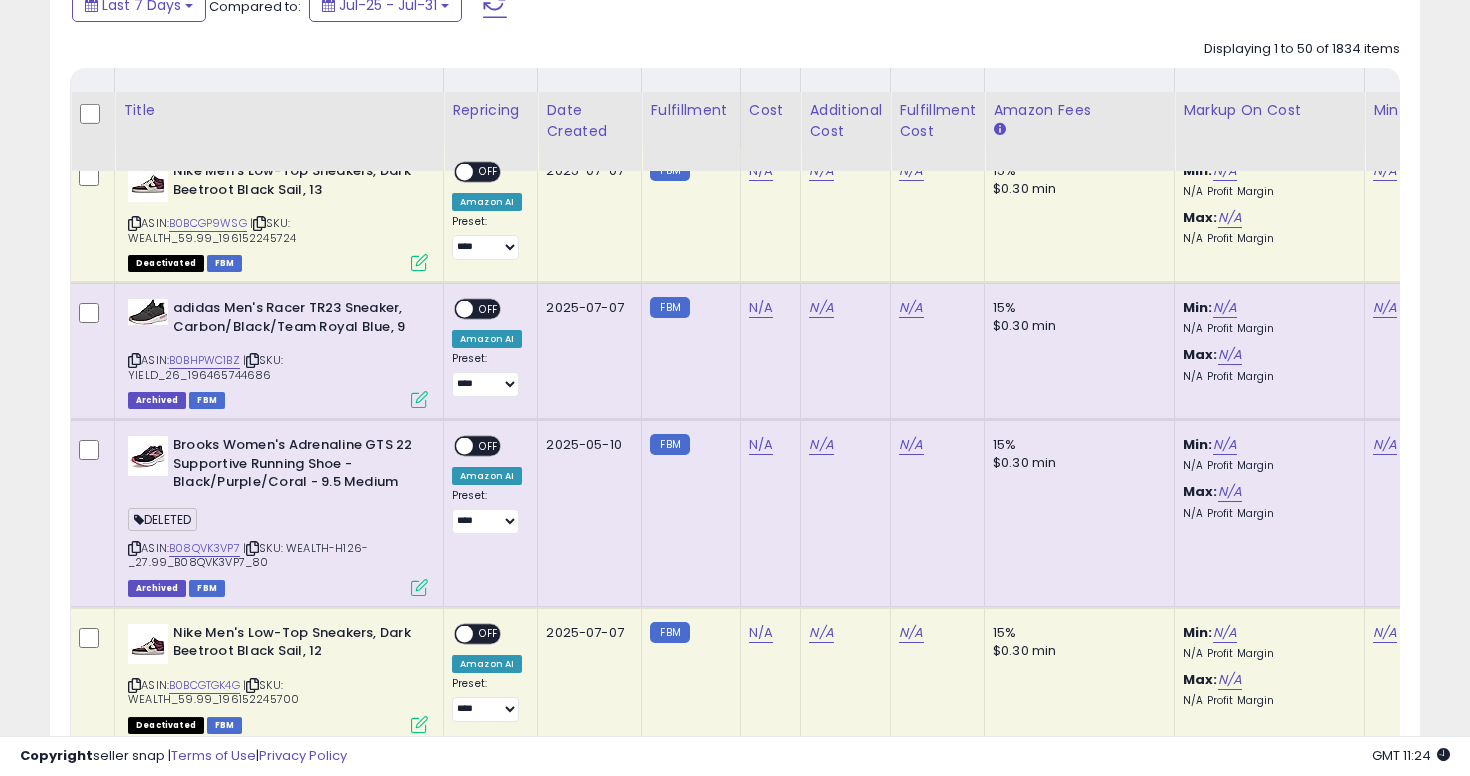 scroll, scrollTop: 995, scrollLeft: 0, axis: vertical 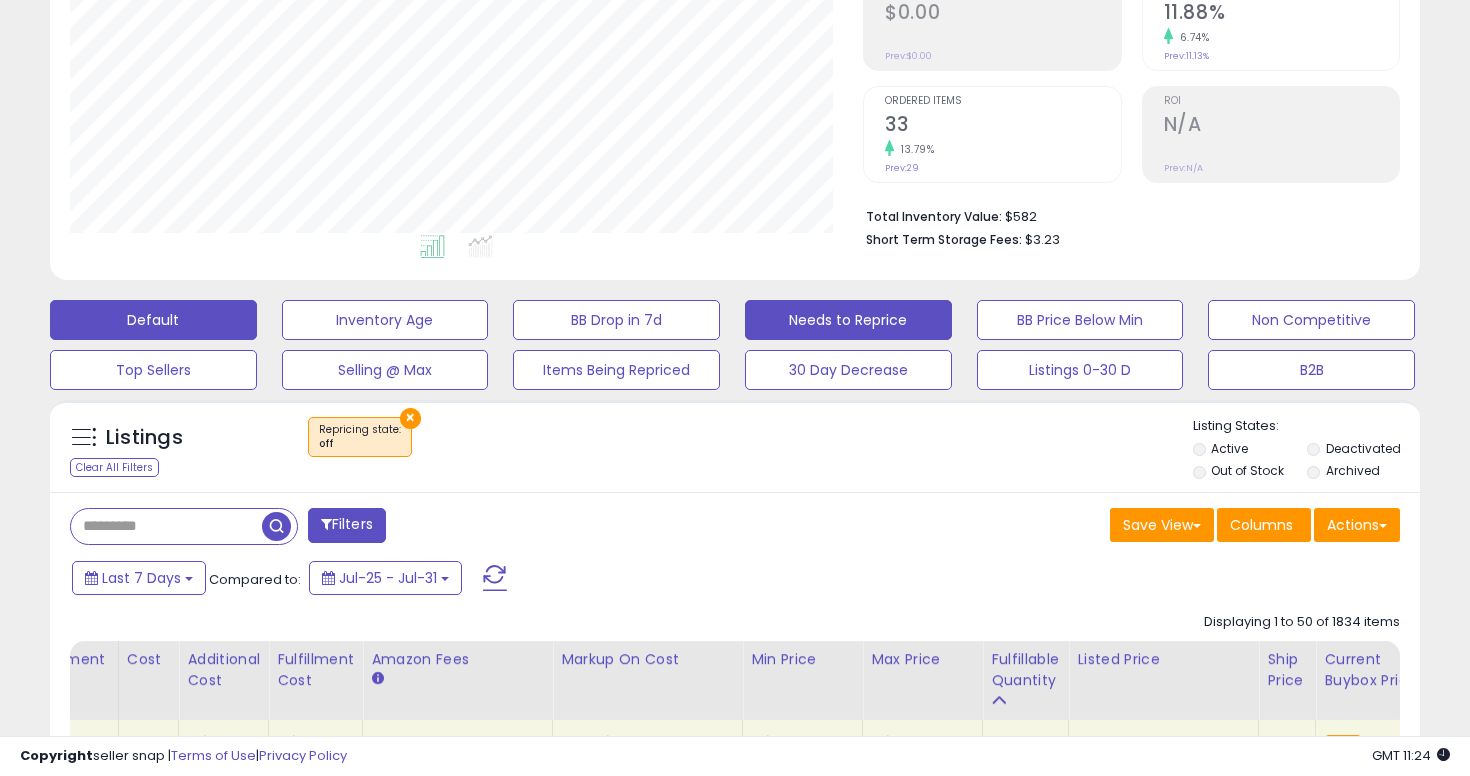 click on "Default" at bounding box center (153, 320) 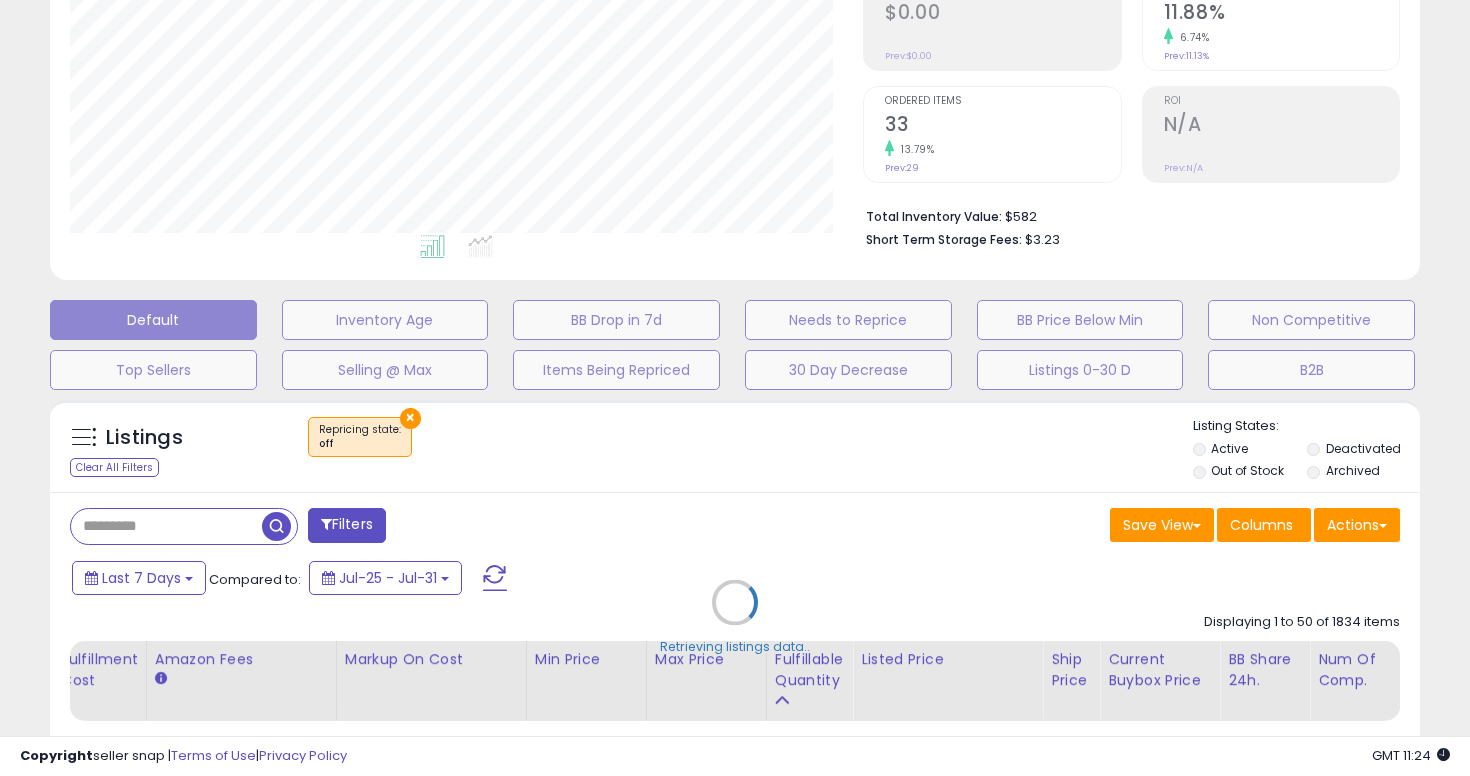 select on "**" 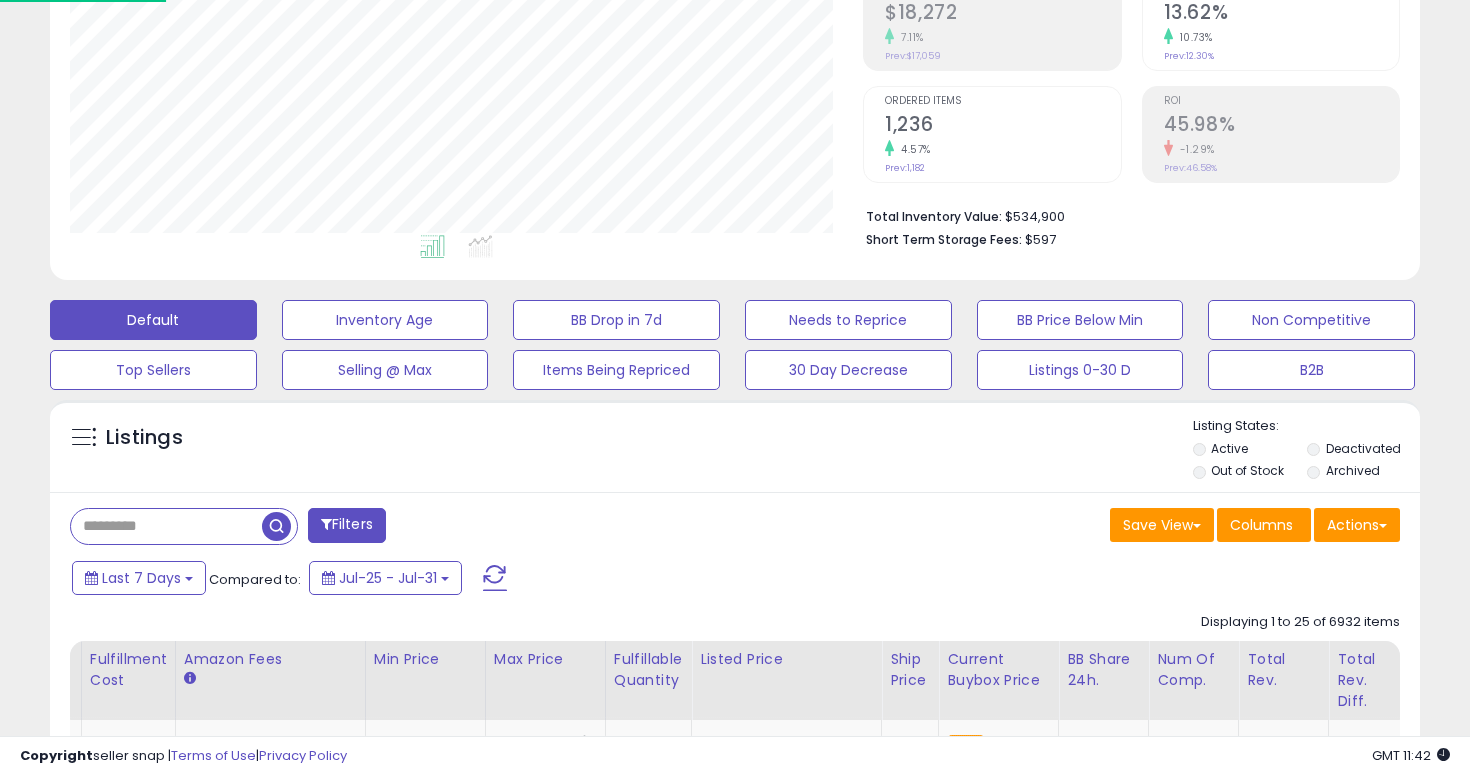 scroll, scrollTop: 0, scrollLeft: 519, axis: horizontal 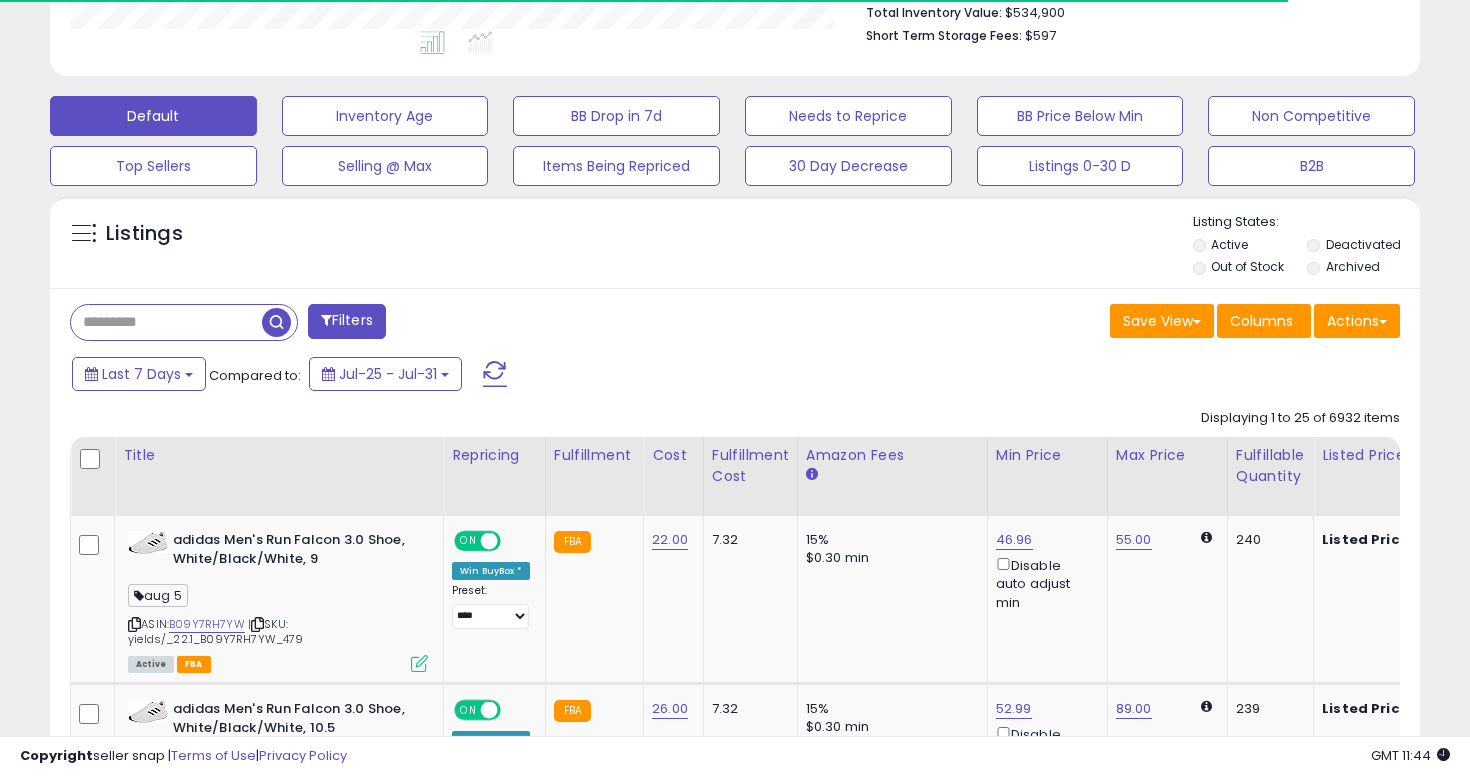 click at bounding box center [166, 322] 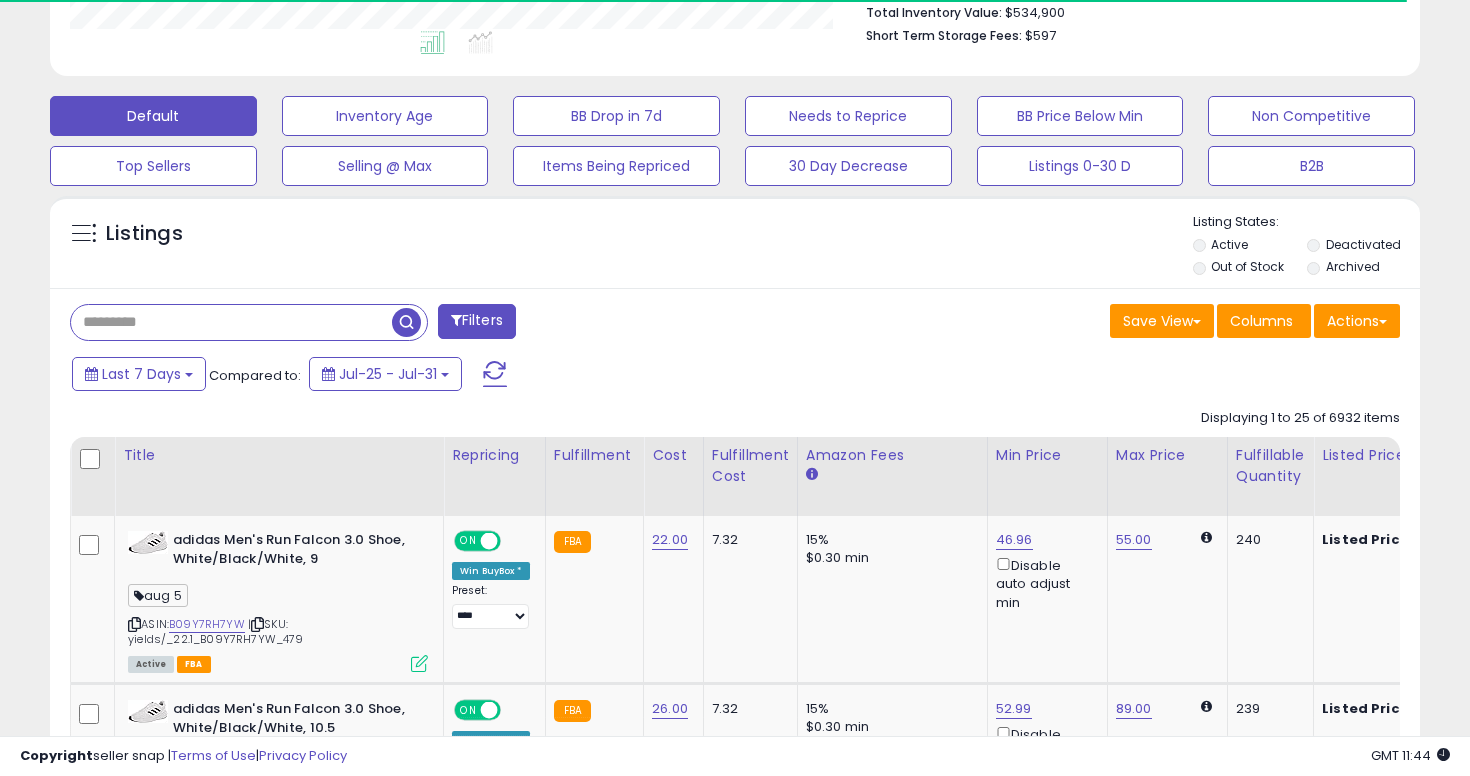 paste on "**********" 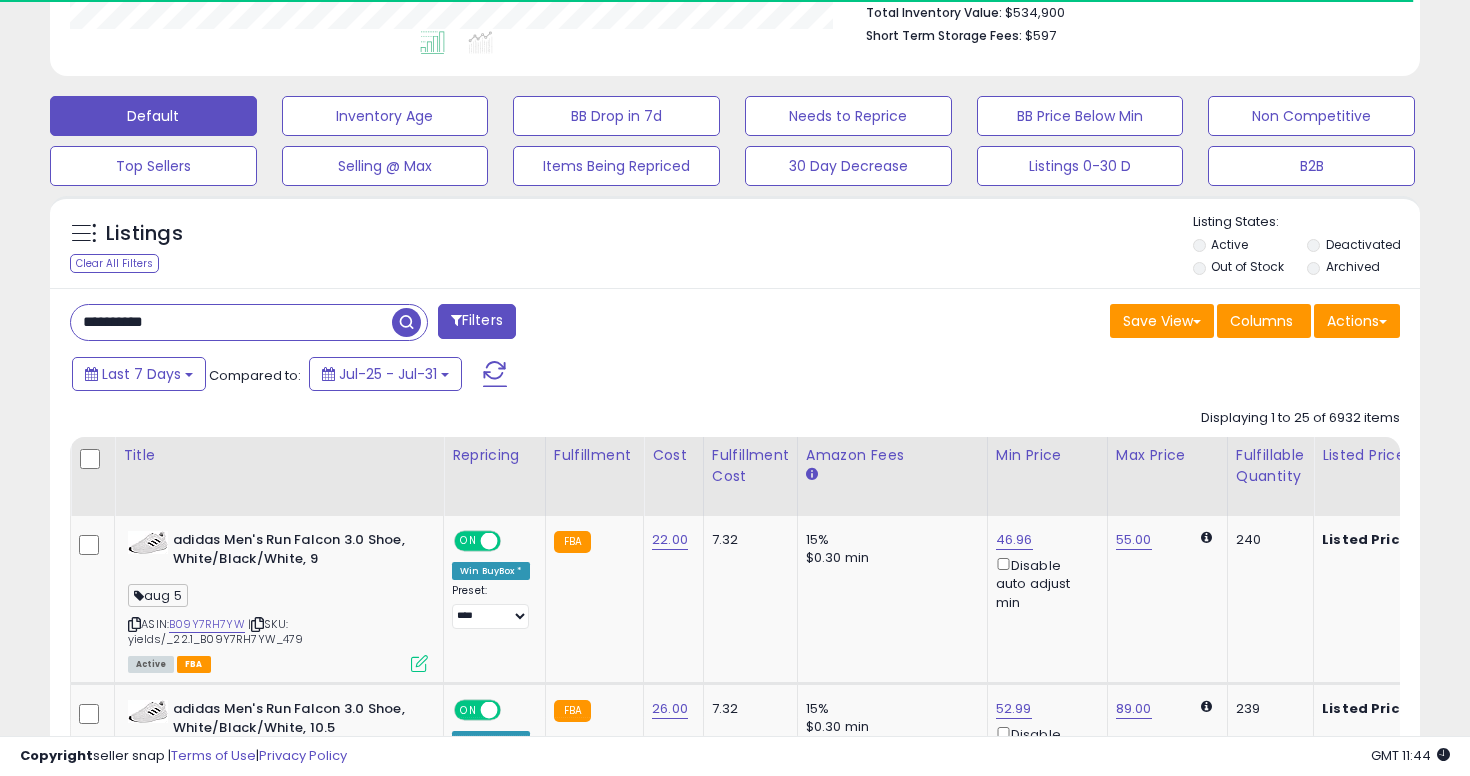 type on "**********" 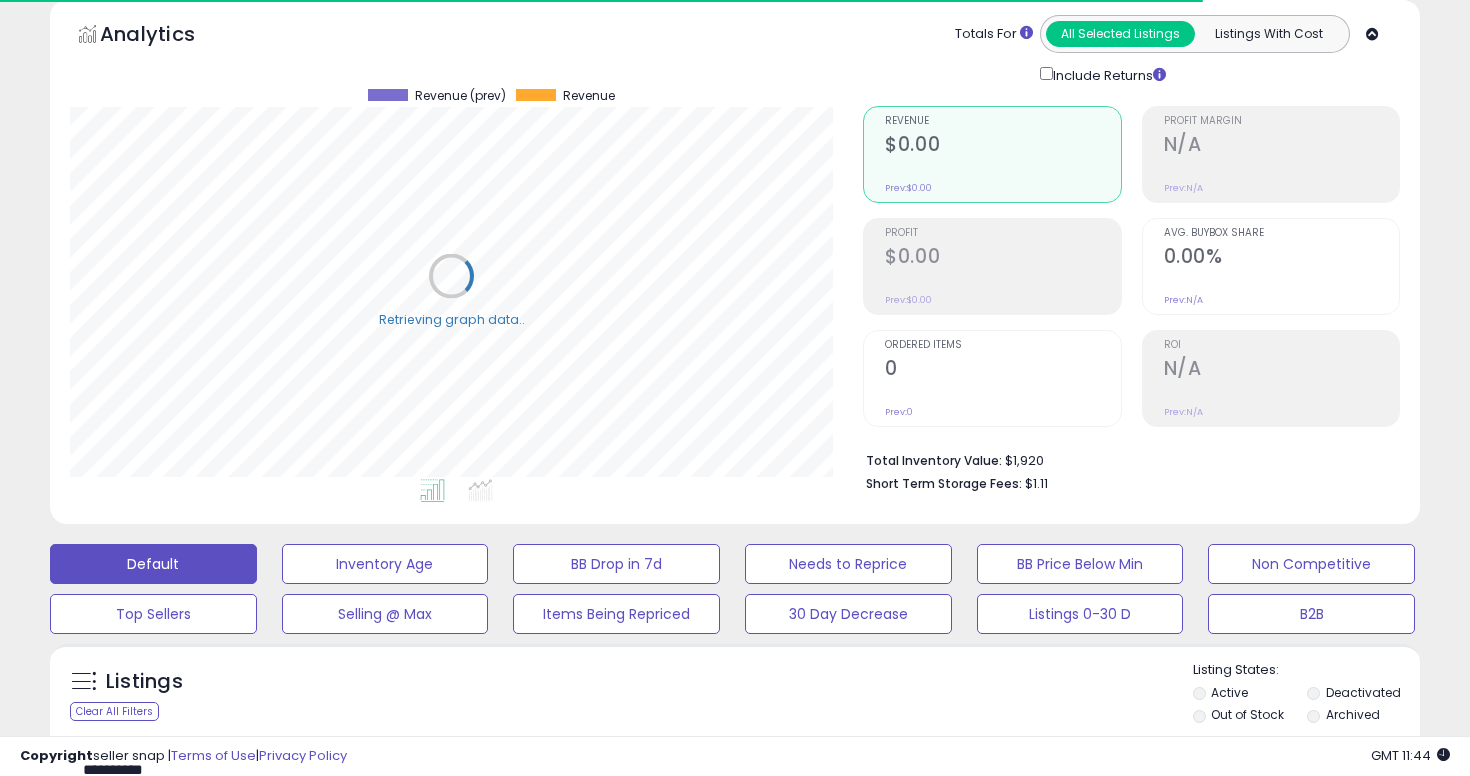 scroll, scrollTop: 0, scrollLeft: 0, axis: both 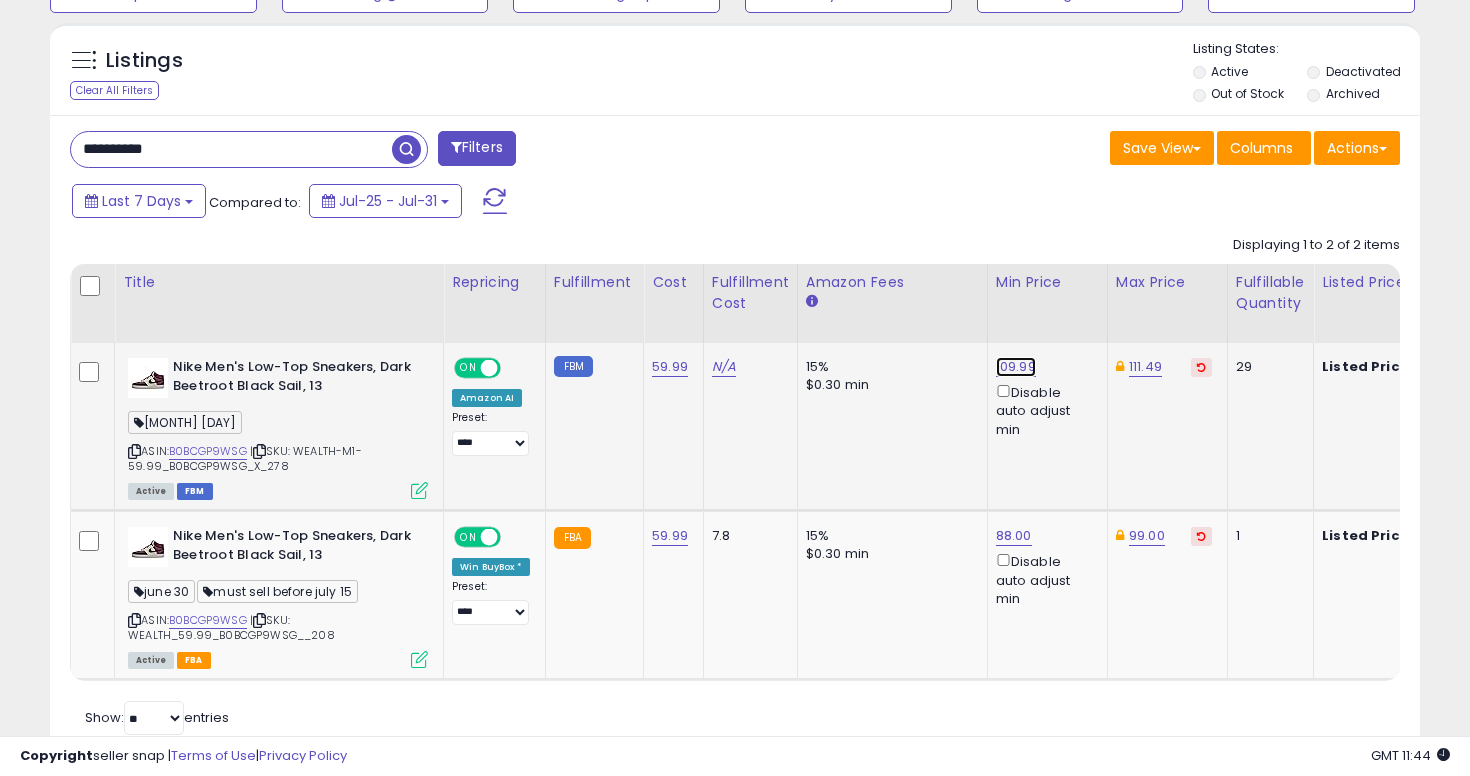 click on "109.99" at bounding box center (1016, 367) 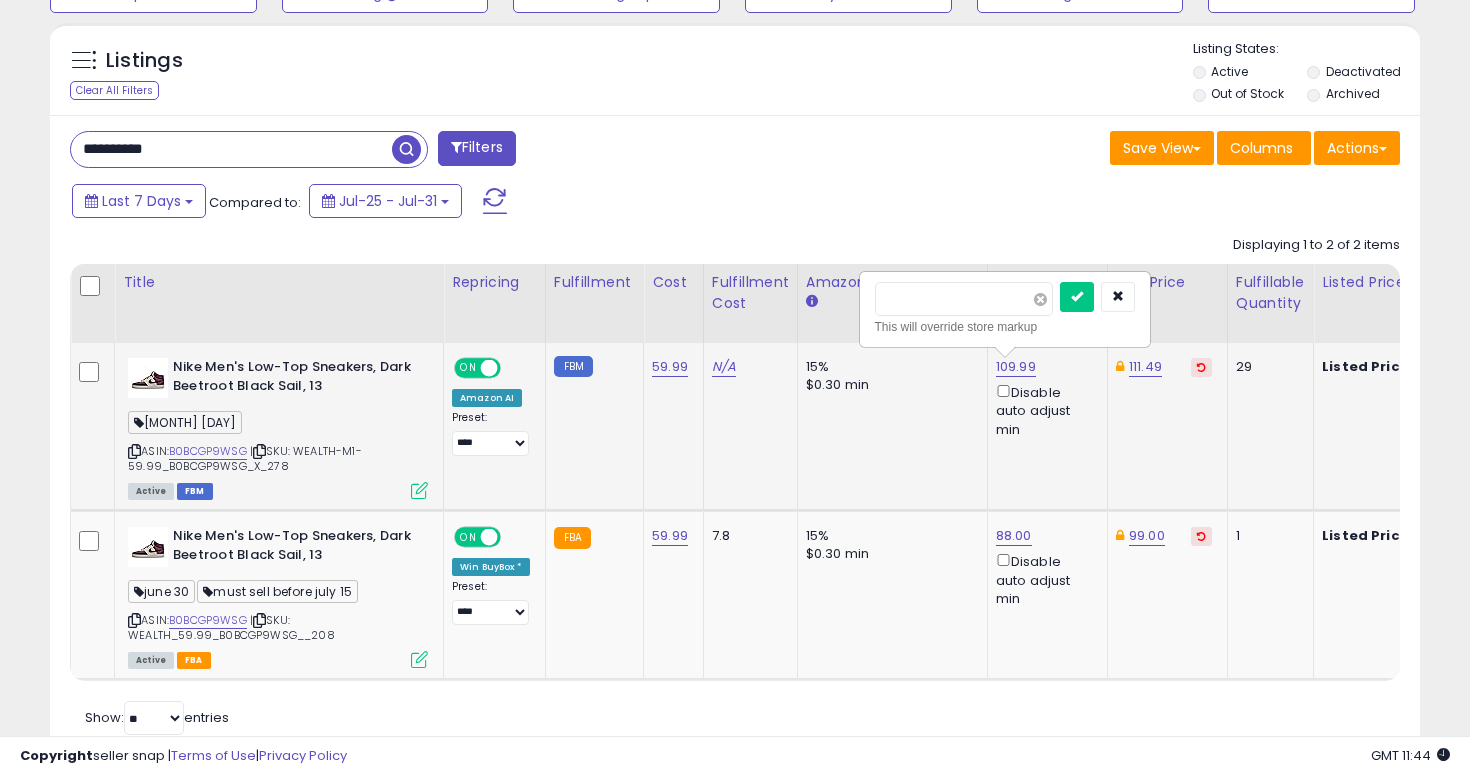 click at bounding box center [1040, 299] 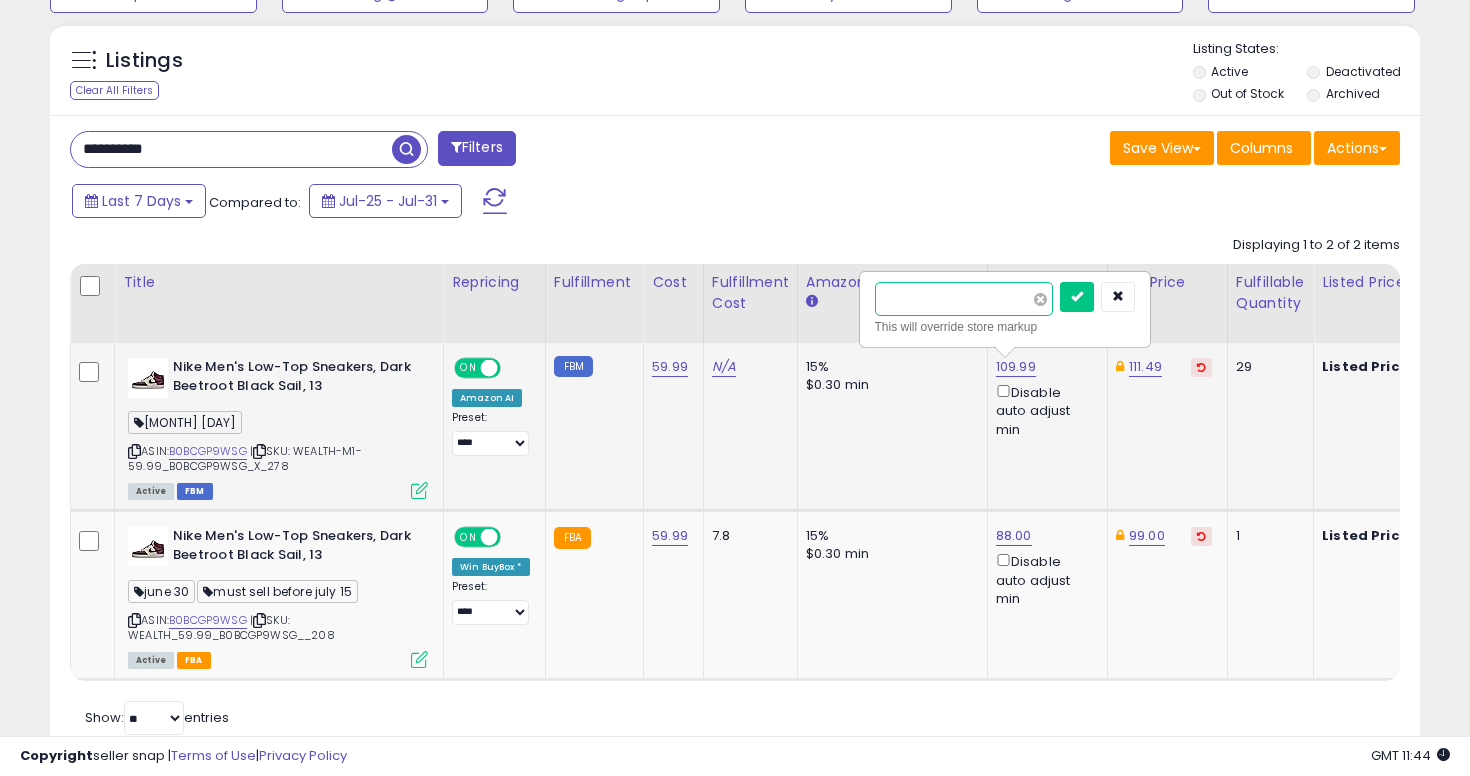 type on "*****" 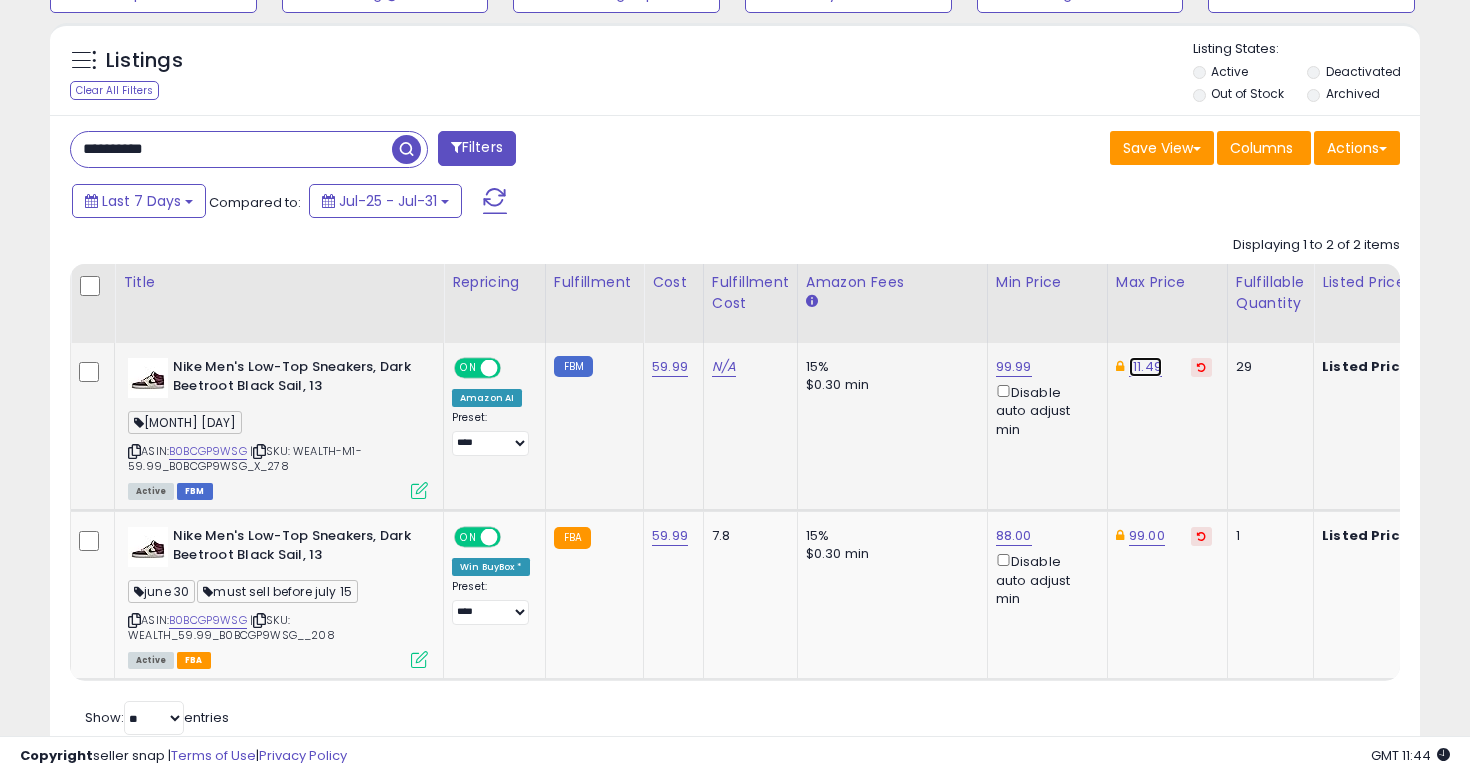 click on "111.49" at bounding box center (1145, 367) 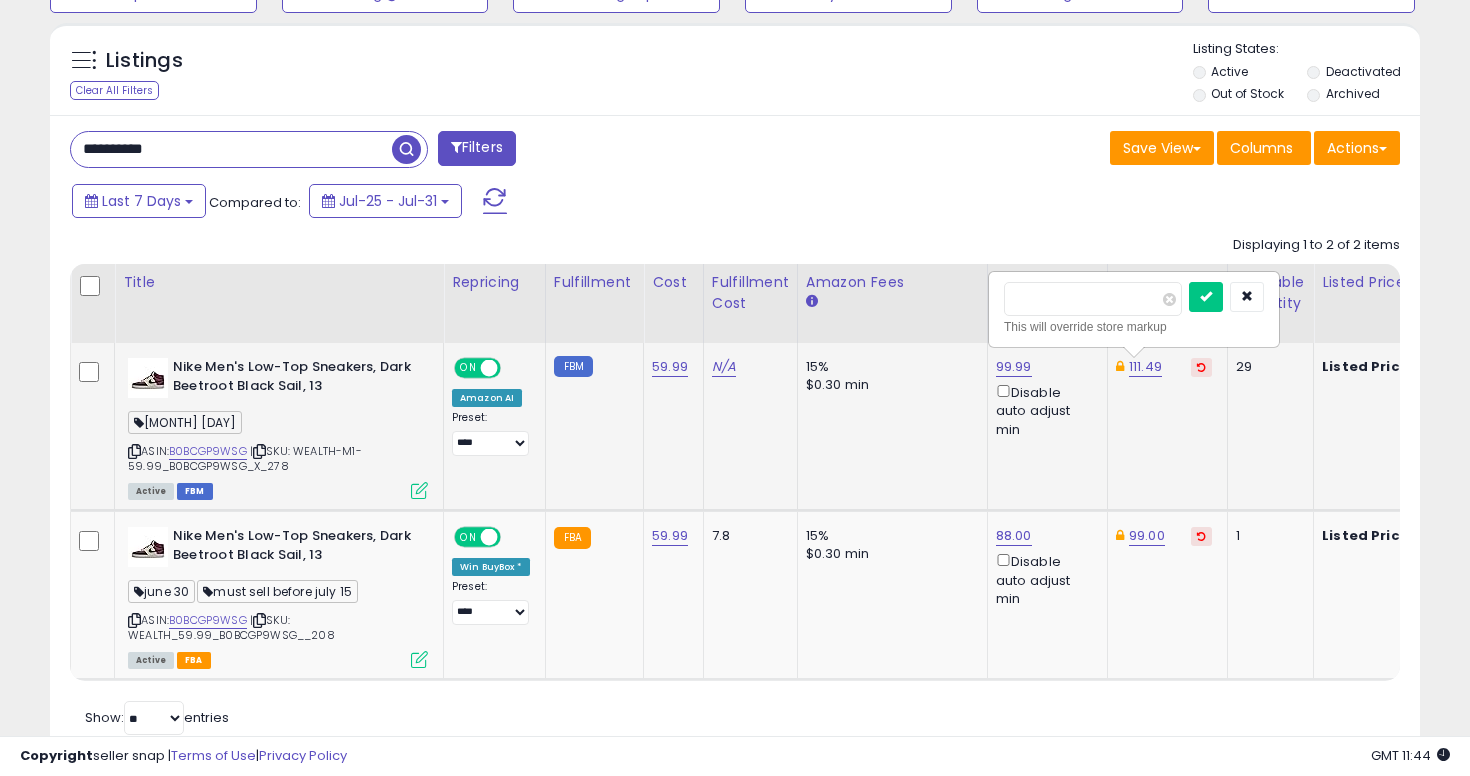 click on "******" at bounding box center (1093, 299) 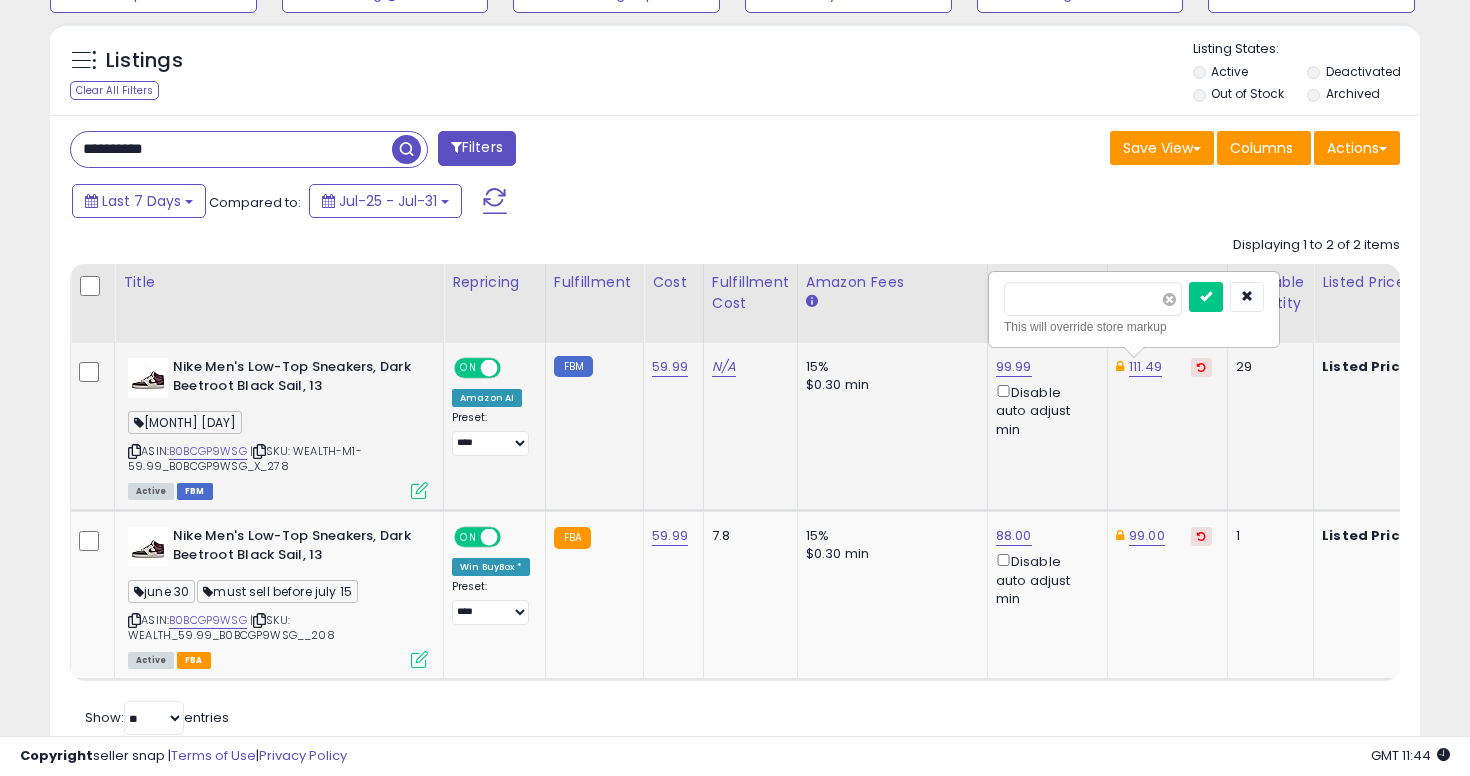click at bounding box center (1169, 299) 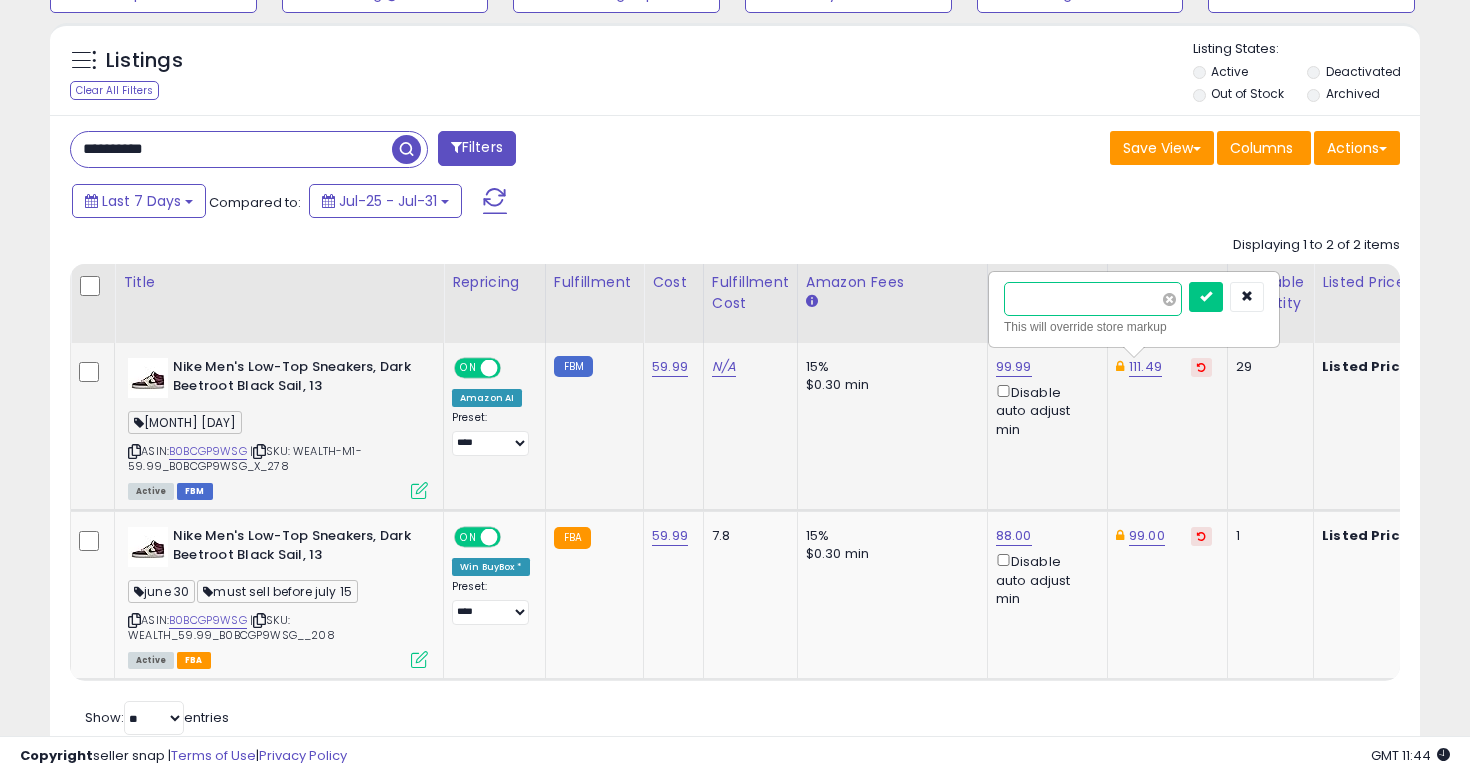 type on "*****" 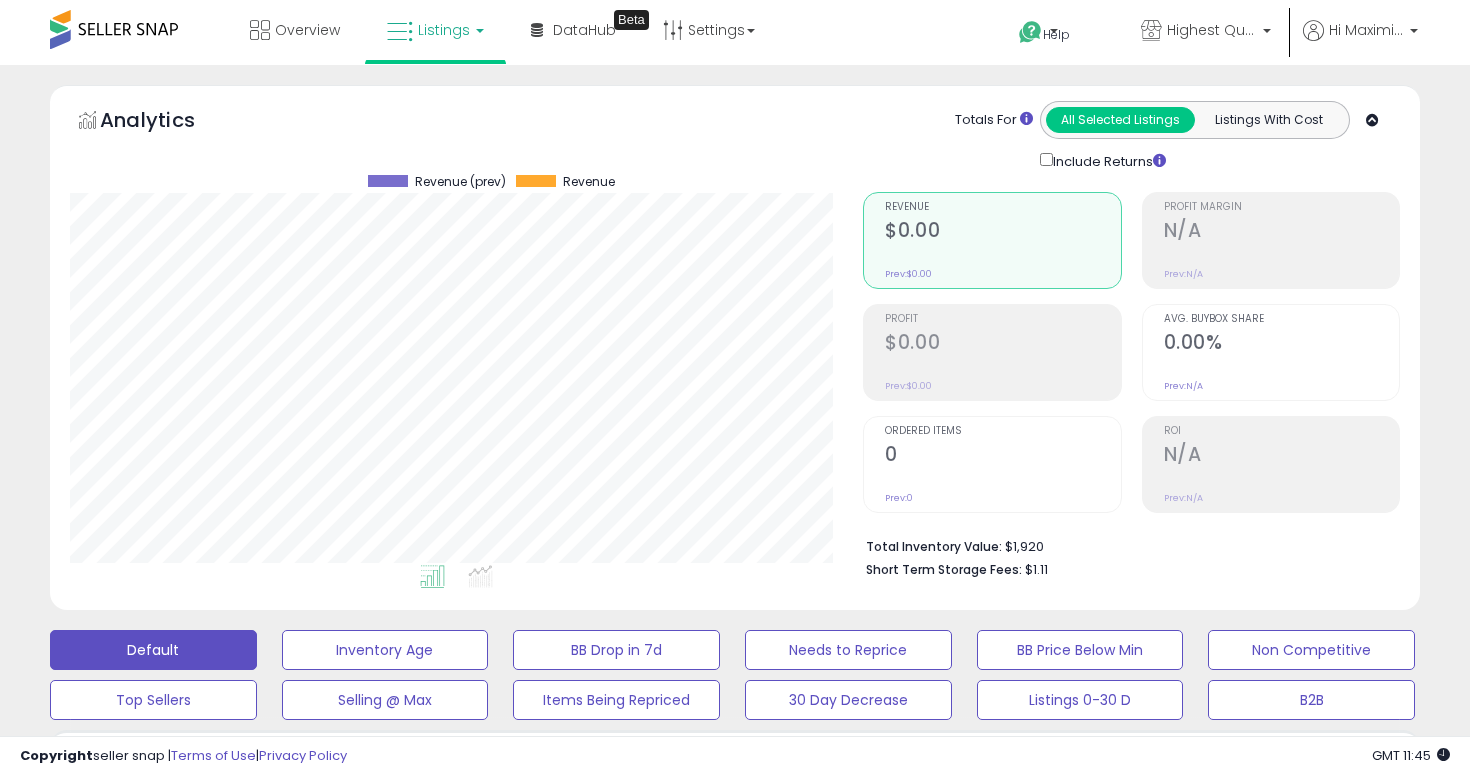 scroll, scrollTop: 610, scrollLeft: 0, axis: vertical 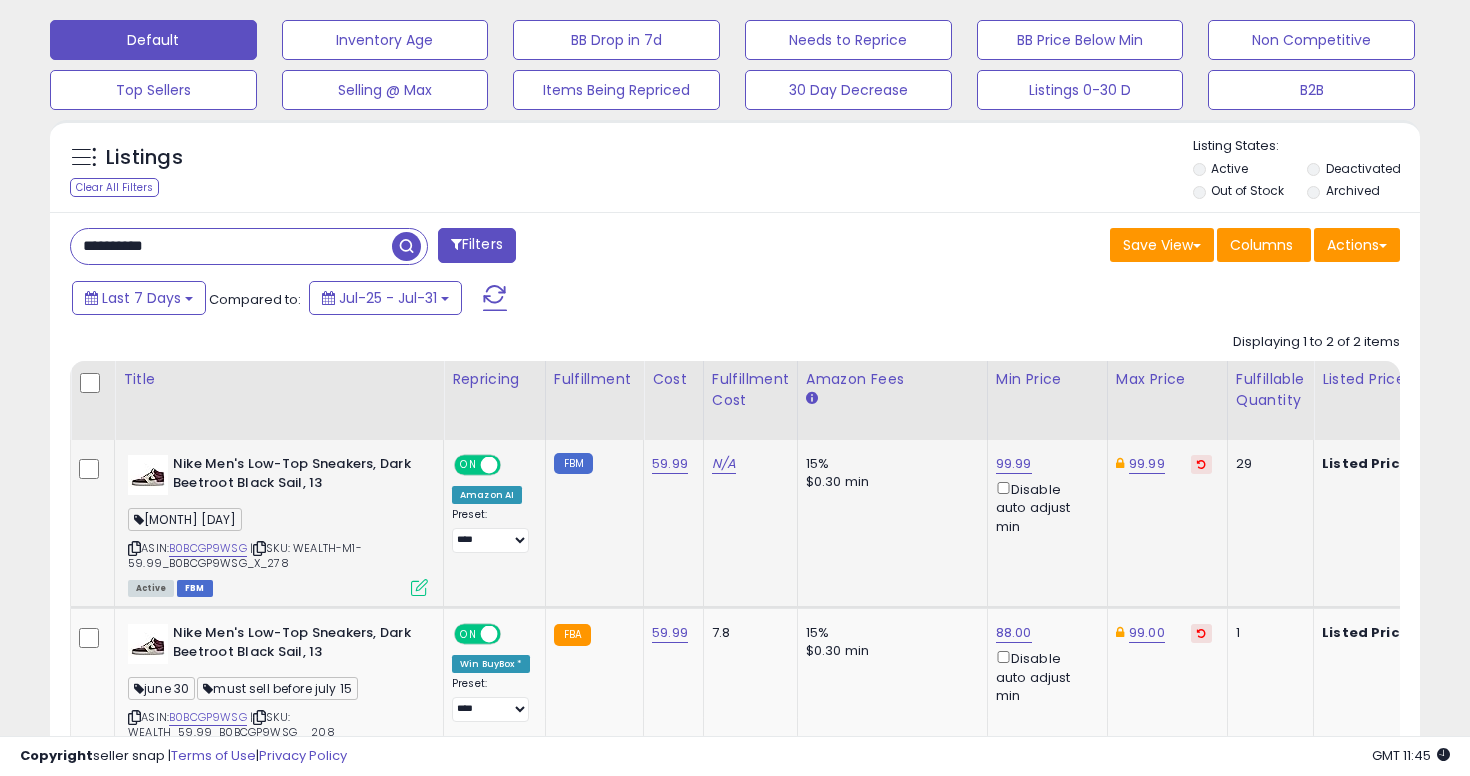 click on "**********" at bounding box center [231, 246] 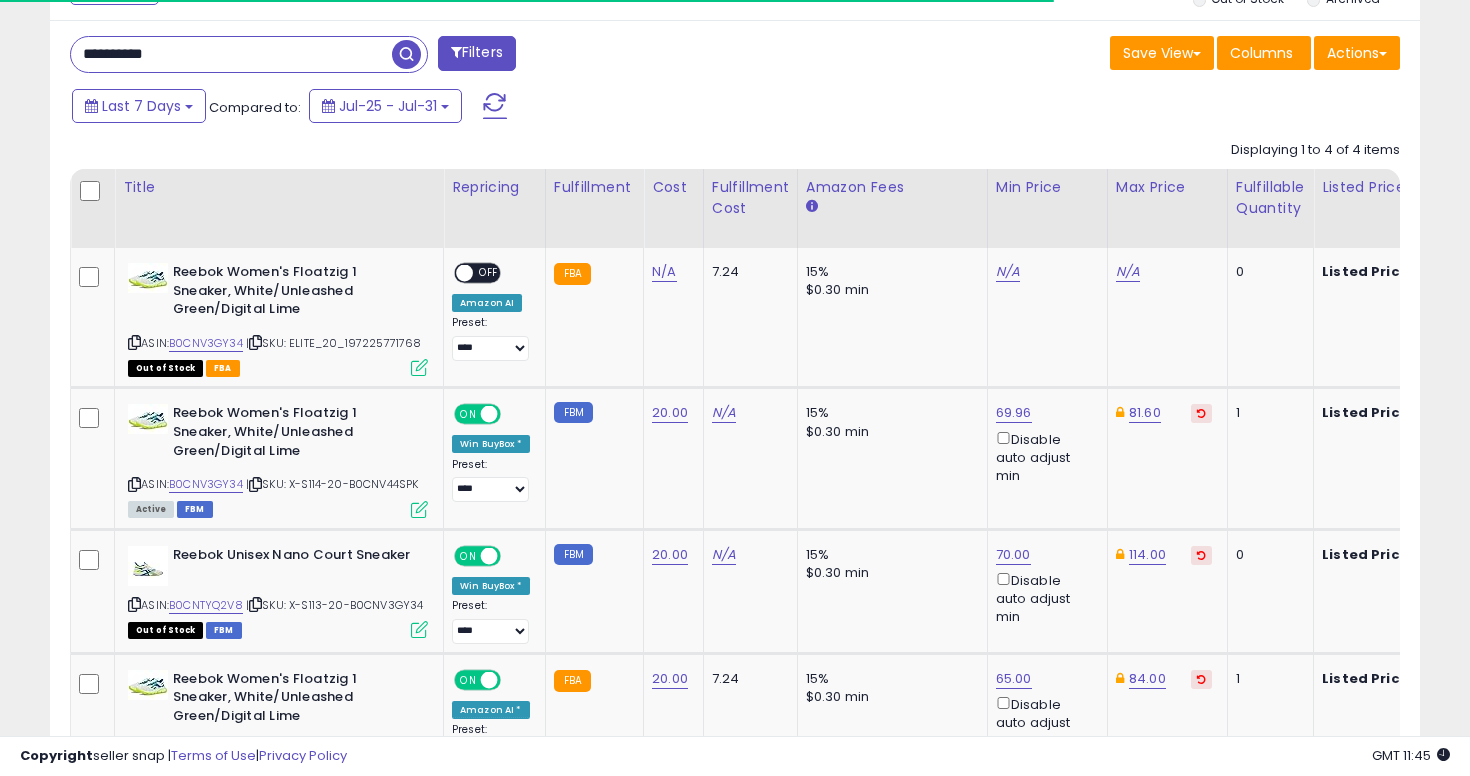 scroll, scrollTop: 875, scrollLeft: 0, axis: vertical 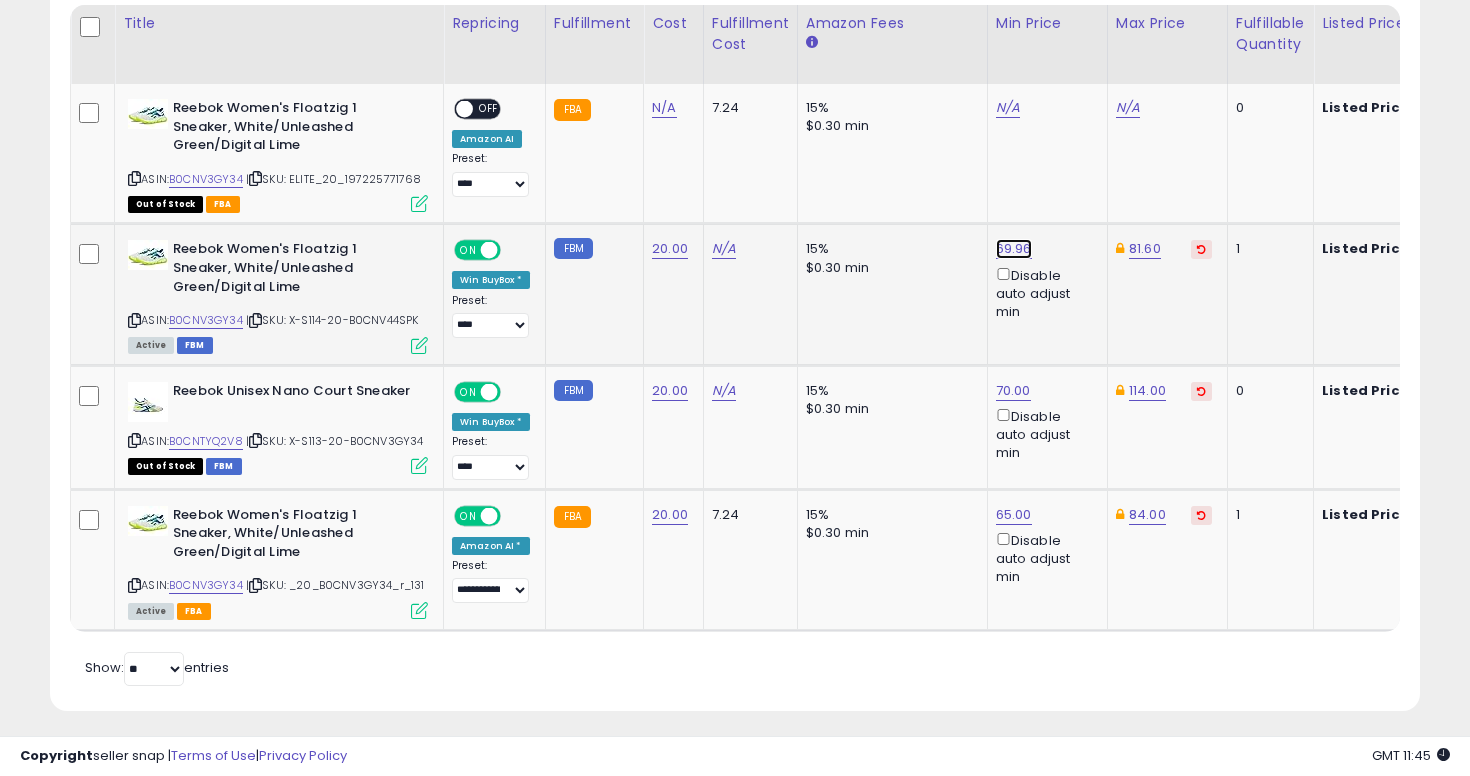 click on "69.96" at bounding box center [1008, 108] 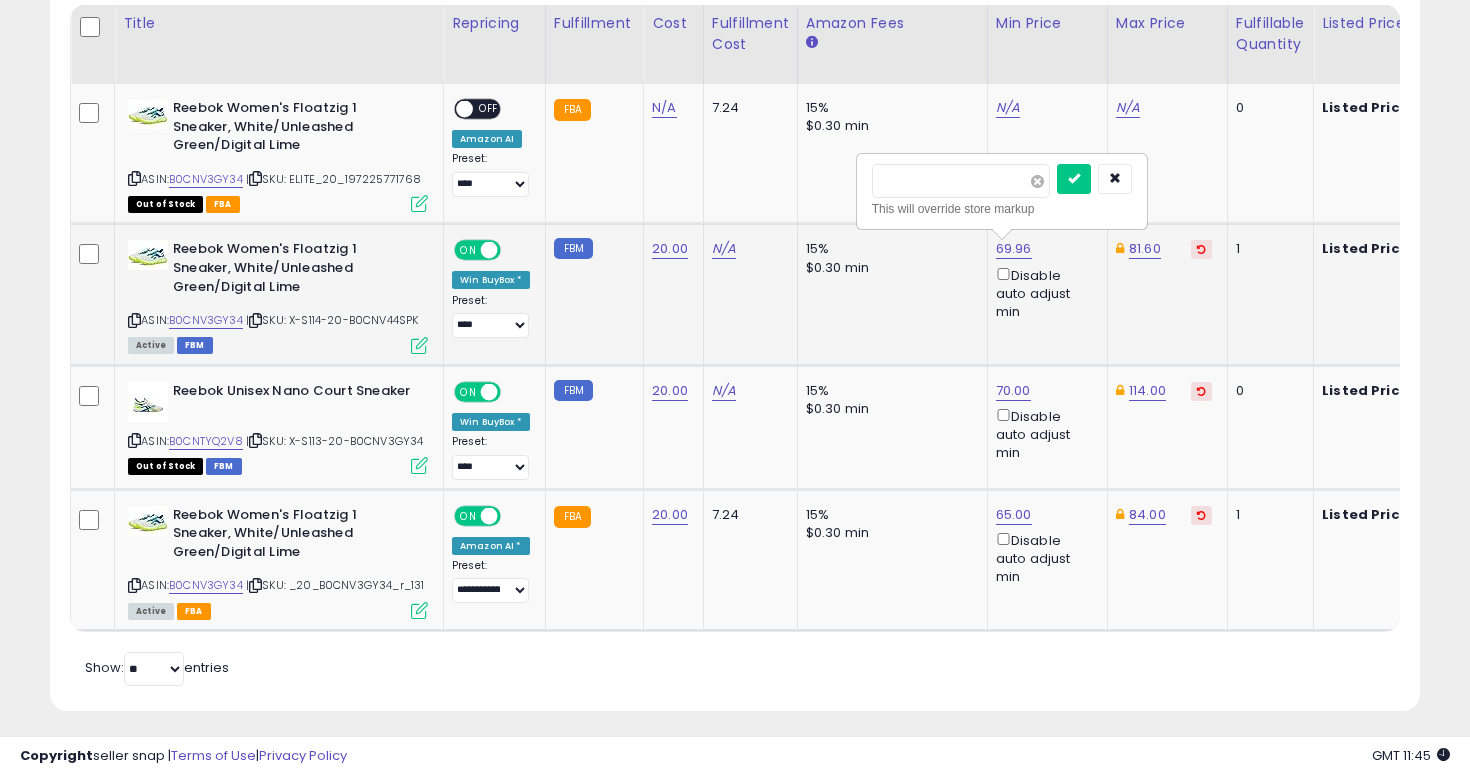 click at bounding box center [1037, 181] 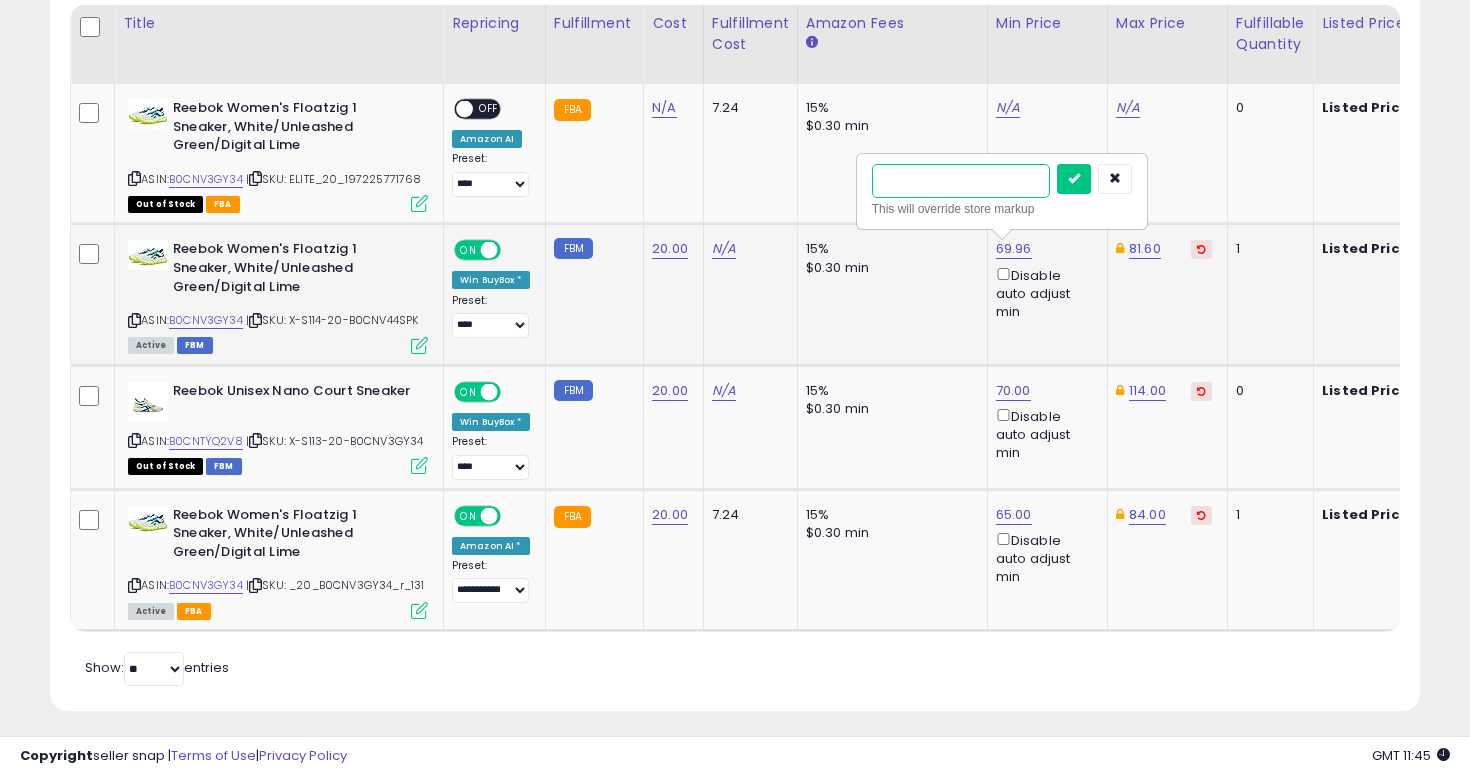 type on "**" 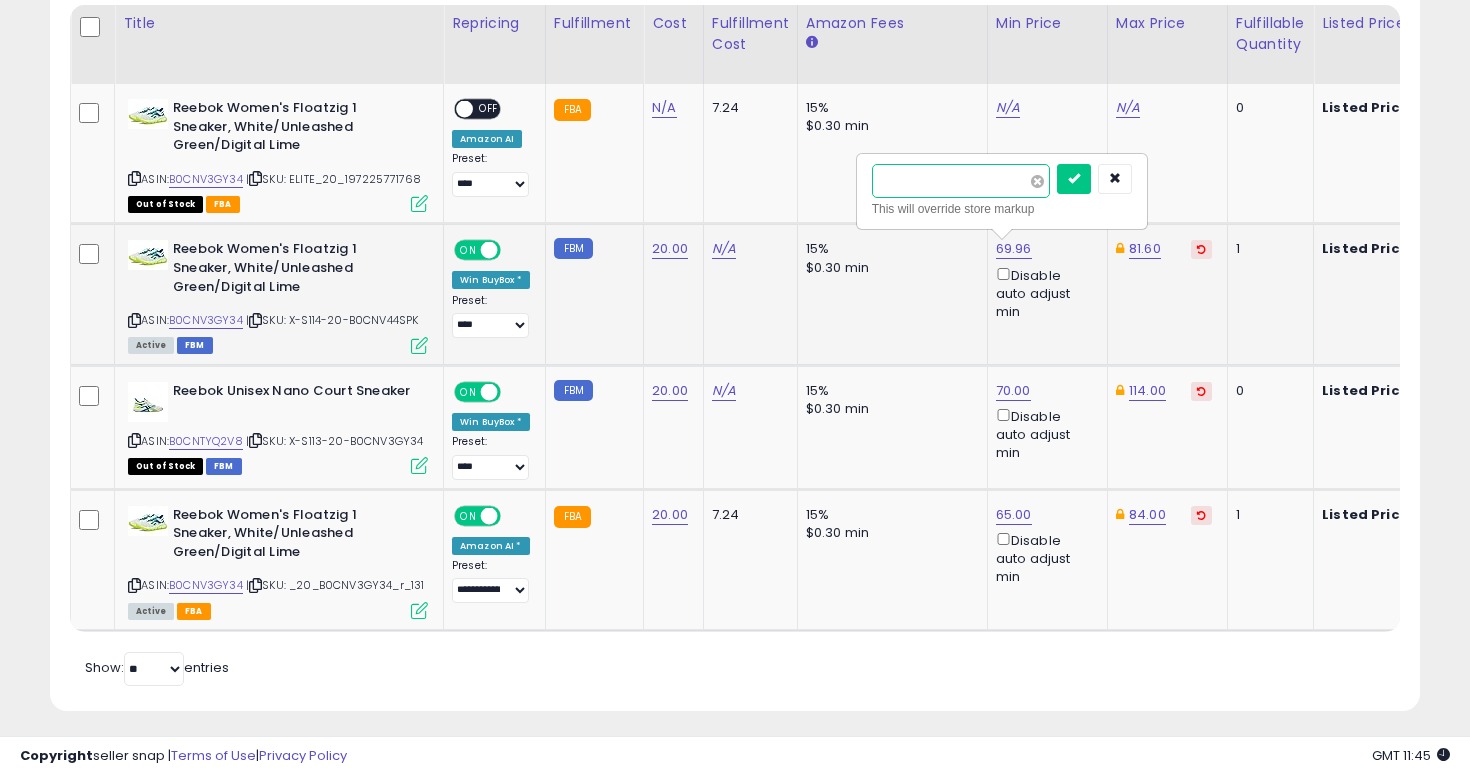 click at bounding box center (1074, 179) 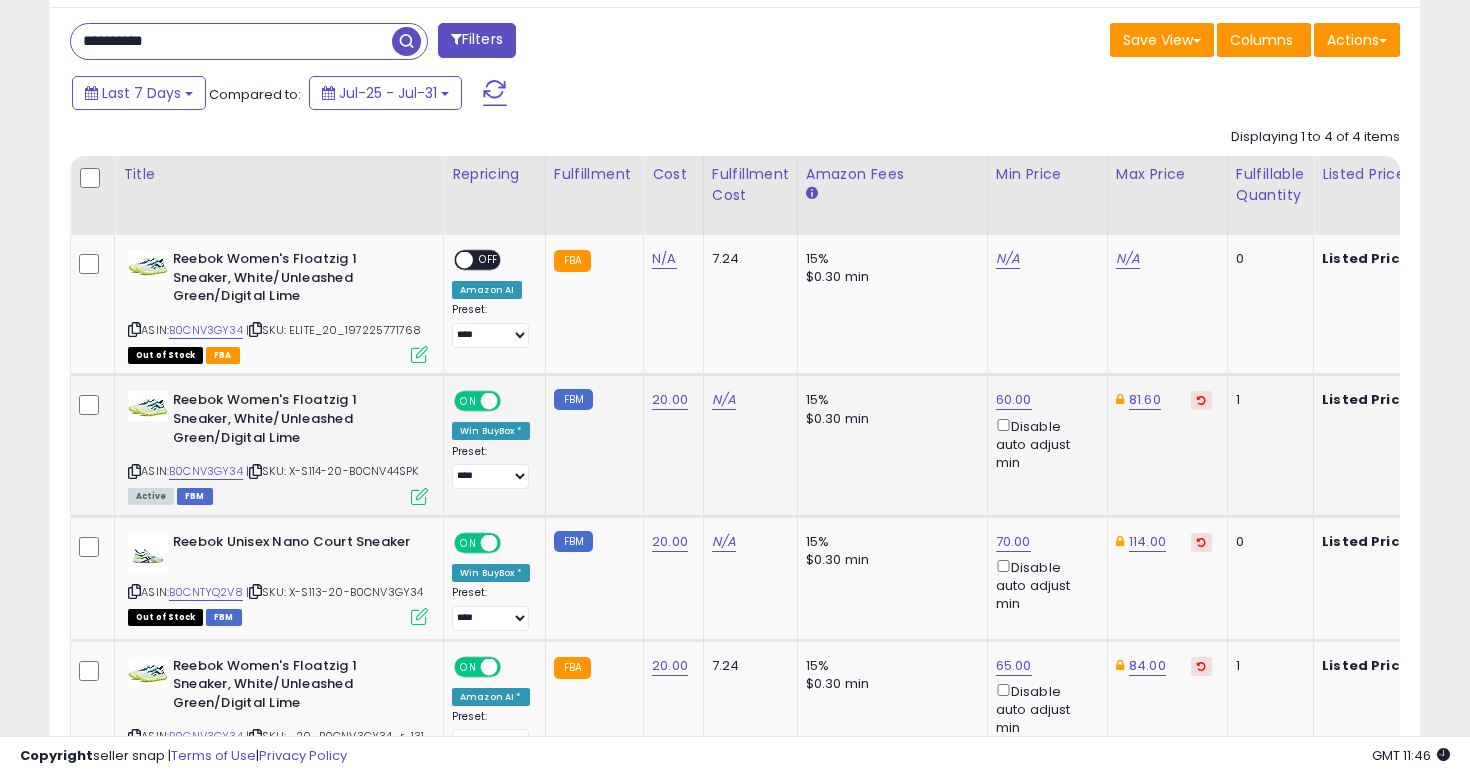 scroll, scrollTop: 572, scrollLeft: 0, axis: vertical 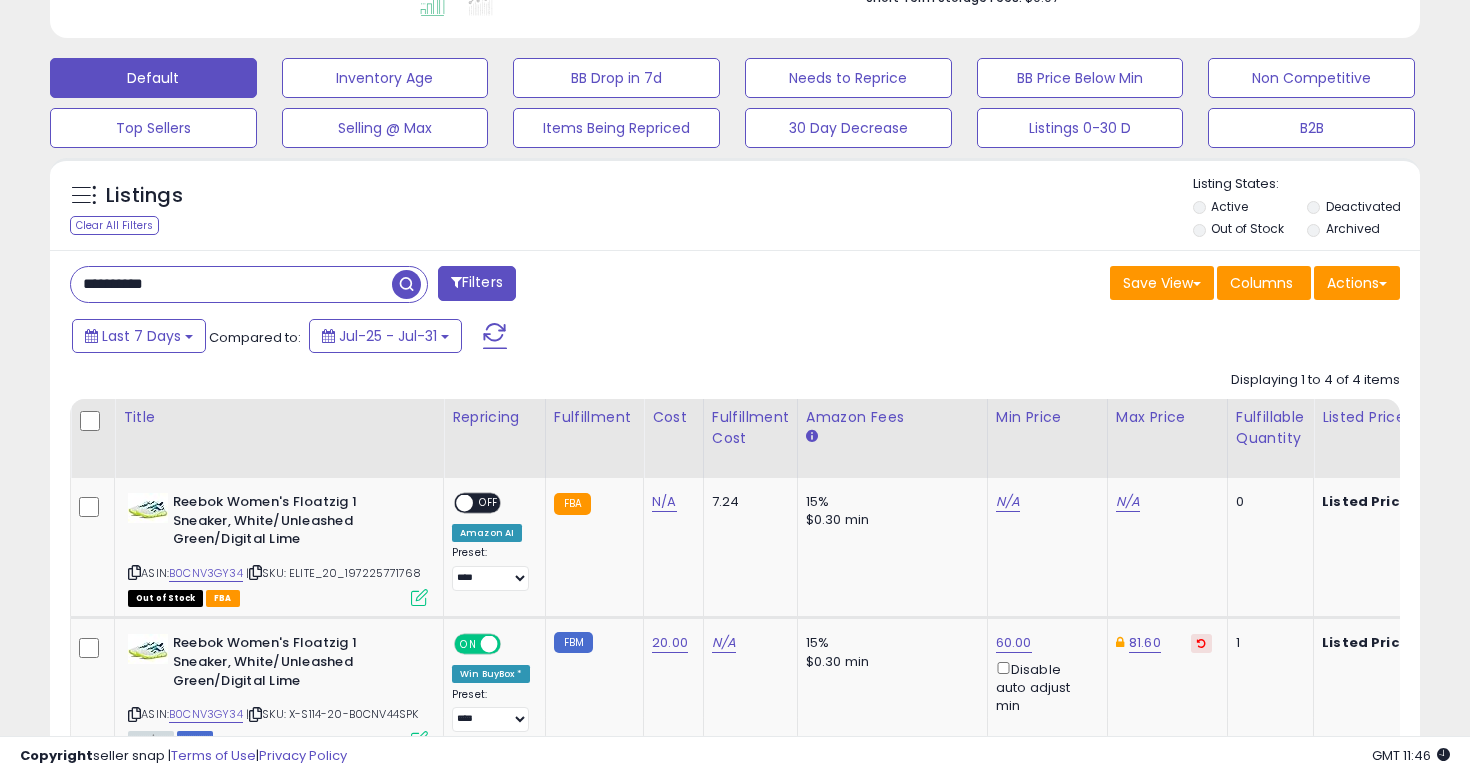 click on "**********" at bounding box center (231, 284) 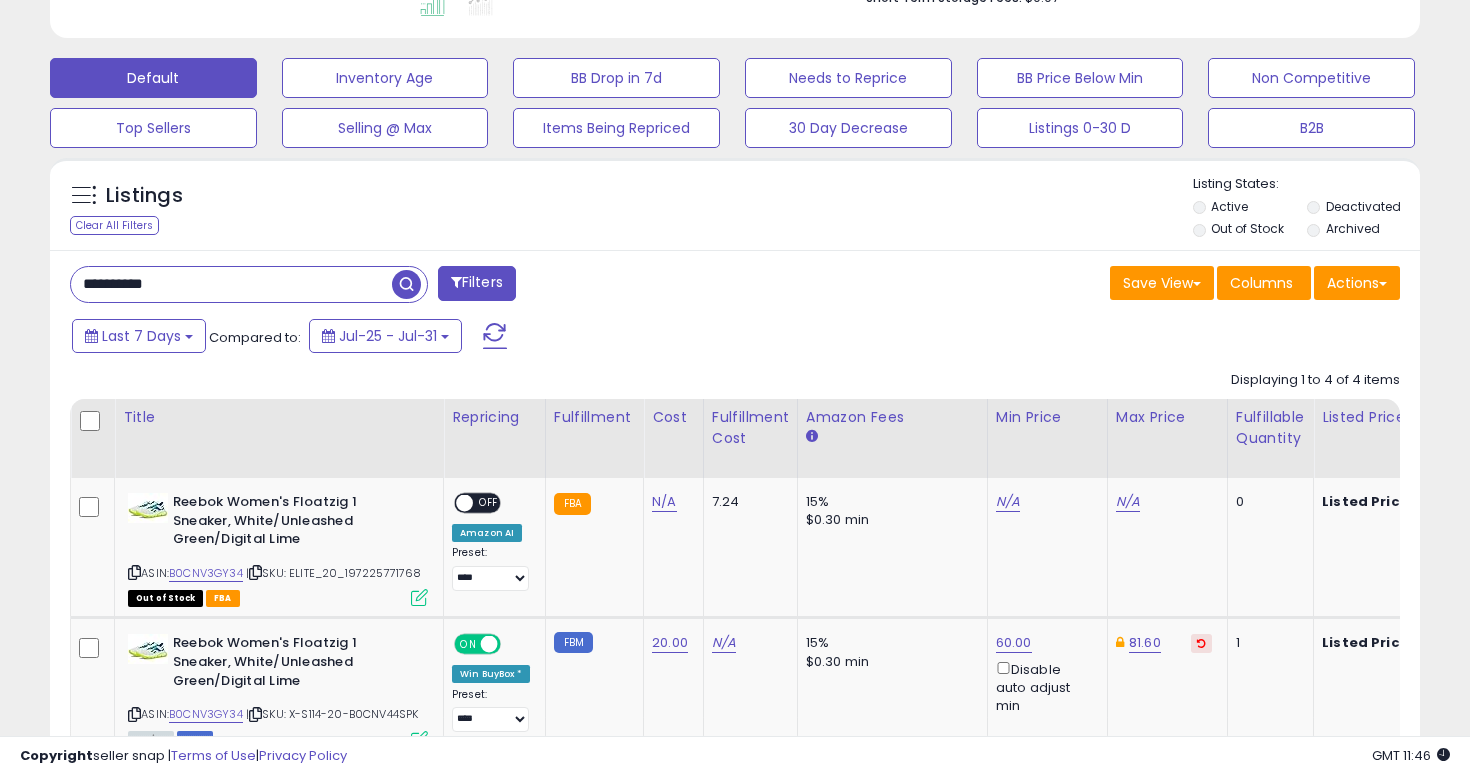 paste 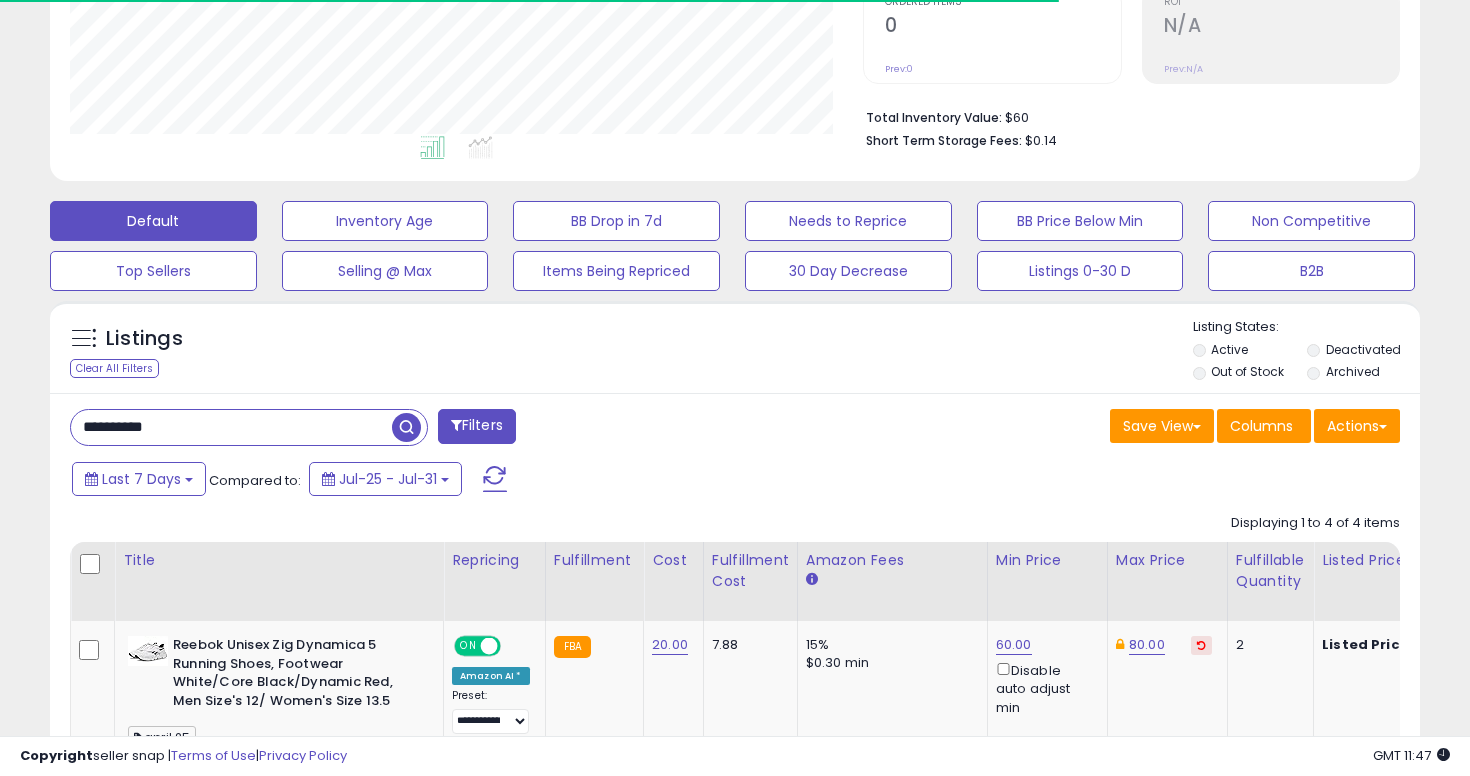 scroll, scrollTop: 572, scrollLeft: 0, axis: vertical 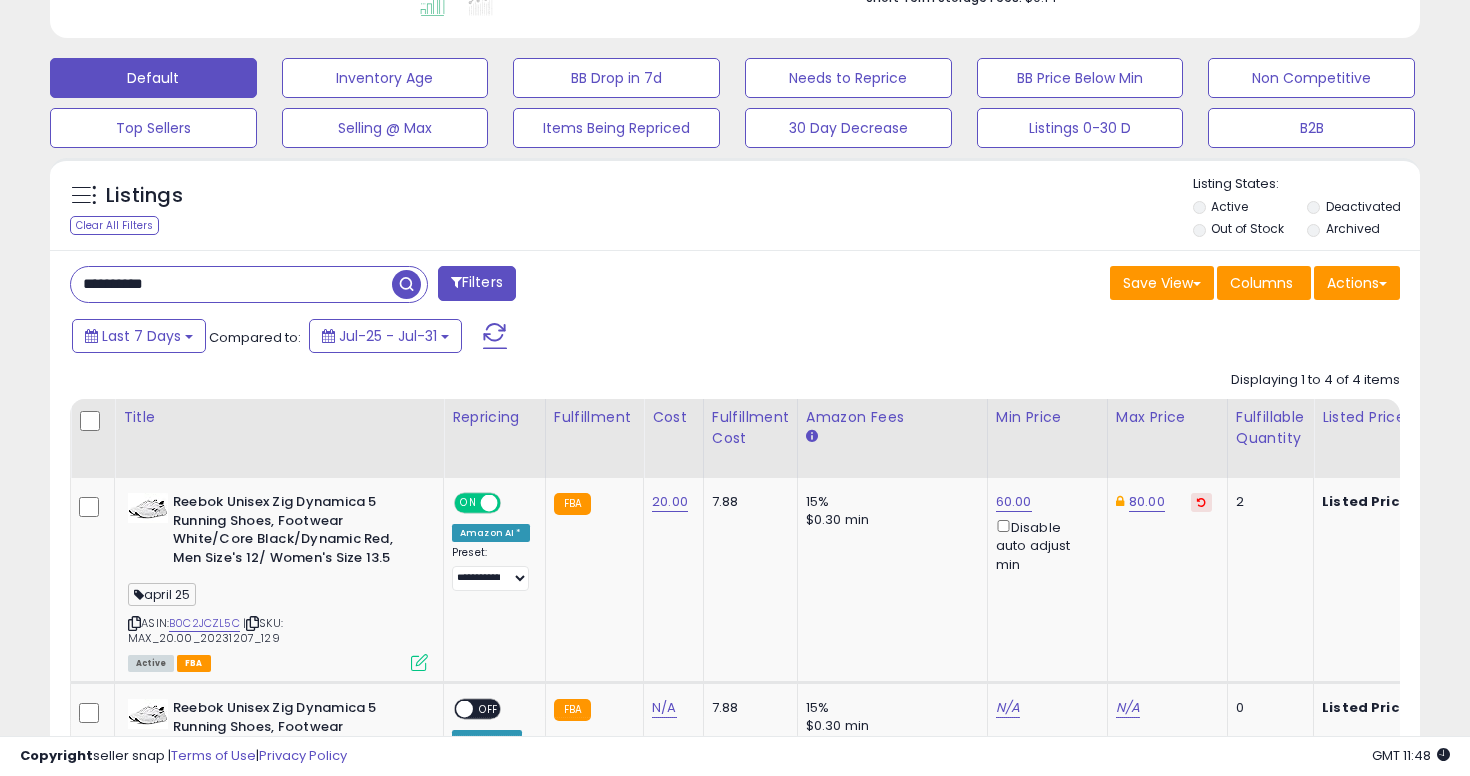 click on "**********" at bounding box center (231, 284) 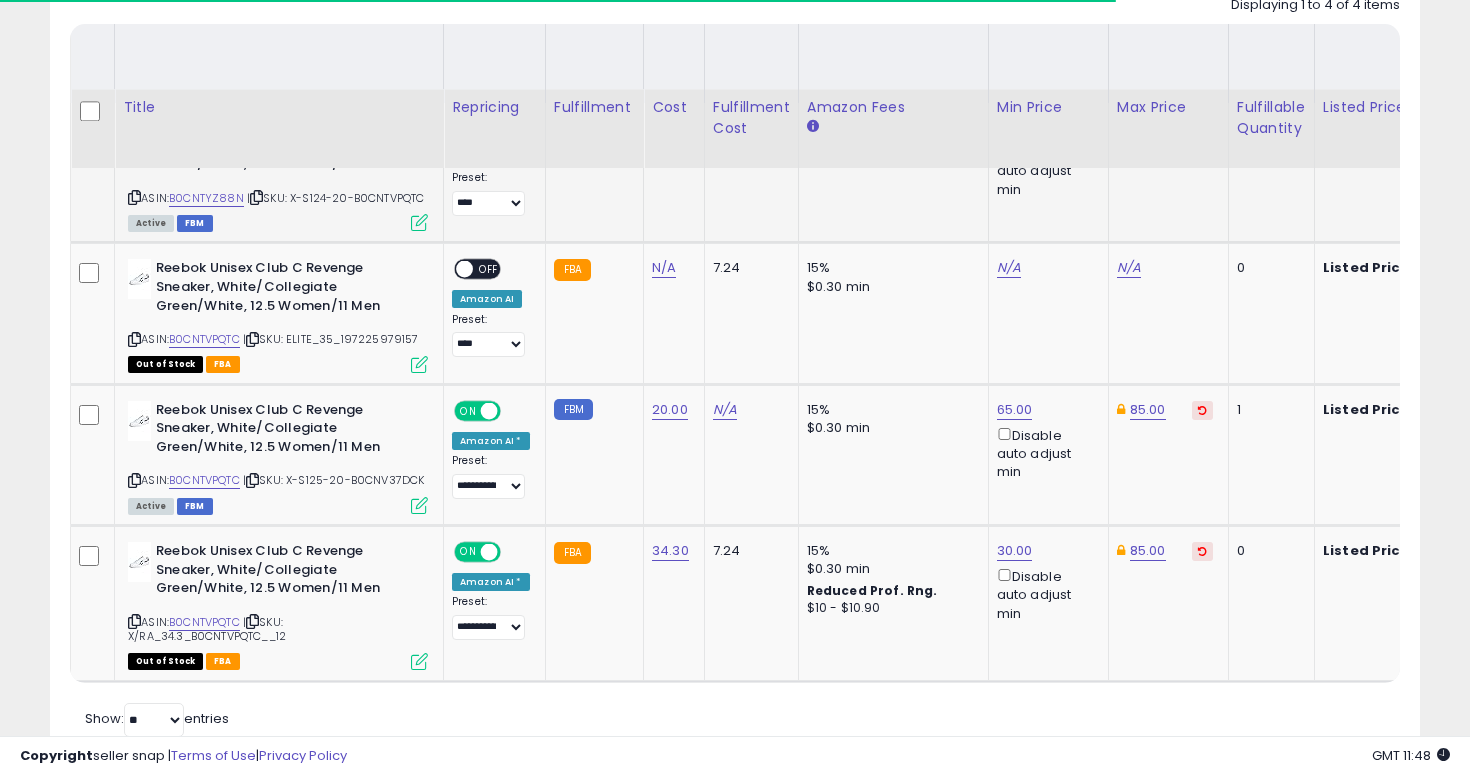 scroll, scrollTop: 1037, scrollLeft: 0, axis: vertical 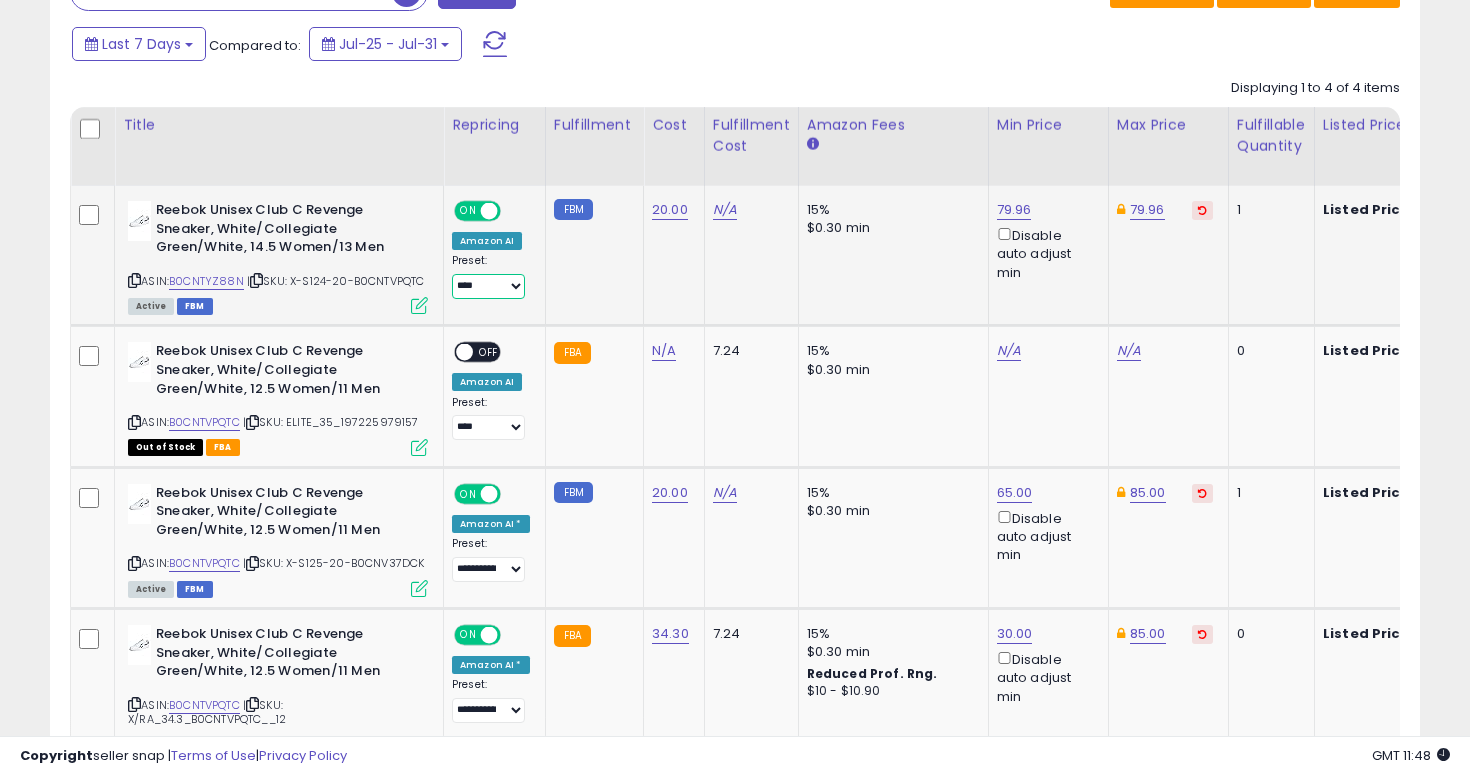 click on "**********" at bounding box center (488, 286) 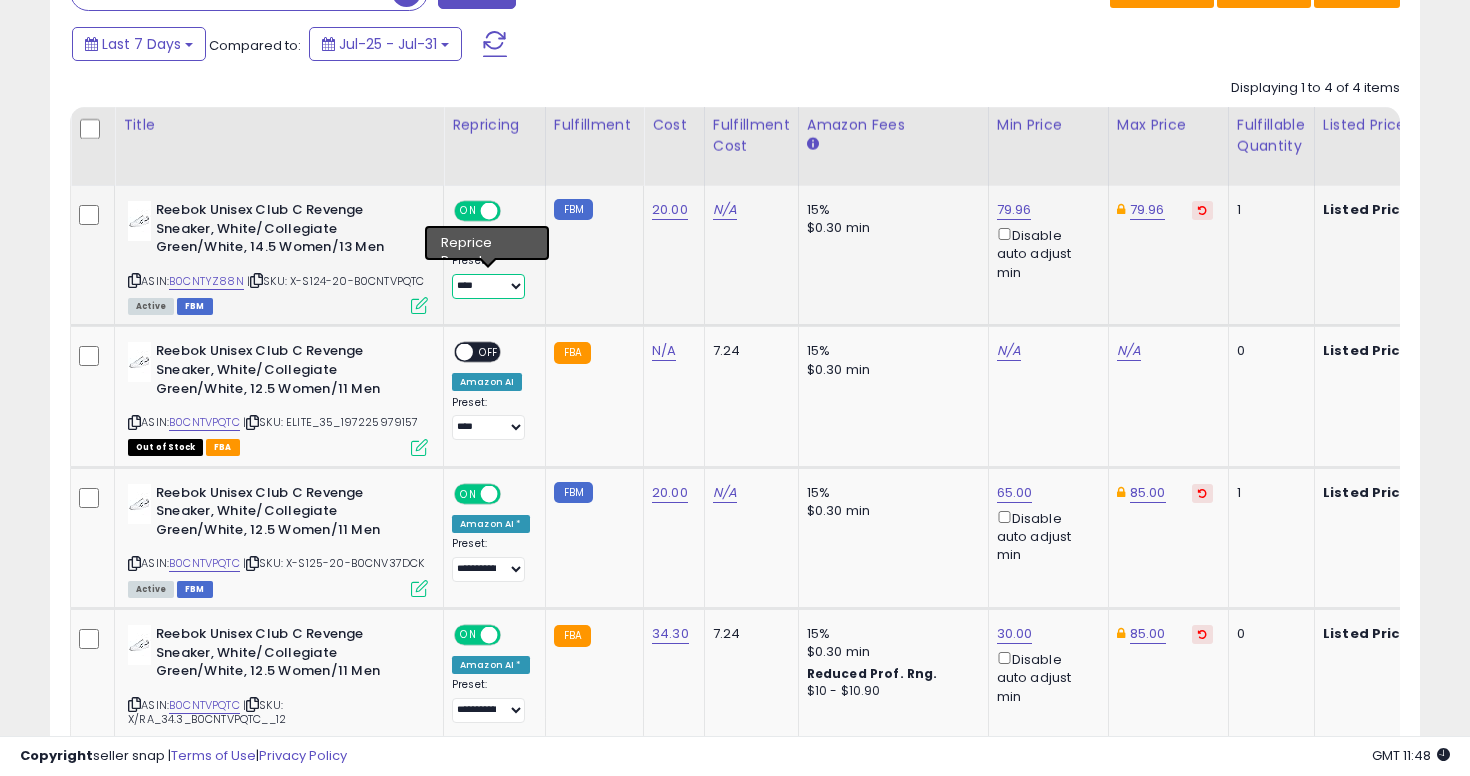 select on "****" 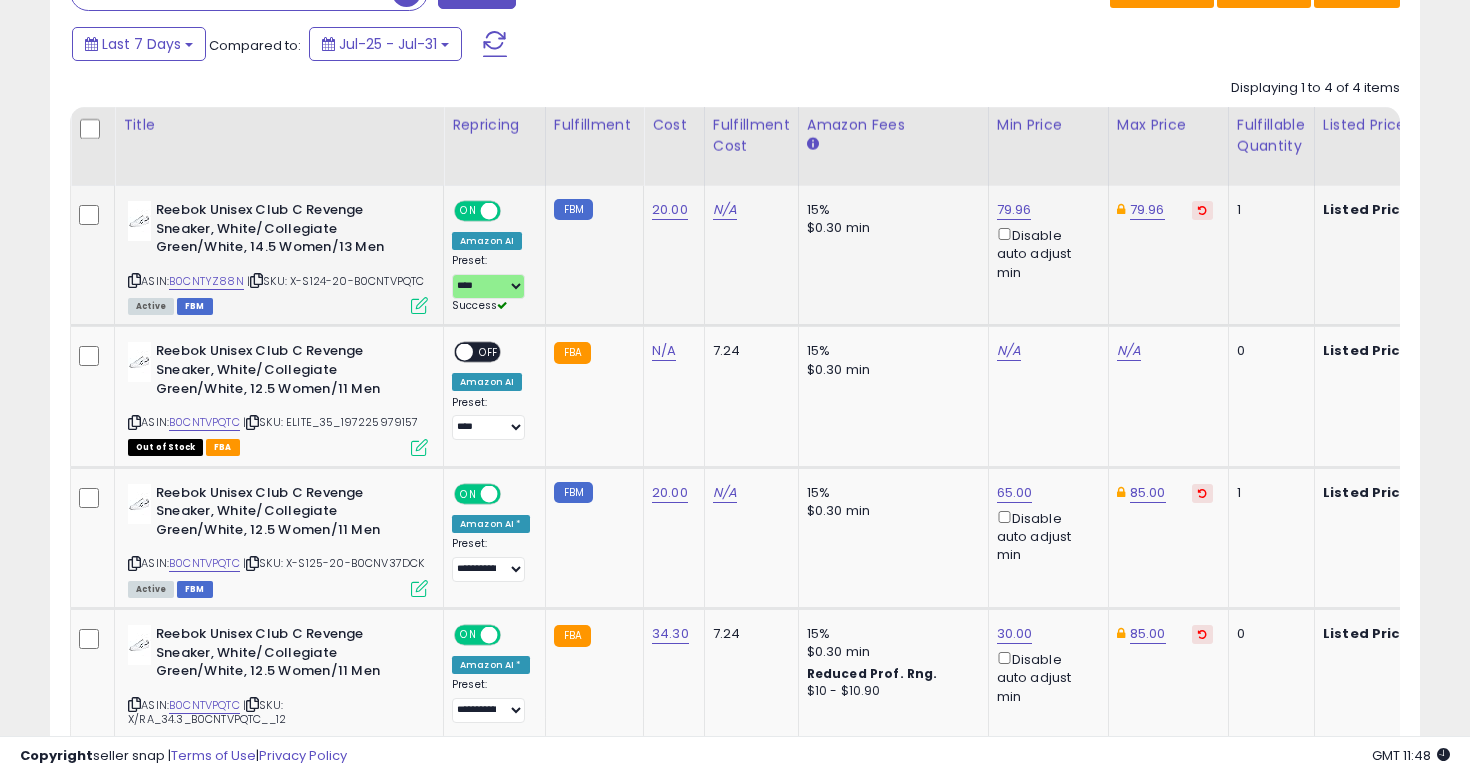 click at bounding box center [134, 280] 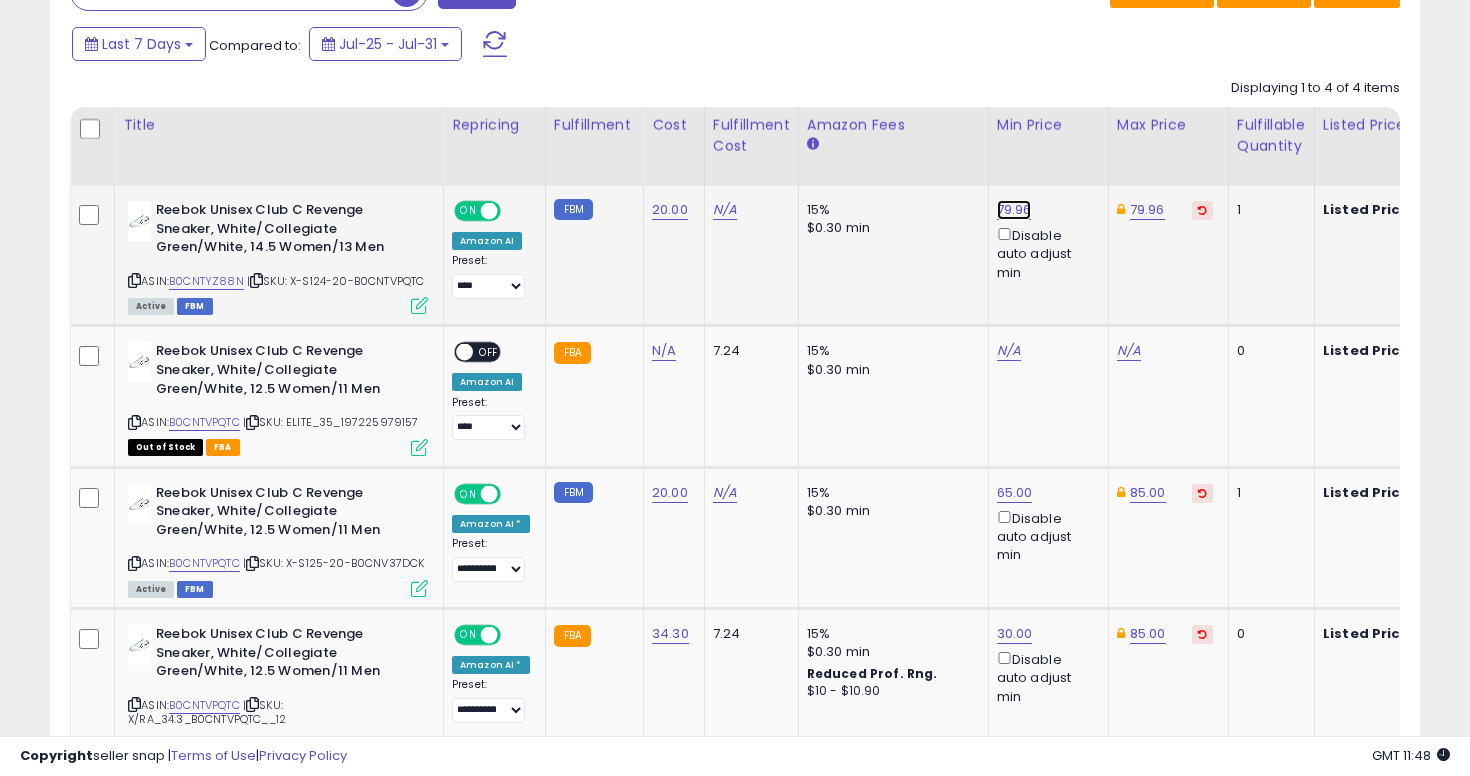 click on "79.96" at bounding box center (1014, 210) 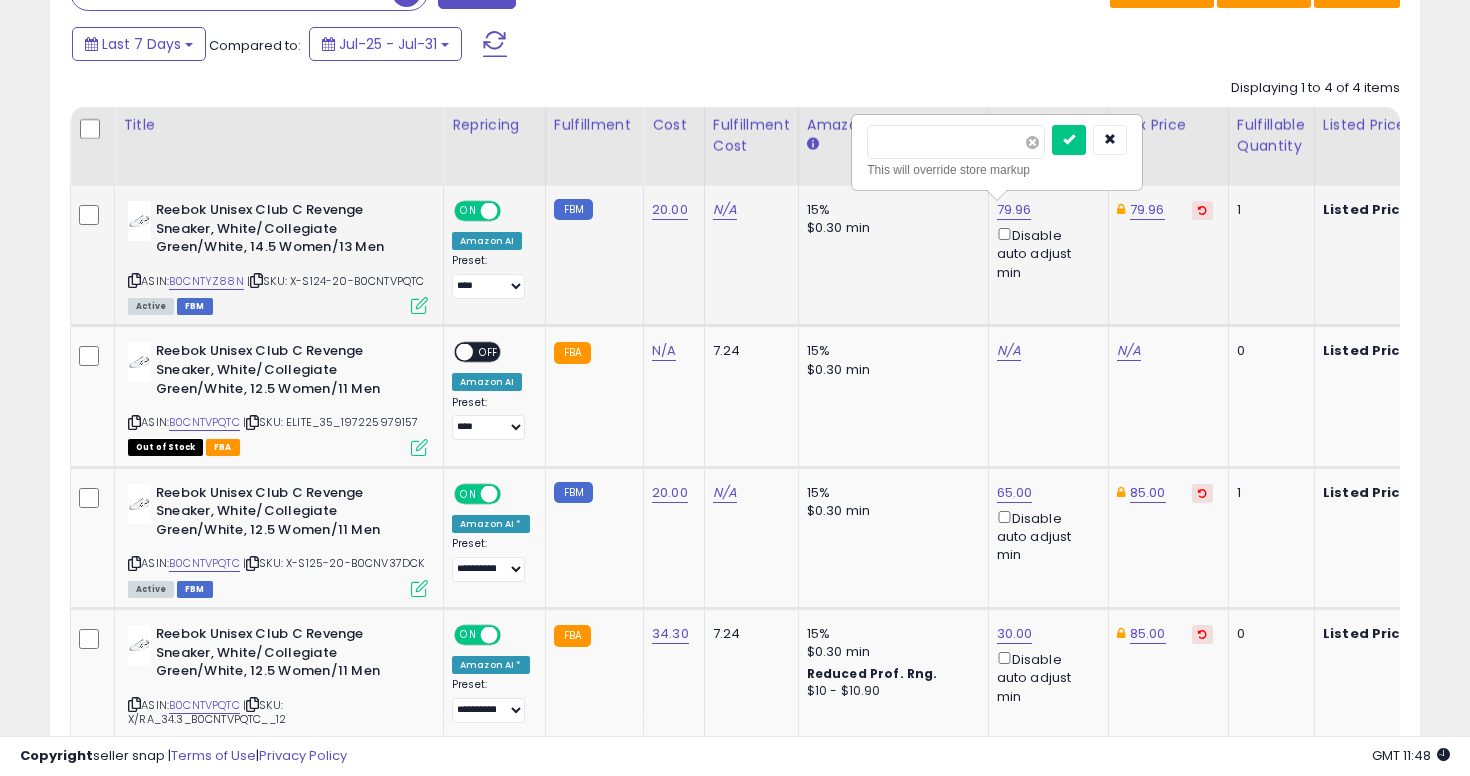 click at bounding box center (1032, 142) 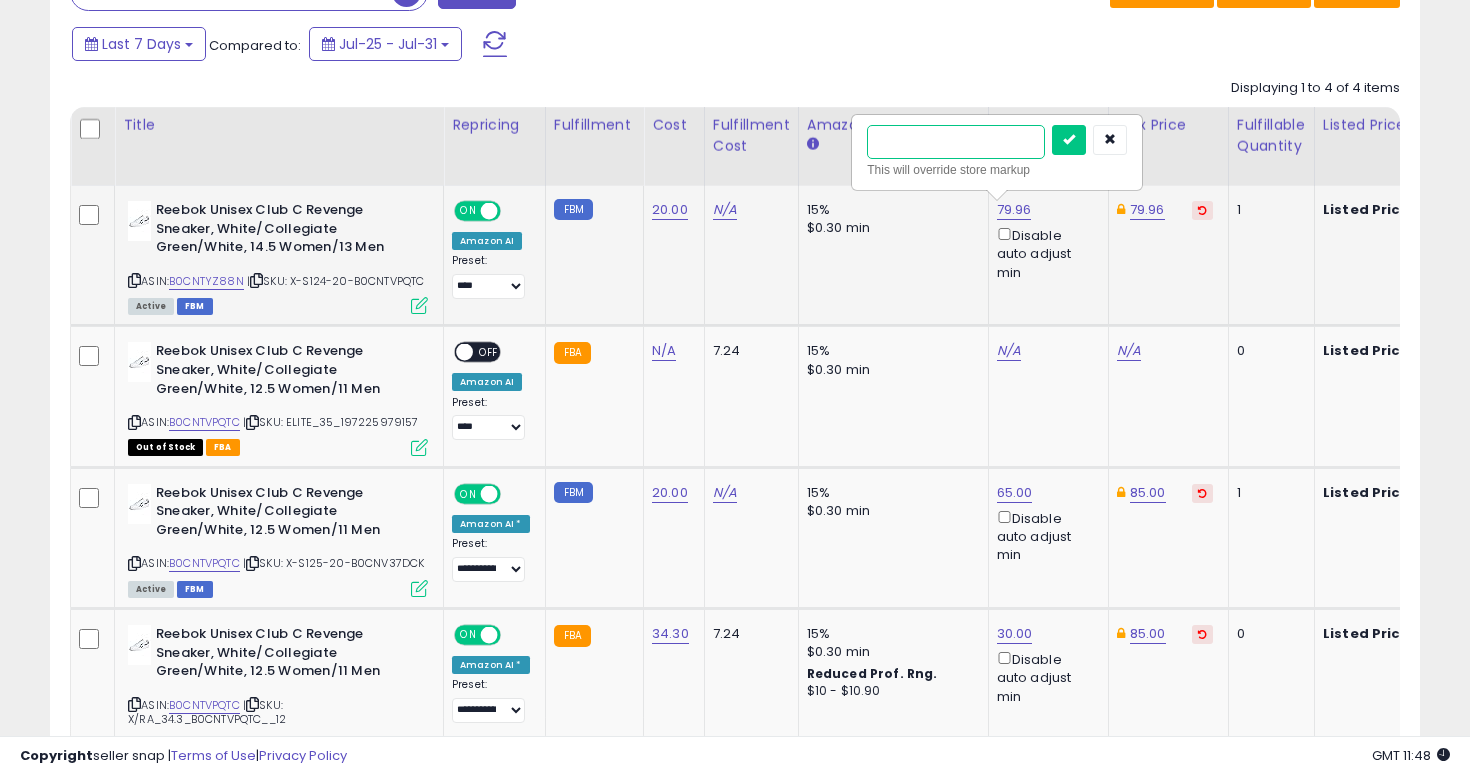 type on "**" 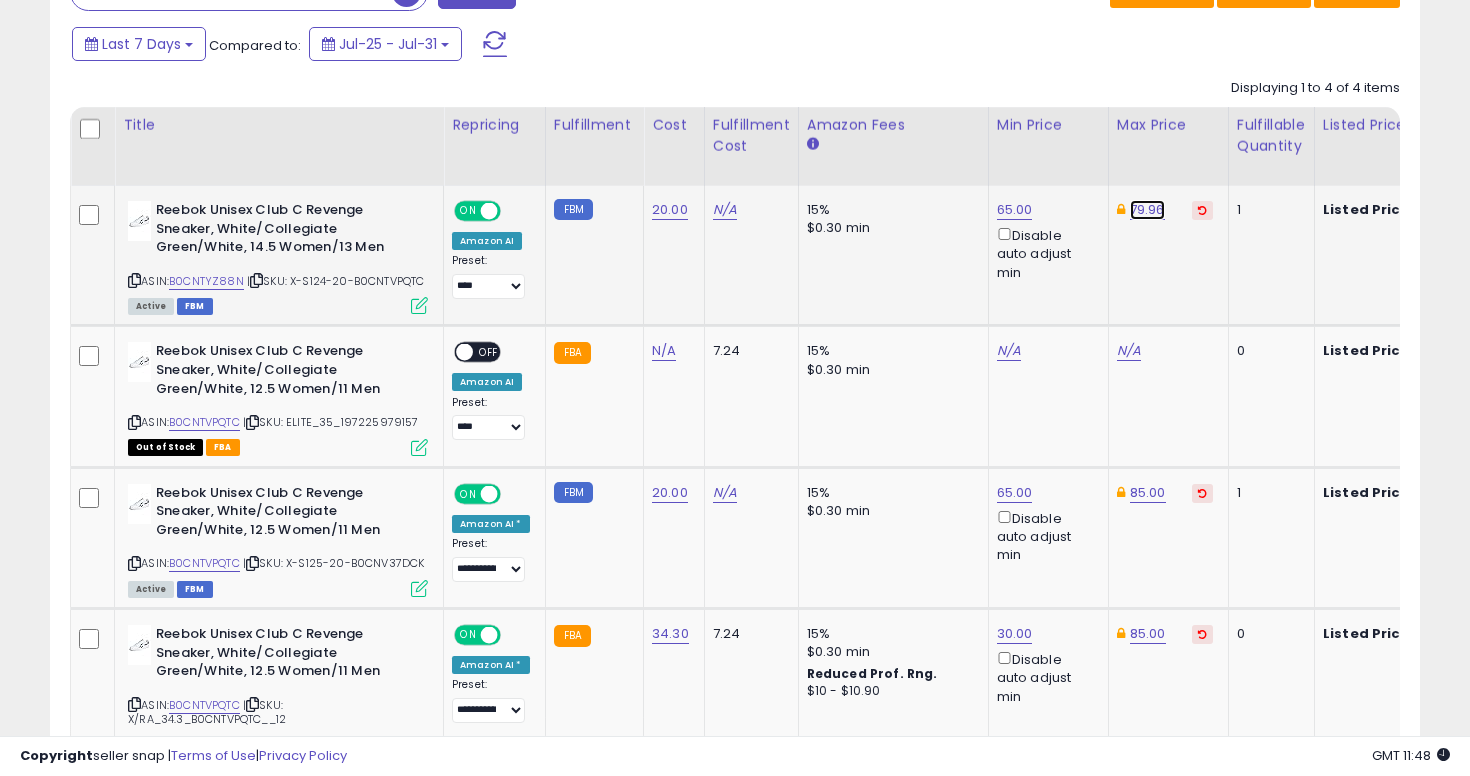 click on "79.96" at bounding box center (1147, 210) 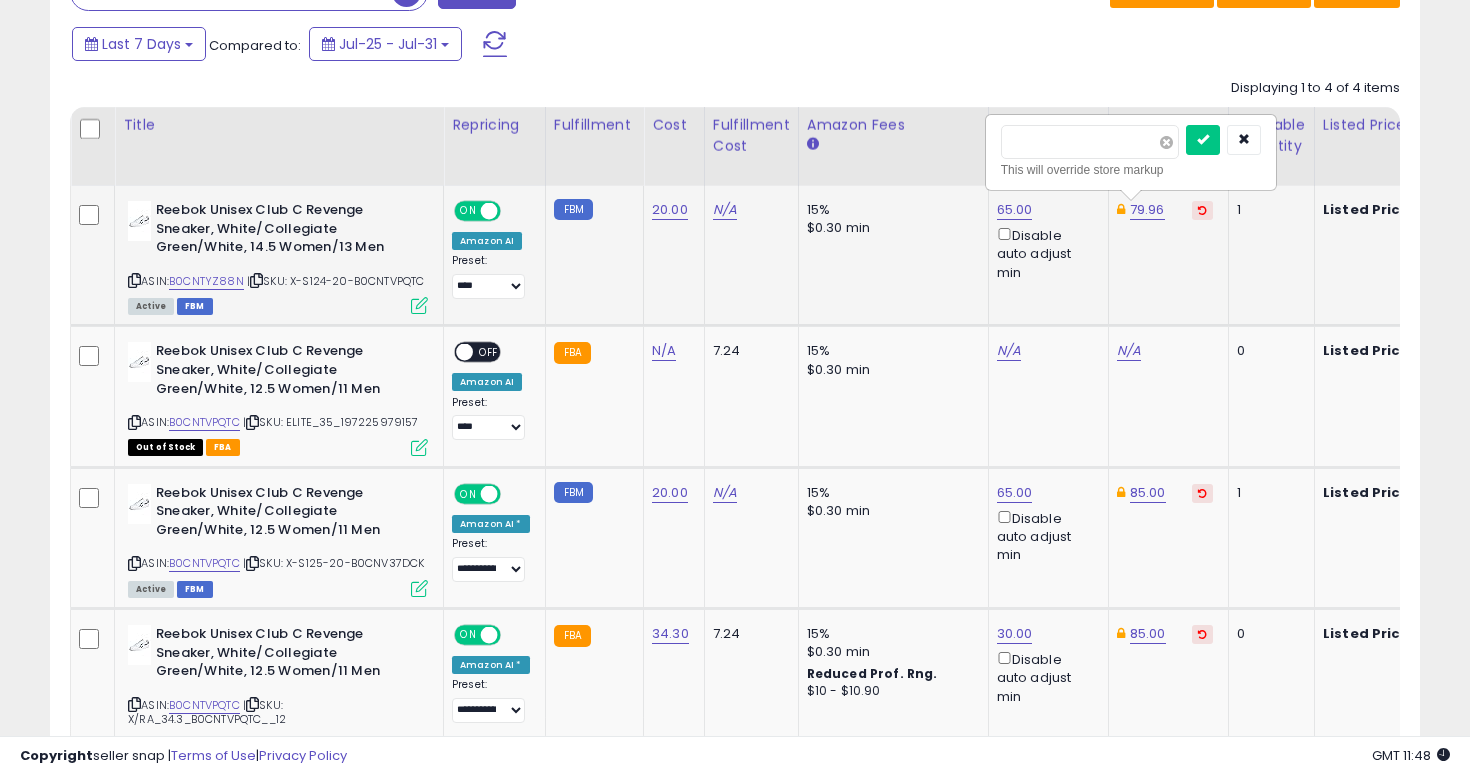 click at bounding box center (1166, 142) 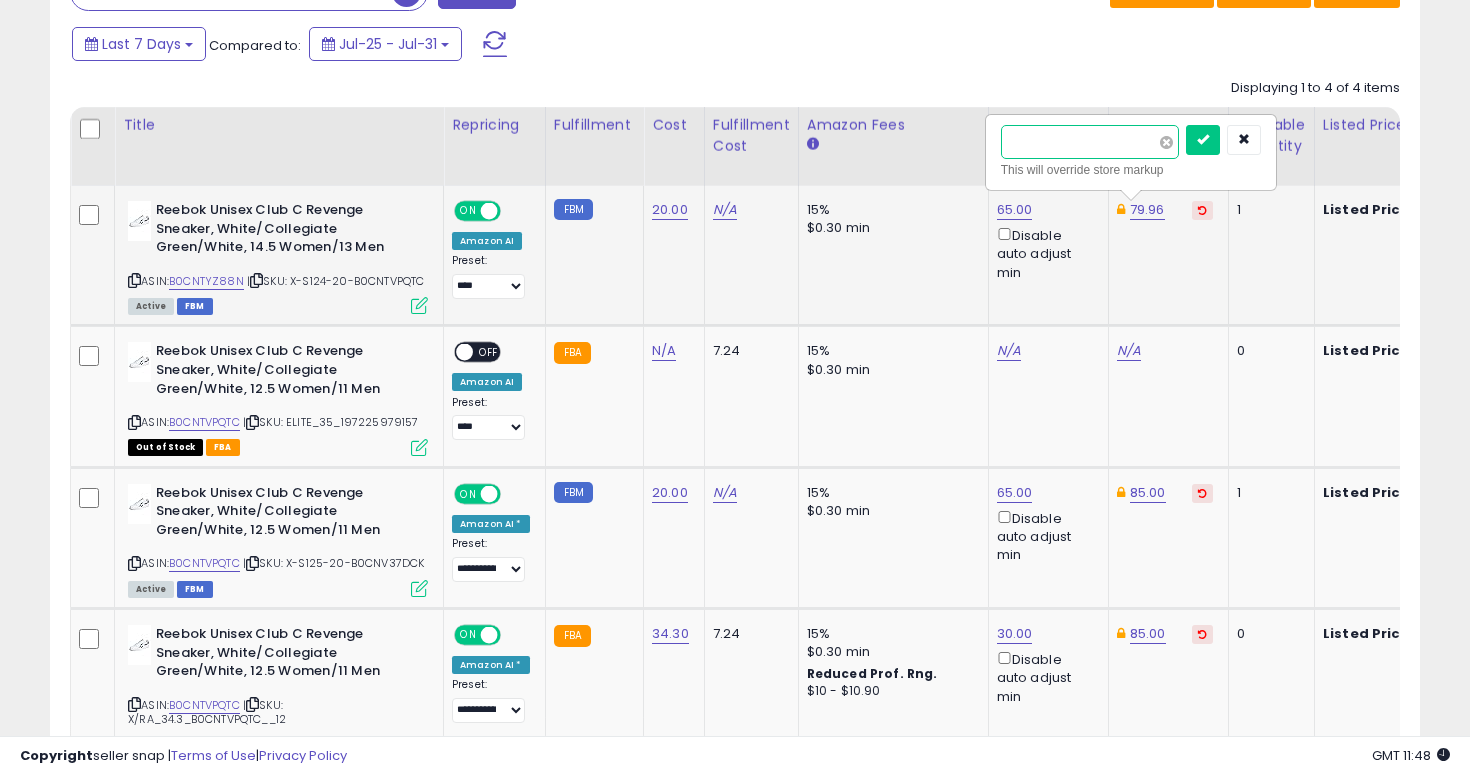 type on "*" 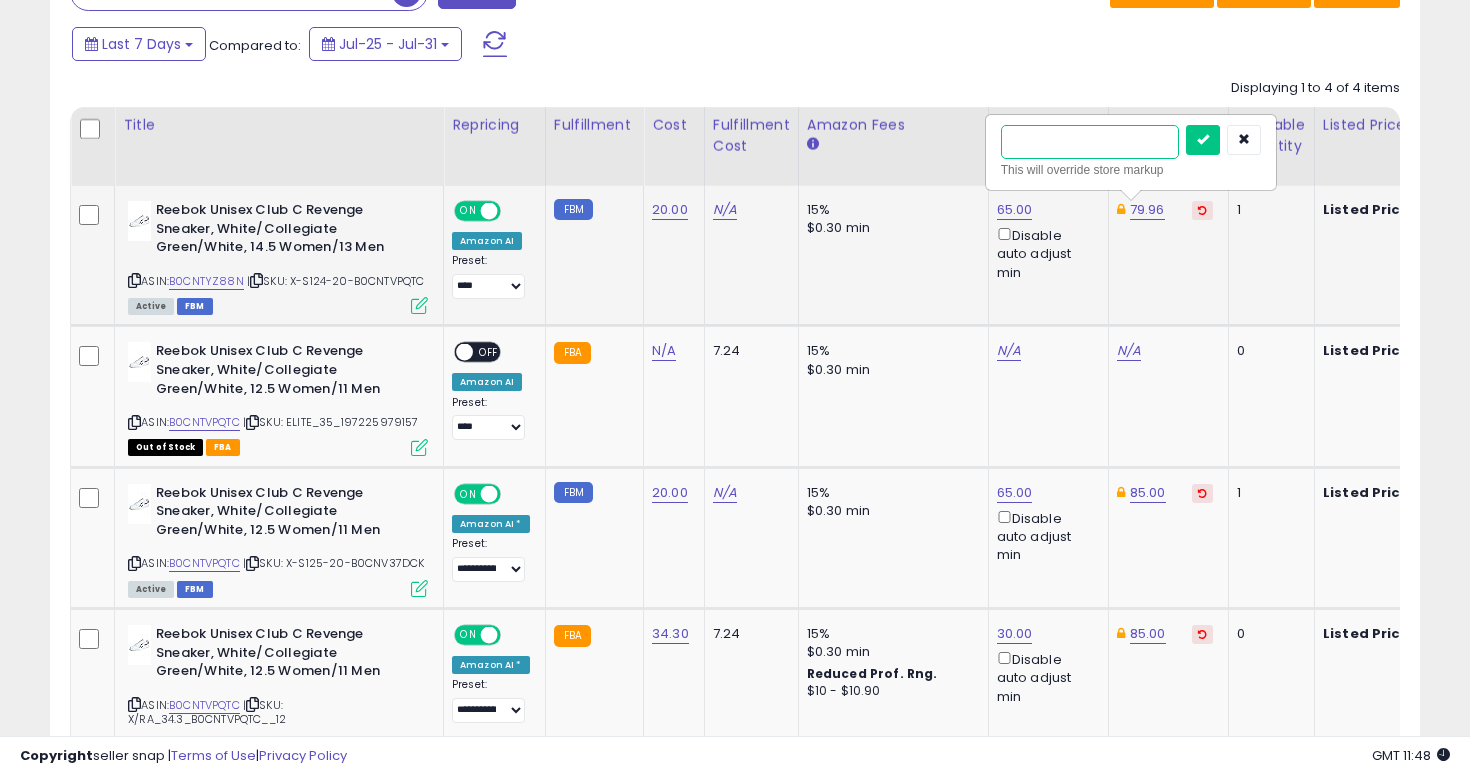 click at bounding box center (1203, 140) 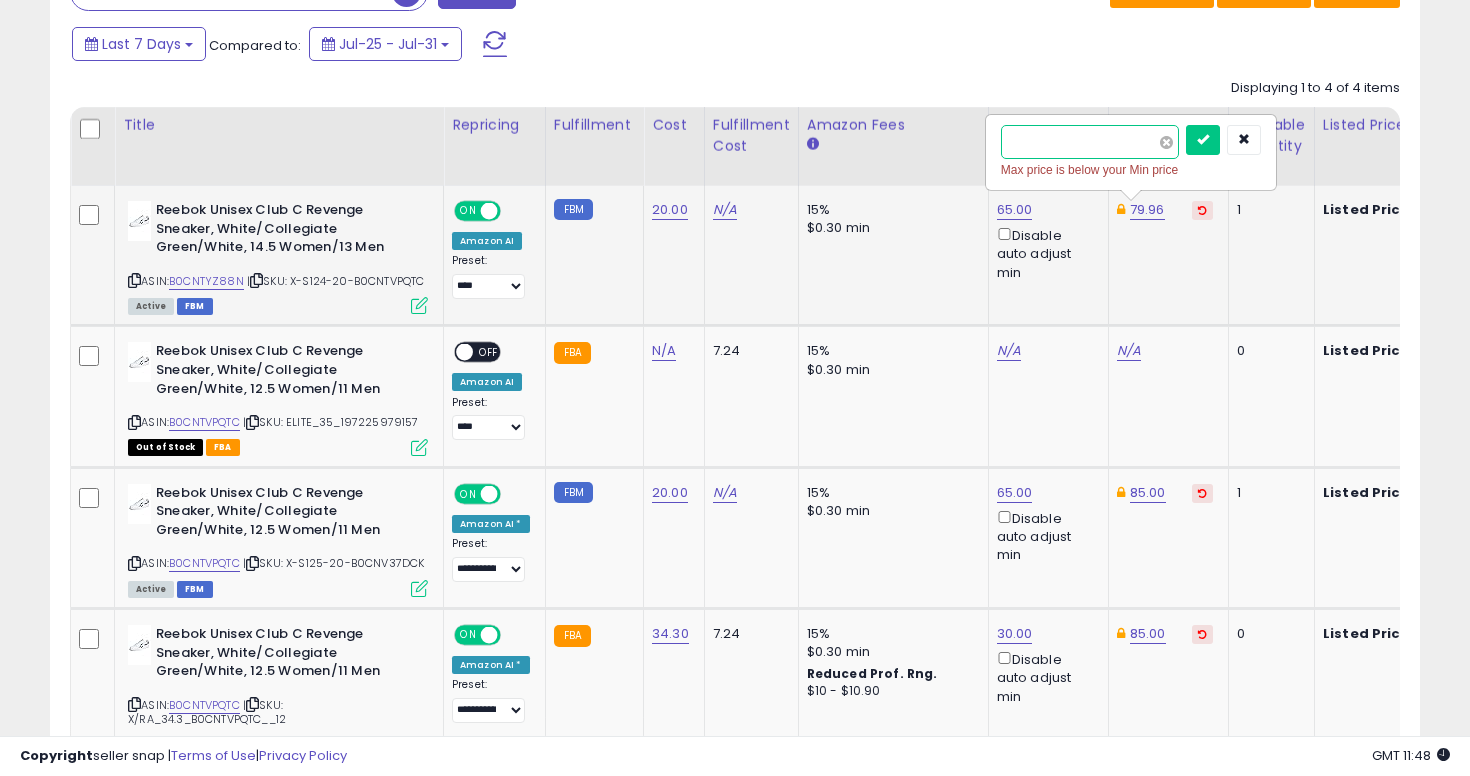 type on "*" 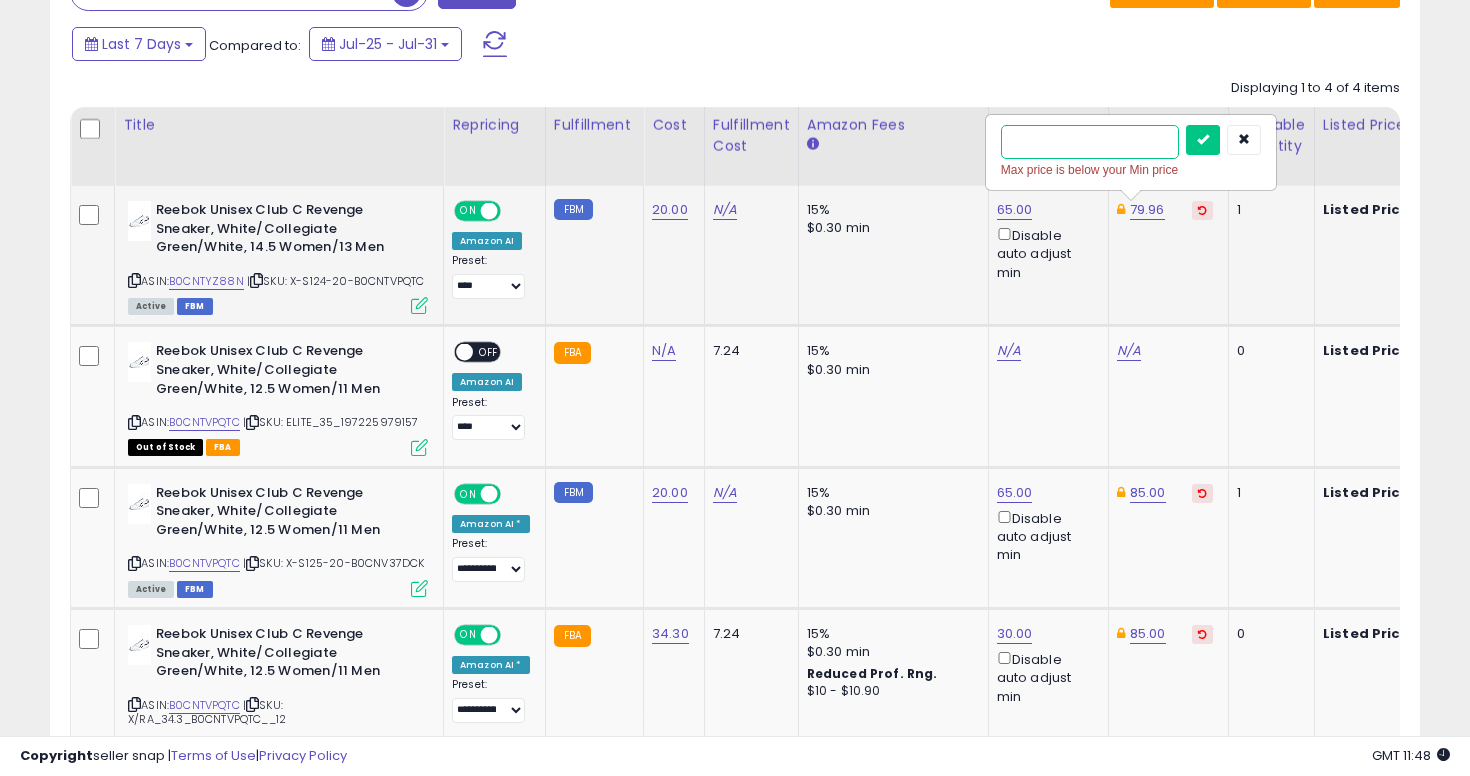 type on "**" 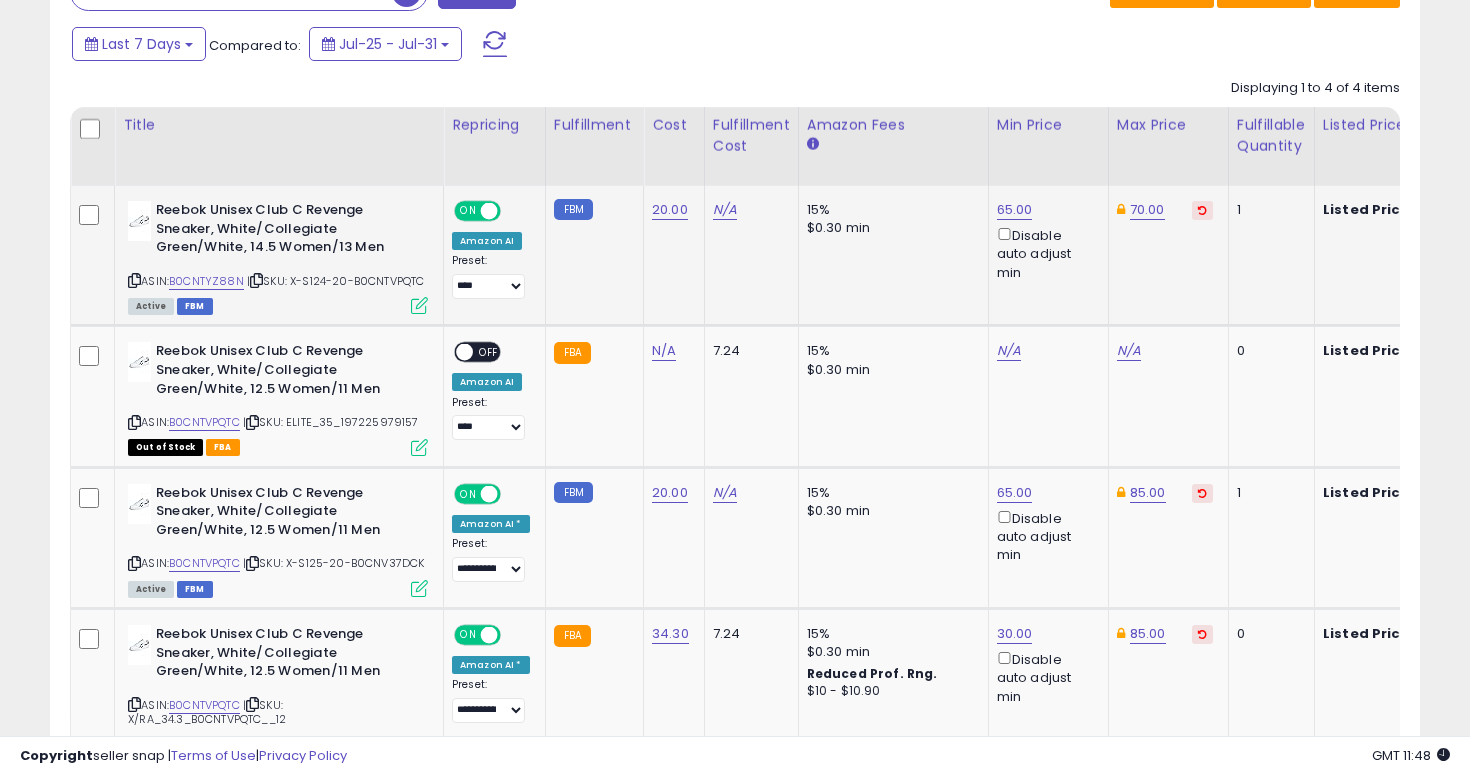 scroll, scrollTop: 722, scrollLeft: 0, axis: vertical 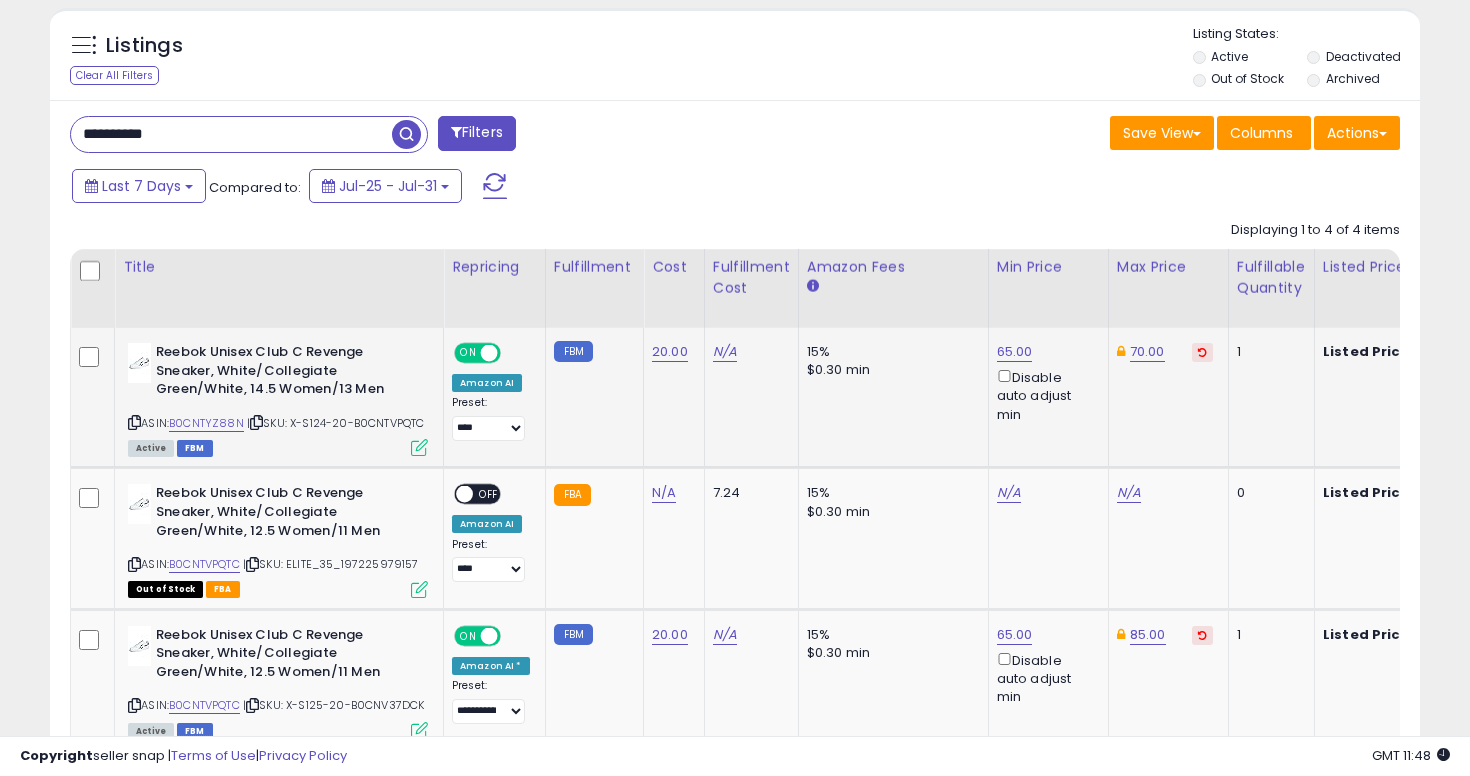 click on "**********" at bounding box center (395, 136) 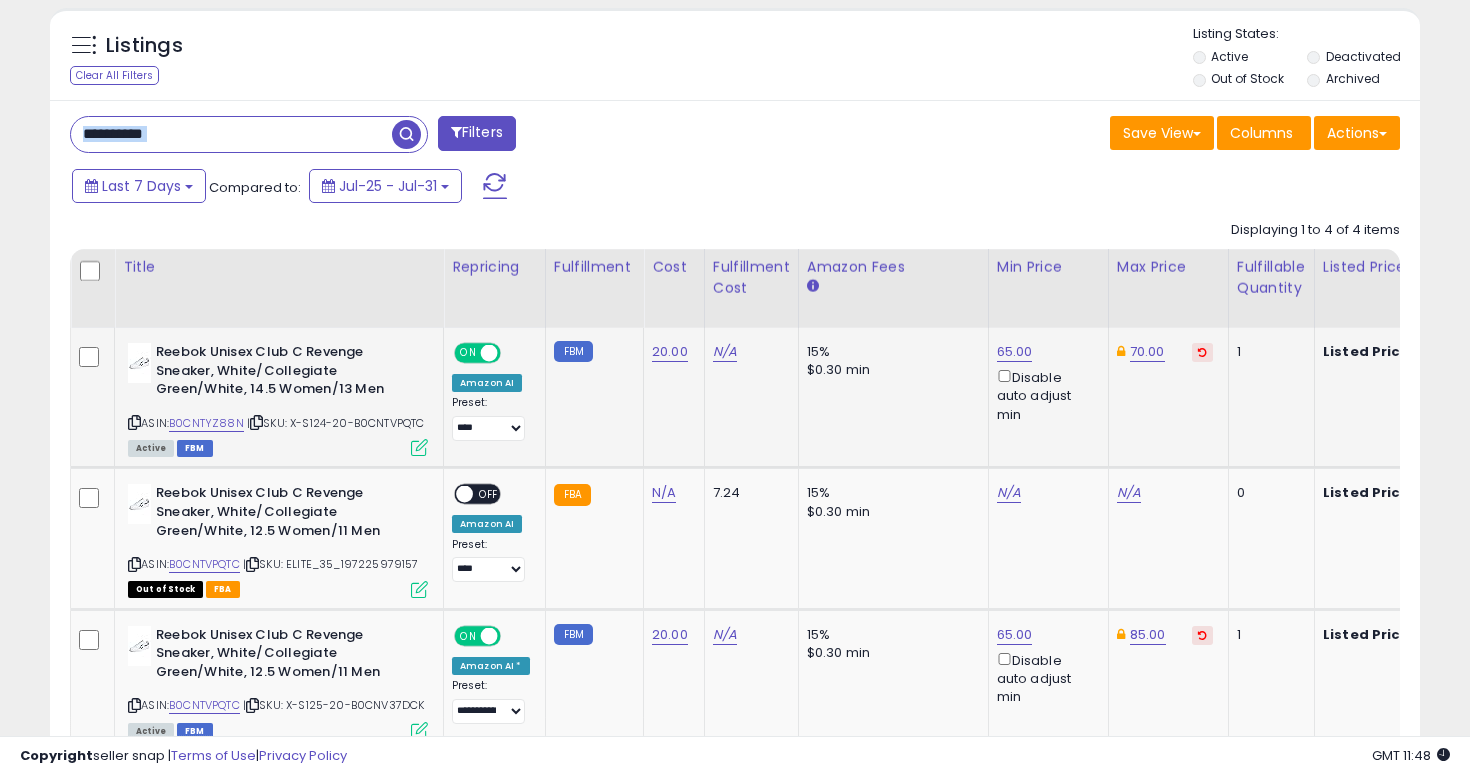 click on "**********" at bounding box center (395, 136) 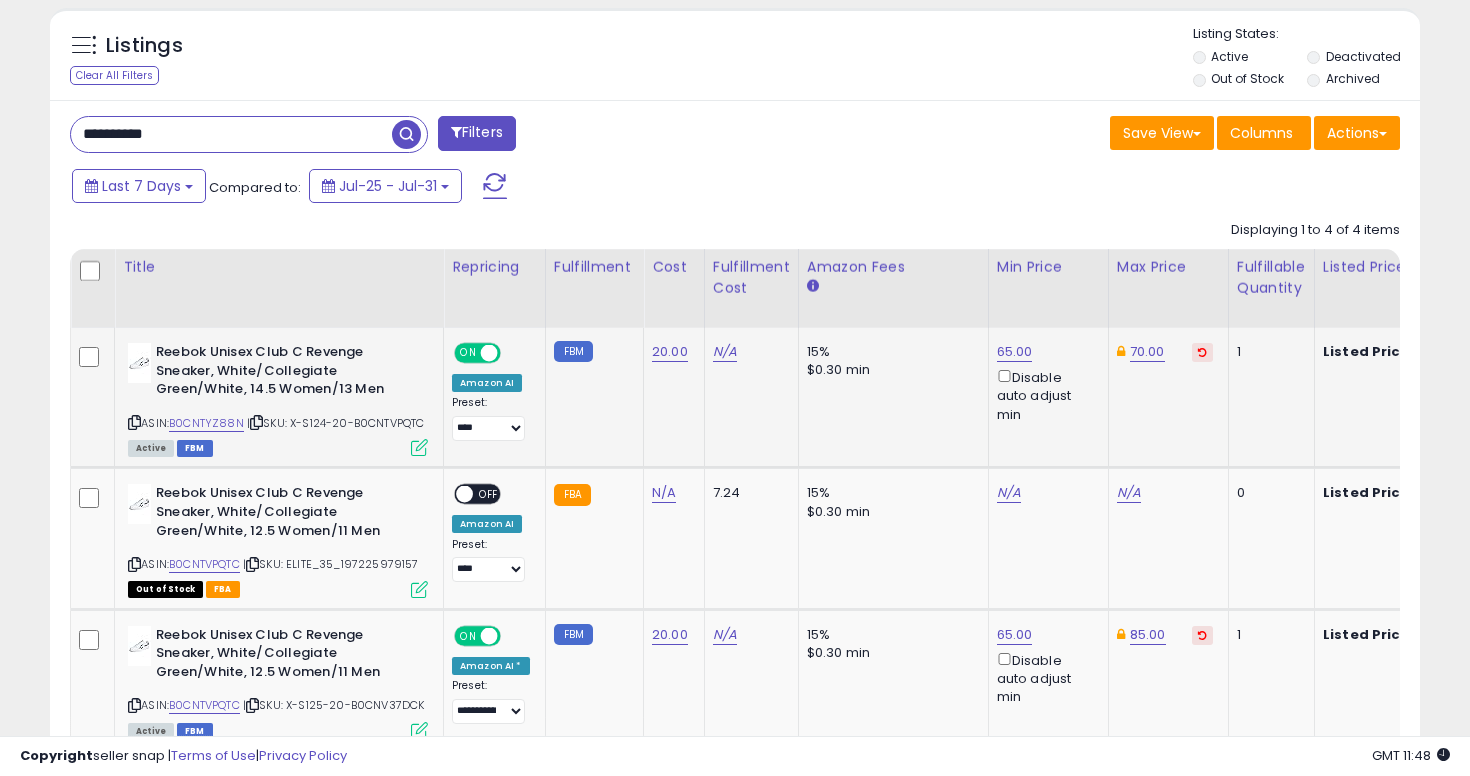 click on "**********" at bounding box center [231, 134] 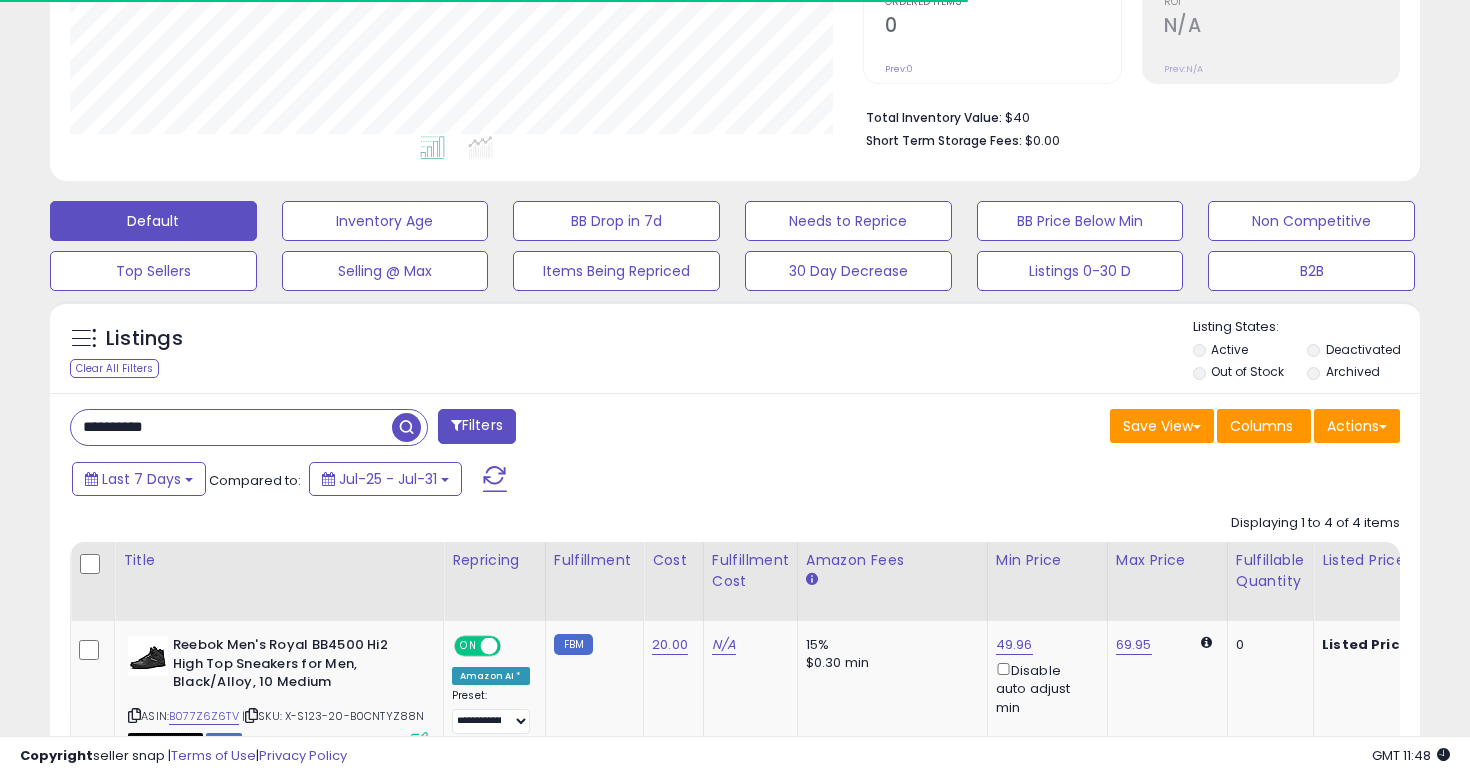 scroll, scrollTop: 722, scrollLeft: 0, axis: vertical 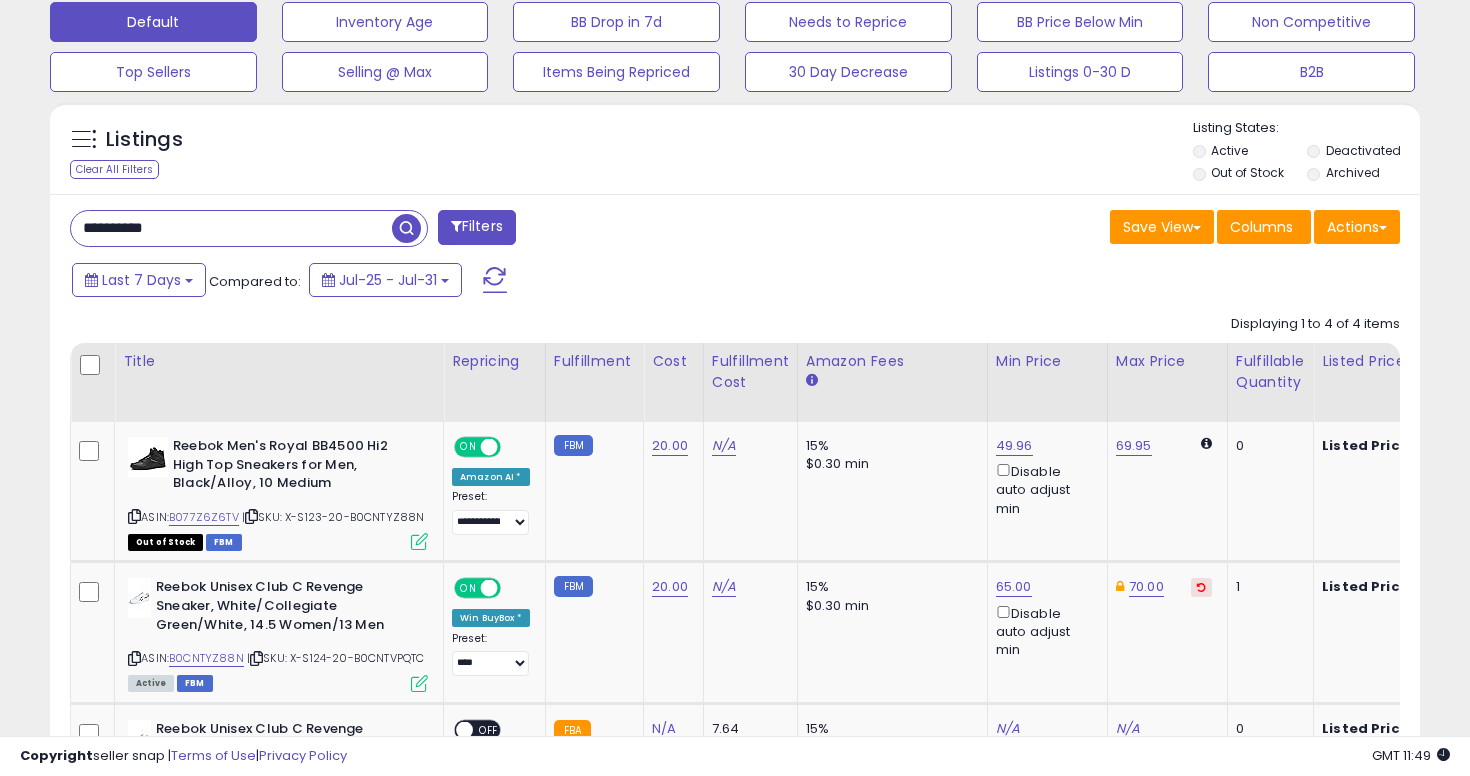 click on "**********" at bounding box center (231, 228) 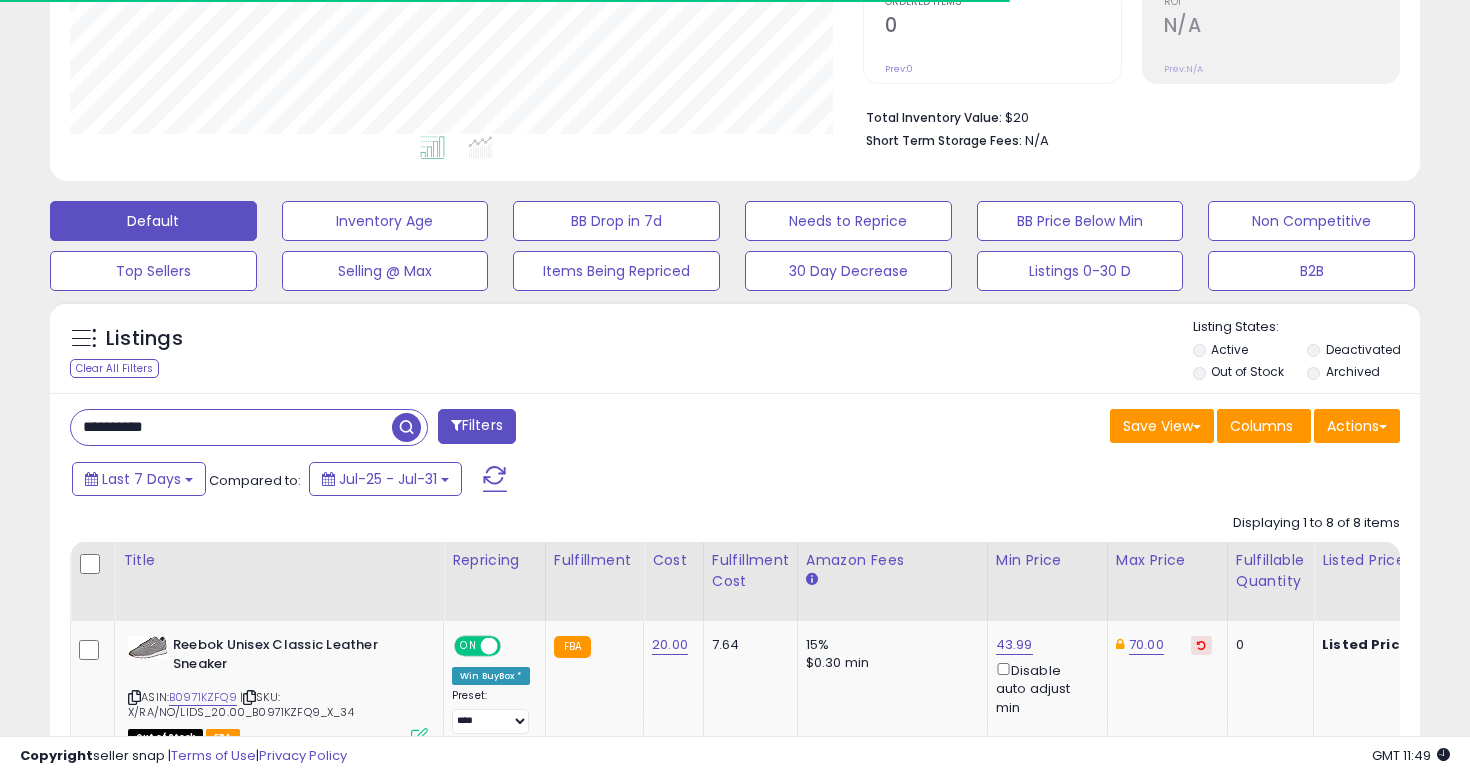 scroll, scrollTop: 628, scrollLeft: 0, axis: vertical 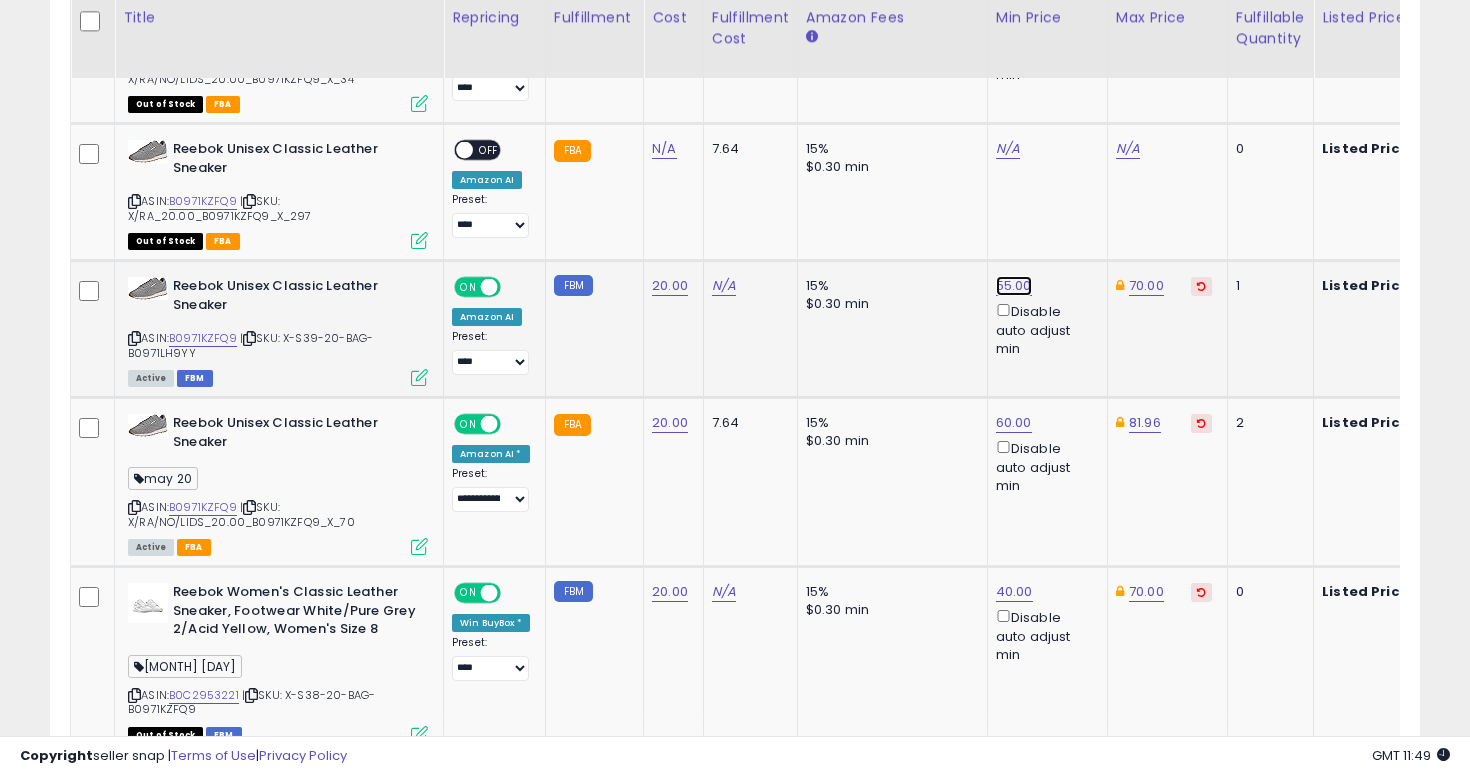 click on "55.00" at bounding box center [1014, 12] 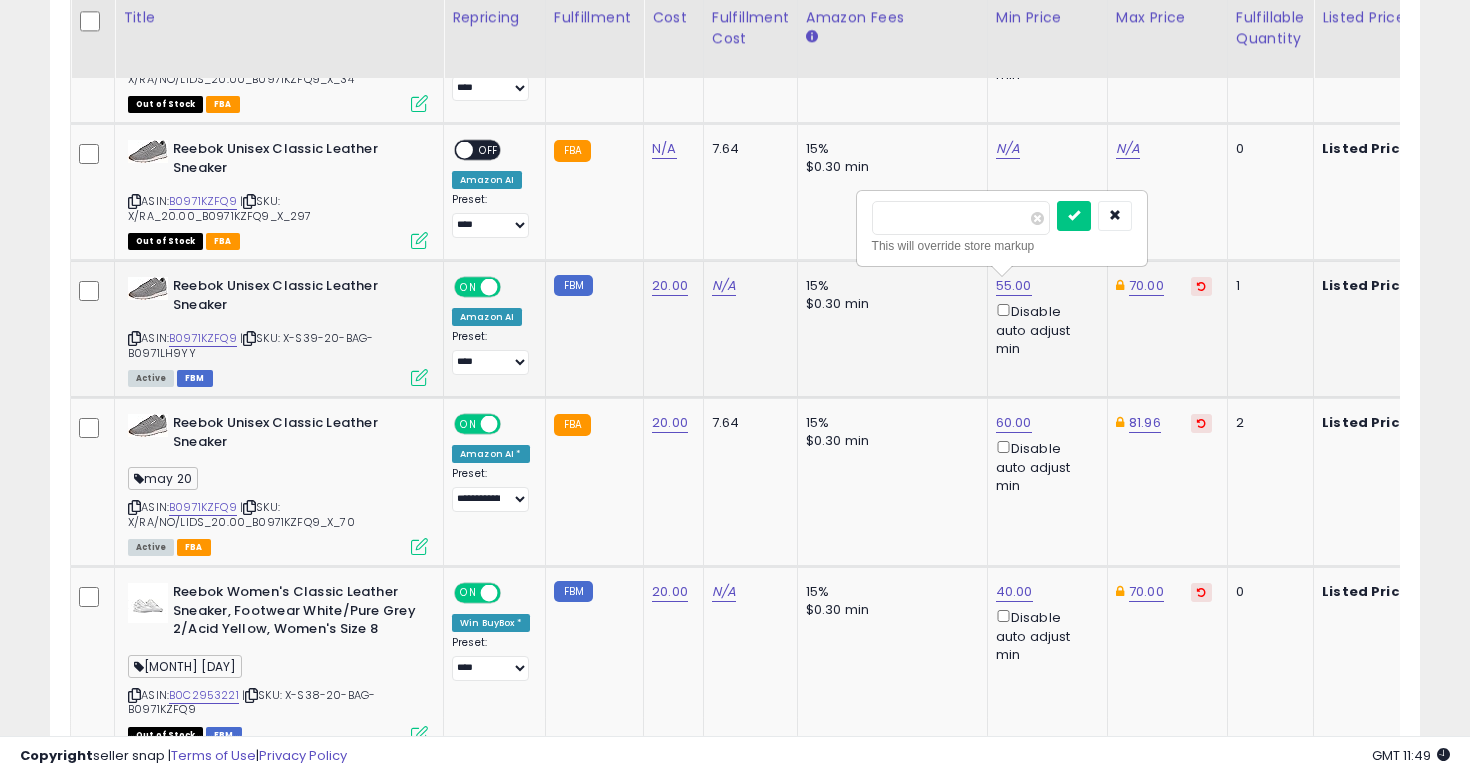 type on "**" 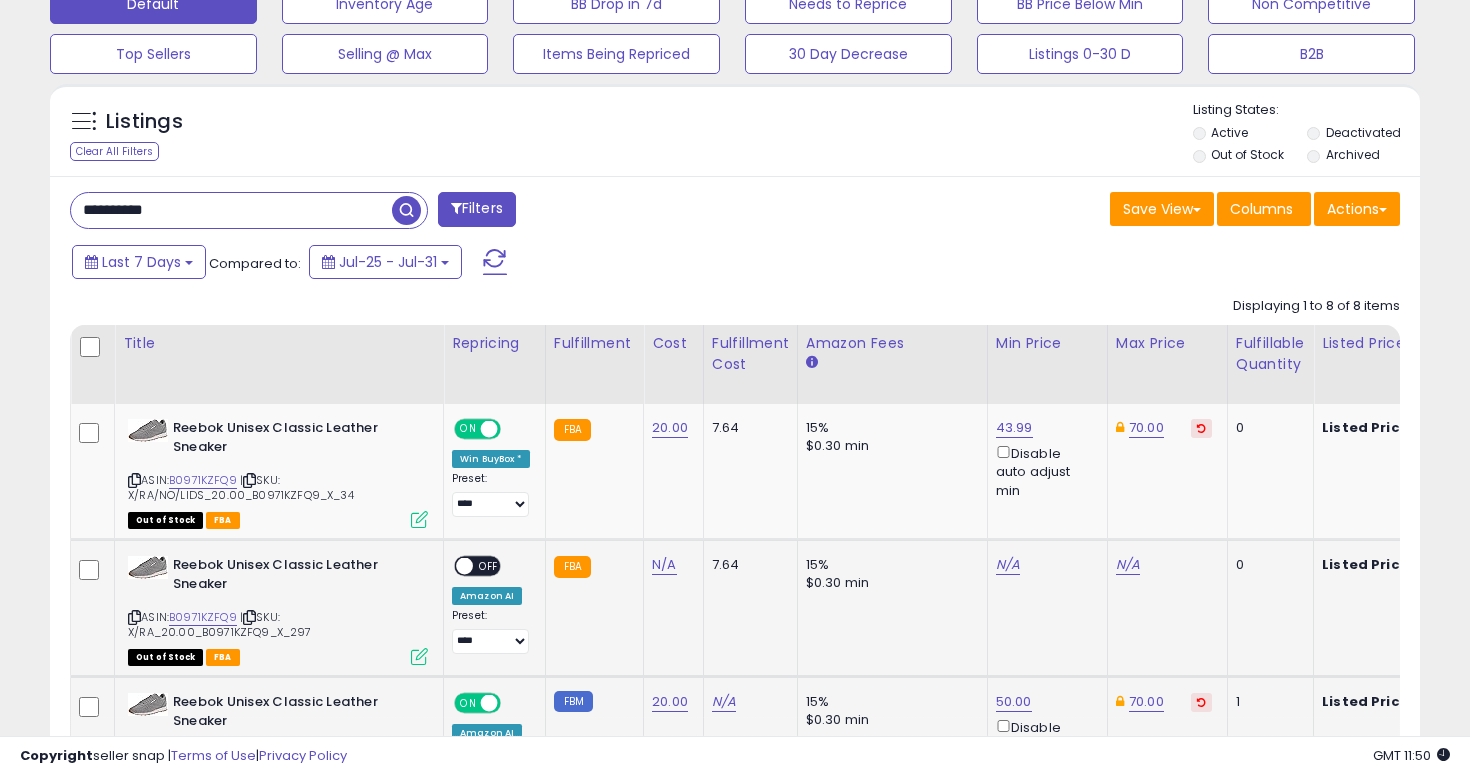scroll, scrollTop: 718, scrollLeft: 0, axis: vertical 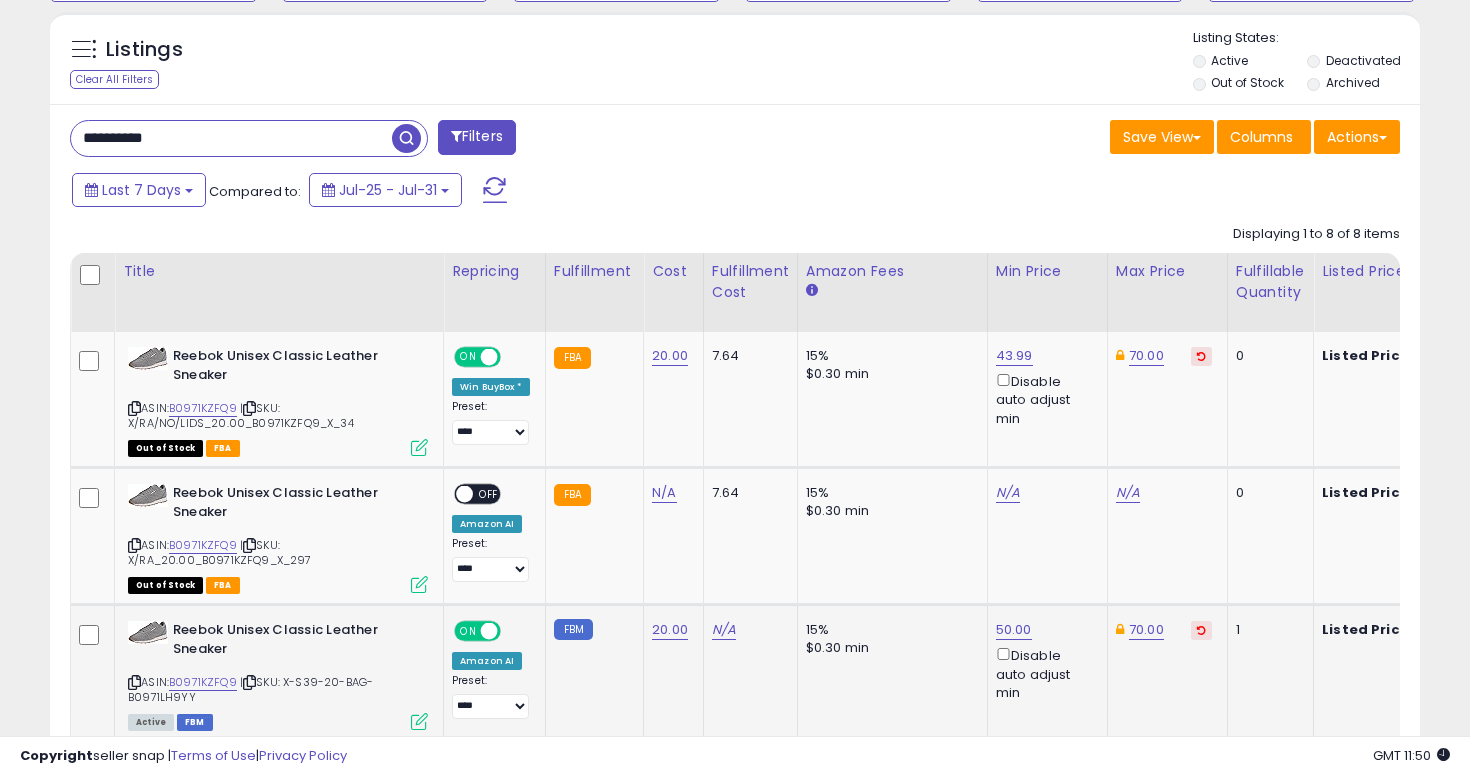 click on "**********" at bounding box center (231, 138) 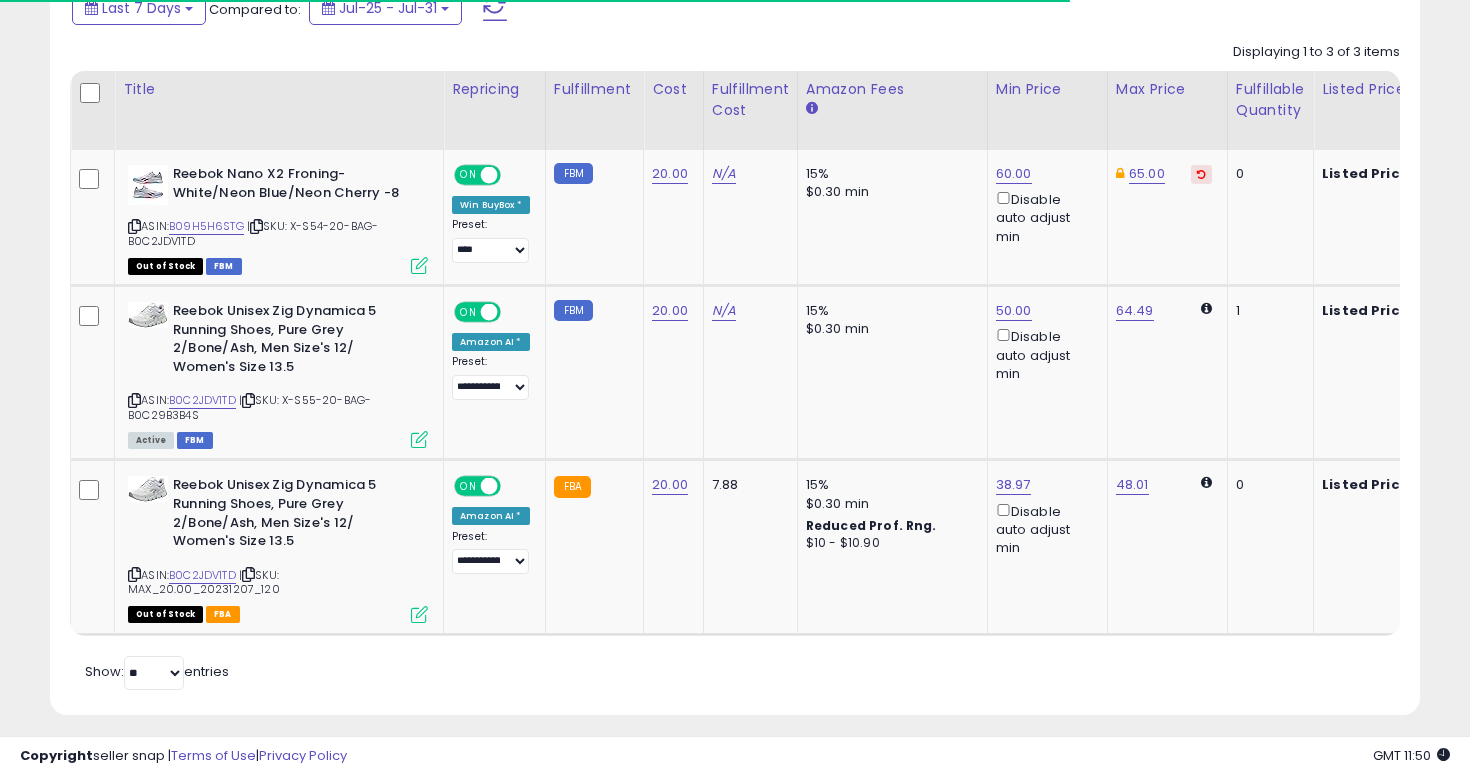 scroll, scrollTop: 914, scrollLeft: 0, axis: vertical 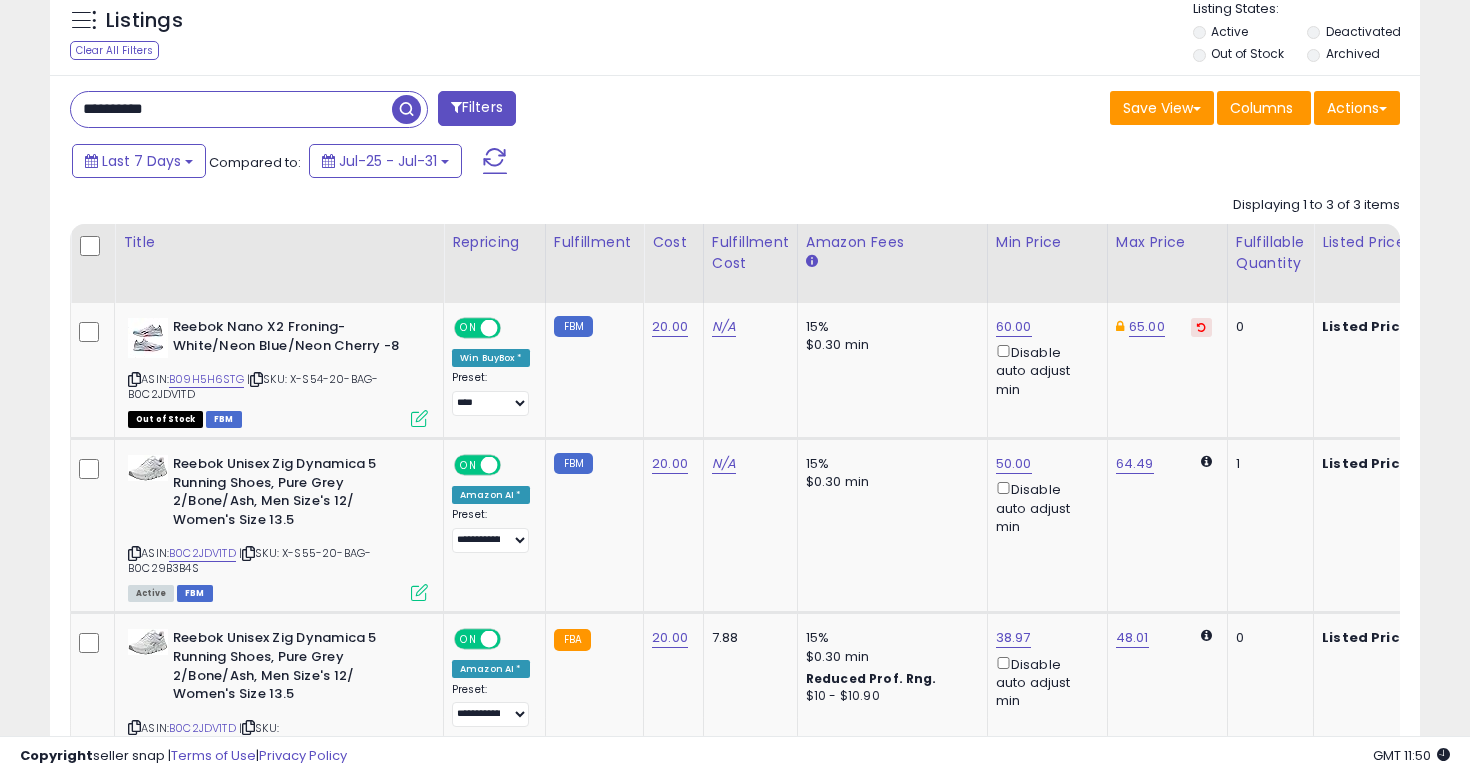 click on "**********" at bounding box center [231, 109] 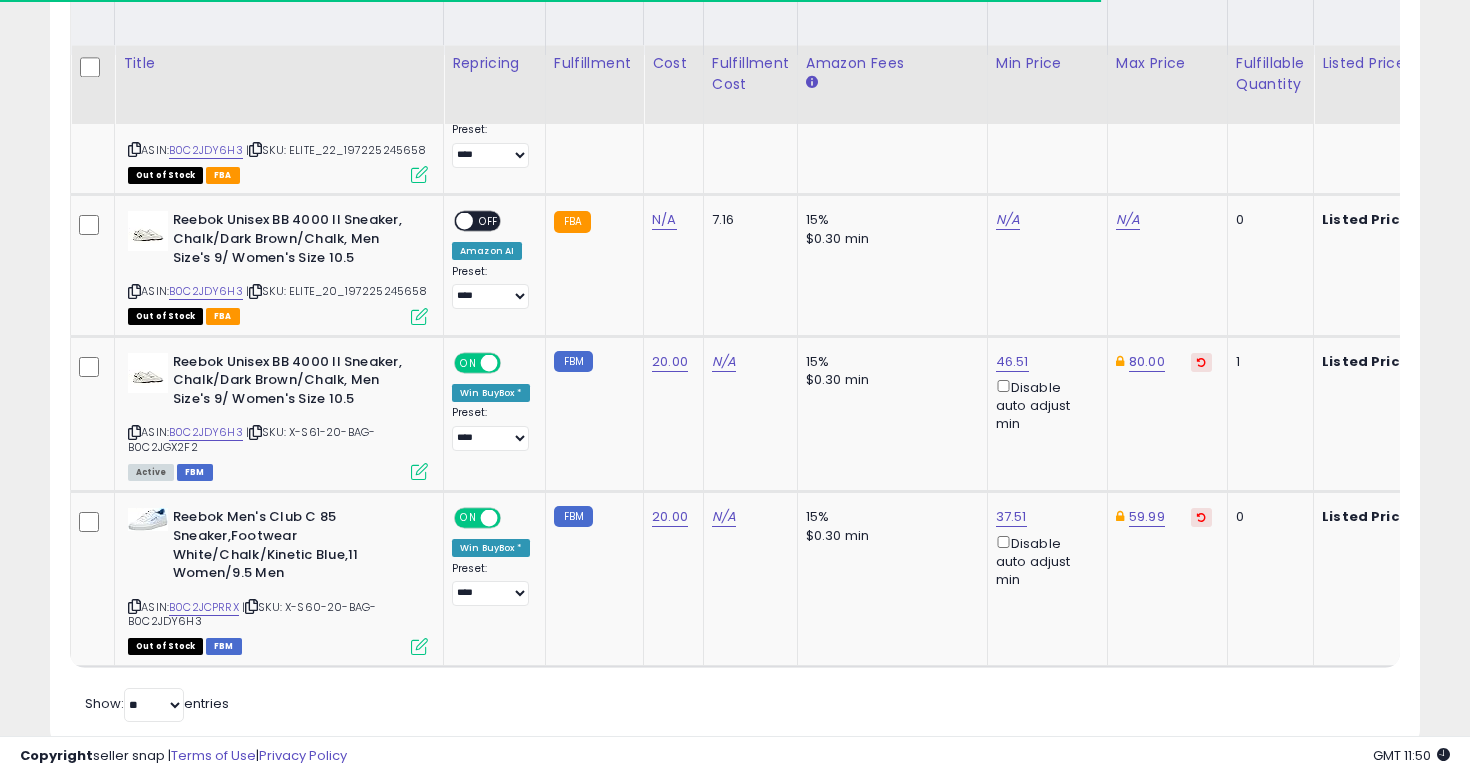 scroll, scrollTop: 1041, scrollLeft: 0, axis: vertical 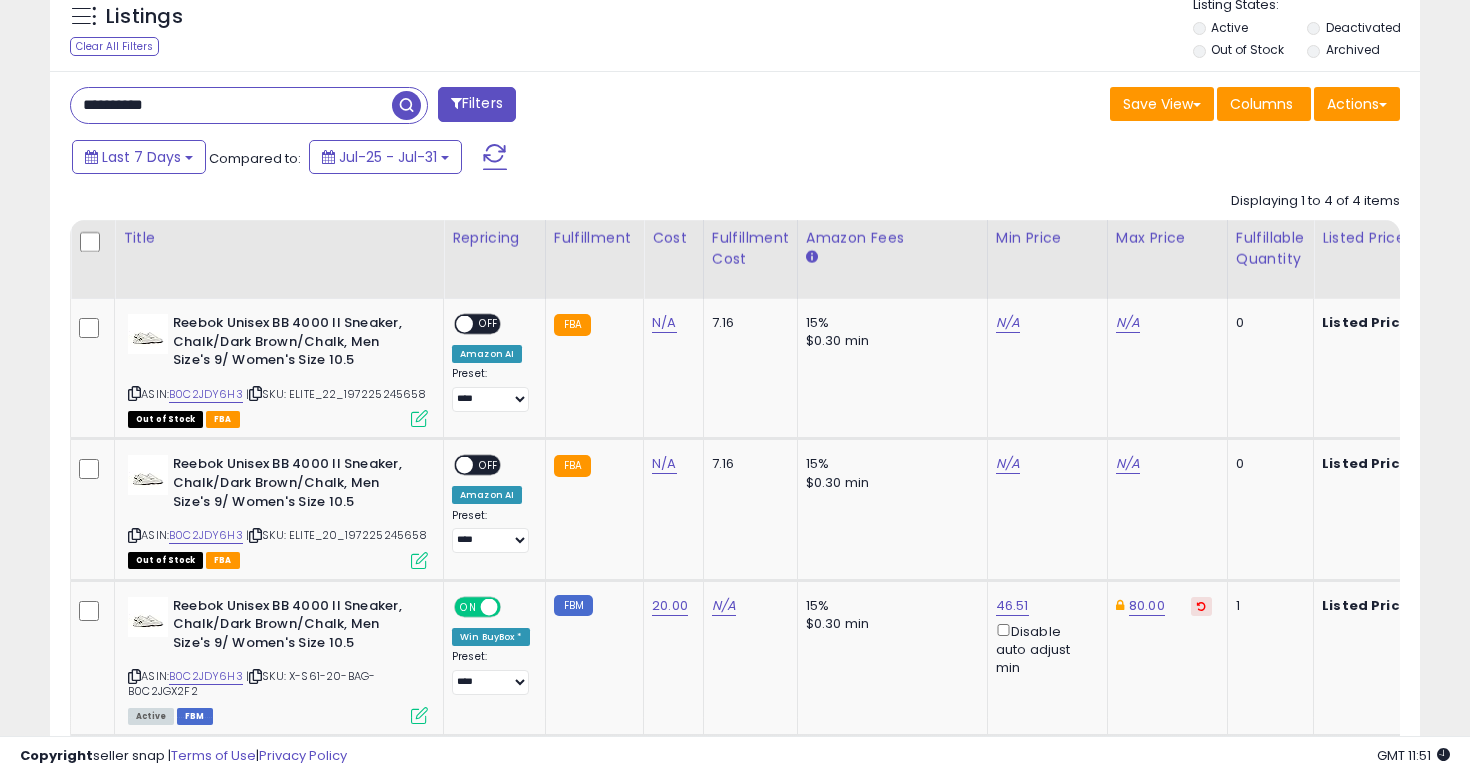 click on "**********" at bounding box center (231, 105) 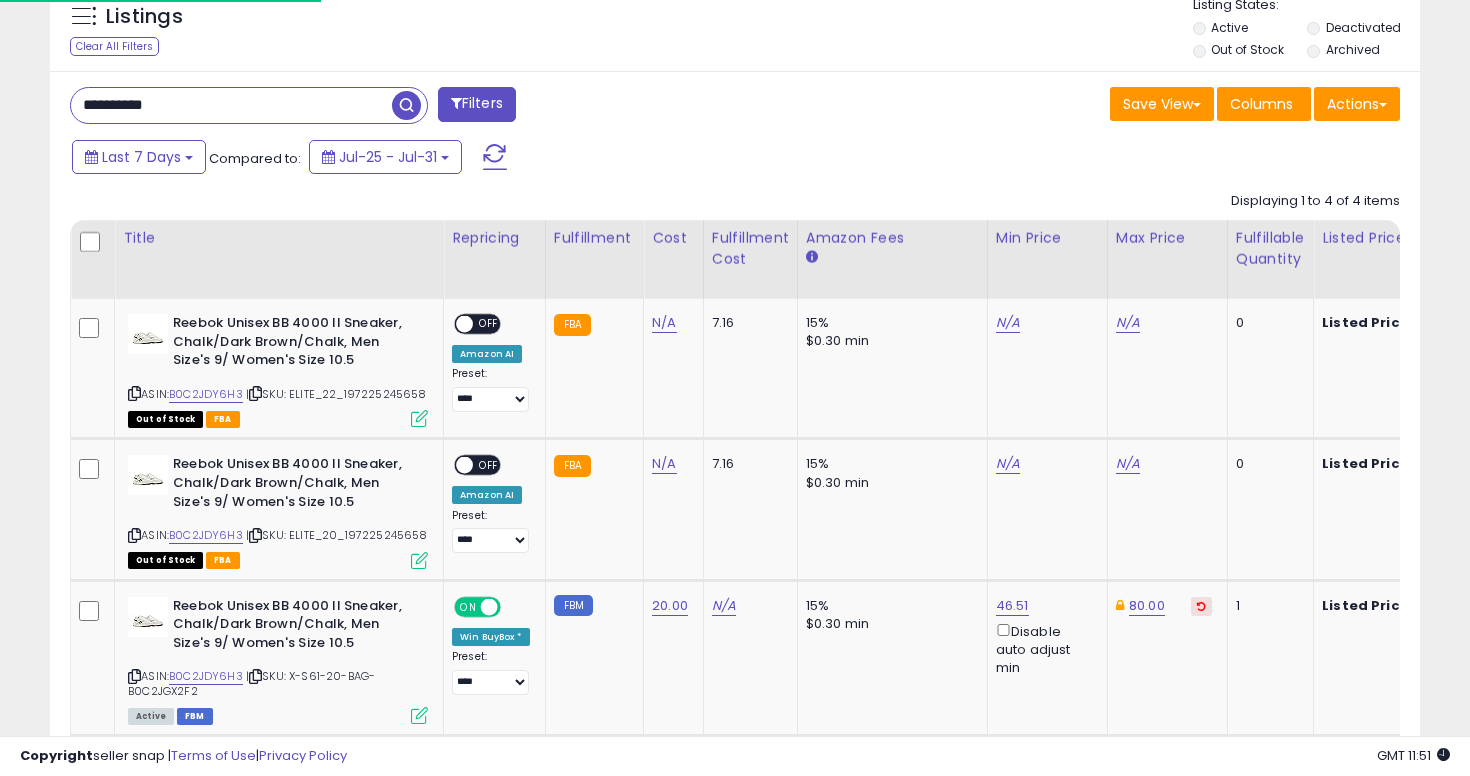 click on "**********" at bounding box center [231, 105] 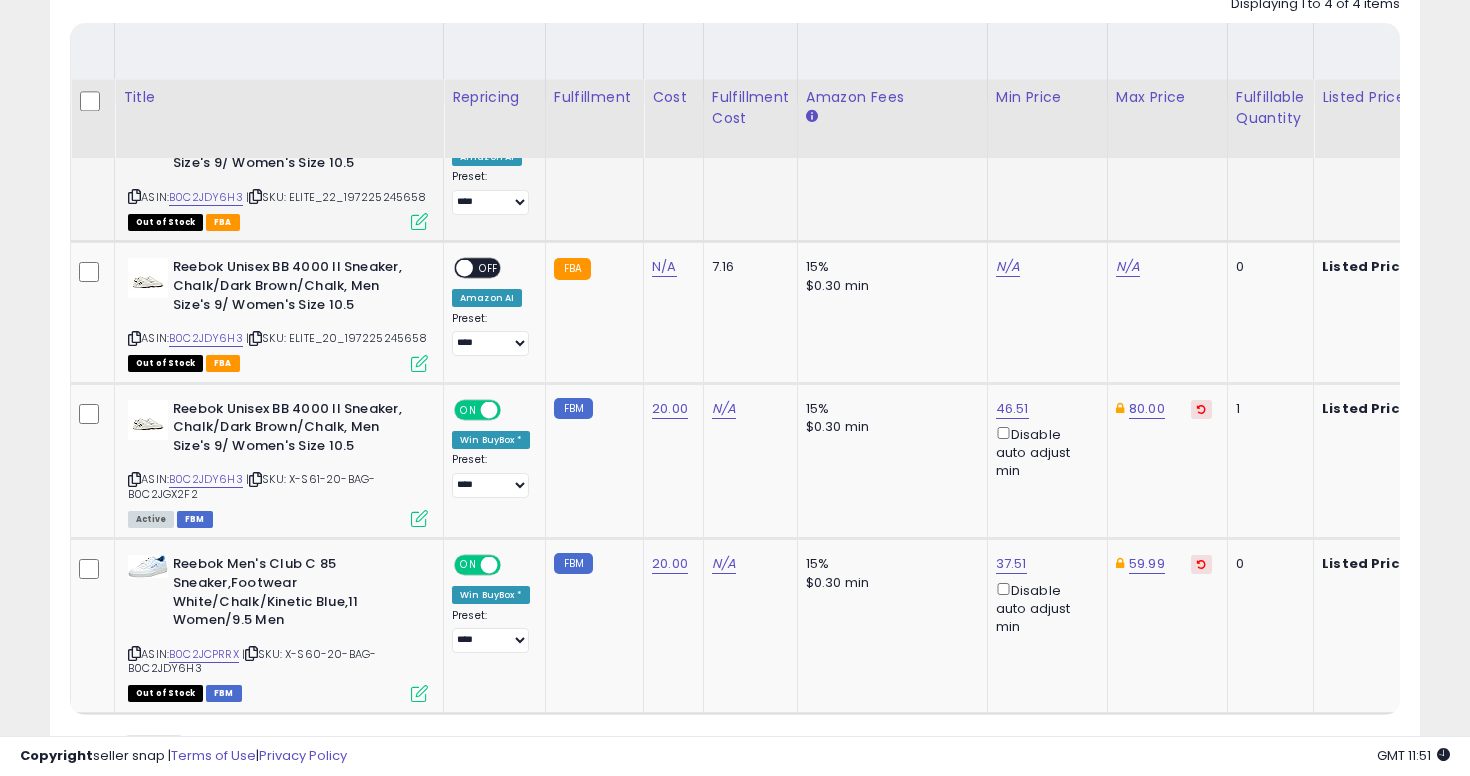 scroll, scrollTop: 1029, scrollLeft: 0, axis: vertical 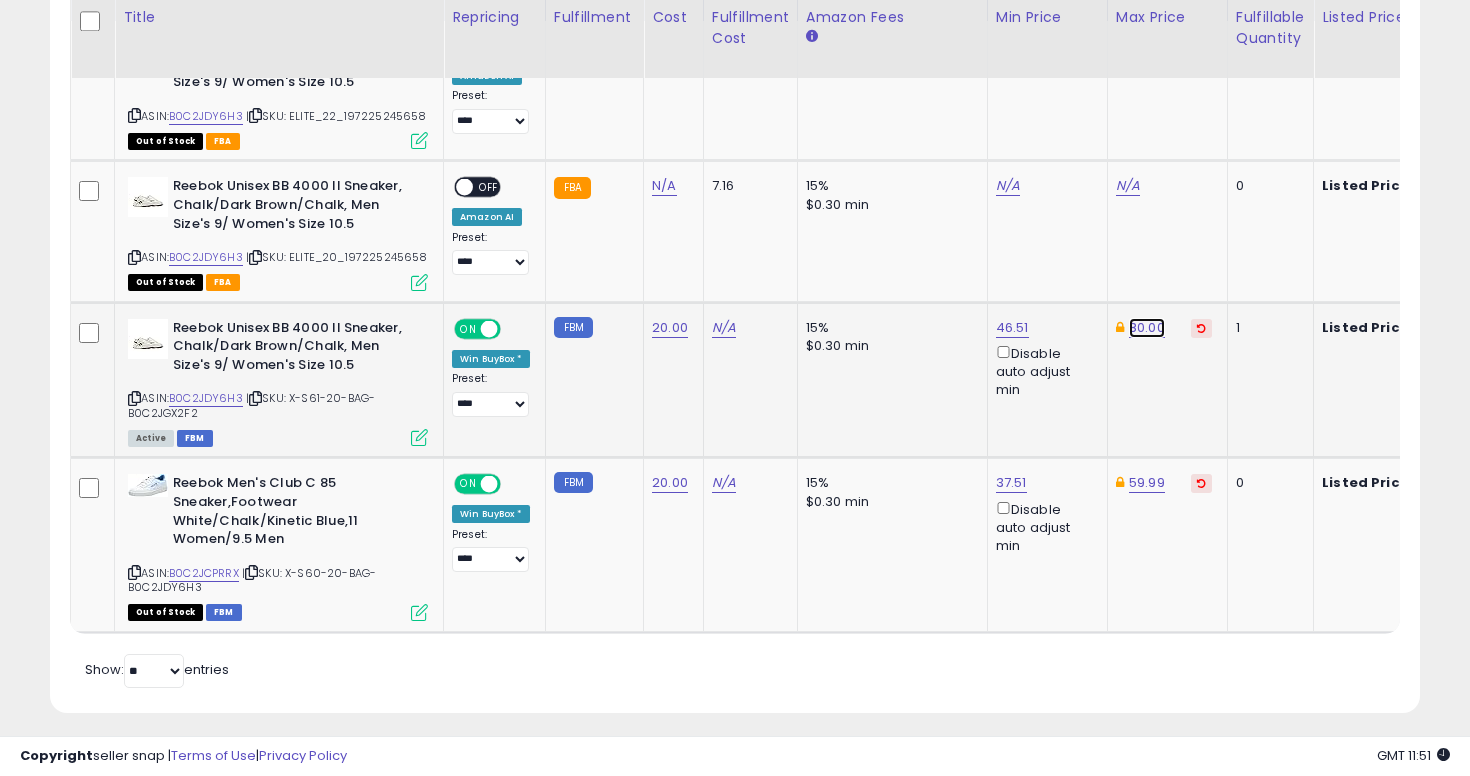 click on "80.00" at bounding box center [1147, 328] 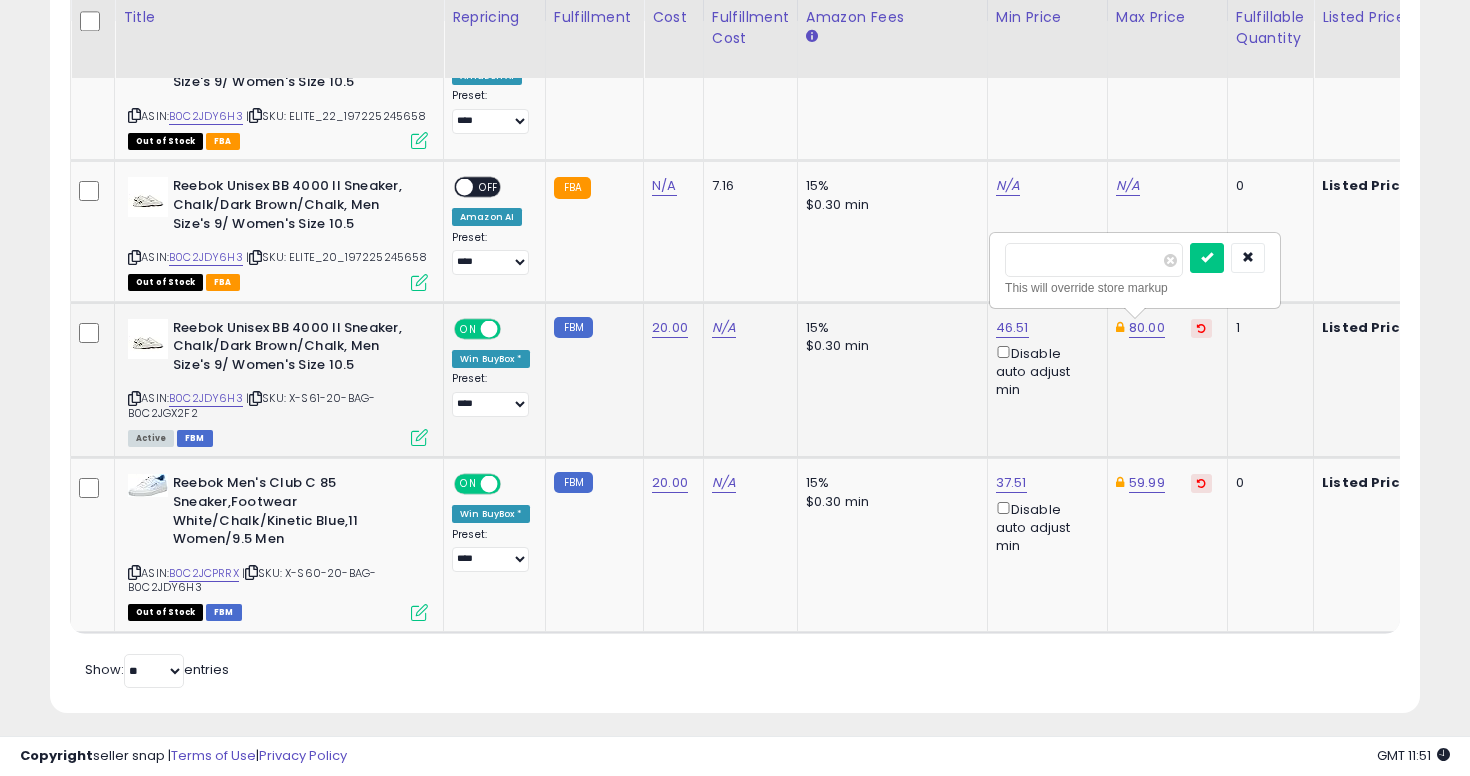 type on "*****" 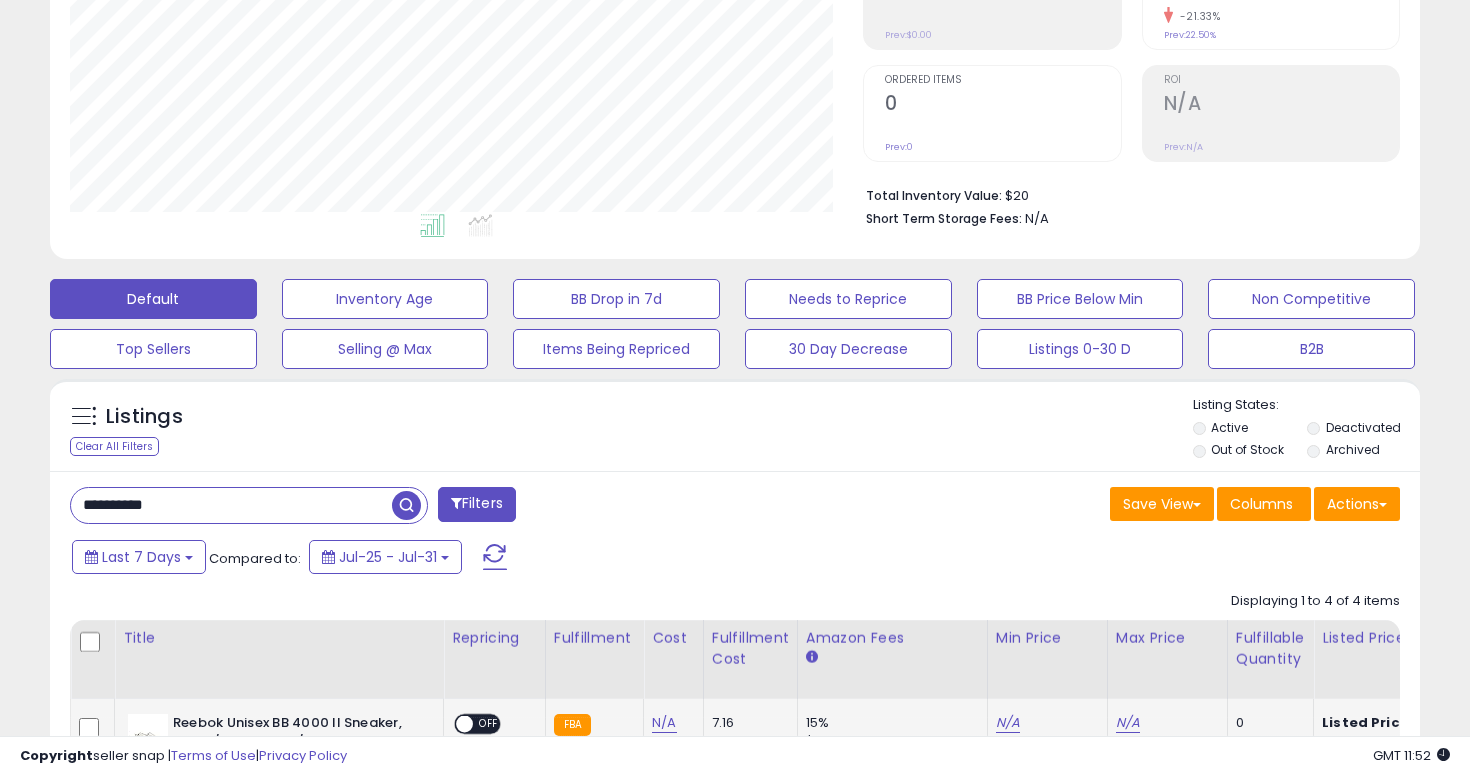scroll, scrollTop: 624, scrollLeft: 0, axis: vertical 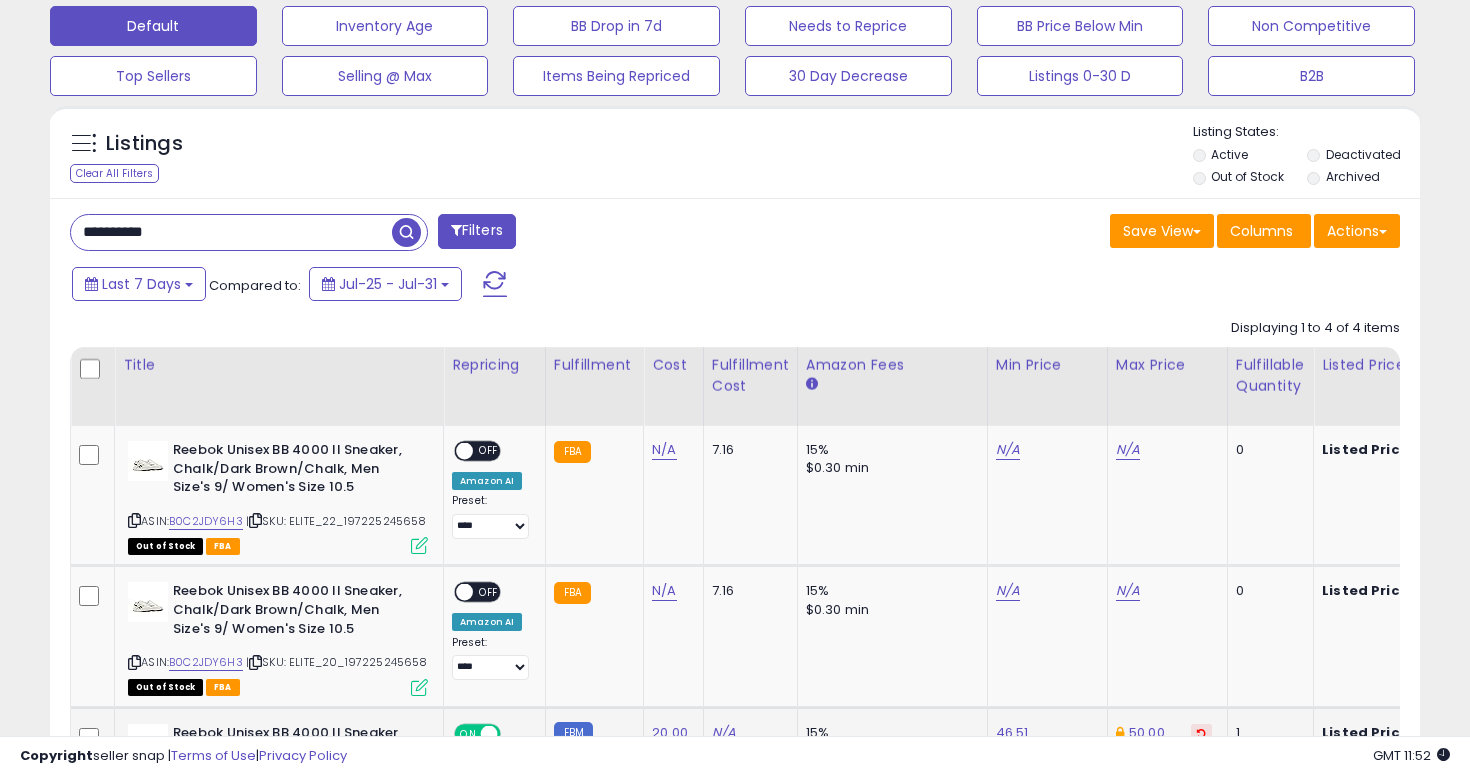 click on "**********" at bounding box center [231, 232] 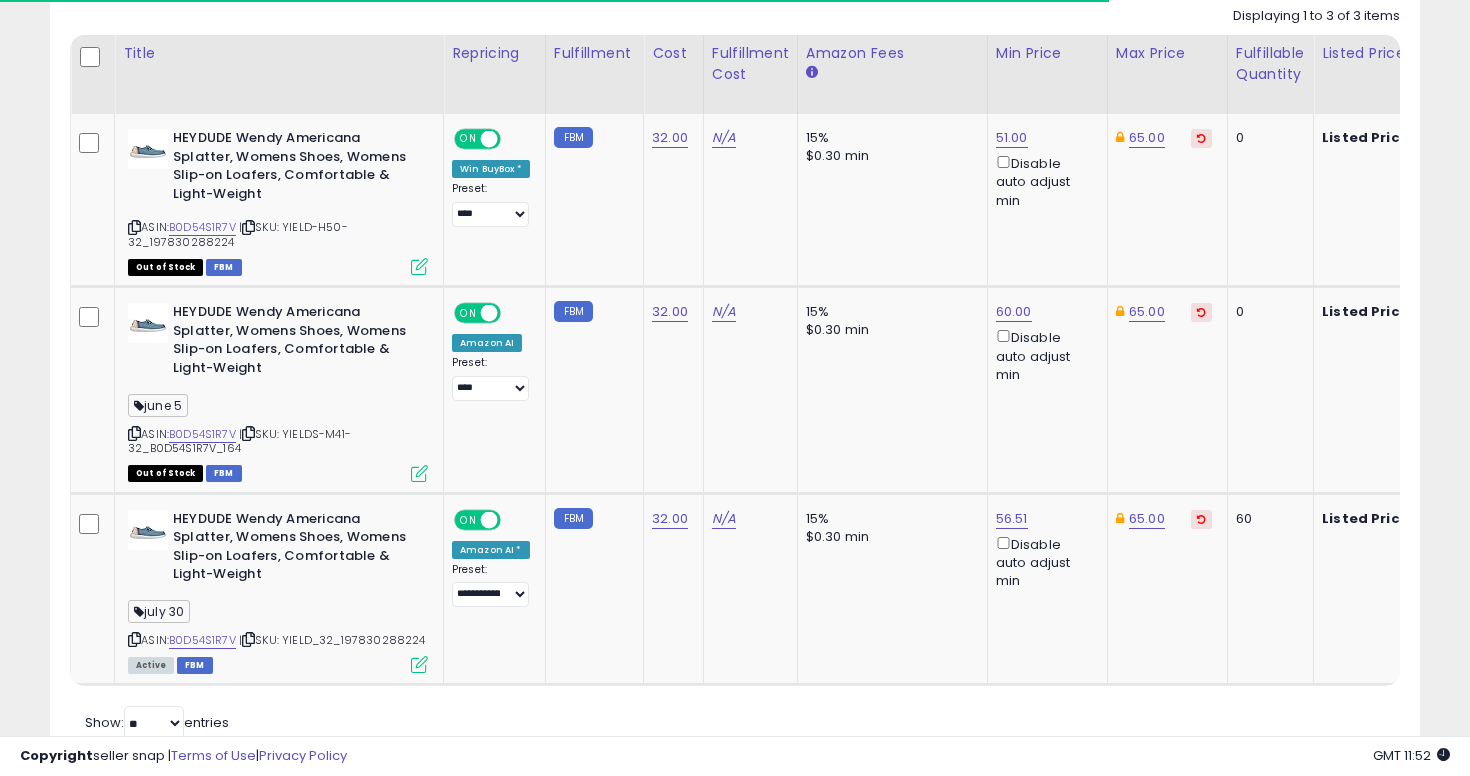 scroll, scrollTop: 1001, scrollLeft: 0, axis: vertical 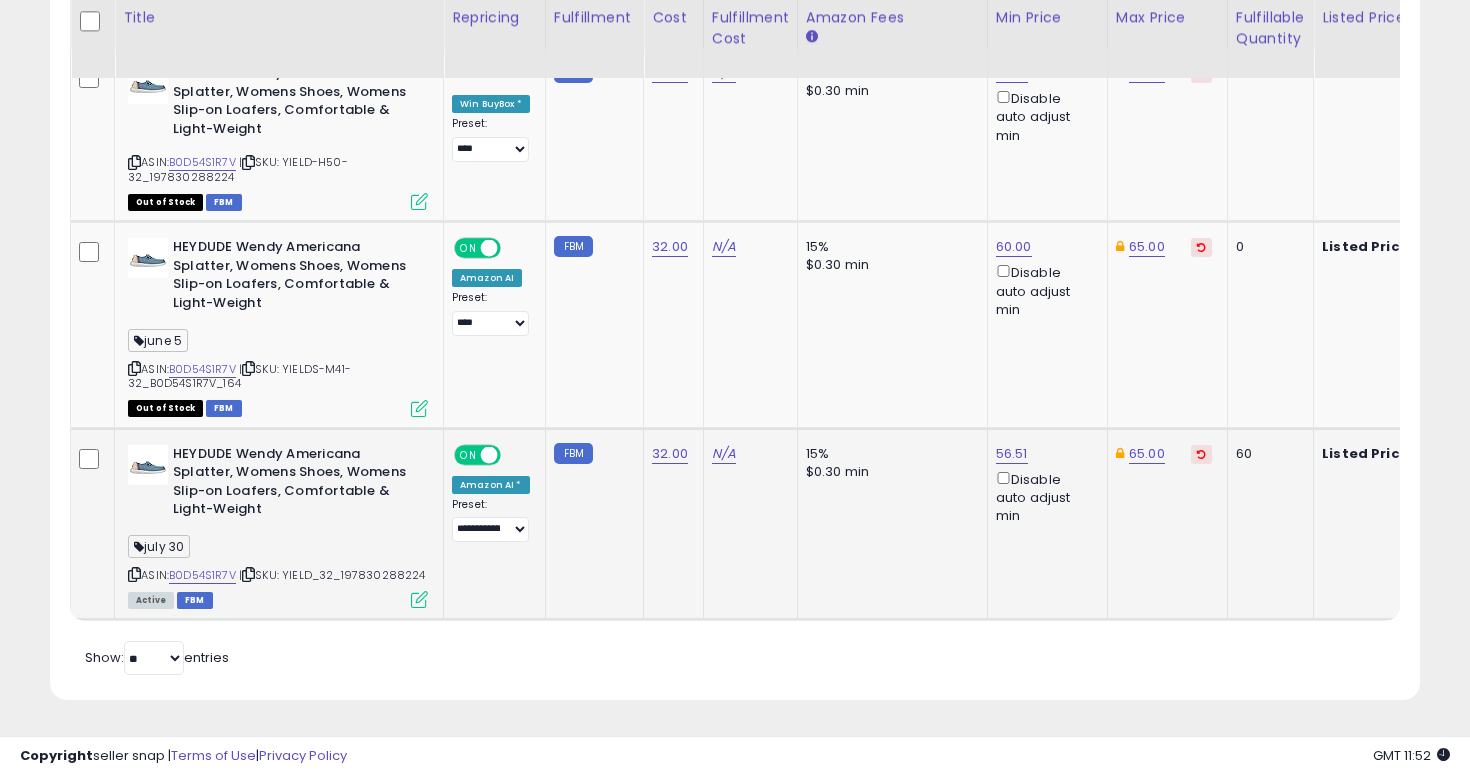 click at bounding box center [248, 574] 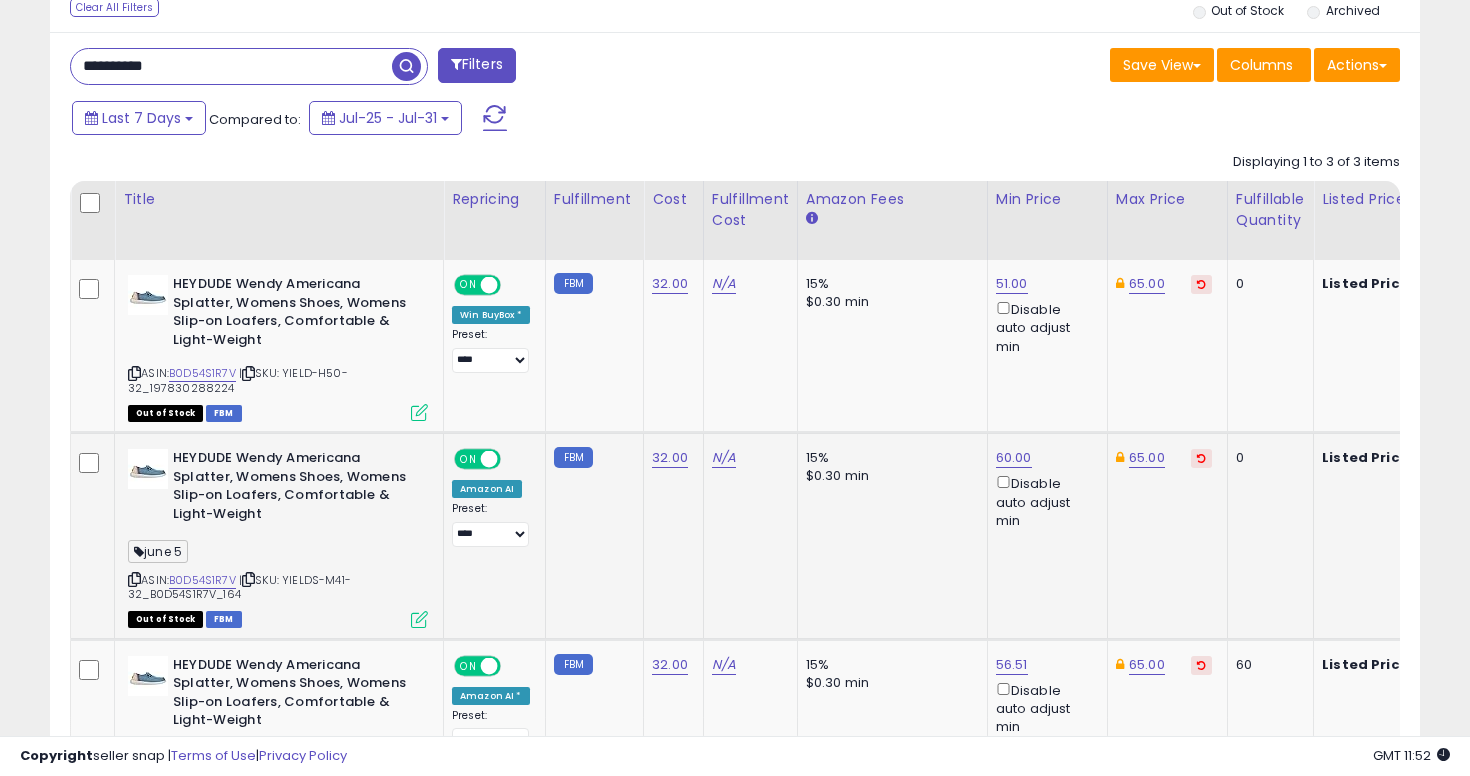 scroll, scrollTop: 483, scrollLeft: 0, axis: vertical 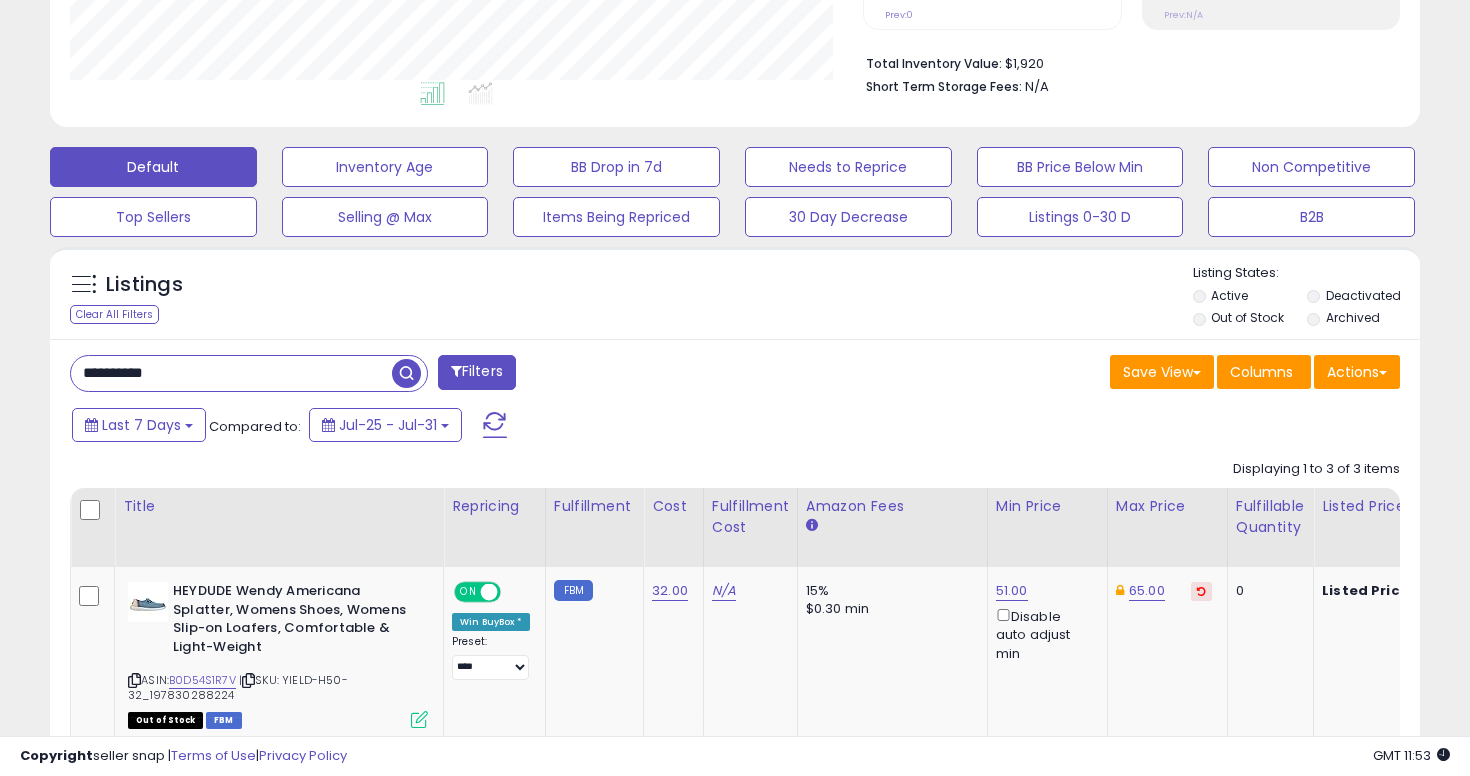 click on "**********" at bounding box center [231, 373] 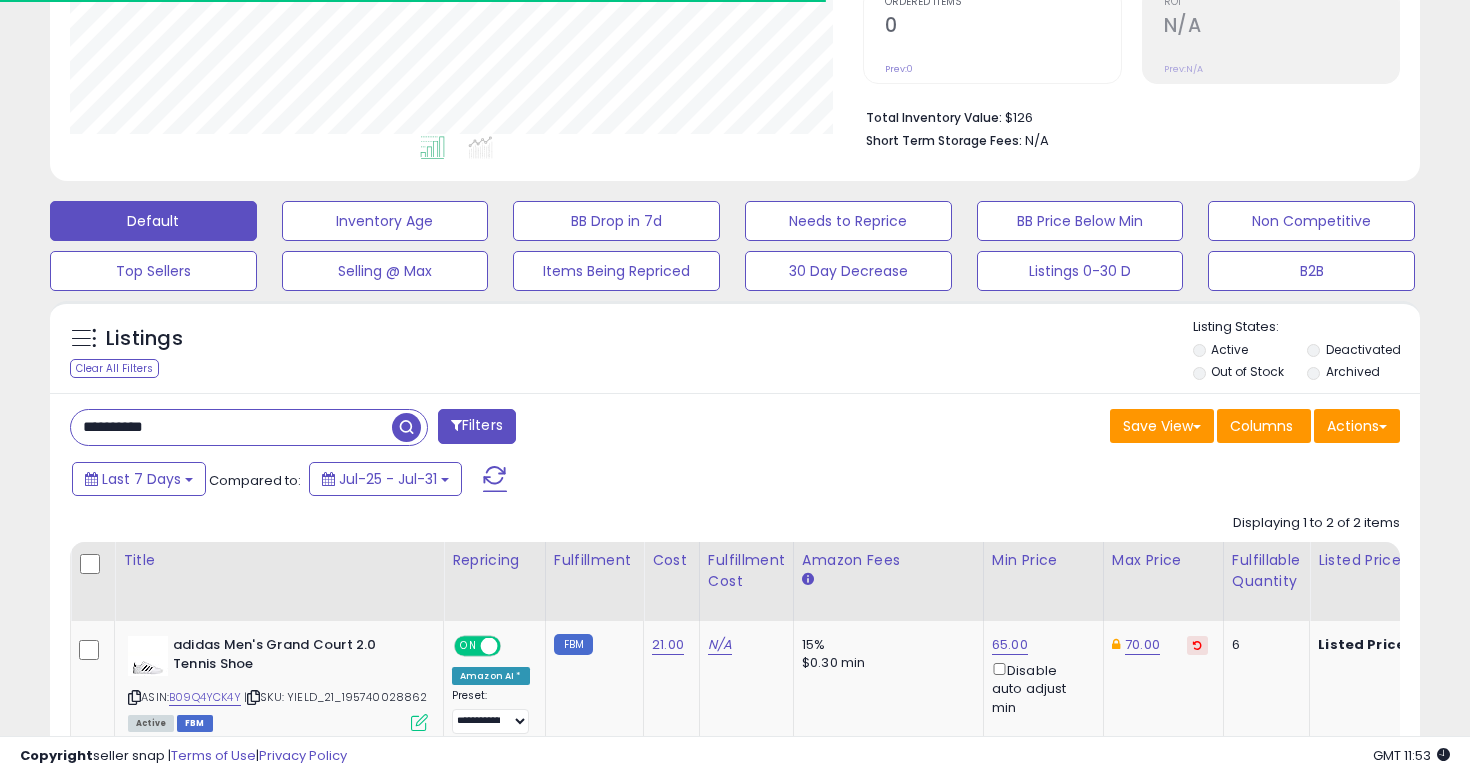 scroll, scrollTop: 483, scrollLeft: 0, axis: vertical 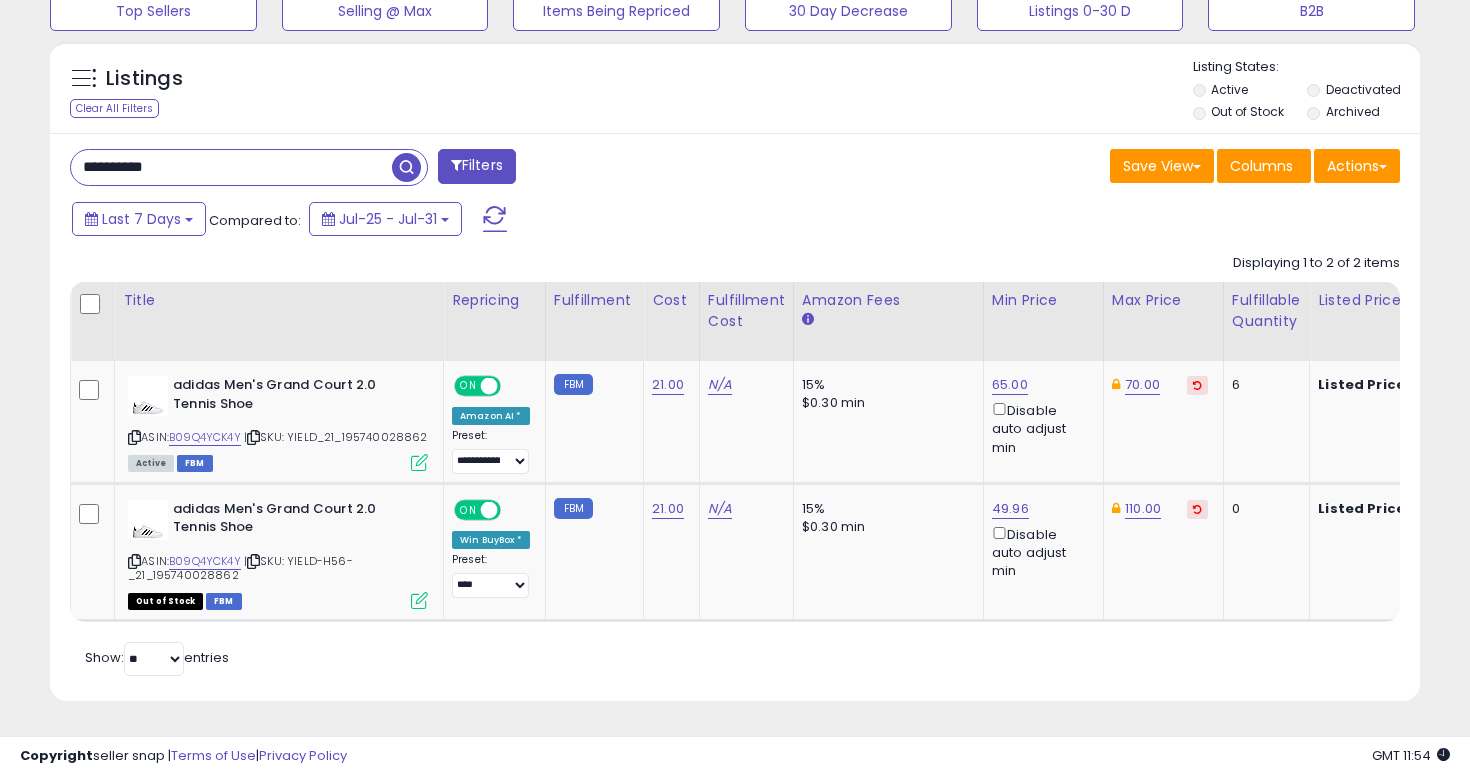 click on "**********" at bounding box center (231, 167) 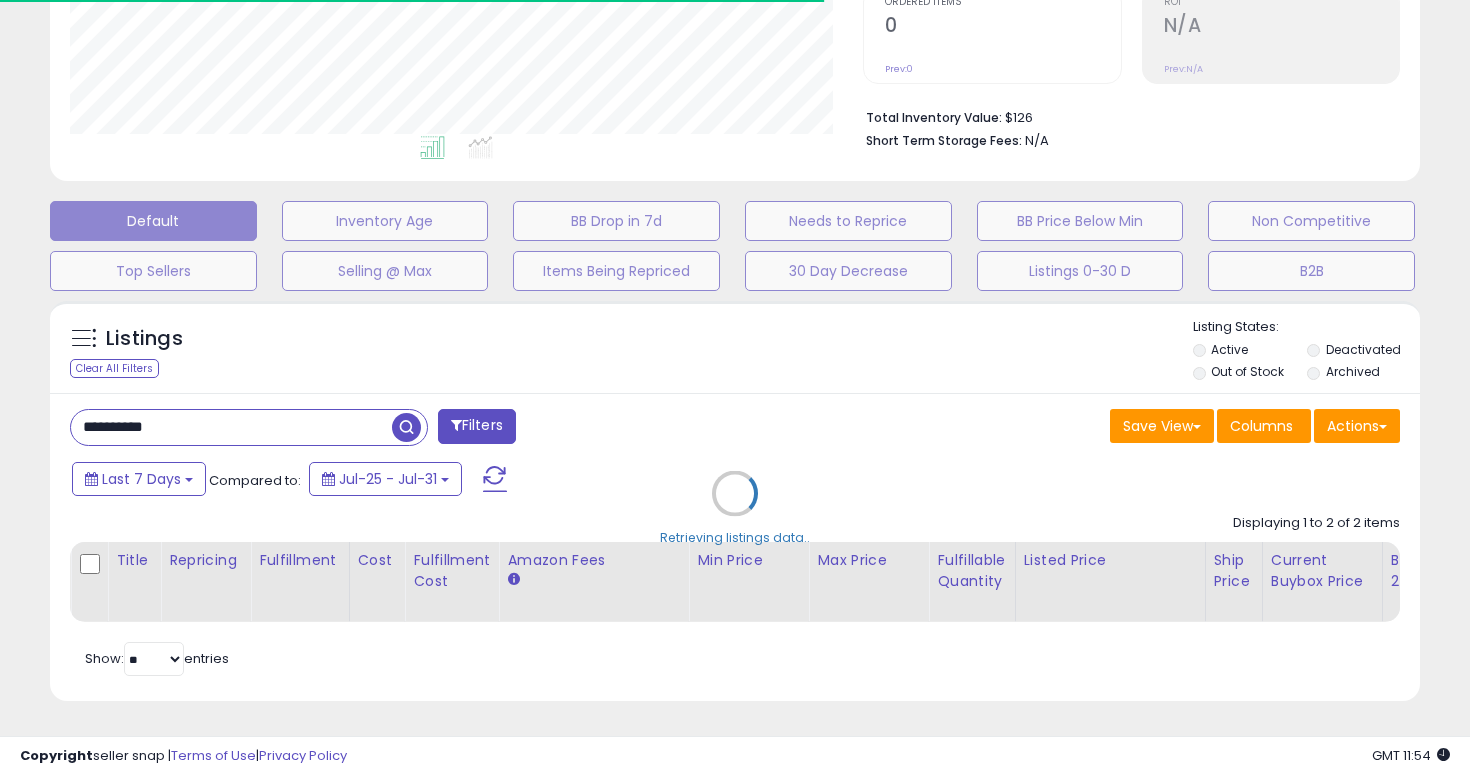 scroll, scrollTop: 584, scrollLeft: 0, axis: vertical 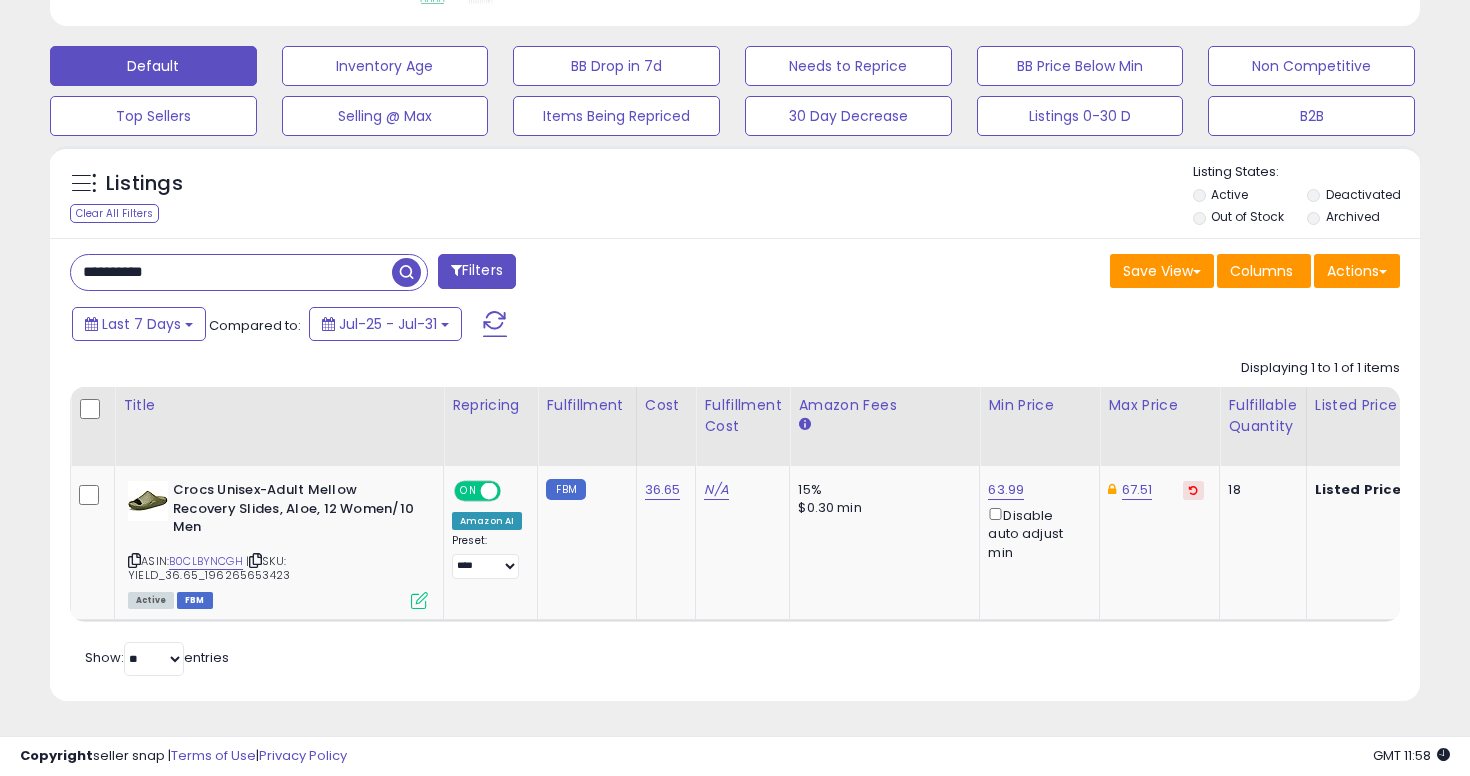 click on "**********" at bounding box center [231, 272] 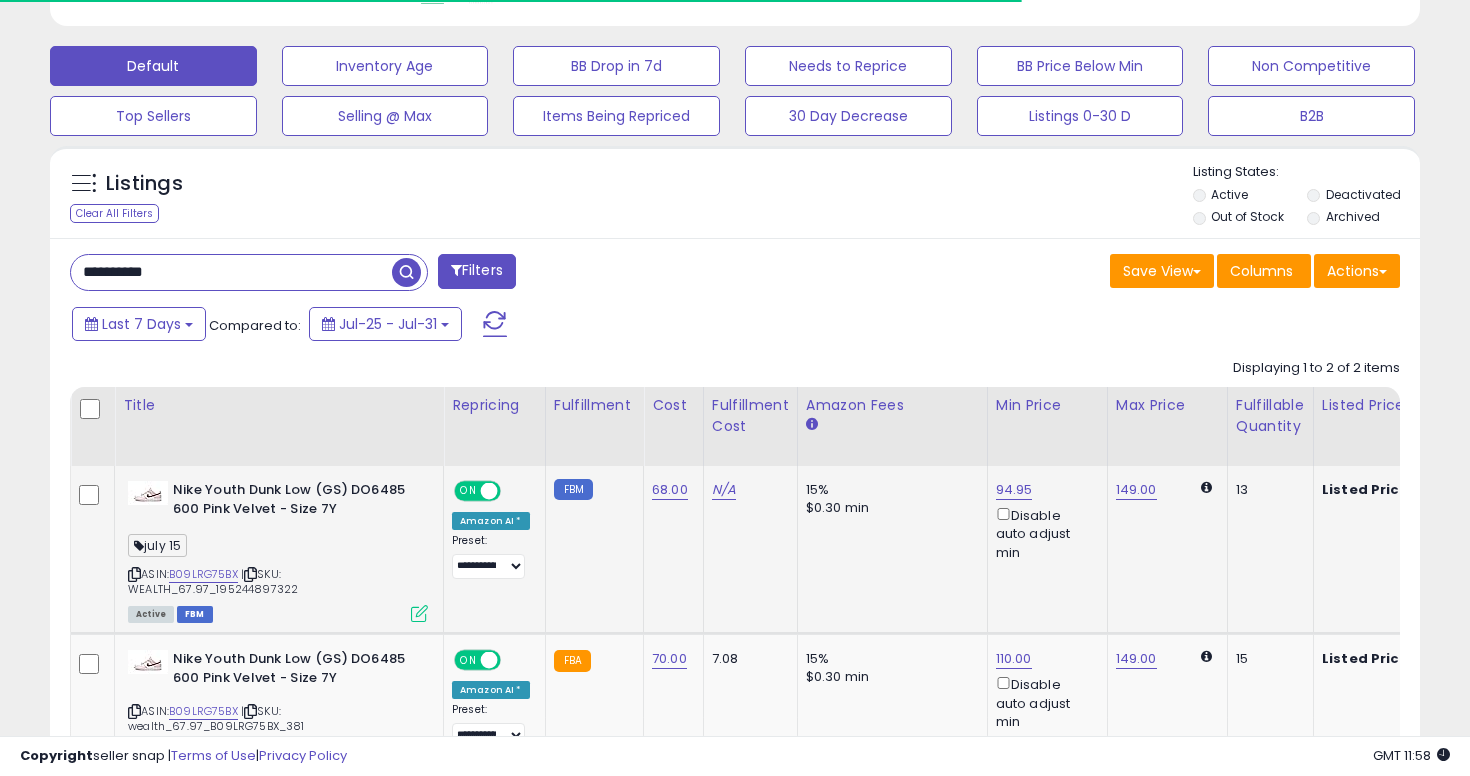 scroll, scrollTop: 735, scrollLeft: 0, axis: vertical 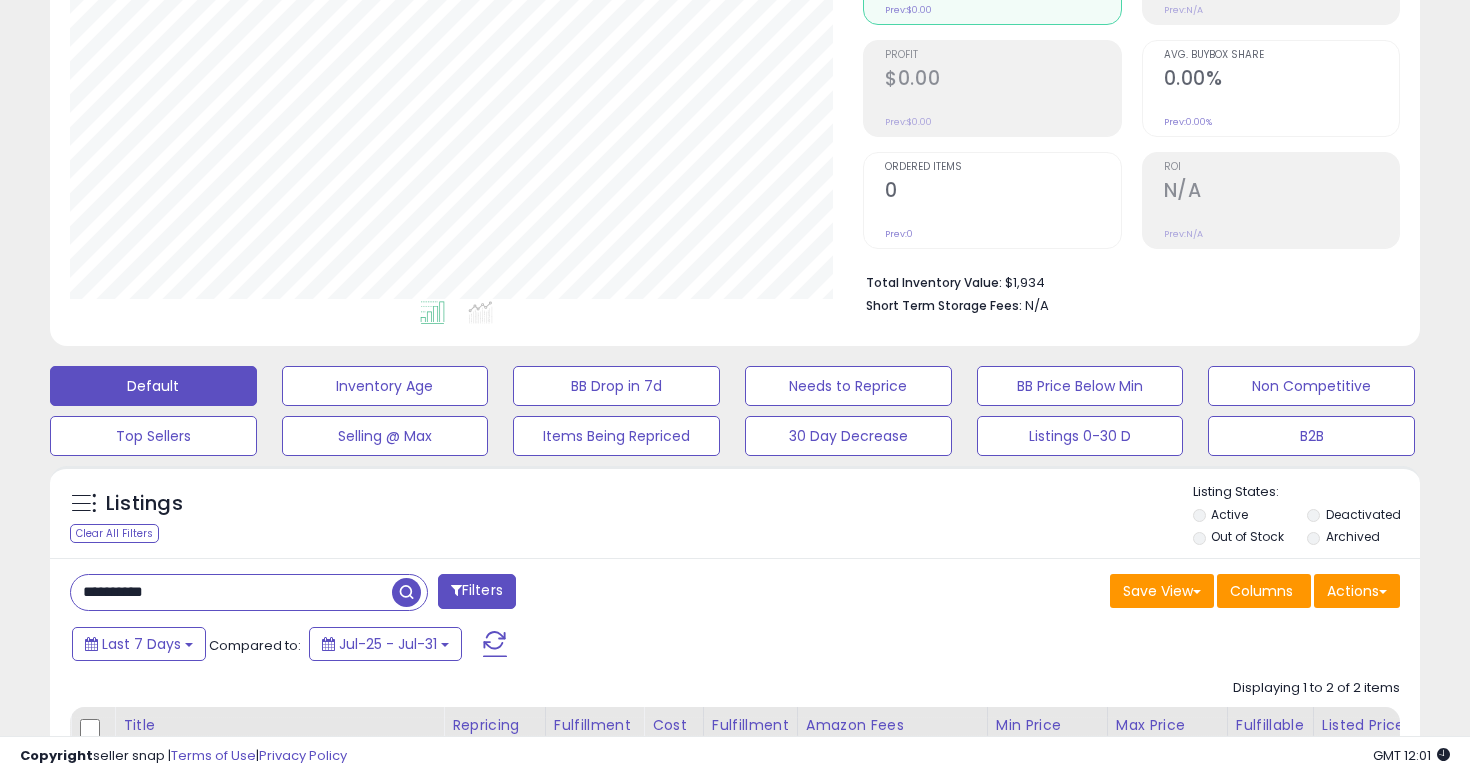 click on "**********" at bounding box center [231, 592] 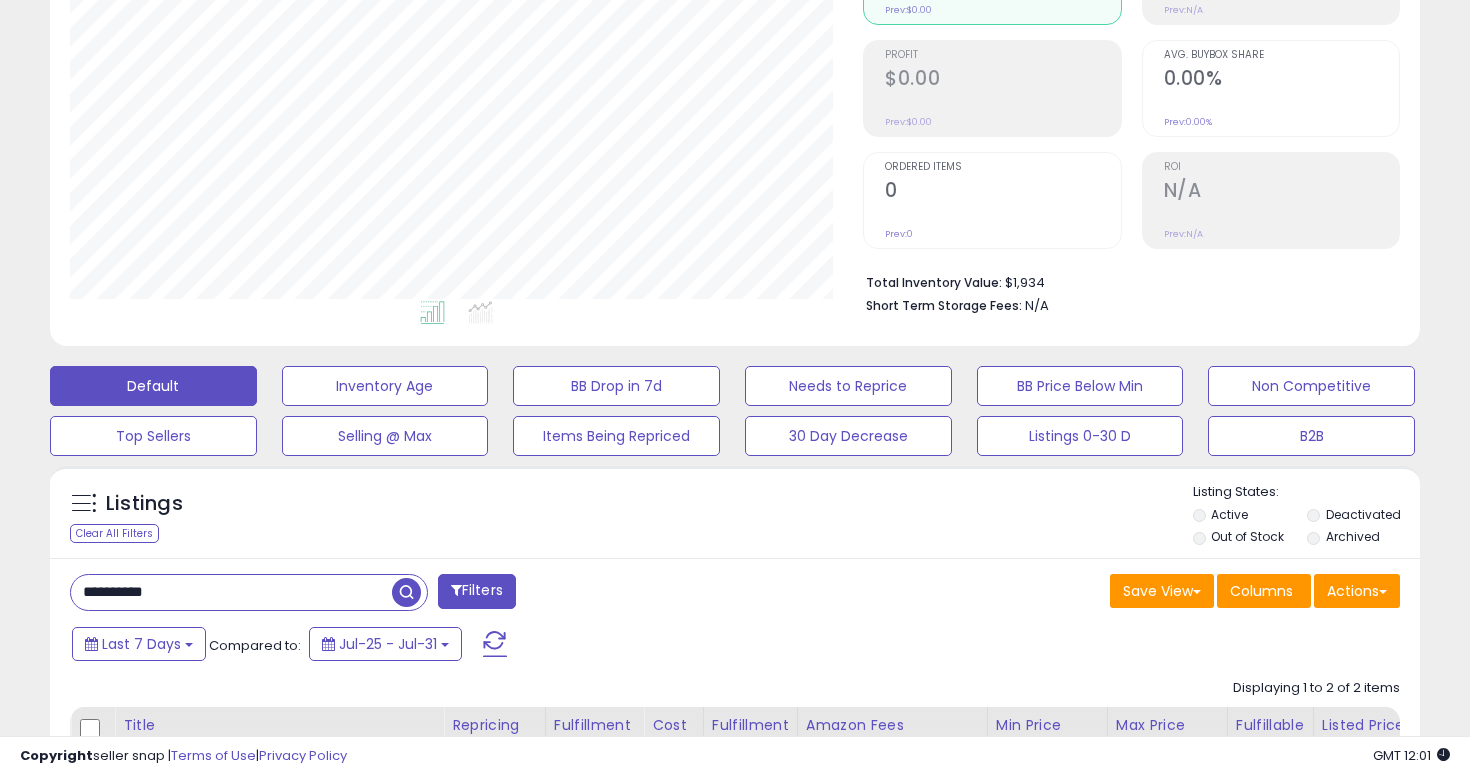 click on "**********" at bounding box center (231, 592) 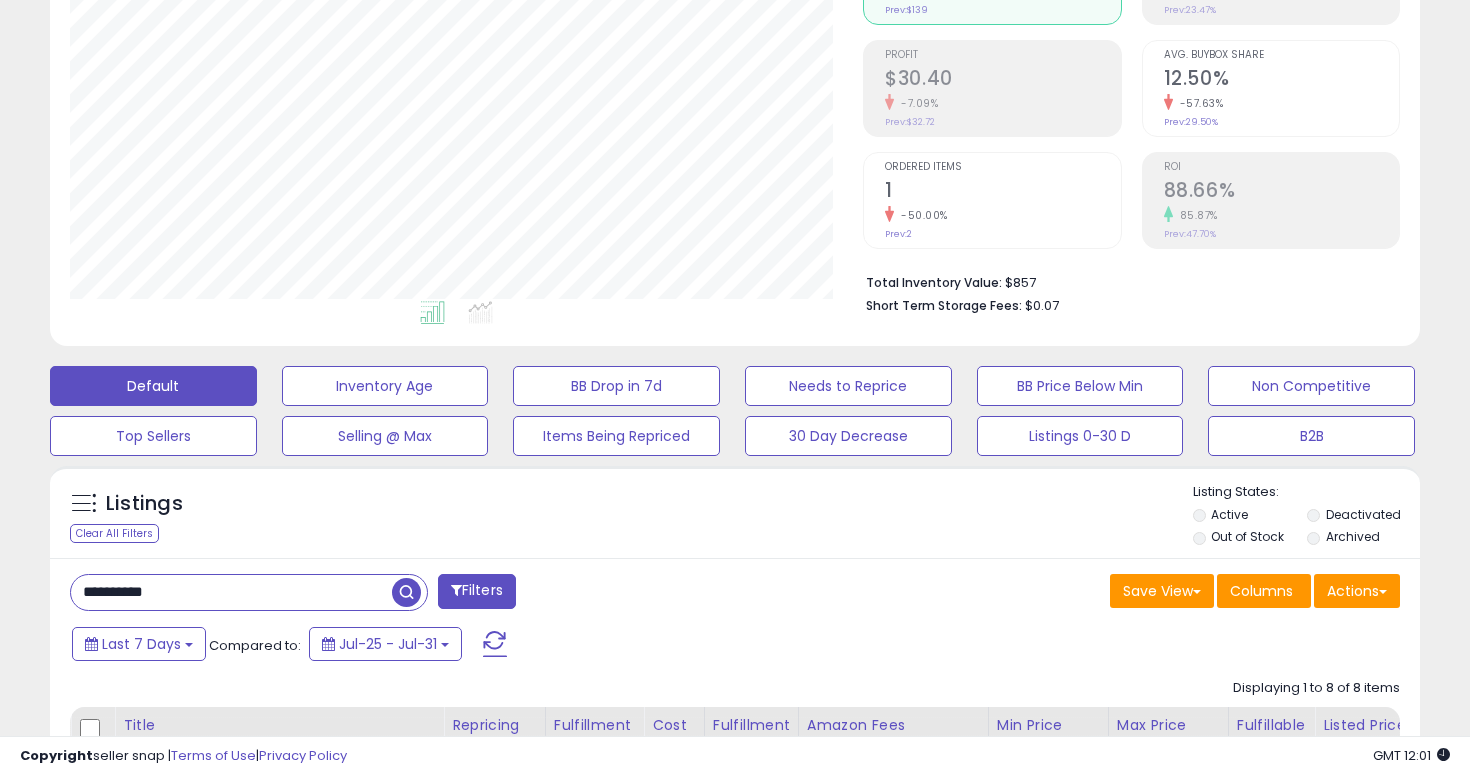 scroll, scrollTop: 999590, scrollLeft: 999206, axis: both 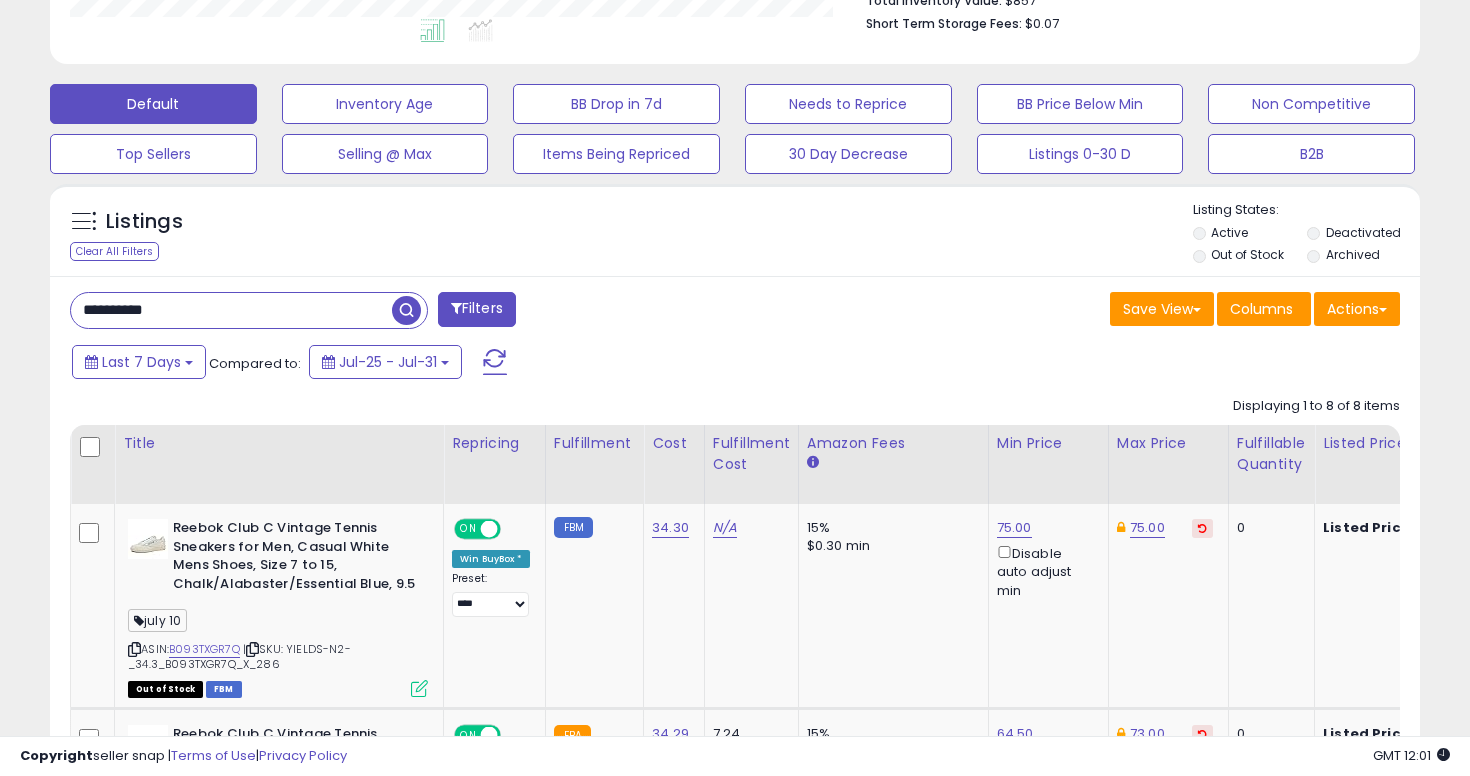 click on "**********" at bounding box center [231, 310] 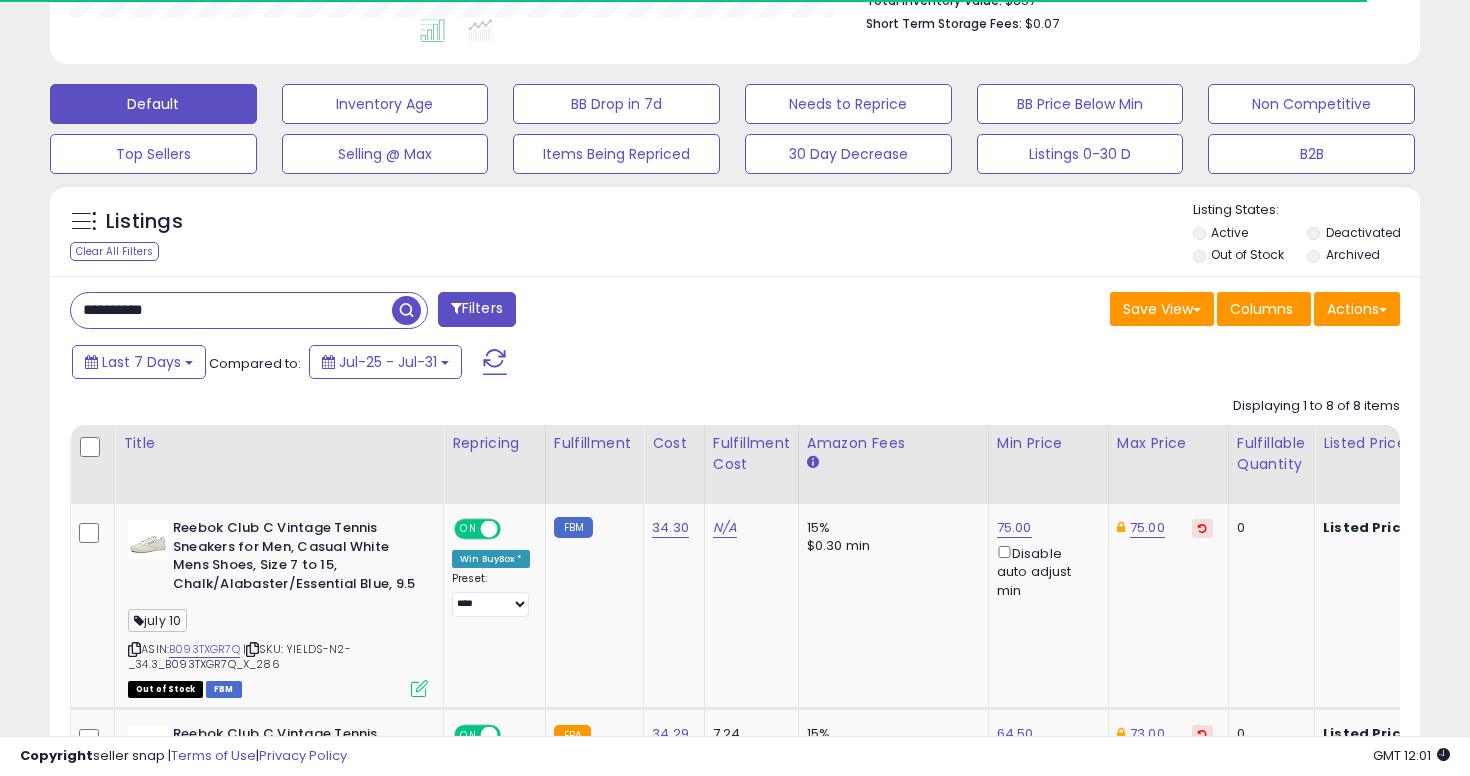 scroll, scrollTop: 938, scrollLeft: 0, axis: vertical 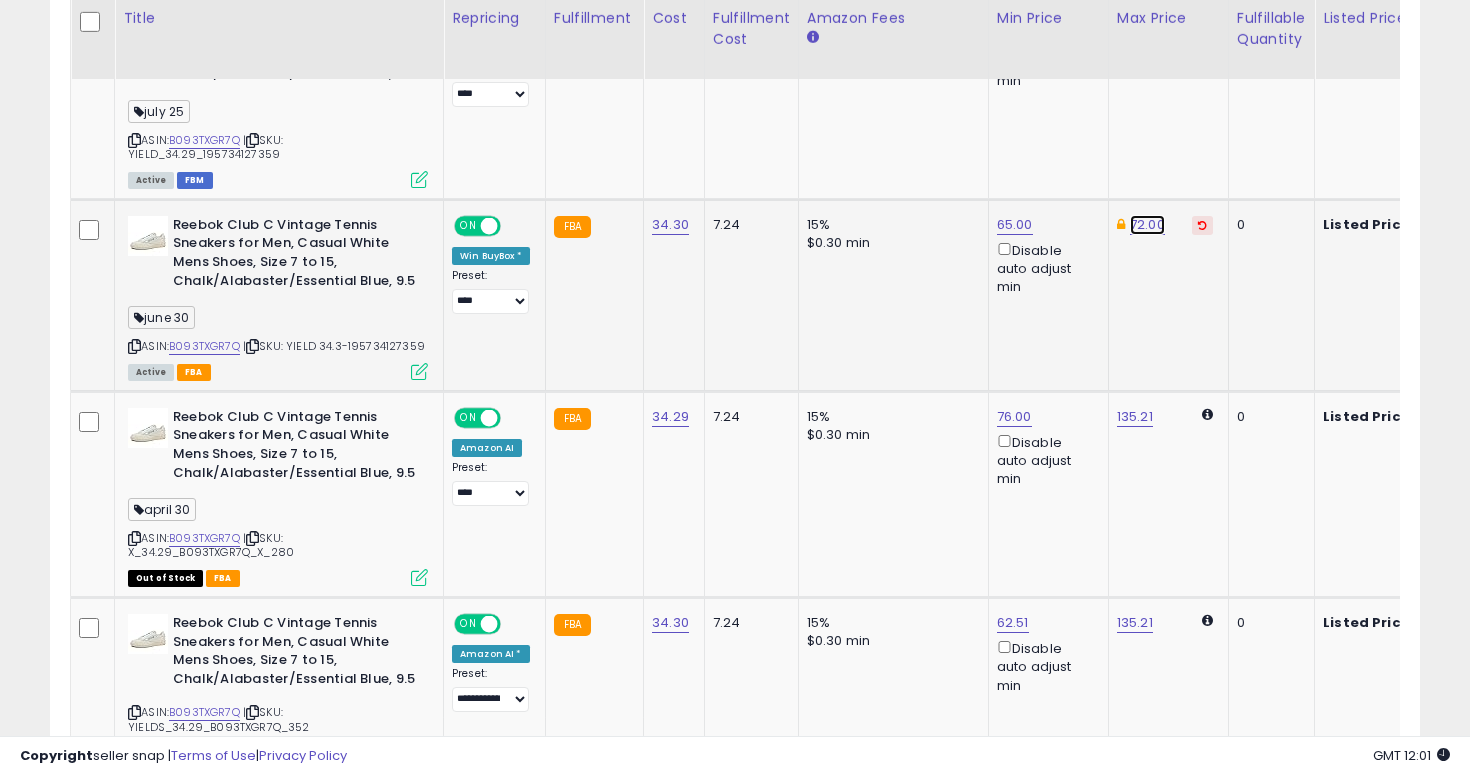 click on "72.00" at bounding box center (1147, -568) 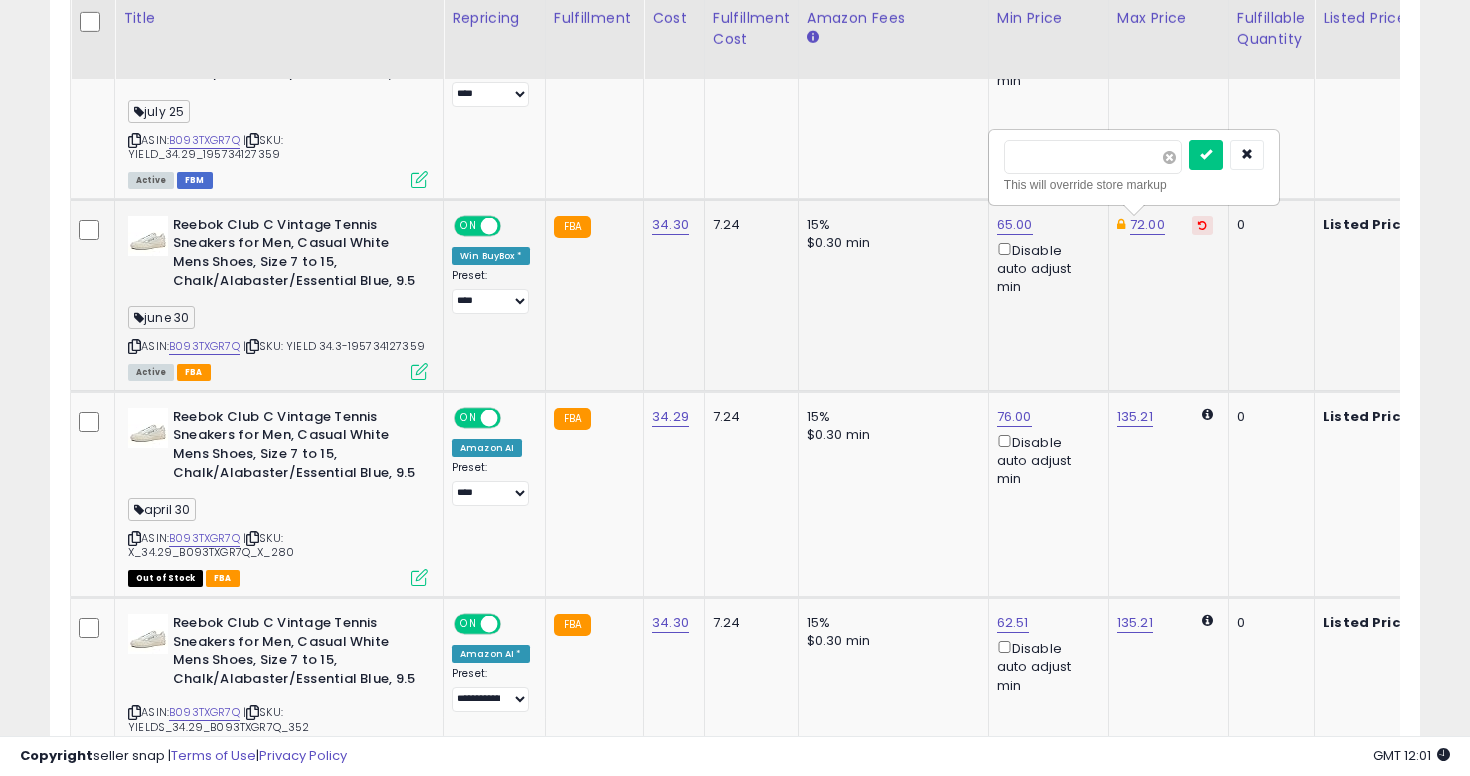 click at bounding box center (1169, 157) 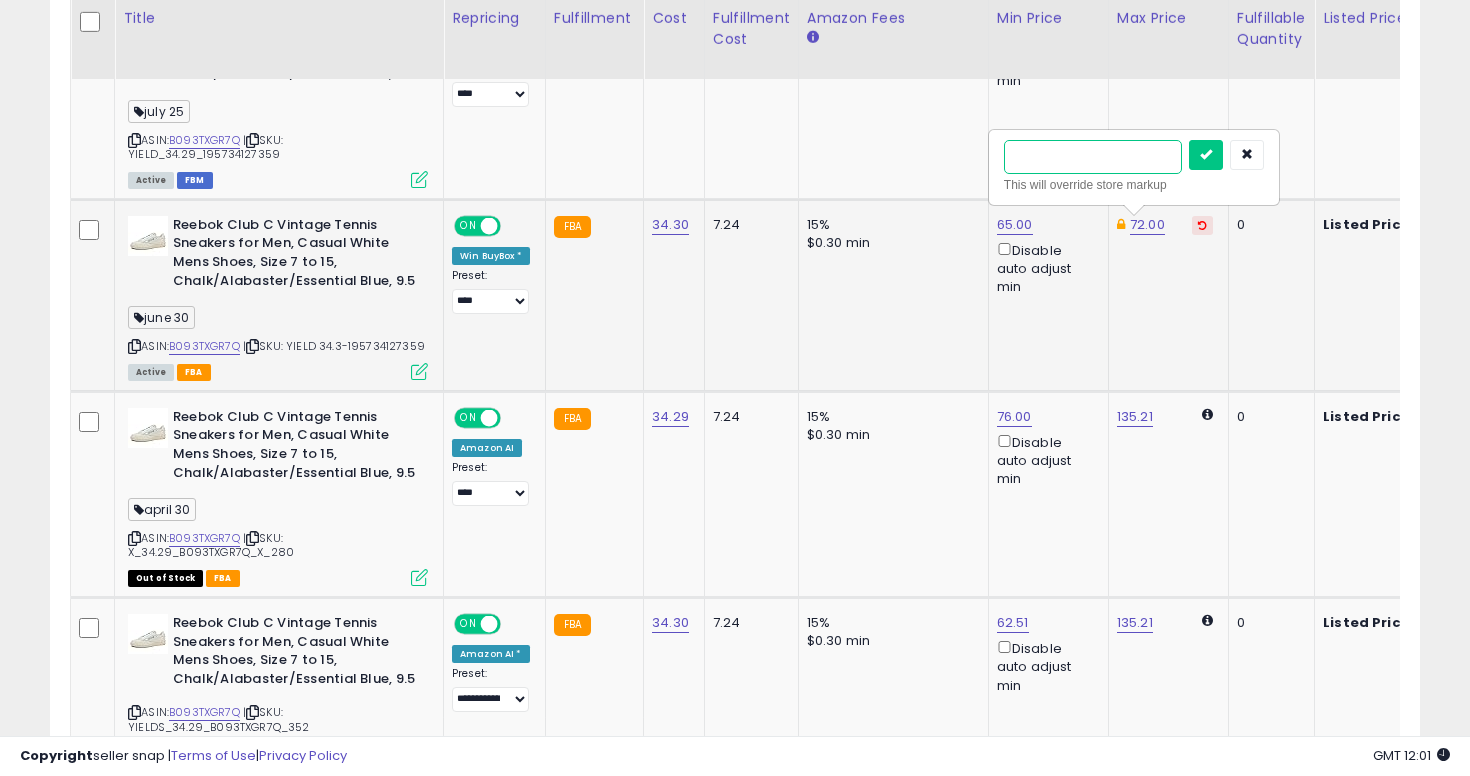 type on "**" 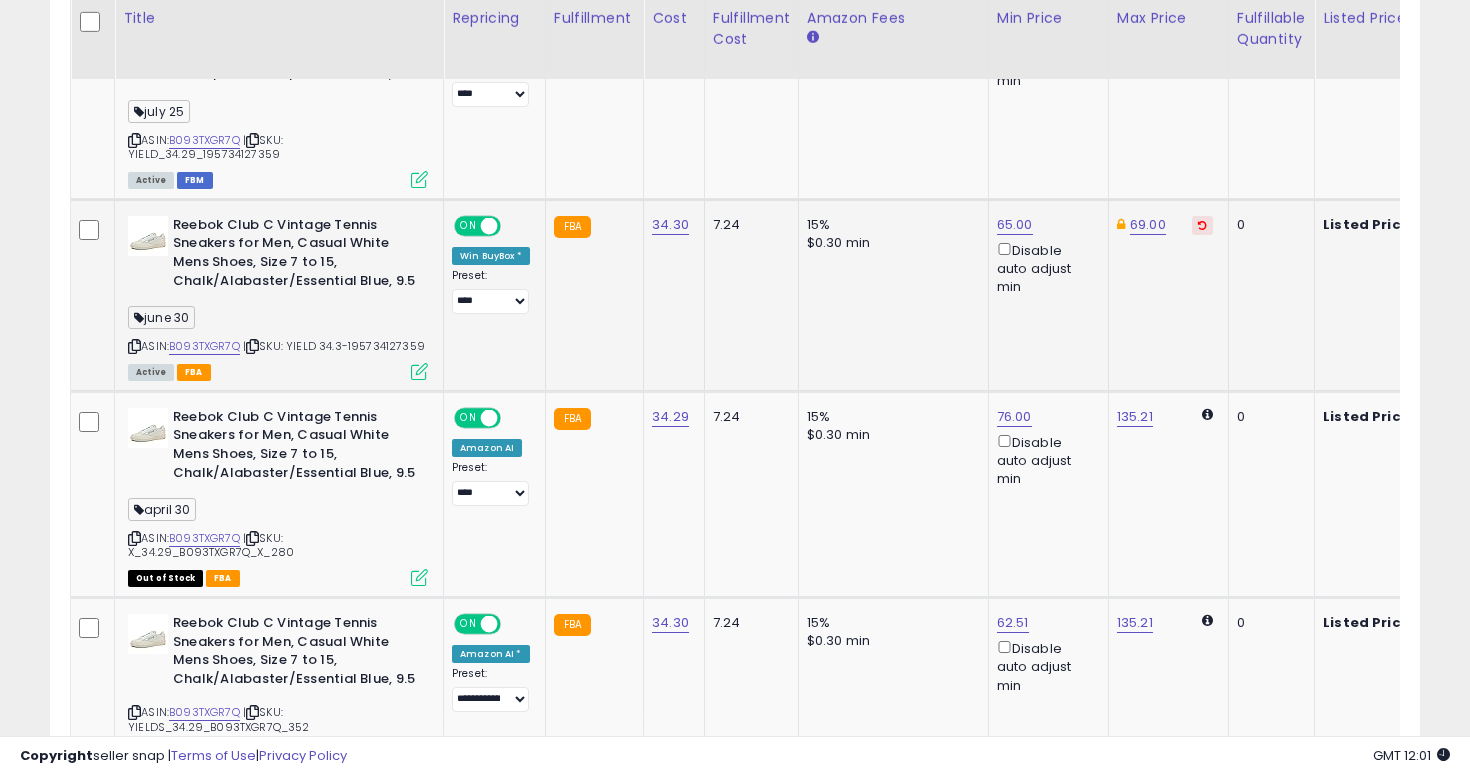click on "69.00" at bounding box center (1165, 225) 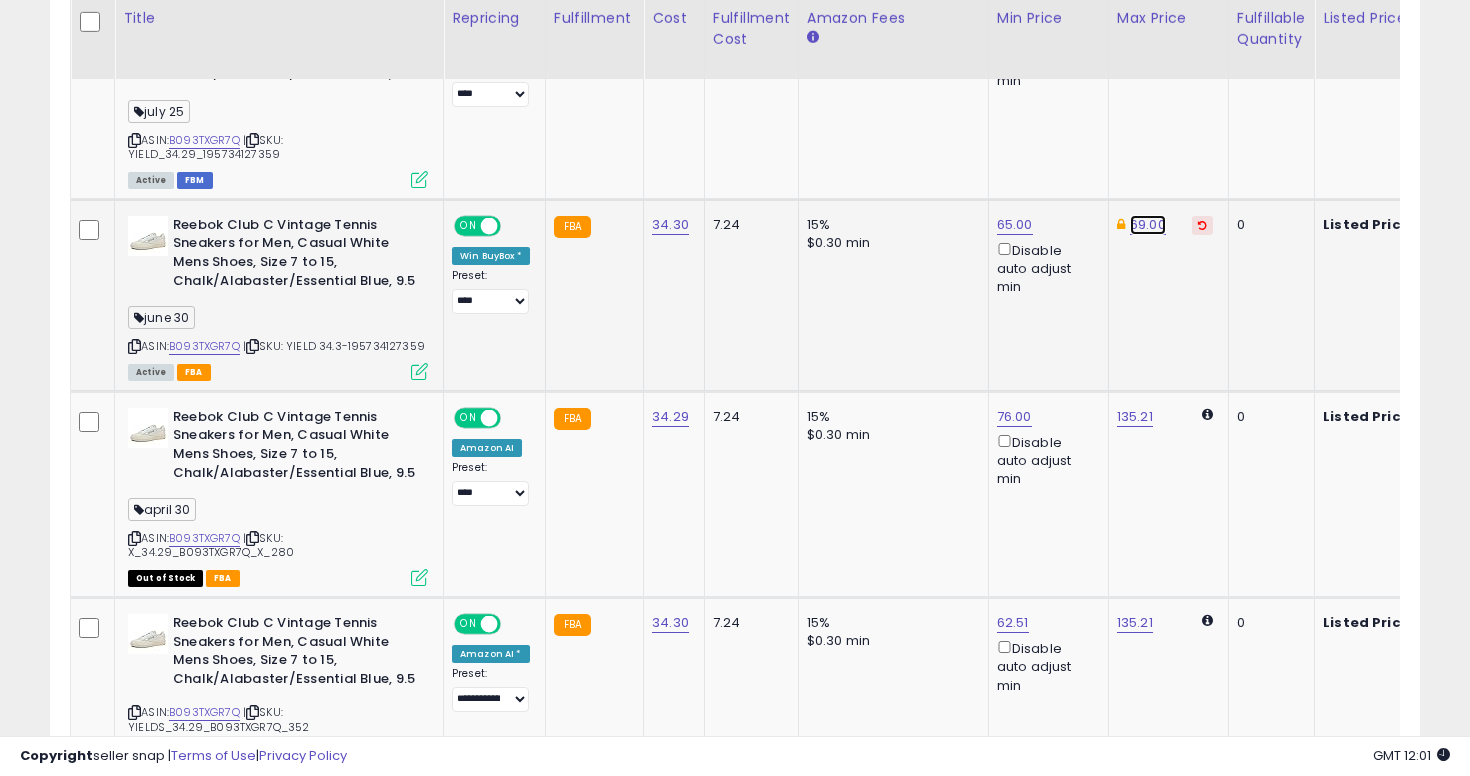 click on "69.00" at bounding box center [1147, -568] 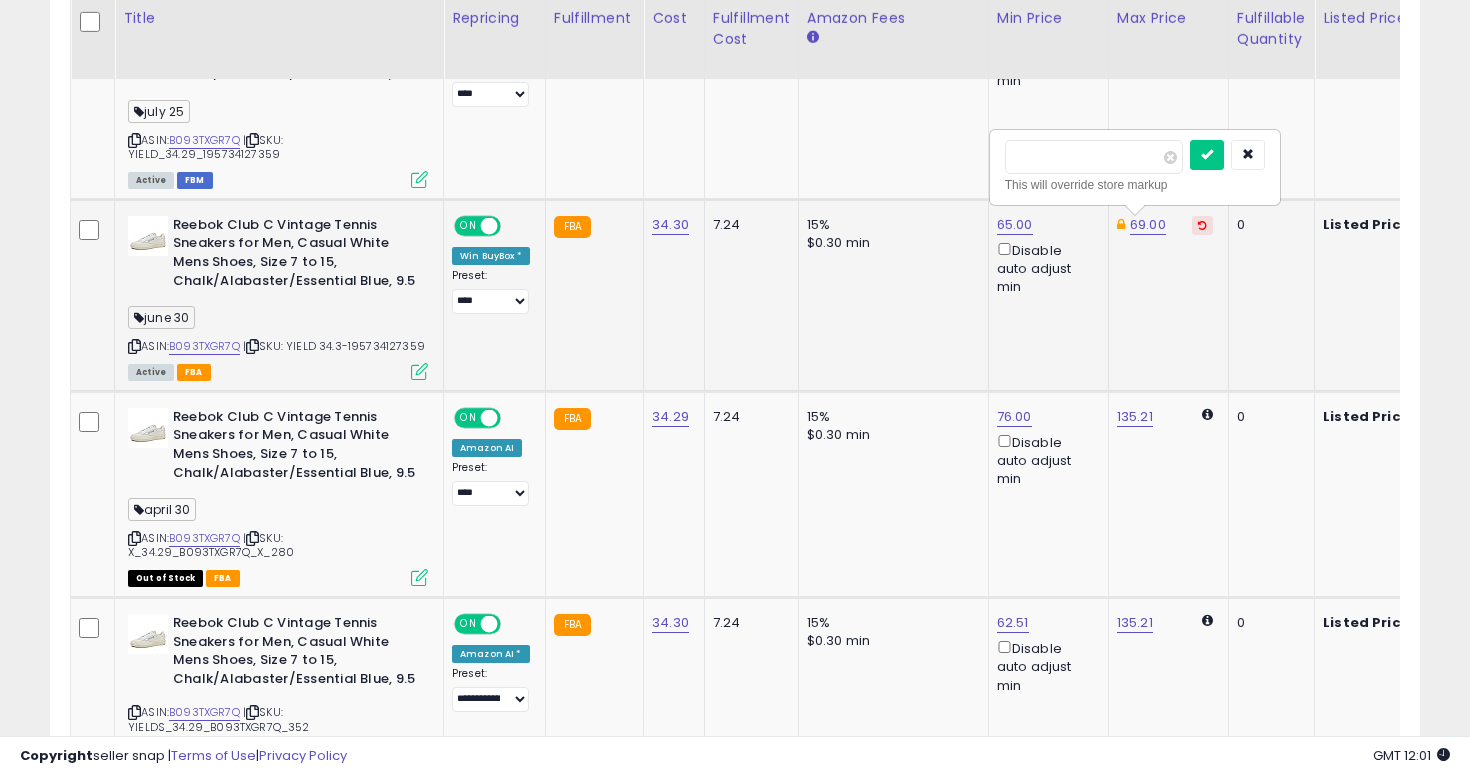 type on "*****" 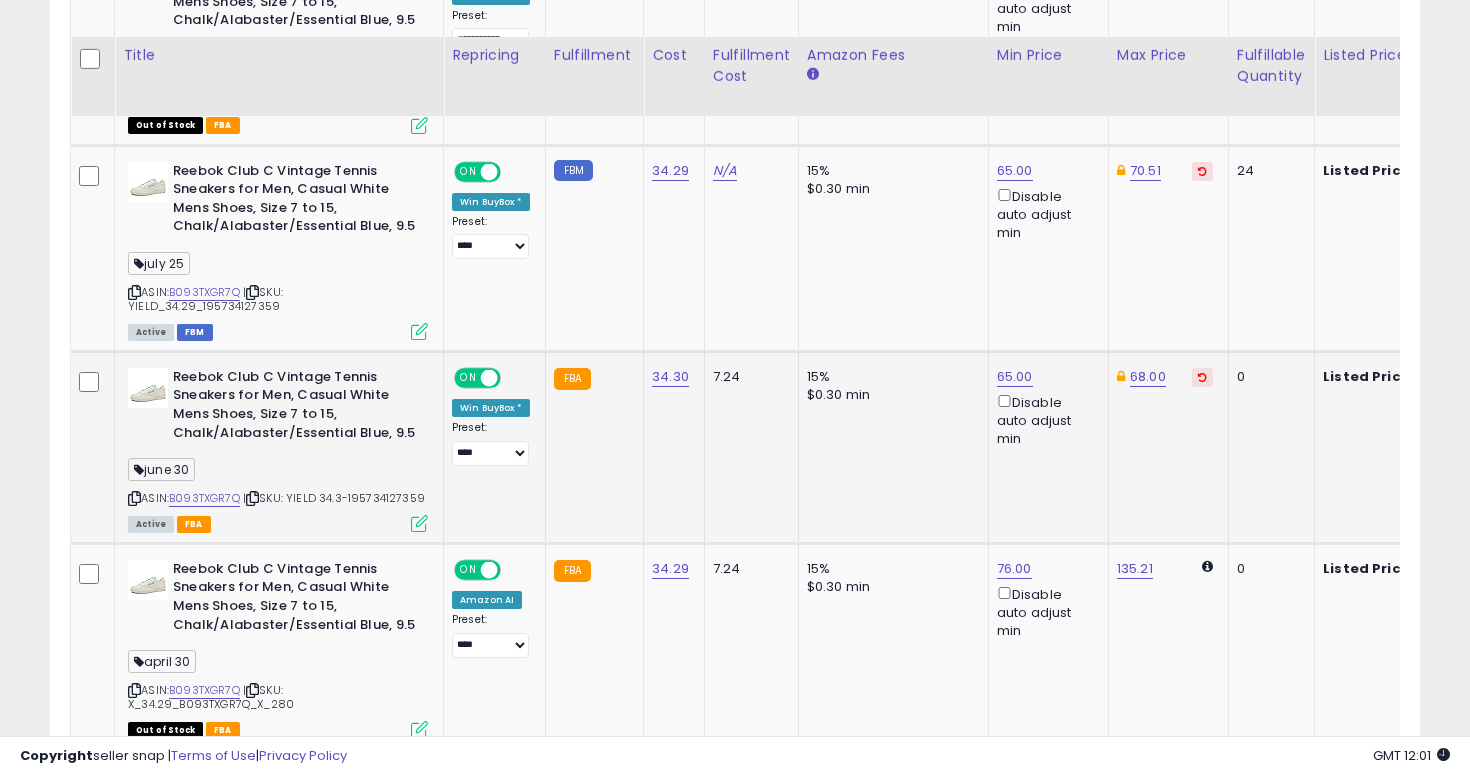 scroll, scrollTop: 1489, scrollLeft: 0, axis: vertical 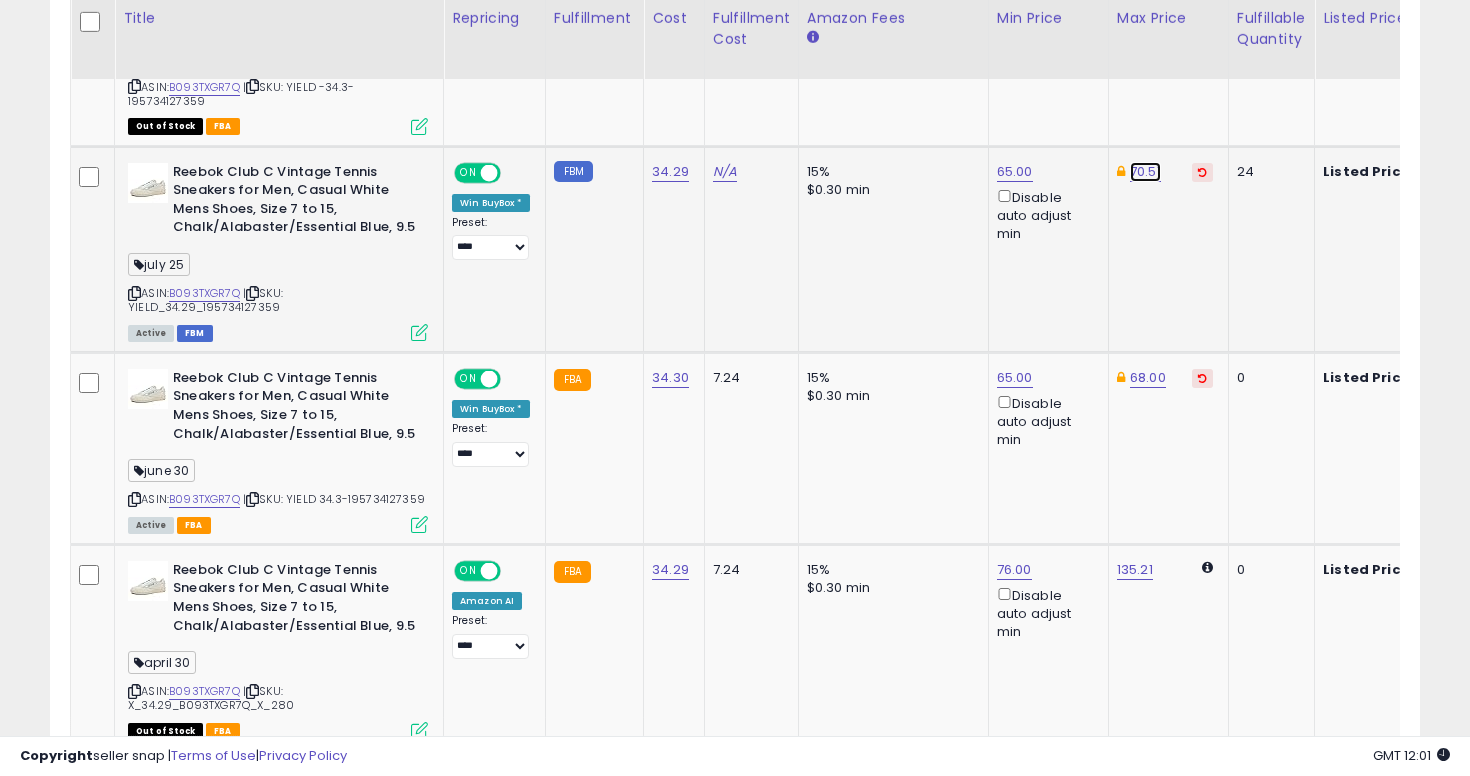click on "70.51" at bounding box center [1147, -415] 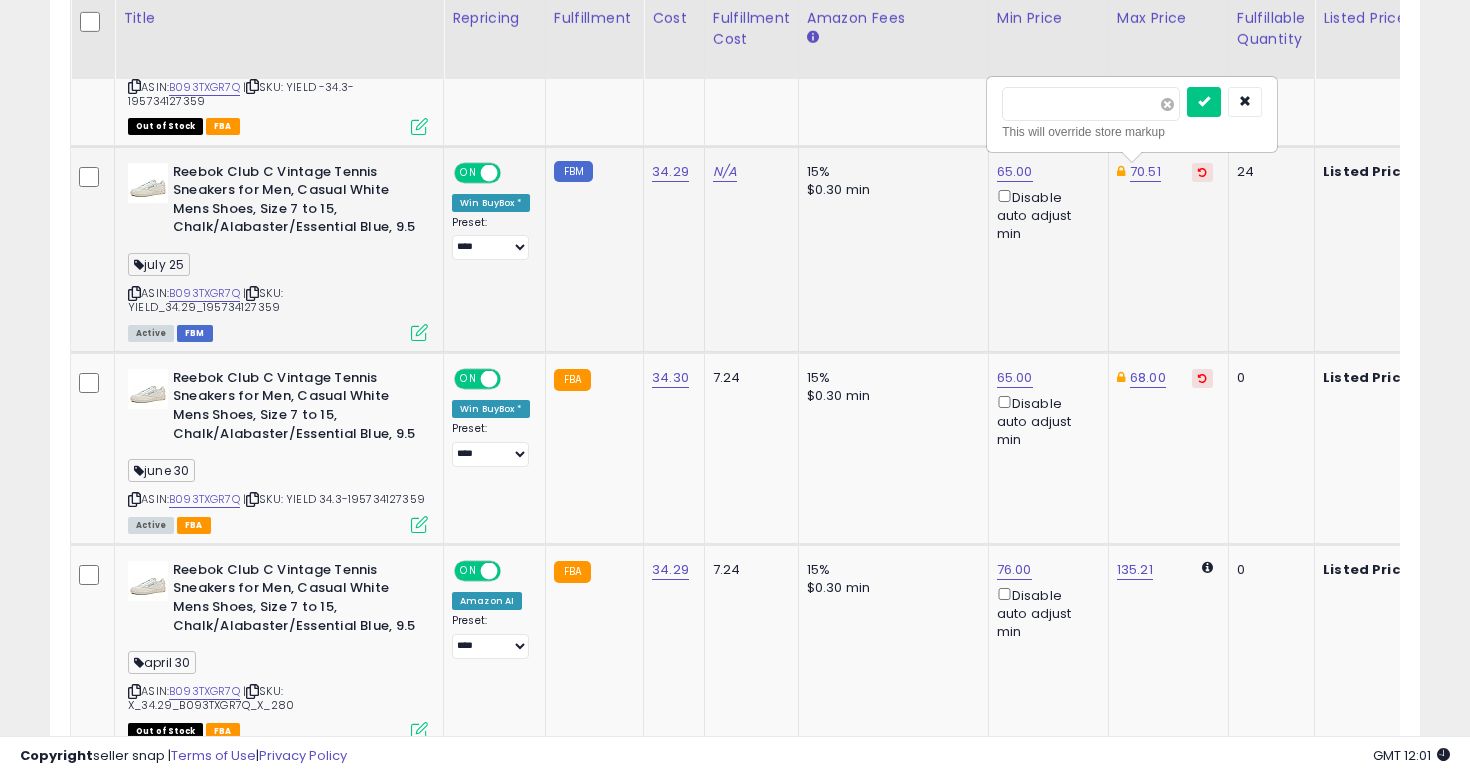 click at bounding box center [1167, 104] 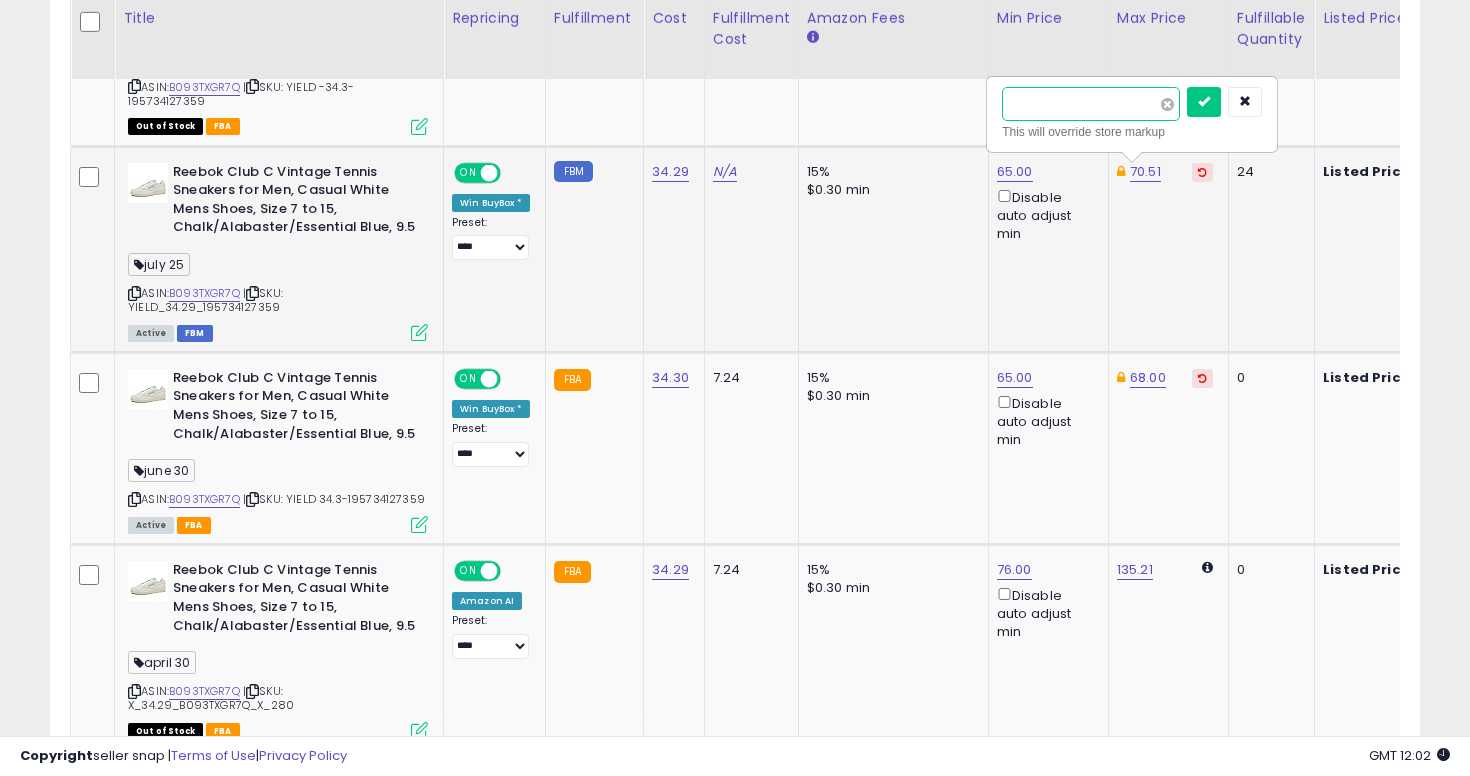 type on "****" 